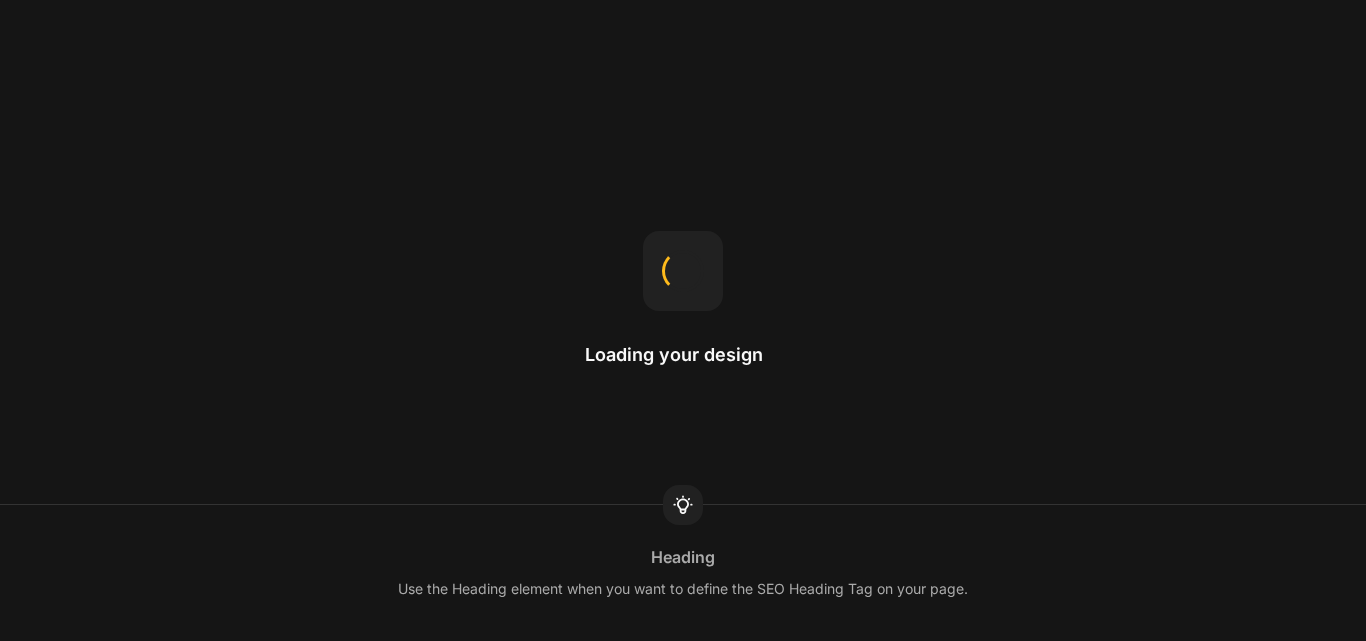 scroll, scrollTop: 0, scrollLeft: 0, axis: both 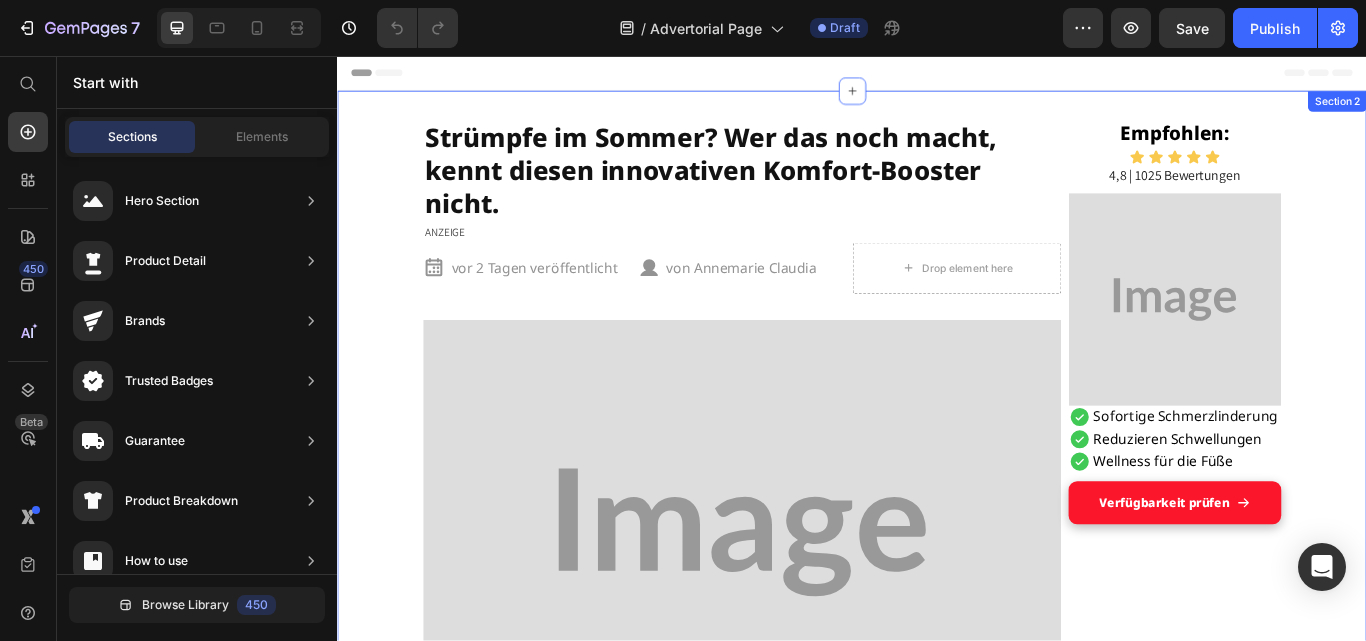 click on "Strümpfe im Sommer? Wer das noch macht, kennt diesen innovativen Komfort-Booster nicht. Heading ANZEIGE Text Block
vor 2 Tagen veröffentlicht Item List
von Annemarie Claudia Item List
Drop element here Row Image Beine wie Blei, Schuhe, die drücken, und abends Knöchel wie aufgepumpt – kommt dir das bekannt vor?   Gerade im Sommer ist das für viele Alltag: Die Hitze lässt das Gewebe aufquellen, Wasser sammelt sich in den Beinen, nichts passt mehr, nichts fühlt sich mehr gut an. Beinfreie Kleidung? Eine Mutprobe!   Und als ob das nicht reicht, kommt dann noch der gutgemeinte Rat: „Probier’s doch mit Kompressionsstrümpfen.   Doch was, wenn es eine Lösung gäbe, die niemand sieht, die nicht stört – und die wirkt, während du schläfst?   Genau das entdecken gerade immer mehr Menschen – und machen daraus den vielleicht angenehmsten Lifehack dieses Sommers! Text Block 👉  Jetzt entdecken  – Schnell sein lohnt sich! Text Block Heading Image" at bounding box center (937, 5013) 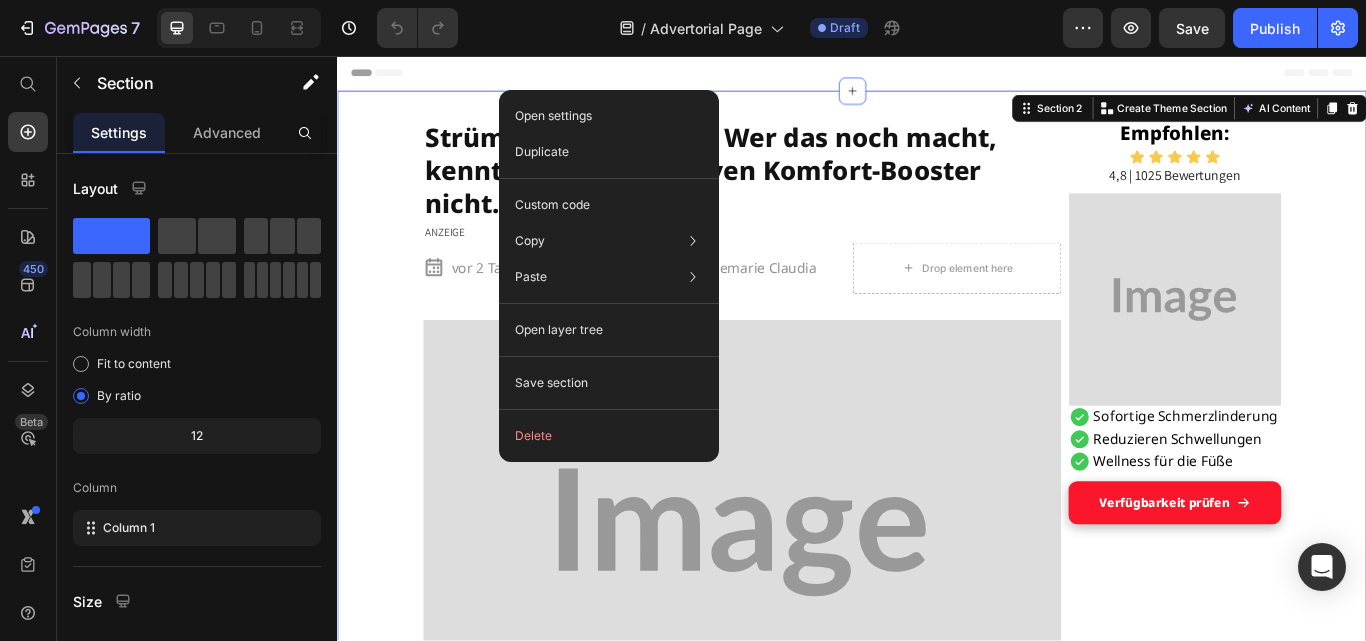 click on "Header" at bounding box center (937, 76) 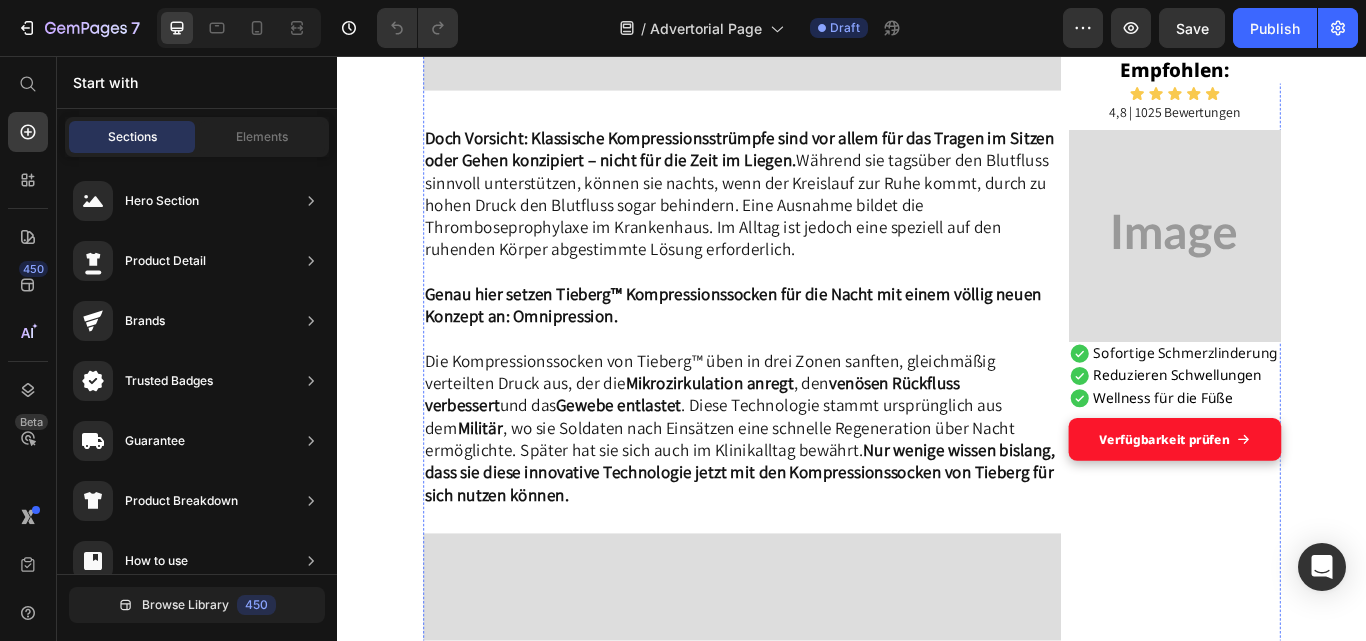 scroll, scrollTop: 4196, scrollLeft: 0, axis: vertical 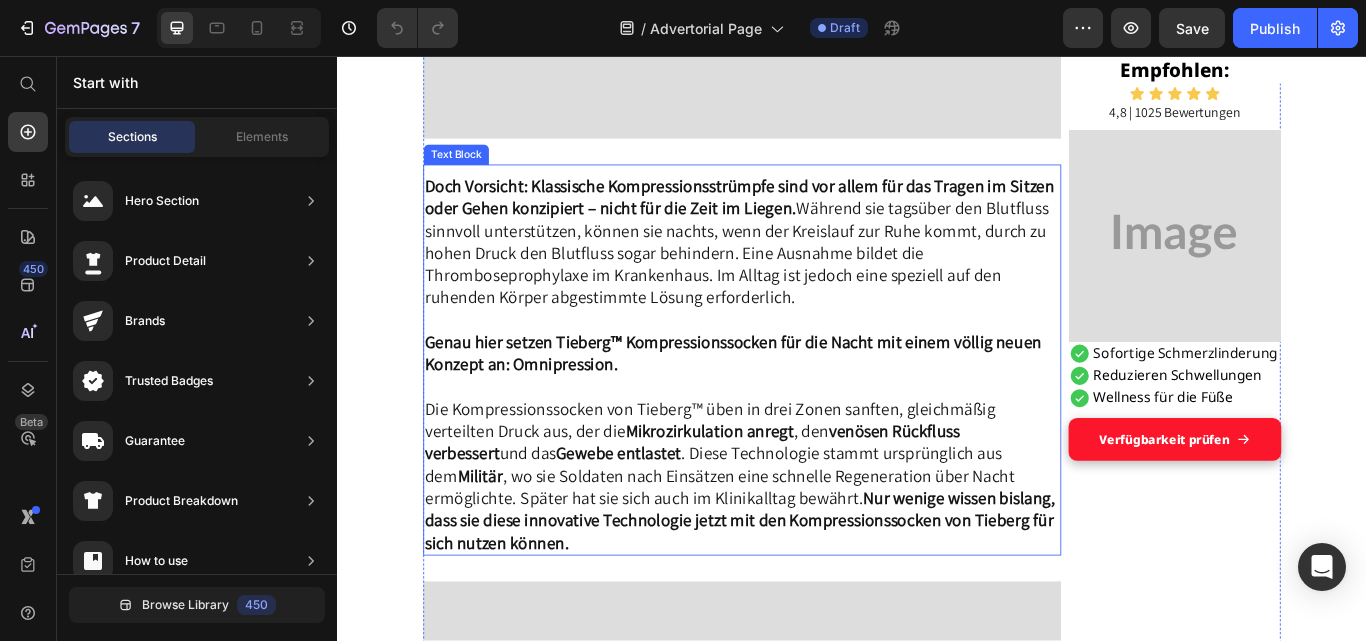 click on "Doch Vorsicht: Klassische Kompressionsstrümpfe sind vor allem für das Tragen im Sitzen oder Gehen konzipiert – nicht für die Zeit im Liegen.  Während sie tagsüber den Blutfluss sinnvoll unterstützen, können sie nachts, wenn der Kreislauf zur Ruhe kommt, durch zu hohen Druck den Blutfluss sogar behindern. Eine Ausnahme bildet die Thromboseprophylaxe im Krankenhaus. Im Alltag ist jedoch eine speziell auf den ruhenden Körper abgestimmte Lösung erforderlich." at bounding box center [809, 273] 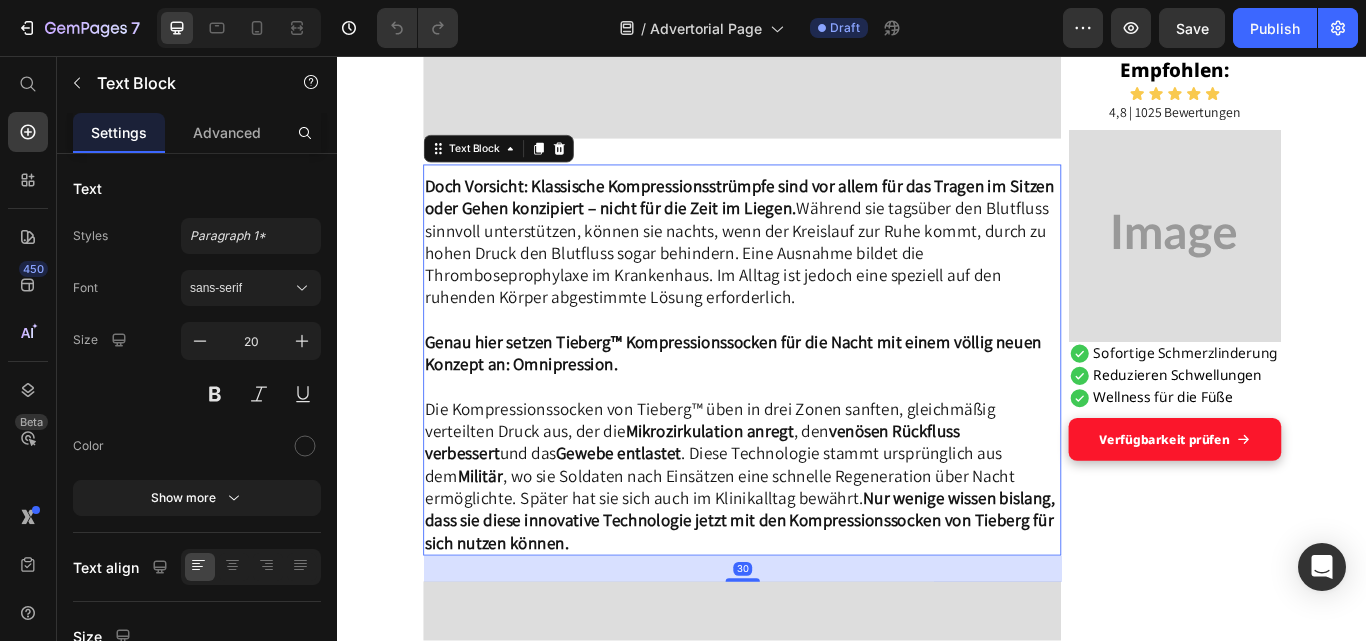 click on "Doch Vorsicht: Klassische Kompressionsstrümpfe sind vor allem für das Tragen im Sitzen oder Gehen konzipiert – nicht für die Zeit im Liegen.  Während sie tagsüber den Blutfluss sinnvoll unterstützen, können sie nachts, wenn der Kreislauf zur Ruhe kommt, durch zu hohen Druck den Blutfluss sogar behindern. Eine Ausnahme bildet die Thromboseprophylaxe im Krankenhaus. Im Alltag ist jedoch eine speziell auf den ruhenden Körper abgestimmte Lösung erforderlich." at bounding box center (809, 273) 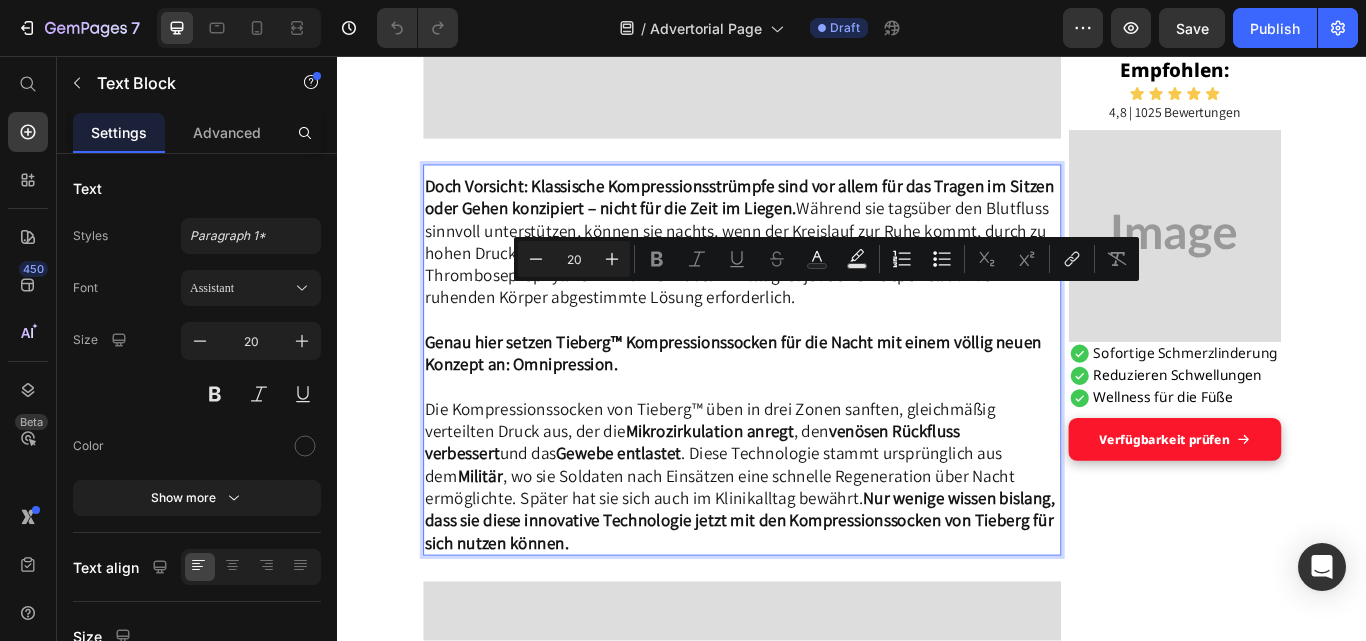 click at bounding box center (809, 364) 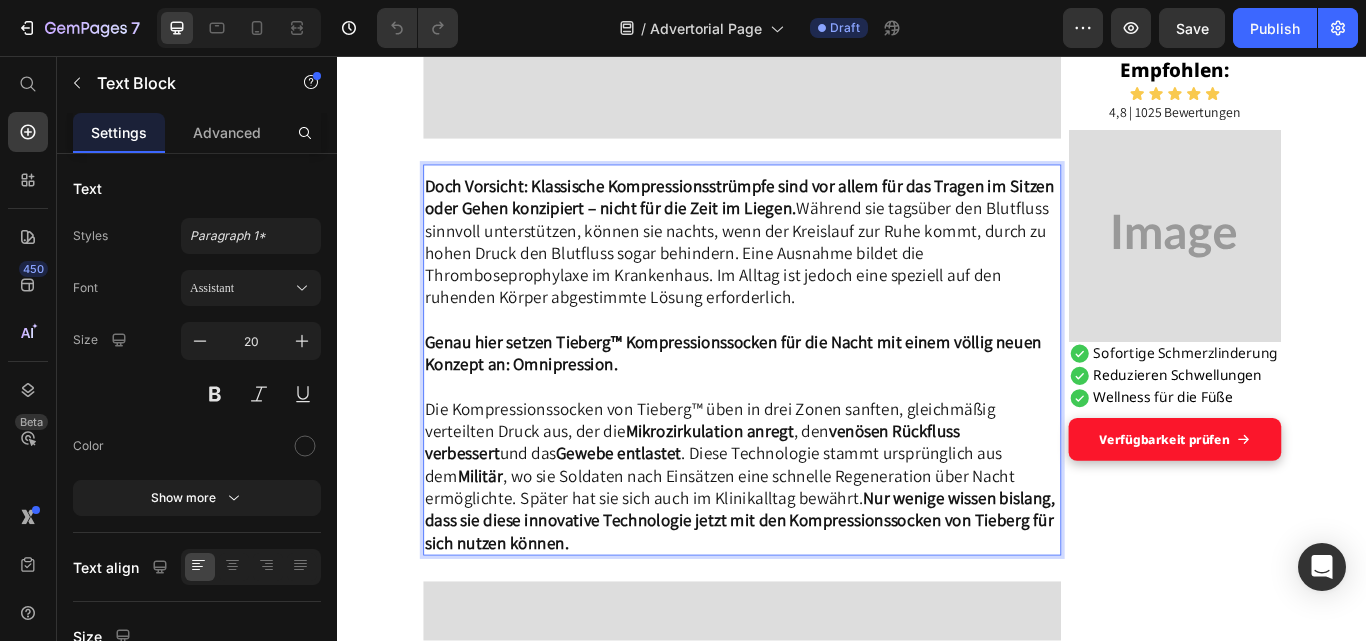click on "Doch Vorsicht: Klassische Kompressionsstrümpfe sind vor allem für das Tragen im Sitzen oder Gehen konzipiert – nicht für die Zeit im Liegen.  Während sie tagsüber den Blutfluss sinnvoll unterstützen, können sie nachts, wenn der Kreislauf zur Ruhe kommt, durch zu hohen Druck den Blutfluss sogar behindern. Eine Ausnahme bildet die Thromboseprophylaxe im Krankenhaus. Im Alltag ist jedoch eine speziell auf den ruhenden Körper abgestimmte Lösung erforderlich." at bounding box center [809, 273] 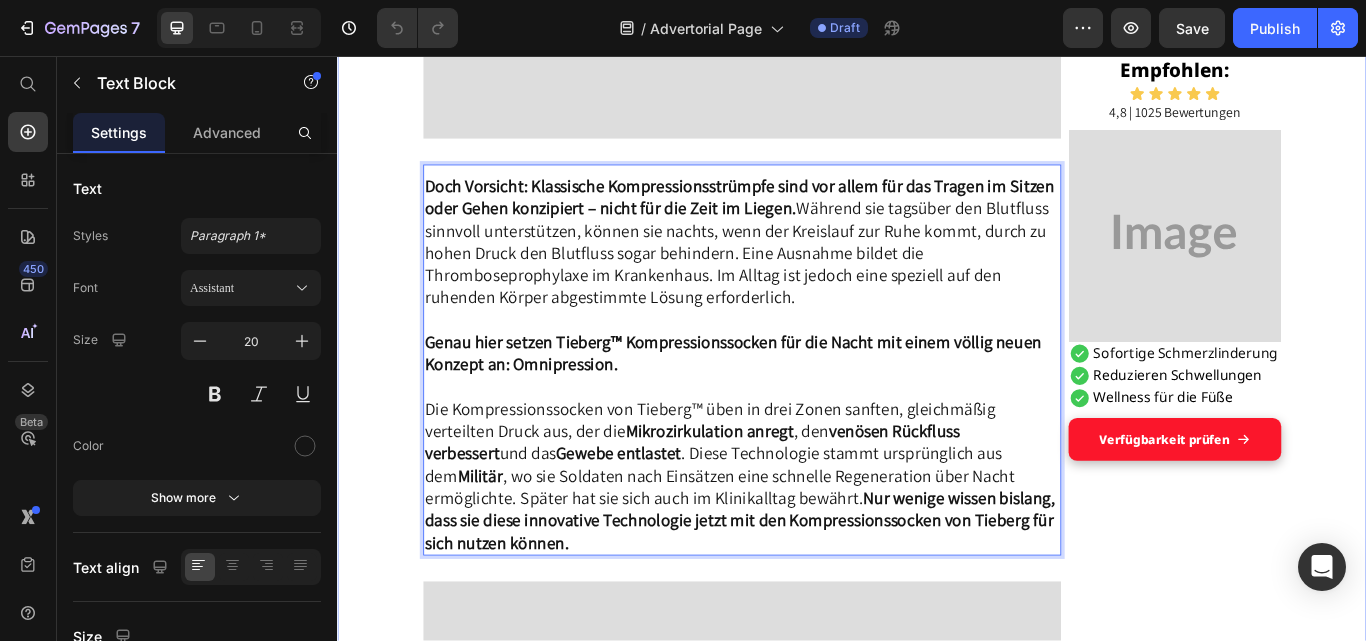 drag, startPoint x: 885, startPoint y: 339, endPoint x: 417, endPoint y: 363, distance: 468.615 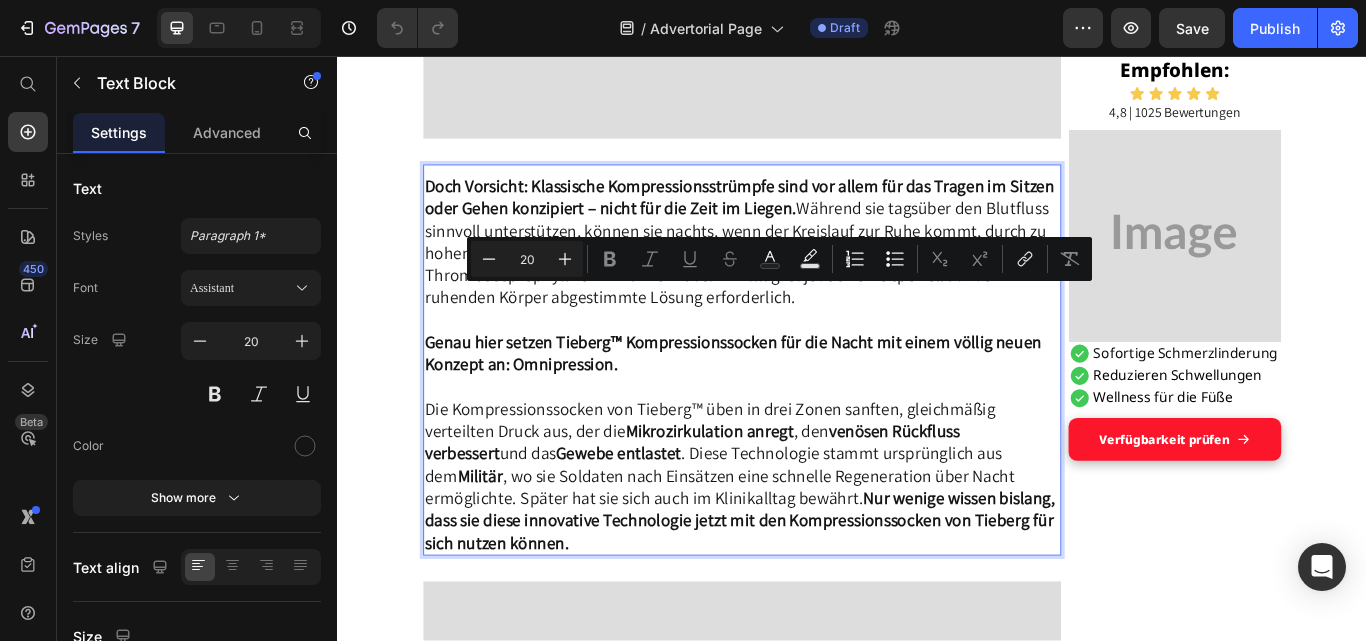 click at bounding box center (809, 364) 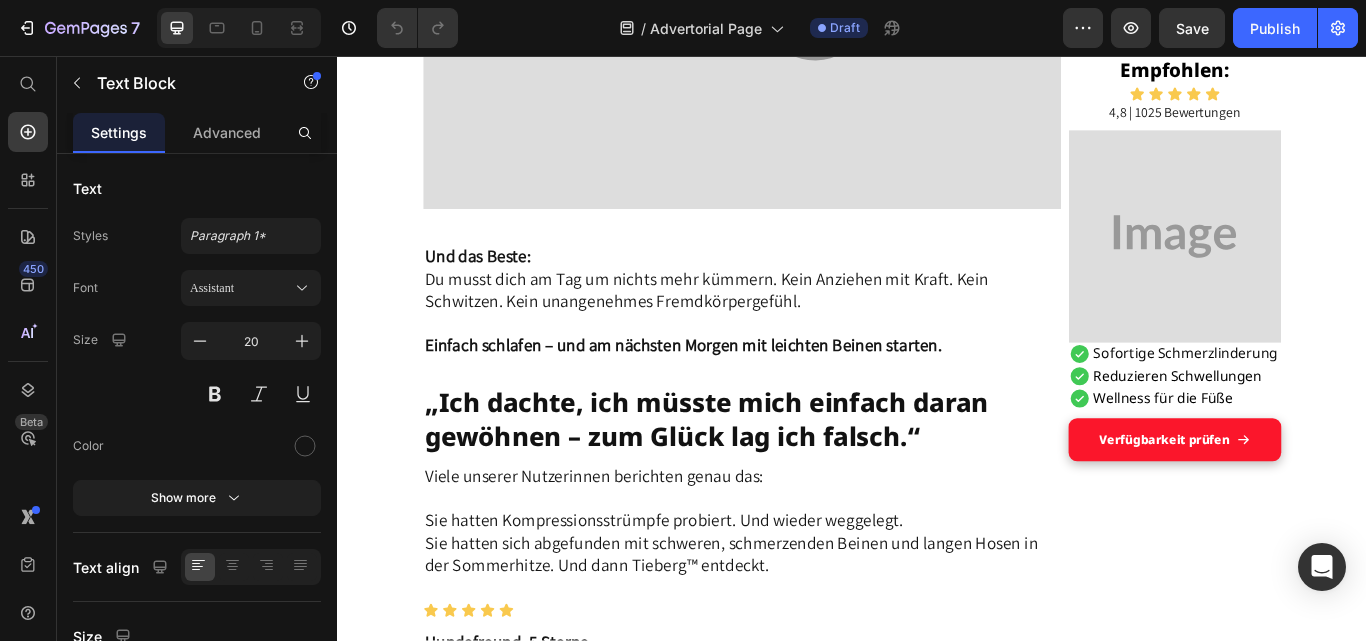 scroll, scrollTop: 5163, scrollLeft: 0, axis: vertical 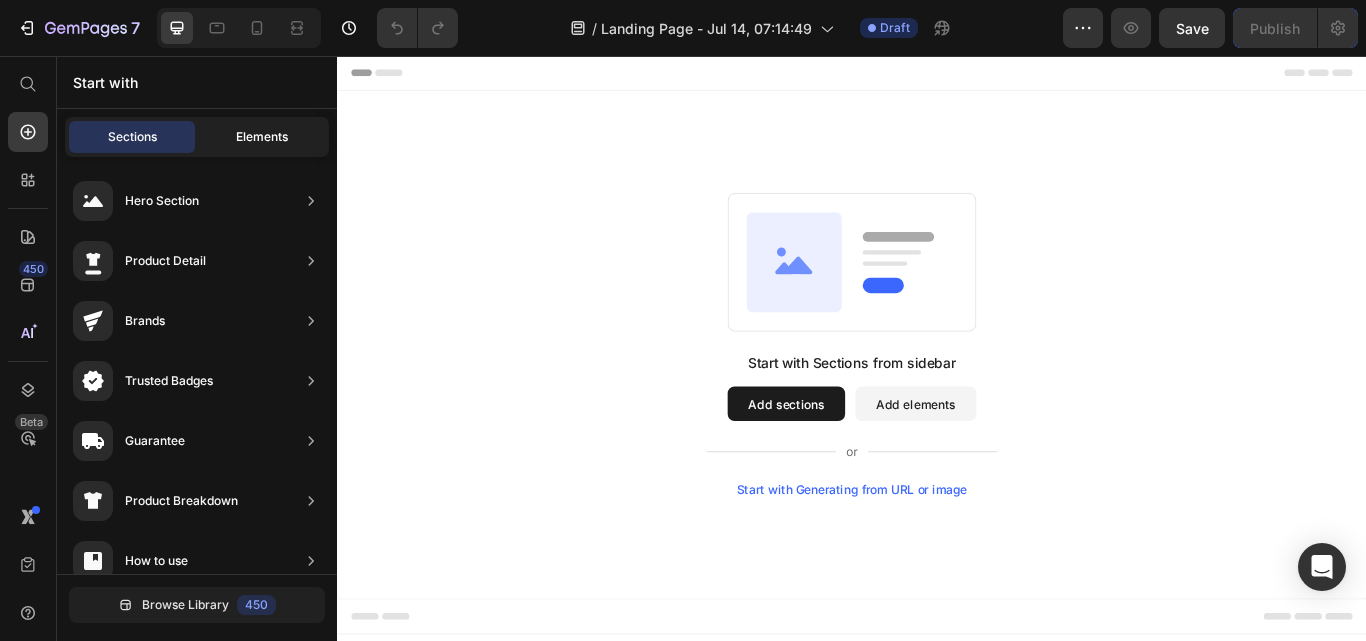 click on "Elements" at bounding box center [262, 137] 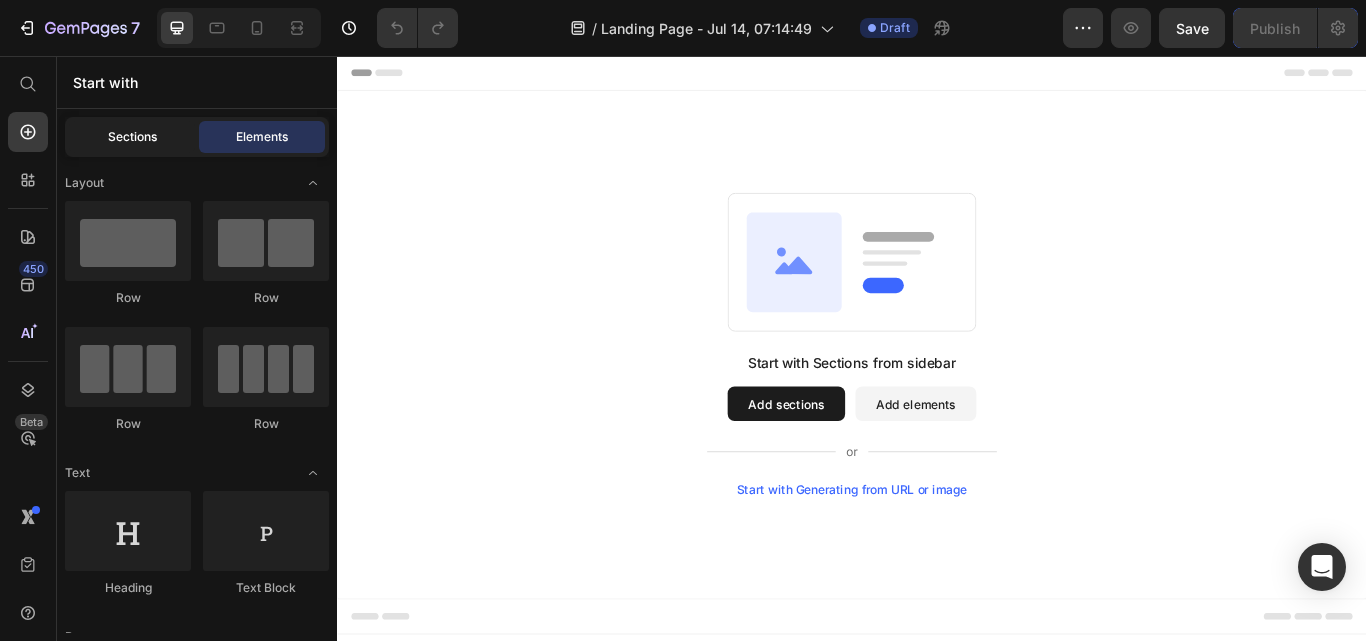click on "Sections" 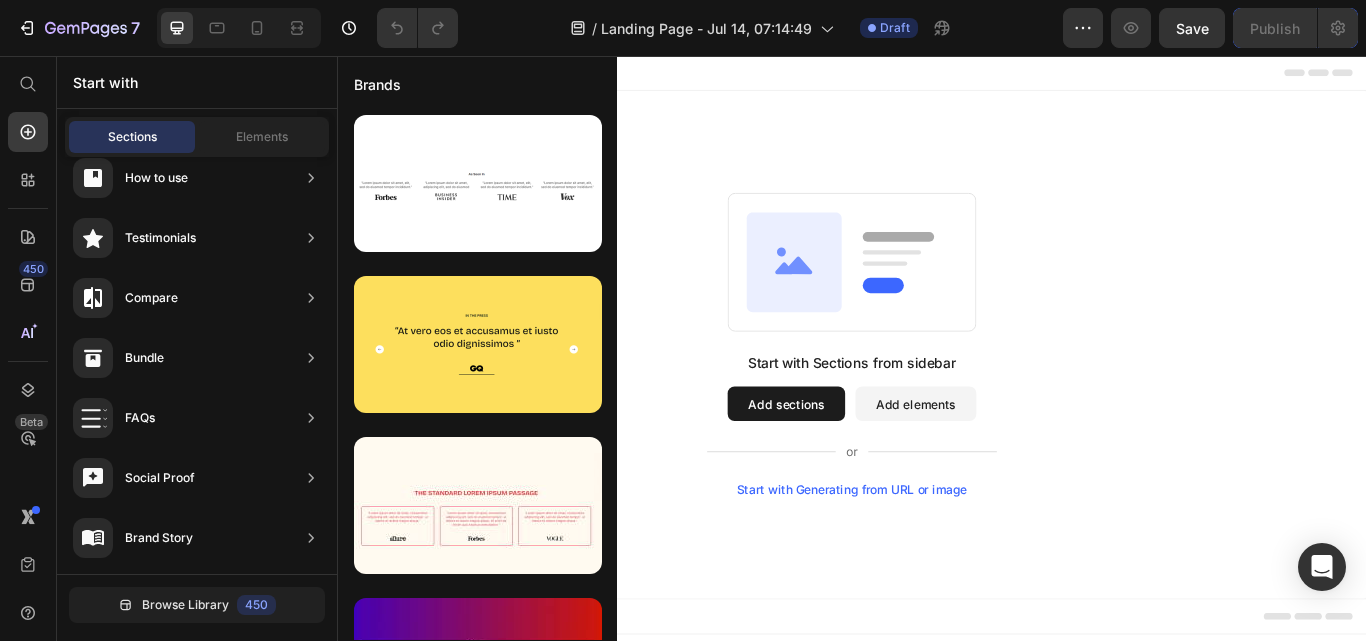 scroll, scrollTop: 0, scrollLeft: 0, axis: both 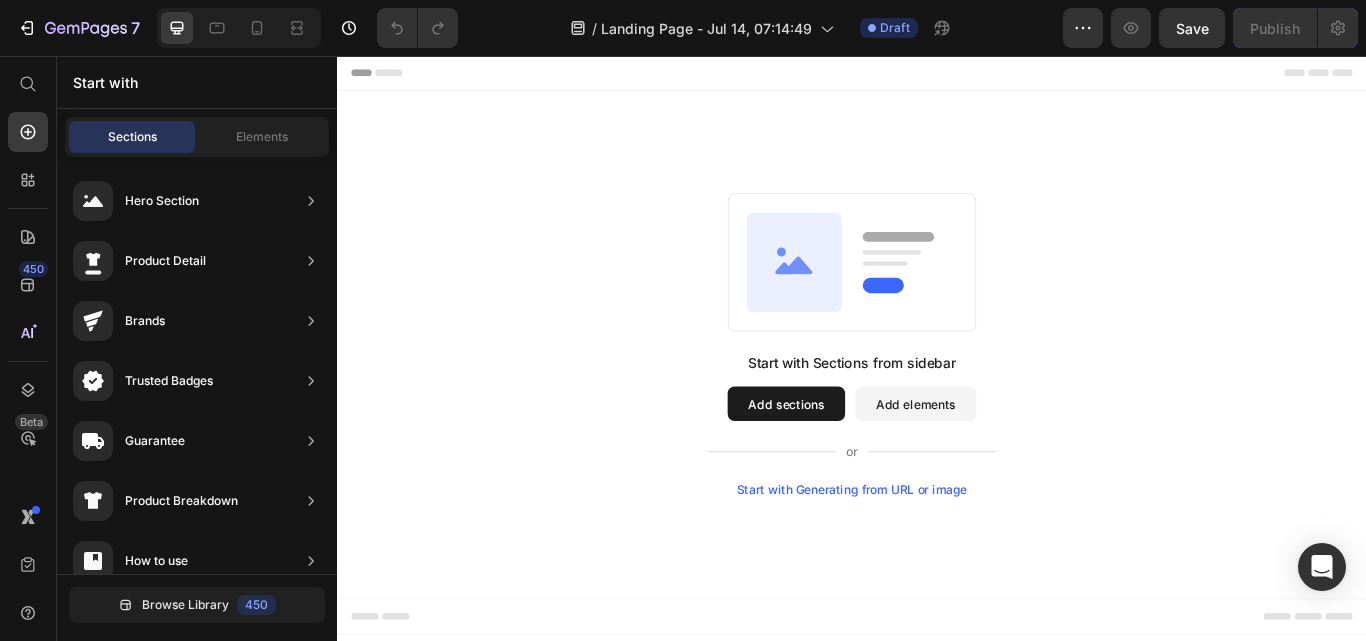 click on "Start with Sections from sidebar Add sections Add elements Start with Generating from URL or image" at bounding box center [937, 393] 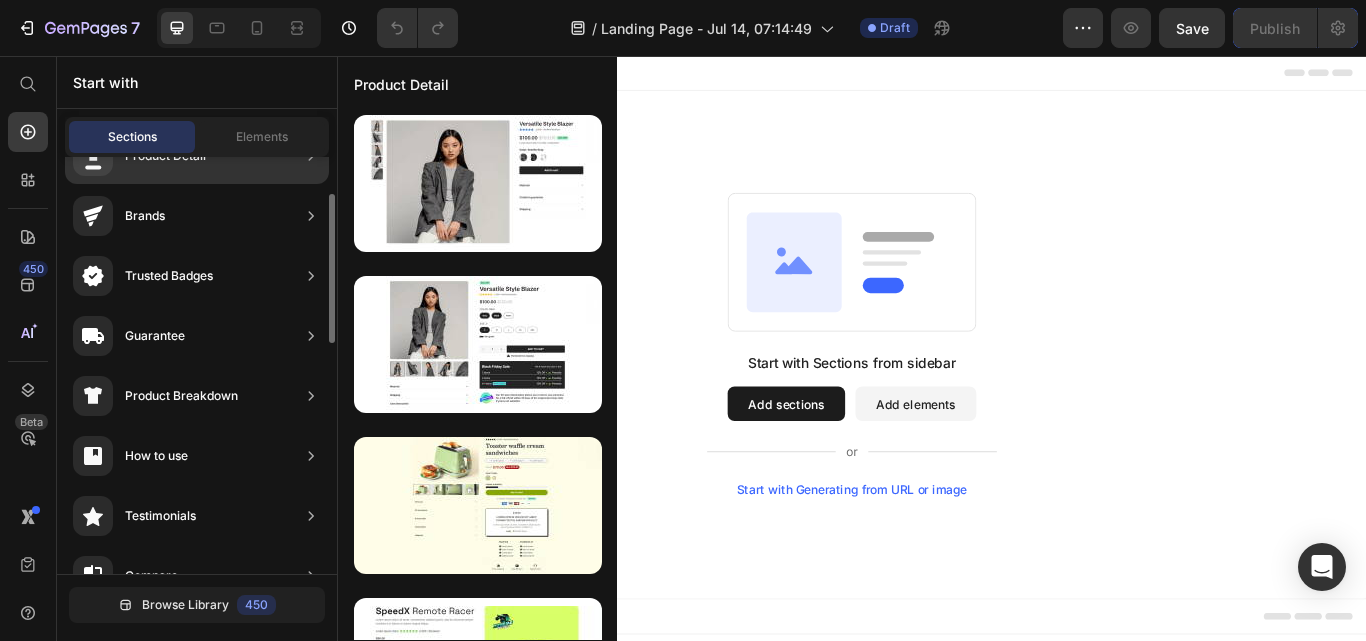 scroll, scrollTop: 0, scrollLeft: 0, axis: both 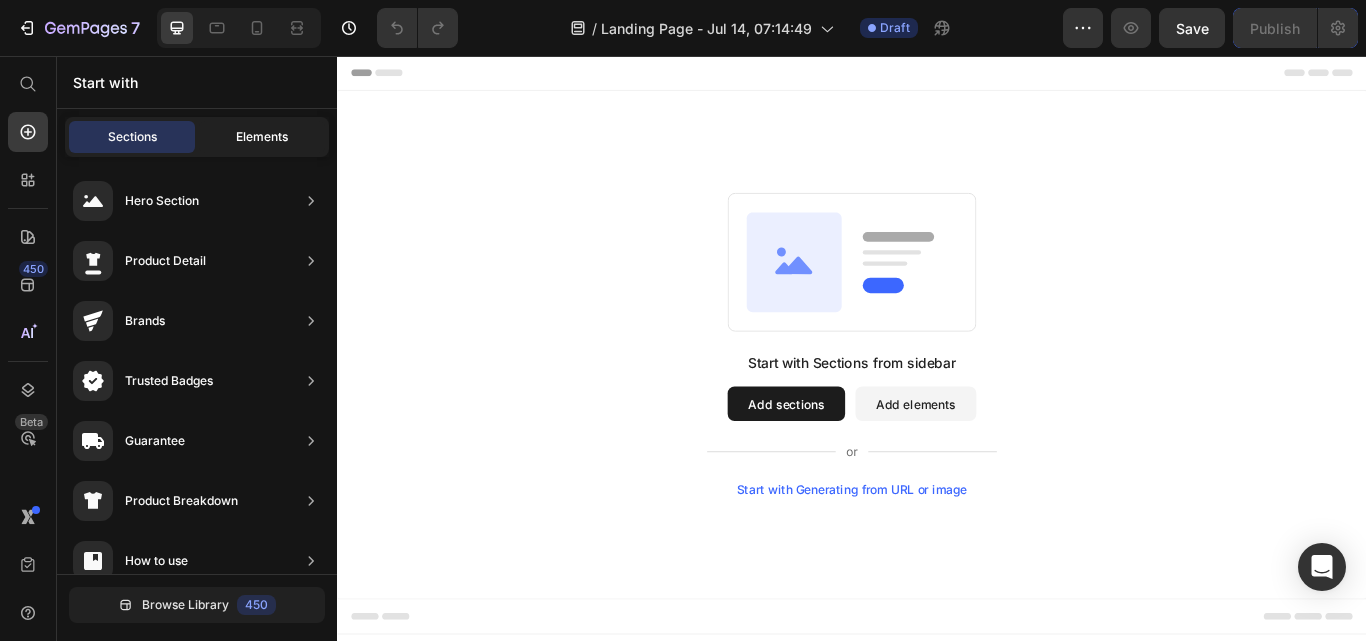 click on "Elements" 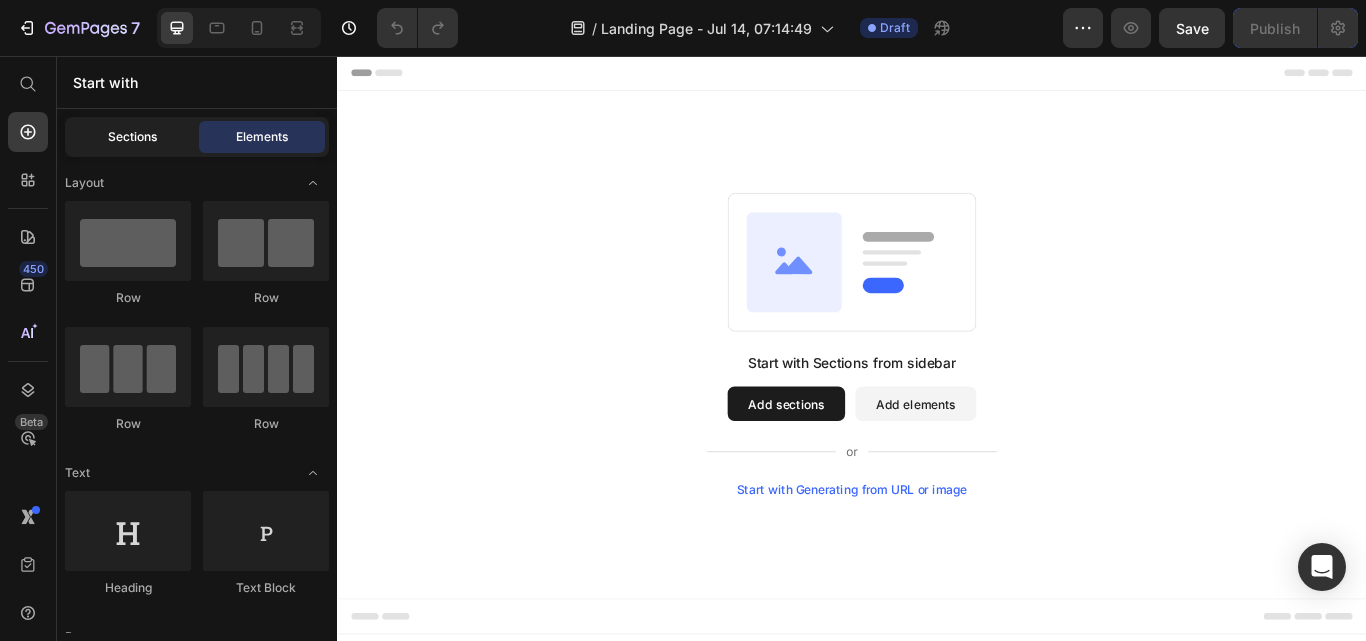 click on "Sections" 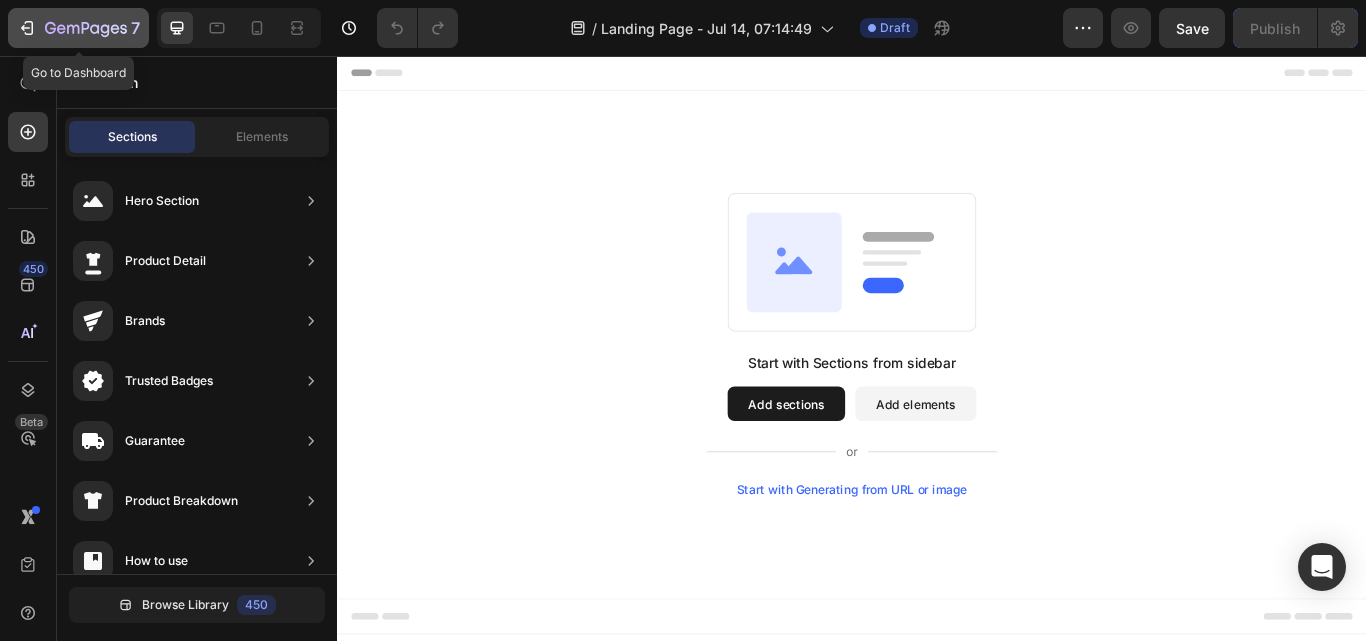 click 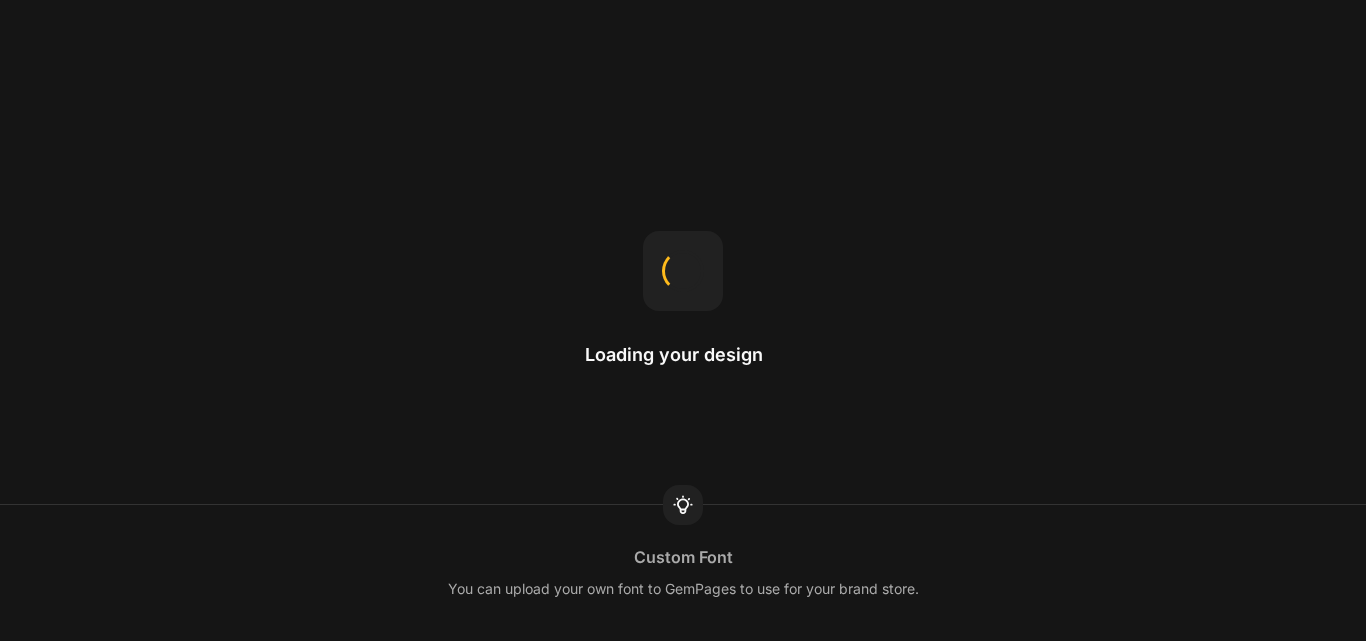 scroll, scrollTop: 0, scrollLeft: 0, axis: both 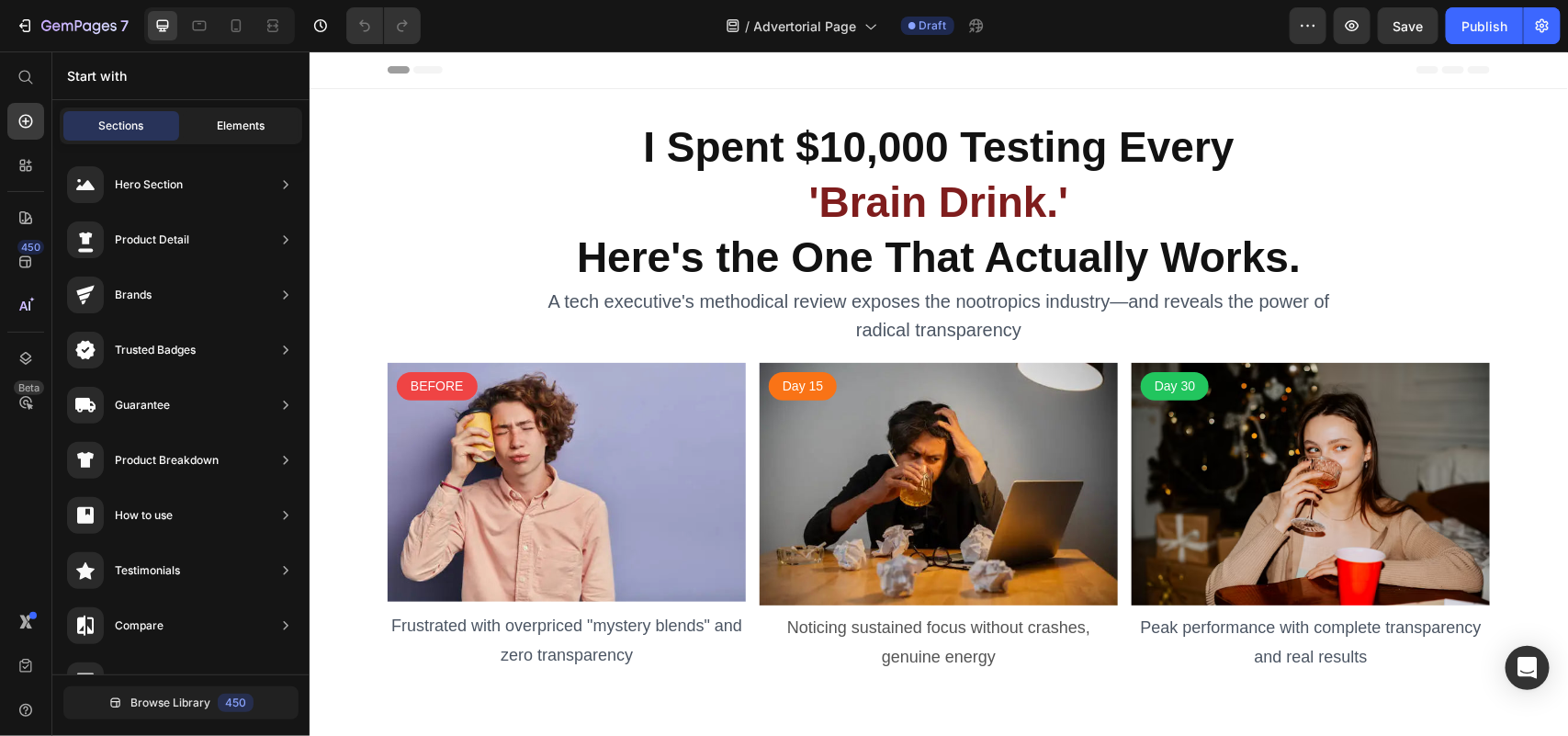 click on "Elements" at bounding box center (241, 126) 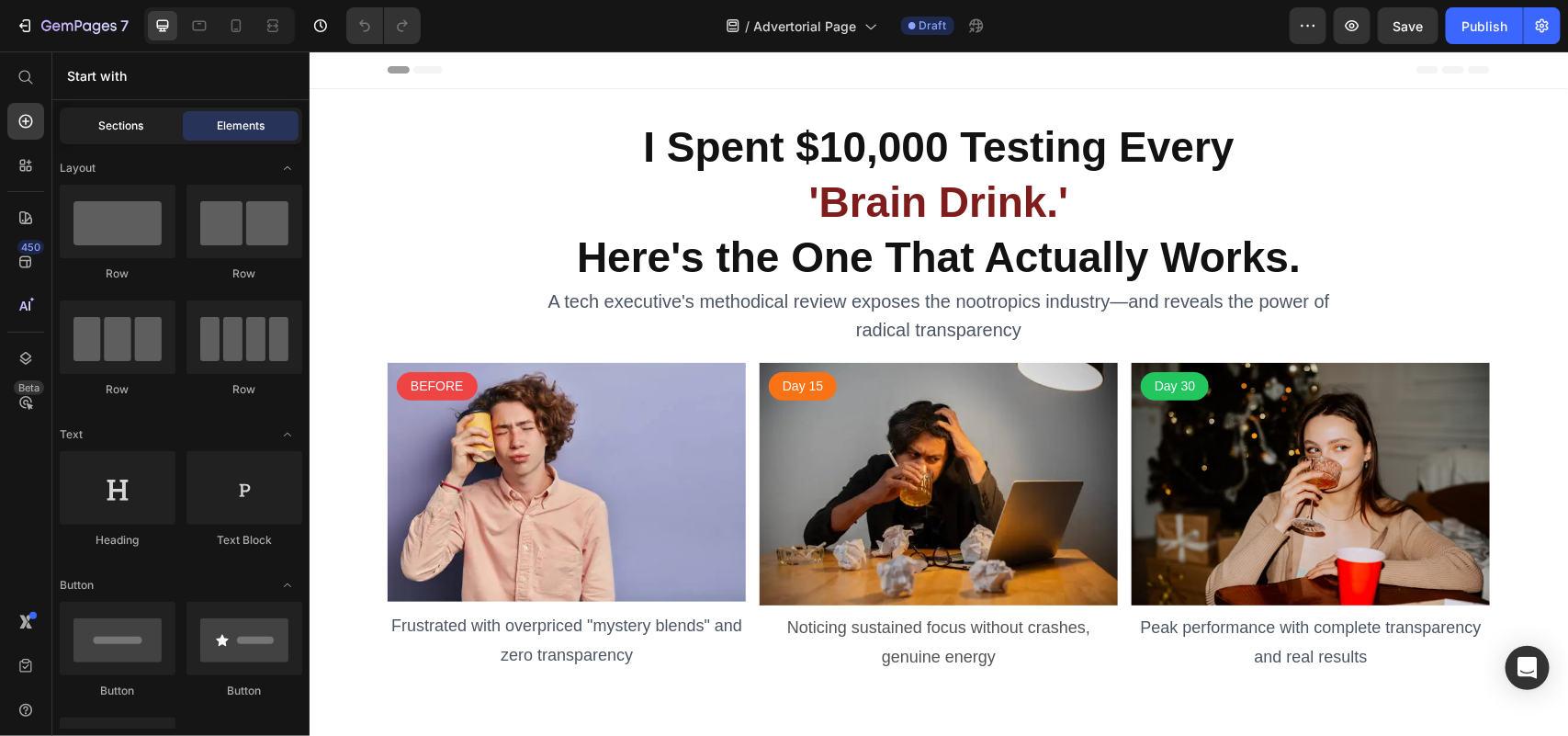 click on "Sections" 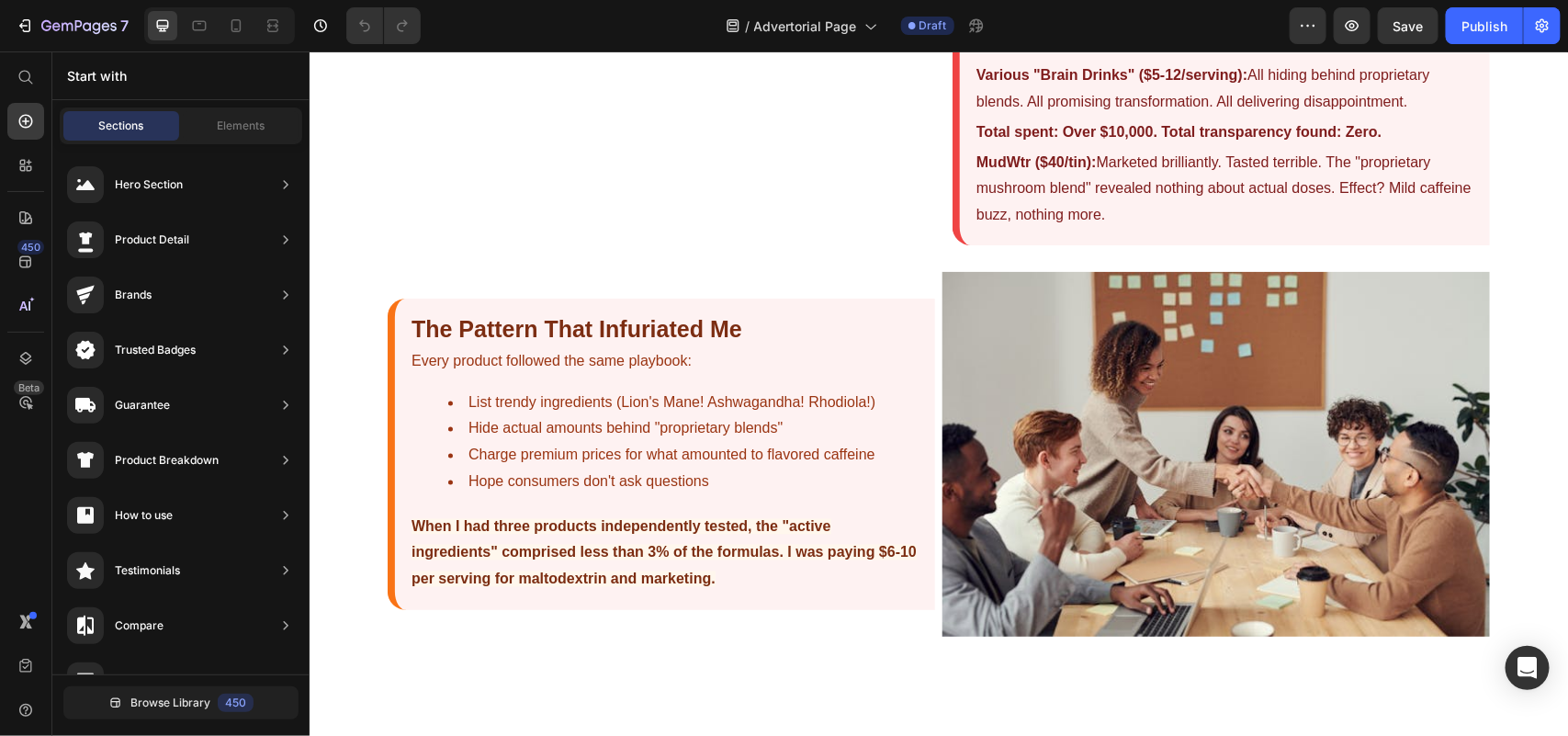 scroll, scrollTop: 0, scrollLeft: 0, axis: both 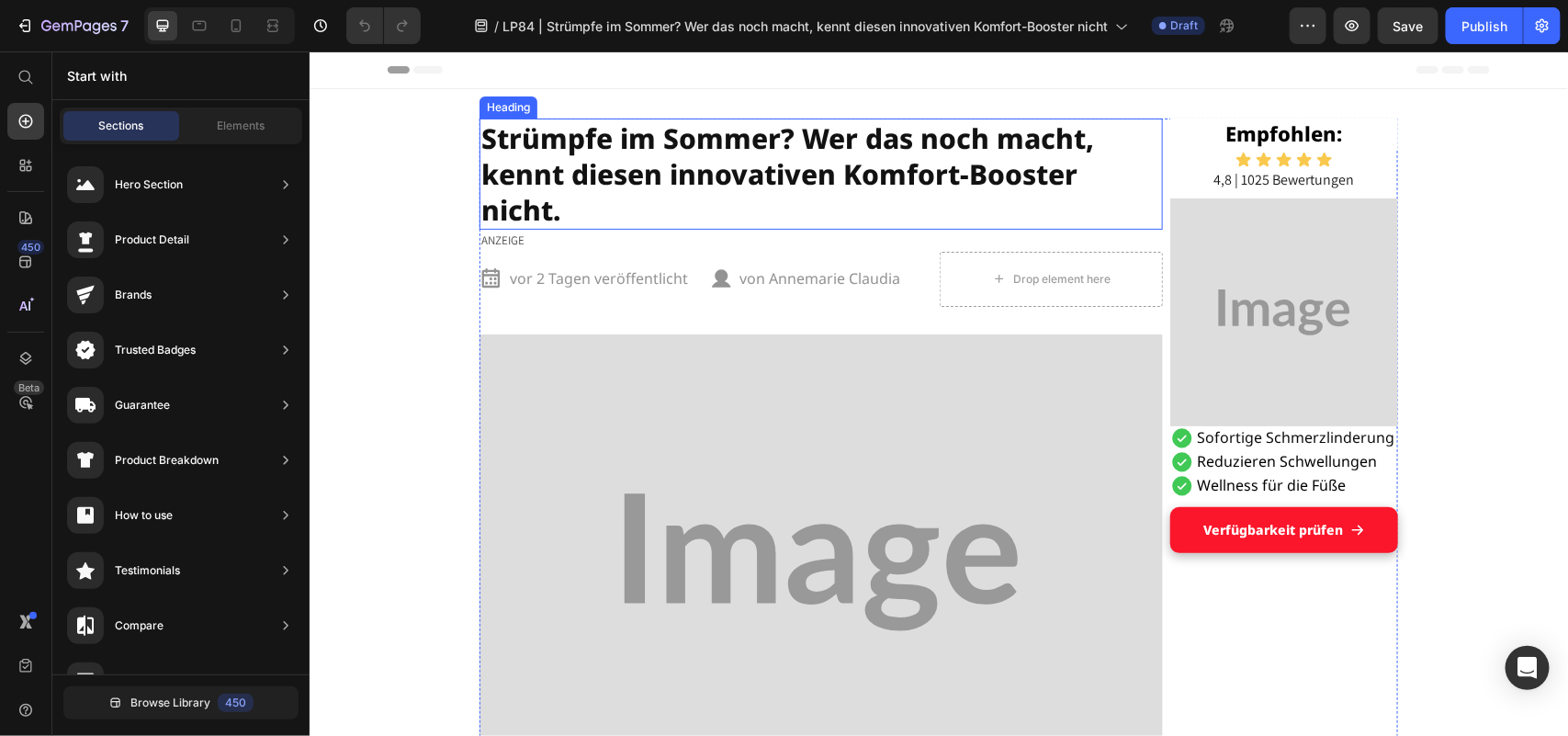 click on "Strümpfe im Sommer? Wer das noch macht, kennt diesen innovativen Komfort-Booster nicht." at bounding box center [820, 173] 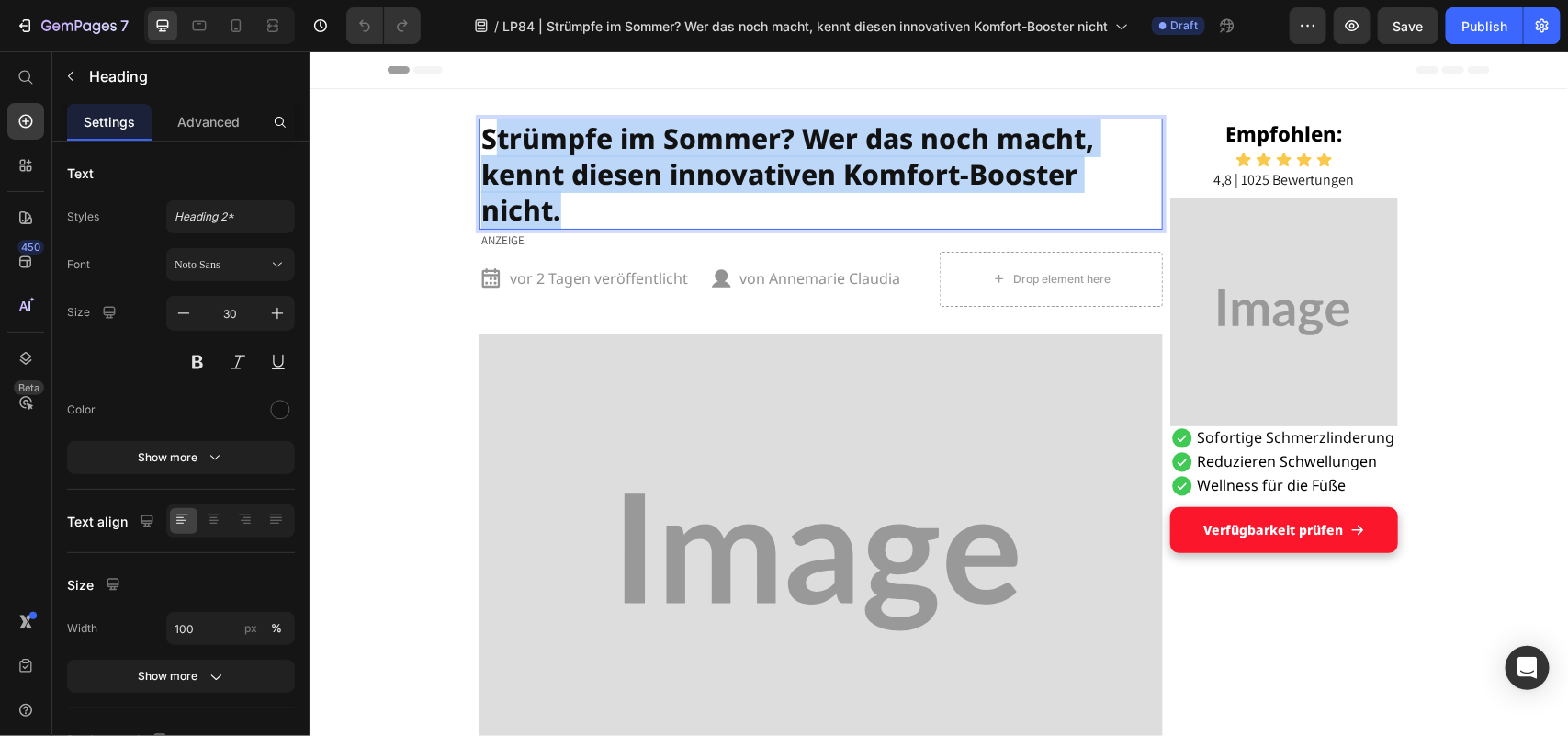drag, startPoint x: 492, startPoint y: 132, endPoint x: 615, endPoint y: 210, distance: 145.64683 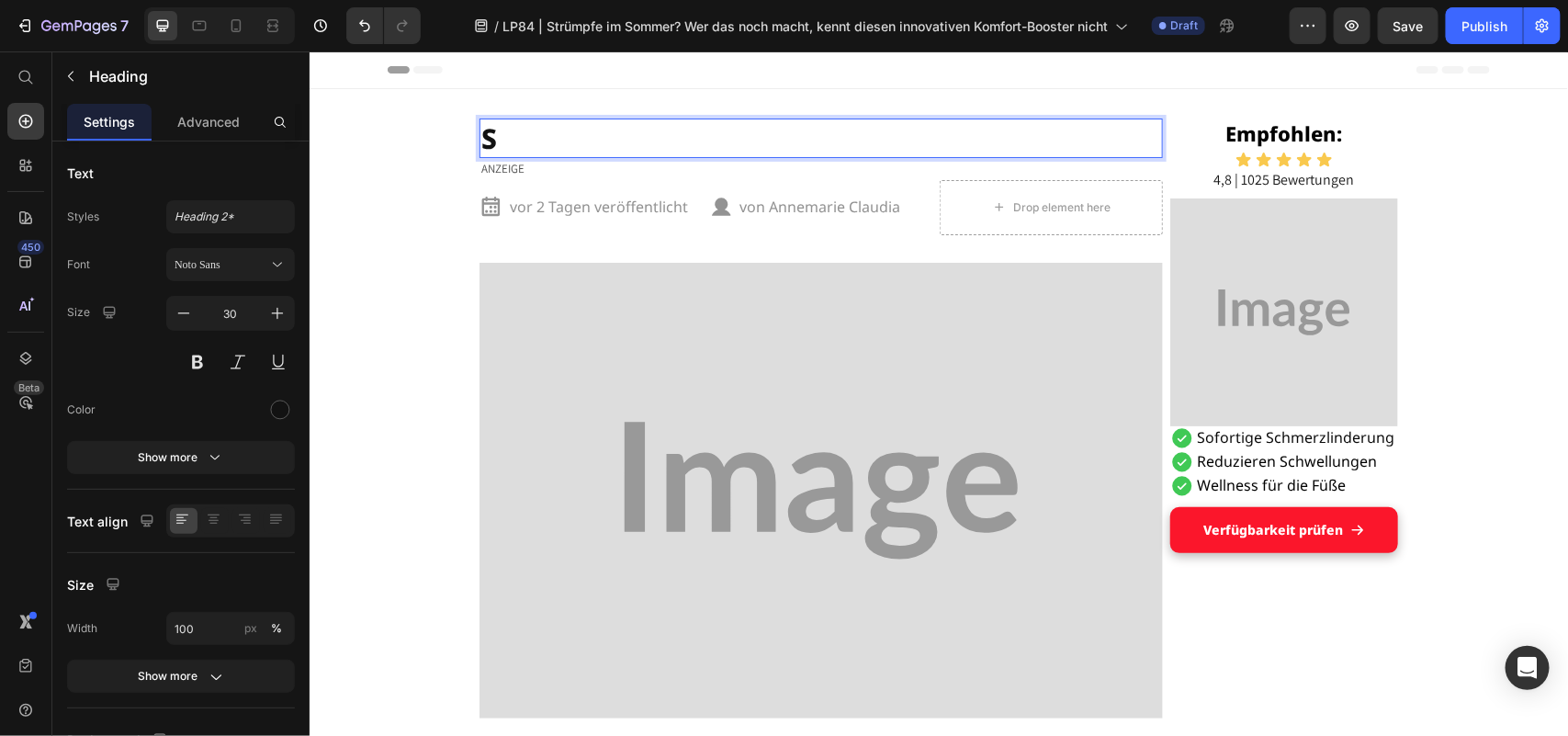 click on "S" at bounding box center [820, 137] 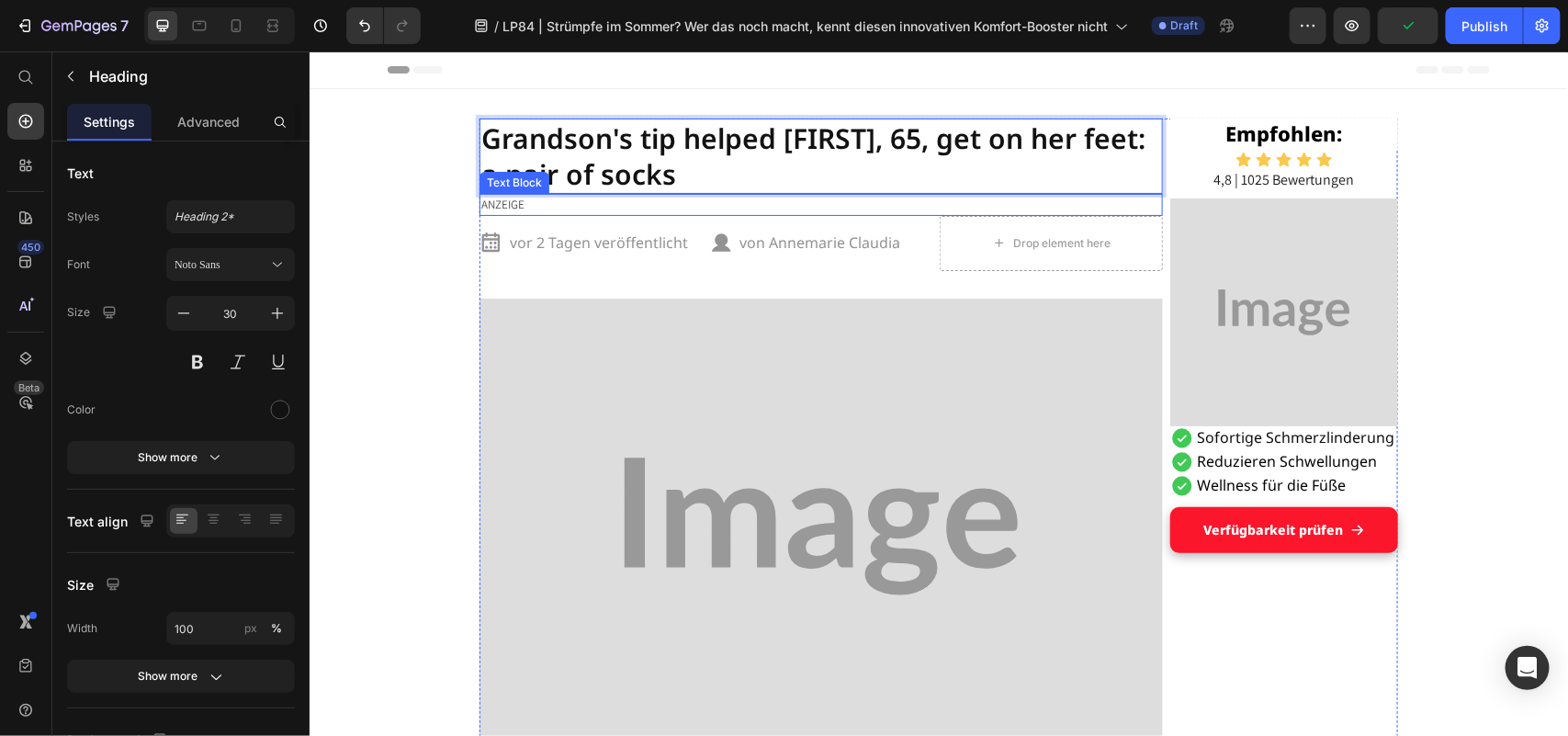 click on "ANZEIGE" at bounding box center [820, 204] 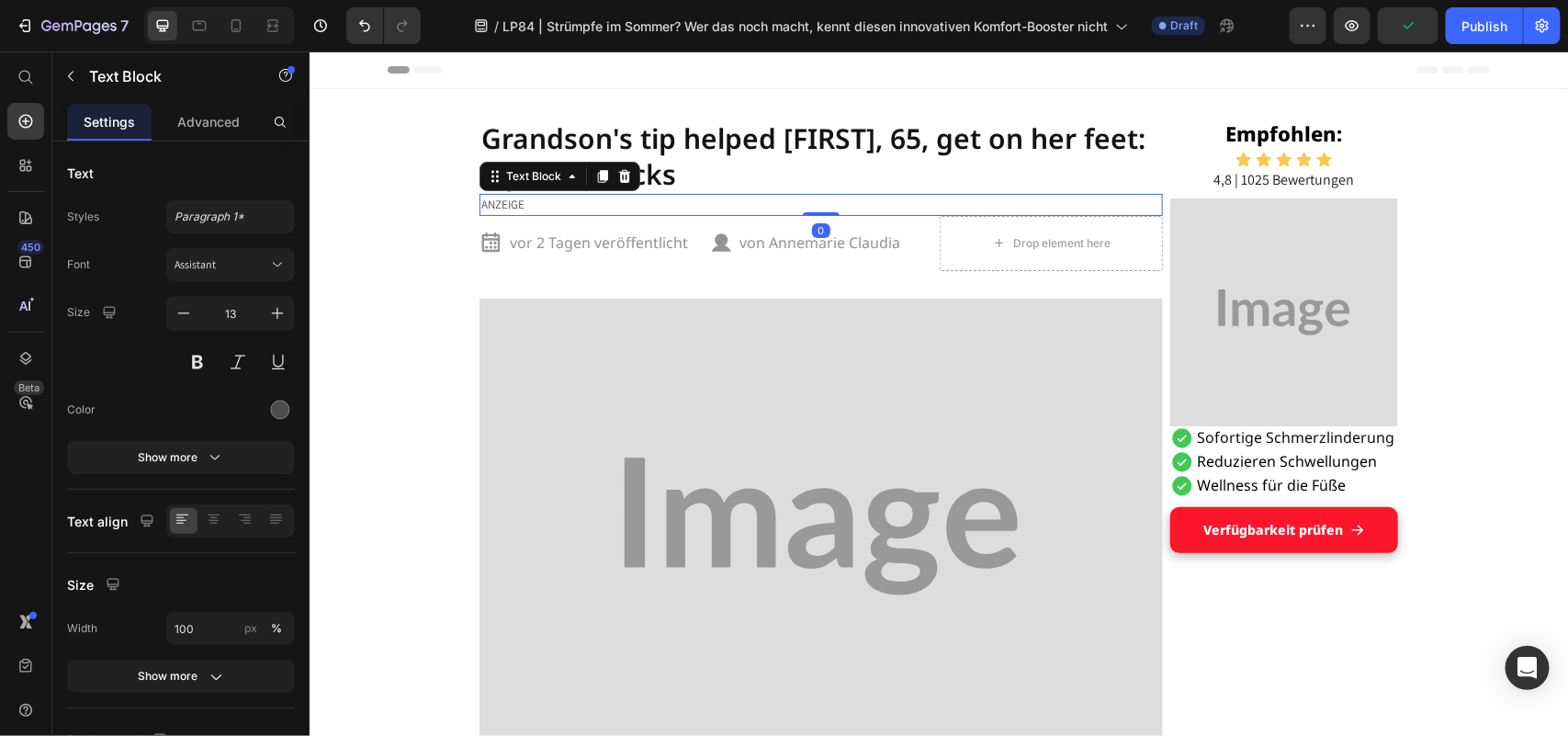 click on "ANZEIGE" at bounding box center [820, 204] 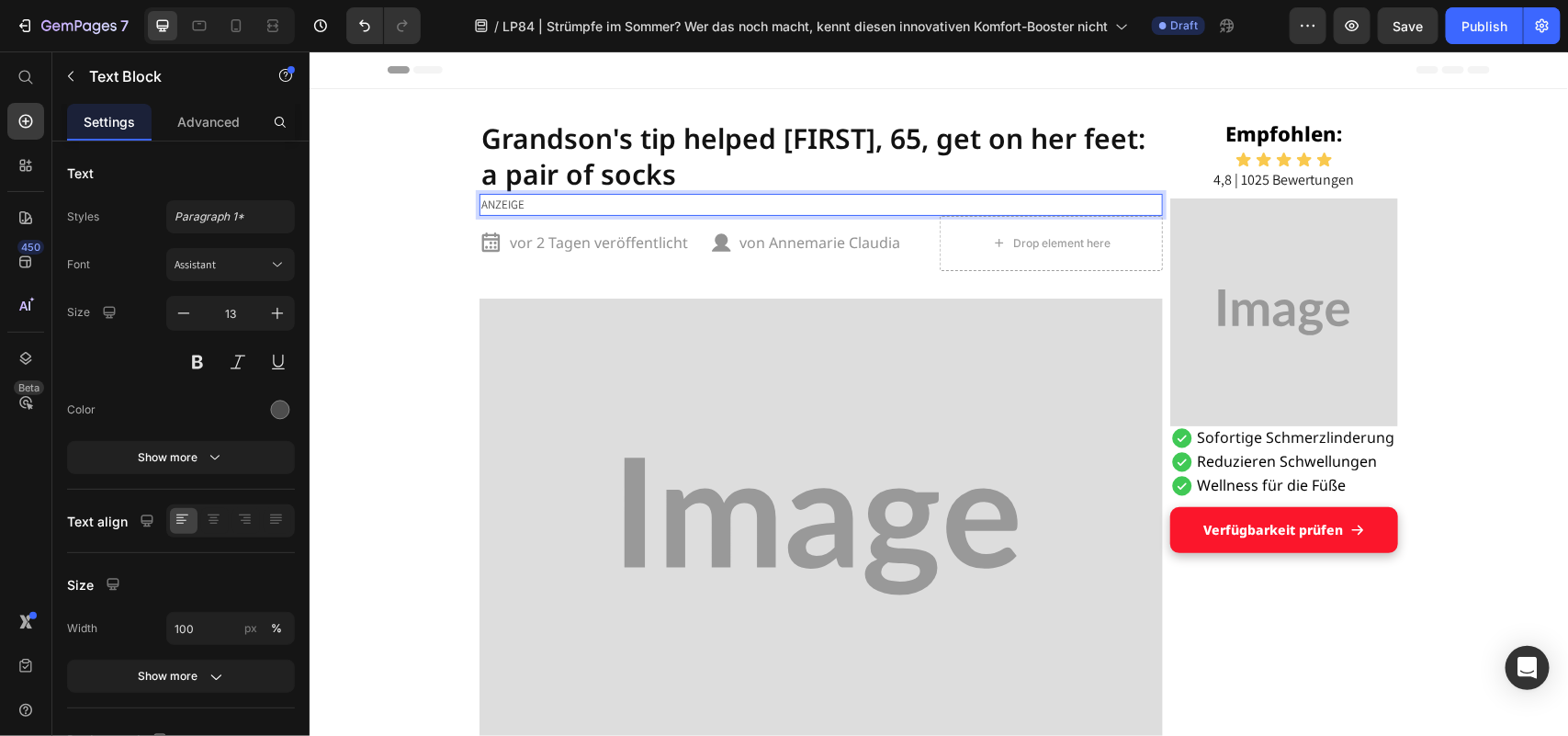 click on "ANZEIGE" at bounding box center [820, 204] 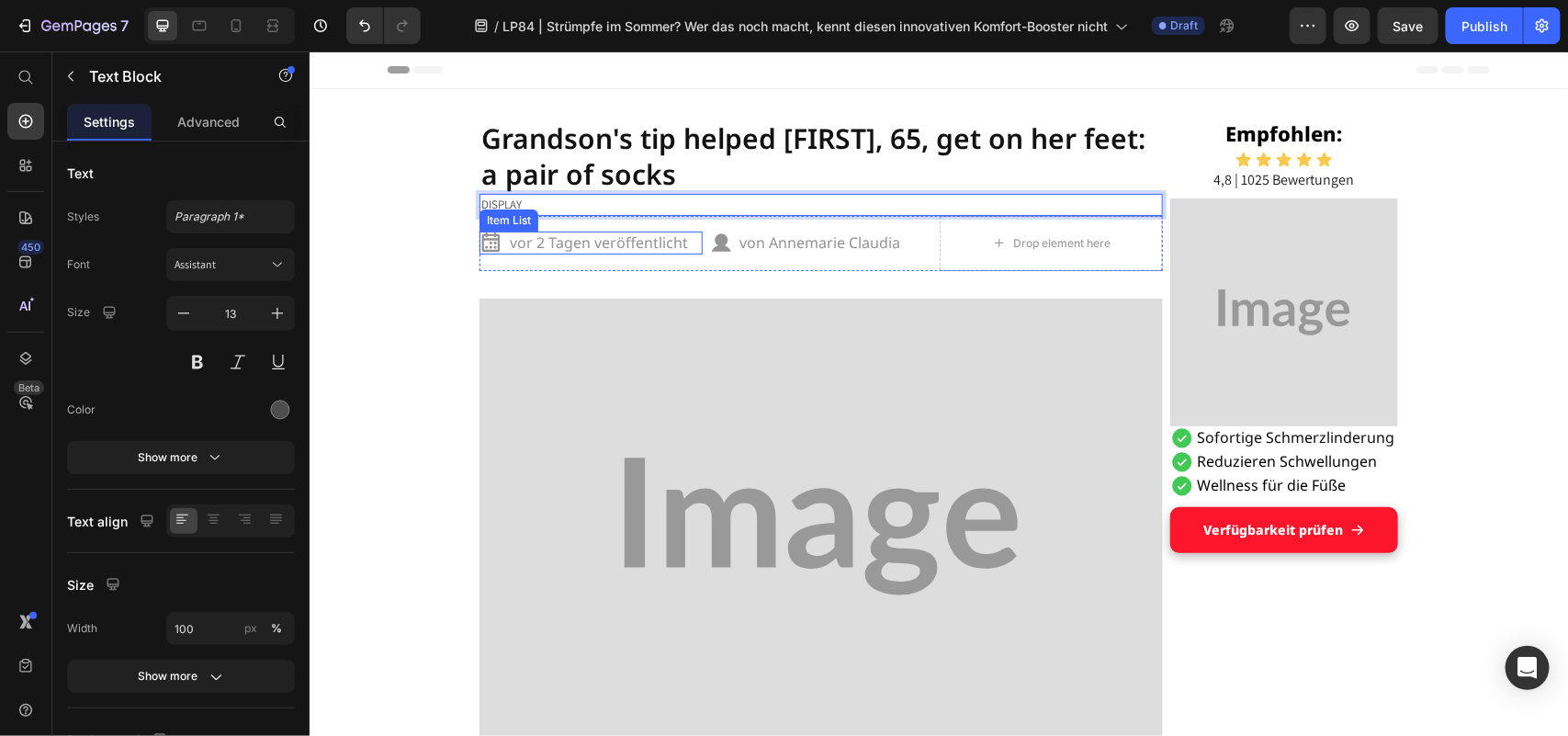 click on "vor 2 Tagen veröffentlicht" at bounding box center (598, 242) 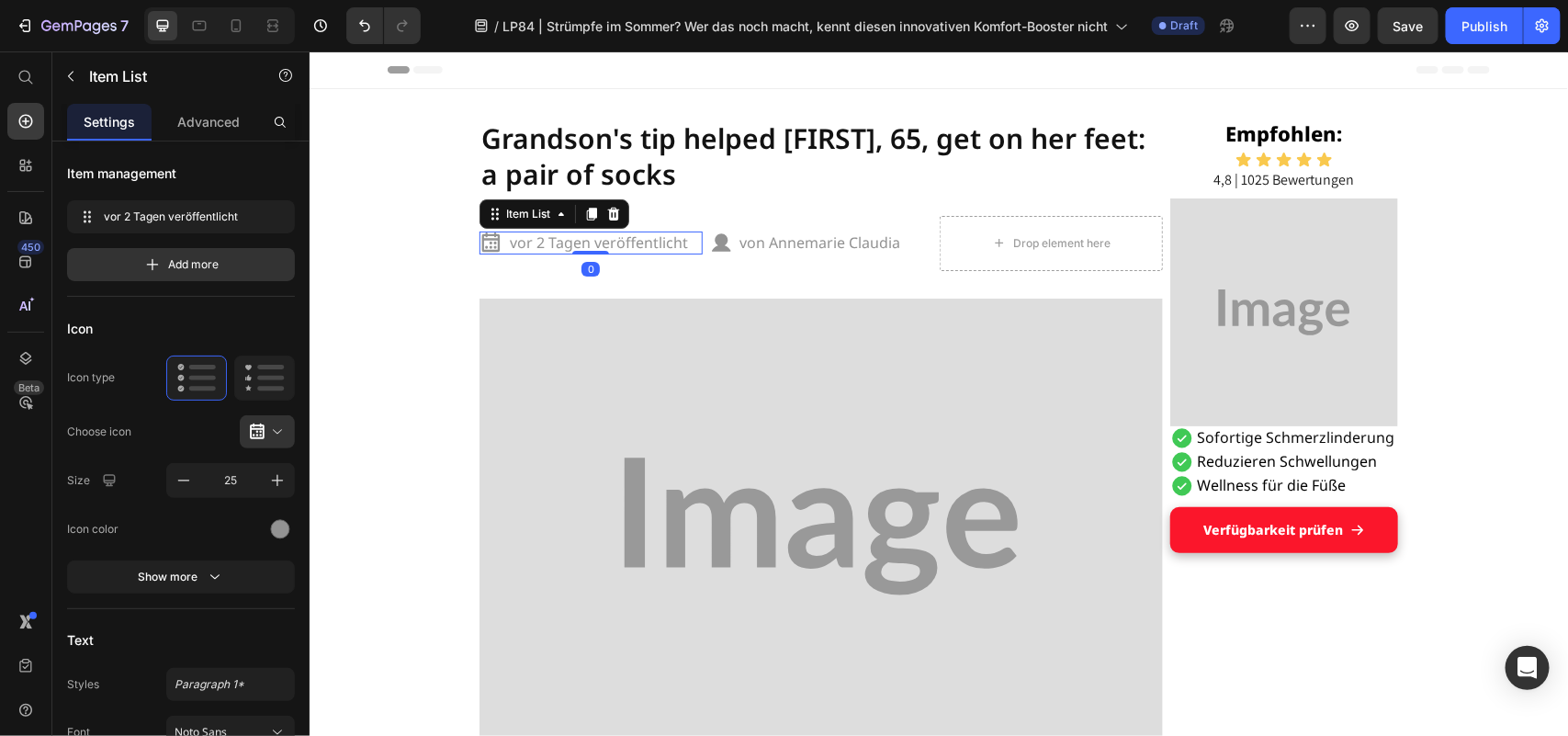 click on "vor 2 Tagen veröffentlicht" at bounding box center [598, 242] 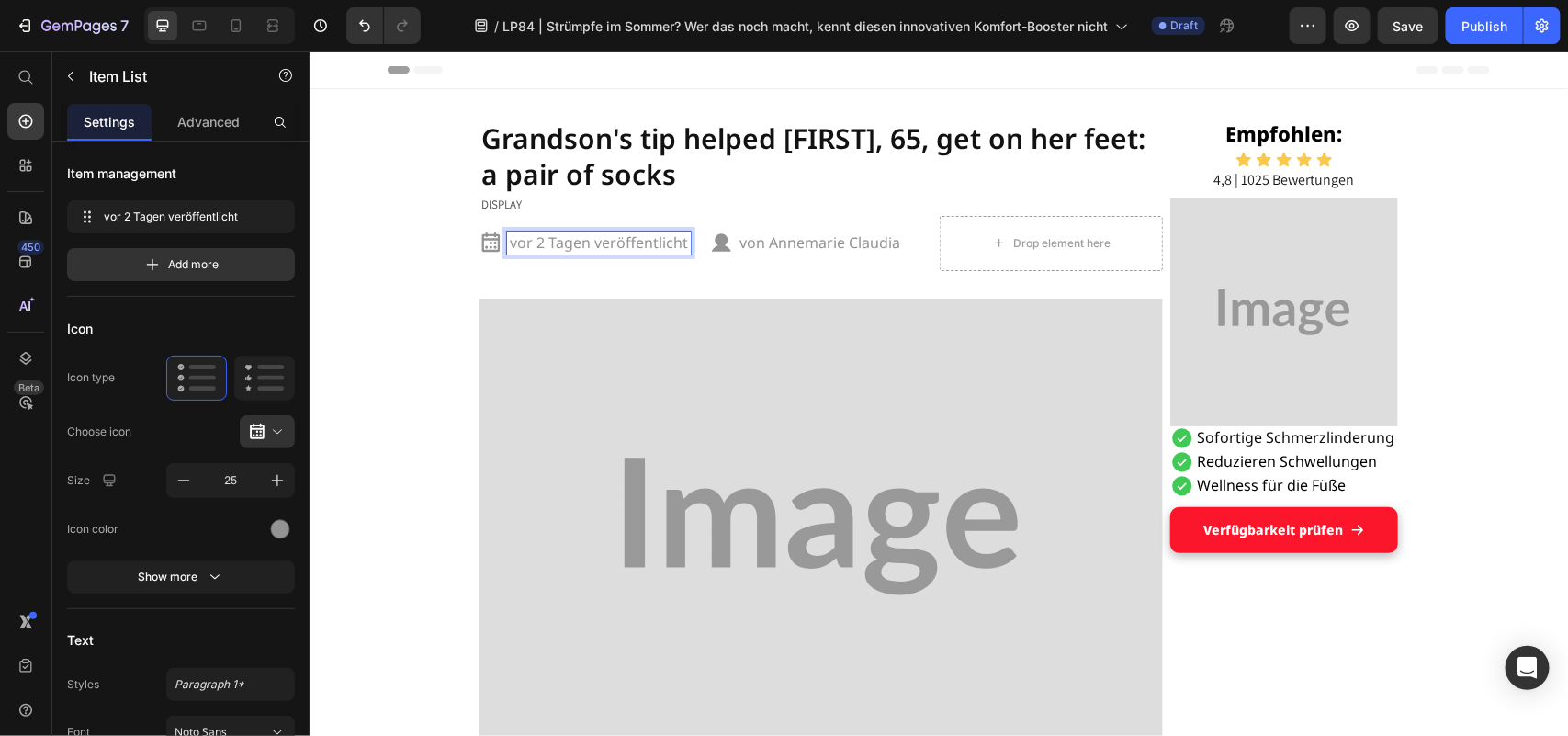 click on "vor 2 Tagen veröffentlicht" at bounding box center (598, 242) 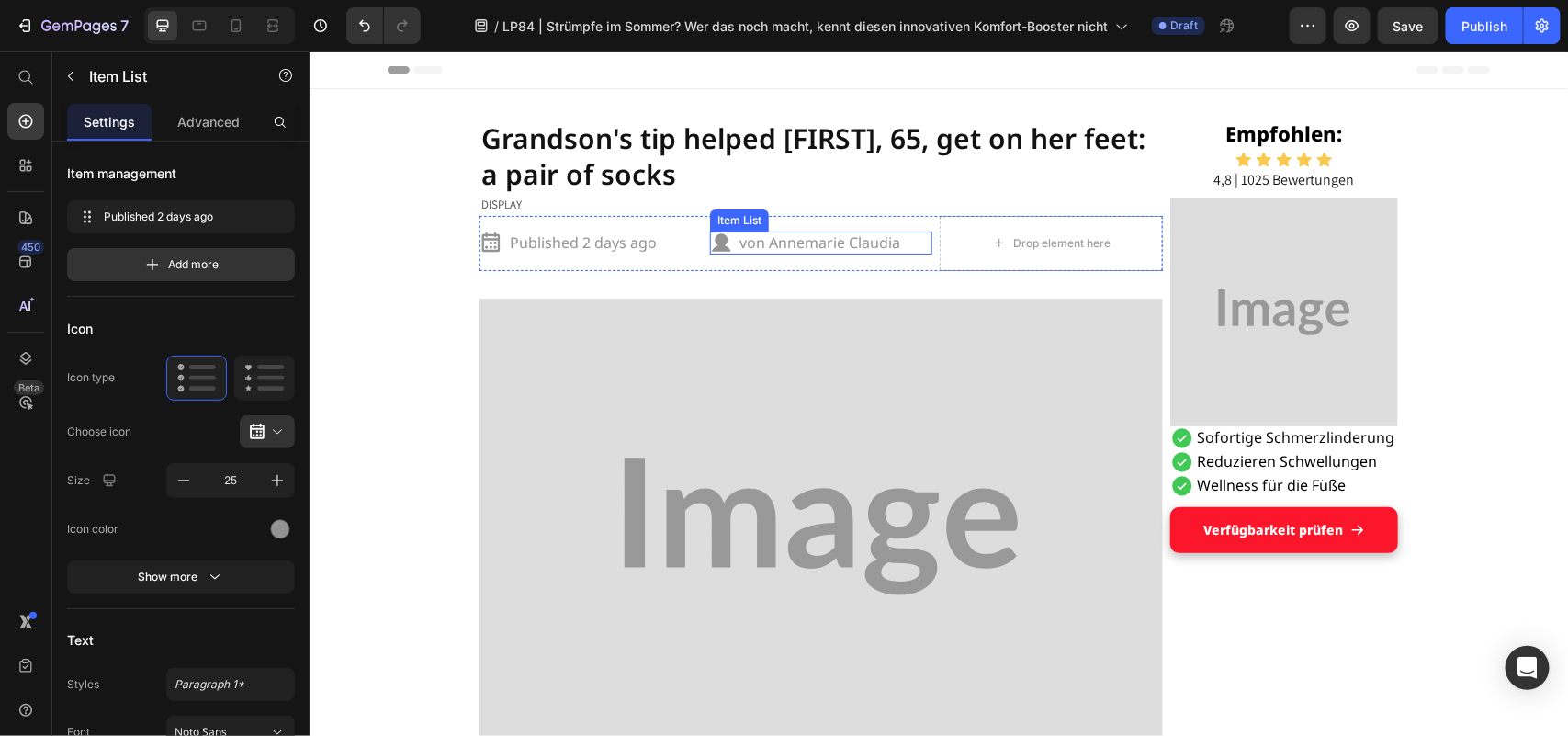 click on "von Annemarie Claudia" at bounding box center (819, 242) 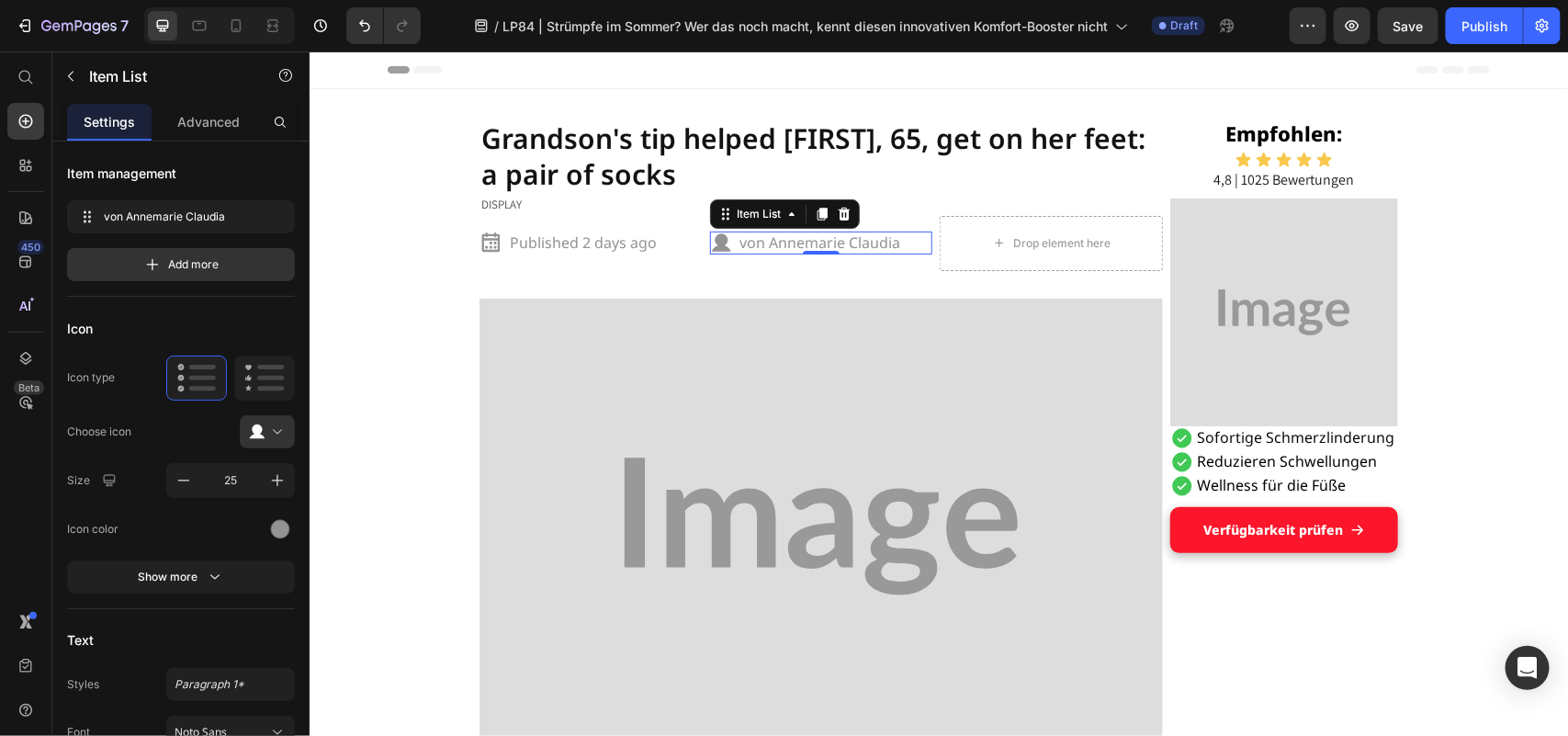 click on "von Annemarie Claudia" at bounding box center [819, 242] 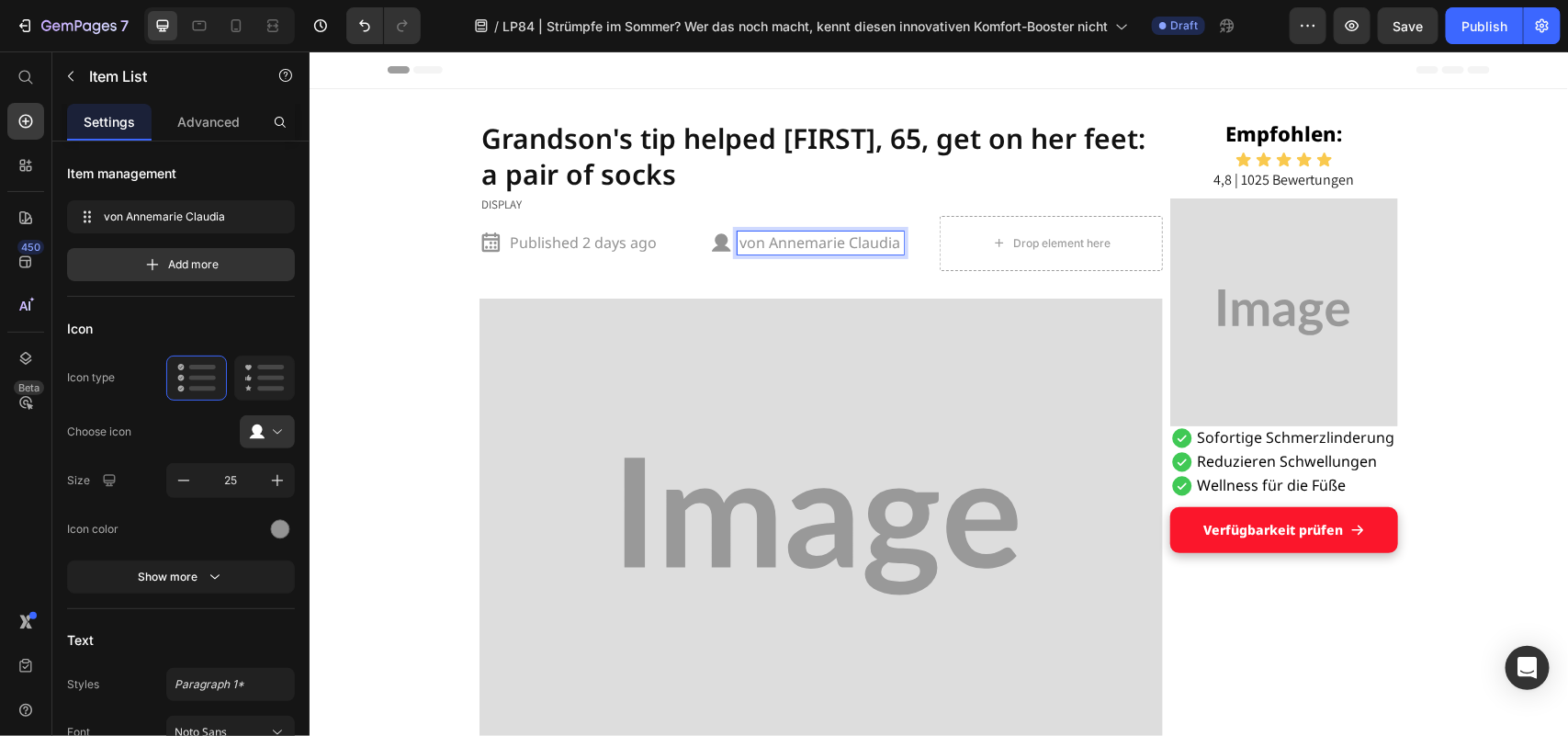 click on "von Annemarie Claudia" at bounding box center [819, 242] 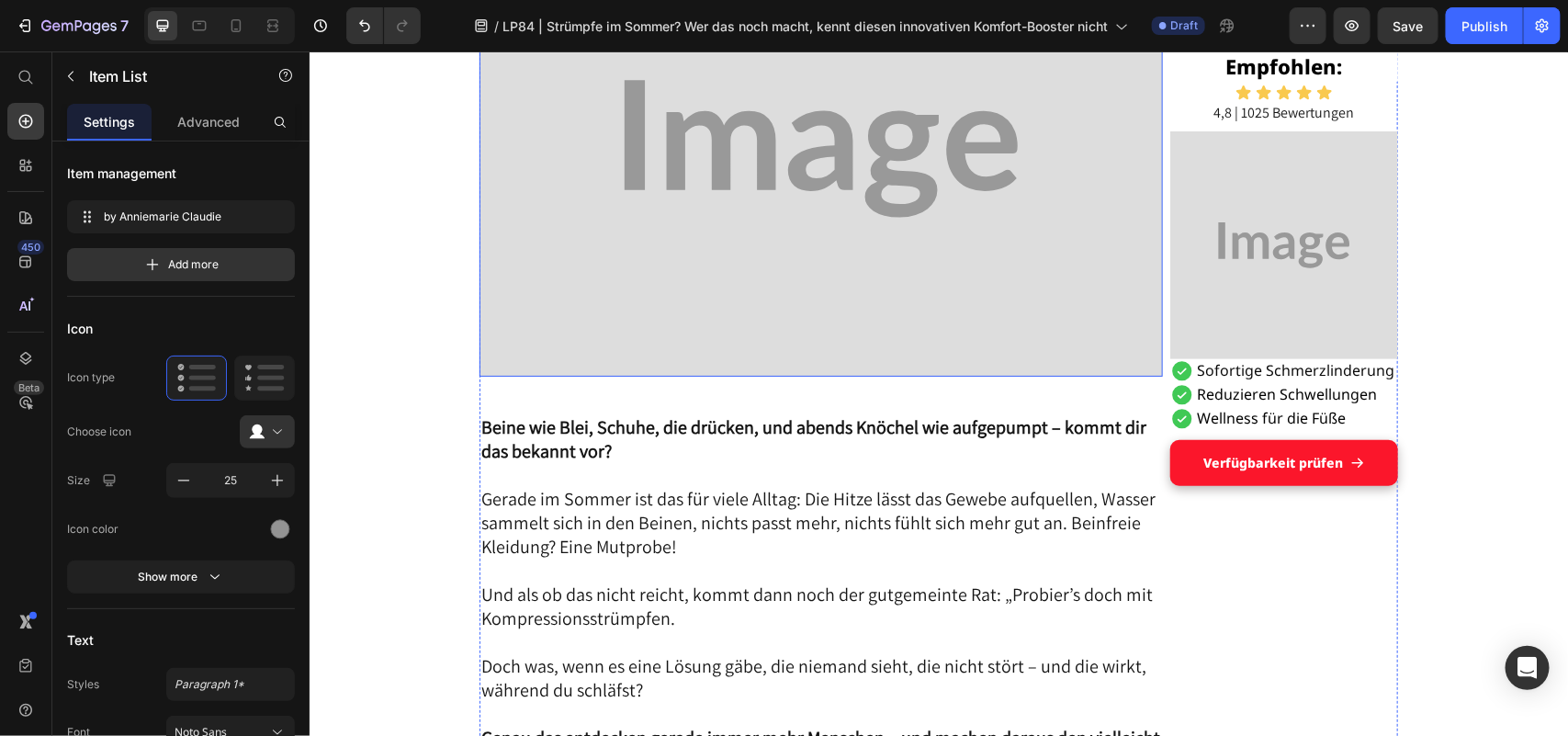 scroll, scrollTop: 382, scrollLeft: 0, axis: vertical 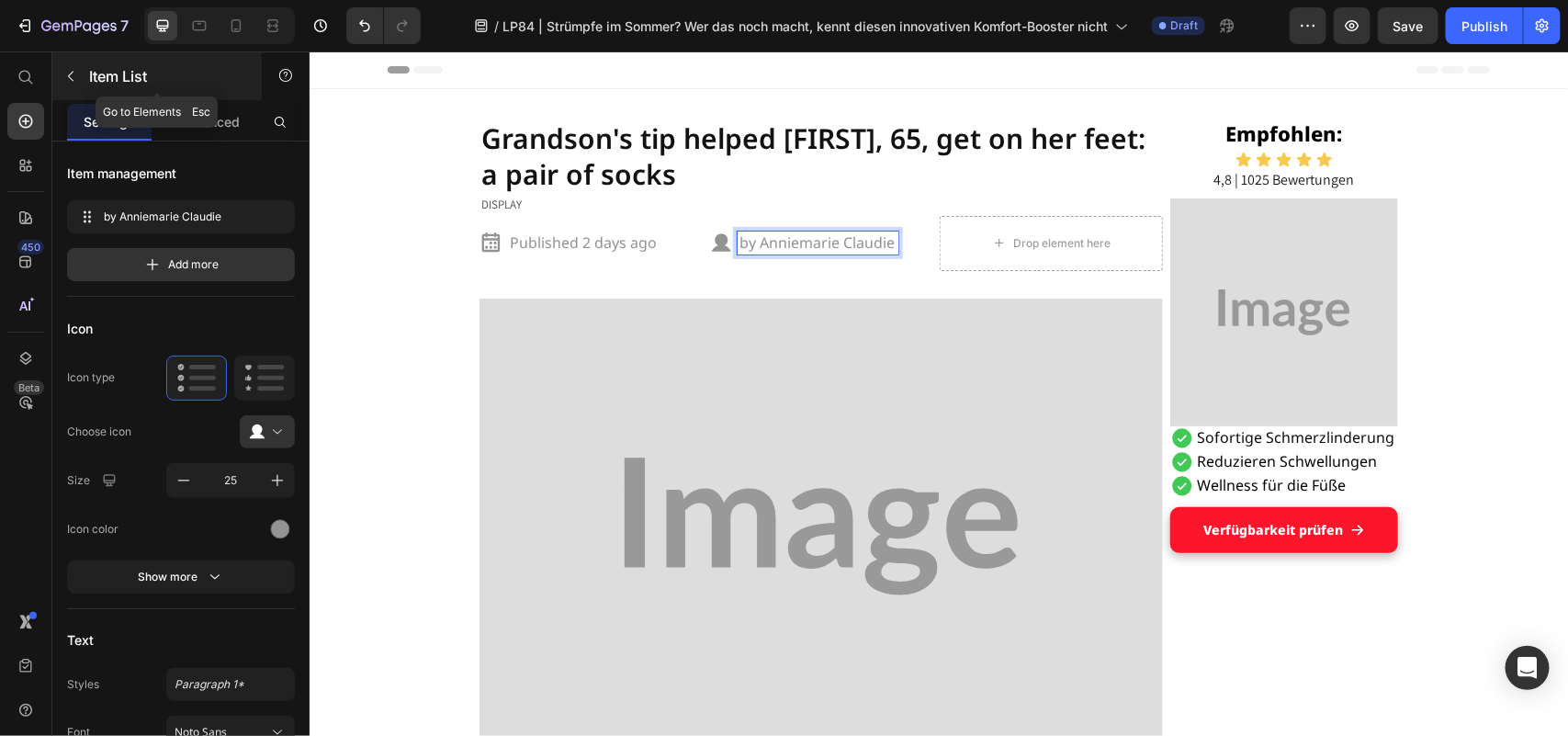 click 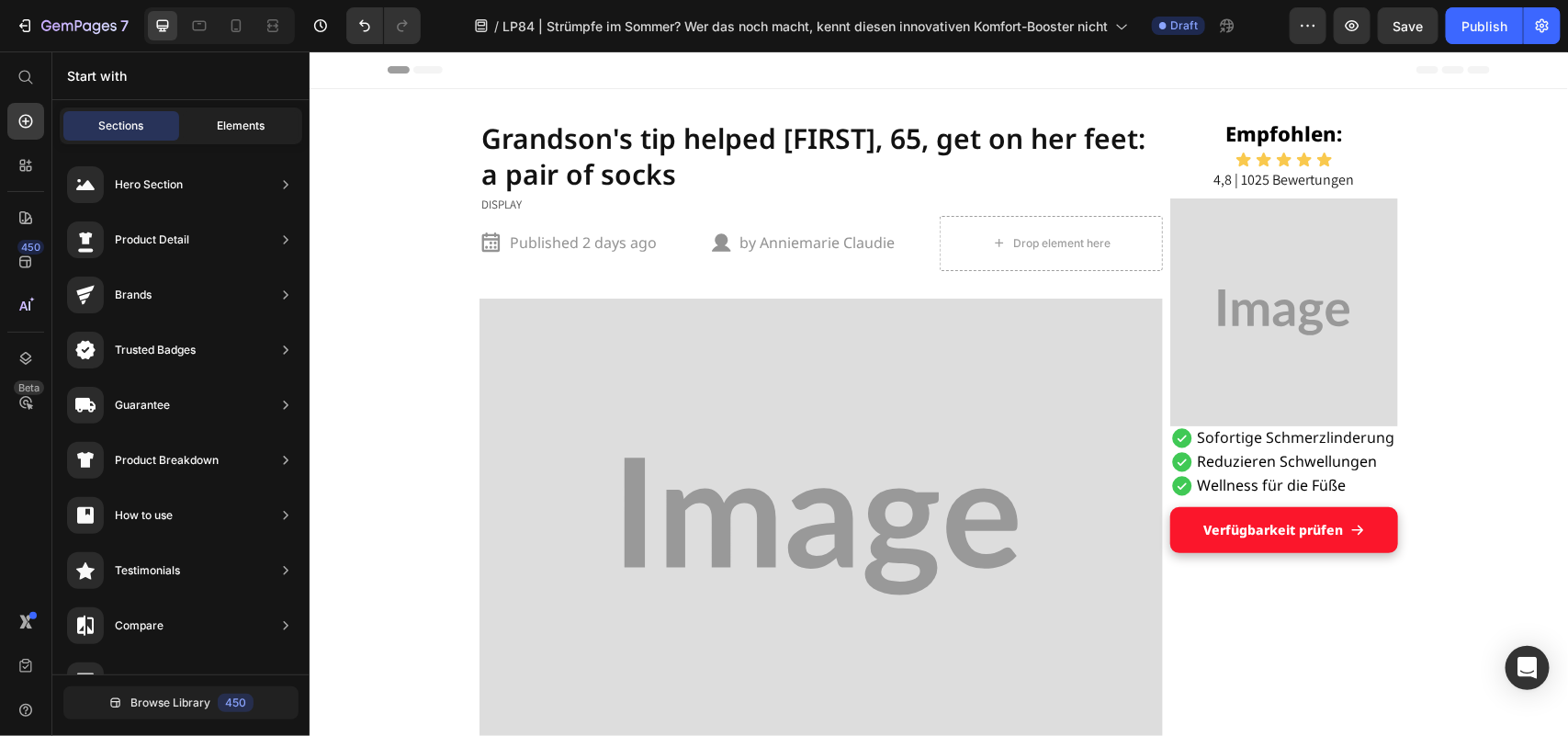 click on "Elements" at bounding box center (241, 126) 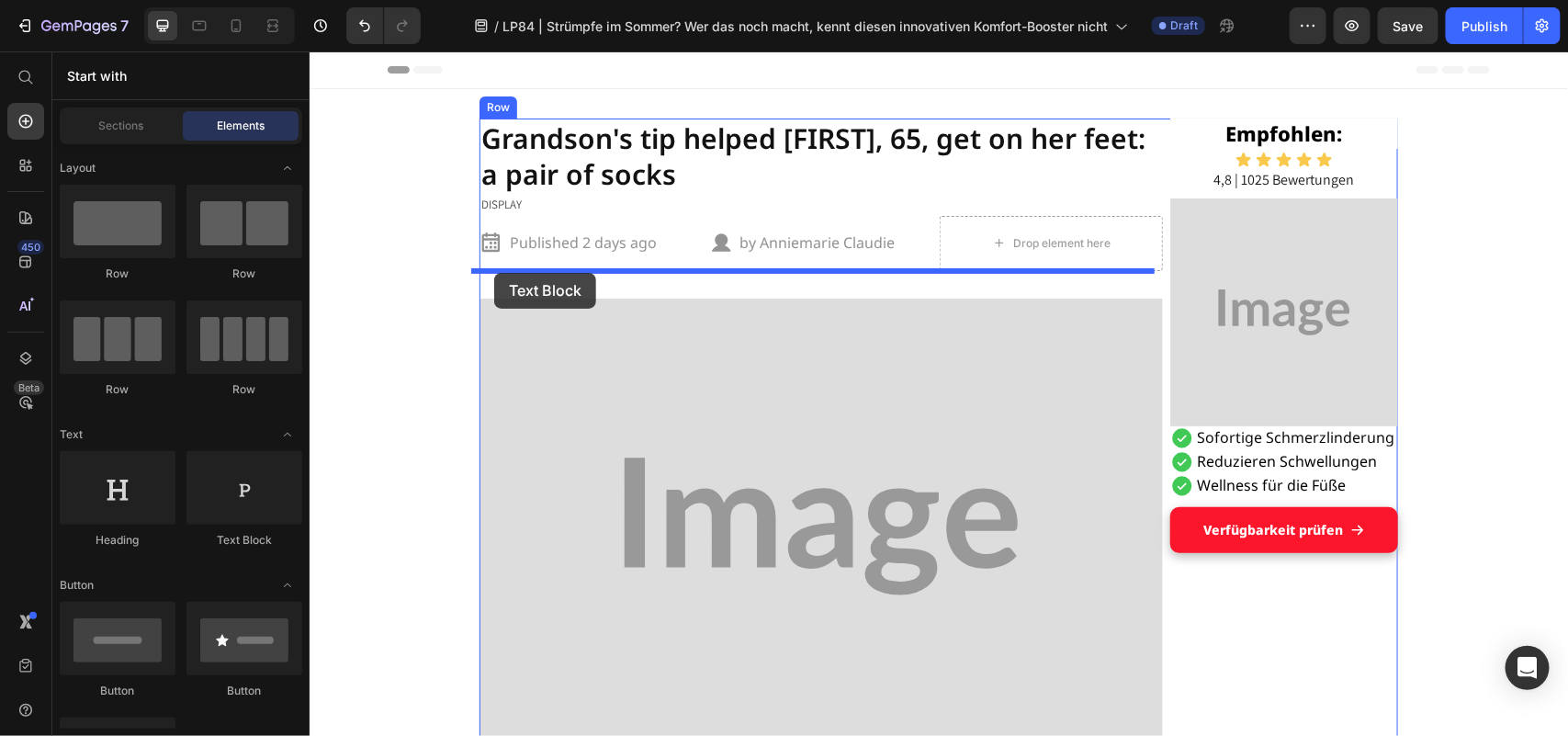 drag, startPoint x: 502, startPoint y: 277, endPoint x: 493, endPoint y: 272, distance: 10.29563 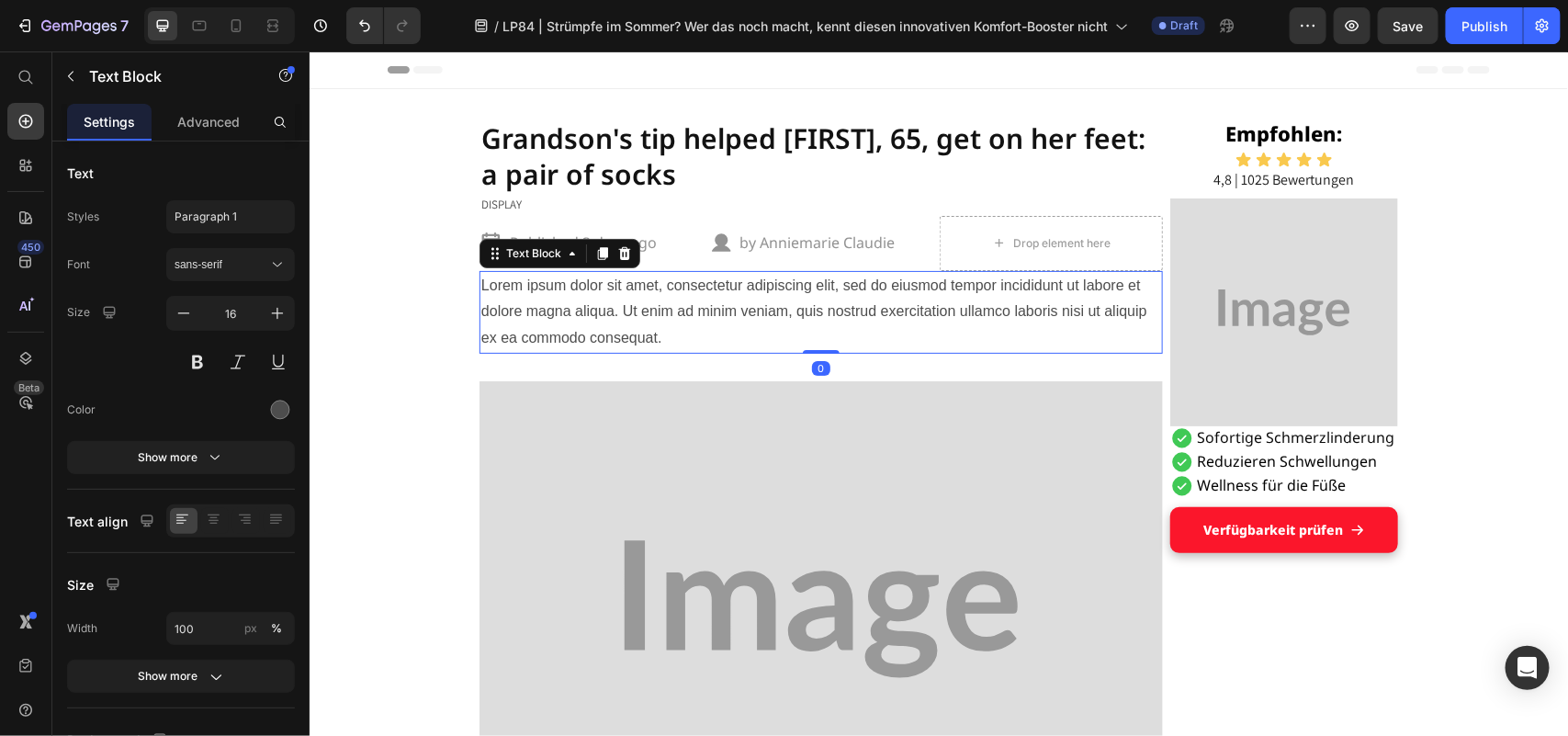 click on "Lorem ipsum dolor sit amet, consectetur adipiscing elit, sed do eiusmod tempor incididunt ut labore et dolore magna aliqua. Ut enim ad minim veniam, quis nostrud exercitation ullamco laboris nisi ut aliquip ex ea commodo consequat." at bounding box center (820, 311) 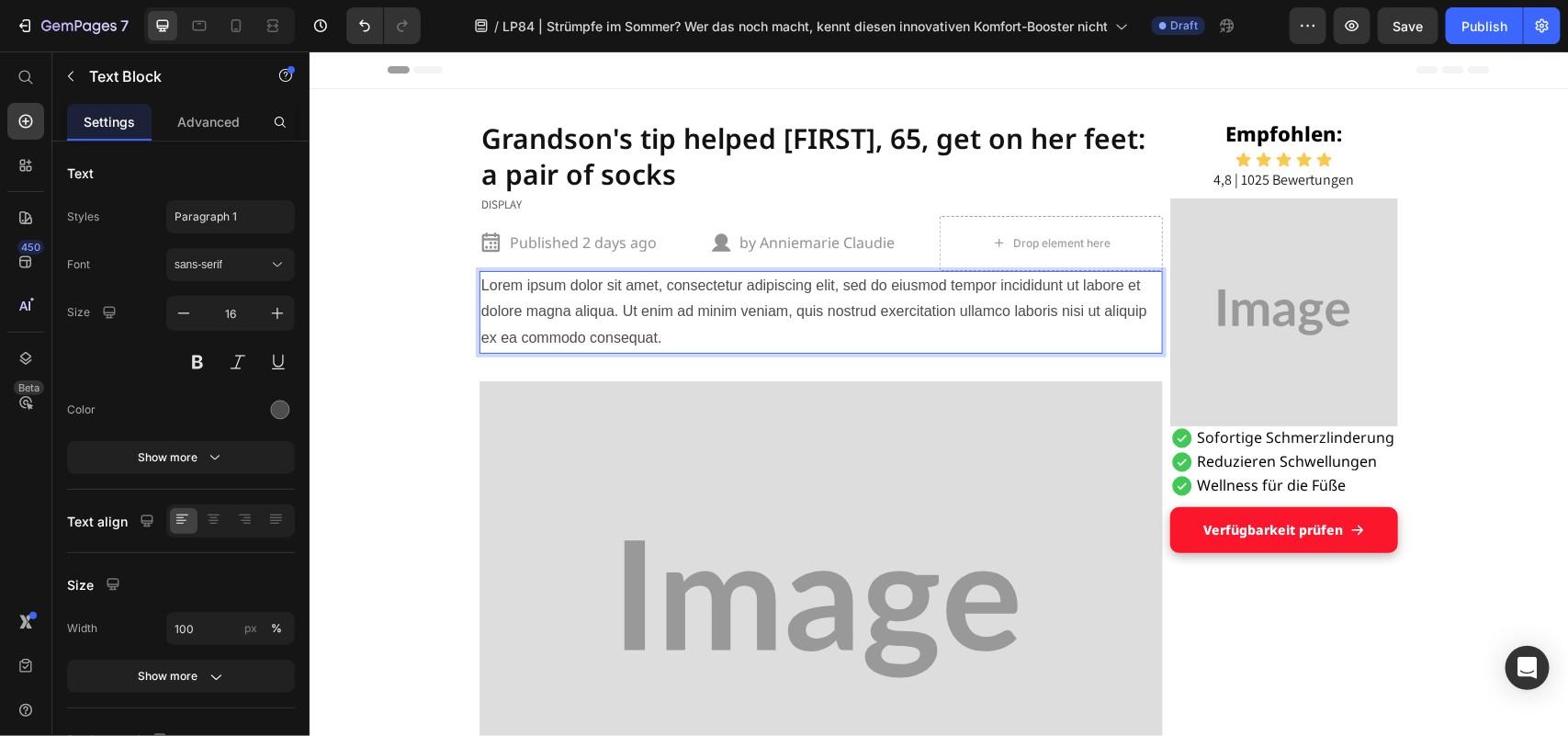 click on "Lorem ipsum dolor sit amet, consectetur adipiscing elit, sed do eiusmod tempor incididunt ut labore et dolore magna aliqua. Ut enim ad minim veniam, quis nostrud exercitation ullamco laboris nisi ut aliquip ex ea commodo consequat." at bounding box center (820, 311) 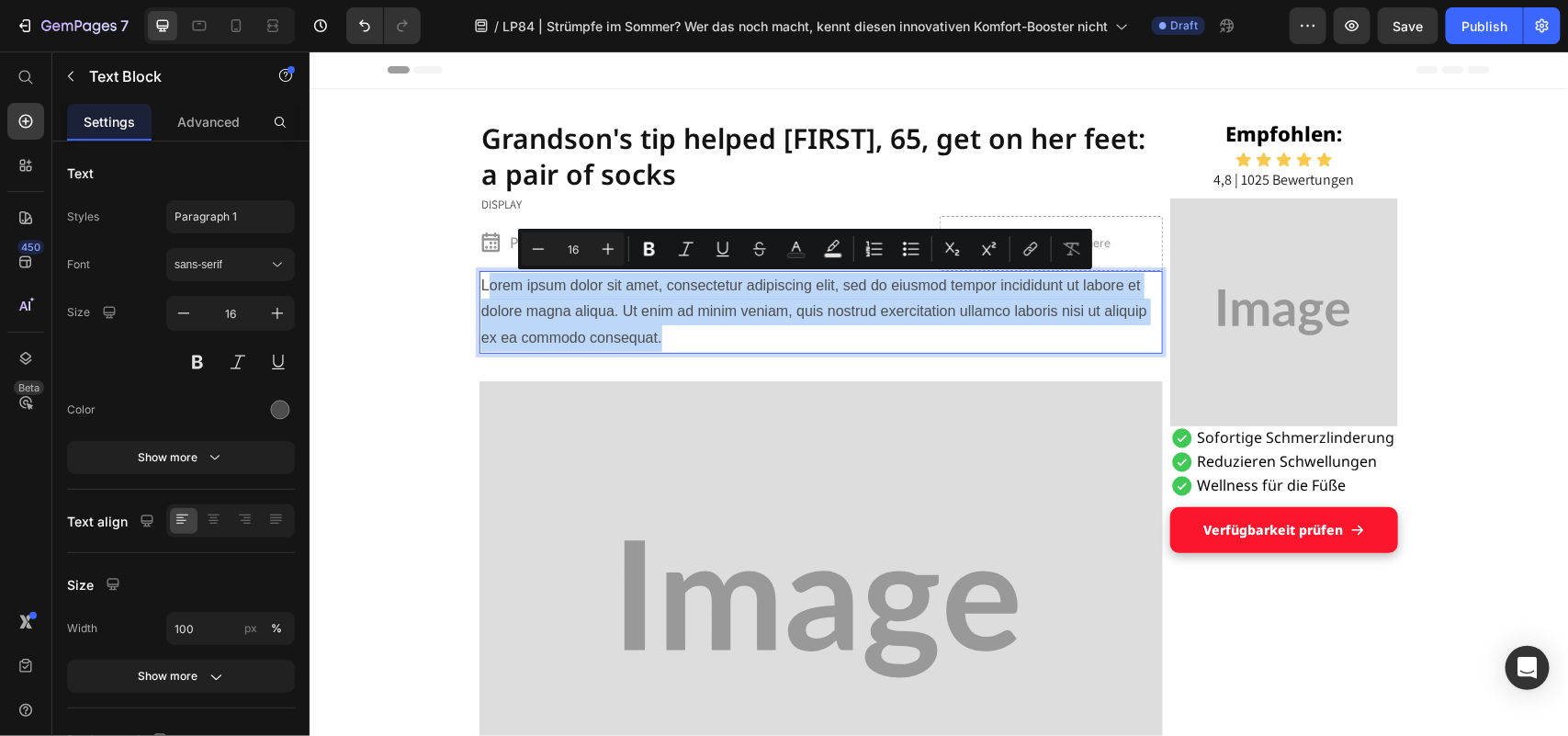drag, startPoint x: 483, startPoint y: 284, endPoint x: 672, endPoint y: 333, distance: 195.24856 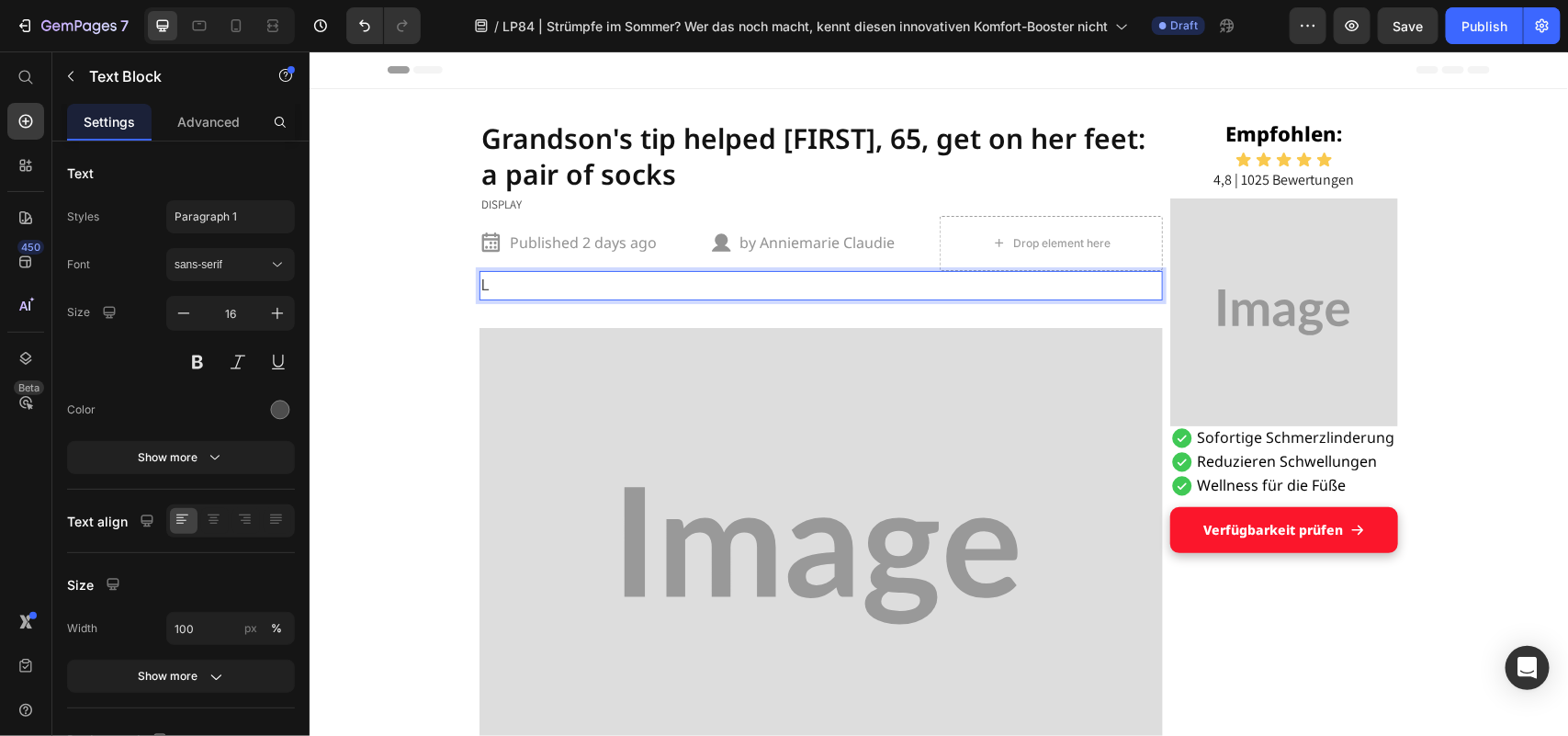 click on "L" at bounding box center [820, 285] 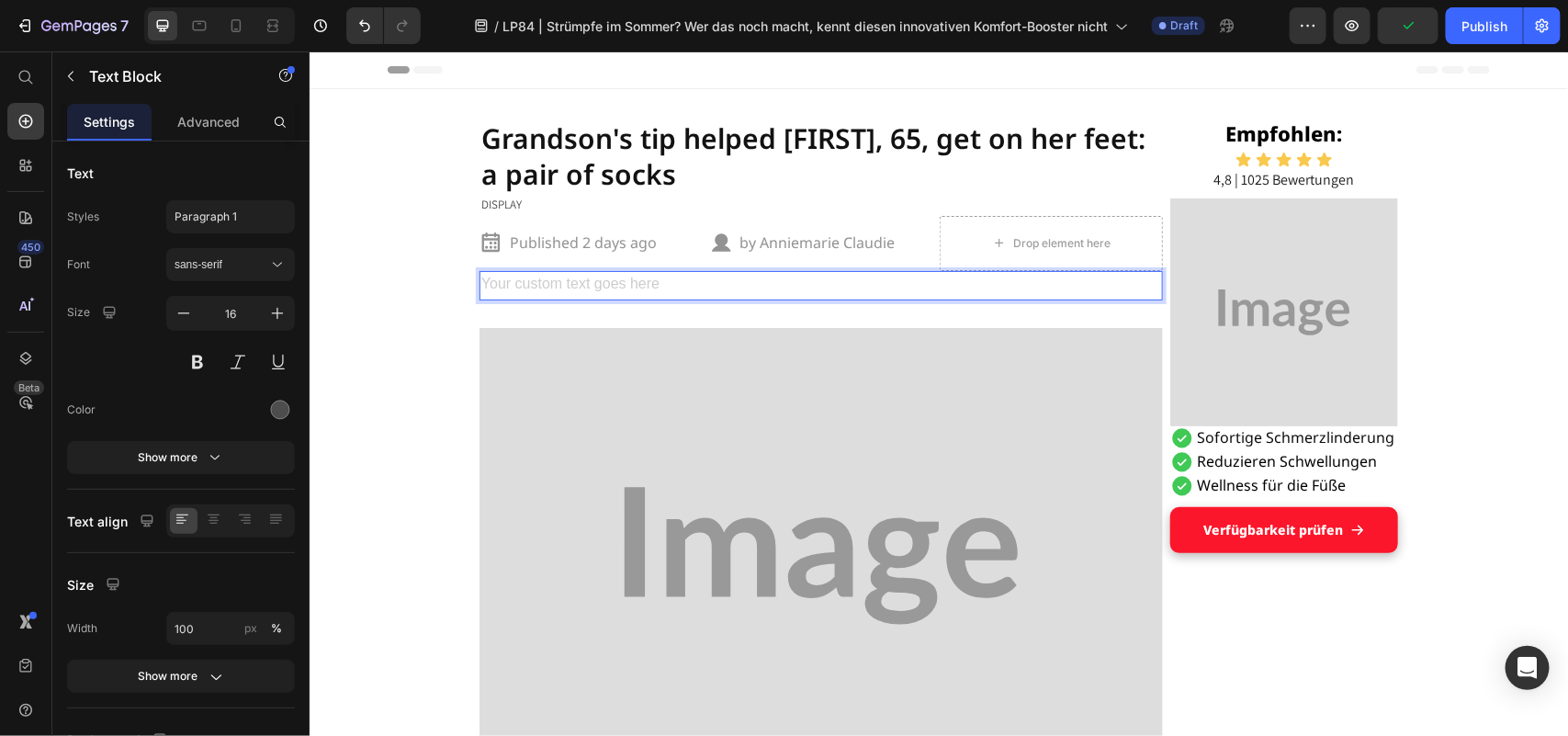 click at bounding box center [820, 285] 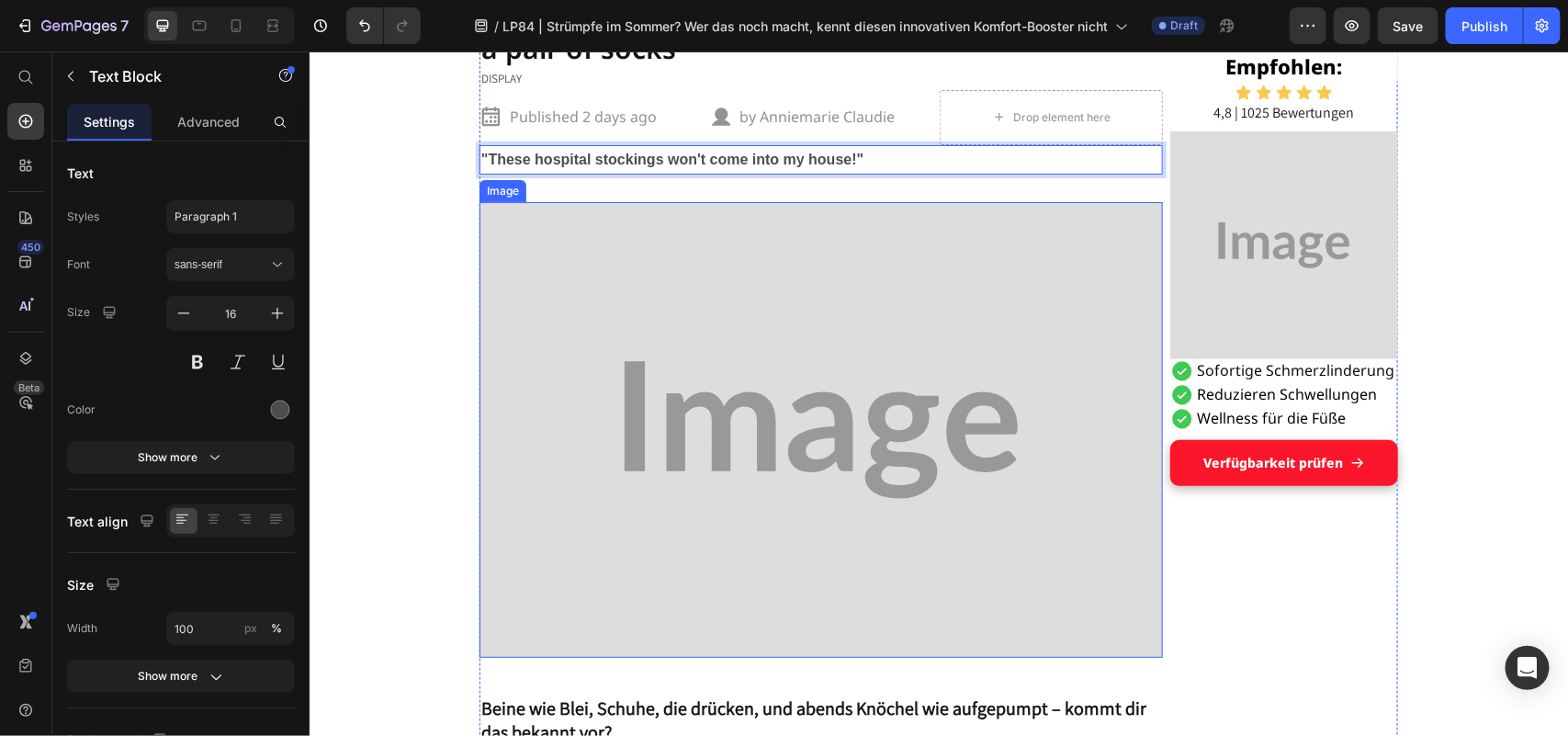 scroll, scrollTop: 134, scrollLeft: 0, axis: vertical 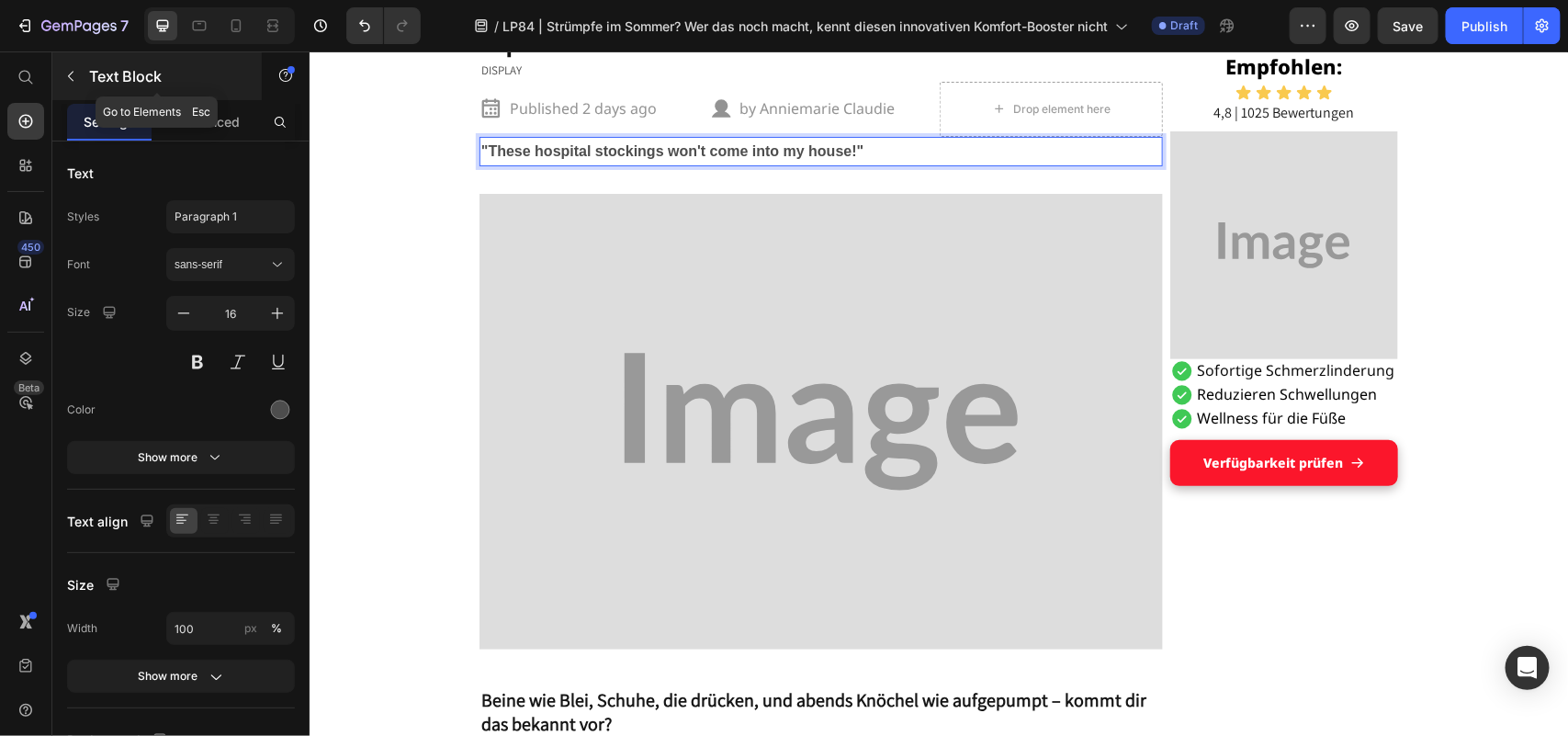 click 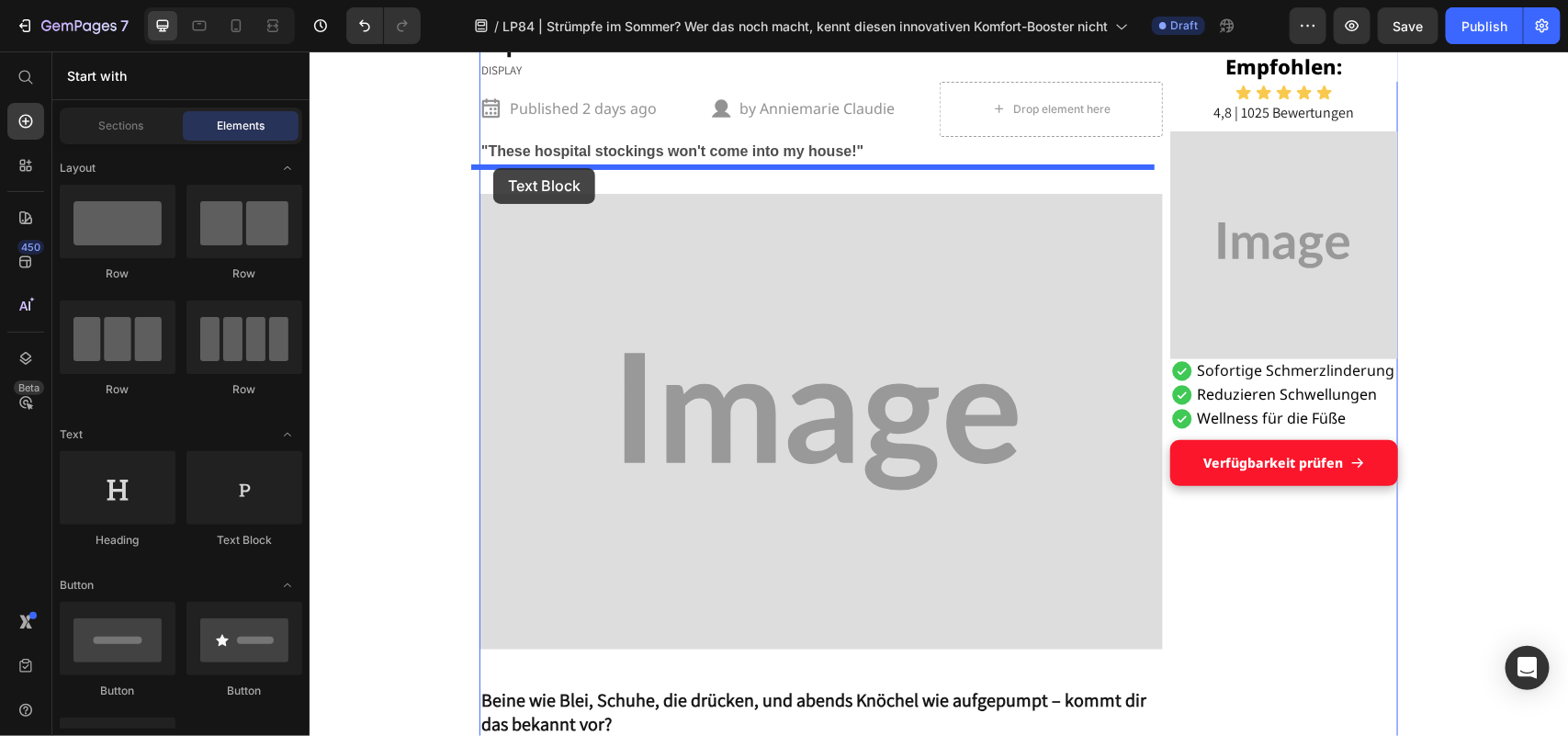drag, startPoint x: 448, startPoint y: 434, endPoint x: 492, endPoint y: 167, distance: 270.6012 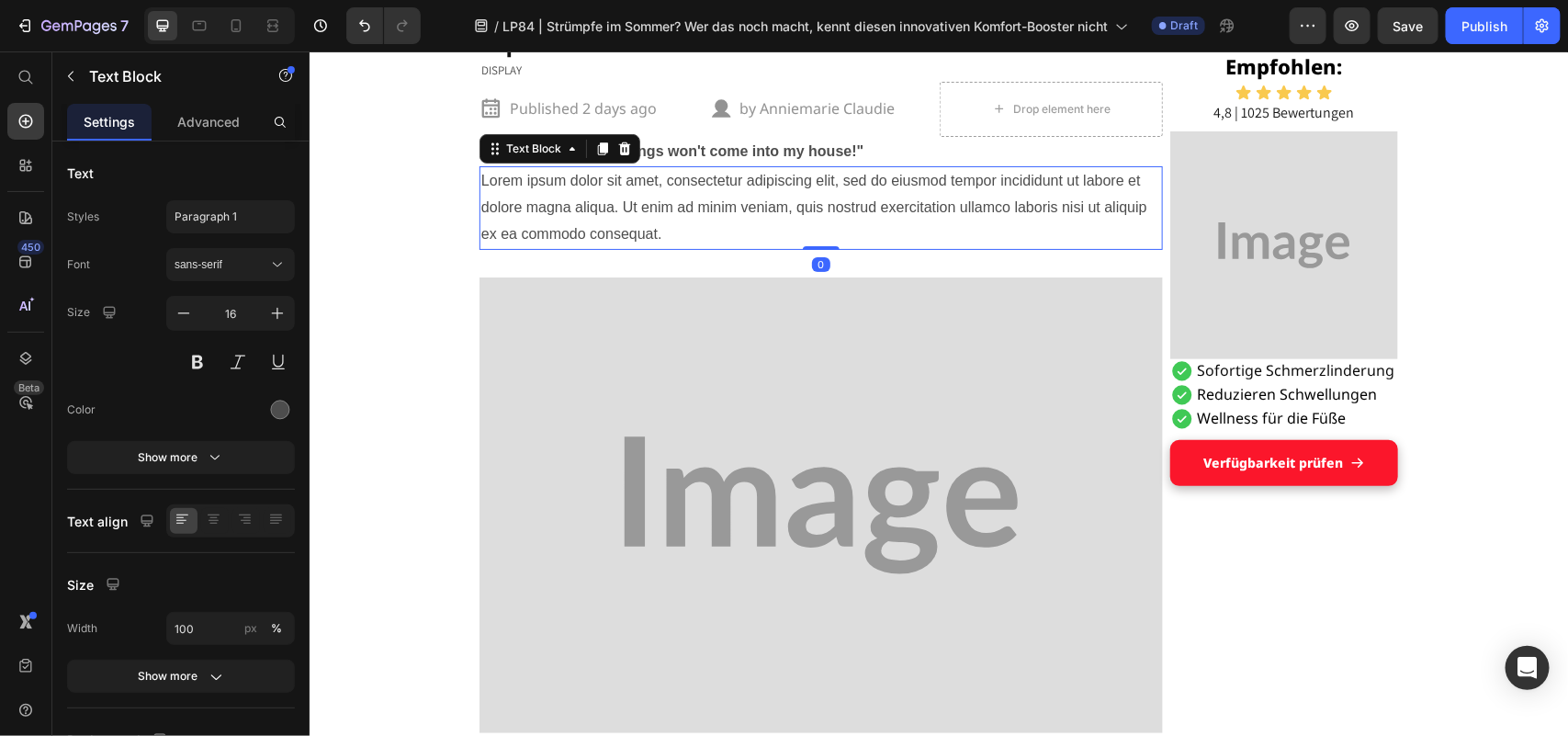 click on "Lorem ipsum dolor sit amet, consectetur adipiscing elit, sed do eiusmod tempor incididunt ut labore et dolore magna aliqua. Ut enim ad minim veniam, quis nostrud exercitation ullamco laboris nisi ut aliquip ex ea commodo consequat." at bounding box center (820, 207) 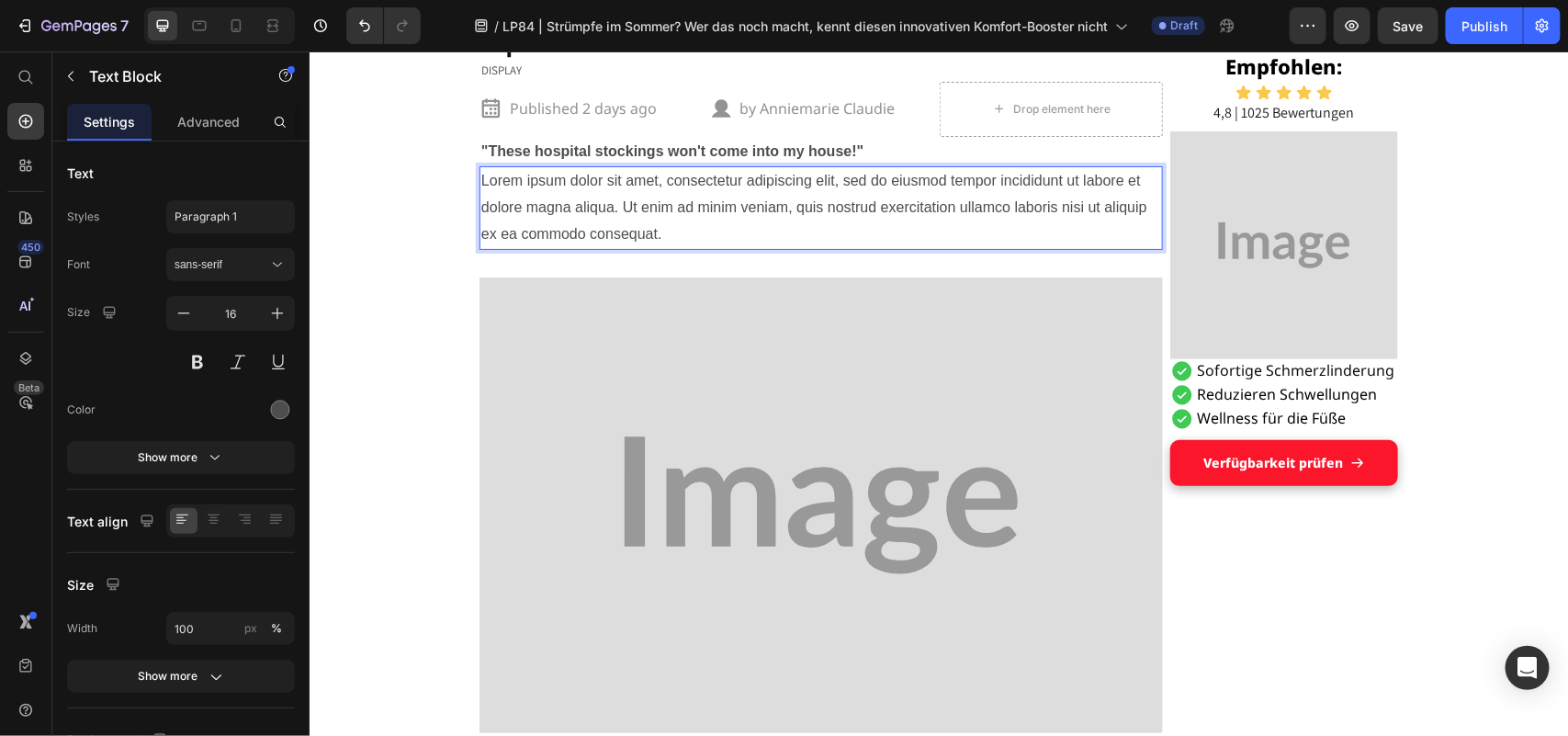 click on "Lorem ipsum dolor sit amet, consectetur adipiscing elit, sed do eiusmod tempor incididunt ut labore et dolore magna aliqua. Ut enim ad minim veniam, quis nostrud exercitation ullamco laboris nisi ut aliquip ex ea commodo consequat." at bounding box center [820, 207] 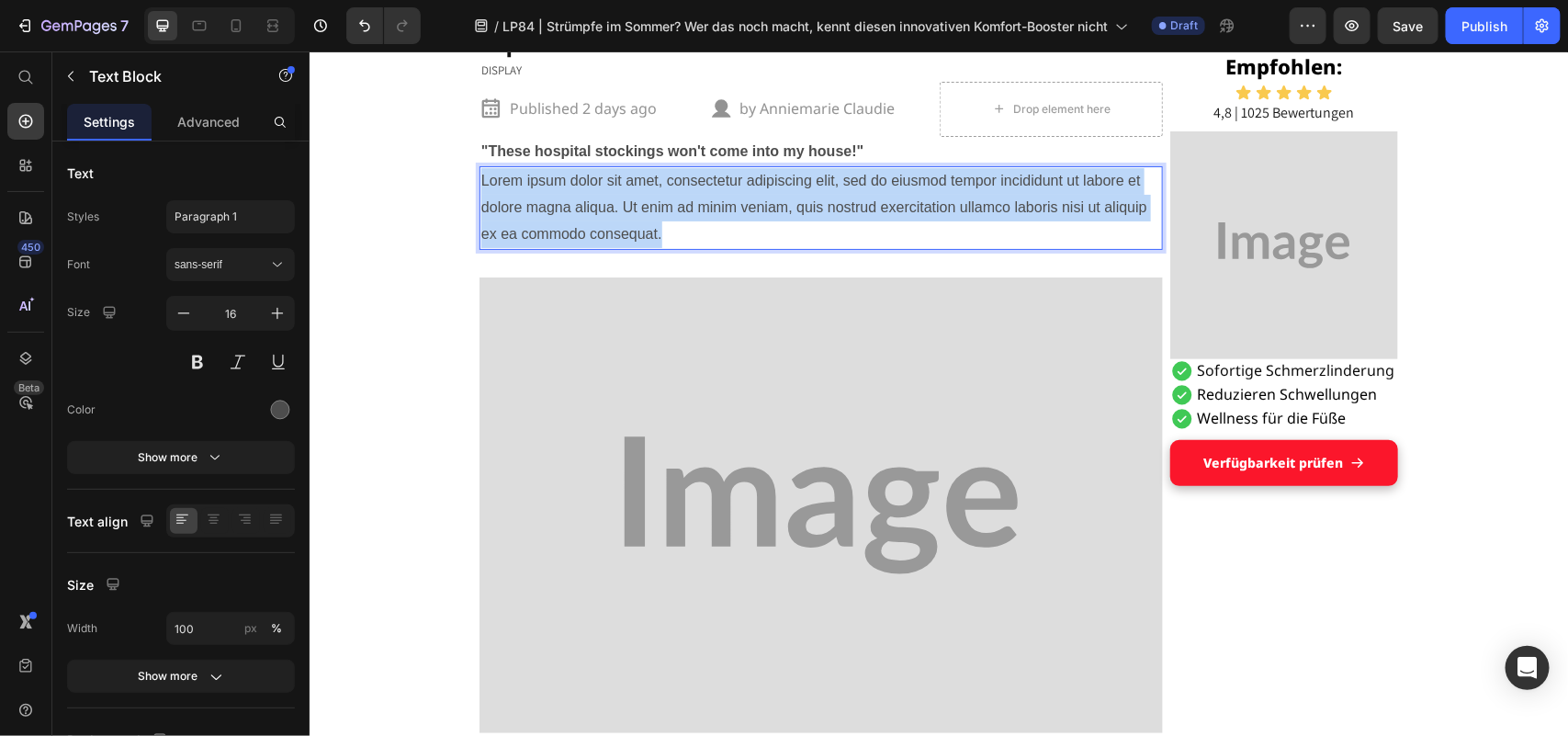 drag, startPoint x: 474, startPoint y: 175, endPoint x: 662, endPoint y: 227, distance: 195.05897 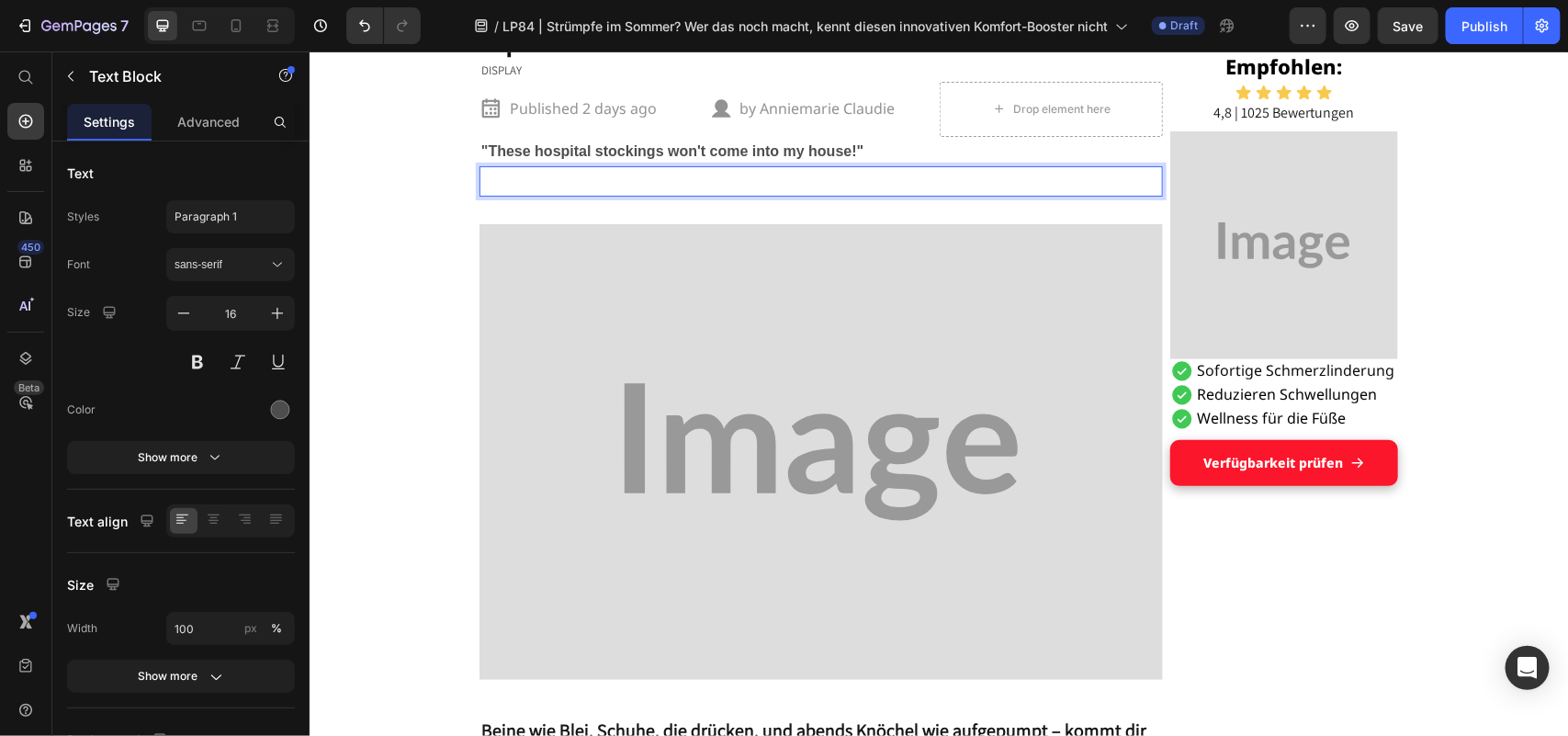 click at bounding box center (820, 180) 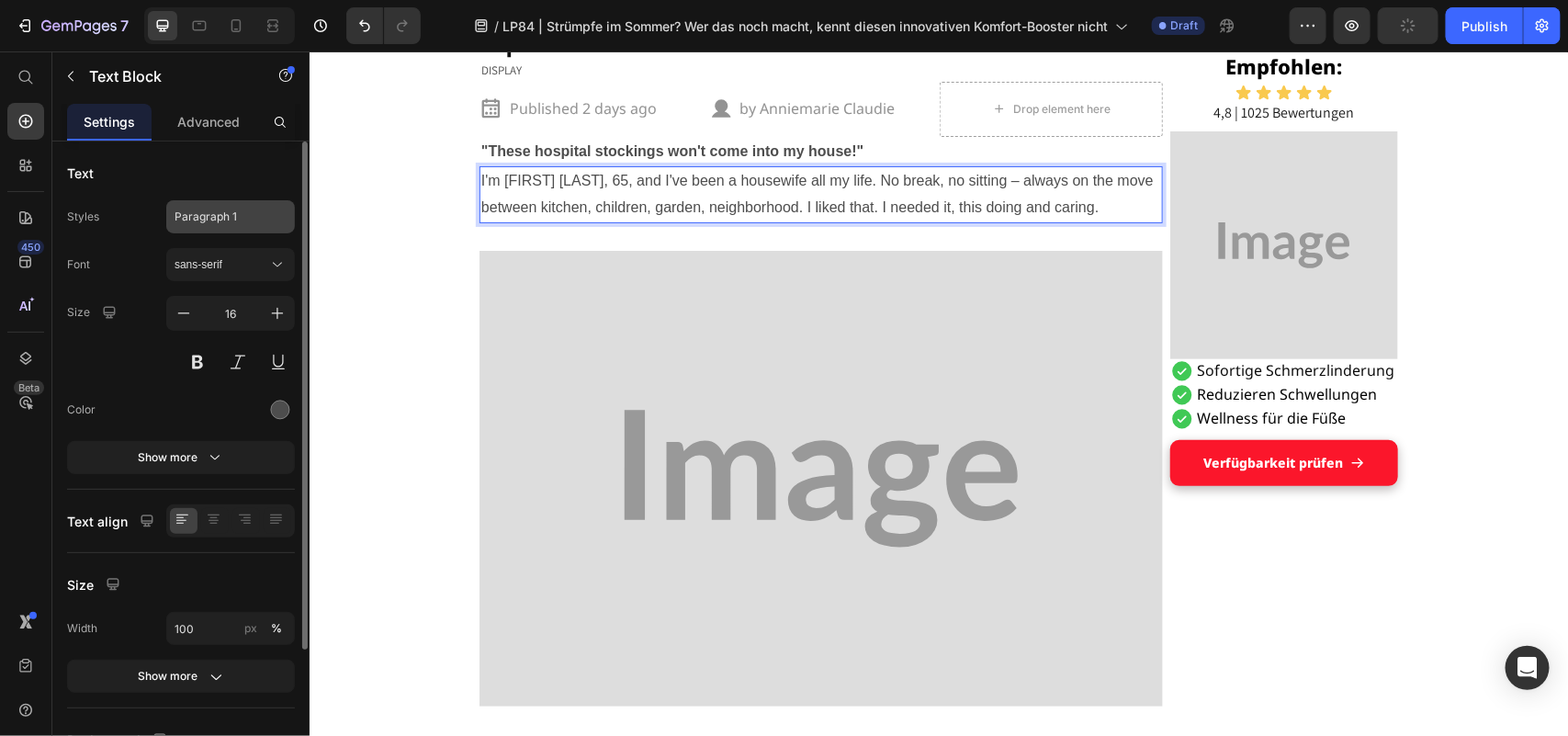 click on "Paragraph 1" at bounding box center (220, 217) 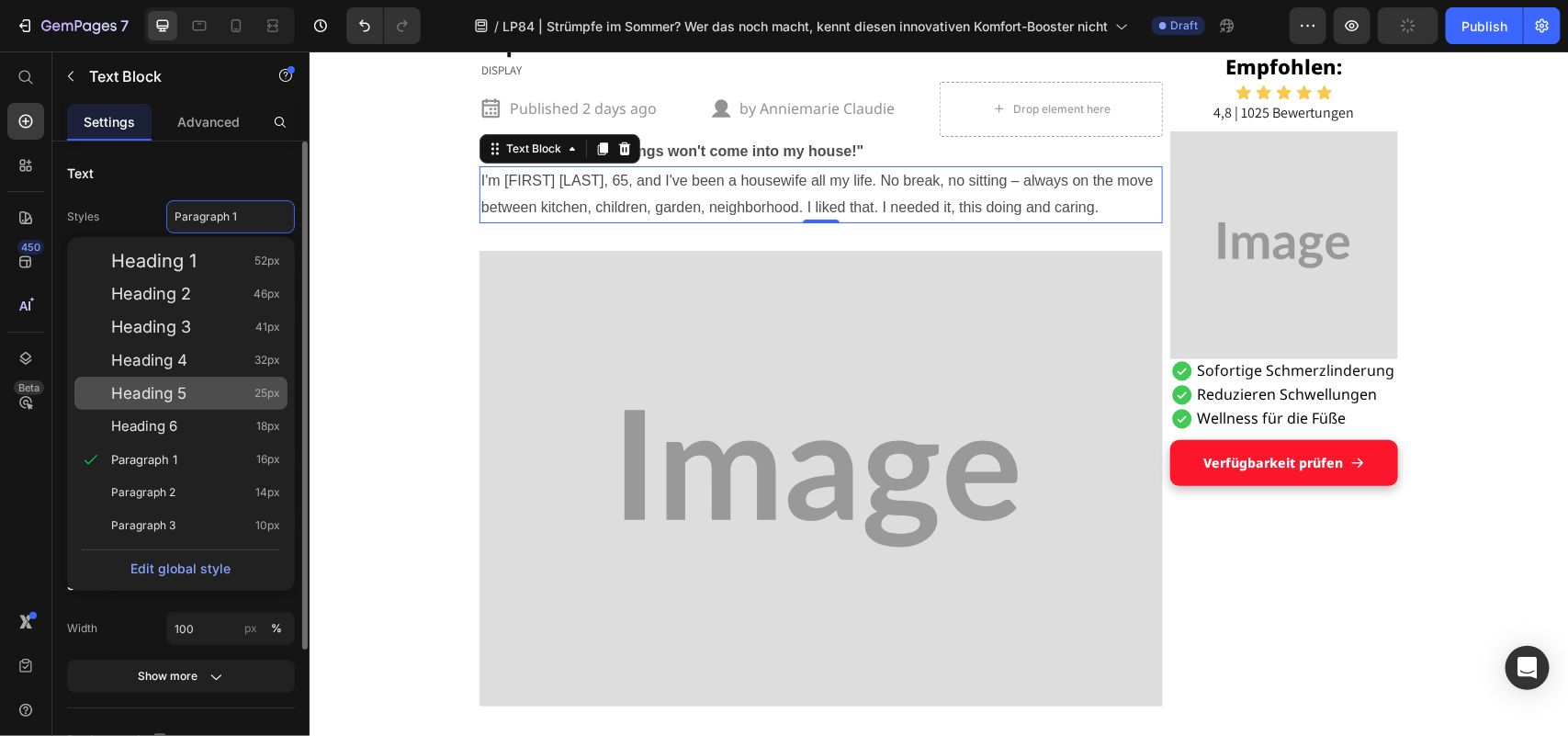 click on "Heading 5 25px" 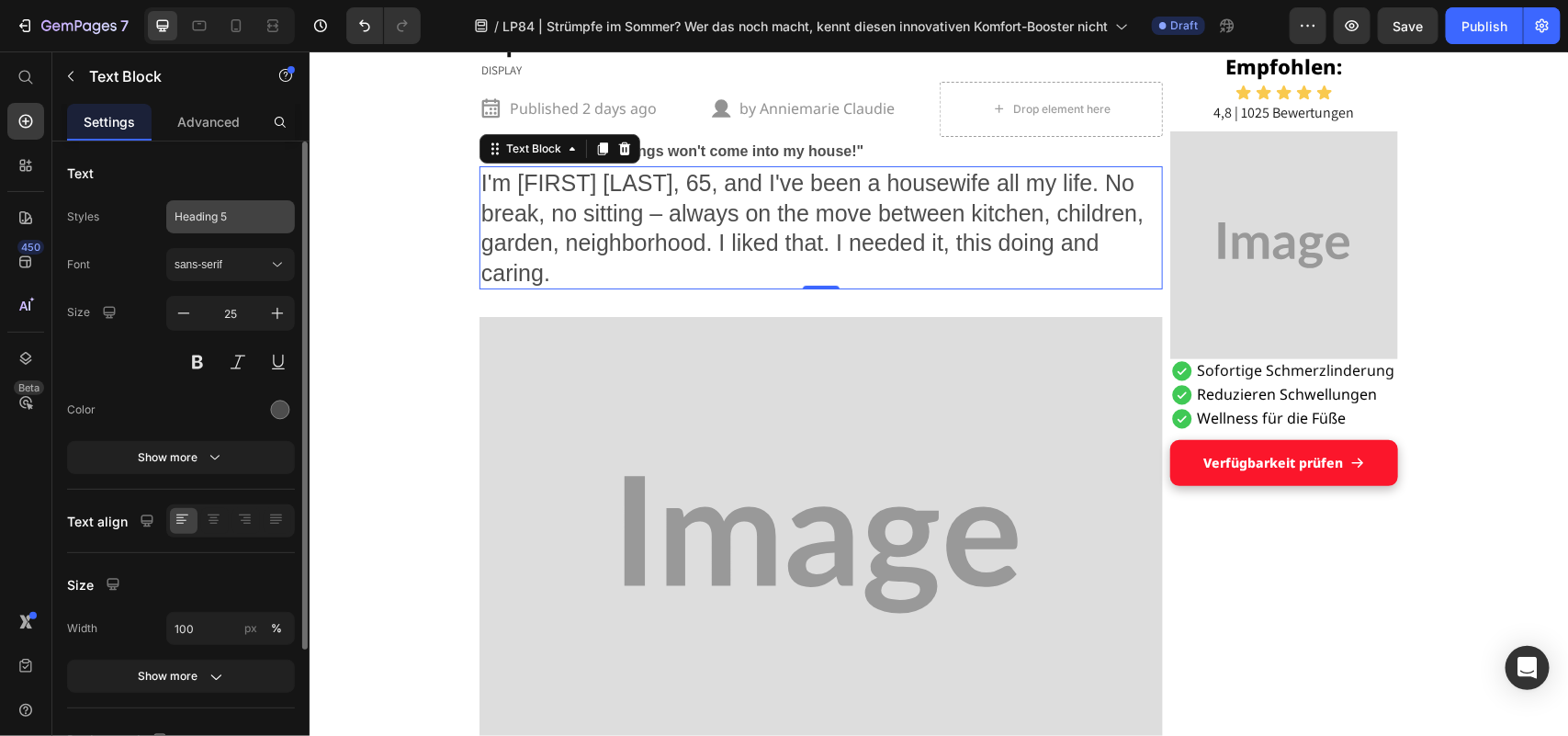 click on "Heading 5" at bounding box center [231, 217] 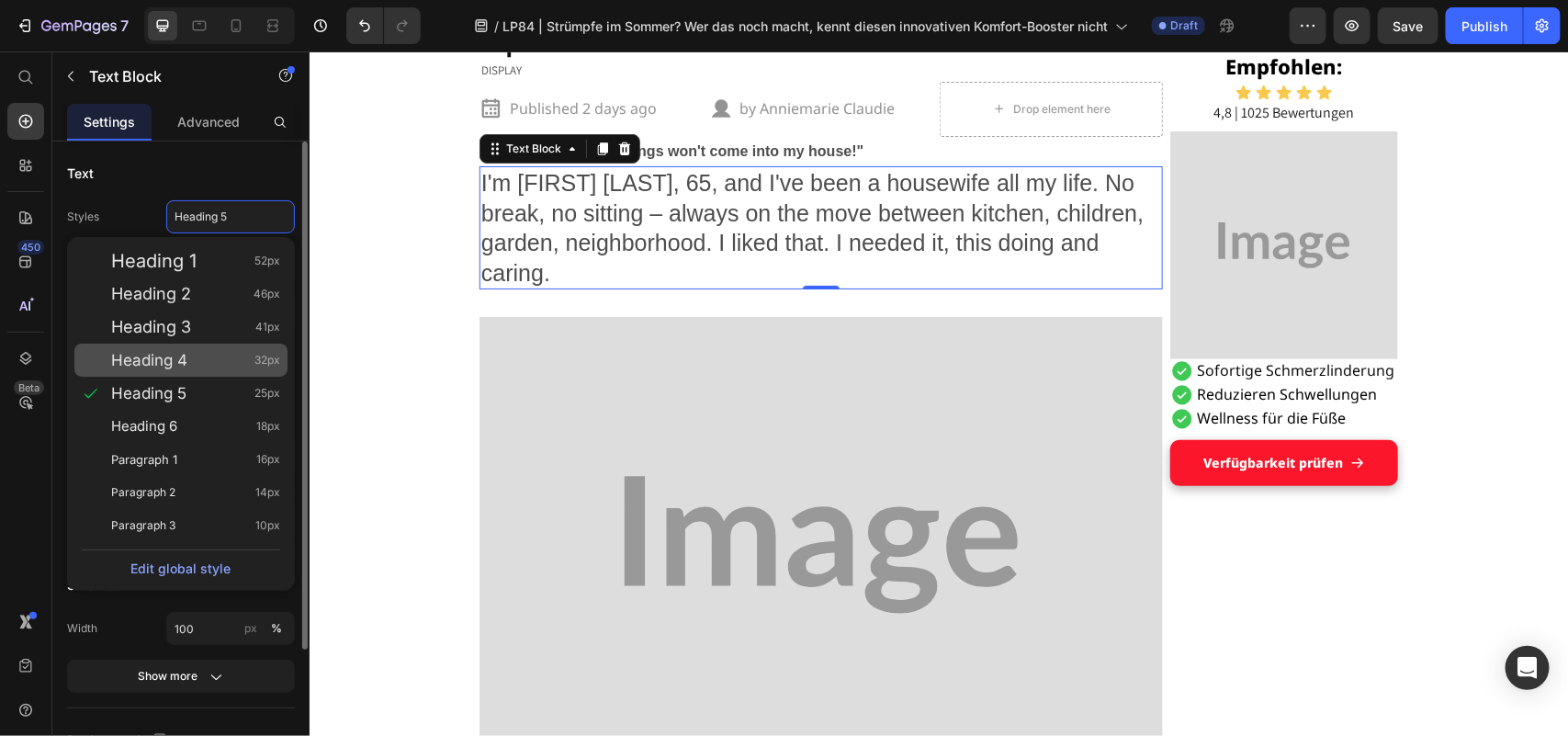 click on "Heading 4 32px" at bounding box center [196, 360] 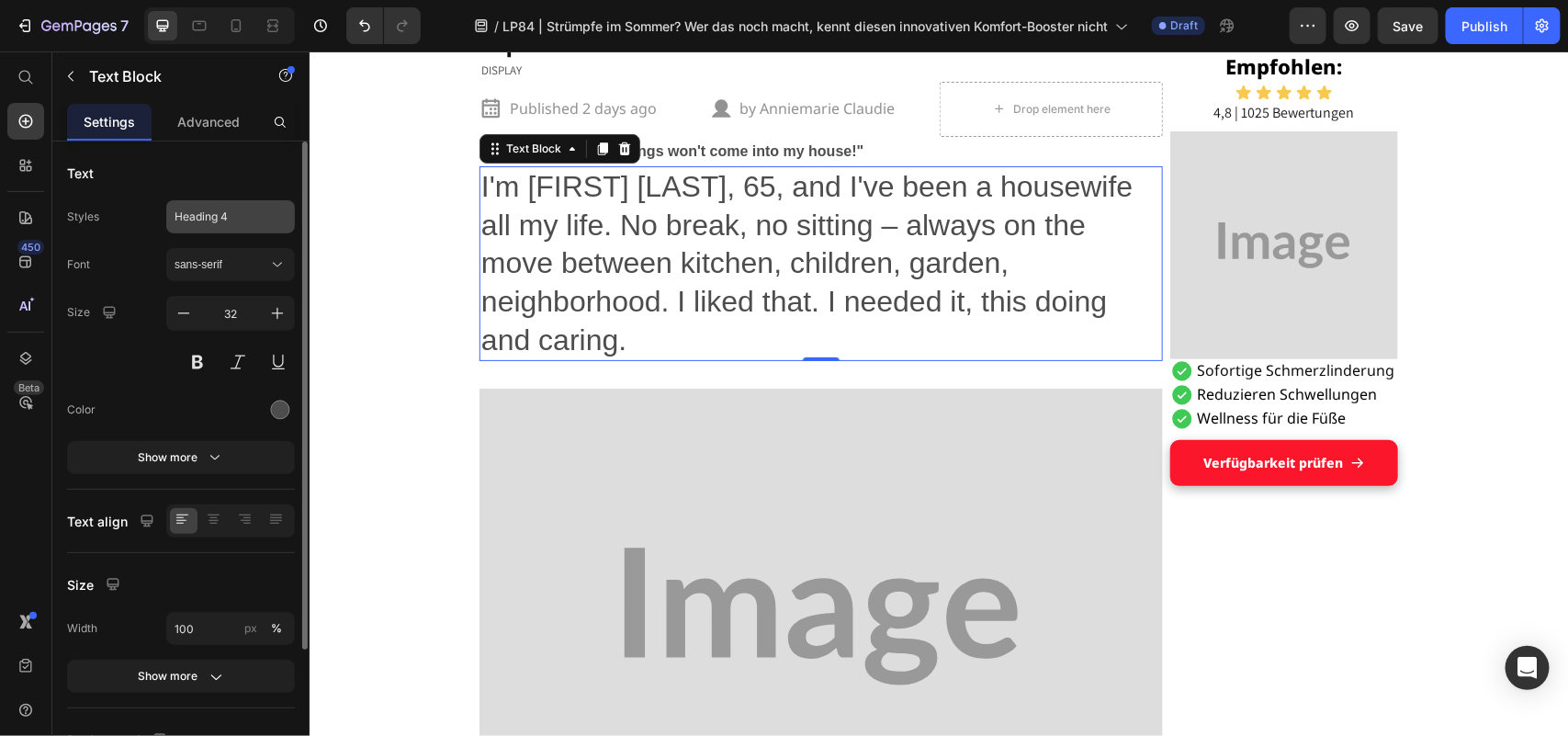 click on "Heading 4" at bounding box center [220, 217] 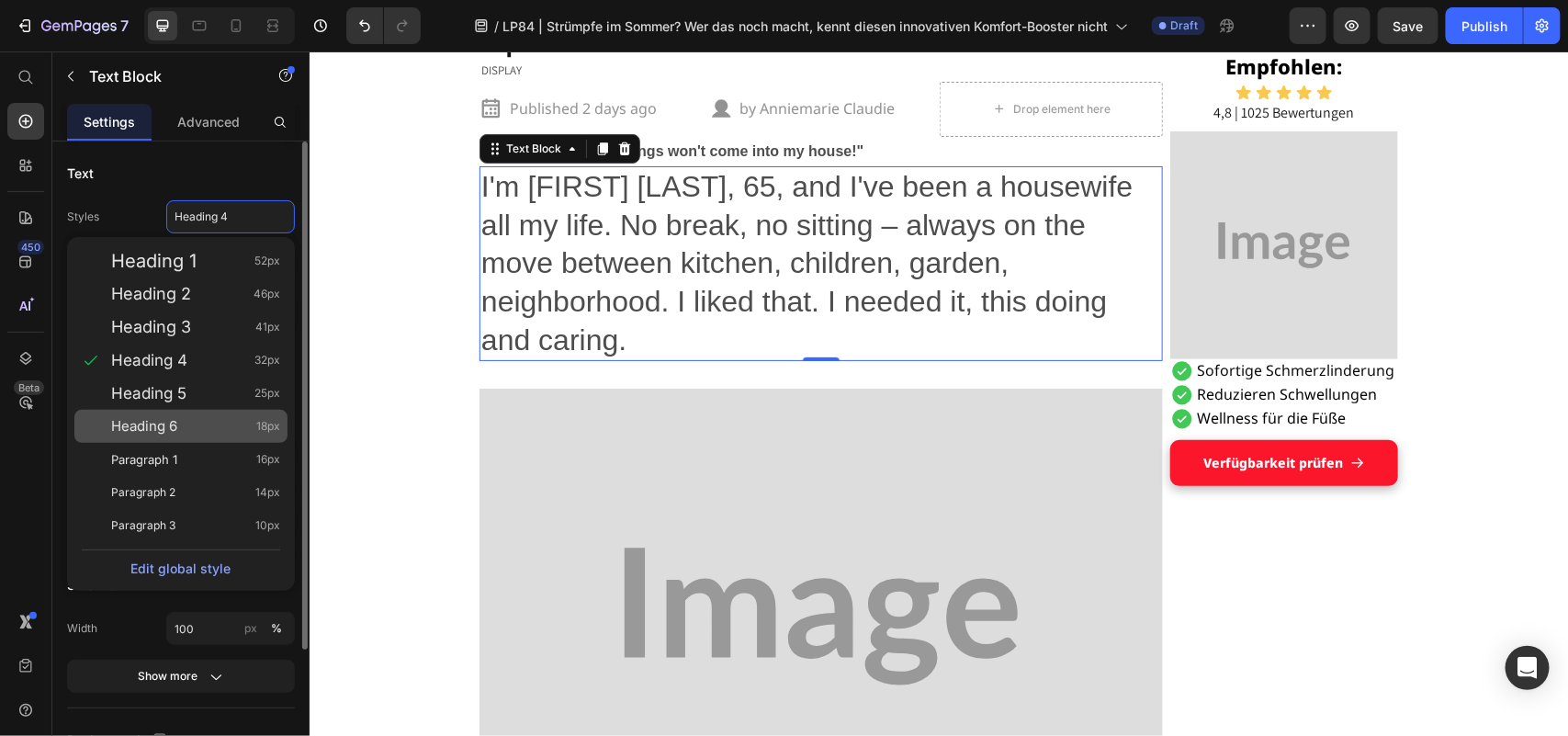 click on "Heading 6 18px" at bounding box center [196, 426] 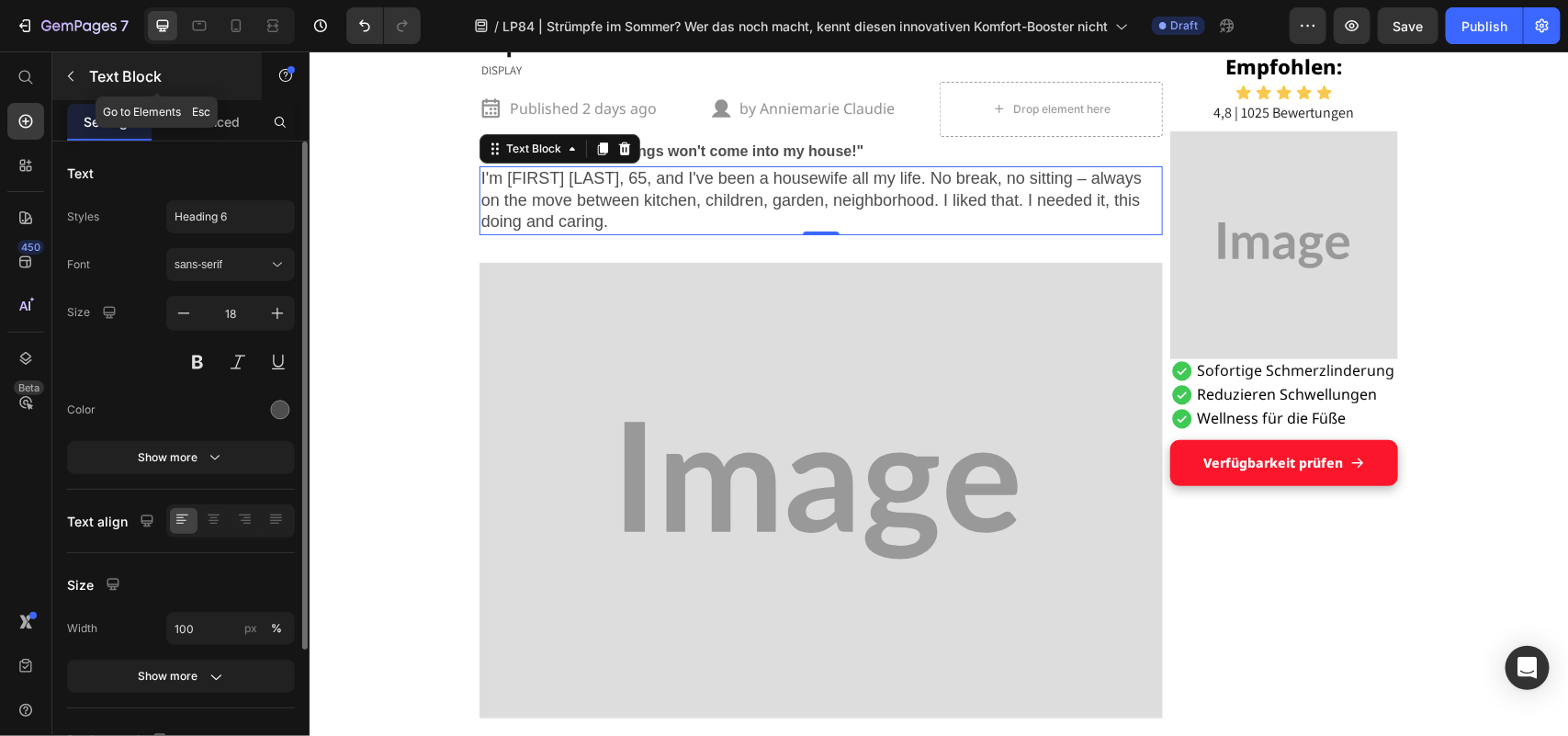 click 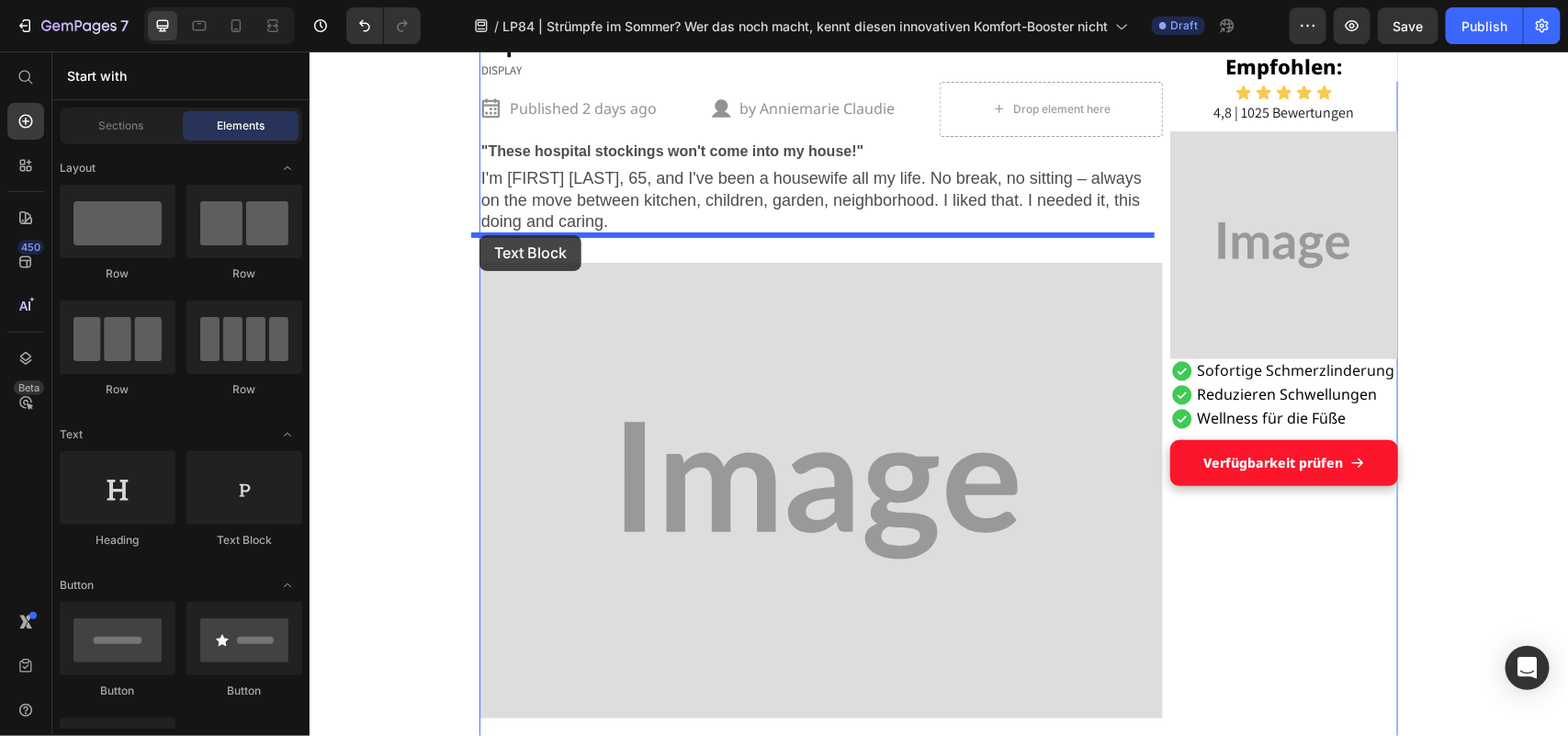 drag, startPoint x: 506, startPoint y: 248, endPoint x: 479, endPoint y: 234, distance: 30.41381 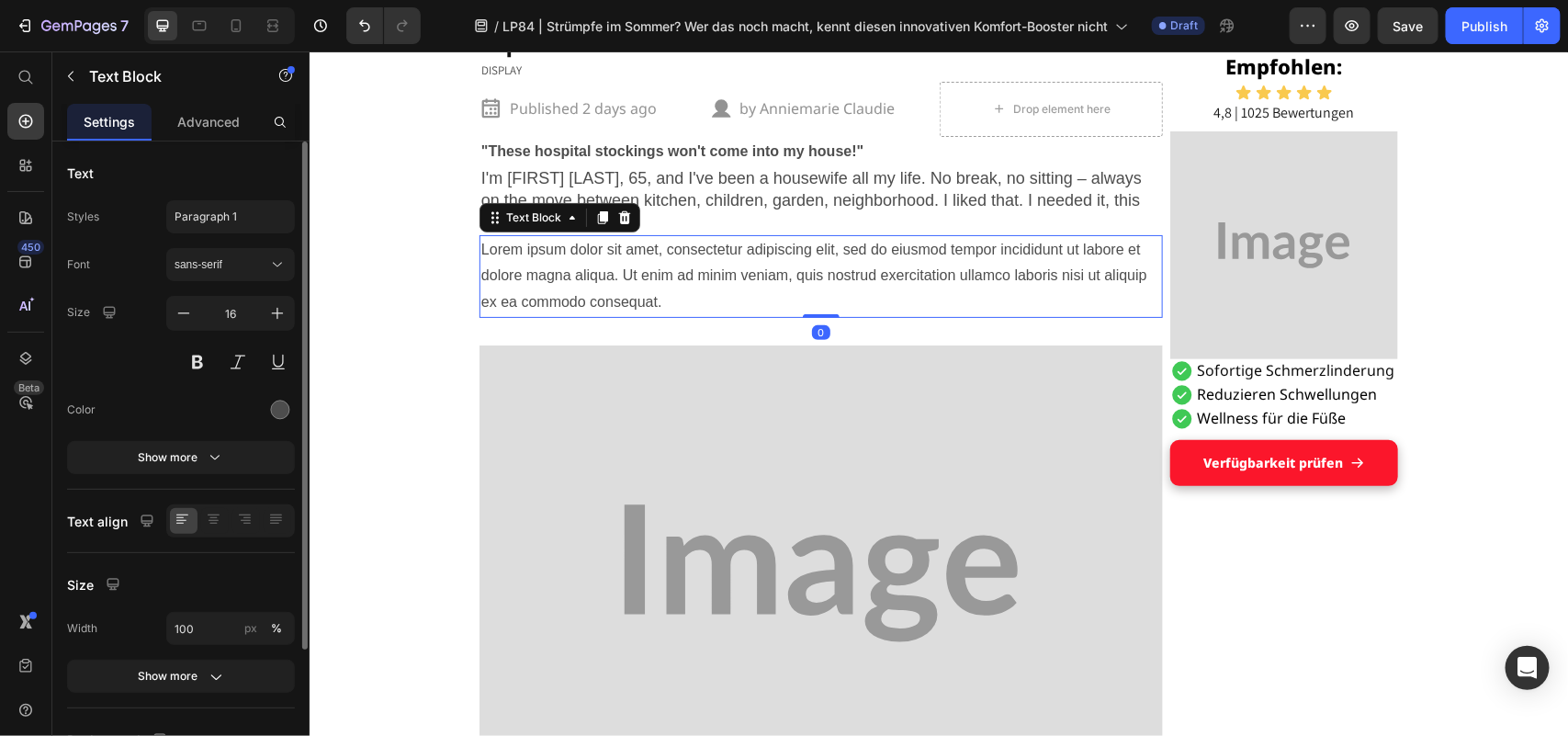 click on "Lorem ipsum dolor sit amet, consectetur adipiscing elit, sed do eiusmod tempor incididunt ut labore et dolore magna aliqua. Ut enim ad minim veniam, quis nostrud exercitation ullamco laboris nisi ut aliquip ex ea commodo consequat." at bounding box center (820, 276) 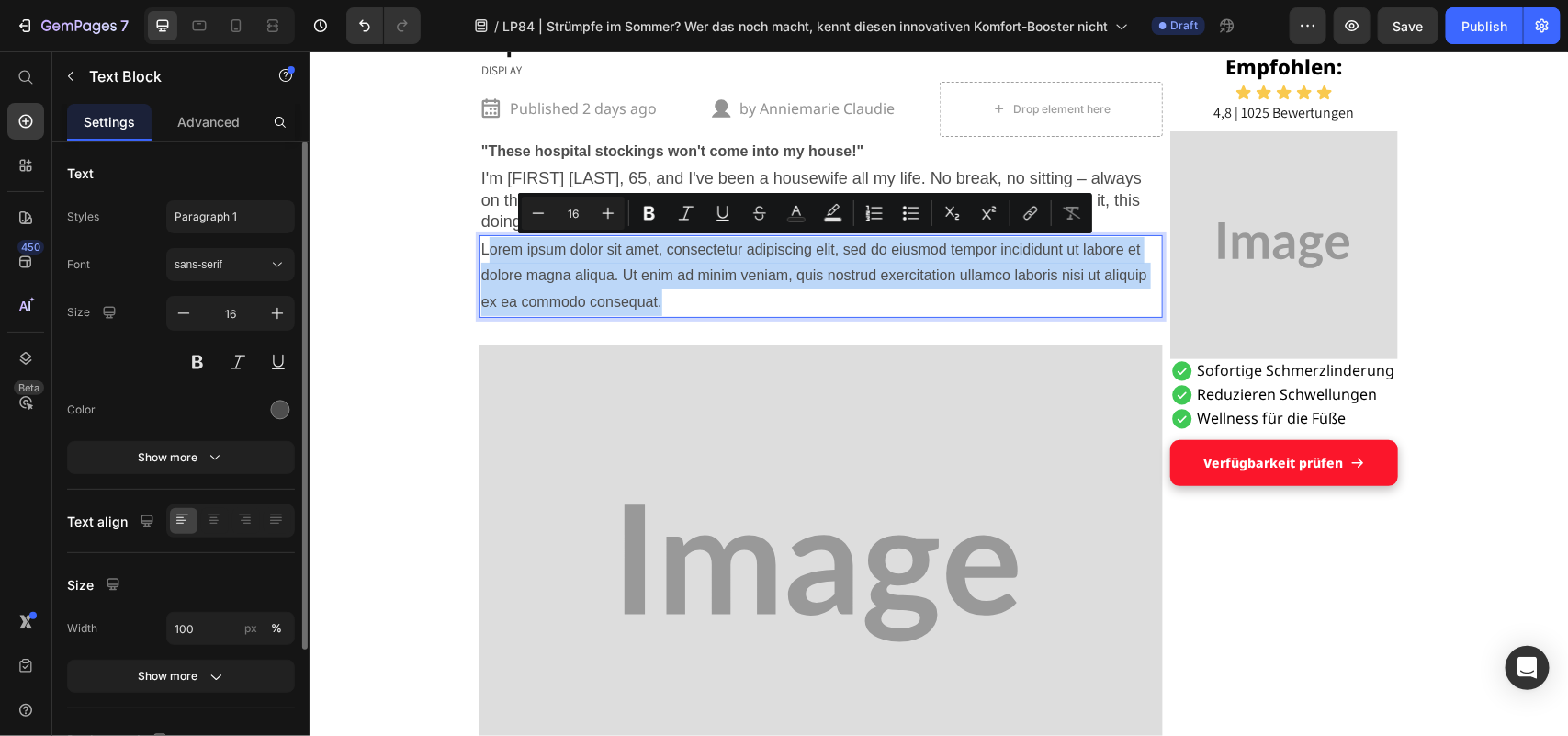 drag, startPoint x: 478, startPoint y: 245, endPoint x: 658, endPoint y: 294, distance: 186.5503 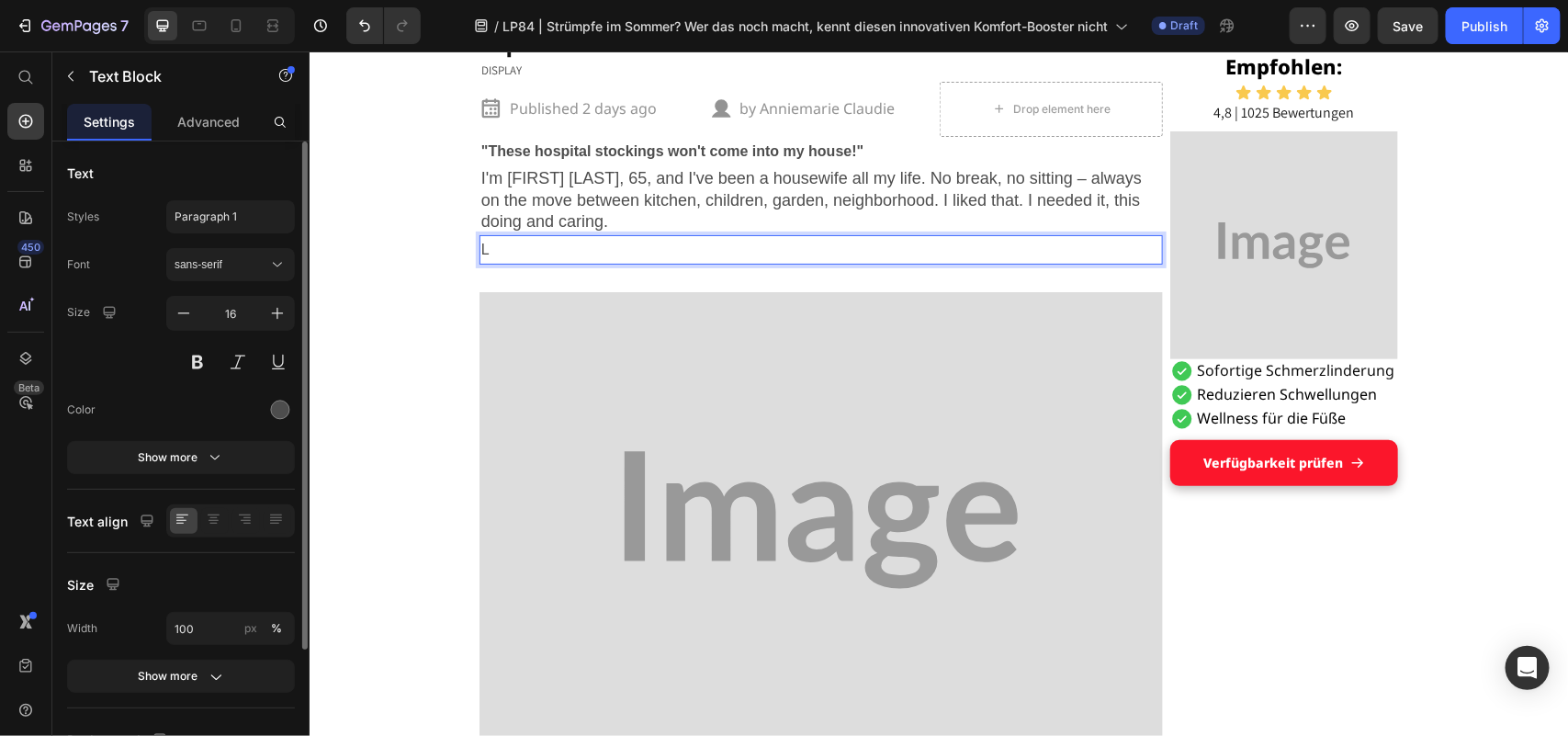 click on "L" at bounding box center (820, 249) 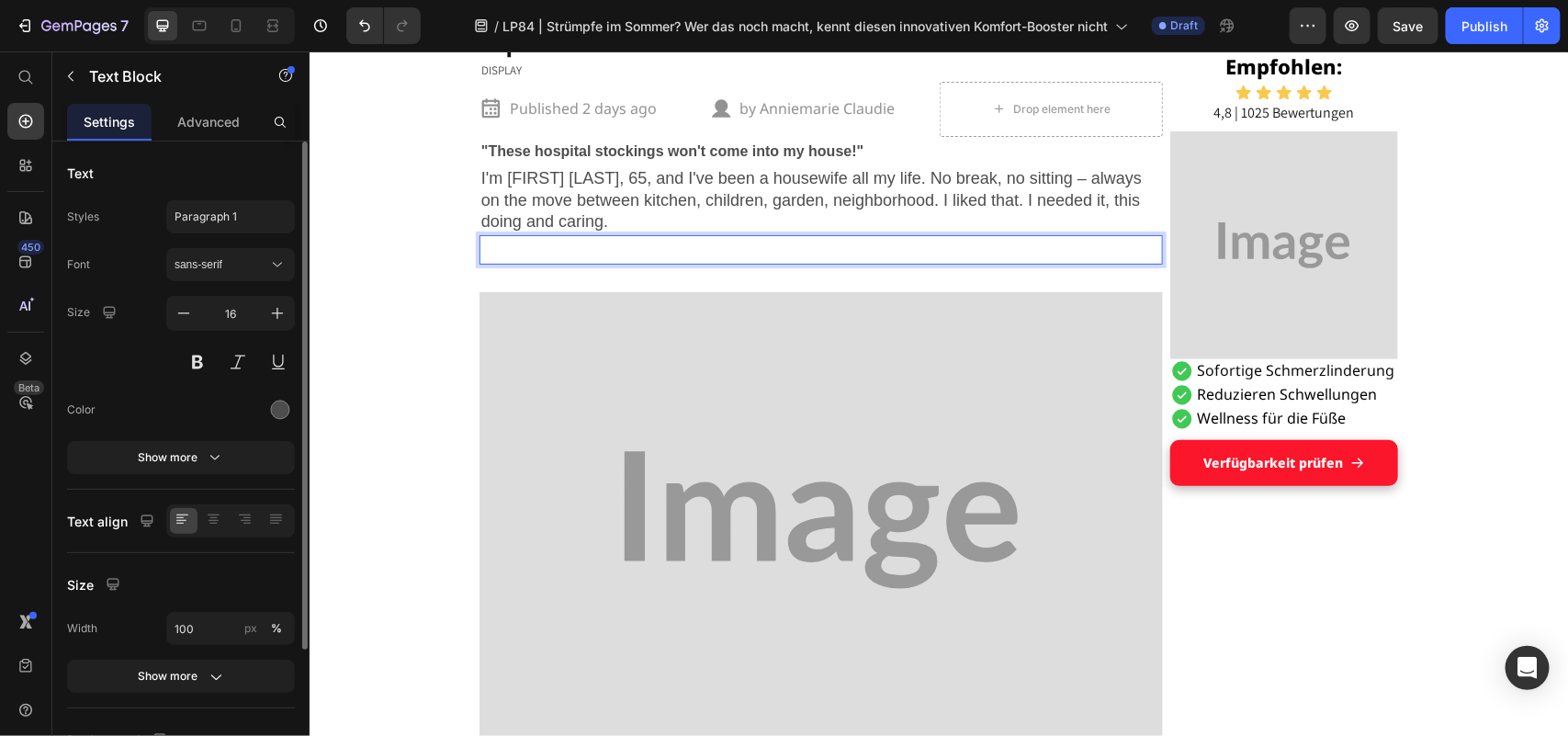 click at bounding box center (820, 249) 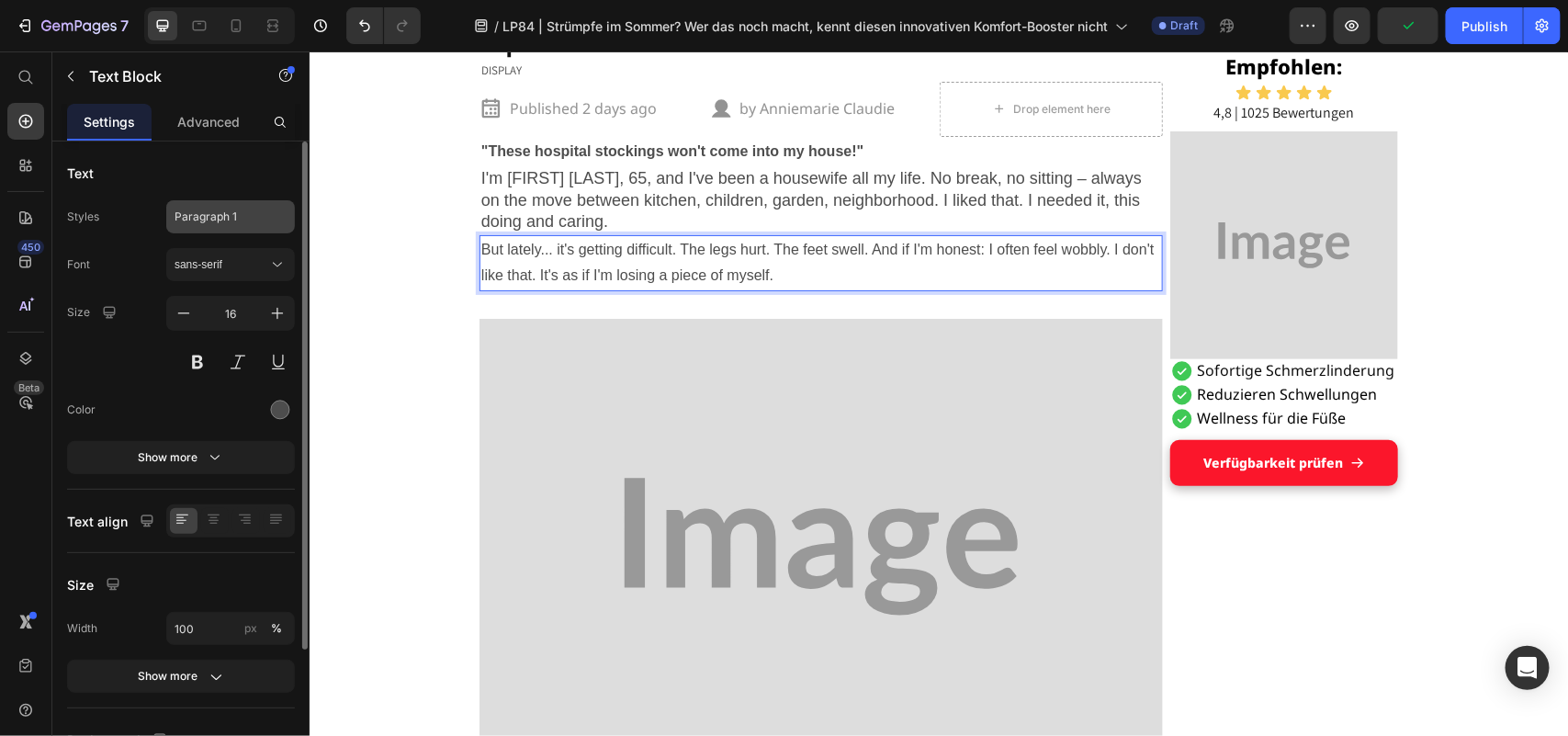 click on "Paragraph 1" at bounding box center (231, 217) 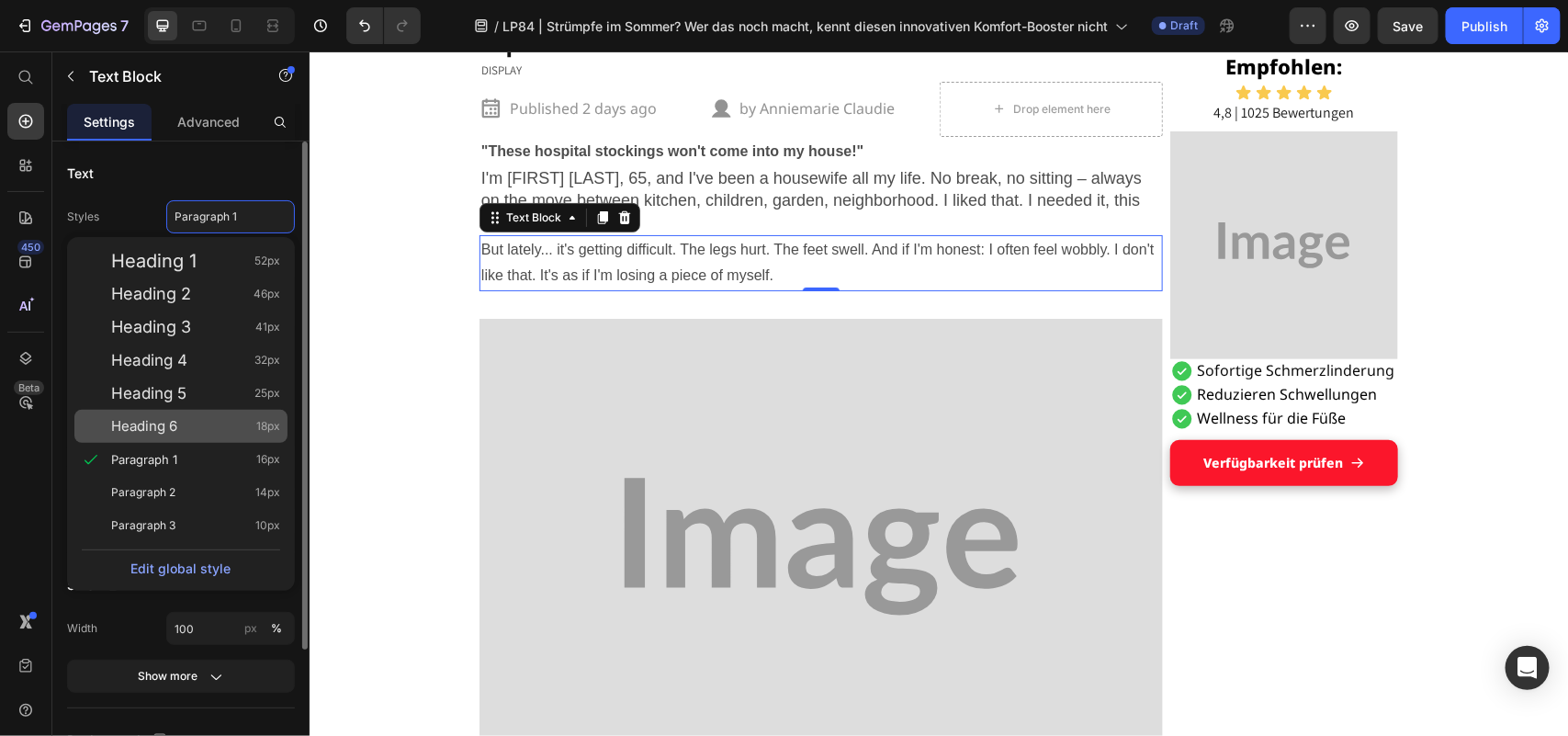 click on "Heading 6 18px" at bounding box center (196, 426) 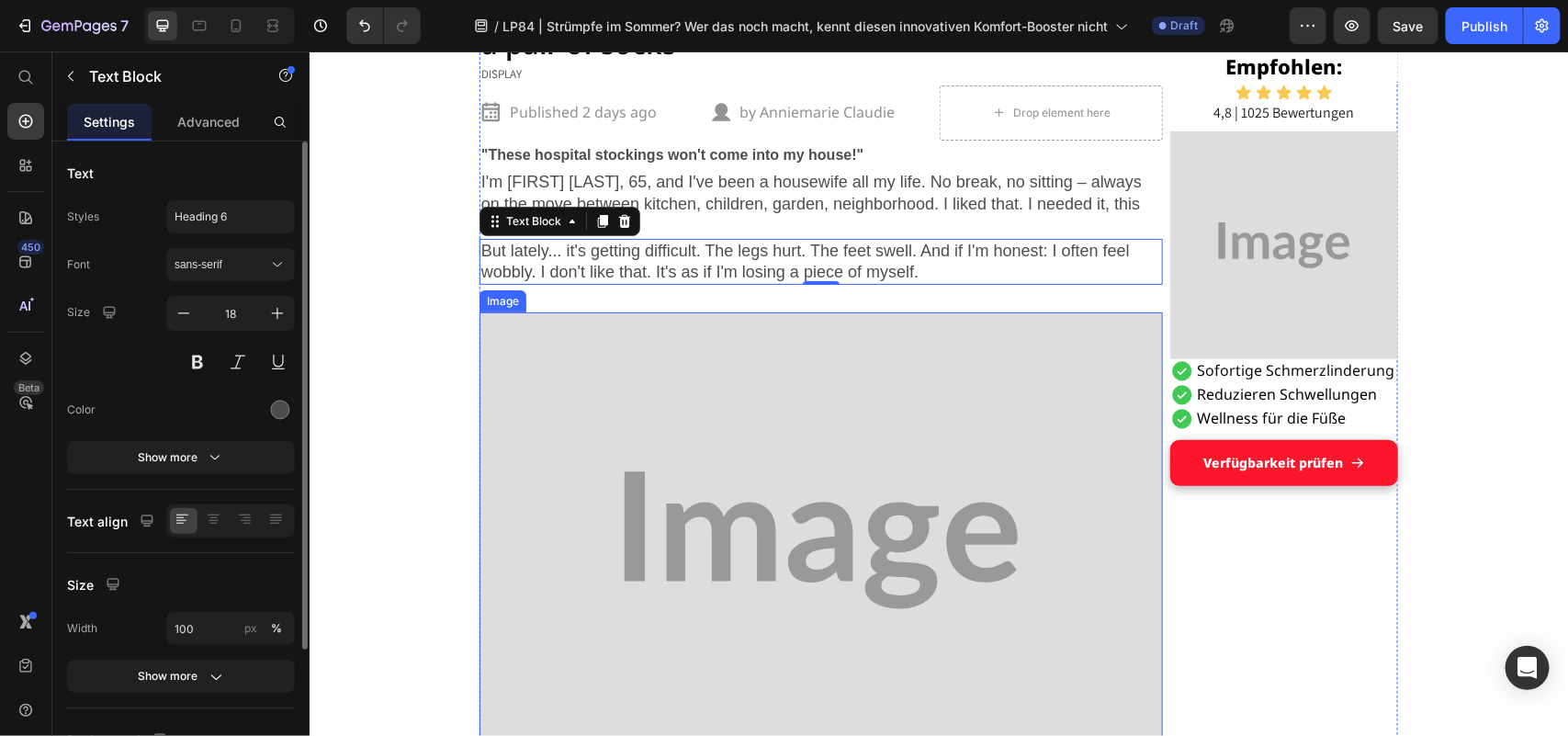 scroll, scrollTop: 115, scrollLeft: 0, axis: vertical 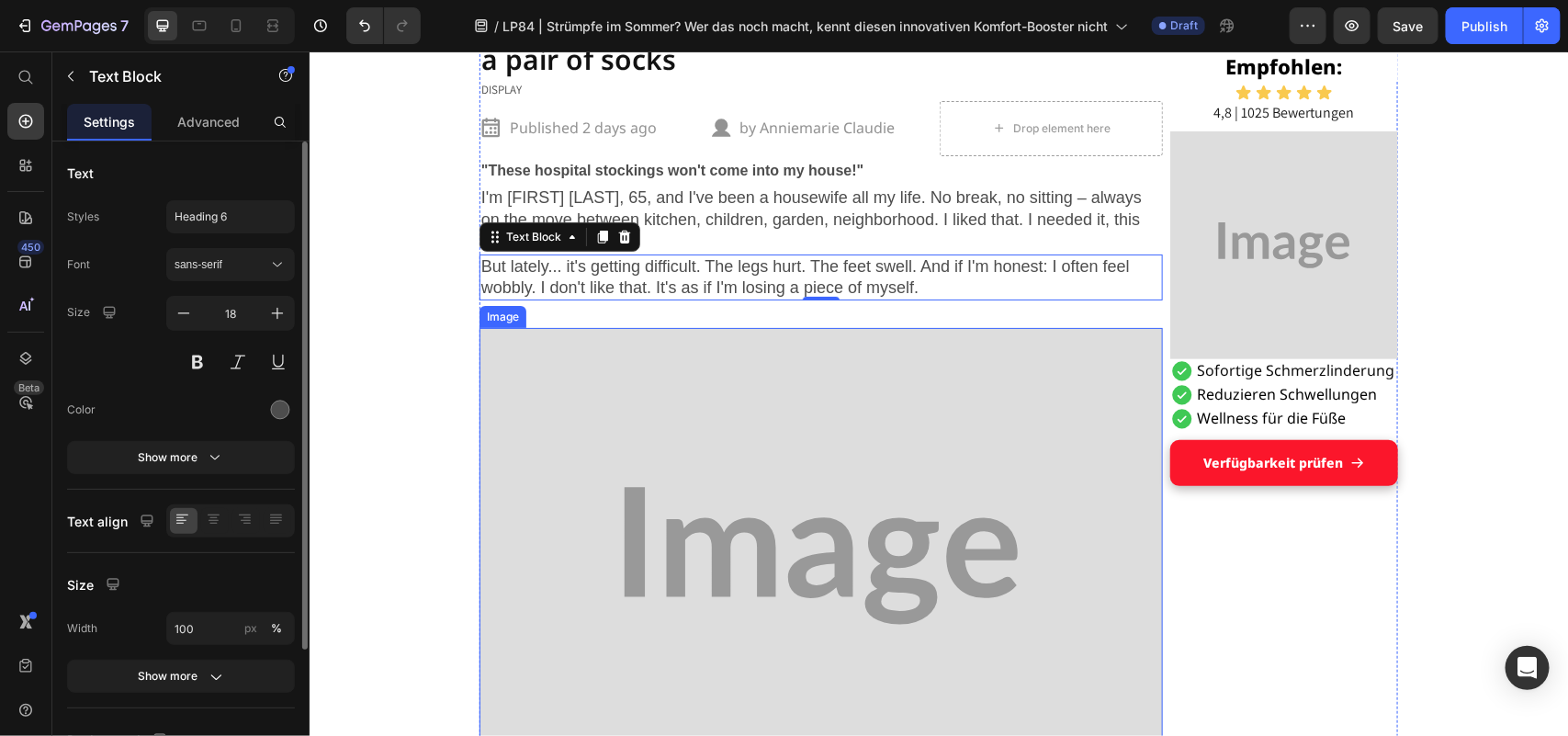 click at bounding box center [820, 555] 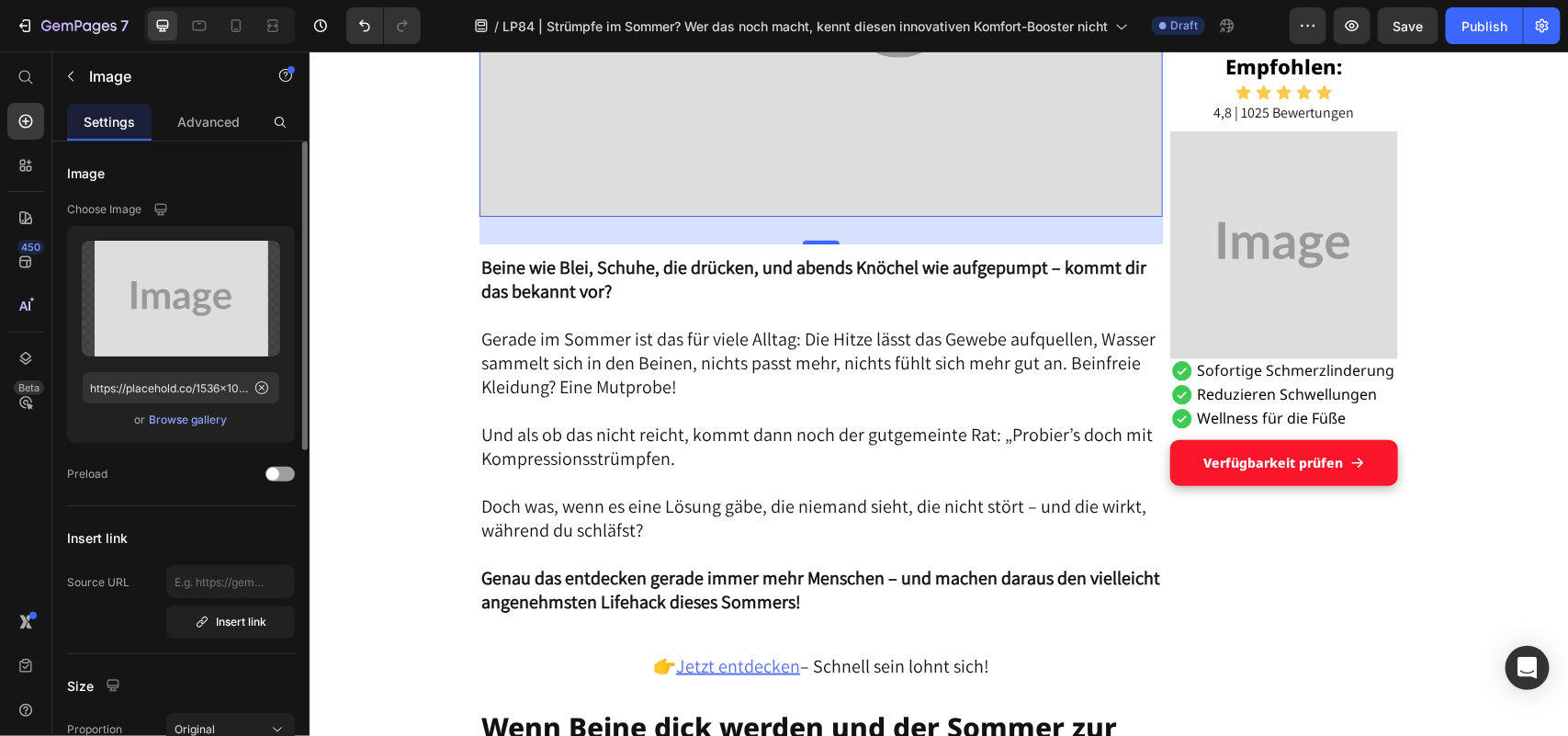 scroll, scrollTop: 651, scrollLeft: 0, axis: vertical 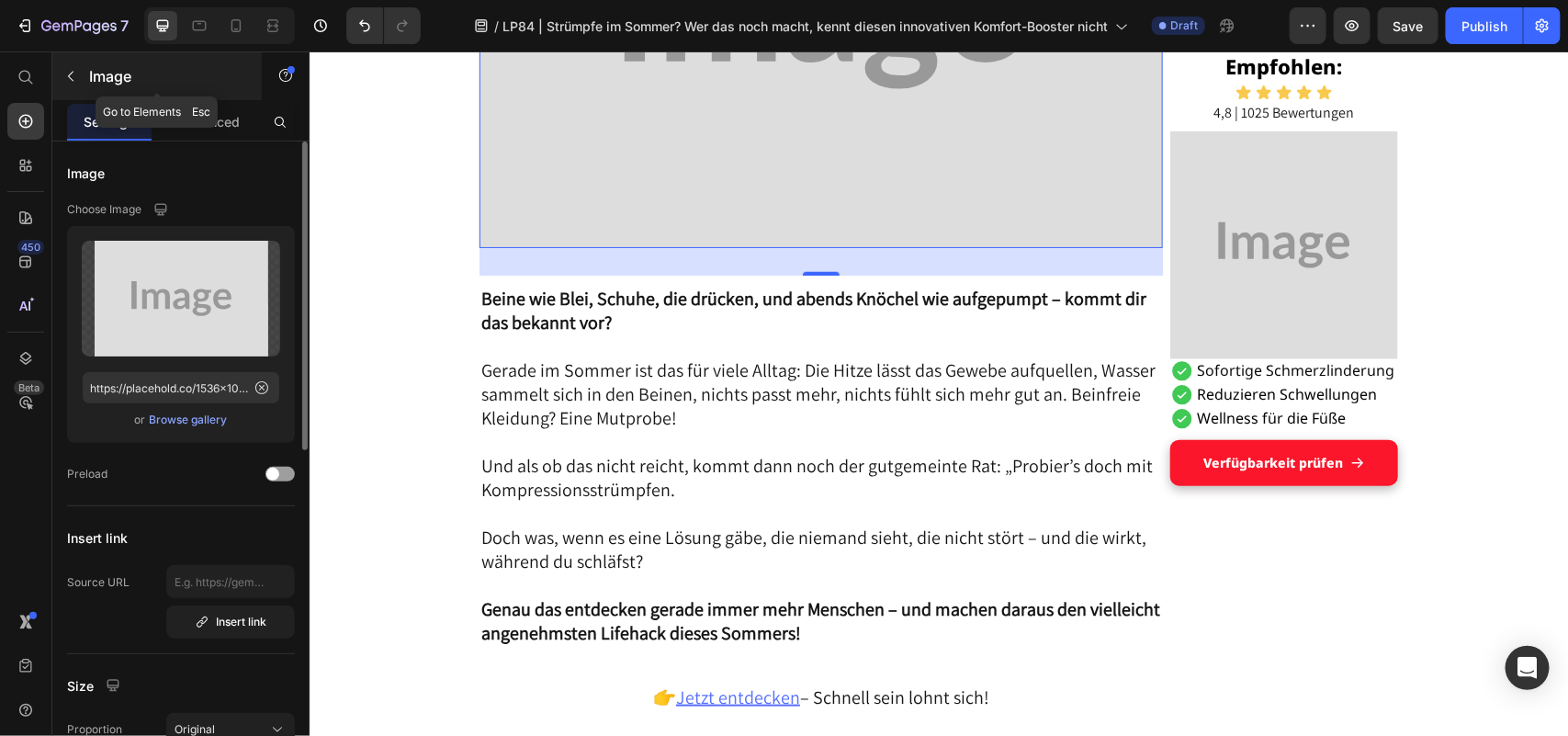 click 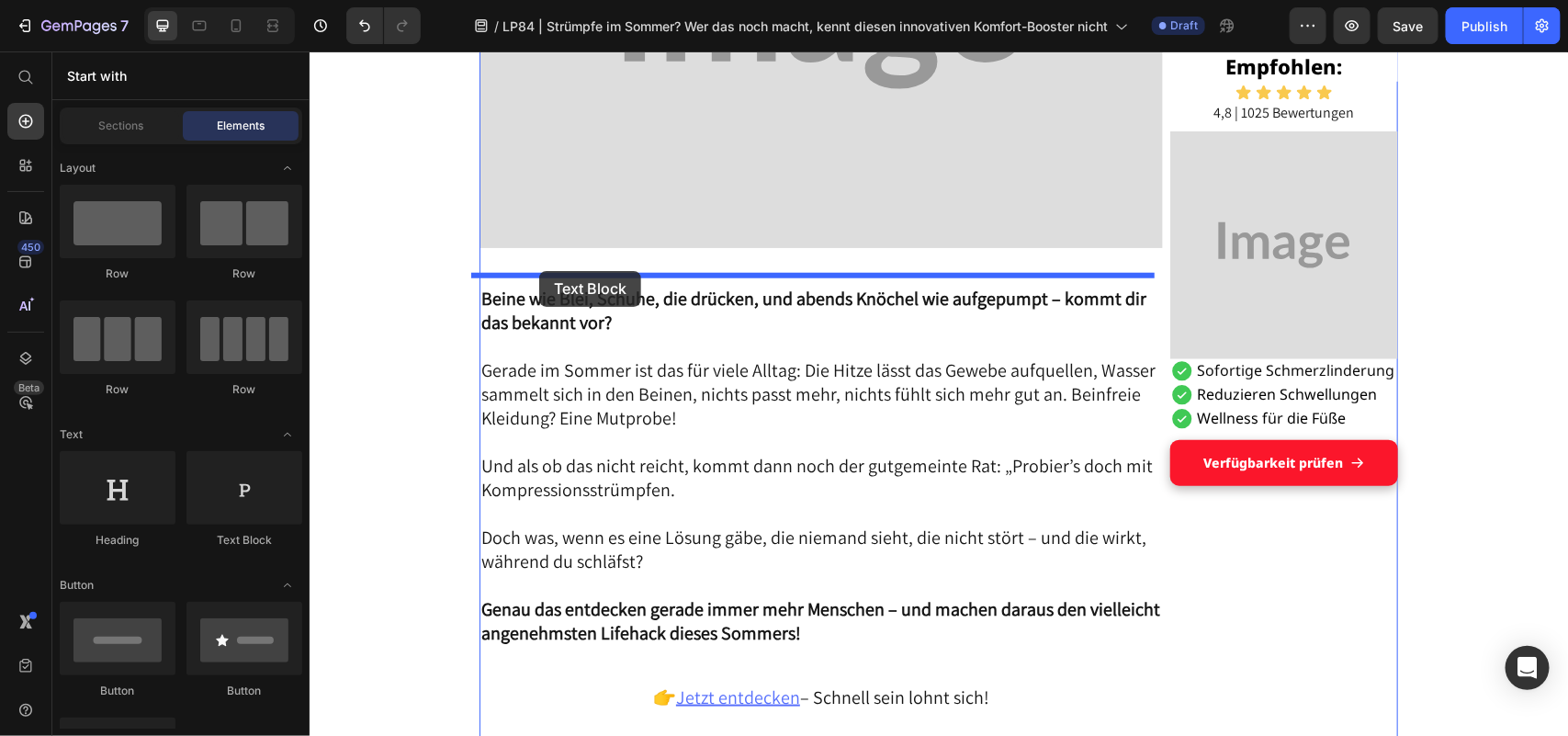 drag, startPoint x: 521, startPoint y: 261, endPoint x: 538, endPoint y: 270, distance: 19.235384 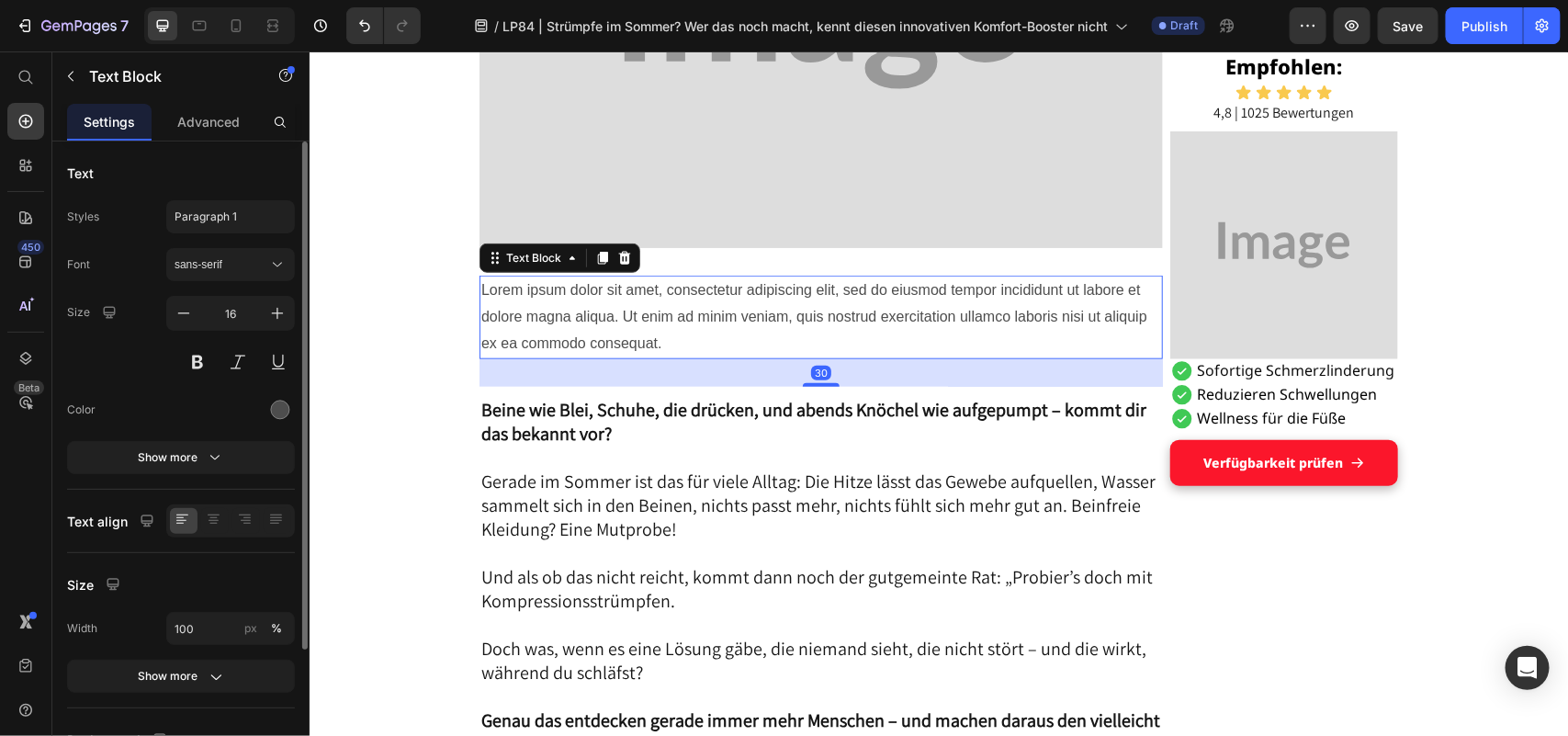 click on "Lorem ipsum dolor sit amet, consectetur adipiscing elit, sed do eiusmod tempor incididunt ut labore et dolore magna aliqua. Ut enim ad minim veniam, quis nostrud exercitation ullamco laboris nisi ut aliquip ex ea commodo consequat." at bounding box center [820, 316] 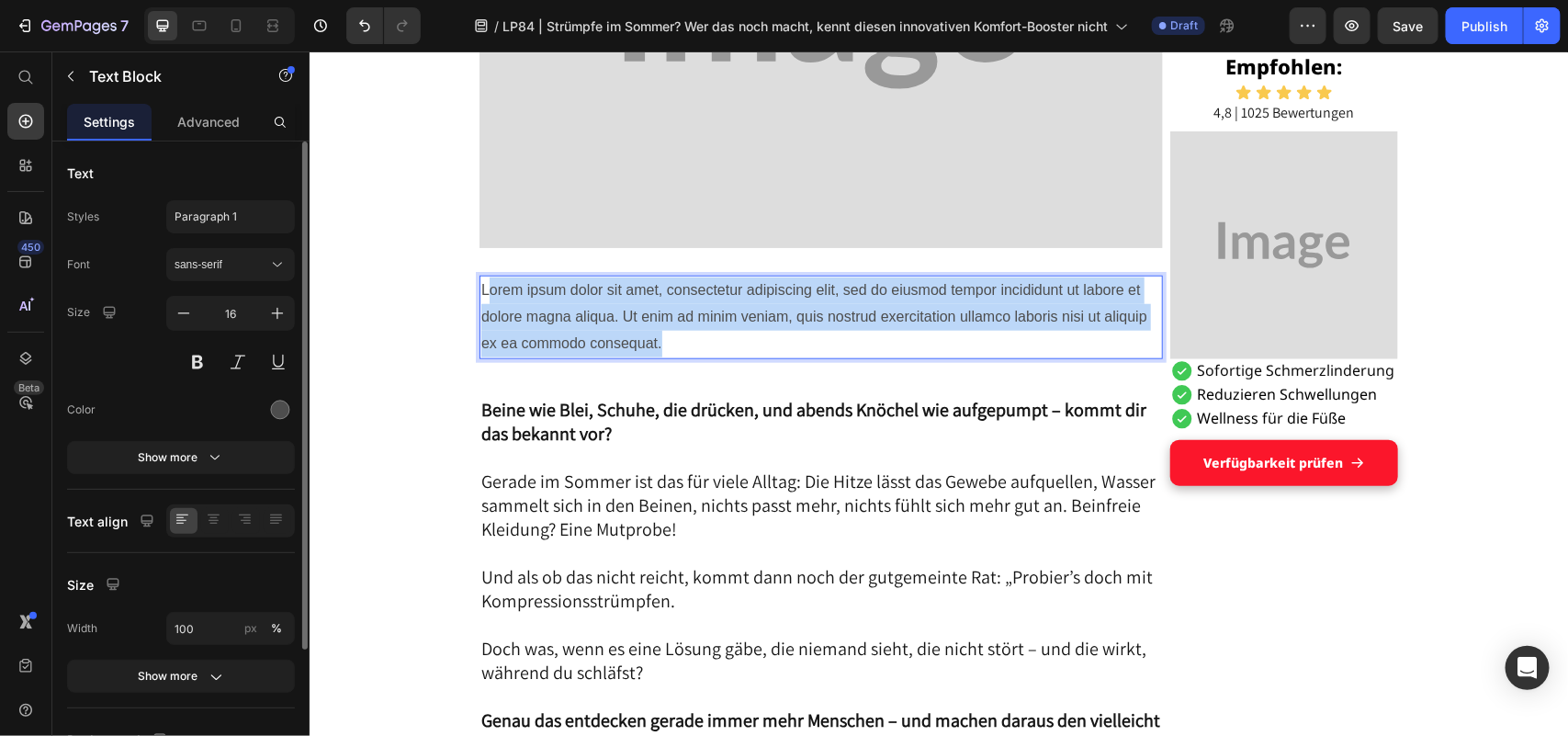 drag, startPoint x: 482, startPoint y: 289, endPoint x: 652, endPoint y: 341, distance: 177.77514 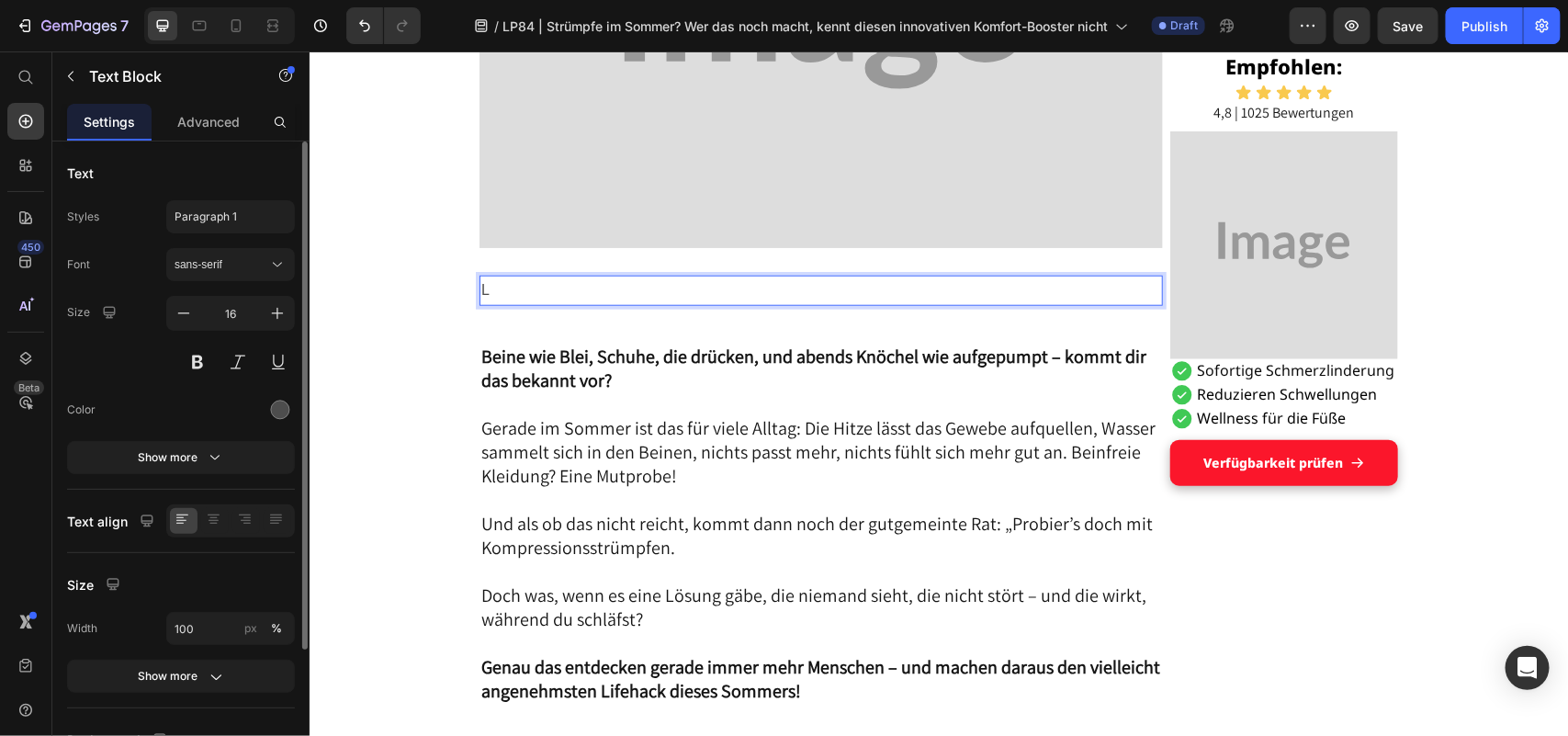 click on "L" at bounding box center [820, 289] 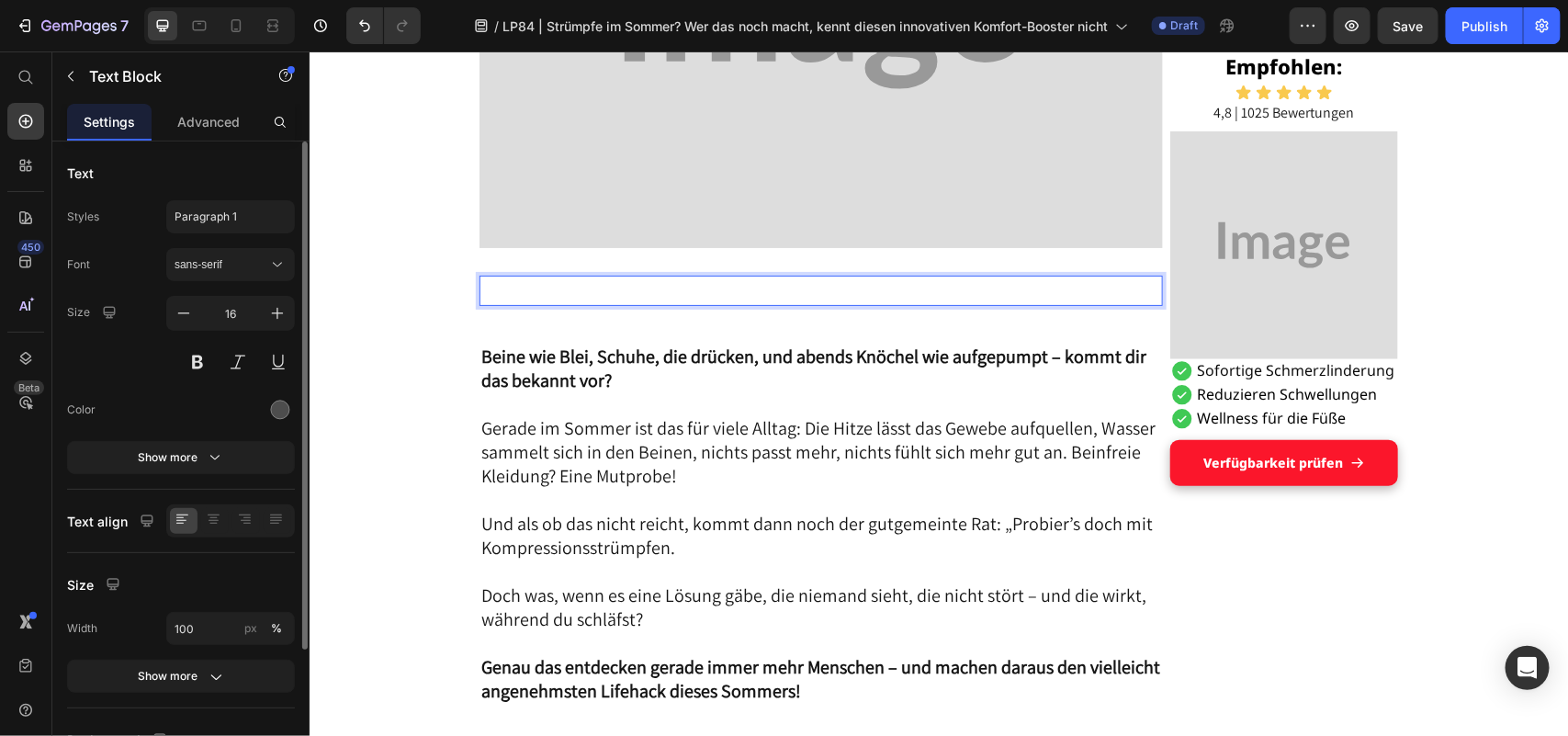 click at bounding box center [820, 289] 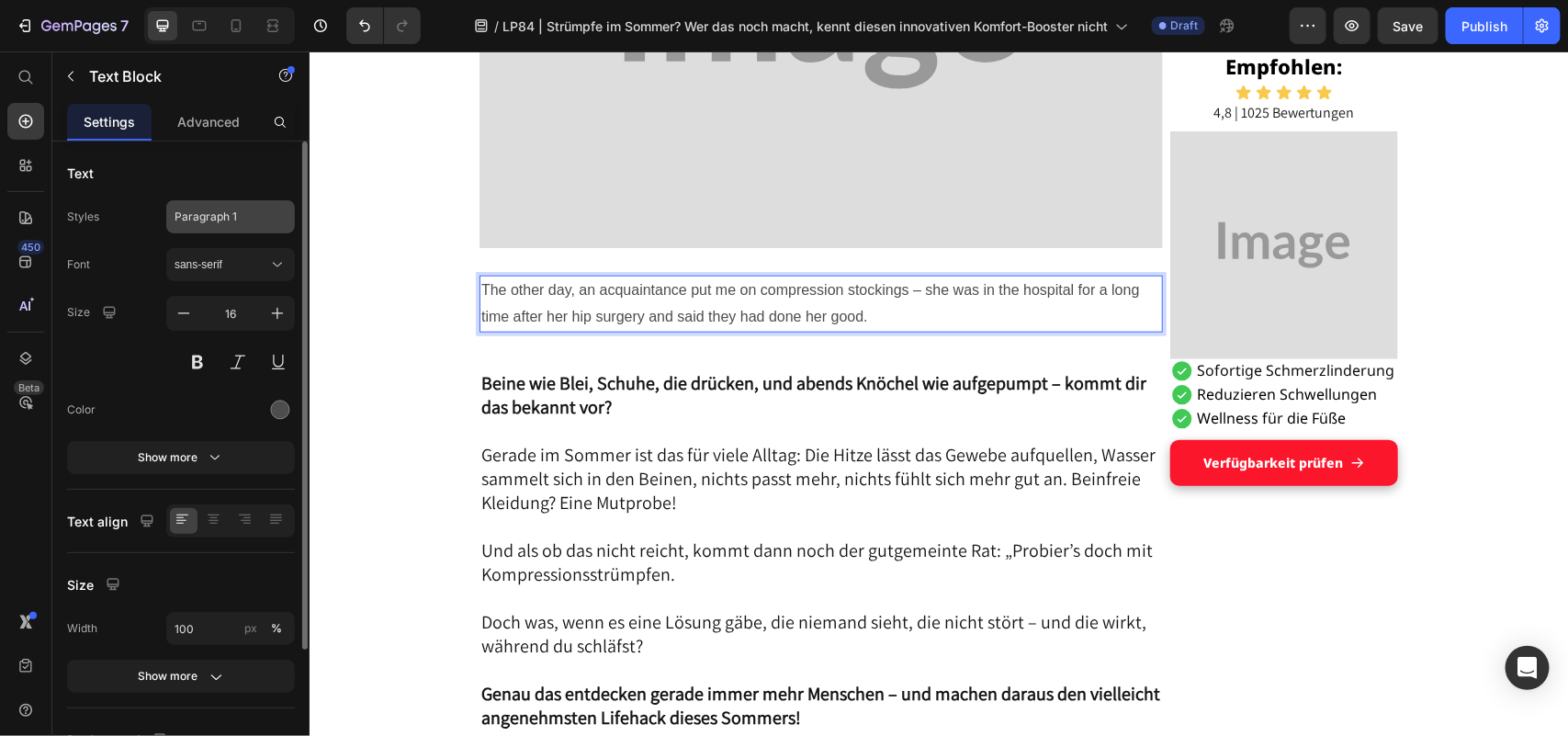 click on "Paragraph 1" at bounding box center (220, 217) 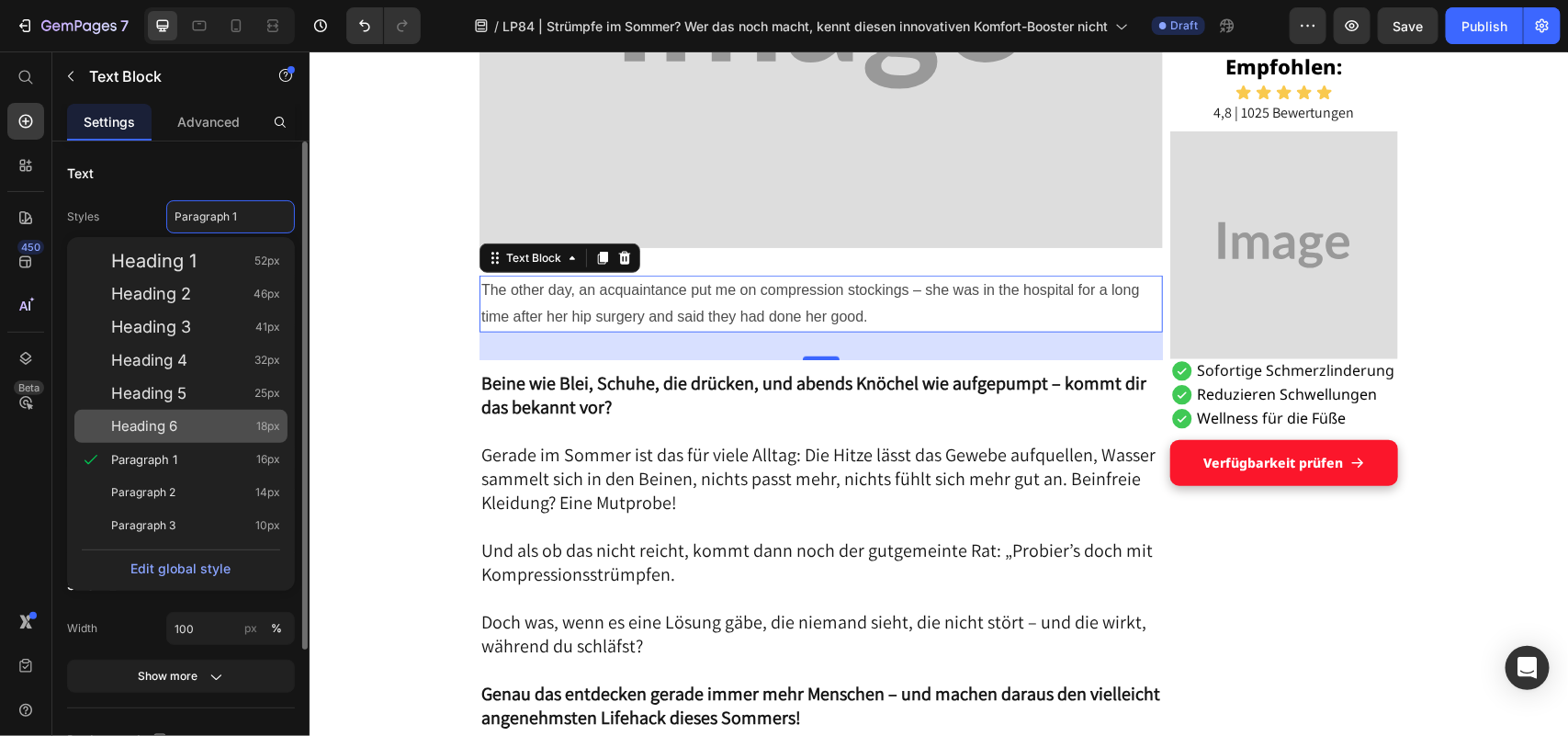click on "Heading 6 18px" 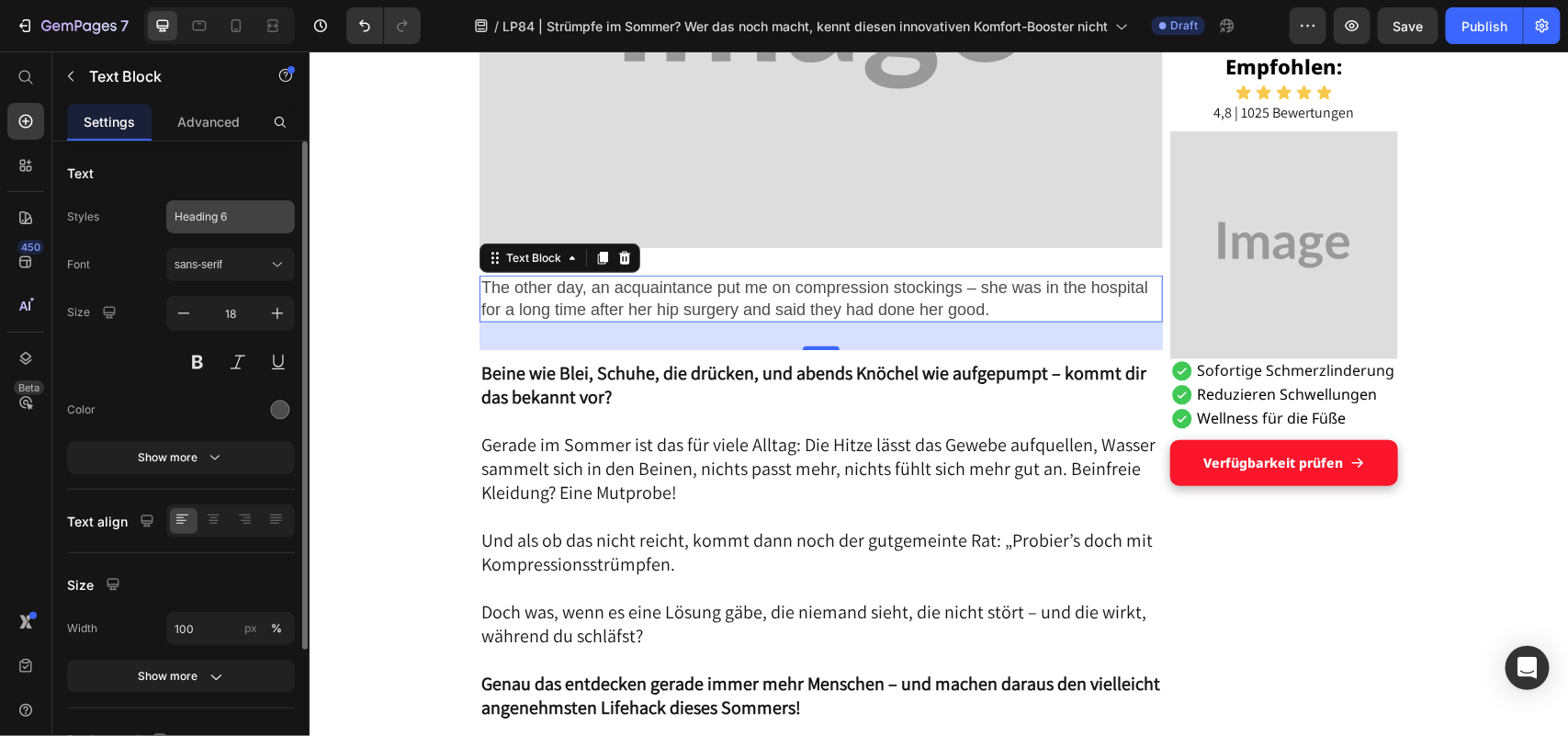 click on "Heading 6" at bounding box center (220, 217) 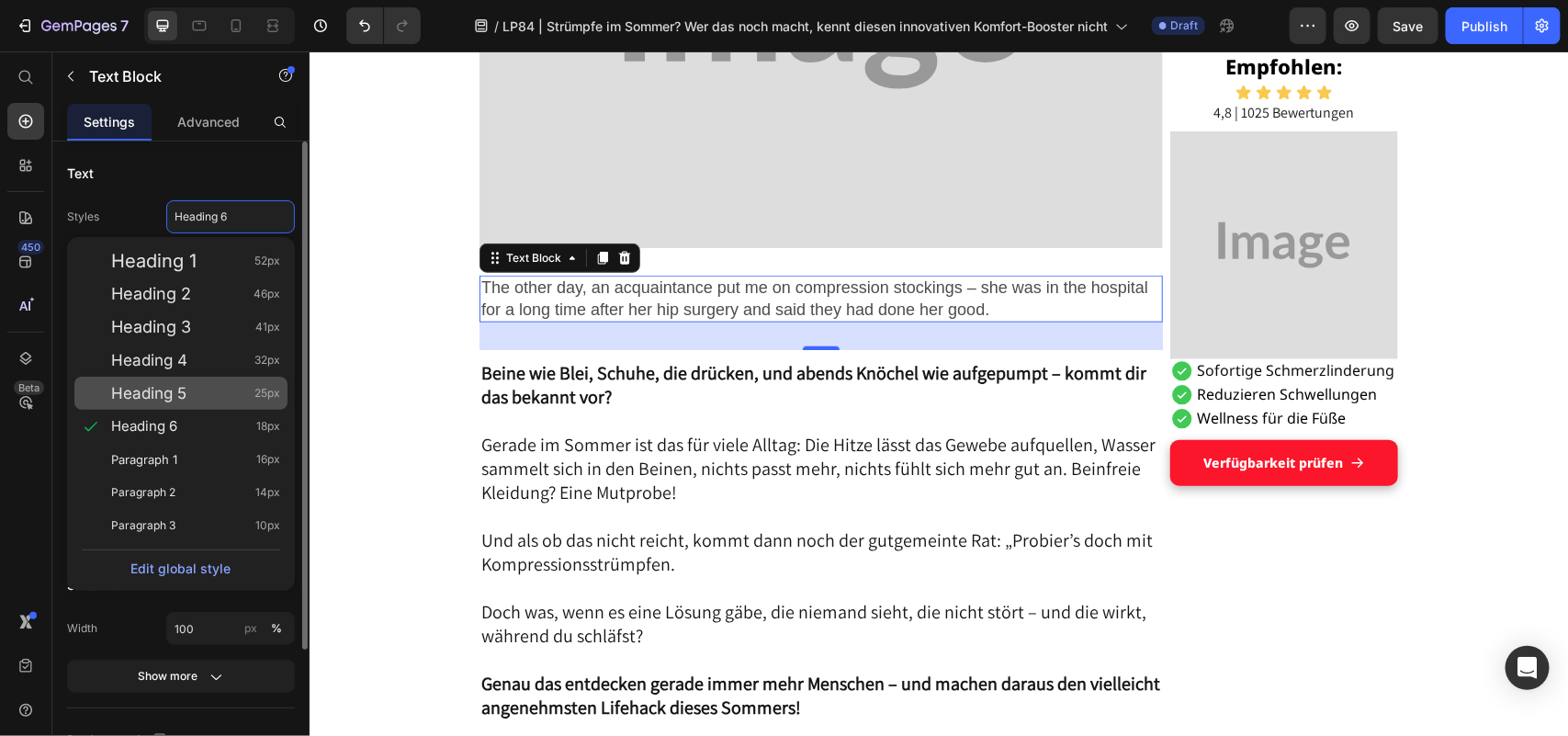 click on "Heading 5 25px" 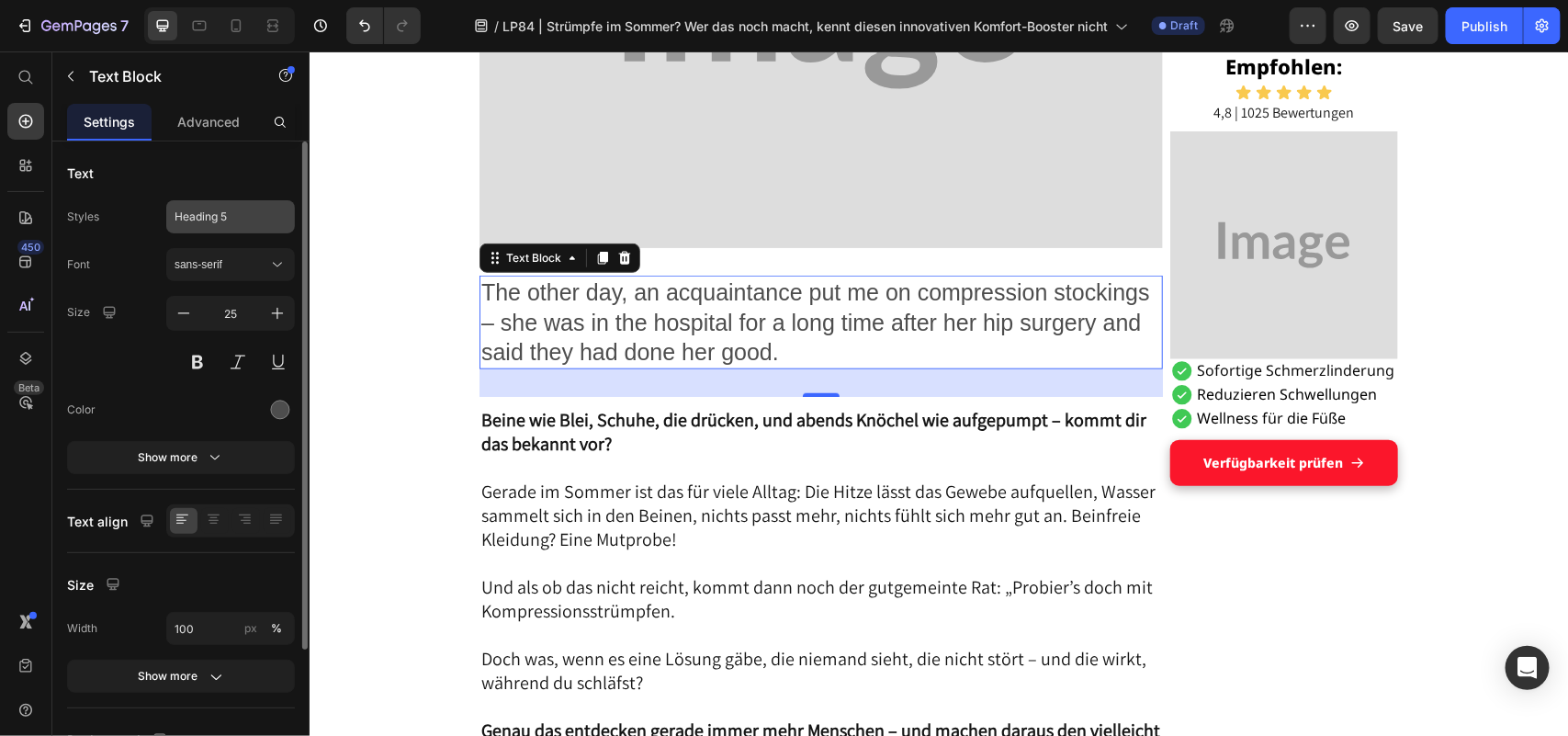 click on "Heading 5" at bounding box center [220, 217] 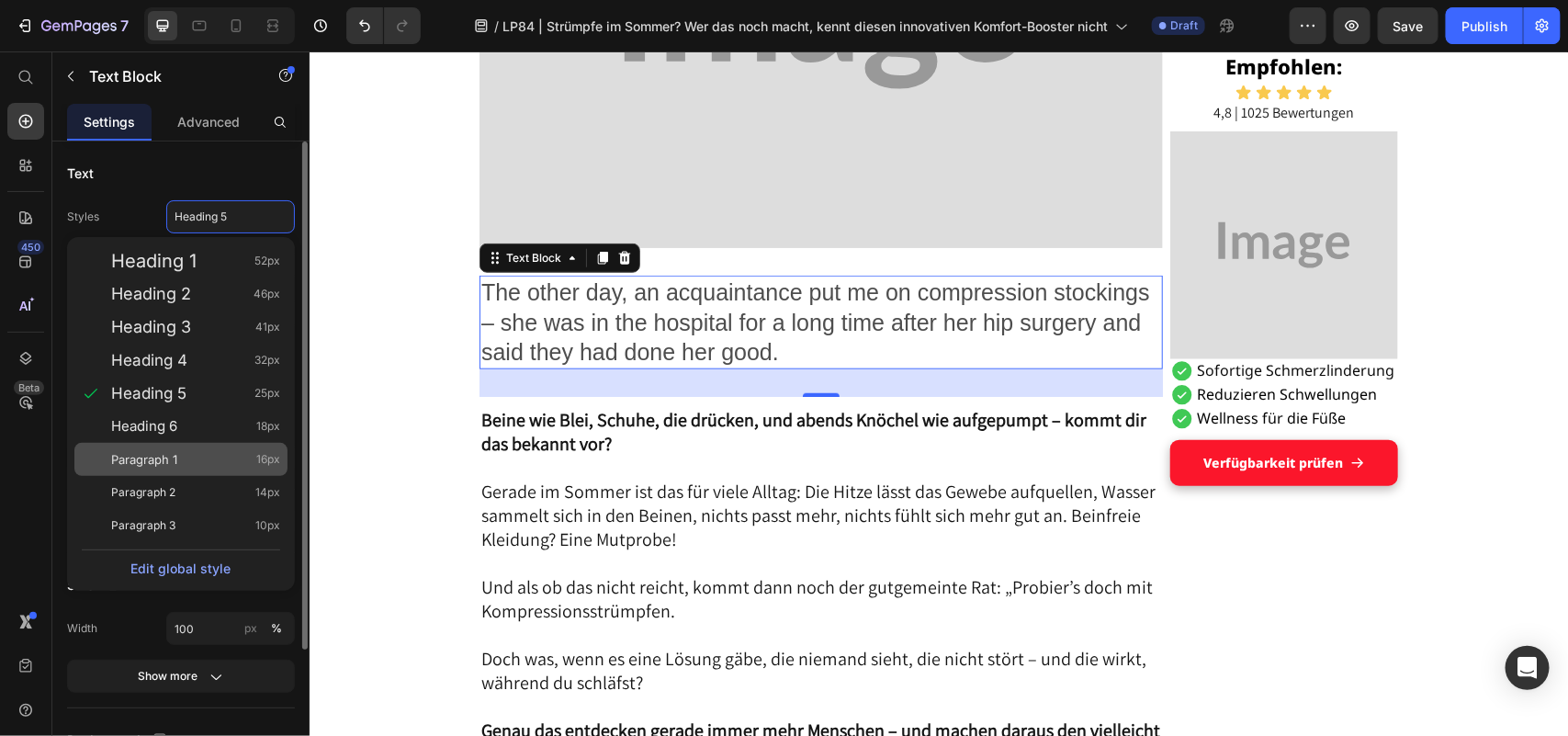 click on "Paragraph 1 16px" at bounding box center [196, 459] 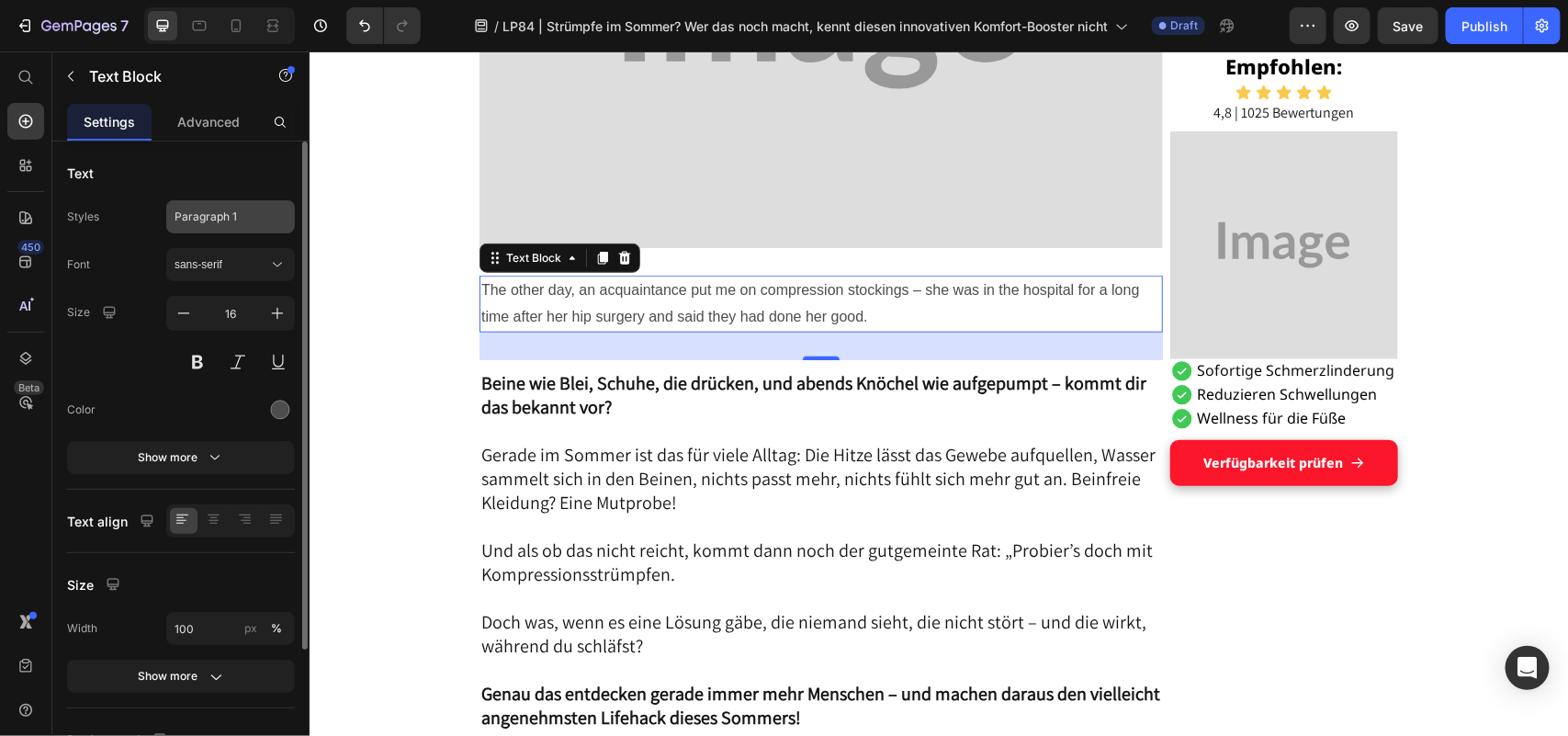 click on "Paragraph 1" at bounding box center (220, 217) 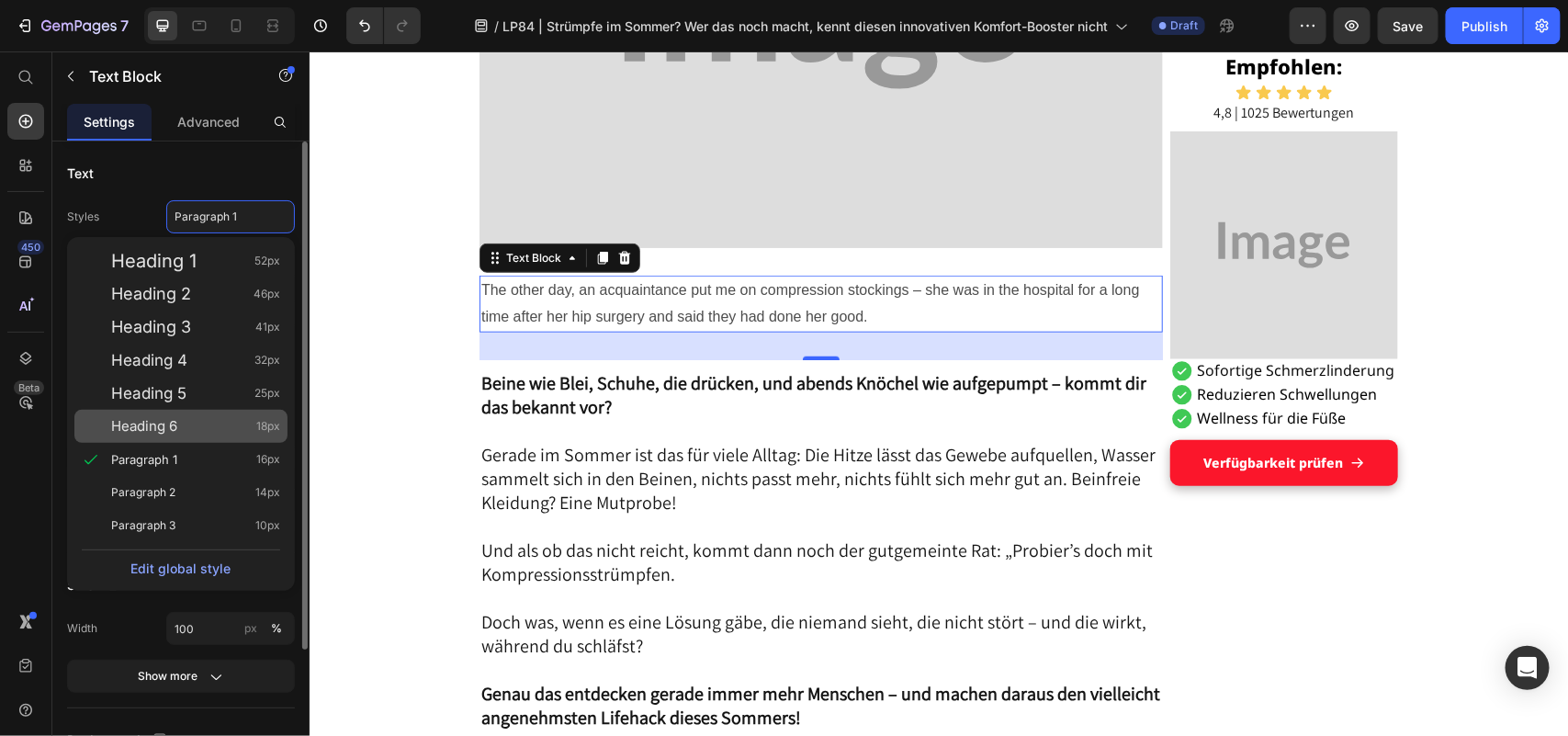 click on "Heading 6 18px" at bounding box center (196, 426) 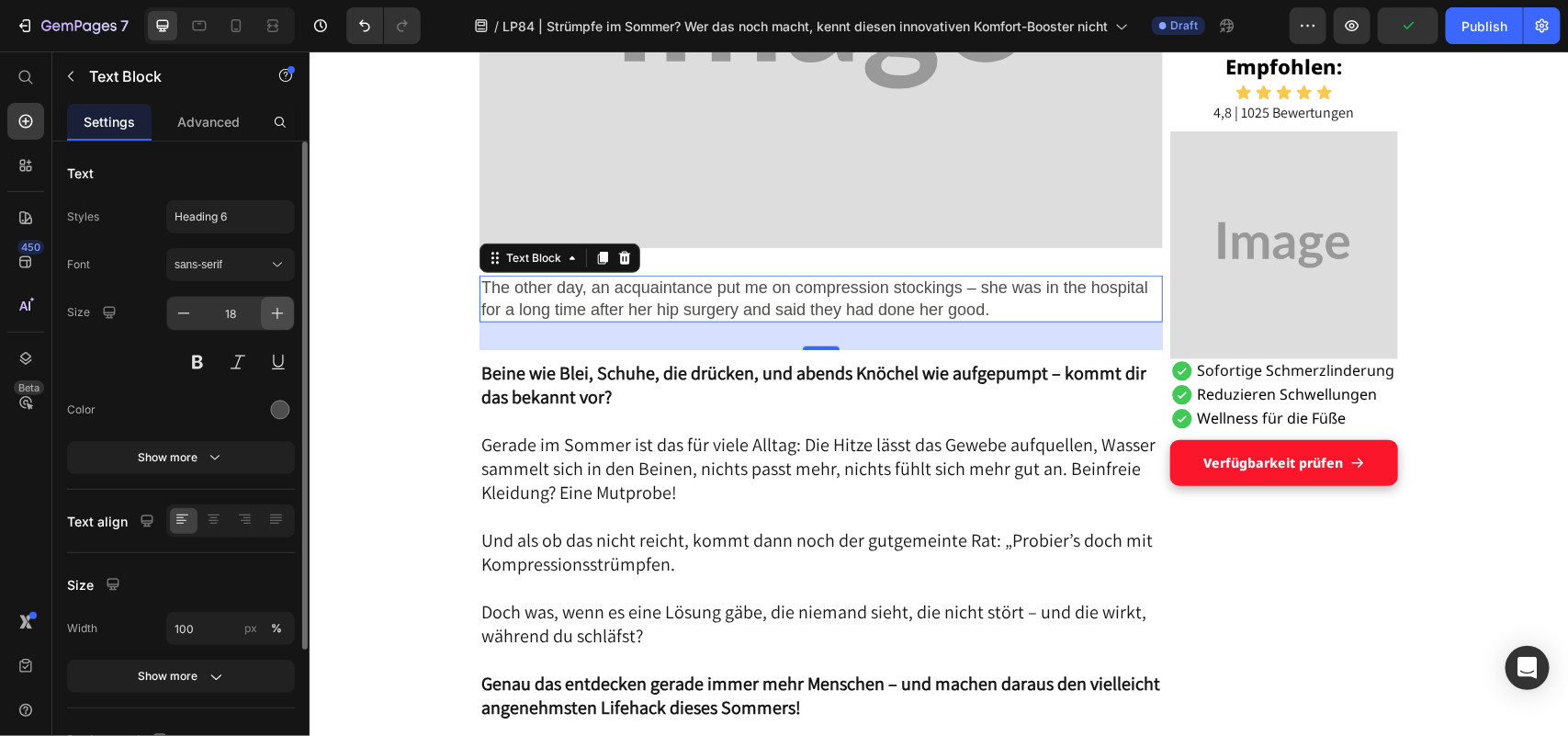 click at bounding box center [277, 313] 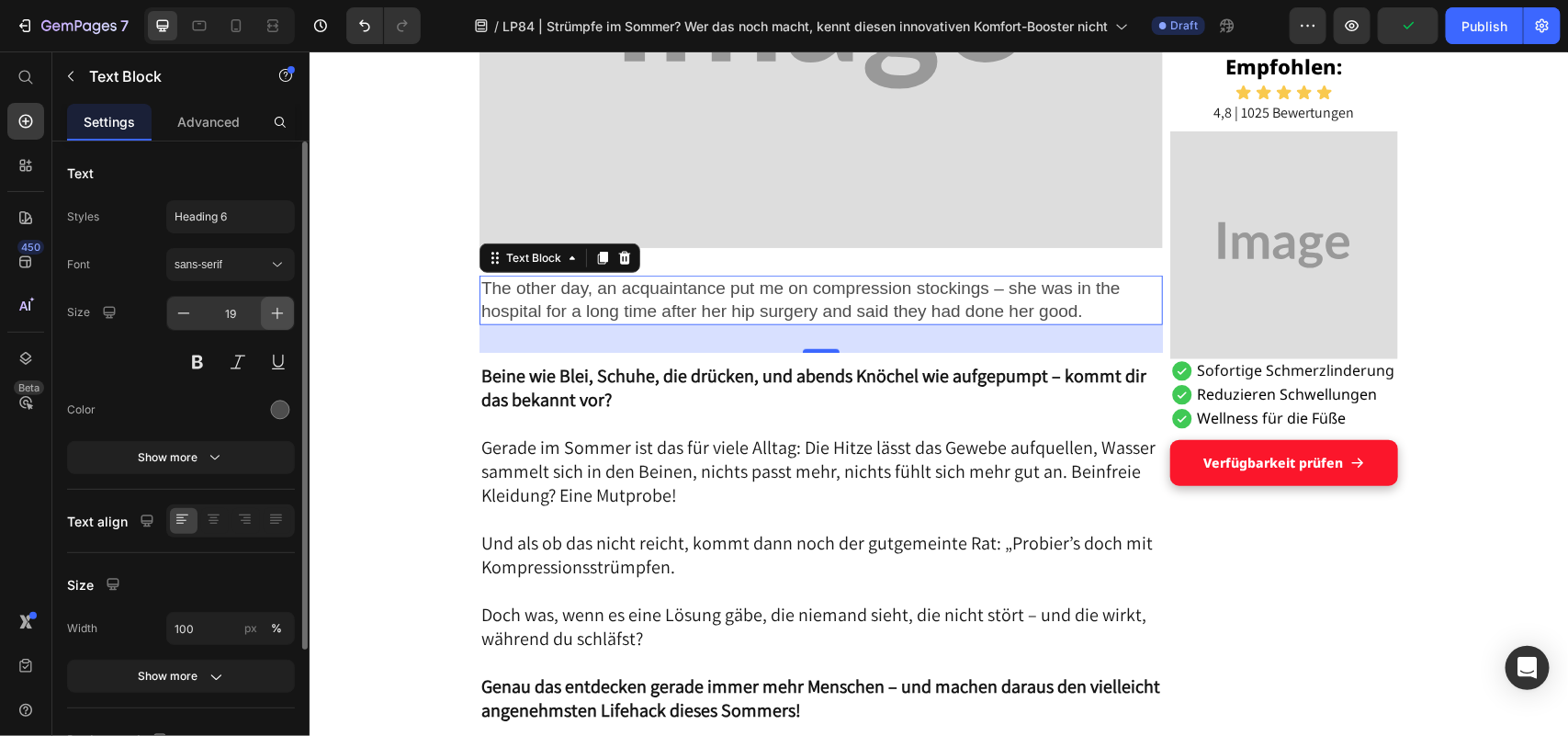 click at bounding box center [277, 313] 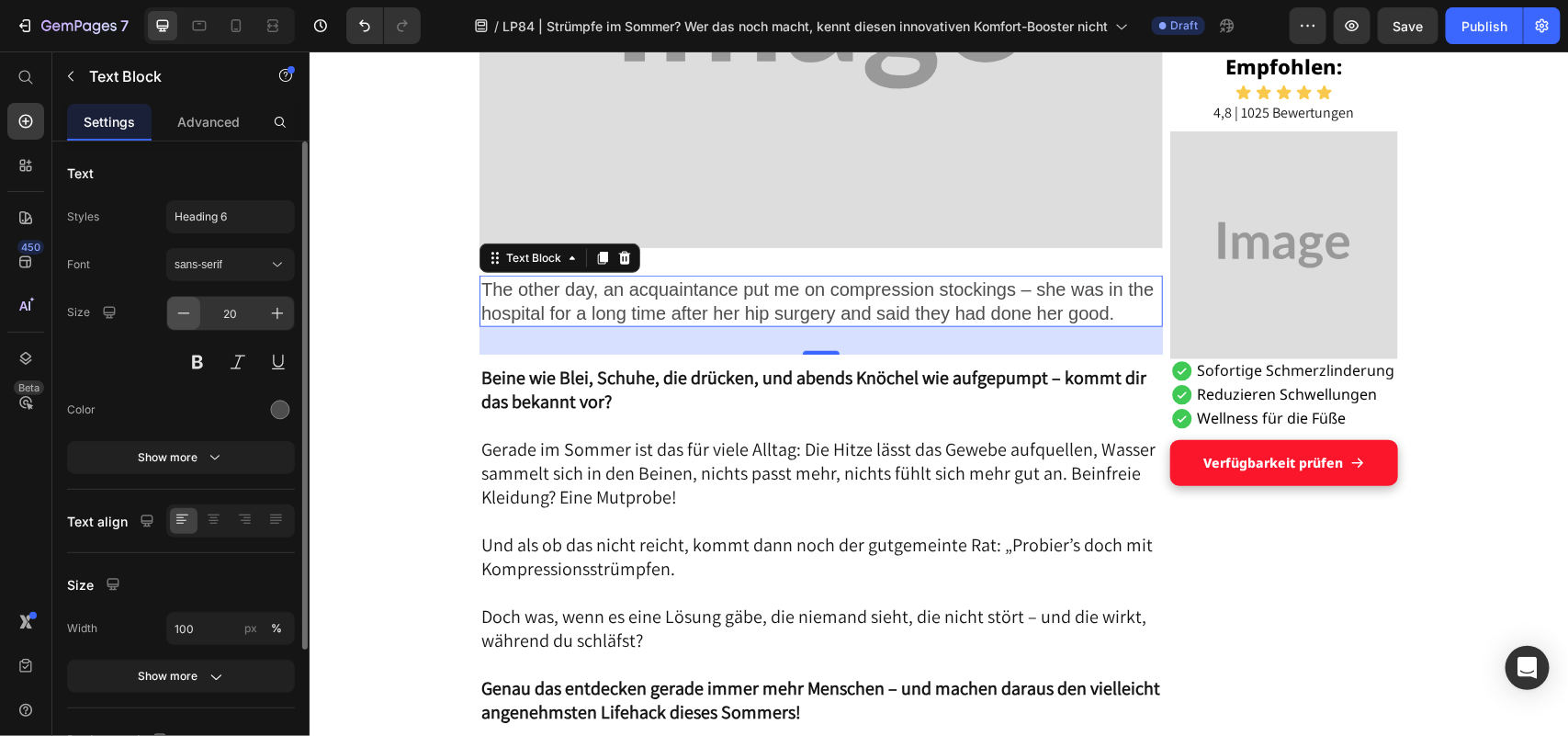 click 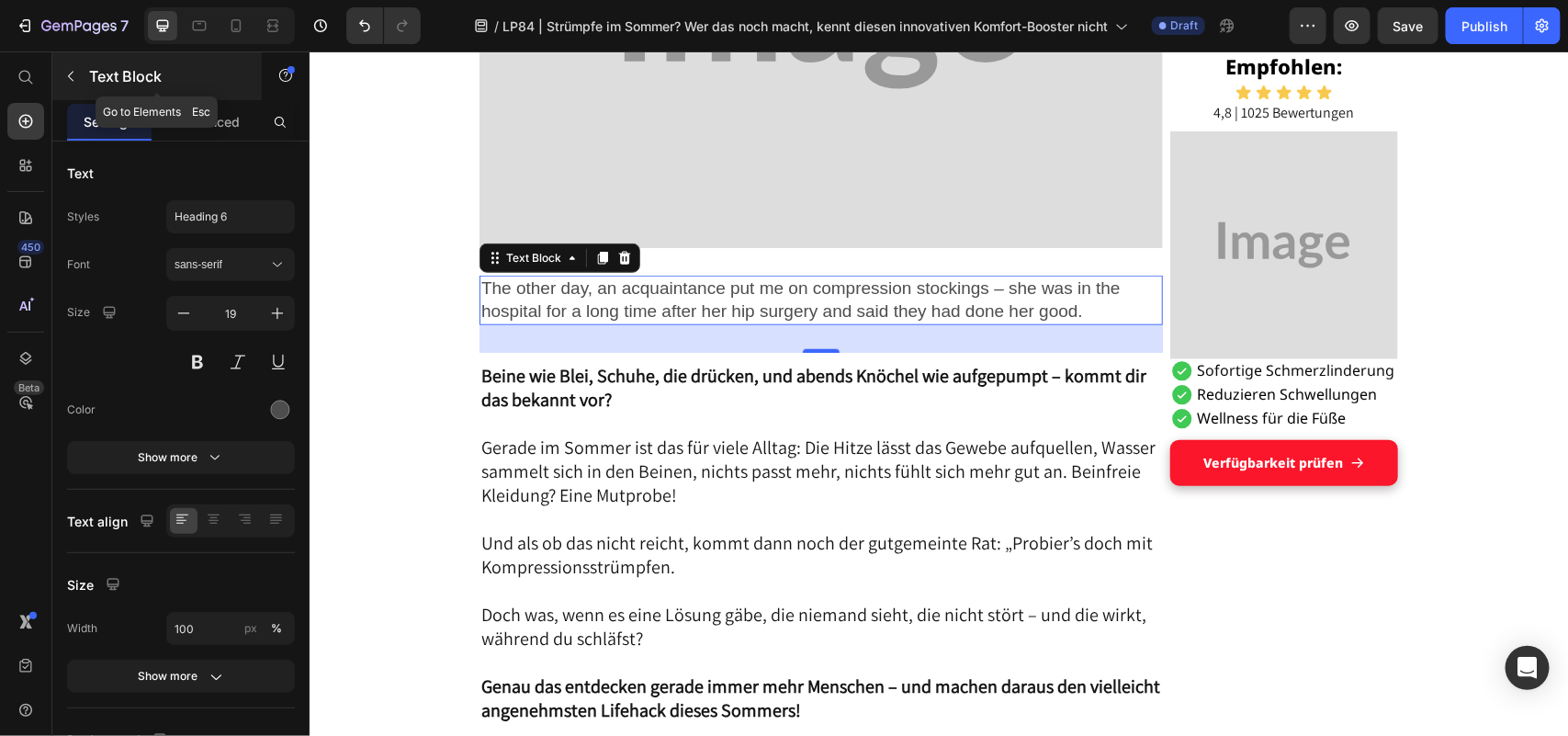 click 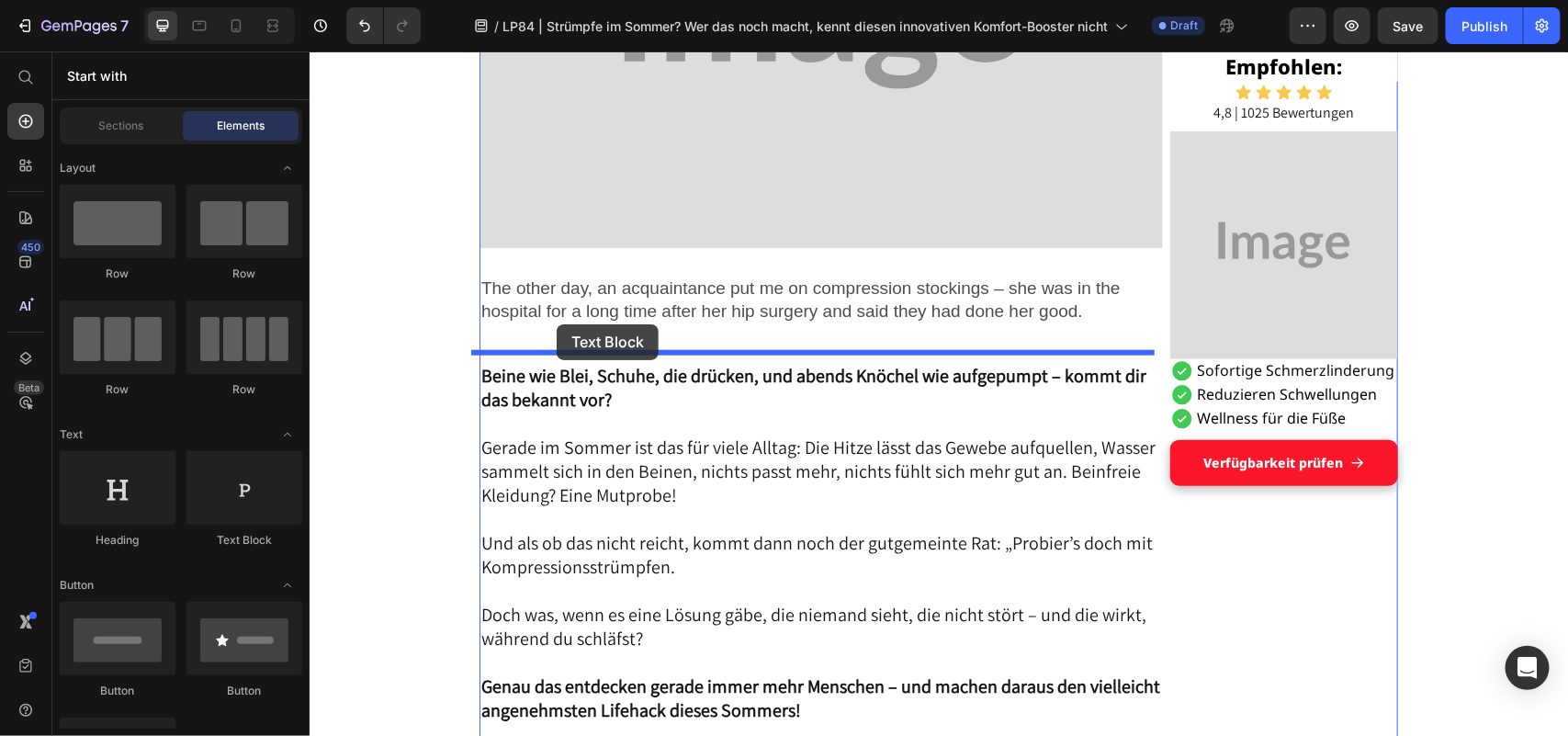 drag, startPoint x: 567, startPoint y: 322, endPoint x: 556, endPoint y: 323, distance: 11.045361 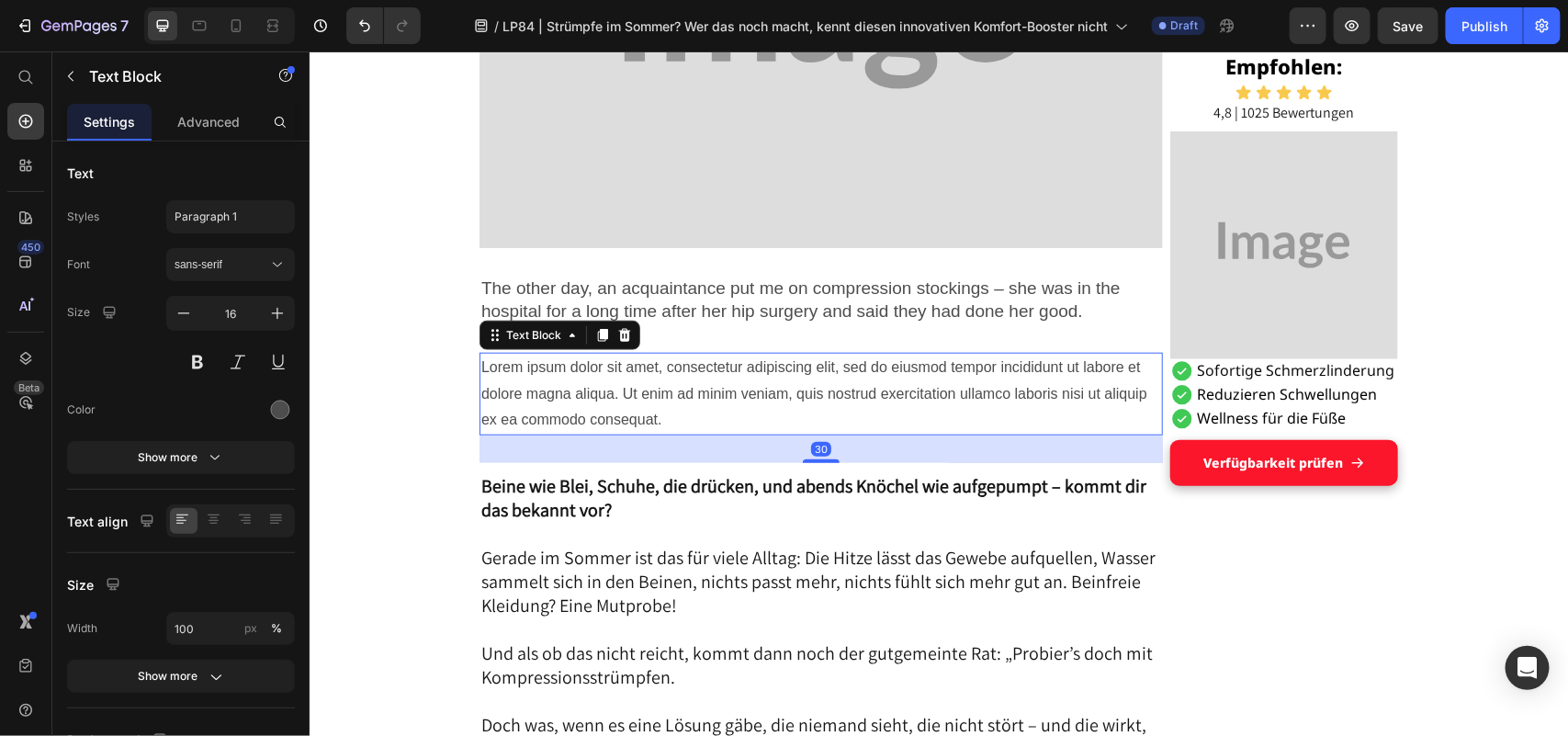 click on "Lorem ipsum dolor sit amet, consectetur adipiscing elit, sed do eiusmod tempor incididunt ut labore et dolore magna aliqua. Ut enim ad minim veniam, quis nostrud exercitation ullamco laboris nisi ut aliquip ex ea commodo consequat." at bounding box center [820, 393] 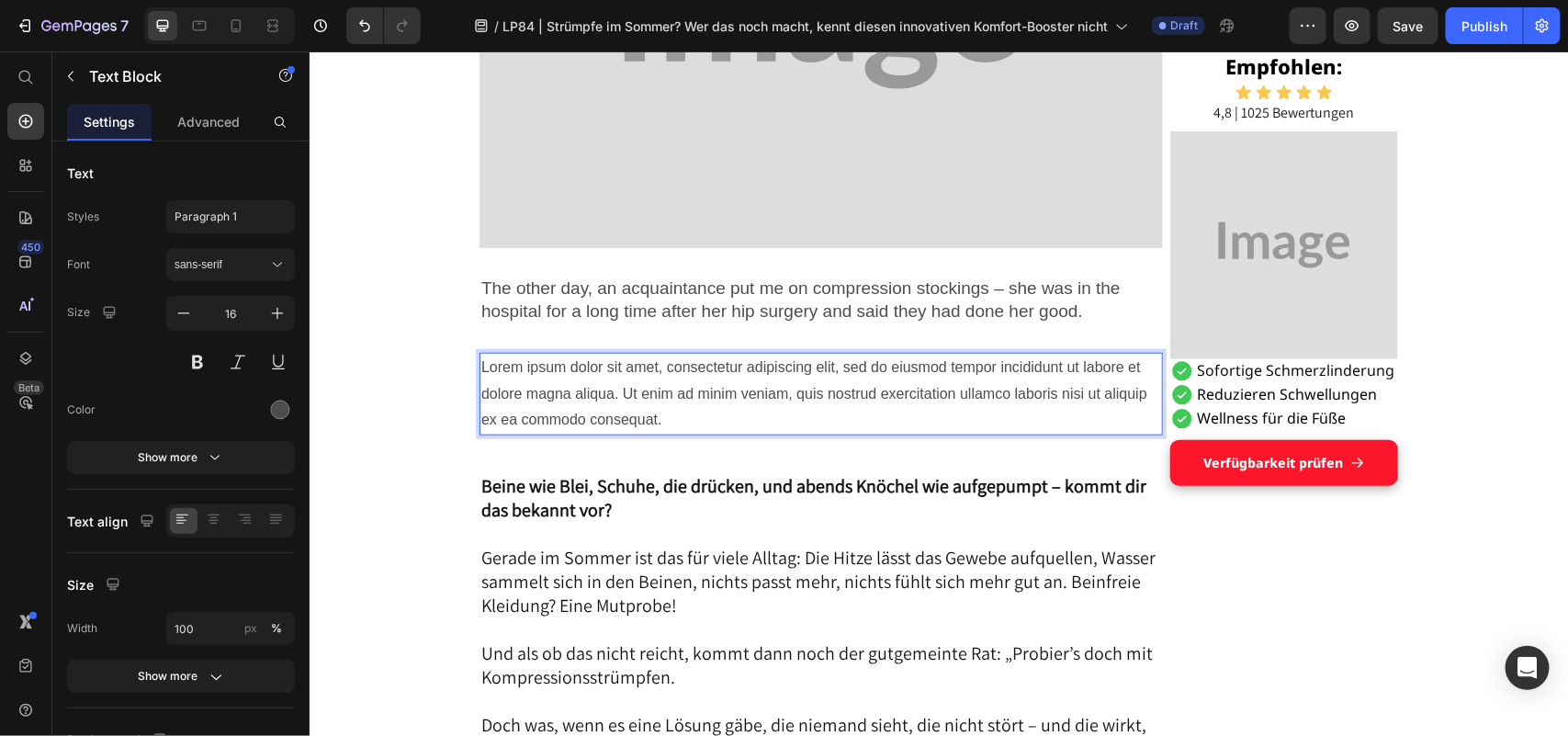 click on "Lorem ipsum dolor sit amet, consectetur adipiscing elit, sed do eiusmod tempor incididunt ut labore et dolore magna aliqua. Ut enim ad minim veniam, quis nostrud exercitation ullamco laboris nisi ut aliquip ex ea commodo consequat." at bounding box center (820, 393) 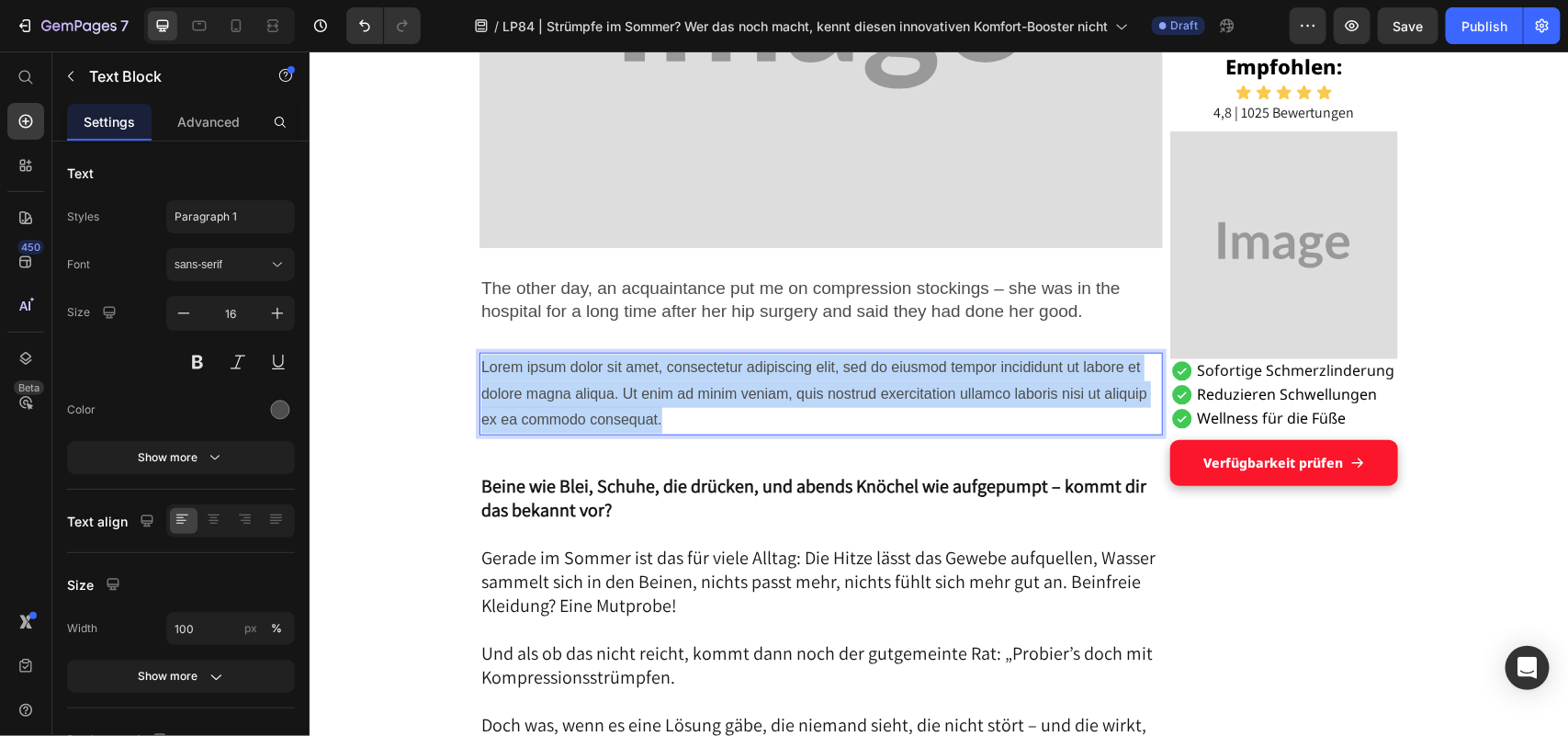 drag, startPoint x: 474, startPoint y: 362, endPoint x: 657, endPoint y: 413, distance: 189.9737 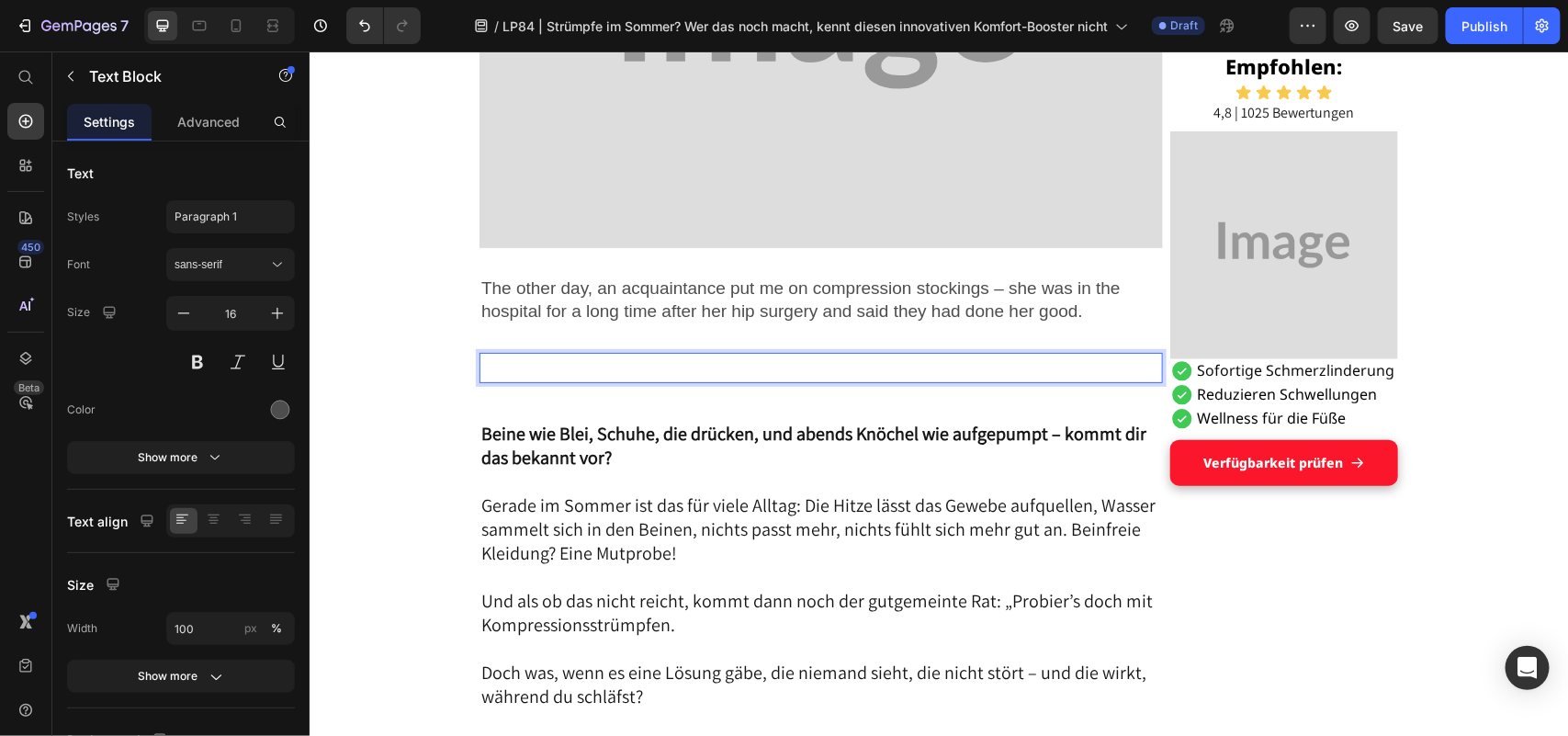 click at bounding box center (820, 367) 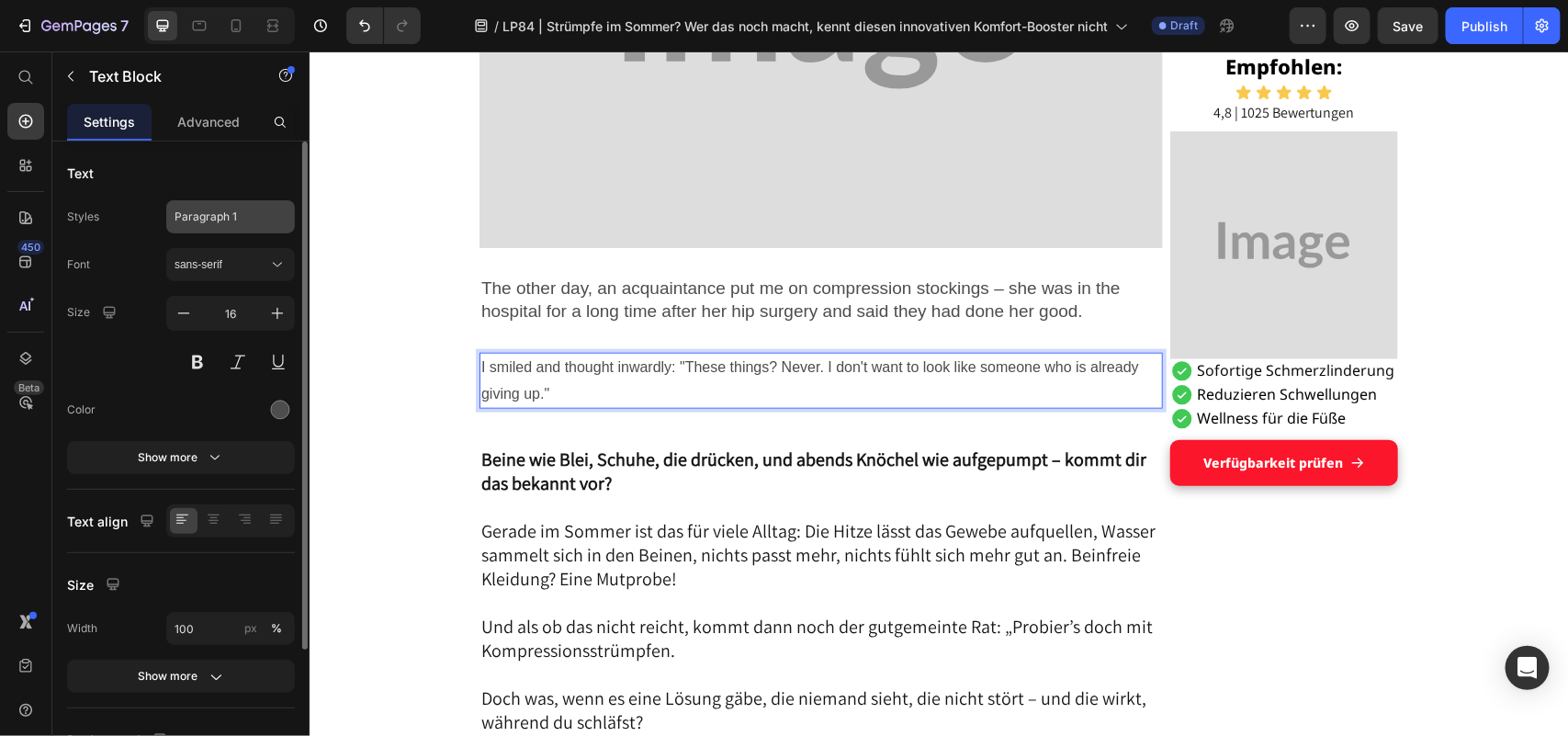 click on "Paragraph 1" at bounding box center [220, 217] 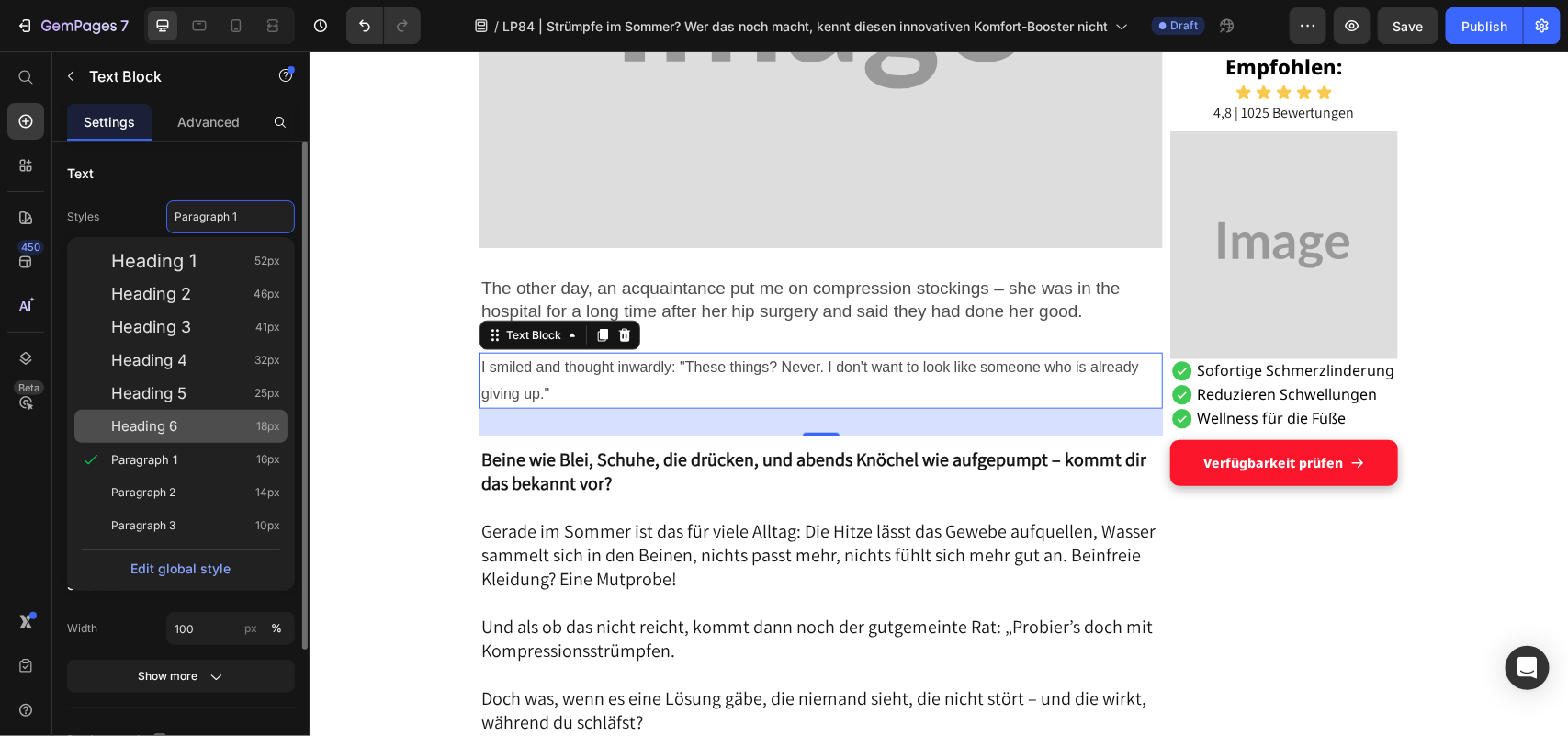click on "Heading 6 18px" at bounding box center [196, 426] 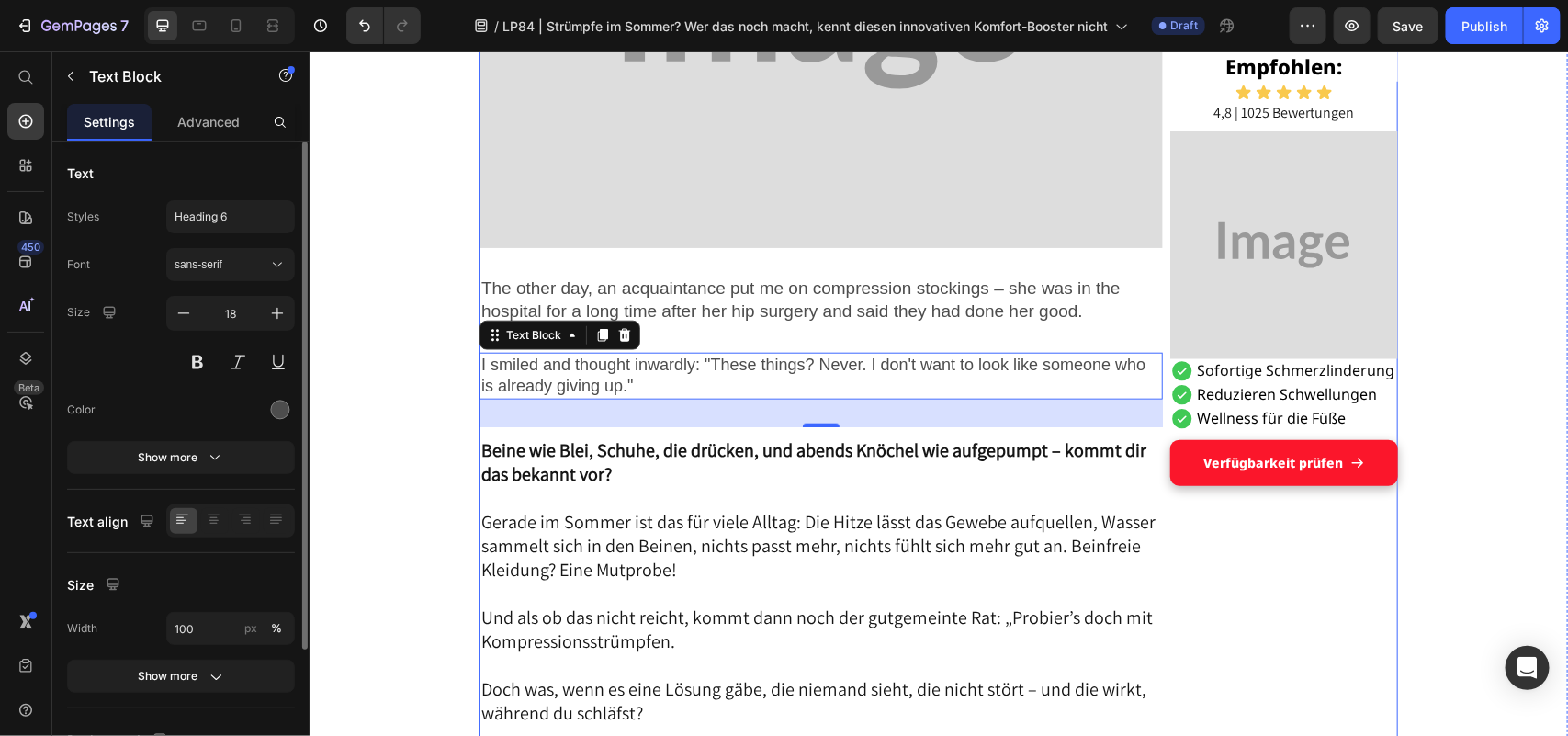 click on "Grandson's tip helped Maria, 65, get on her feet: a pair of socks Heading DISPLAY Text Block
Published 2 days ago Item List
by Anniemarie Claudie Item List
Drop element here Row "These hospital stockings won't come into my house!" Text Block I'm Maria, 65, and I've been a housewife all my life. No break, no sitting – always on the move between kitchen, children, garden, neighborhood. I liked that. I needed it, this doing and caring. Text Block But lately... it's getting difficult. The legs hurt. The feet swell. And if I'm honest: I often feel wobbly. I don't like that. It's as if I'm losing a piece of myself. Text Block Image The other day, an acquaintance put me on compression stockings – she was in the hospital for a long time after her hip surgery and said they had done her good. Text Block  I smiled and thought inwardly: "These things? Never. I don't want to look like someone who is already giving up." Text Block   30         Text Block 👉    ." at bounding box center [820, 4084] 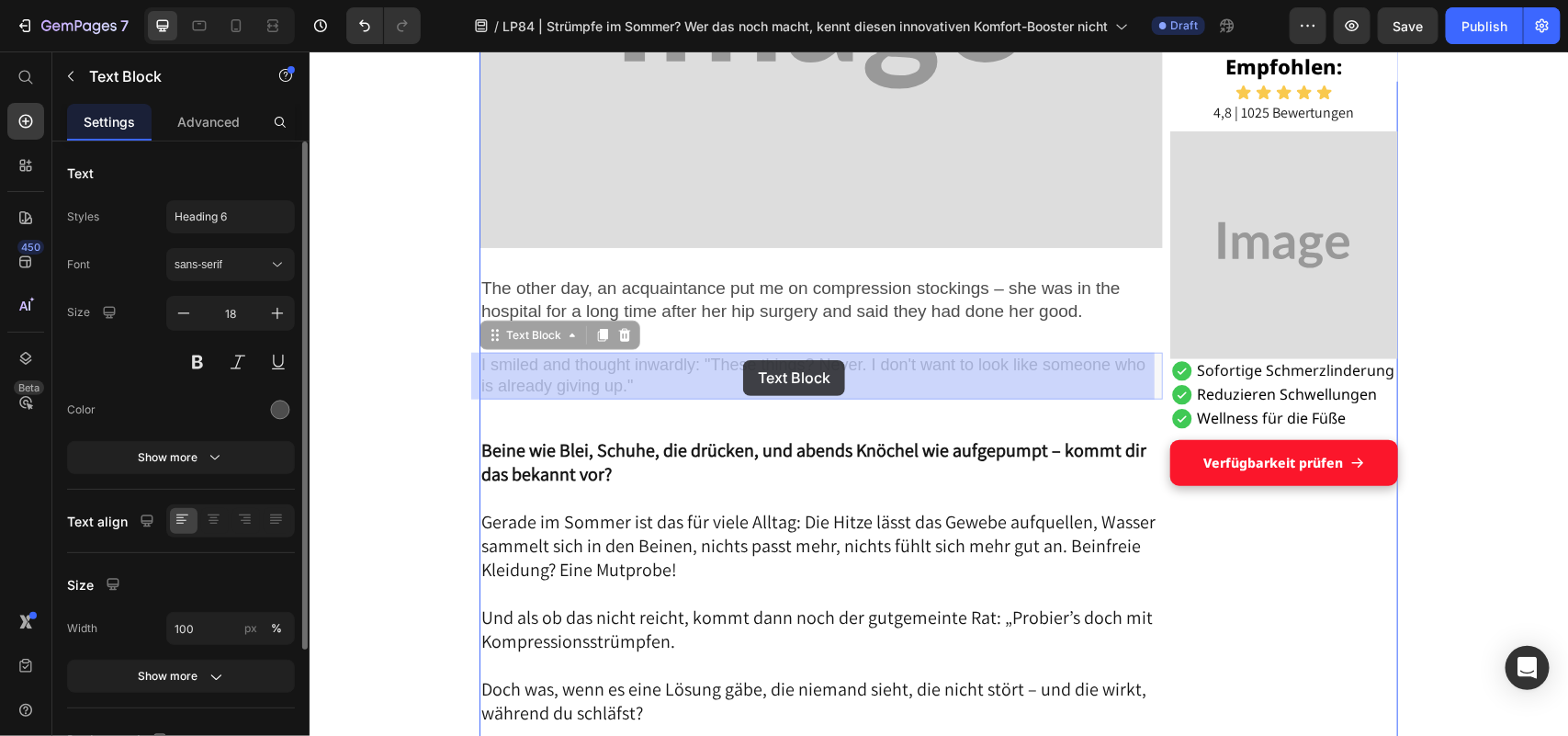 drag, startPoint x: 704, startPoint y: 358, endPoint x: 742, endPoint y: 359, distance: 38.0132 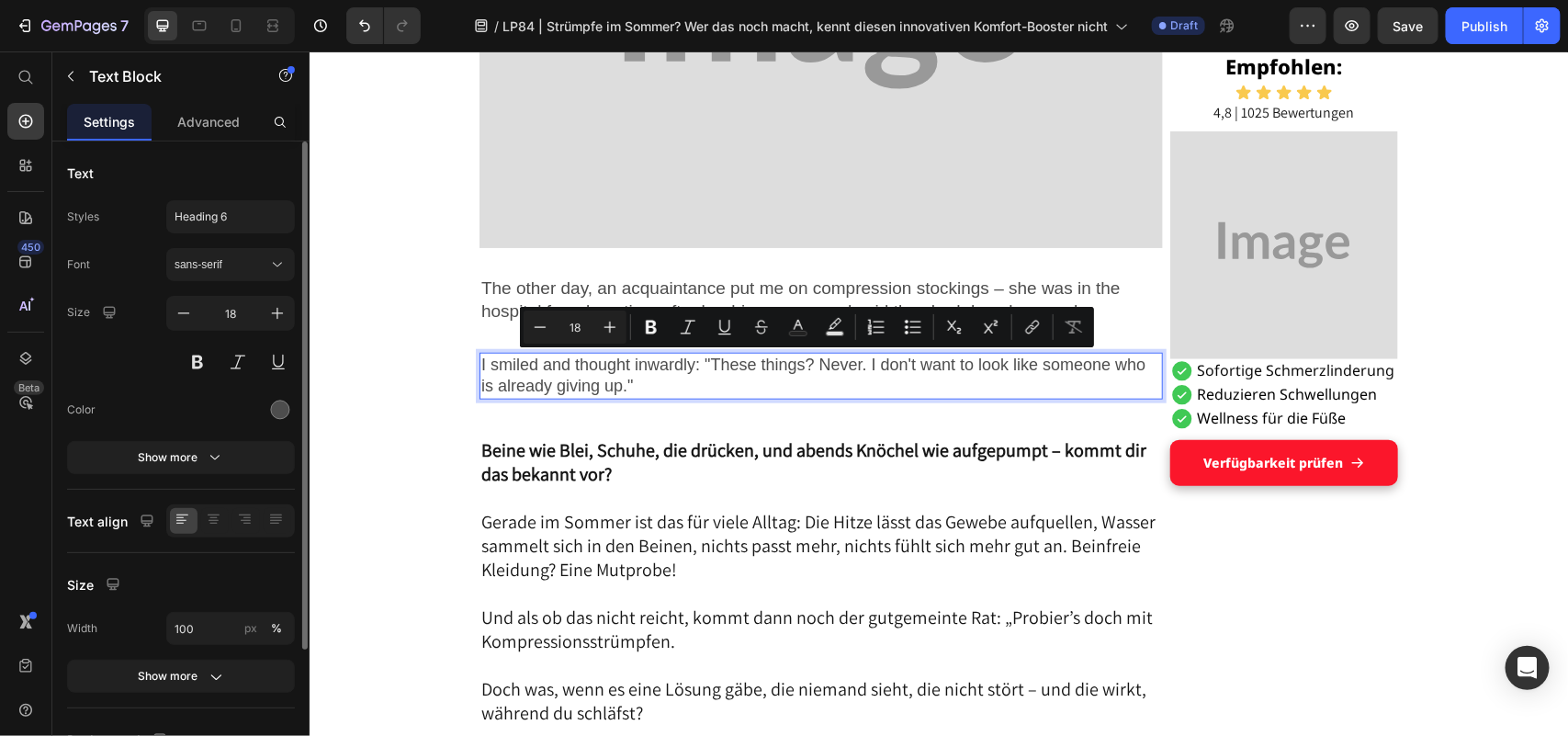 drag, startPoint x: 713, startPoint y: 359, endPoint x: 932, endPoint y: 390, distance: 221.18318 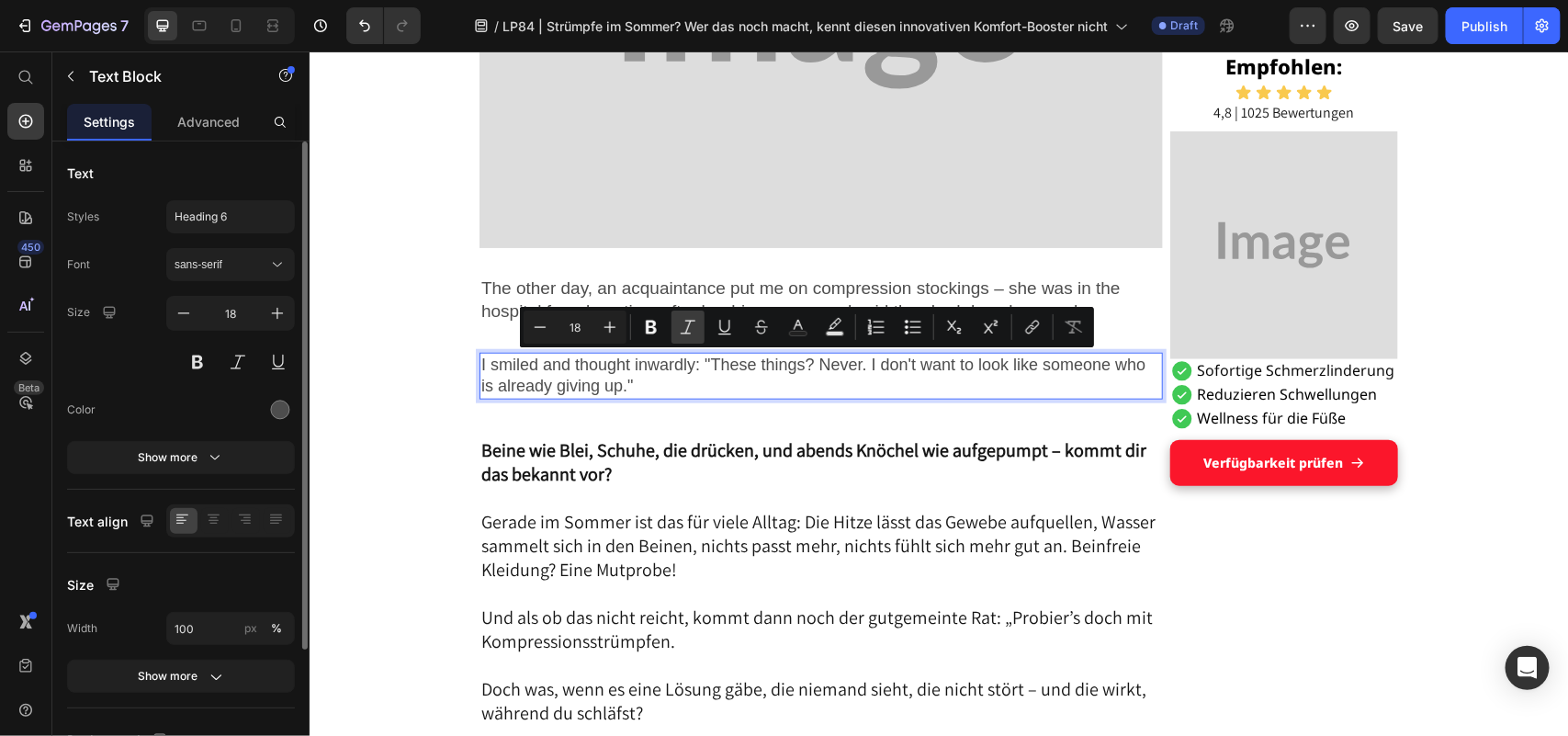 click 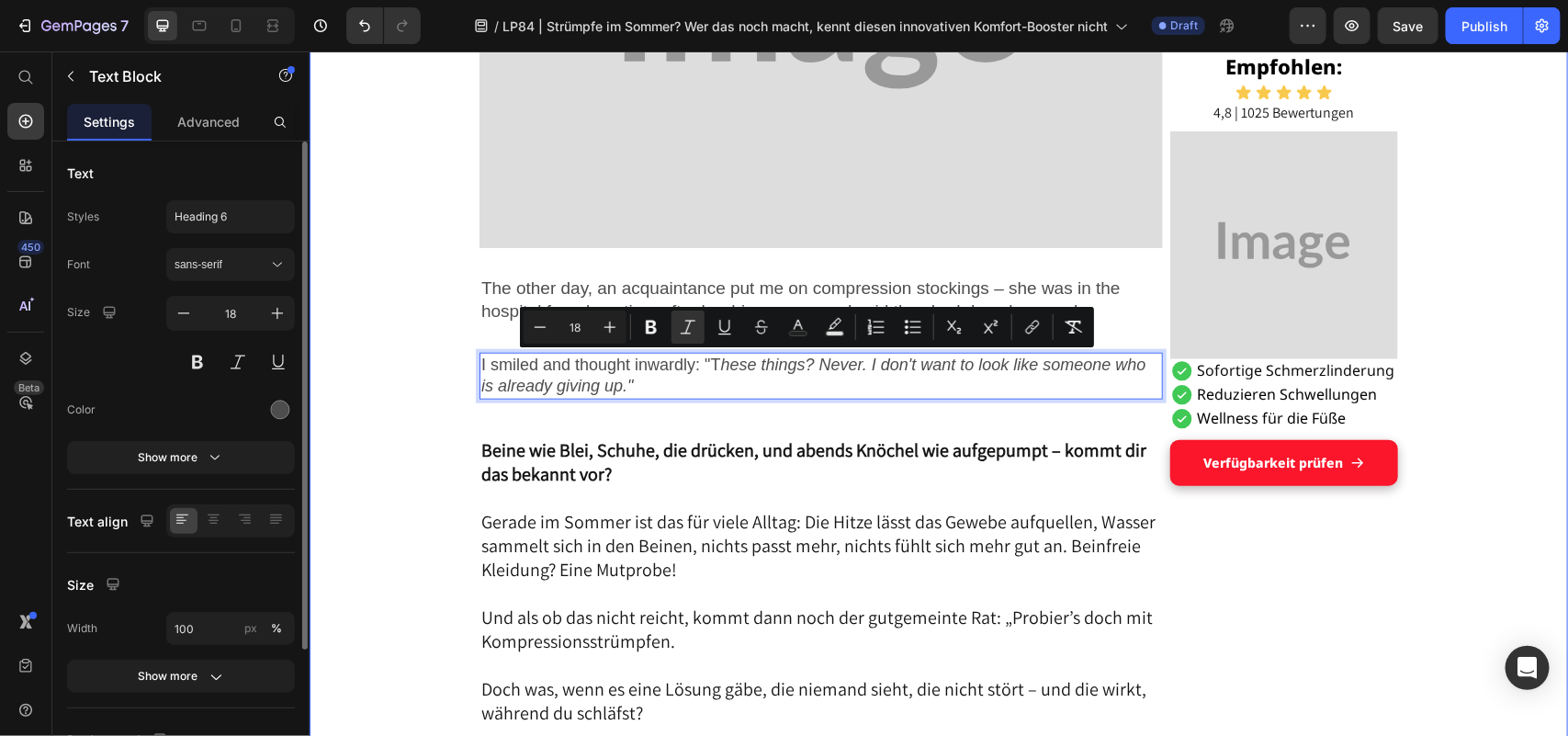 click on "Grandson's tip helped Maria, 65, get on her feet: a pair of socks Heading DISPLAY Text Block
Published 2 days ago Item List
by Anniemarie Claudie Item List
Drop element here Row "These hospital stockings won't come into my house!" Text Block I'm Maria, 65, and I've been a housewife all my life. No break, no sitting – always on the move between kitchen, children, garden, neighborhood. I liked that. I needed it, this doing and caring. Text Block But lately... it's getting difficult. The legs hurt. The feet swell. And if I'm honest: I often feel wobbly. I don't like that. It's as if I'm losing a piece of myself. Text Block Image The other day, an acquaintance put me on compression stockings – she was in the hospital for a long time after her hip surgery and said they had done her good. Text Block  I smiled and thought inwardly: "T hese things? Never. I don't want to look like someone who is already giving up." Text Block   0         Text Block 👉    ." at bounding box center [938, 4084] 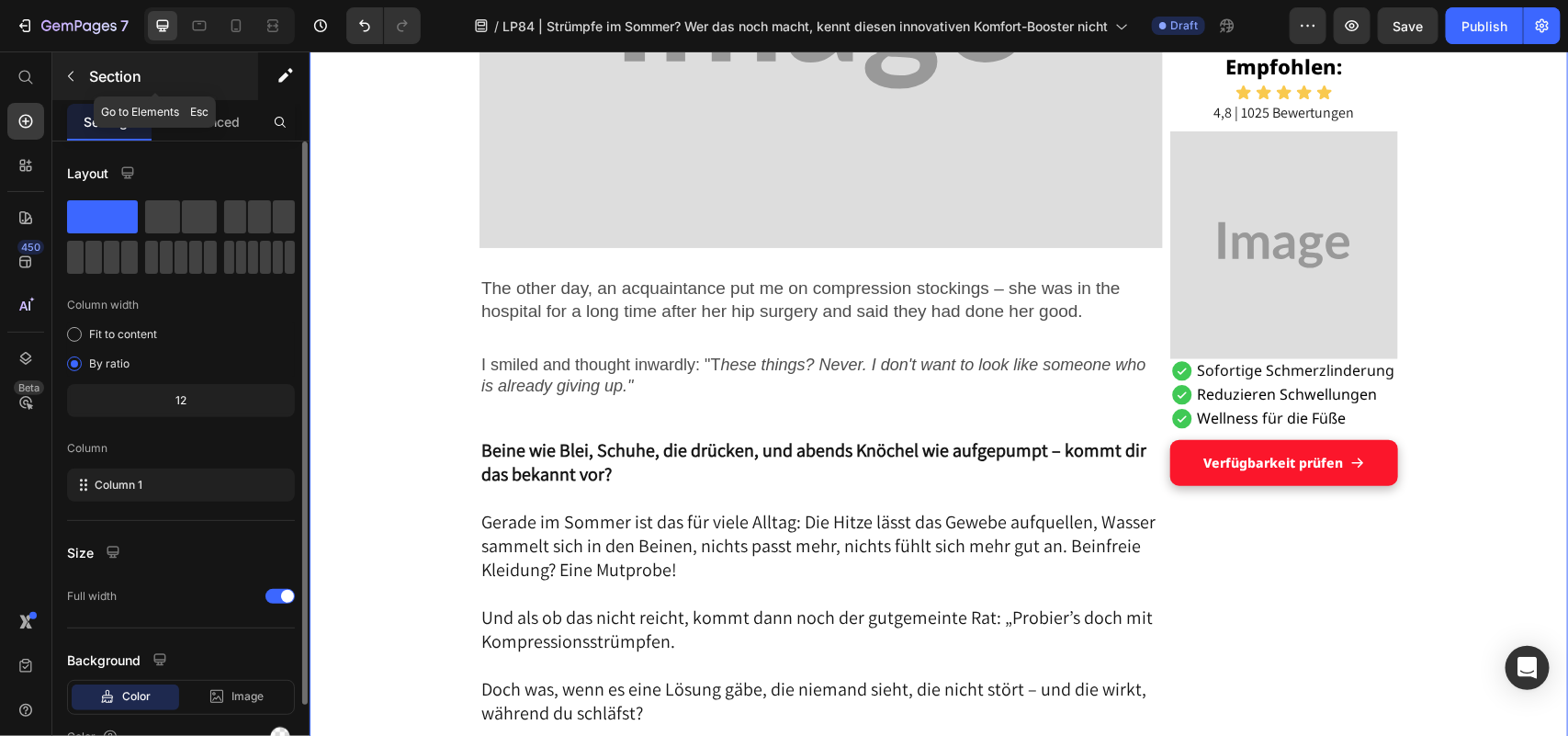 click 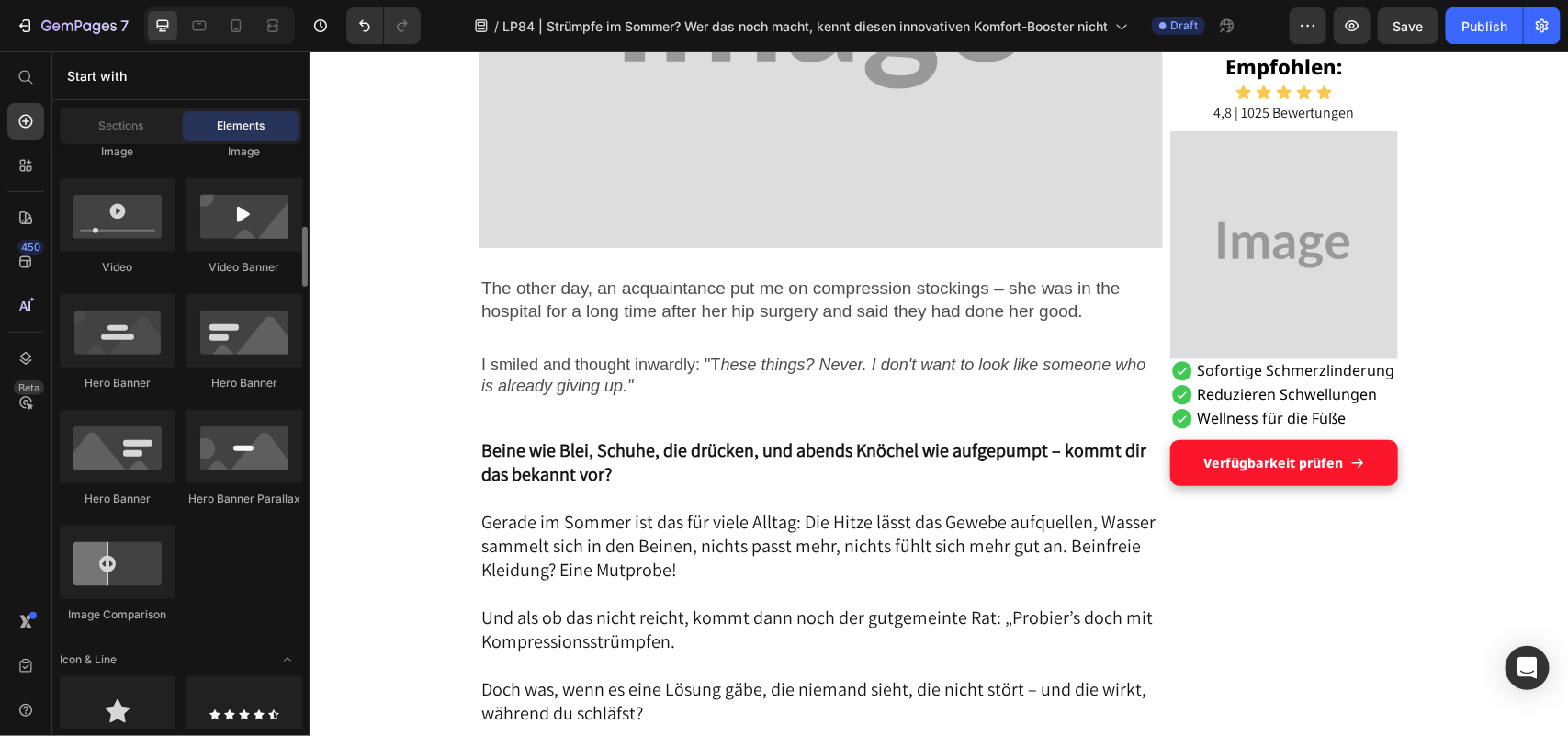 scroll, scrollTop: 942, scrollLeft: 0, axis: vertical 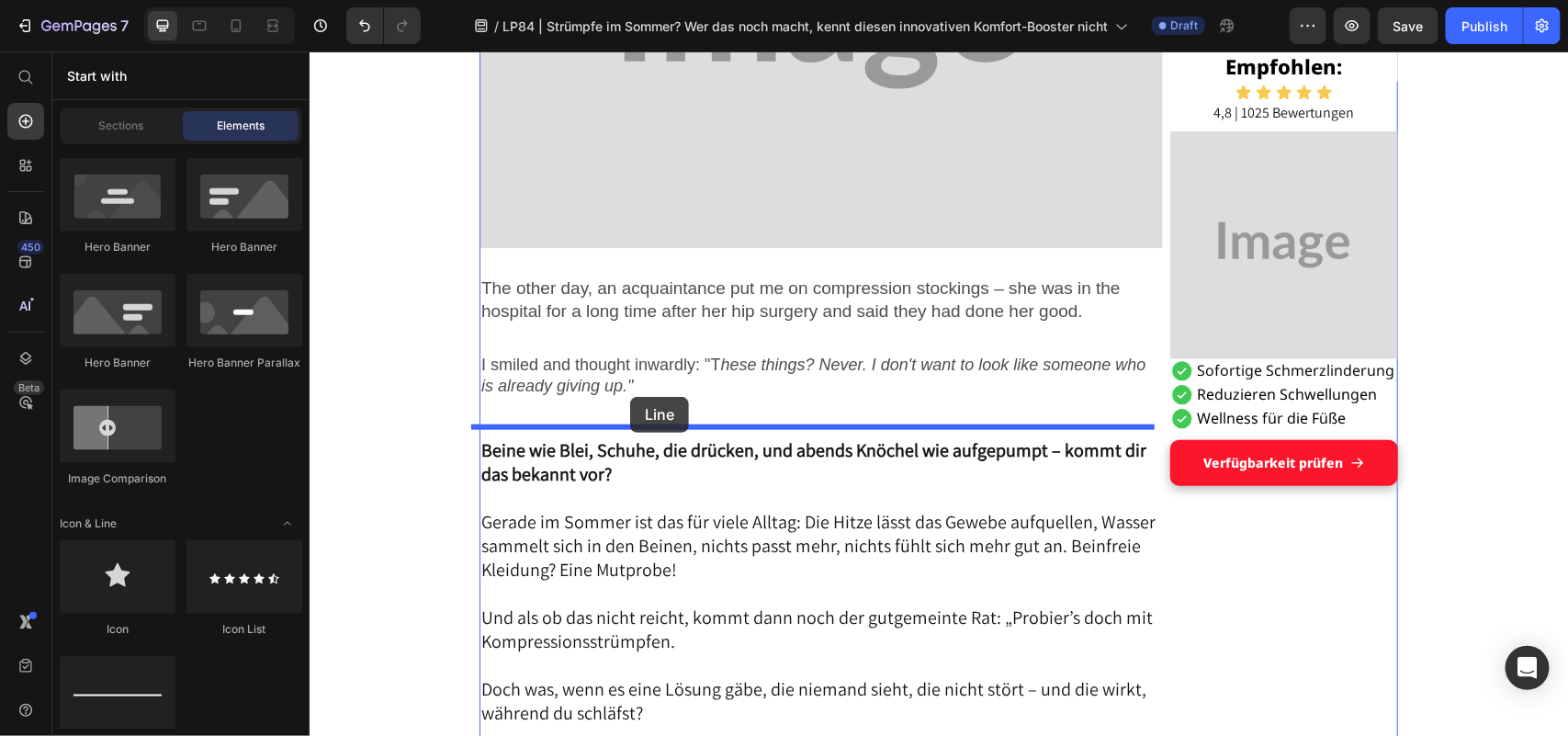 drag, startPoint x: 417, startPoint y: 724, endPoint x: 629, endPoint y: 396, distance: 390.5483 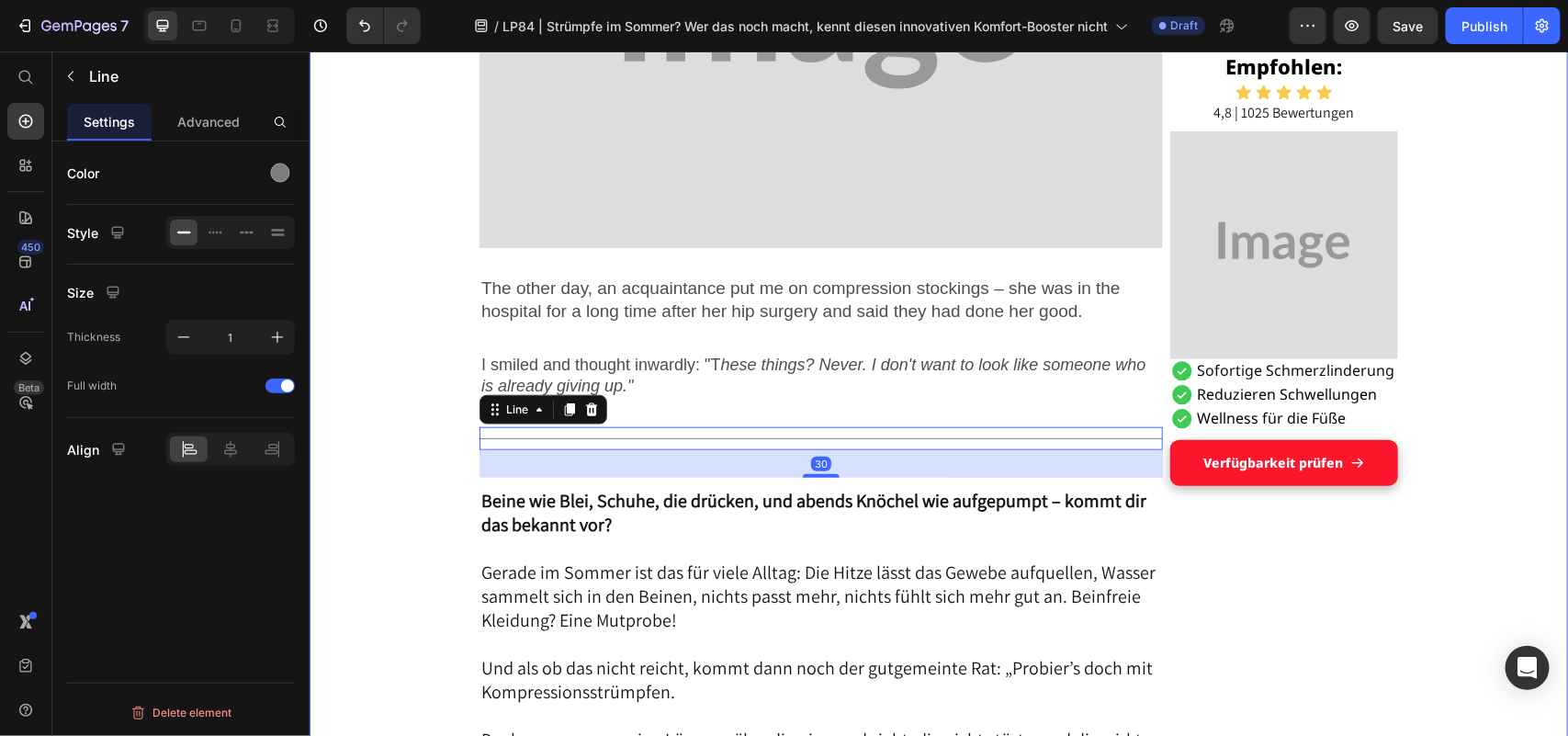 click on "Grandson's tip helped Maria, 65, get on her feet: a pair of socks Heading DISPLAY Text Block
Published 2 days ago Item List
by Anniemarie Claudie Item List
Drop element here Row "These hospital stockings won't come into my house!" Text Block I'm Maria, 65, and I've been a housewife all my life. No break, no sitting – always on the move between kitchen, children, garden, neighborhood. I liked that. I needed it, this doing and caring. Text Block But lately... it's getting difficult. The legs hurt. The feet swell. And if I'm honest: I often feel wobbly. I don't like that. It's as if I'm losing a piece of myself. Text Block Image The other day, an acquaintance put me on compression stockings – she was in the hospital for a long time after her hip surgery and said they had done her good. Text Block  I smiled and thought inwardly: "T hese things? Never. I don't want to look like someone who is already giving up." Text Block                Title Line   30" at bounding box center (938, 4110) 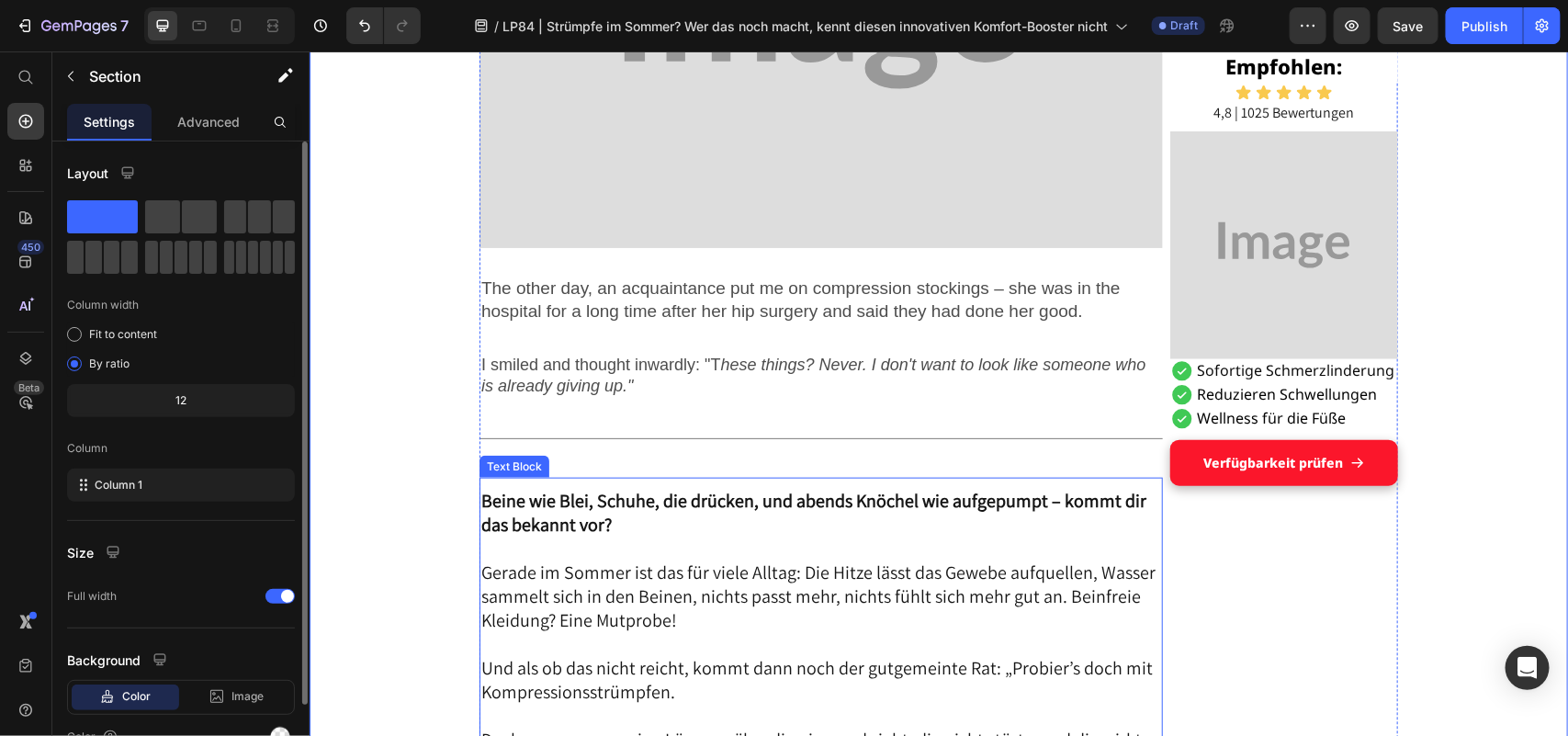 click on "Beine wie Blei, Schuhe, die drücken, und abends Knöchel wie aufgepumpt – kommt dir das bekannt vor?" at bounding box center [813, 512] 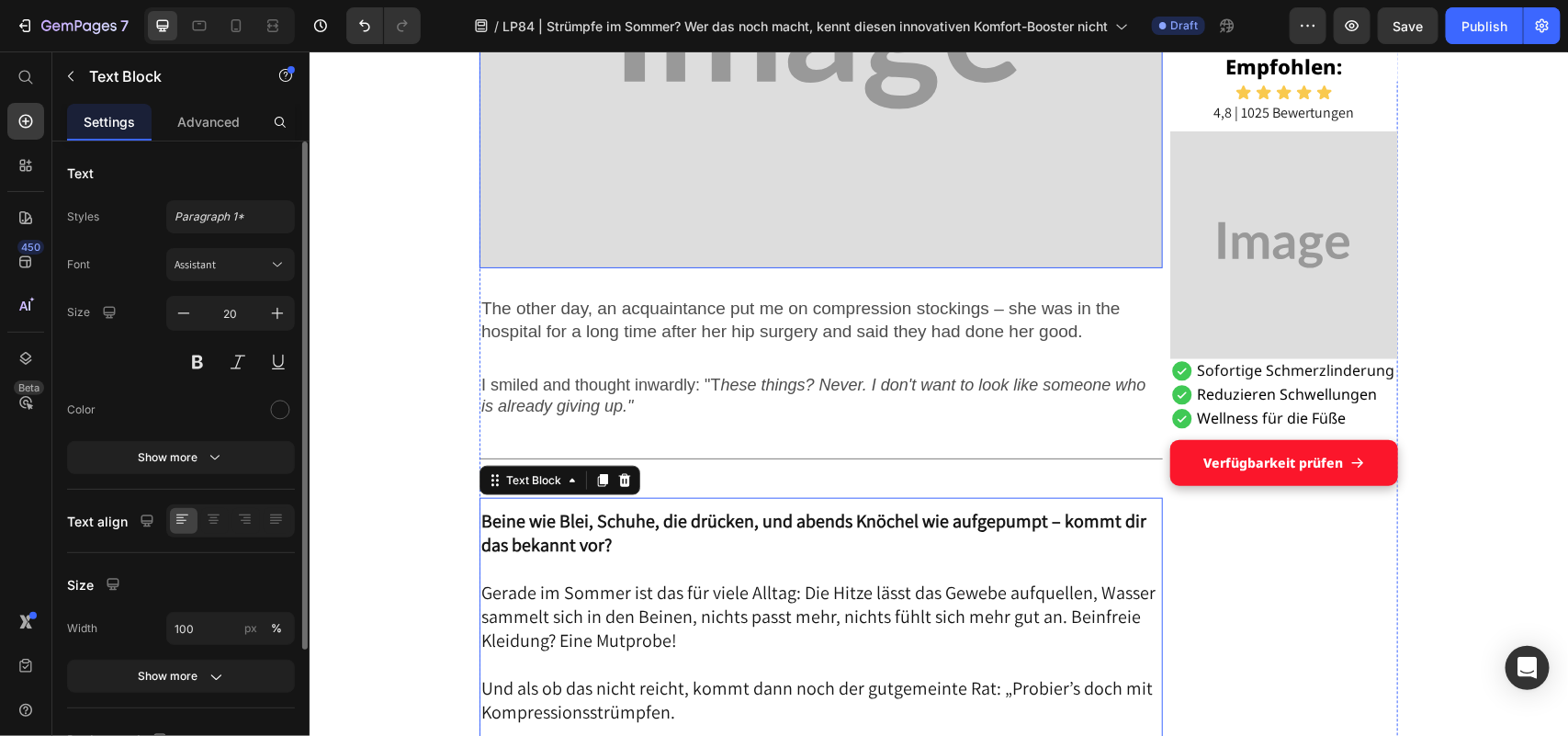 scroll, scrollTop: 631, scrollLeft: 0, axis: vertical 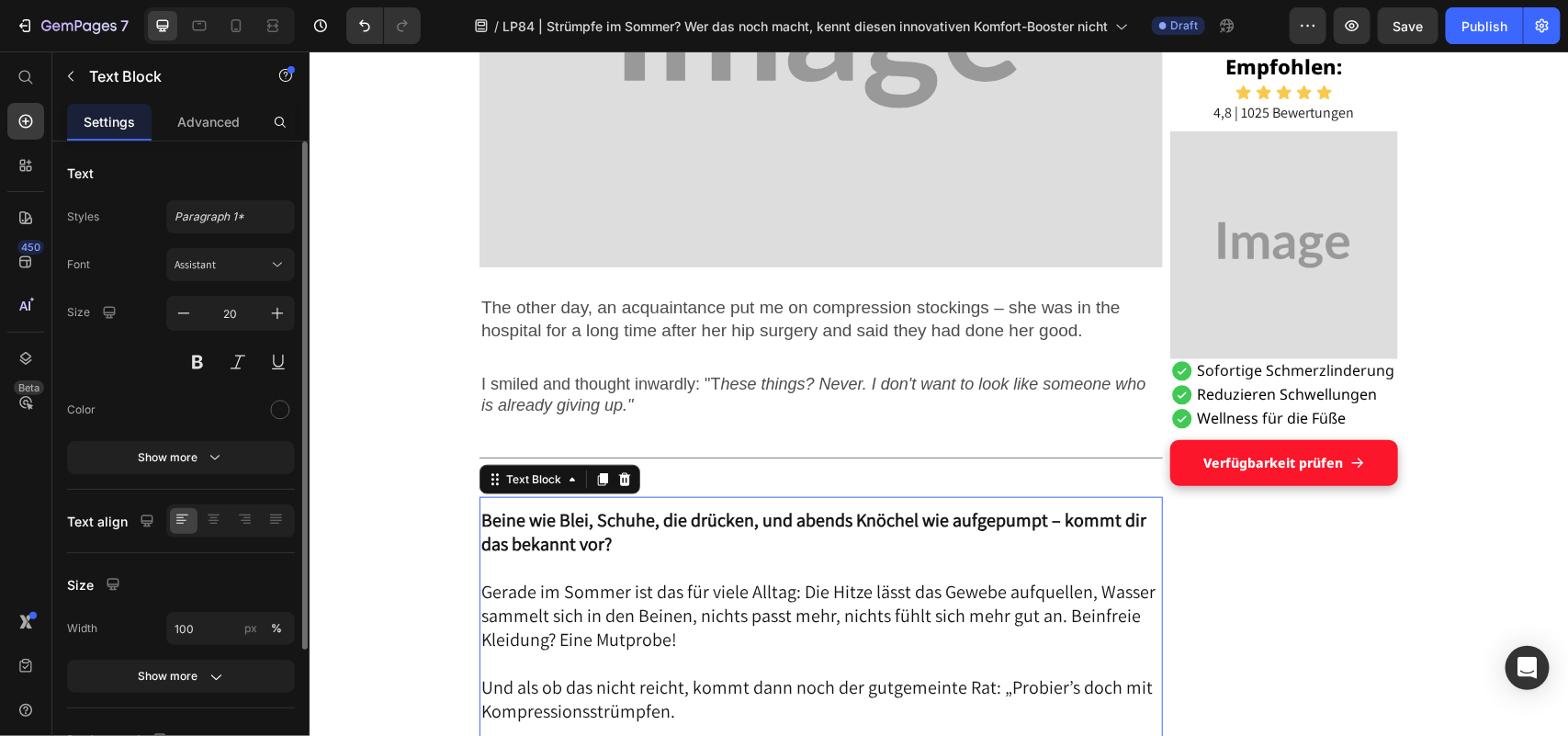 click on "Beine wie Blei, Schuhe, die drücken, und abends Knöchel wie aufgepumpt – kommt dir das bekannt vor?" at bounding box center [813, 531] 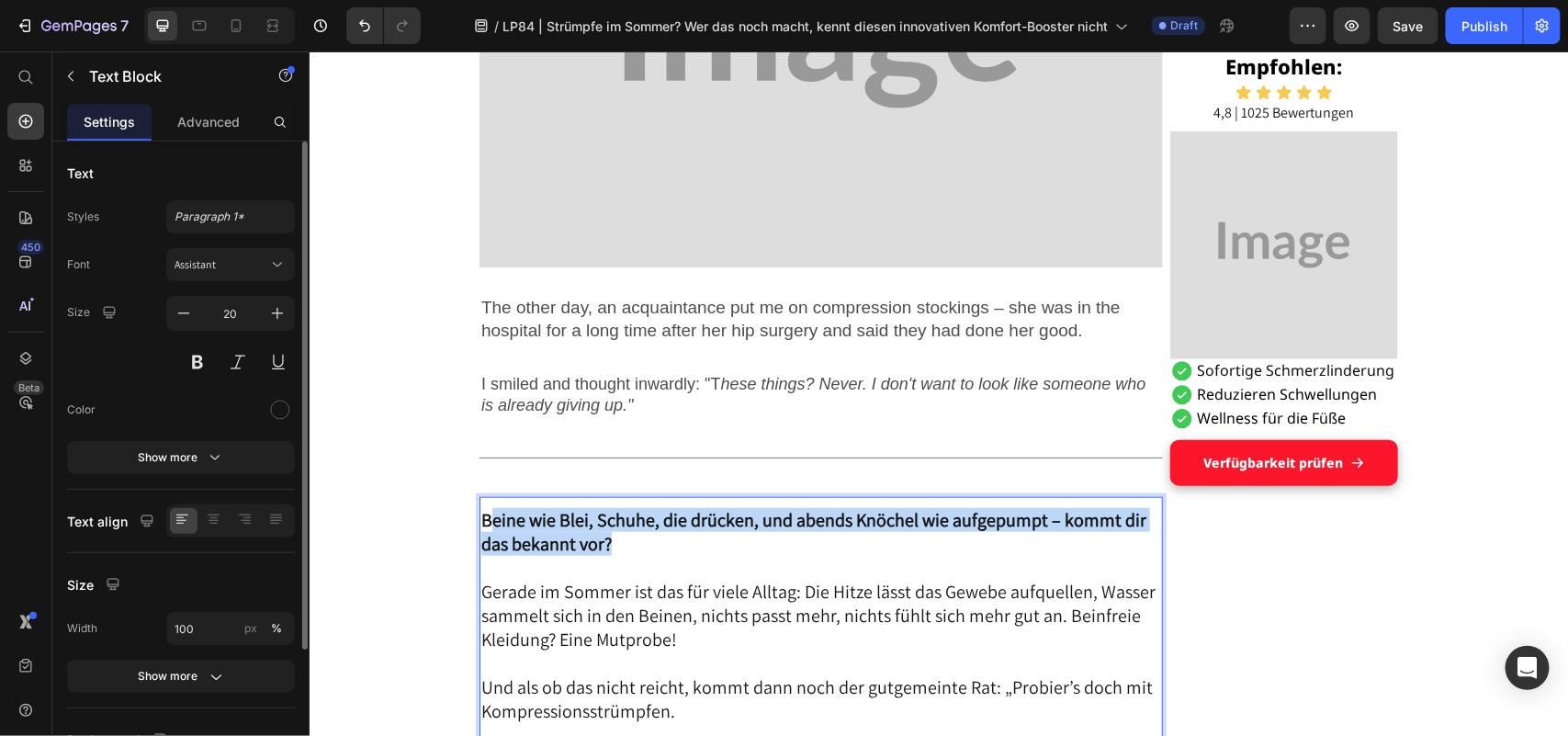 drag, startPoint x: 479, startPoint y: 509, endPoint x: 603, endPoint y: 542, distance: 128.31602 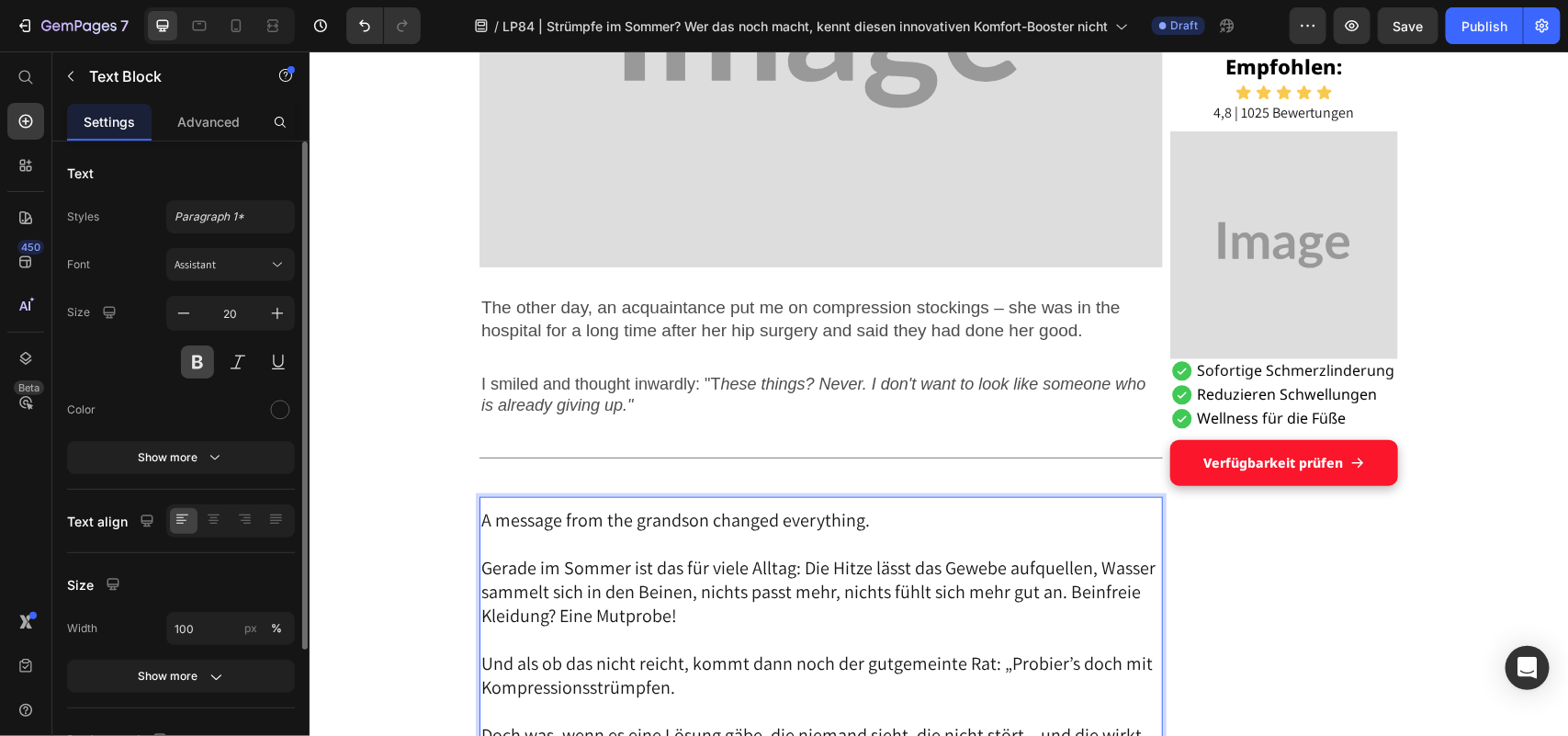click at bounding box center (197, 362) 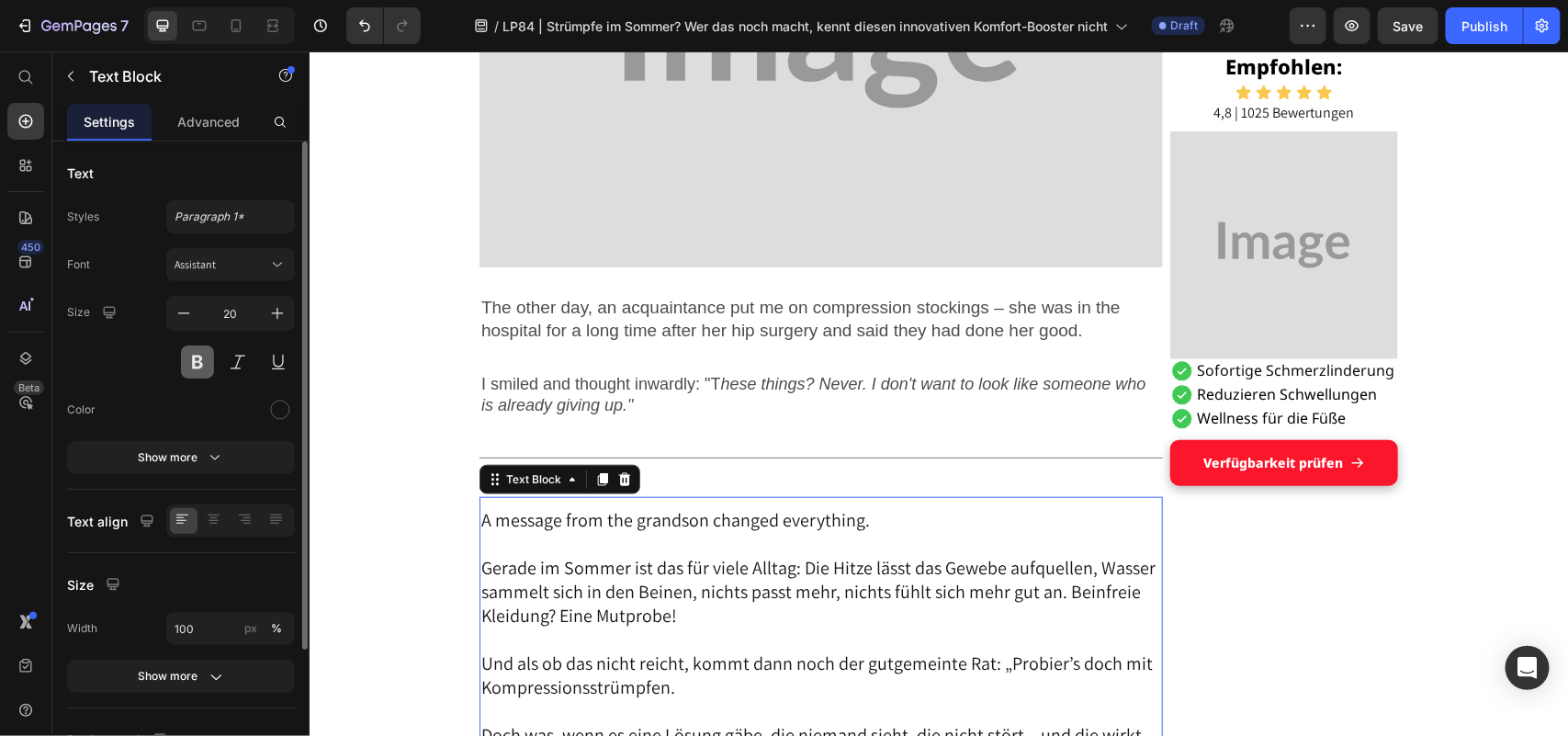 click at bounding box center [197, 362] 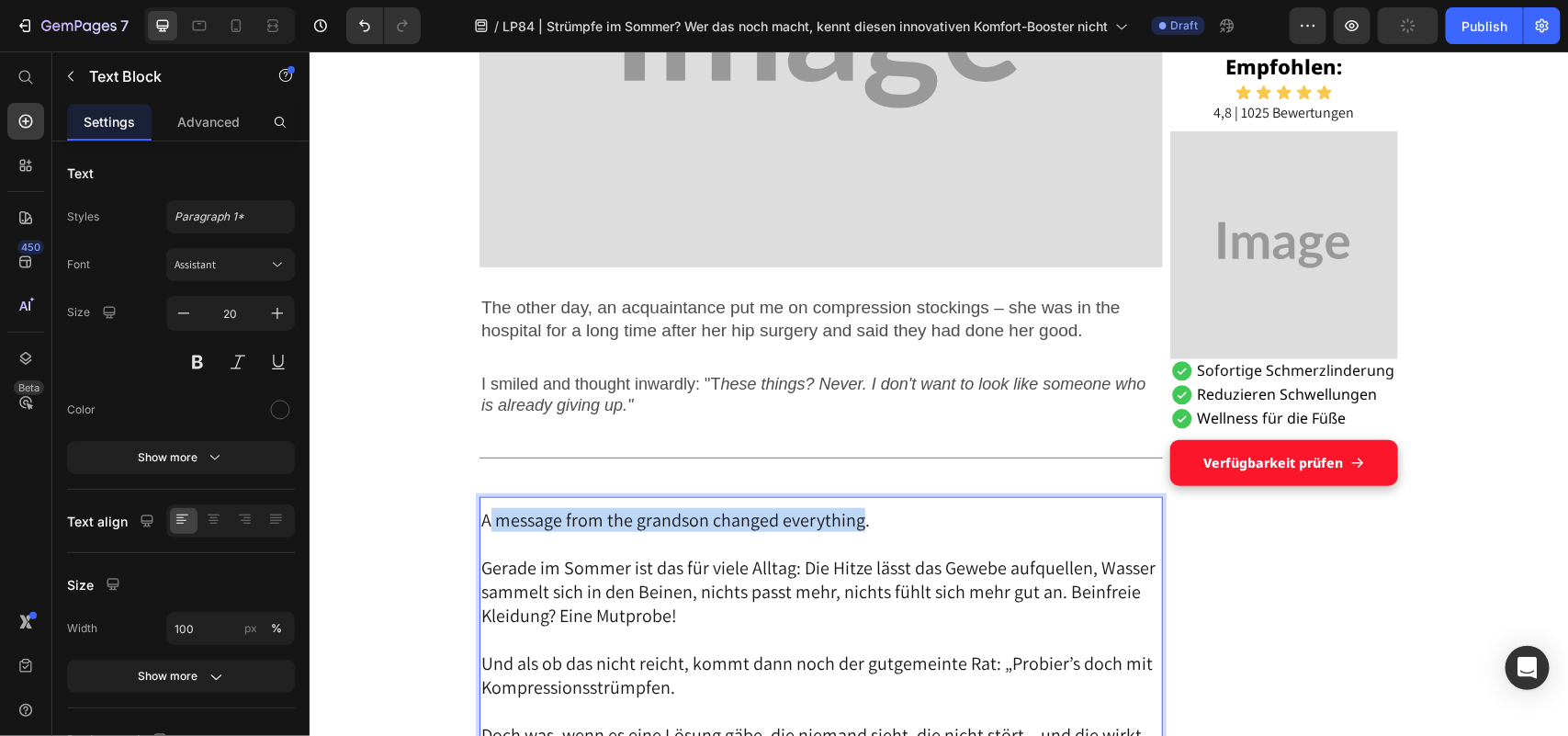 drag, startPoint x: 479, startPoint y: 516, endPoint x: 847, endPoint y: 515, distance: 368.00136 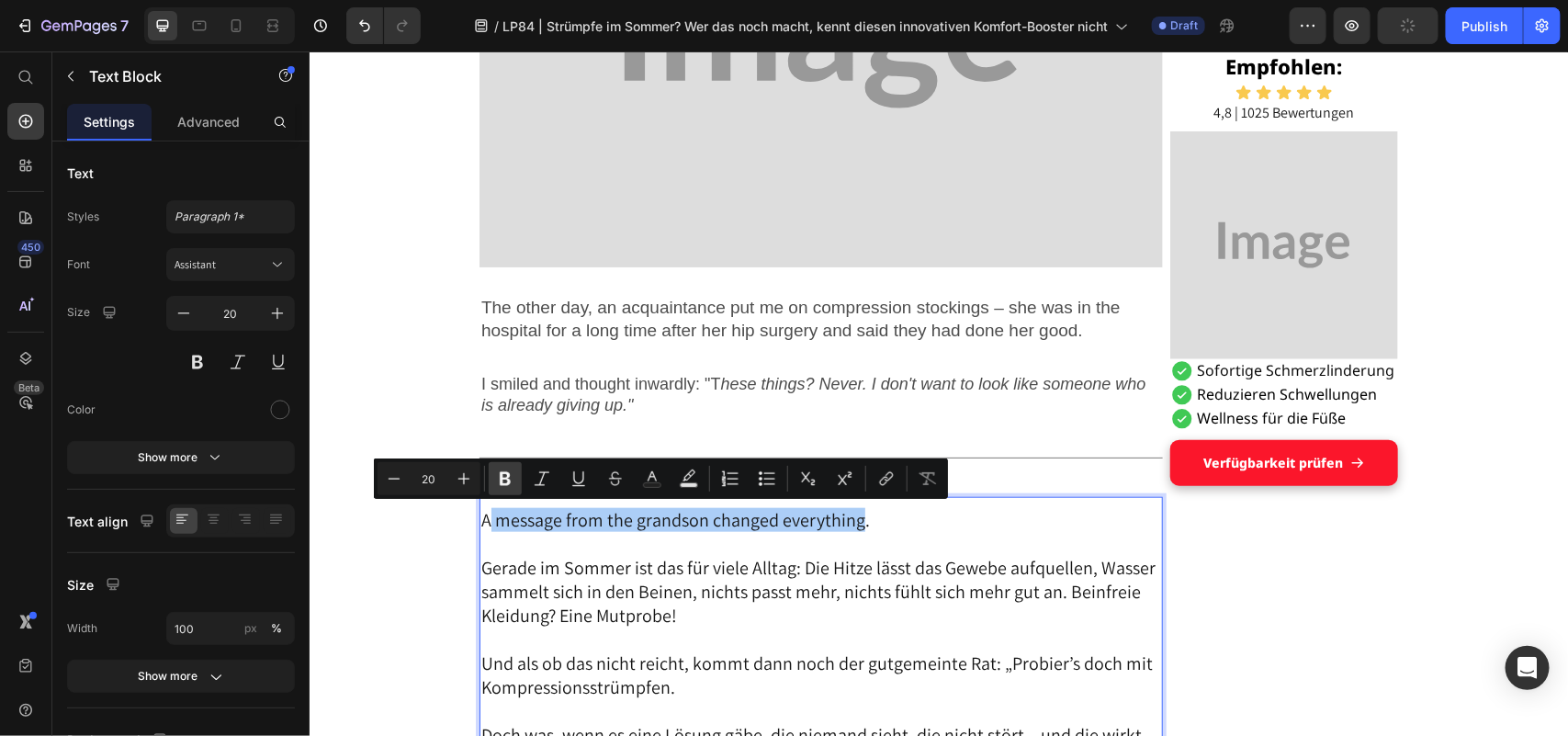 click on "Bold" at bounding box center (505, 479) 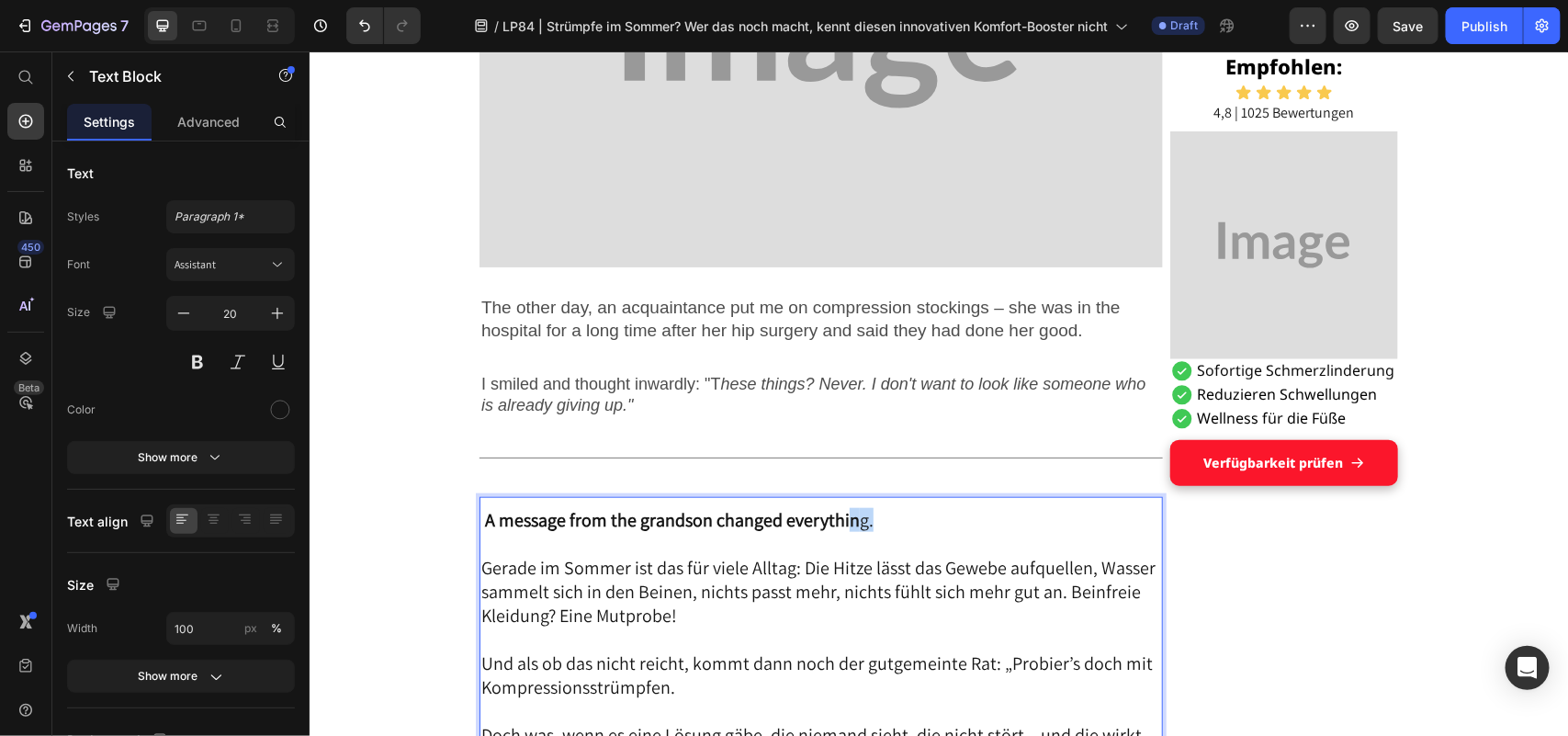 drag, startPoint x: 869, startPoint y: 523, endPoint x: 837, endPoint y: 518, distance: 32.38827 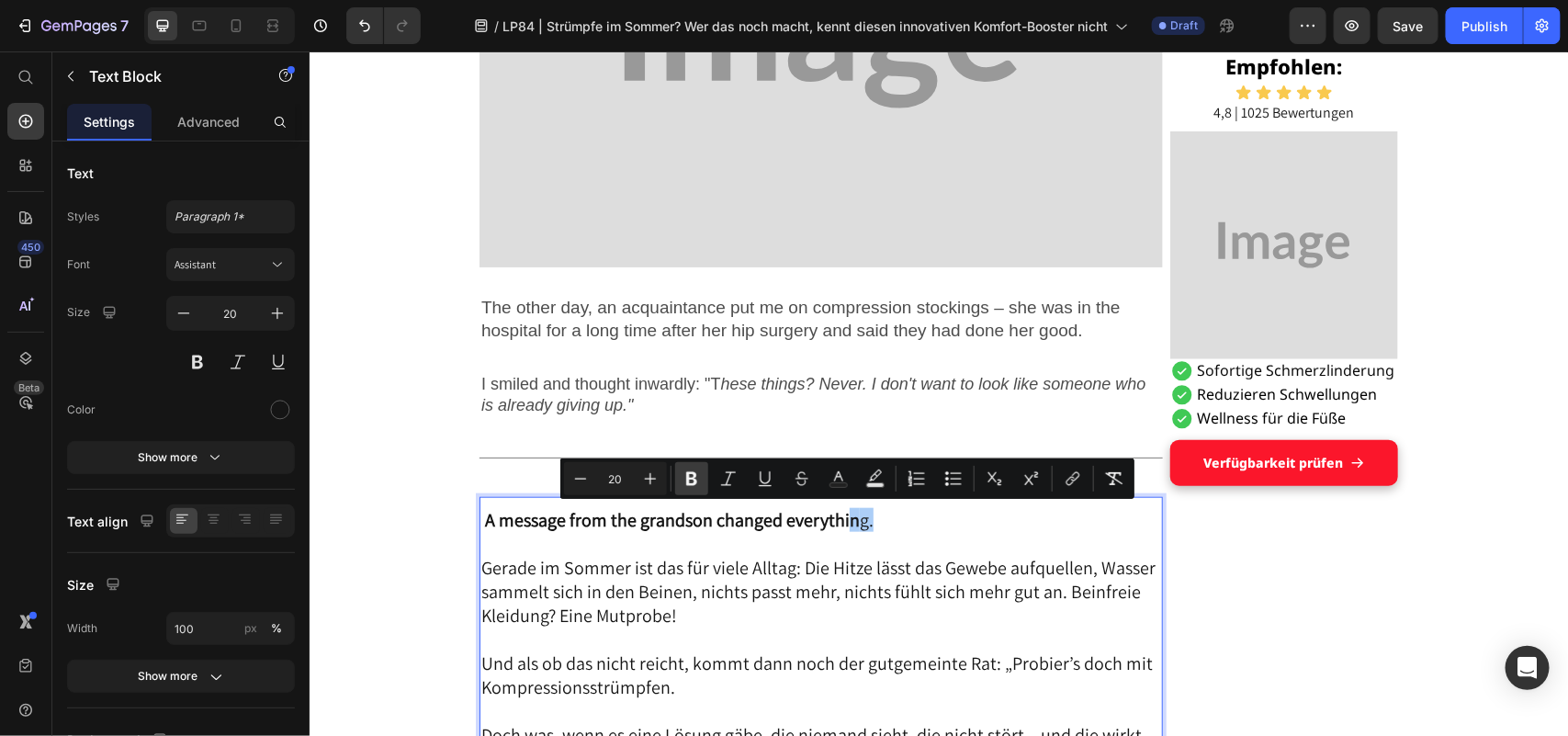 click 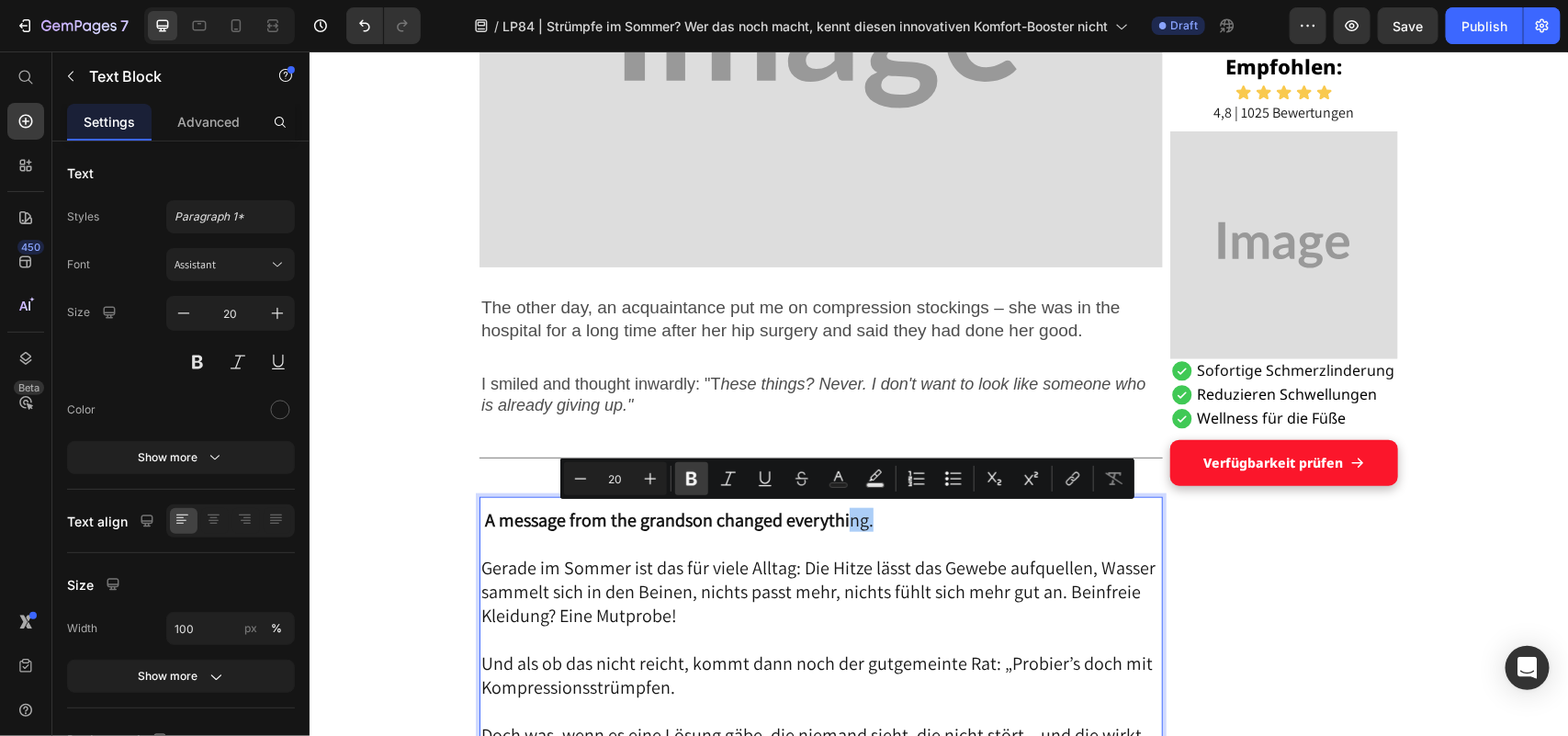 click 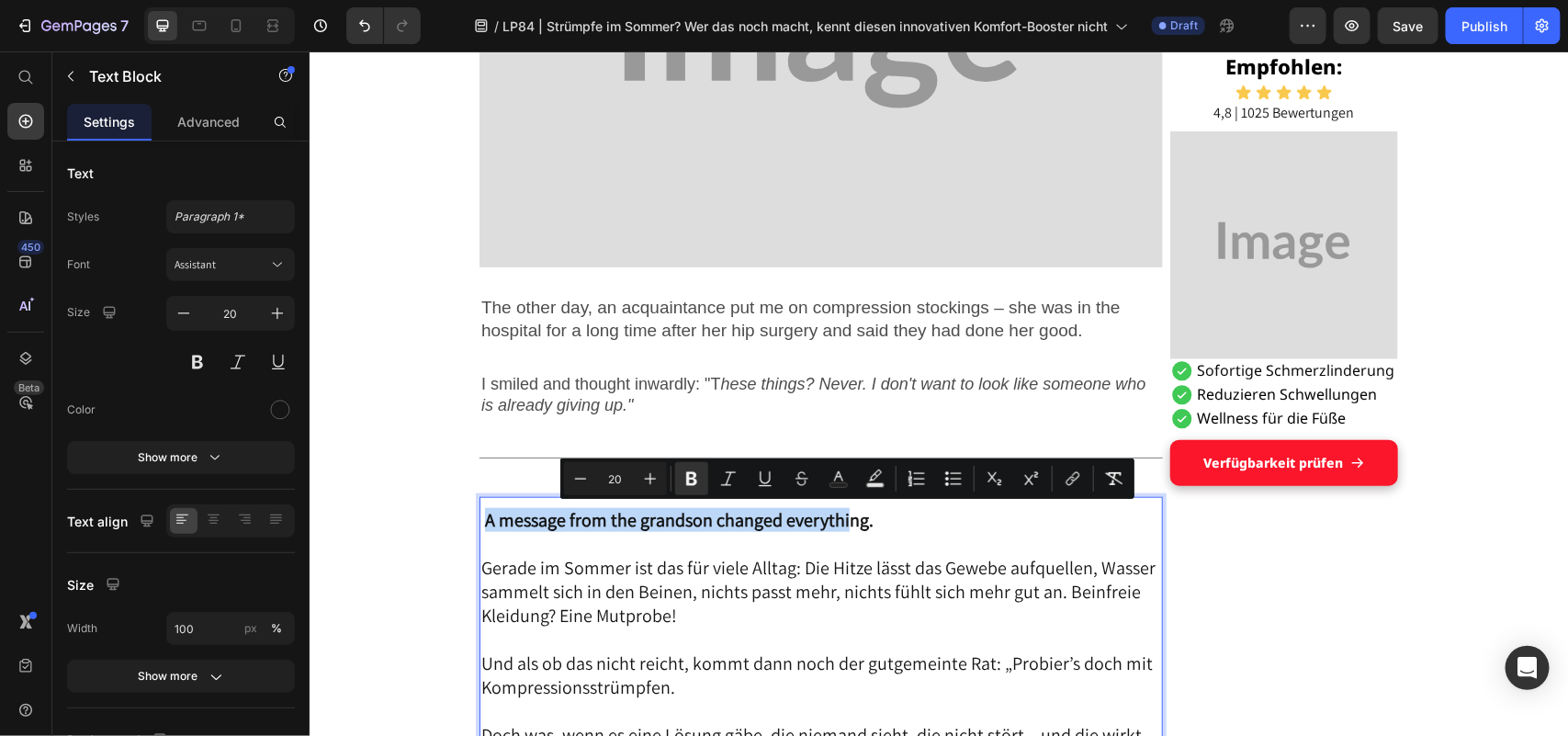 click at bounding box center (820, 543) 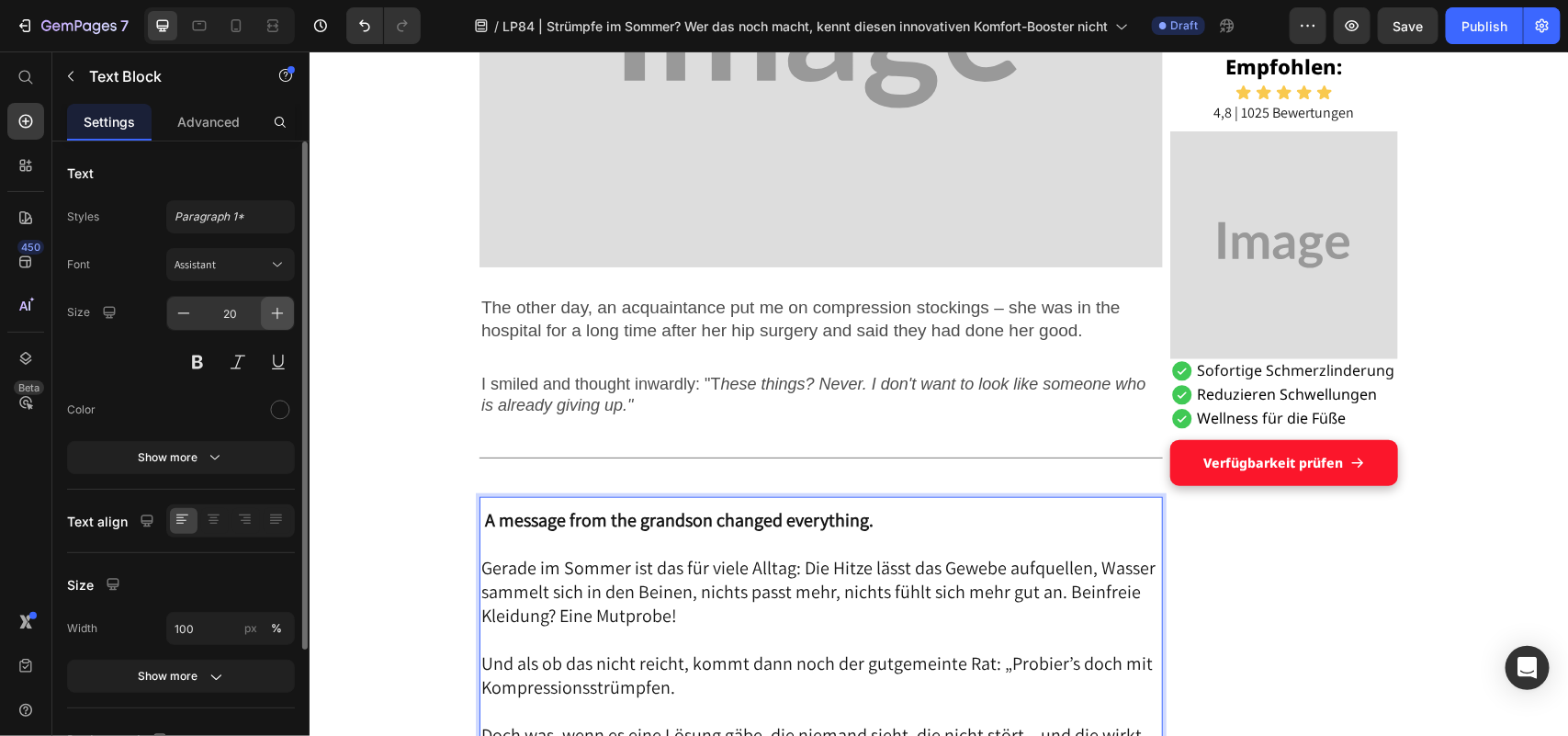 click at bounding box center [277, 313] 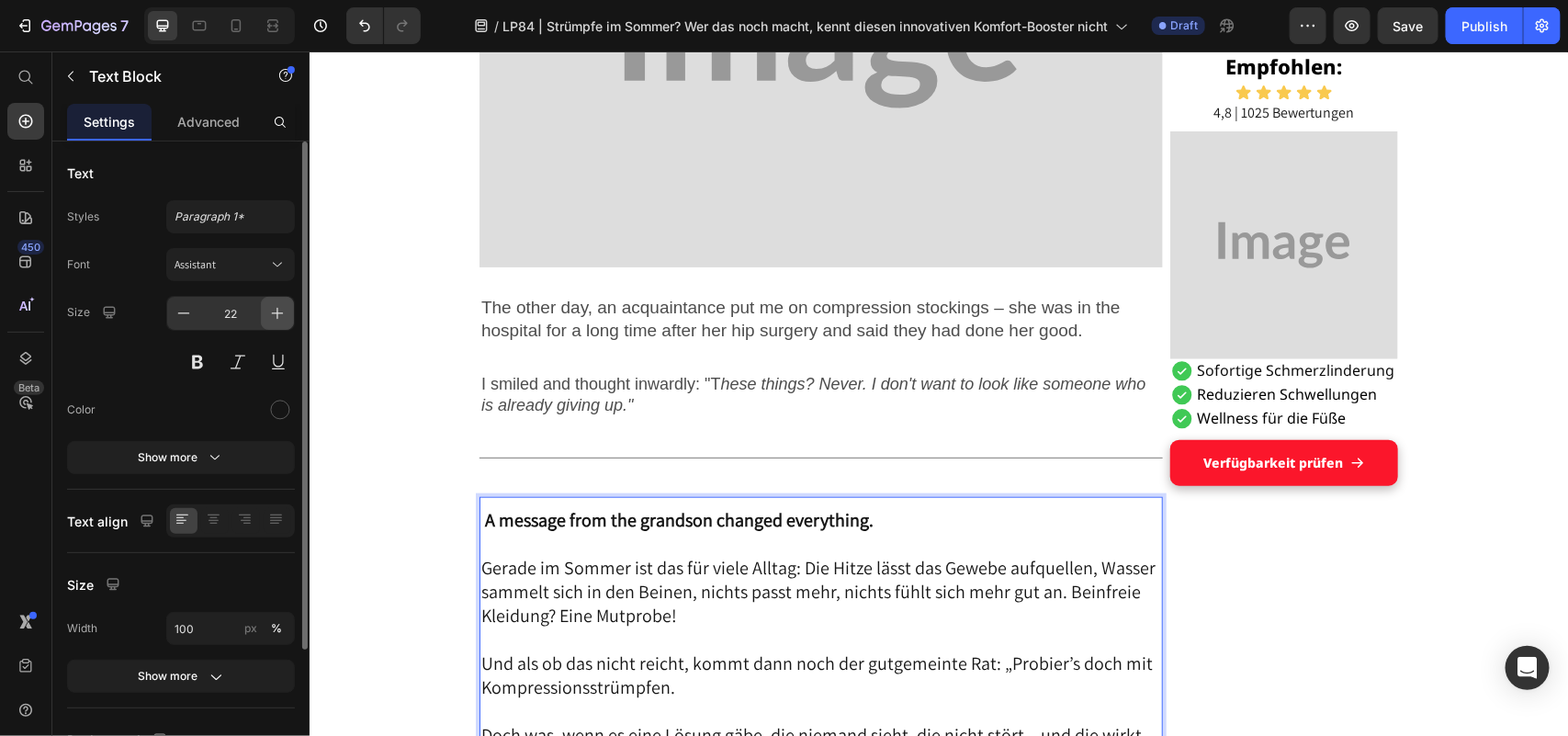 click at bounding box center (277, 313) 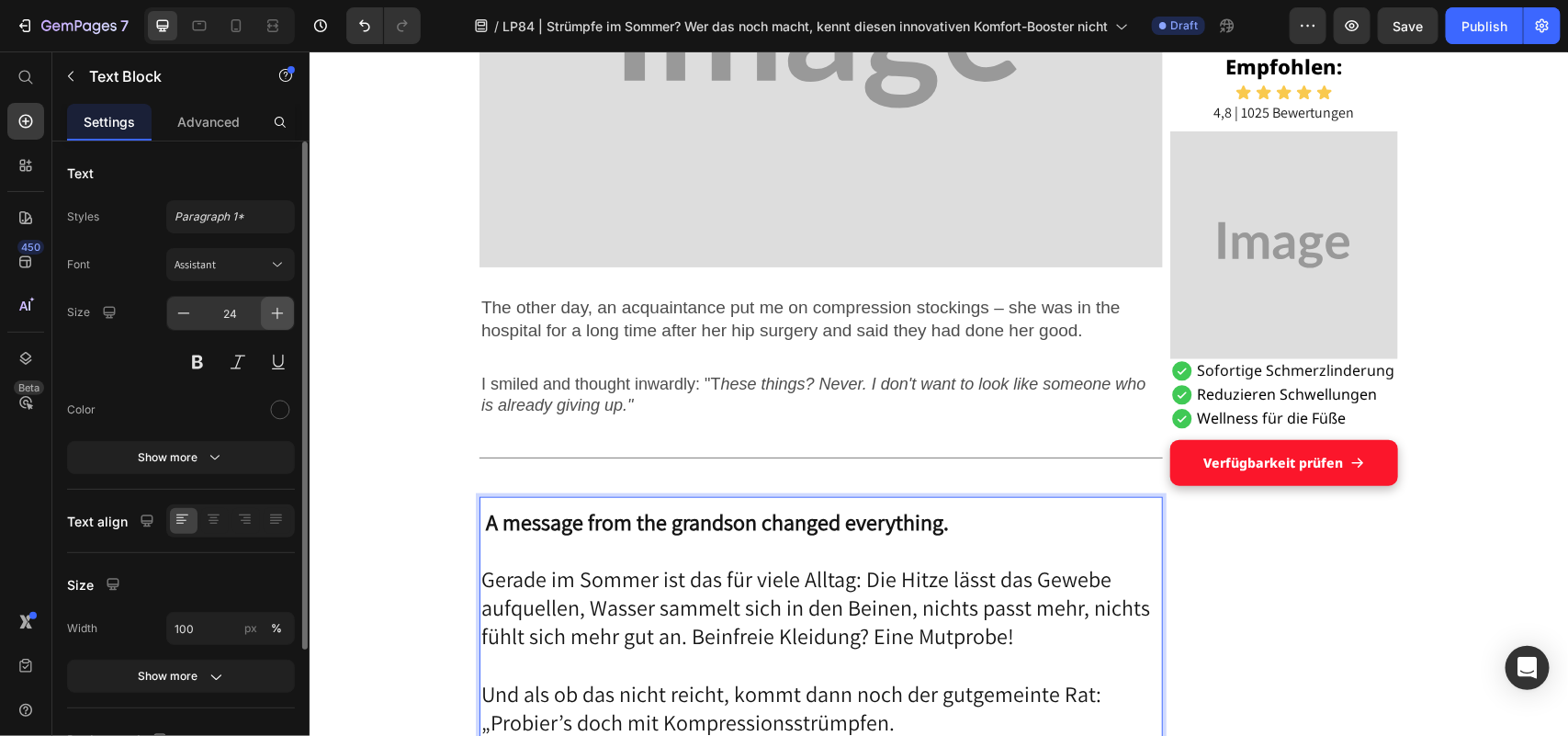 click at bounding box center (277, 313) 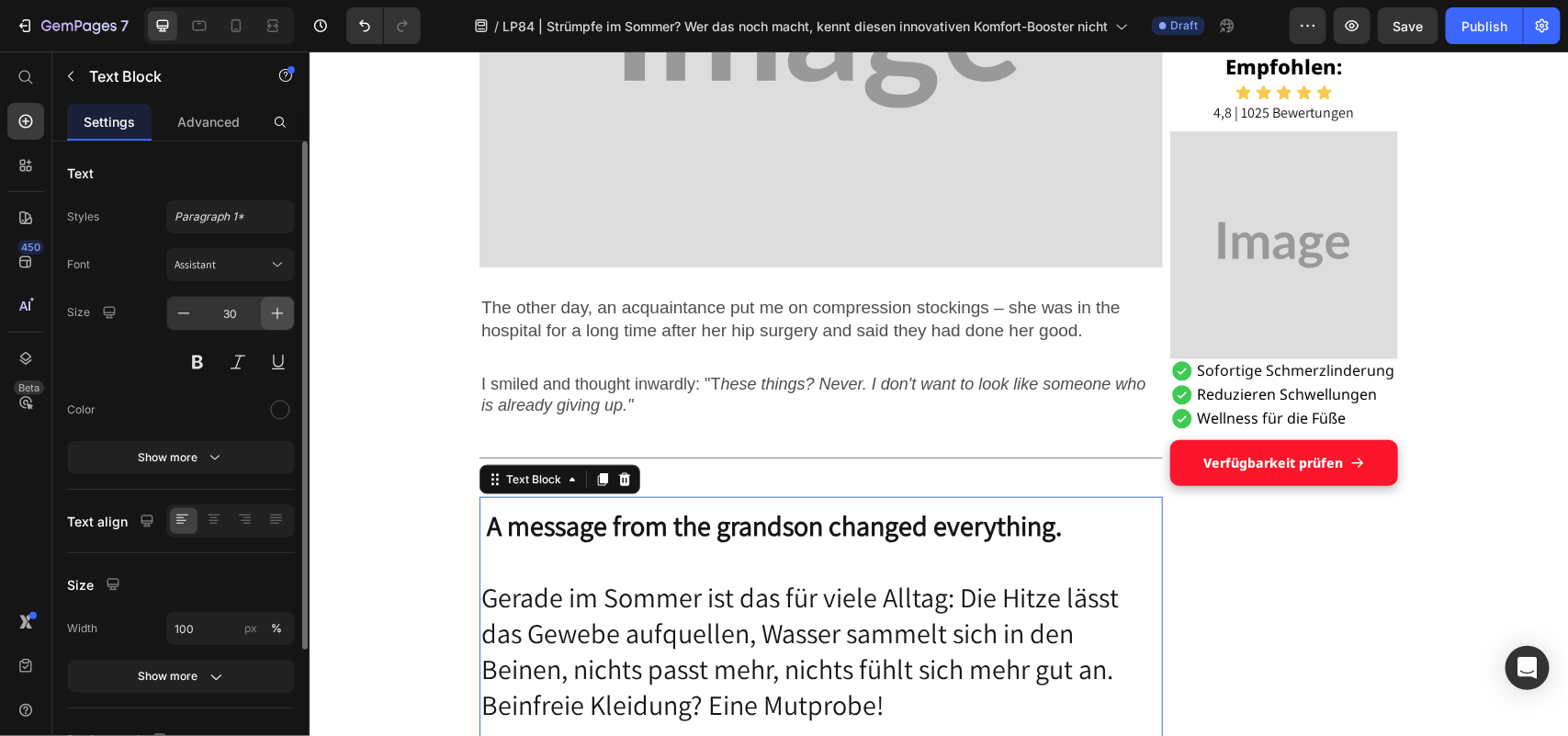 click at bounding box center [277, 313] 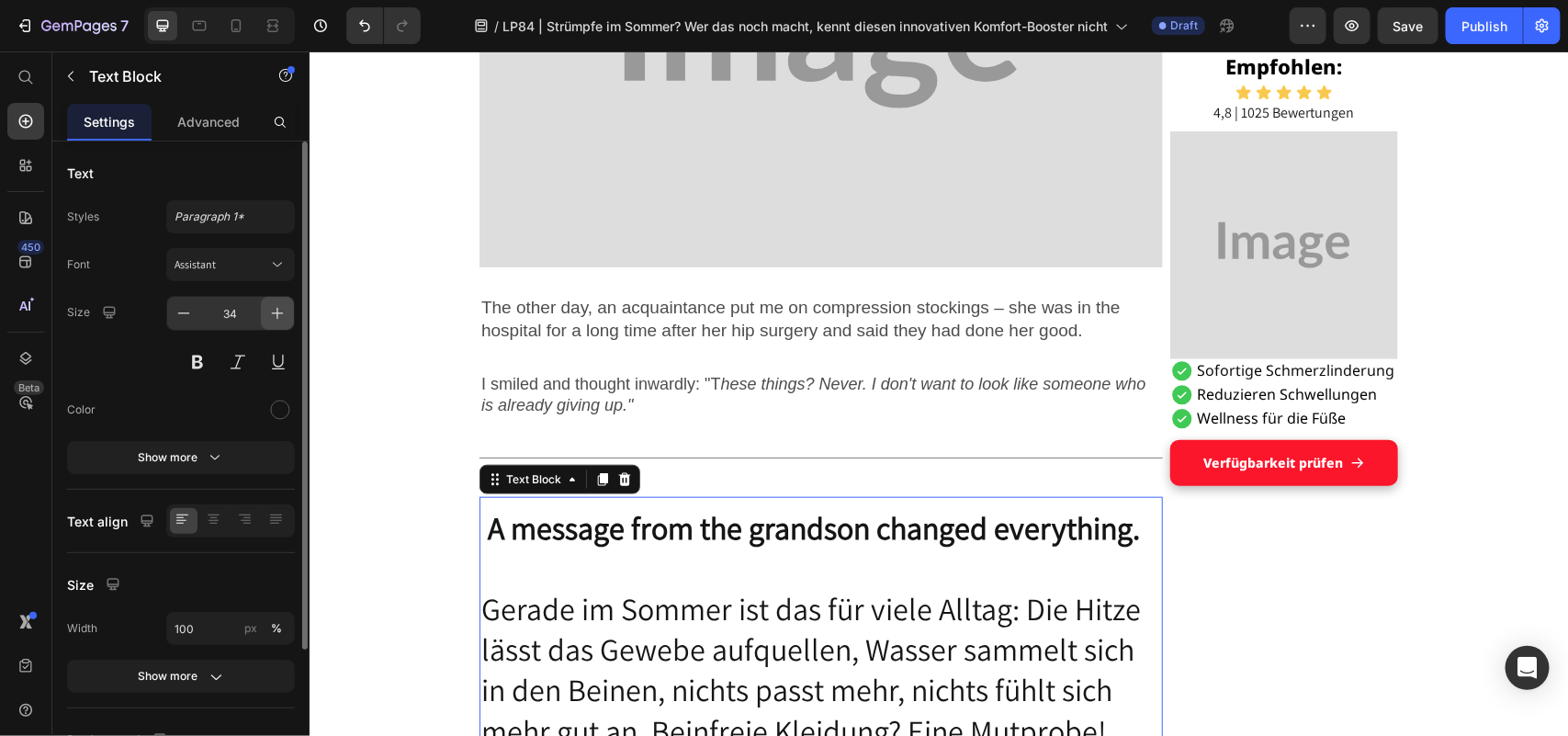 click at bounding box center [277, 313] 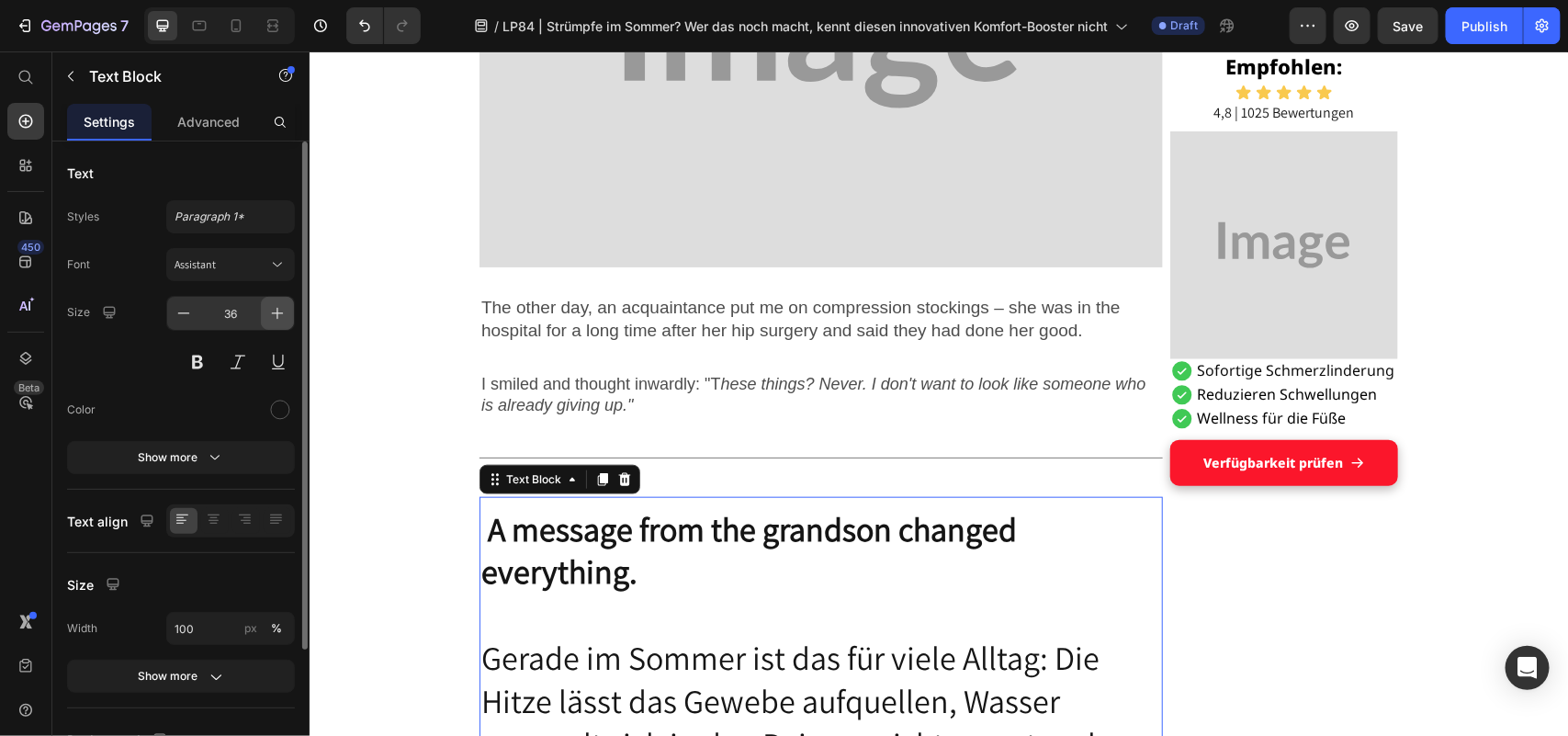 click at bounding box center (277, 313) 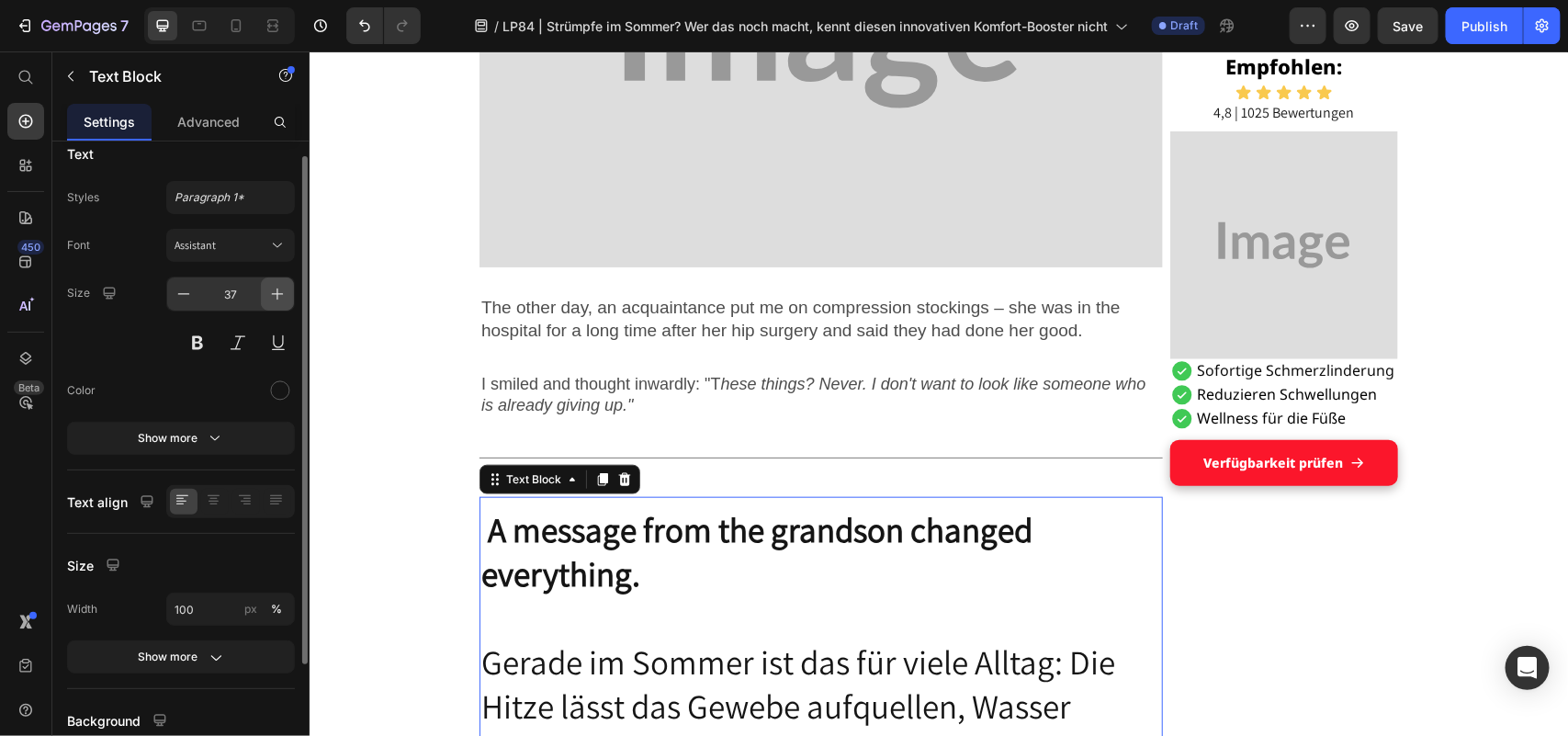 scroll, scrollTop: 0, scrollLeft: 0, axis: both 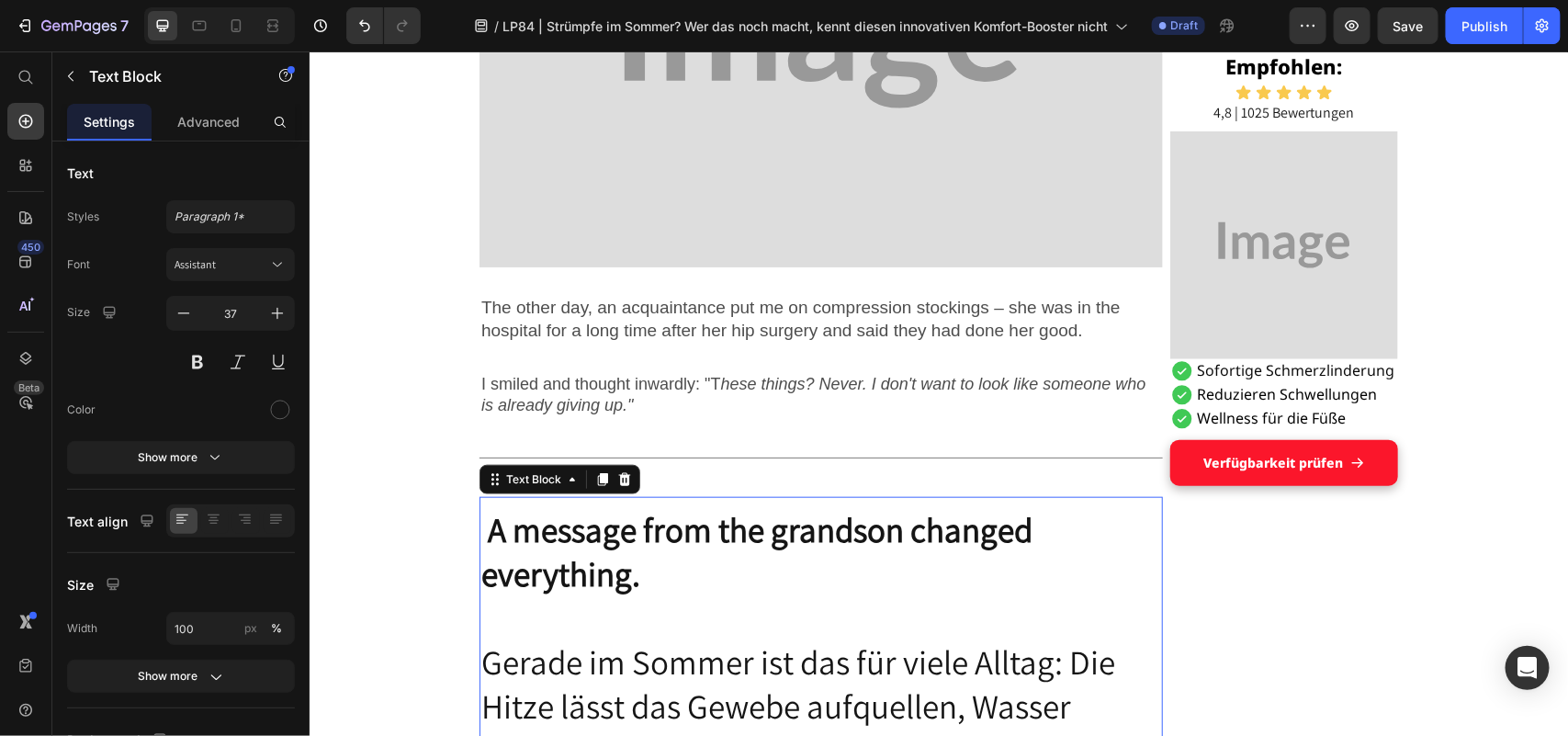 click on "A message from the grandson changed everything." at bounding box center (756, 550) 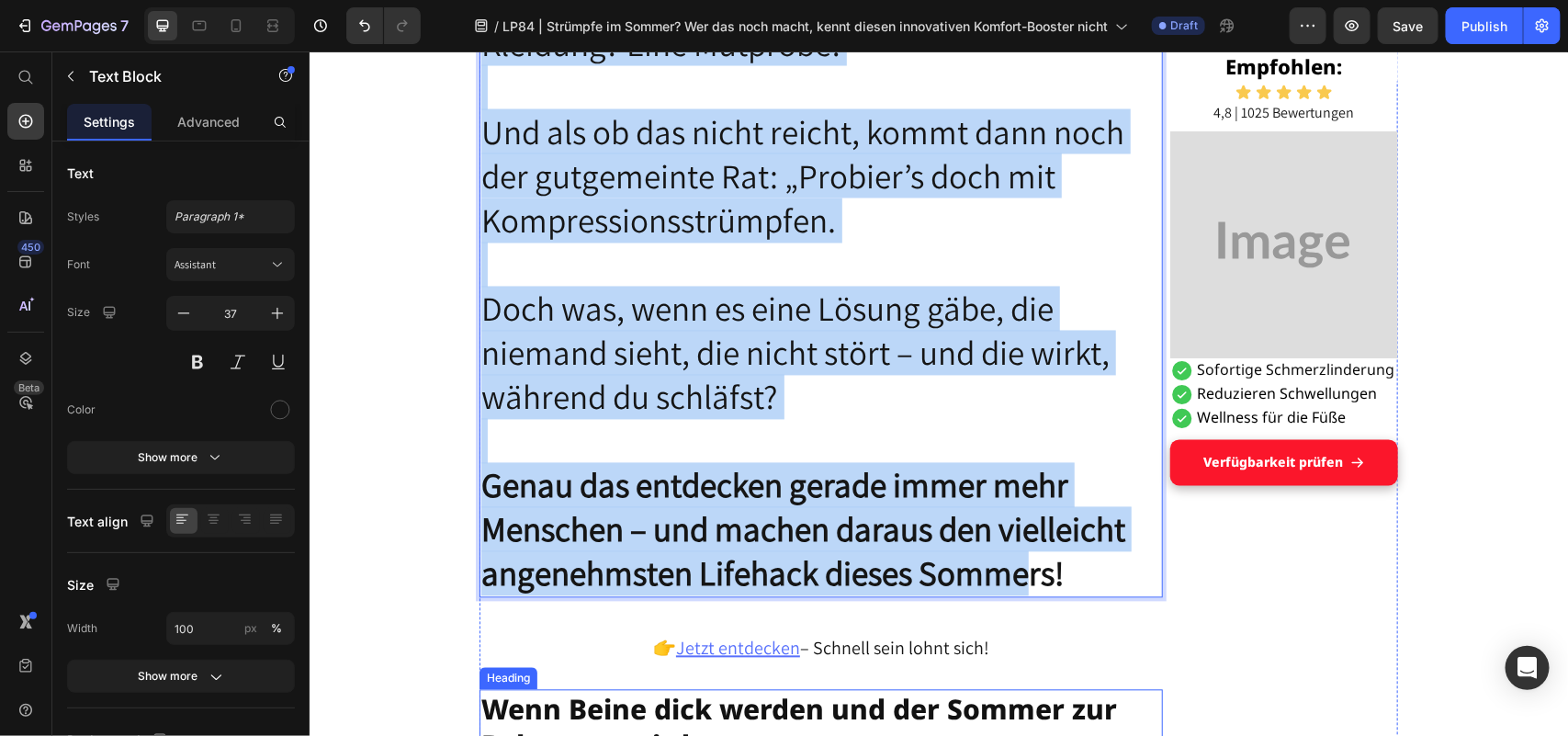 scroll, scrollTop: 1432, scrollLeft: 0, axis: vertical 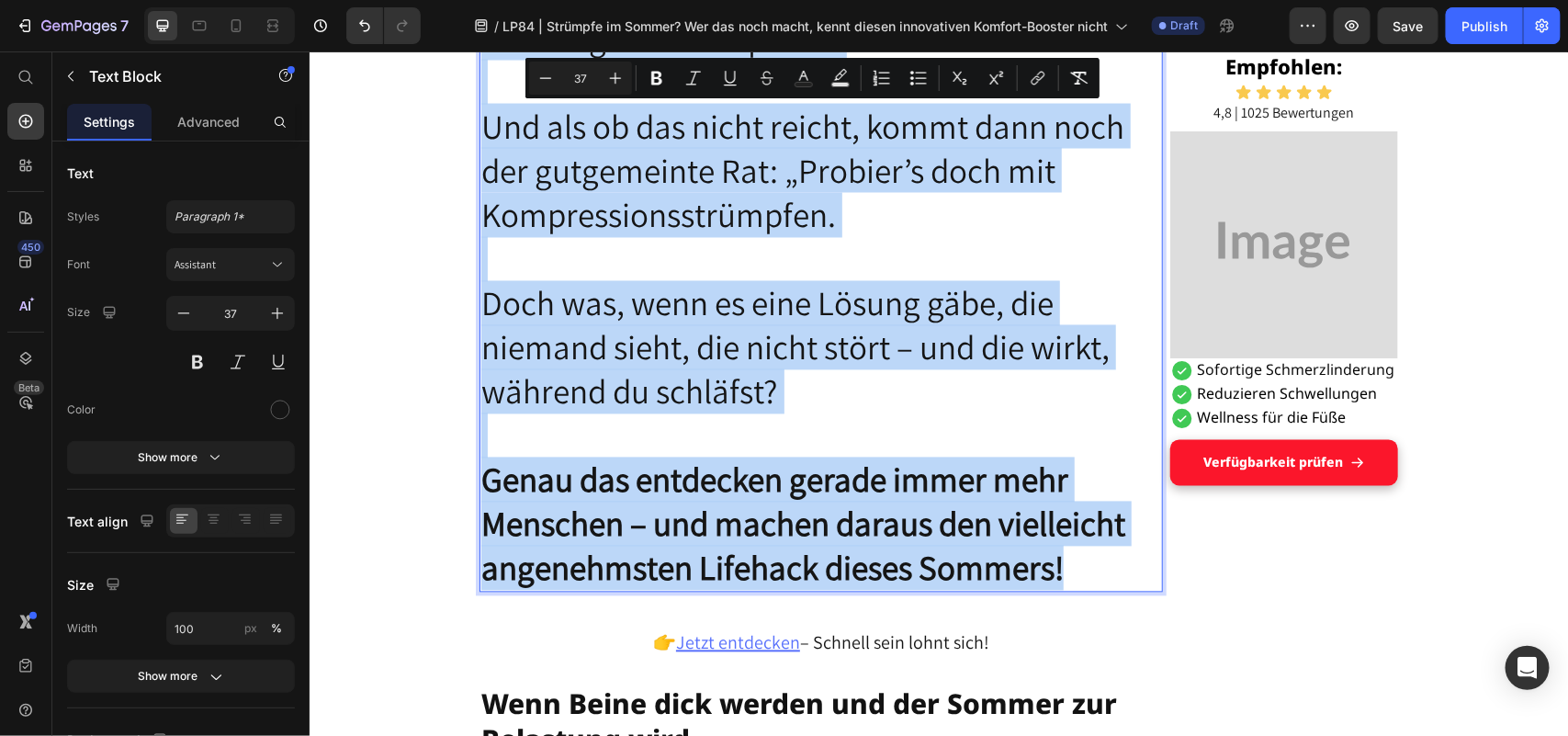 drag, startPoint x: 475, startPoint y: 221, endPoint x: 1087, endPoint y: 562, distance: 700.589 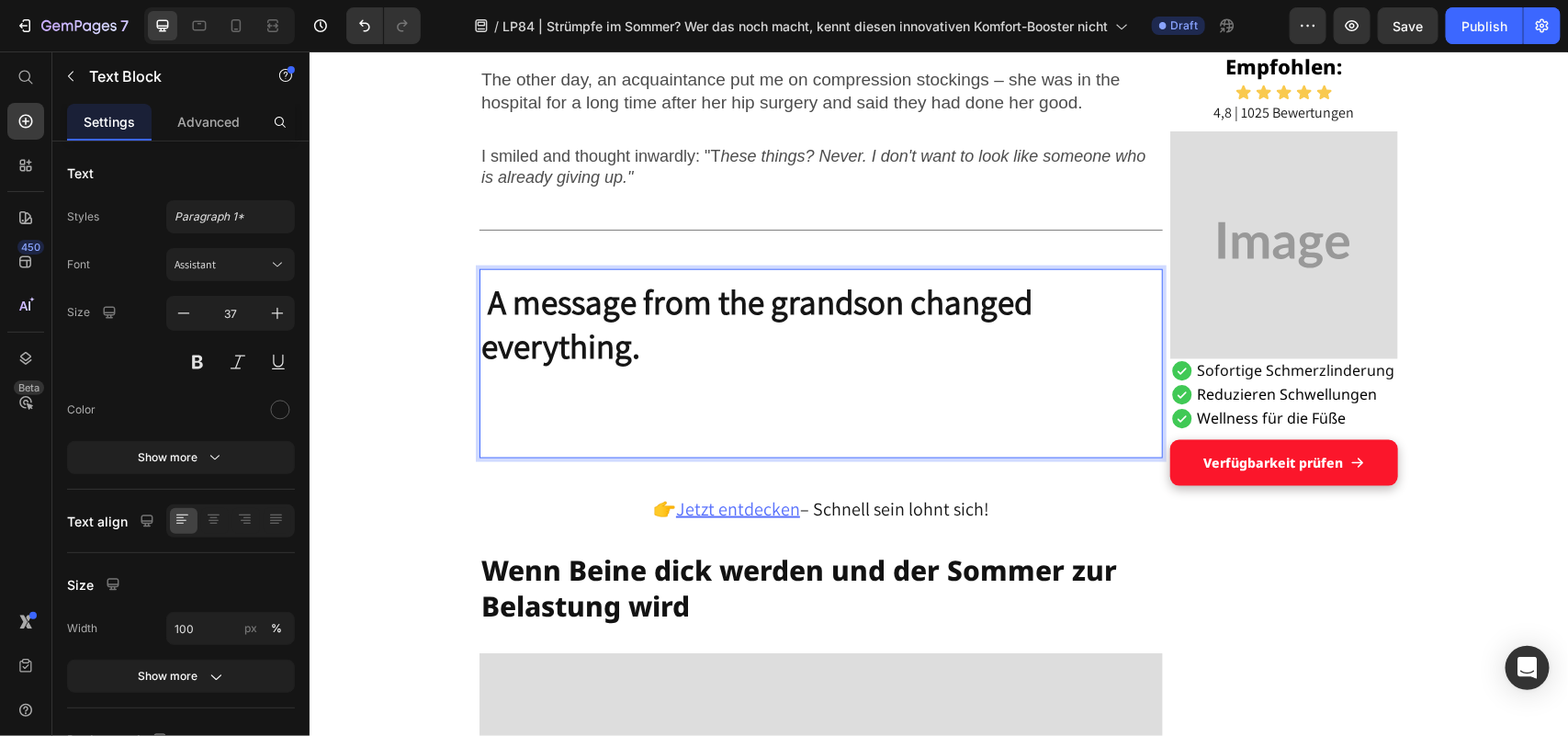 scroll, scrollTop: 857, scrollLeft: 0, axis: vertical 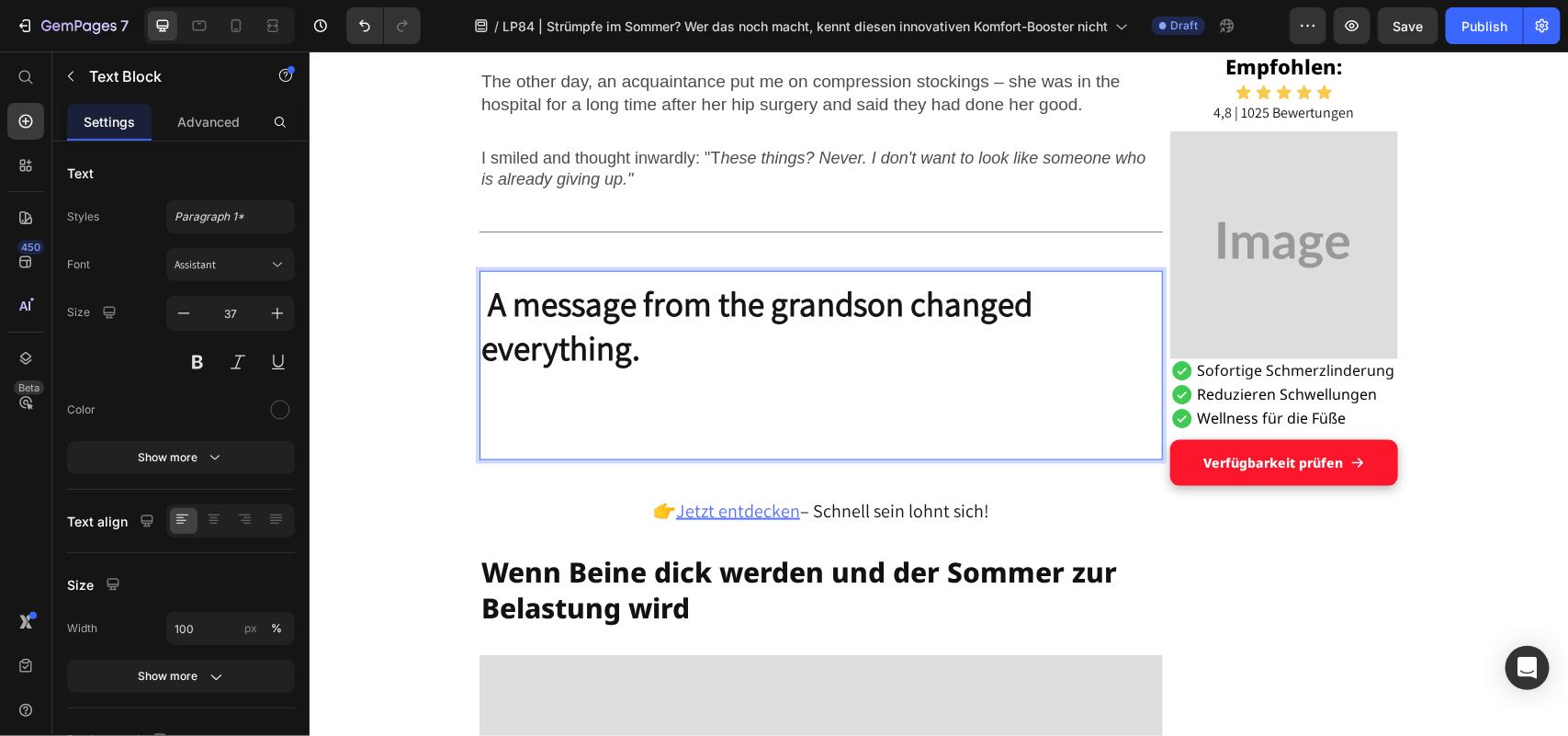 click at bounding box center (820, 436) 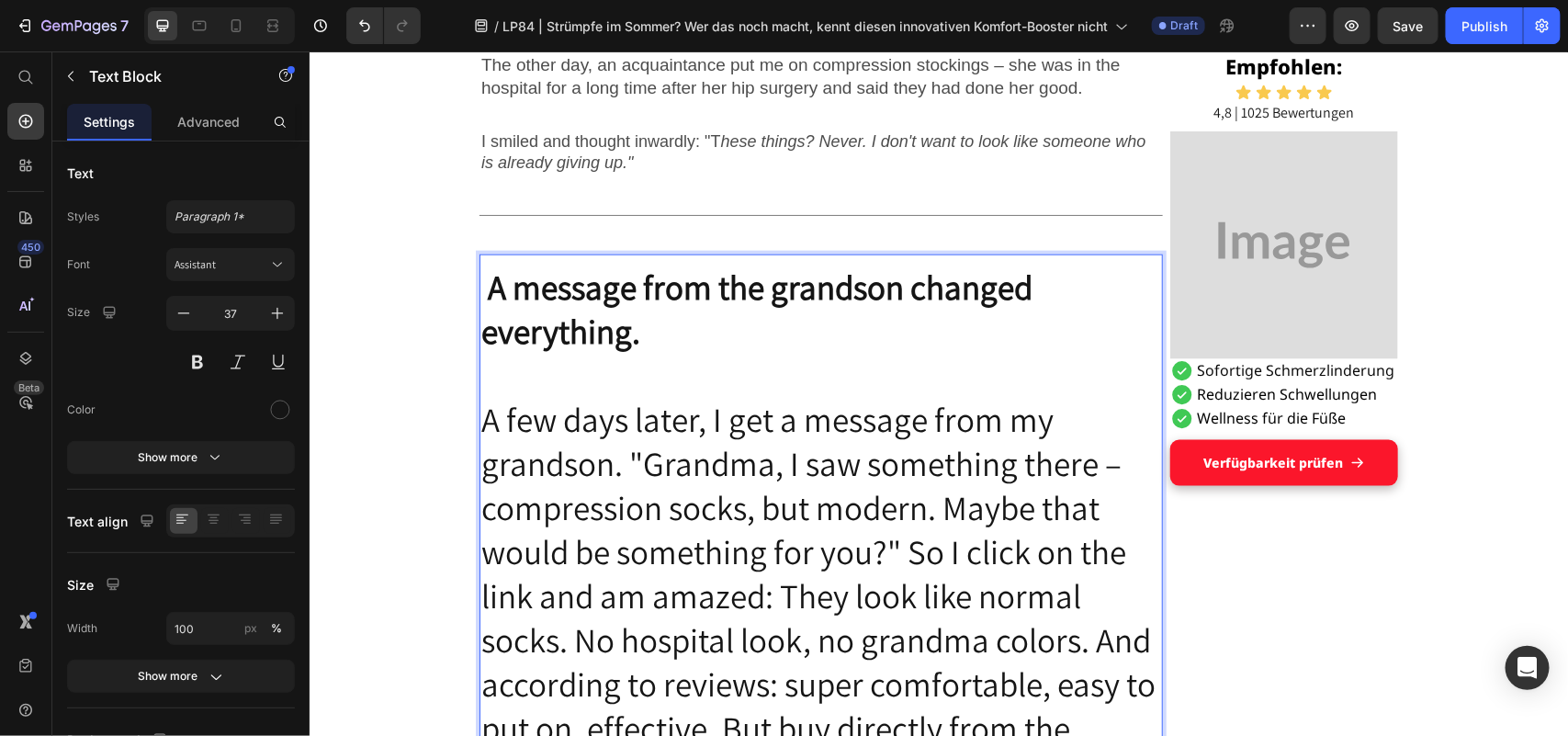 scroll, scrollTop: 856, scrollLeft: 0, axis: vertical 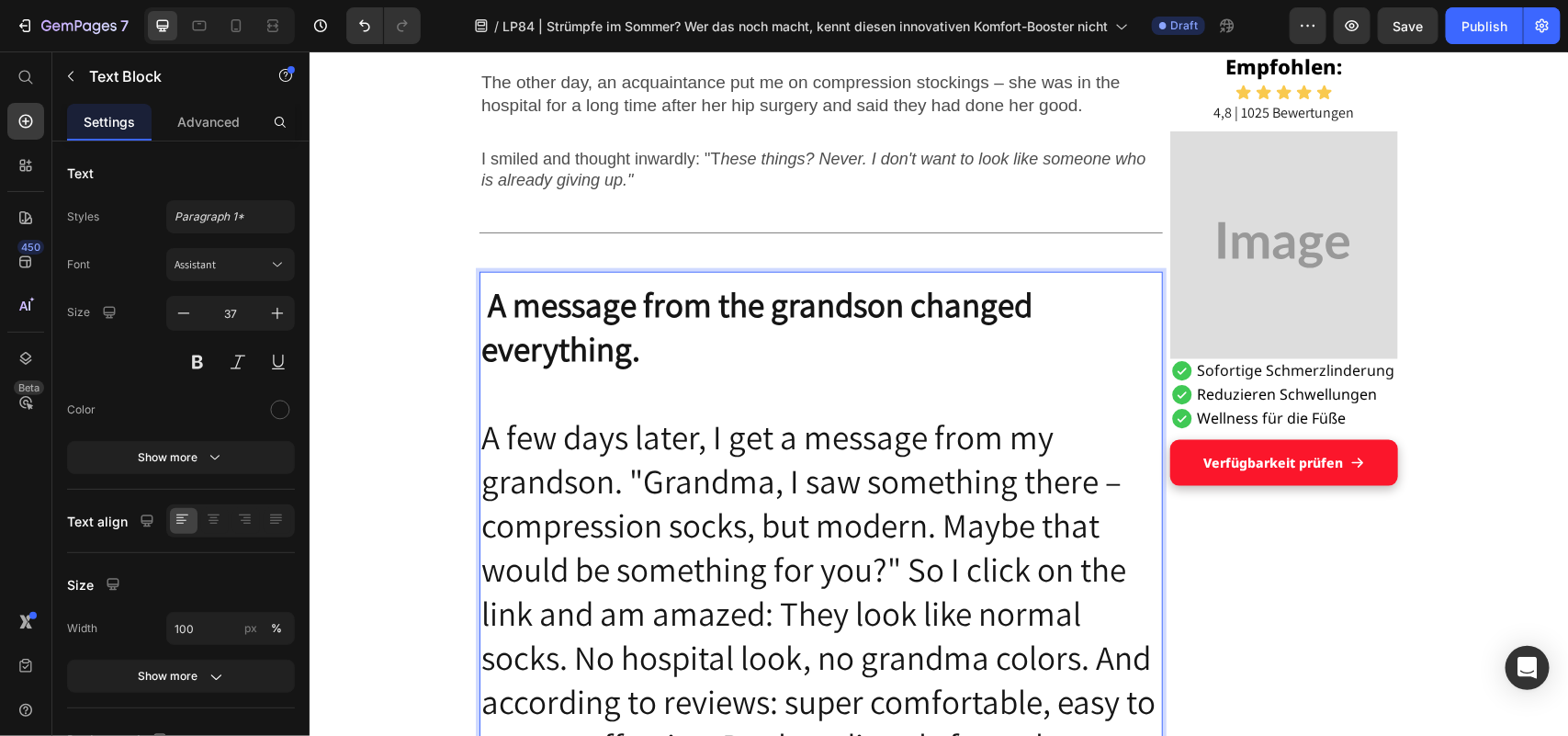 click on "A few days later, I get a message from my grandson. "Grandma, I saw something there – compression socks, but modern. Maybe that would be something for you?" So I click on the link and am amazed: They look like normal socks. No hospital look, no grandma colors. And according to reviews: super comfortable, easy to put on, effective. But buy directly from the dealer, on the Internet? You hear so much and I've fallen for it myself, had to chase my money forever. So I took a close look at the site and also searched for the provider on Trustpilot. Bottom line: People write that customer service is friendly and personal. That complaints, exchanges and even returns run smoothly. And: 100% money-back guarantee – no ifs or buts. It is also a registered German trademark. That gave me confidence.  I thought: Come, Mary. Just give it a try. You can always send it back." at bounding box center (820, 834) 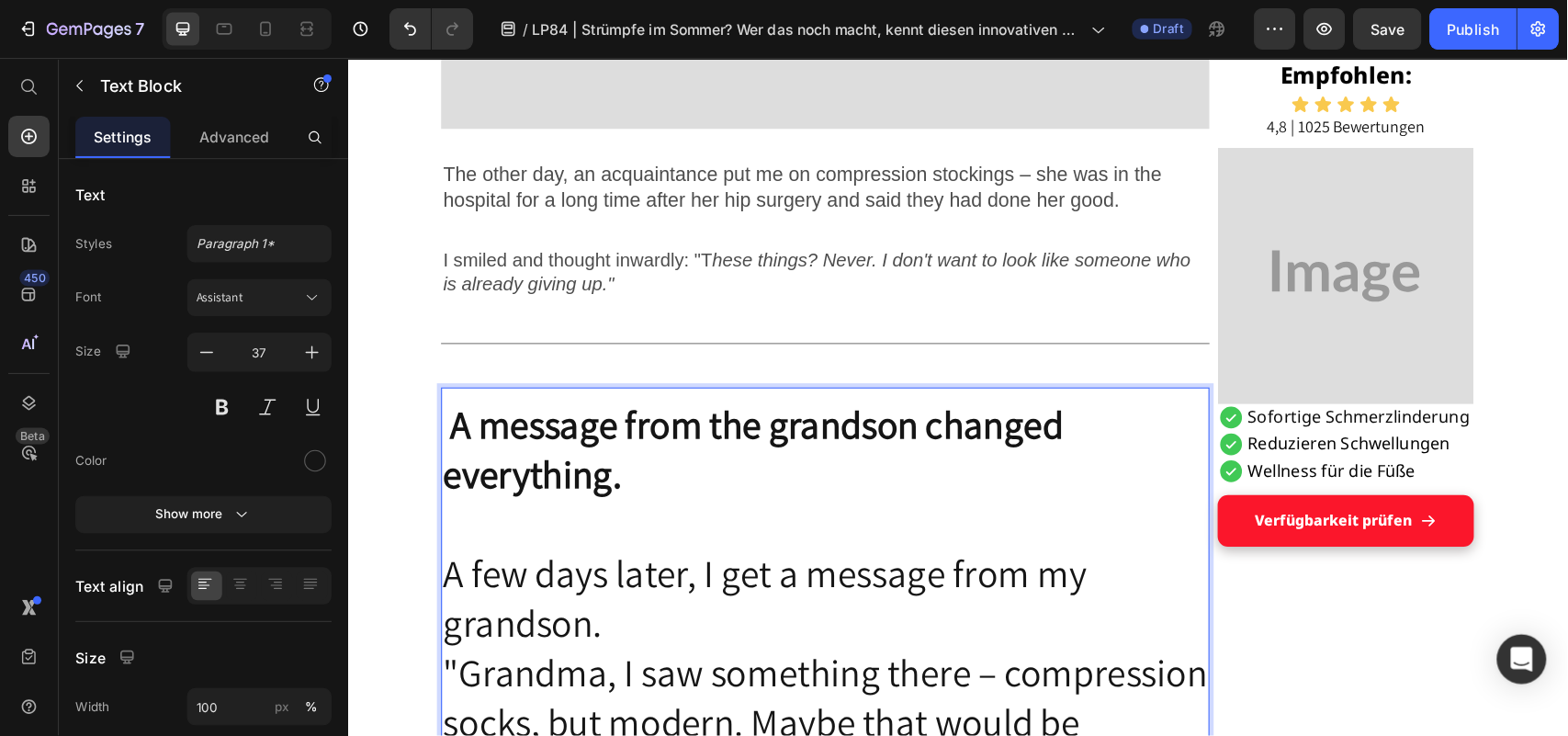 scroll, scrollTop: 784, scrollLeft: 0, axis: vertical 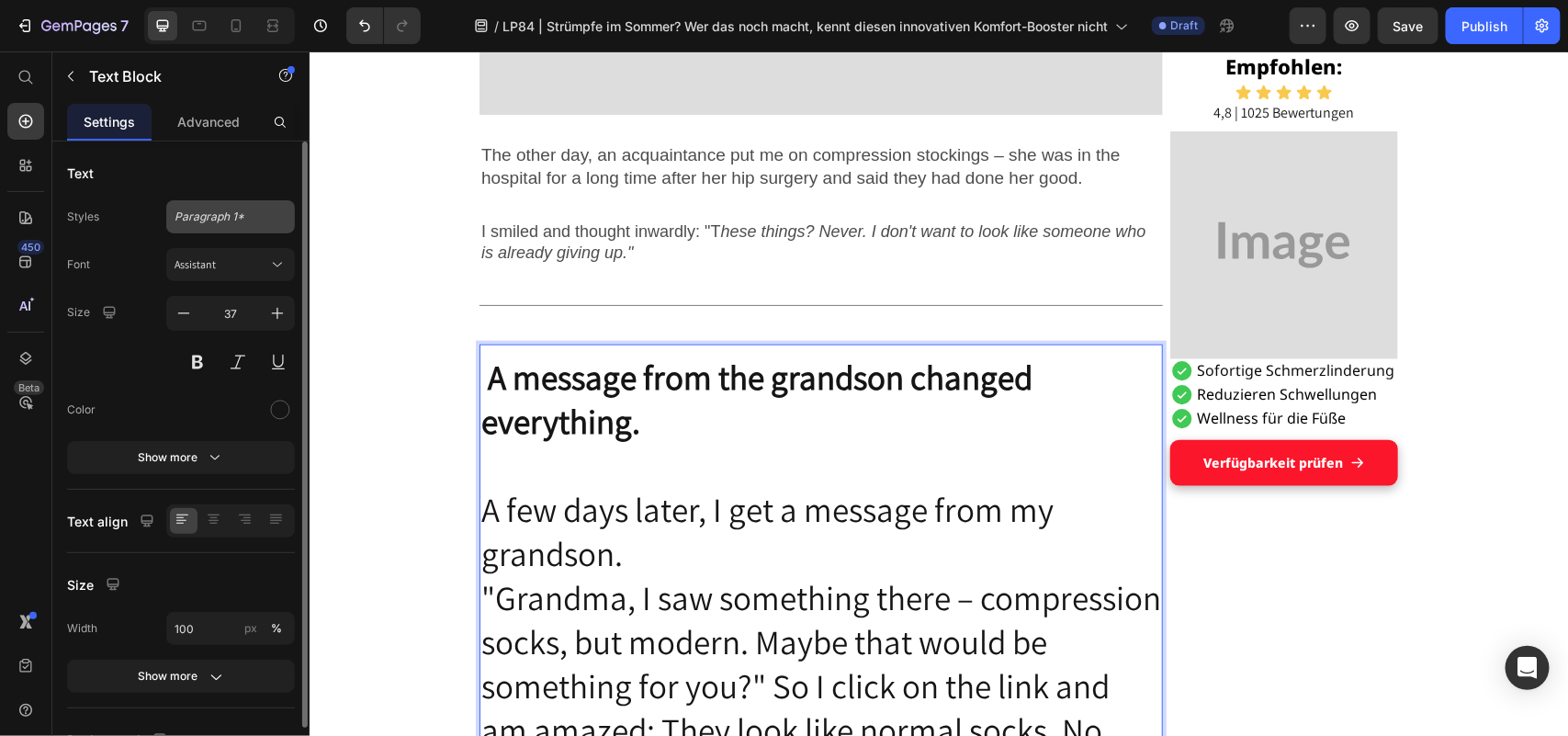 click on "Paragraph 1*" at bounding box center [231, 217] 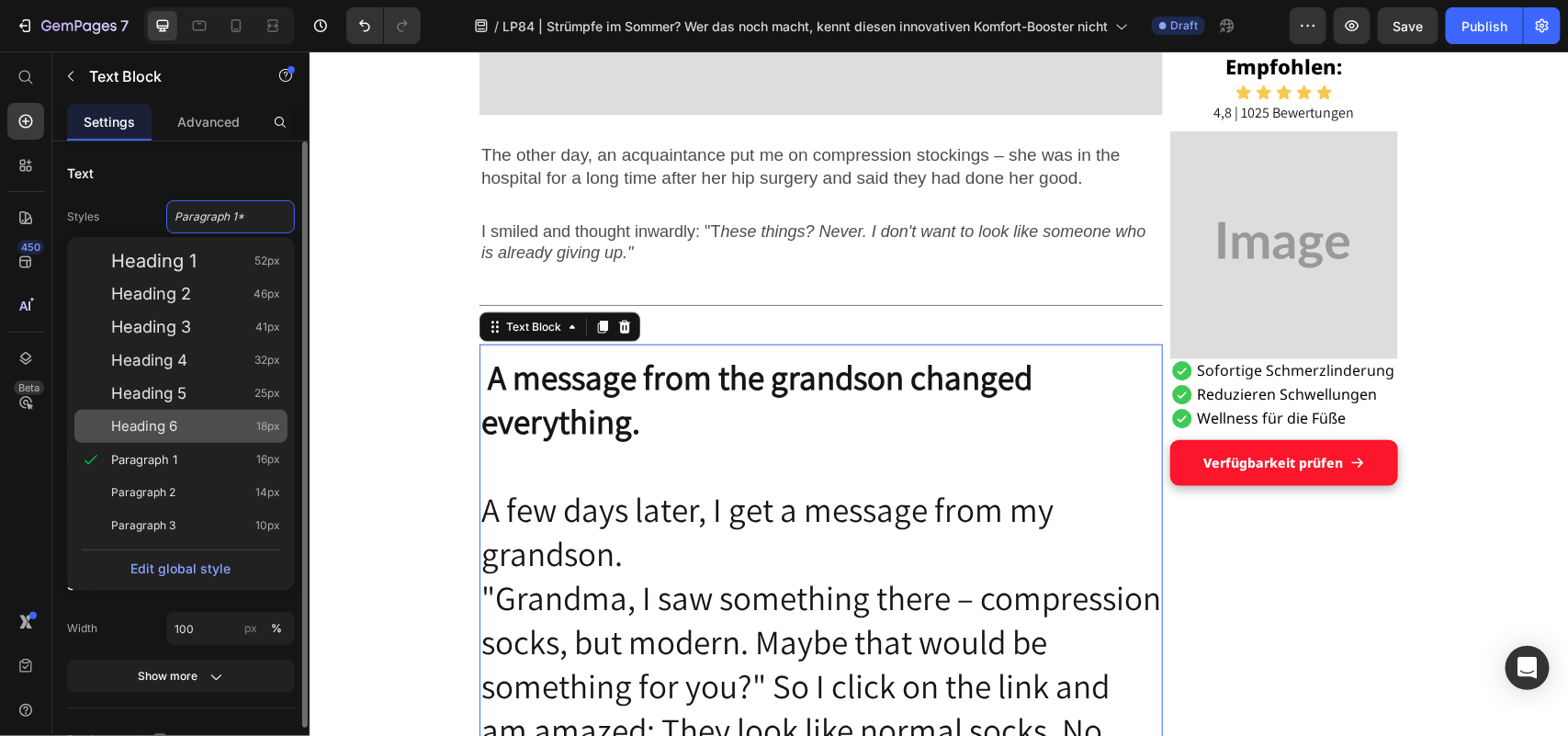click on "Heading 6 18px" 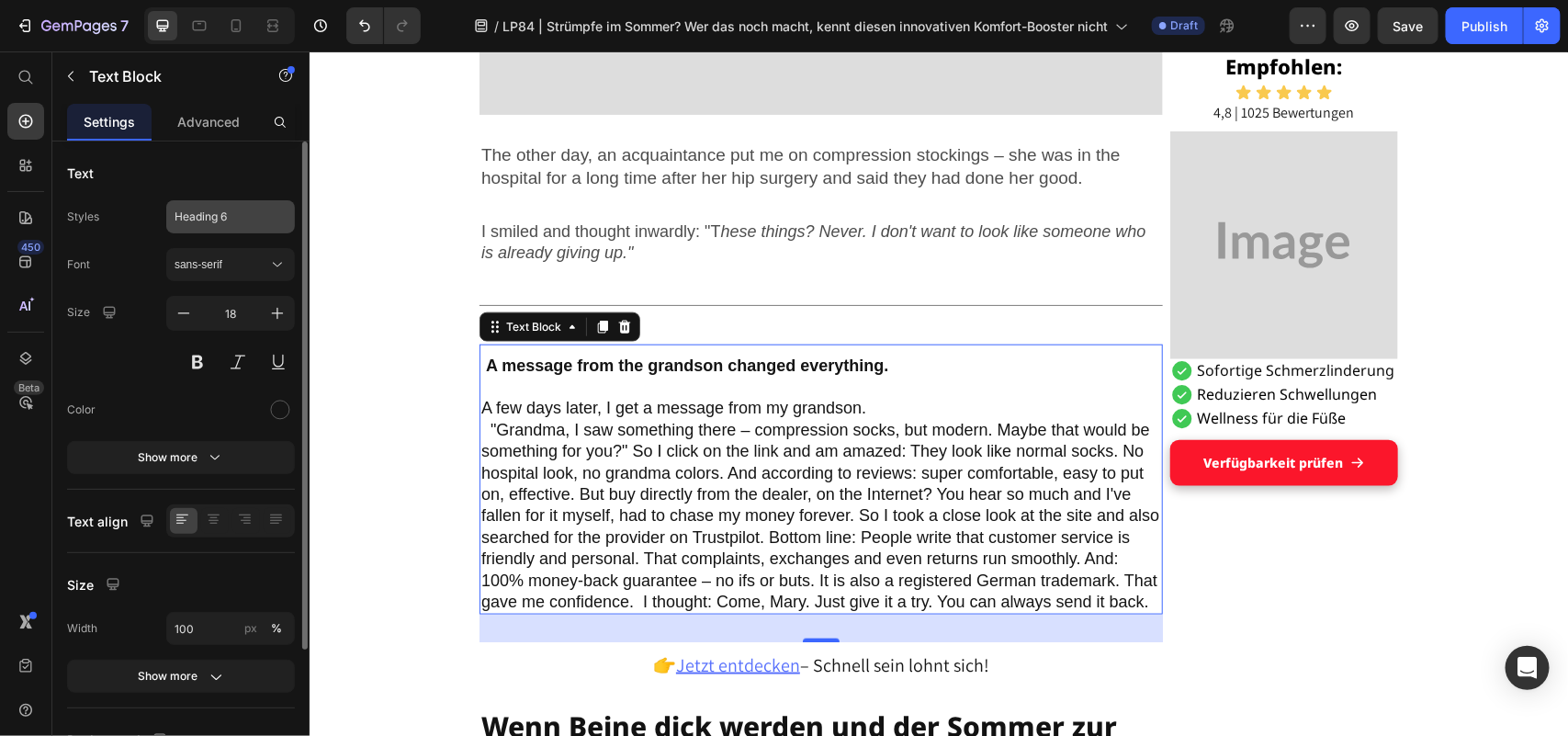 click on "Heading 6" 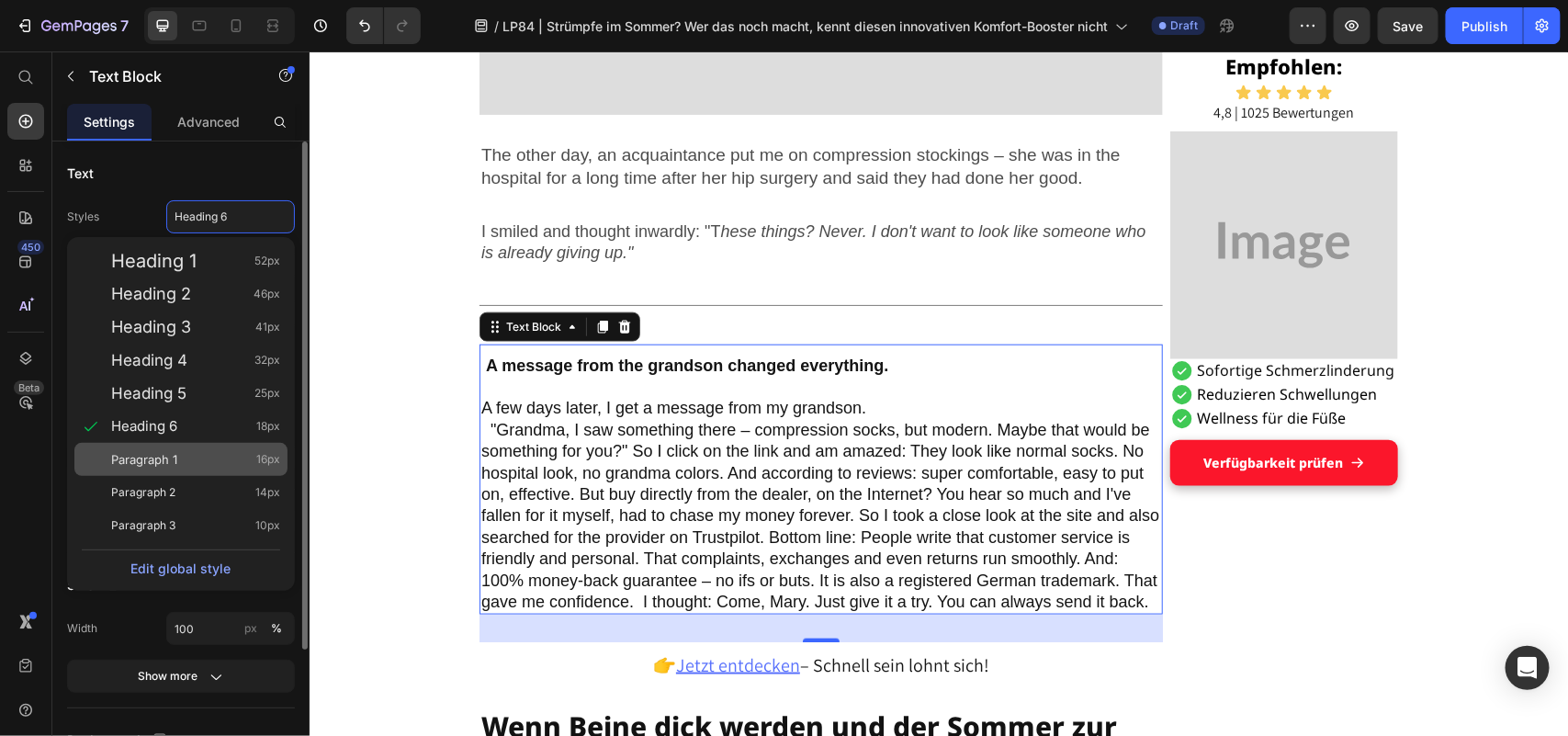 click on "Paragraph 1 16px" 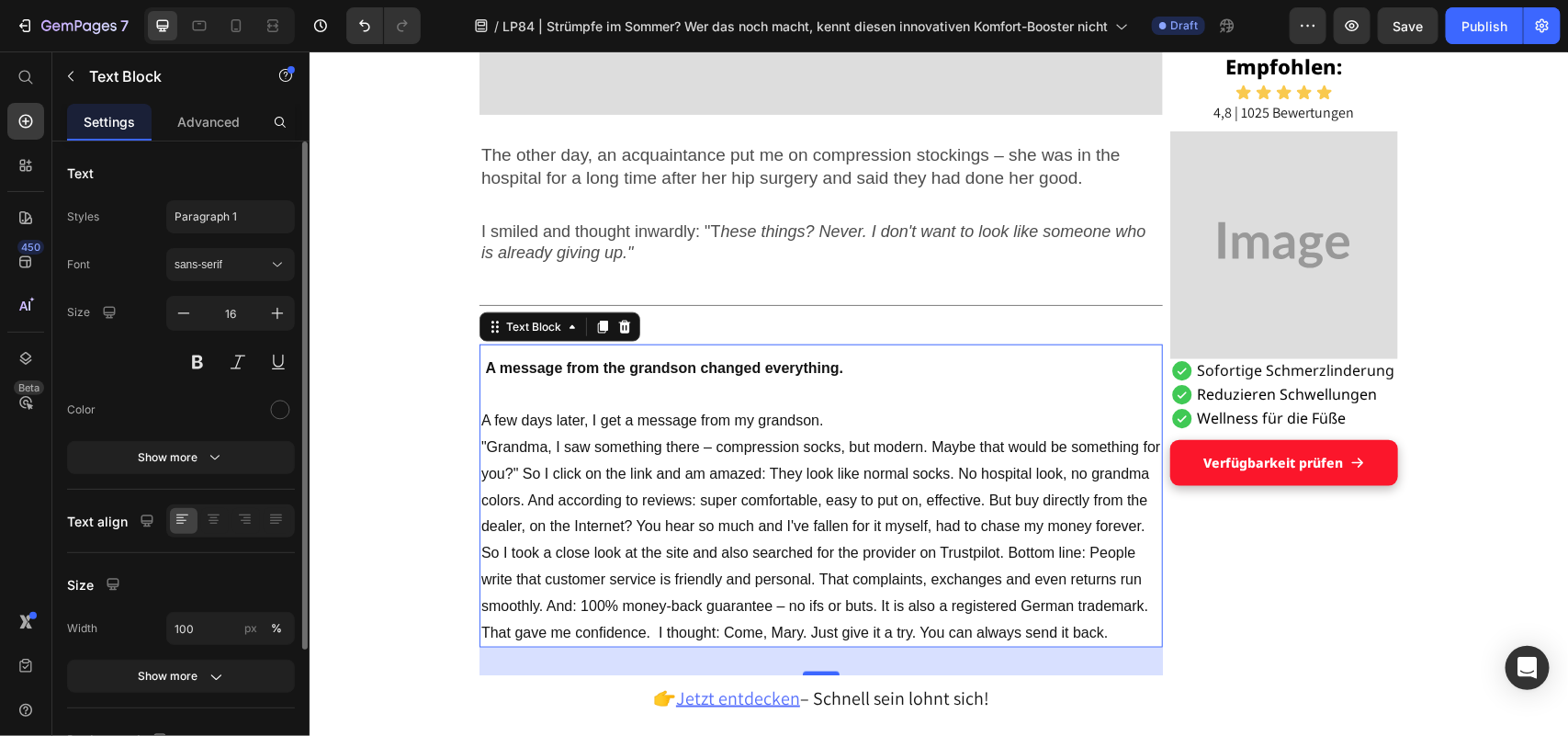 click on "Show more" at bounding box center [181, 458] 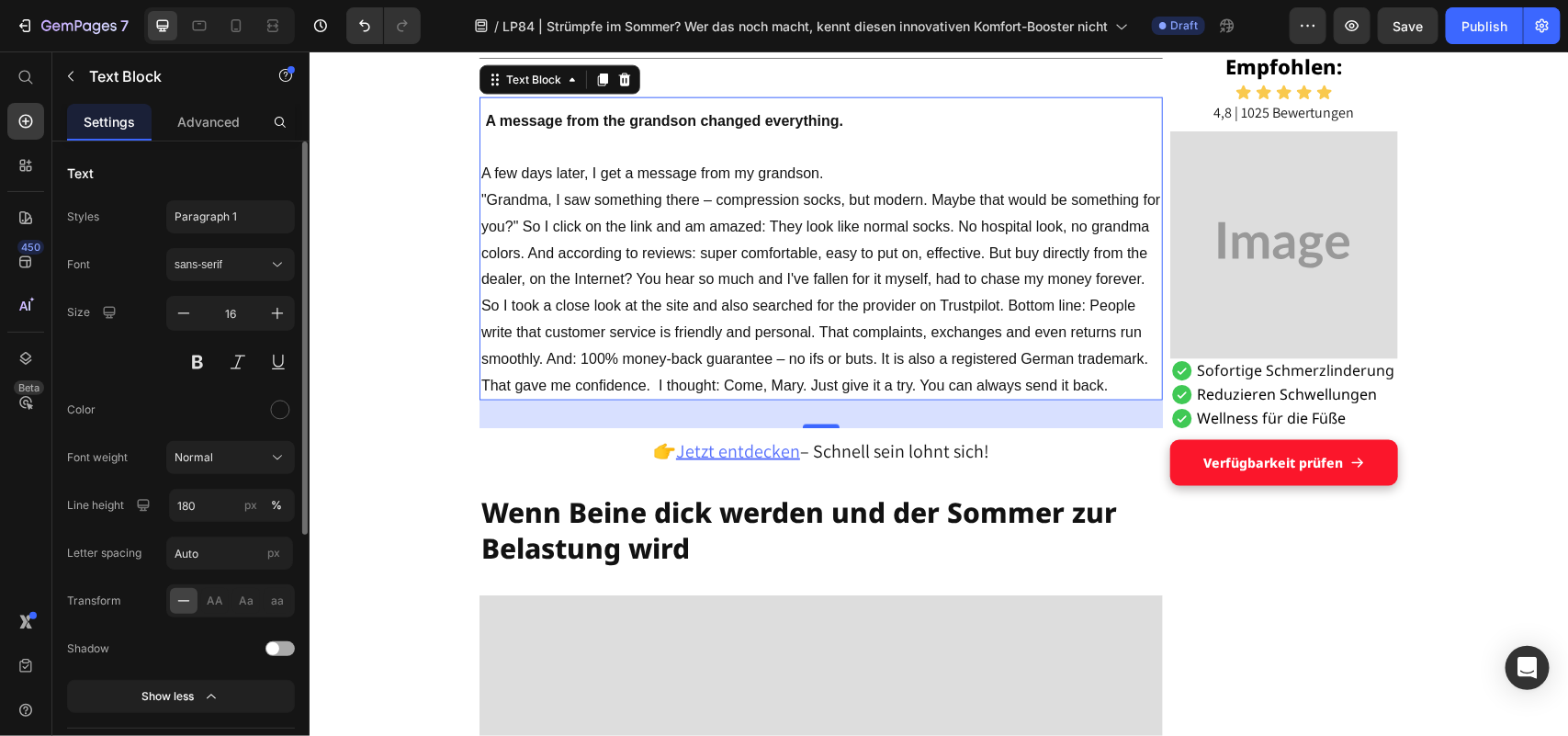 scroll, scrollTop: 1034, scrollLeft: 0, axis: vertical 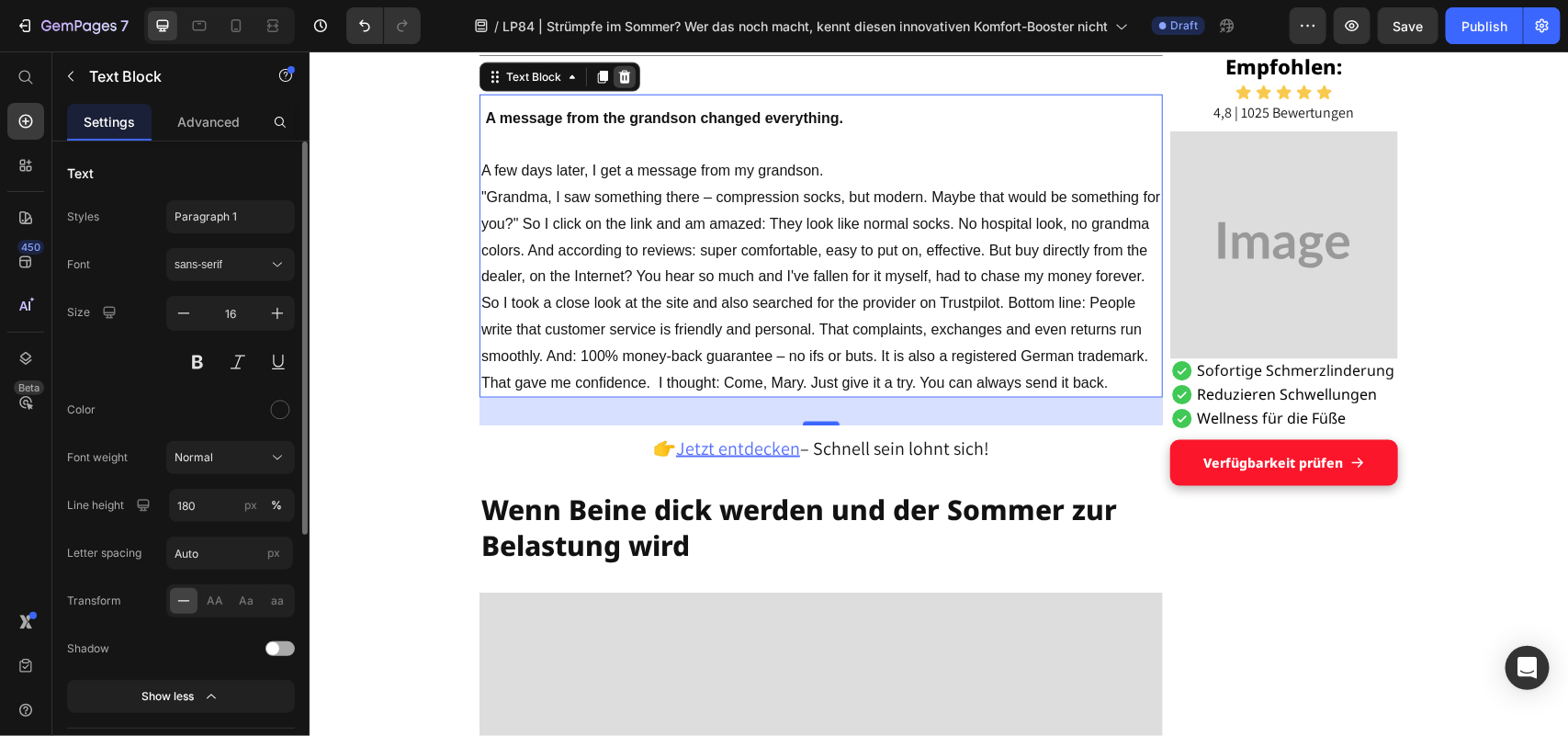 click 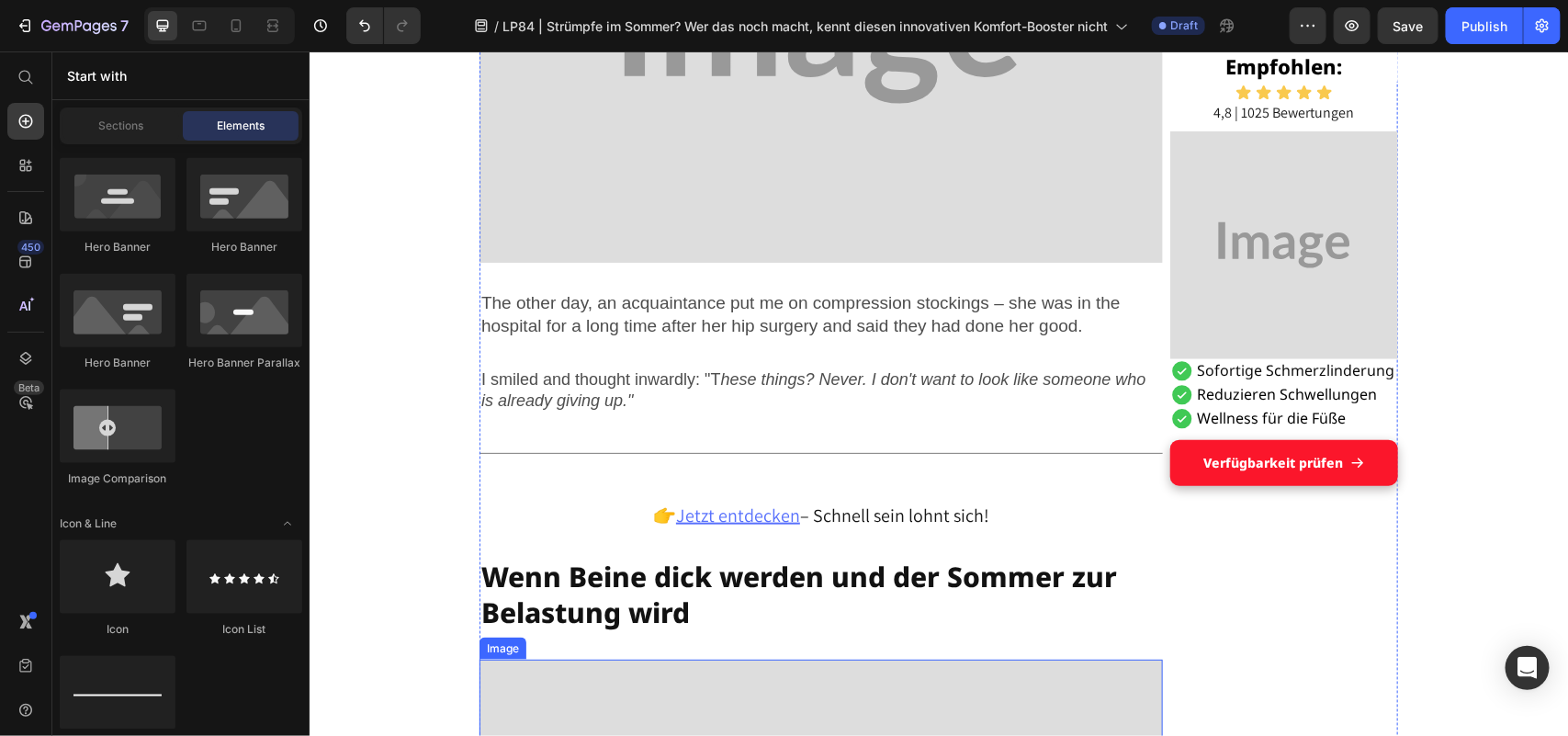 scroll, scrollTop: 594, scrollLeft: 0, axis: vertical 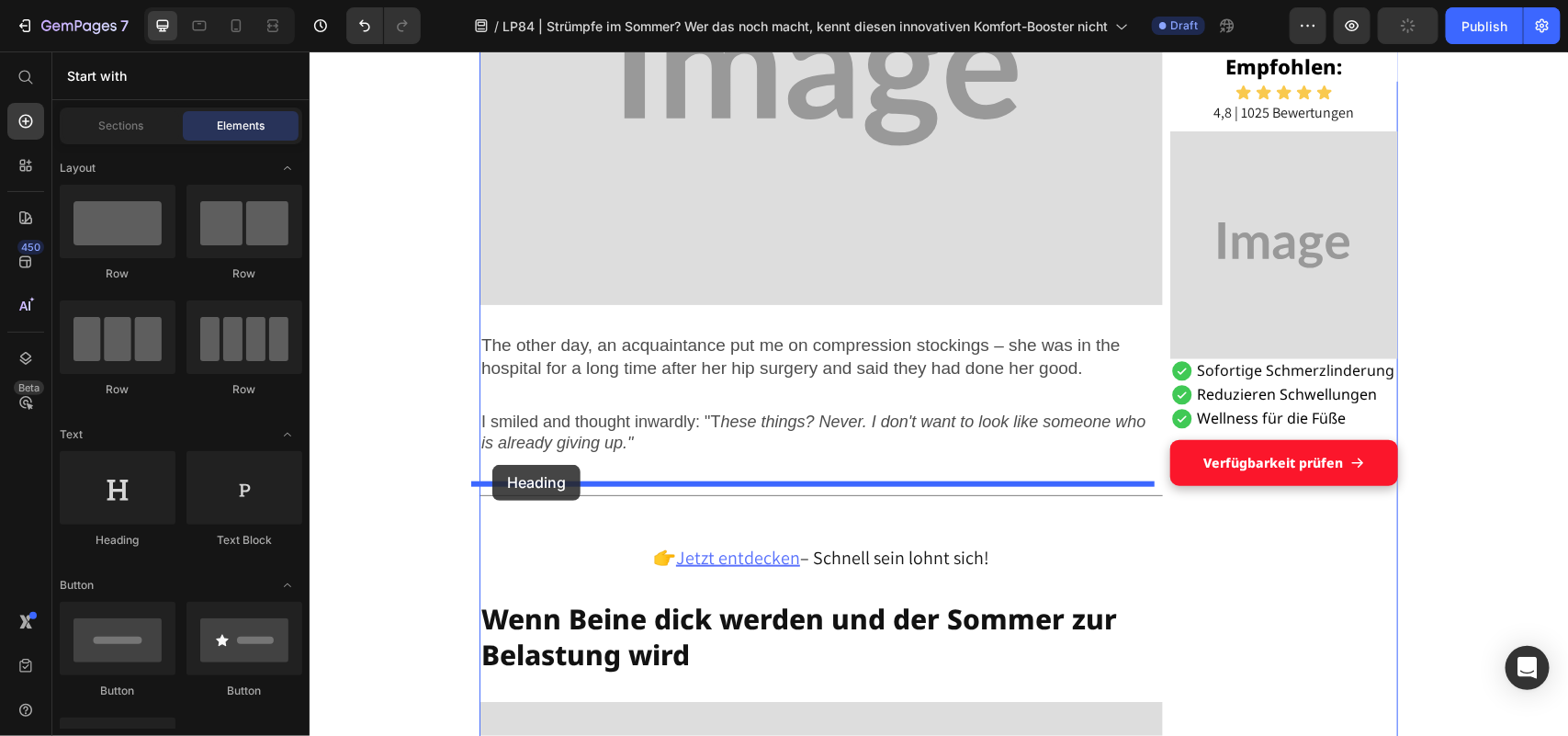 drag, startPoint x: 457, startPoint y: 530, endPoint x: 491, endPoint y: 464, distance: 74.2428 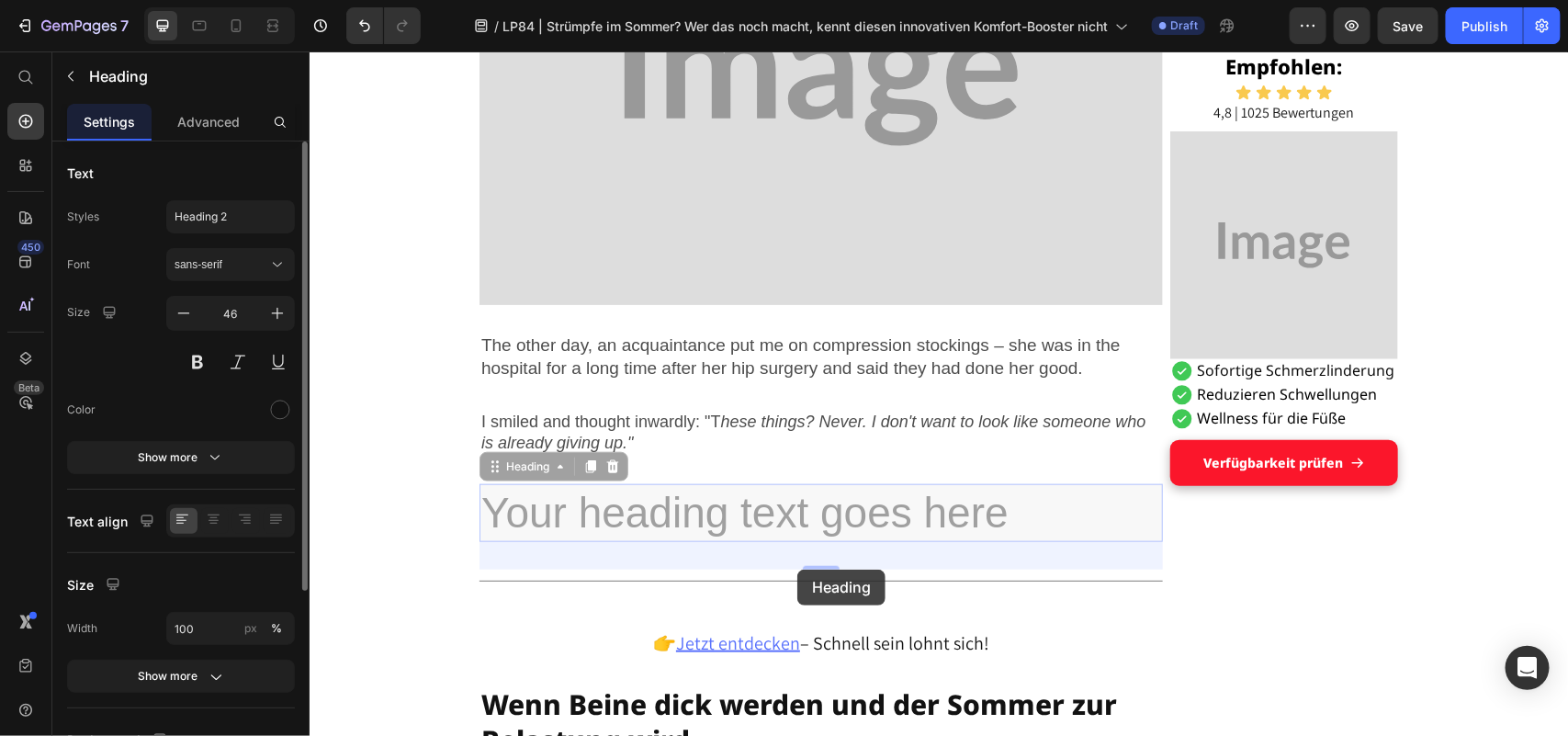 drag, startPoint x: 796, startPoint y: 497, endPoint x: 490, endPoint y: 474, distance: 306.86316 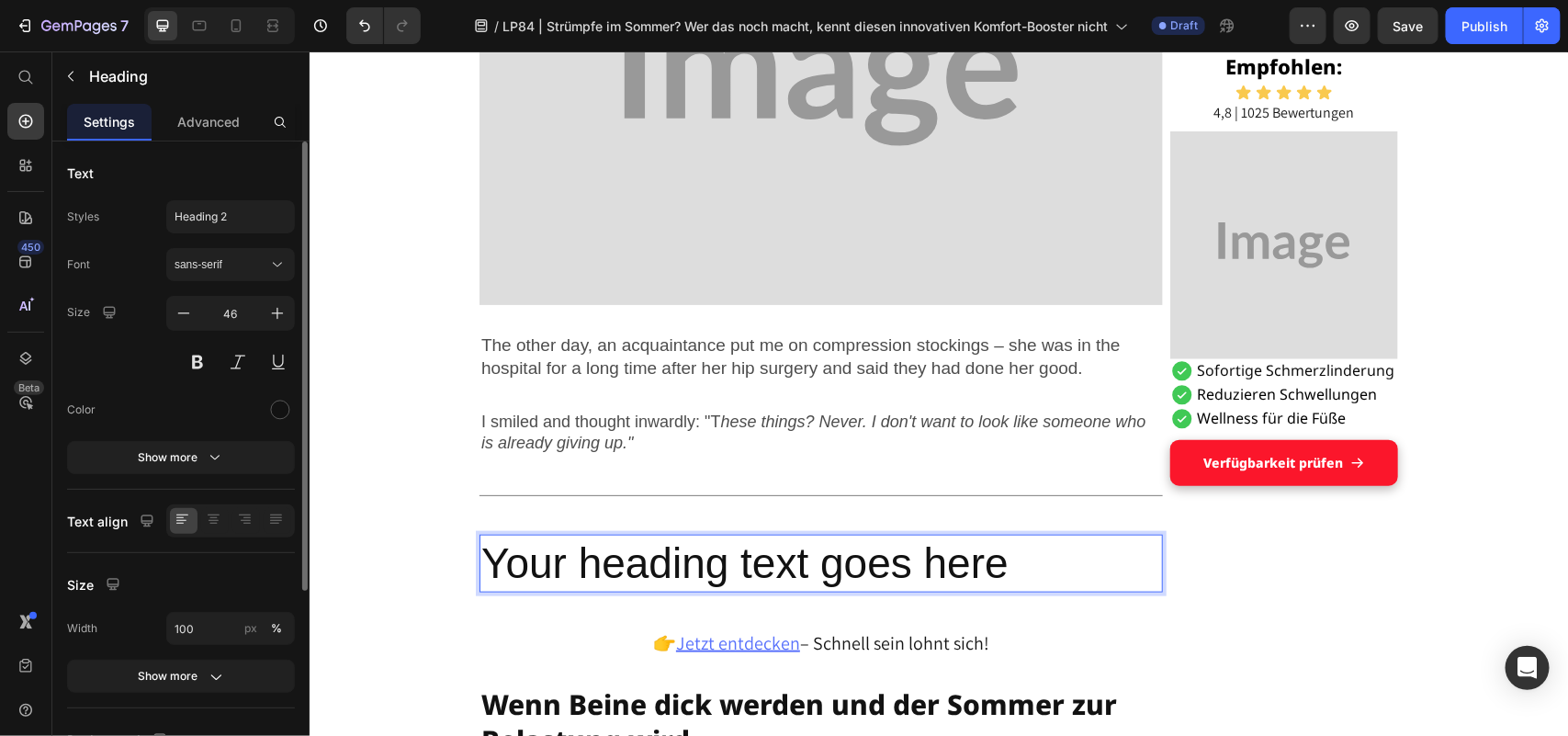 click on "Your heading text goes here" at bounding box center (820, 563) 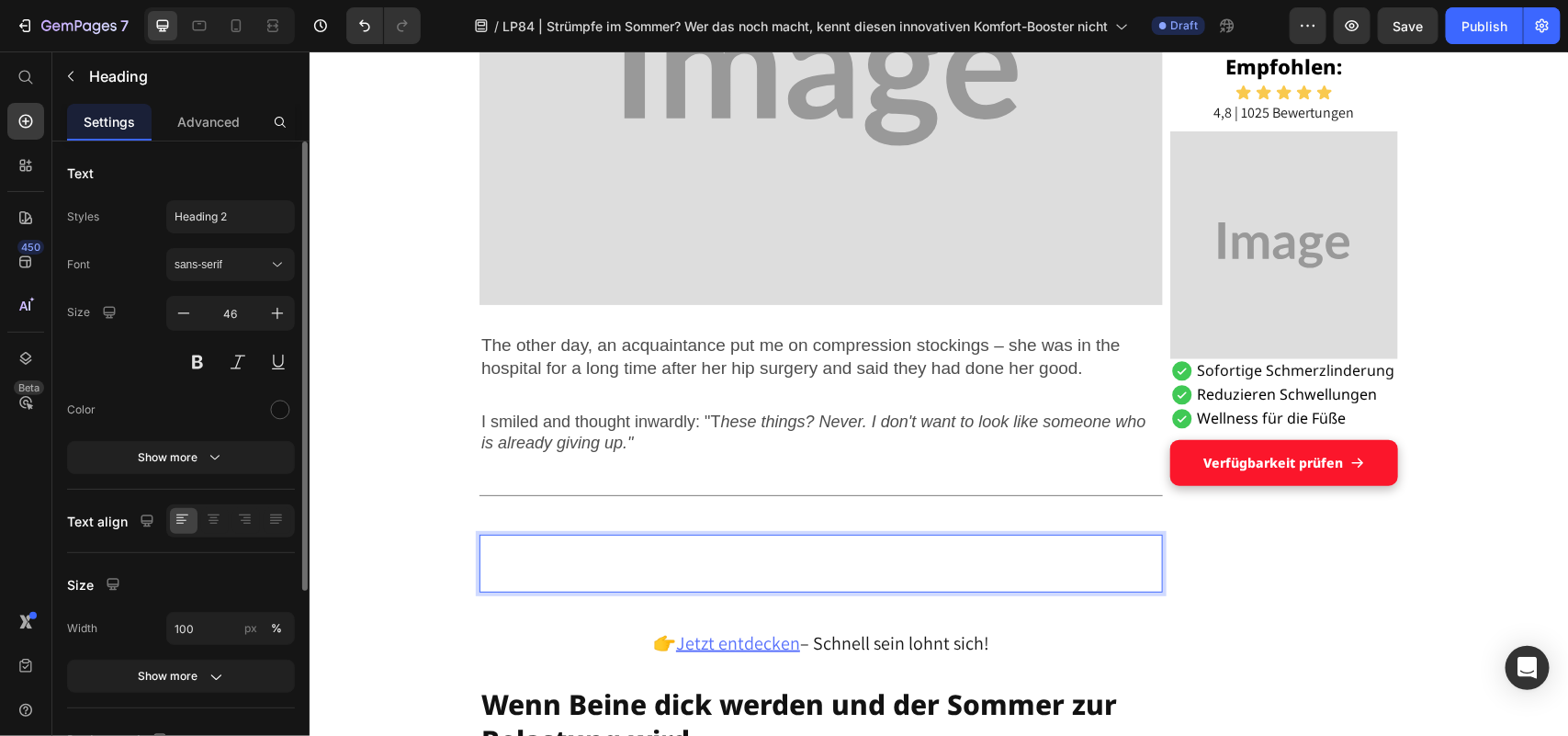 click at bounding box center (820, 563) 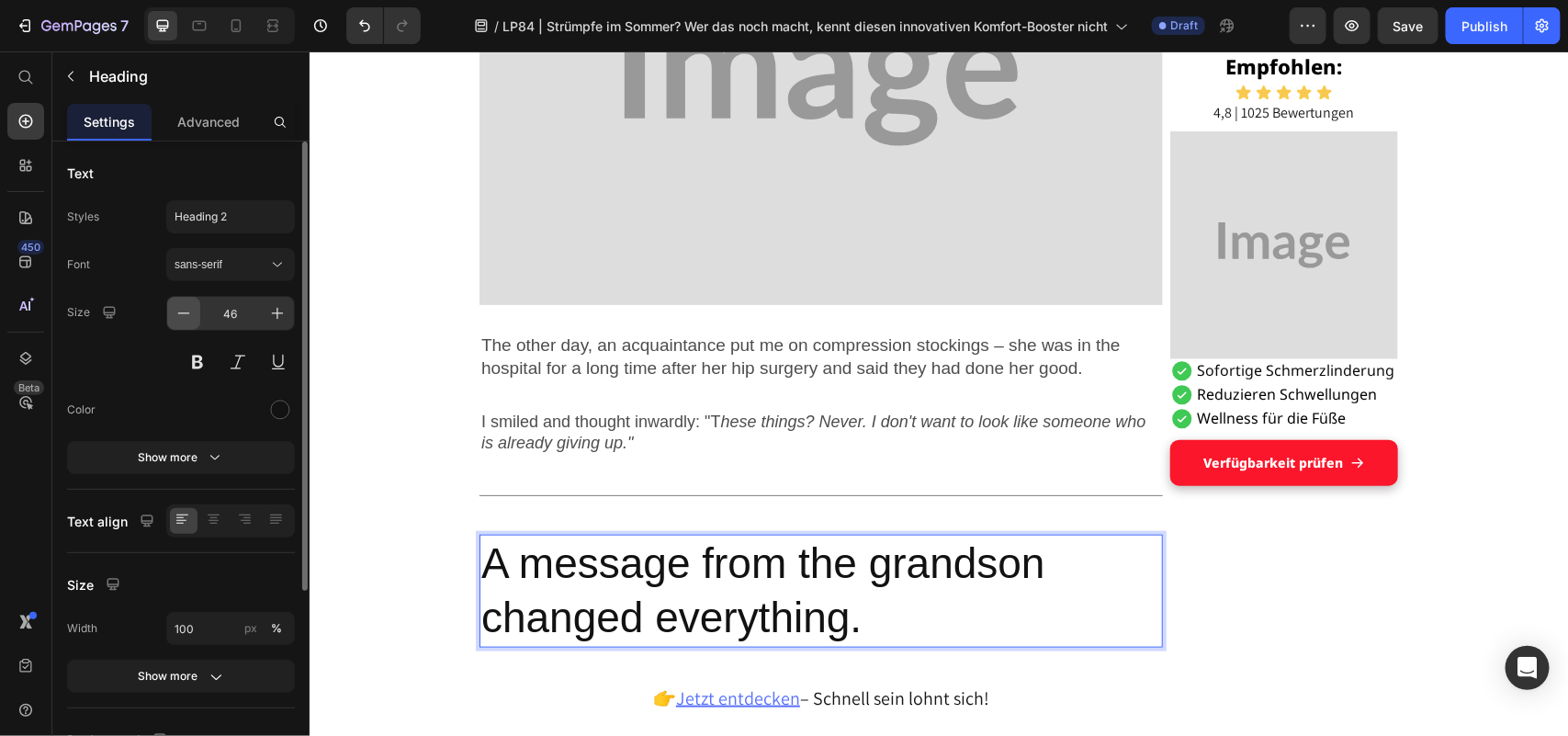 click 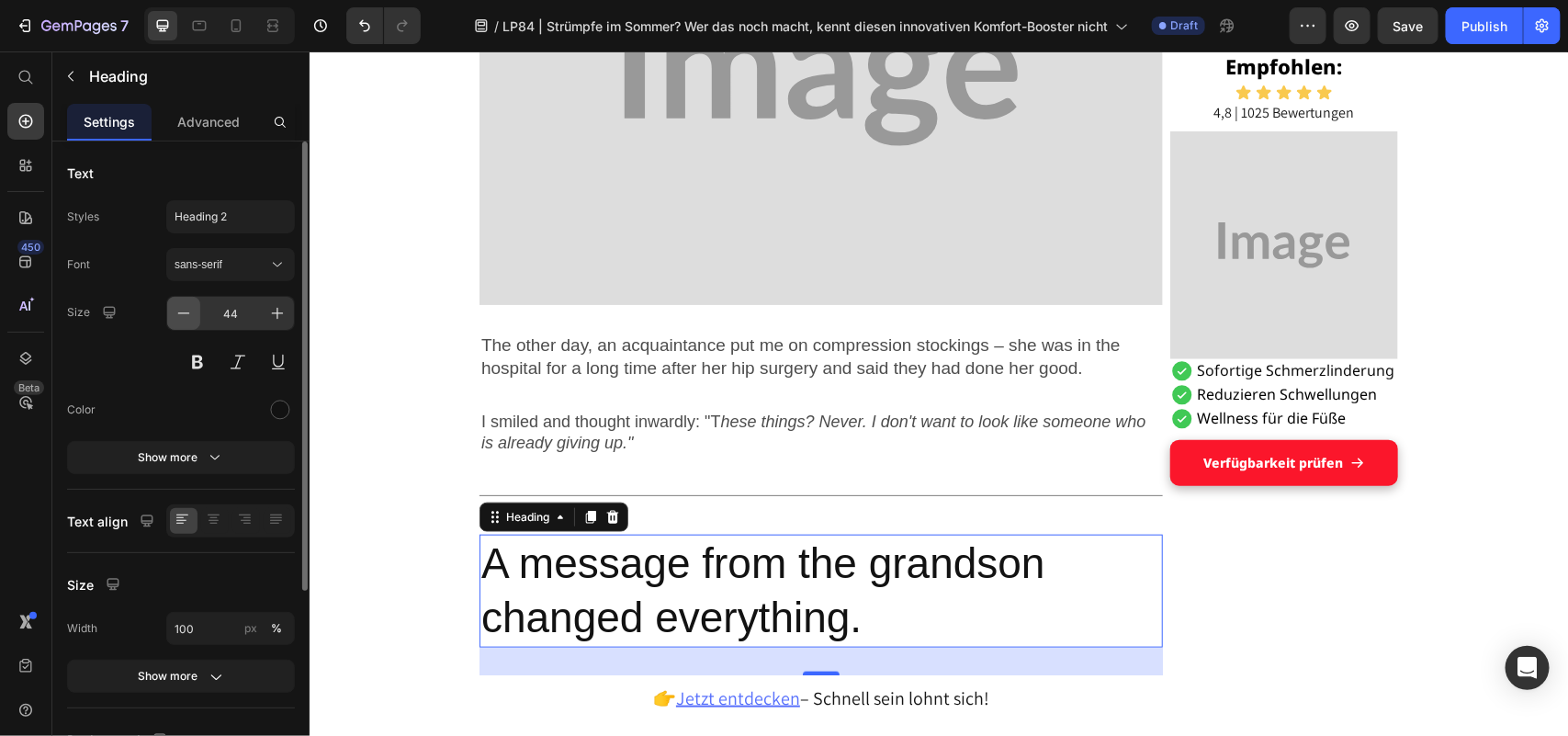 click 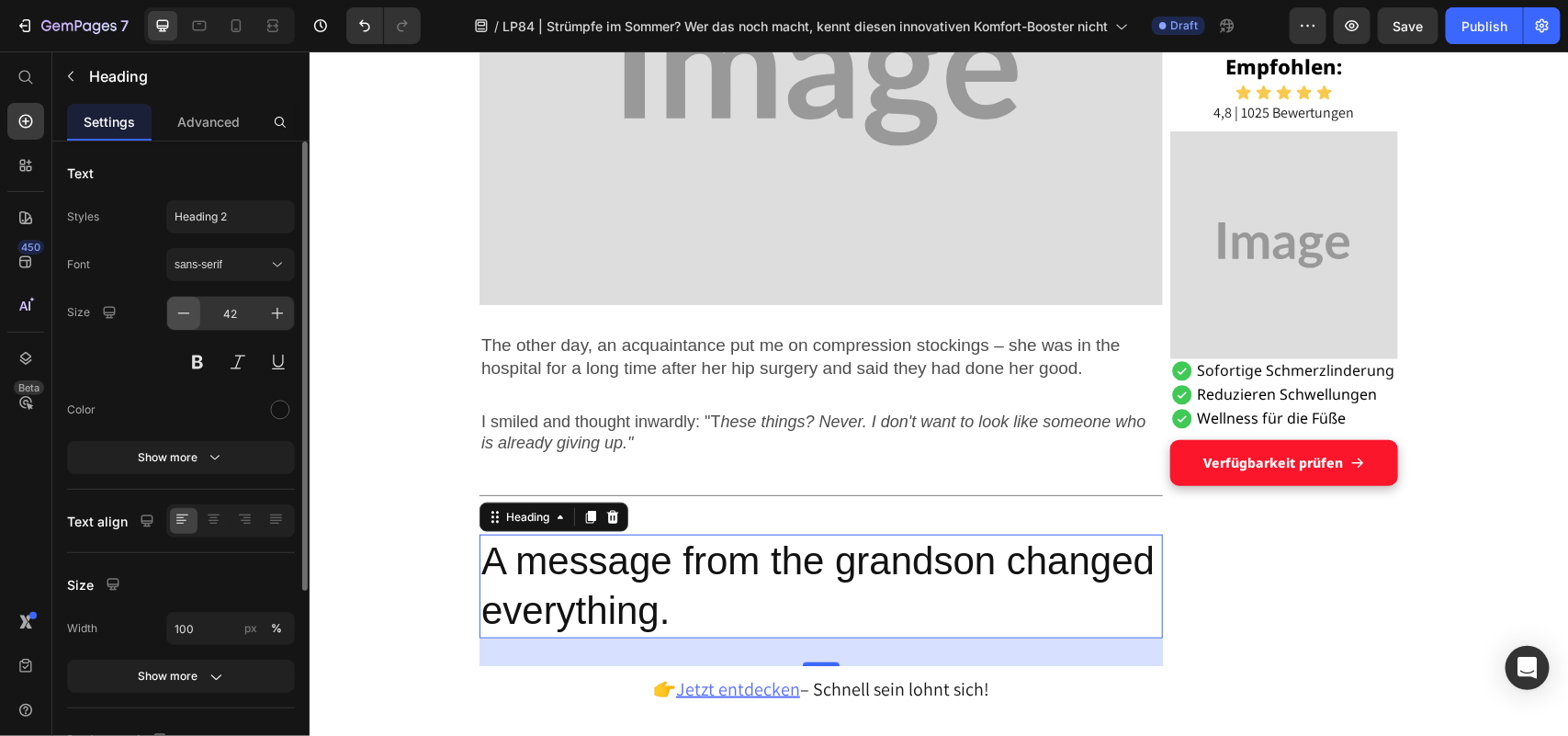 click 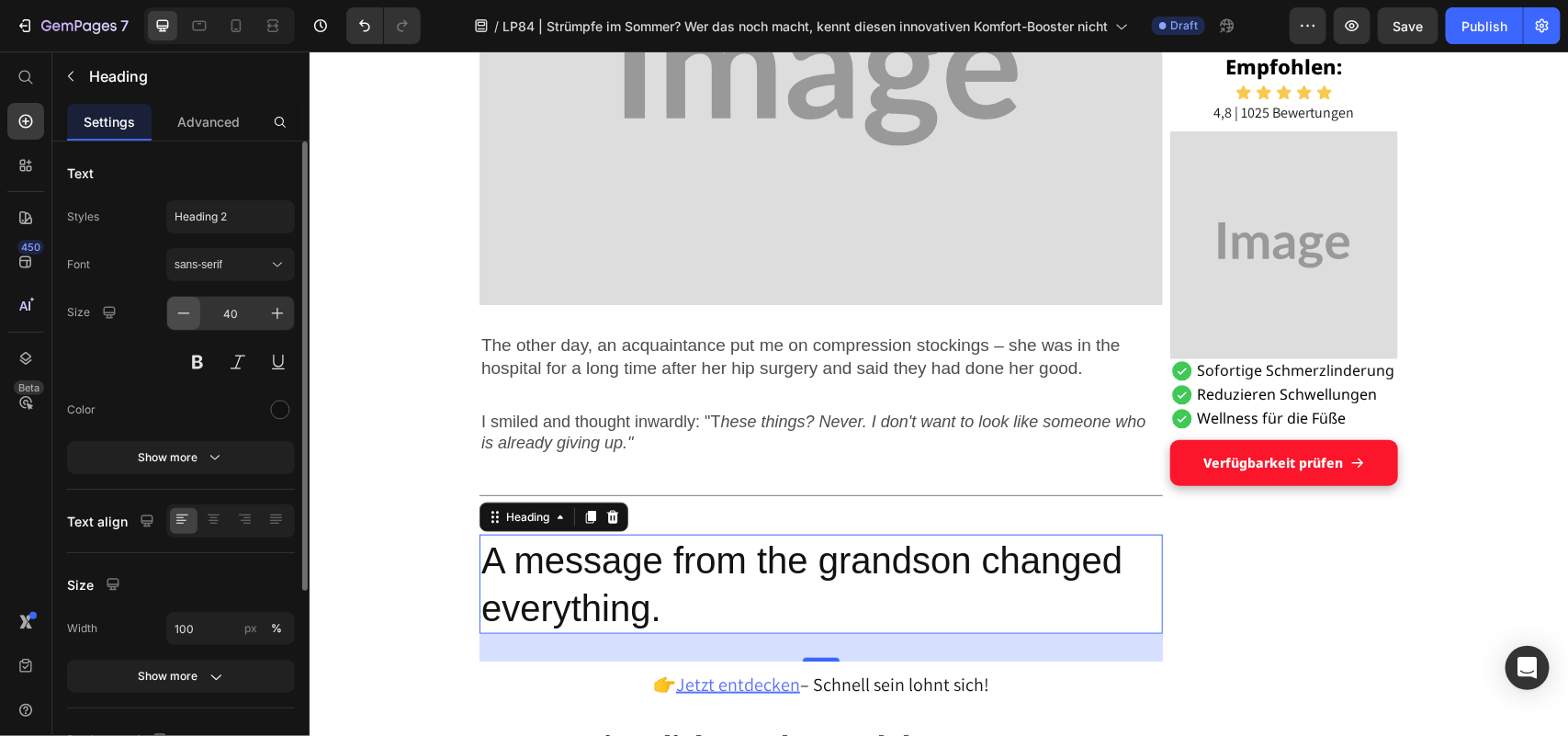 click 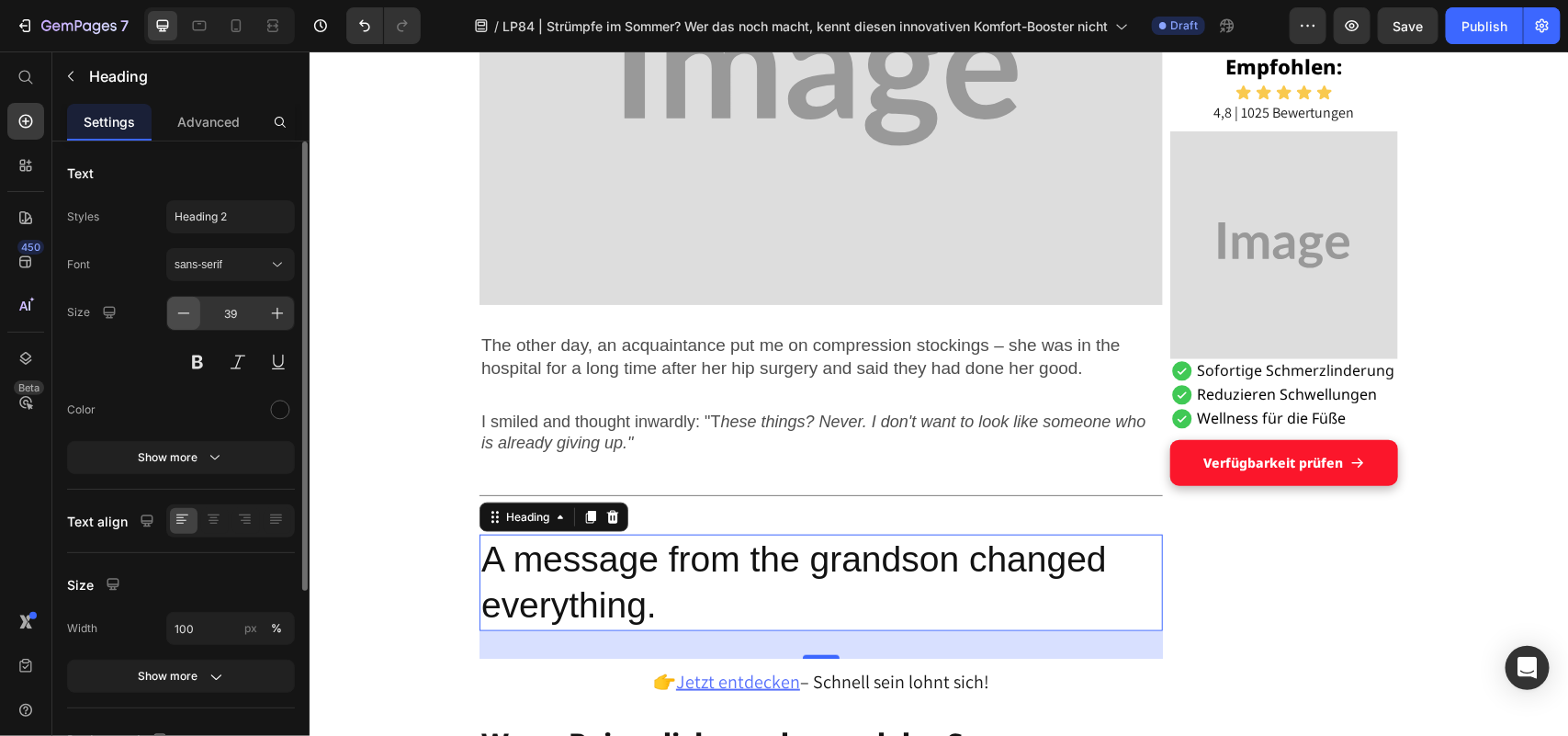 click 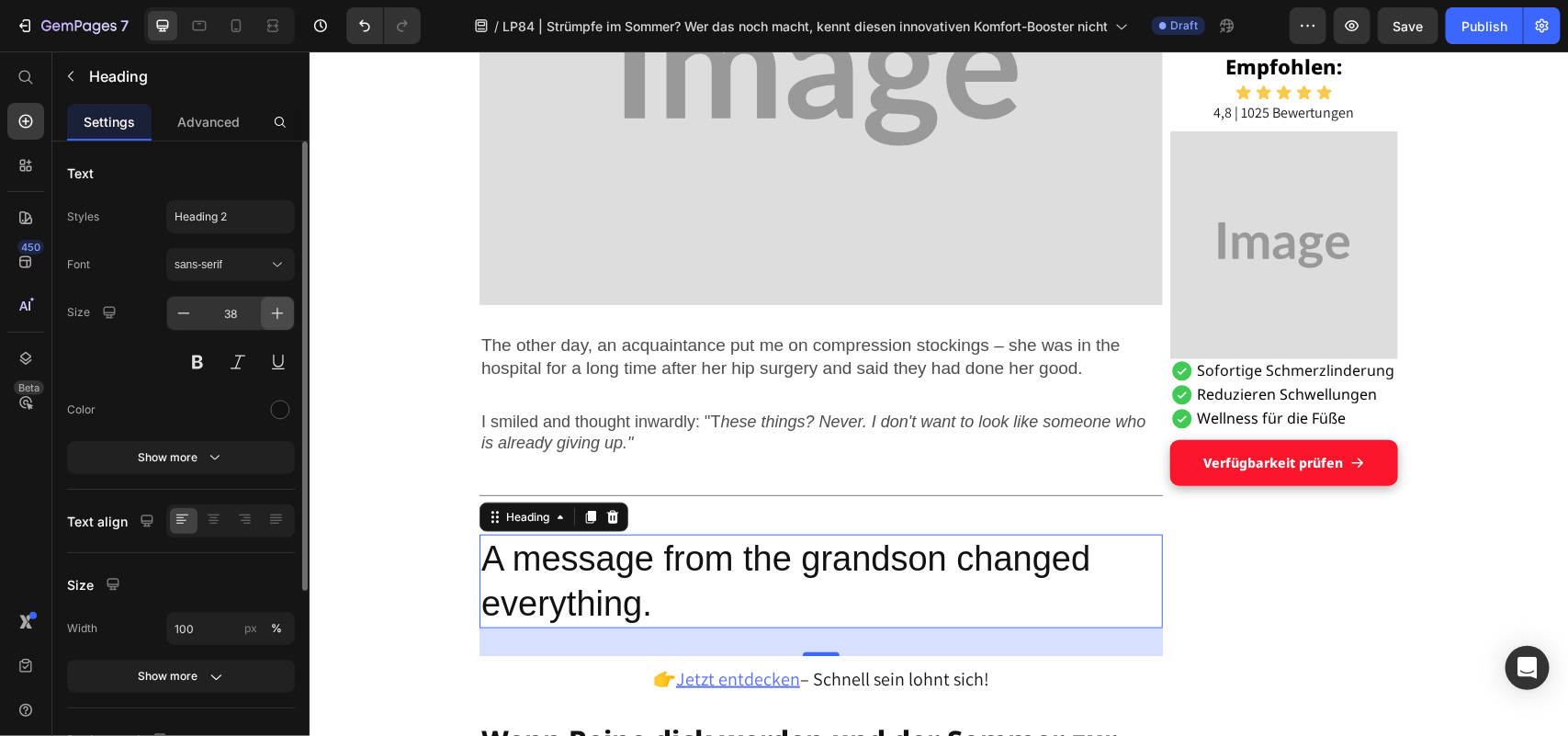 click 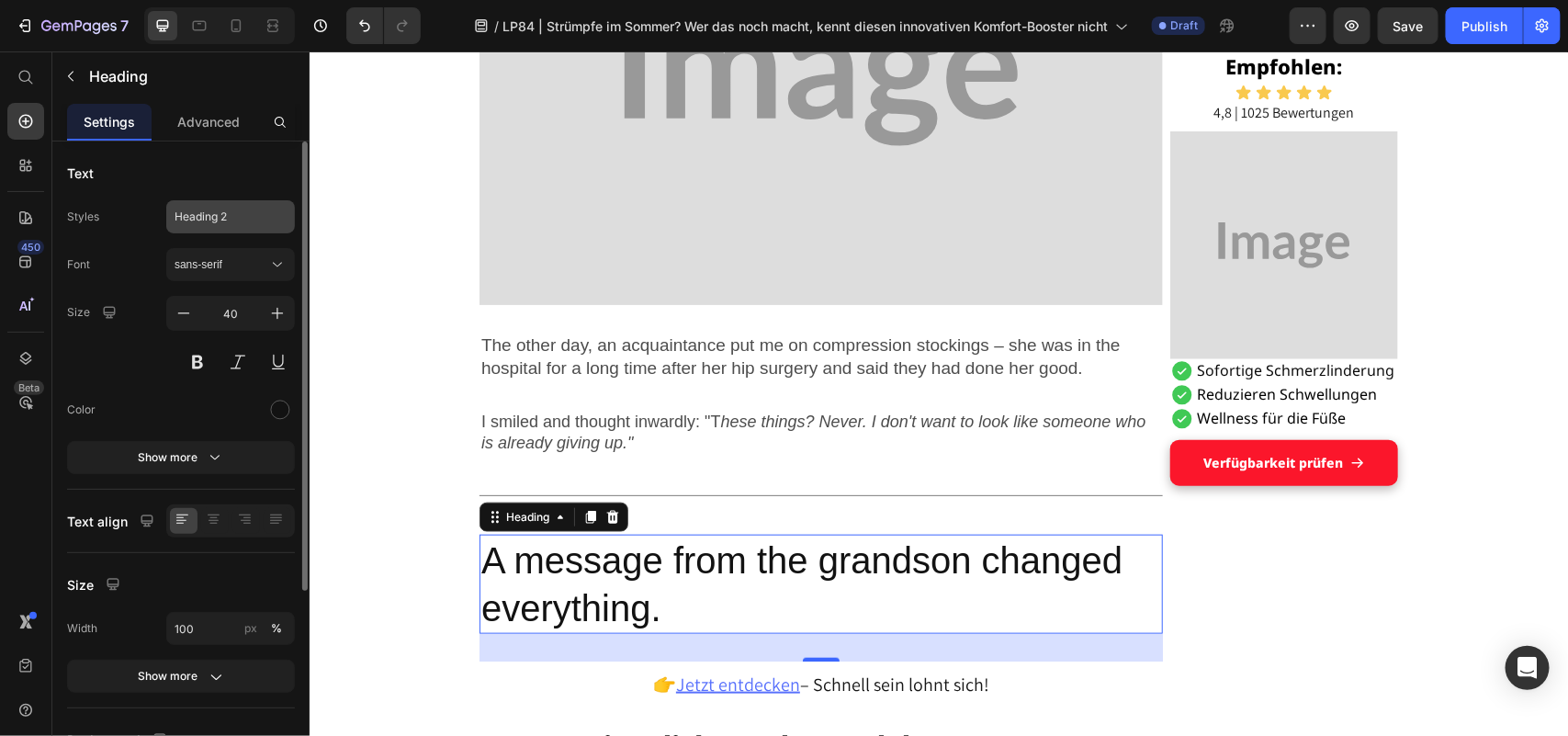 click on "Heading 2" at bounding box center [220, 217] 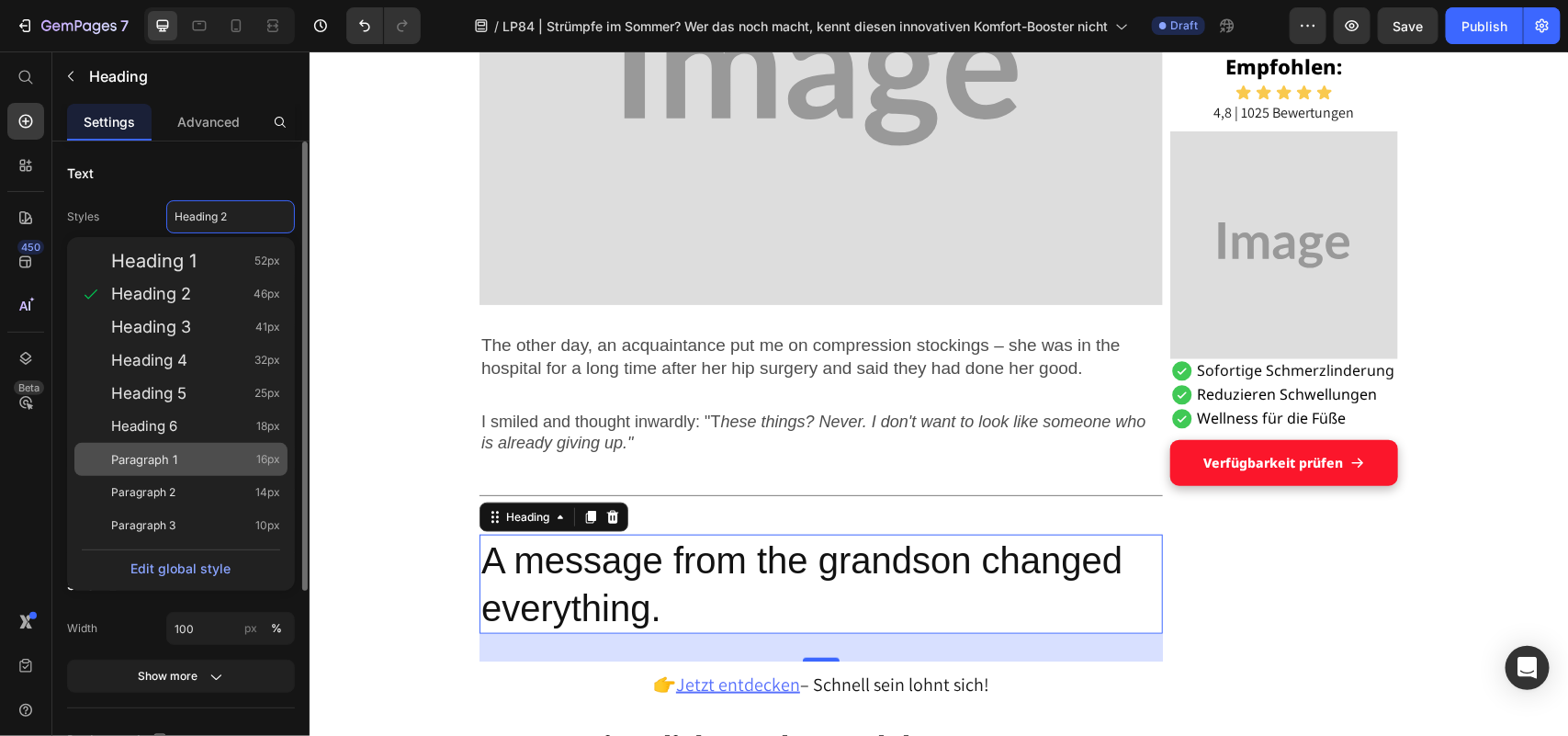 click on "Paragraph 1 16px" 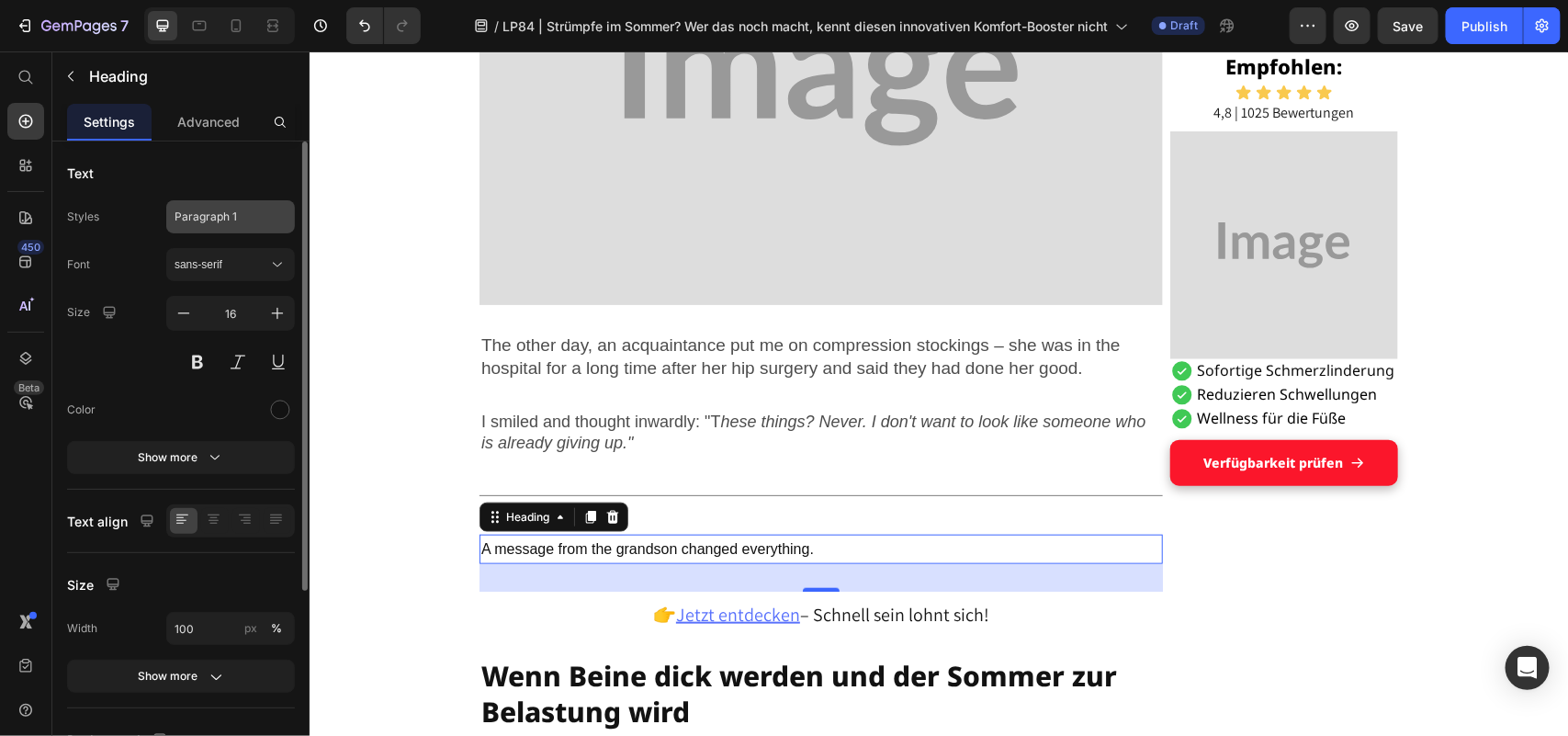 click on "Paragraph 1" at bounding box center (220, 217) 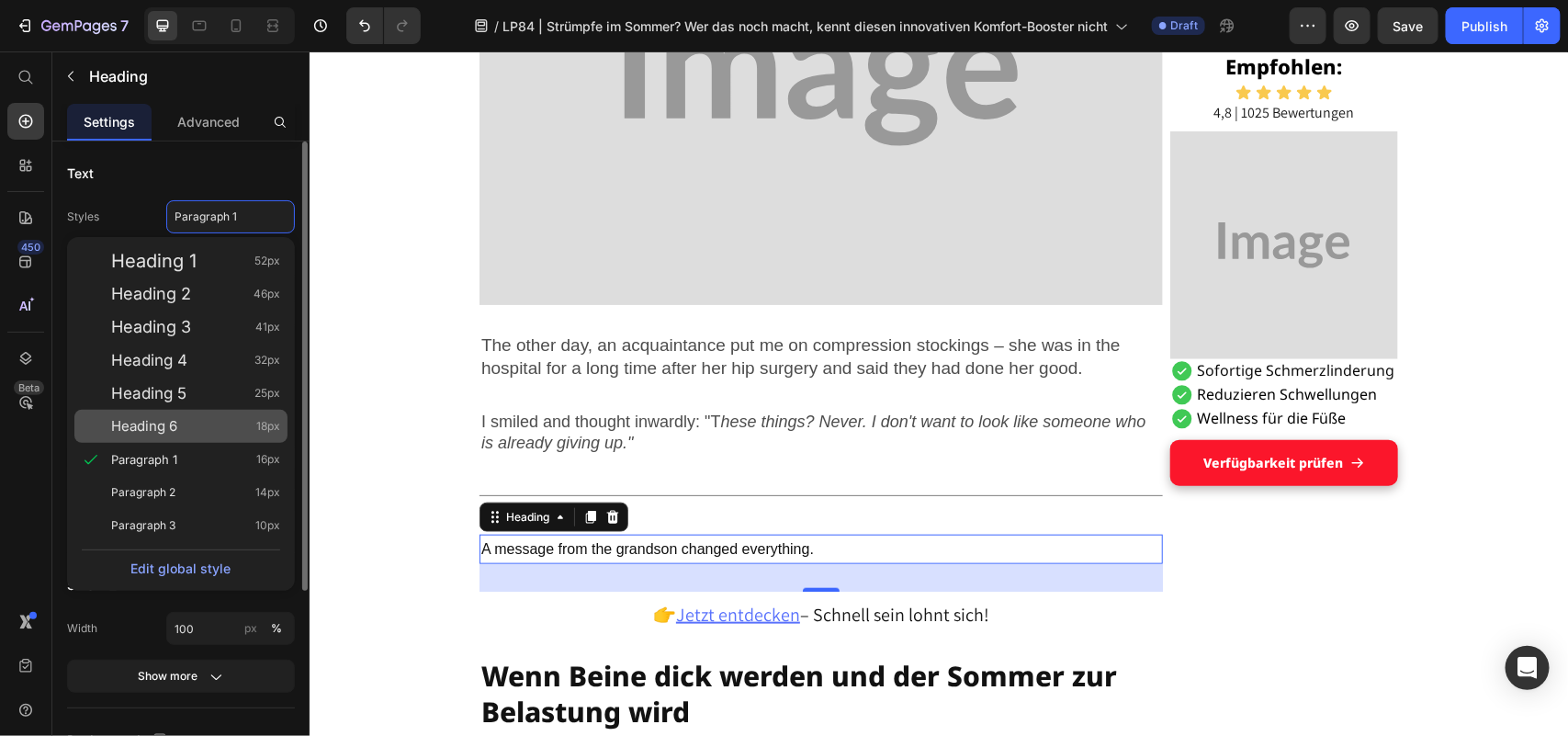click on "Heading 6 18px" at bounding box center (196, 426) 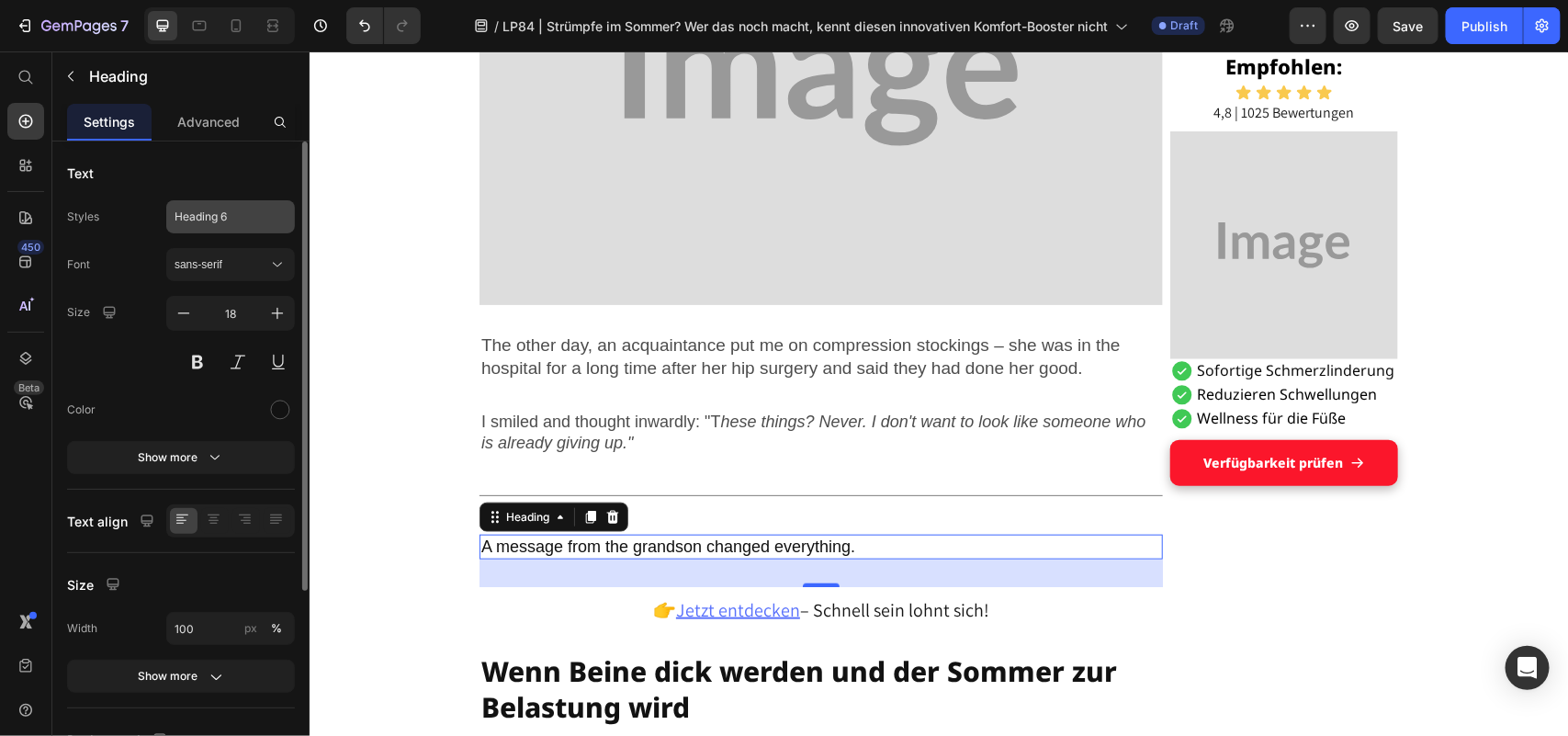 click on "Heading 6" at bounding box center [220, 217] 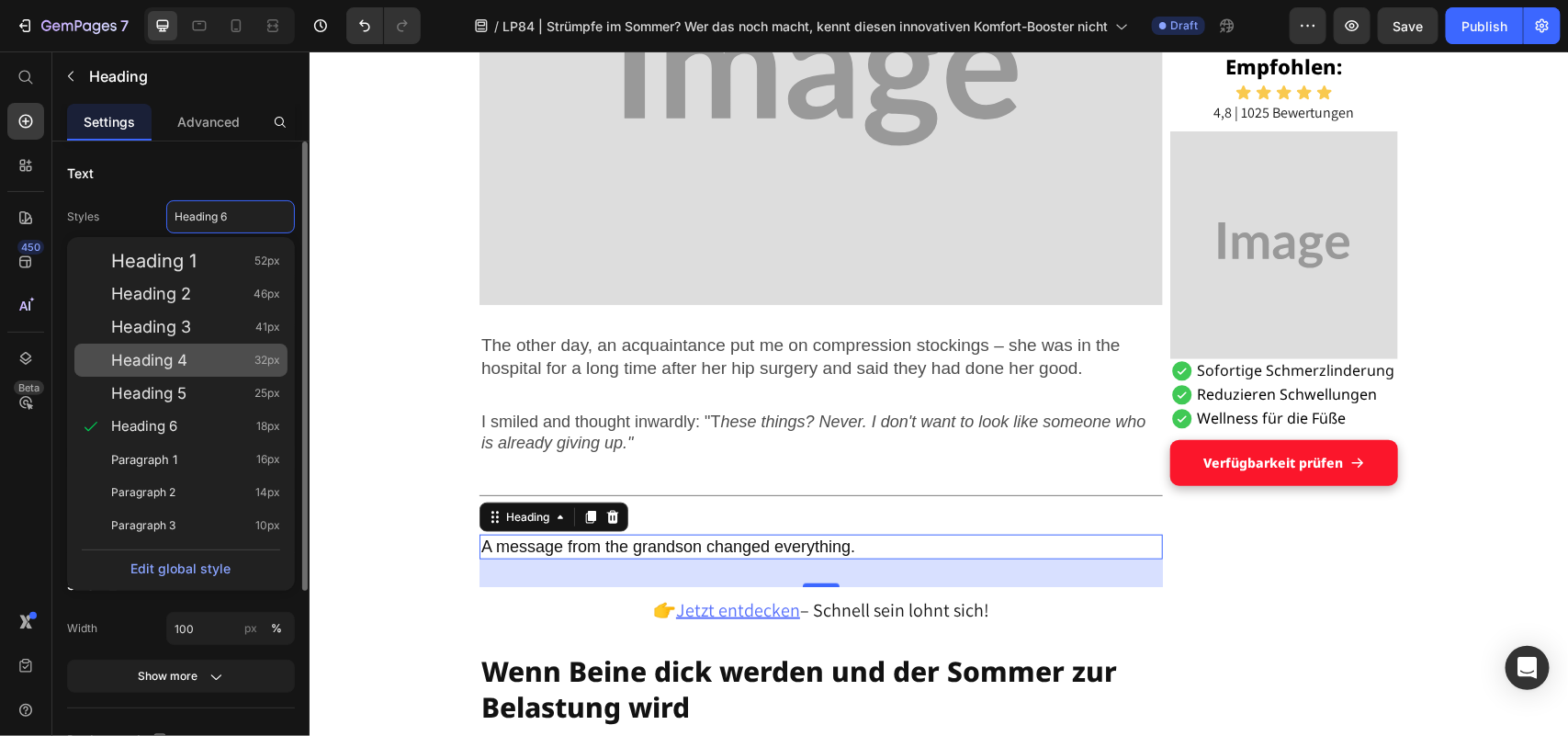 click on "Heading 4 32px" 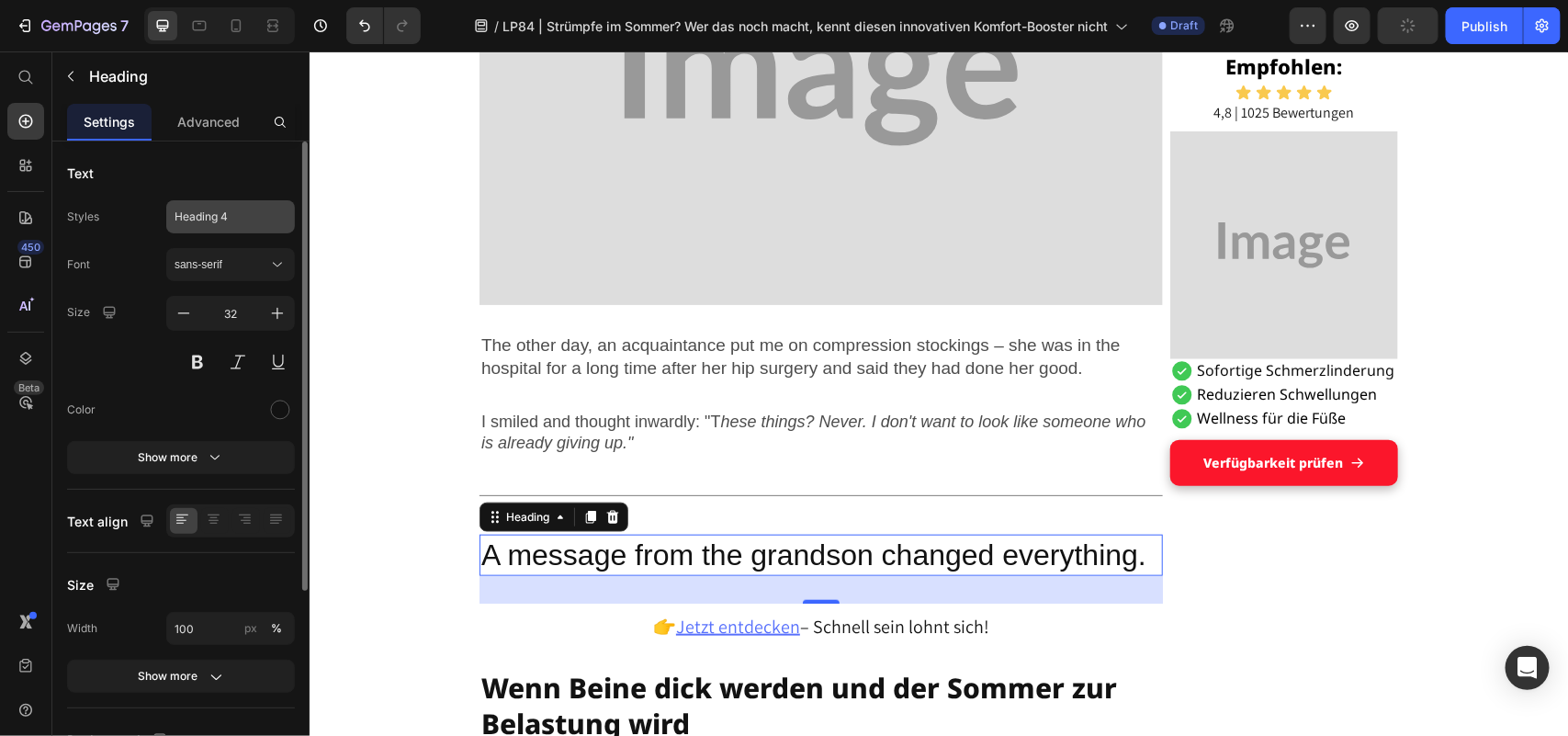 click on "Heading 4" at bounding box center (220, 217) 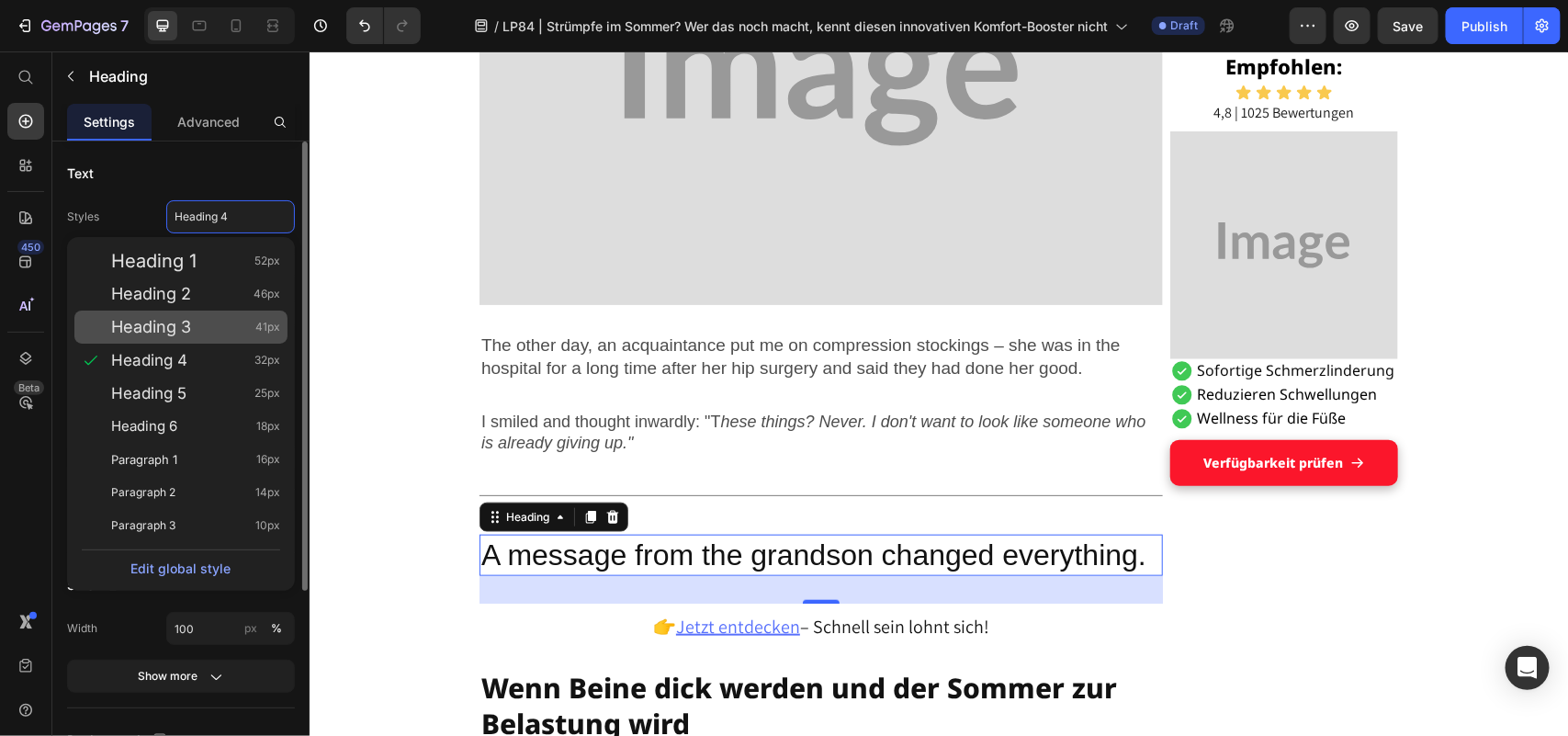 click on "Heading 3 41px" 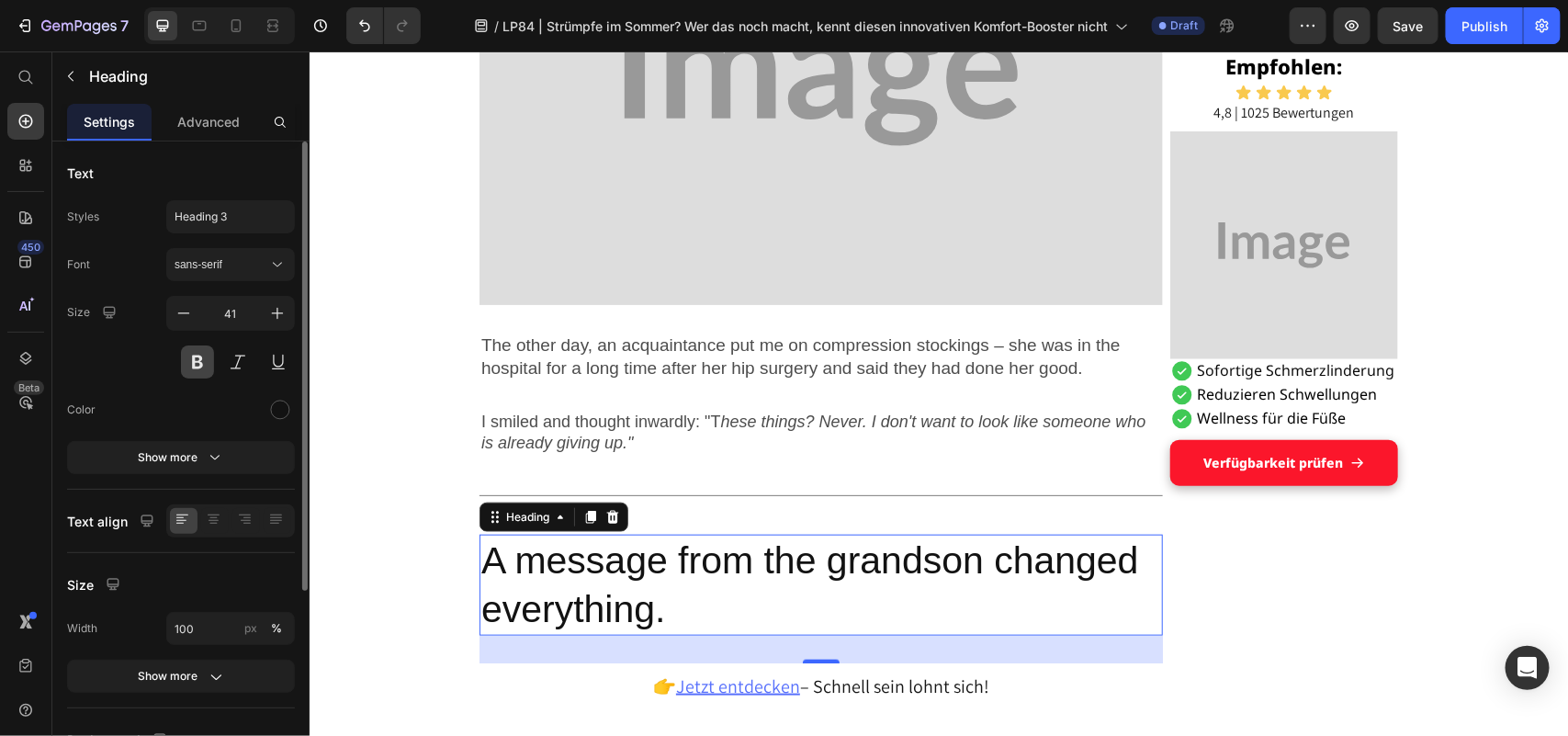 click at bounding box center [197, 362] 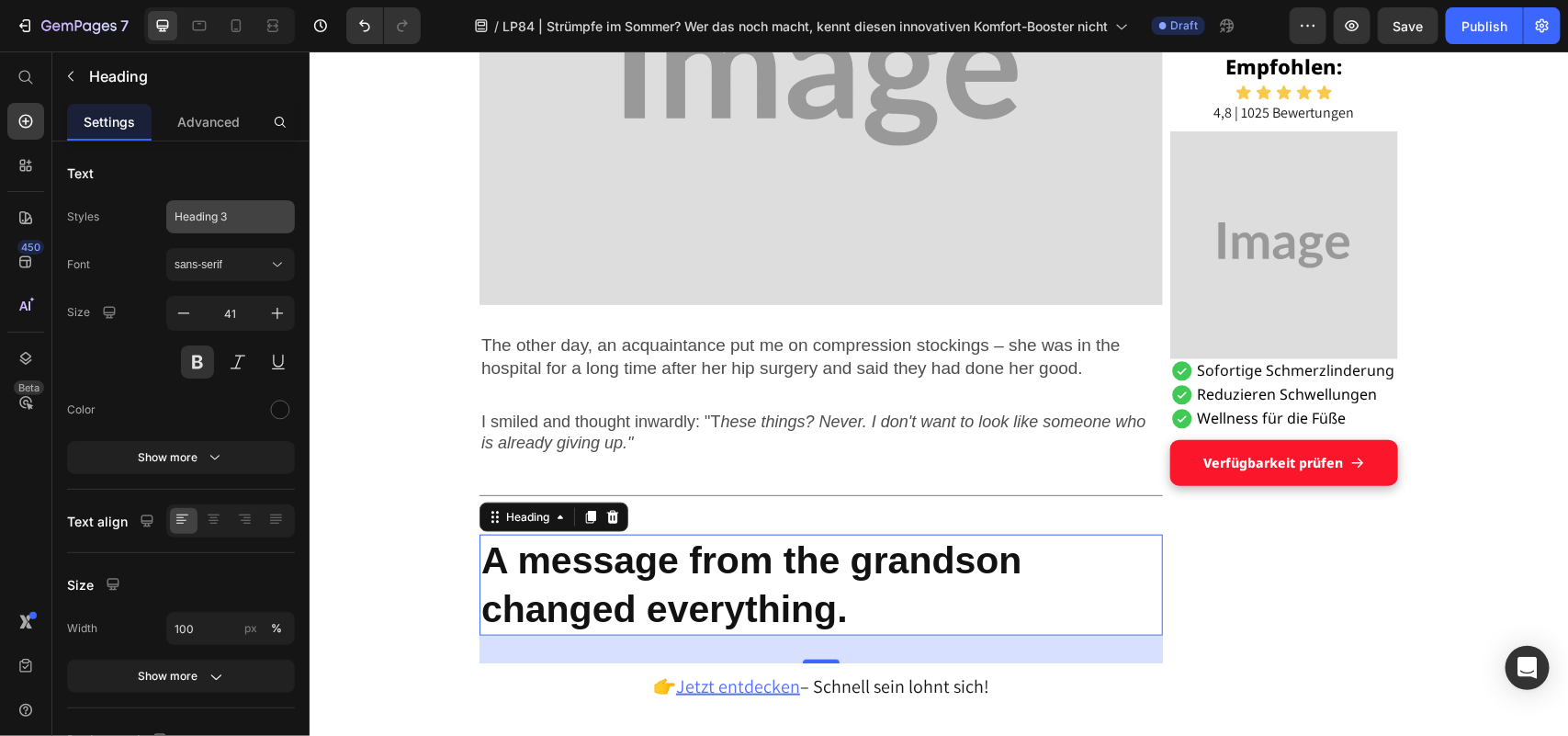 click on "Heading 3" at bounding box center (231, 217) 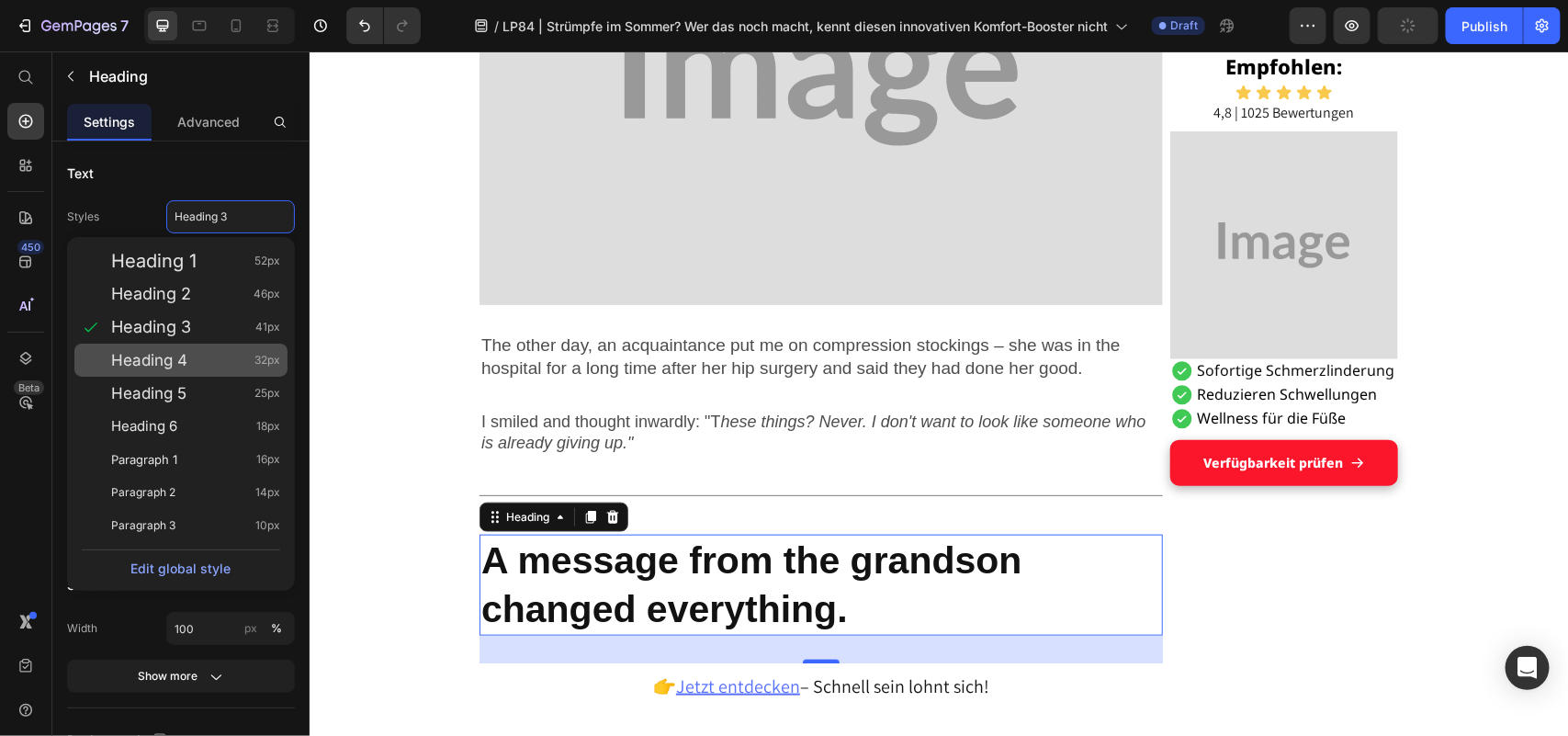 click on "Heading 4 32px" 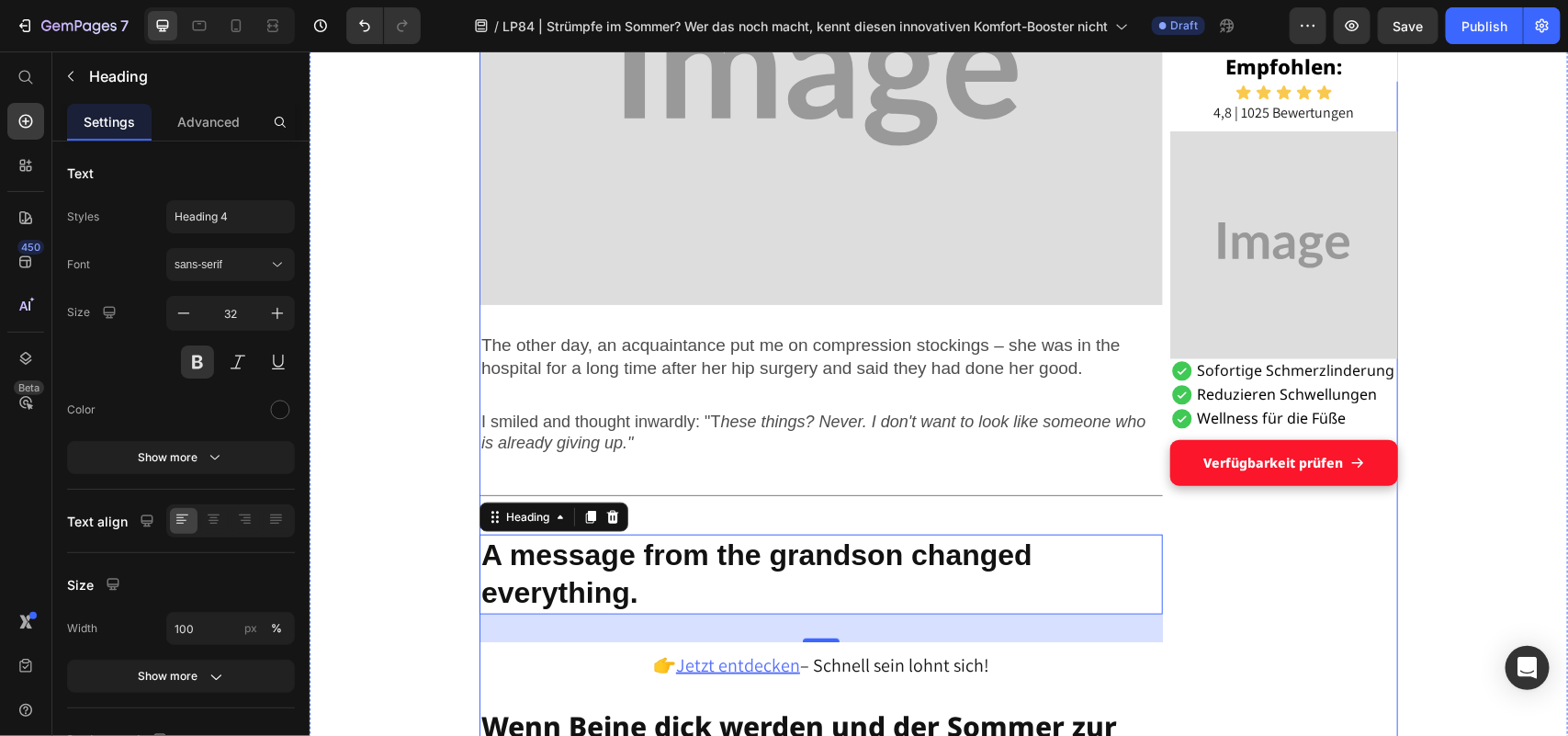 click on "Empfohlen: Heading Icon Icon Icon Icon Icon Icon List 4,8 | 1025 Bewertungen Text Block Image Sofortige Schmerzlinderung Reduzieren Schwellungen Wellness für die Füße Item List
Verfügbarkeit prüfen Button Row Row" at bounding box center (1283, 4021) 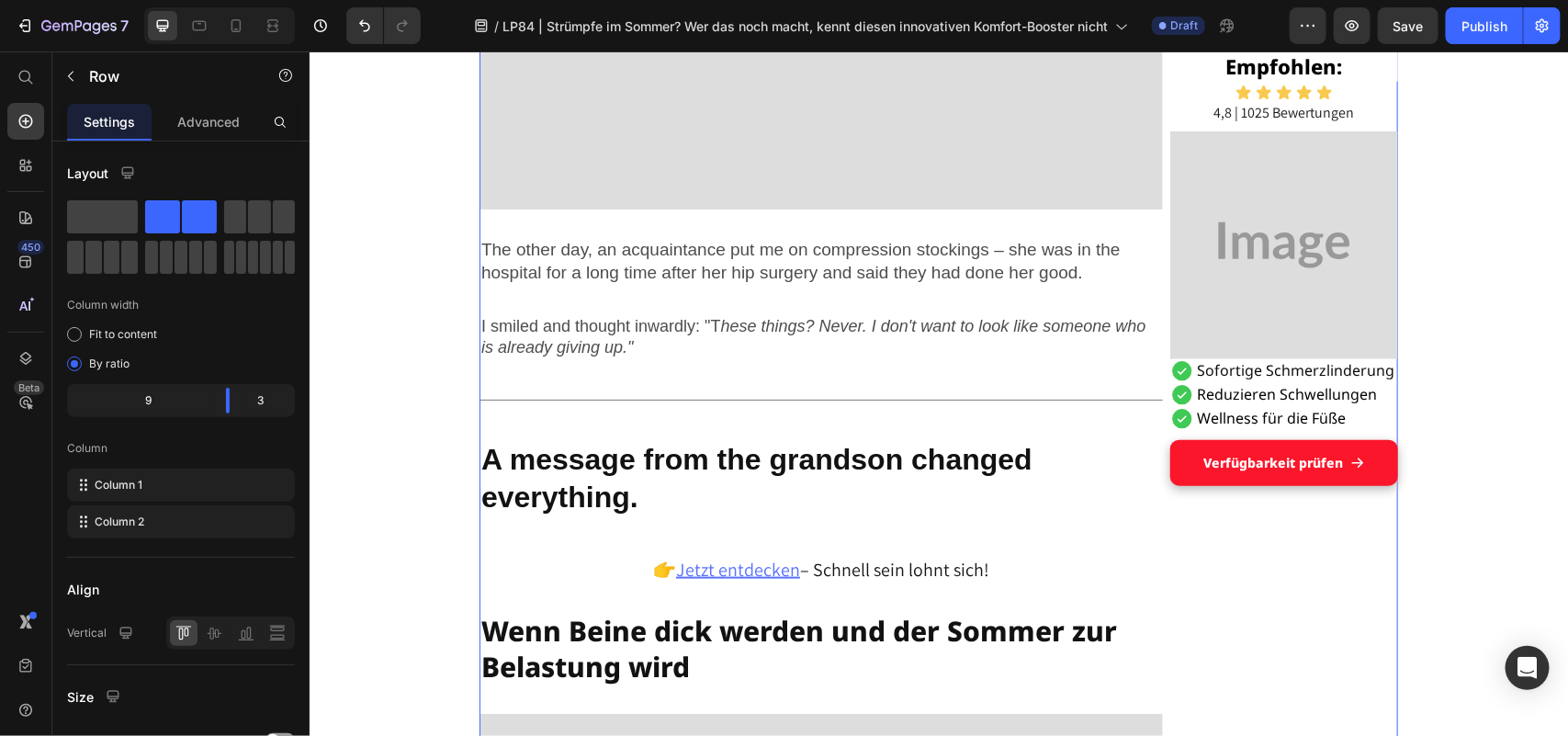 scroll, scrollTop: 727, scrollLeft: 0, axis: vertical 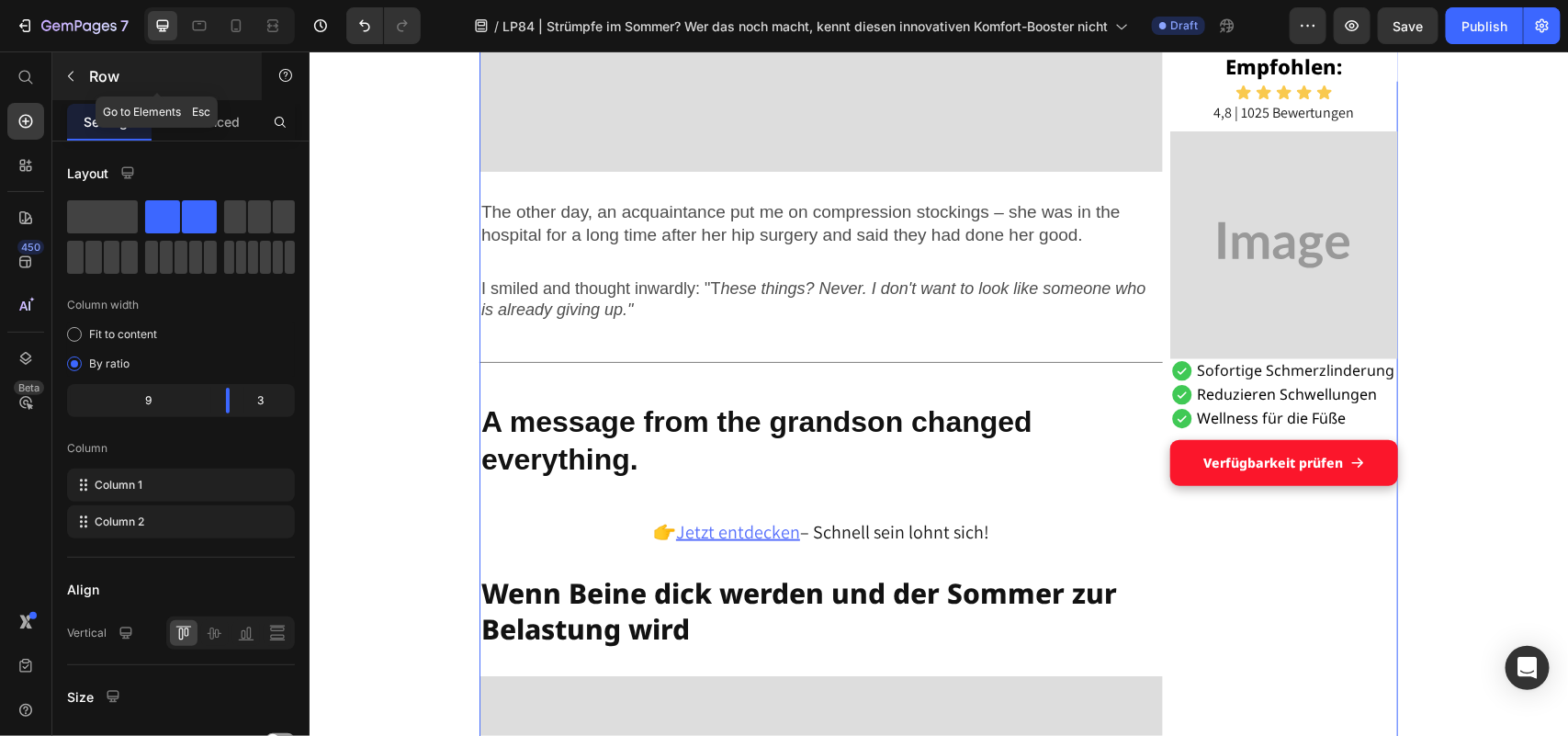 click 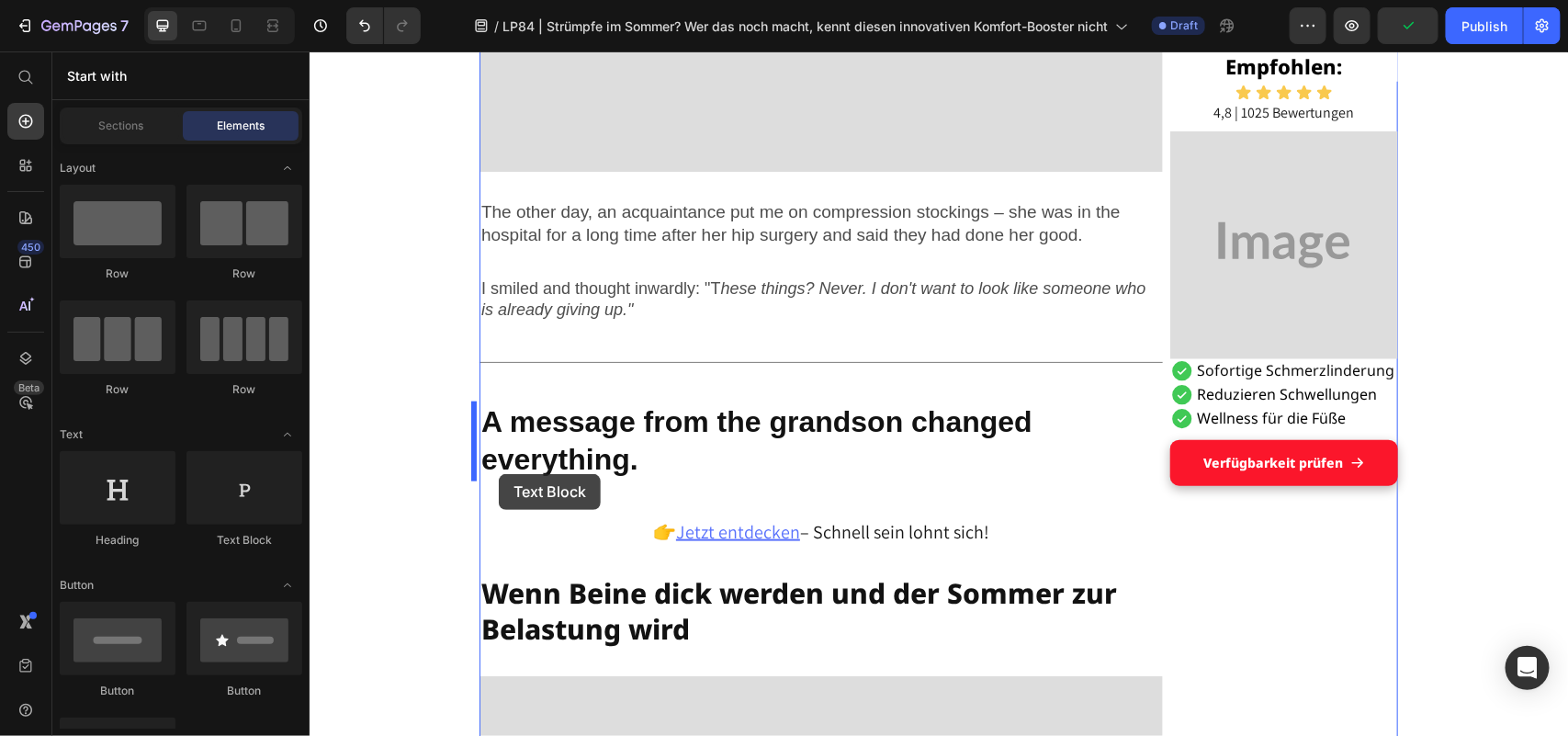 drag, startPoint x: 511, startPoint y: 563, endPoint x: 498, endPoint y: 473, distance: 90.93404 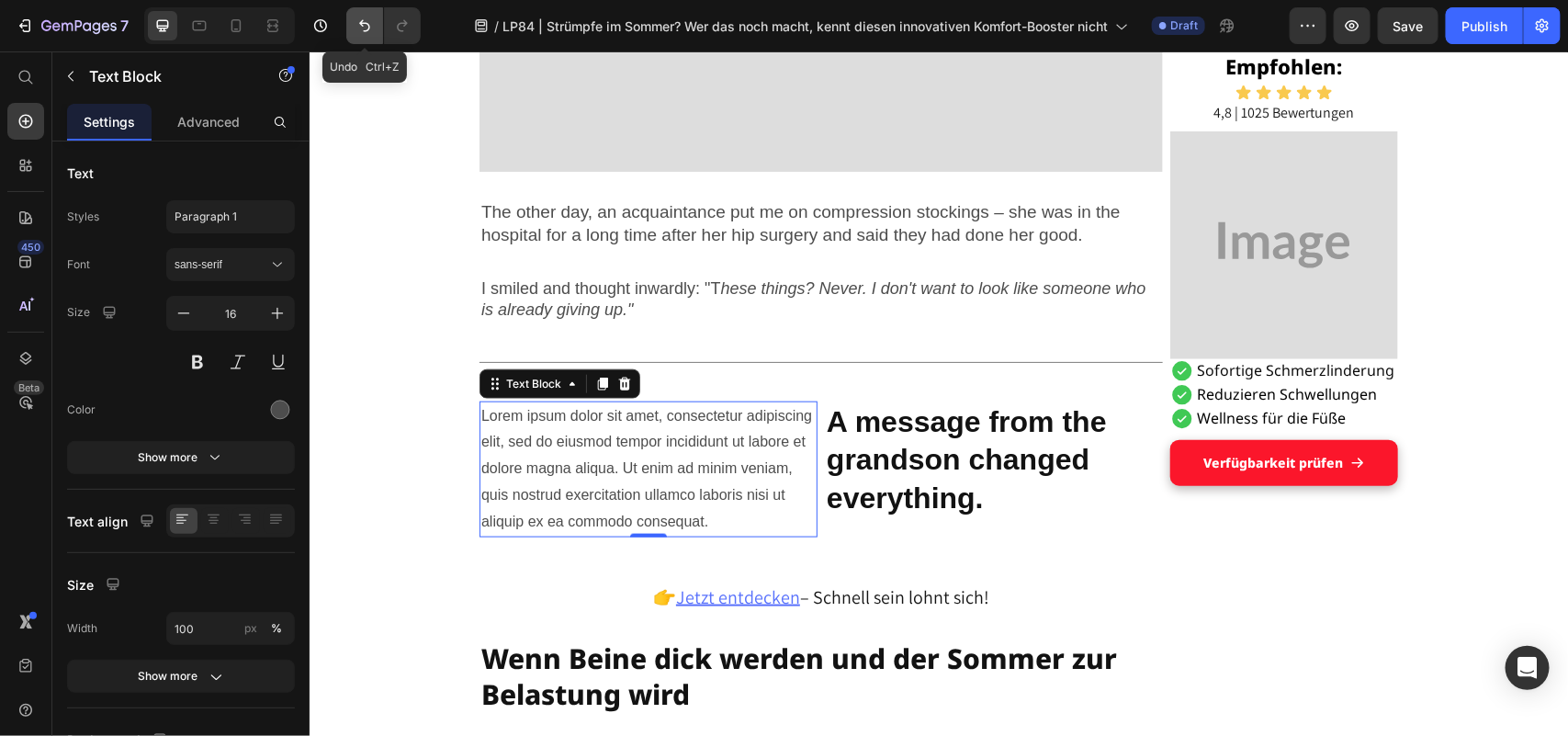 click 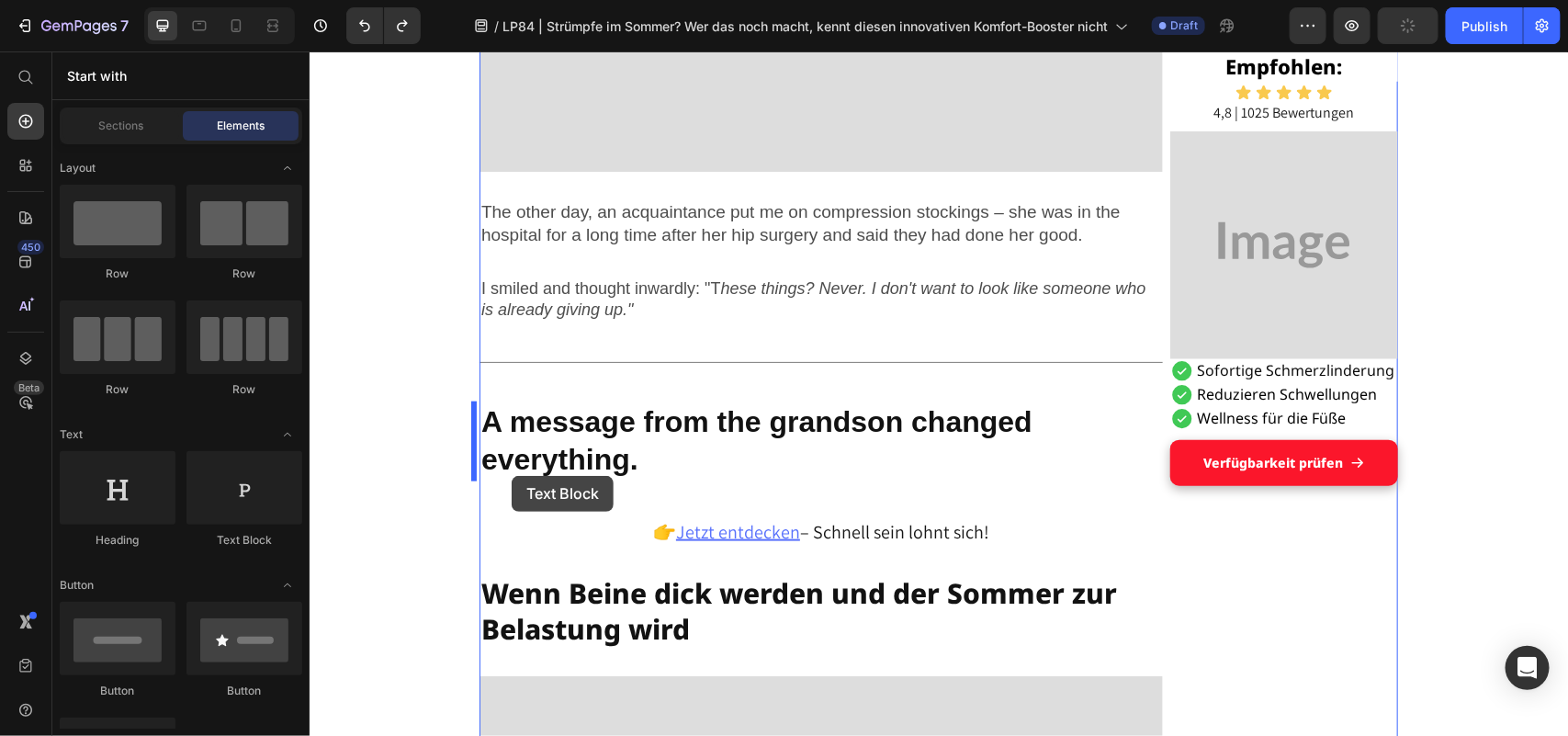 drag, startPoint x: 552, startPoint y: 526, endPoint x: 511, endPoint y: 478, distance: 63.12686 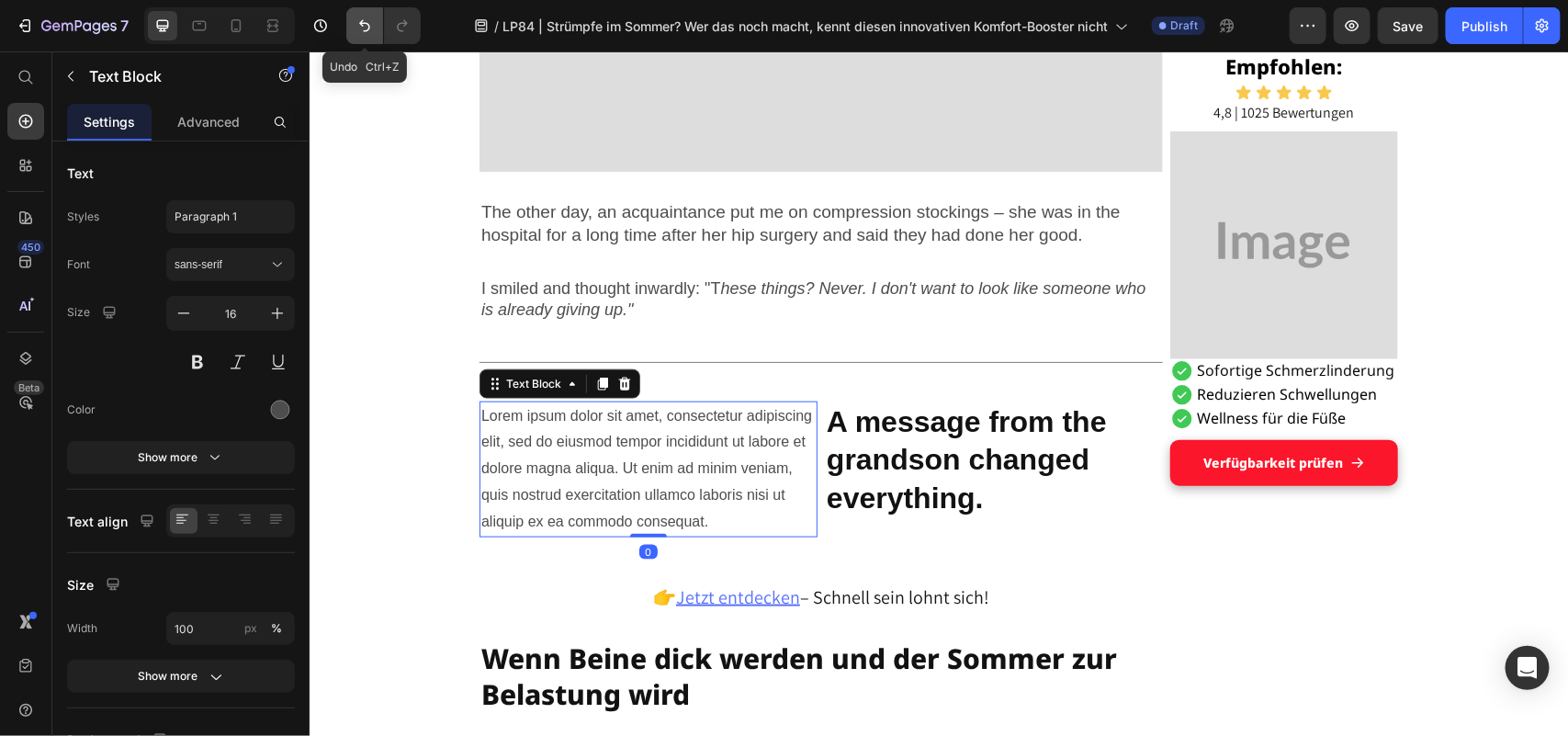 click 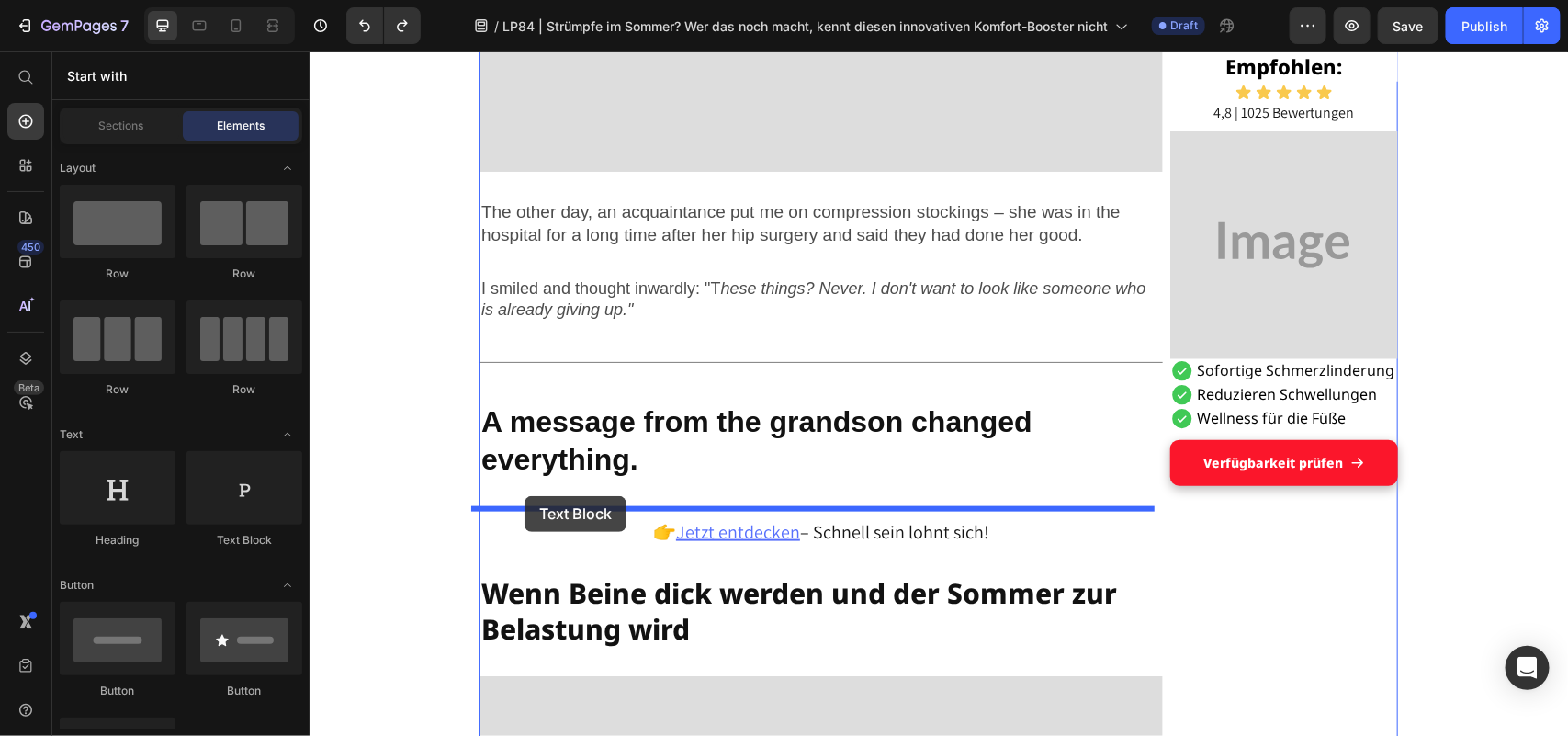 drag, startPoint x: 516, startPoint y: 518, endPoint x: 524, endPoint y: 495, distance: 24.35159 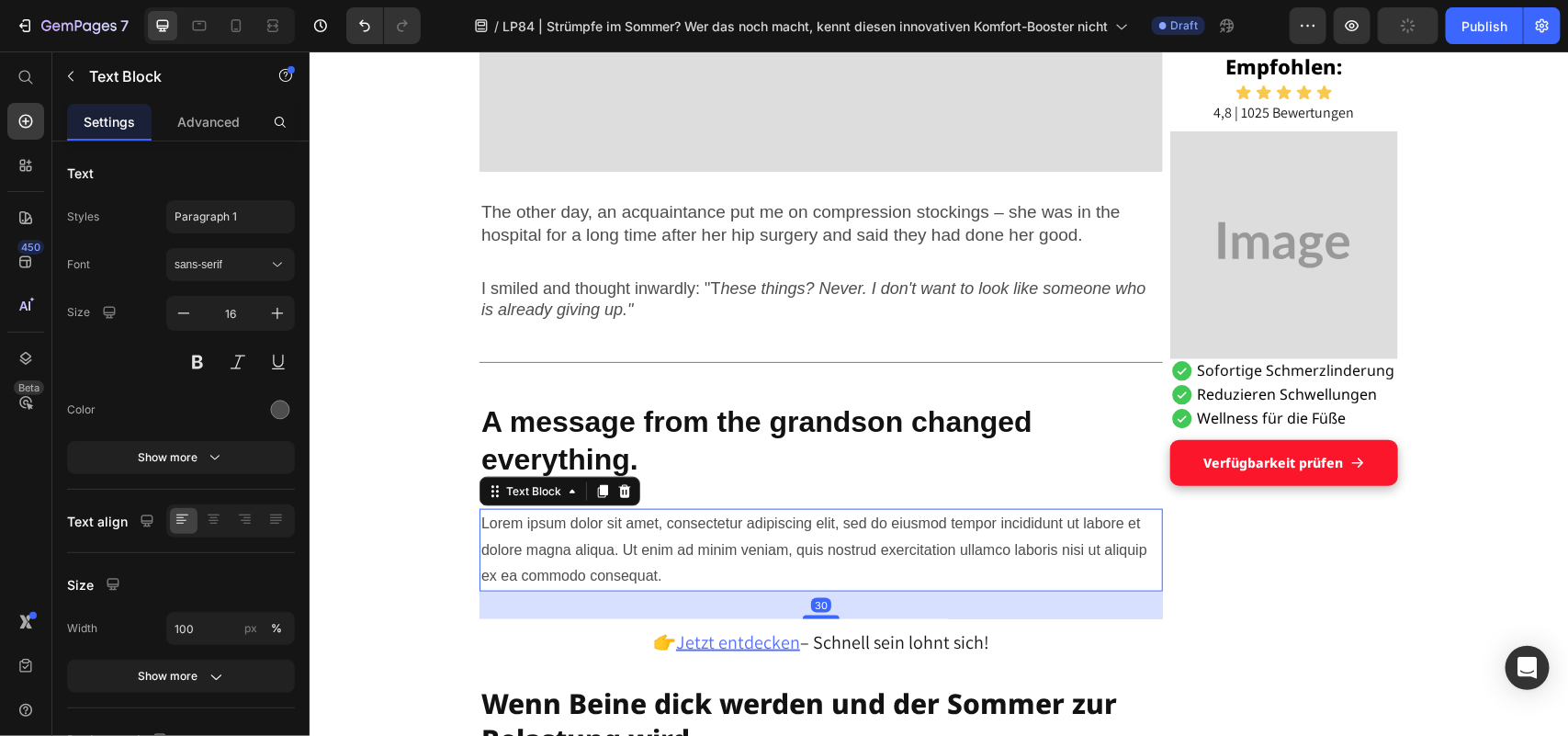 click on "Lorem ipsum dolor sit amet, consectetur adipiscing elit, sed do eiusmod tempor incididunt ut labore et dolore magna aliqua. Ut enim ad minim veniam, quis nostrud exercitation ullamco laboris nisi ut aliquip ex ea commodo consequat." at bounding box center (820, 549) 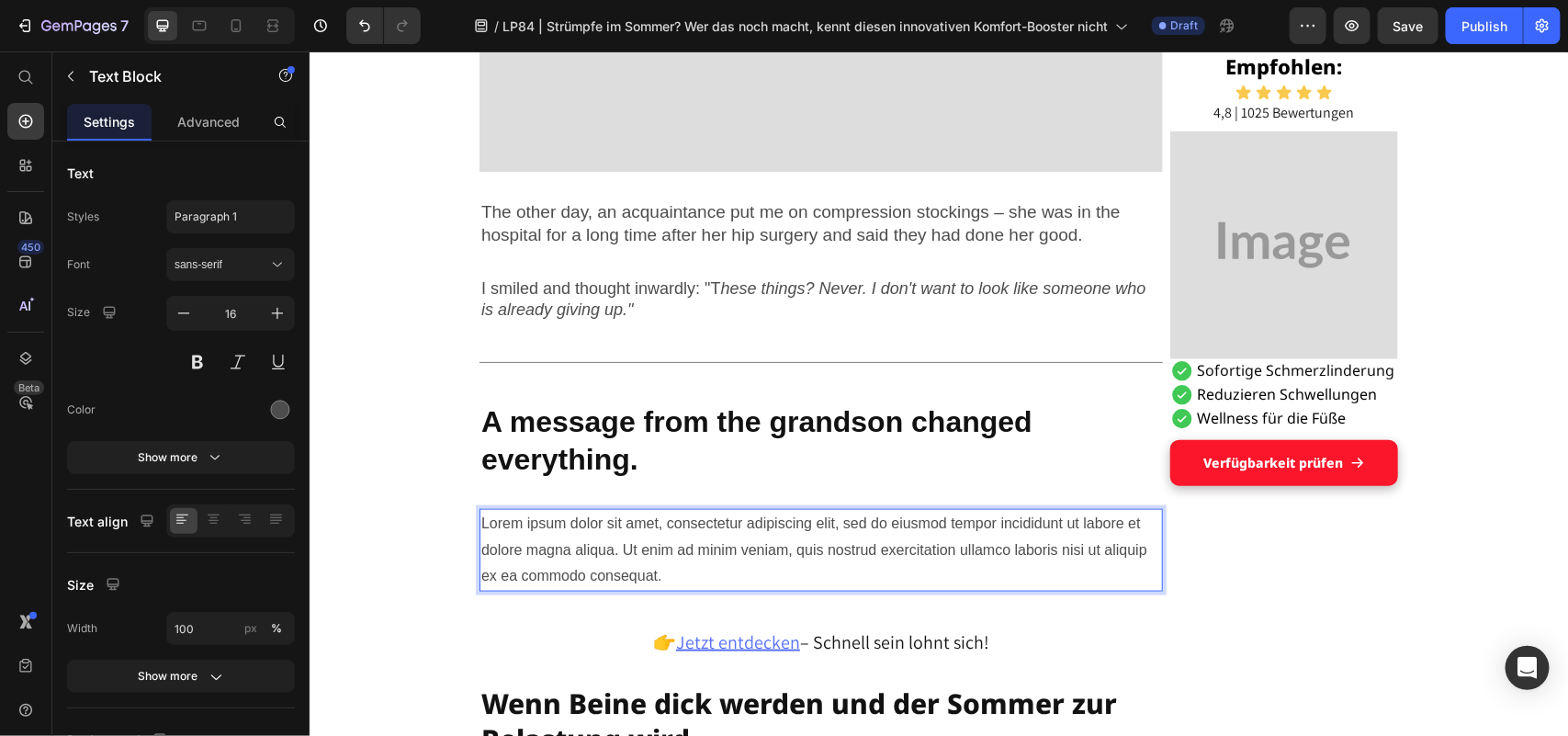 click on "Lorem ipsum dolor sit amet, consectetur adipiscing elit, sed do eiusmod tempor incididunt ut labore et dolore magna aliqua. Ut enim ad minim veniam, quis nostrud exercitation ullamco laboris nisi ut aliquip ex ea commodo consequat." at bounding box center [820, 549] 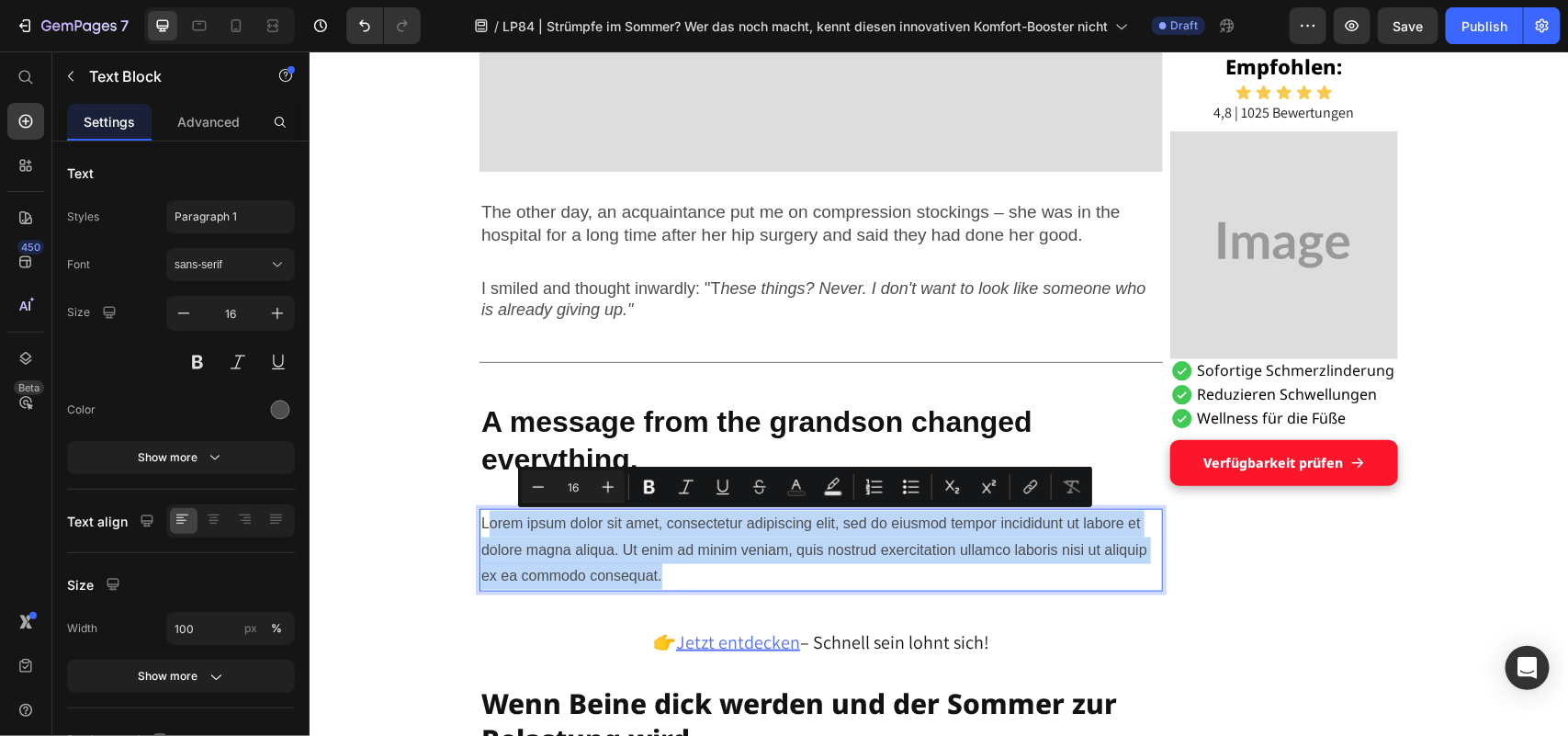 drag, startPoint x: 478, startPoint y: 521, endPoint x: 672, endPoint y: 575, distance: 201.37527 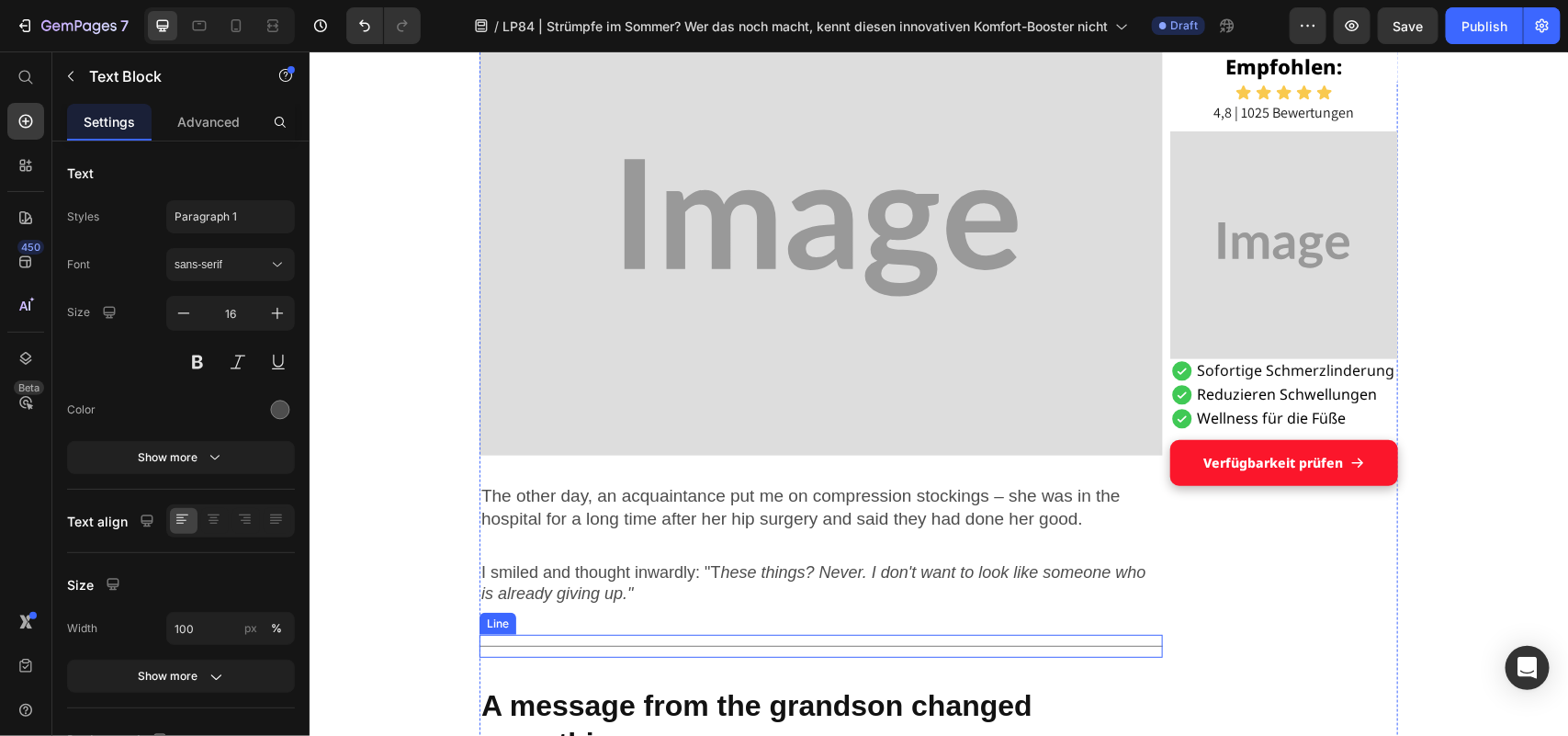 scroll, scrollTop: 459, scrollLeft: 0, axis: vertical 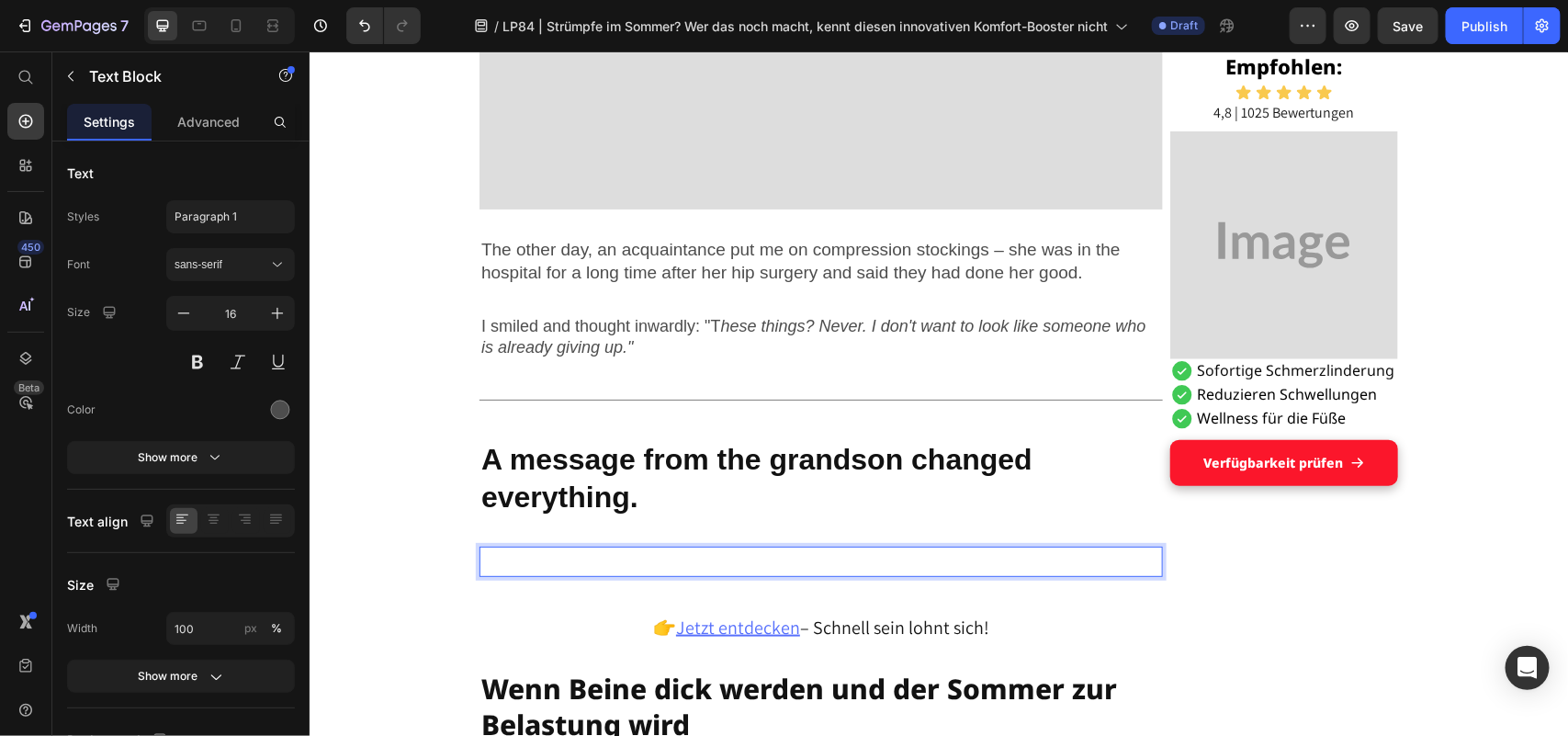 click at bounding box center (820, 560) 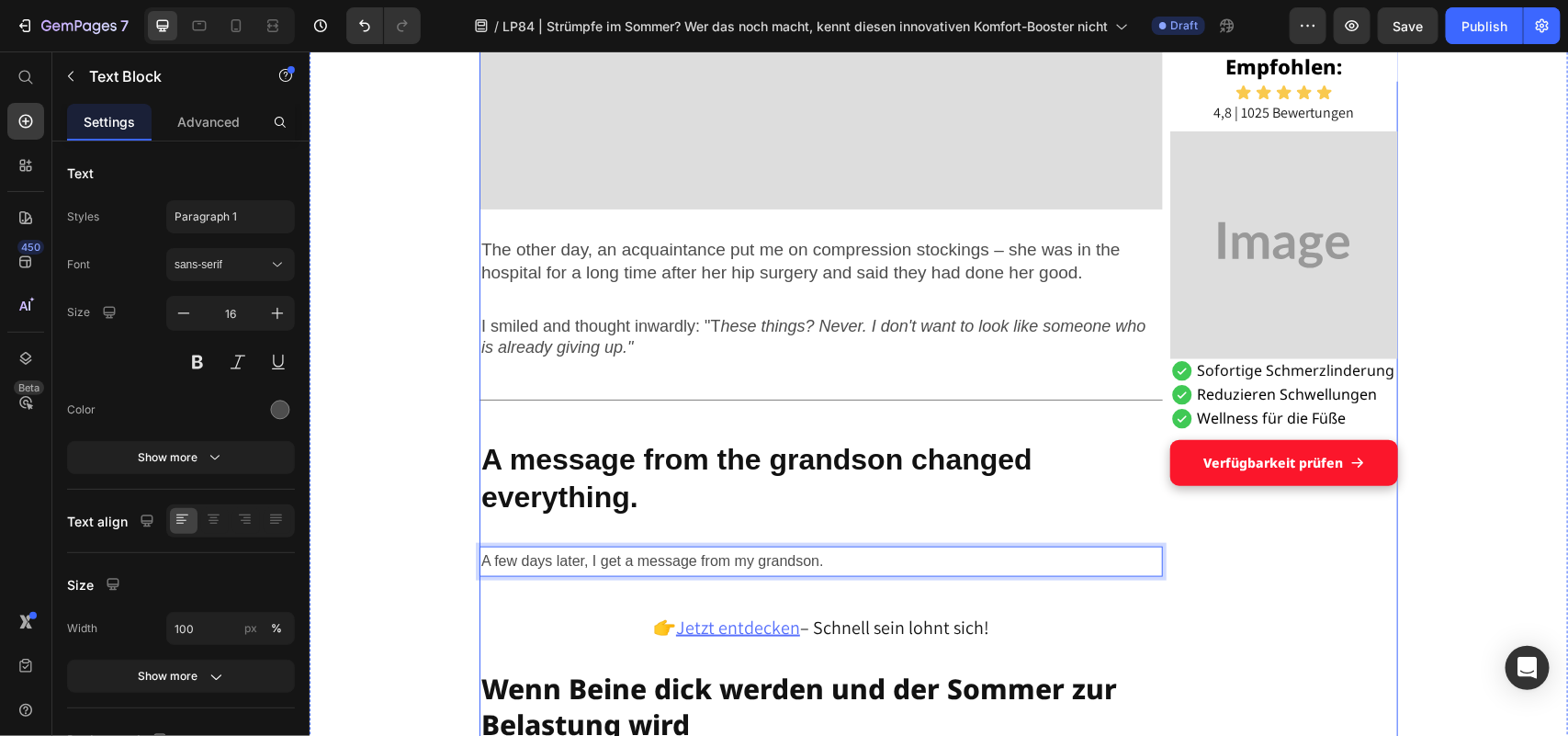 scroll, scrollTop: 746, scrollLeft: 0, axis: vertical 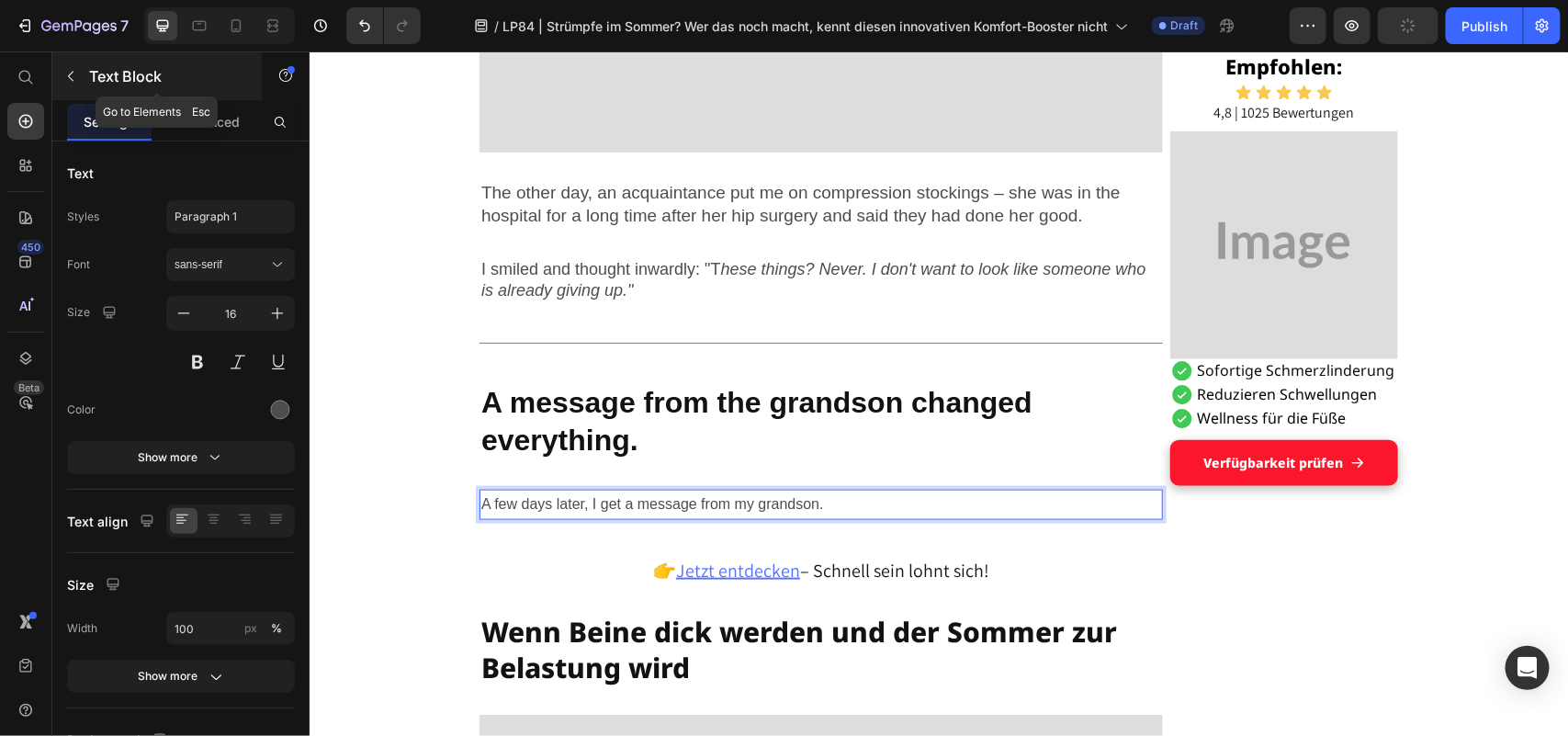 click 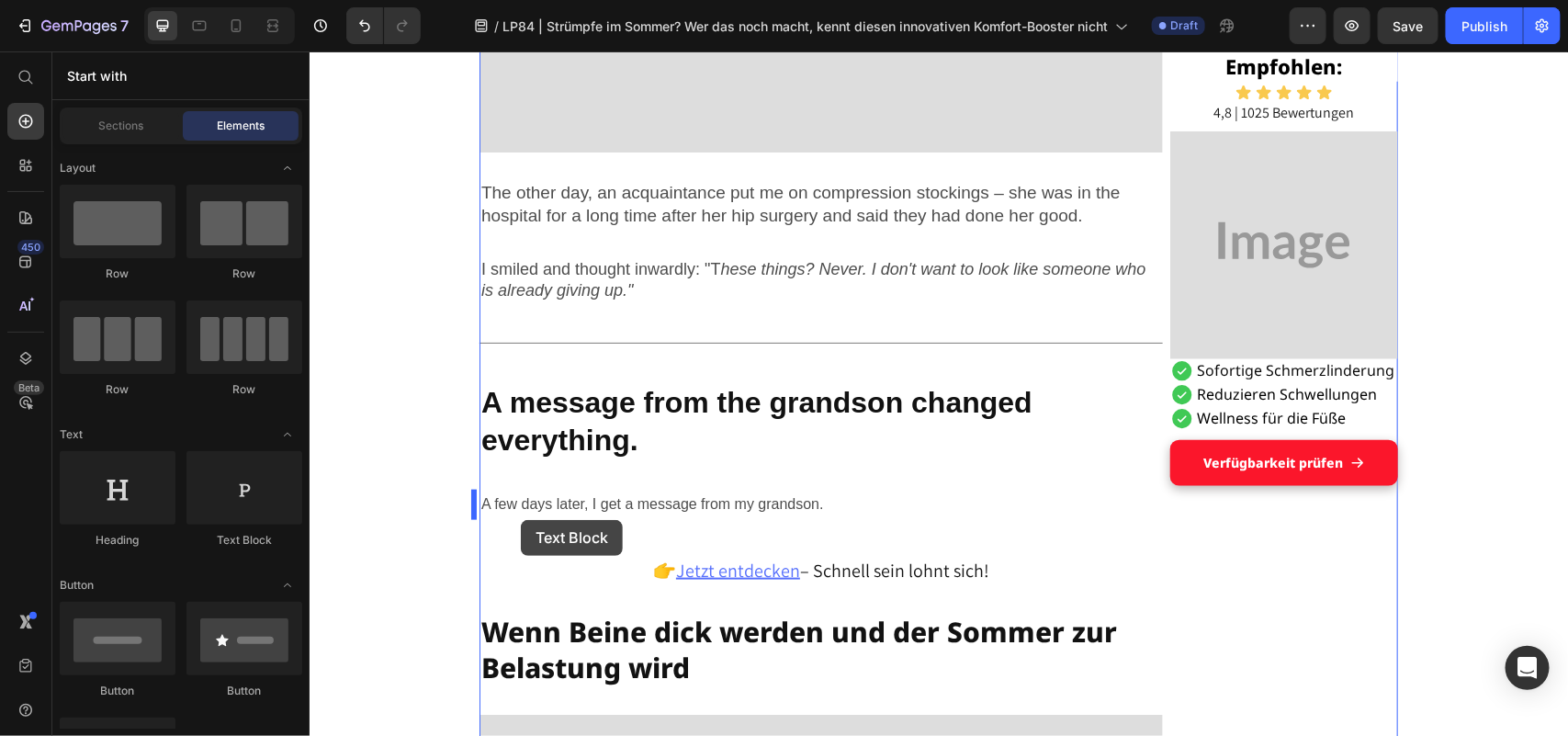 drag, startPoint x: 589, startPoint y: 525, endPoint x: 520, endPoint y: 519, distance: 69.26038 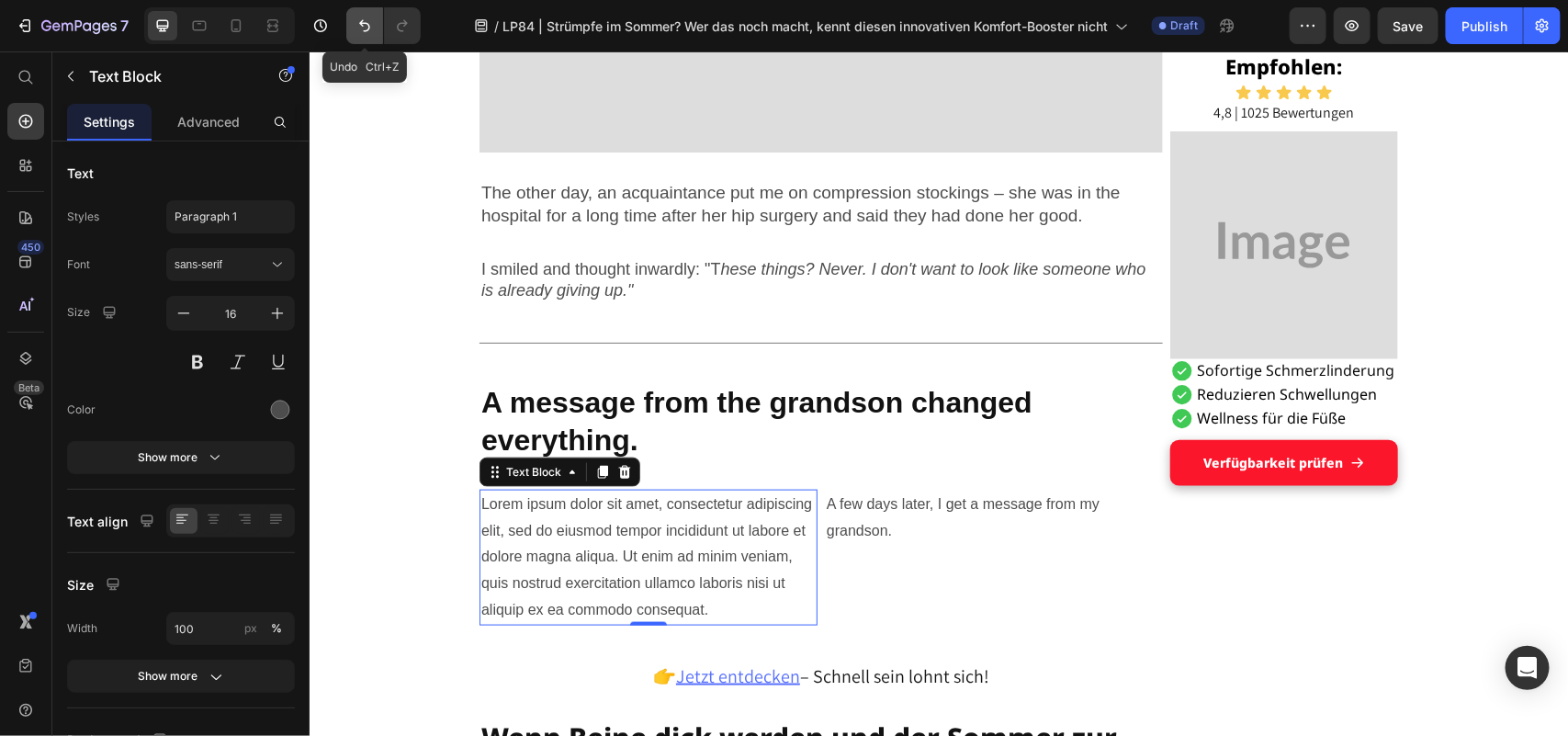 click 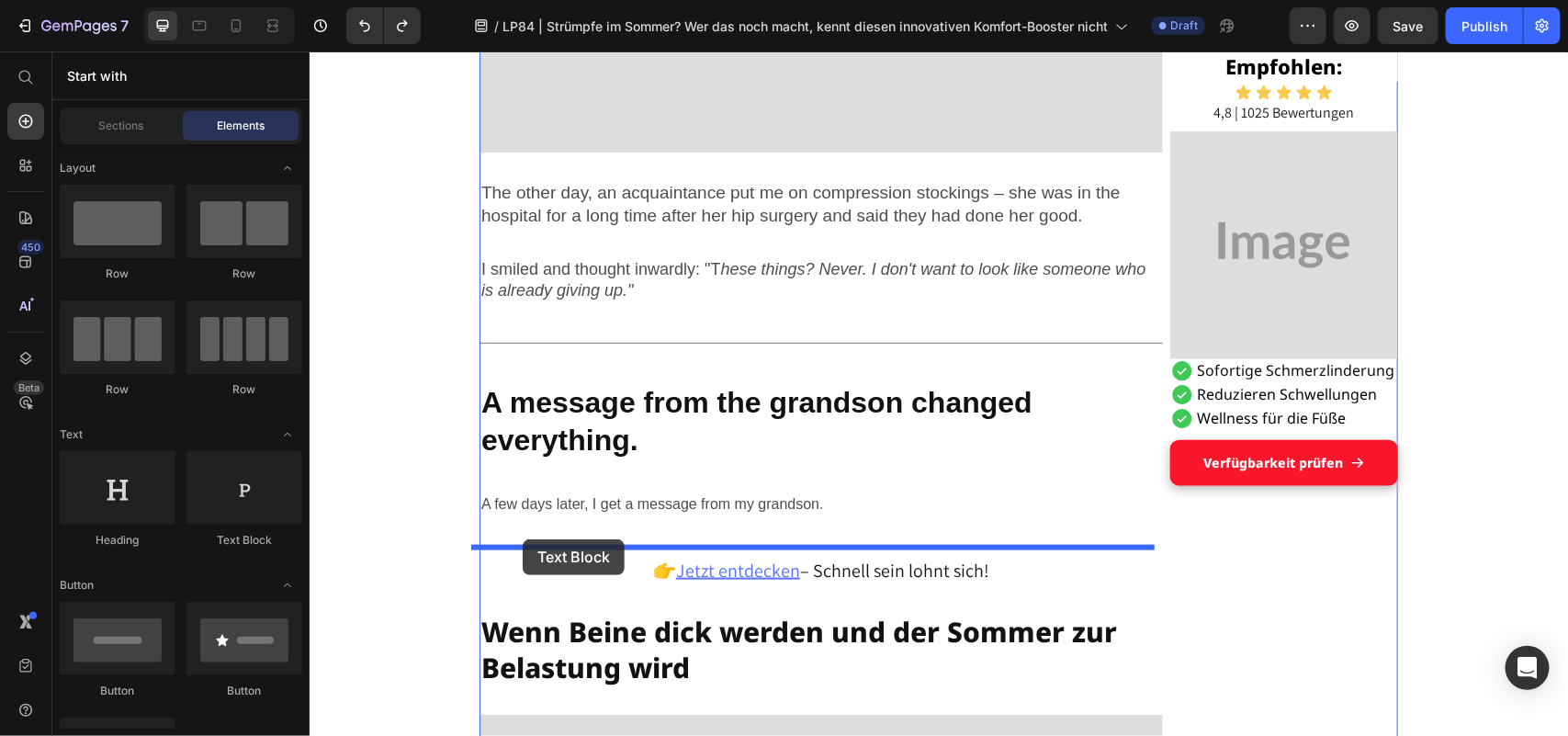drag, startPoint x: 487, startPoint y: 566, endPoint x: 522, endPoint y: 538, distance: 44.82187 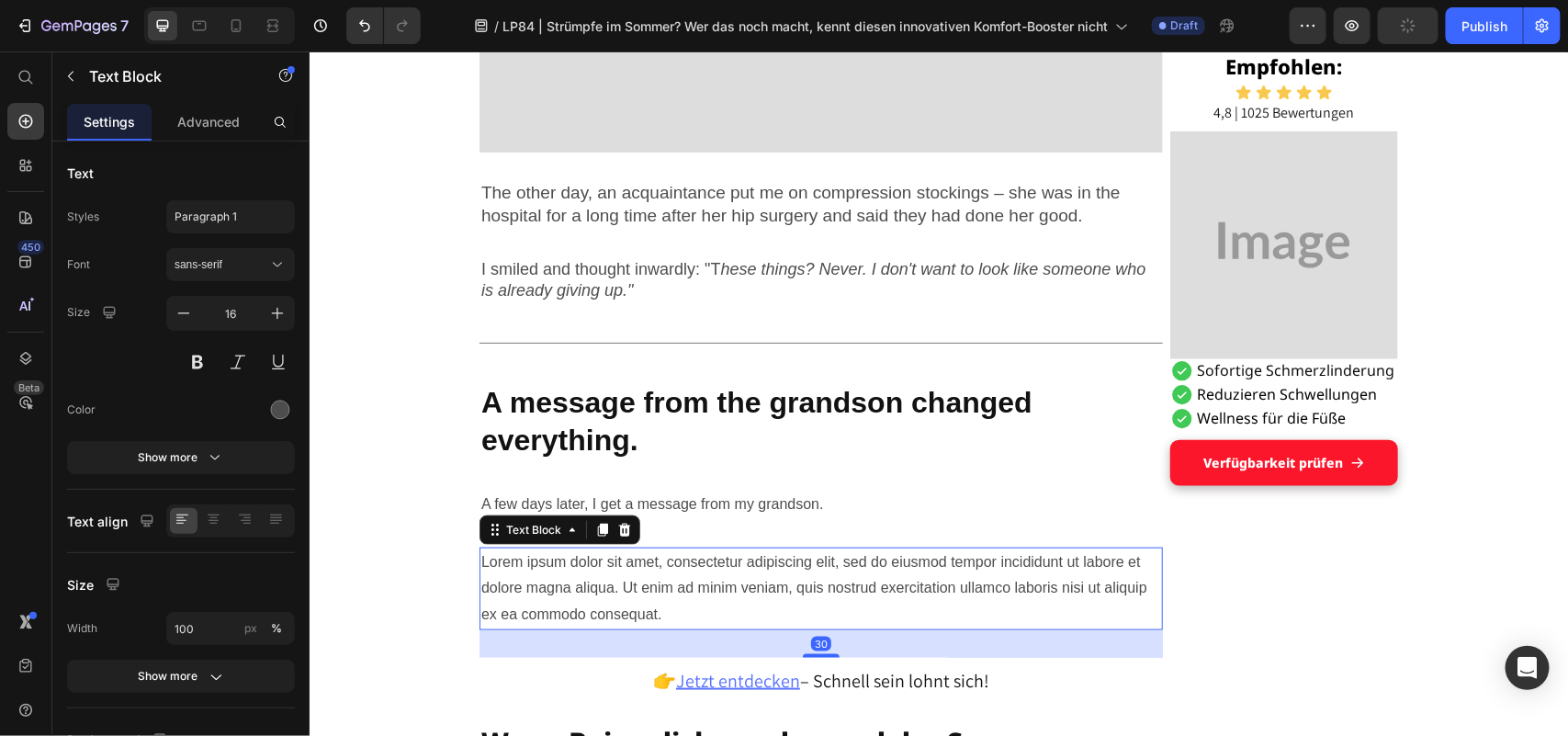 click on "Lorem ipsum dolor sit amet, consectetur adipiscing elit, sed do eiusmod tempor incididunt ut labore et dolore magna aliqua. Ut enim ad minim veniam, quis nostrud exercitation ullamco laboris nisi ut aliquip ex ea commodo consequat." at bounding box center (820, 588) 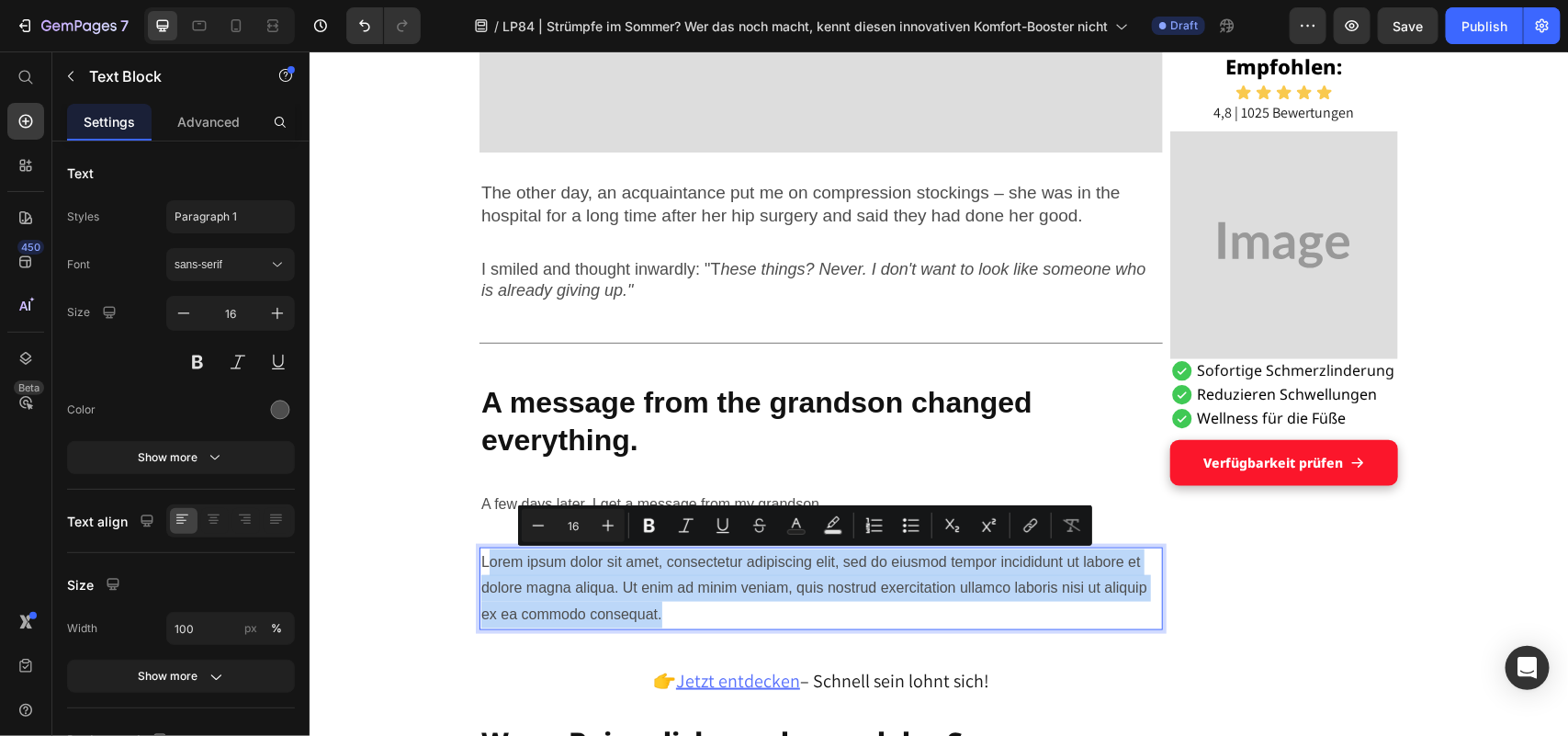 drag, startPoint x: 476, startPoint y: 553, endPoint x: 677, endPoint y: 612, distance: 209.48031 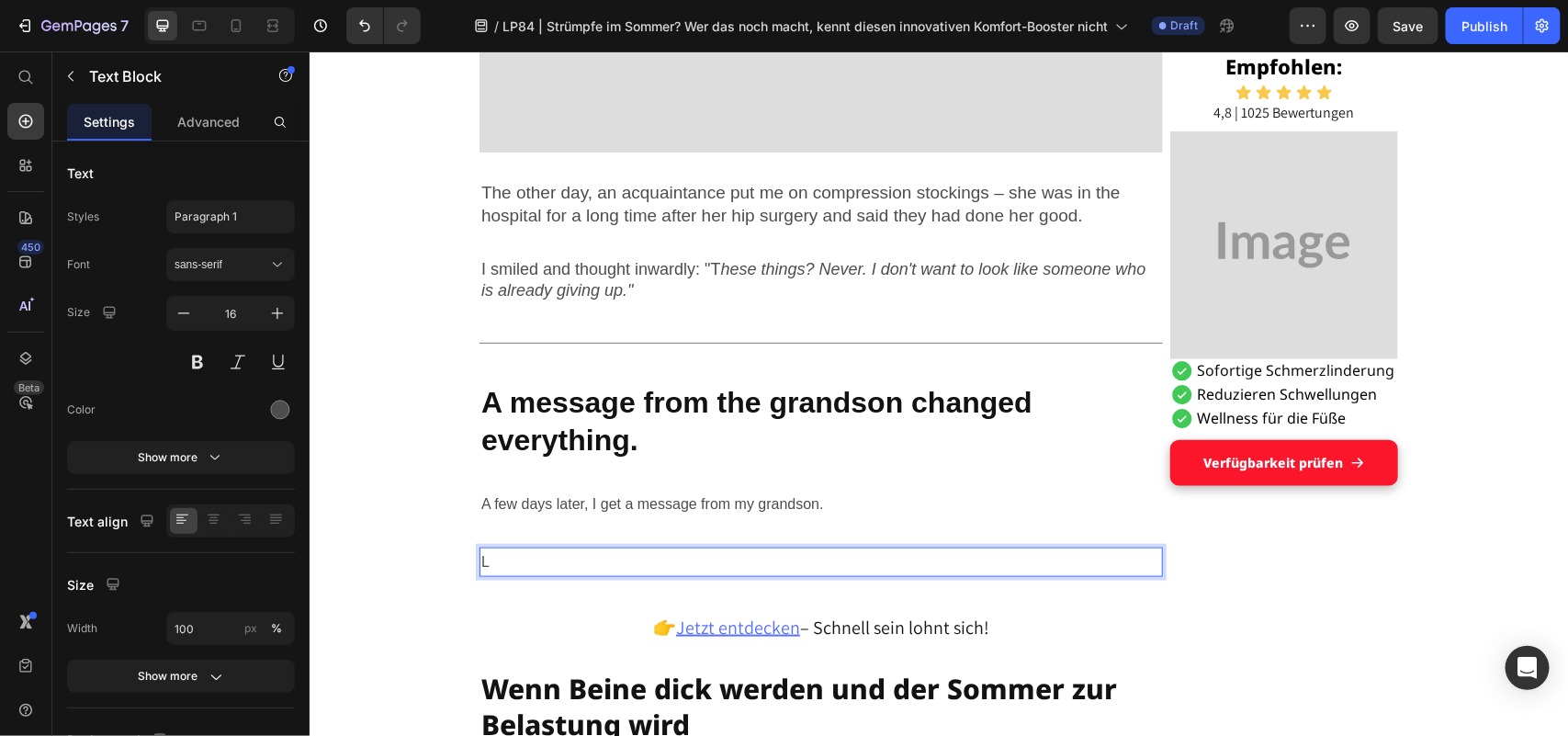click on "L" at bounding box center [820, 561] 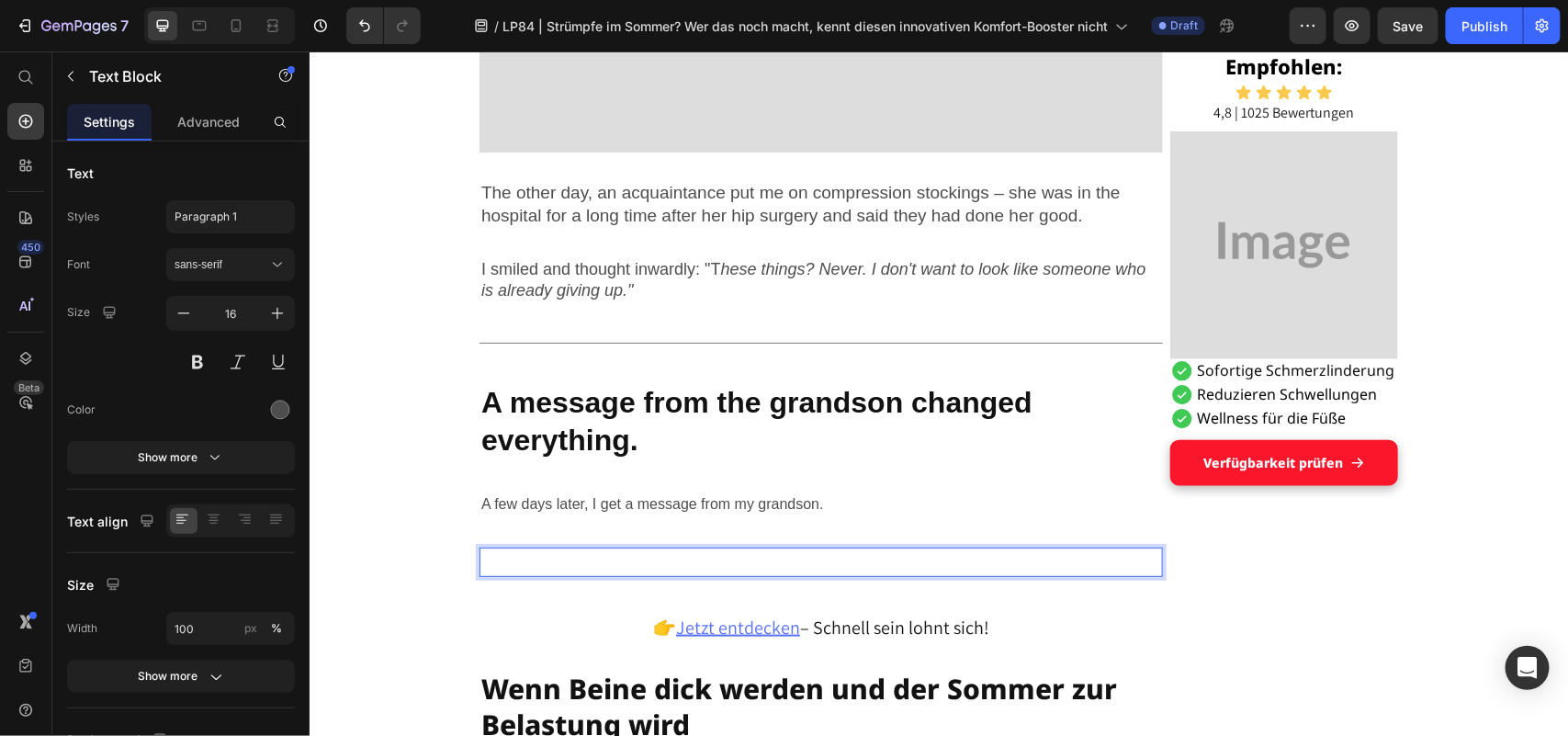 click at bounding box center [820, 561] 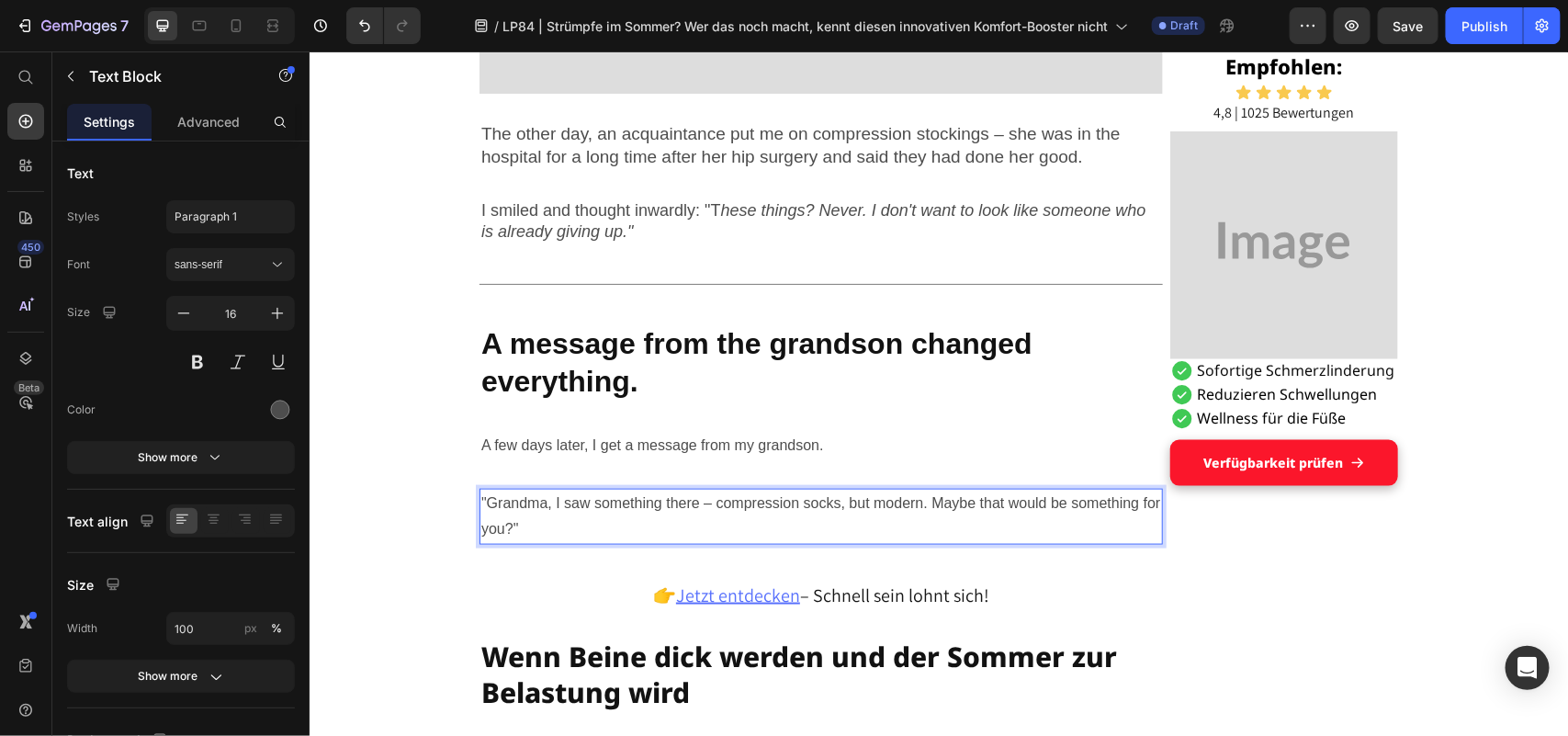 scroll, scrollTop: 804, scrollLeft: 0, axis: vertical 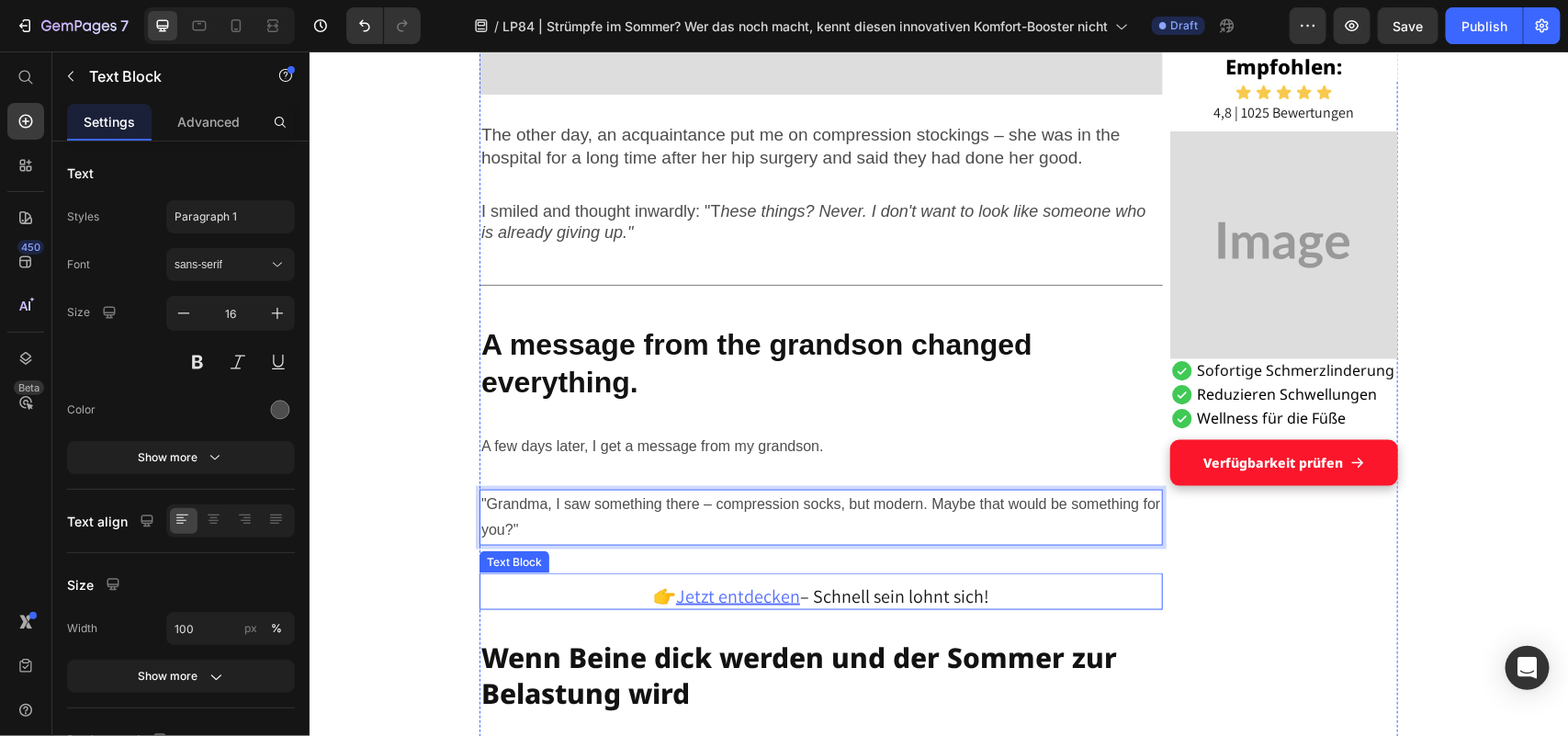 click on "👉  Jetzt entdecken  – Schnell sein lohnt sich!" at bounding box center (820, 595) 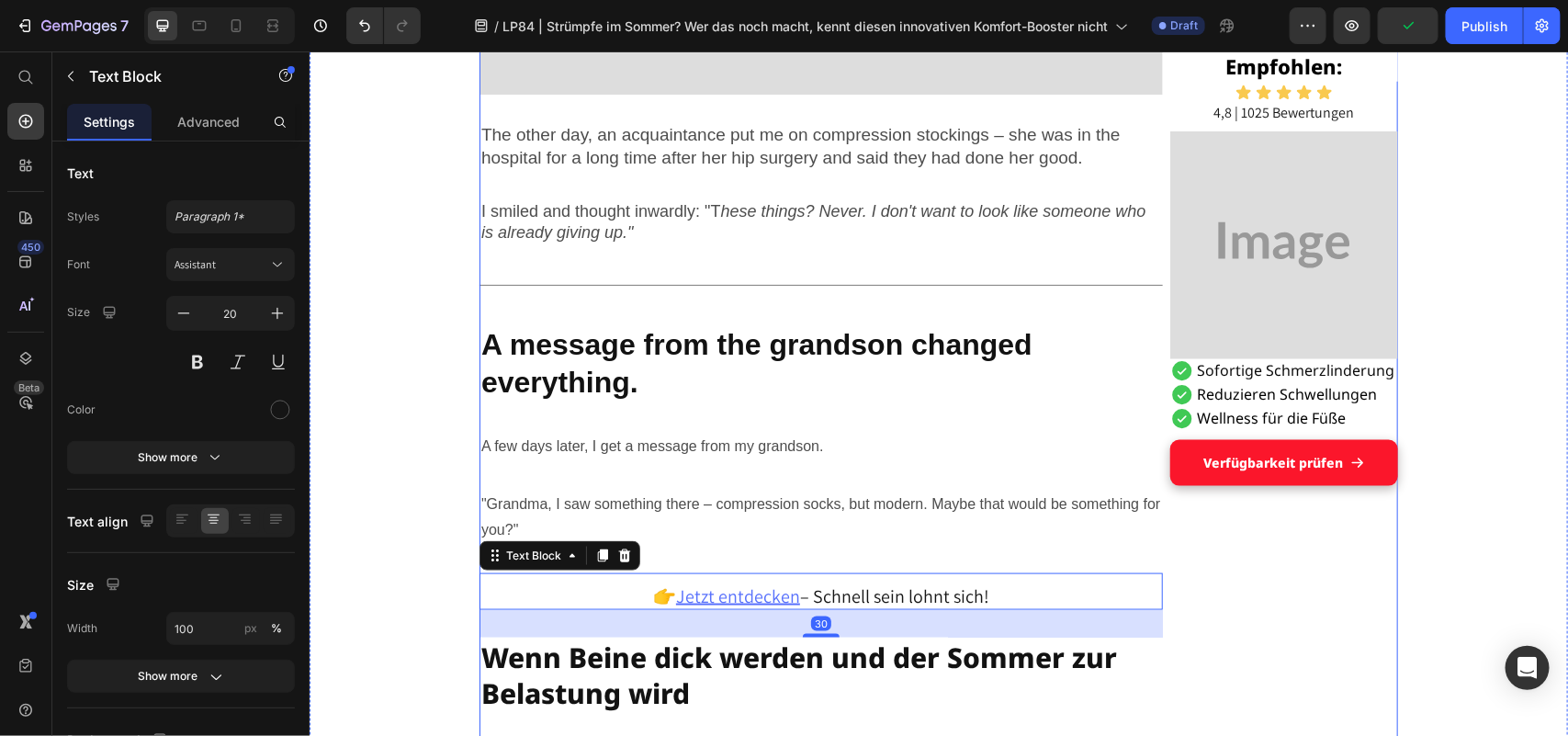 click on "Empfohlen: Heading Icon Icon Icon Icon Icon Icon List 4,8 | 1025 Bewertungen Text Block Image Sofortige Schmerzlinderung Reduzieren Schwellungen Wellness für die Füße Item List
Verfügbarkeit prüfen Button Row Row" at bounding box center (1283, 3882) 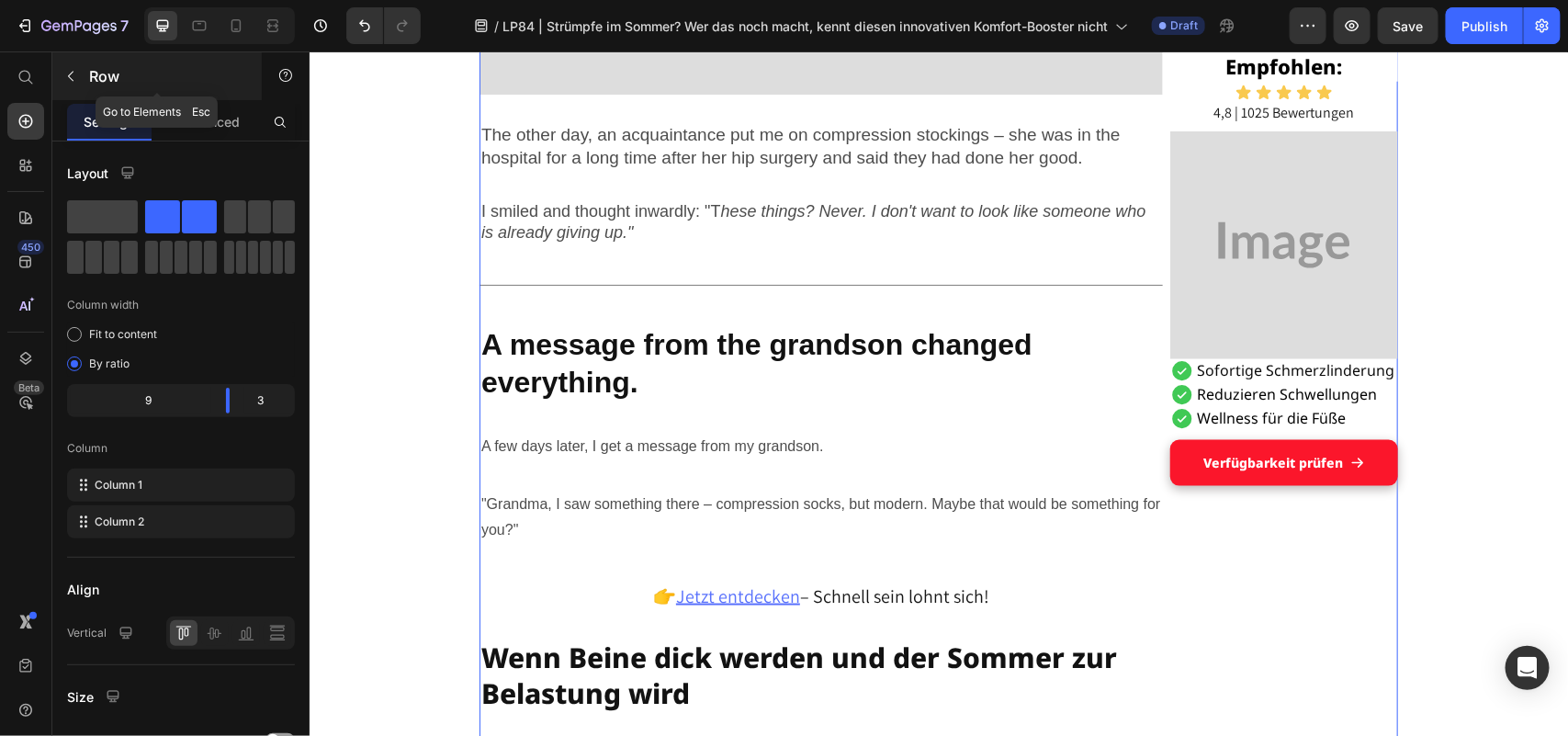 click at bounding box center [71, 76] 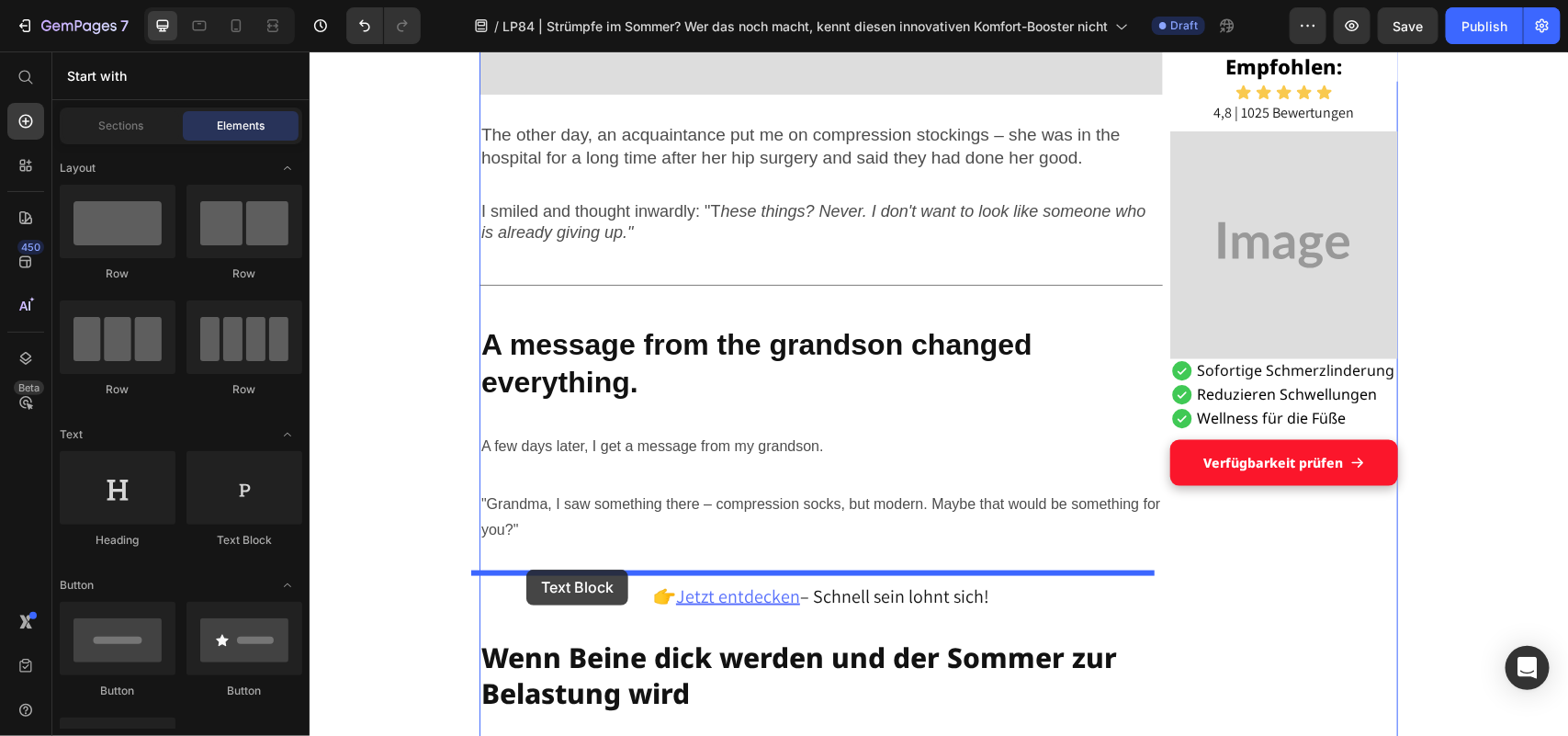 drag, startPoint x: 503, startPoint y: 578, endPoint x: 525, endPoint y: 569, distance: 24 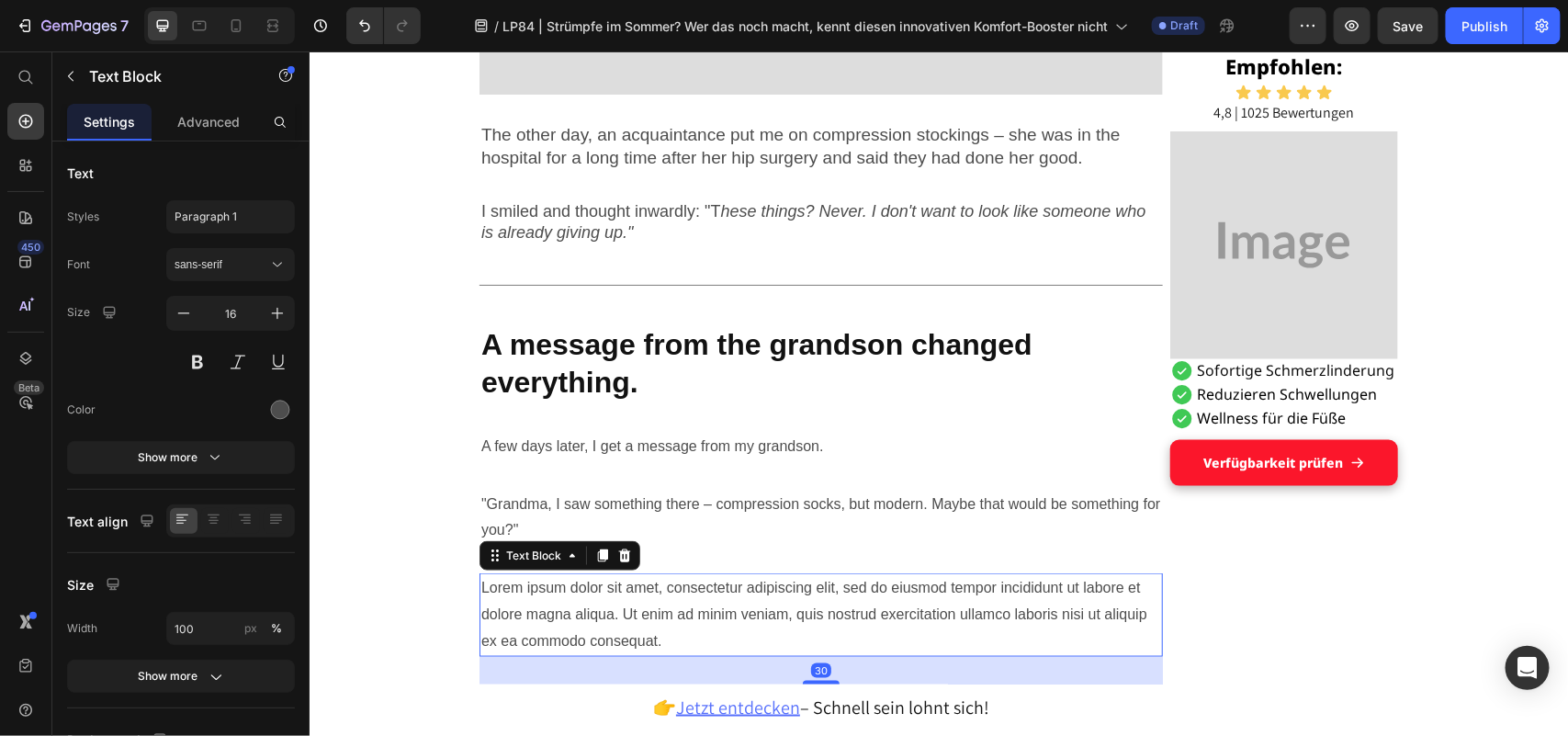 click on "Lorem ipsum dolor sit amet, consectetur adipiscing elit, sed do eiusmod tempor incididunt ut labore et dolore magna aliqua. Ut enim ad minim veniam, quis nostrud exercitation ullamco laboris nisi ut aliquip ex ea commodo consequat." at bounding box center [820, 614] 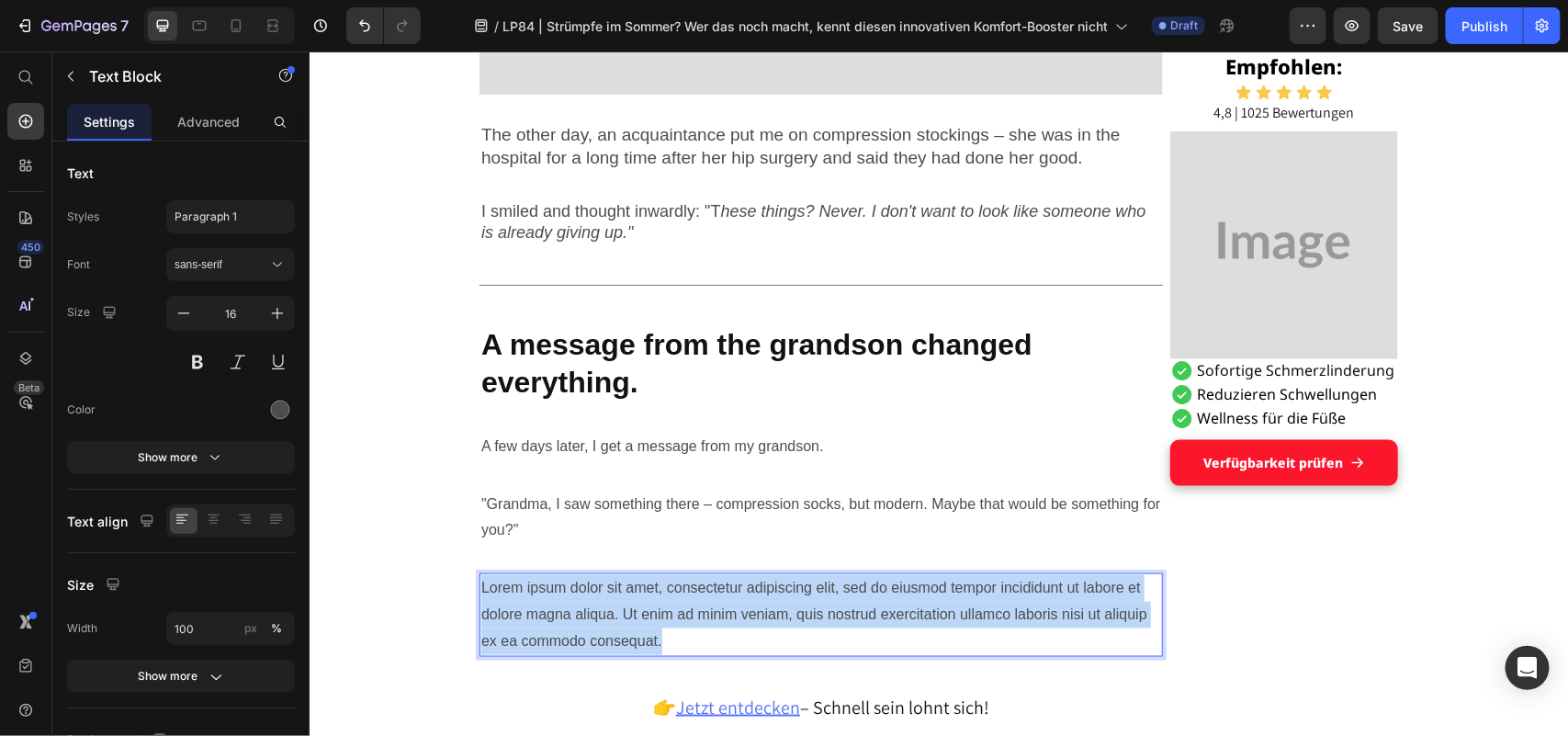 drag, startPoint x: 474, startPoint y: 583, endPoint x: 657, endPoint y: 634, distance: 189.9737 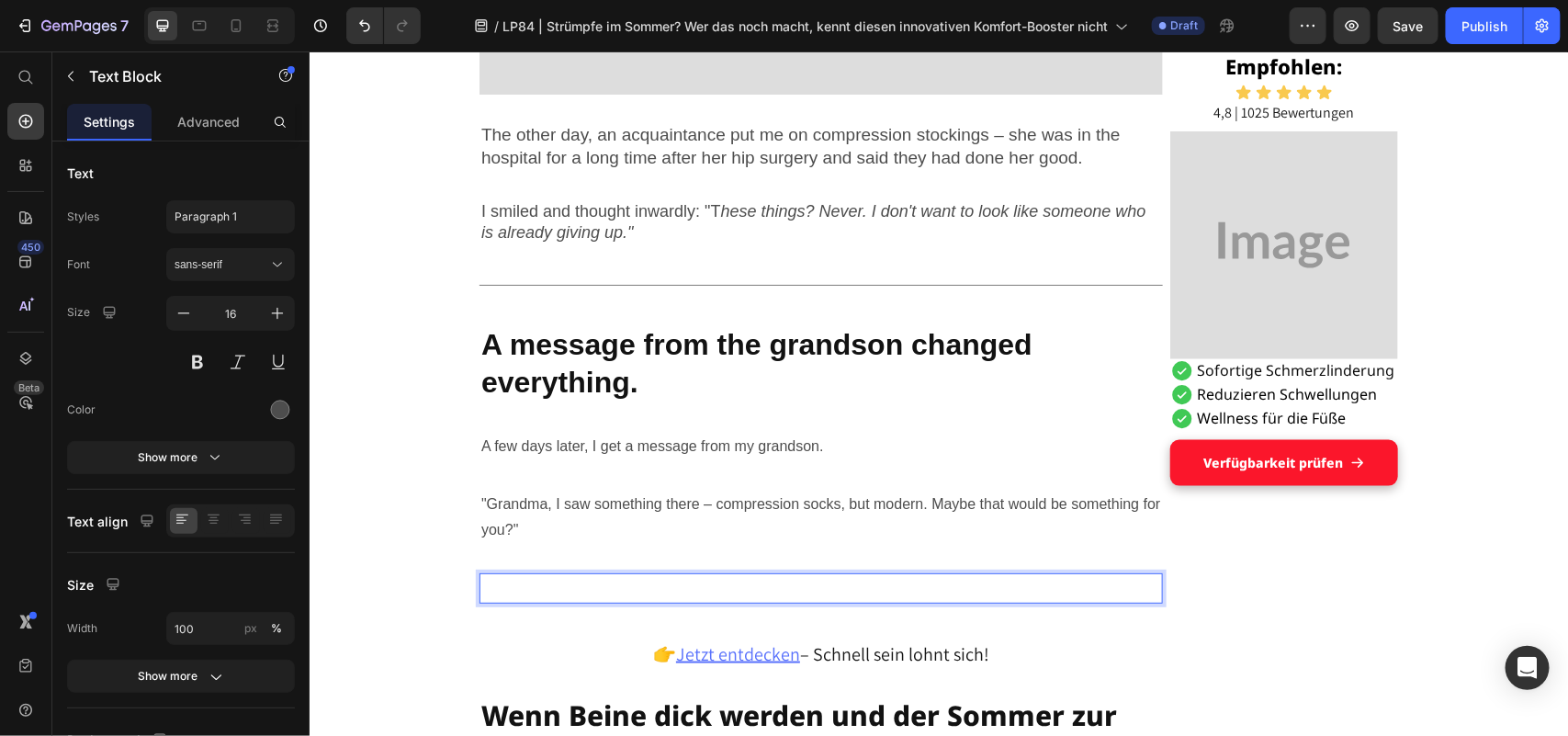 click at bounding box center (820, 587) 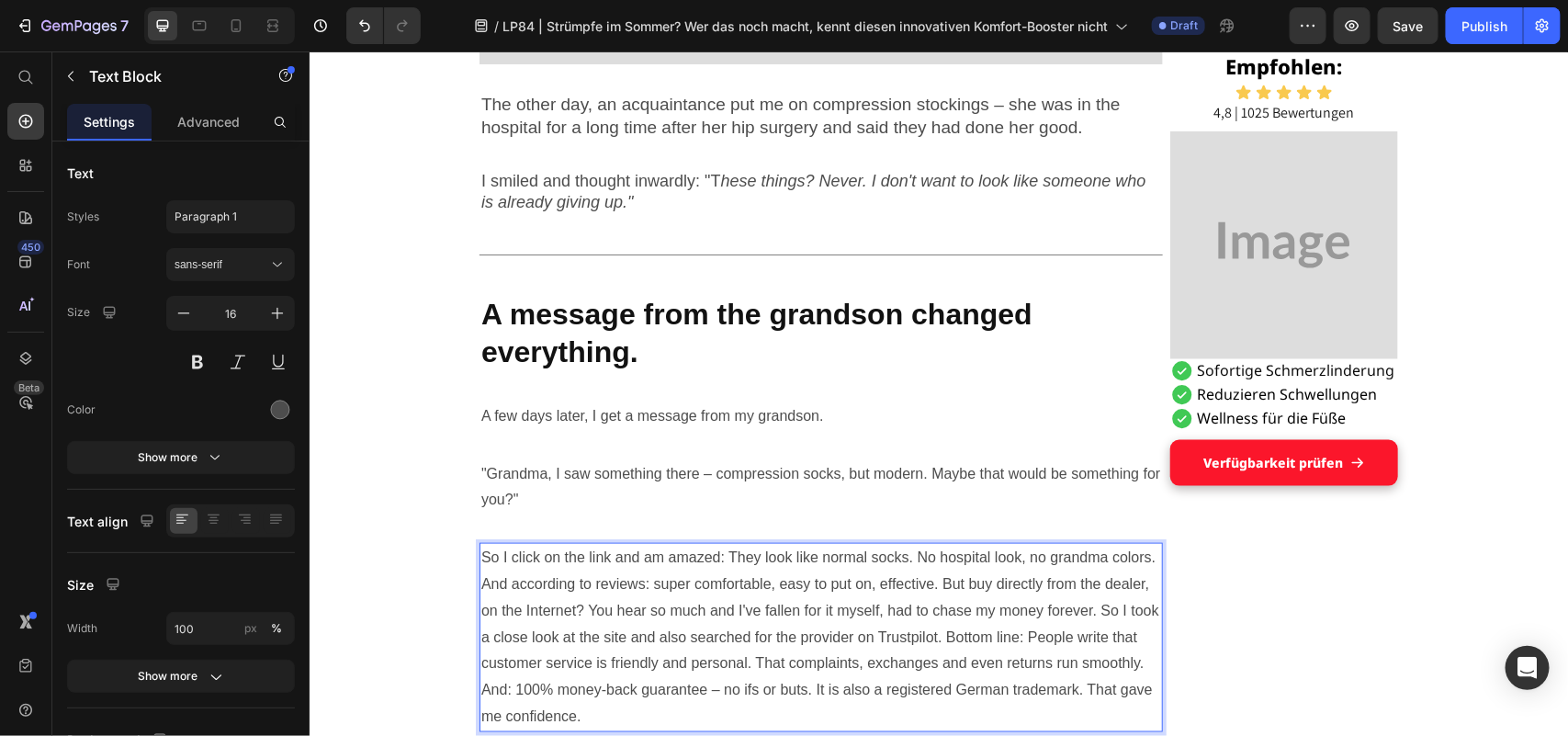 scroll, scrollTop: 843, scrollLeft: 0, axis: vertical 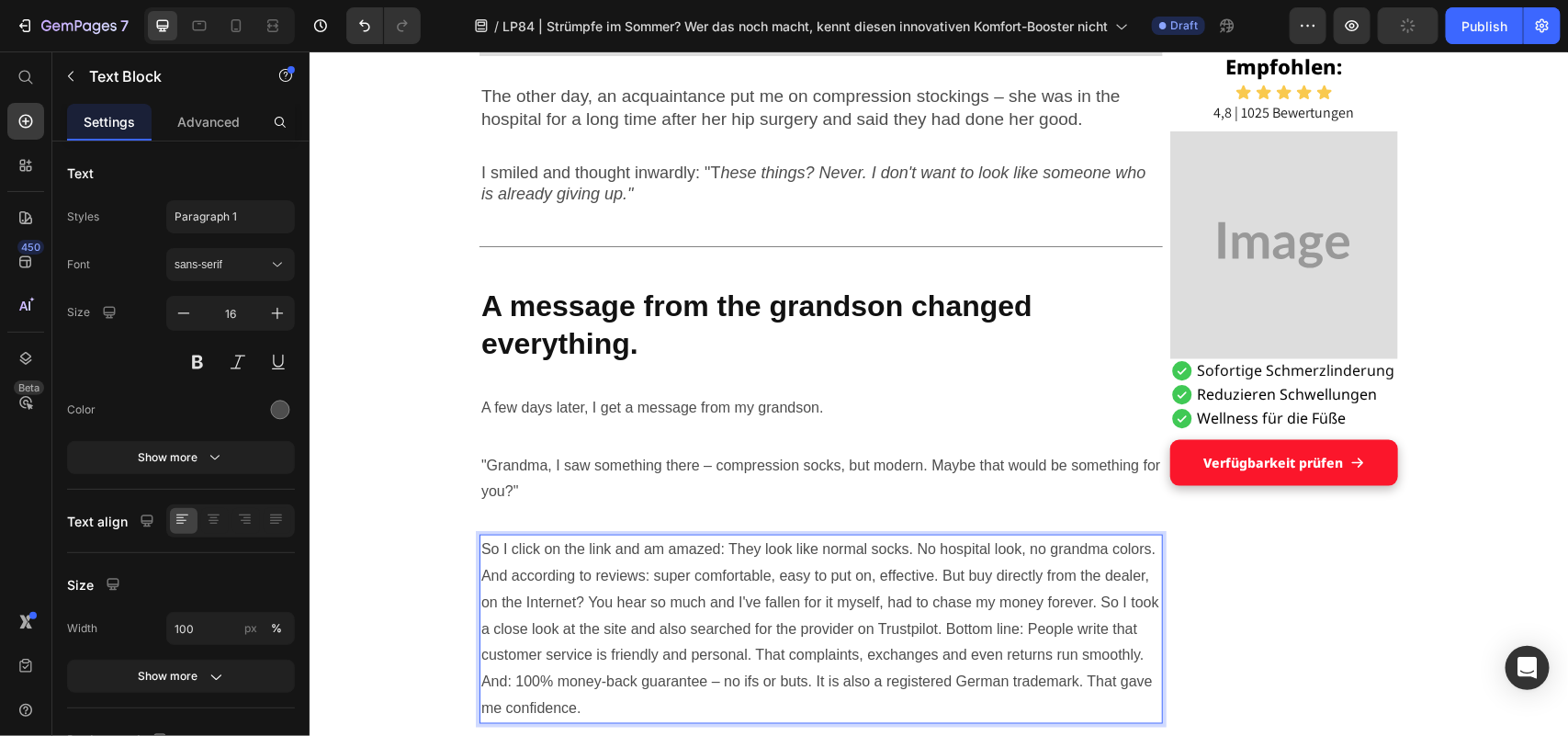 click on "So I click on the link and am amazed: They look like normal socks. No hospital look, no grandma colors. And according to reviews: super comfortable, easy to put on, effective. But buy directly from the dealer, on the Internet? You hear so much and I've fallen for it myself, had to chase my money forever. So I took a close look at the site and also searched for the provider on Trustpilot. Bottom line: People write that customer service is friendly and personal. That complaints, exchanges and even returns run smoothly. And: 100% money-back guarantee – no ifs or buts. It is also a registered German trademark. That gave me confidence." at bounding box center (820, 628) 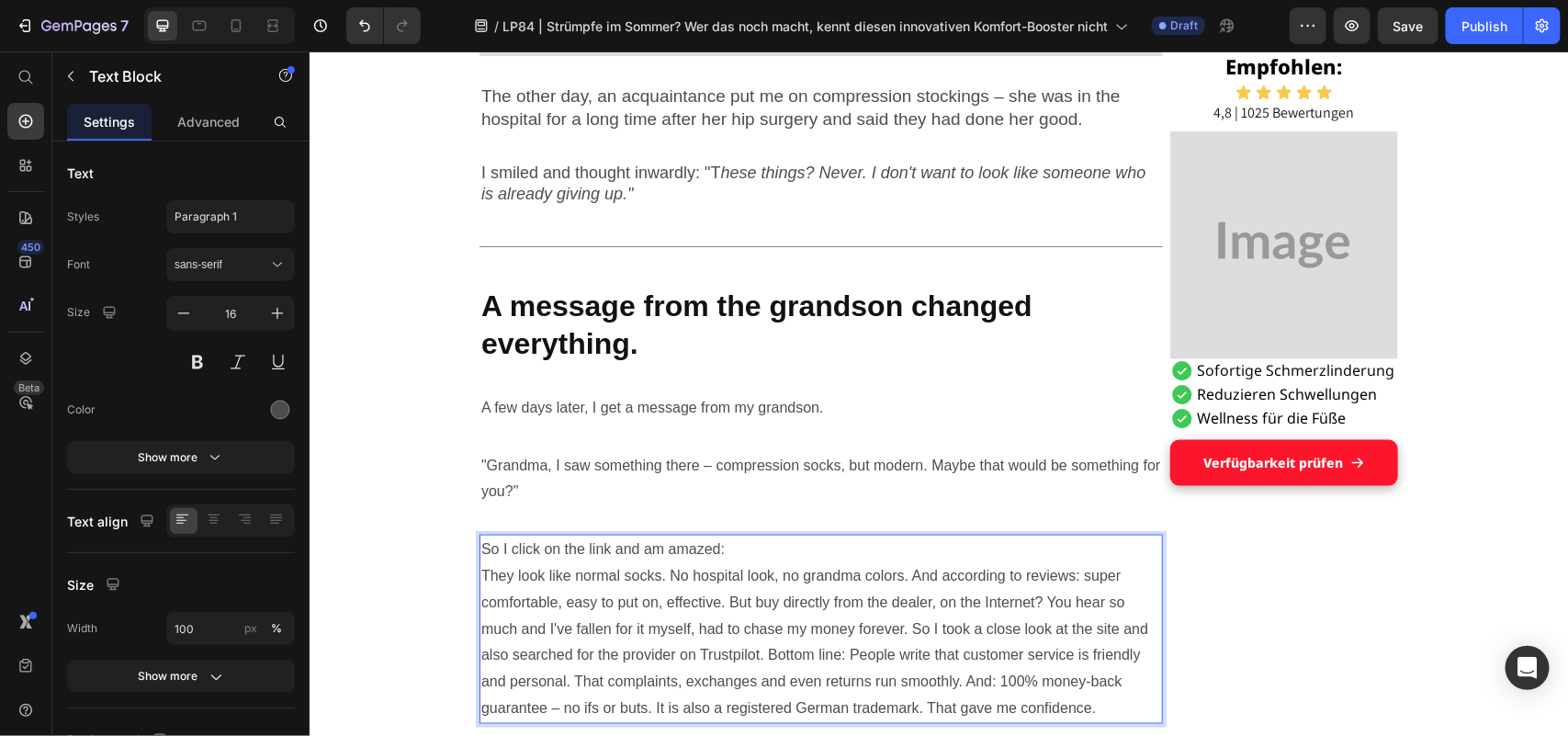 click on "So I click on the link and am amazed:                                                                                                       They look like normal socks. No hospital look, no grandma colors. And according to reviews: super comfortable, easy to put on, effective. But buy directly from the dealer, on the Internet? You hear so much and I've fallen for it myself, had to chase my money forever. So I took a close look at the site and also searched for the provider on Trustpilot. Bottom line: People write that customer service is friendly and personal. That complaints, exchanges and even returns run smoothly. And: 100% money-back guarantee – no ifs or buts. It is also a registered German trademark. That gave me confidence." at bounding box center (820, 628) 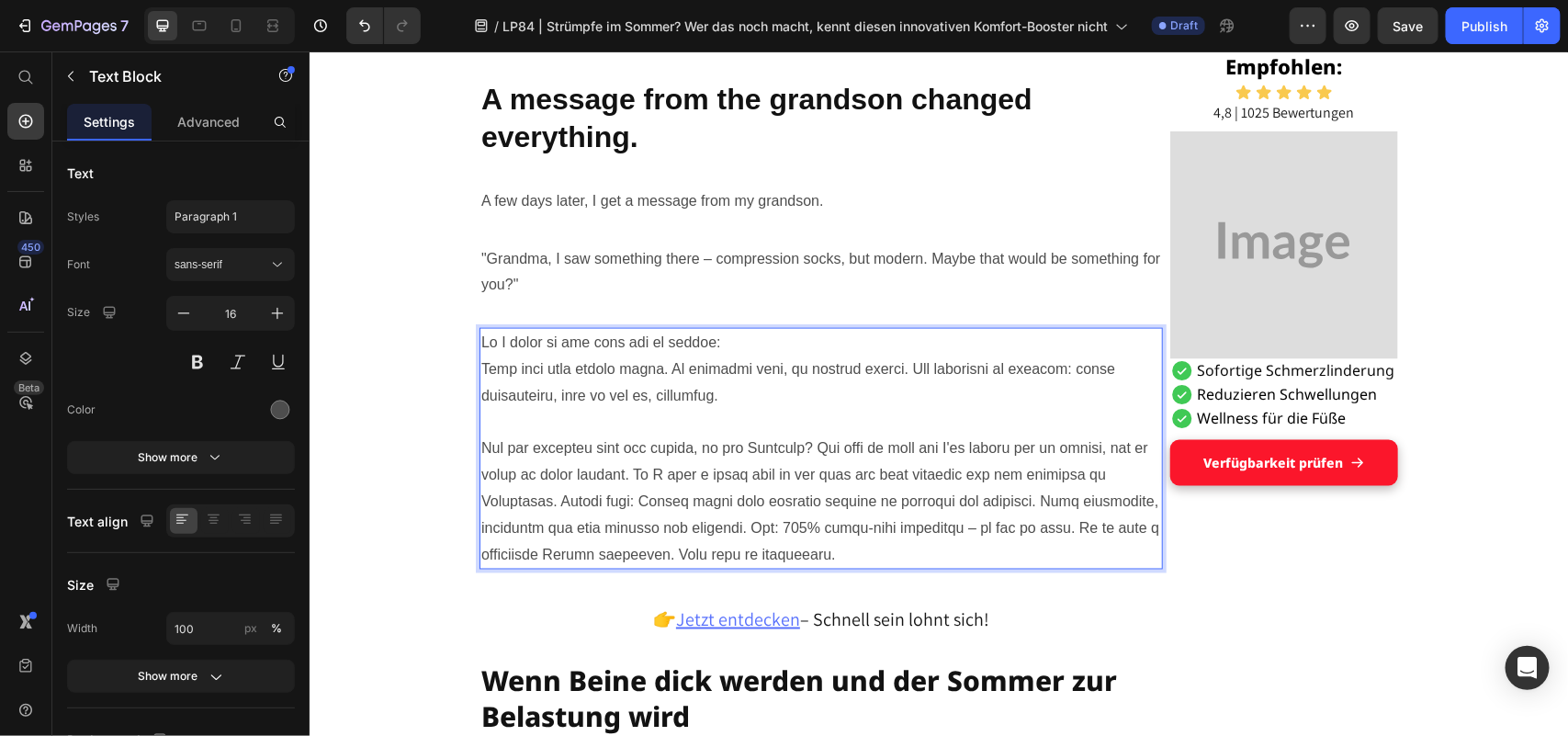 scroll, scrollTop: 1053, scrollLeft: 0, axis: vertical 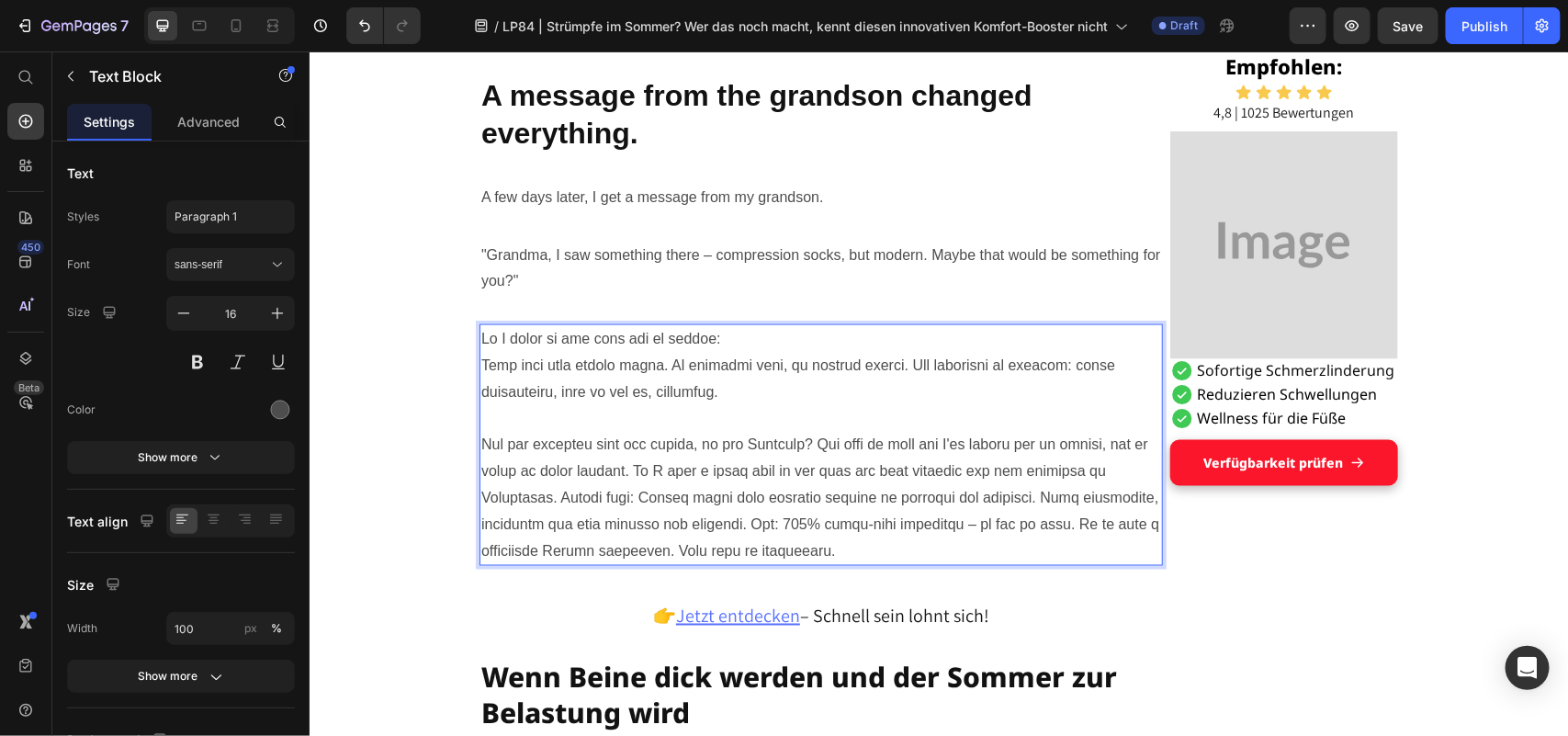 click at bounding box center [820, 444] 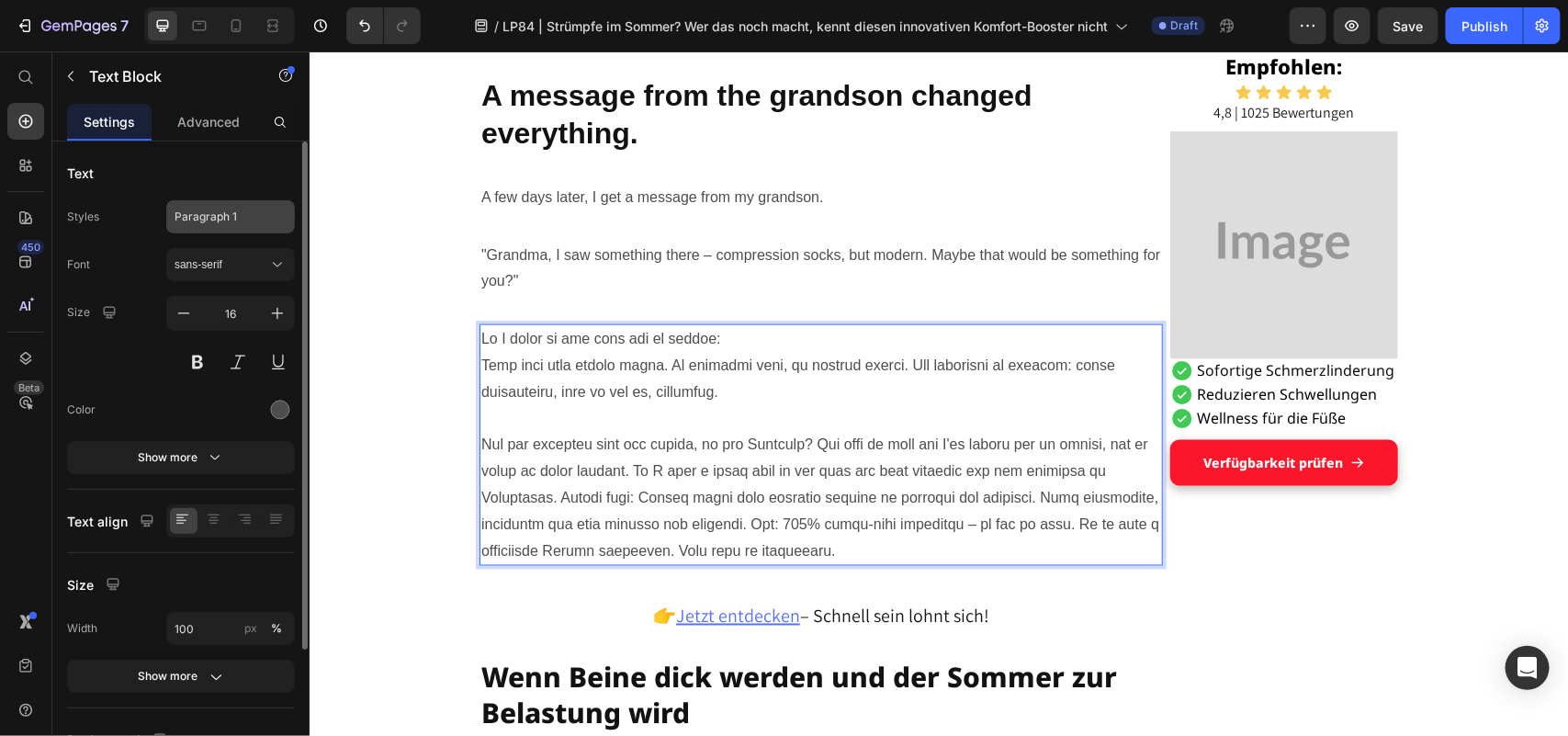 click on "Paragraph 1" at bounding box center (220, 217) 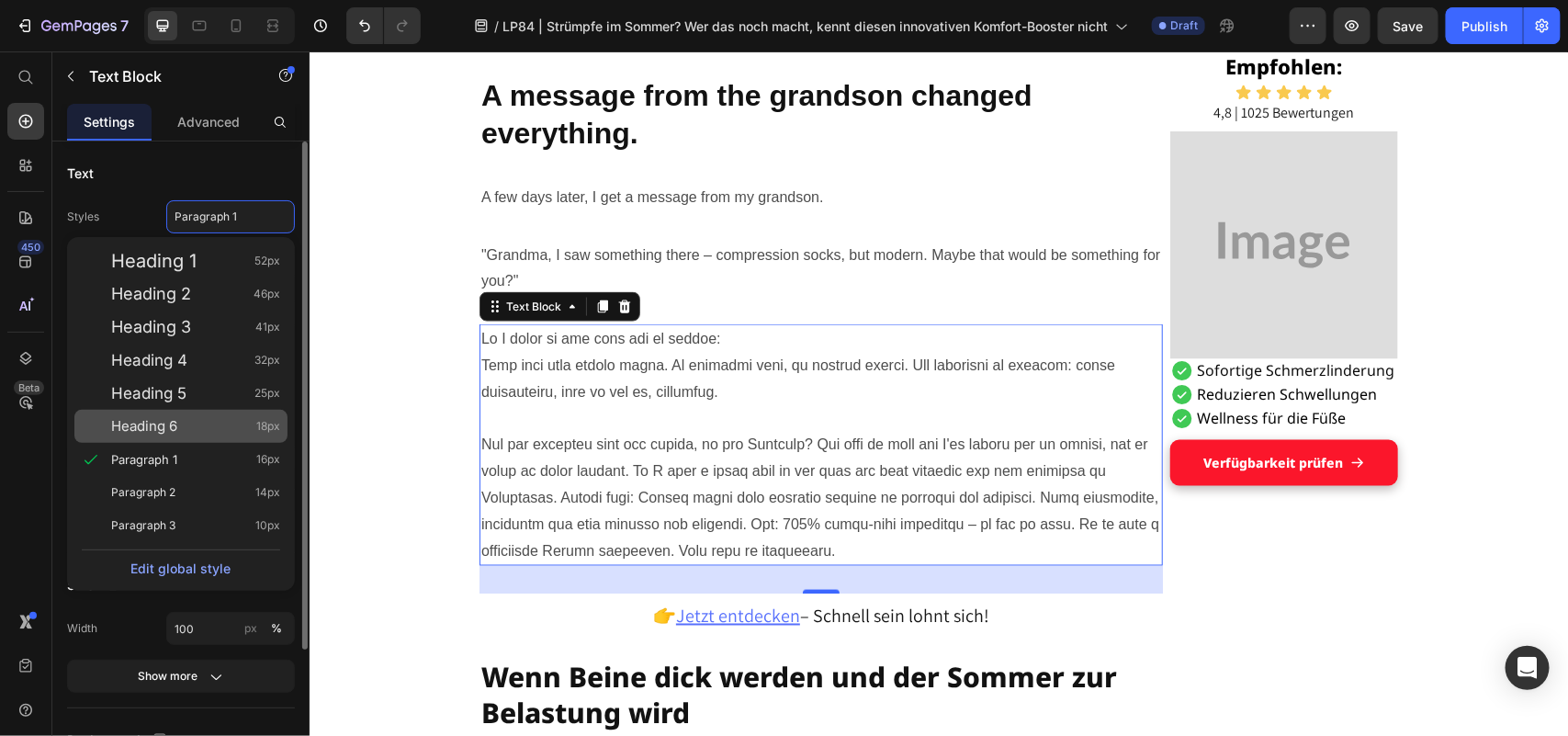 click on "Heading 6 18px" at bounding box center [196, 426] 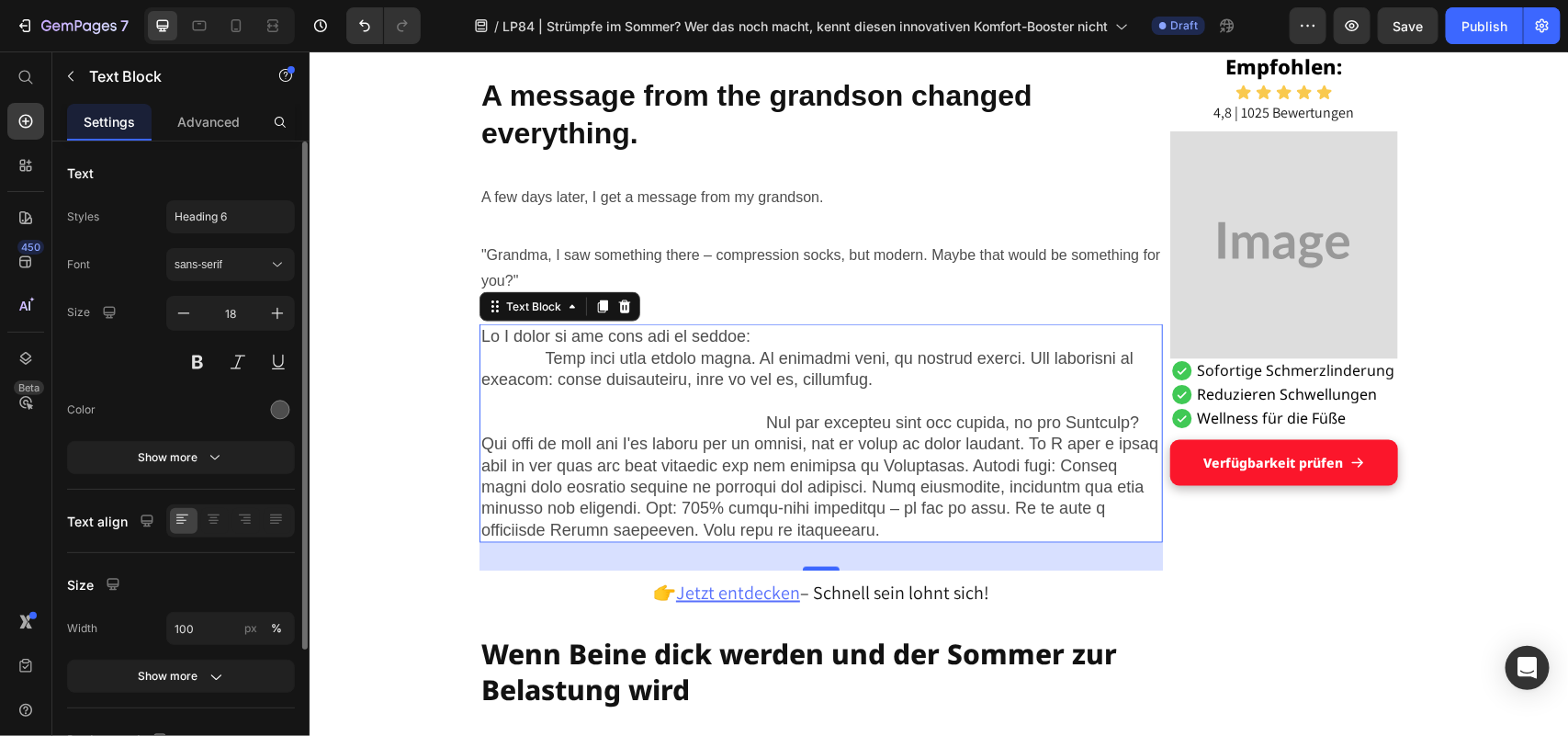 click at bounding box center (820, 433) 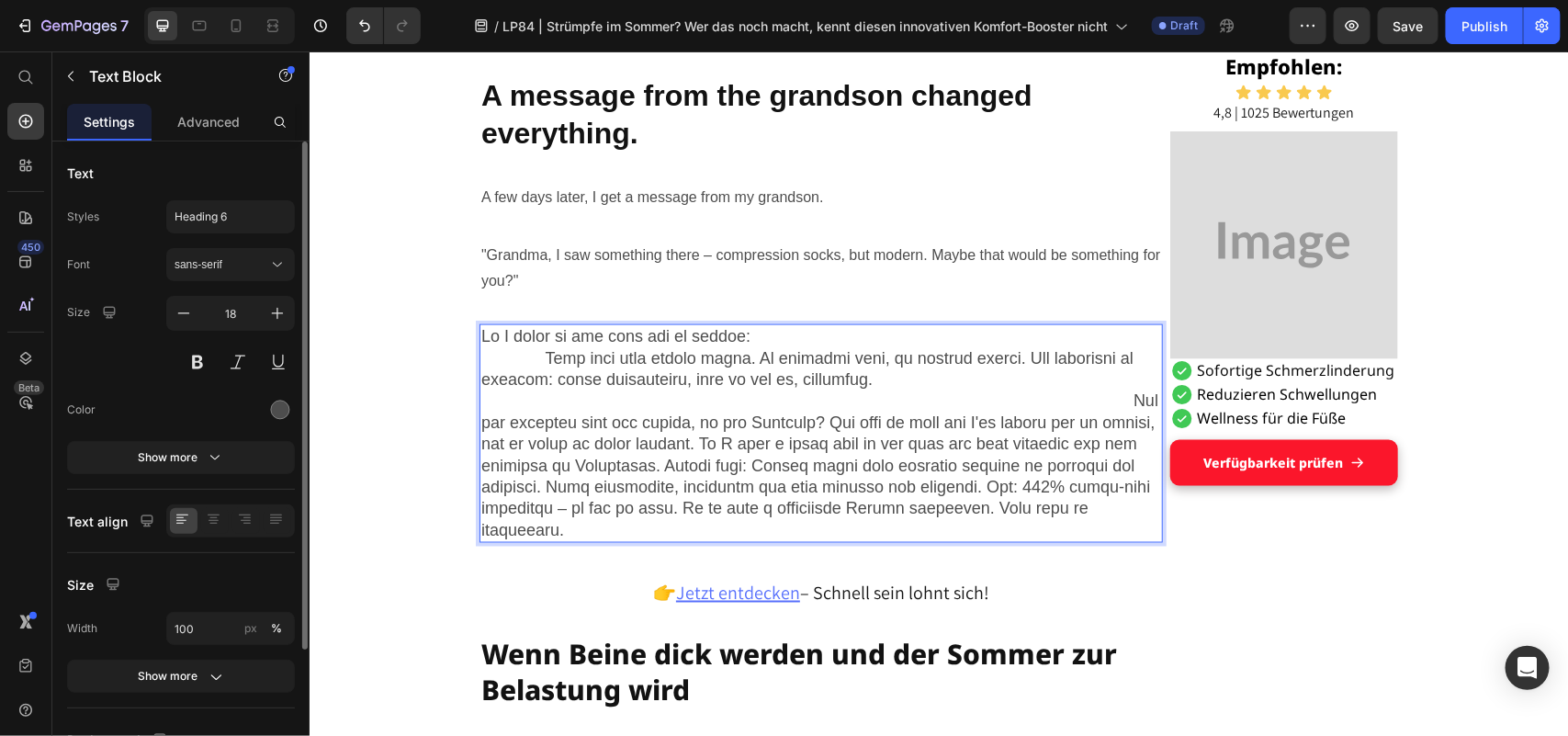 click at bounding box center (820, 433) 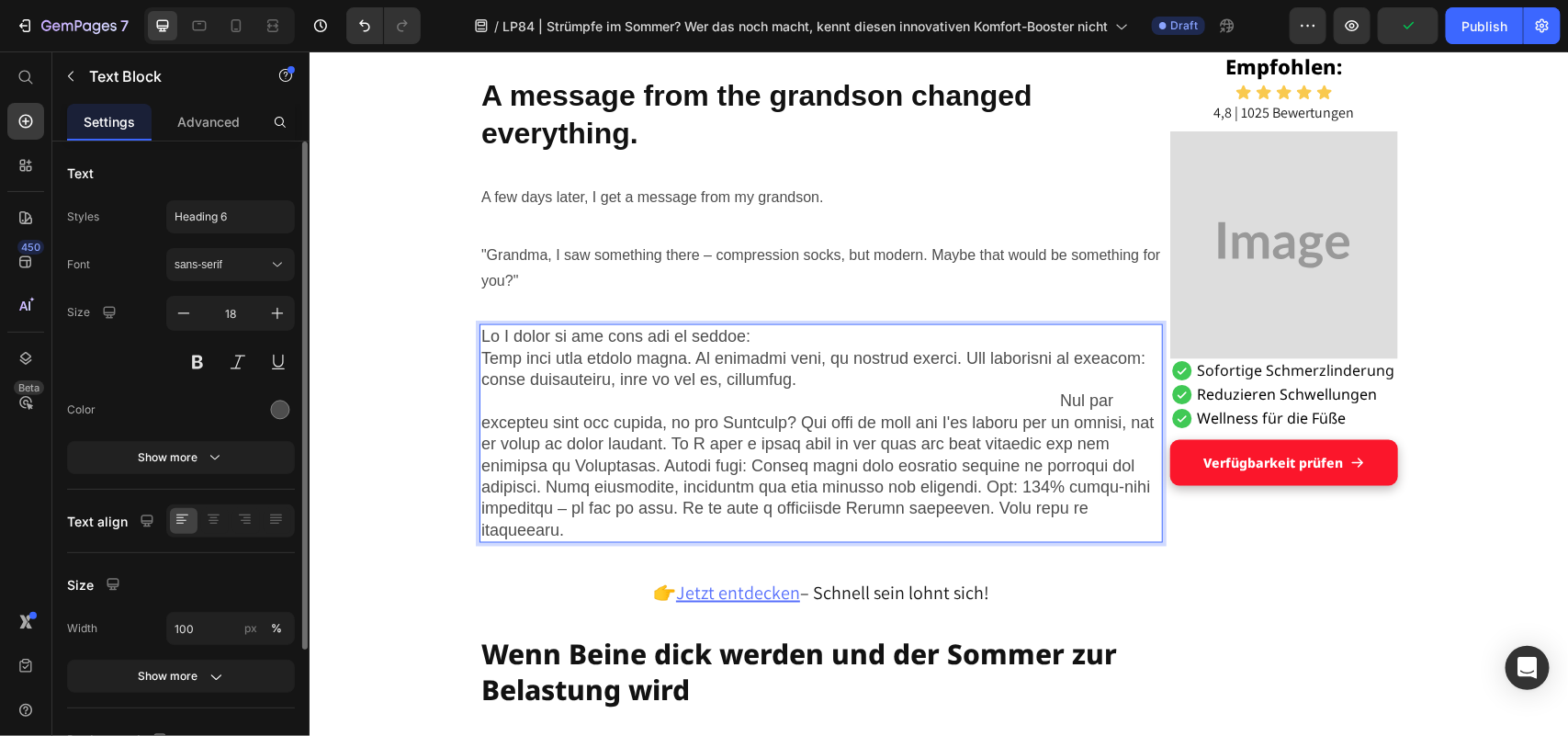 click at bounding box center [820, 433] 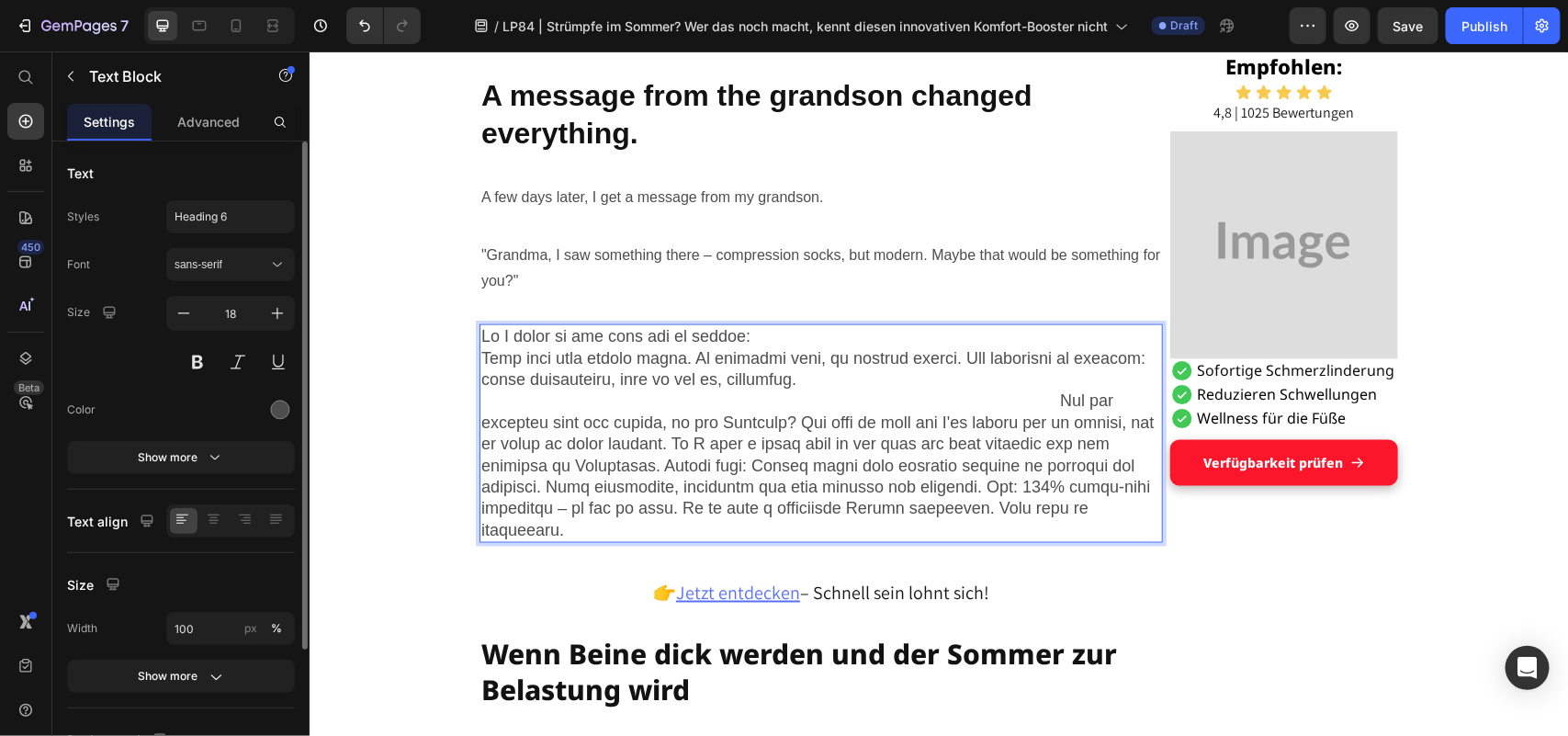 click at bounding box center (820, 433) 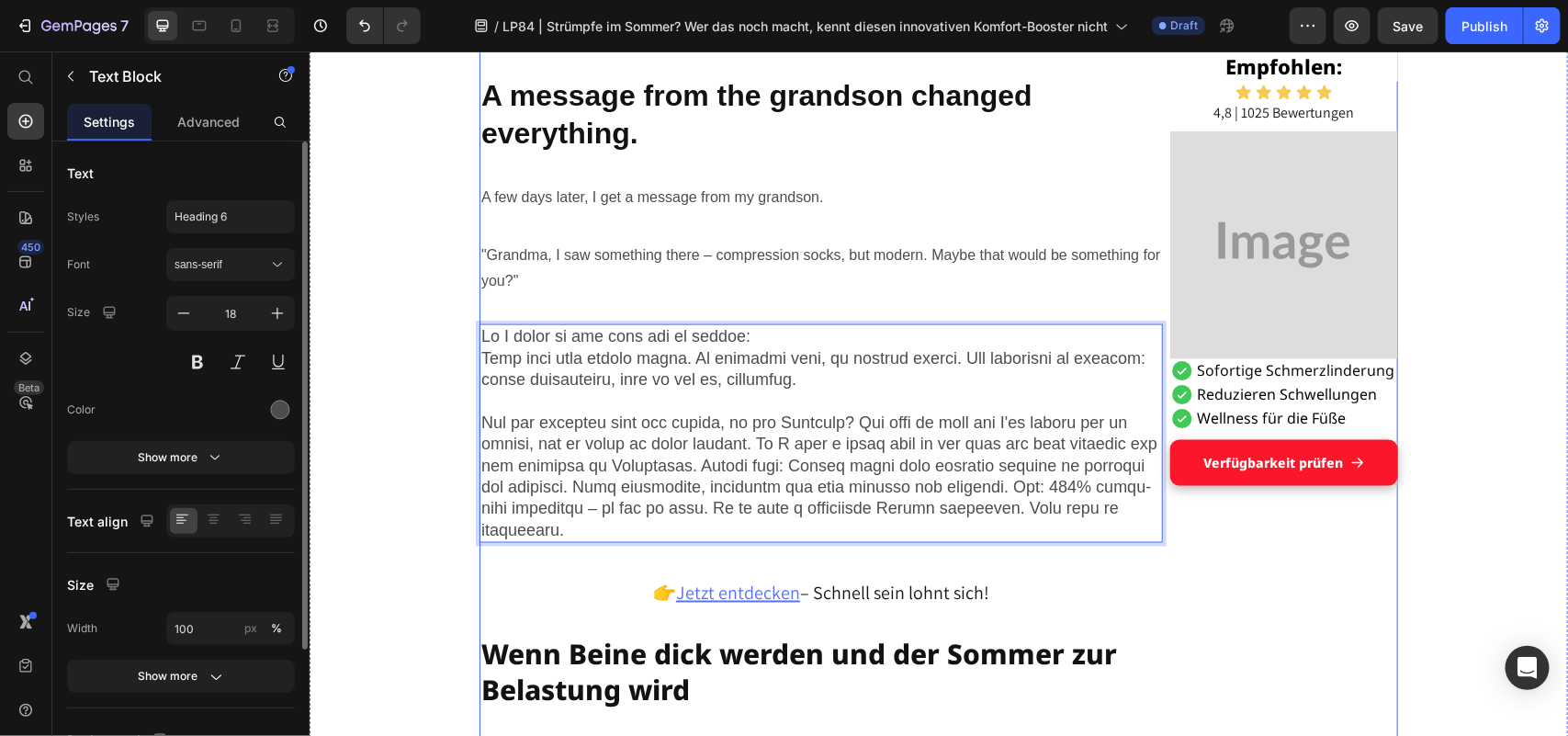 click on "Empfohlen: Heading Icon Icon Icon Icon Icon Icon List 4,8 | 1025 Bewertungen Text Block Image Sofortige Schmerzlinderung Reduzieren Schwellungen Wellness für die Füße Item List
Verfügbarkeit prüfen Button Row Row" at bounding box center [1283, 3756] 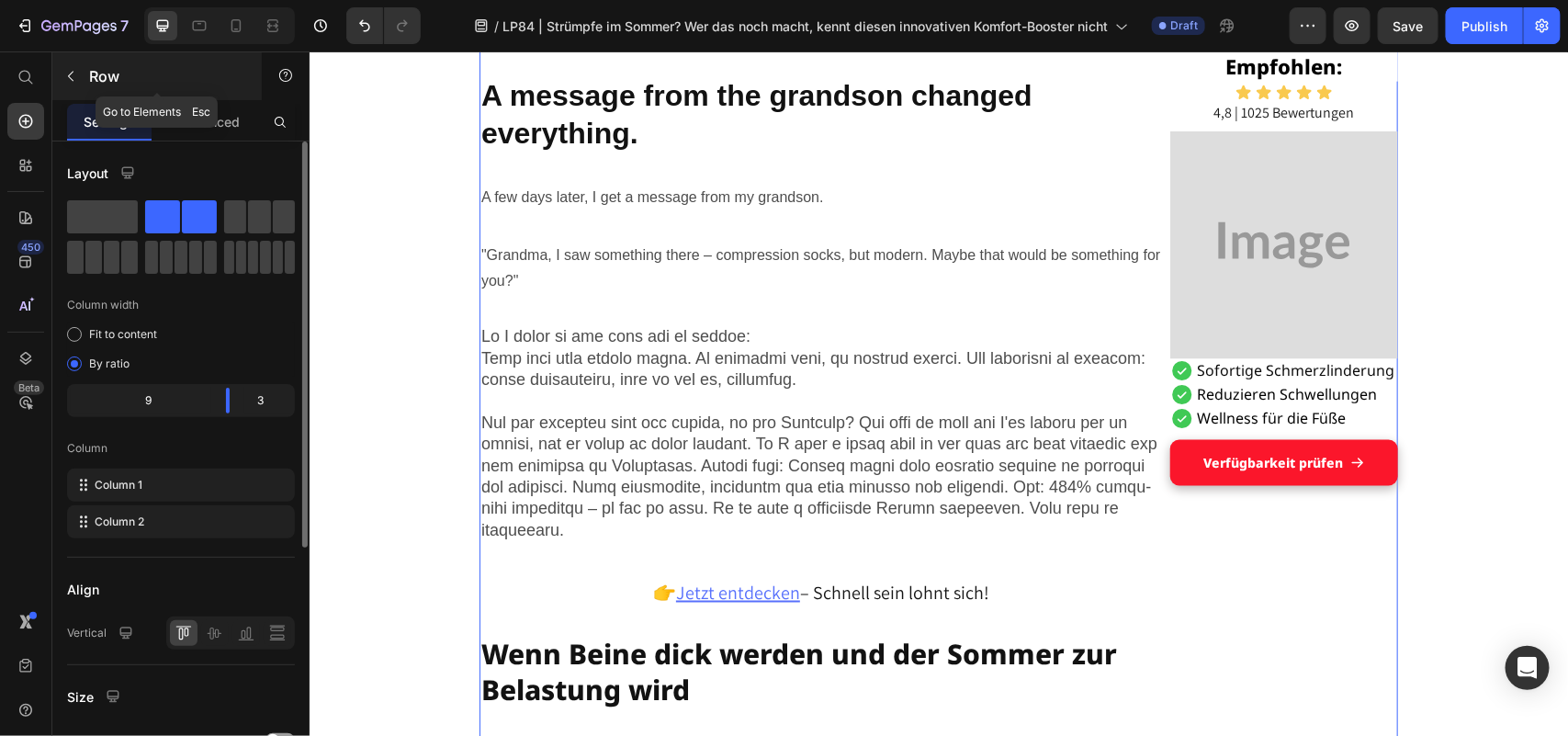 click at bounding box center (71, 76) 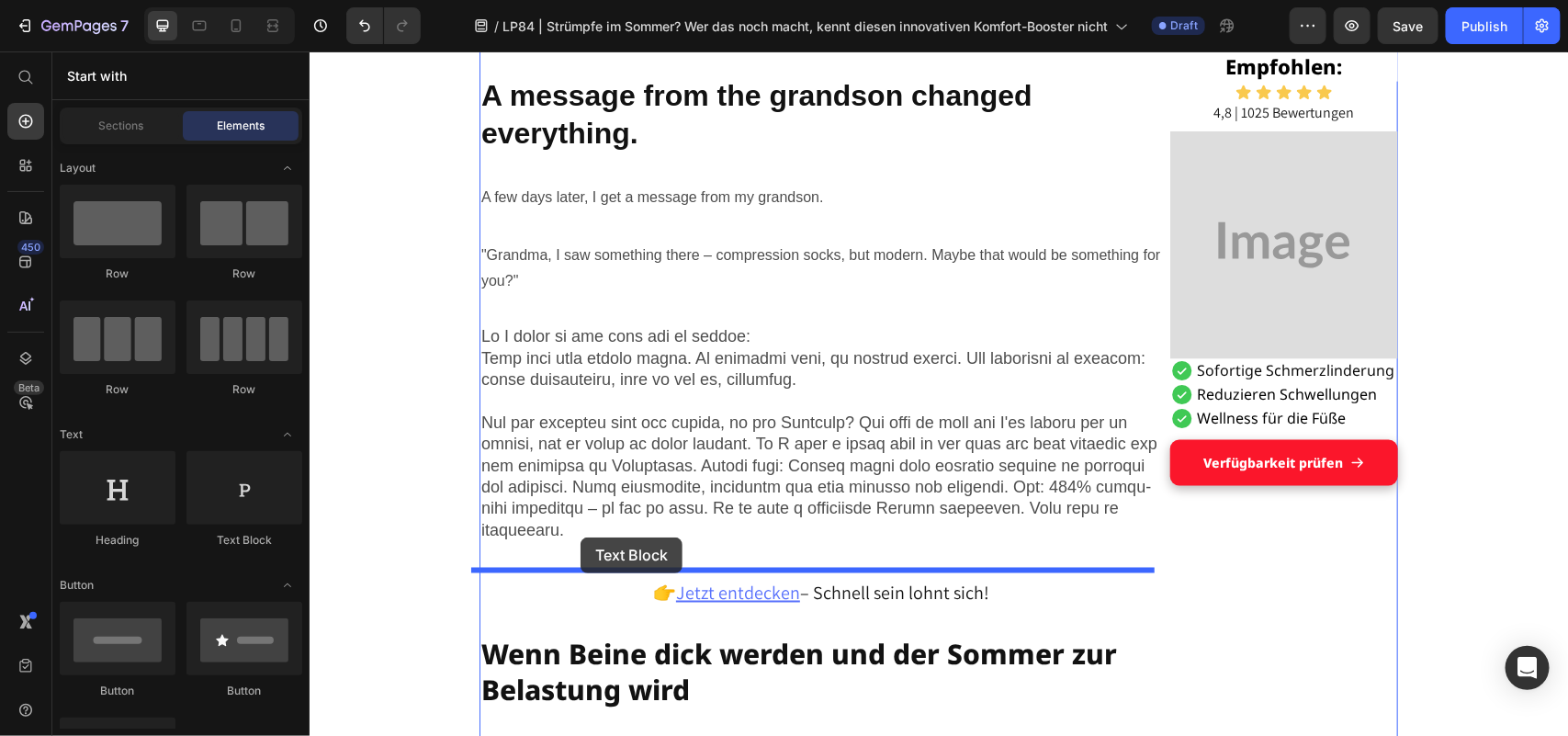 drag, startPoint x: 547, startPoint y: 583, endPoint x: 580, endPoint y: 537, distance: 56.61272 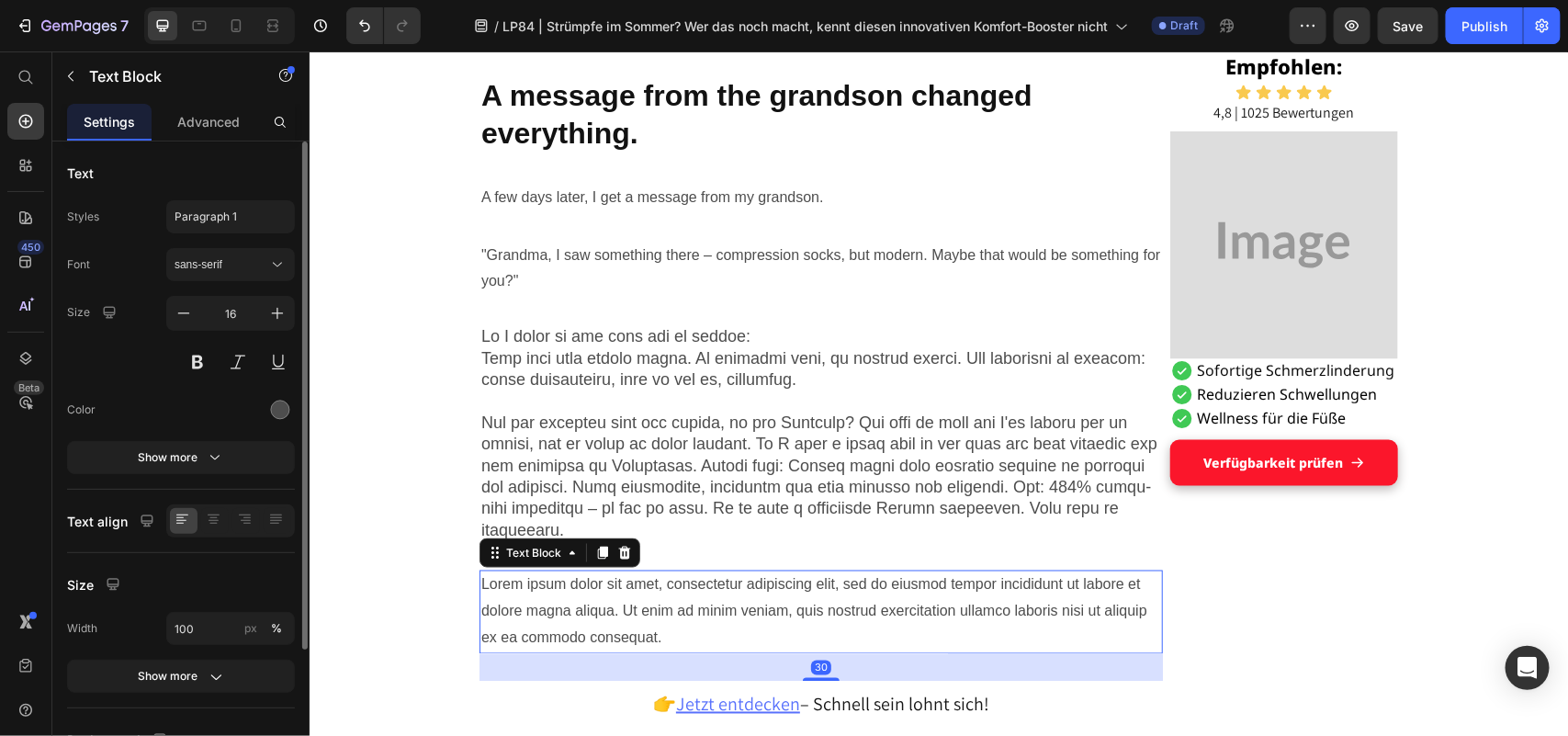 click on "Lorem ipsum dolor sit amet, consectetur adipiscing elit, sed do eiusmod tempor incididunt ut labore et dolore magna aliqua. Ut enim ad minim veniam, quis nostrud exercitation ullamco laboris nisi ut aliquip ex ea commodo consequat." at bounding box center (820, 611) 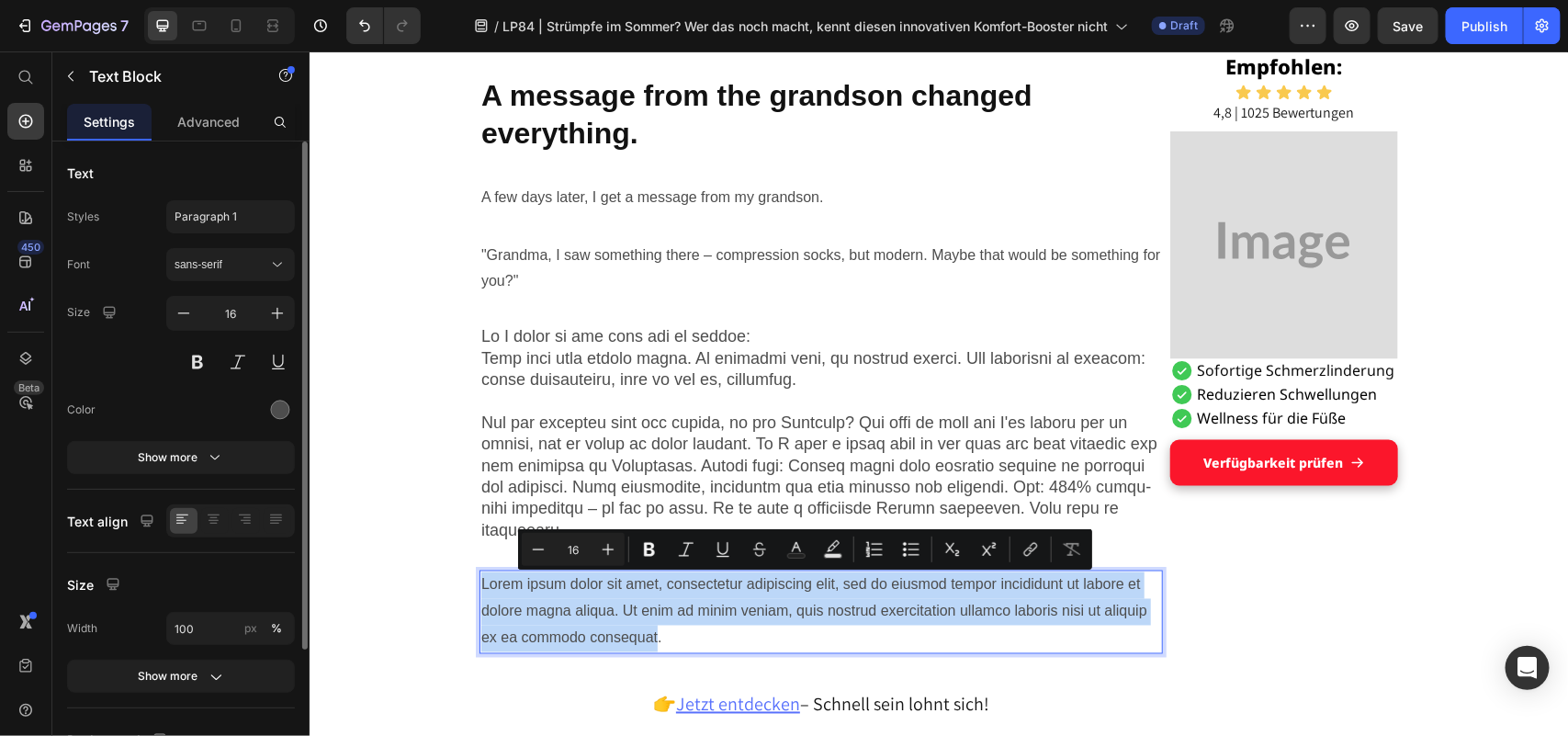 drag, startPoint x: 475, startPoint y: 583, endPoint x: 649, endPoint y: 631, distance: 180.49931 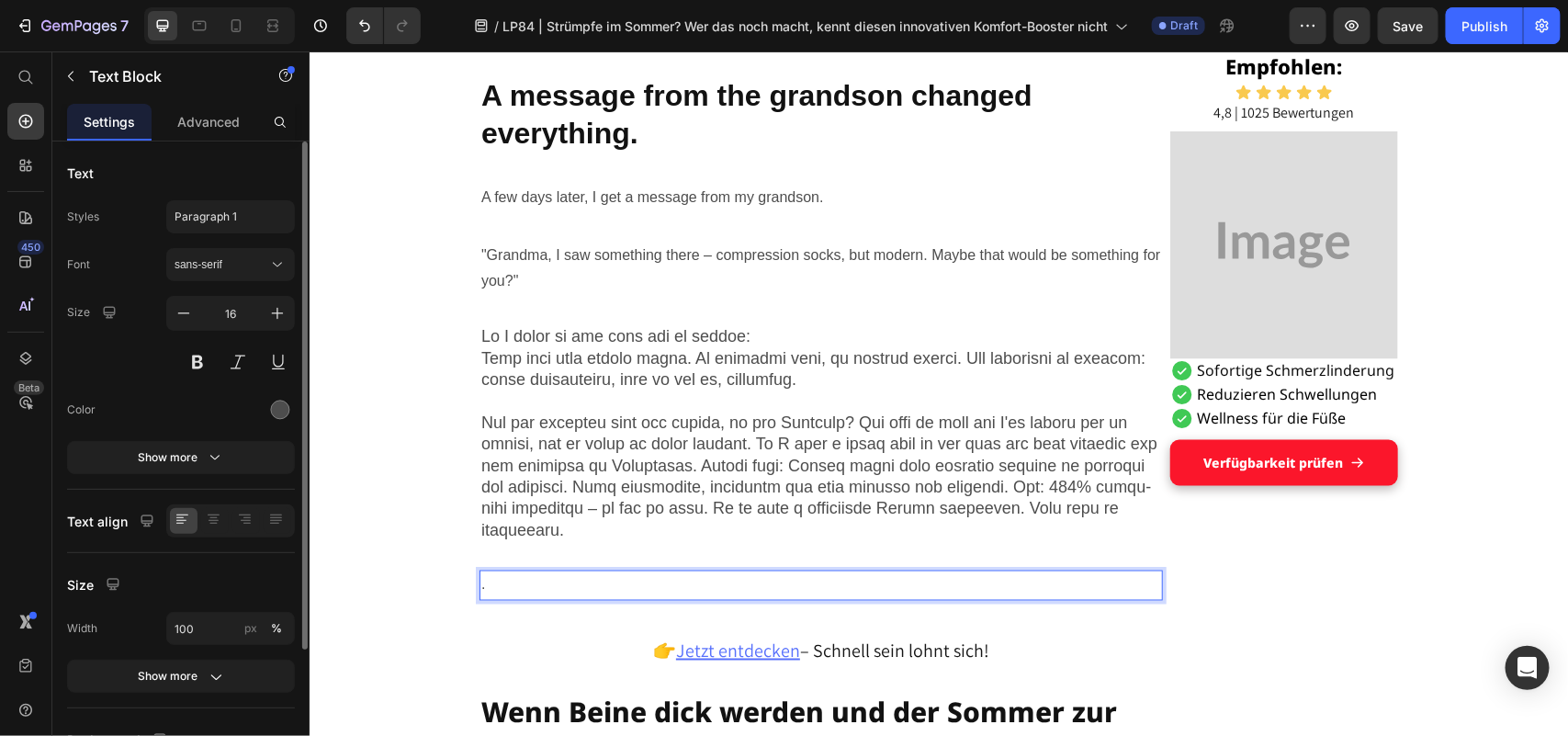 click on "." at bounding box center [820, 584] 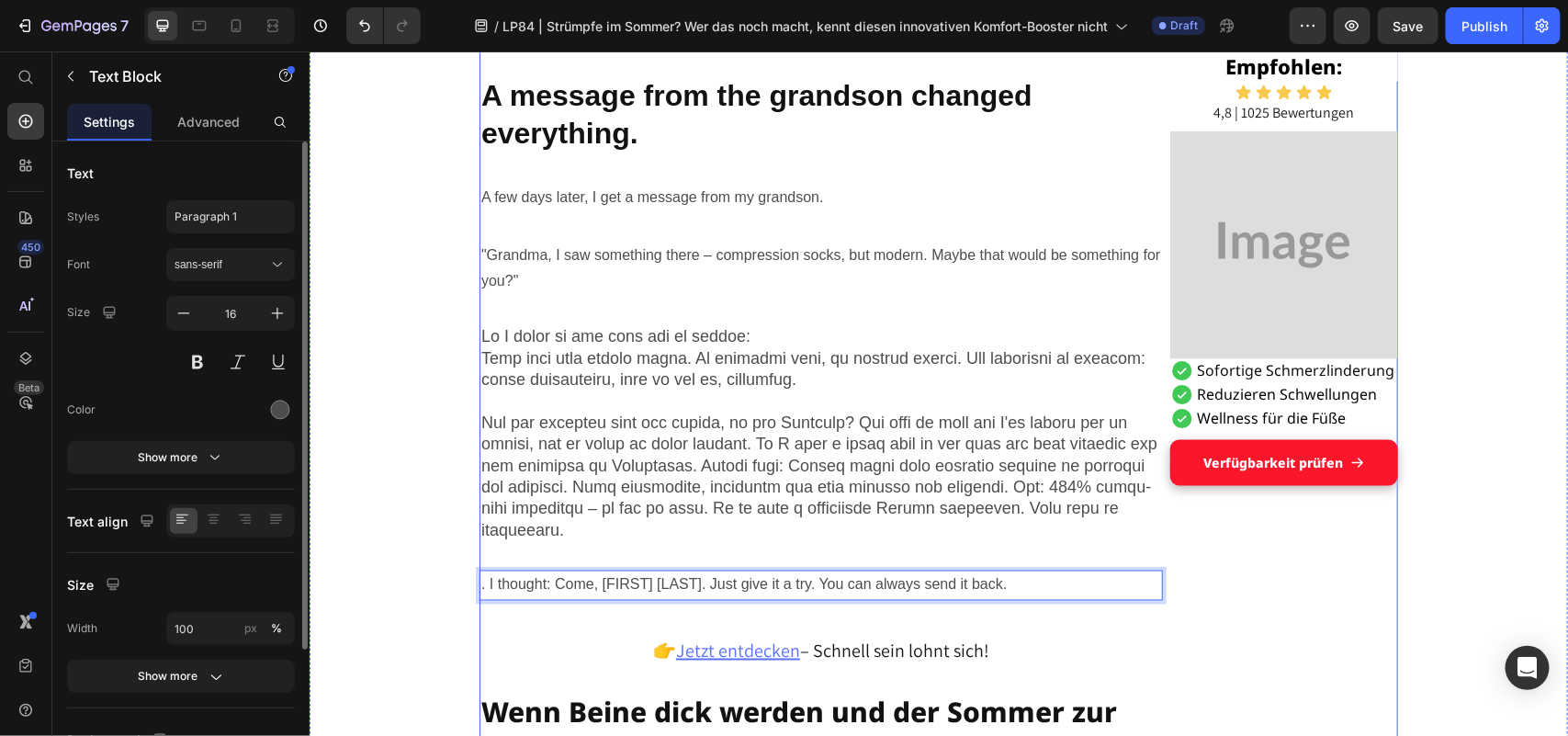 click on "Grandson's tip helped Maria, [AGE], get on her feet: a pair of socks Heading DISPLAY Text Block
Published 2 days ago Item List
by [NAME] Item List
Drop element here Row "These hospital stockings won't come into my house!" Text Block I'm Maria, [AGE], and I've been a housewife all my life. No break, no sitting – always on the move between kitchen, children, garden, neighborhood. I liked that. I needed it, this doing and caring. Text Block But lately... it's getting difficult. The legs hurt. The feet swell. And if I'm honest: I often feel wobbly. I don't like that. It's as if I'm losing a piece of myself. Text Block Image The other day, an acquaintance put me on compression stockings – she was in the hospital for a long time after her hip surgery and said they had done her good. Text Block
I smiled and thought inwardly: "T hese things? Never. I don't want to look like someone who is already giving up." Text Block                Title Line Heading   ." at bounding box center [820, 3785] 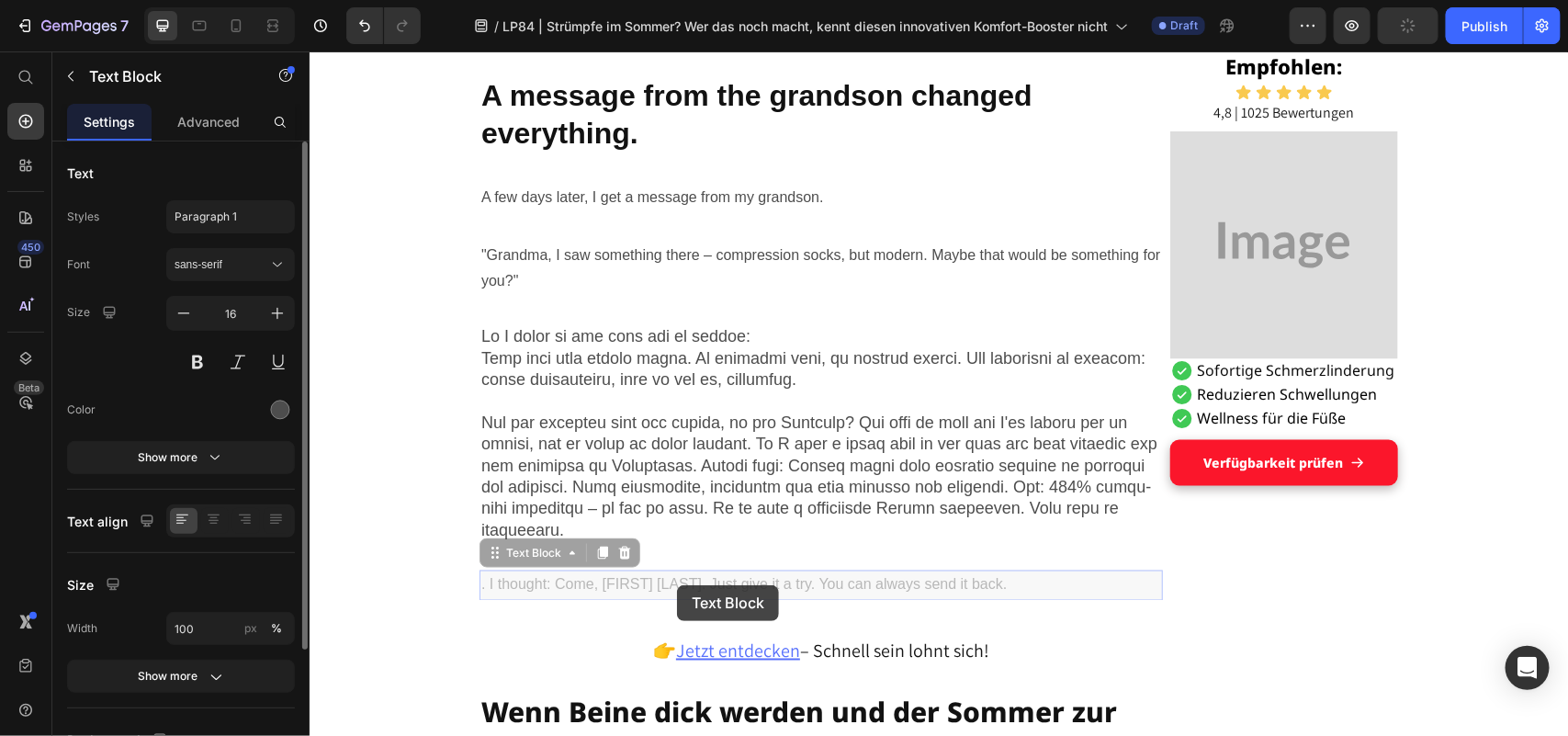 drag, startPoint x: 548, startPoint y: 581, endPoint x: 545, endPoint y: 602, distance: 21.213203 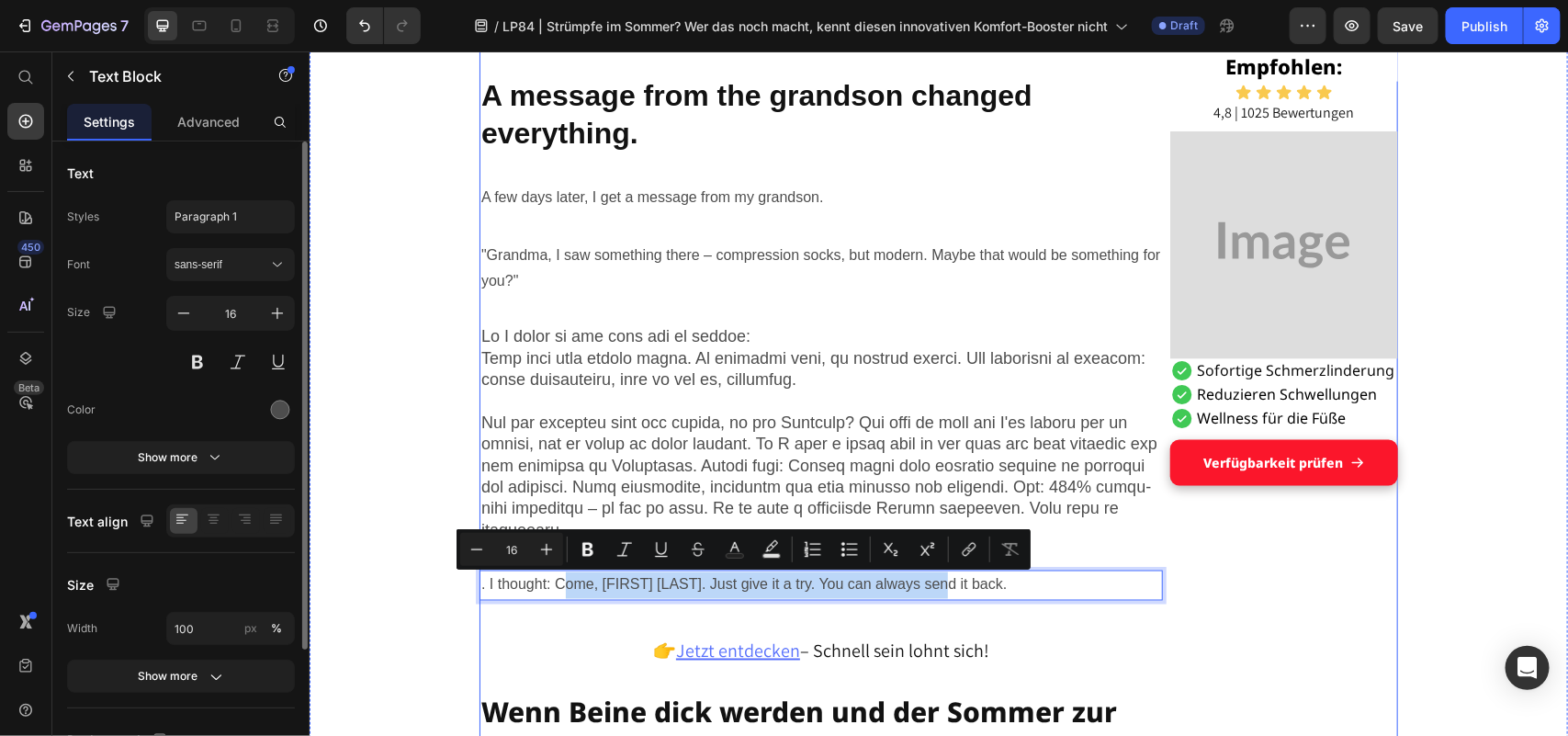 drag, startPoint x: 551, startPoint y: 579, endPoint x: 938, endPoint y: 558, distance: 387.5693 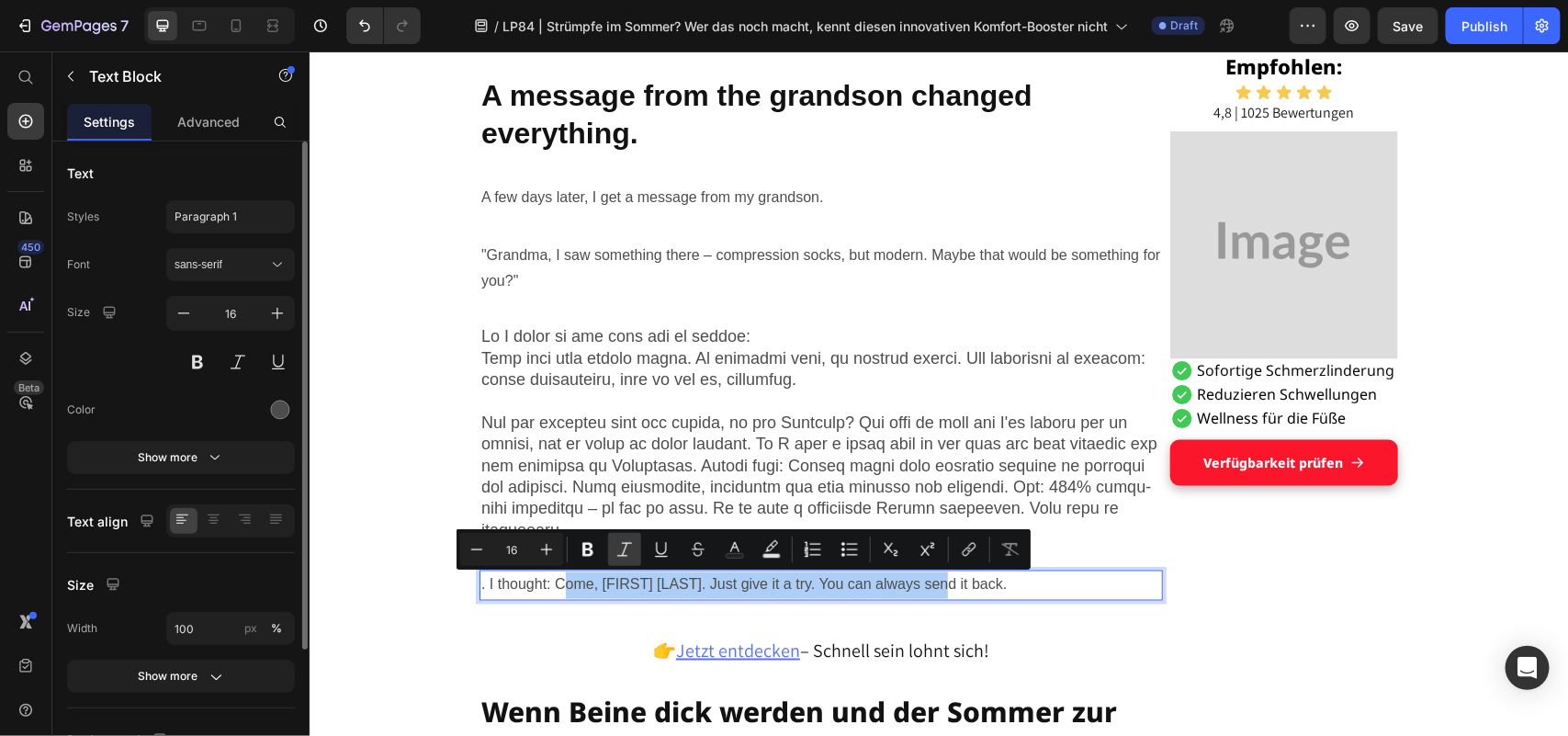 click 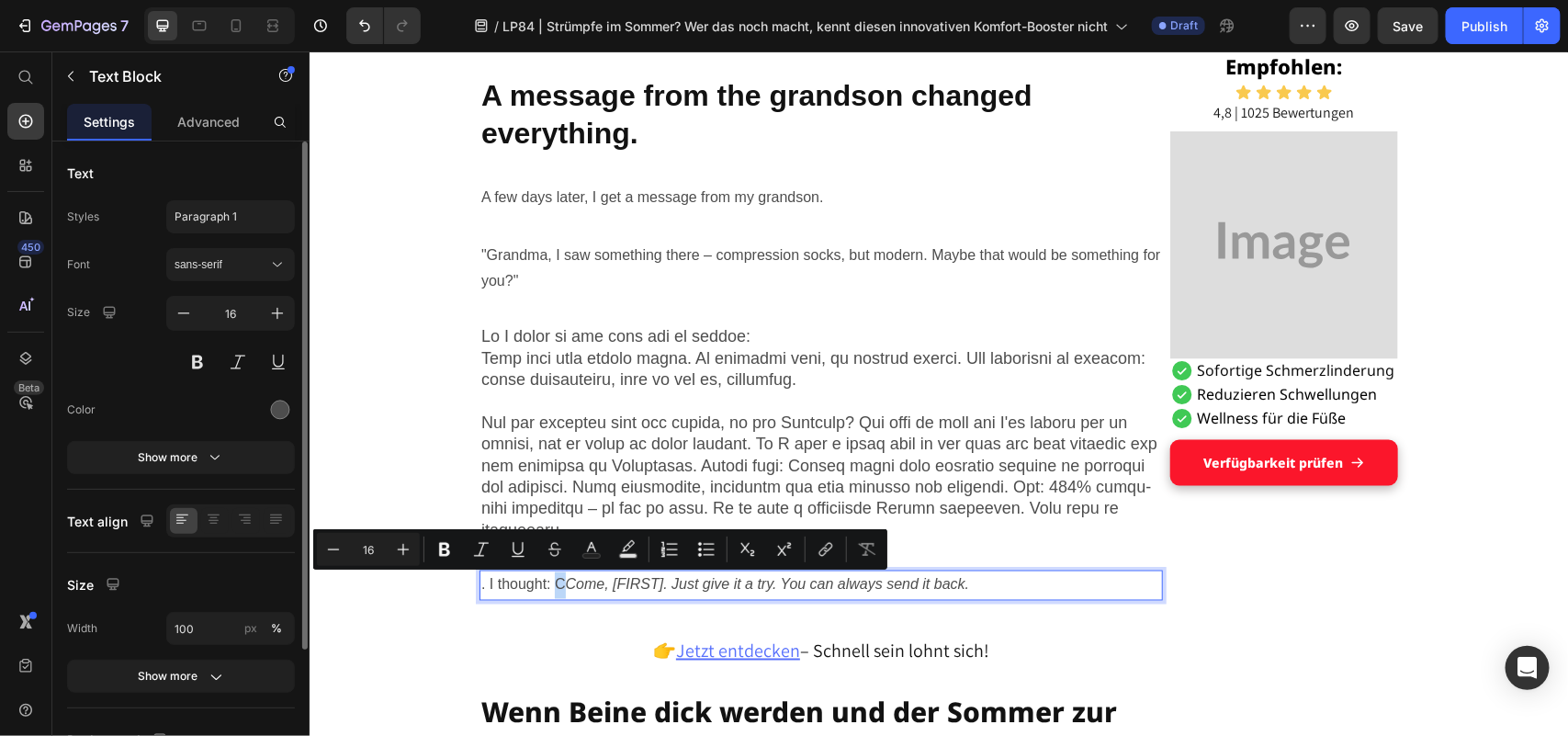 drag, startPoint x: 545, startPoint y: 584, endPoint x: 558, endPoint y: 584, distance: 13 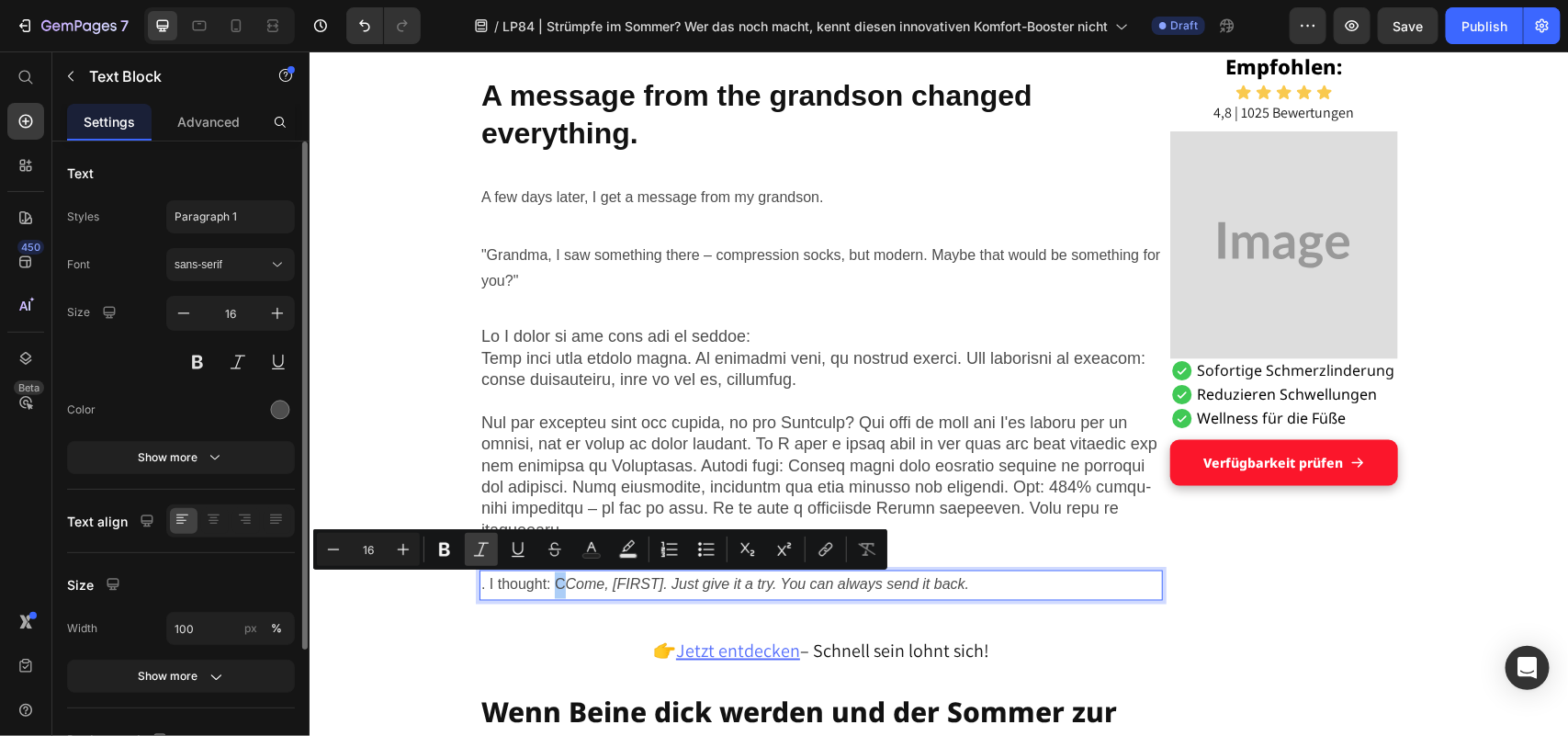 click 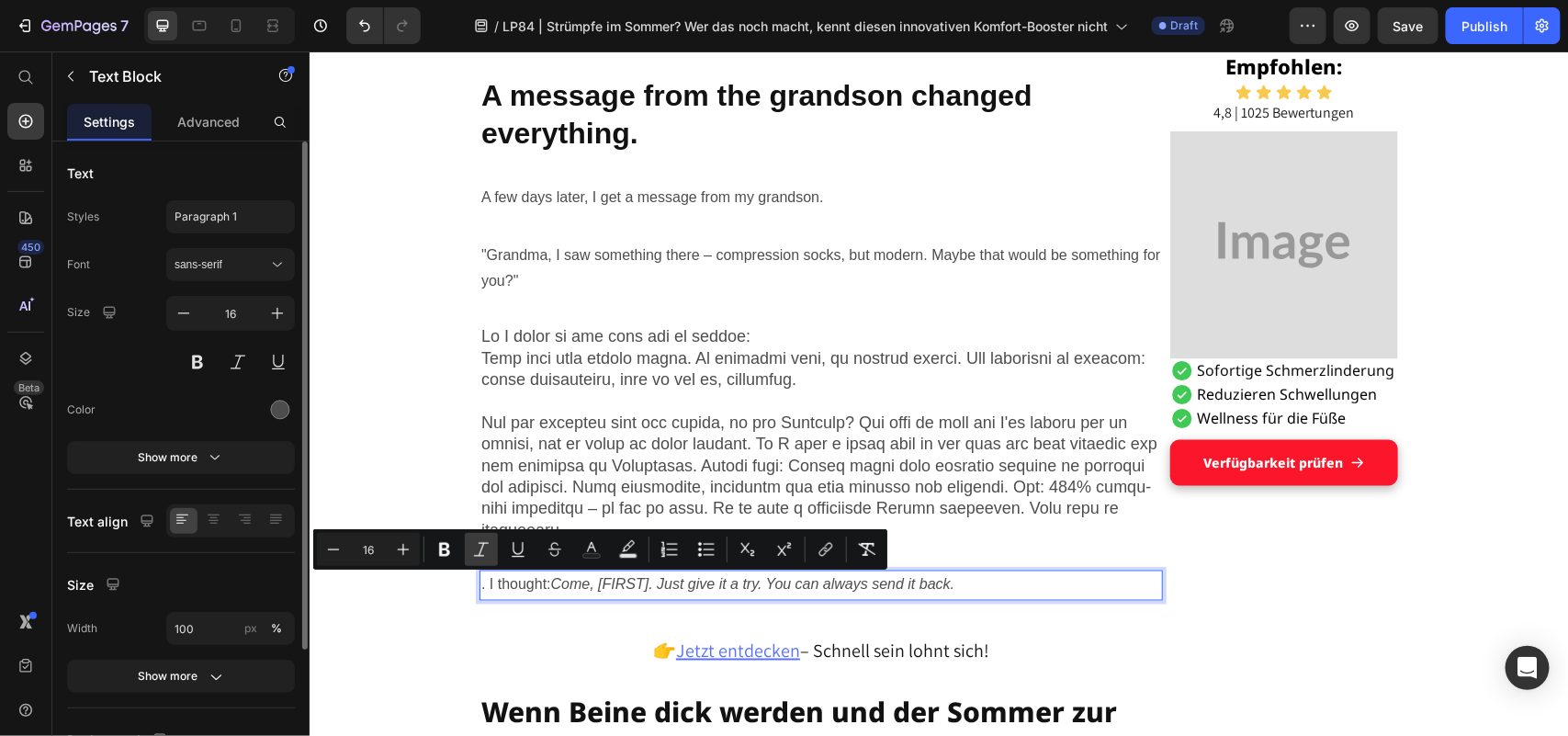 click 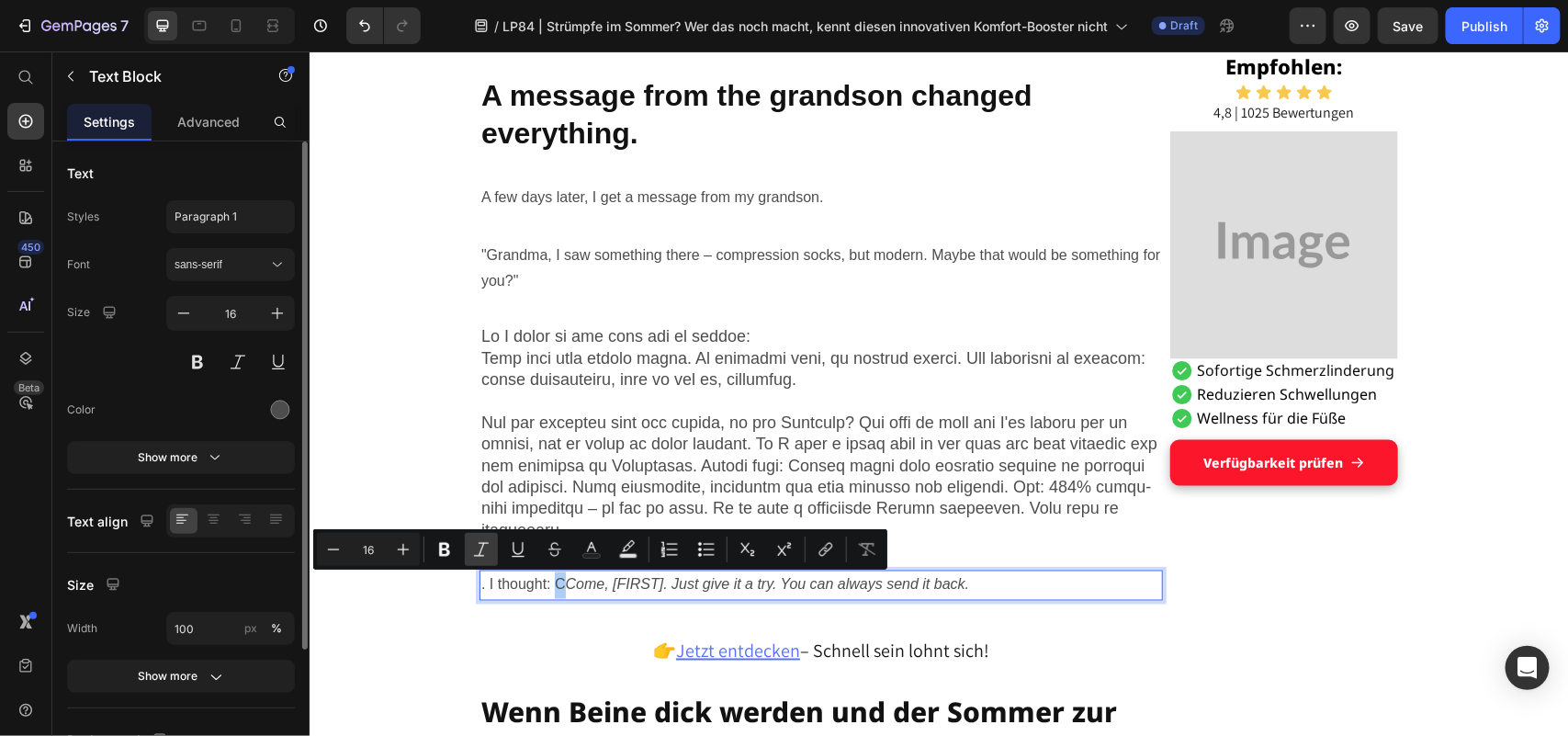 click 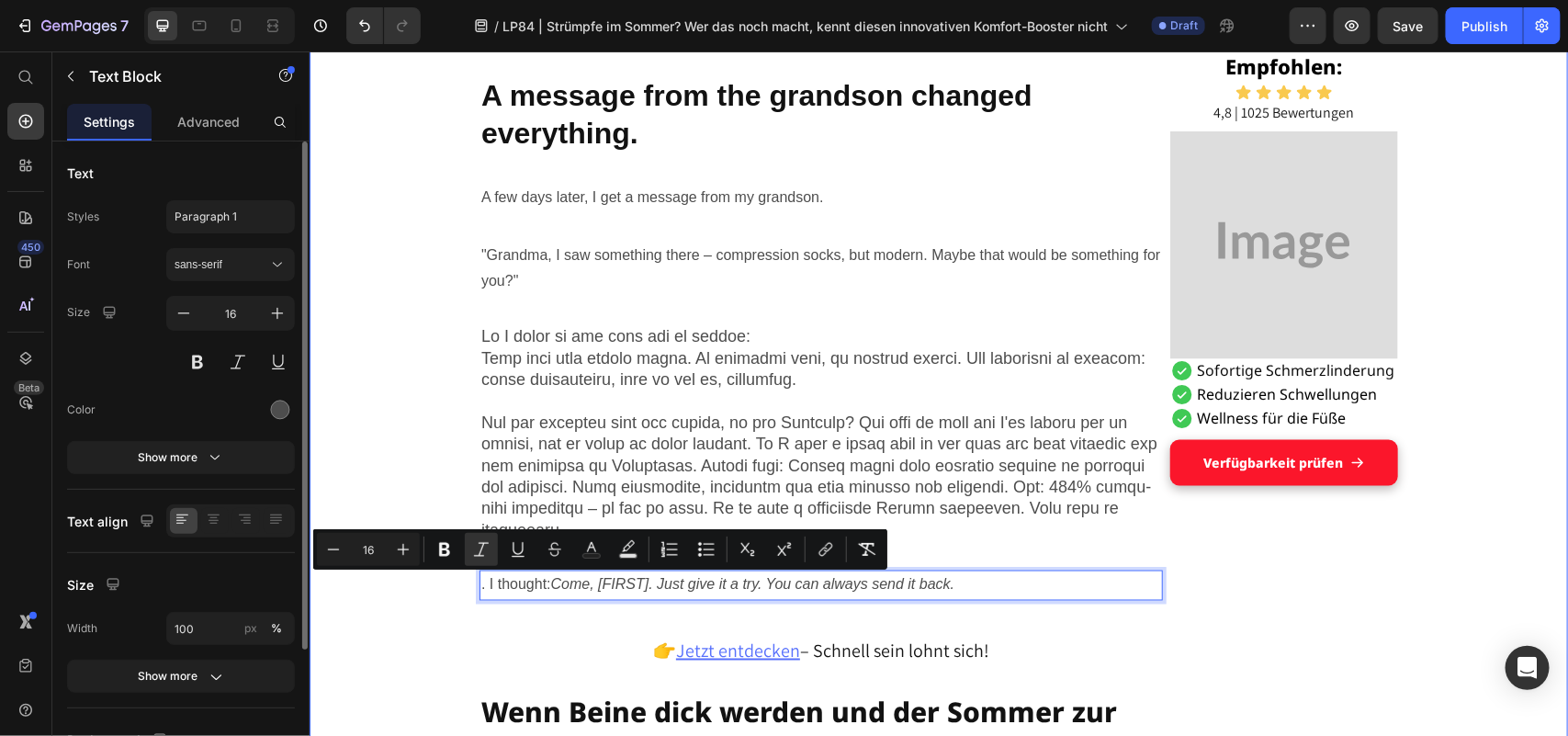 click on "Grandson's tip helped Maria, [AGE], get on her feet: a pair of socks Heading Display Text Block
Published 2 days ago Item List
by [NAME] Item List
Drop element here Row "These hospital stockings won't come into my house!" Text Block I'm Maria, [AGE], and I've been a housewife all my life. No break, no sitting – always on the move between kitchen, children, garden, neighborhood. I liked that. I needed it, this doing and caring. Text Block But lately... it's getting difficult. The legs hurt. The feet swell. And if I'm honest: I often feel wobbly. I don't like that. It's as if I'm losing a piece of myself. Text Block Image The other day, an acquaintance put me on compression stockings – she was in the hospital for a long time after her hip surgery and said they had done her good. Text Block  I smiled and thought inwardly: "T hese things? Never. I don't want to look like someone who is already giving up." Text Block                Title Line Heading   0" at bounding box center (938, 3785) 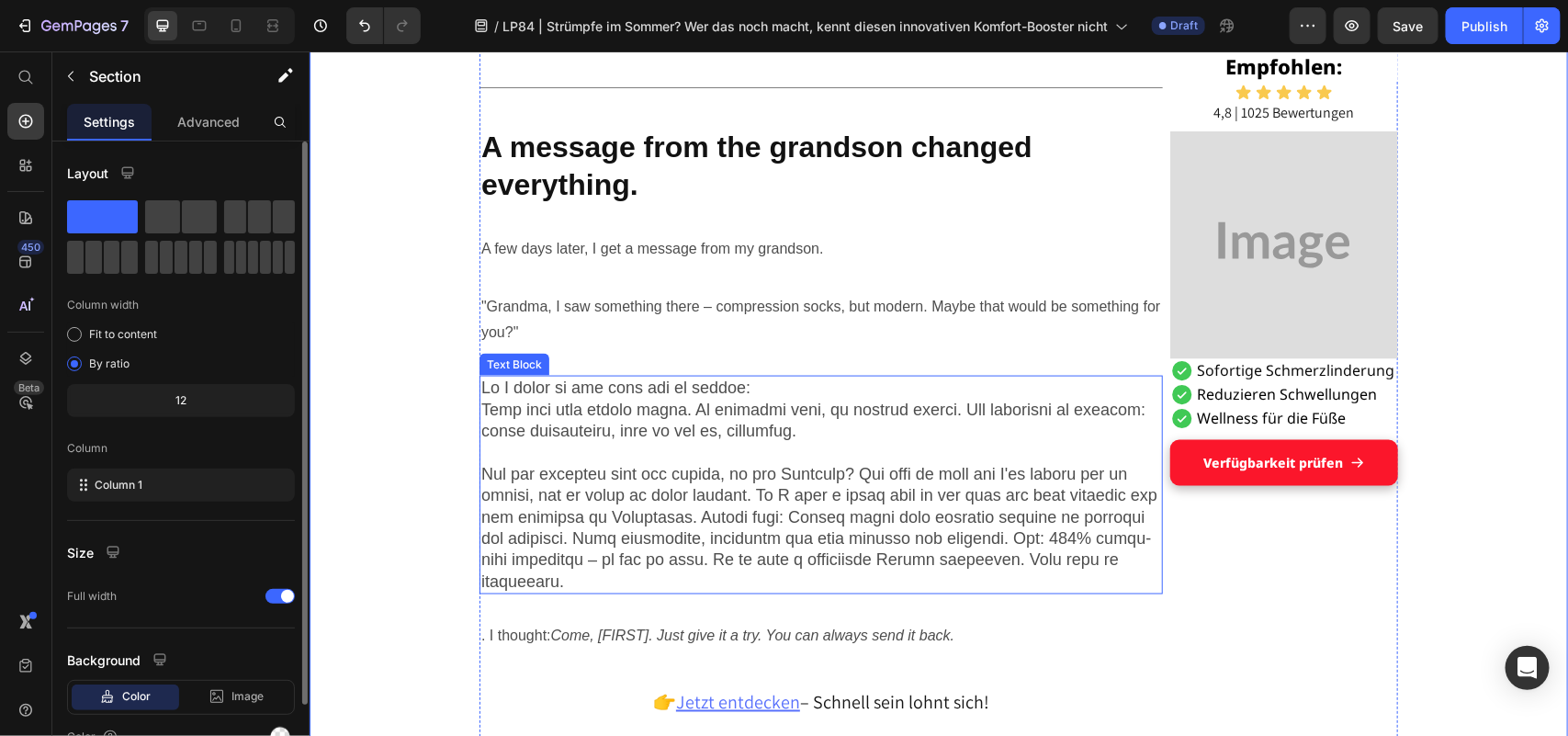 scroll, scrollTop: 995, scrollLeft: 0, axis: vertical 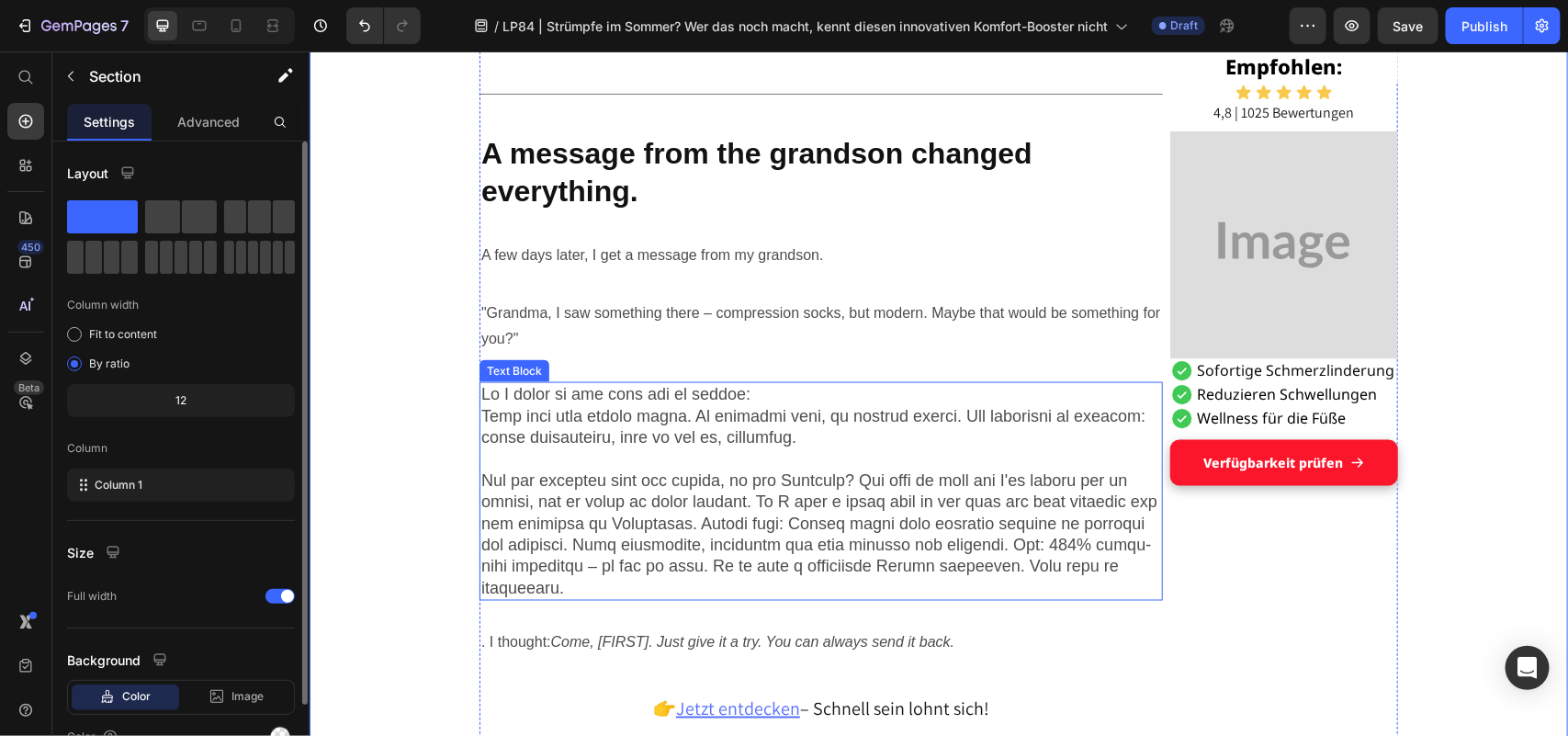 click at bounding box center [820, 491] 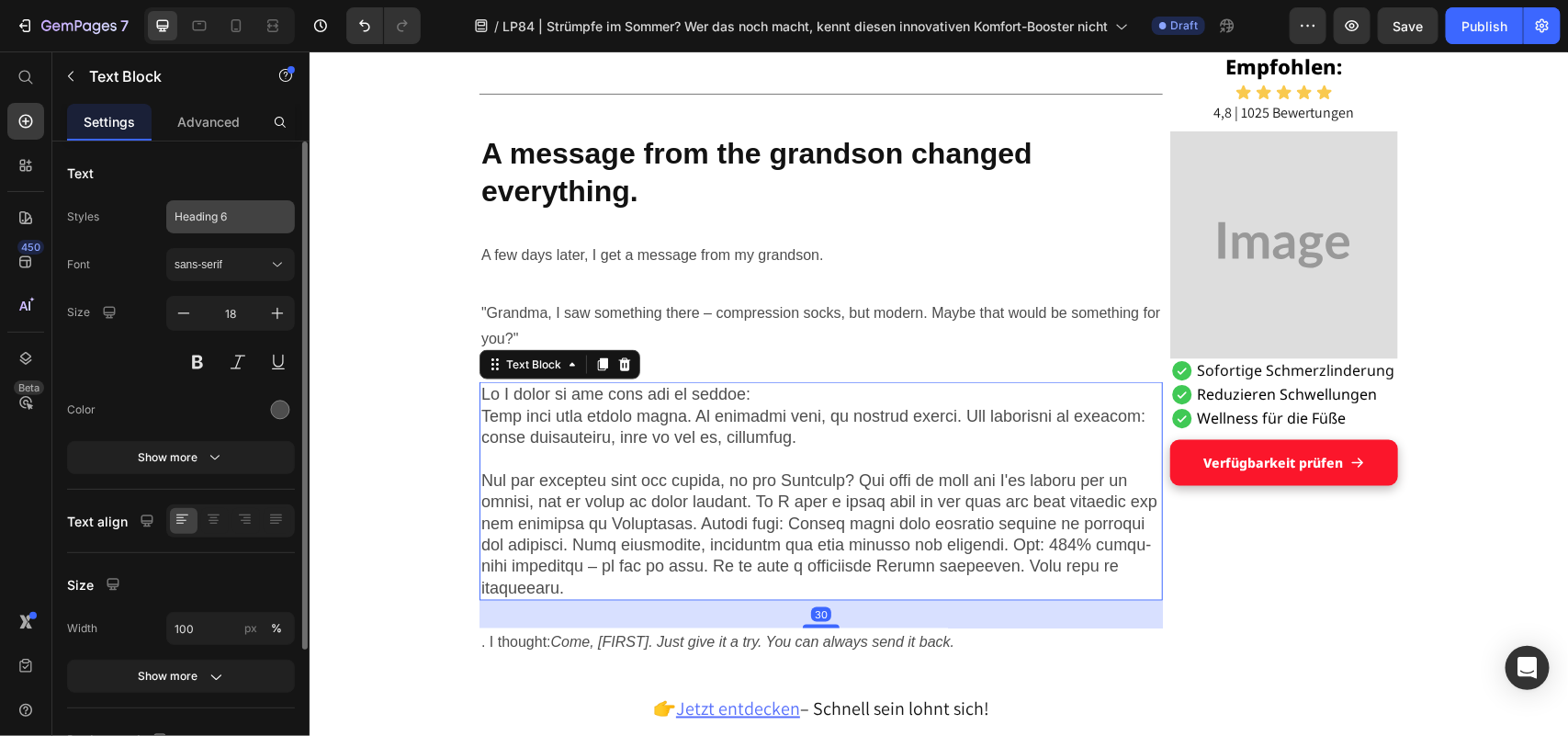 click on "Heading 6" at bounding box center (231, 217) 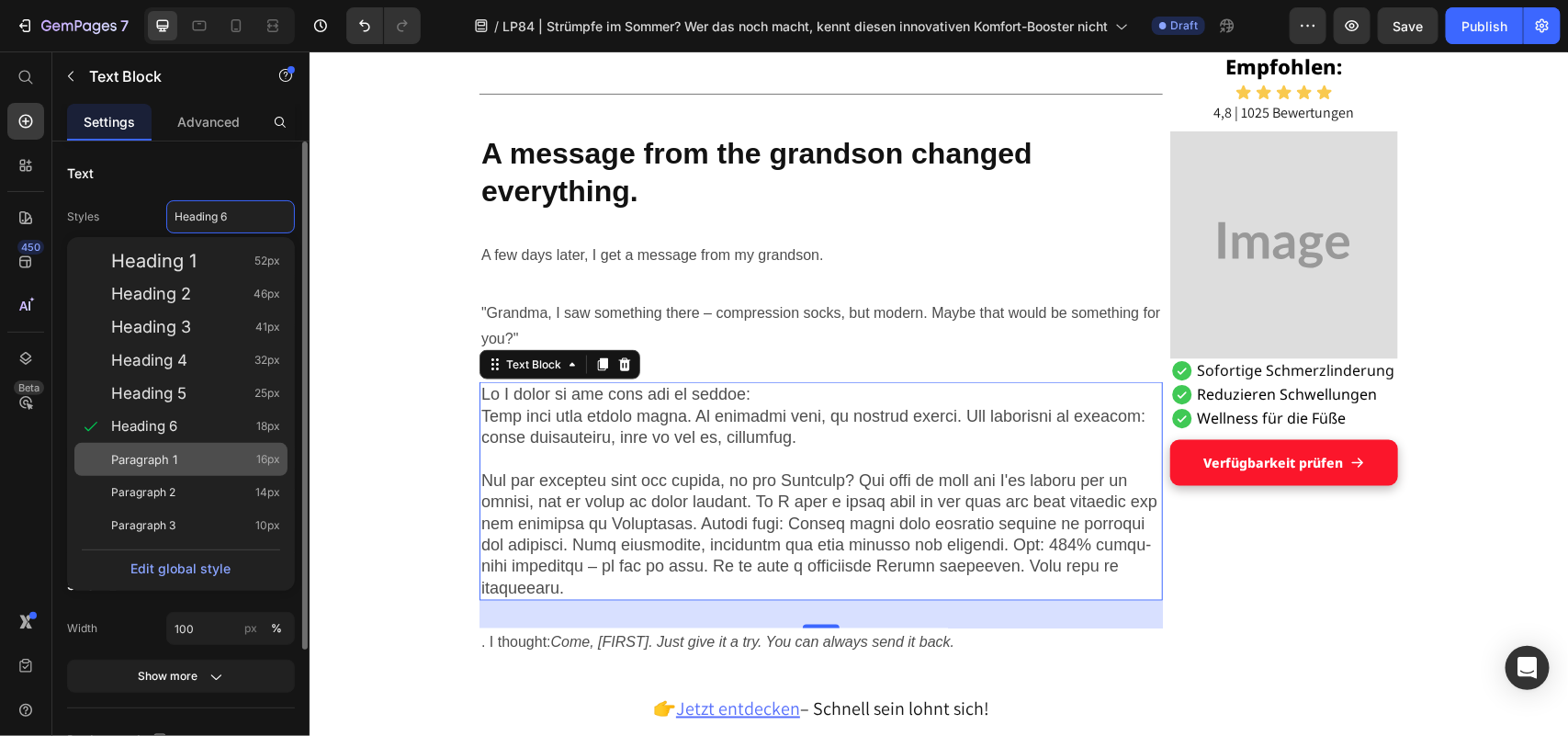 click on "Paragraph 1 16px" at bounding box center [196, 459] 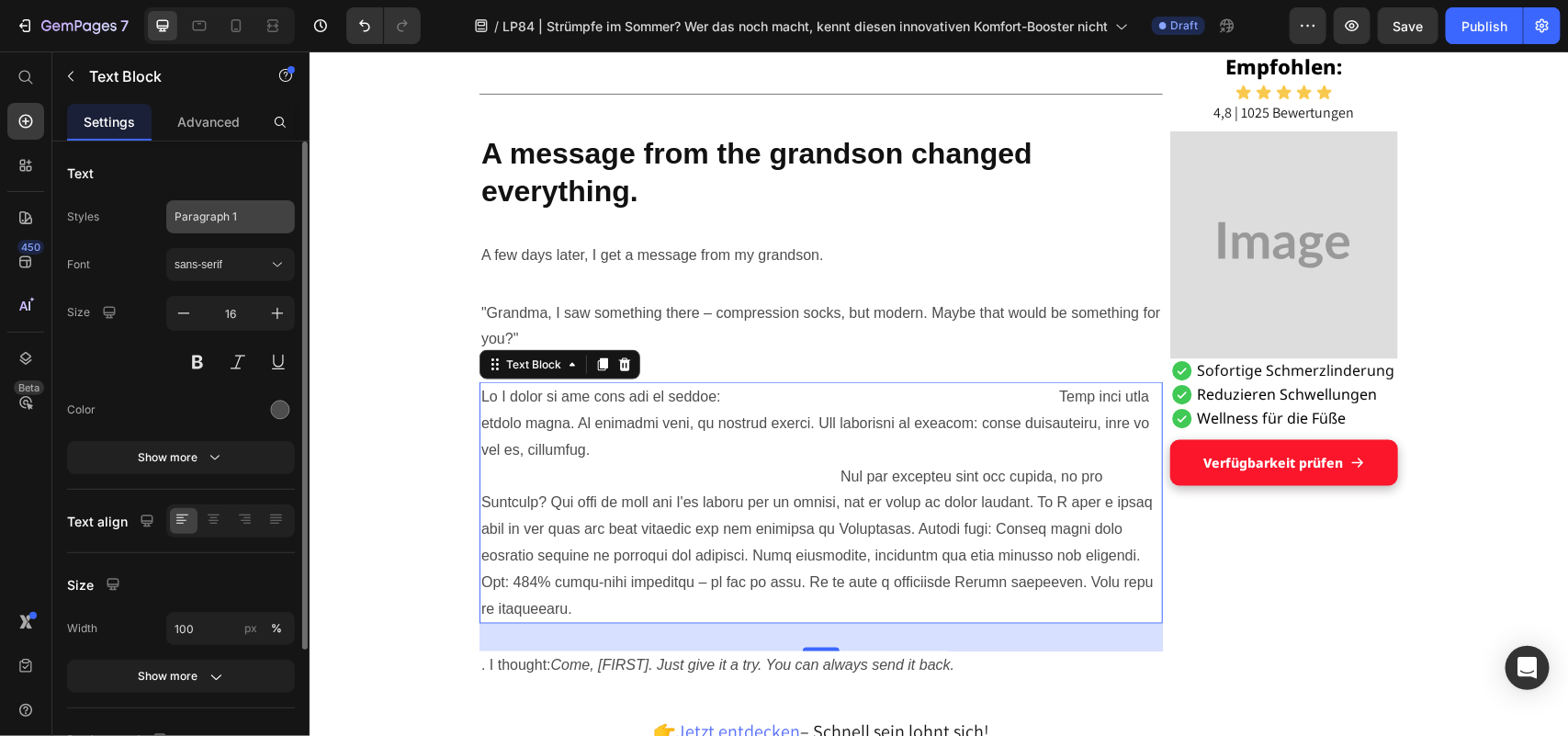 click on "Paragraph 1" at bounding box center [220, 217] 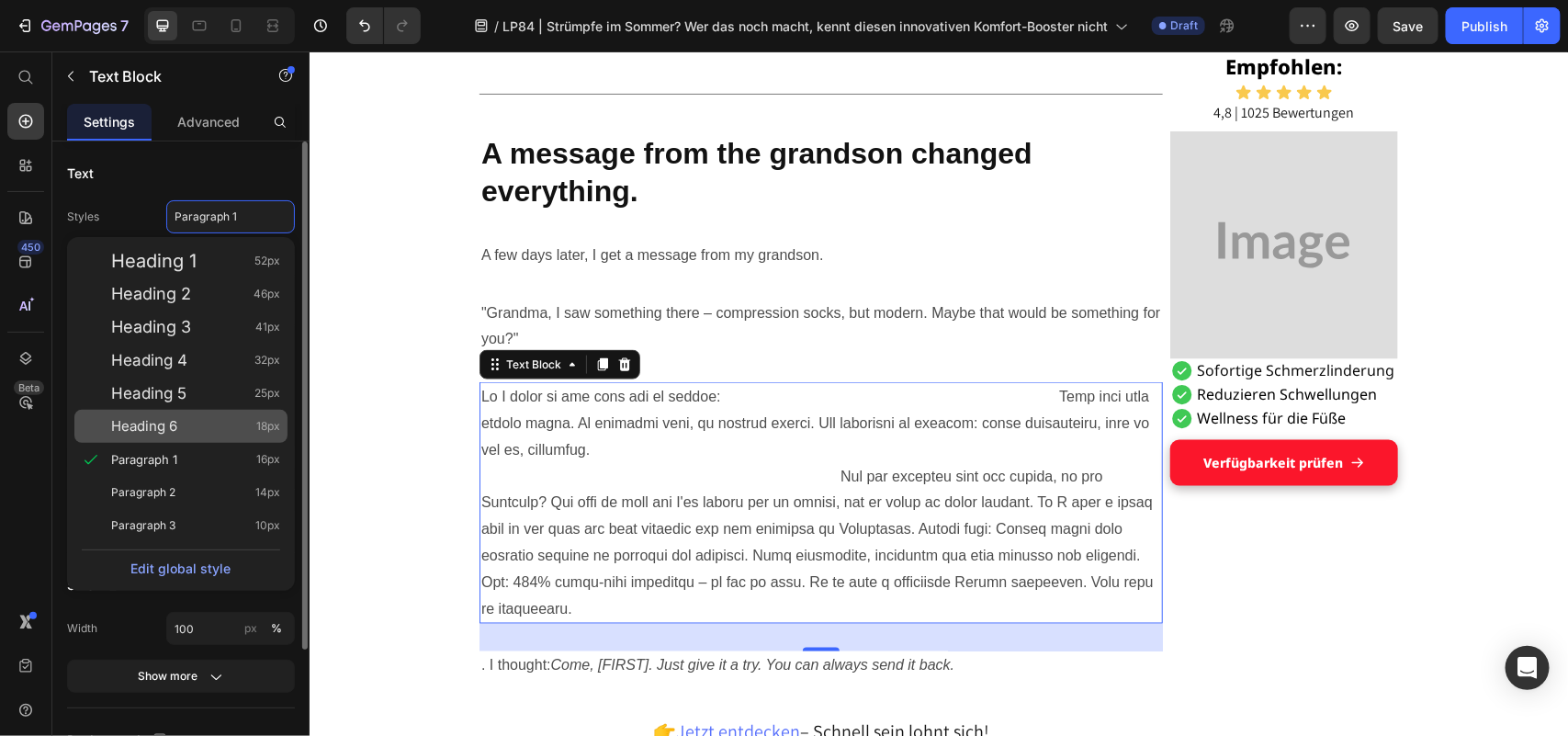 click on "Heading 6 18px" at bounding box center [196, 426] 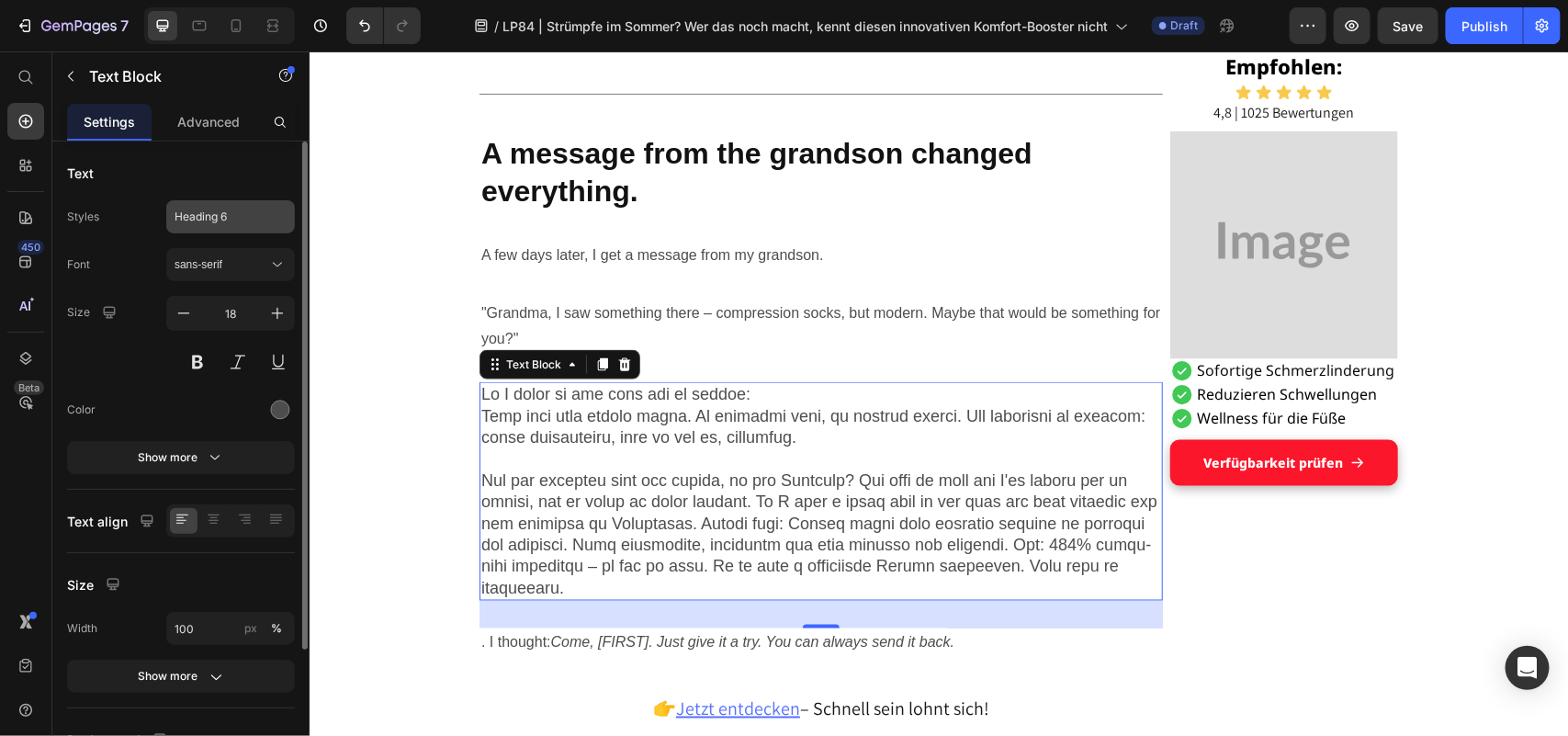 click on "Heading 6" at bounding box center [220, 217] 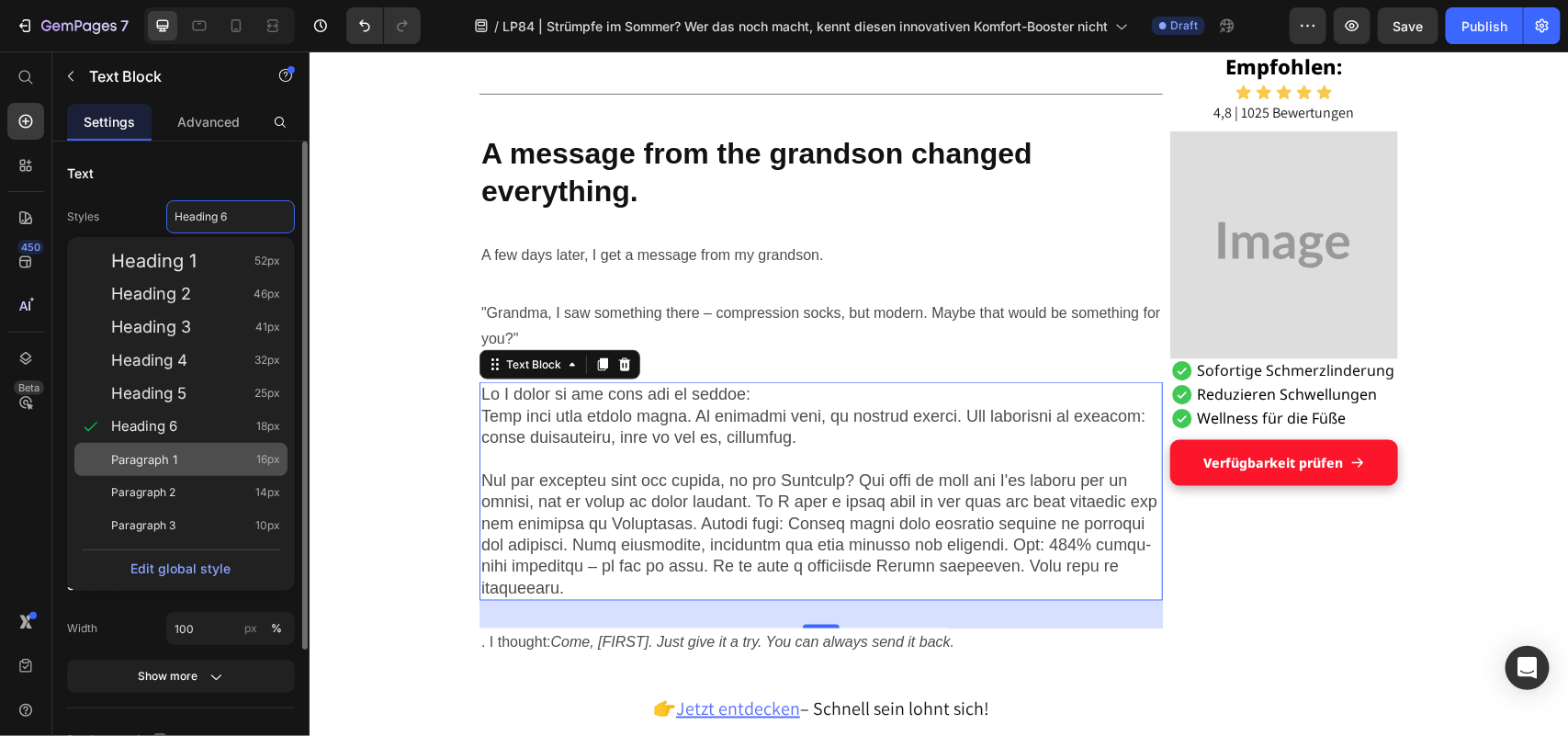 click on "Paragraph 1 16px" at bounding box center [196, 459] 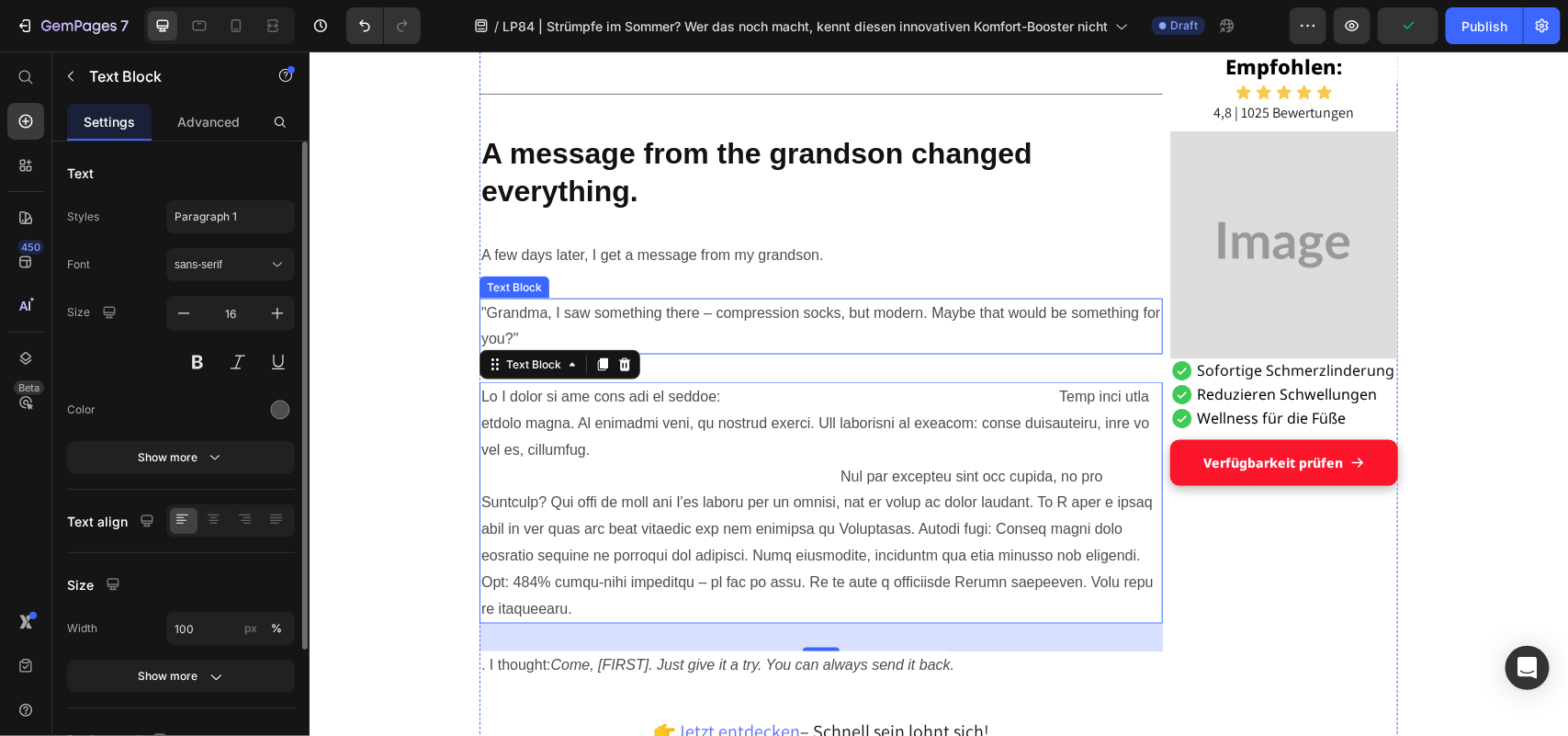 click on ""Grandma, I saw something there – compression socks, but modern. Maybe that would be something for you?"" at bounding box center (820, 326) 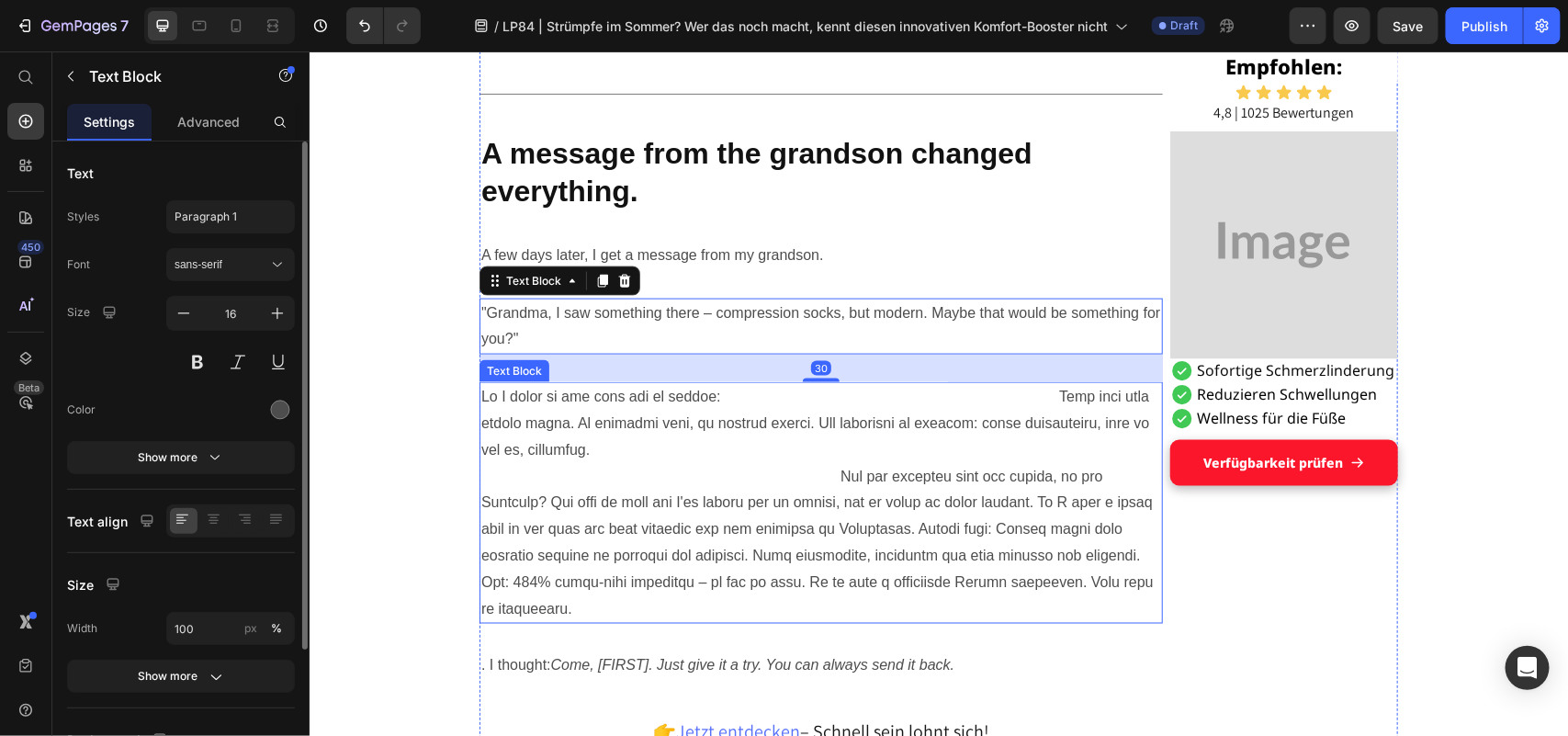click at bounding box center (820, 502) 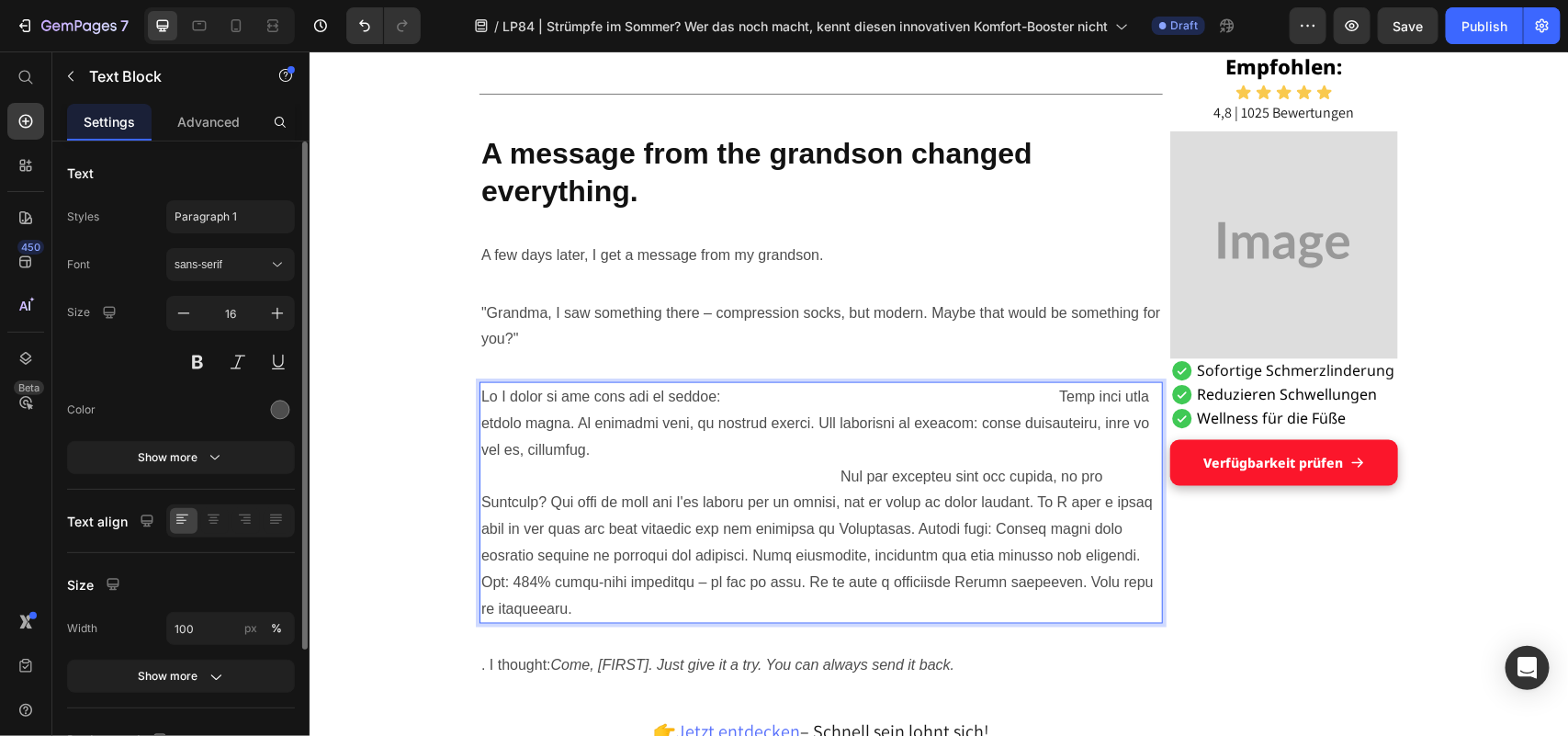 click at bounding box center [820, 502] 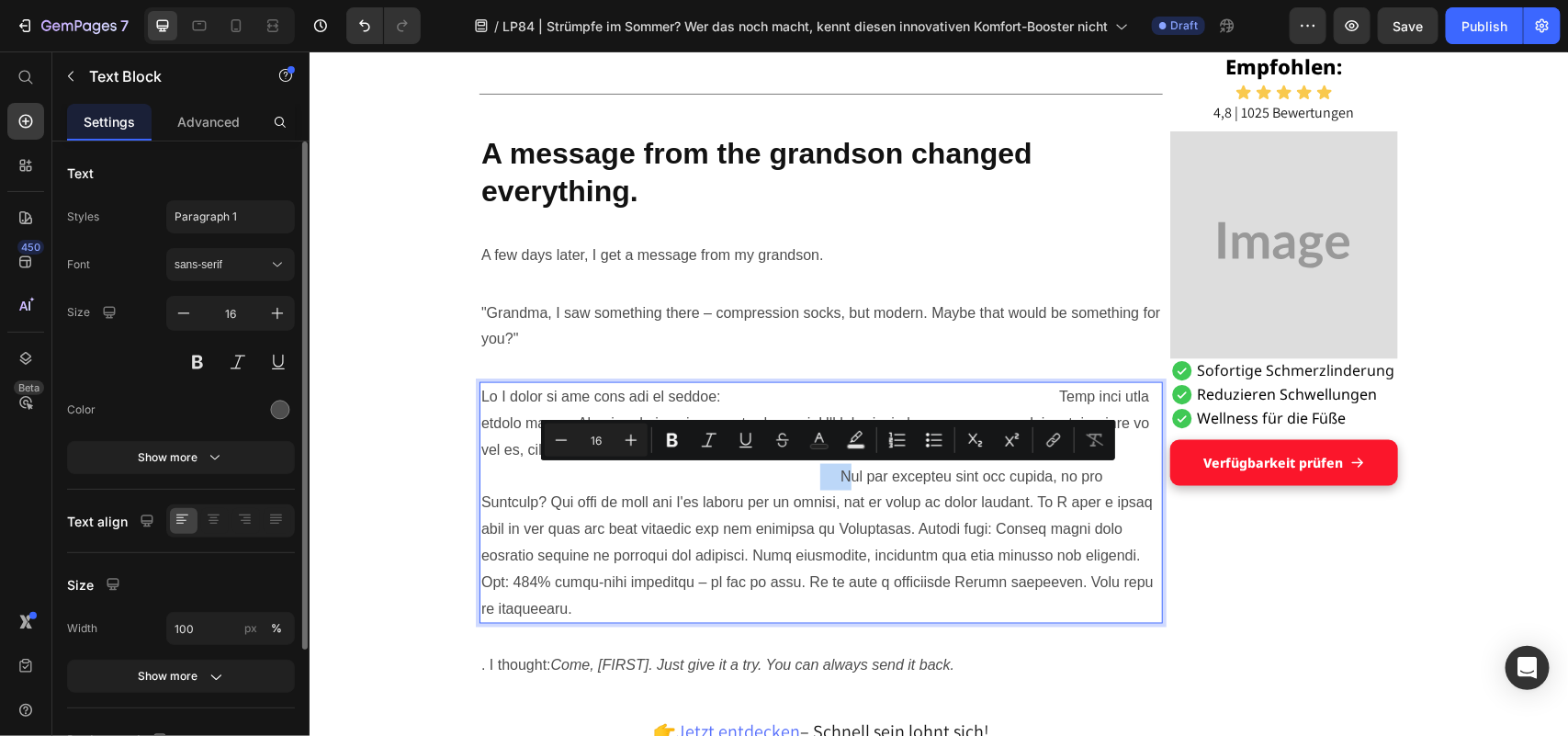 click at bounding box center (820, 502) 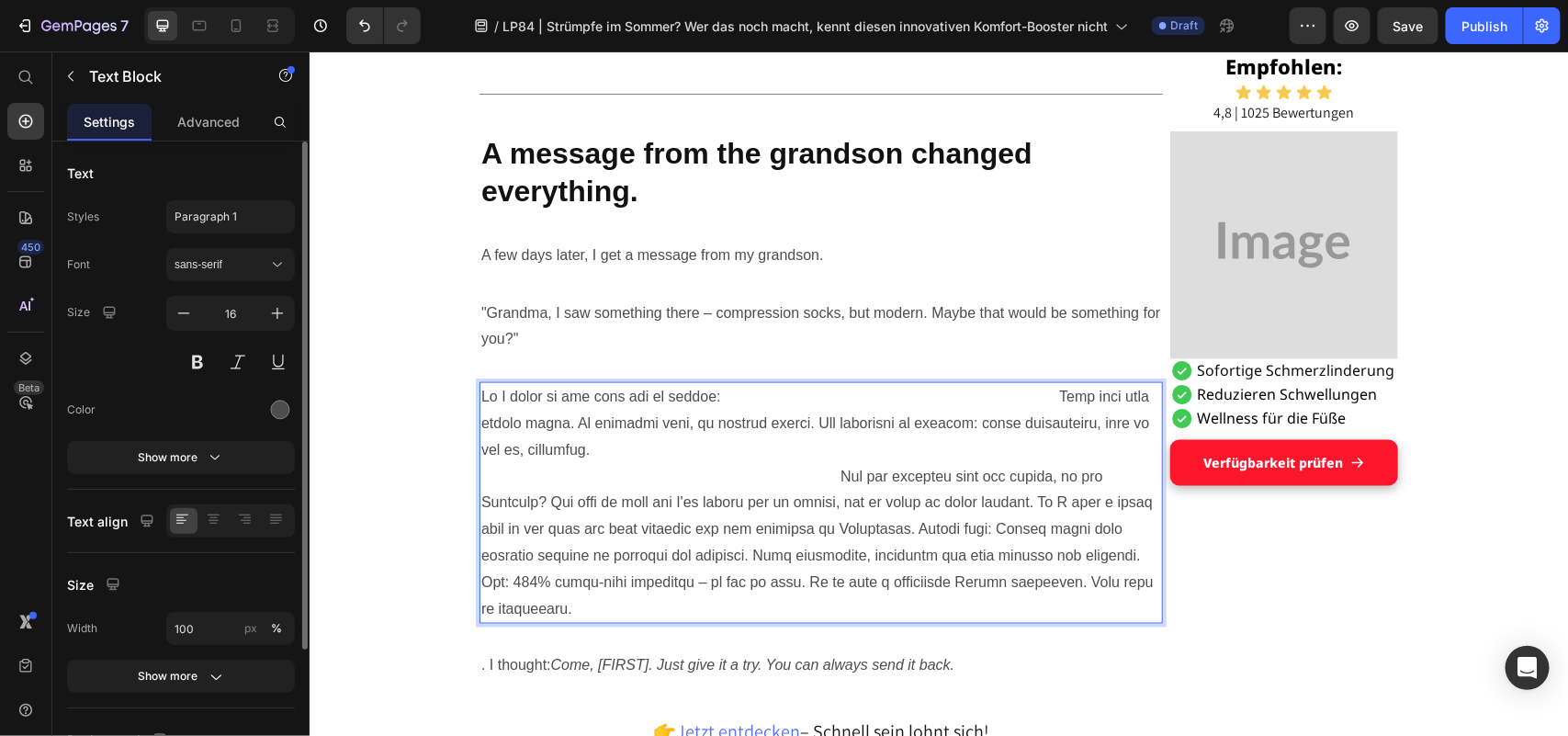 click at bounding box center (820, 502) 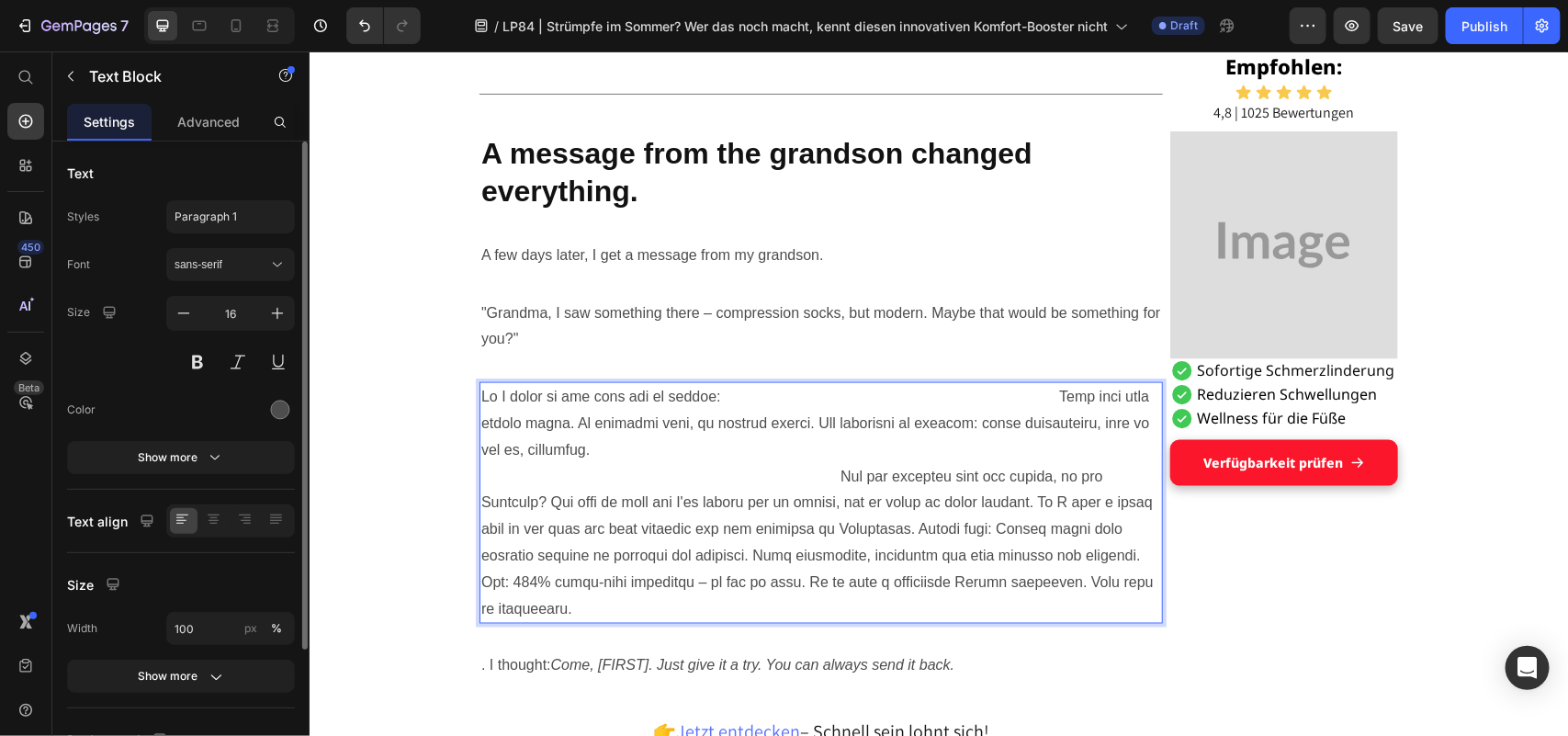 click at bounding box center [820, 502] 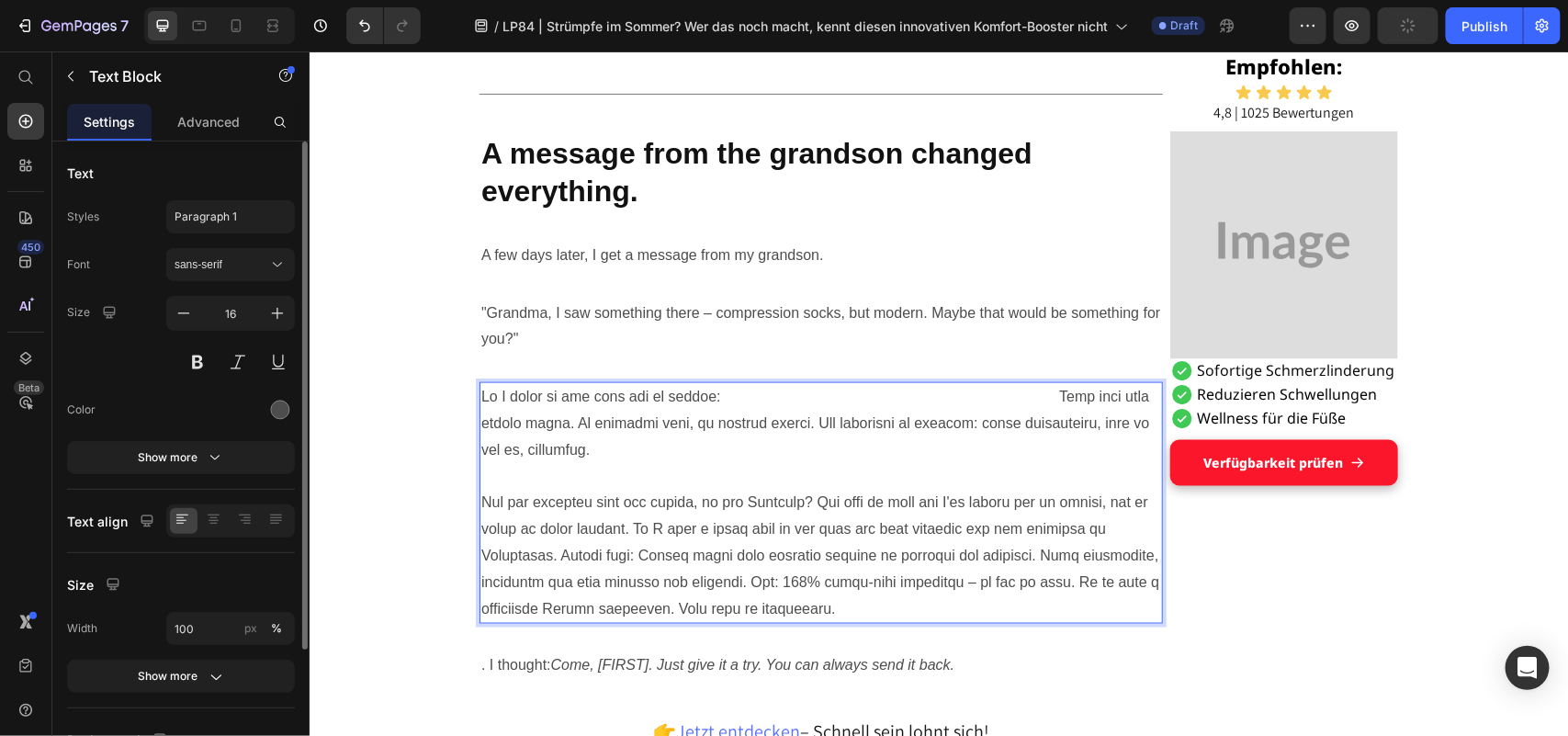 click at bounding box center (820, 502) 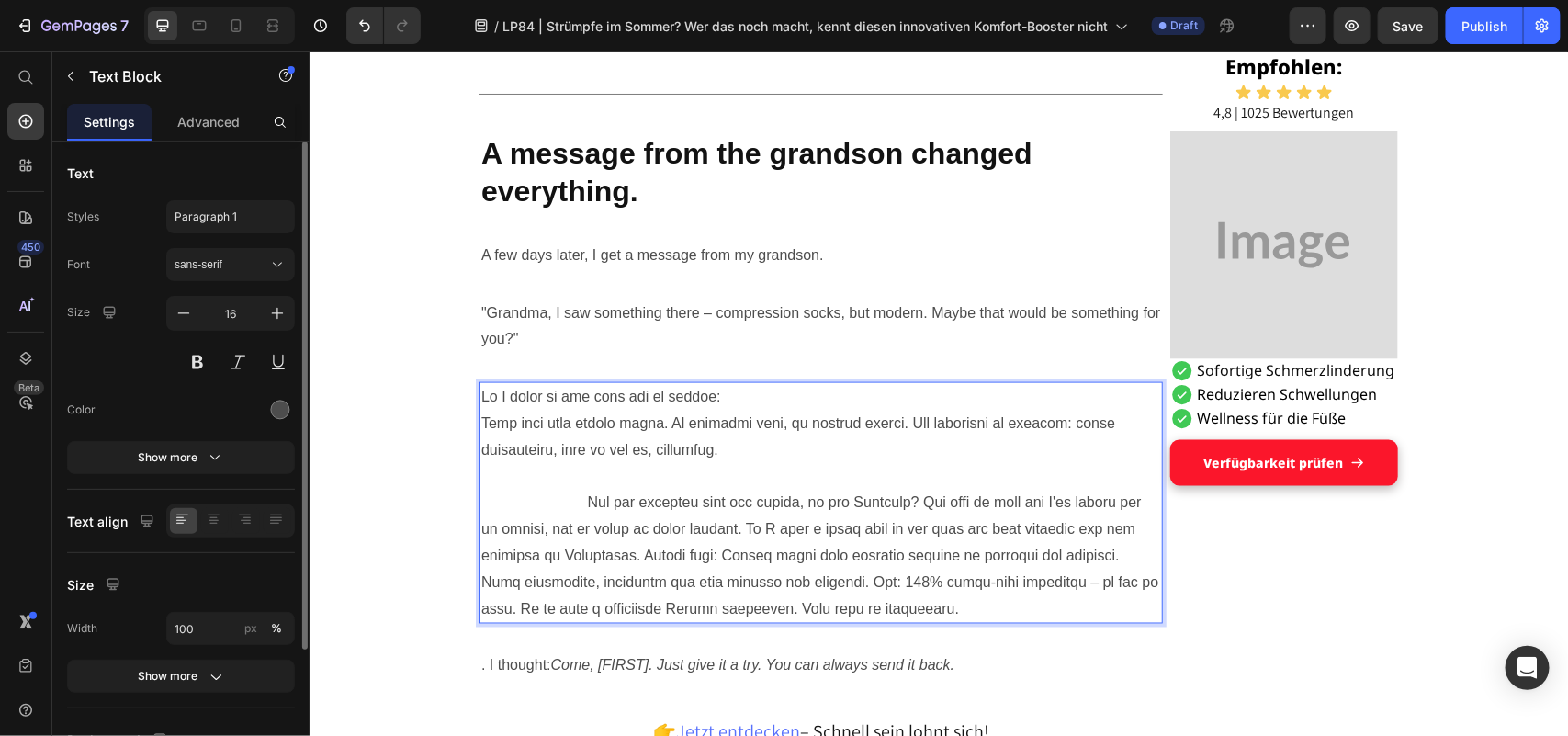 click at bounding box center [820, 502] 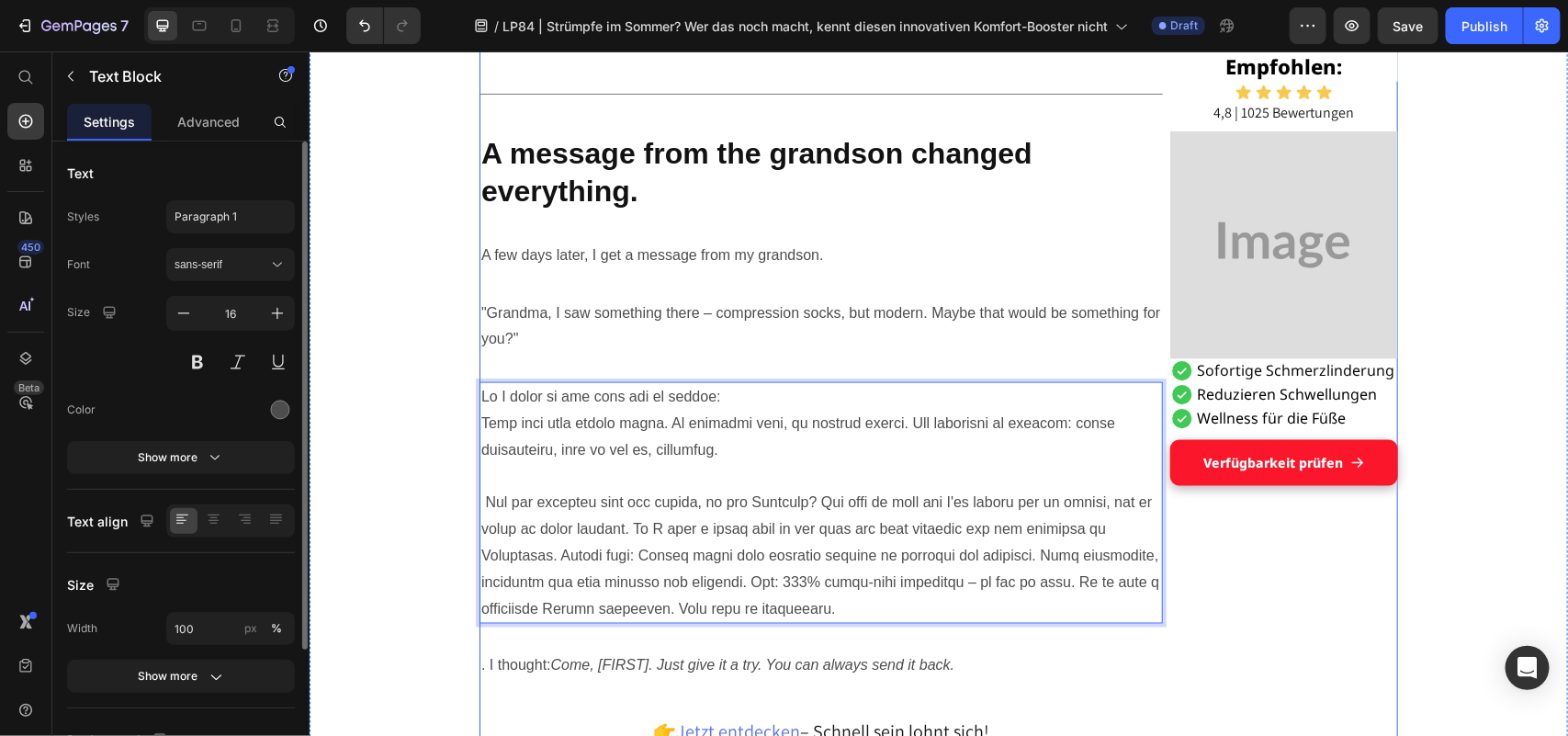 click on "Empfohlen: Heading Icon Icon Icon Icon Icon Icon List 4,8 | 1025 Bewertungen Text Block Image Sofortige Schmerzlinderung Reduzieren Schwellungen Wellness für die Füße Item List
Verfügbarkeit prüfen Button Row Row" at bounding box center [1283, 3855] 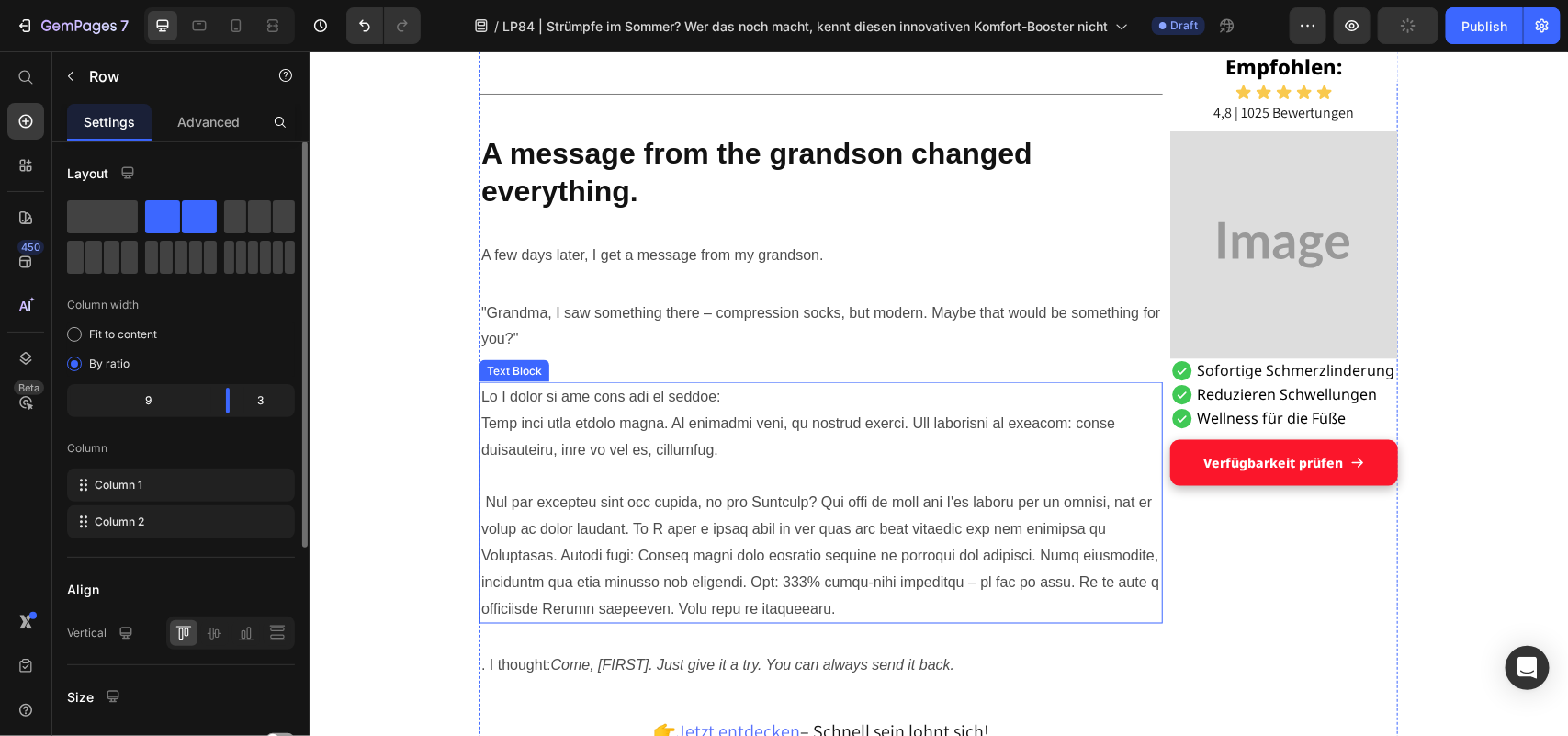 click at bounding box center [820, 502] 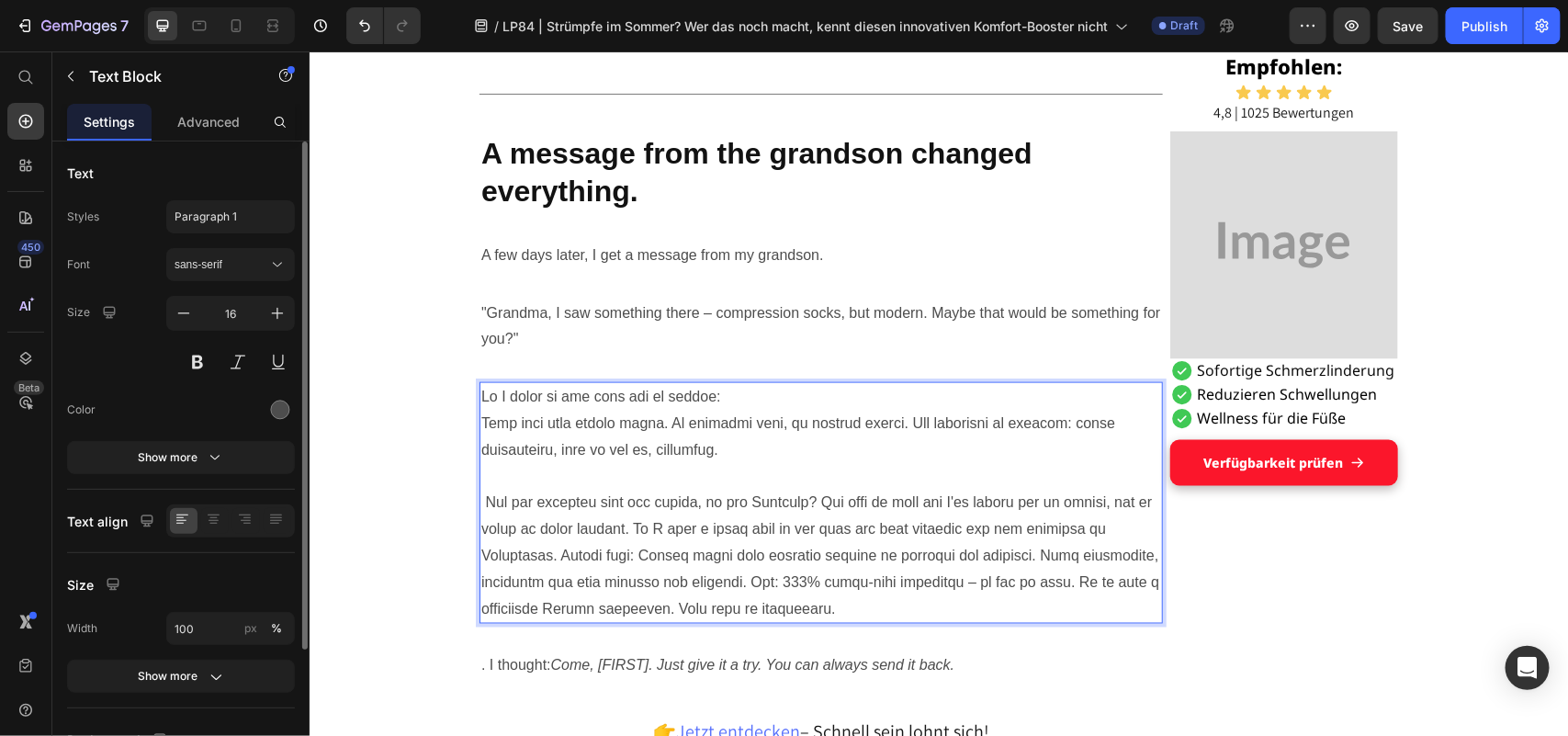 click at bounding box center (820, 502) 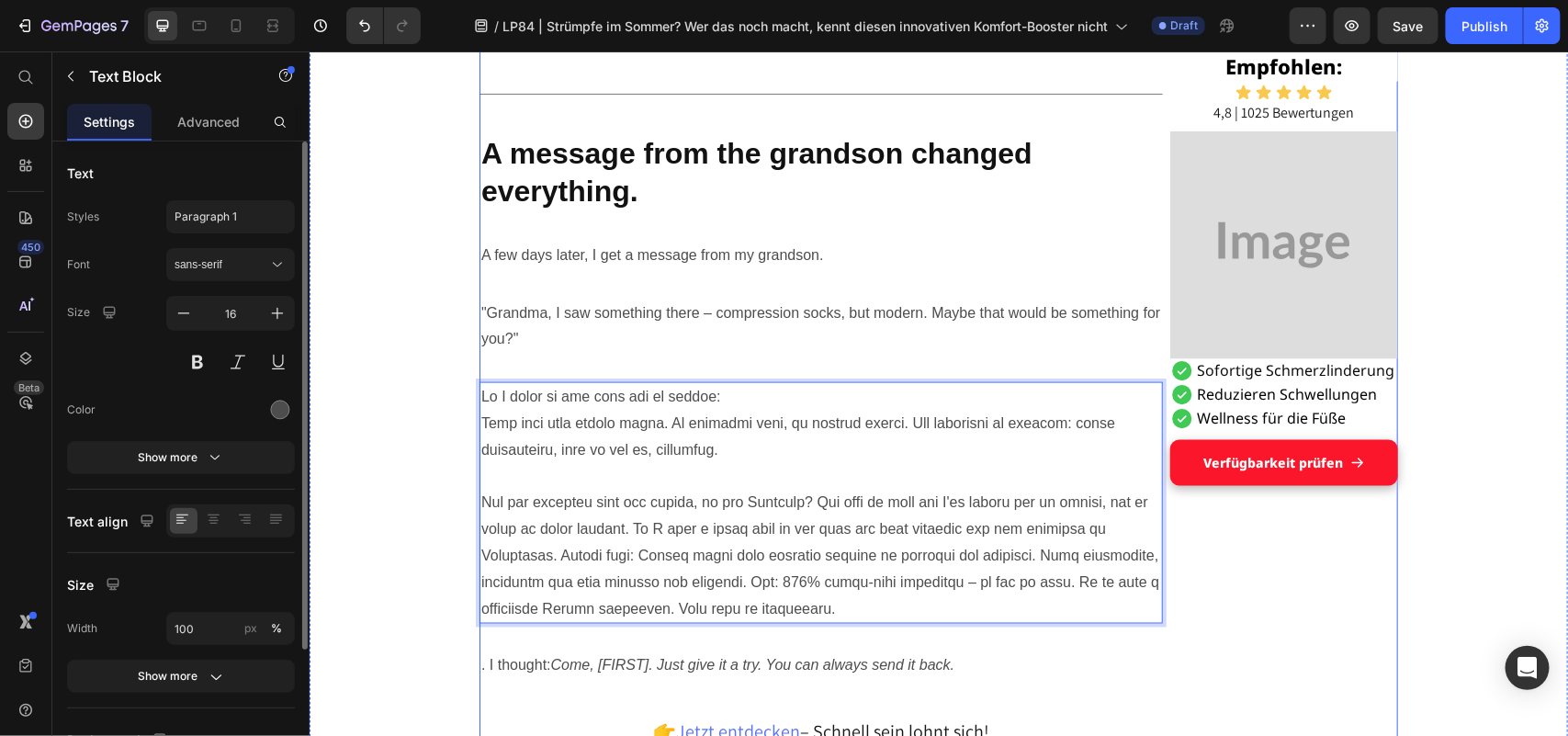 click on "Empfohlen: Heading Icon Icon Icon Icon Icon Icon List 4,8 | 1025 Bewertungen Text Block Image Sofortige Schmerzlinderung Reduzieren Schwellungen Wellness für die Füße Item List
Verfügbarkeit prüfen Button Row Row" at bounding box center [1283, 3855] 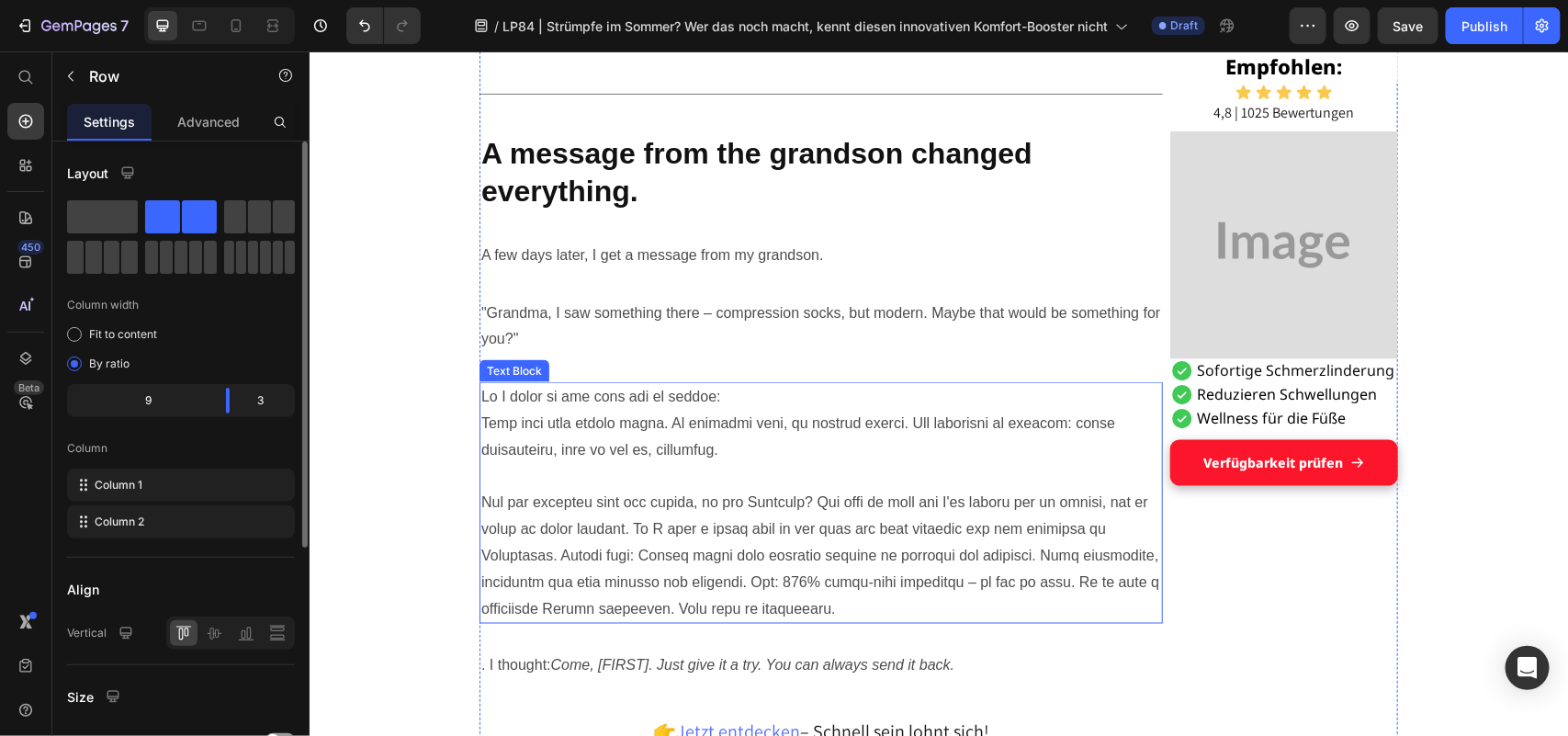 click at bounding box center [820, 502] 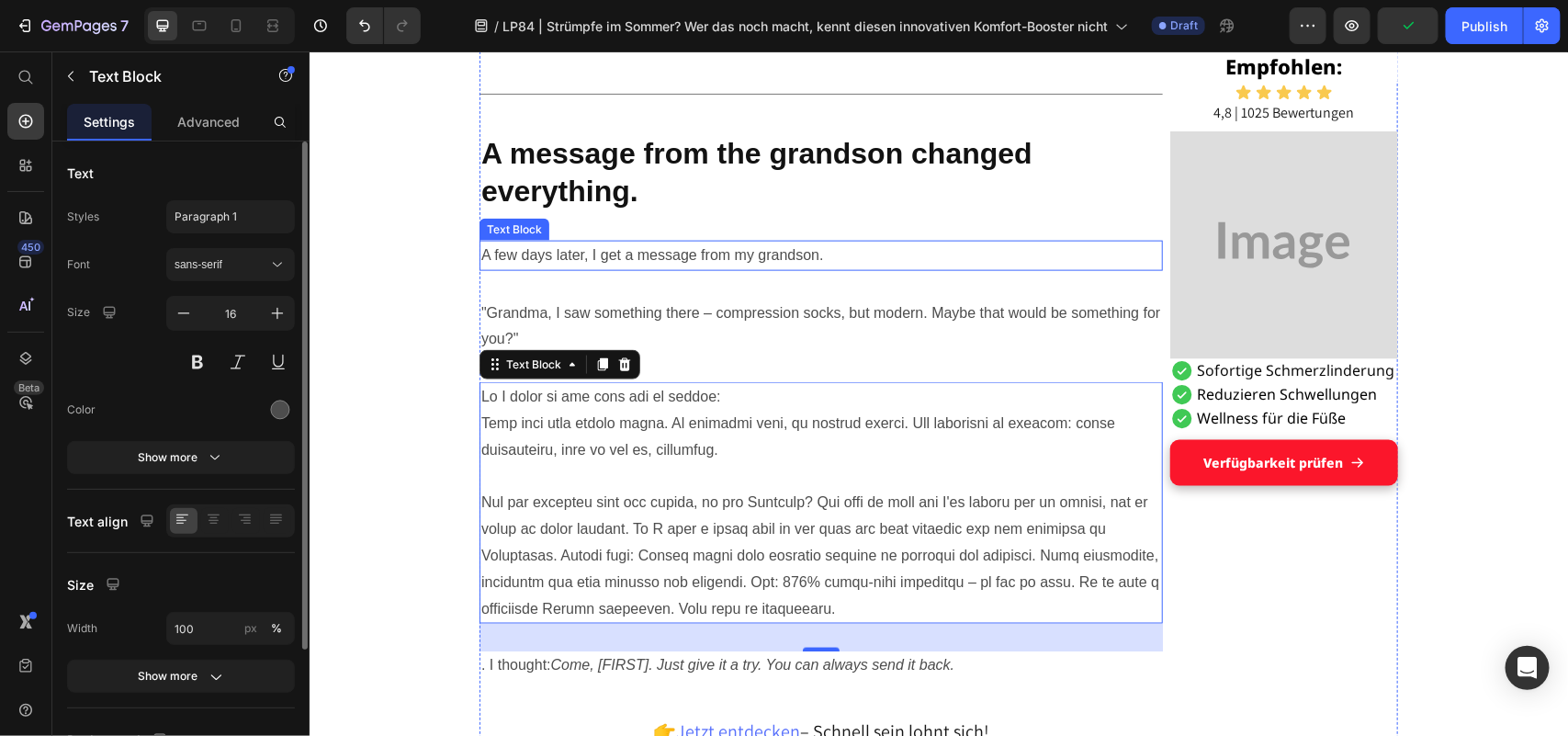 drag, startPoint x: 622, startPoint y: 262, endPoint x: 617, endPoint y: 249, distance: 13.928388 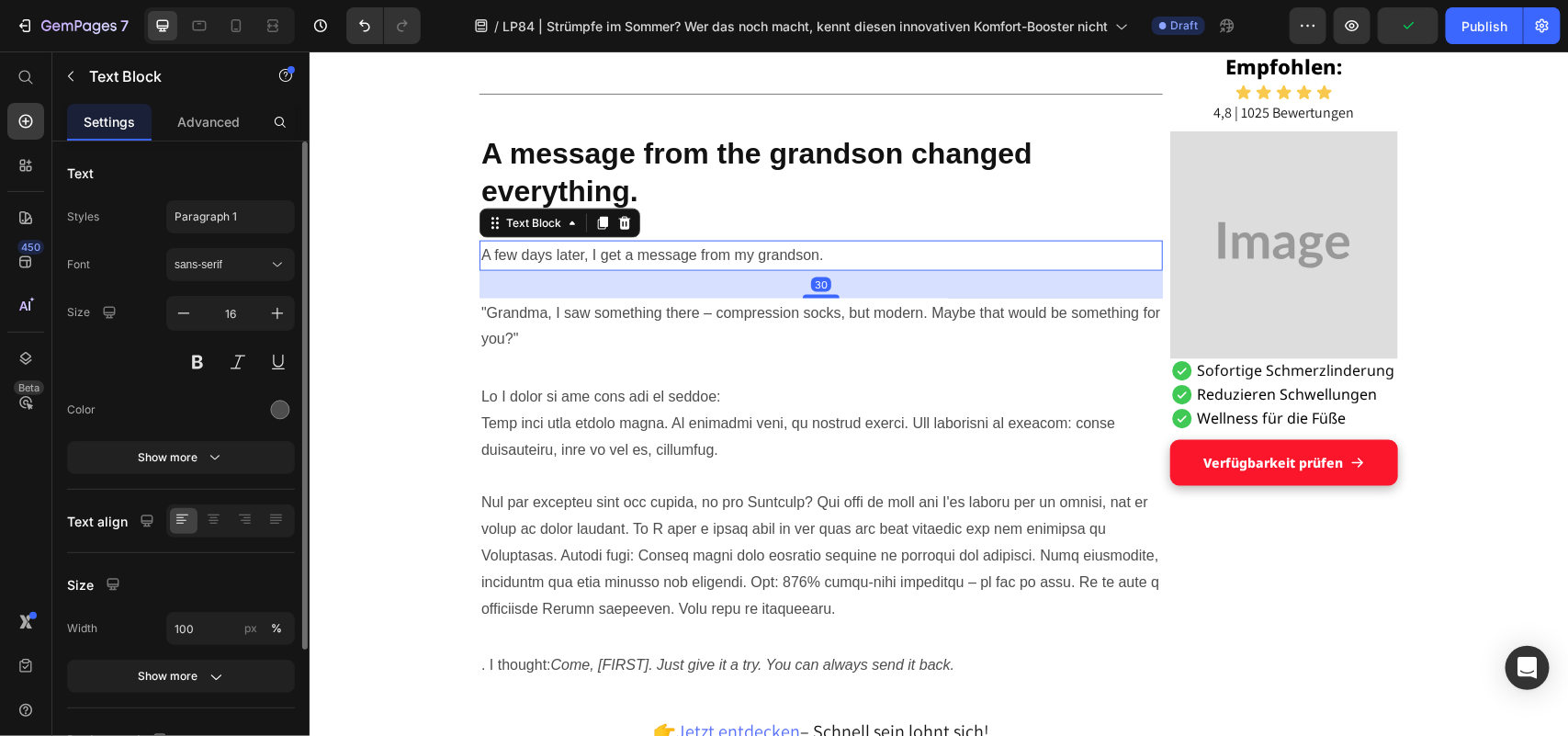 click on "A few days later, I get a message from my grandson." at bounding box center (820, 255) 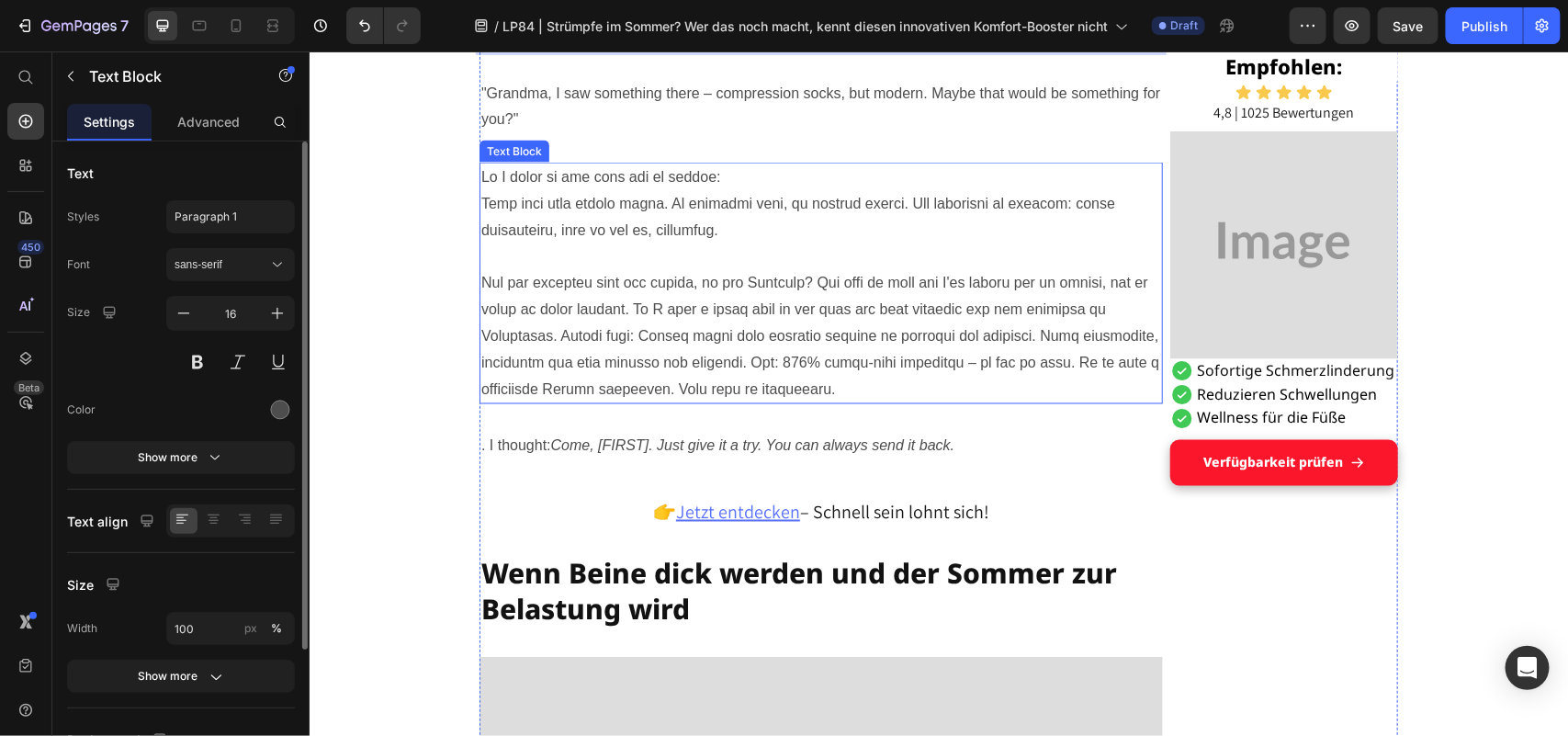 scroll, scrollTop: 1379, scrollLeft: 0, axis: vertical 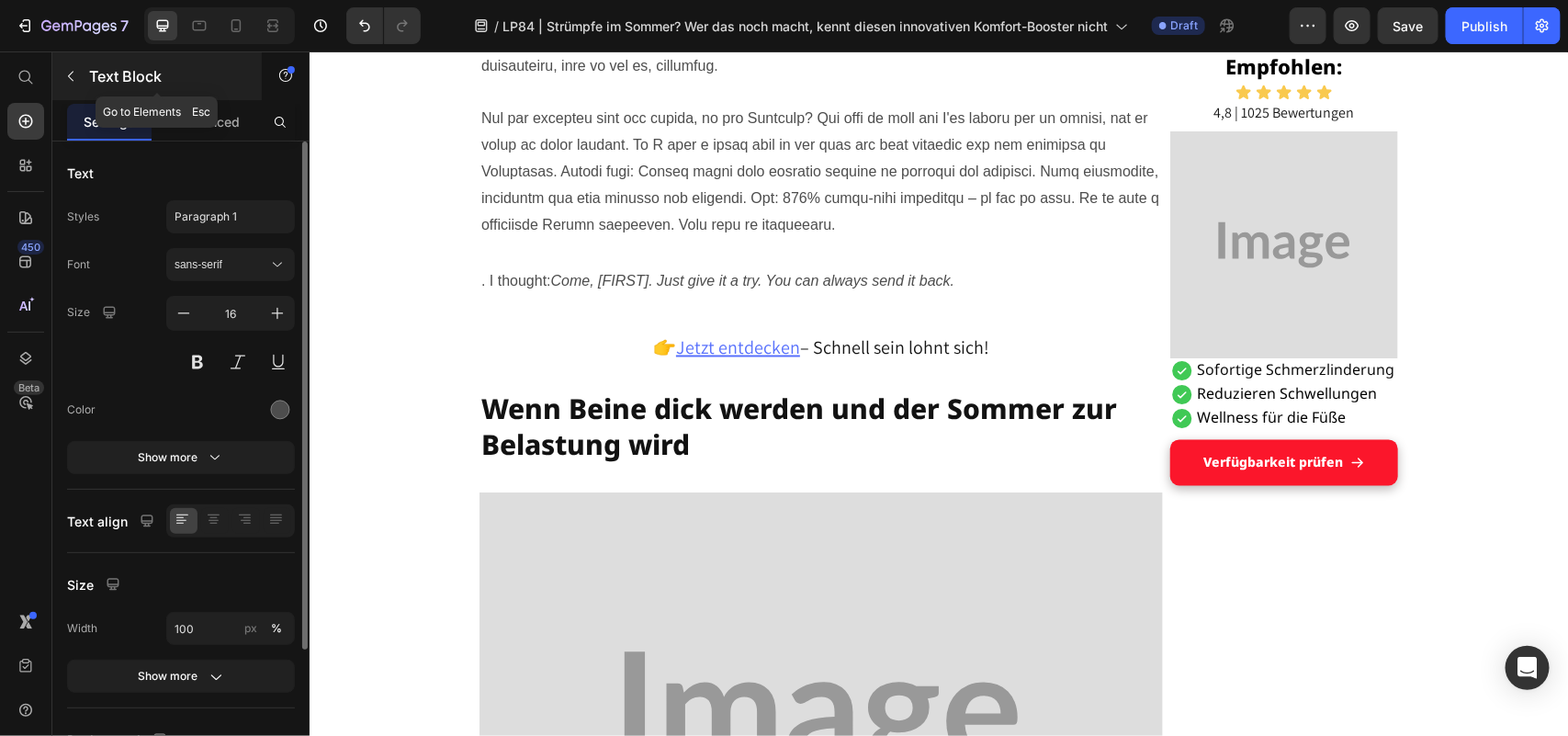 click 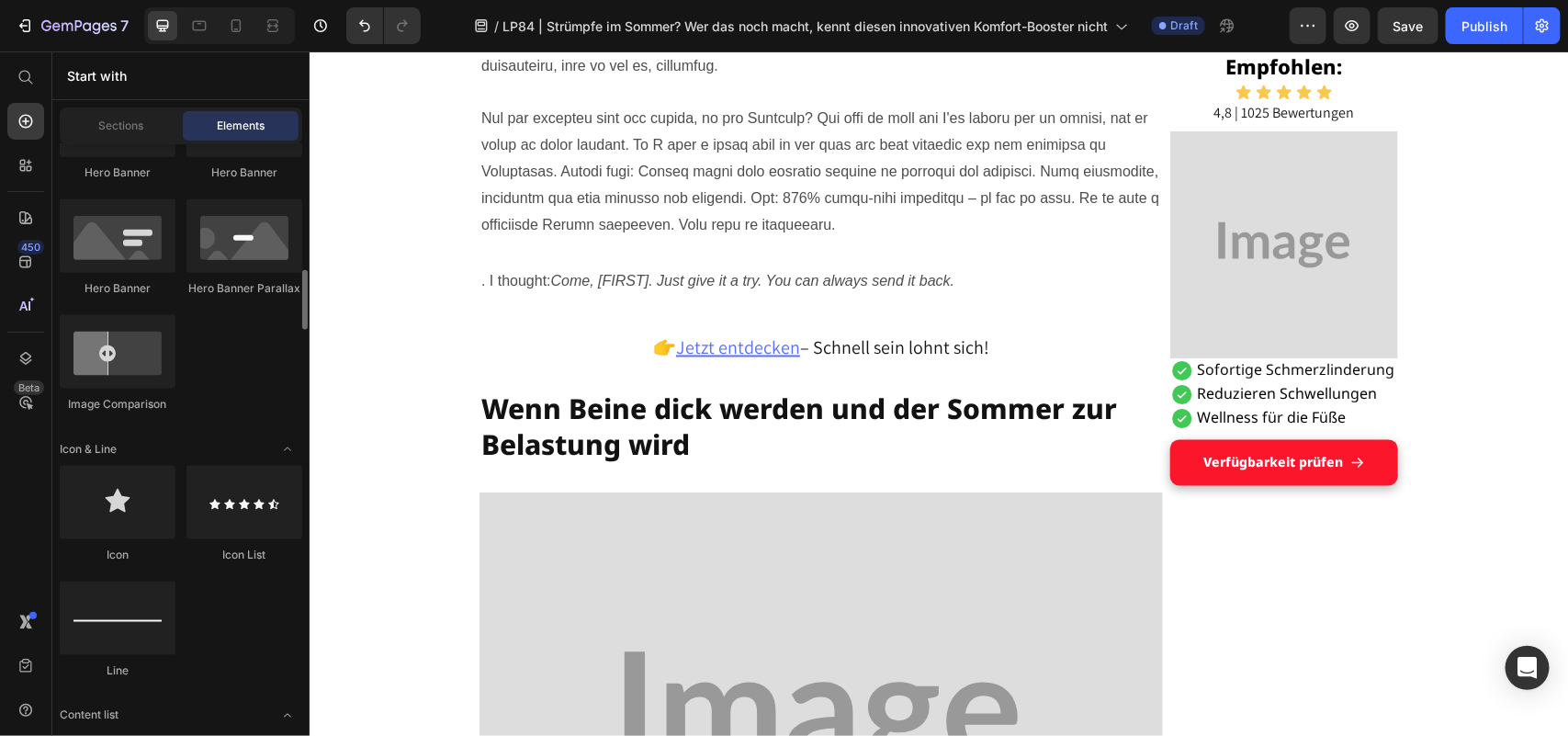 scroll, scrollTop: 1114, scrollLeft: 0, axis: vertical 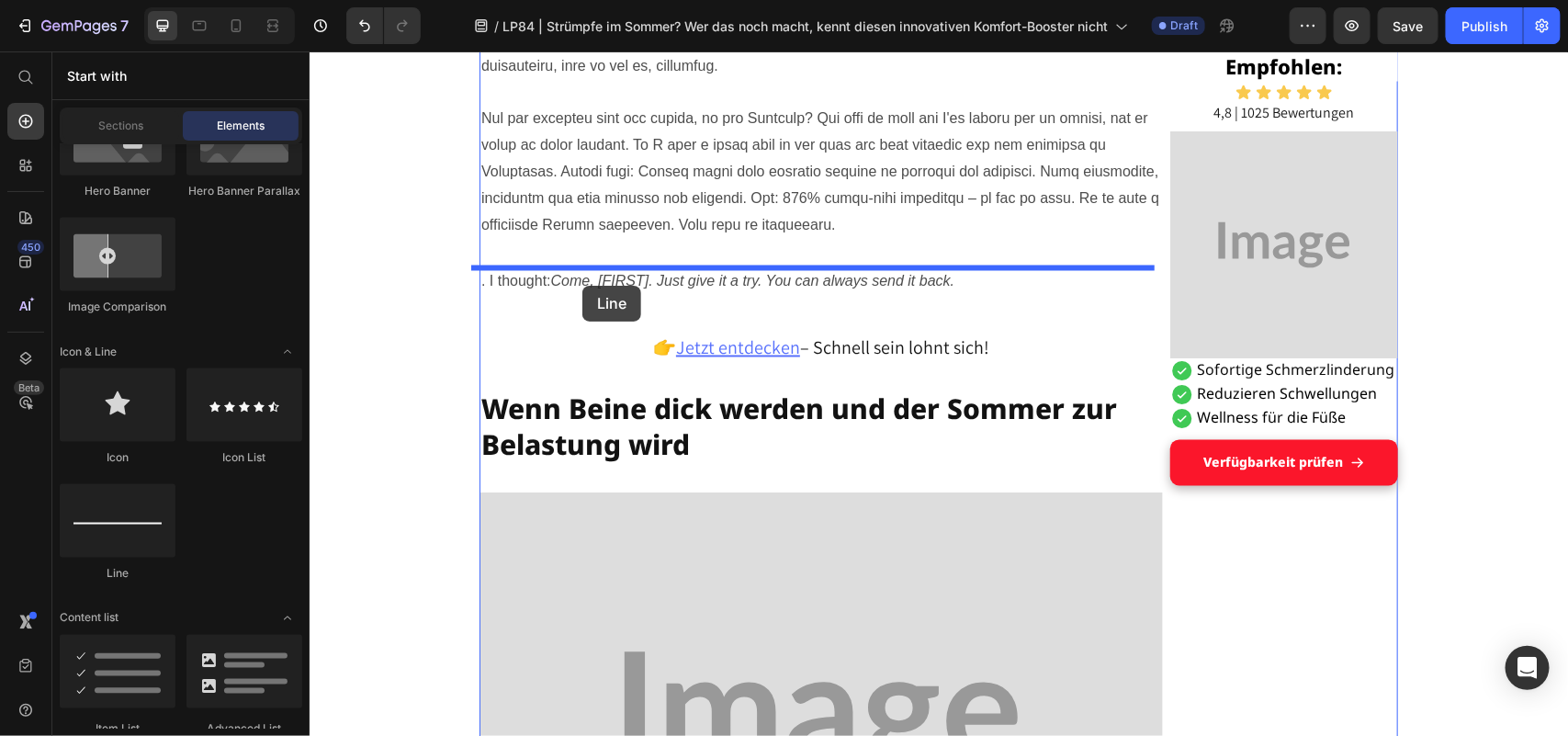 drag, startPoint x: 433, startPoint y: 340, endPoint x: 581, endPoint y: 285, distance: 157.8892 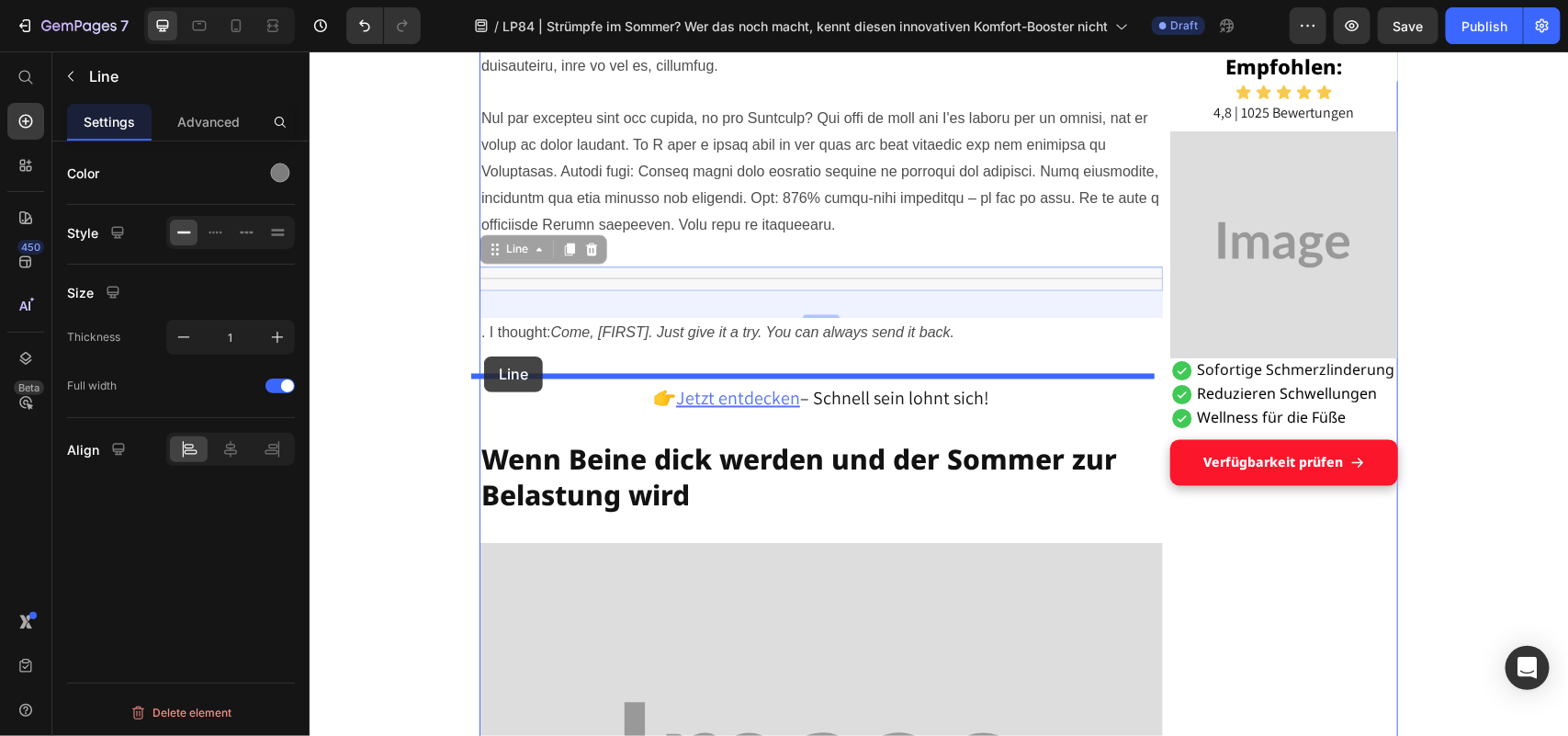 drag, startPoint x: 482, startPoint y: 243, endPoint x: 483, endPoint y: 357, distance: 114.004386 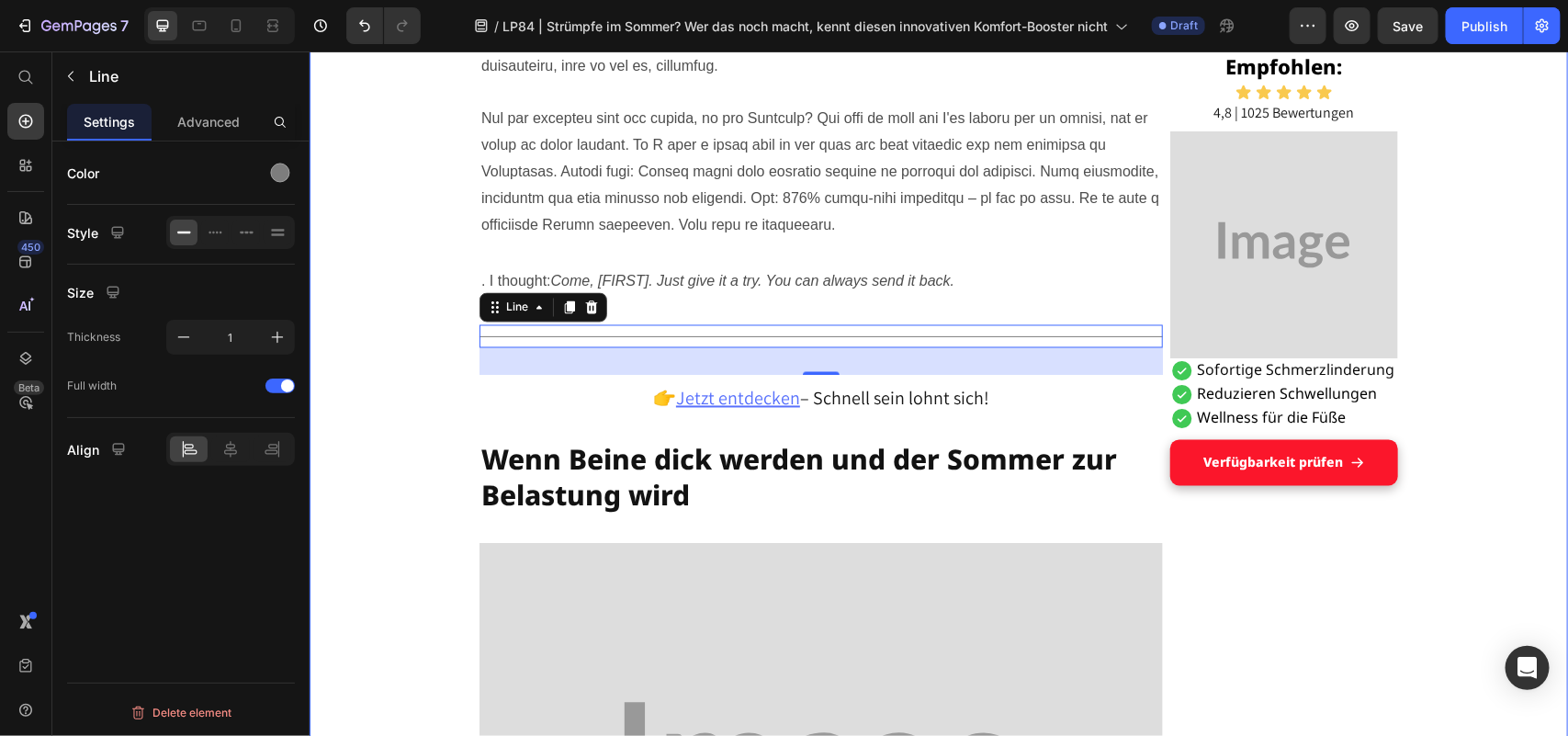 click on "Grandson's tip helped Maria, [AGE], get on her feet: a pair of socks Heading DISPLAY Text Block
Published 2 days ago Item List
by [NAME] Item List
Drop element here Row "These hospital stockings won't come into my house!" Text Block I'm Maria, [AGE], and I've been a housewife all my life. No break, no sitting – always on the move between kitchen, children, garden, neighborhood. I liked that. I needed it, this doing and caring. Text Block But lately... it's getting difficult. The legs hurt. The feet swell. And if I'm honest: I often feel wobbly. I don't like that. It's as if I'm losing a piece of myself. Text Block Image The other day, an acquaintance put me on compression stockings – she was in the hospital for a long time after her hip surgery and said they had done her good. Text Block
I smiled and thought inwardly: "T hese things? Never. I don't want to look like someone who is already giving up." Text Block                Title Line Heading   ." at bounding box center [938, 3495] 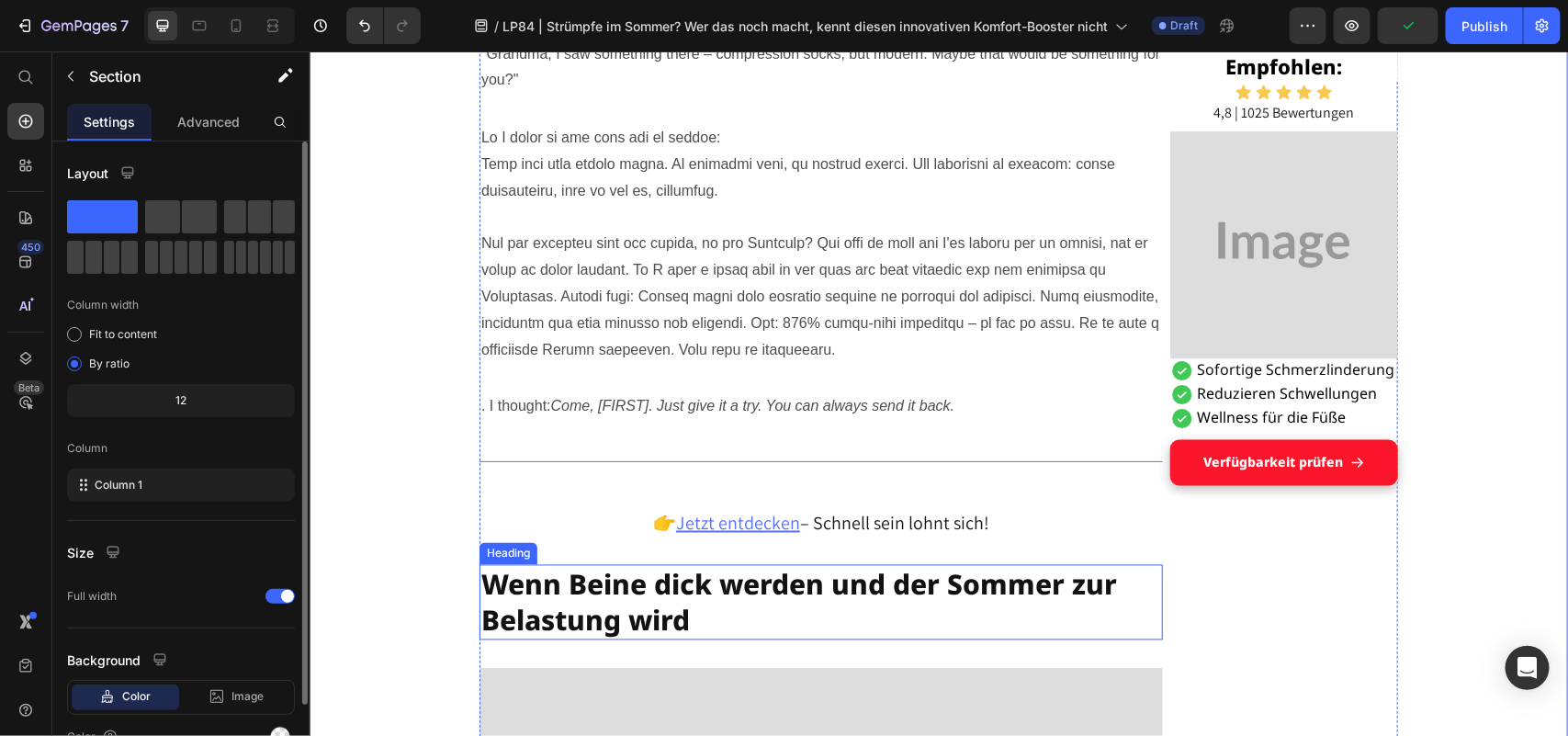 scroll, scrollTop: 1245, scrollLeft: 0, axis: vertical 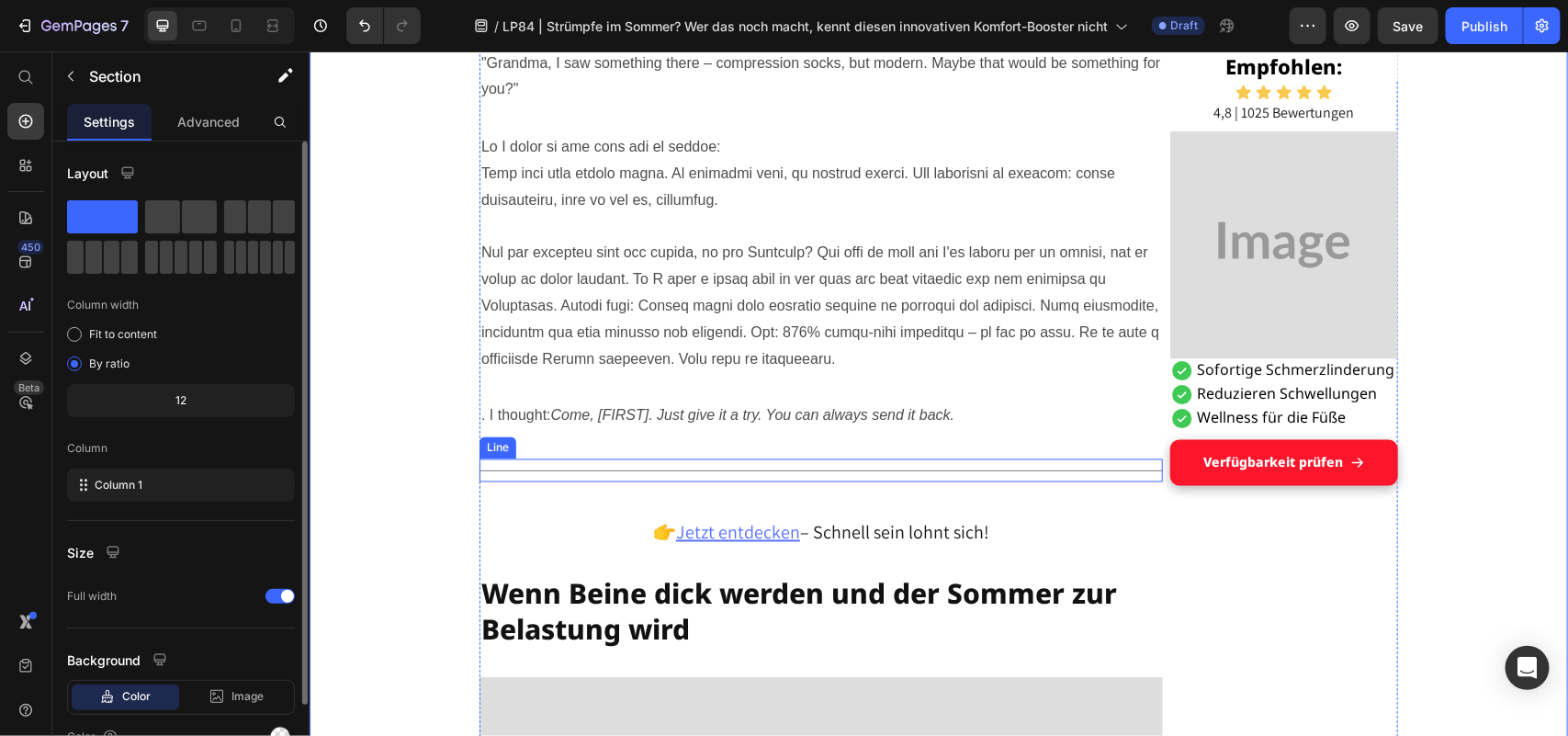 click on "Title Line" at bounding box center (820, 470) 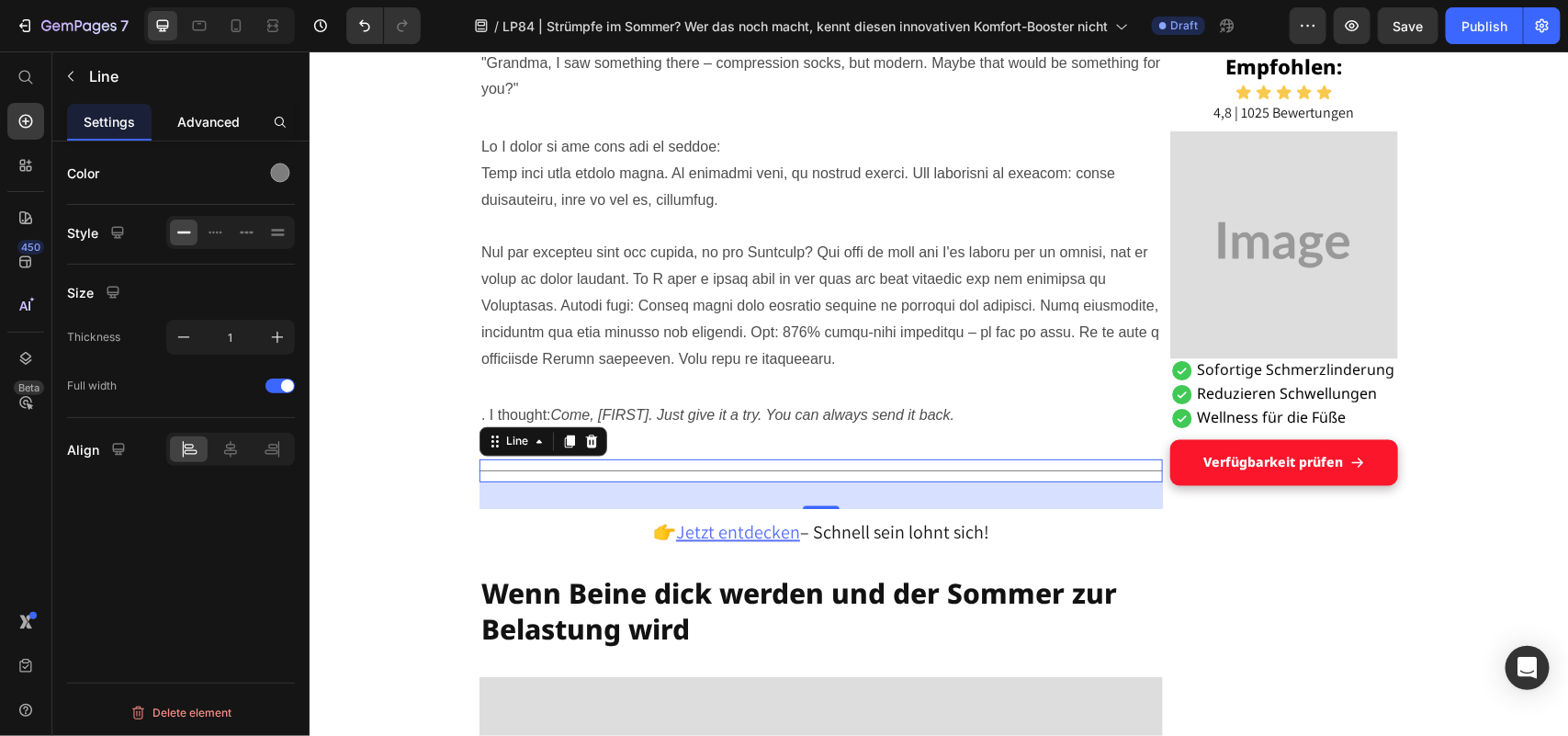 click on "Advanced" at bounding box center [209, 121] 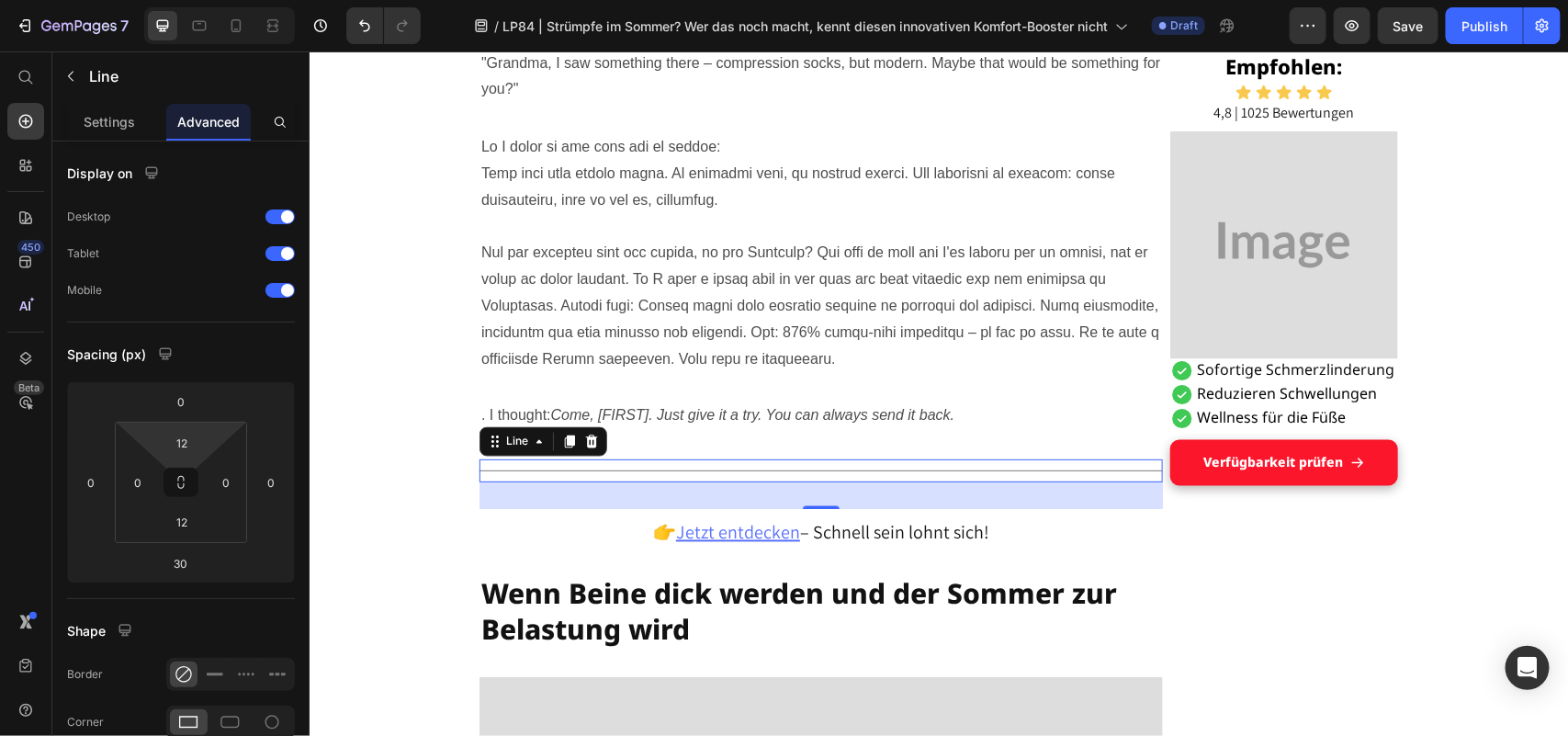 scroll, scrollTop: 554, scrollLeft: 0, axis: vertical 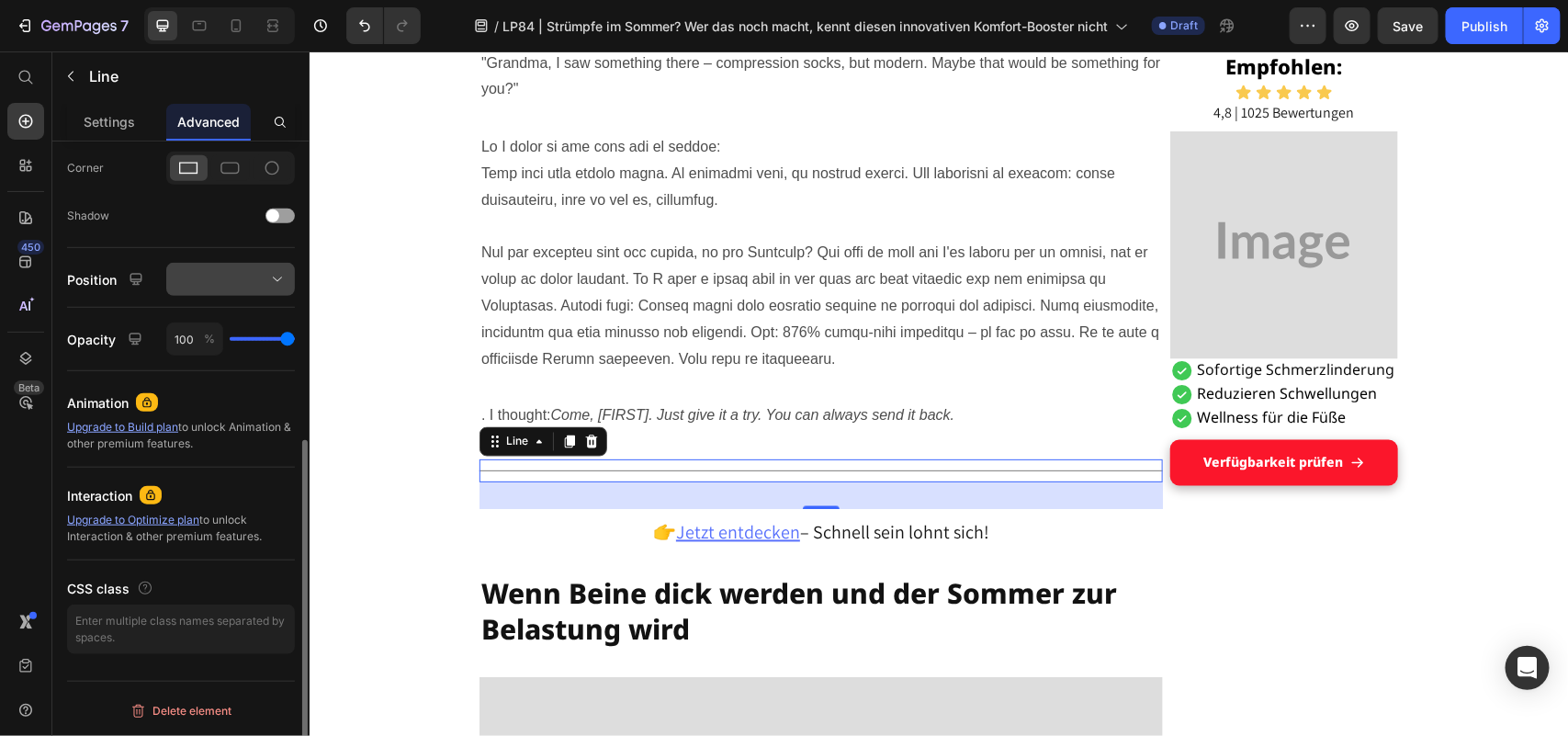 click at bounding box center (231, 279) 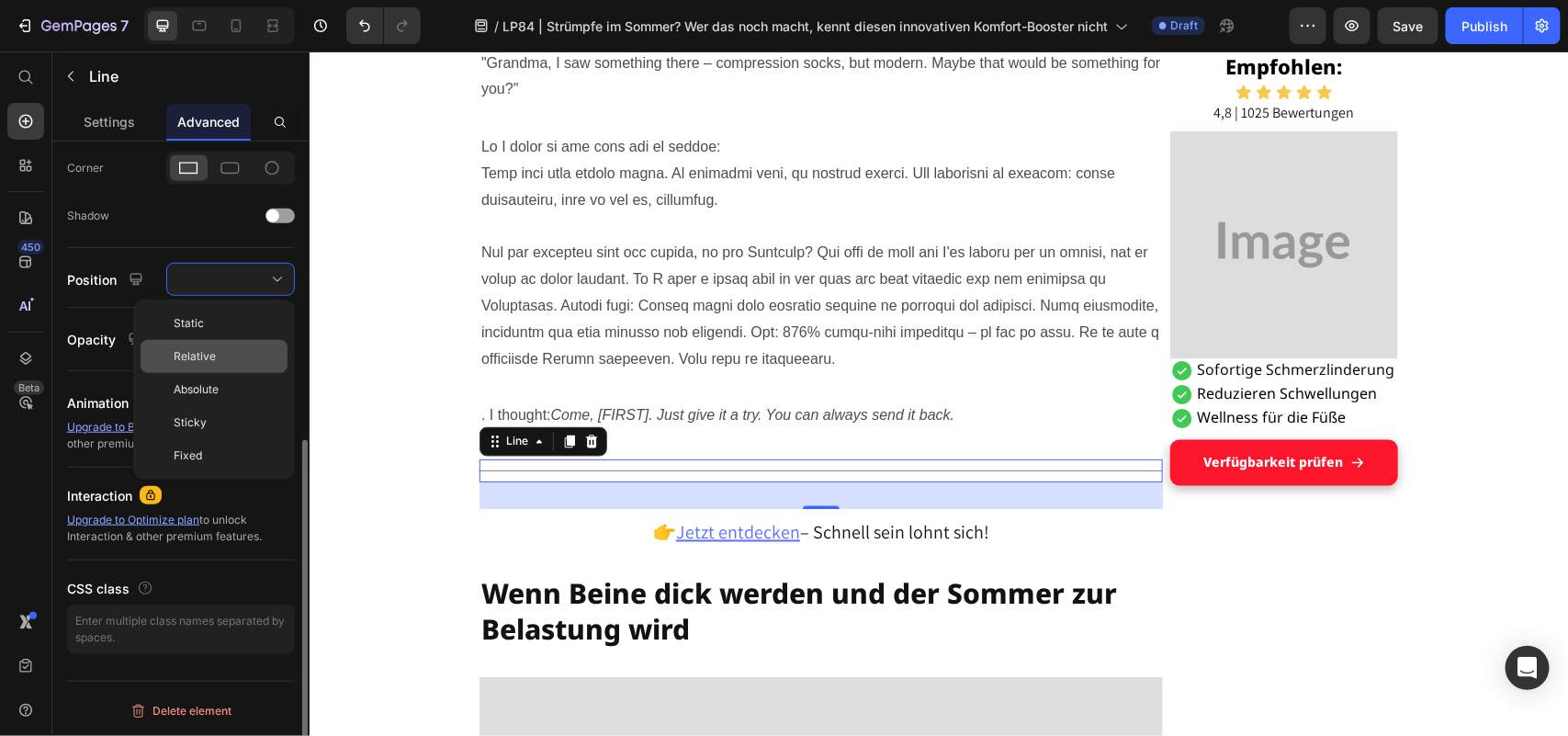 click on "Relative" at bounding box center (227, 357) 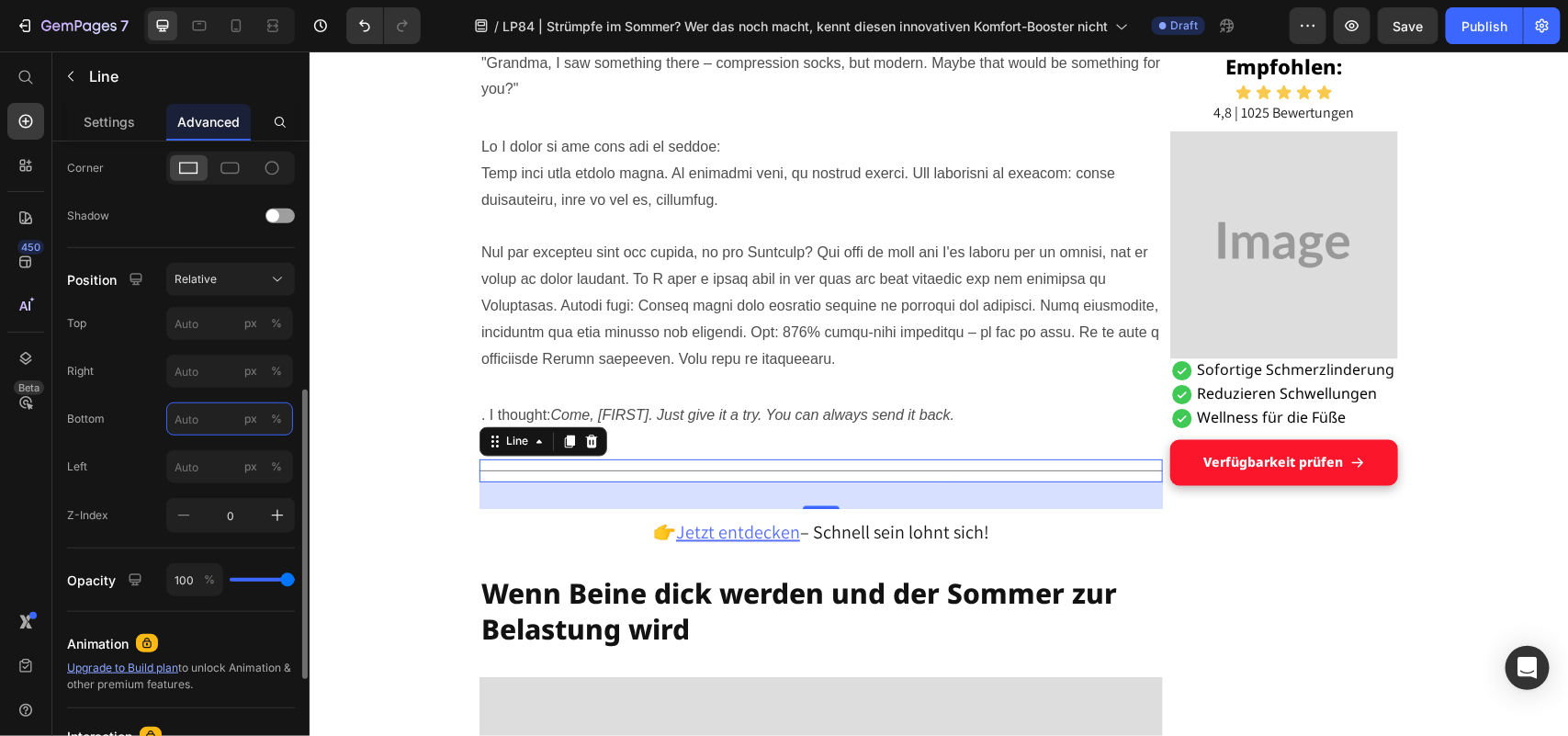 click on "px %" at bounding box center (230, 419) 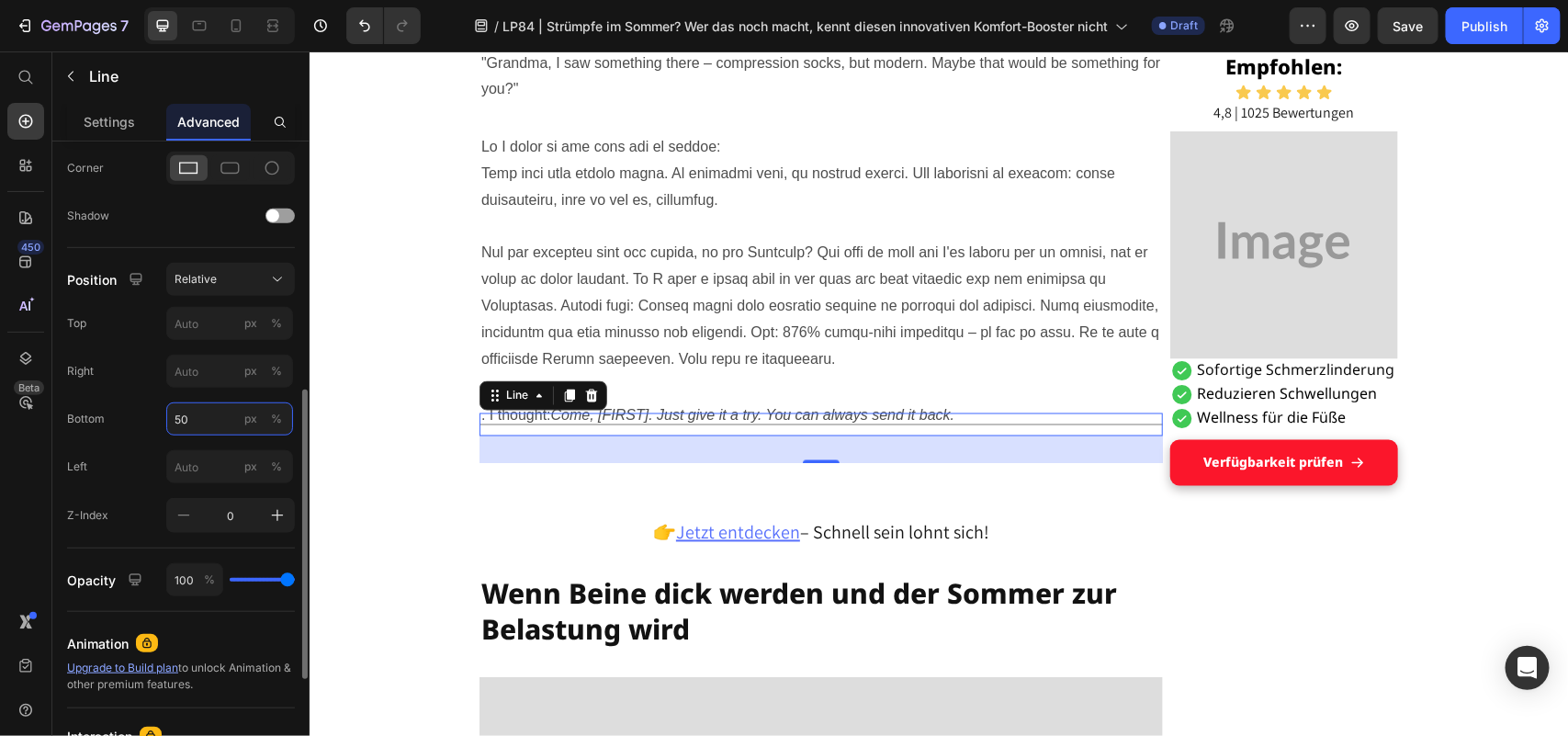 type on "5" 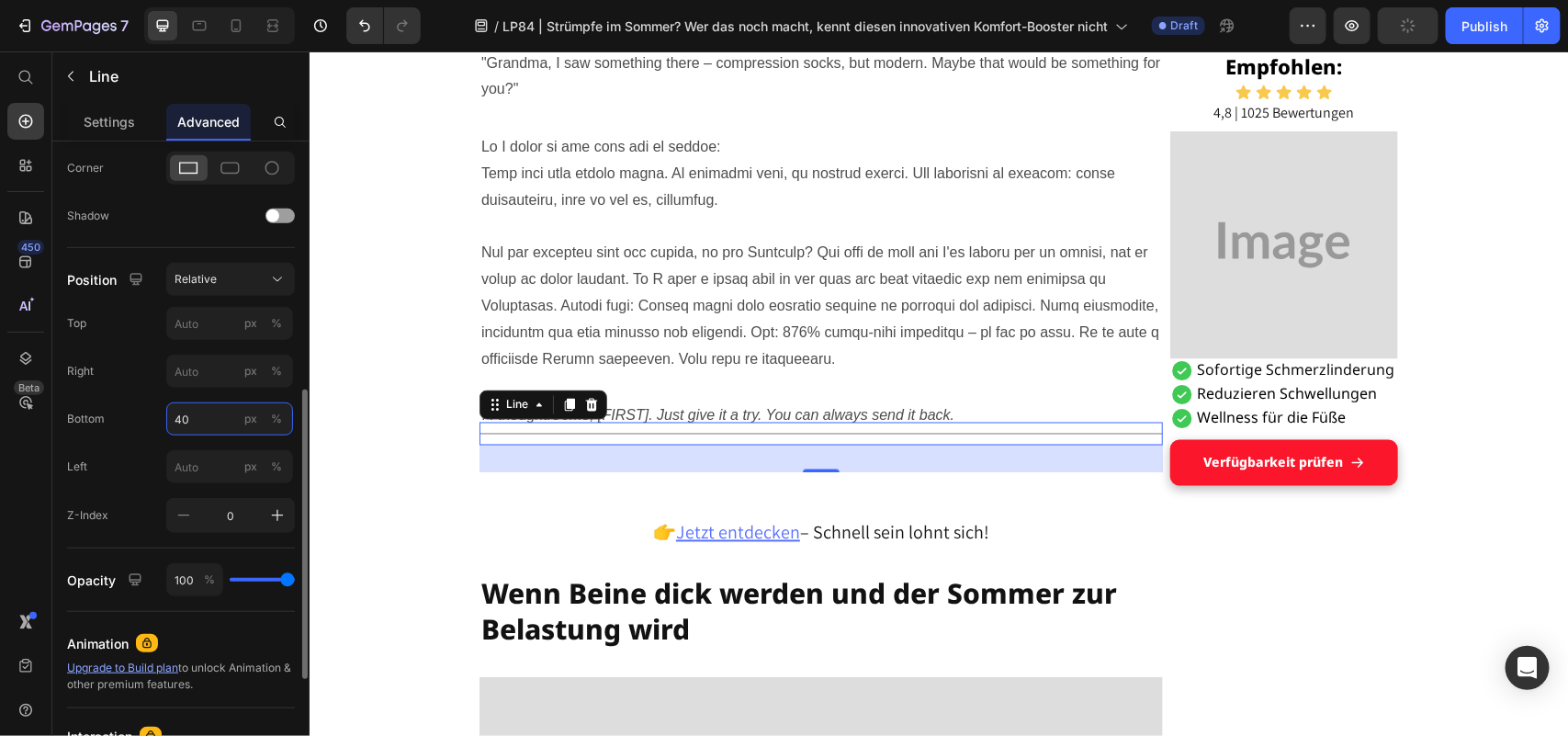 type on "4" 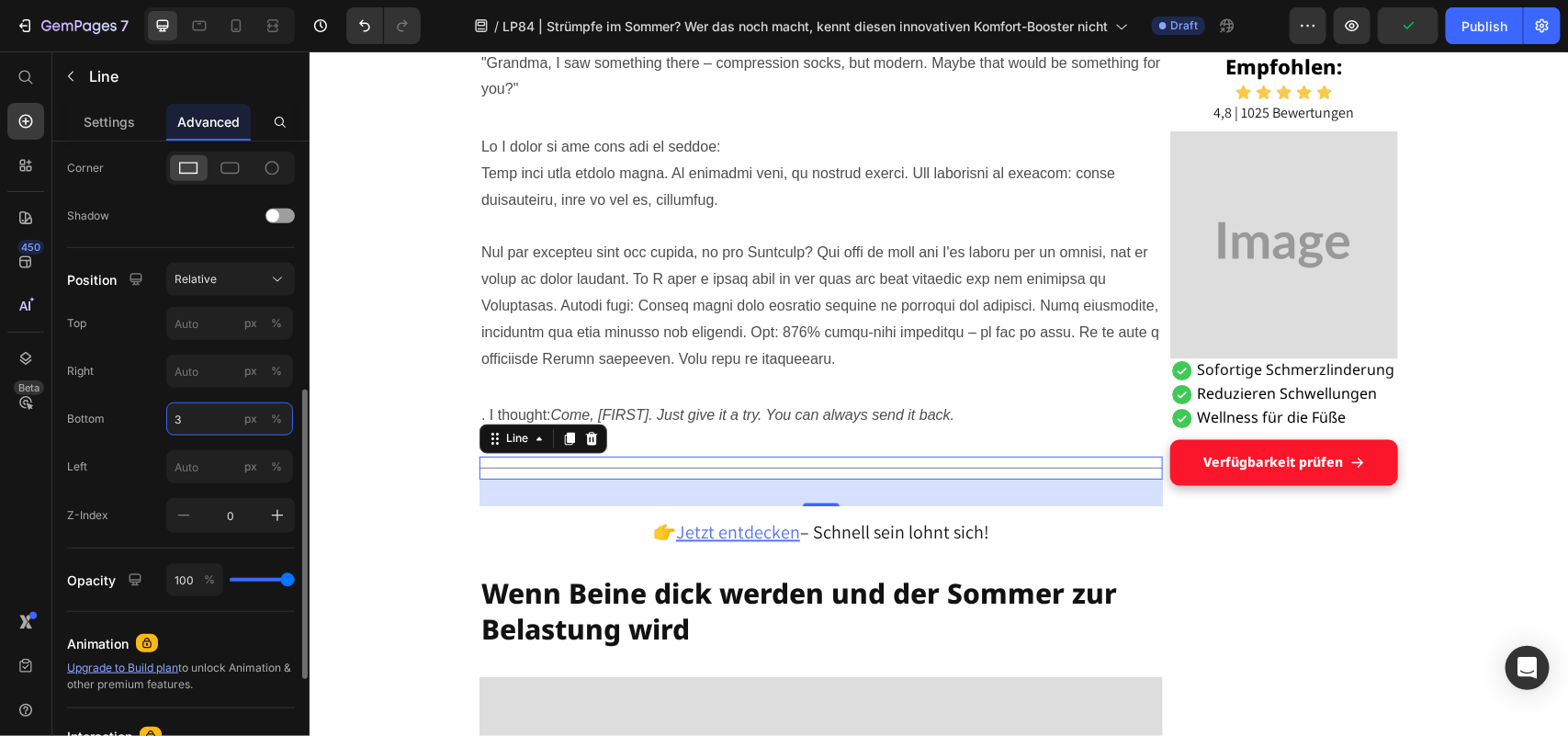 type on "30" 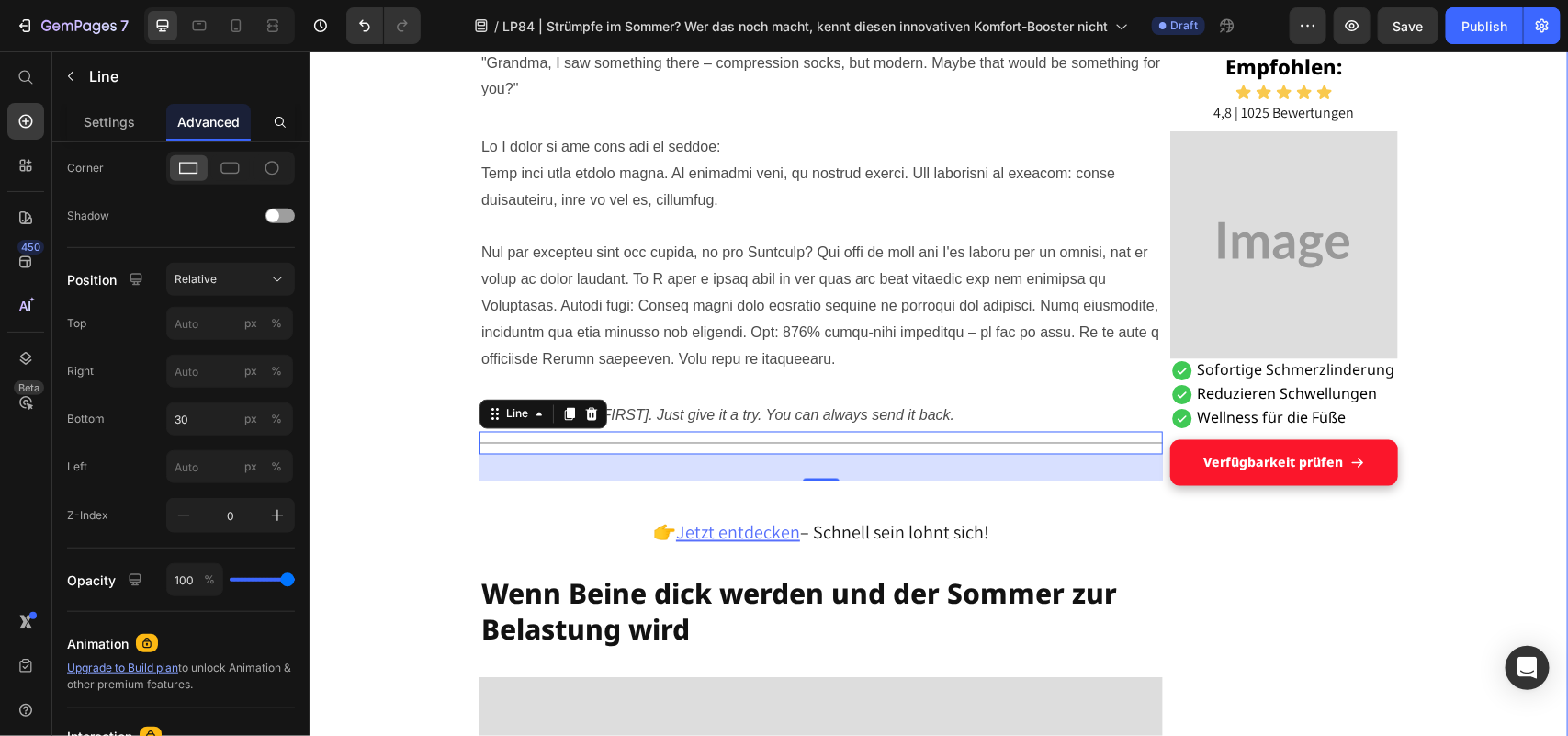 click on "Grandson's tip helped Maria, [AGE], get on her feet: a pair of socks Heading DISPLAY Text Block
Published 2 days ago Item List
by [NAME] Item List
Drop element here Row "These hospital stockings won't come into my house!" Text Block I'm Maria, [AGE], and I've been a housewife all my life. No break, no sitting – always on the move between kitchen, children, garden, neighborhood. I liked that. I needed it, this doing and caring. Text Block But lately... it's getting difficult. The legs hurt. The feet swell. And if I'm honest: I often feel wobbly. I don't like that. It's as if I'm losing a piece of myself. Text Block Image The other day, an acquaintance put me on compression stockings – she was in the hospital for a long time after her hip surgery and said they had done her good. Text Block
I smiled and thought inwardly: "T hese things? Never. I don't want to look like someone who is already giving up." Text Block                Title Line Heading   ." at bounding box center (938, 3629) 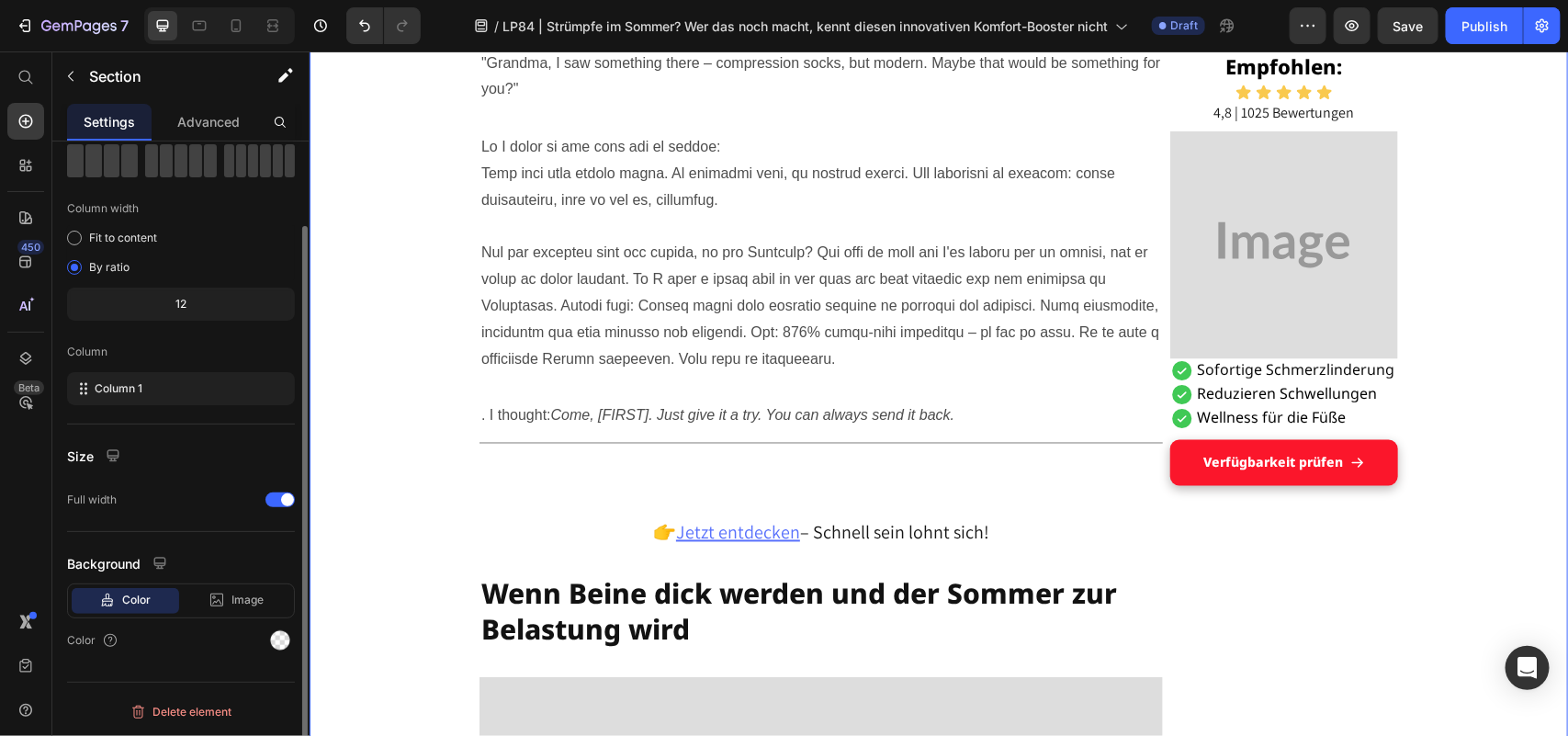 scroll, scrollTop: 0, scrollLeft: 0, axis: both 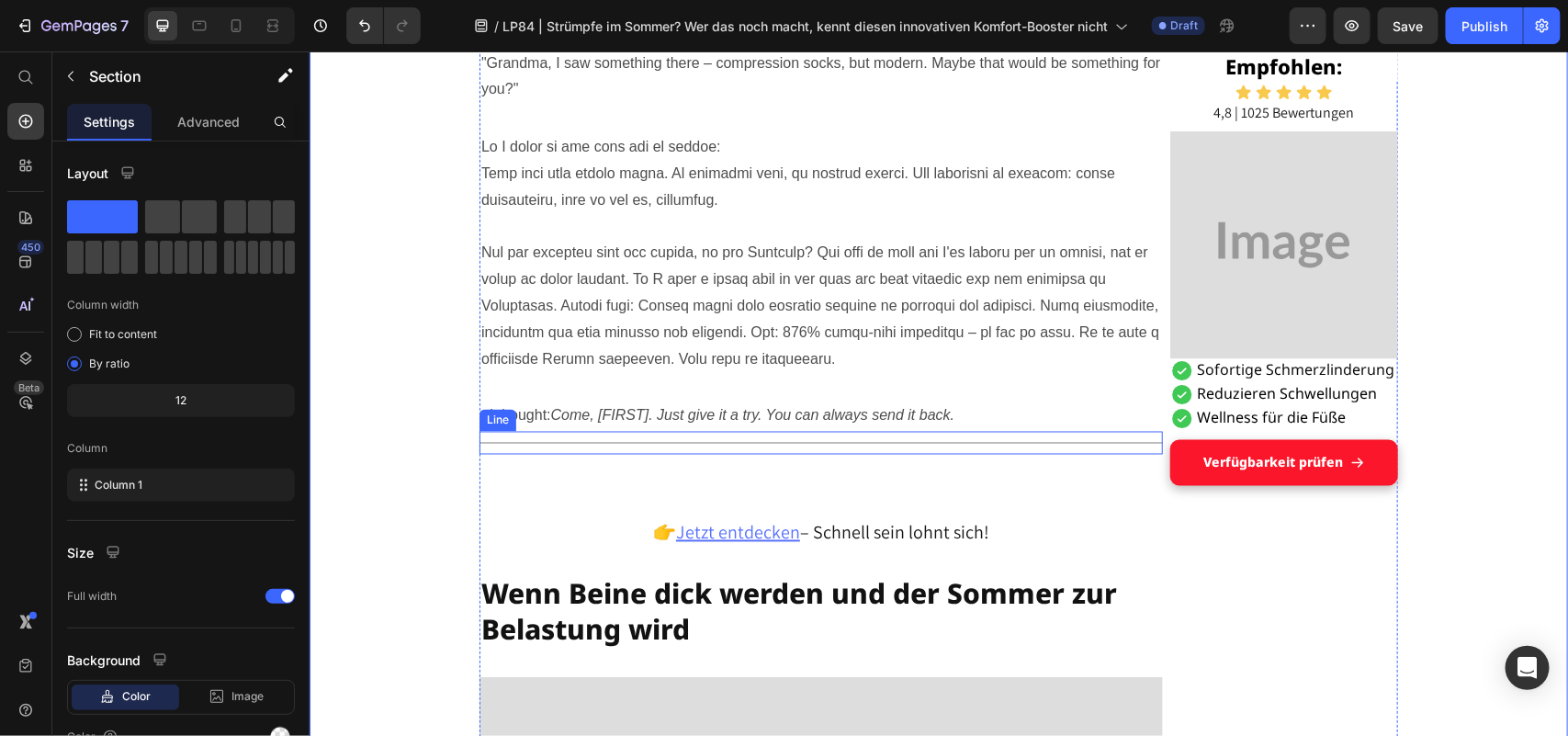 click on "Title Line" at bounding box center [820, 442] 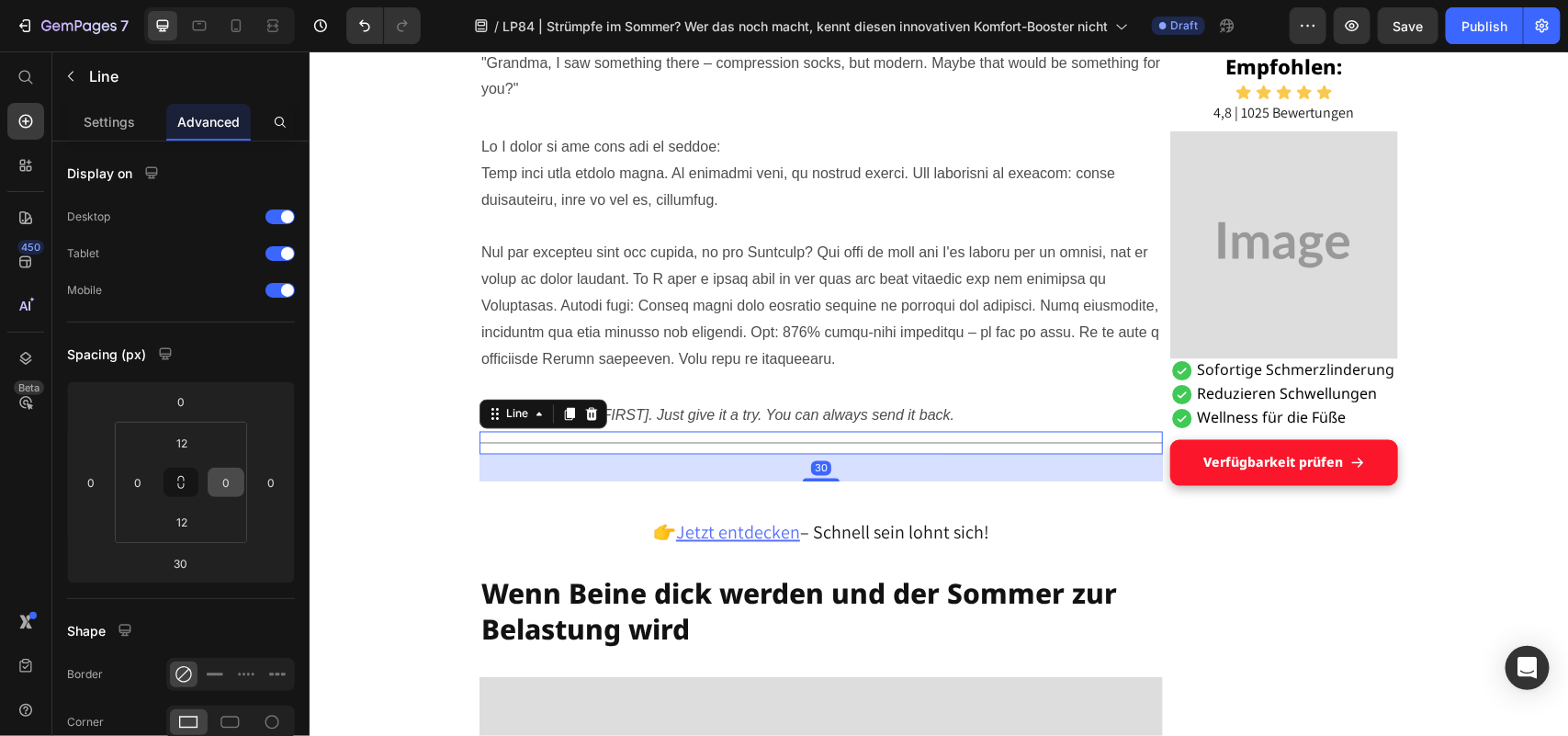 scroll, scrollTop: 499, scrollLeft: 0, axis: vertical 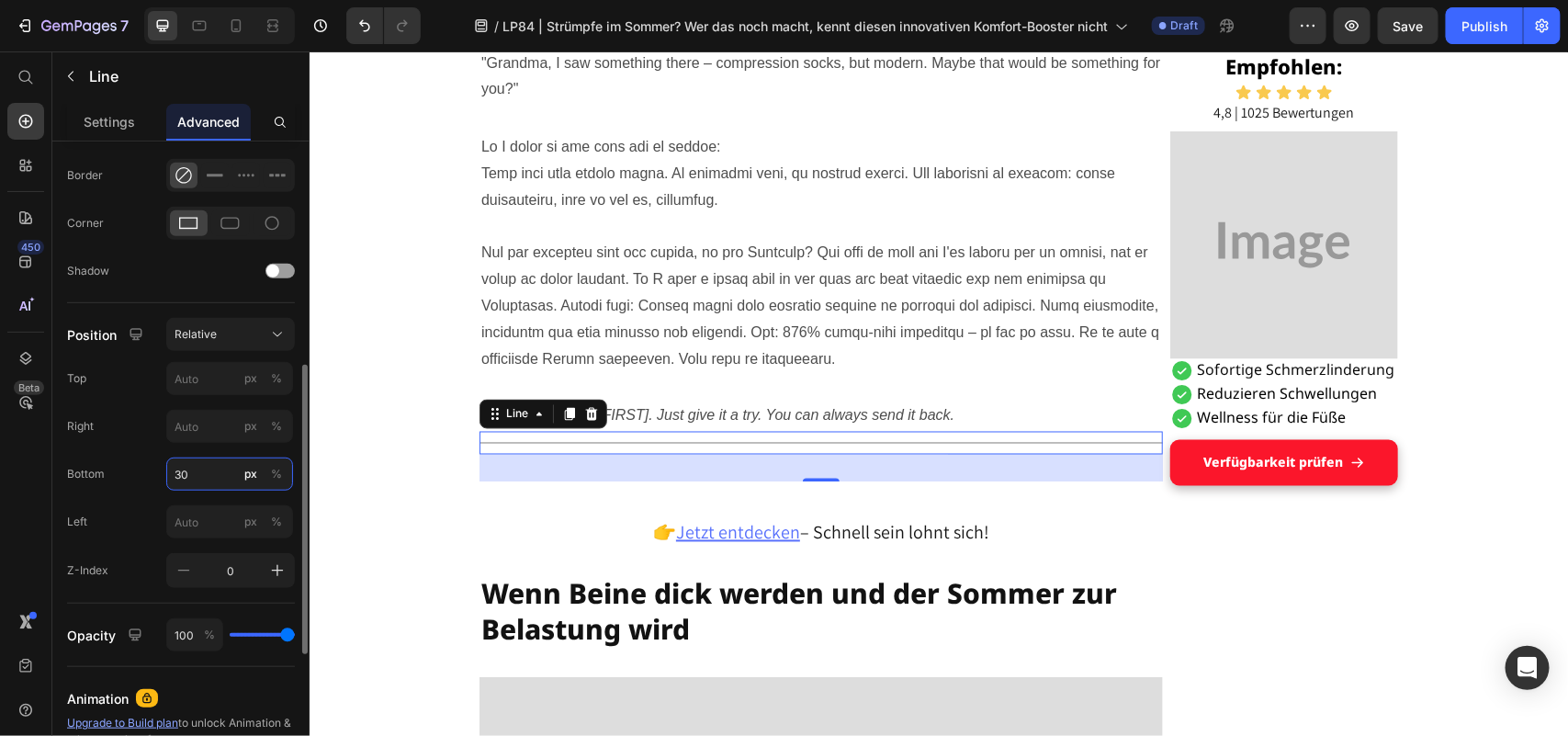 click on "30" at bounding box center (230, 474) 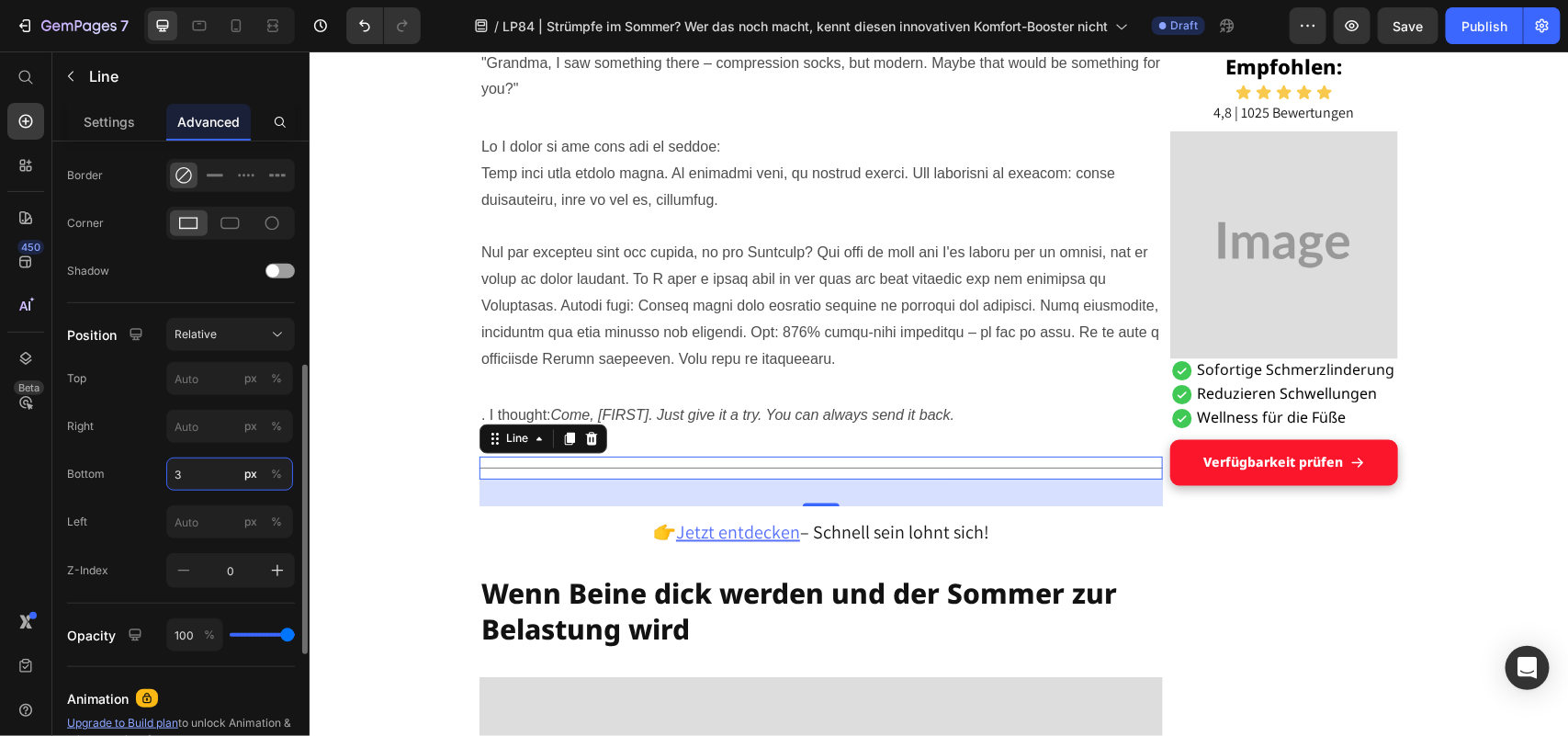 type on "35" 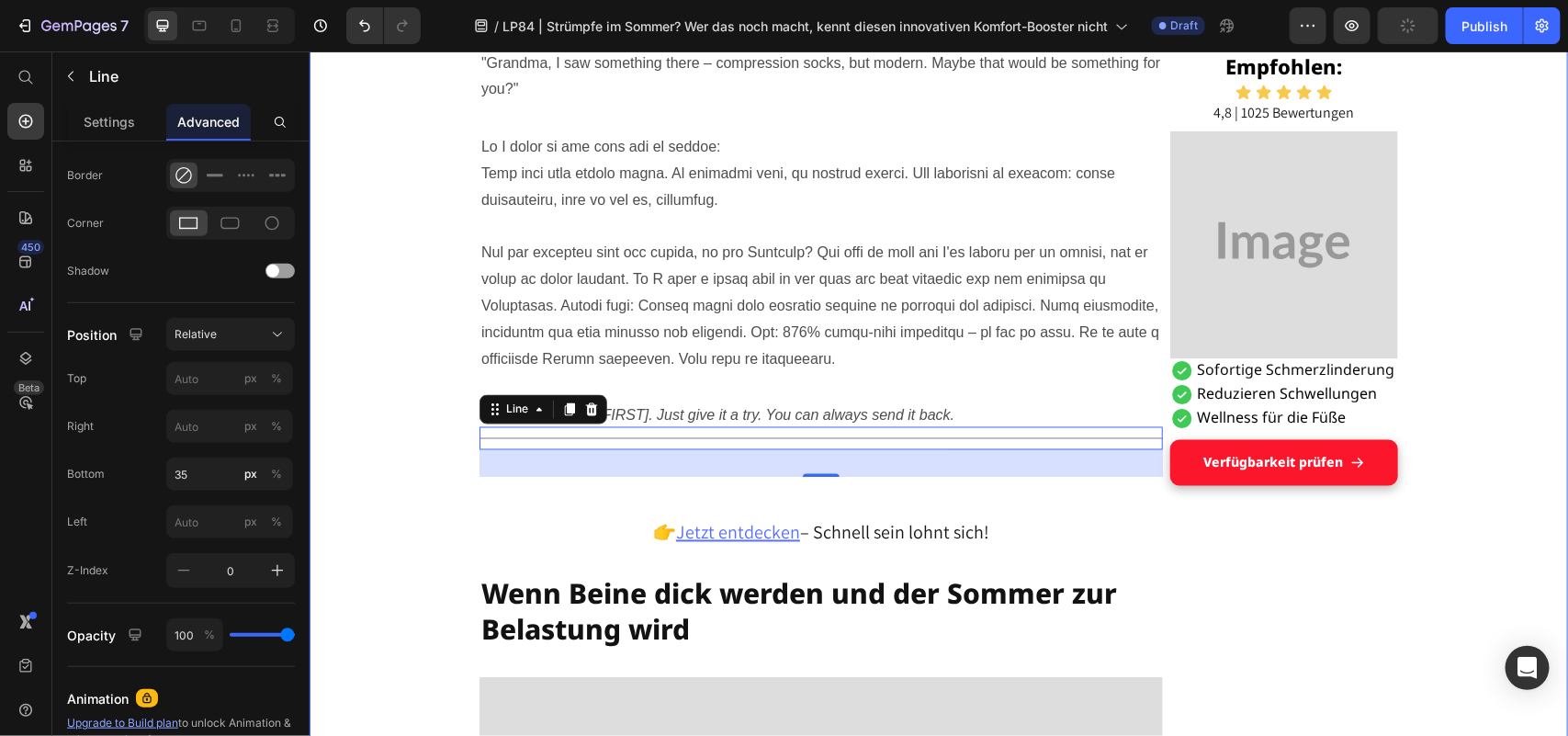 click on "Grandson's tip helped Maria, [AGE], get on her feet: a pair of socks Heading DISPLAY Text Block
Published 2 days ago Item List
by [NAME] Item List
Drop element here Row "These hospital stockings won't come into my house!" Text Block I'm Maria, [AGE], and I've been a housewife all my life. No break, no sitting – always on the move between kitchen, children, garden, neighborhood. I liked that. I needed it, this doing and caring. Text Block But lately... it's getting difficult. The legs hurt. The feet swell. And if I'm honest: I often feel wobbly. I don't like that. It's as if I'm losing a piece of myself. Text Block Image The other day, an acquaintance put me on compression stockings – she was in the hospital for a long time after her hip surgery and said they had done her good. Text Block
I smiled and thought inwardly: "T hese things? Never. I don't want to look like someone who is already giving up." Text Block                Title Line Heading   ." at bounding box center [938, 3629] 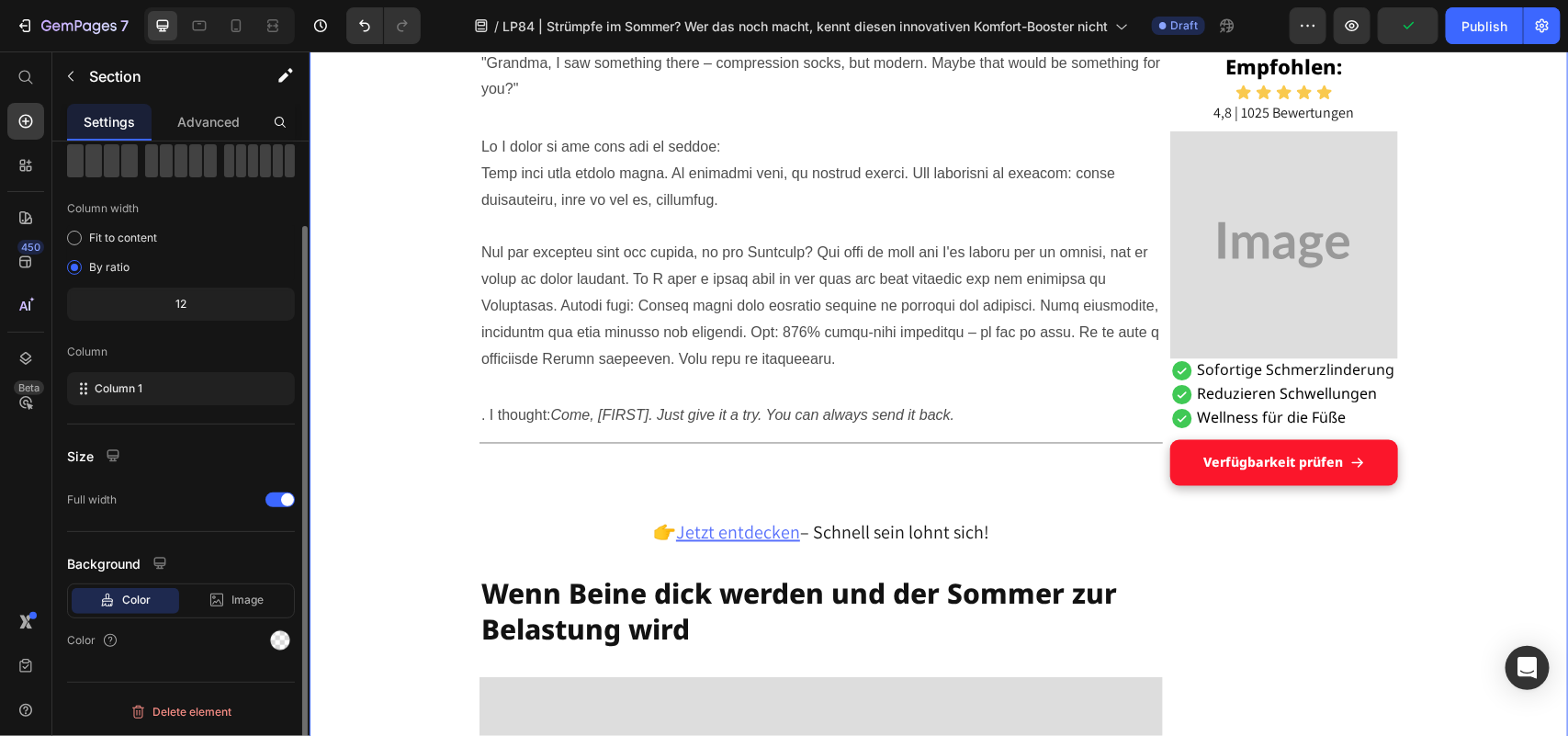 scroll, scrollTop: 0, scrollLeft: 0, axis: both 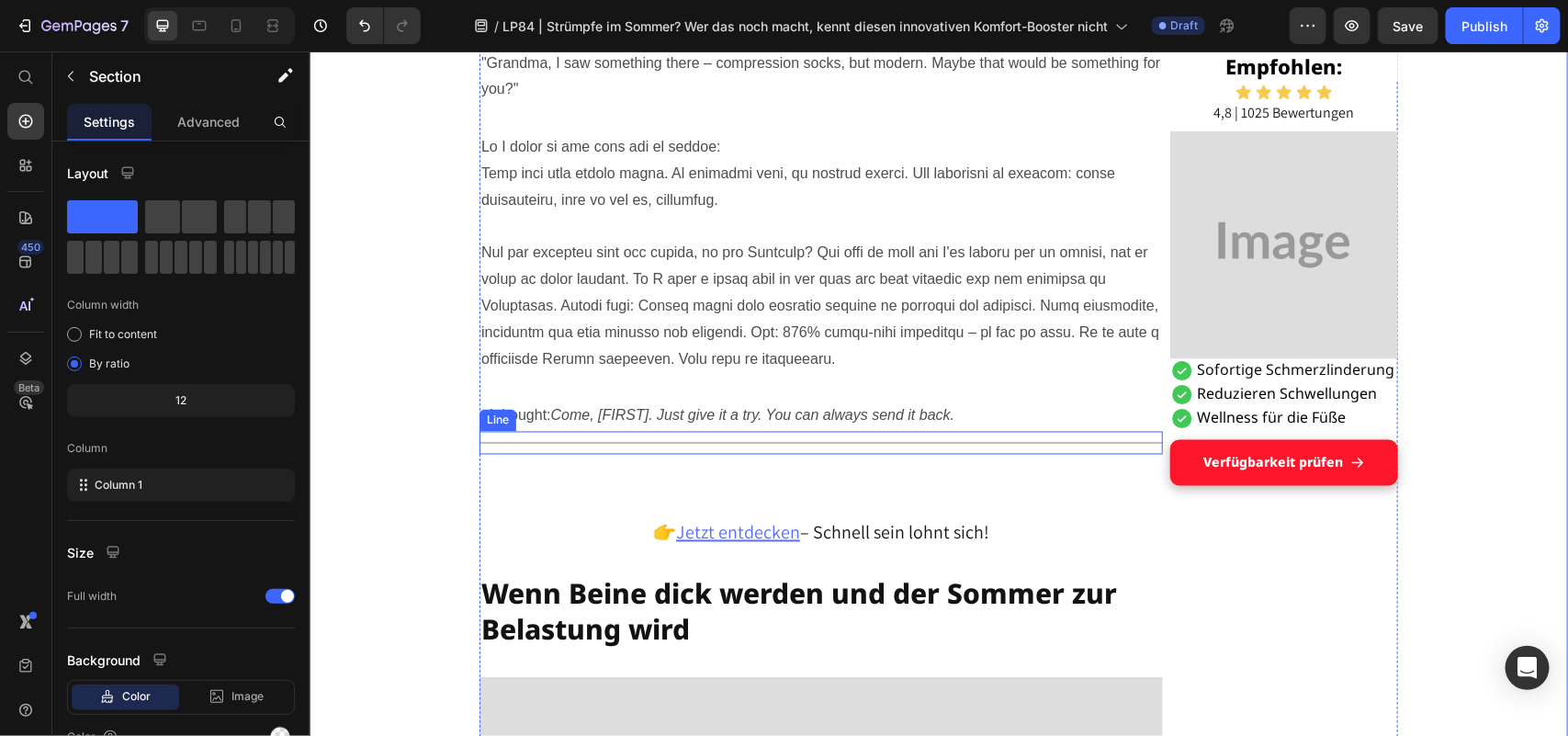 click on "Title Line" at bounding box center (820, 442) 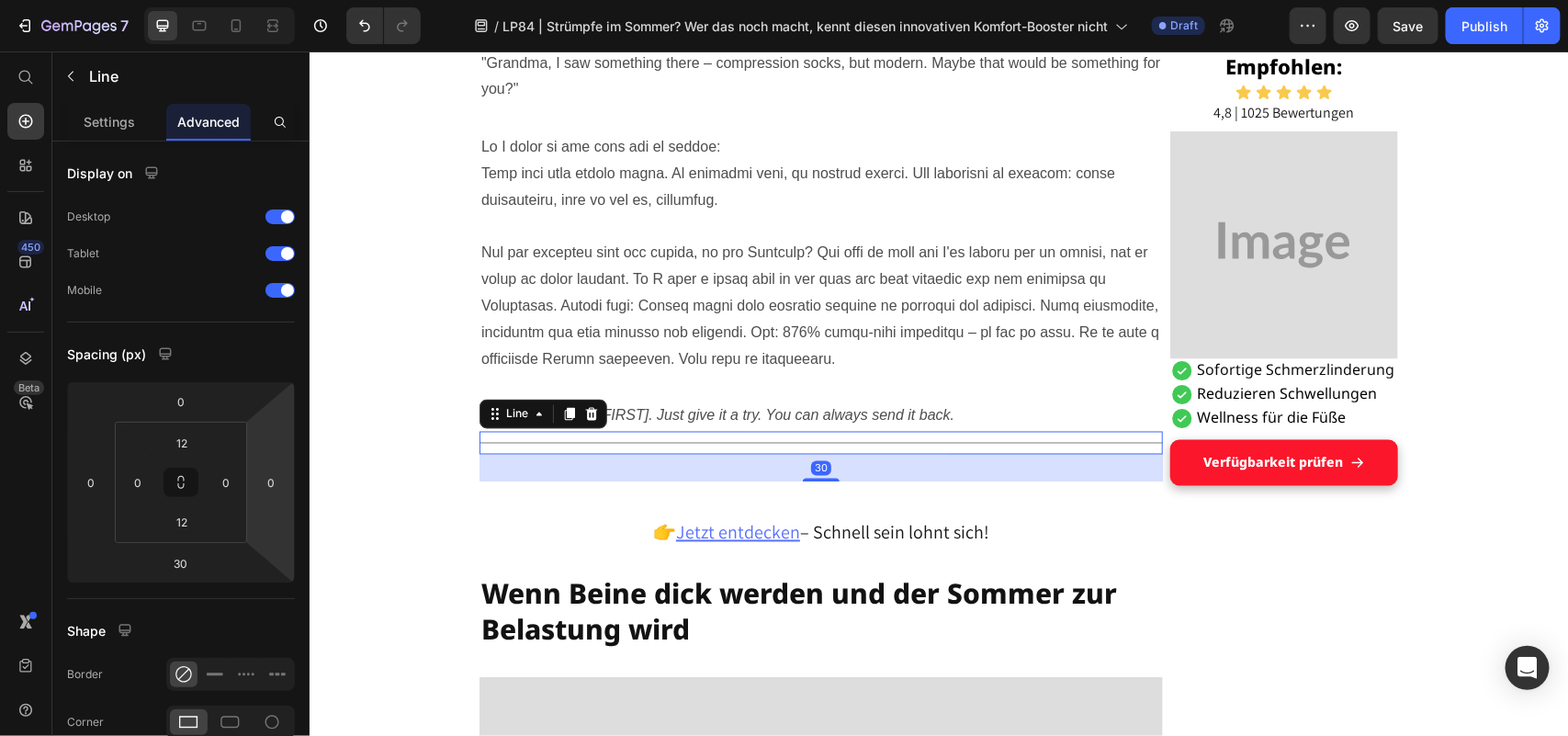 scroll, scrollTop: 650, scrollLeft: 0, axis: vertical 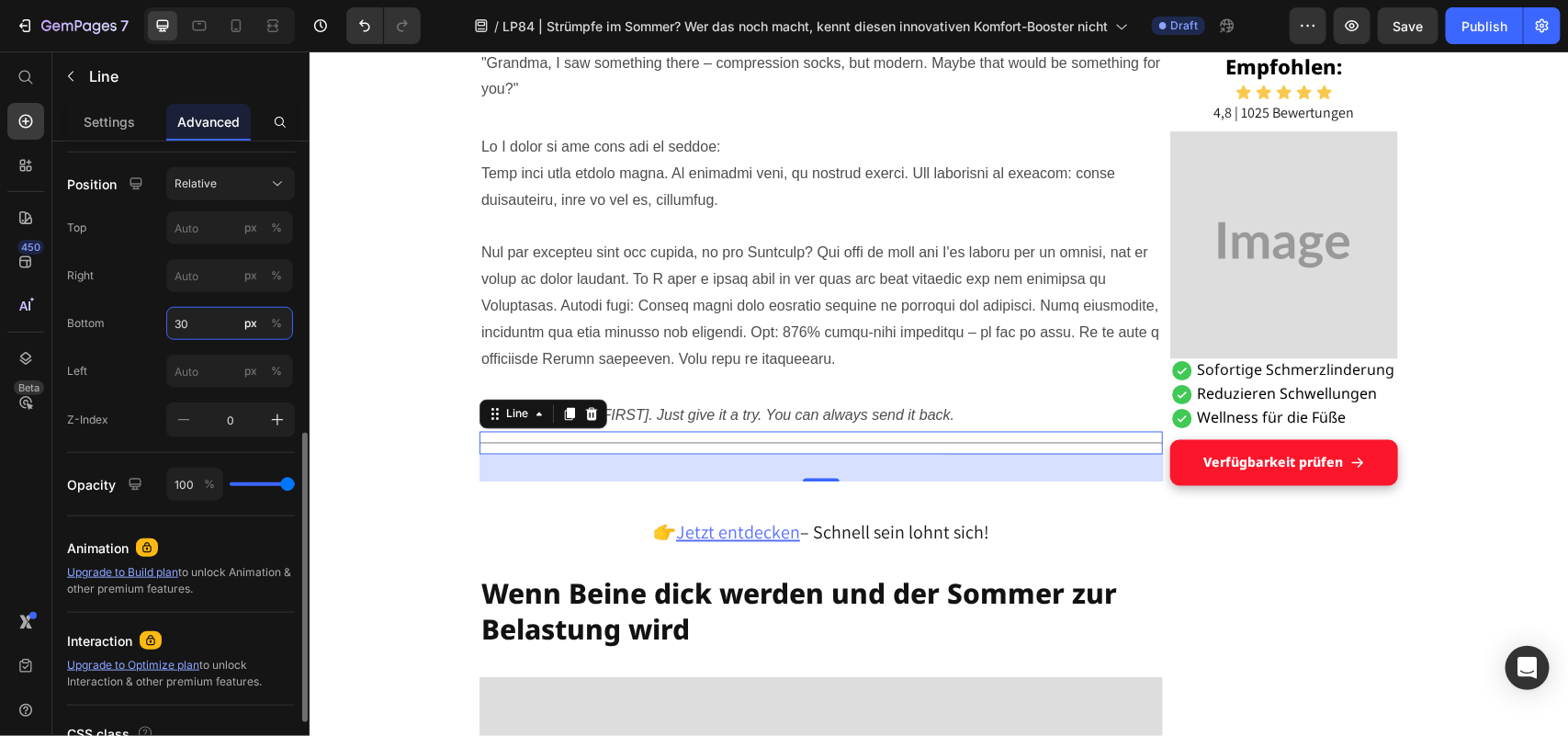 click on "30" at bounding box center (230, 323) 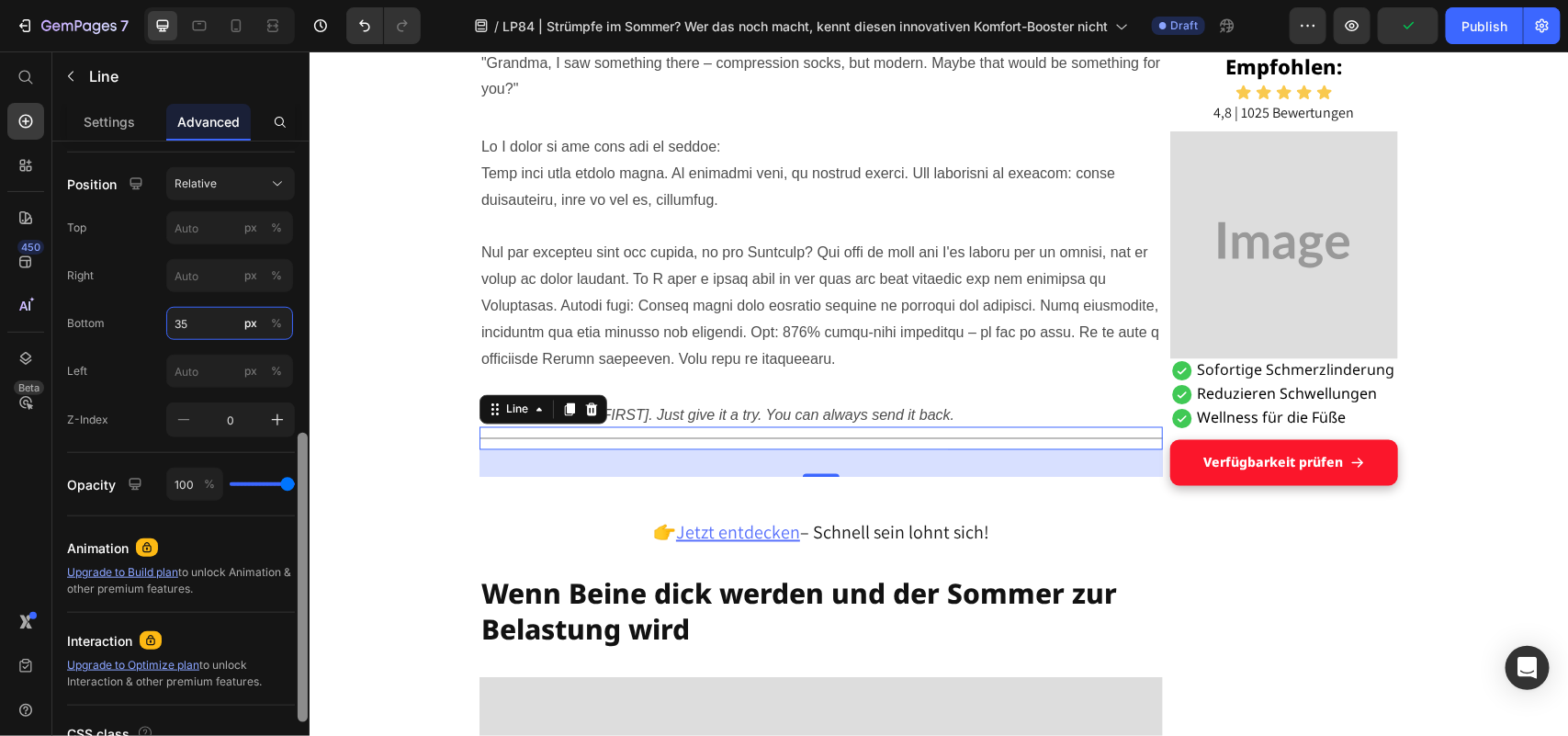 type on "35" 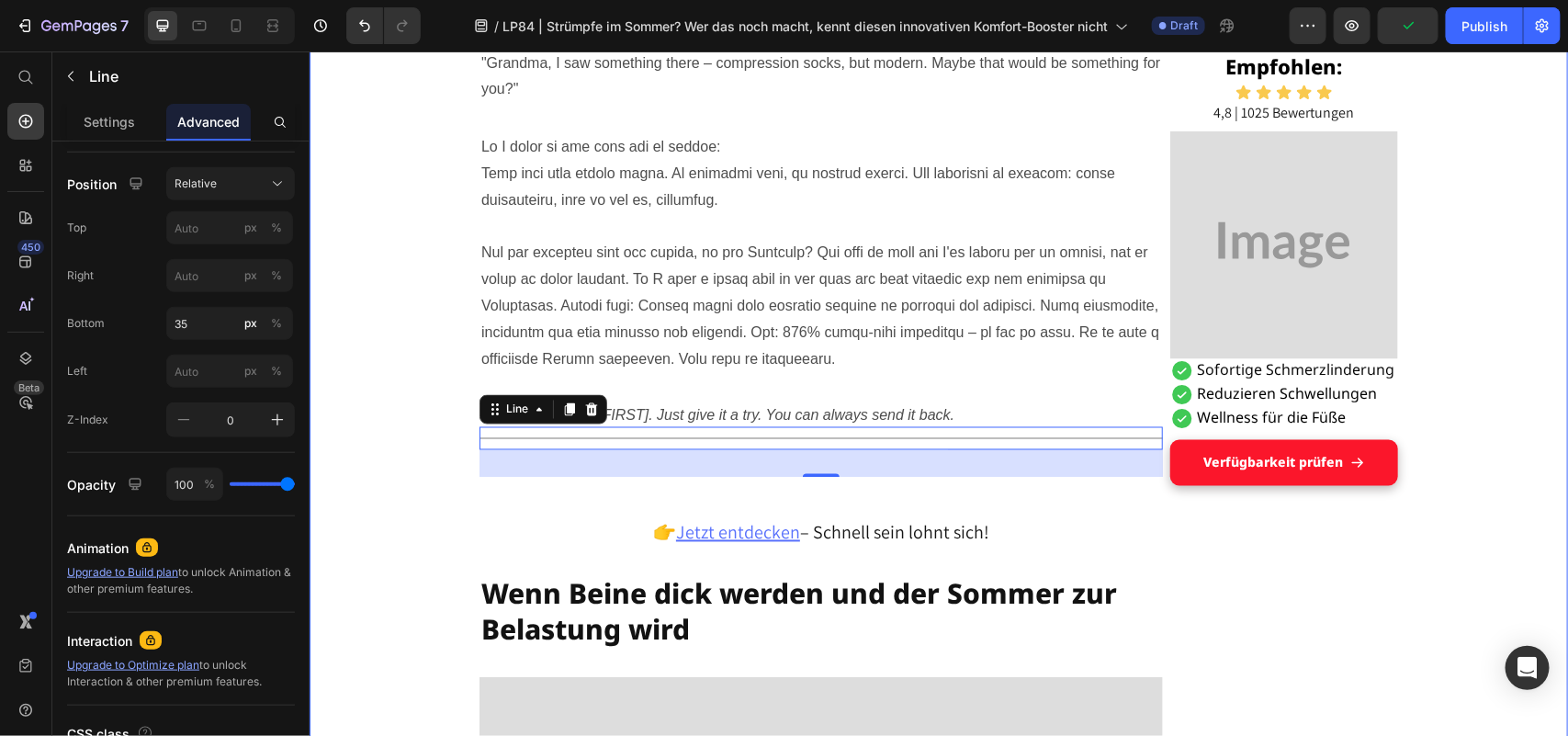 click on "Grandson's tip helped Maria, [AGE], get on her feet: a pair of socks Heading DISPLAY Text Block
Published 2 days ago Item List
by [NAME] Item List
Drop element here Row "These hospital stockings won't come into my house!" Text Block I'm Maria, [AGE], and I've been a housewife all my life. No break, no sitting – always on the move between kitchen, children, garden, neighborhood. I liked that. I needed it, this doing and caring. Text Block But lately... it's getting difficult. The legs hurt. The feet swell. And if I'm honest: I often feel wobbly. I don't like that. It's as if I'm losing a piece of myself. Text Block Image The other day, an acquaintance put me on compression stockings – she was in the hospital for a long time after her hip surgery and said they had done her good. Text Block
I smiled and thought inwardly: "T hese things? Never. I don't want to look like someone who is already giving up." Text Block                Title Line Heading   ." at bounding box center [938, 3629] 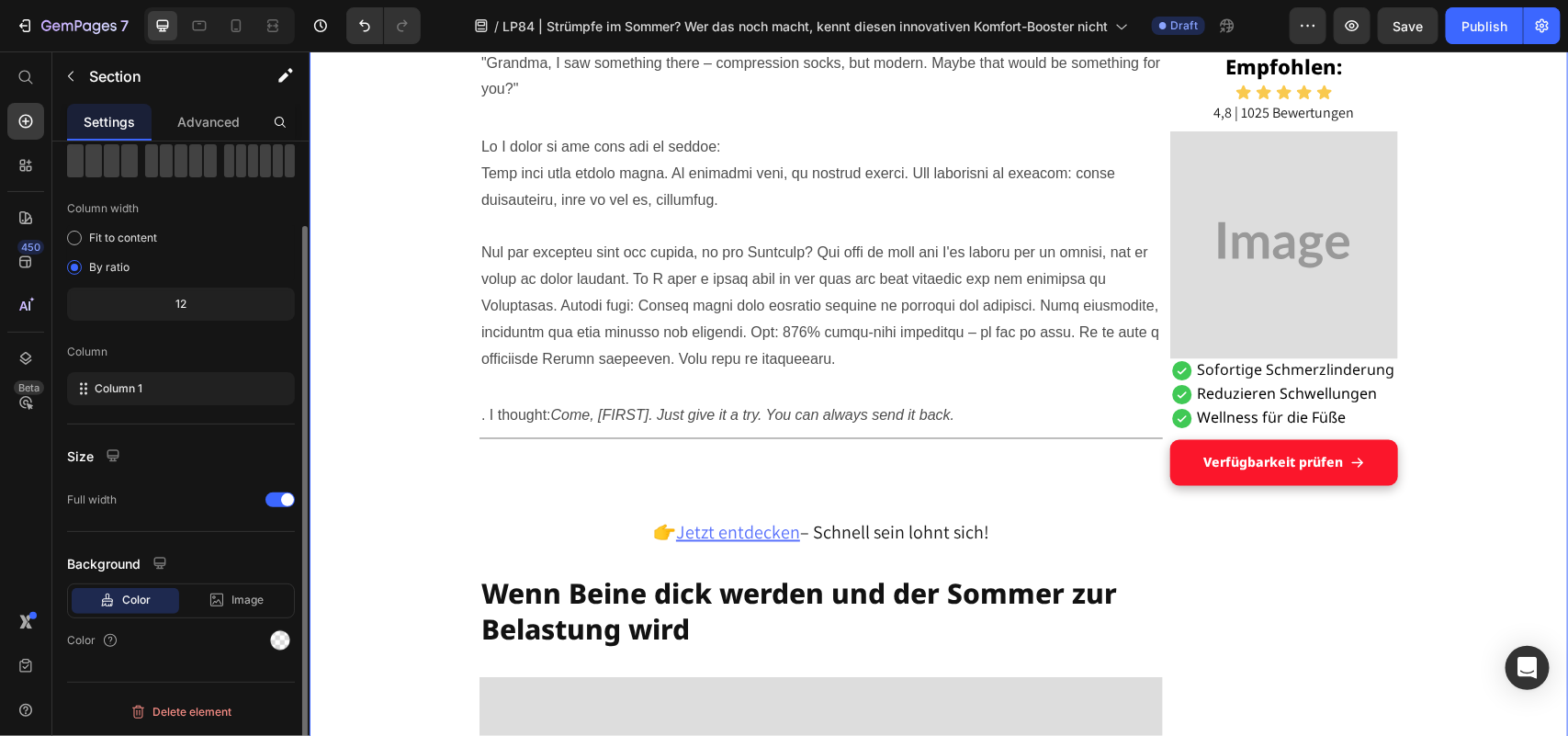 scroll, scrollTop: 0, scrollLeft: 0, axis: both 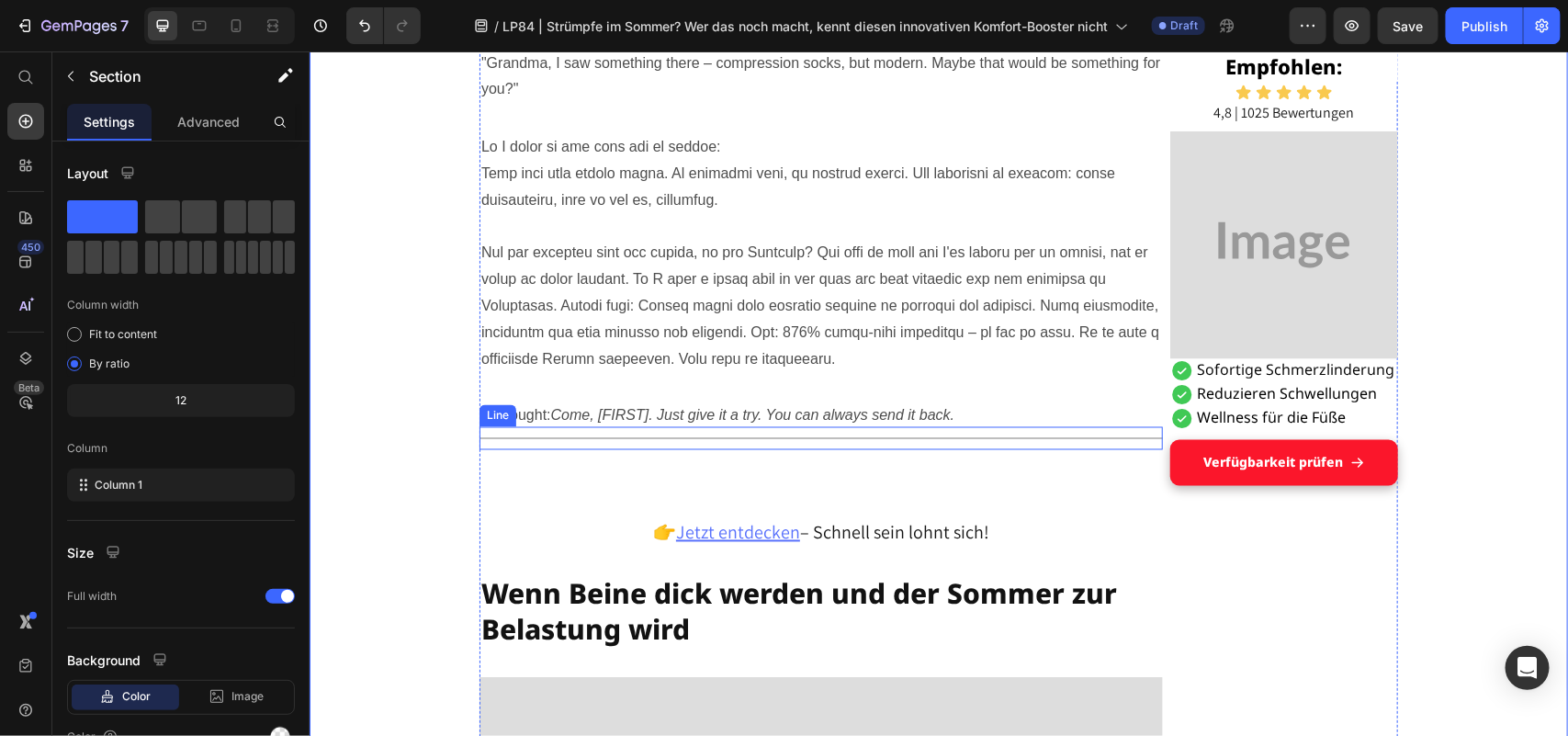 click on "Title Line" at bounding box center [820, 437] 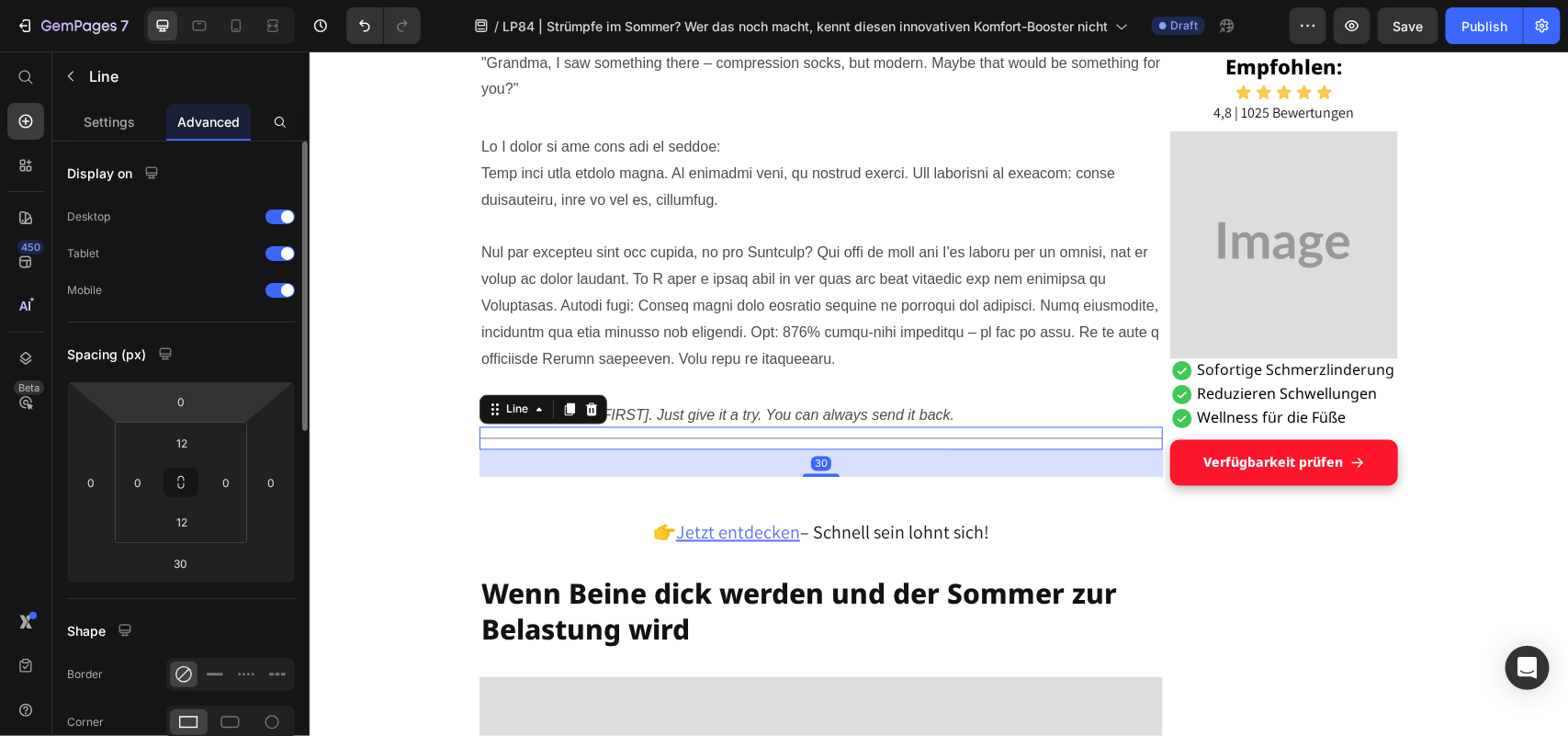 scroll, scrollTop: 796, scrollLeft: 0, axis: vertical 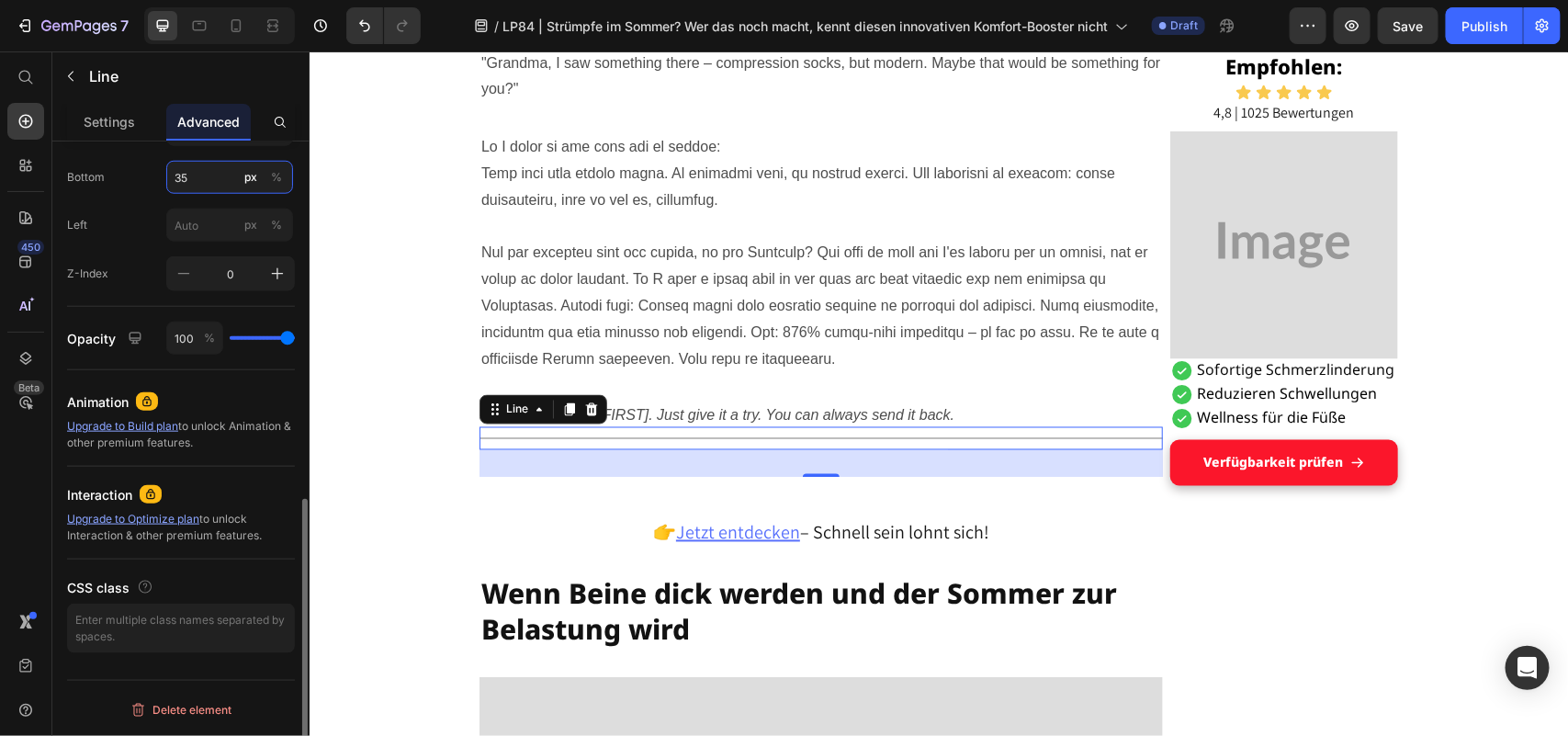 click on "35" at bounding box center (230, 177) 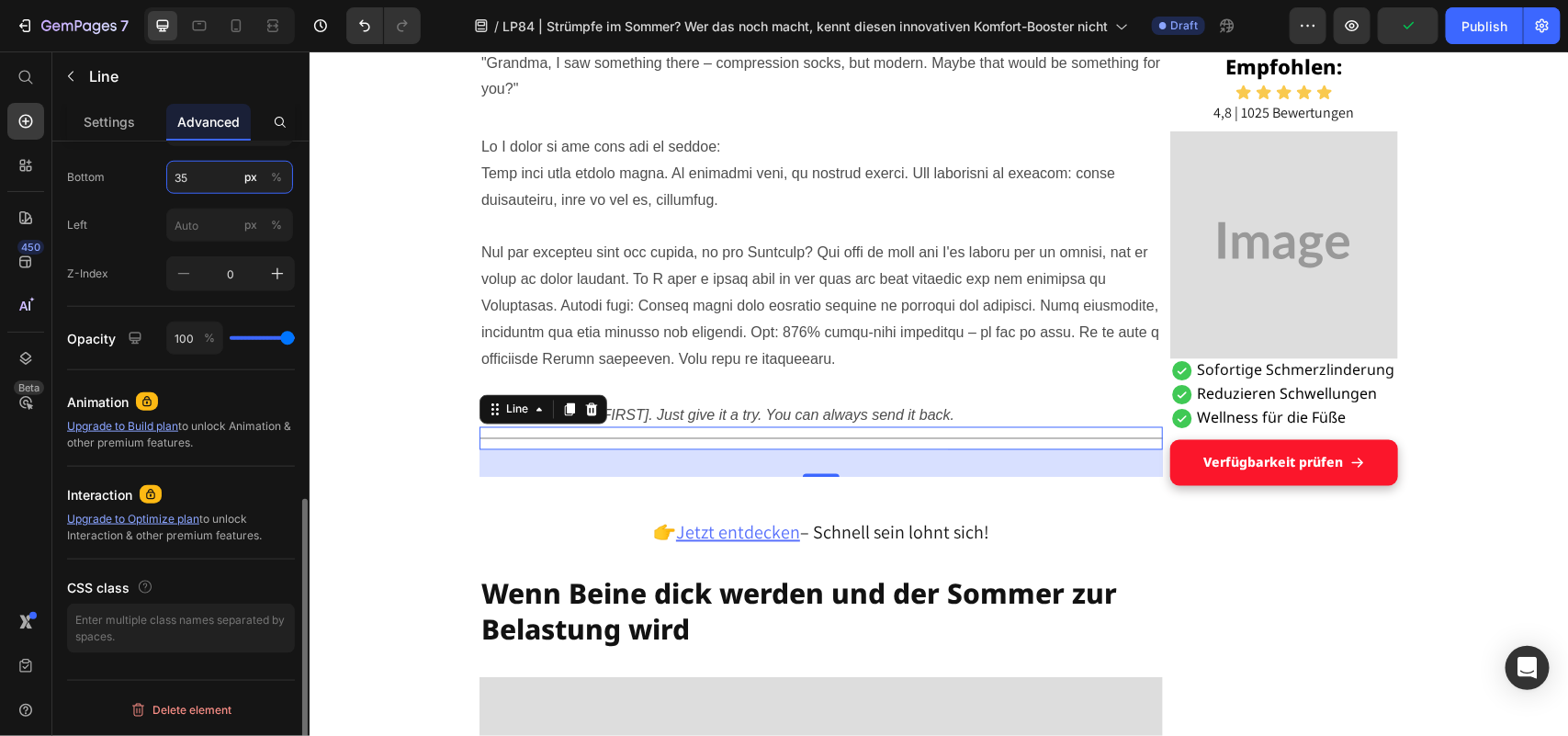 type on "3" 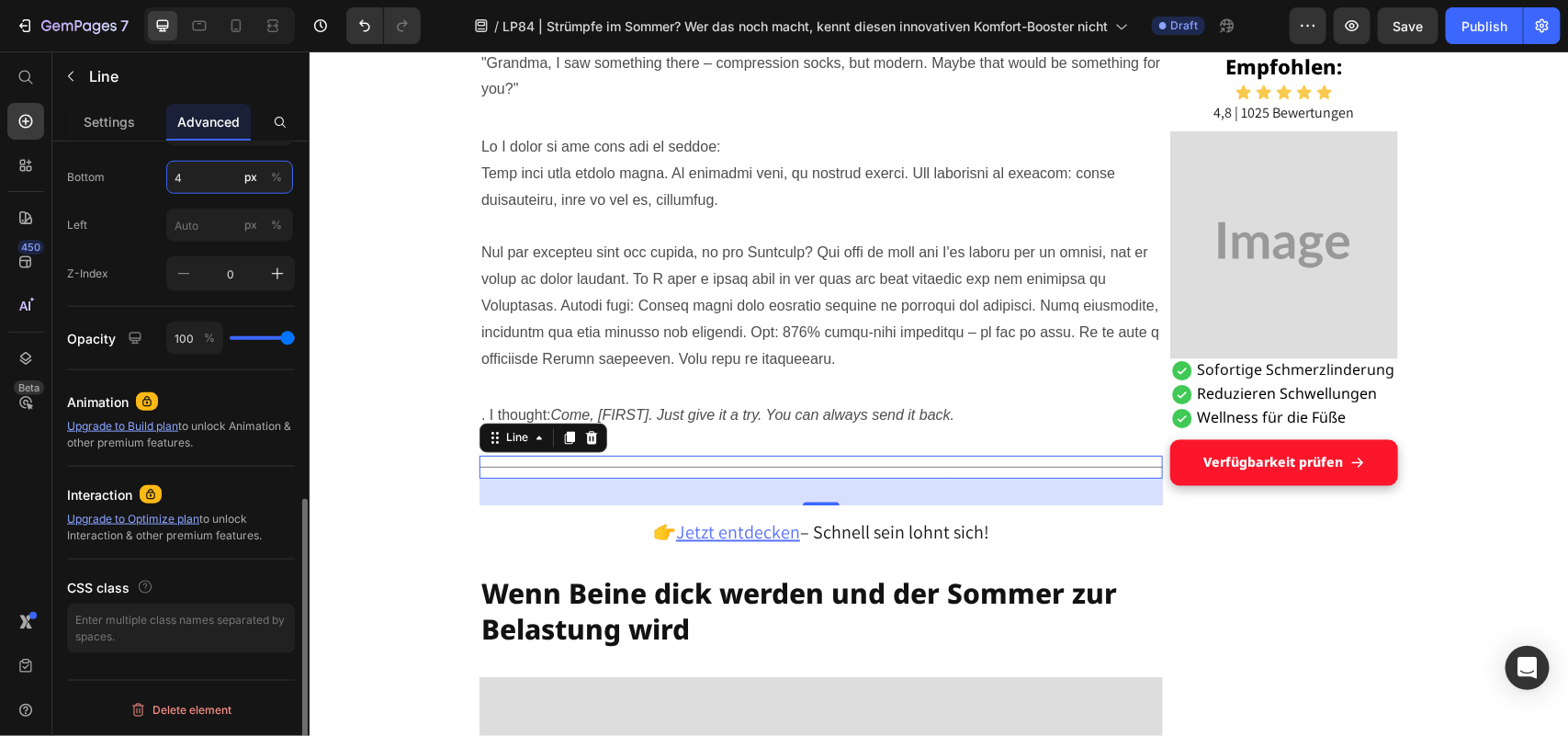 type on "40" 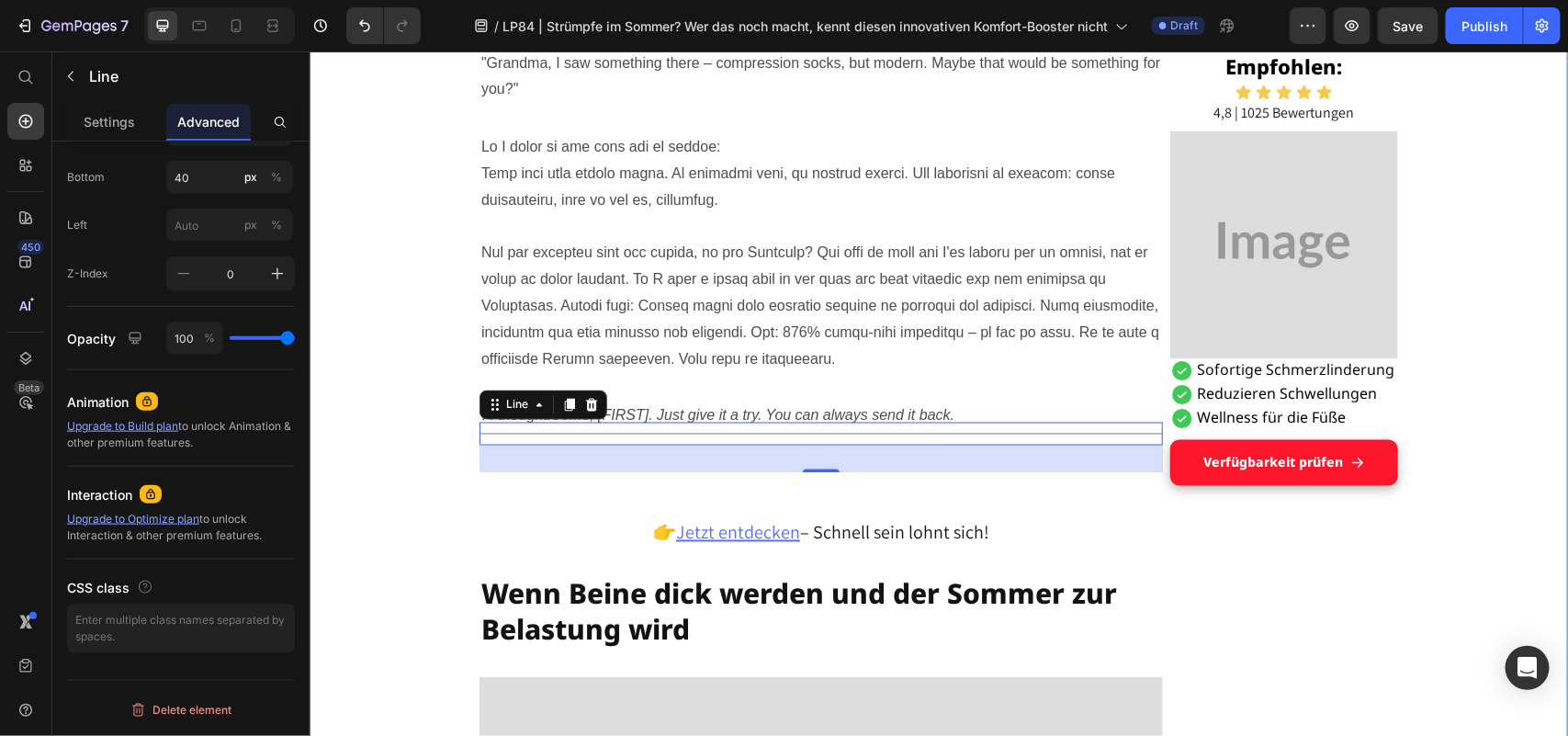 click on "Grandson's tip helped Maria, [AGE], get on her feet: a pair of socks Heading DISPLAY Text Block
Published 2 days ago Item List
by [NAME] Item List
Drop element here Row "These hospital stockings won't come into my house!" Text Block I'm Maria, [AGE], and I've been a housewife all my life. No break, no sitting – always on the move between kitchen, children, garden, neighborhood. I liked that. I needed it, this doing and caring. Text Block But lately... it's getting difficult. The legs hurt. The feet swell. And if I'm honest: I often feel wobbly. I don't like that. It's as if I'm losing a piece of myself. Text Block Image The other day, an acquaintance put me on compression stockings – she was in the hospital for a long time after her hip surgery and said they had done her good. Text Block
I smiled and thought inwardly: "T hese things? Never. I don't want to look like someone who is already giving up." Text Block                Title Line Heading   ." at bounding box center (938, 3629) 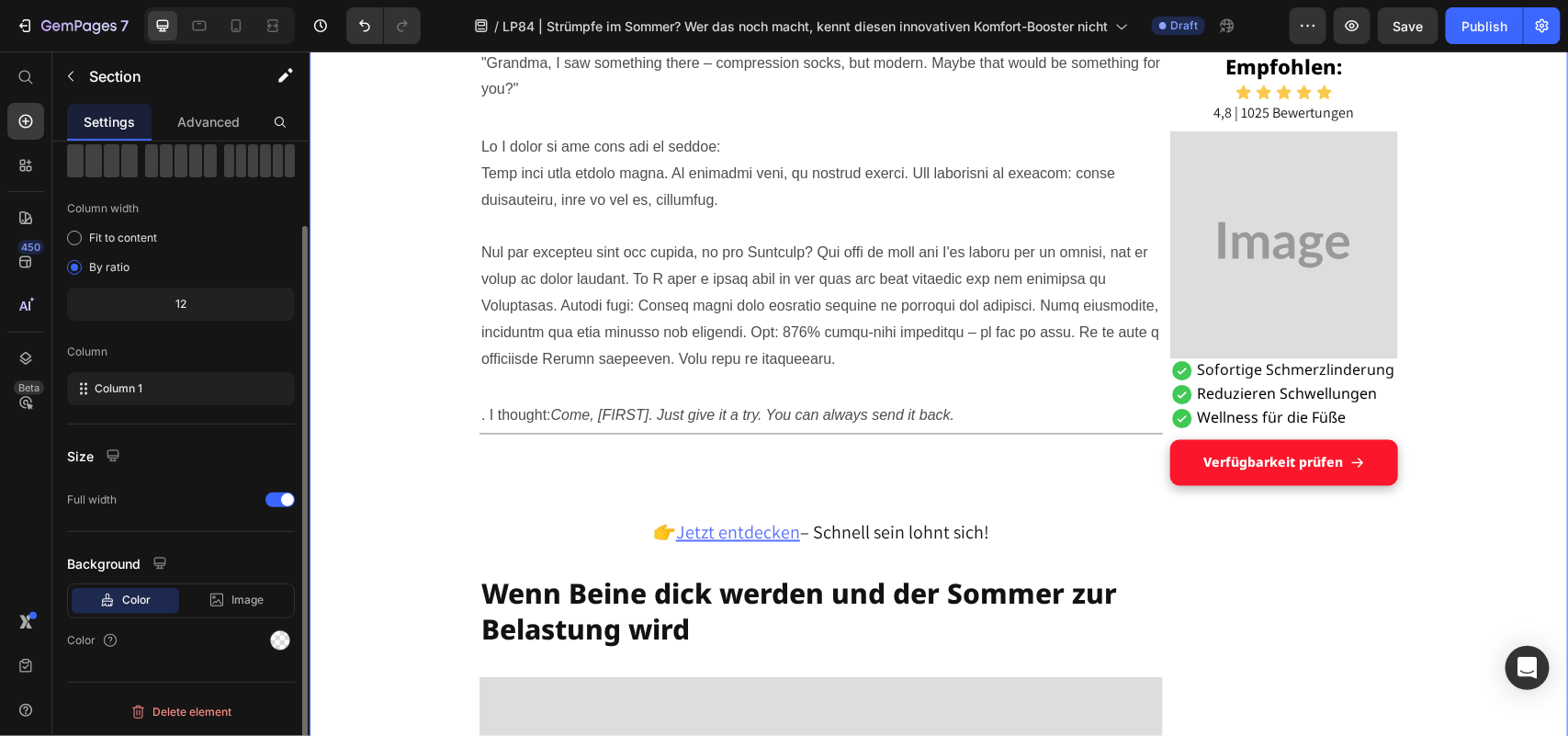 scroll, scrollTop: 0, scrollLeft: 0, axis: both 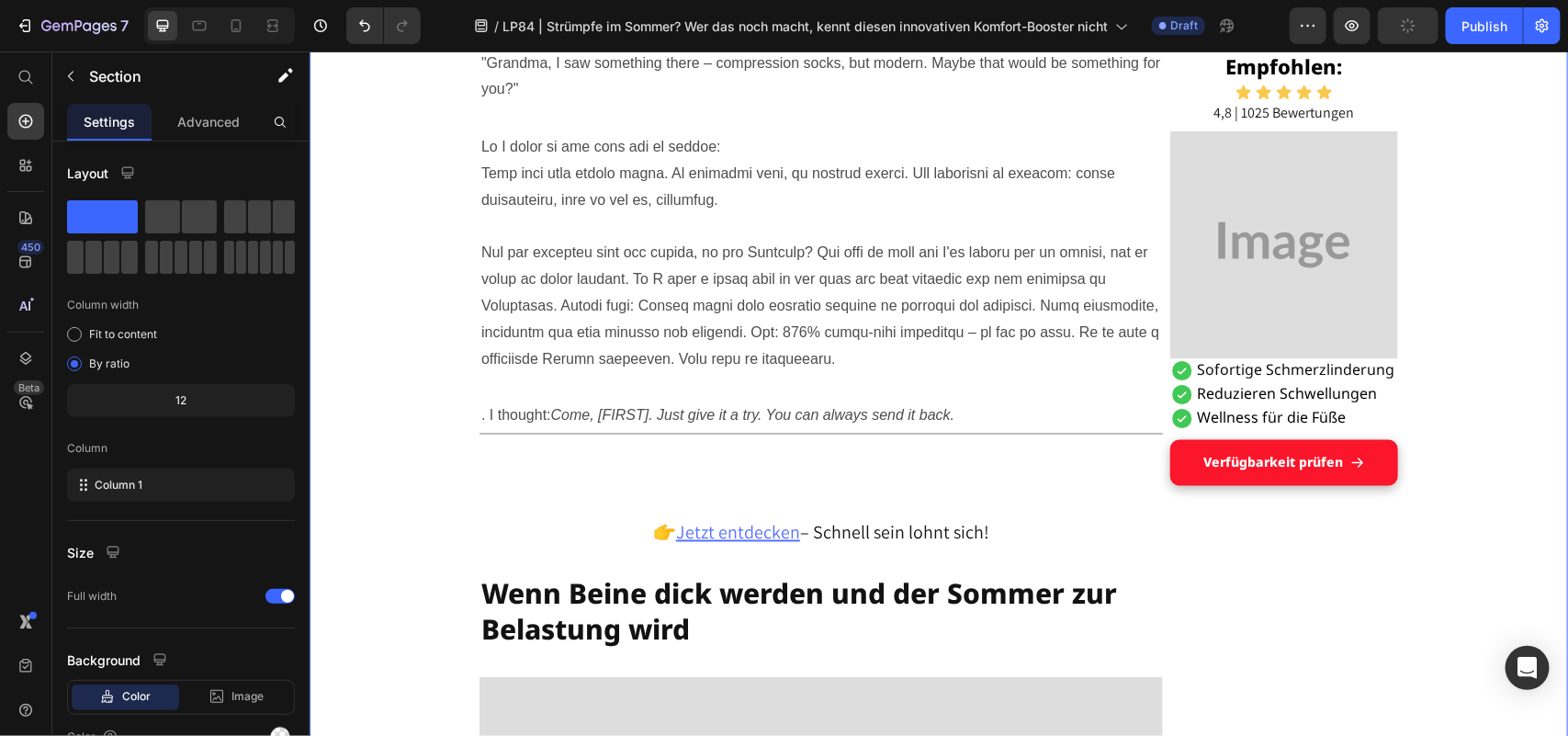 click on "Grandson's tip helped Maria, 65, get on her feet: a pair of socks Heading Display Text Block Published 2 days ago Item List by Anniemarie Claudie Item List Drop element here Row "These hospital stockings won't come into my house!" Text Block I'm Maria, 65, and I've been a housewife all my life. No break, no sitting – always on the move between kitchen, children, garden, neighborhood. I liked that. I needed it, this doing and caring. Text Block But lately... it's getting difficult. The legs hurt. The feet swell. And if I'm honest: I often feel wobbly. I don't like that. It's as if I'm losing a piece of myself. Text Block Image The other day, an acquaintance put me on compression stockings – she was in the hospital for a long time after her hip surgery and said they had done her good. Text Block I smiled and thought inwardly: "T hese things? Never. I don't want to look like someone who is already giving up." Text Block Title Line Heading" at bounding box center [938, 3629] 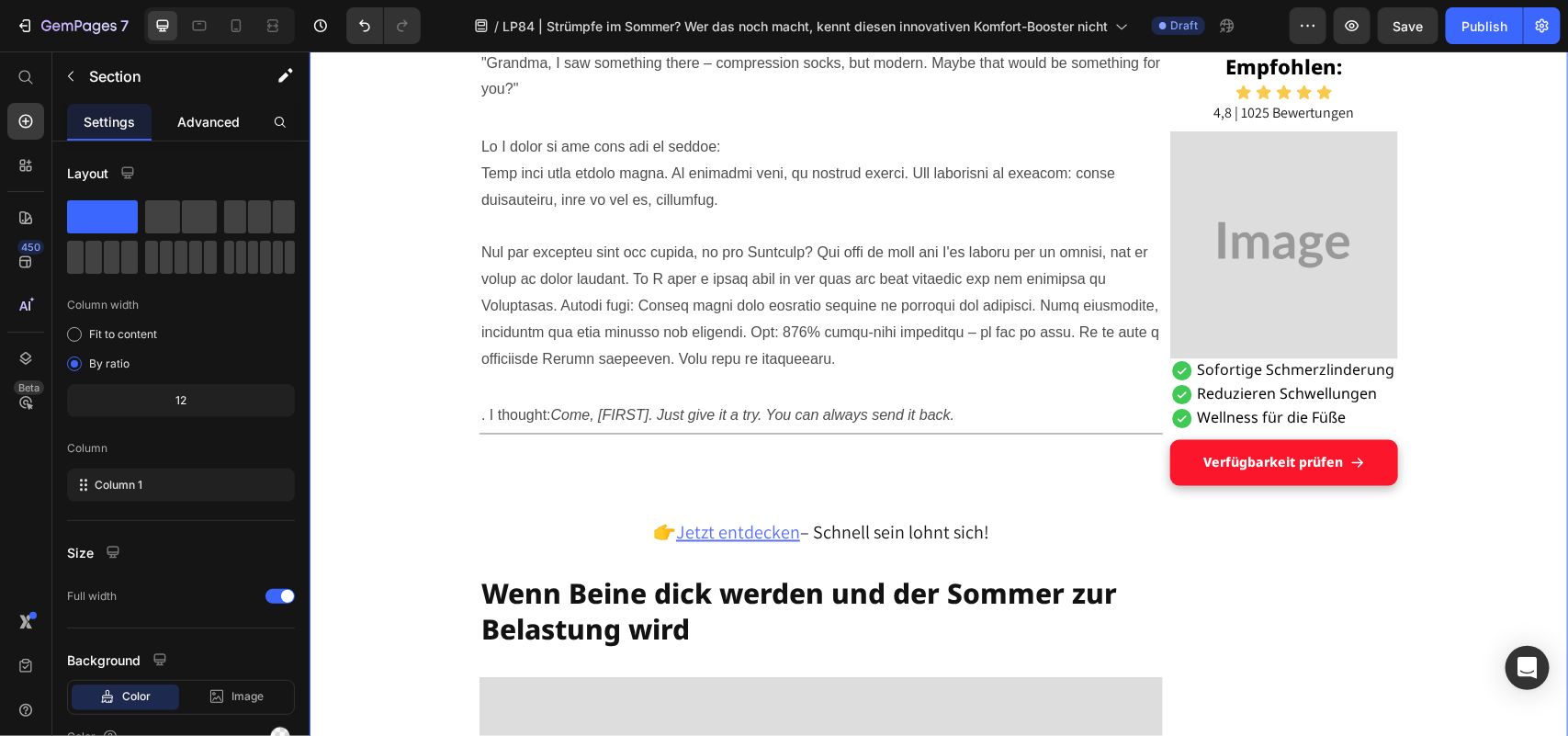 click on "Advanced" at bounding box center [209, 121] 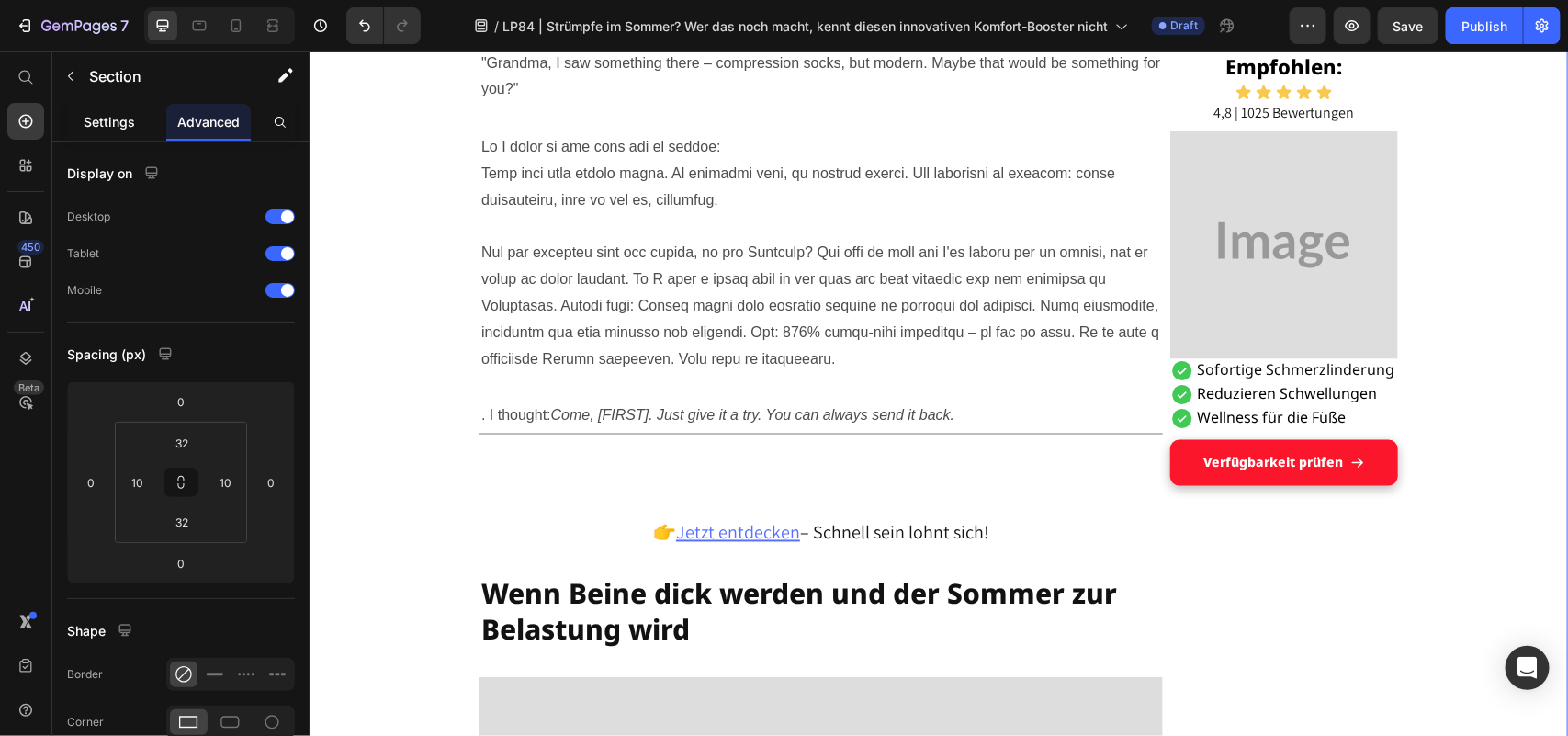 click on "Settings" at bounding box center [109, 121] 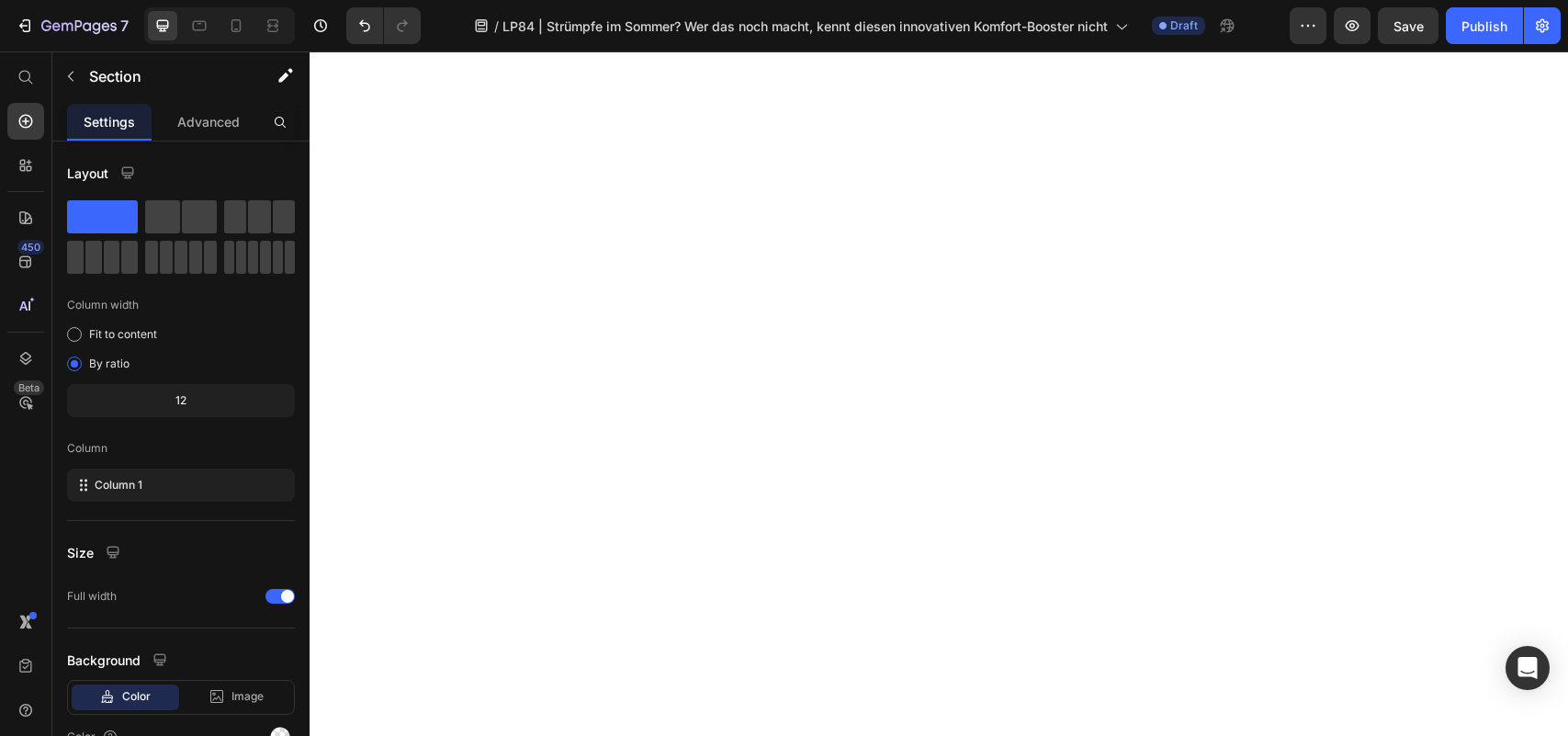 scroll, scrollTop: 0, scrollLeft: 0, axis: both 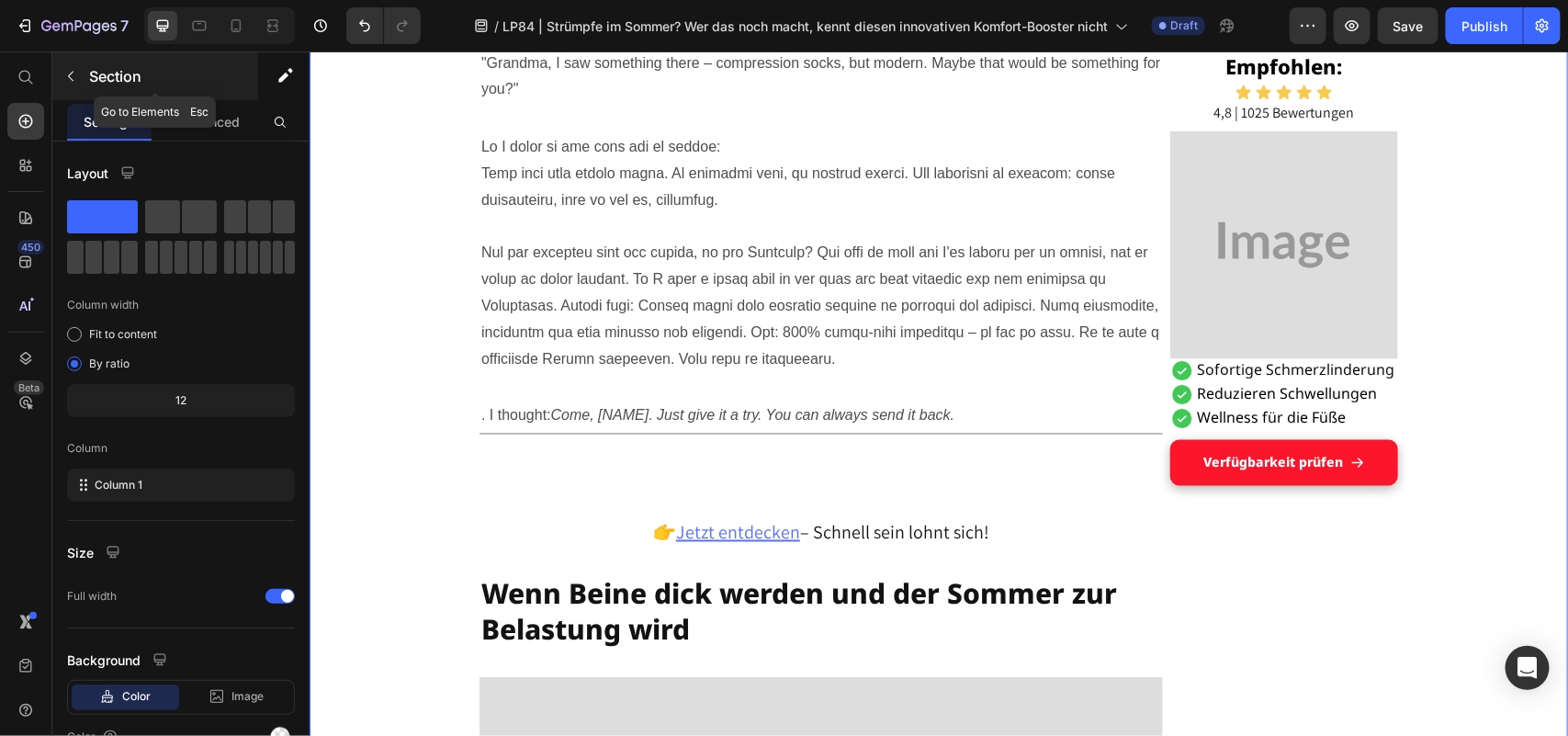 click 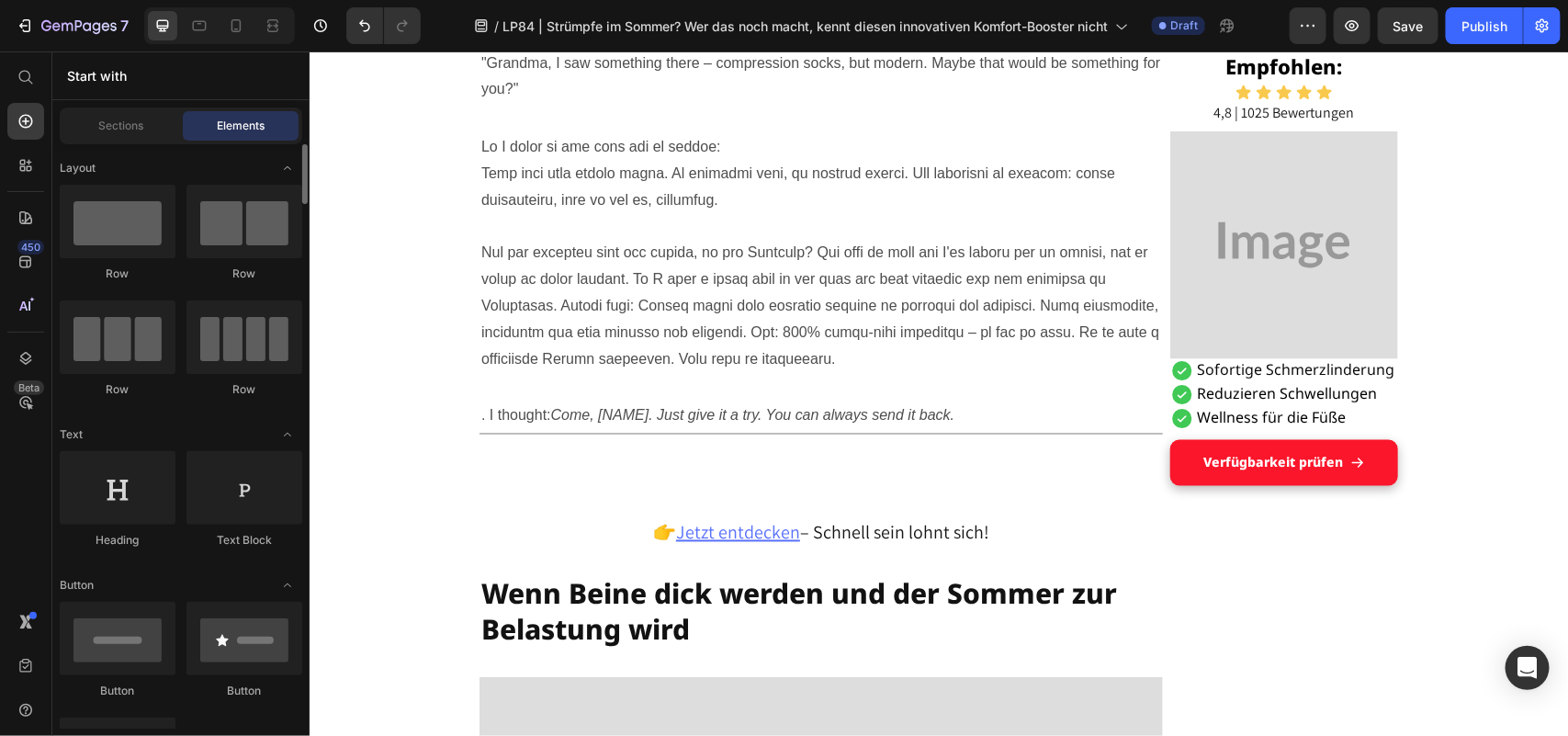scroll, scrollTop: 0, scrollLeft: 0, axis: both 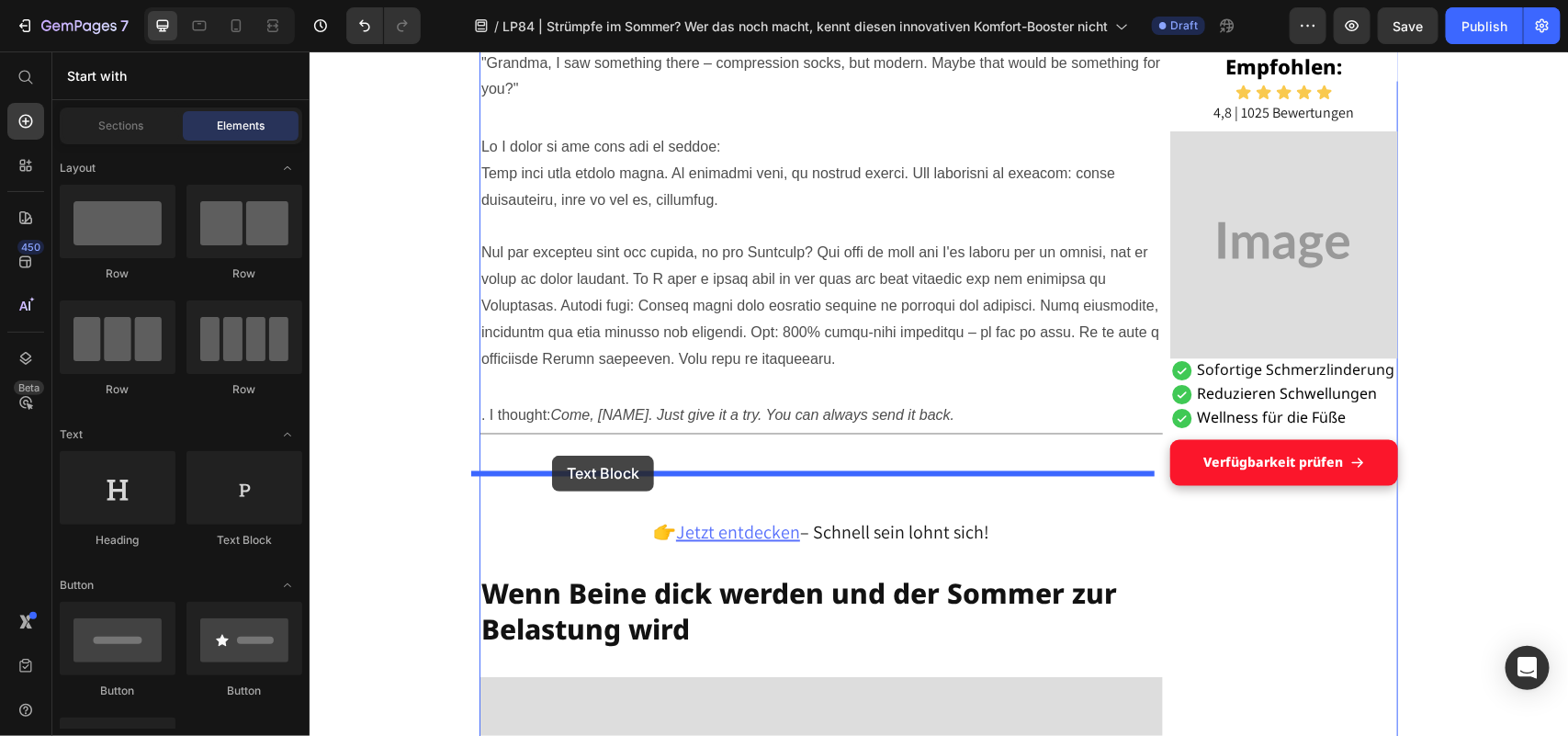 drag, startPoint x: 510, startPoint y: 452, endPoint x: 551, endPoint y: 455, distance: 41.10961 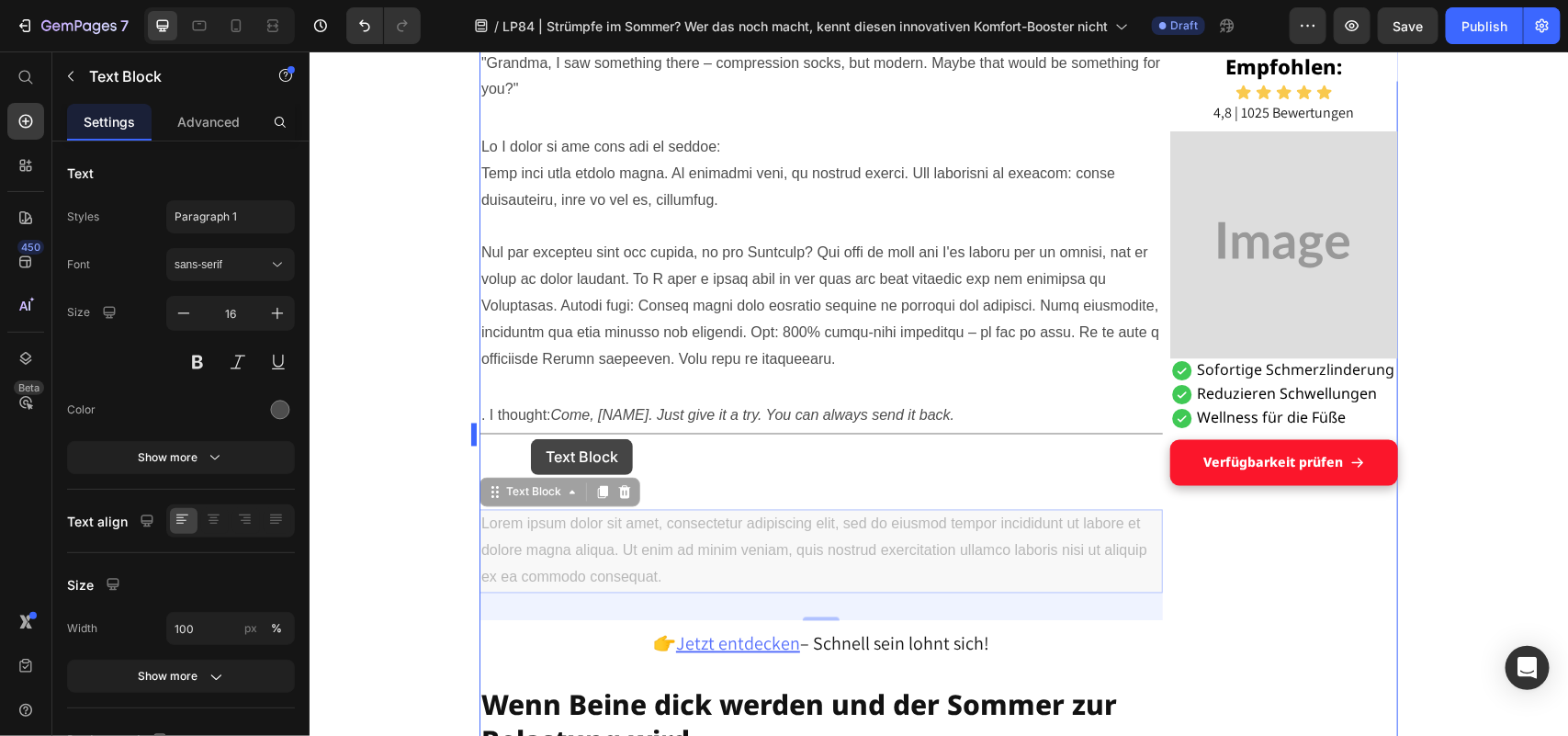drag, startPoint x: 487, startPoint y: 493, endPoint x: 528, endPoint y: 438, distance: 68.60029 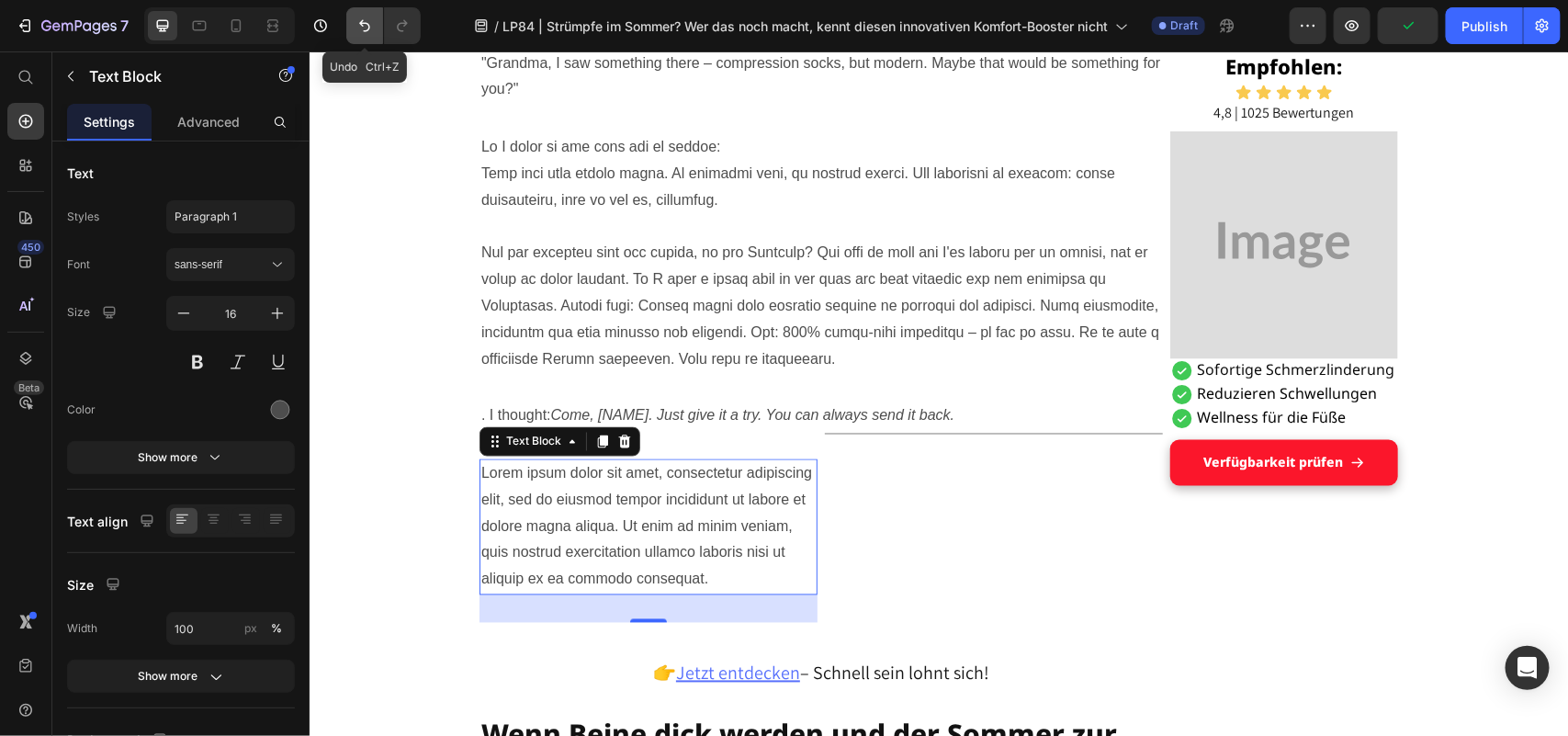 click 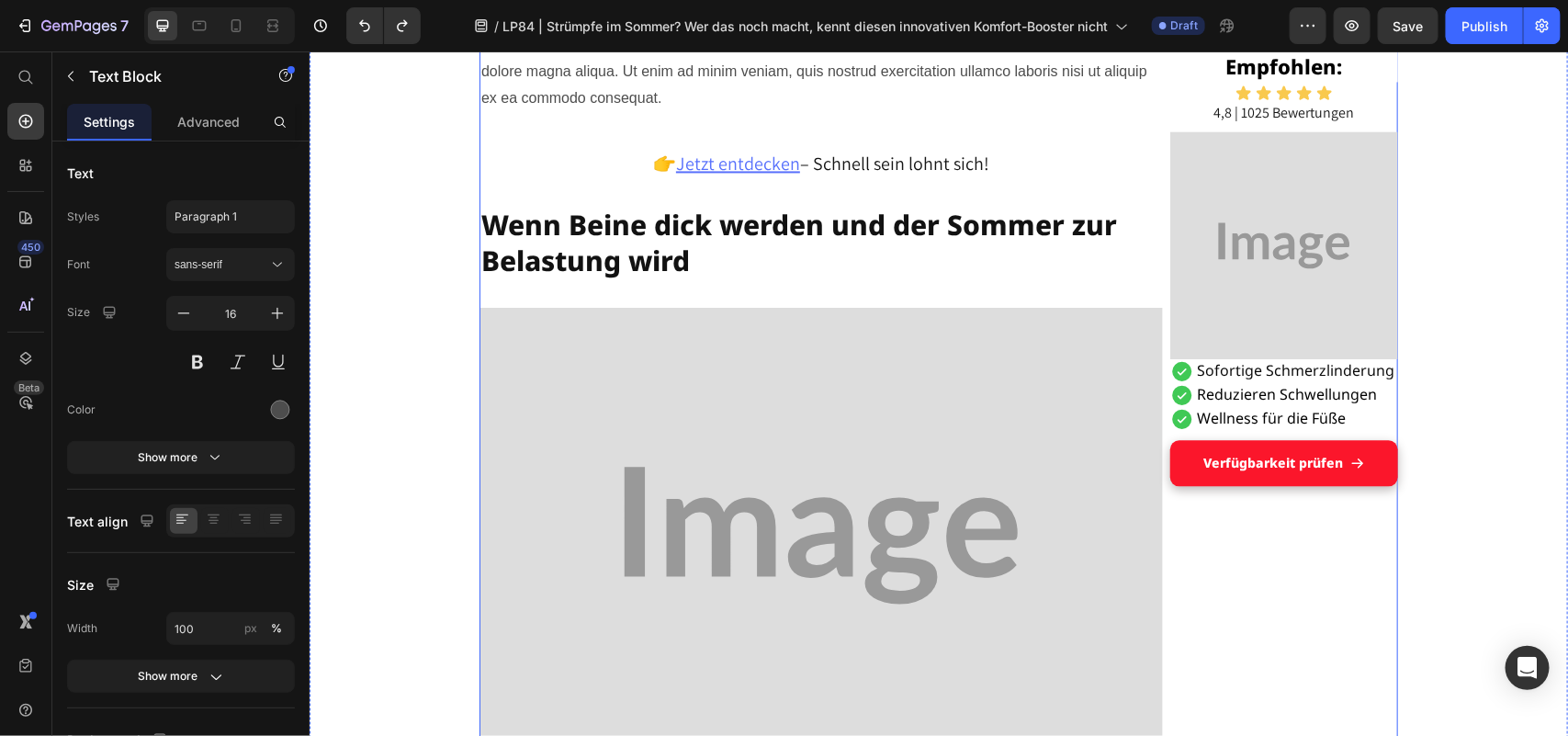 scroll, scrollTop: 1724, scrollLeft: 0, axis: vertical 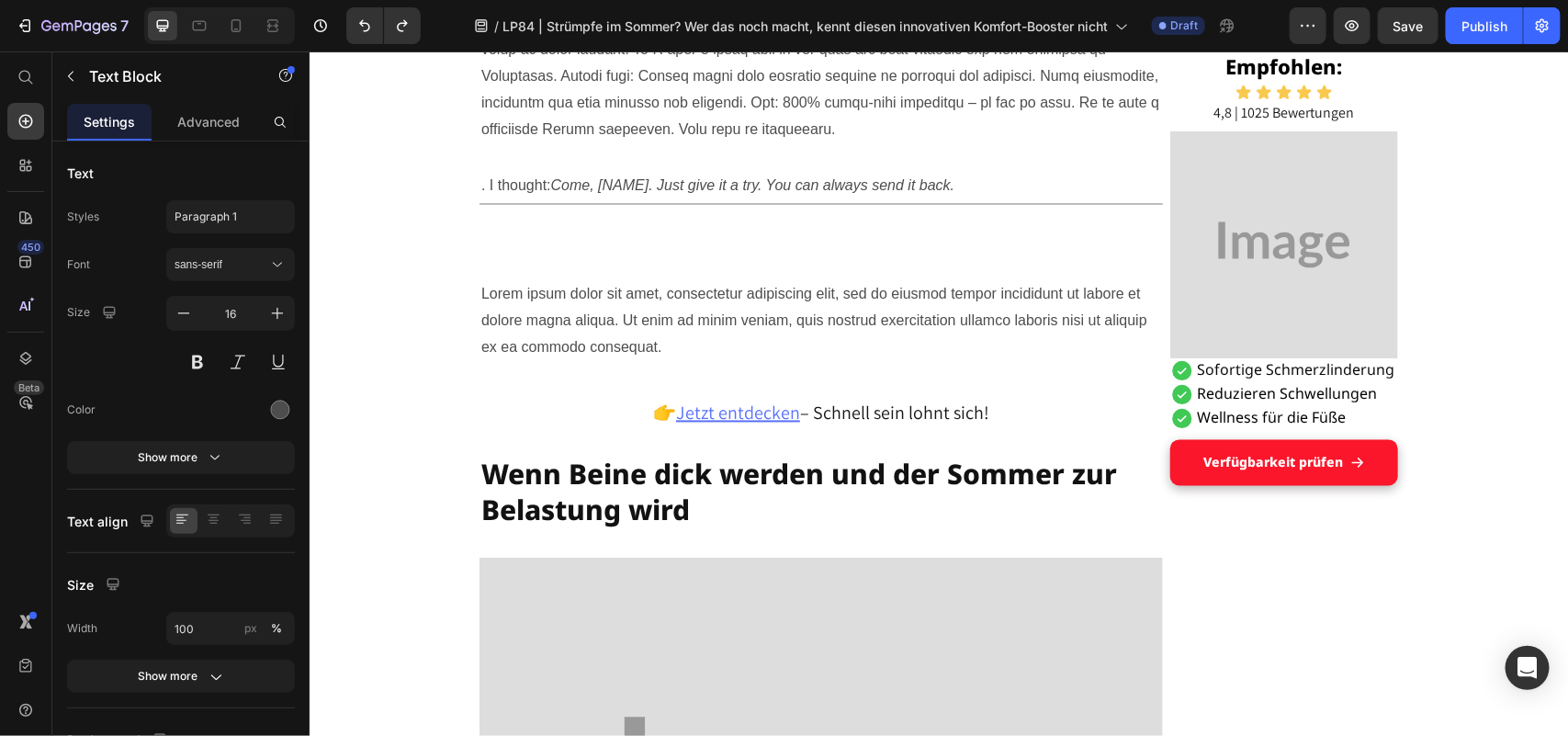 click on "Lorem ipsum dolor sit amet, consectetur adipiscing elit, sed do eiusmod tempor incididunt ut labore et dolore magna aliqua. Ut enim ad minim veniam, quis nostrud exercitation ullamco laboris nisi ut aliquip ex ea commodo consequat." at bounding box center [820, 321] 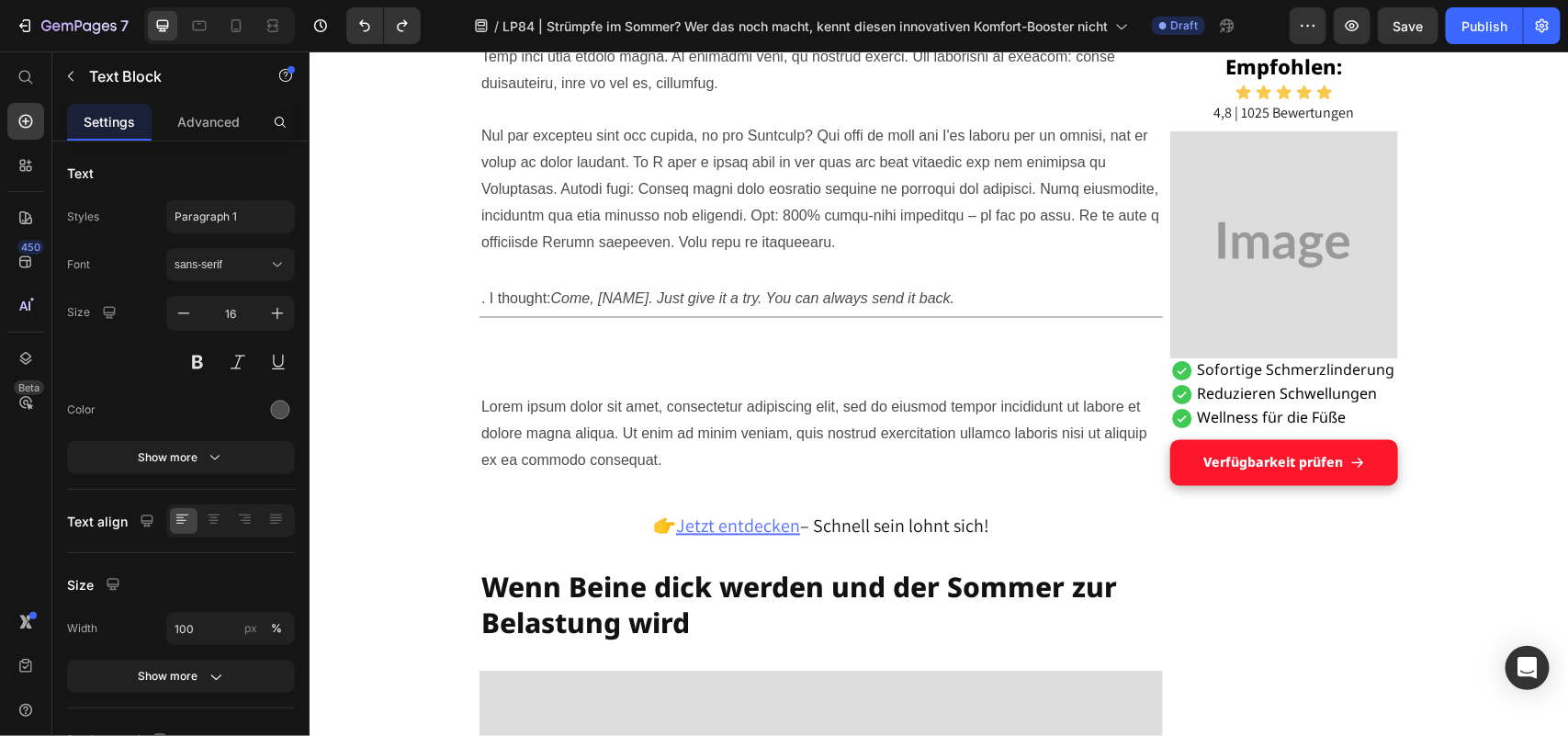 scroll, scrollTop: 1321, scrollLeft: 0, axis: vertical 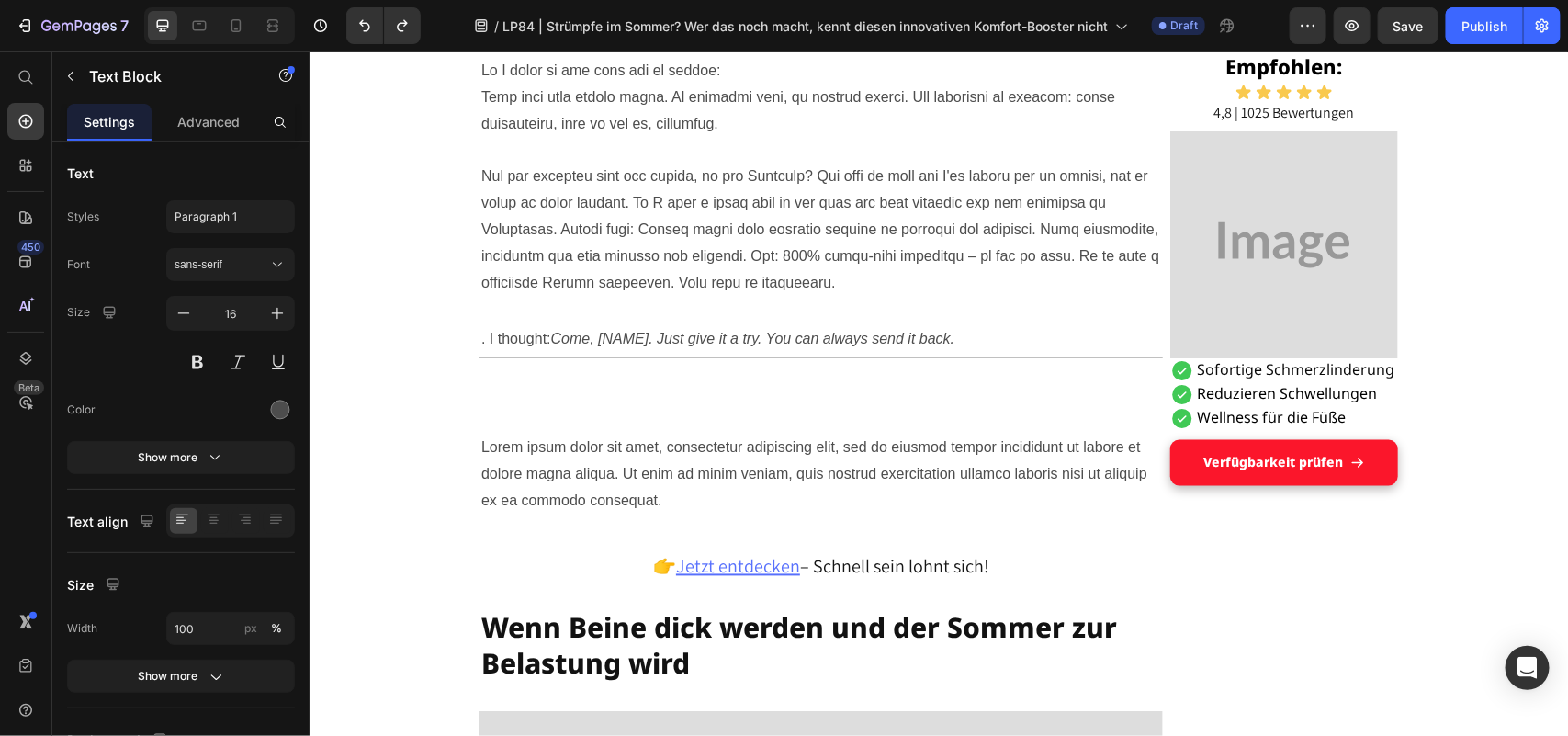 click on "Lorem ipsum dolor sit amet, consectetur adipiscing elit, sed do eiusmod tempor incididunt ut labore et dolore magna aliqua. Ut enim ad minim veniam, quis nostrud exercitation ullamco laboris nisi ut aliquip ex ea commodo consequat." at bounding box center [820, 474] 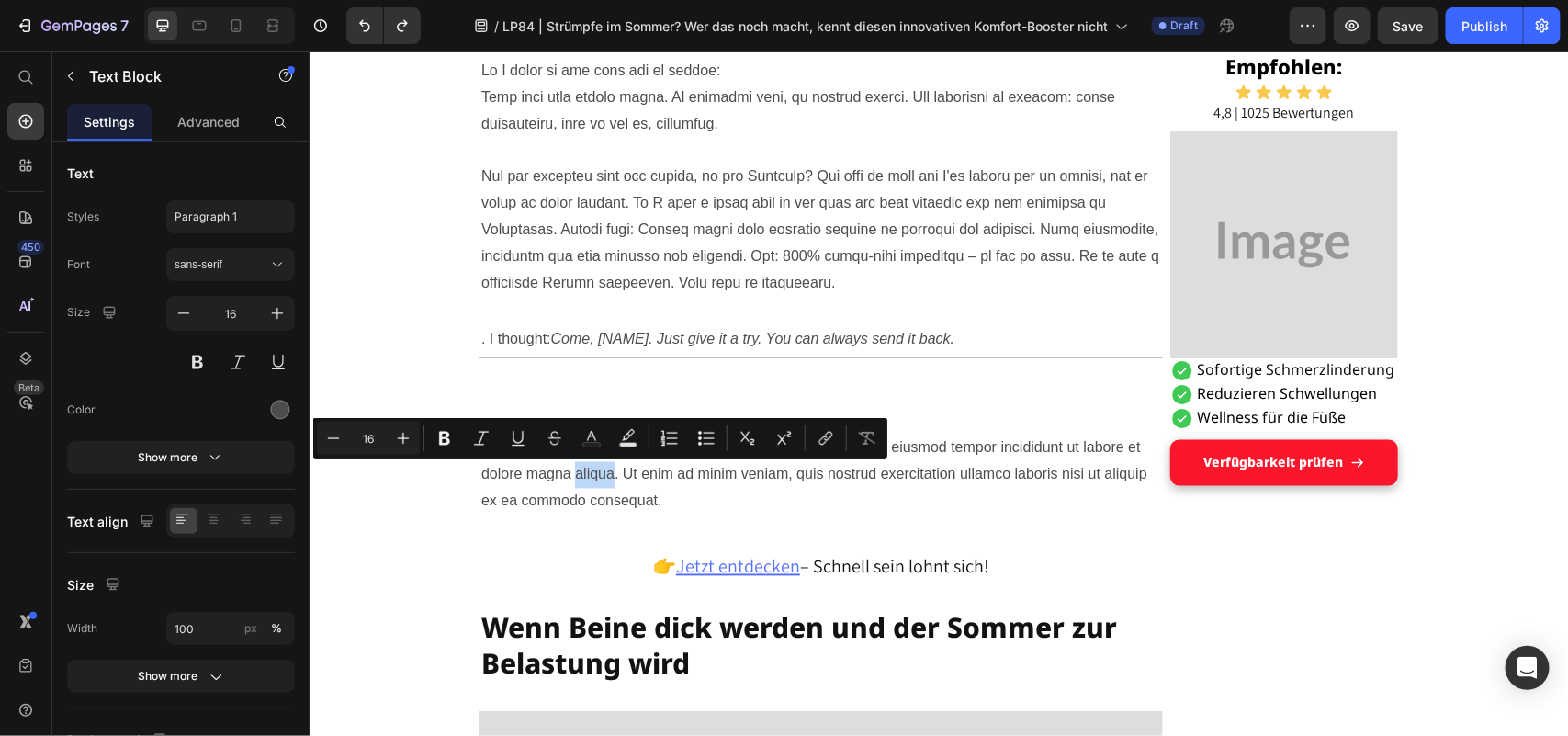 click on "Lorem ipsum dolor sit amet, consectetur adipiscing elit, sed do eiusmod tempor incididunt ut labore et dolore magna aliqua. Ut enim ad minim veniam, quis nostrud exercitation ullamco laboris nisi ut aliquip ex ea commodo consequat." at bounding box center [820, 474] 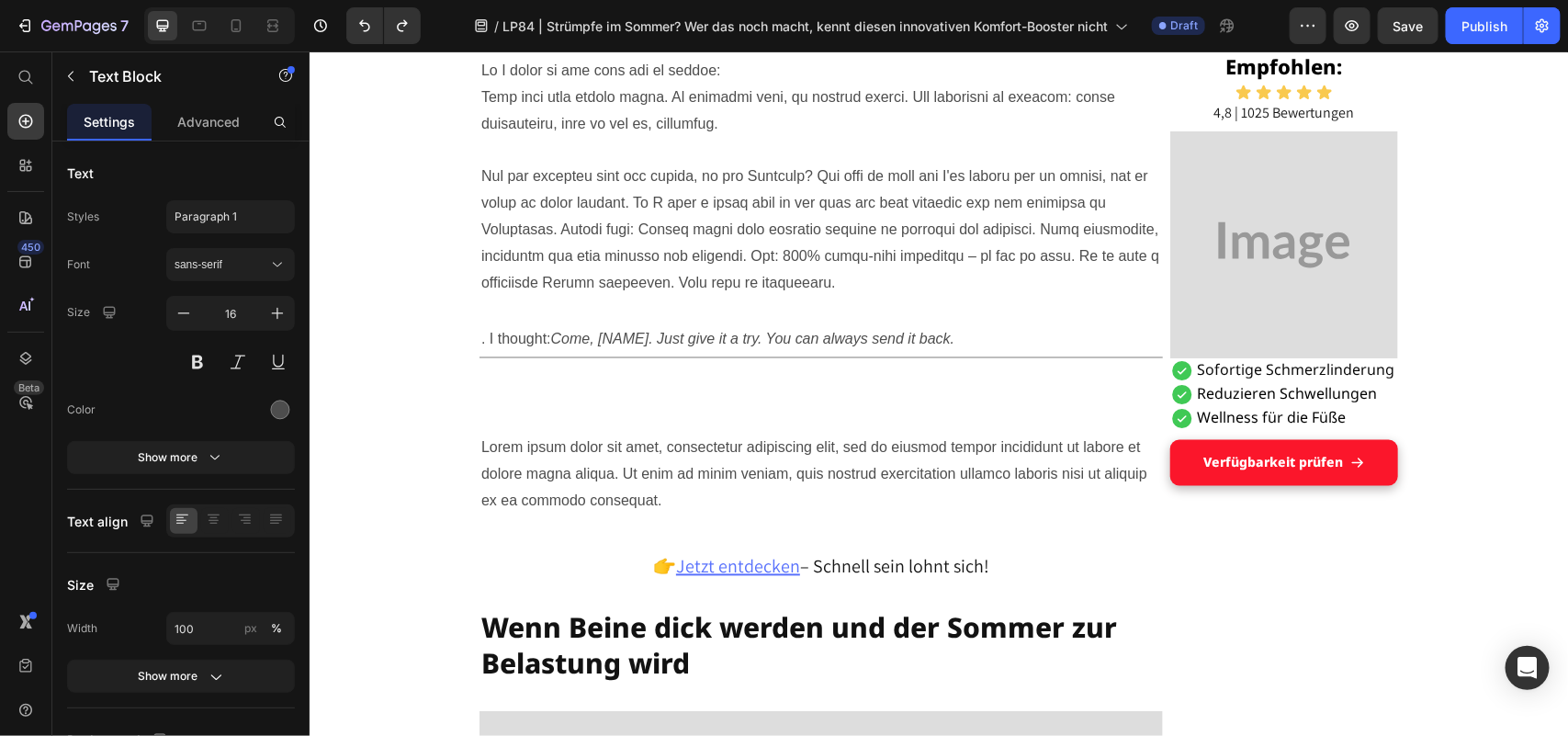 click on "Lorem ipsum dolor sit amet, consectetur adipiscing elit, sed do eiusmod tempor incididunt ut labore et dolore magna aliqua. Ut enim ad minim veniam, quis nostrud exercitation ullamco laboris nisi ut aliquip ex ea commodo consequat." at bounding box center [820, 474] 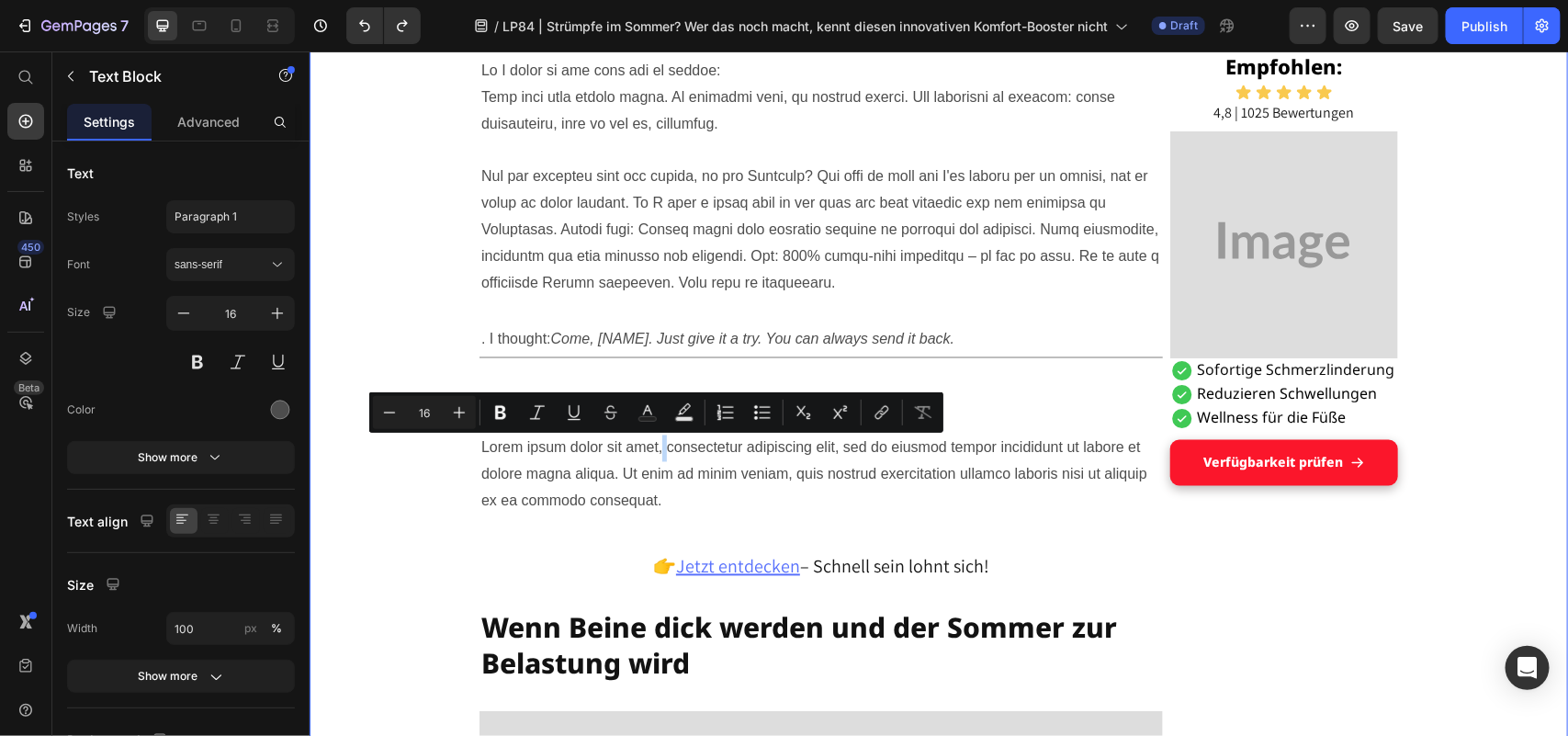 click on "Grandson's tip helped Maria, 65, get on her feet: a pair of socks Heading Display Text Block Published 2 days ago Item List by Anniemarie Claudie Item List Drop element here Row "These hospital stockings won't come into my house!" Text Block I'm Maria, 65, and I've been a housewife all my life. No break, no sitting – always on the move between kitchen, children, garden, neighborhood. I liked that. I needed it, this doing and caring. Text Block But lately... it's getting difficult. The legs hurt. The feet swell. And if I'm honest: I often feel wobbly. I don't like that. It's as if I'm losing a piece of myself. Text Block Image The other day, an acquaintance put me on compression stockings – she was in the hospital for a long time after her hip surgery and said they had done her good. Text Block I smiled and thought inwardly: "T hese things? Never. I don't want to look like someone who is already giving up." Text Block Title Line Heading" at bounding box center [938, 3608] 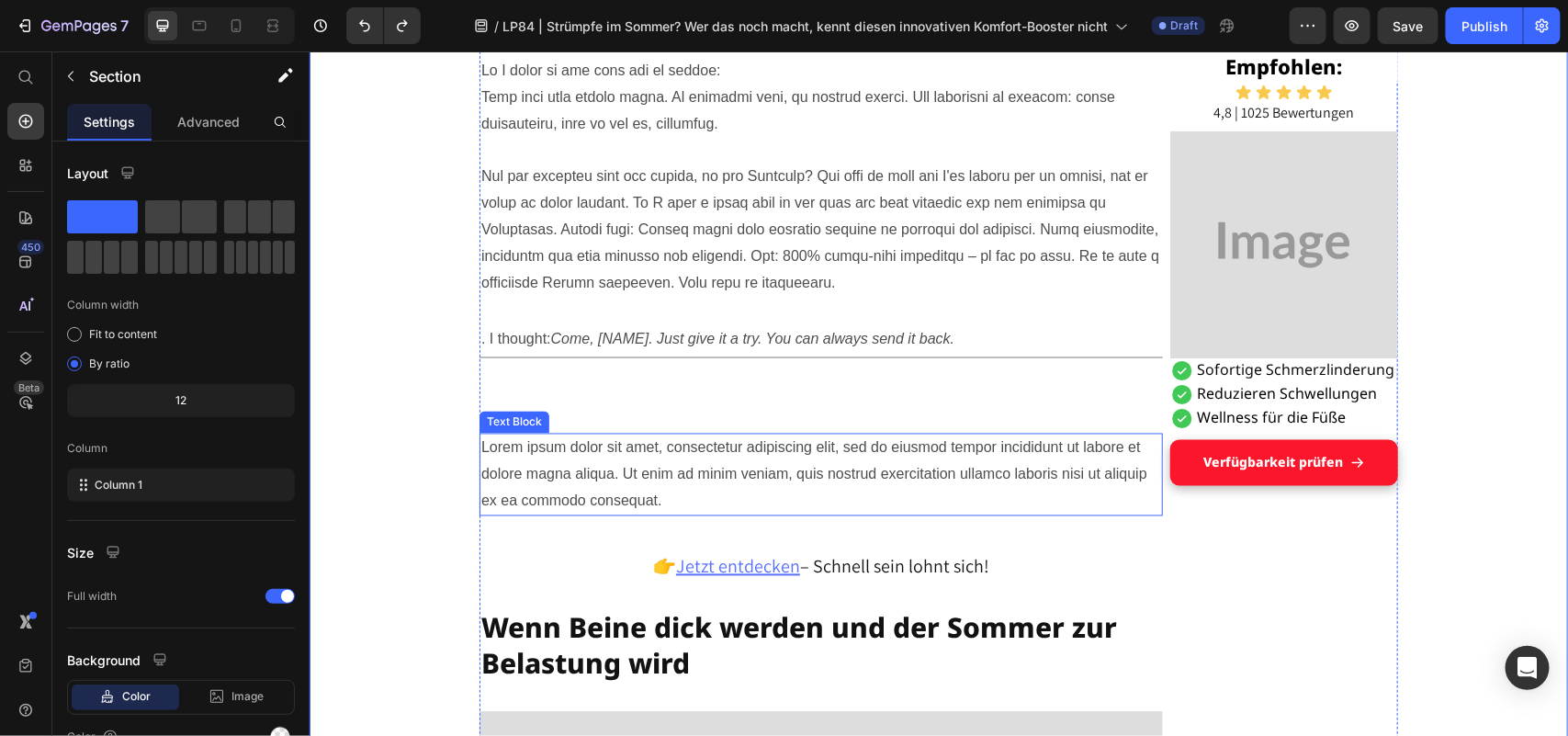 click on "Lorem ipsum dolor sit amet, consectetur adipiscing elit, sed do eiusmod tempor incididunt ut labore et dolore magna aliqua. Ut enim ad minim veniam, quis nostrud exercitation ullamco laboris nisi ut aliquip ex ea commodo consequat." at bounding box center [820, 474] 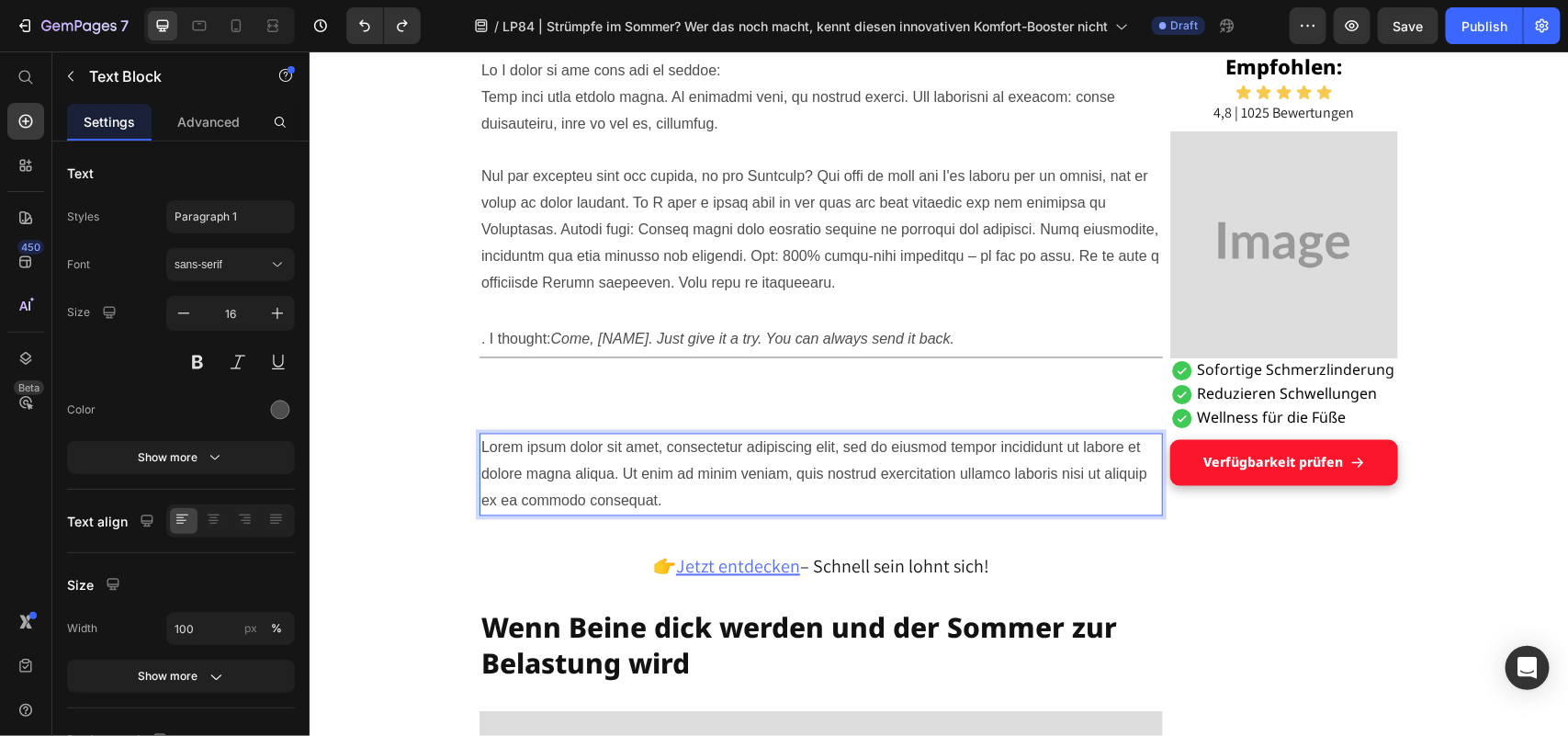 drag, startPoint x: 478, startPoint y: 447, endPoint x: 498, endPoint y: 447, distance: 20 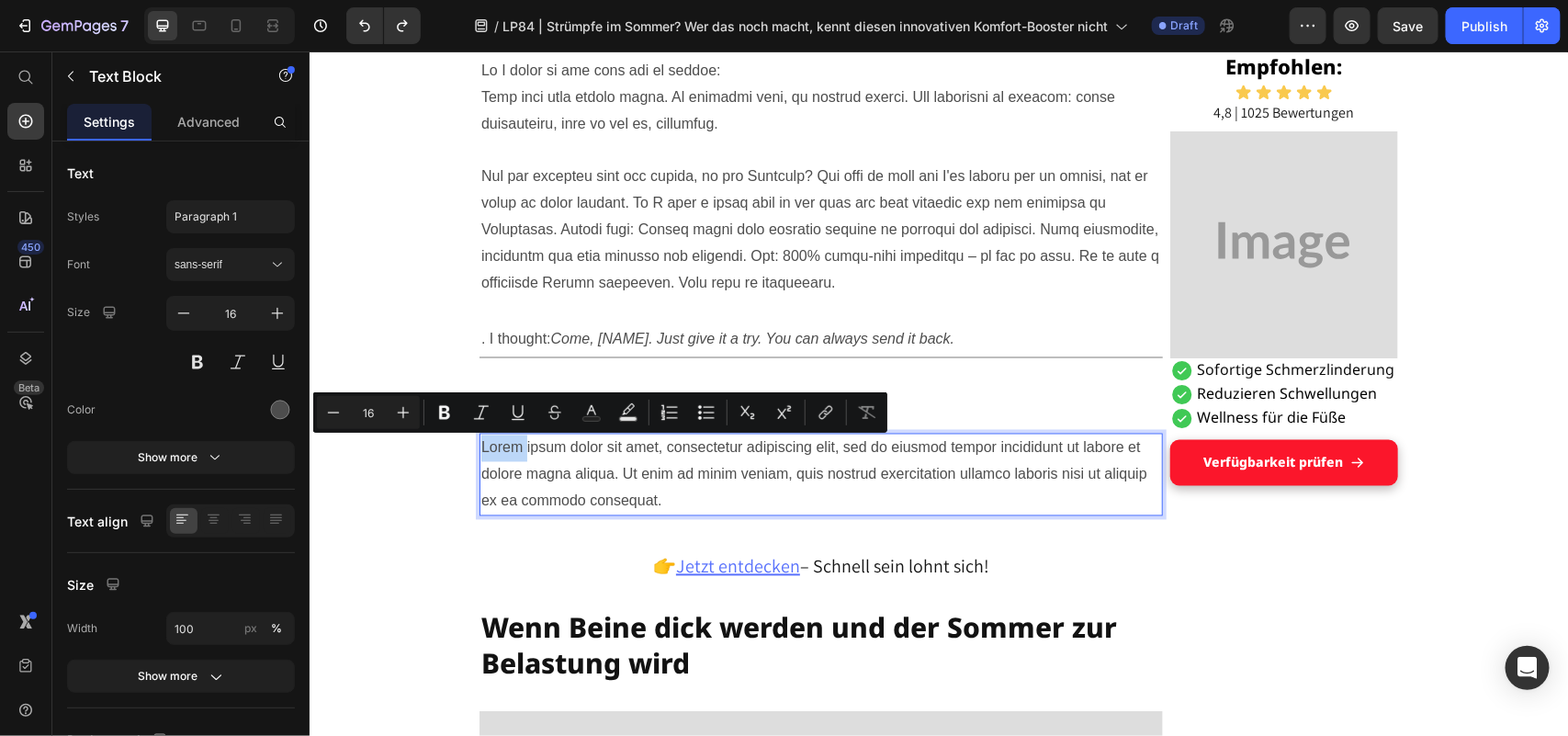 click on "Lorem ipsum dolor sit amet, consectetur adipiscing elit, sed do eiusmod tempor incididunt ut labore et dolore magna aliqua. Ut enim ad minim veniam, quis nostrud exercitation ullamco laboris nisi ut aliquip ex ea commodo consequat." at bounding box center [820, 474] 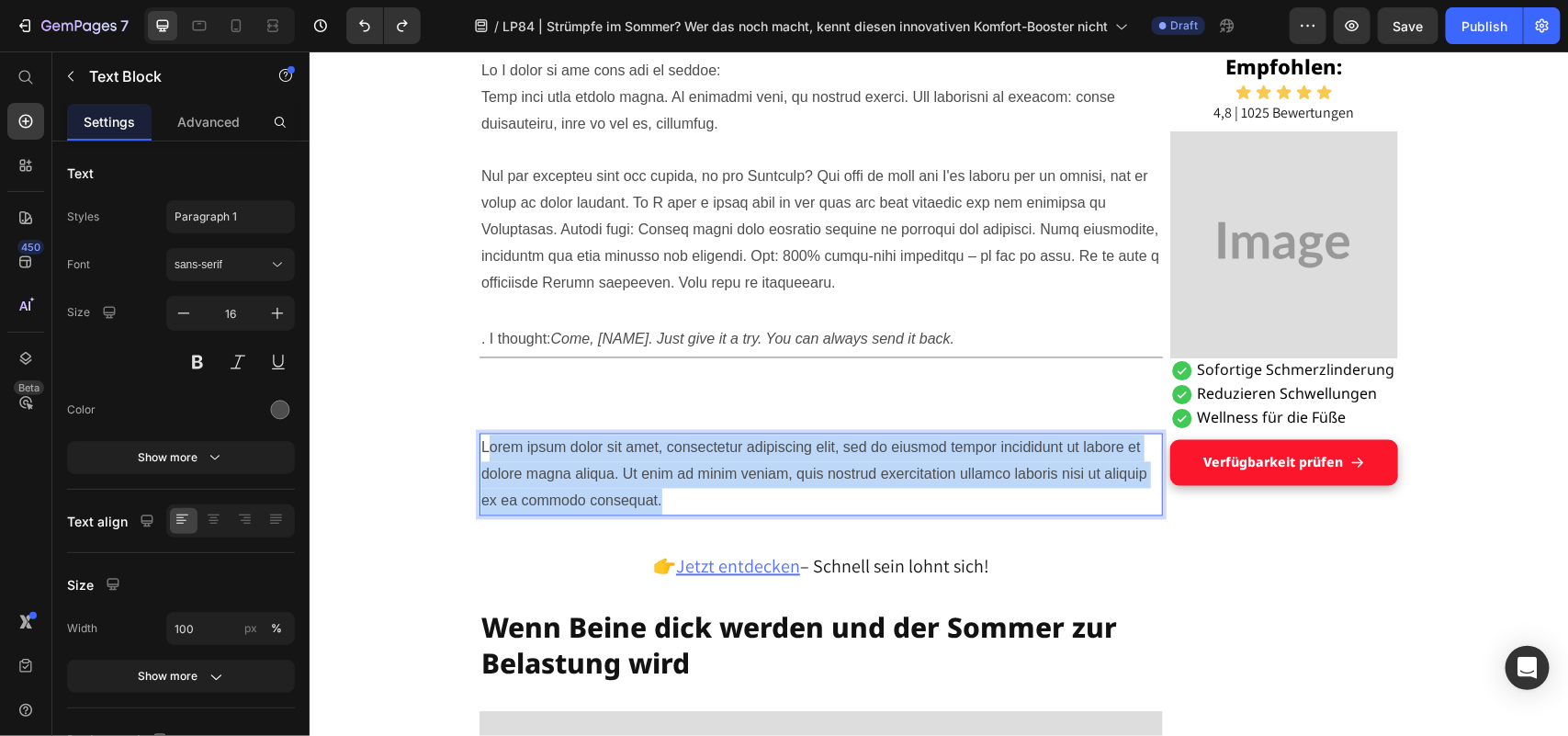 drag, startPoint x: 476, startPoint y: 443, endPoint x: 663, endPoint y: 500, distance: 195.4942 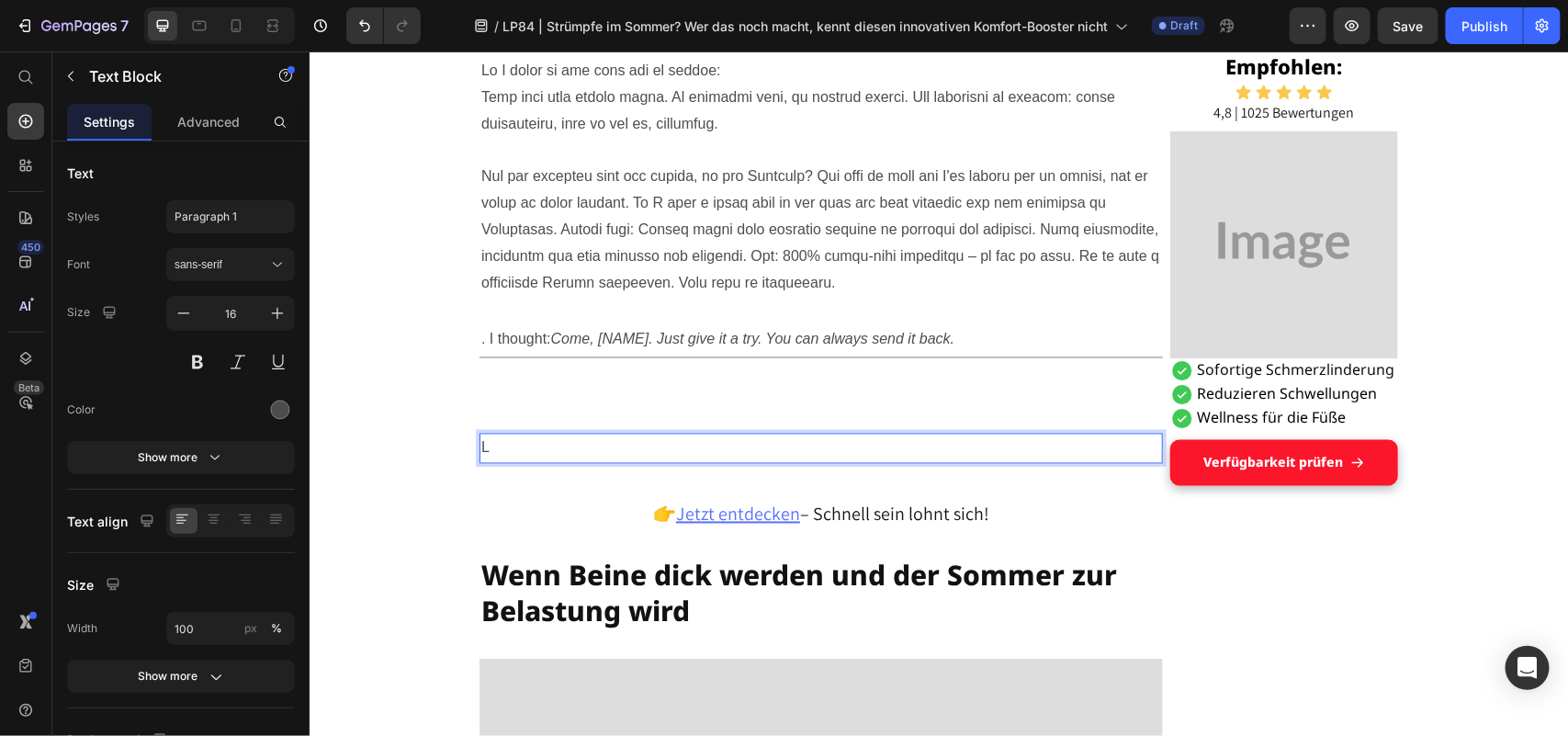 click on "L" at bounding box center (820, 447) 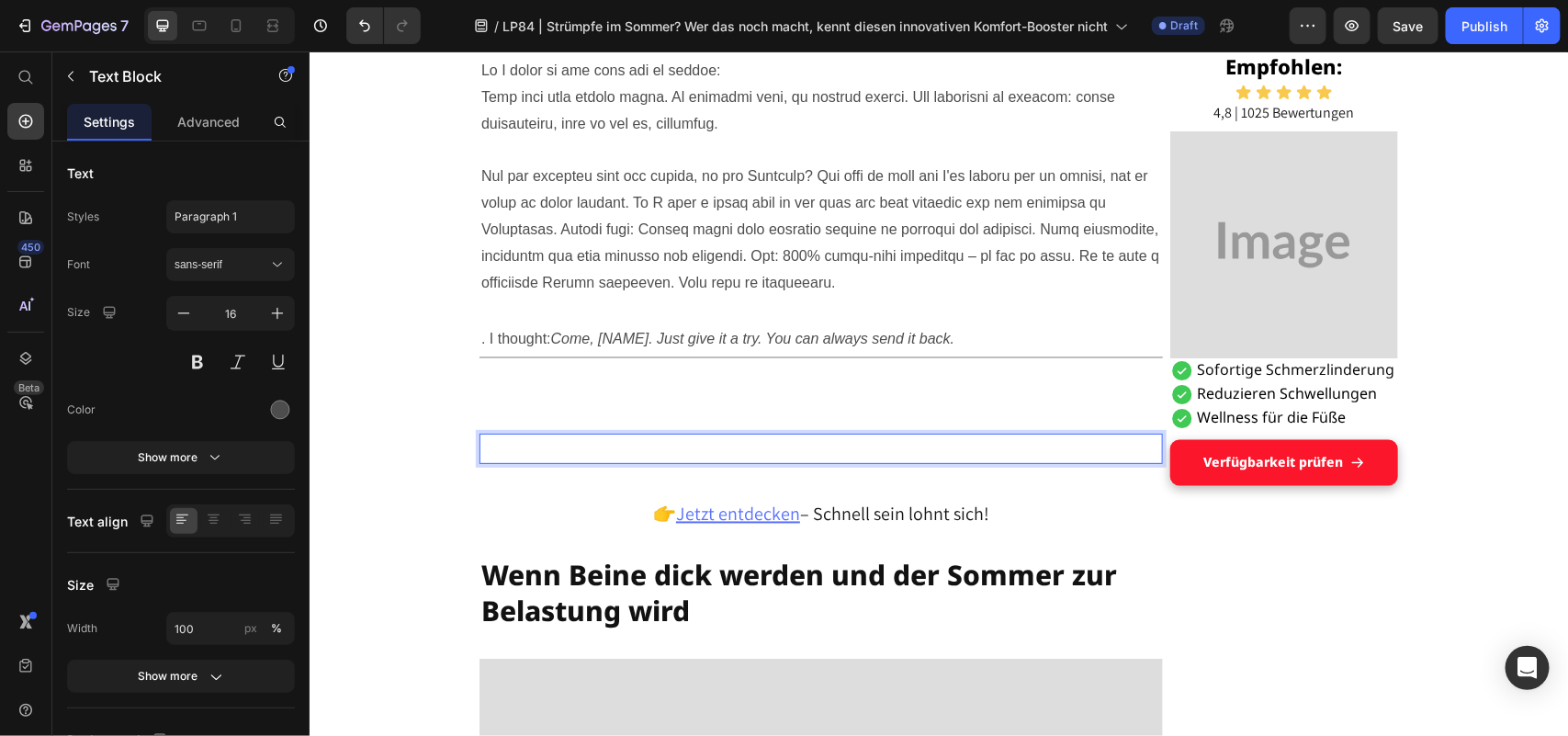 click at bounding box center (820, 447) 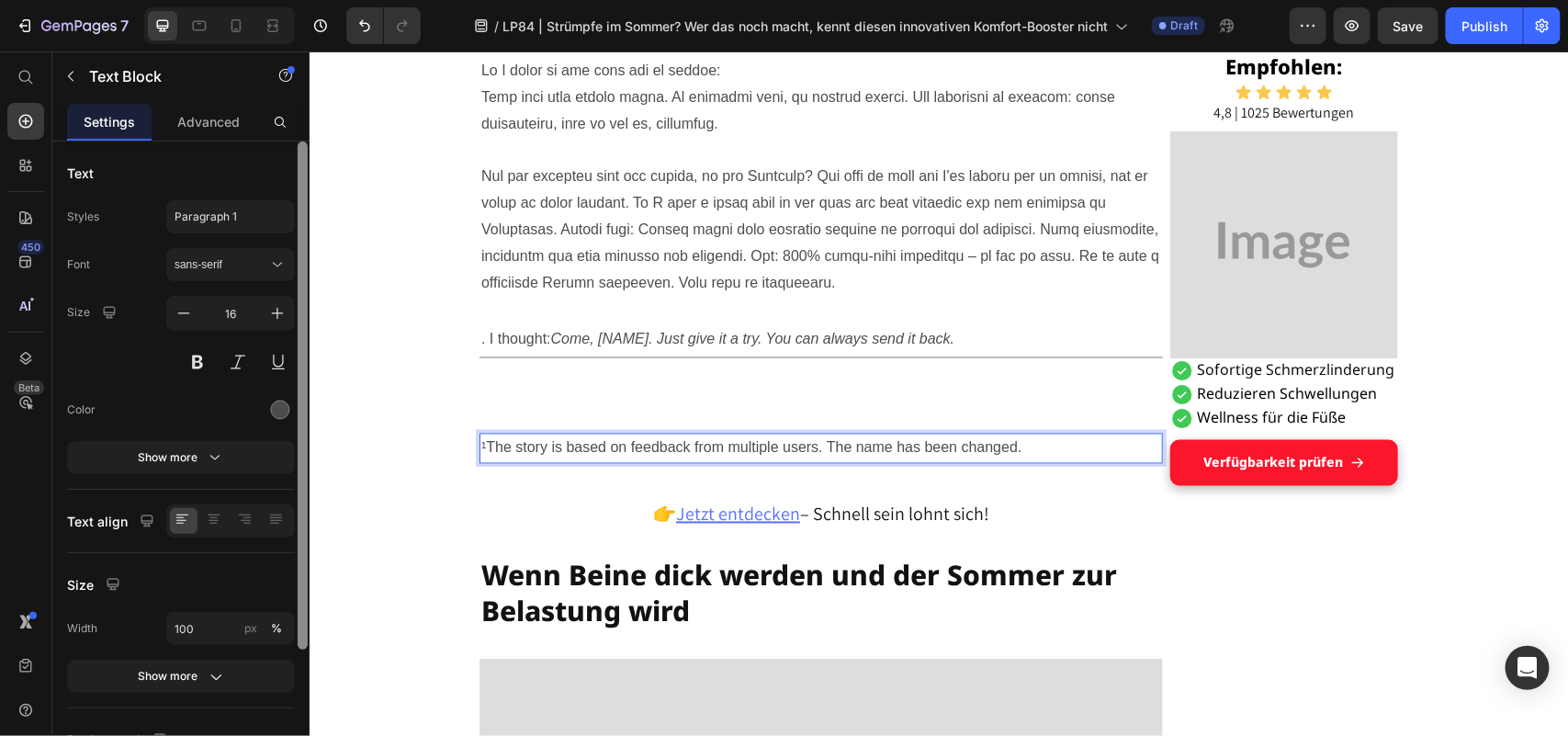 scroll, scrollTop: 176, scrollLeft: 0, axis: vertical 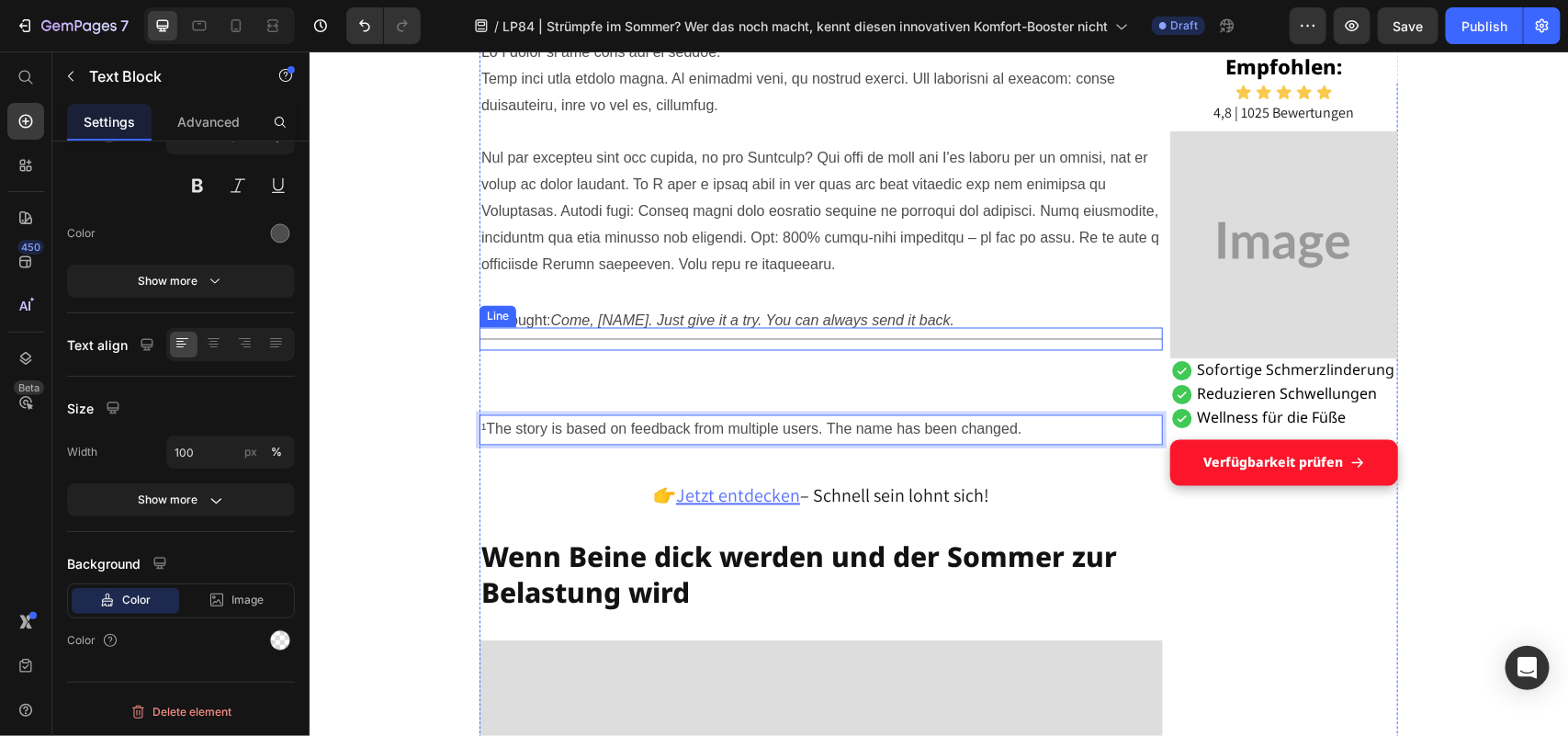 click at bounding box center (820, 338) 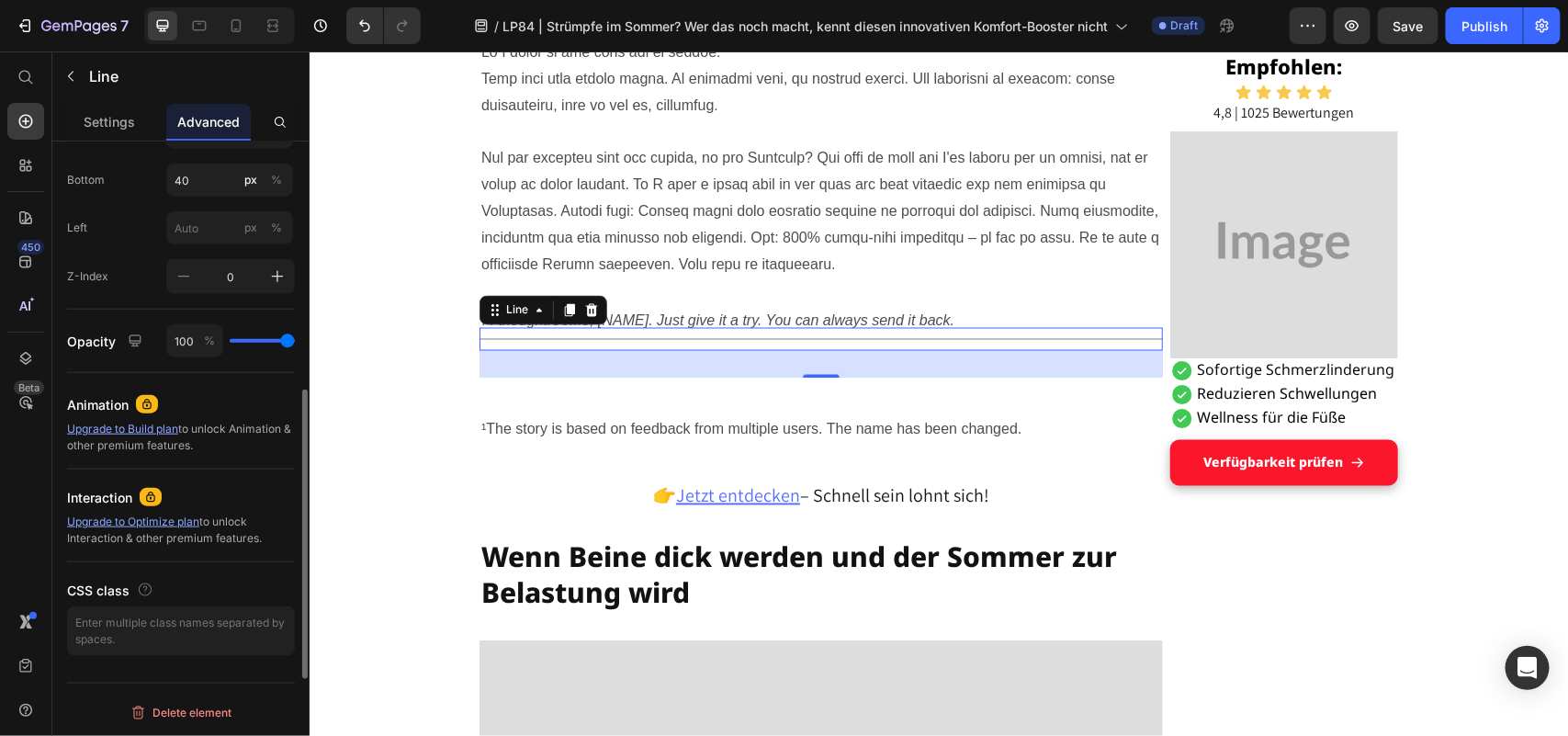 scroll, scrollTop: 719, scrollLeft: 0, axis: vertical 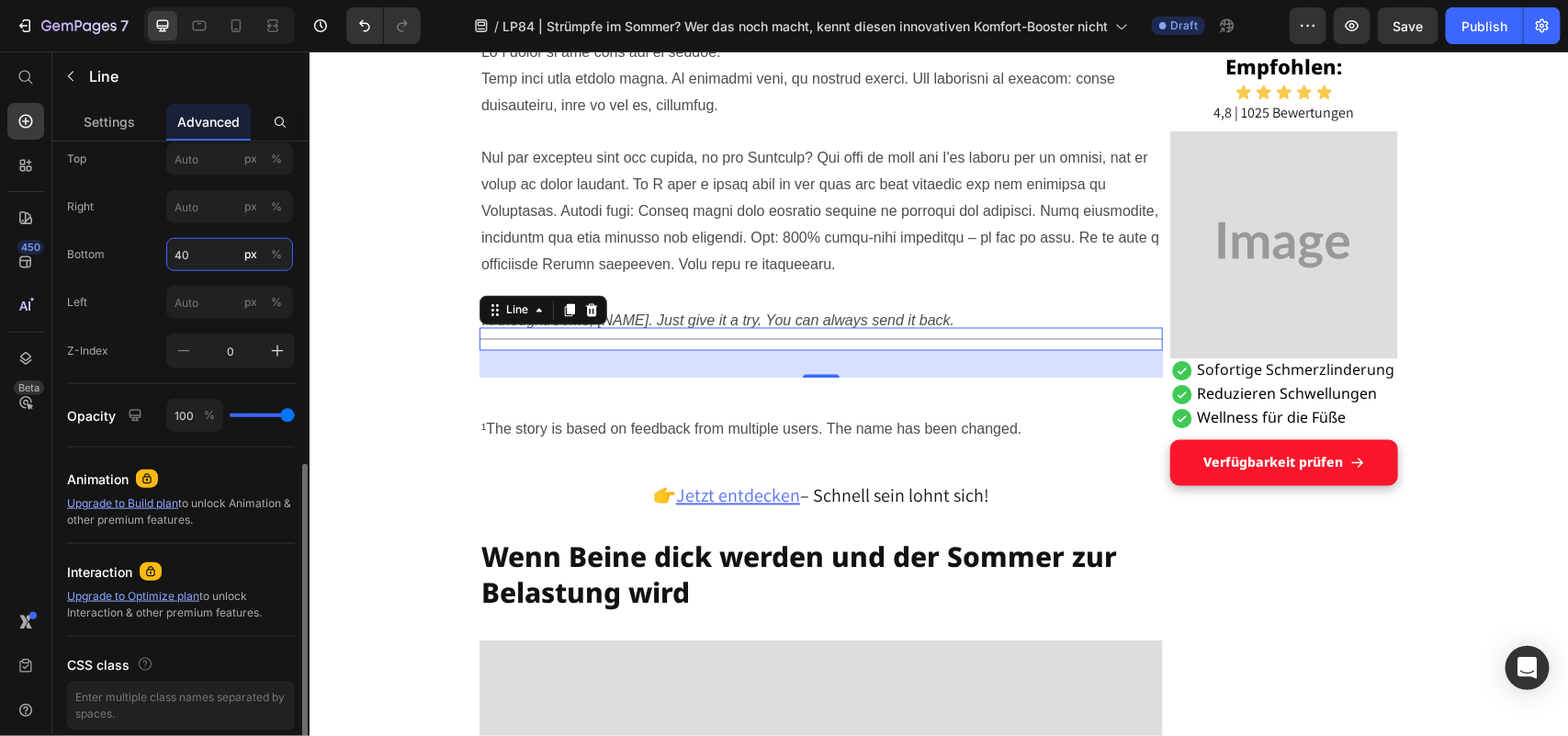 click on "40" at bounding box center (230, 255) 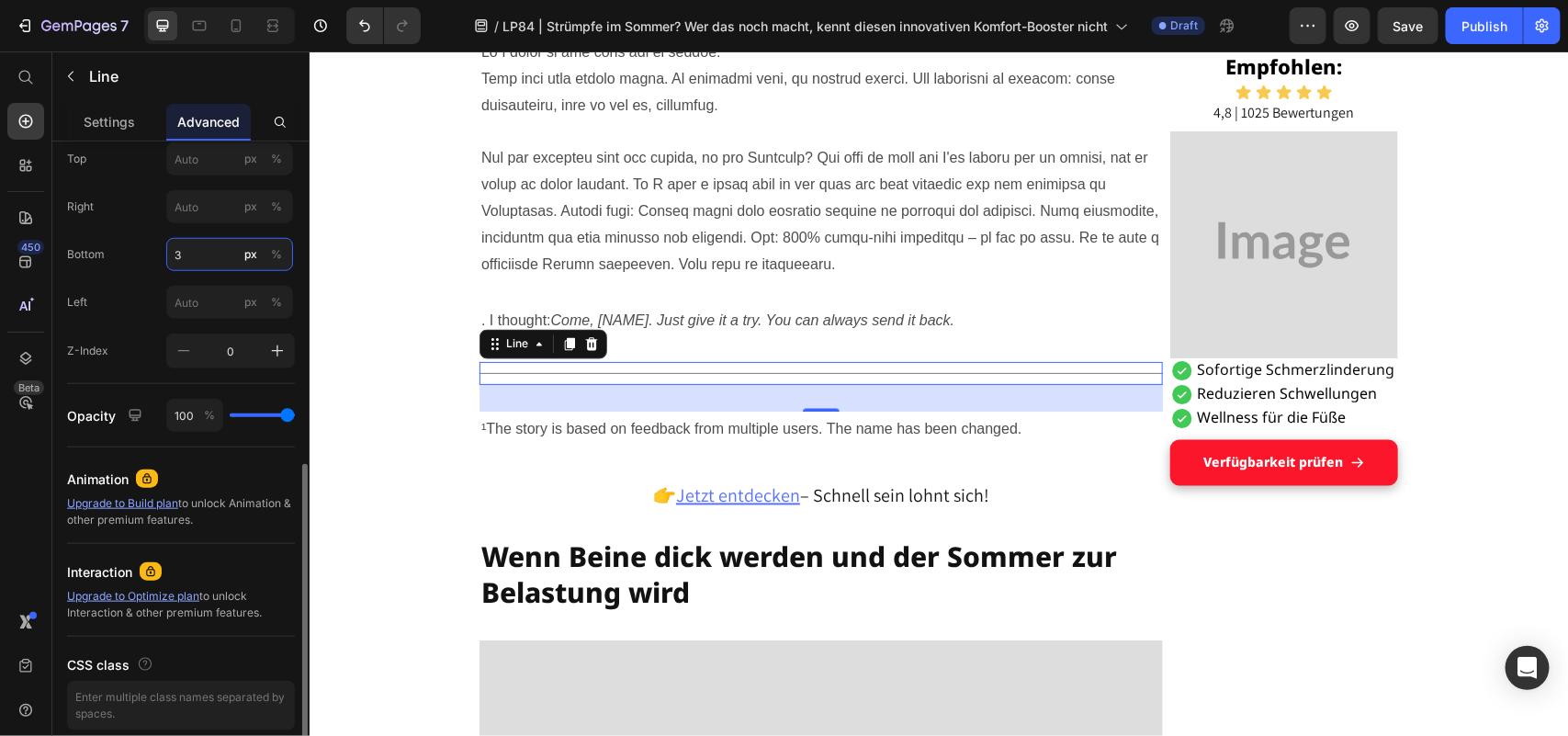 type on "30" 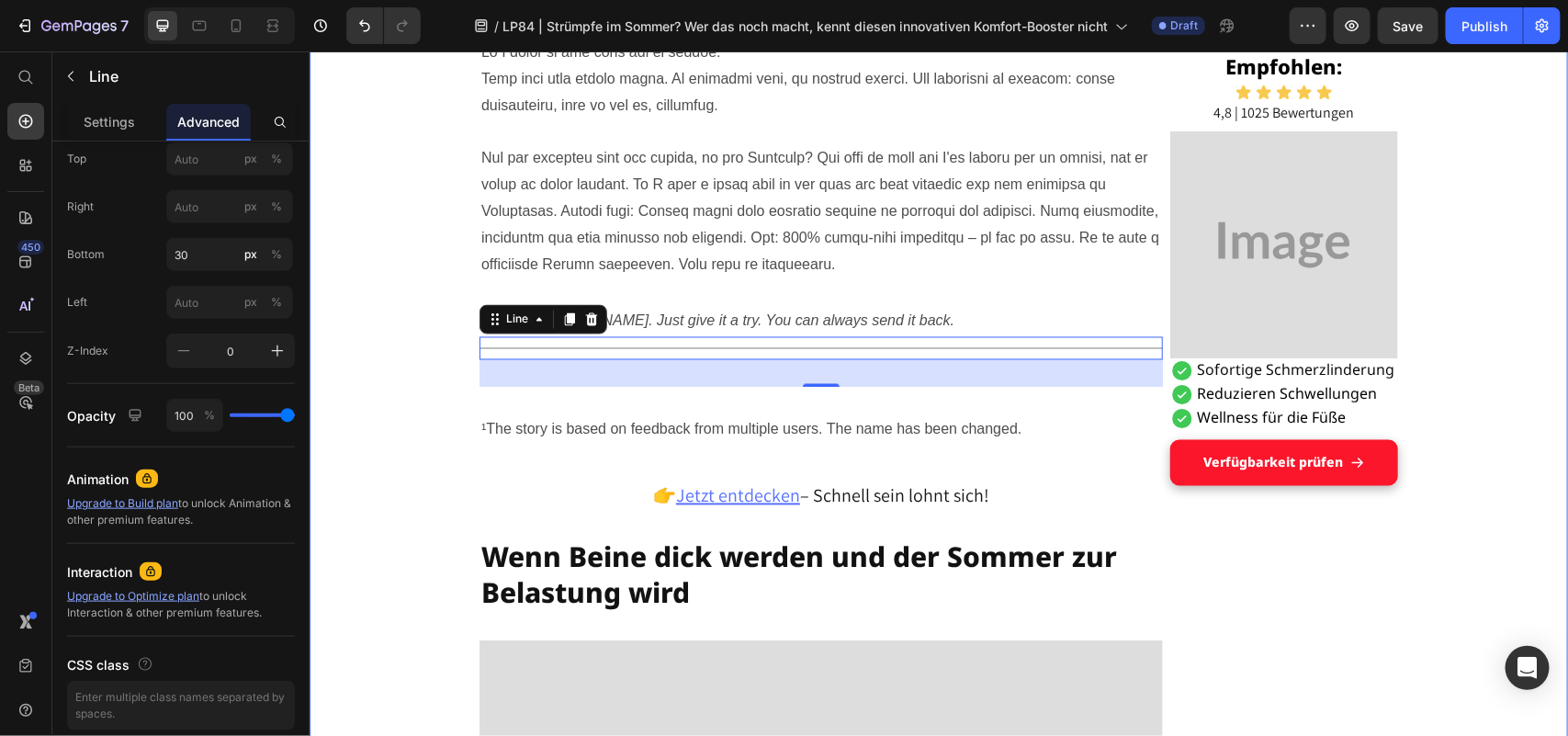 click on "Grandson's tip helped Maria, [AGE], get on her feet: a pair of socks Heading DISPLAY Text Block
Published 2 days ago Item List
by [NAME] Item List
Drop element here Row "These hospital stockings won't come into my house!" Text Block I'm Maria, [AGE], and I've been a housewife all my life. No break, no sitting – always on the move between kitchen, children, garden, neighborhood. I liked that. I needed it, this doing and caring. Text Block But lately... it's getting difficult. The legs hurt. The feet swell. And if I'm honest: I often feel wobbly. I don't like that. It's as if I'm losing a piece of myself. Text Block Image The other day, an acquaintance put me on compression stockings – she was in the hospital for a long time after her hip surgery and said they had done her good. Text Block
I smiled and thought inwardly: "T hese things? Never. I don't want to look like someone who is already giving up." Text Block                Title Line Heading   ." at bounding box center (938, 3564) 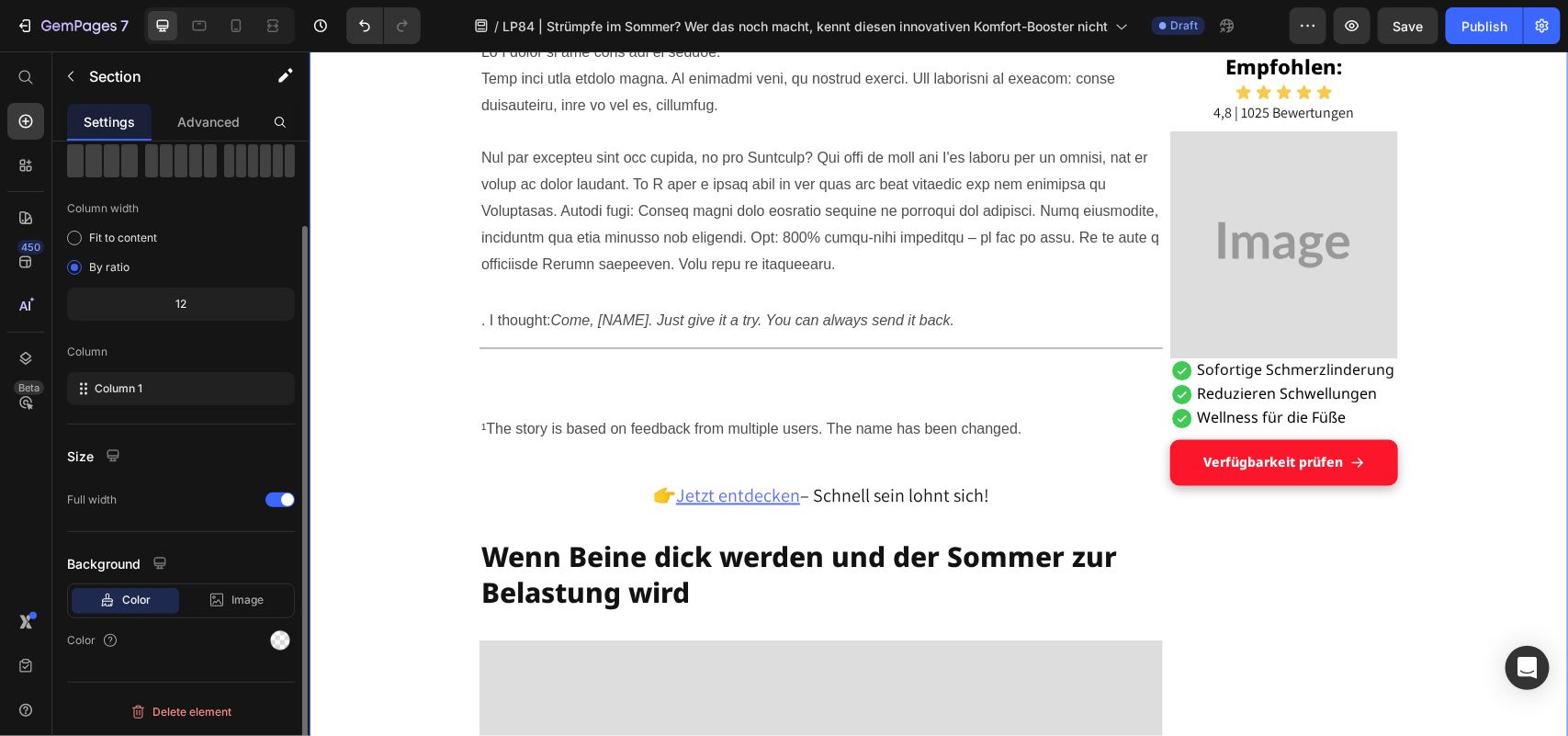 scroll, scrollTop: 0, scrollLeft: 0, axis: both 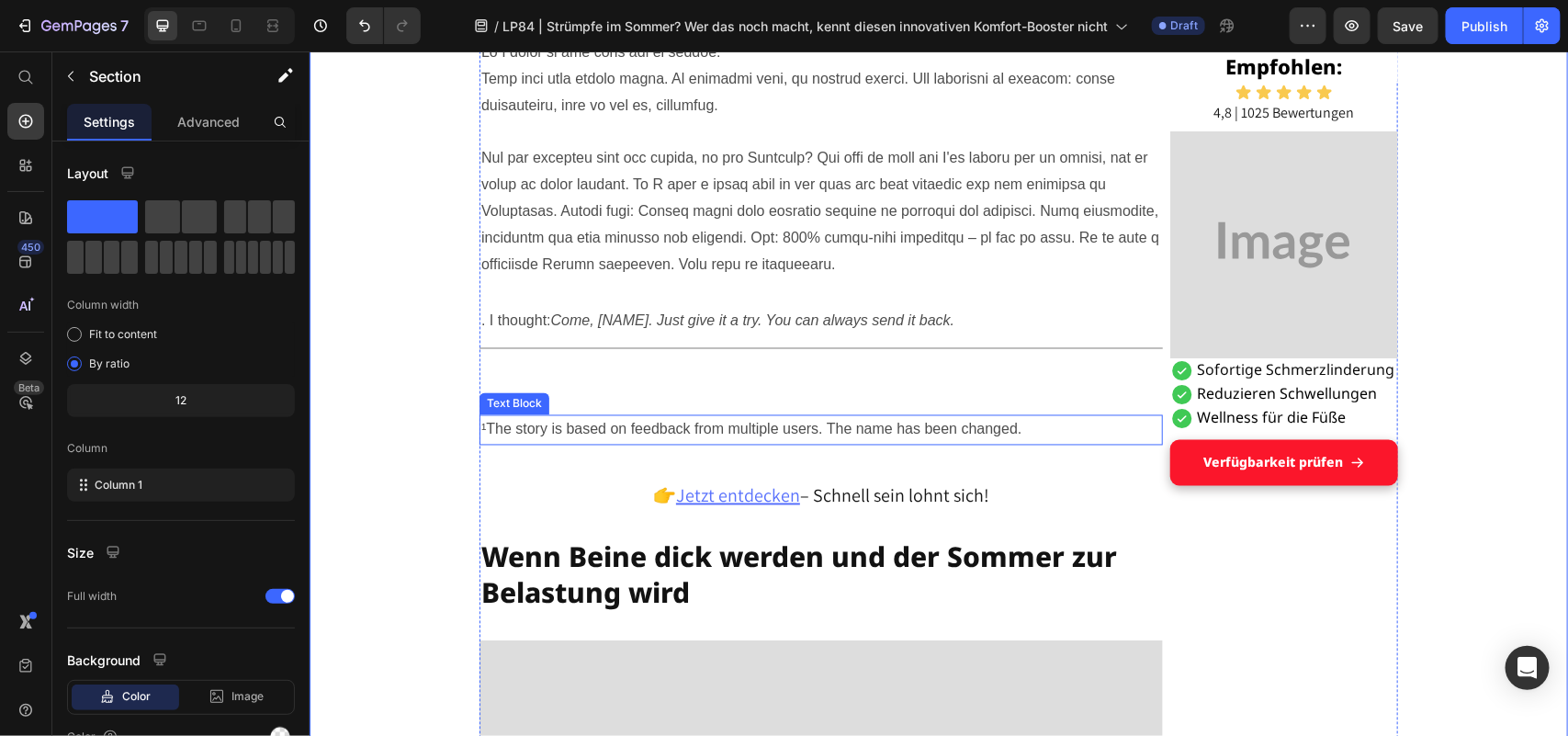 click on "¹The story is based on feedback from multiple users. The name has been changed." at bounding box center (820, 429) 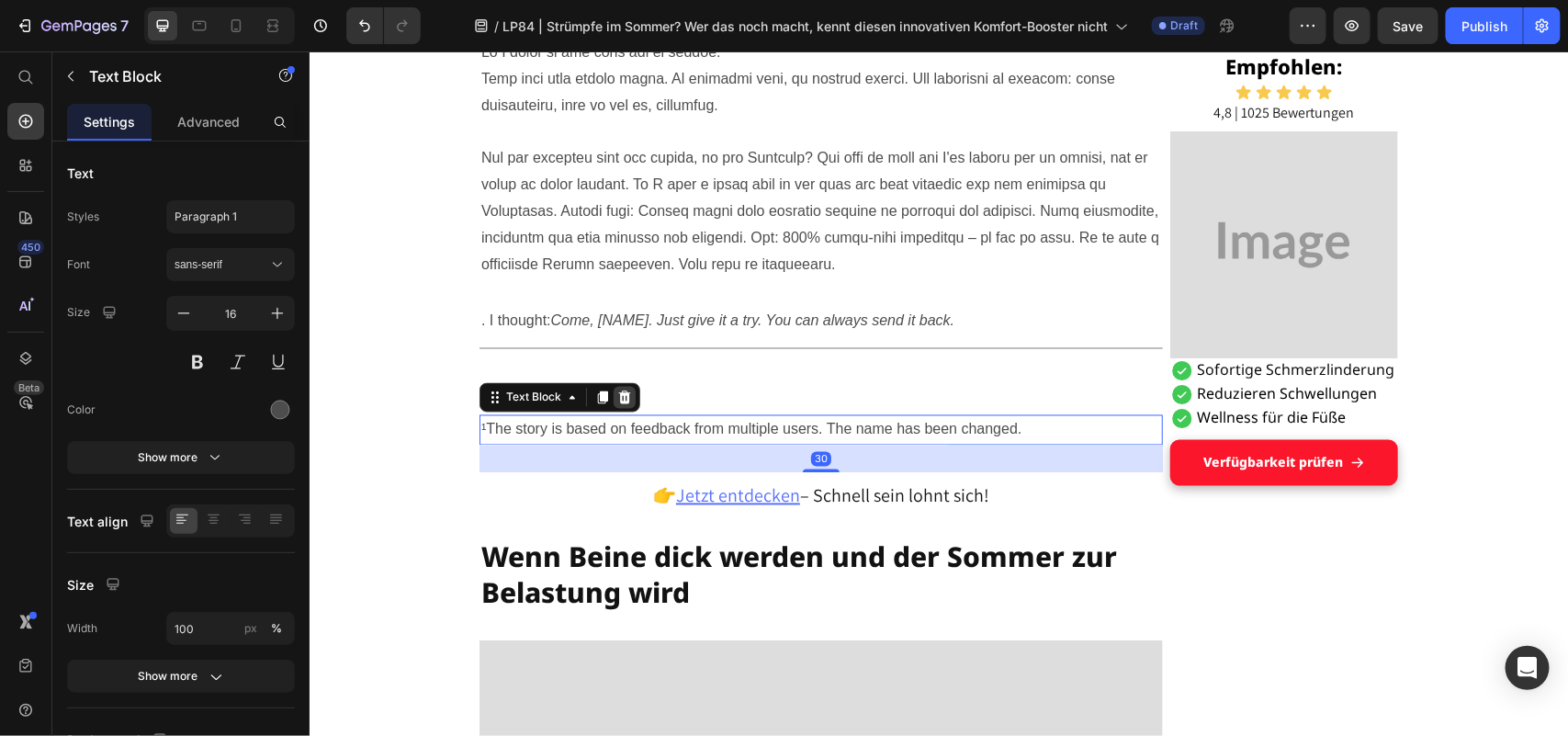 click 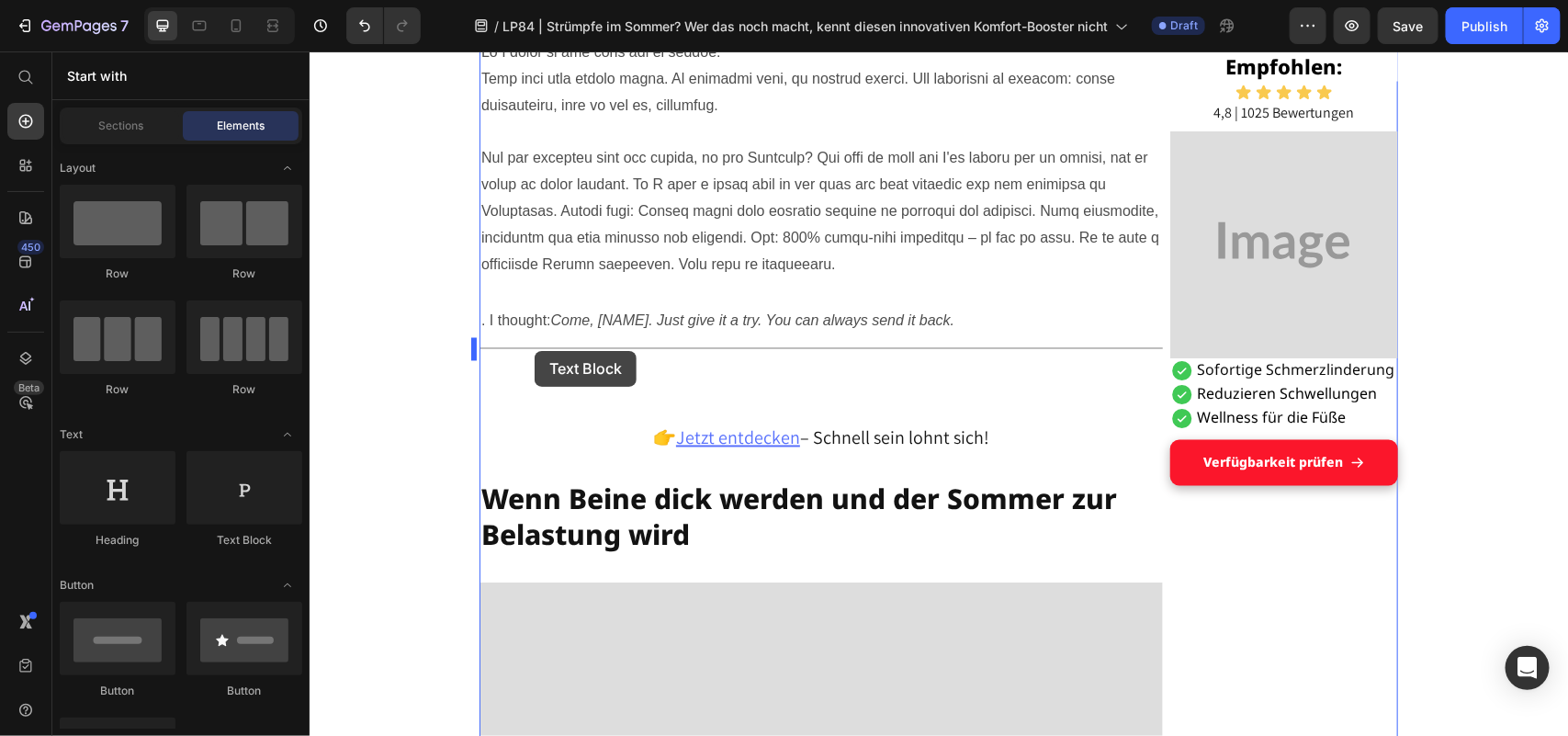 drag, startPoint x: 507, startPoint y: 552, endPoint x: 534, endPoint y: 350, distance: 203.79647 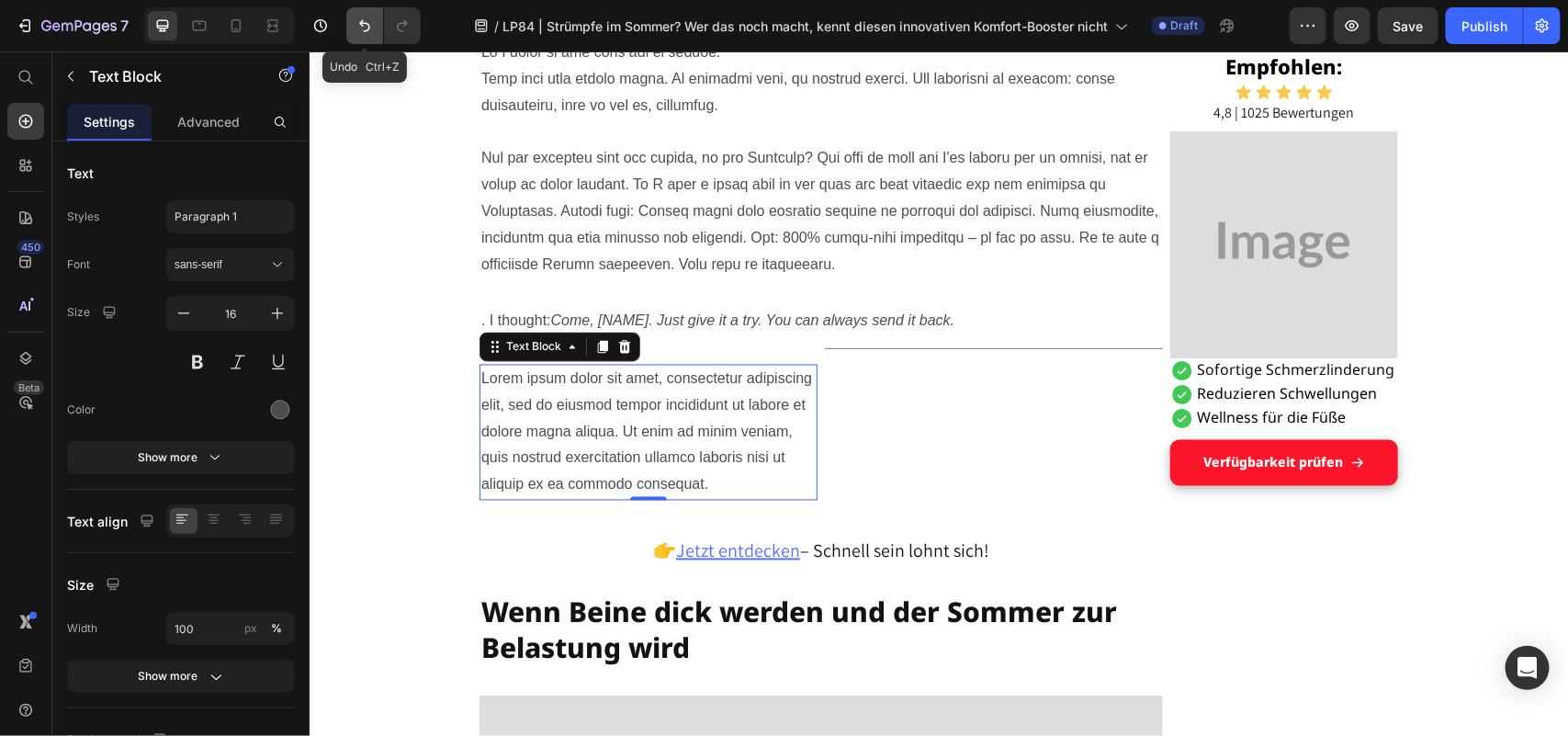 click 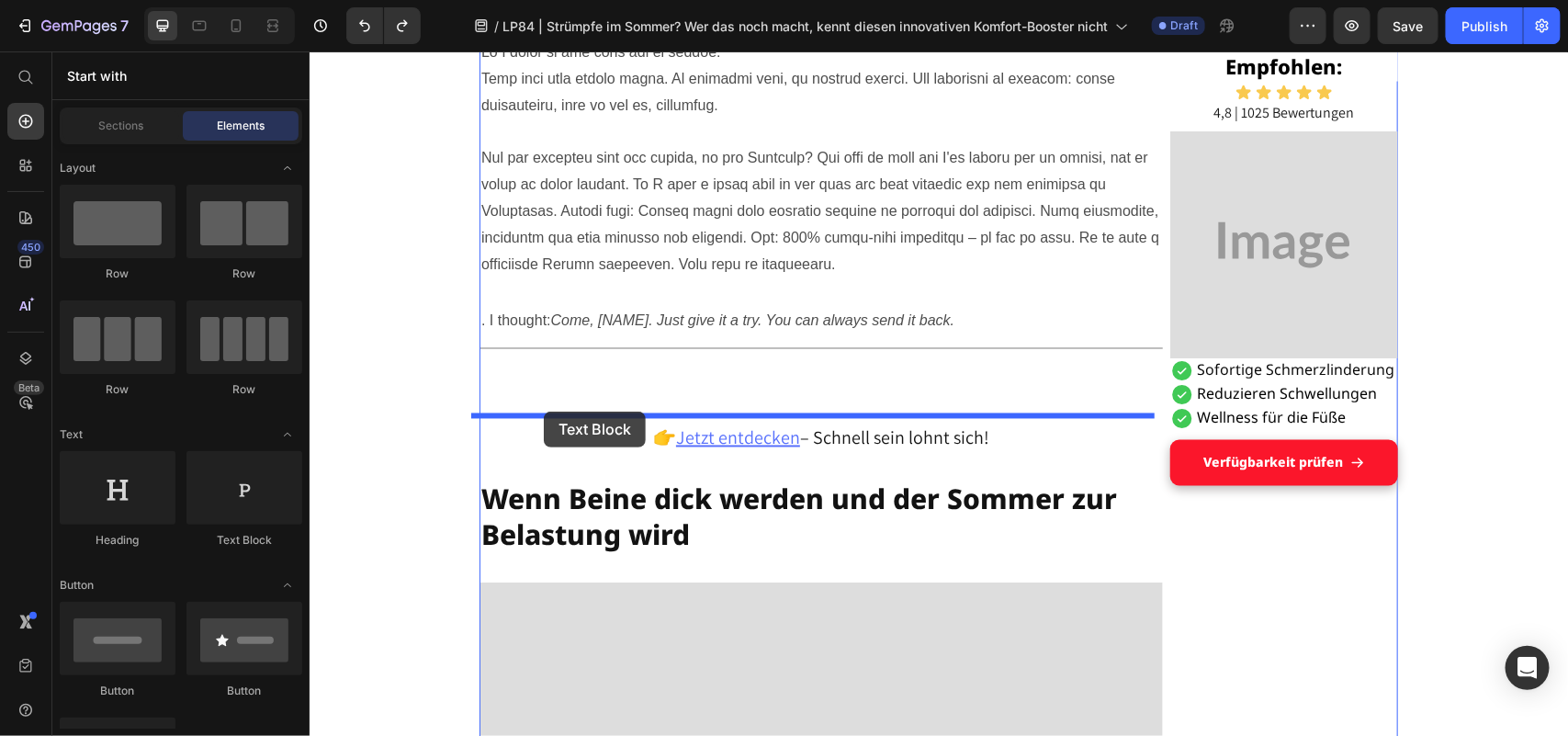 drag, startPoint x: 553, startPoint y: 544, endPoint x: 543, endPoint y: 411, distance: 133.37541 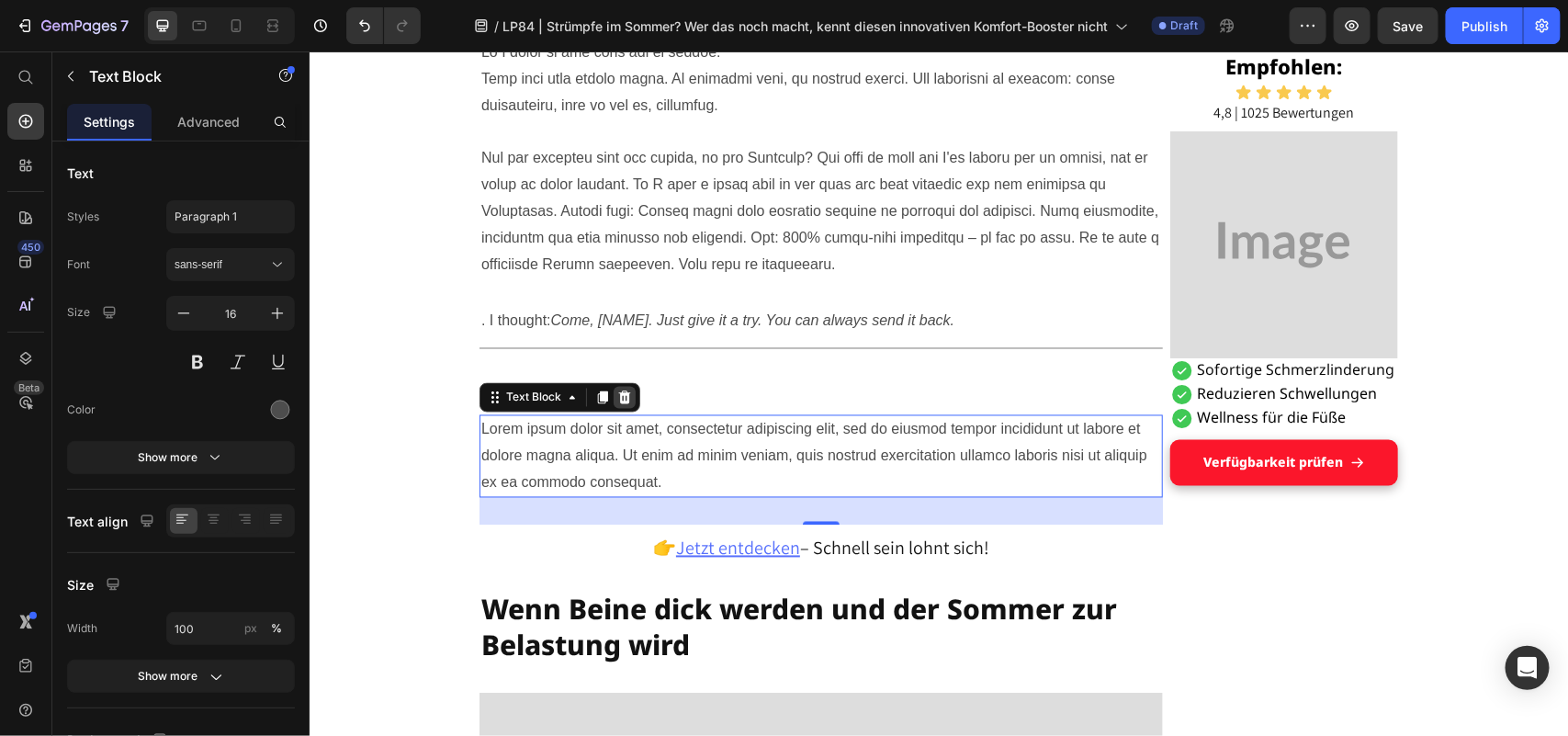 click 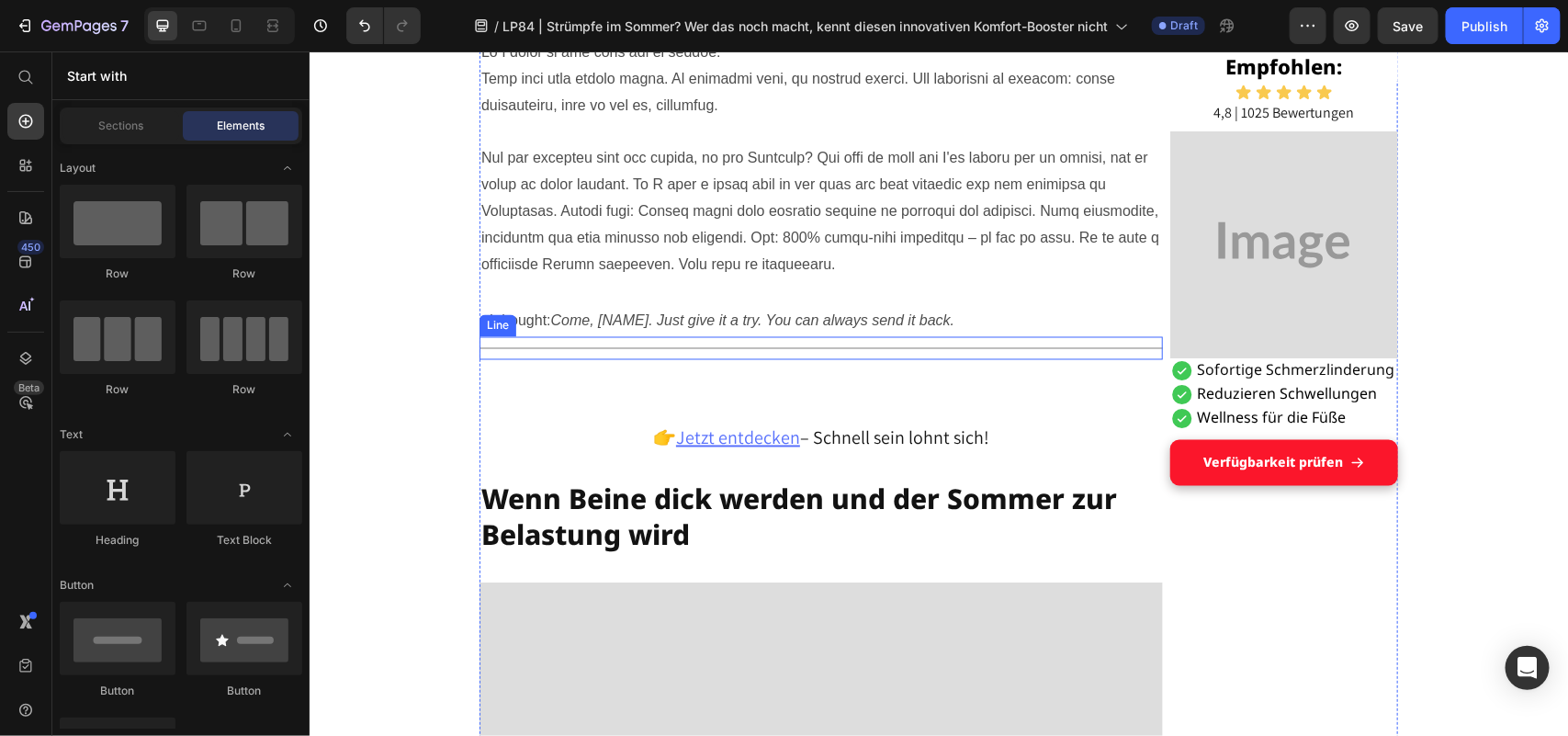 click on "Title Line" at bounding box center [820, 347] 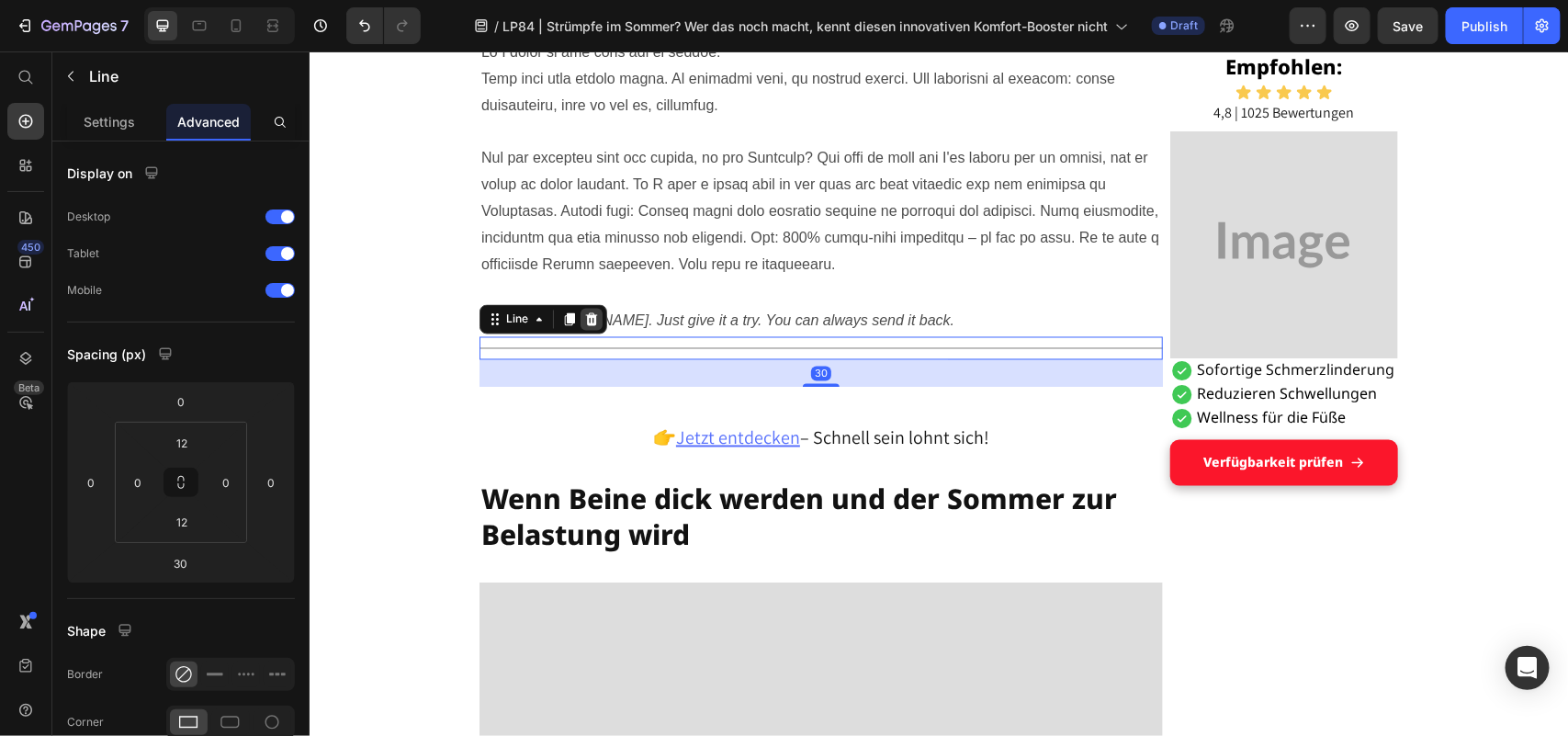 click 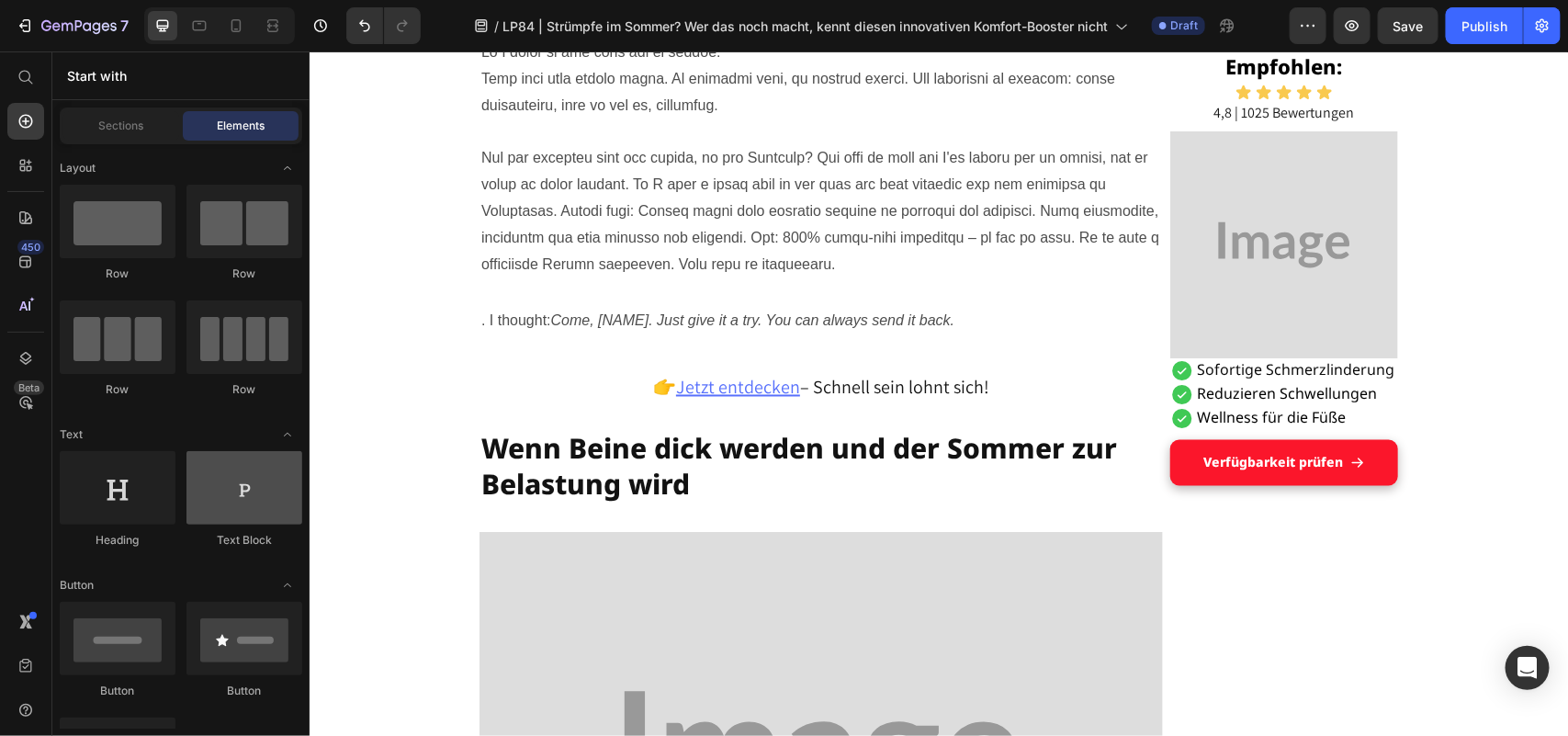 scroll, scrollTop: 1053, scrollLeft: 0, axis: vertical 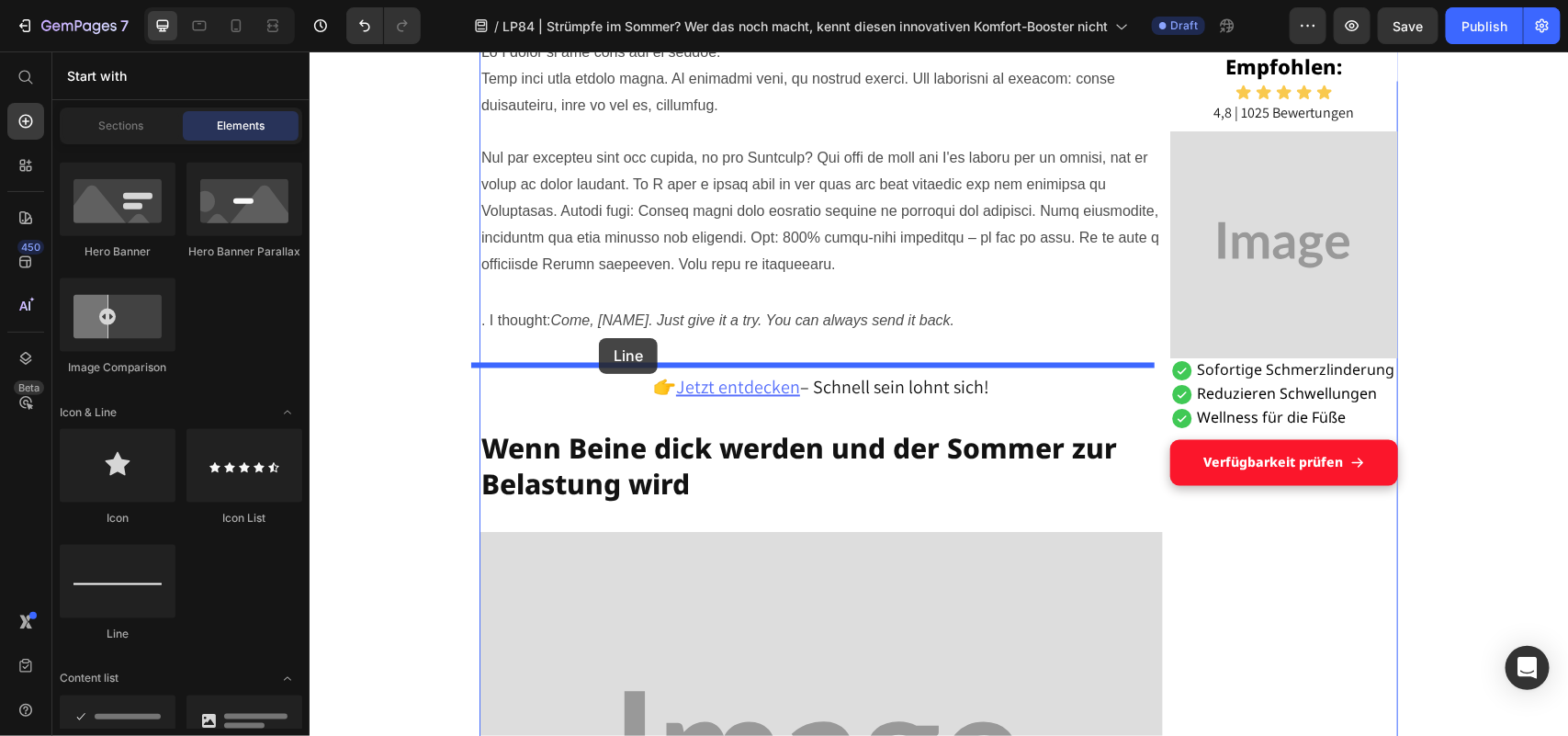 drag, startPoint x: 510, startPoint y: 497, endPoint x: 598, endPoint y: 337, distance: 182.6034 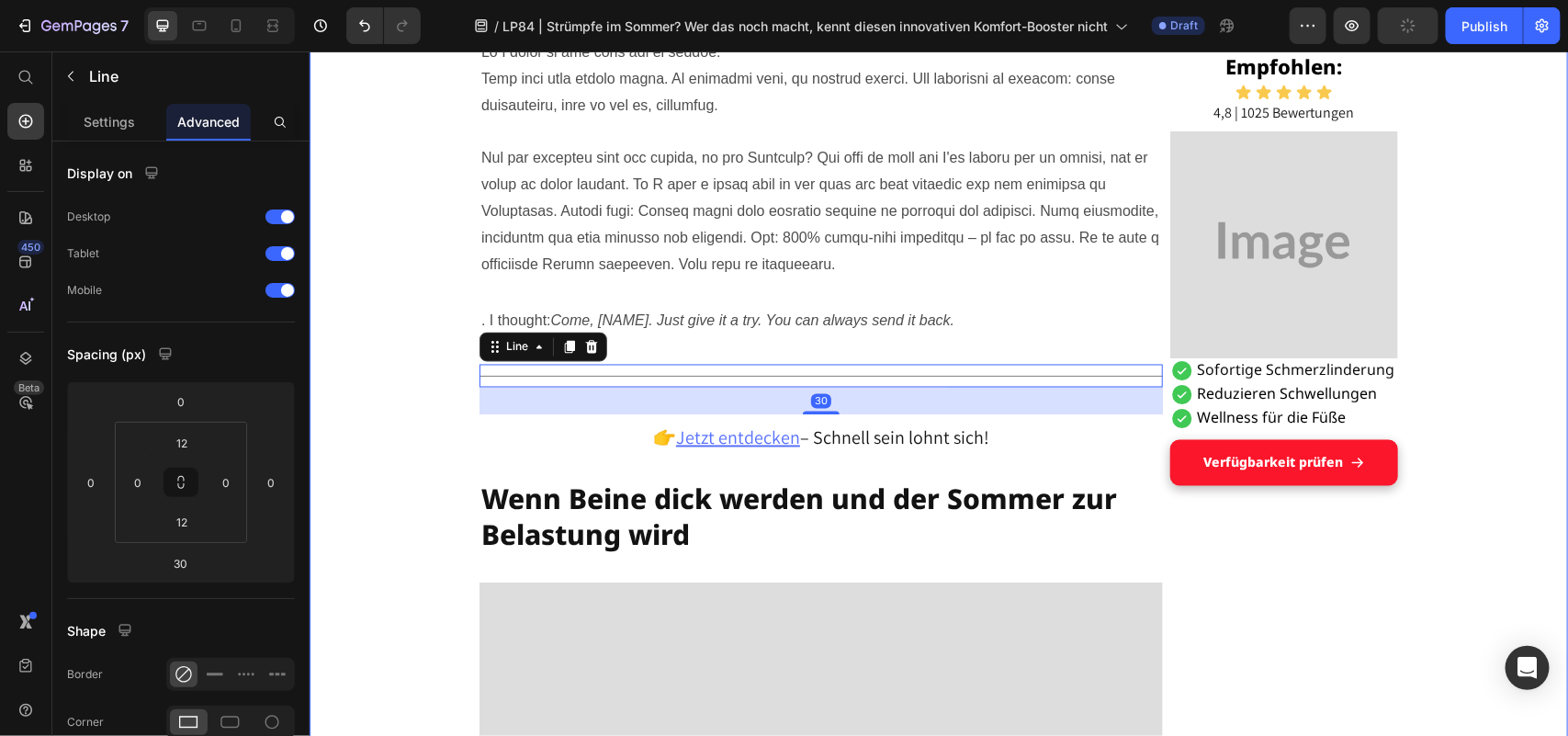 click on "Grandson's tip helped Maria, [AGE], get on her feet: a pair of socks Heading DISPLAY Text Block
Published 2 days ago Item List
by [NAME] Item List
Drop element here Row "These hospital stockings won't come into my house!" Text Block I'm Maria, [AGE], and I've been a housewife all my life. No break, no sitting – always on the move between kitchen, children, garden, neighborhood. I liked that. I needed it, this doing and caring. Text Block But lately... it's getting difficult. The legs hurt. The feet swell. And if I'm honest: I often feel wobbly. I don't like that. It's as if I'm losing a piece of myself. Text Block Image The other day, an acquaintance put me on compression stockings – she was in the hospital for a long time after her hip surgery and said they had done her good. Text Block
I smiled and thought inwardly: "T hese things? Never. I don't want to look like someone who is already giving up." Text Block                Title Line Heading   ." at bounding box center (938, 3535) 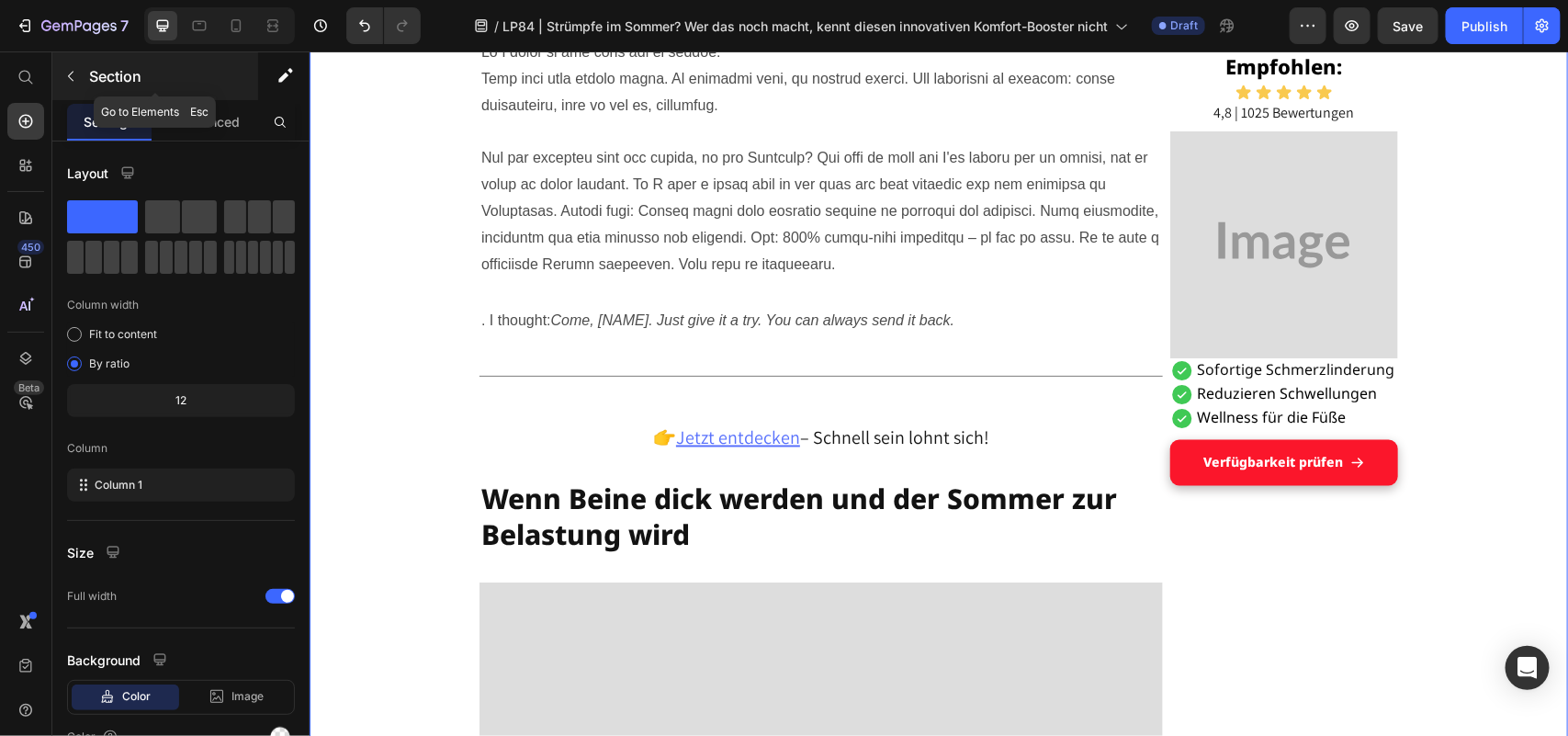 click 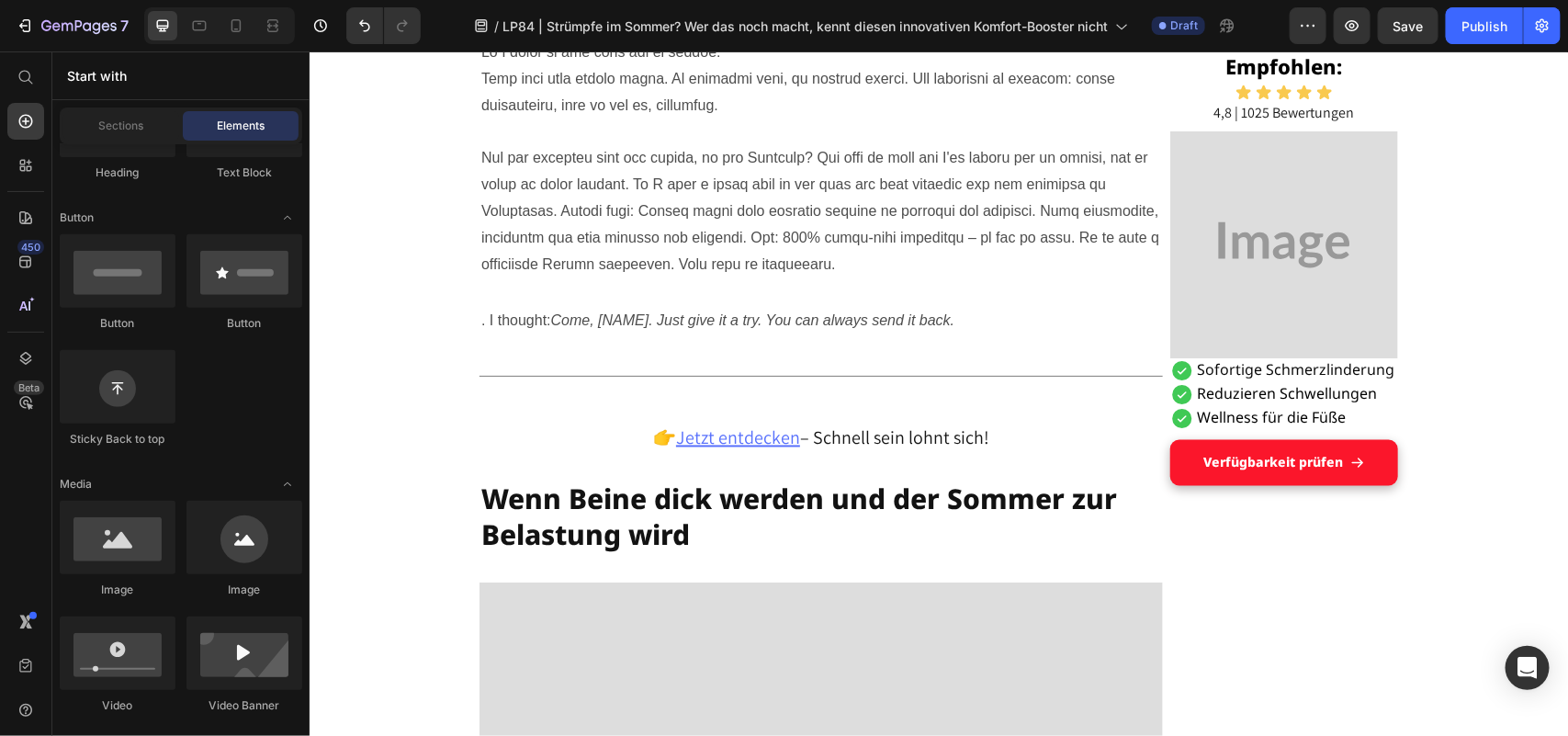 scroll, scrollTop: 2, scrollLeft: 0, axis: vertical 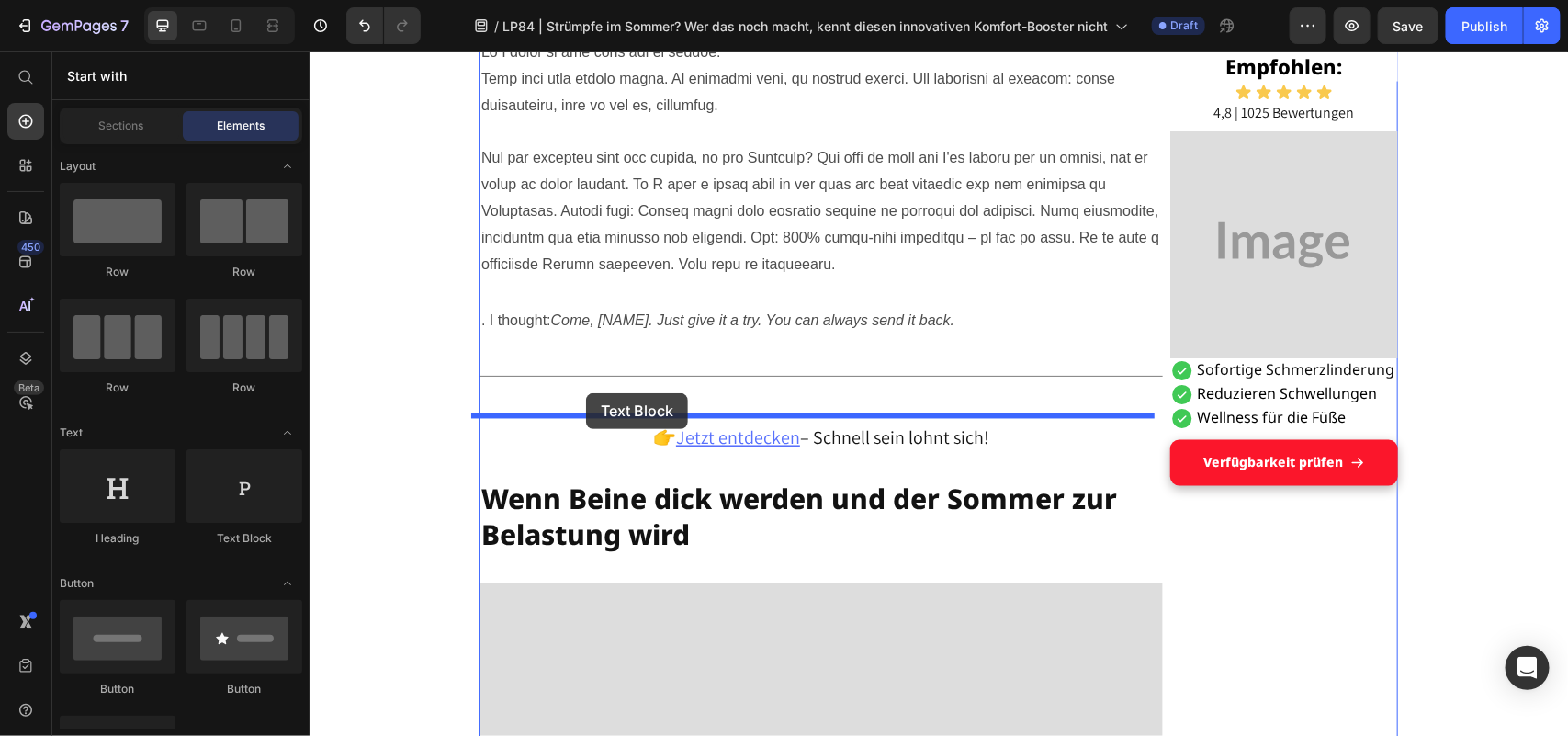 drag, startPoint x: 550, startPoint y: 549, endPoint x: 585, endPoint y: 392, distance: 160.854 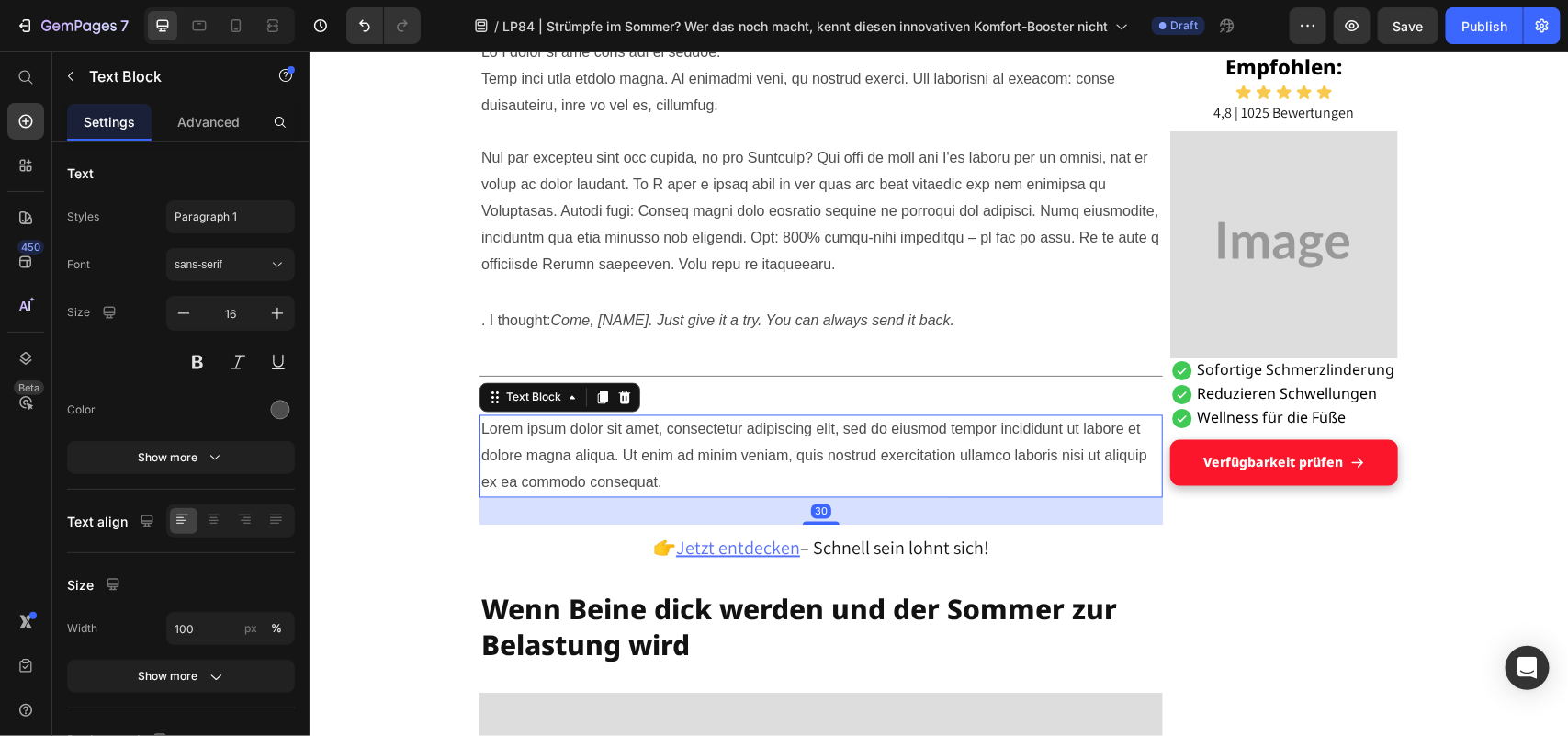click on "Lorem ipsum dolor sit amet, consectetur adipiscing elit, sed do eiusmod tempor incididunt ut labore et dolore magna aliqua. Ut enim ad minim veniam, quis nostrud exercitation ullamco laboris nisi ut aliquip ex ea commodo consequat." at bounding box center [820, 456] 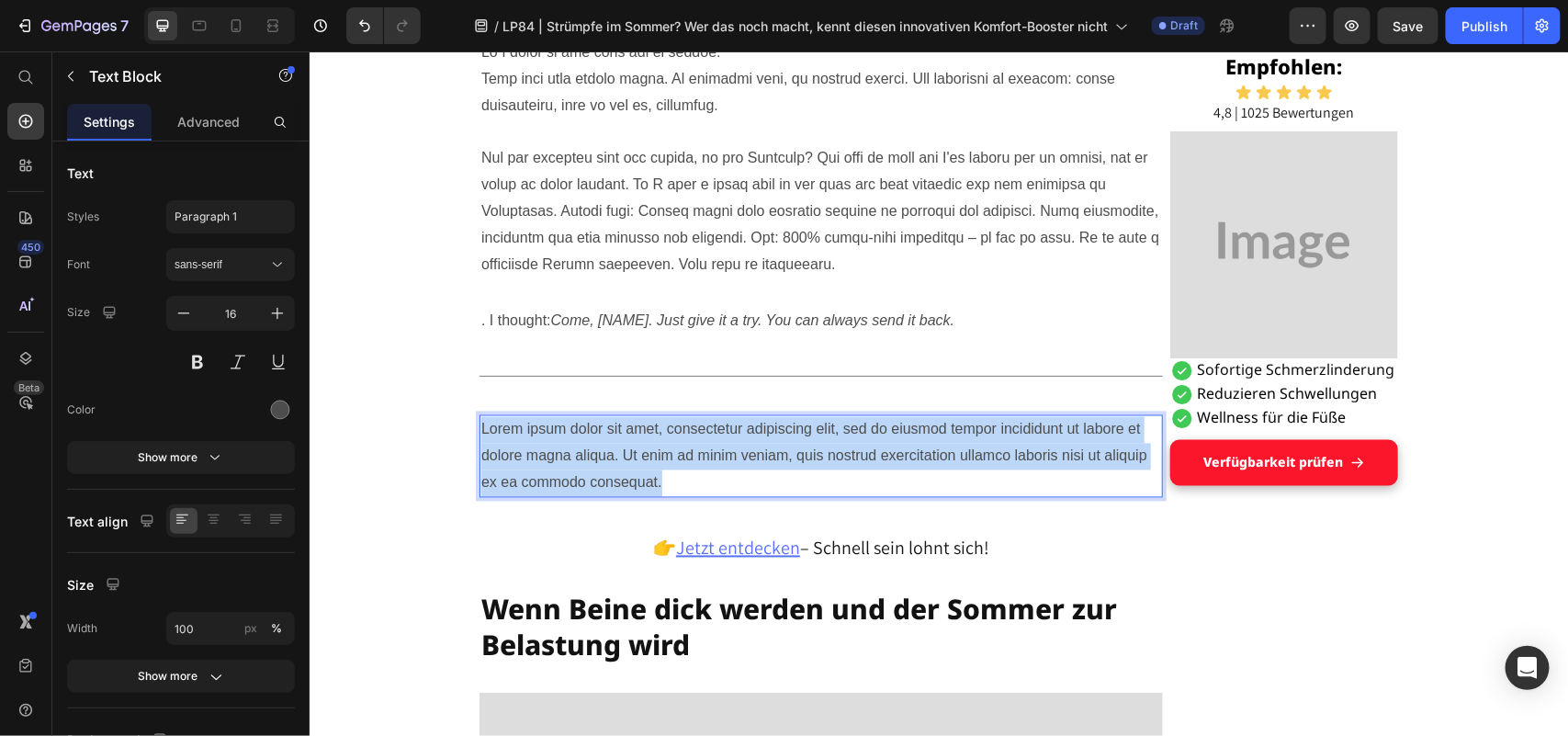 drag, startPoint x: 474, startPoint y: 427, endPoint x: 668, endPoint y: 484, distance: 202.2004 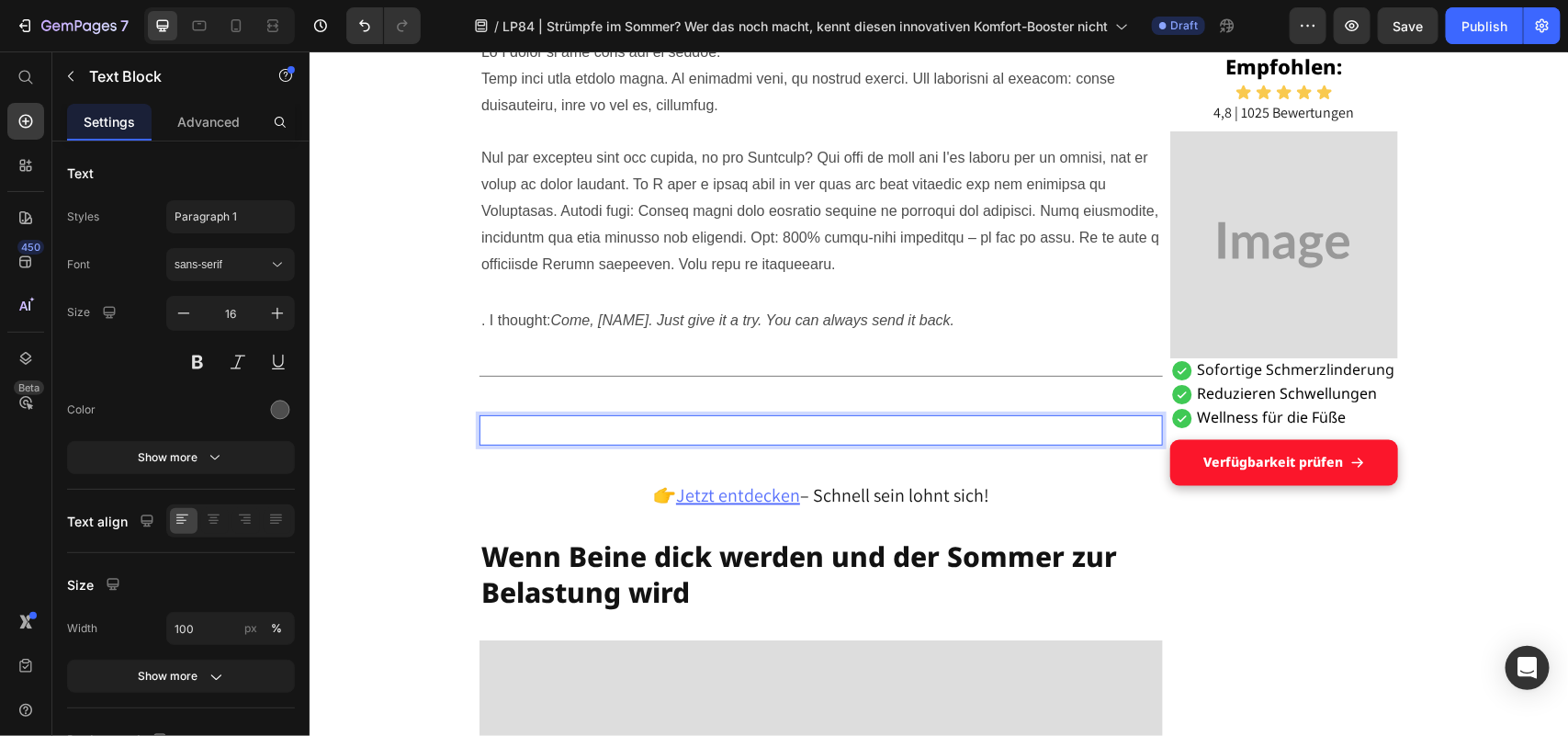 click at bounding box center (820, 429) 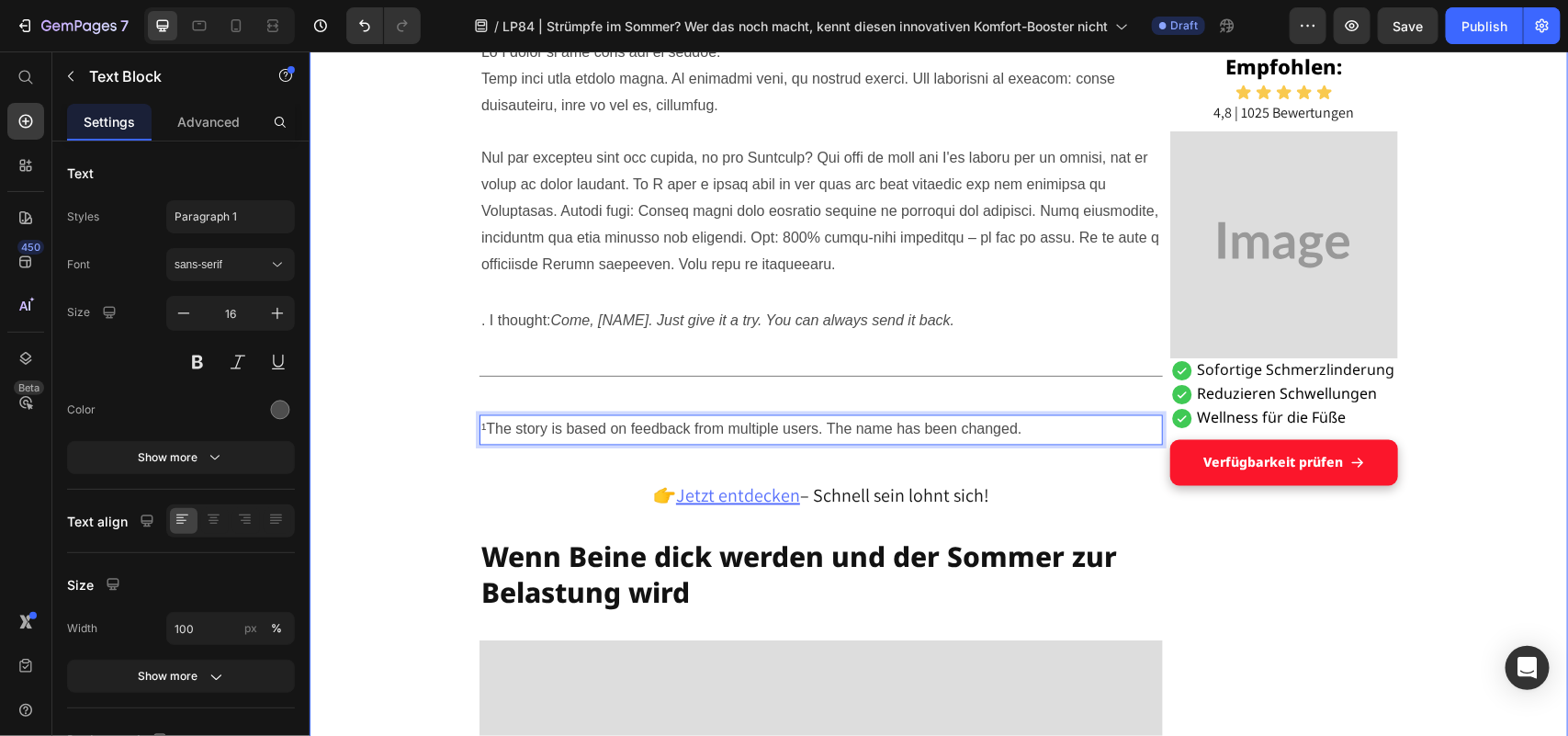 click on "Grandson's tip helped Maria, [AGE], get on her feet: a pair of socks Heading DISPLAY Text Block
Published 2 days ago Item List
by [NAME] Item List
Drop element here Row "These hospital stockings won't come into my house!" Text Block I'm Maria, [AGE], and I've been a housewife all my life. No break, no sitting – always on the move between kitchen, children, garden, neighborhood. I liked that. I needed it, this doing and caring. Text Block But lately... it's getting difficult. The legs hurt. The feet swell. And if I'm honest: I often feel wobbly. I don't like that. It's as if I'm losing a piece of myself. Text Block Image The other day, an acquaintance put me on compression stockings – she was in the hospital for a long time after her hip surgery and said they had done her good. Text Block
I smiled and thought inwardly: "T hese things? Never. I don't want to look like someone who is already giving up." Text Block                Title Line Heading   ." at bounding box center [938, 3564] 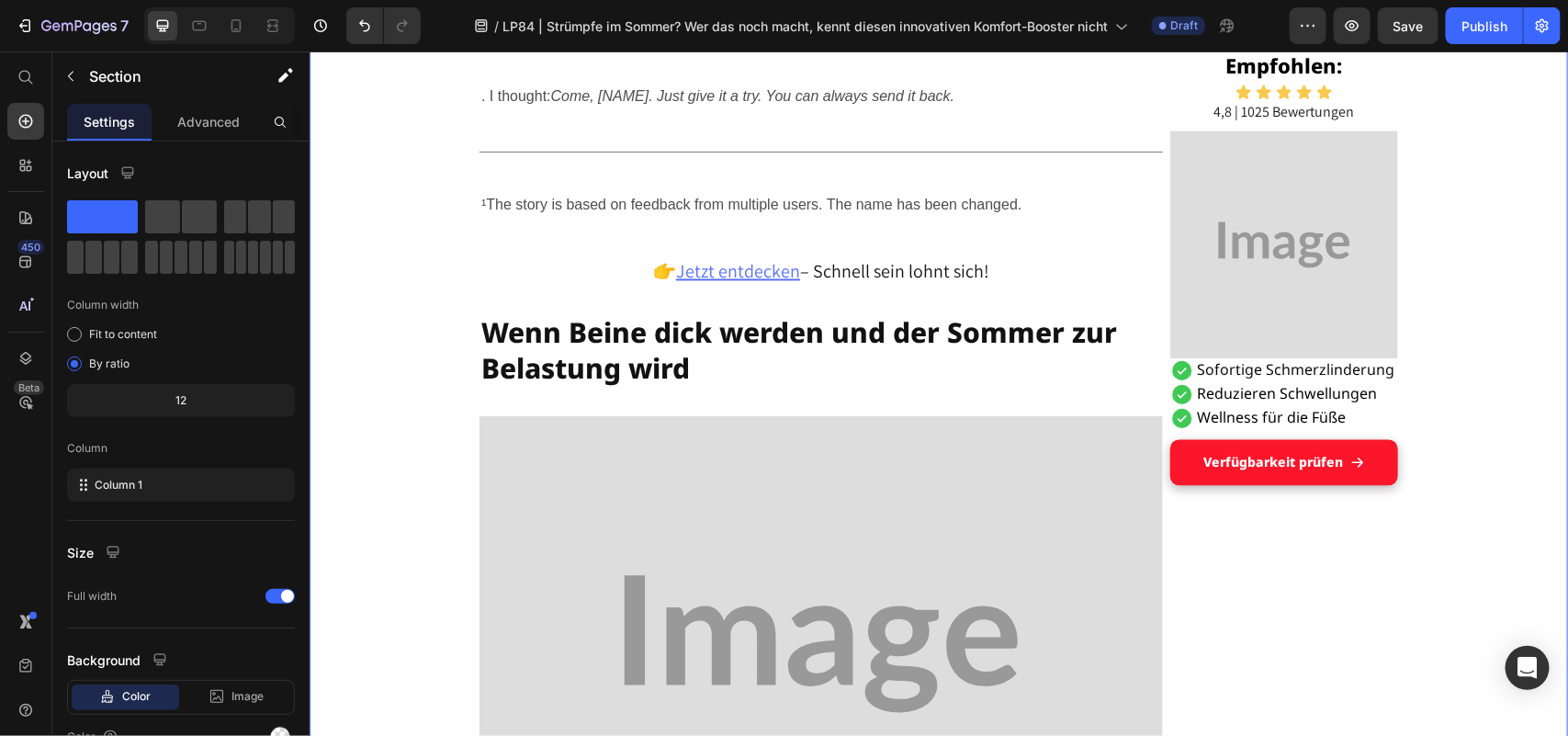 scroll, scrollTop: 1569, scrollLeft: 0, axis: vertical 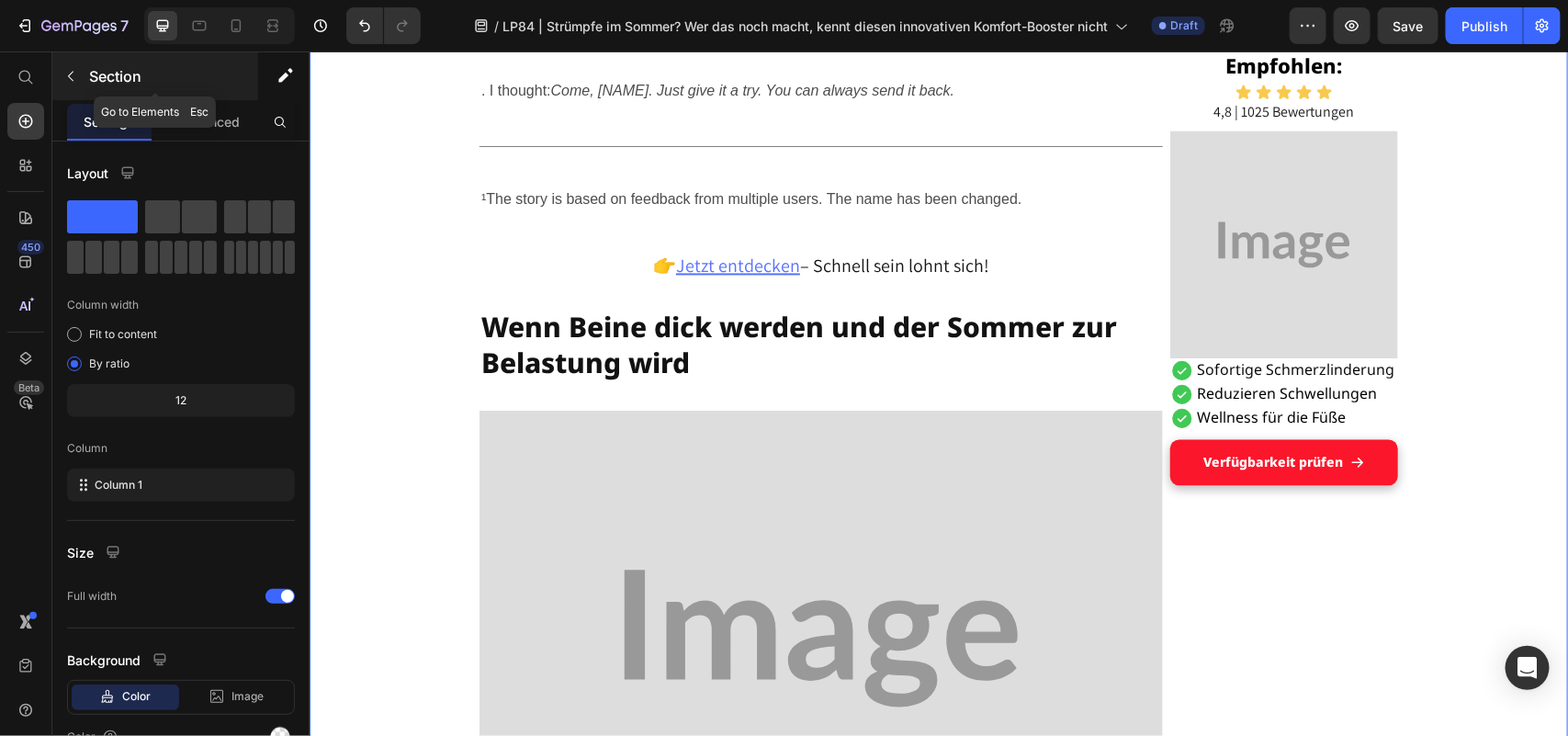 click 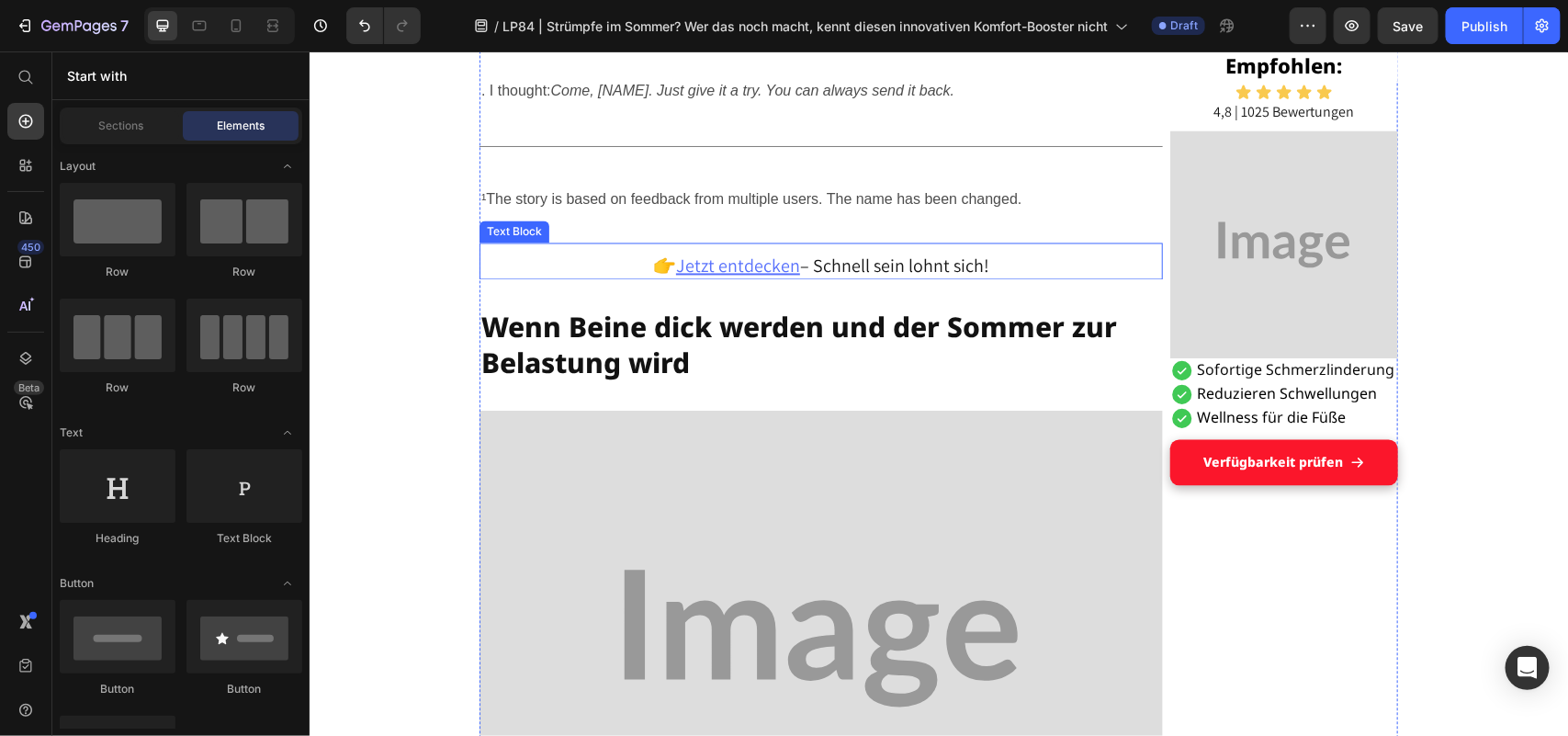click on "Jetzt entdecken" at bounding box center [737, 266] 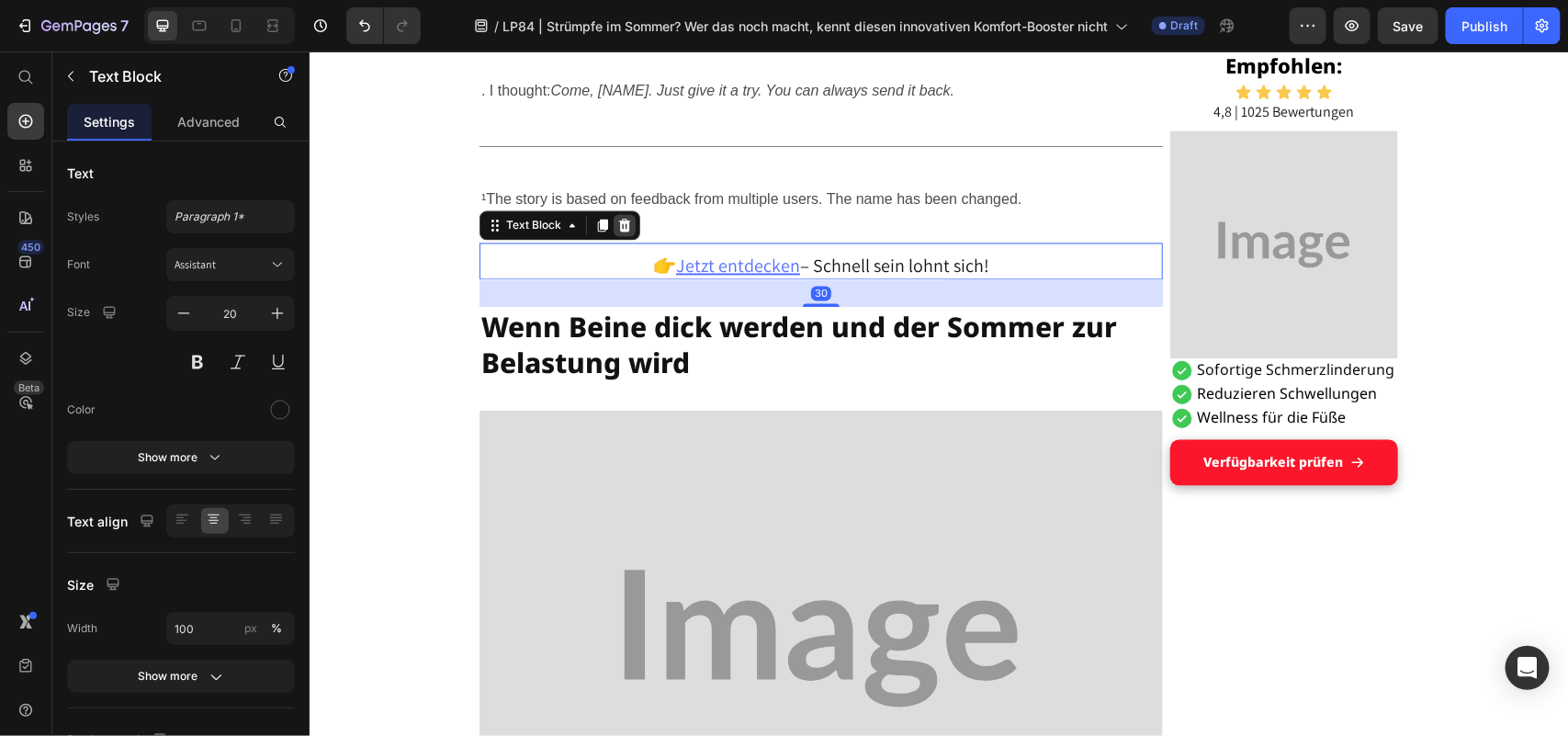 click 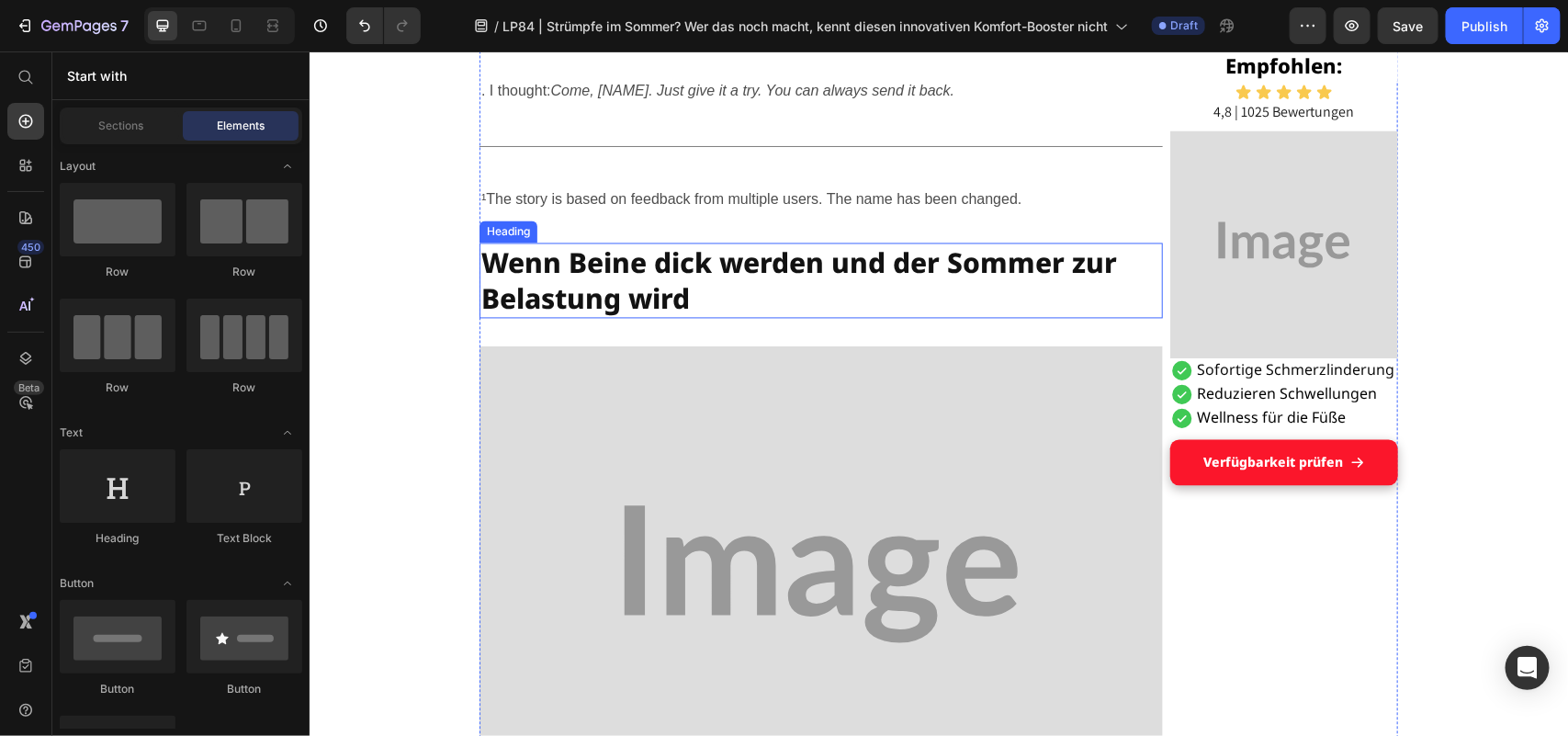 click on "Wenn Beine dick werden und der Sommer zur Belastung wird" at bounding box center [820, 280] 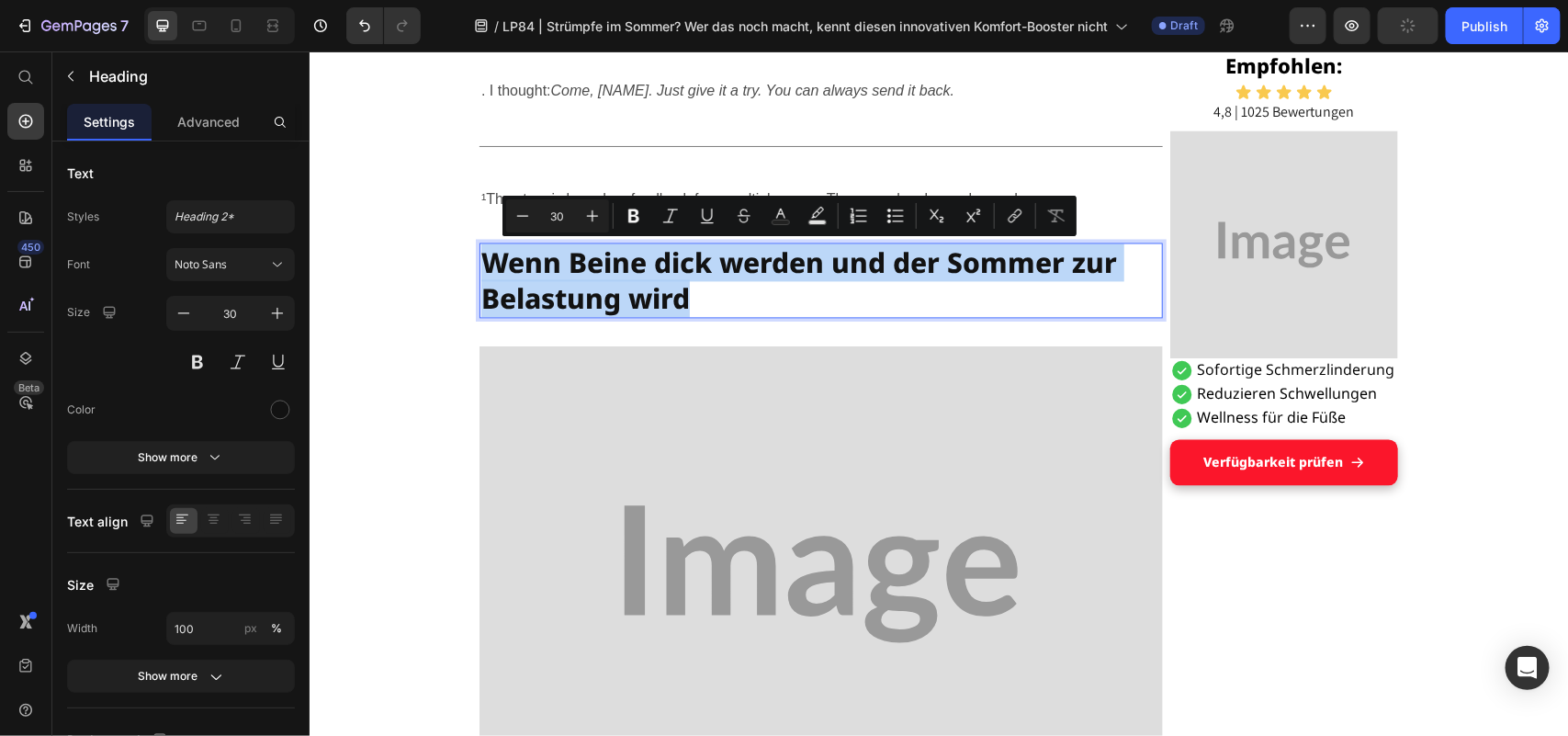 drag, startPoint x: 475, startPoint y: 255, endPoint x: 715, endPoint y: 300, distance: 244.18231 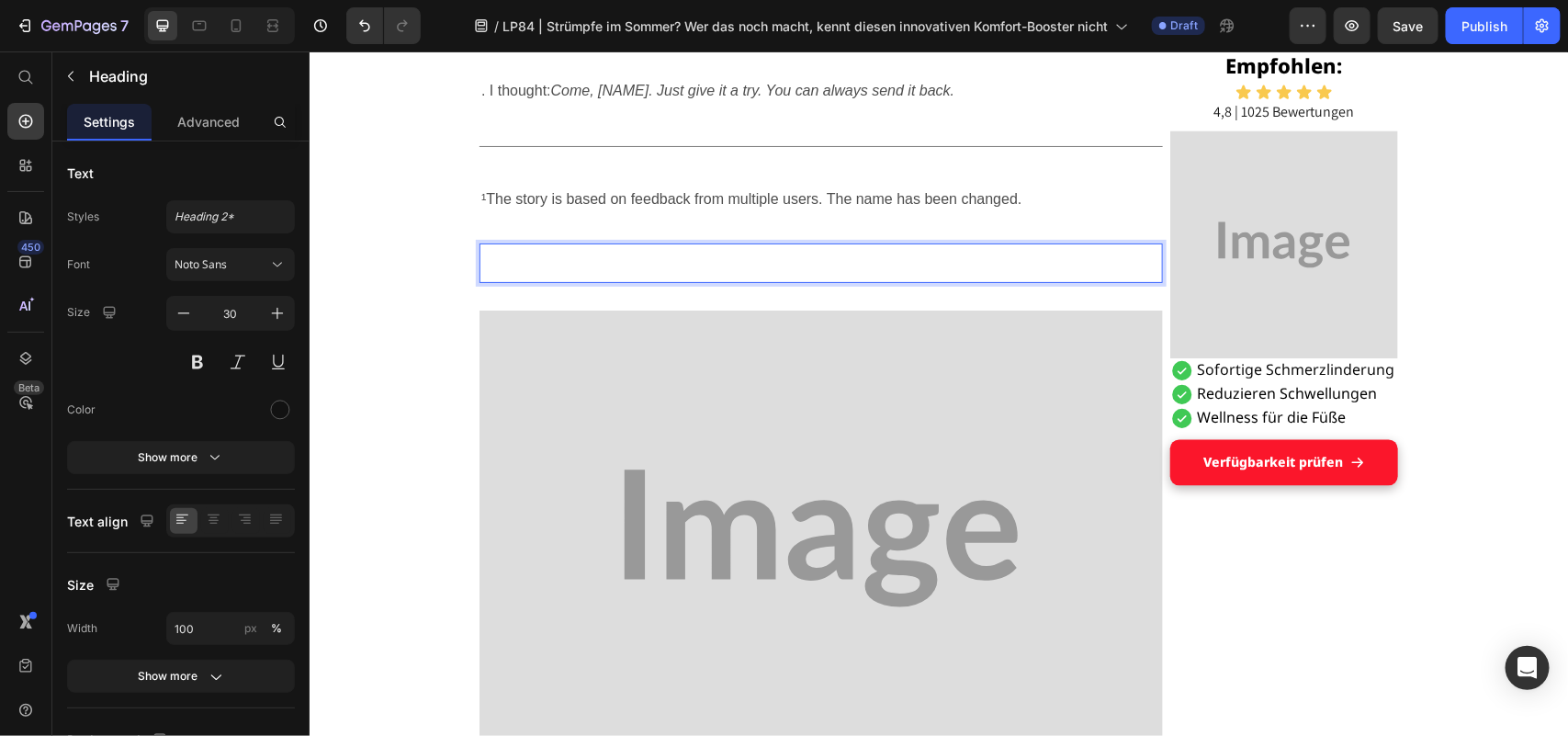 click at bounding box center [820, 262] 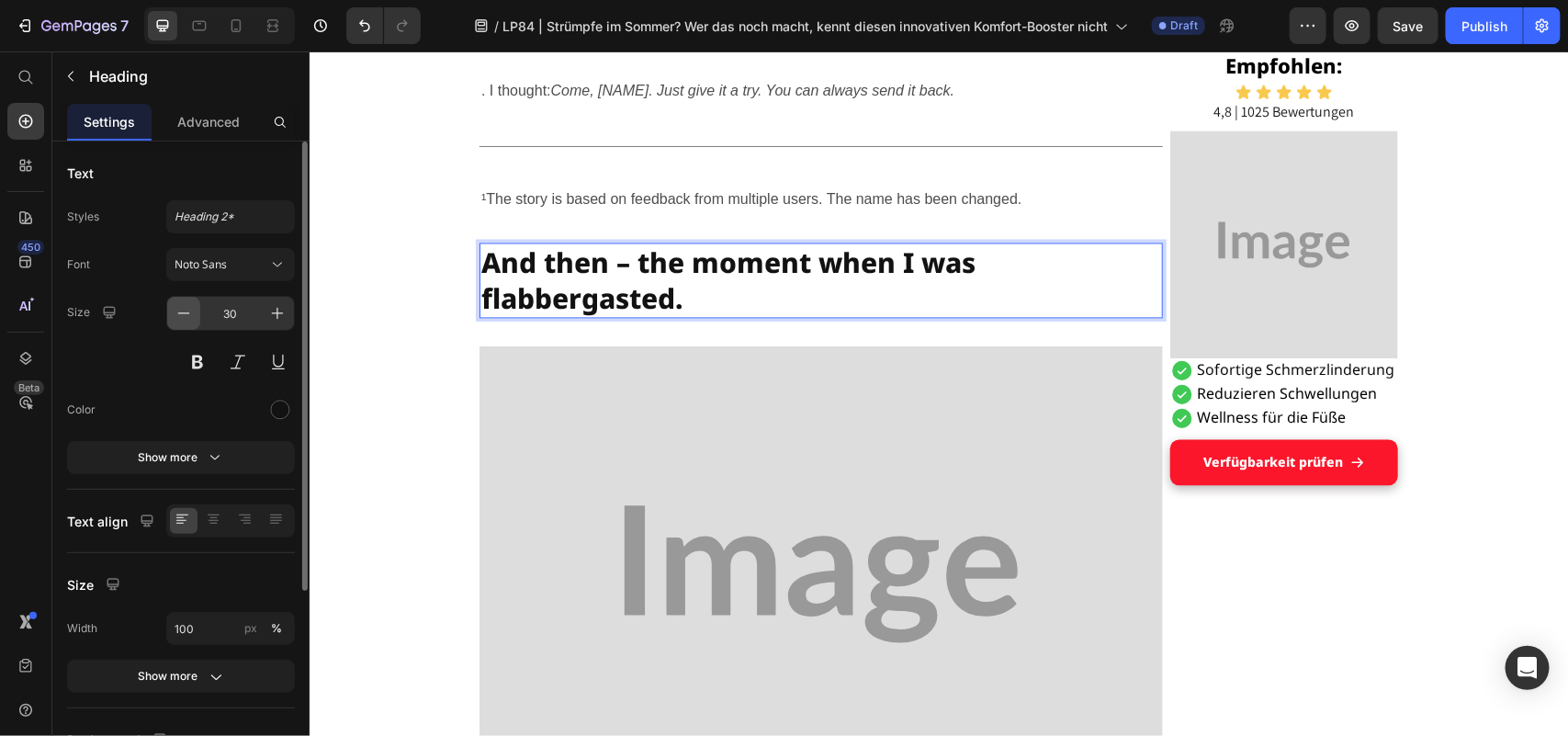 click at bounding box center (184, 313) 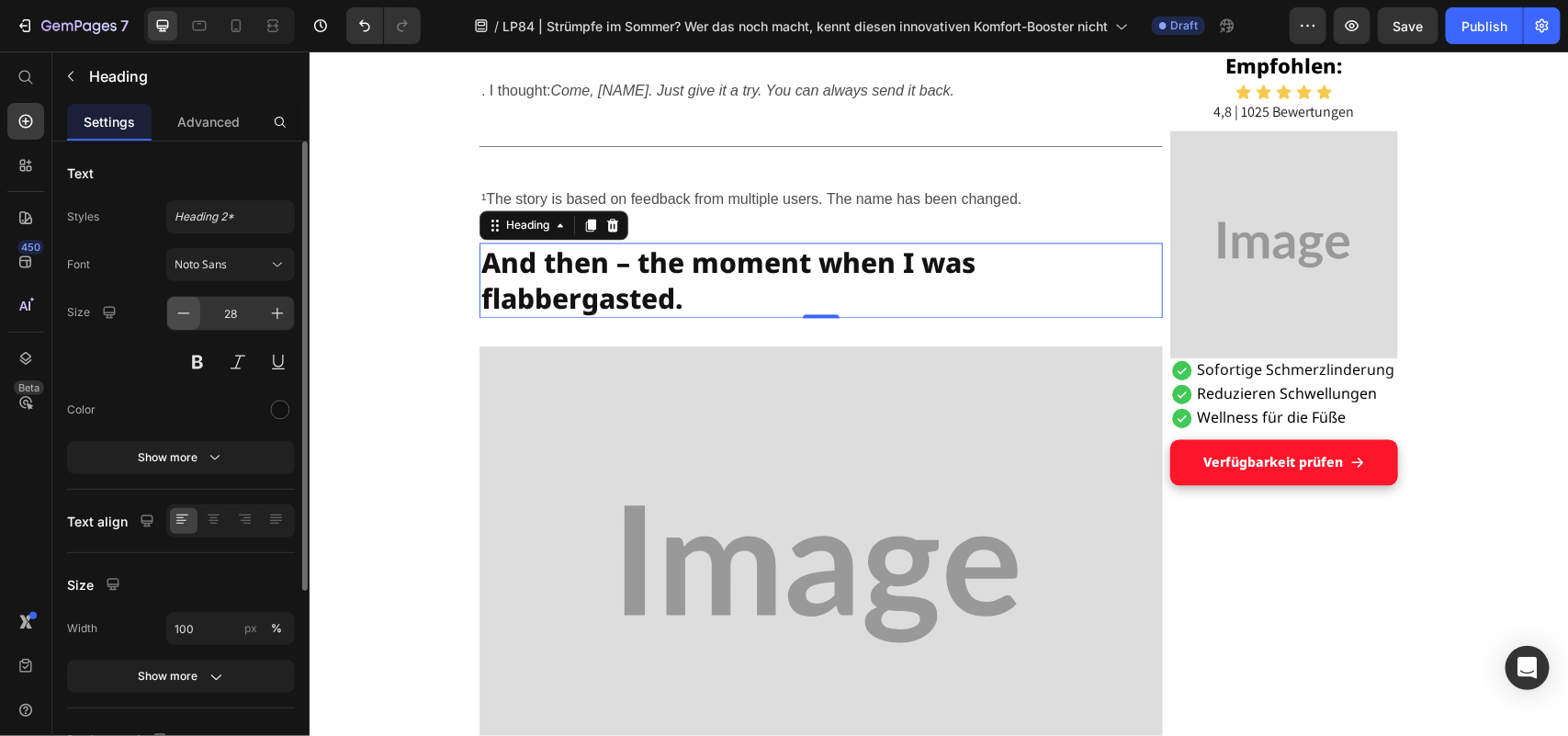 click at bounding box center (184, 313) 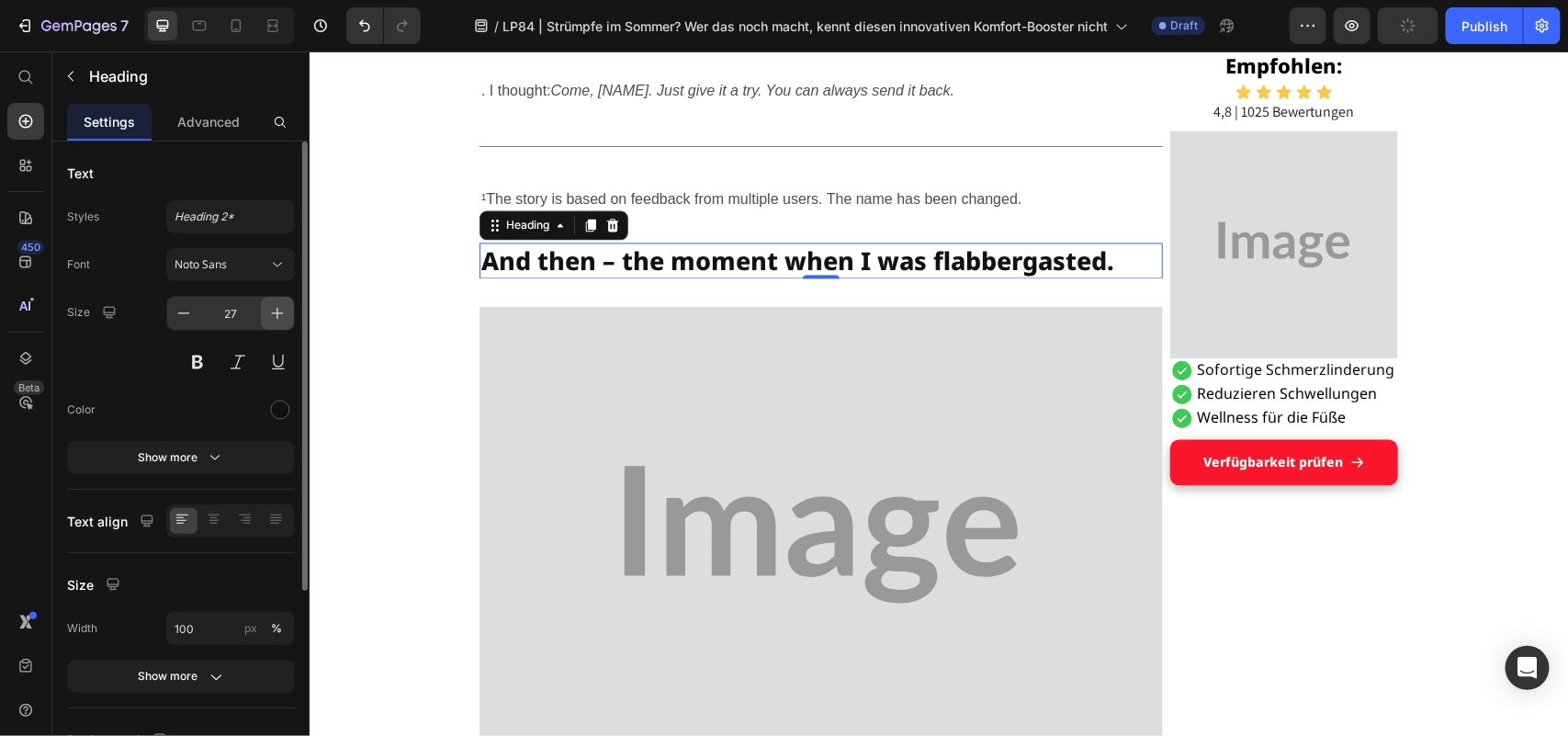 click at bounding box center [277, 313] 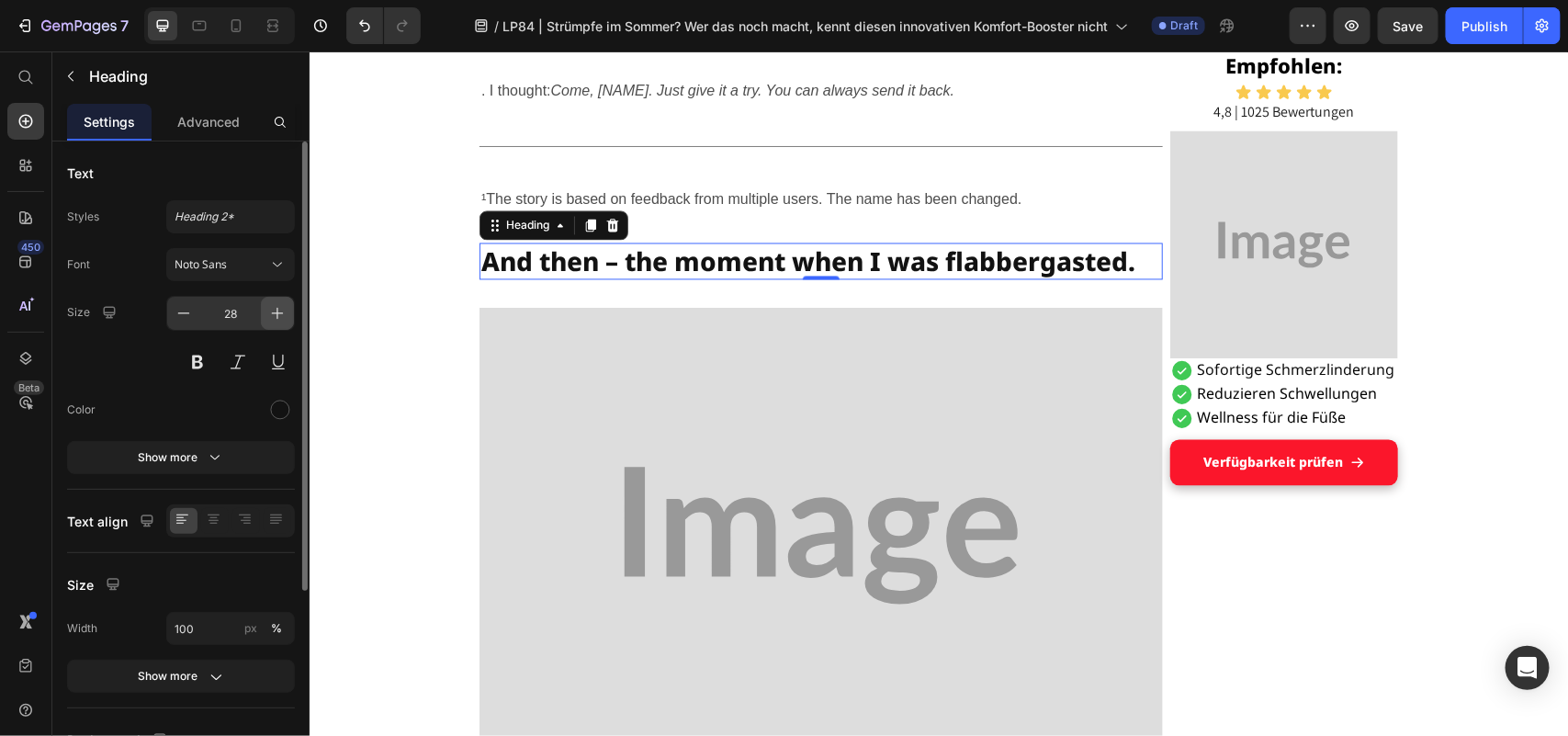 click at bounding box center (277, 313) 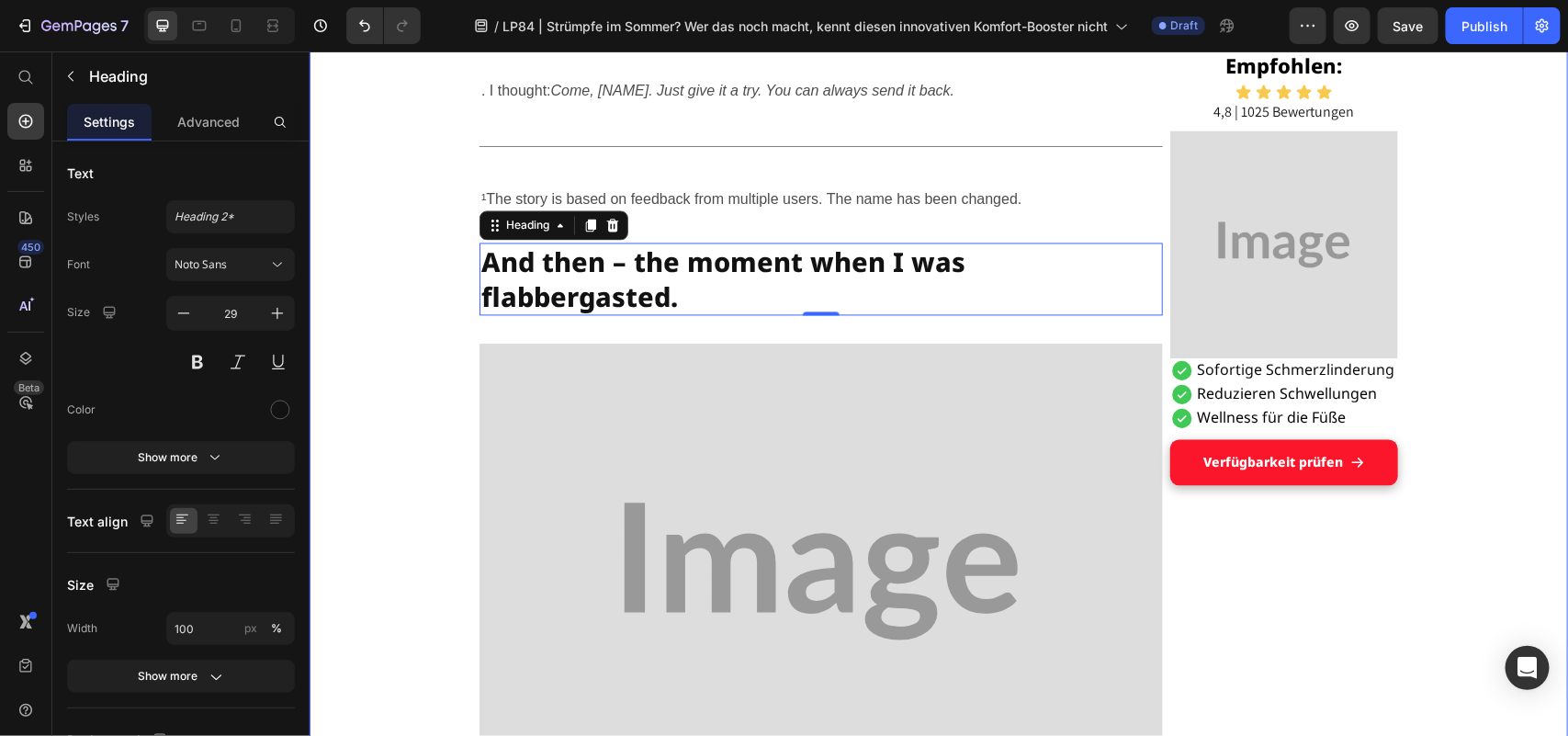 click on "Grandson's tip helped Maria, [AGE], get on her feet: a pair of socks Heading Display Text Block
Published 2 days ago Item List
by [NAME] Item List
Drop element here Row "These hospital stockings won't come into my house!" Text Block I'm Maria, [AGE], and I've been a housewife all my life. No break, no sitting – always on the move between kitchen, children, garden, neighborhood. I liked that. I needed it, this doing and caring. Text Block But lately... it's getting difficult. The legs hurt. The feet swell. And if I'm honest: I often feel wobbly. I don't like that. It's as if I'm losing a piece of myself. Text Block Image The other day, an acquaintance put me on compression stockings – she was in the hospital for a long time after her hip surgery and said they had done her good. Text Block  I smiled and thought inwardly: "T hese things? Never. I don't want to look like someone who is already giving up." Text Block                Title Line Heading   0" at bounding box center [938, 3301] 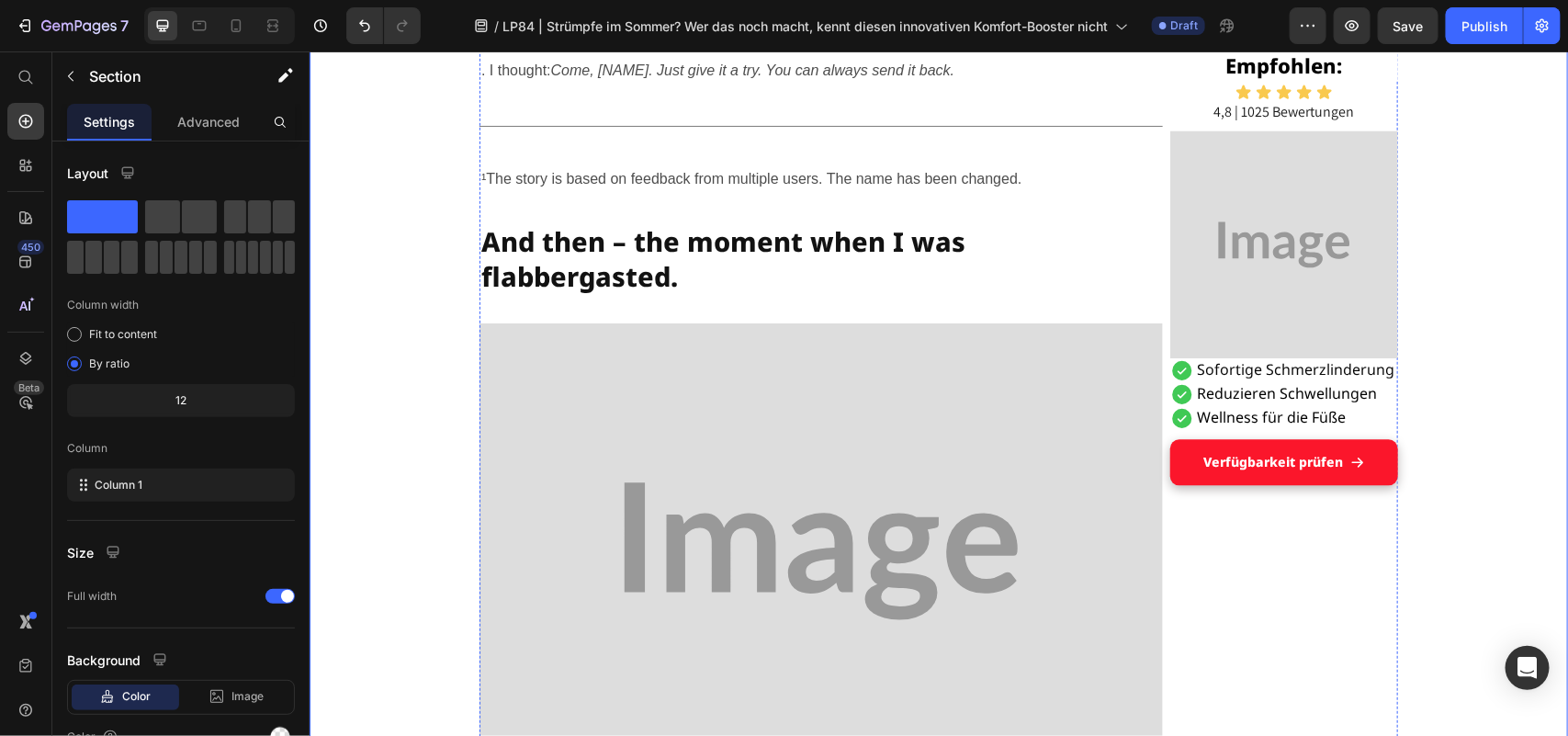 scroll, scrollTop: 1588, scrollLeft: 0, axis: vertical 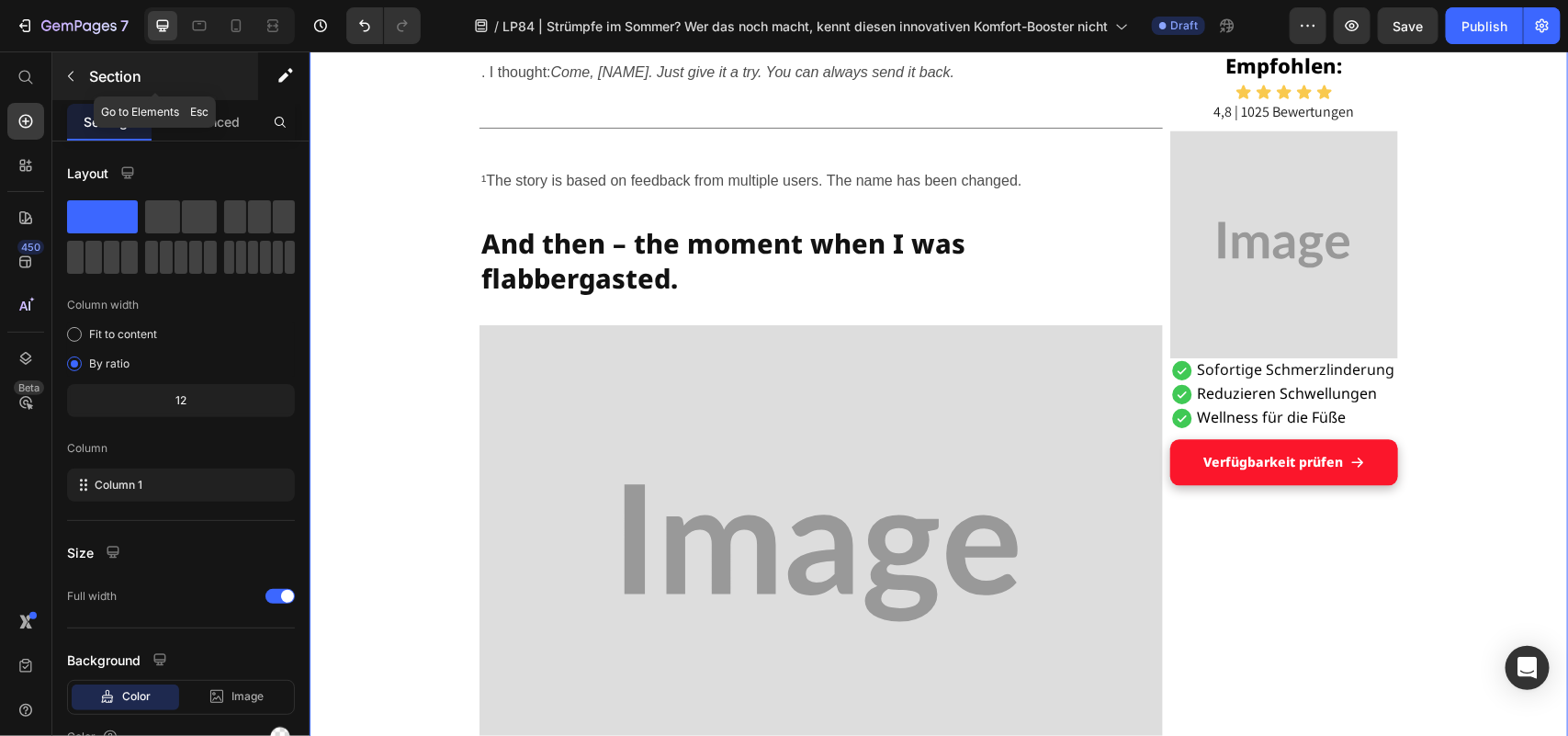 click at bounding box center (71, 76) 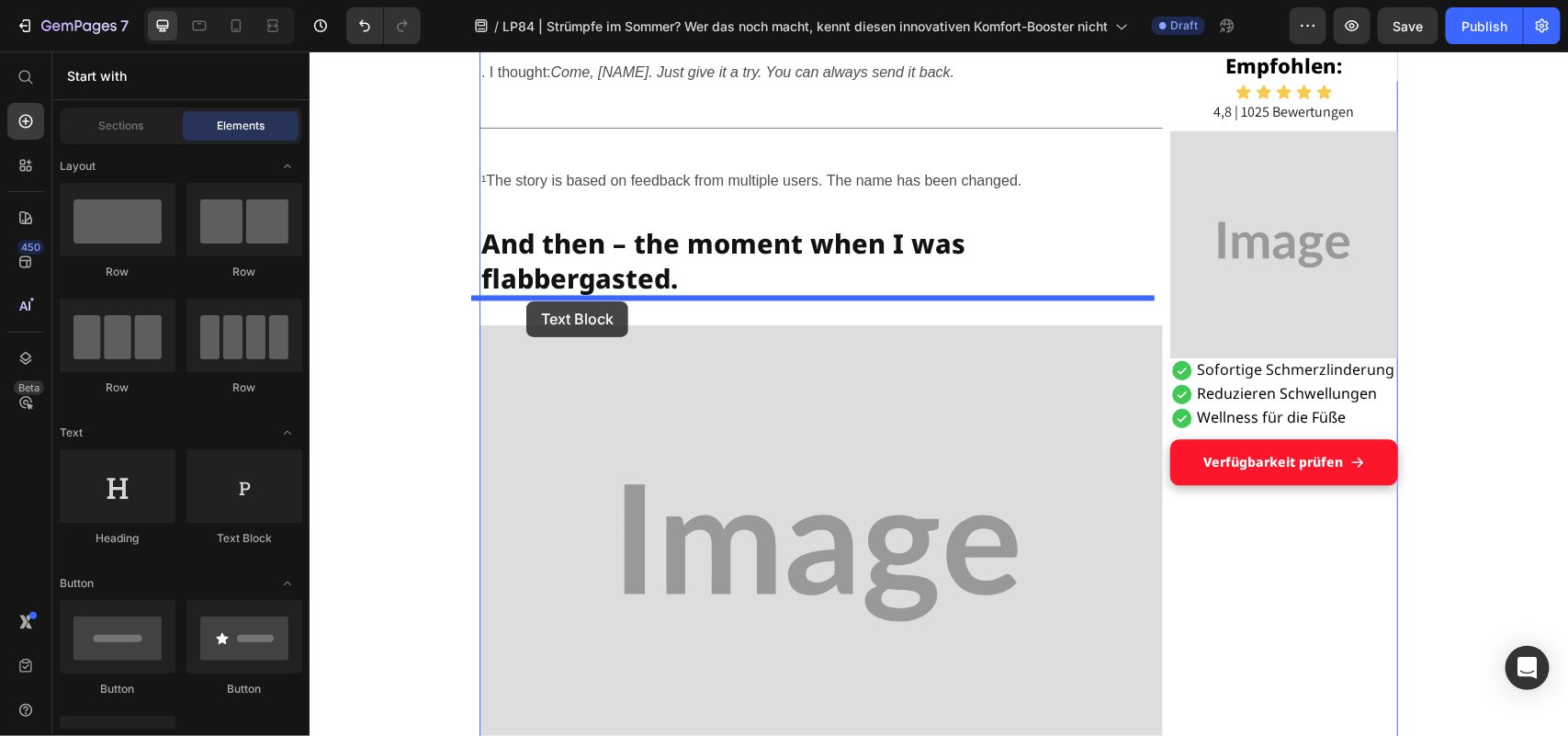 drag, startPoint x: 555, startPoint y: 556, endPoint x: 525, endPoint y: 300, distance: 257.75182 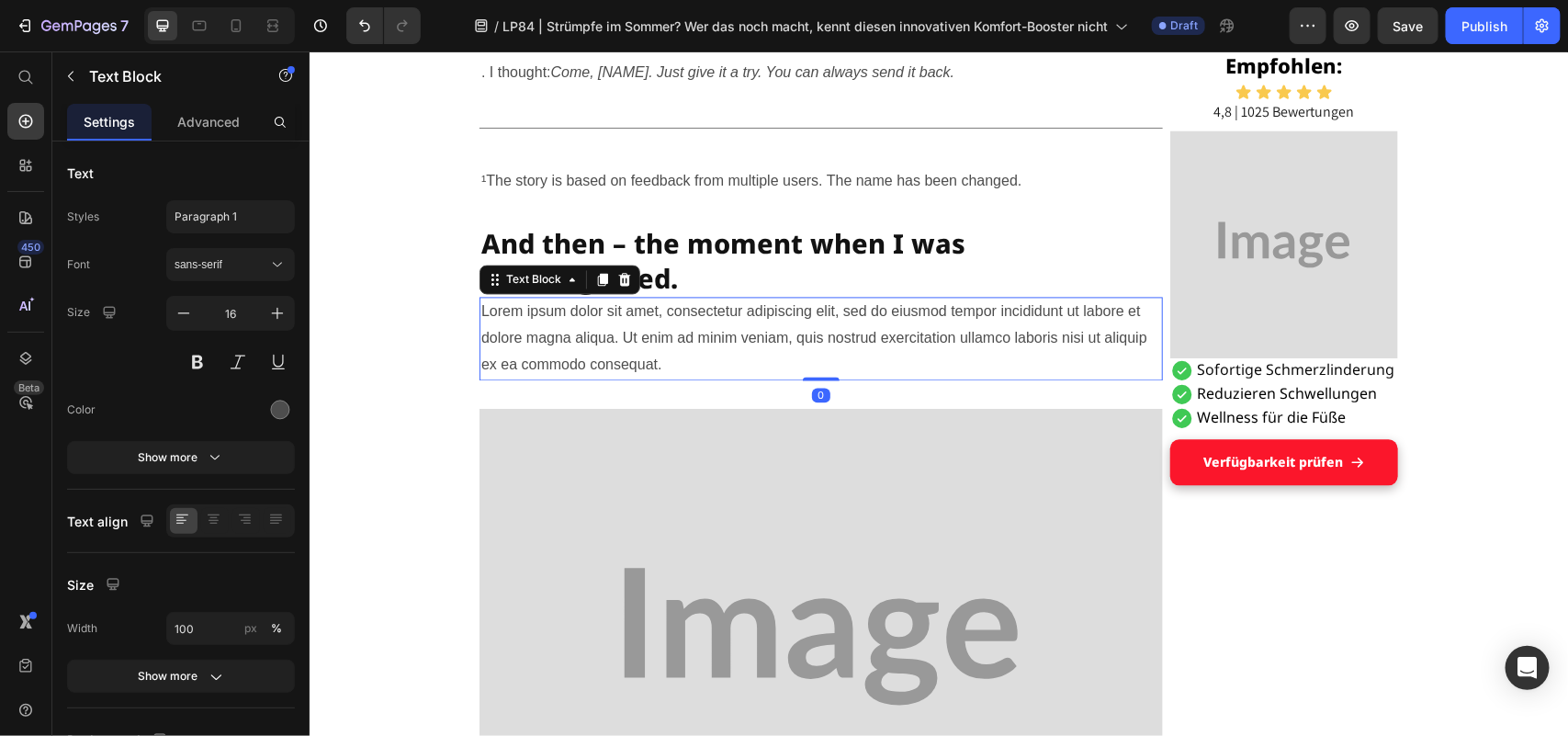 click on "Lorem ipsum dolor sit amet, consectetur adipiscing elit, sed do eiusmod tempor incididunt ut labore et dolore magna aliqua. Ut enim ad minim veniam, quis nostrud exercitation ullamco laboris nisi ut aliquip ex ea commodo consequat." at bounding box center [820, 338] 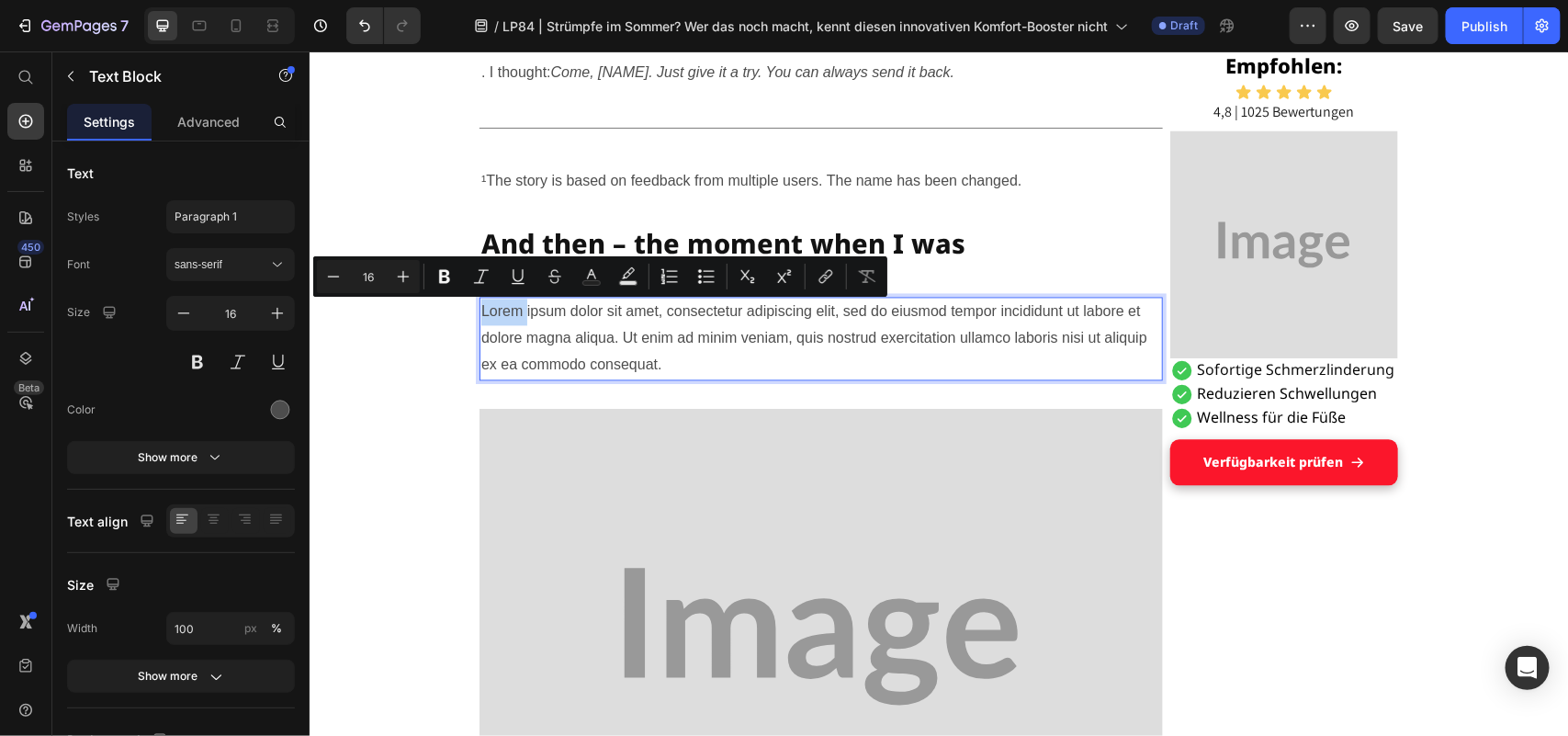 click on "Lorem ipsum dolor sit amet, consectetur adipiscing elit, sed do eiusmod tempor incididunt ut labore et dolore magna aliqua. Ut enim ad minim veniam, quis nostrud exercitation ullamco laboris nisi ut aliquip ex ea commodo consequat." at bounding box center [820, 338] 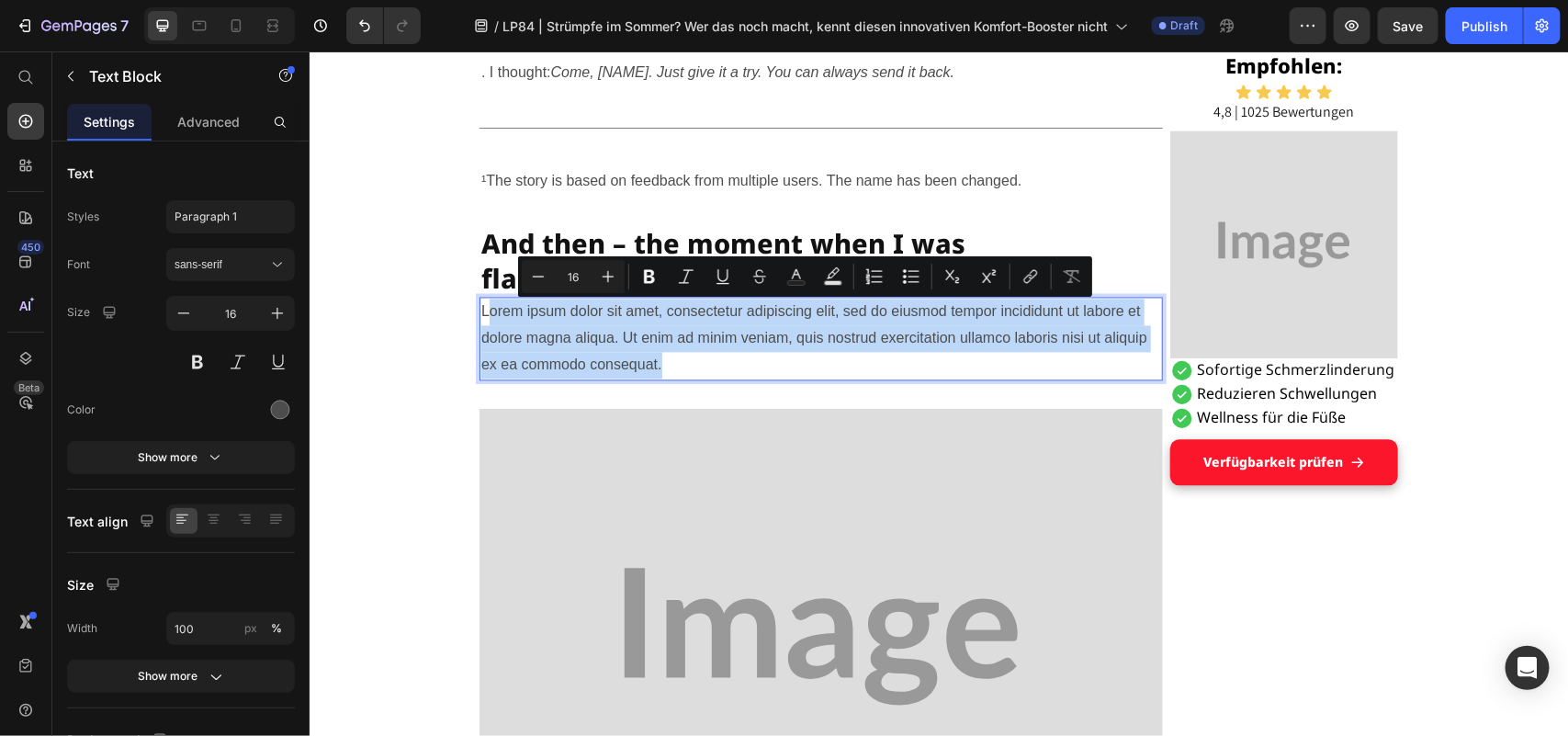 drag, startPoint x: 476, startPoint y: 309, endPoint x: 678, endPoint y: 377, distance: 213.13845 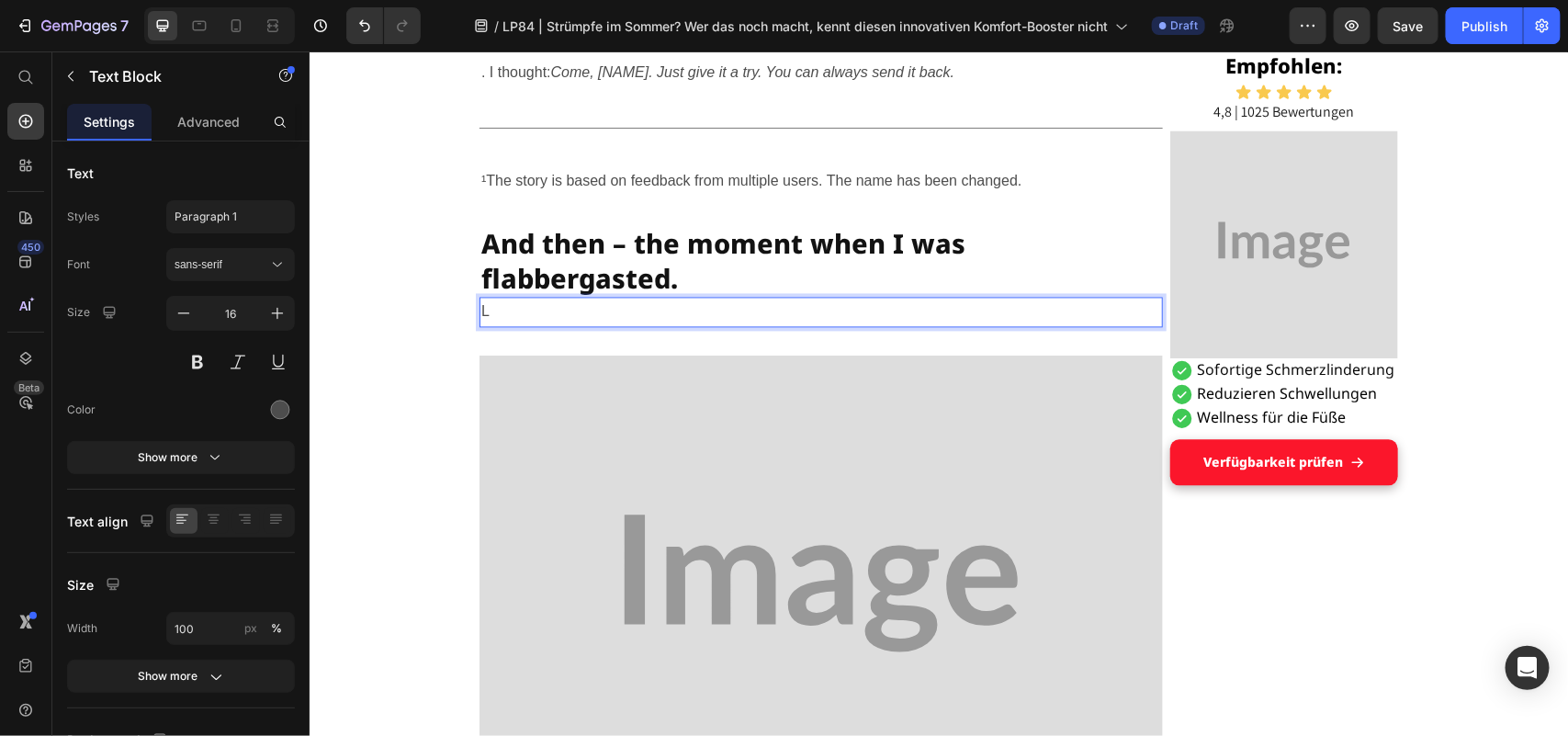 click on "L" at bounding box center (820, 311) 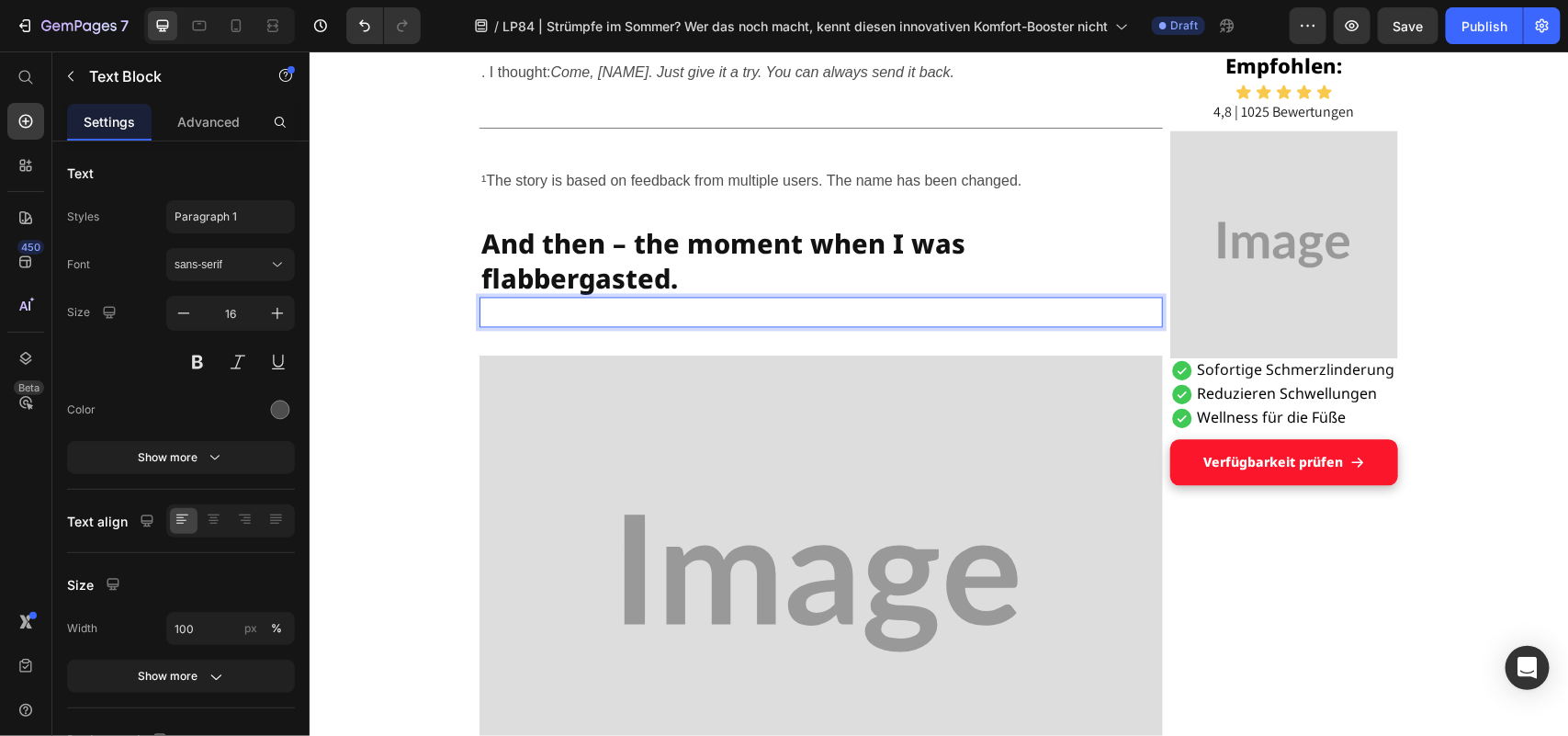 click at bounding box center (820, 311) 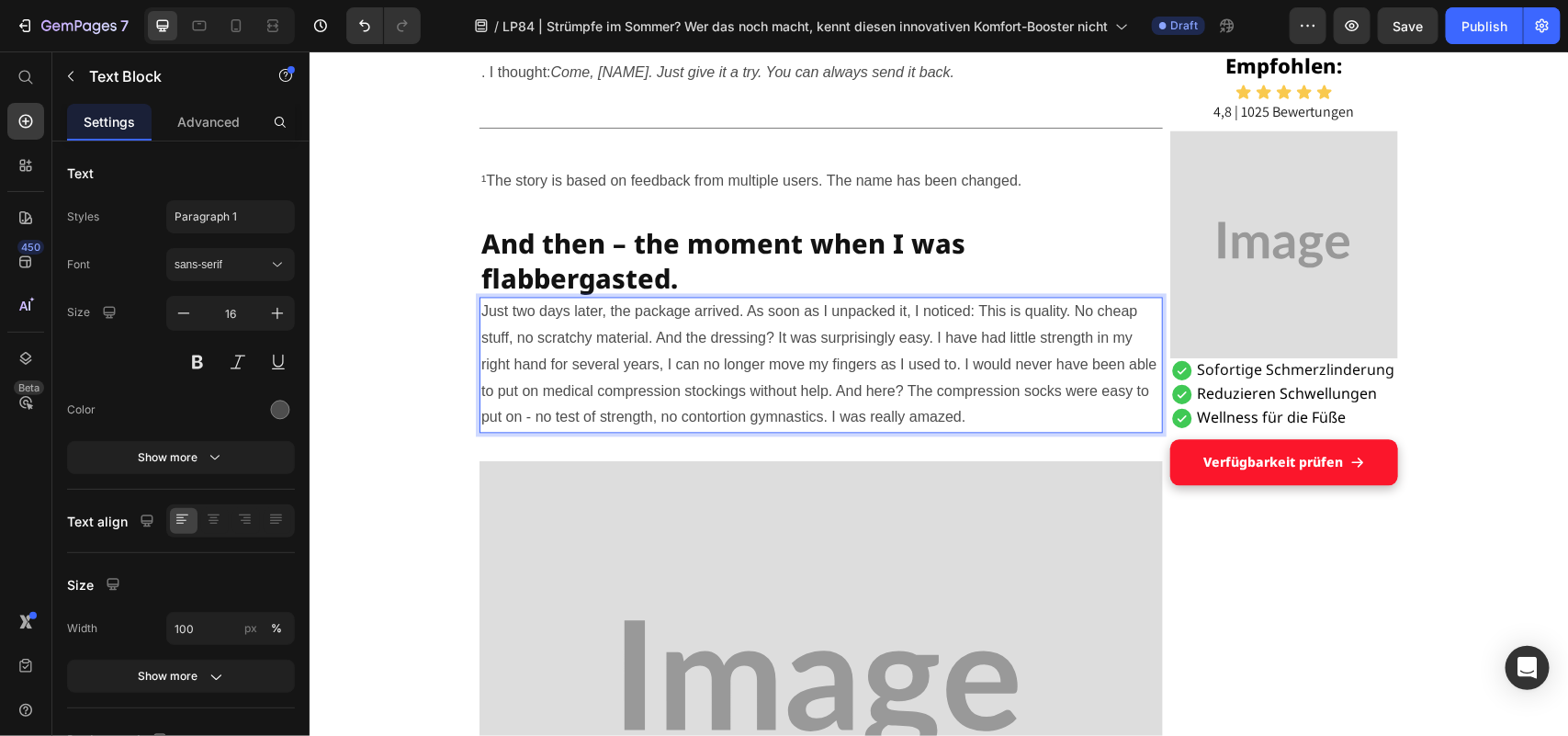 click on "Just two days later, the package arrived. As soon as I unpacked it, I noticed: This is quality. No cheap stuff, no scratchy material. And the dressing? It was surprisingly easy. I have had little strength in my right hand for several years, I can no longer move my fingers as I used to. I would never have been able to put on medical compression stockings without help. And here? The compression socks were easy to put on - no test of strength, no contortion gymnastics. I was really amazed." at bounding box center (820, 365) 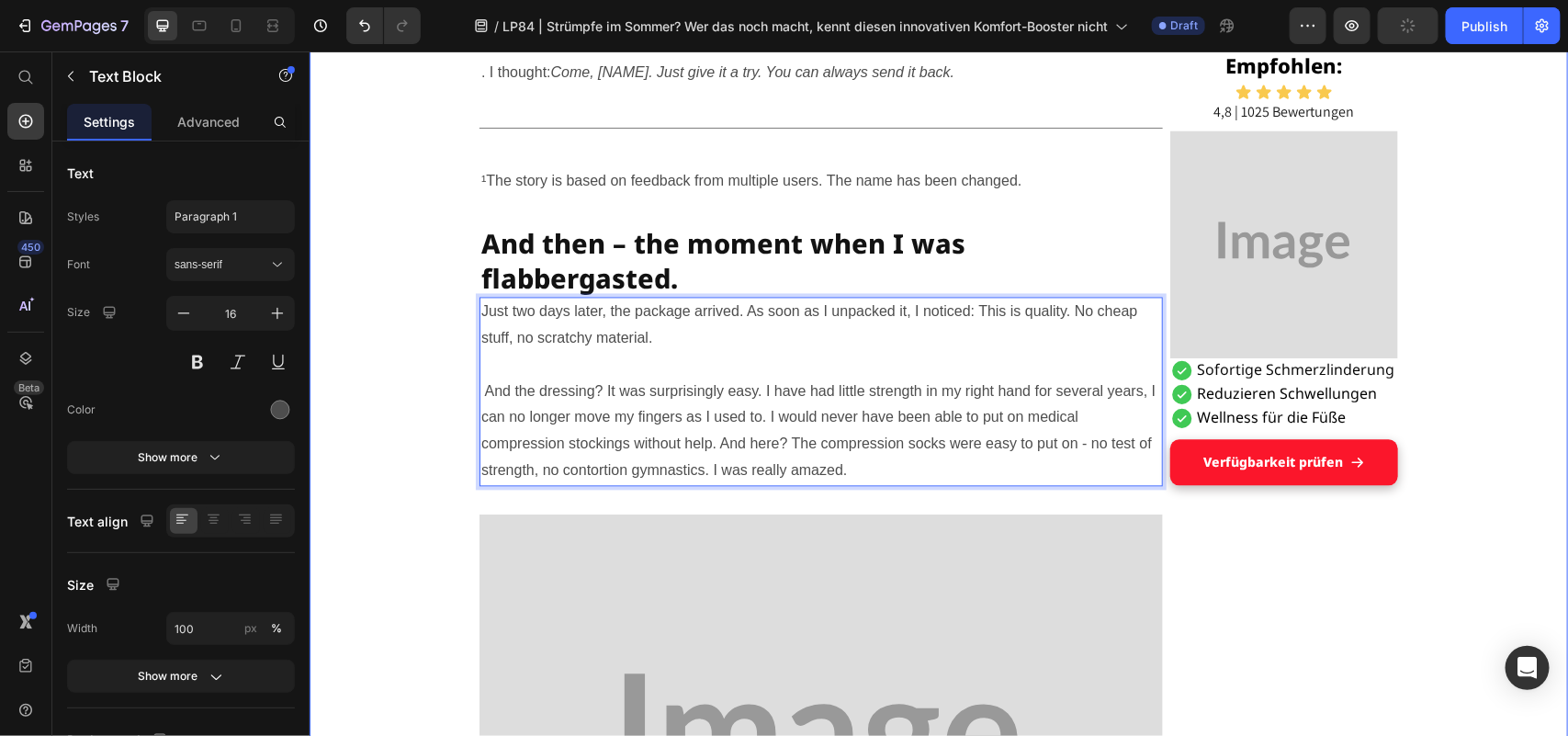 click on "Grandson's tip helped Maria, [AGE], get on her feet: a pair of socks Heading Display Text Block
Published 2 days ago Item List
by [NAME] Item List
Drop element here Row "These hospital stockings won't come into my house!" Text Block I'm Maria, [AGE], and I've been a housewife all my life. No break, no sitting – always on the move between kitchen, children, garden, neighborhood. I liked that. I needed it, this doing and caring. Text Block But lately... it's getting difficult. The legs hurt. The feet swell. And if I'm honest: I often feel wobbly. I don't like that. It's as if I'm losing a piece of myself. Text Block Image The other day, an acquaintance put me on compression stockings – she was in the hospital for a long time after her hip surgery and said they had done her good. Text Block  I smiled and thought inwardly: "T hese things? Never. I don't want to look like someone who is already giving up." Text Block                Title Line Heading   0" at bounding box center [938, 3377] 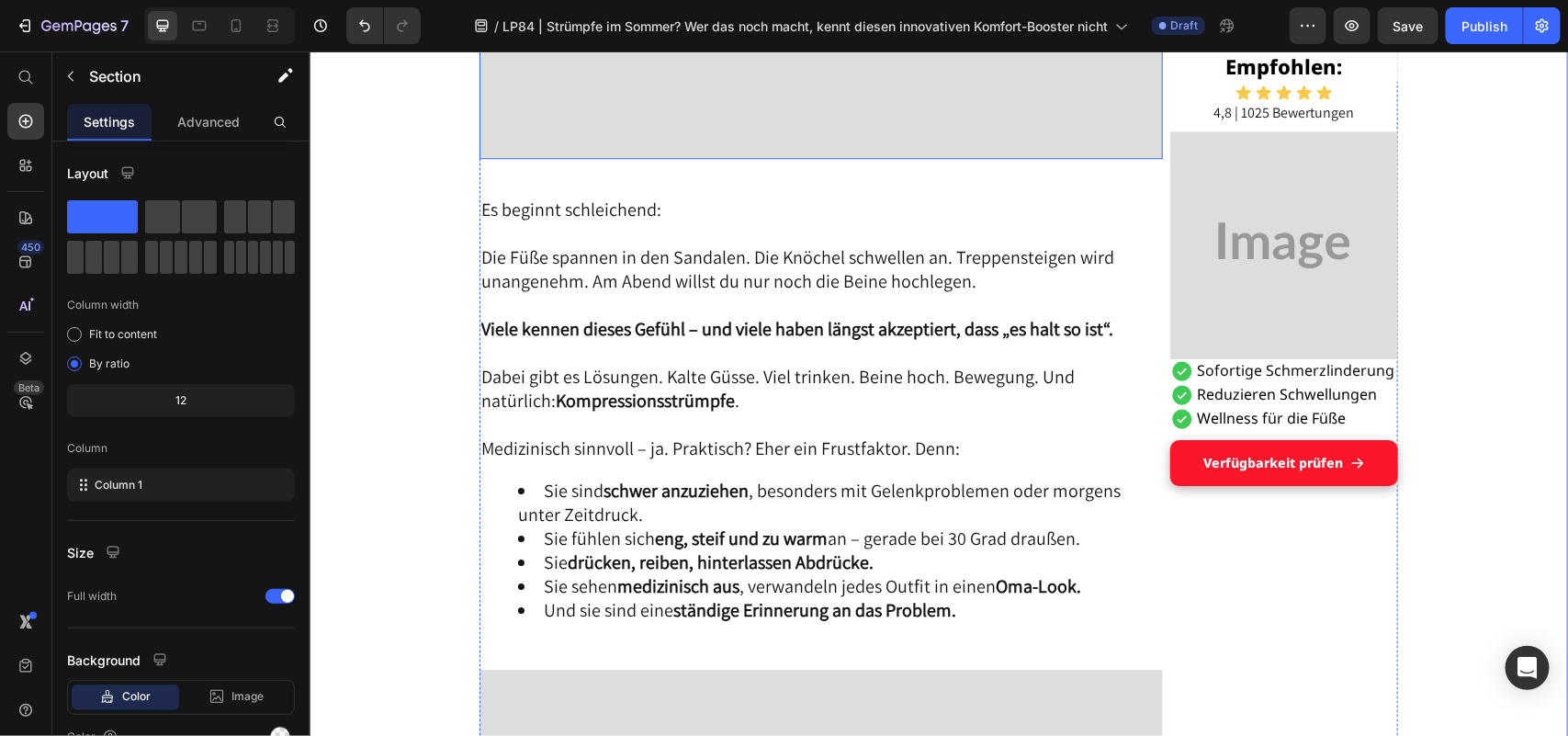scroll, scrollTop: 2354, scrollLeft: 0, axis: vertical 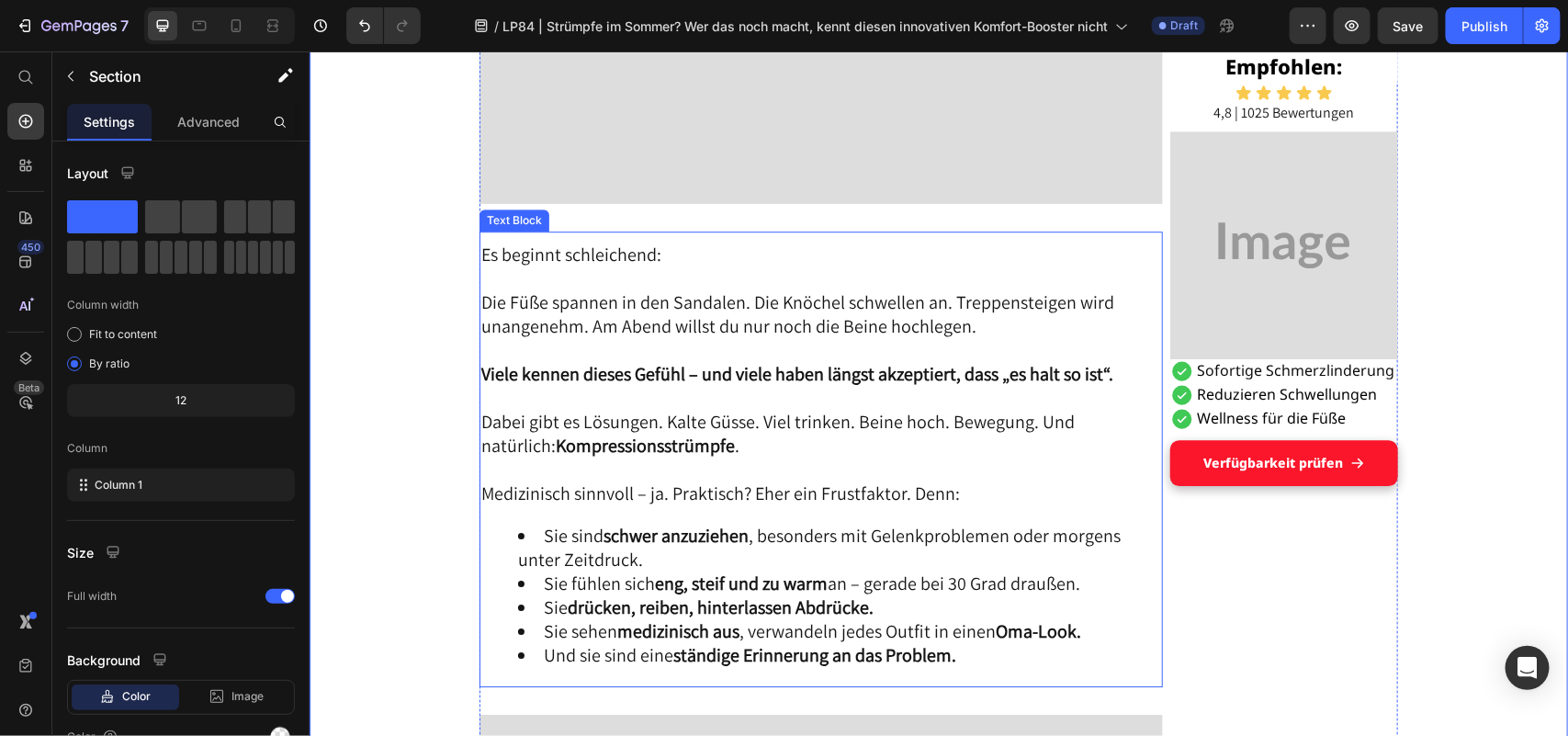 click on "Es beginnt schleichend:" at bounding box center [820, 254] 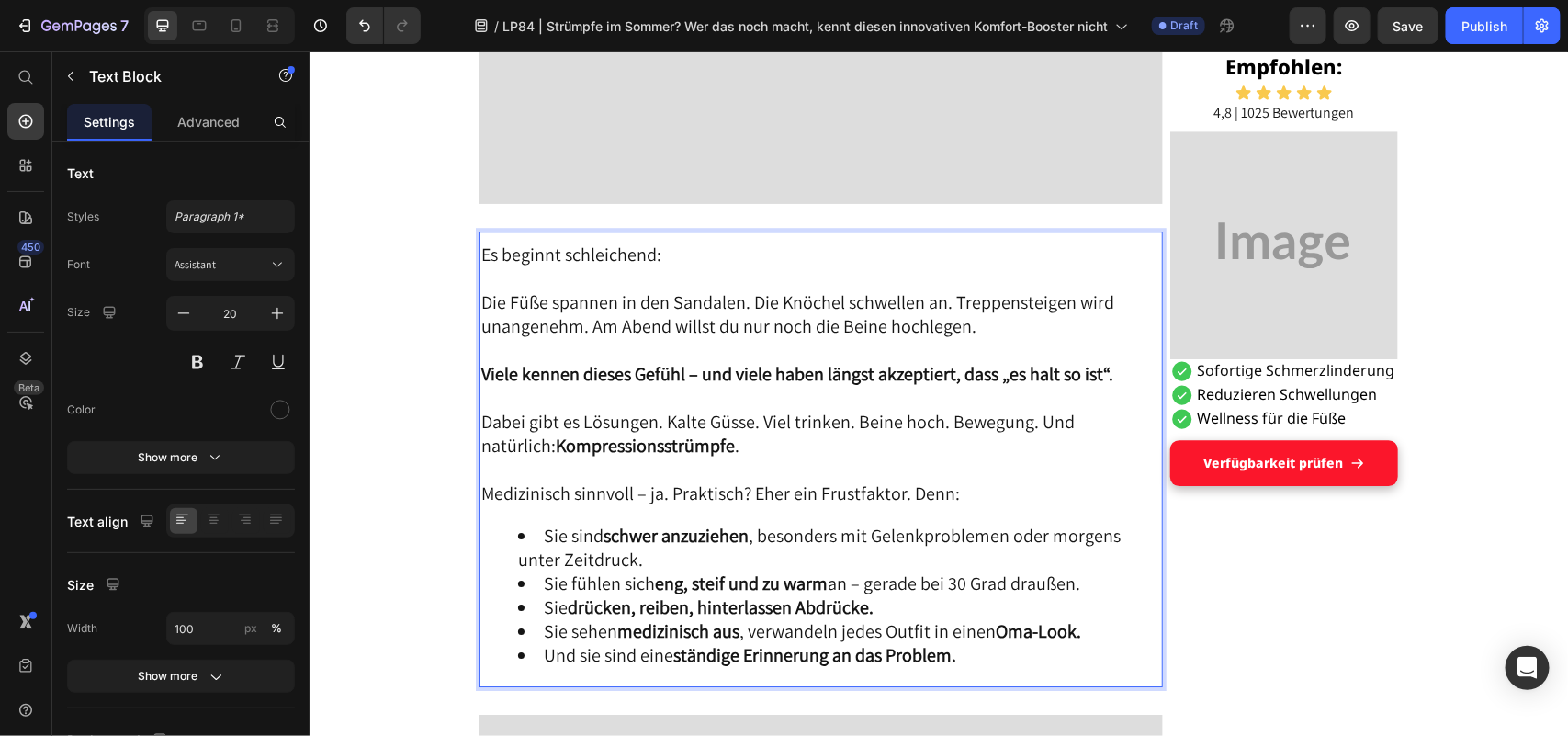 click on "Es beginnt schleichend:" at bounding box center (820, 254) 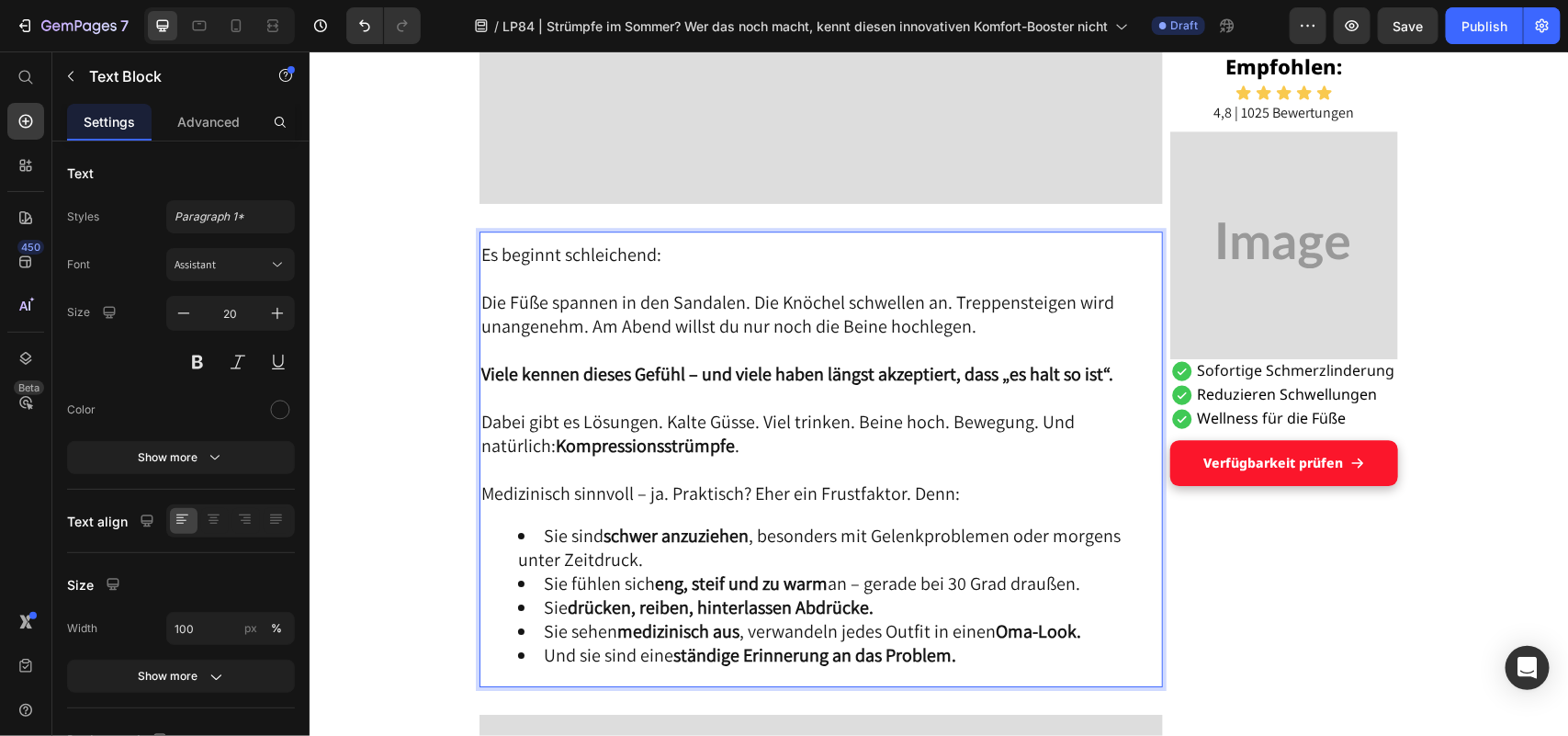 click on "Es beginnt schleichend:" at bounding box center (820, 254) 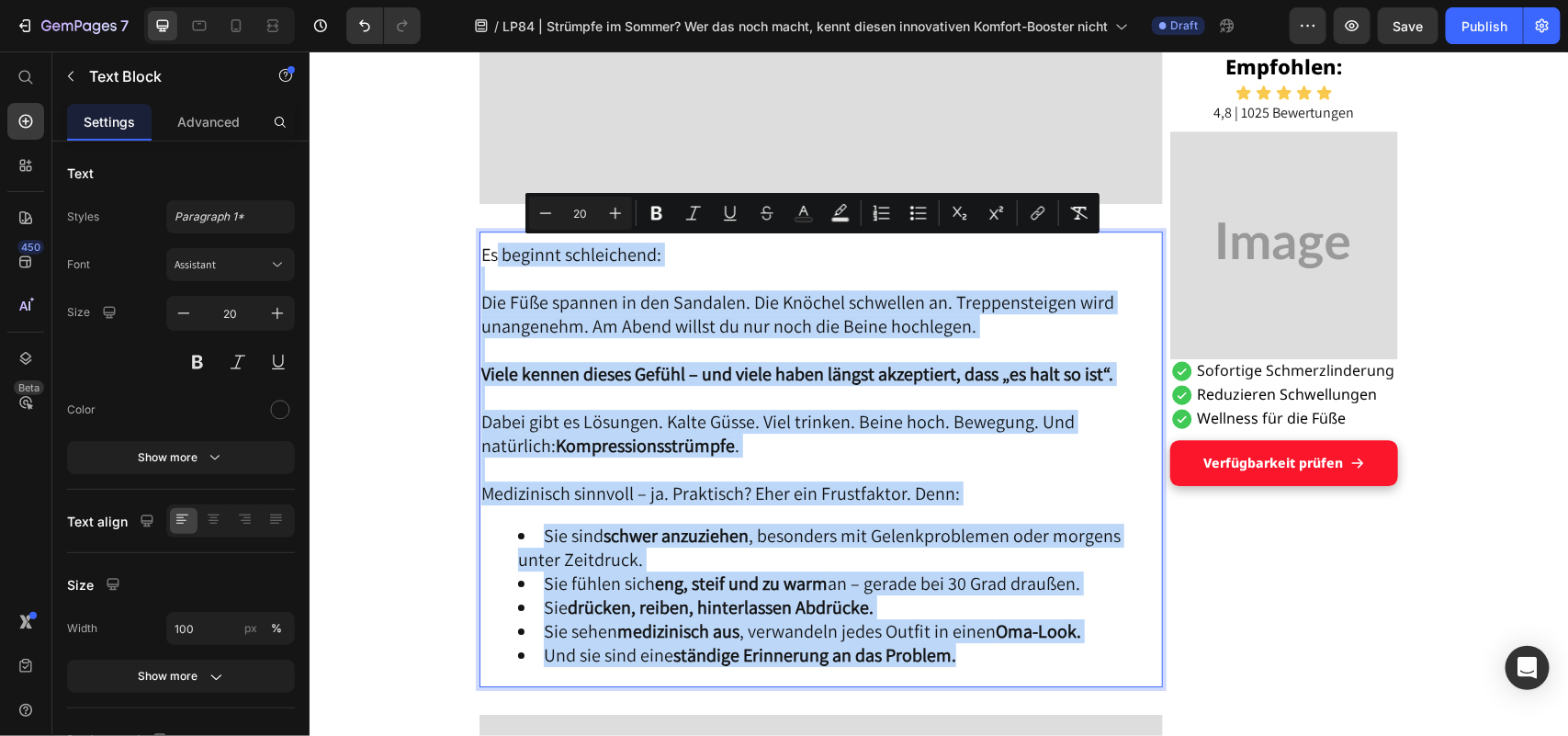 drag, startPoint x: 488, startPoint y: 252, endPoint x: 969, endPoint y: 653, distance: 626.2284 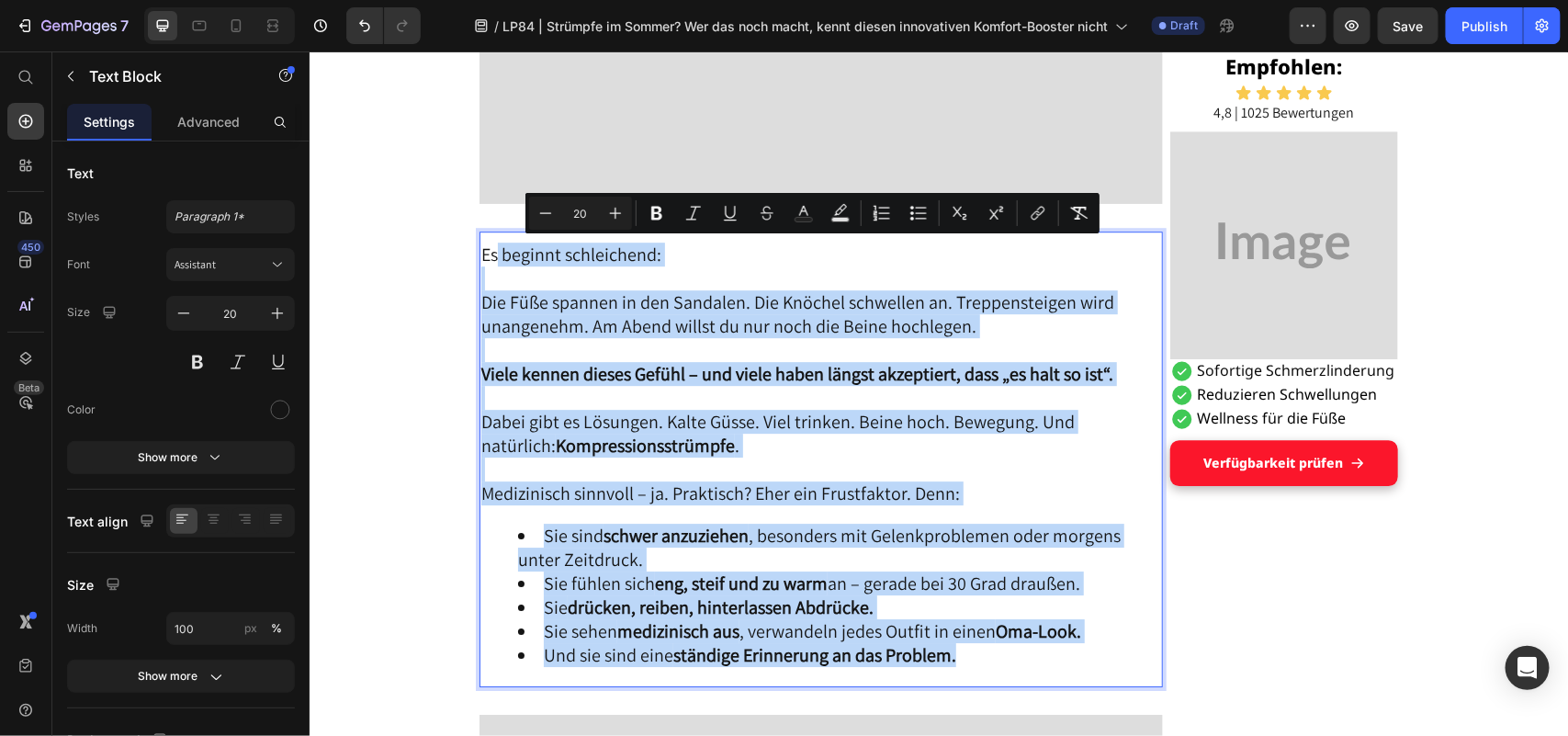 click on "Es beginnt schleichend: Die Füße spannen in den Sandalen. Die Knöchel schwellen an. Treppensteigen wird unangenehm. Am Abend willst du nur noch die Beine hochlegen. Viele kennen dieses Gefühl – und viele haben längst akzeptiert, dass „es halt so ist“. Dabei gibt es Lösungen. Kalte Güsse. Viel trinken. Beine hoch. Bewegung. Und natürlich:  Kompressionsstrümpfe . Medizinisch sinnvoll – ja. Praktisch? Eher ein Frustfaktor. Denn: Sie sind  schwer anzuziehen , besonders mit Gelenkproblemen oder morgens unter Zeitdruck. Sie fühlen sich  eng, steif und zu warm  an – gerade bei 30 Grad draußen. Sie  drücken, reiben, hinterlassen Abdrücke. Sie sehen  medizinisch aus , verwandeln jedes Outfit in einen  Oma-Look. Und sie sind eine  ständige Erinnerung an das Problem." at bounding box center [820, 463] 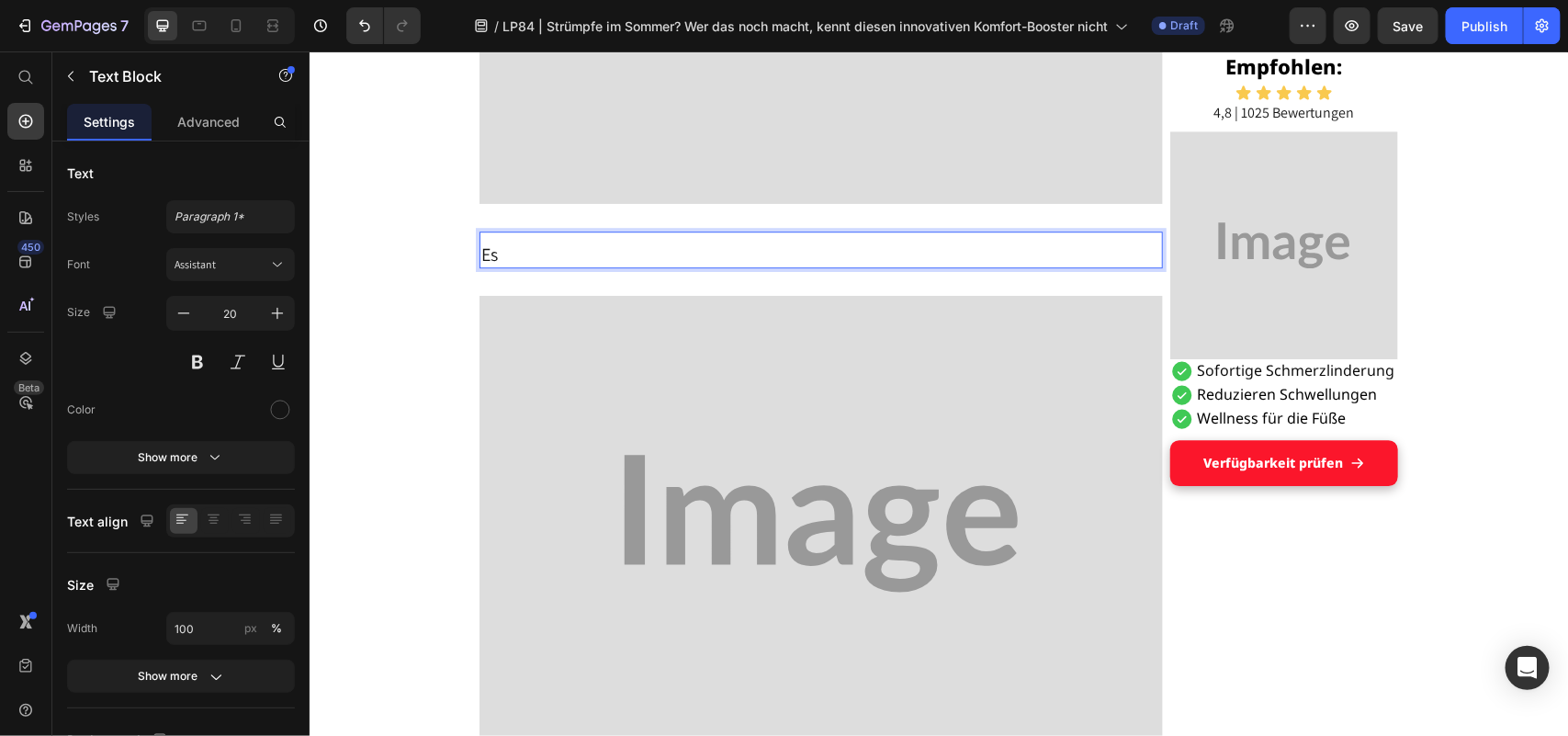 click on "Es" at bounding box center (820, 254) 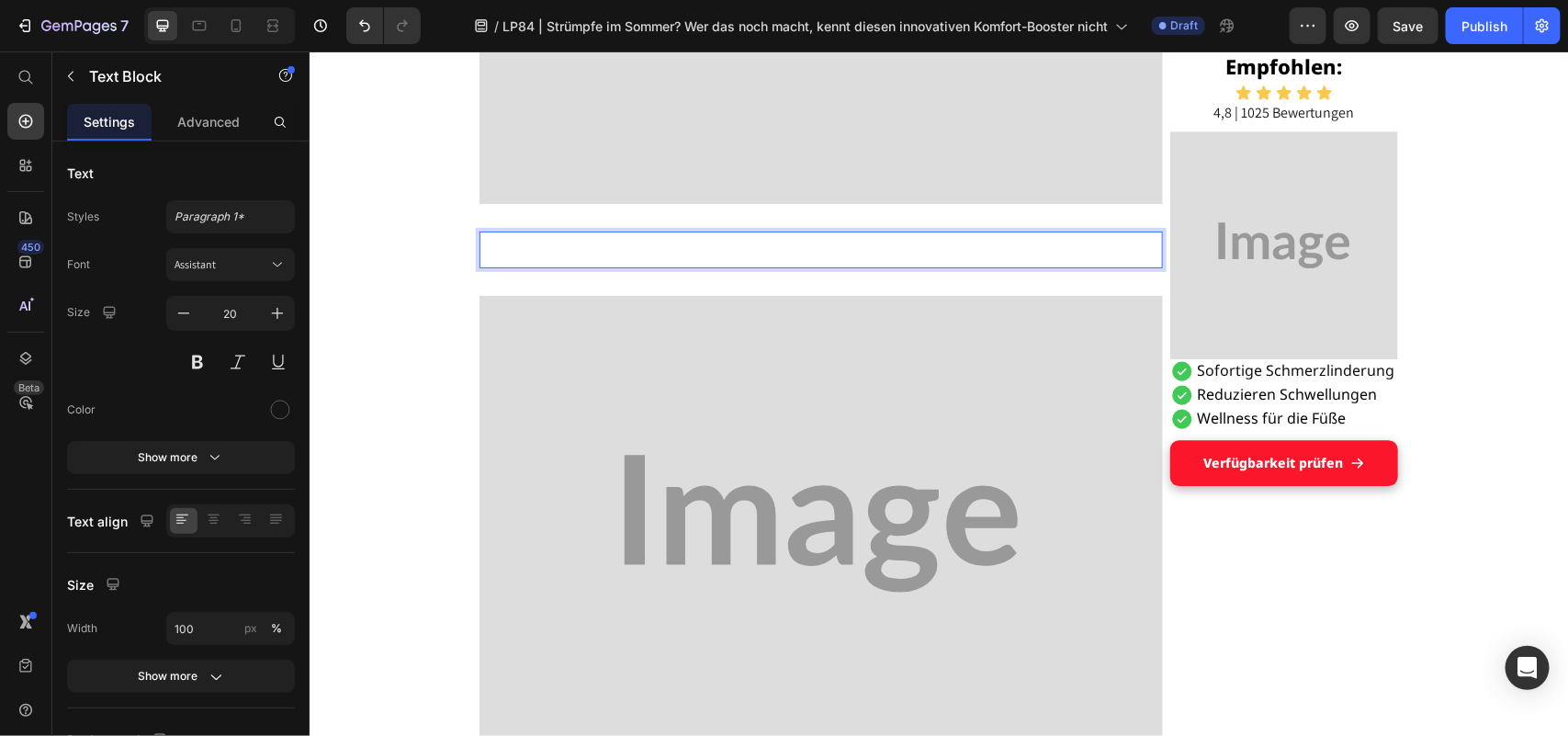 click at bounding box center [820, 254] 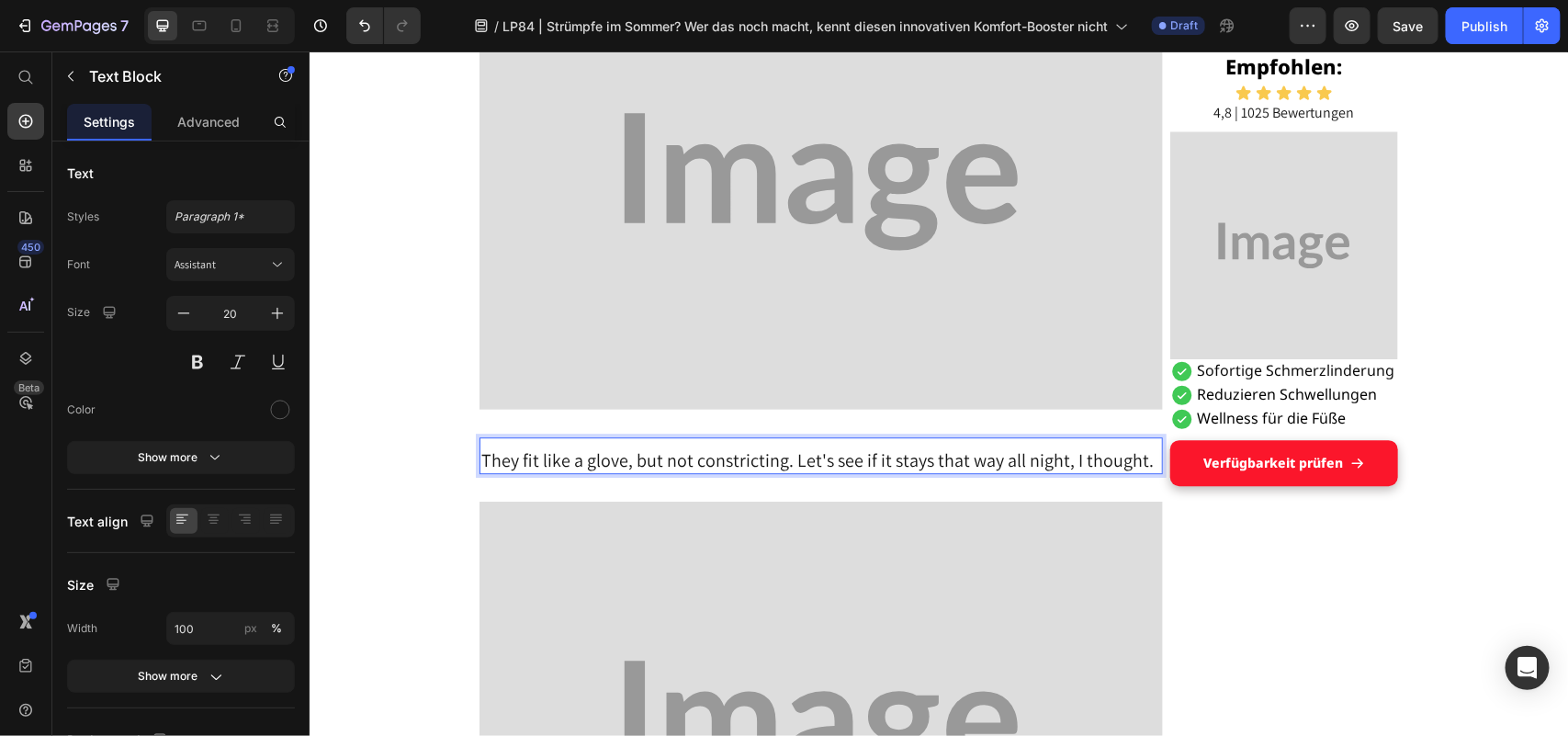 scroll, scrollTop: 2162, scrollLeft: 0, axis: vertical 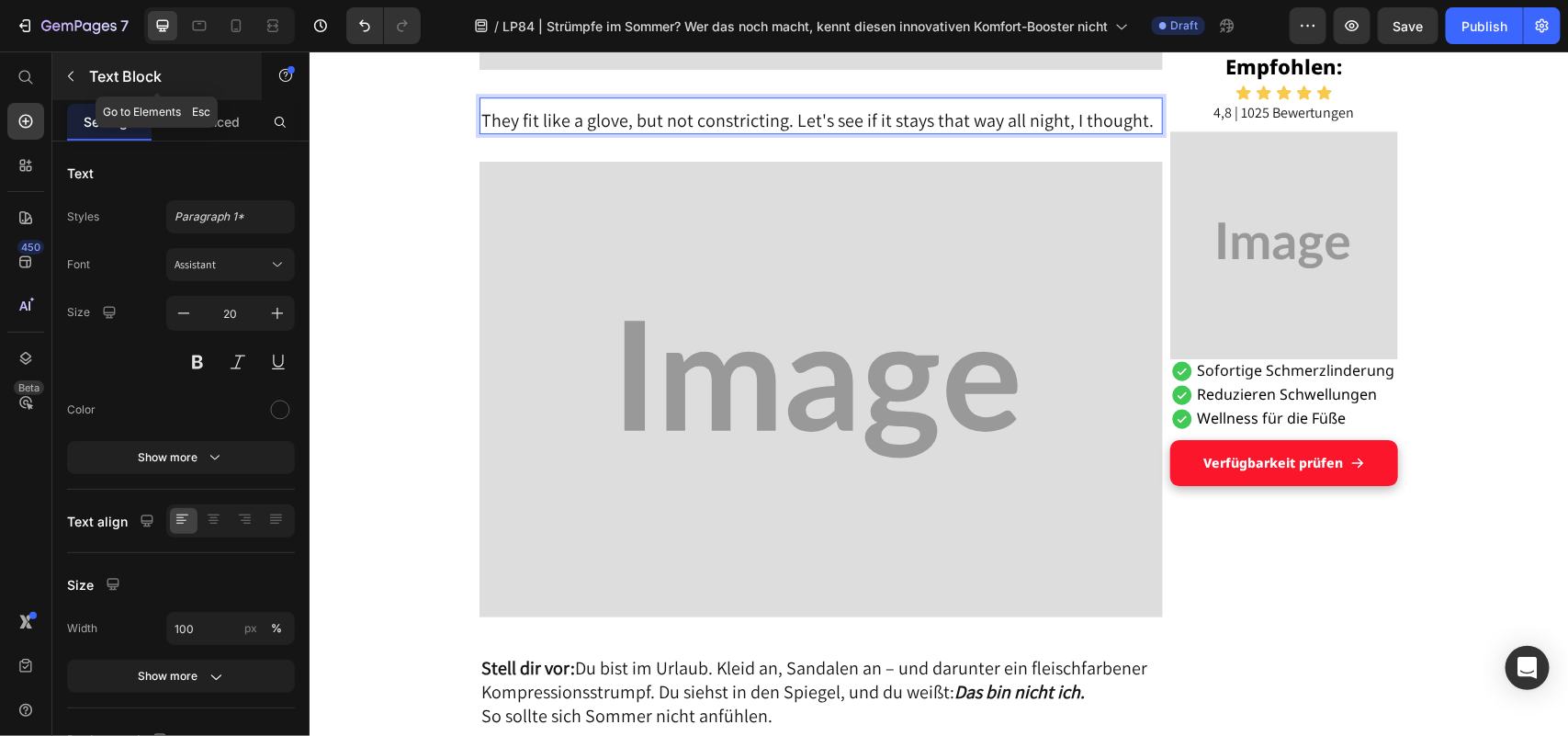 click 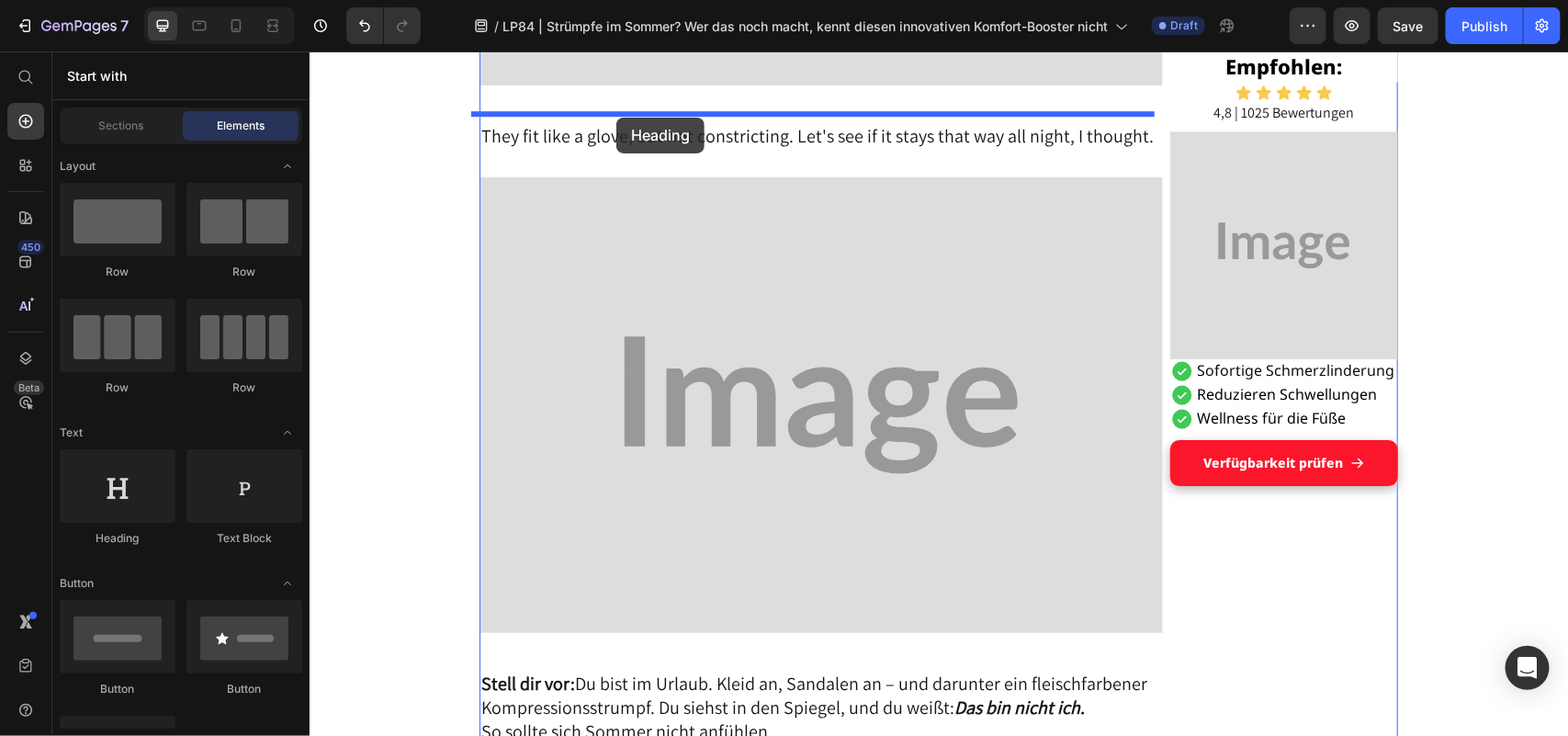scroll, scrollTop: 2465, scrollLeft: 0, axis: vertical 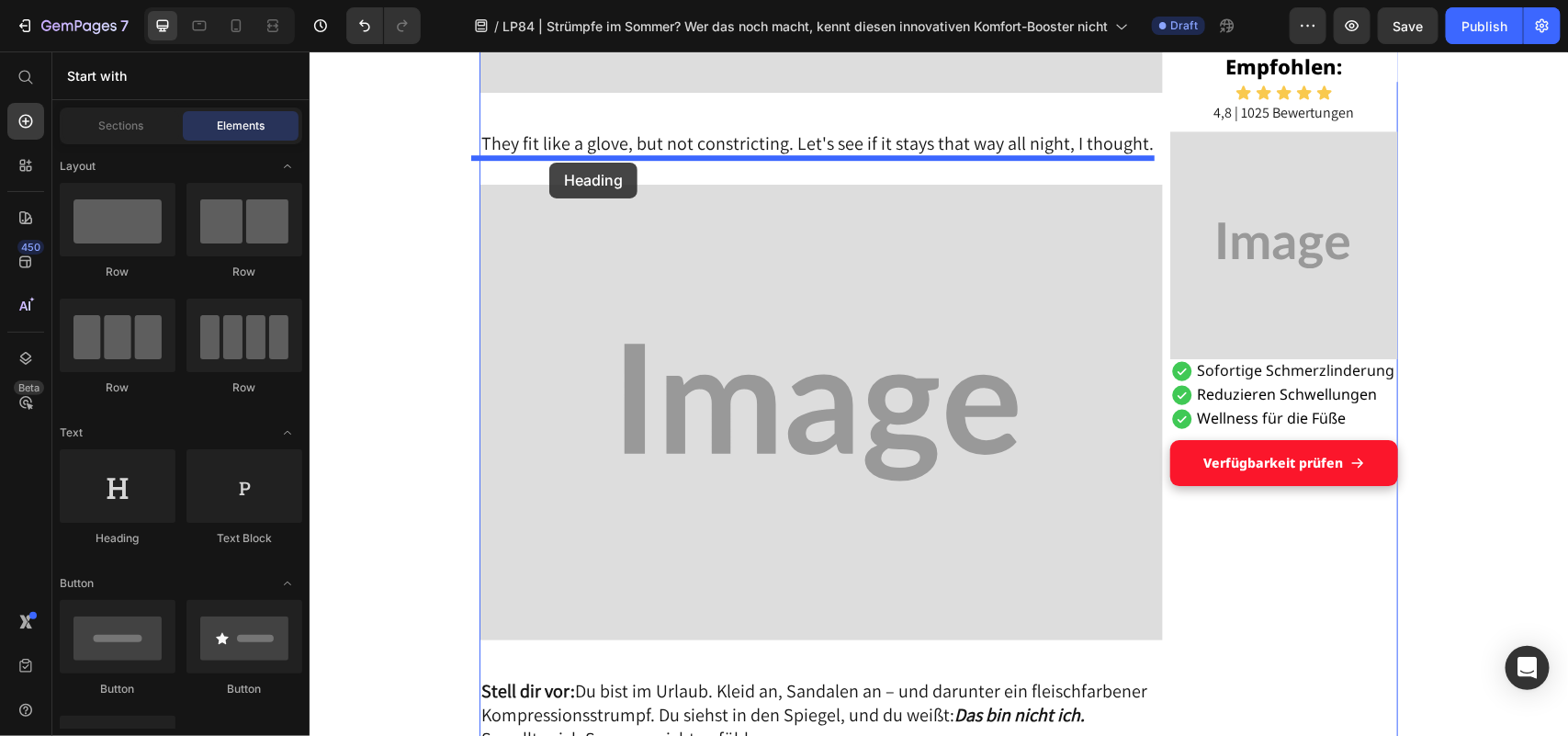 drag, startPoint x: 460, startPoint y: 527, endPoint x: 548, endPoint y: 162, distance: 375.45839 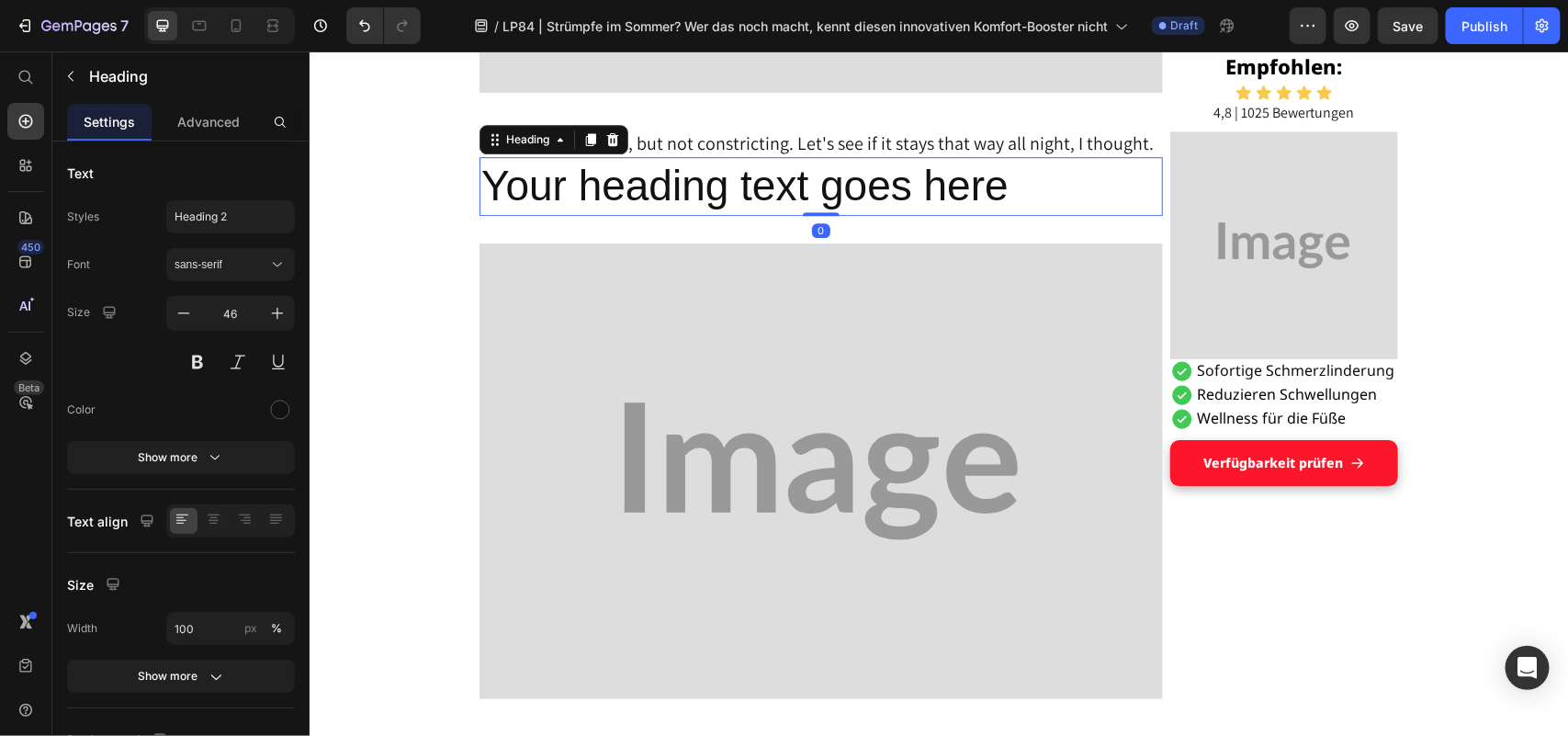 click on "Your heading text goes here" at bounding box center [820, 186] 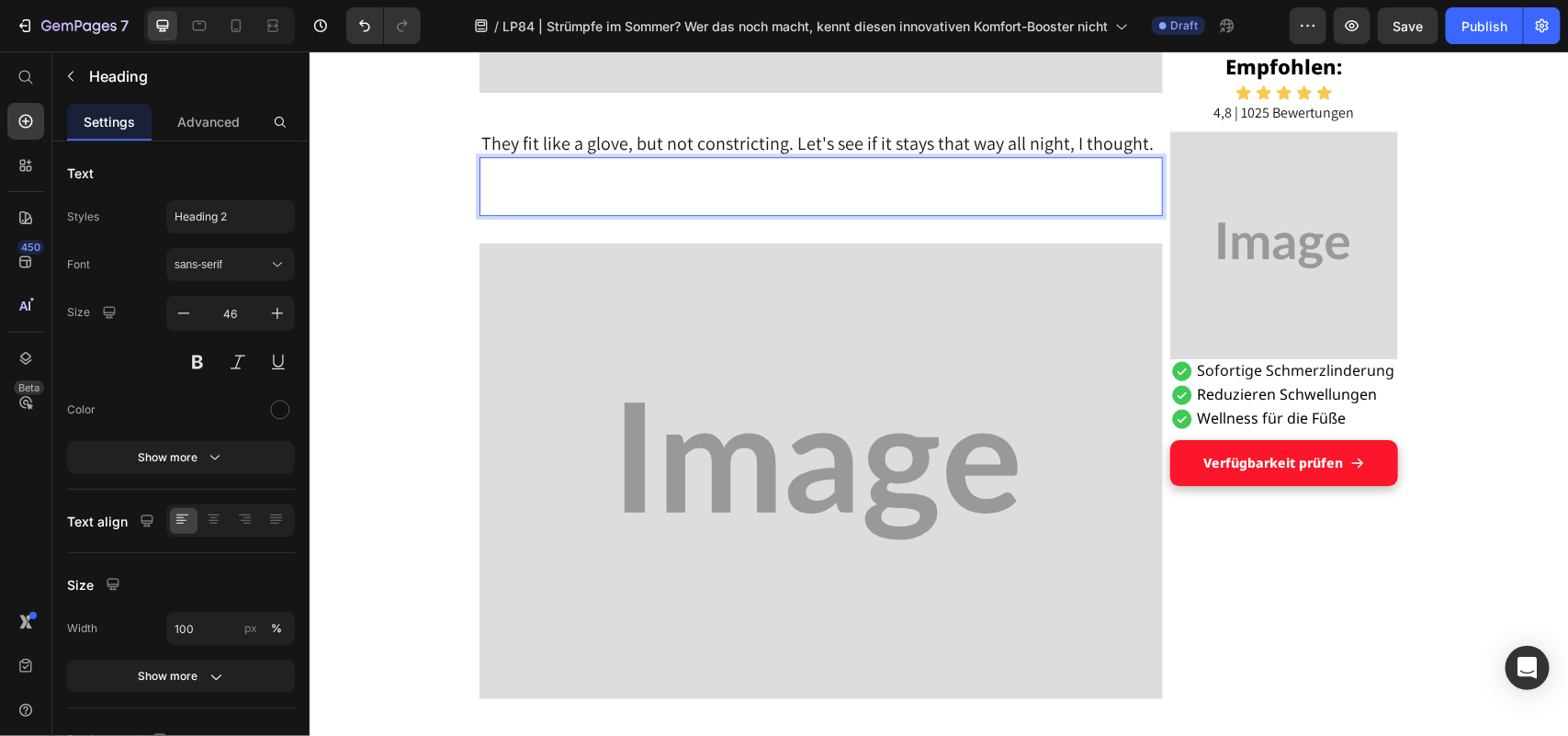 click at bounding box center [820, 186] 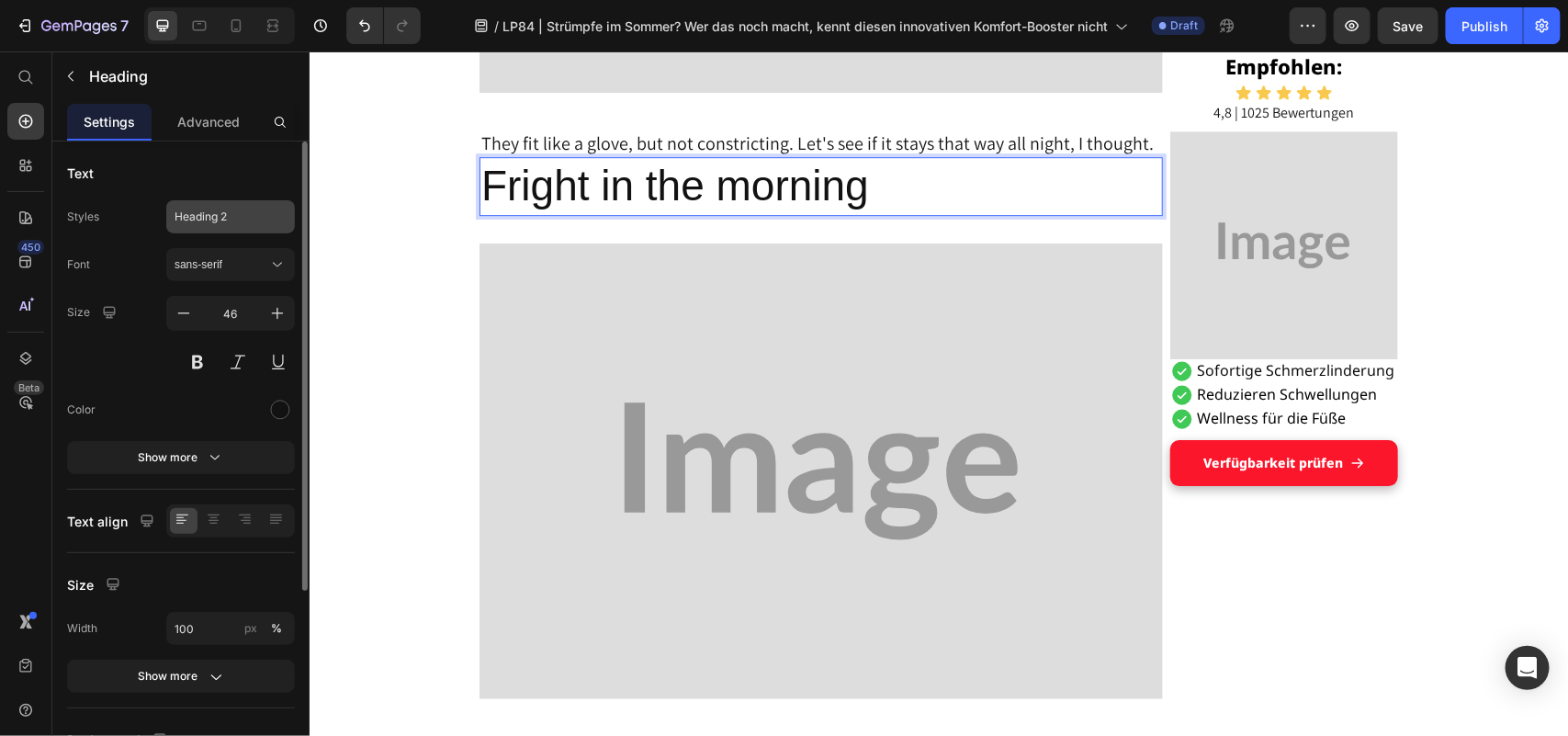 click on "Heading 2" at bounding box center (220, 217) 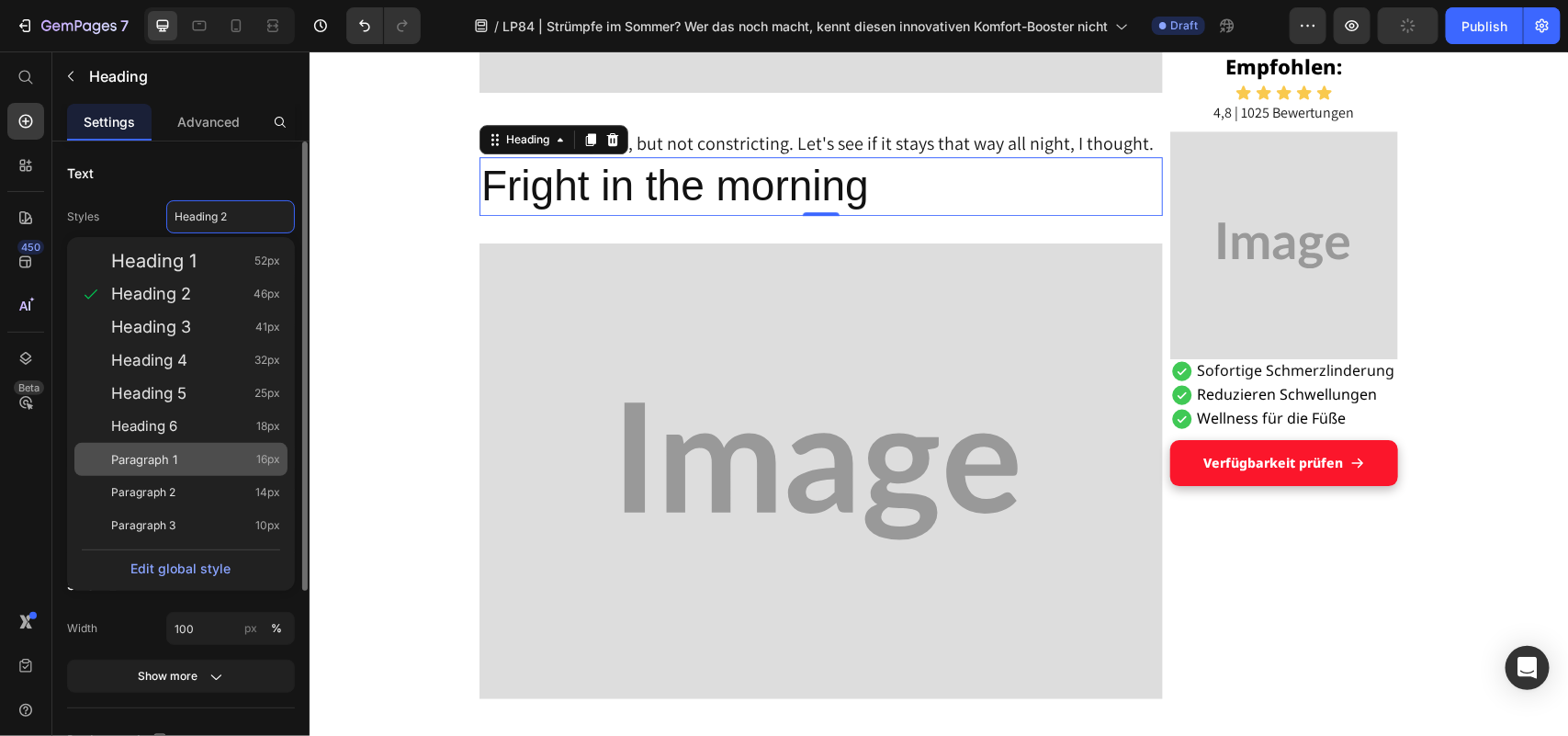click on "Paragraph 1 16px" at bounding box center (196, 459) 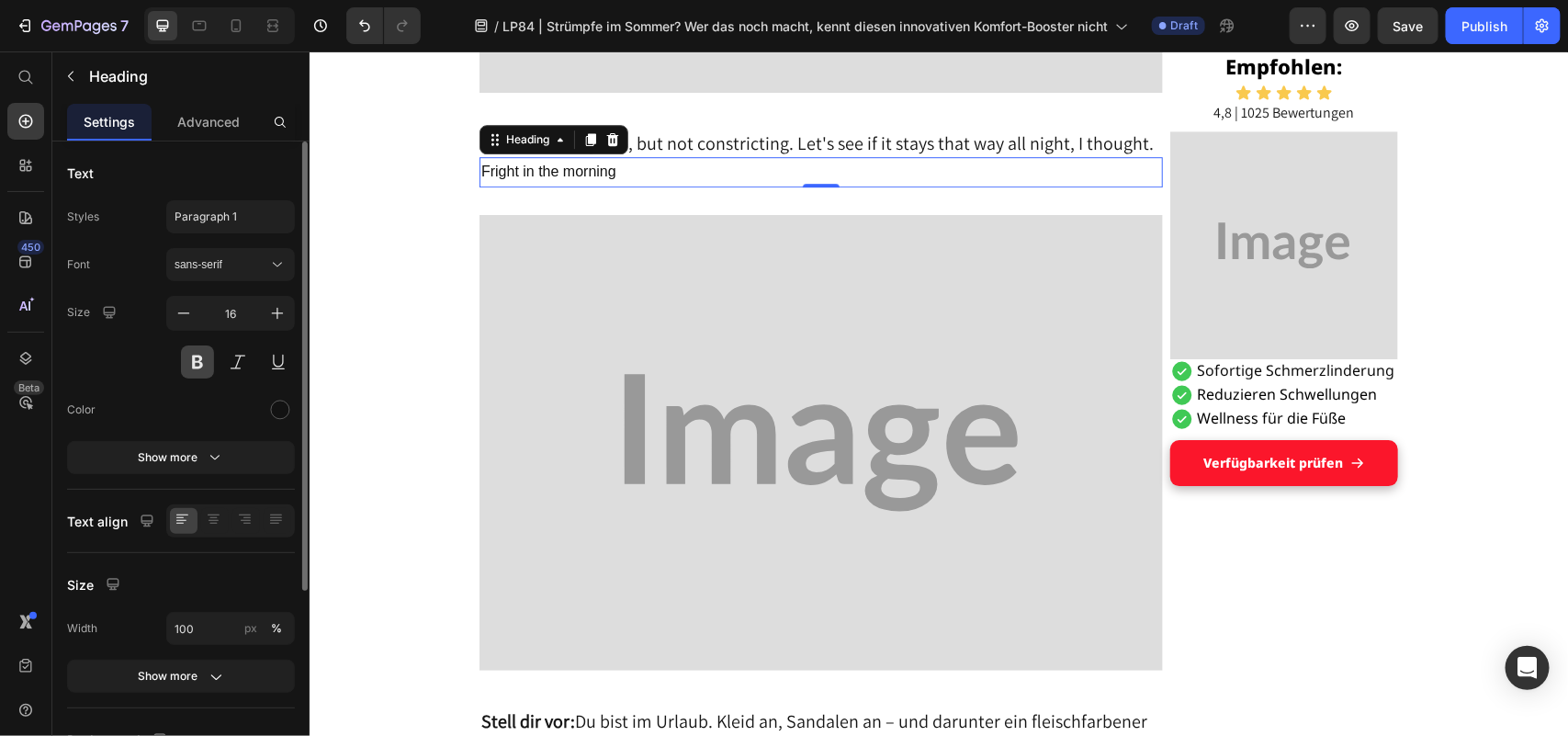 click at bounding box center (197, 362) 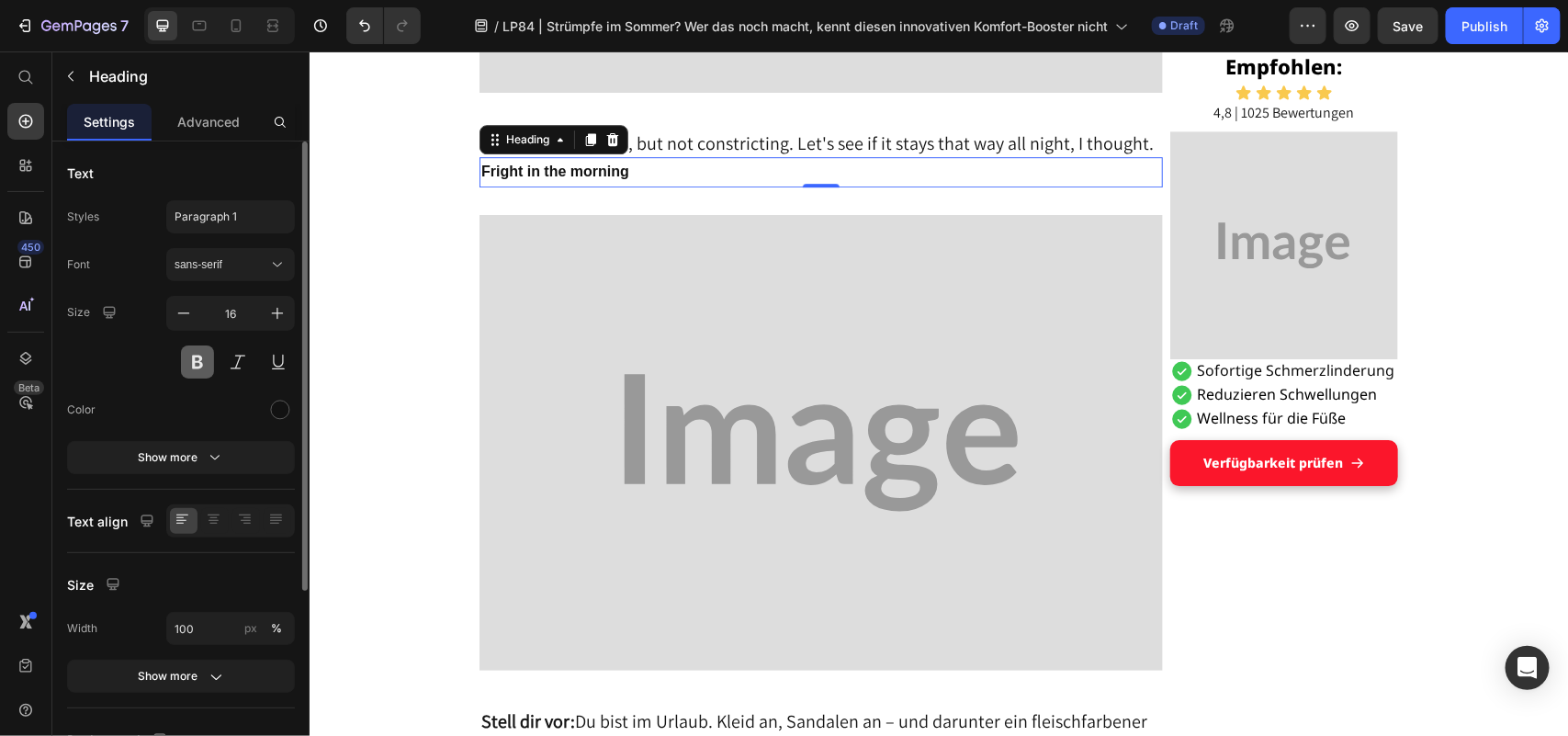 click at bounding box center (197, 362) 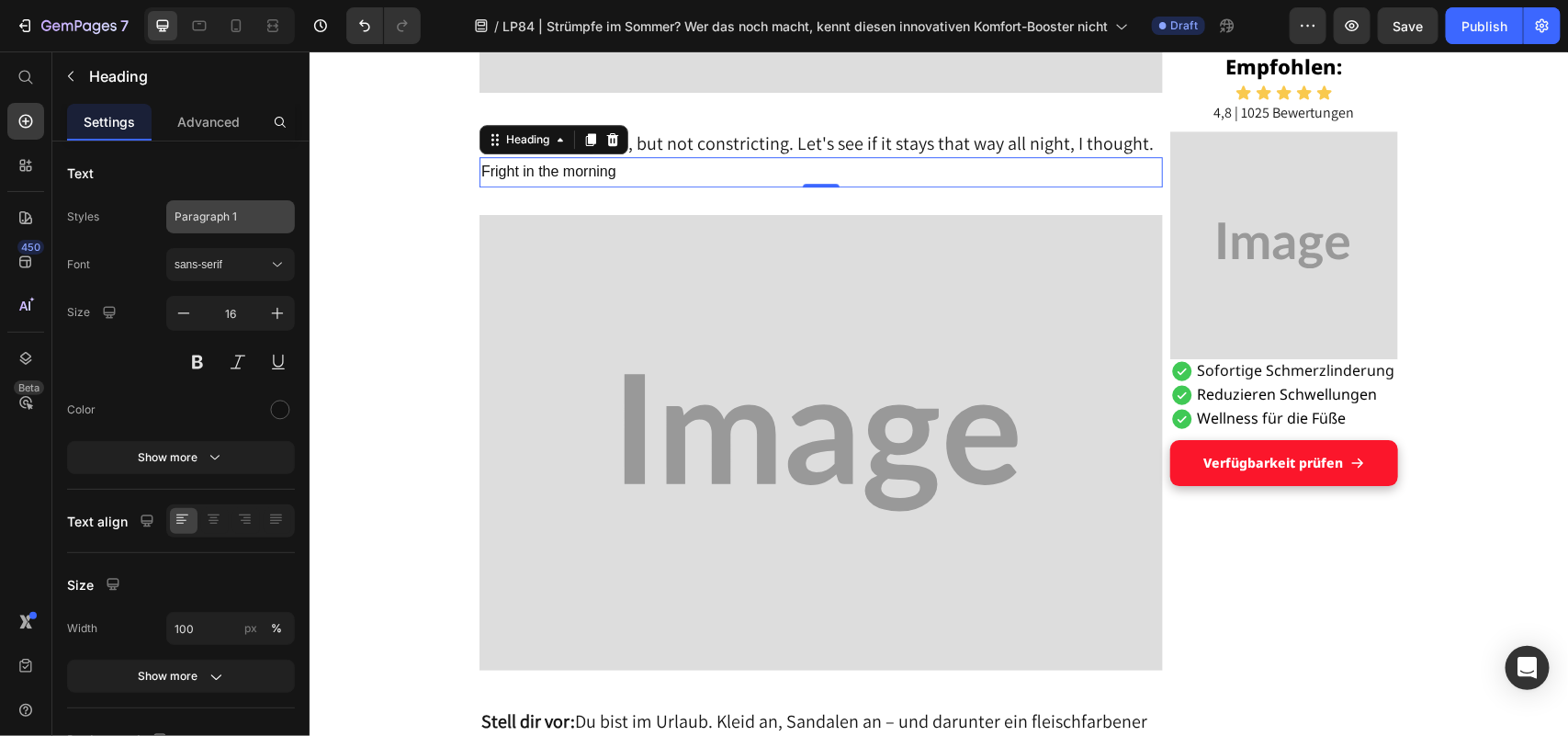 click on "Paragraph 1" at bounding box center [220, 217] 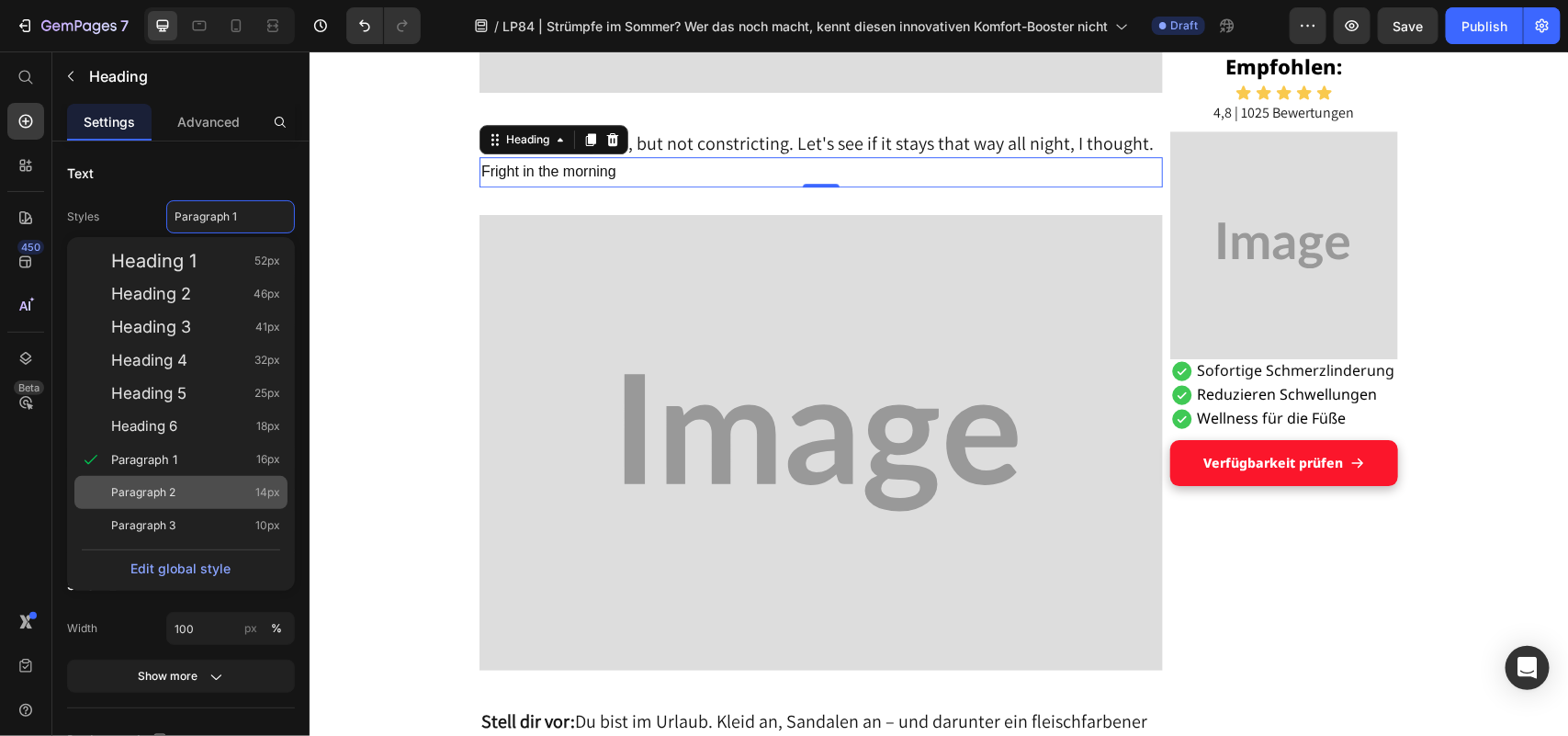 click on "Paragraph 2 14px" at bounding box center (196, 493) 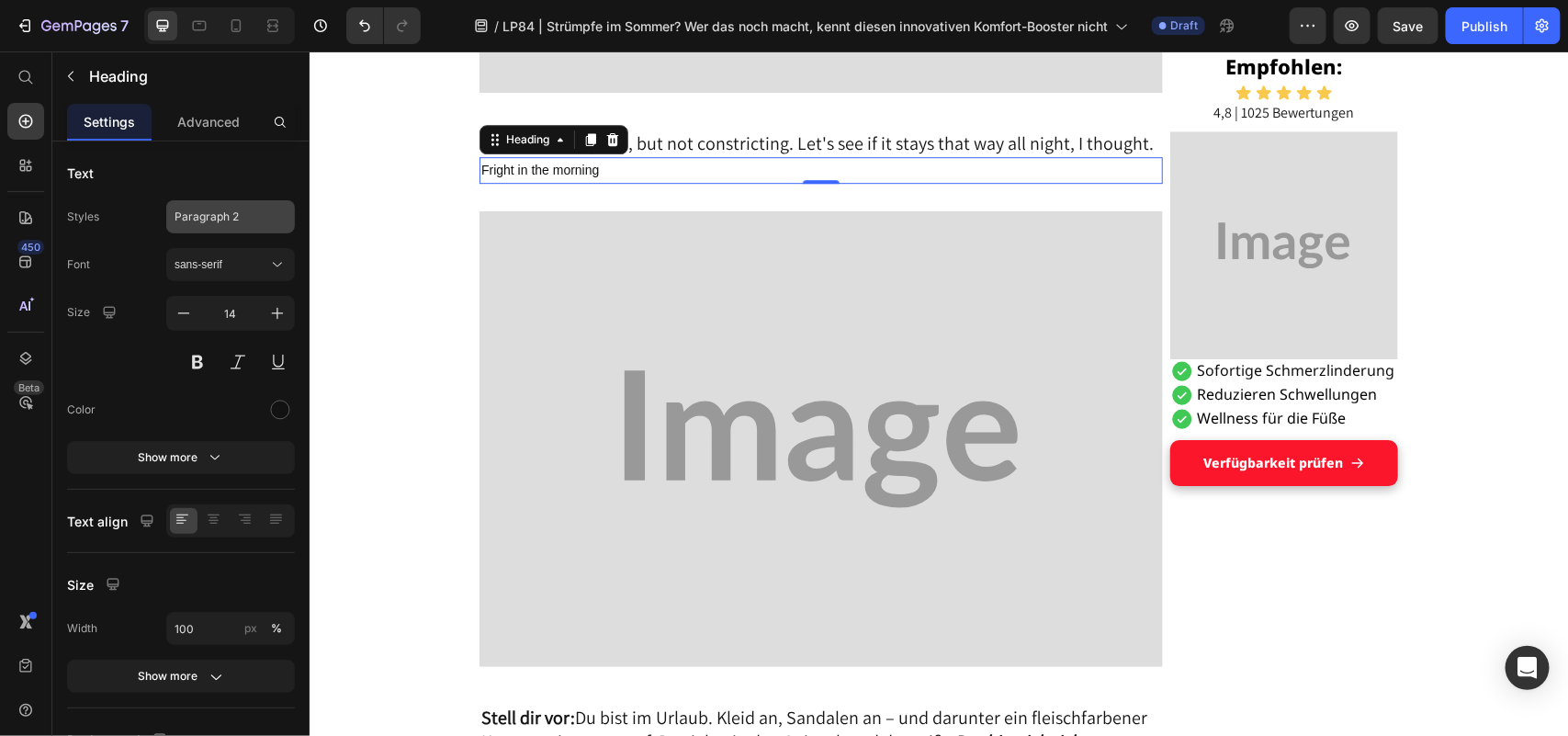 click on "Paragraph 2" 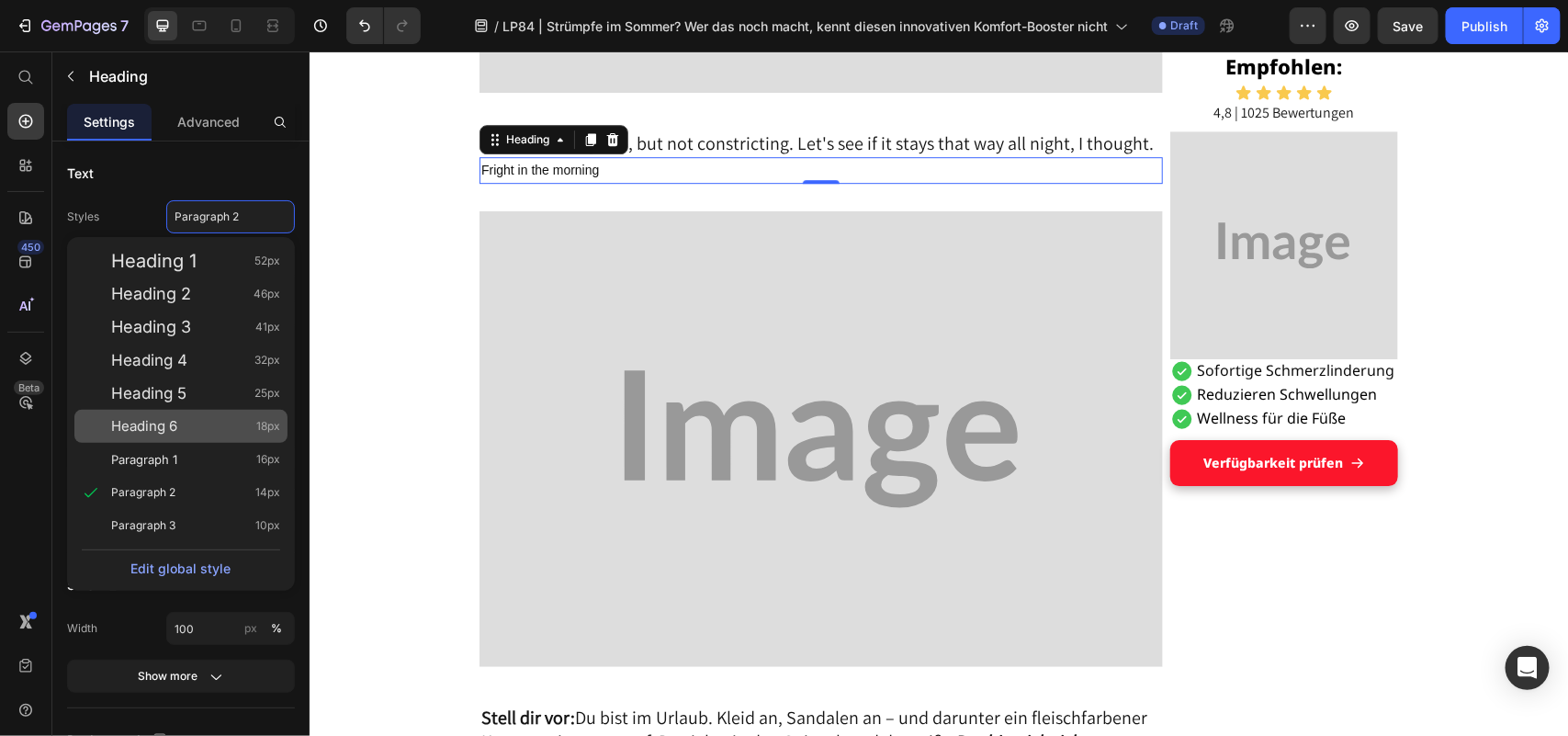 click on "Heading 6 18px" at bounding box center (196, 426) 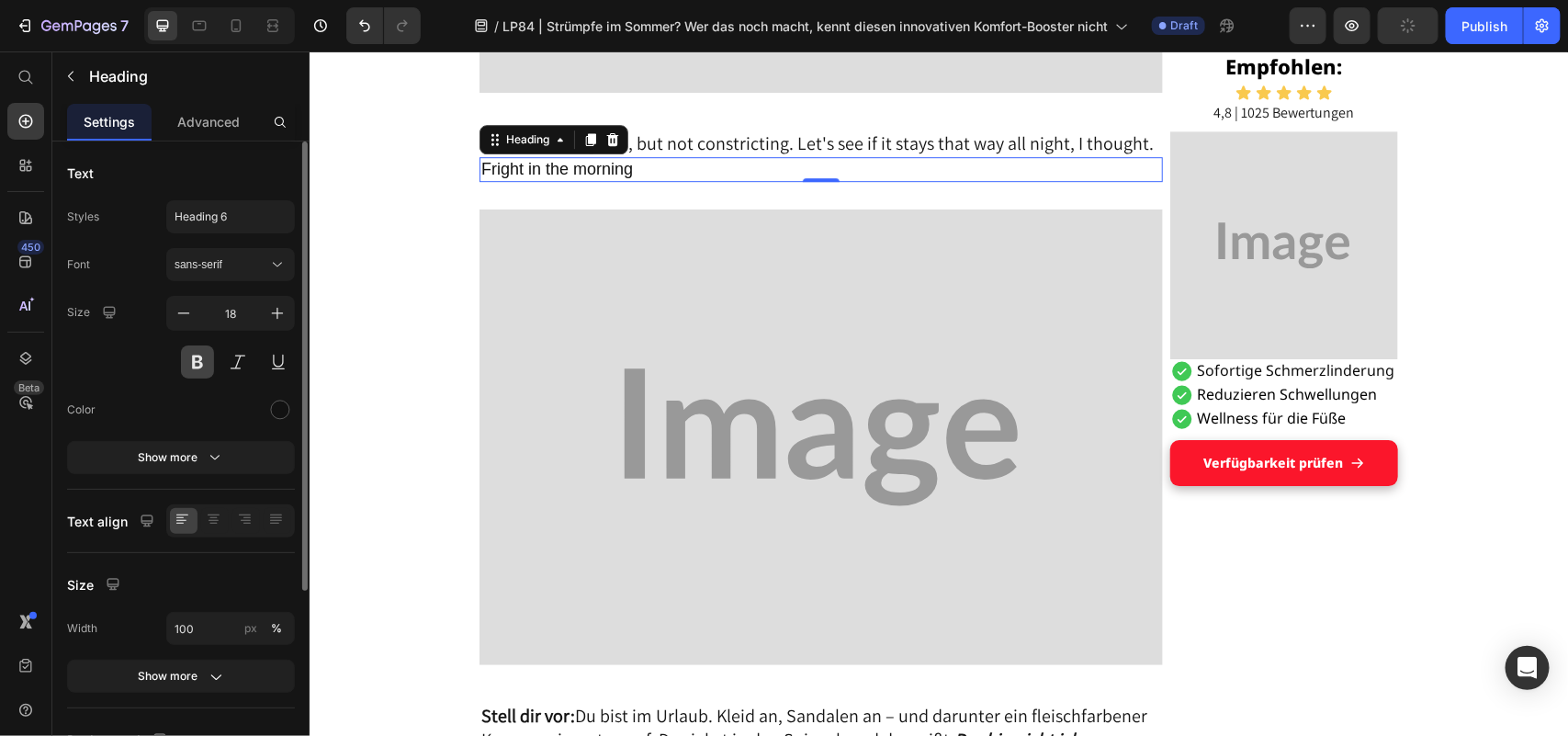 click at bounding box center [197, 362] 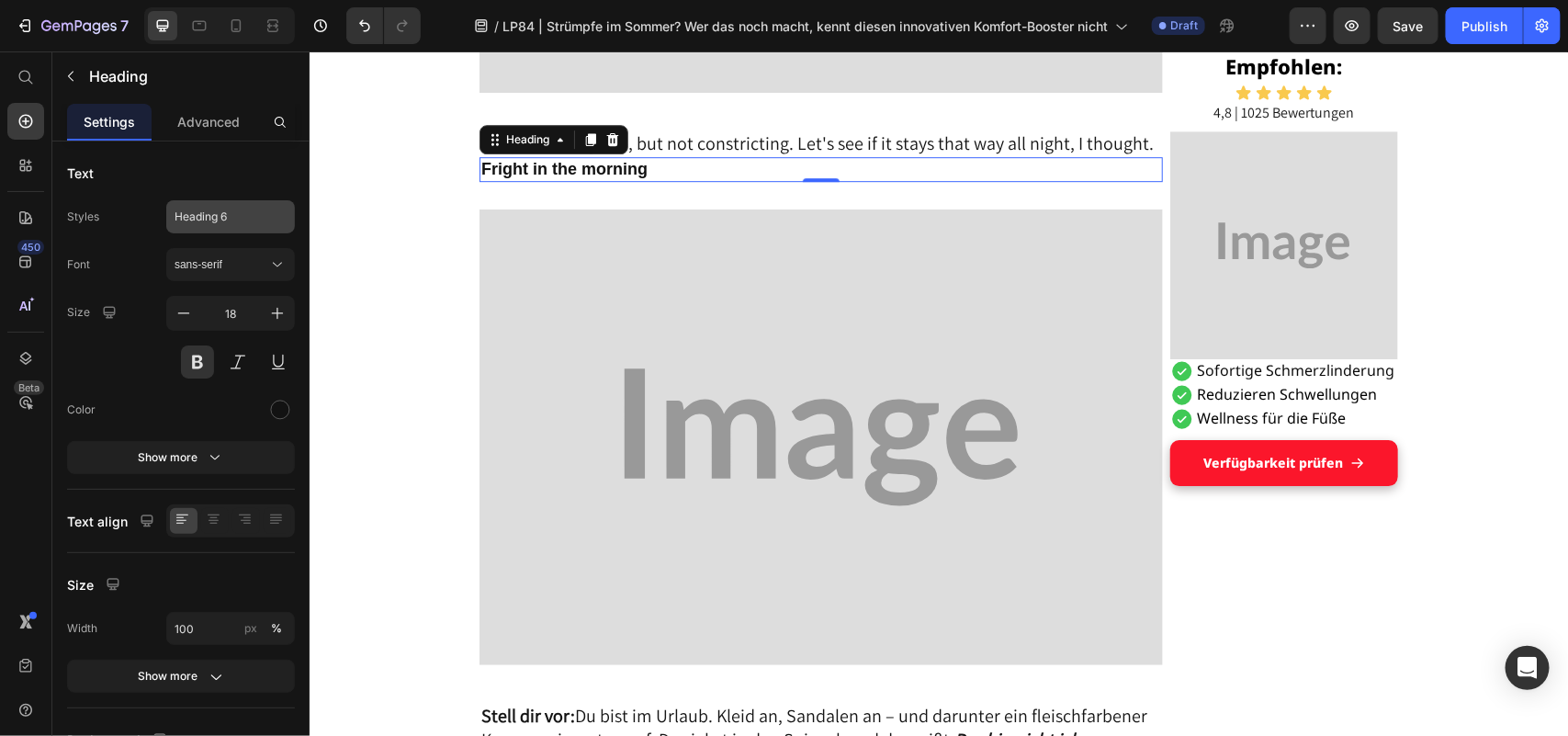 click on "Heading 6" at bounding box center (231, 217) 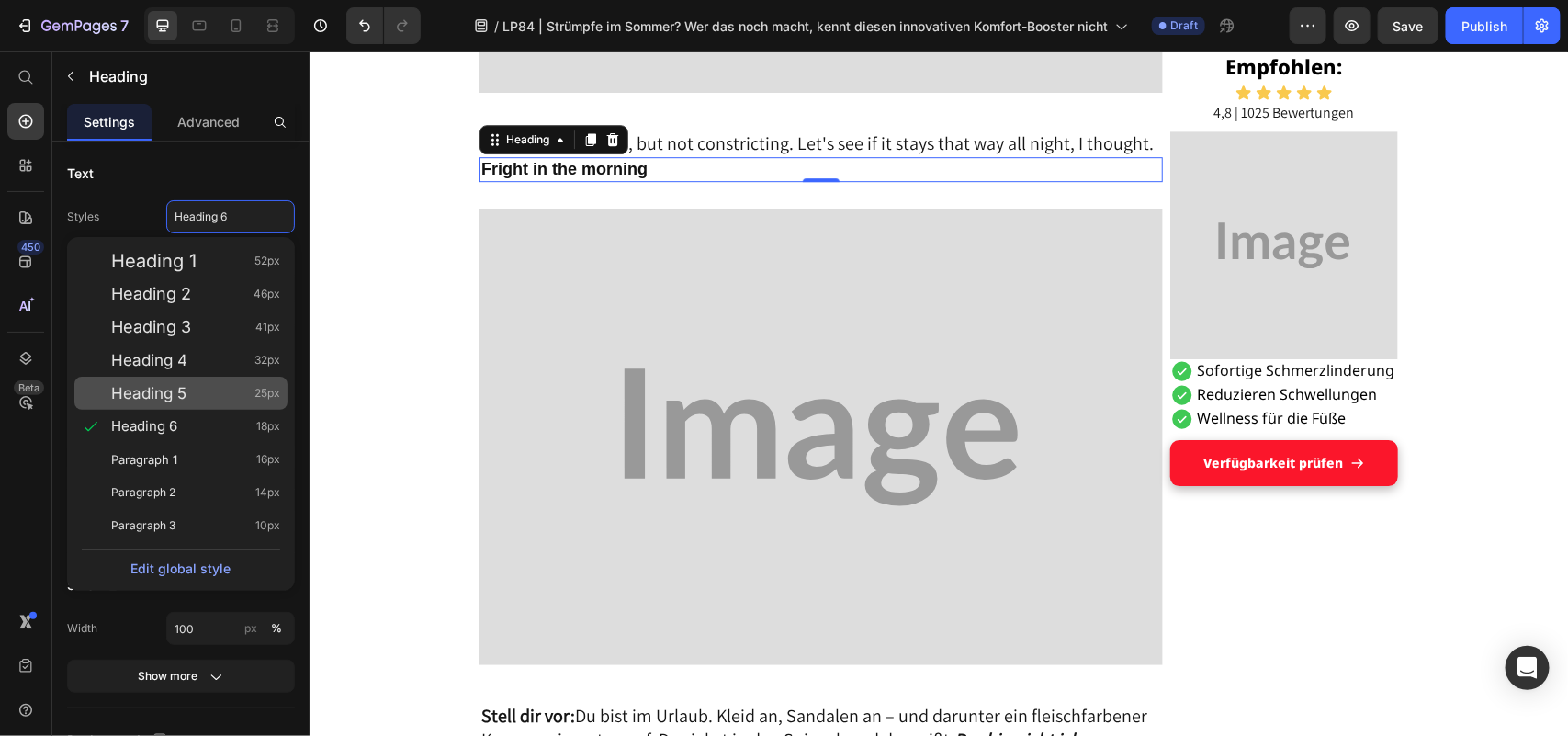 click on "Heading 5 25px" at bounding box center (196, 393) 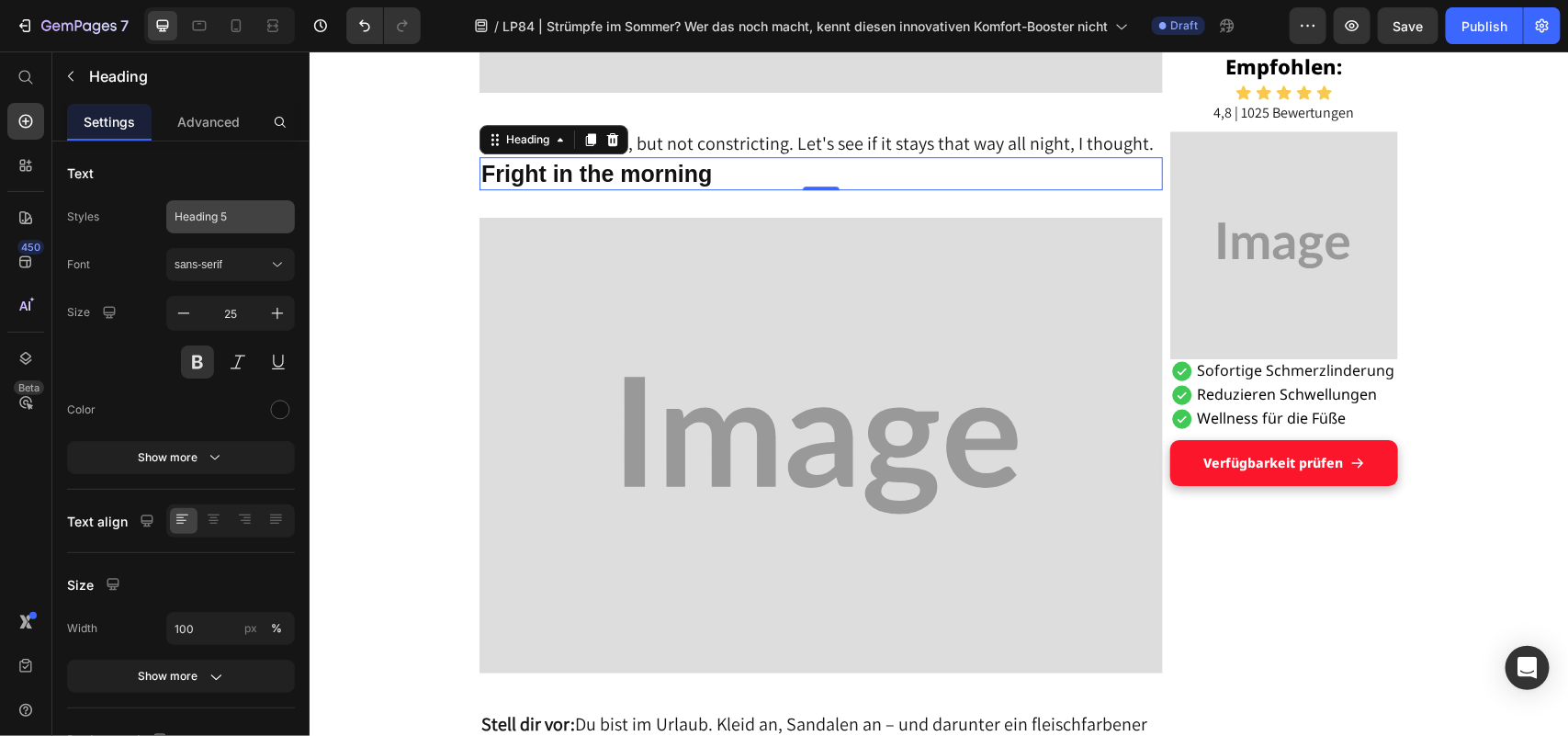 click on "Heading 5" at bounding box center (220, 217) 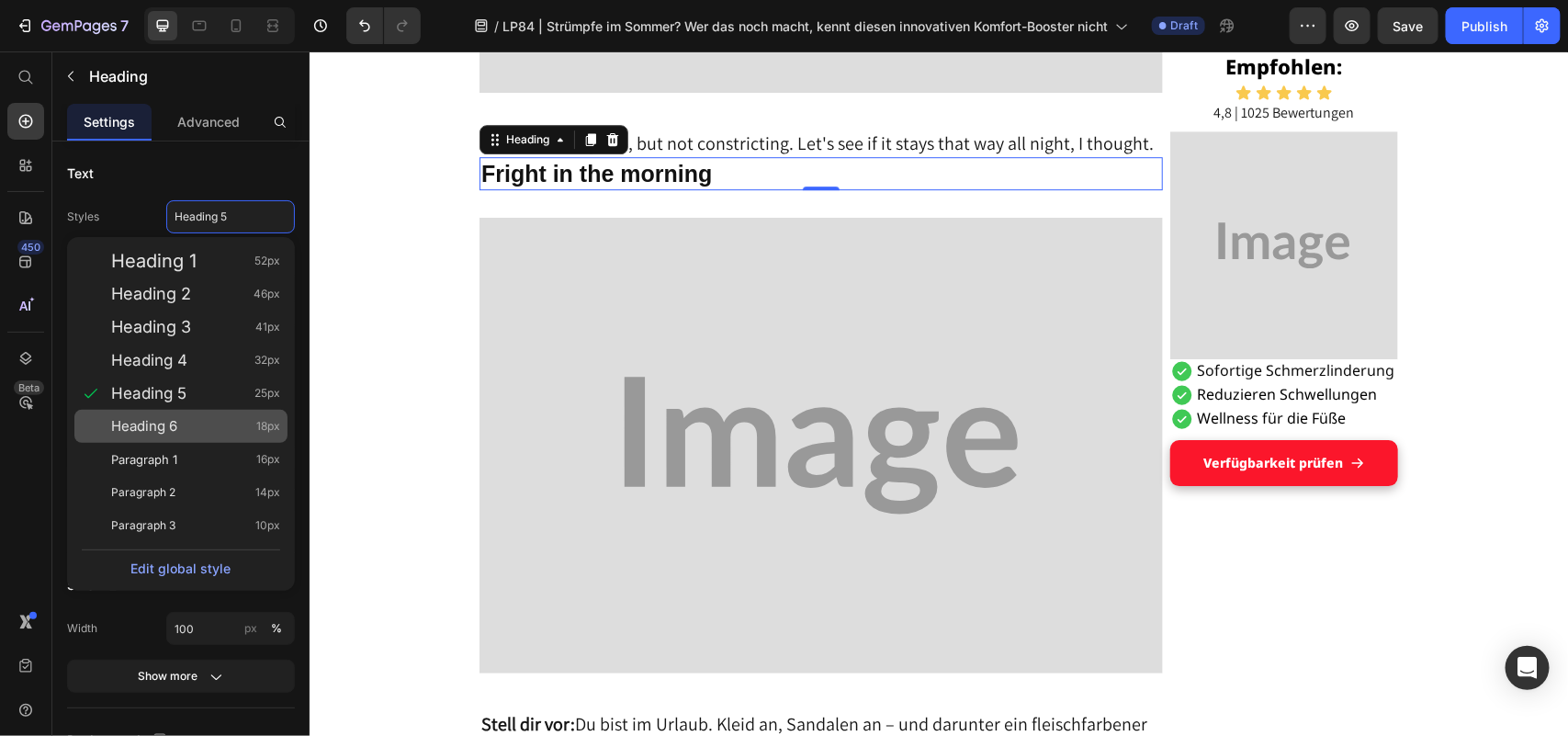click on "Heading 6 18px" at bounding box center [196, 426] 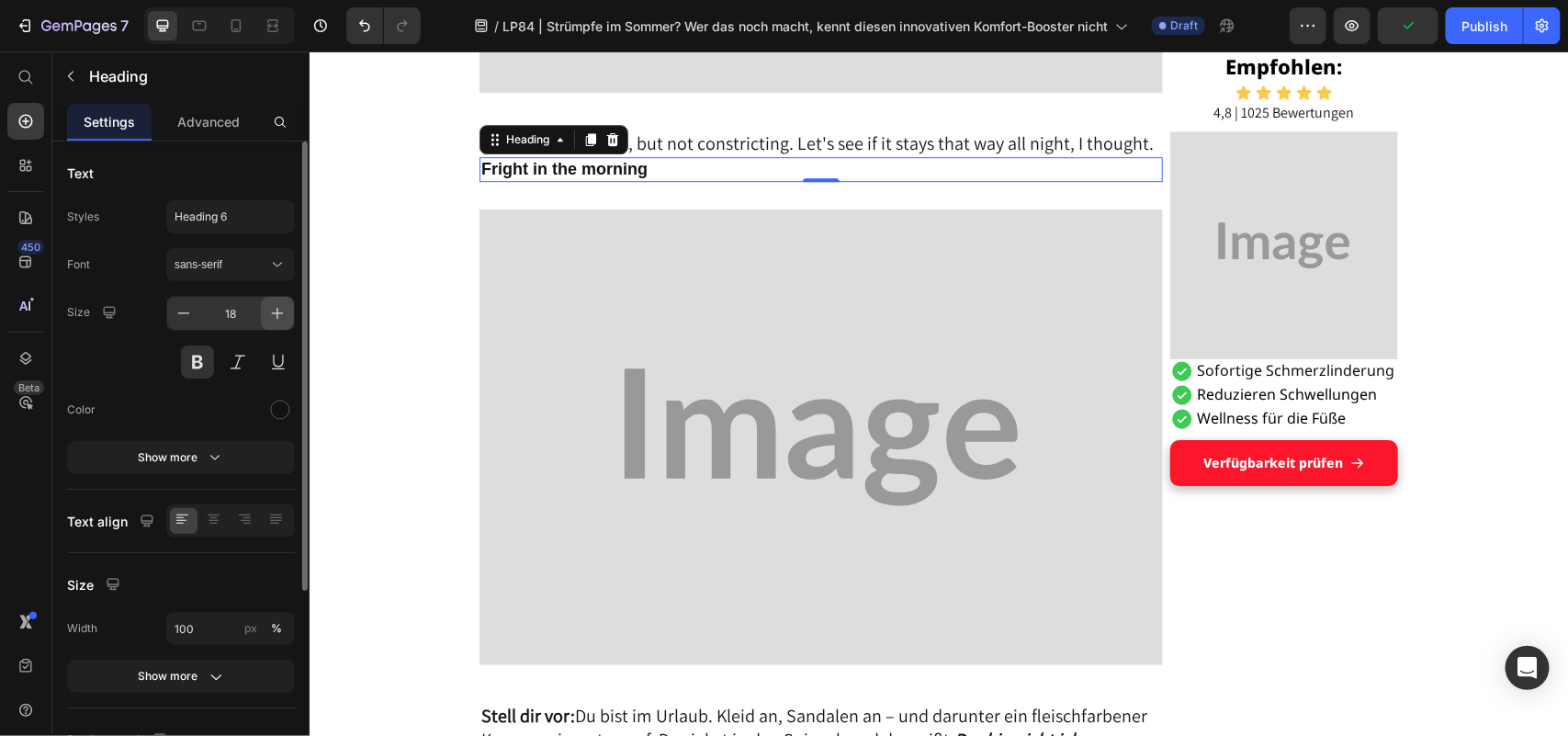click 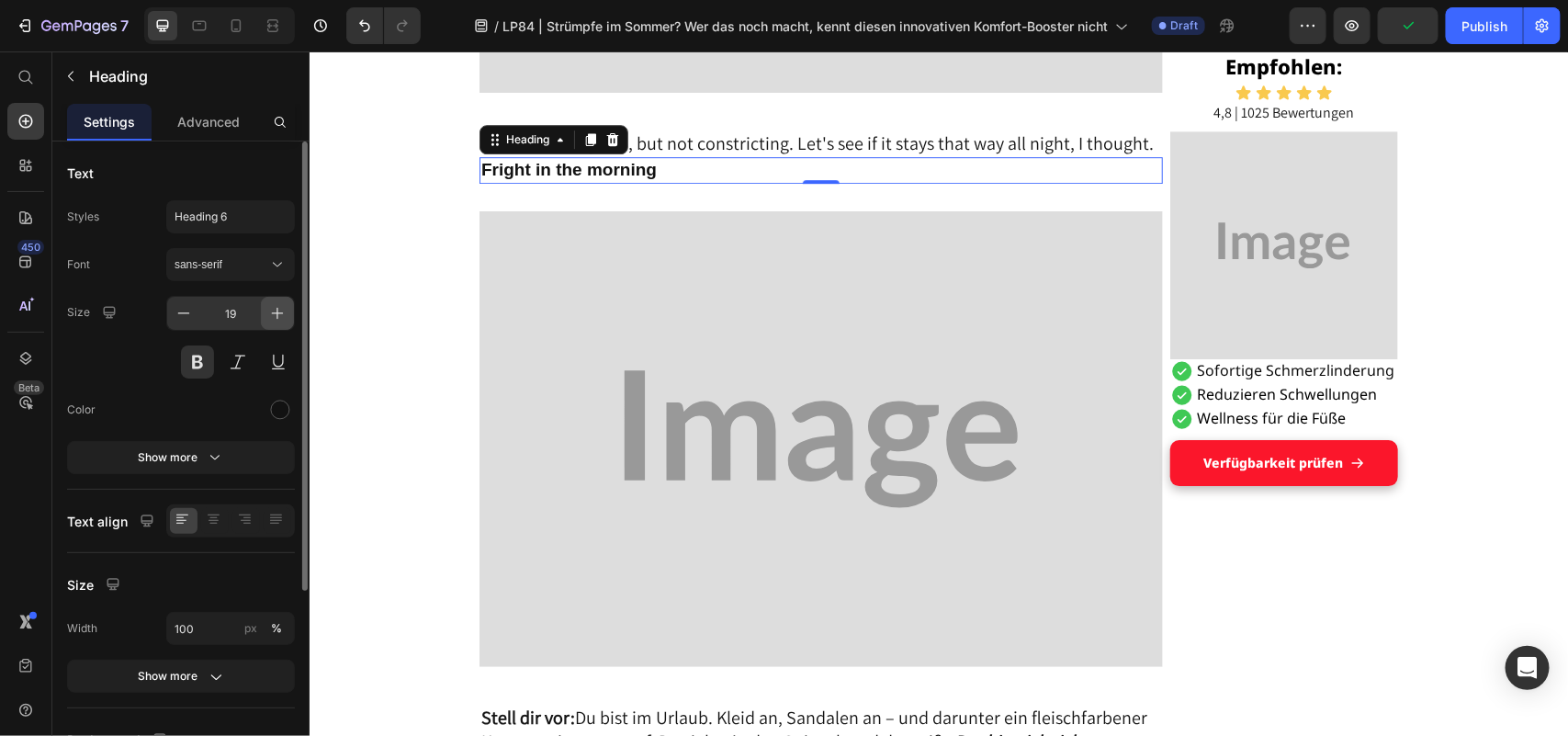 click 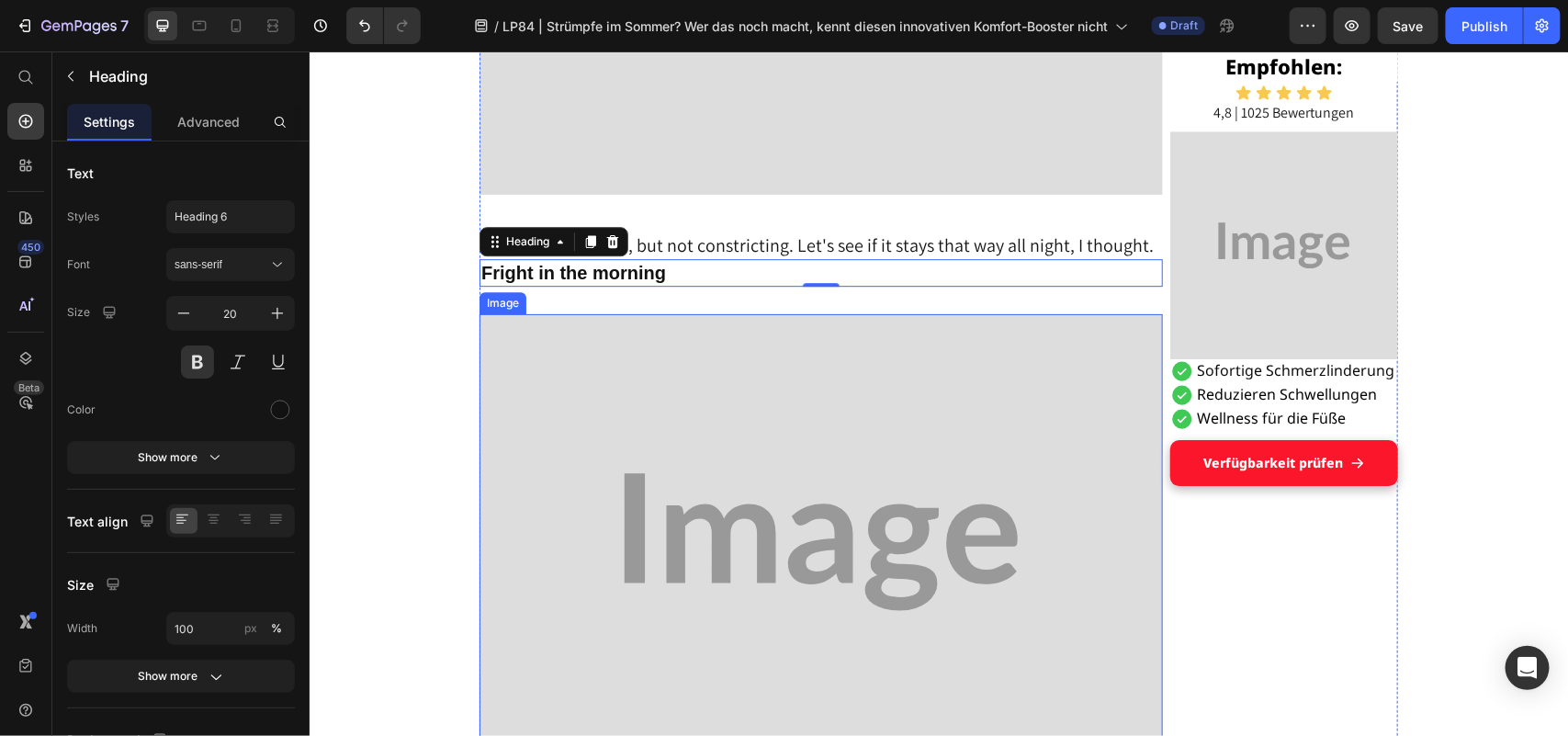 scroll, scrollTop: 2392, scrollLeft: 0, axis: vertical 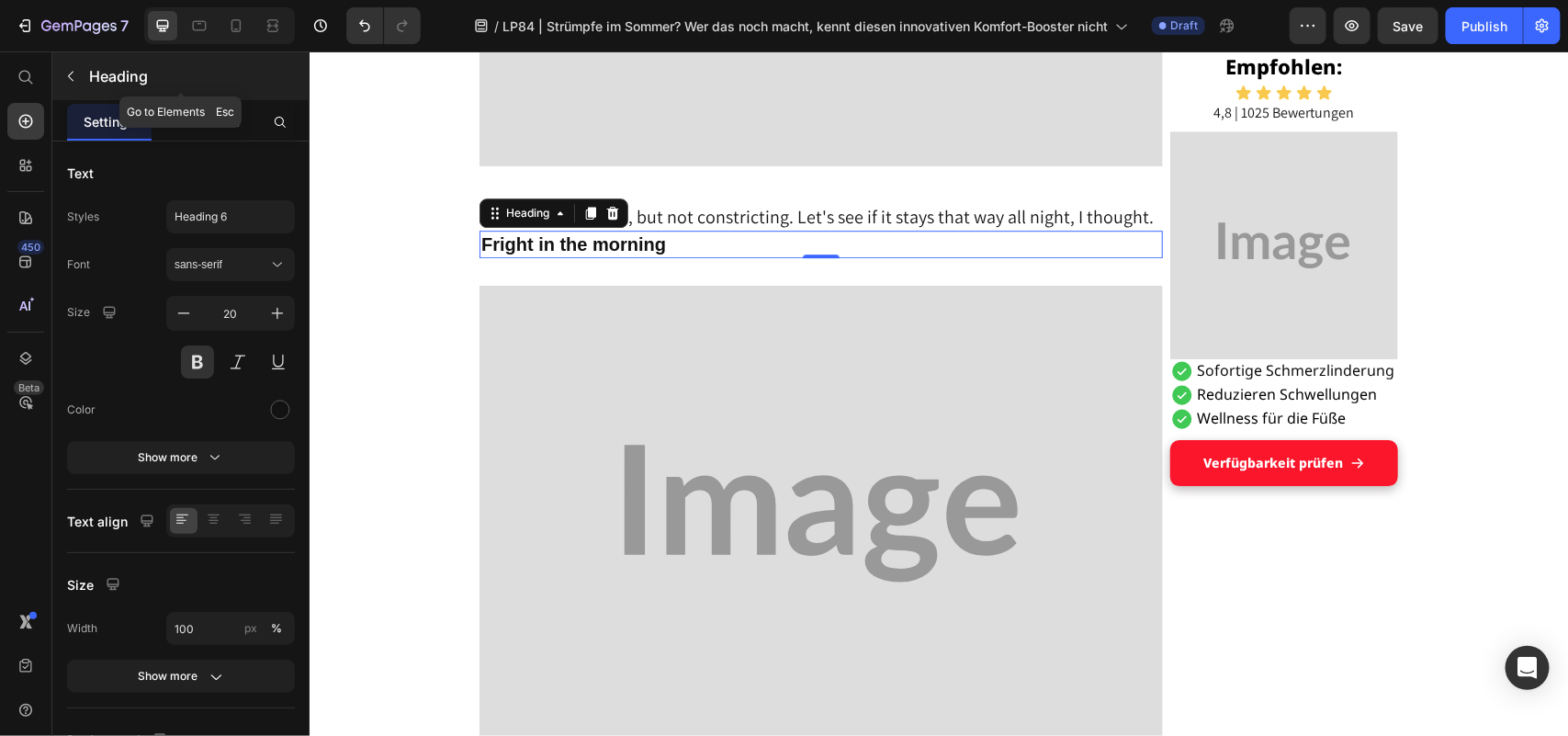 click 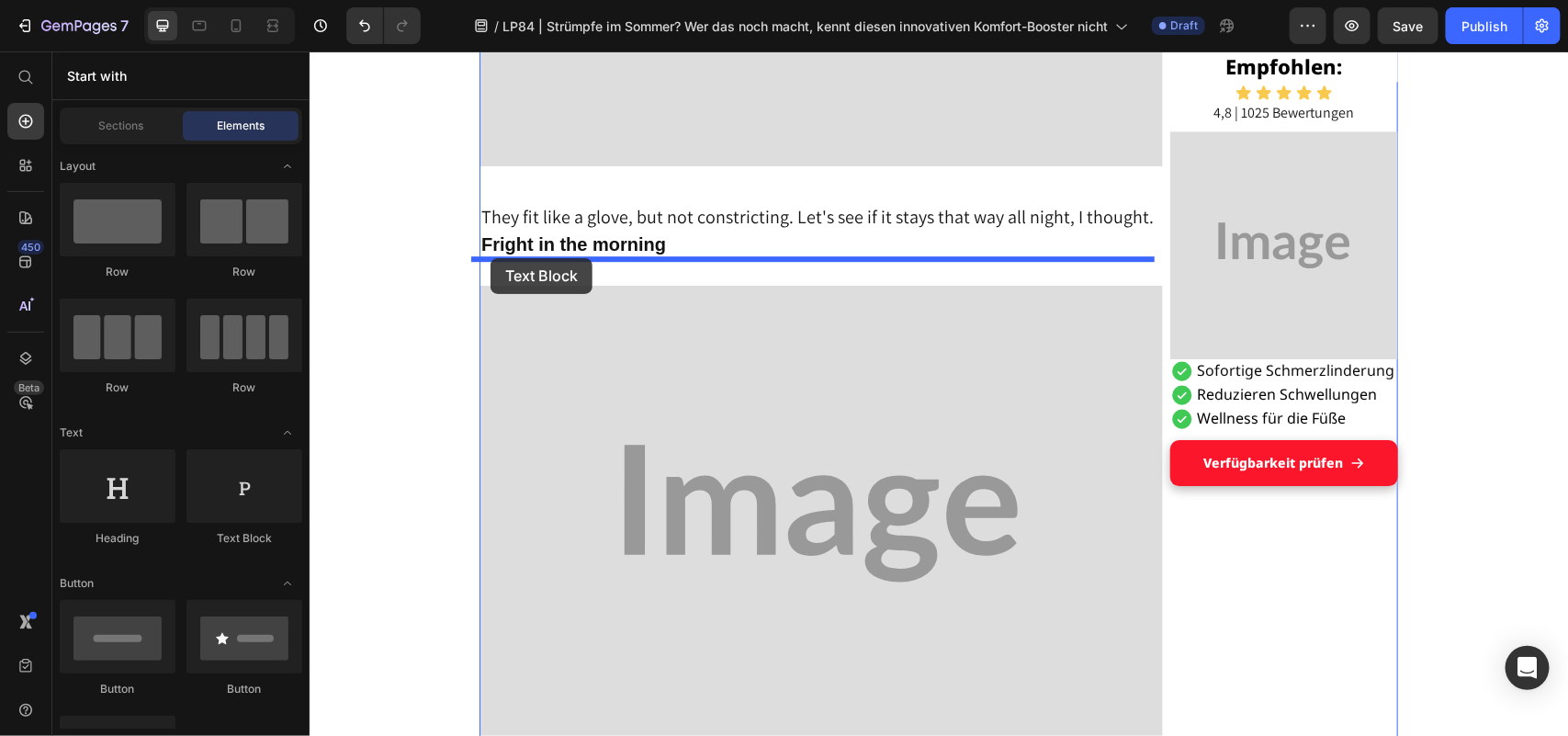 drag, startPoint x: 552, startPoint y: 538, endPoint x: 490, endPoint y: 257, distance: 287.7586 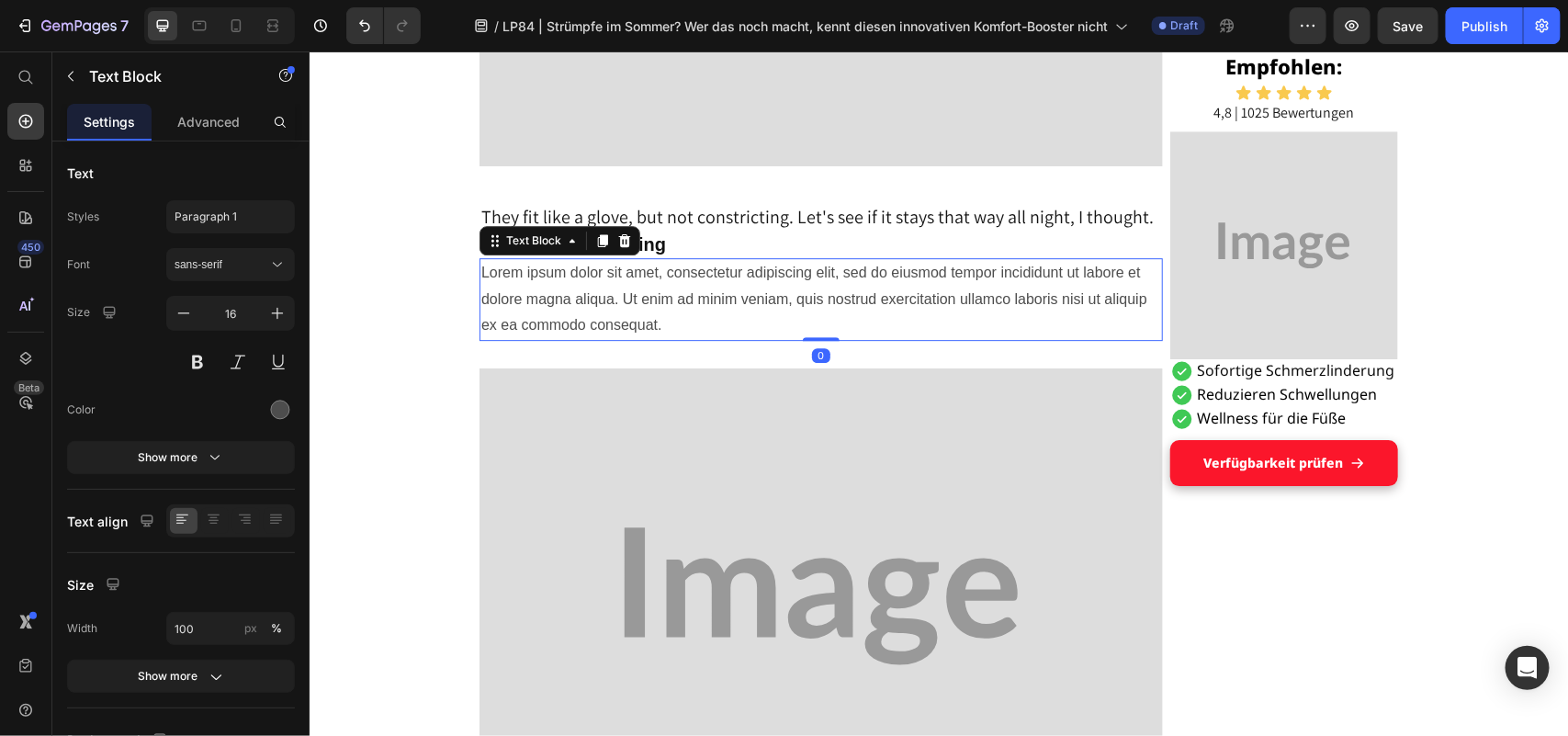 click on "Lorem ipsum dolor sit amet, consectetur adipiscing elit, sed do eiusmod tempor incididunt ut labore et dolore magna aliqua. Ut enim ad minim veniam, quis nostrud exercitation ullamco laboris nisi ut aliquip ex ea commodo consequat." at bounding box center [820, 299] 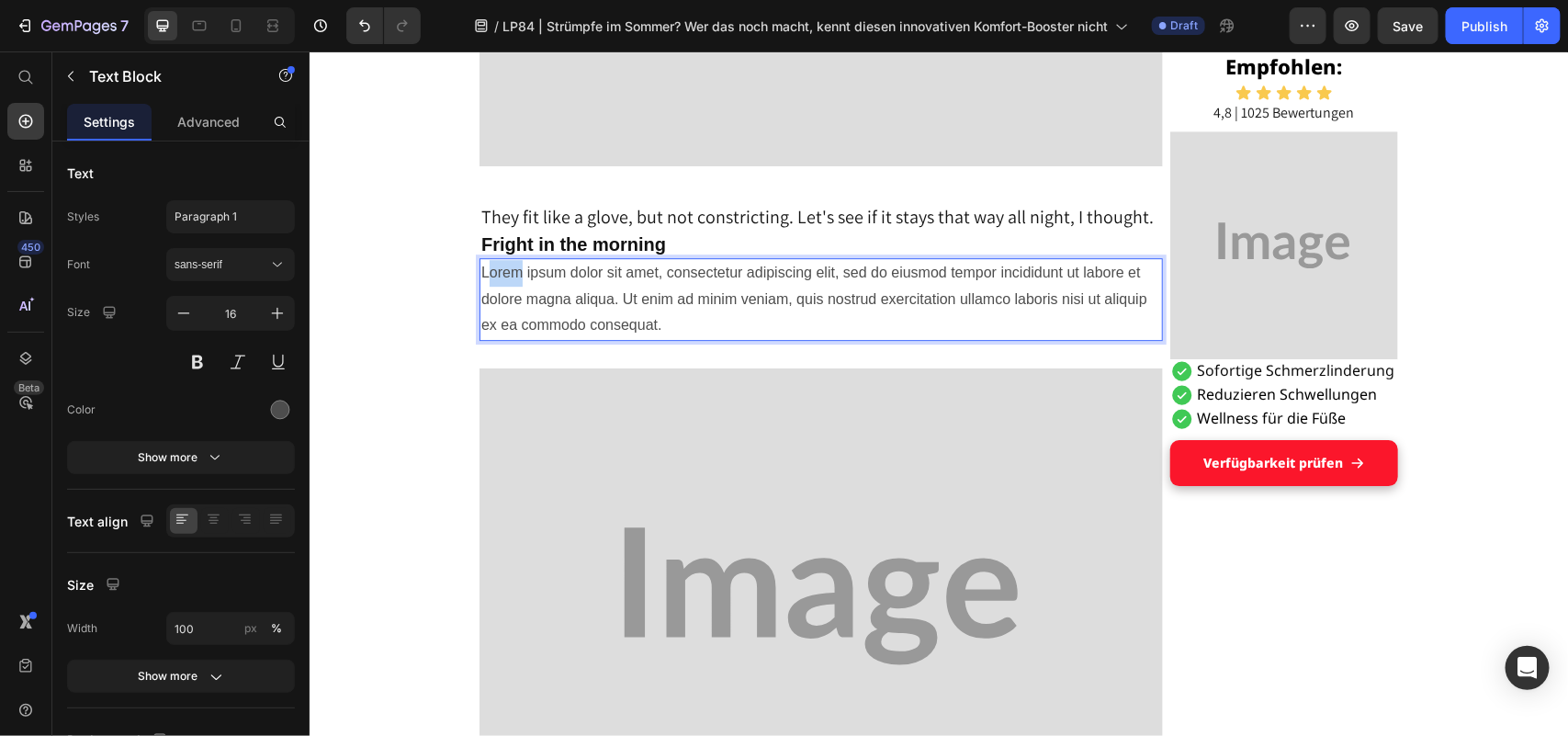 drag, startPoint x: 479, startPoint y: 264, endPoint x: 483, endPoint y: 277, distance: 13.60147 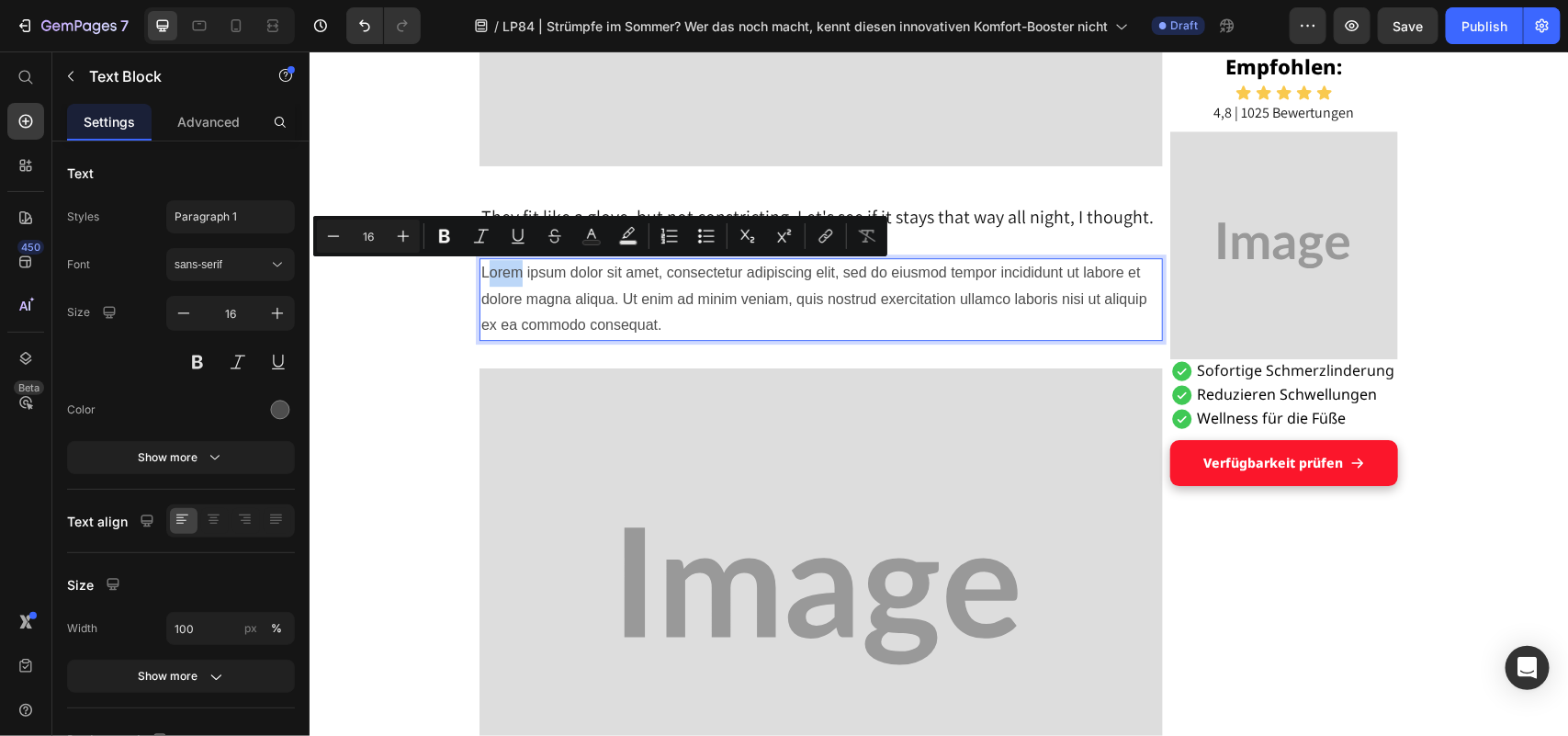 click on "Lorem ipsum dolor sit amet, consectetur adipiscing elit, sed do eiusmod tempor incididunt ut labore et dolore magna aliqua. Ut enim ad minim veniam, quis nostrud exercitation ullamco laboris nisi ut aliquip ex ea commodo consequat." at bounding box center [820, 299] 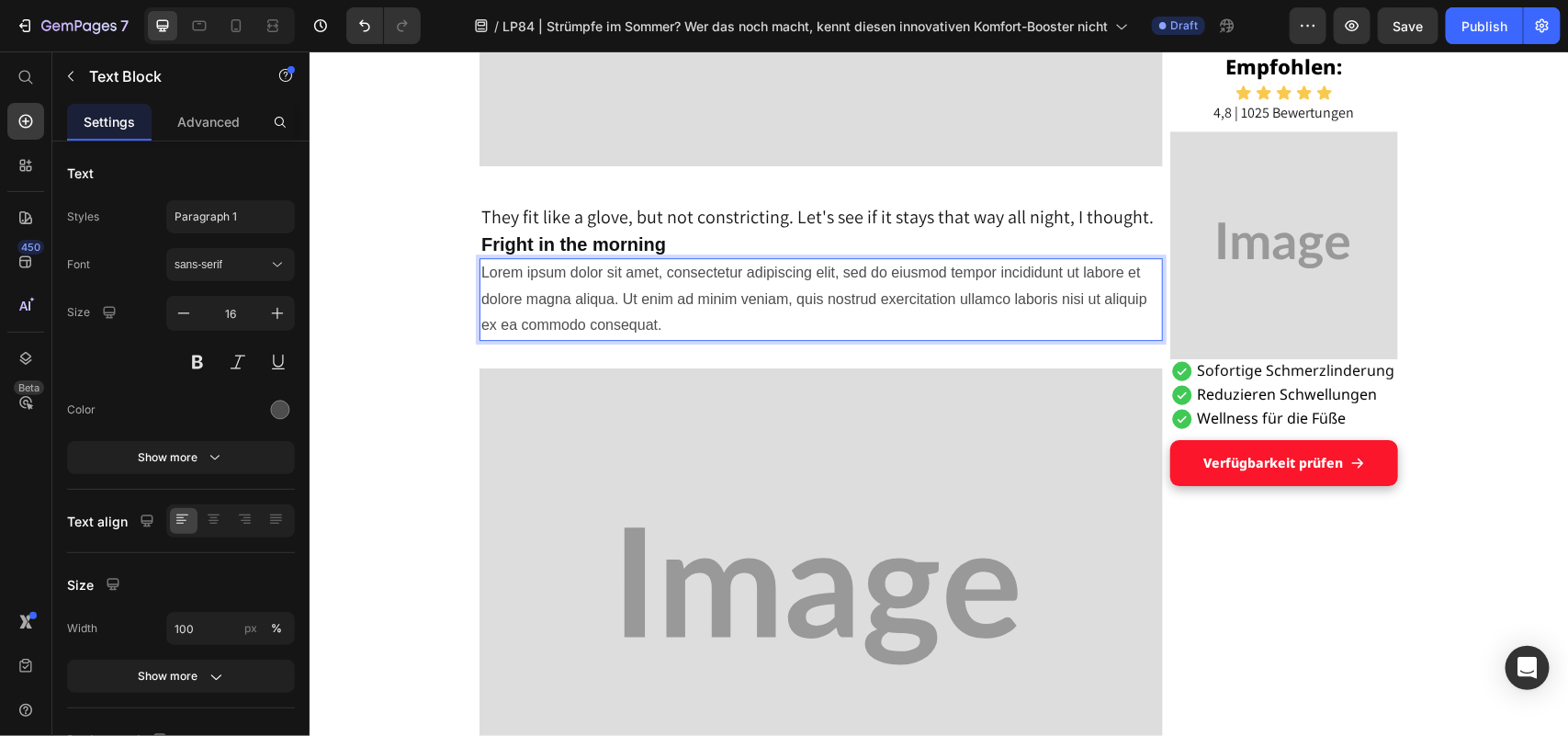 click on "Lorem ipsum dolor sit amet, consectetur adipiscing elit, sed do eiusmod tempor incididunt ut labore et dolore magna aliqua. Ut enim ad minim veniam, quis nostrud exercitation ullamco laboris nisi ut aliquip ex ea commodo consequat." at bounding box center (820, 299) 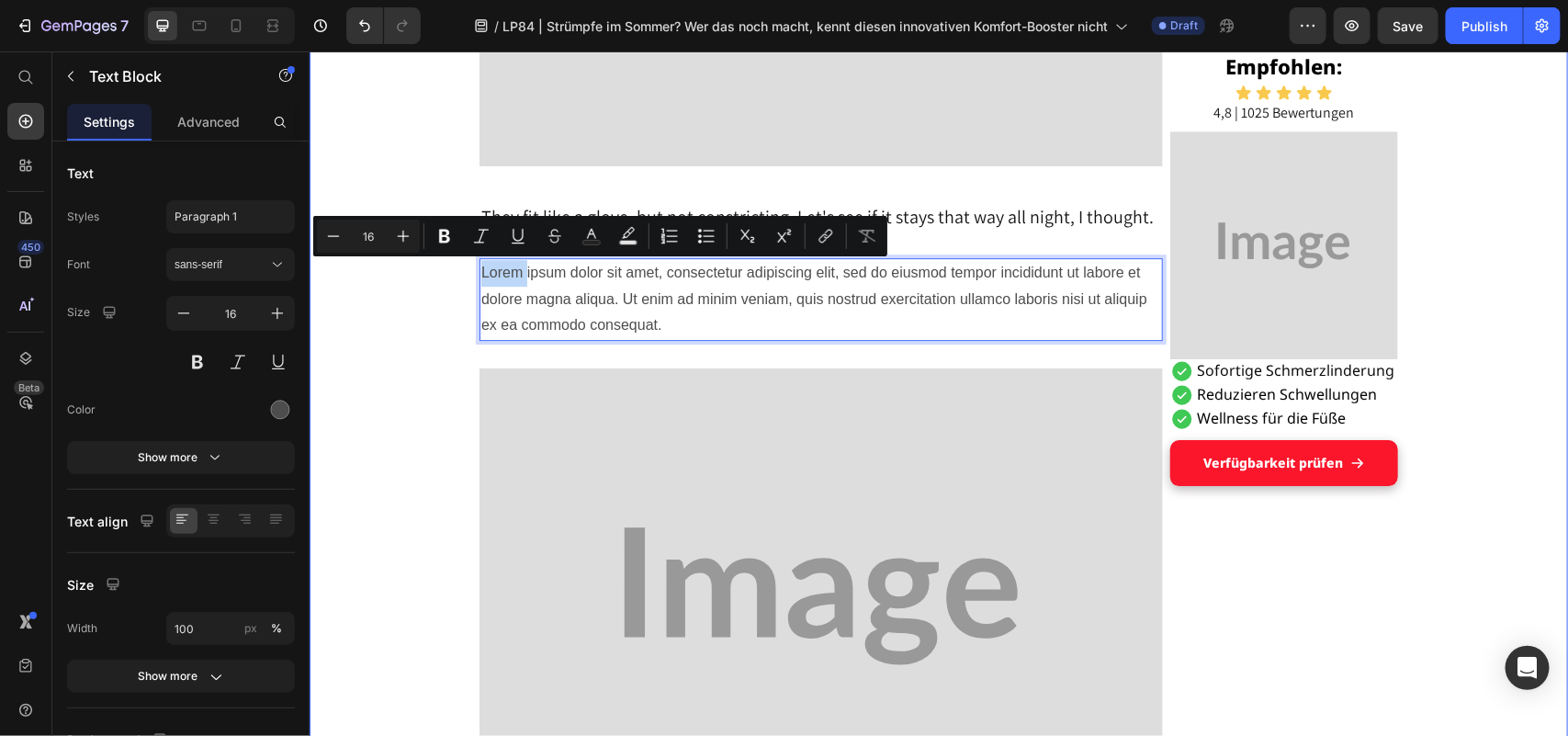 click on "Grandson's tip helped Maria, [AGE], get on her feet: a pair of socks Heading Display Text Block
Published 2 days ago Item List
by [NAME] Item List
Drop element here Row "These hospital stockings won't come into my house!" Text Block I'm Maria, [AGE], and I've been a housewife all my life. No break, no sitting – always on the move between kitchen, children, garden, neighborhood. I liked that. I needed it, this doing and caring. Text Block But lately... it's getting difficult. The legs hurt. The feet swell. And if I'm honest: I often feel wobbly. I don't like that. It's as if I'm losing a piece of myself. Text Block Image The other day, an acquaintance put me on compression stockings – she was in the hospital for a long time after her hip surgery and said they had done her good. Text Block  I smiled and thought inwardly: "T hese things? Never. I don't want to look like someone who is already giving up." Text Block                Title Line Heading   0" at bounding box center (938, 2418) 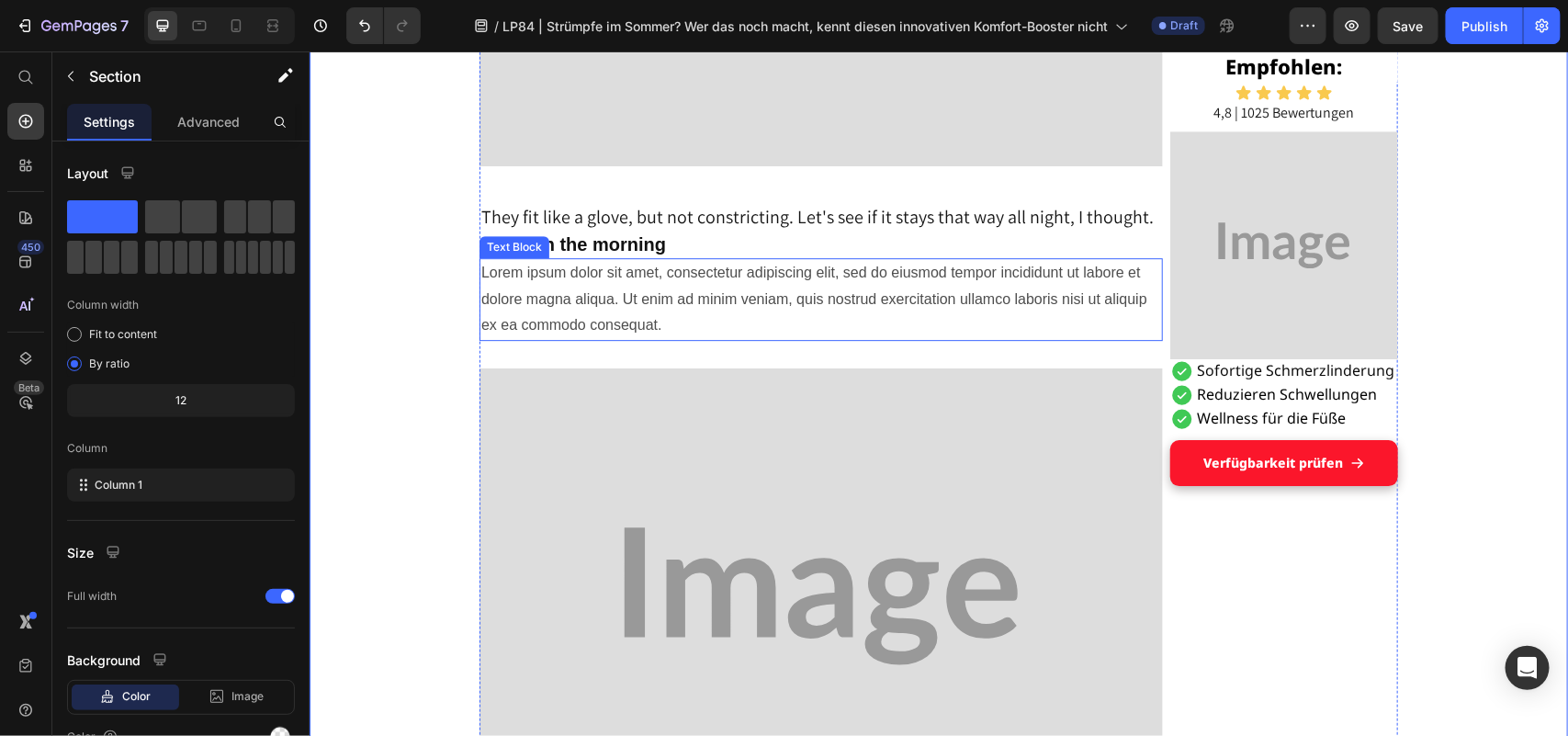 click on "Lorem ipsum dolor sit amet, consectetur adipiscing elit, sed do eiusmod tempor incididunt ut labore et dolore magna aliqua. Ut enim ad minim veniam, quis nostrud exercitation ullamco laboris nisi ut aliquip ex ea commodo consequat." at bounding box center (820, 299) 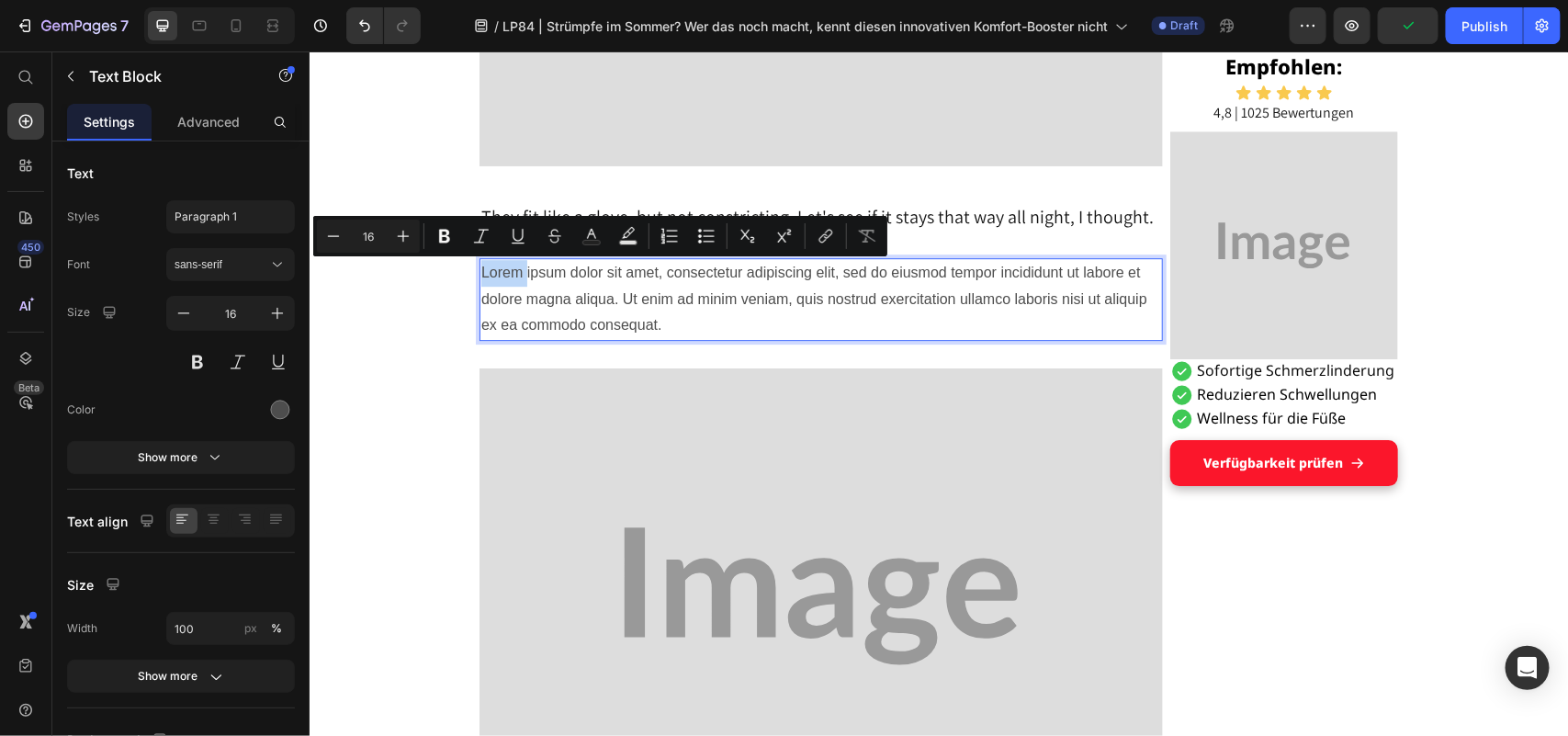click on "Lorem ipsum dolor sit amet, consectetur adipiscing elit, sed do eiusmod tempor incididunt ut labore et dolore magna aliqua. Ut enim ad minim veniam, quis nostrud exercitation ullamco laboris nisi ut aliquip ex ea commodo consequat." at bounding box center [820, 299] 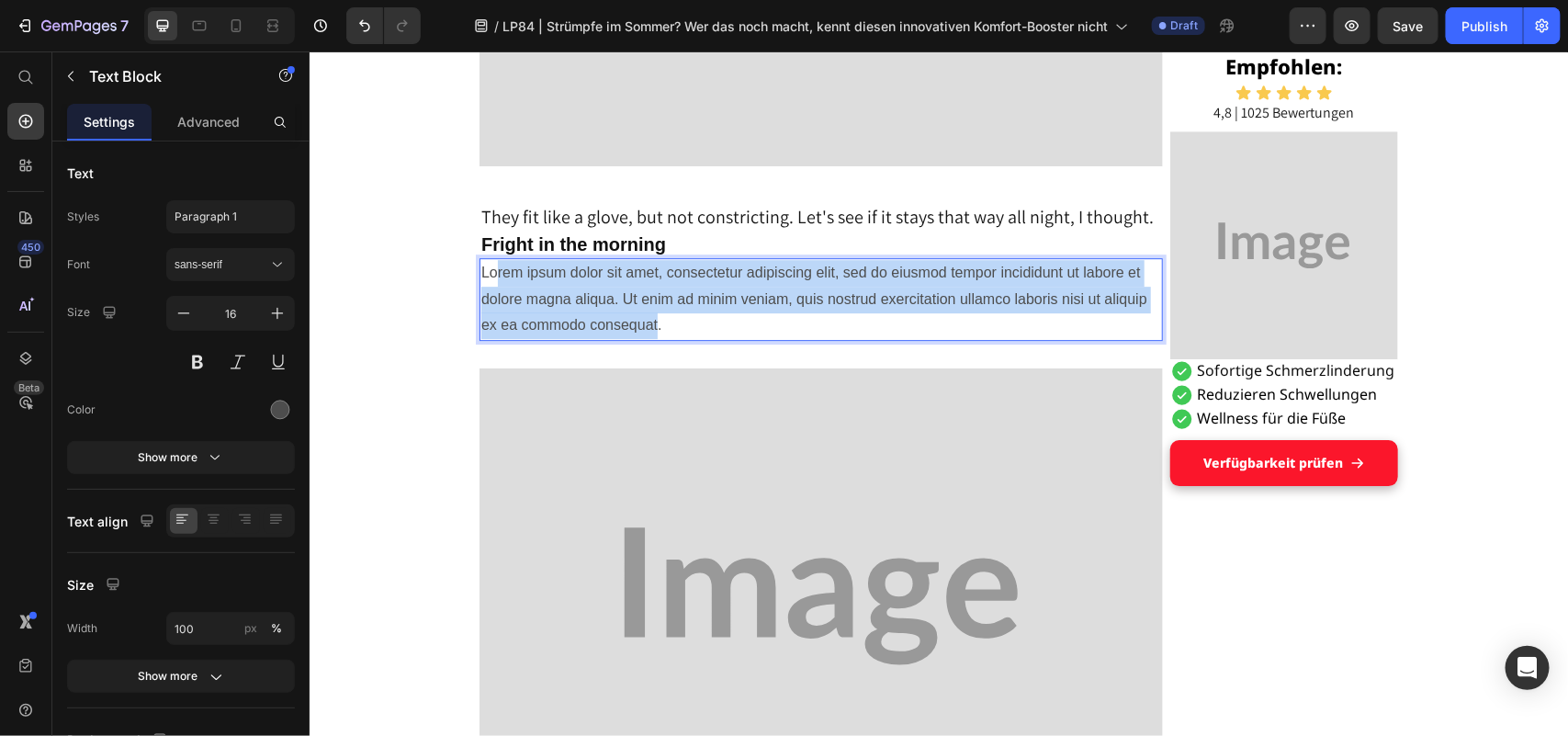 drag, startPoint x: 484, startPoint y: 266, endPoint x: 648, endPoint y: 328, distance: 175.32826 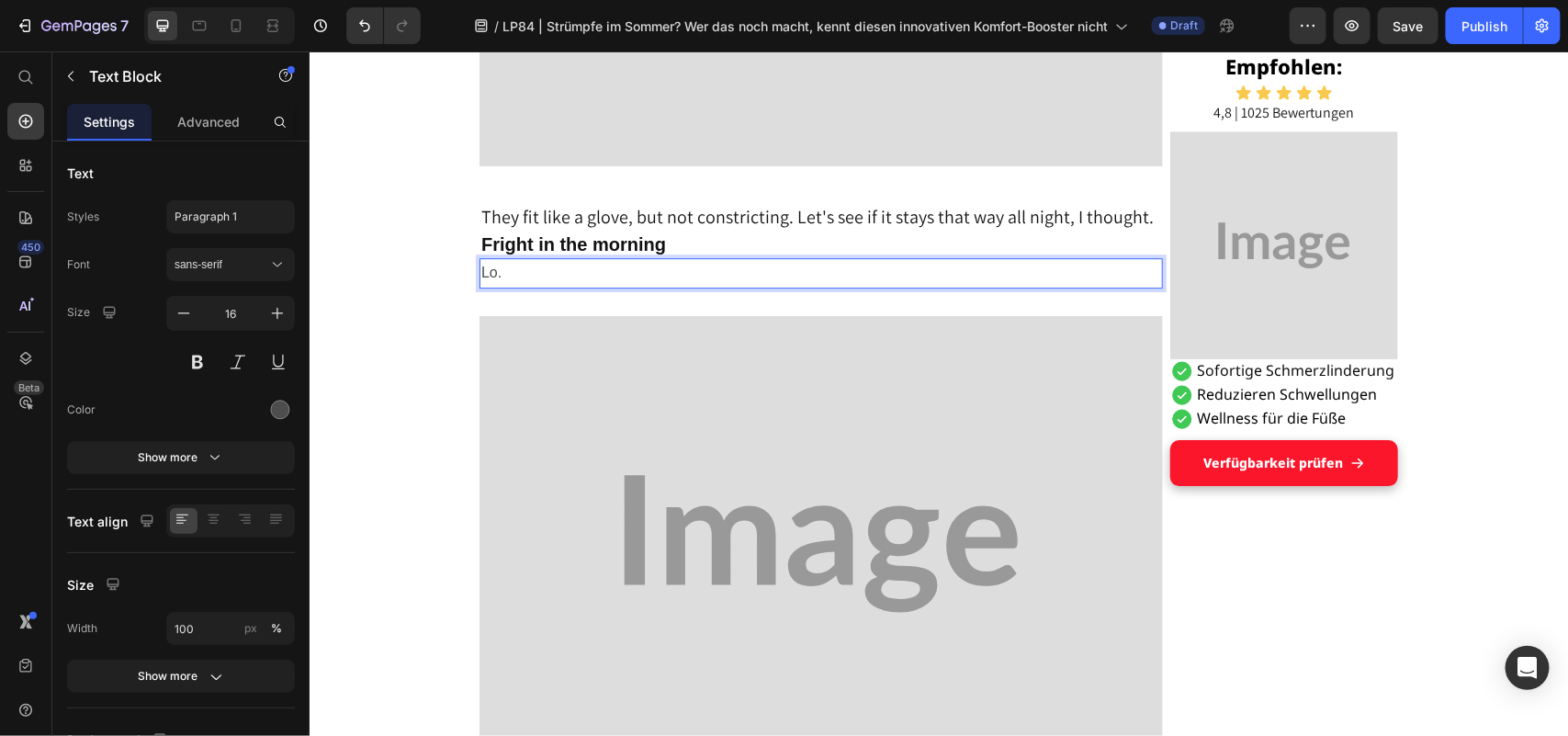 click on "Lo." at bounding box center (820, 272) 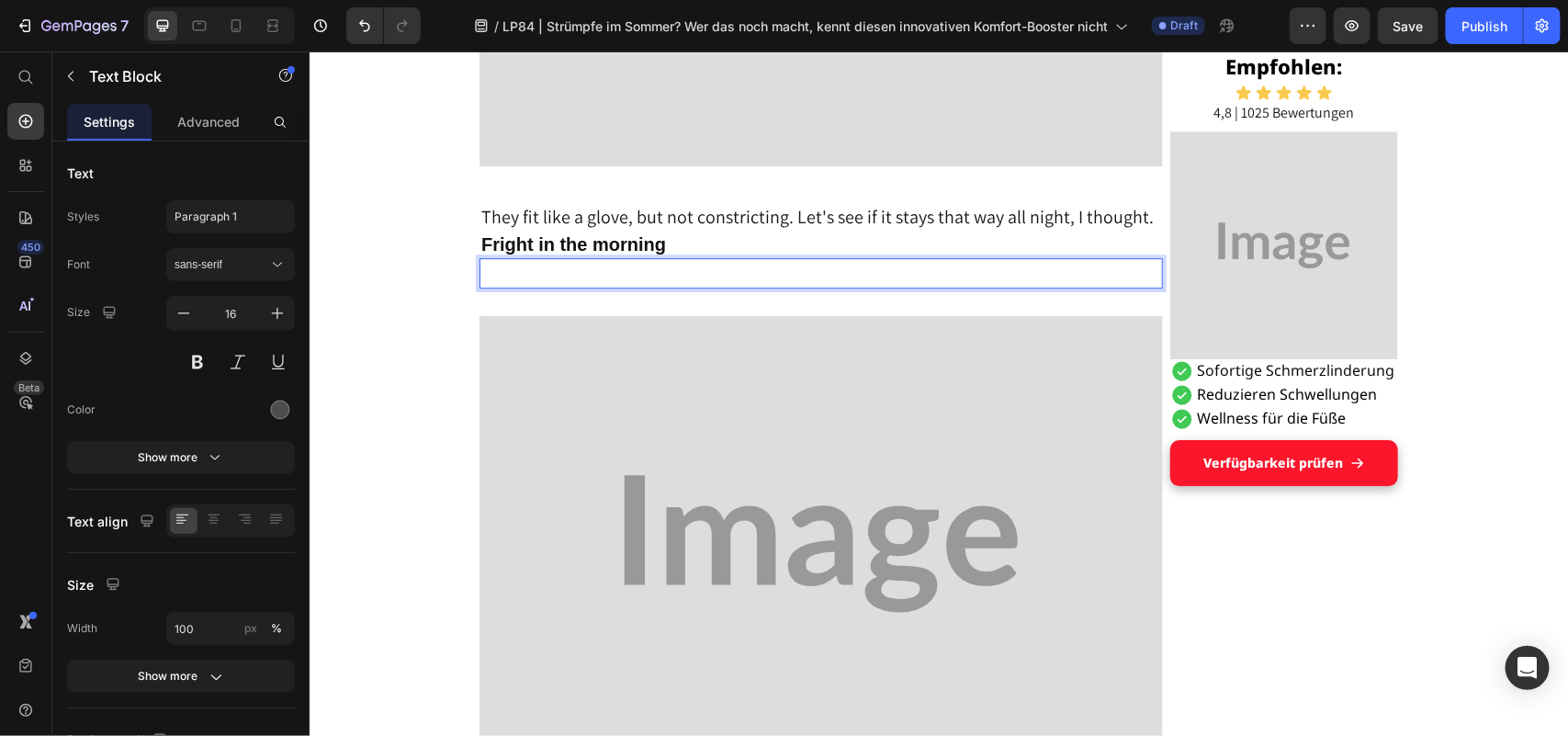 click at bounding box center (820, 272) 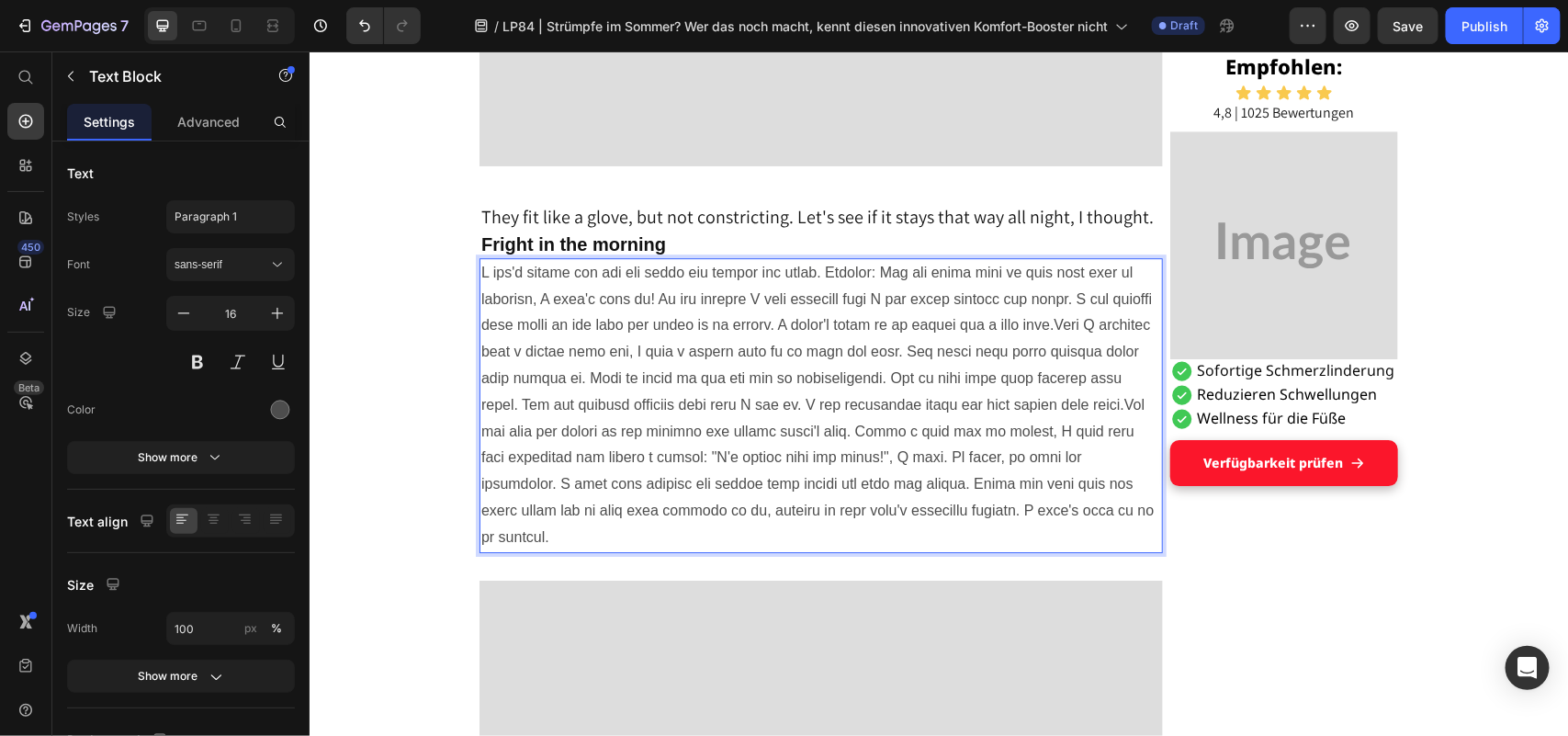 click at bounding box center [820, 404] 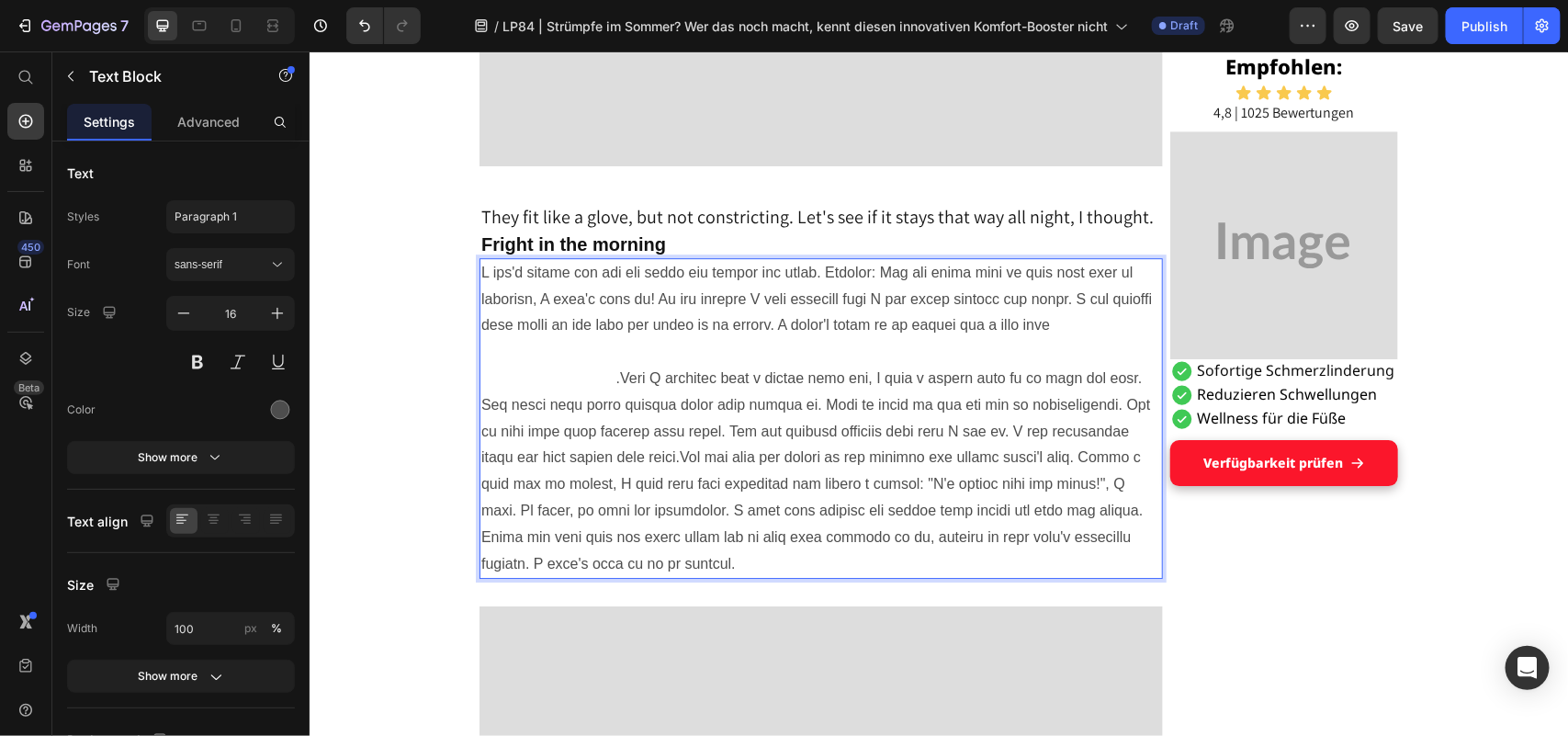 click at bounding box center (820, 418) 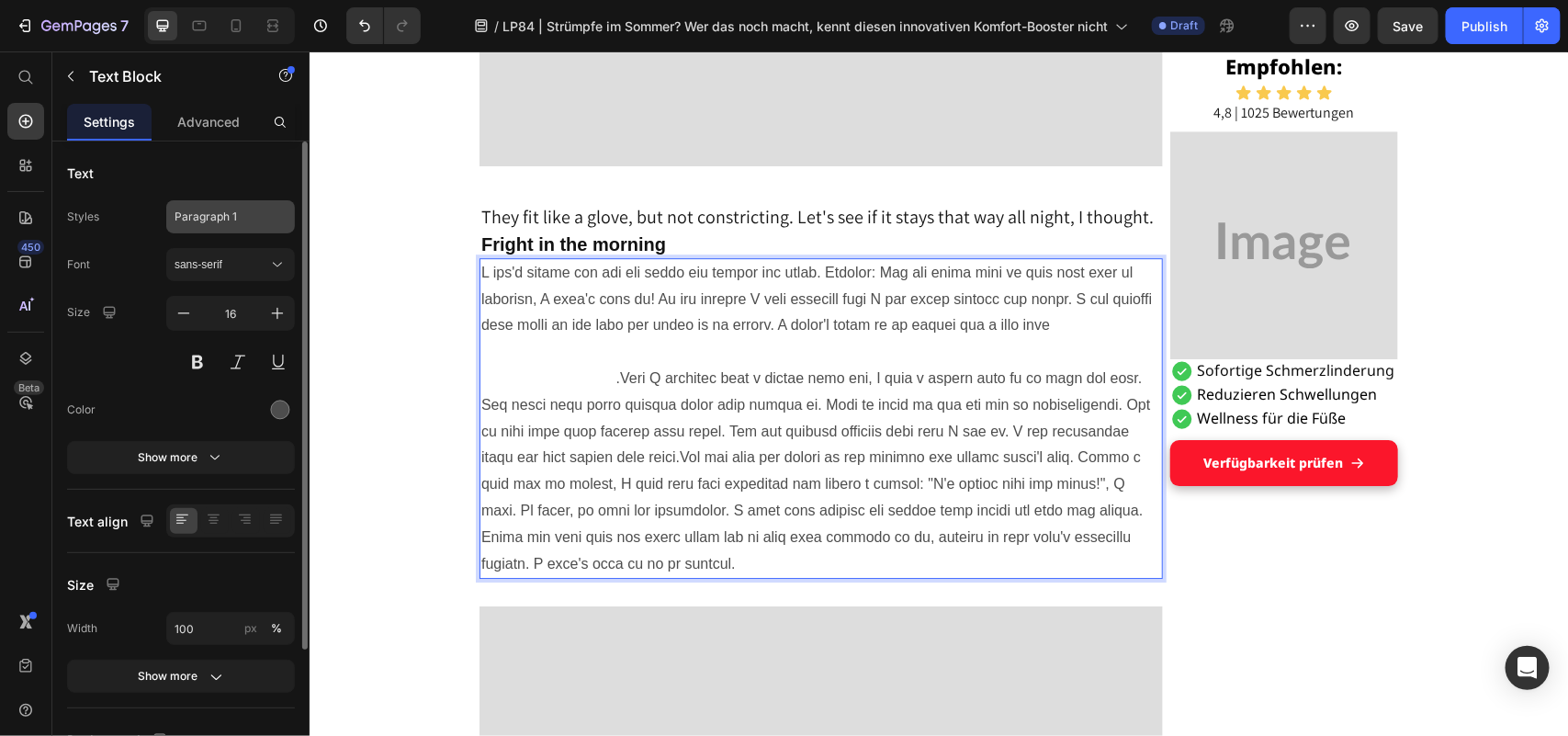 click on "Paragraph 1" at bounding box center [231, 217] 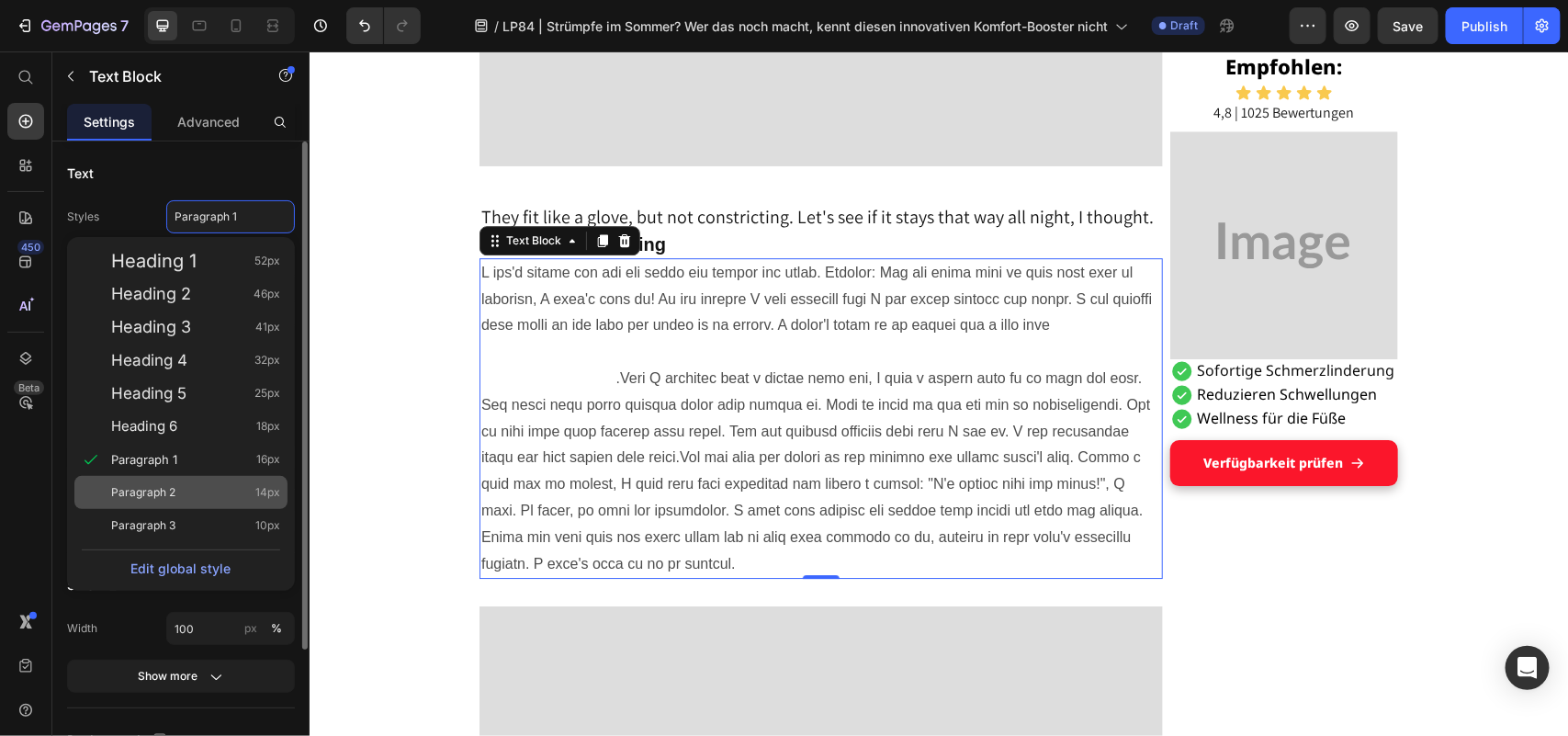 click on "Paragraph 2 14px" 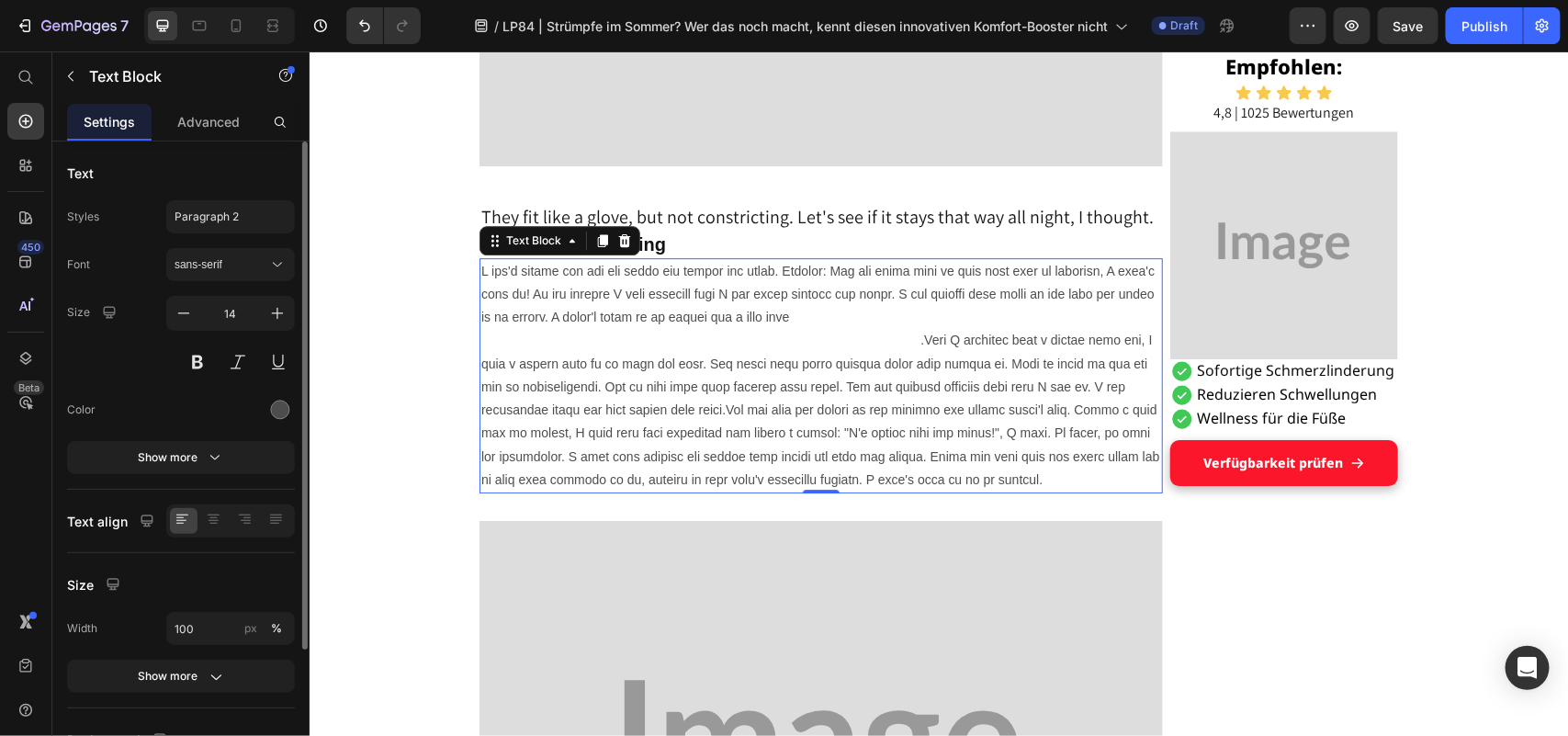 click at bounding box center [820, 375] 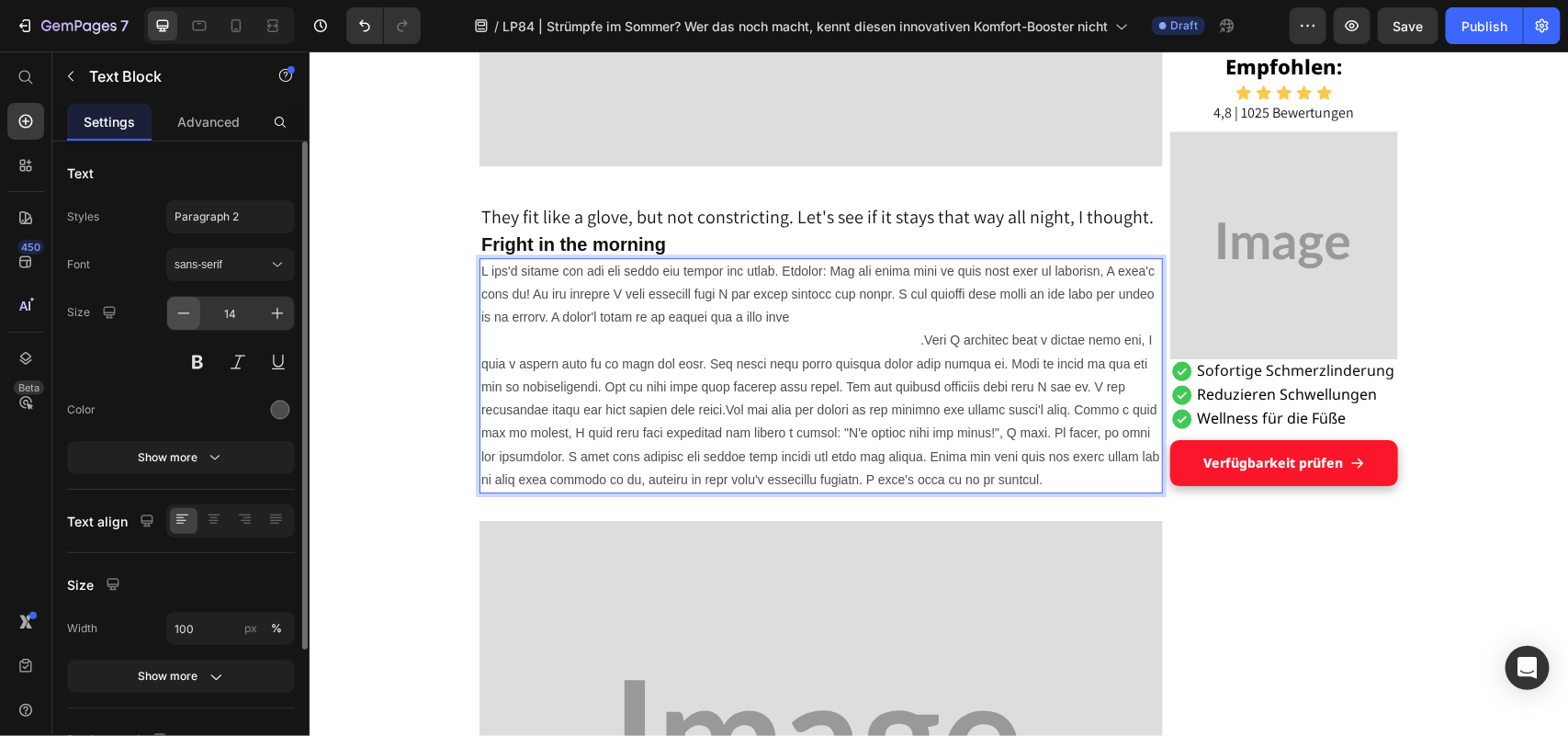 click 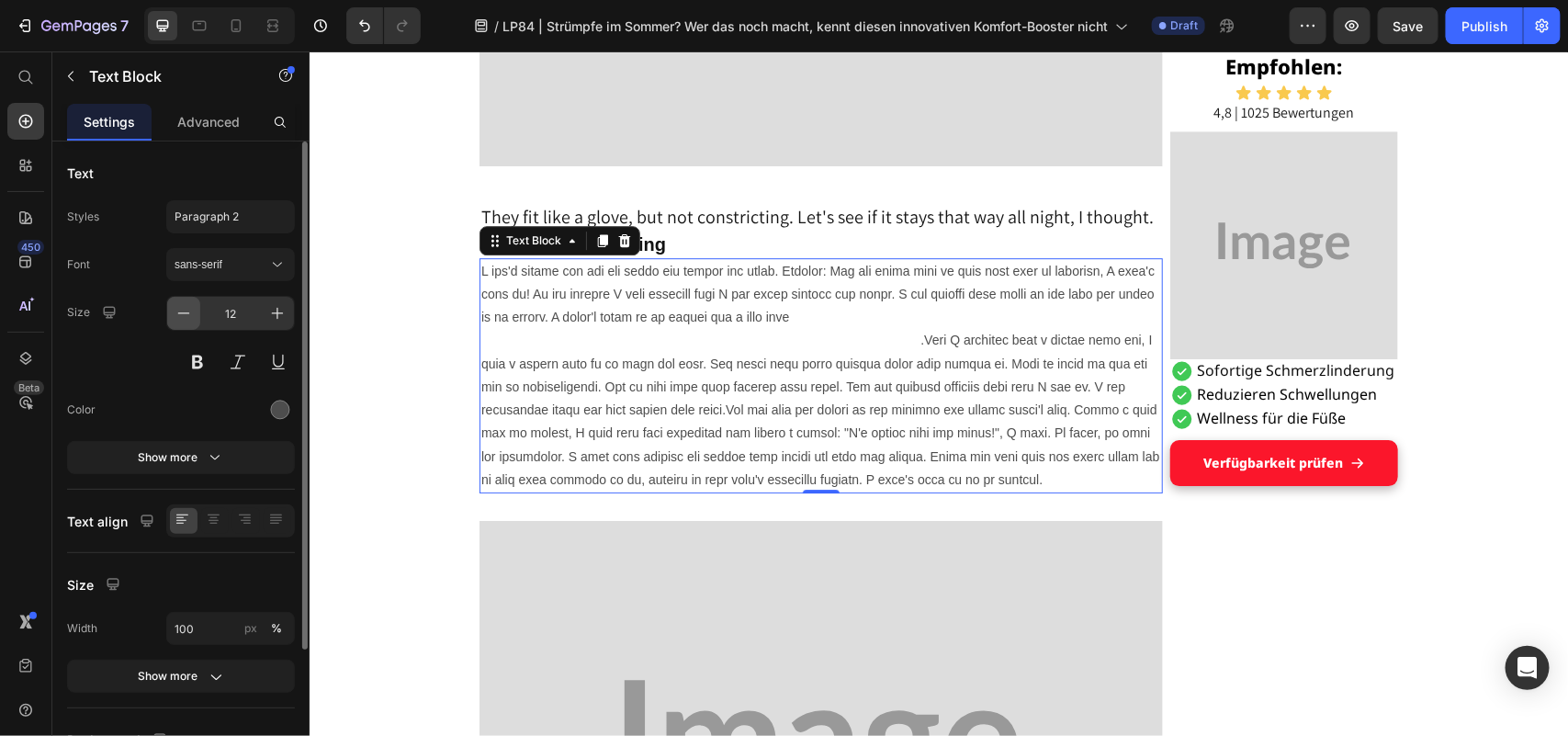 click 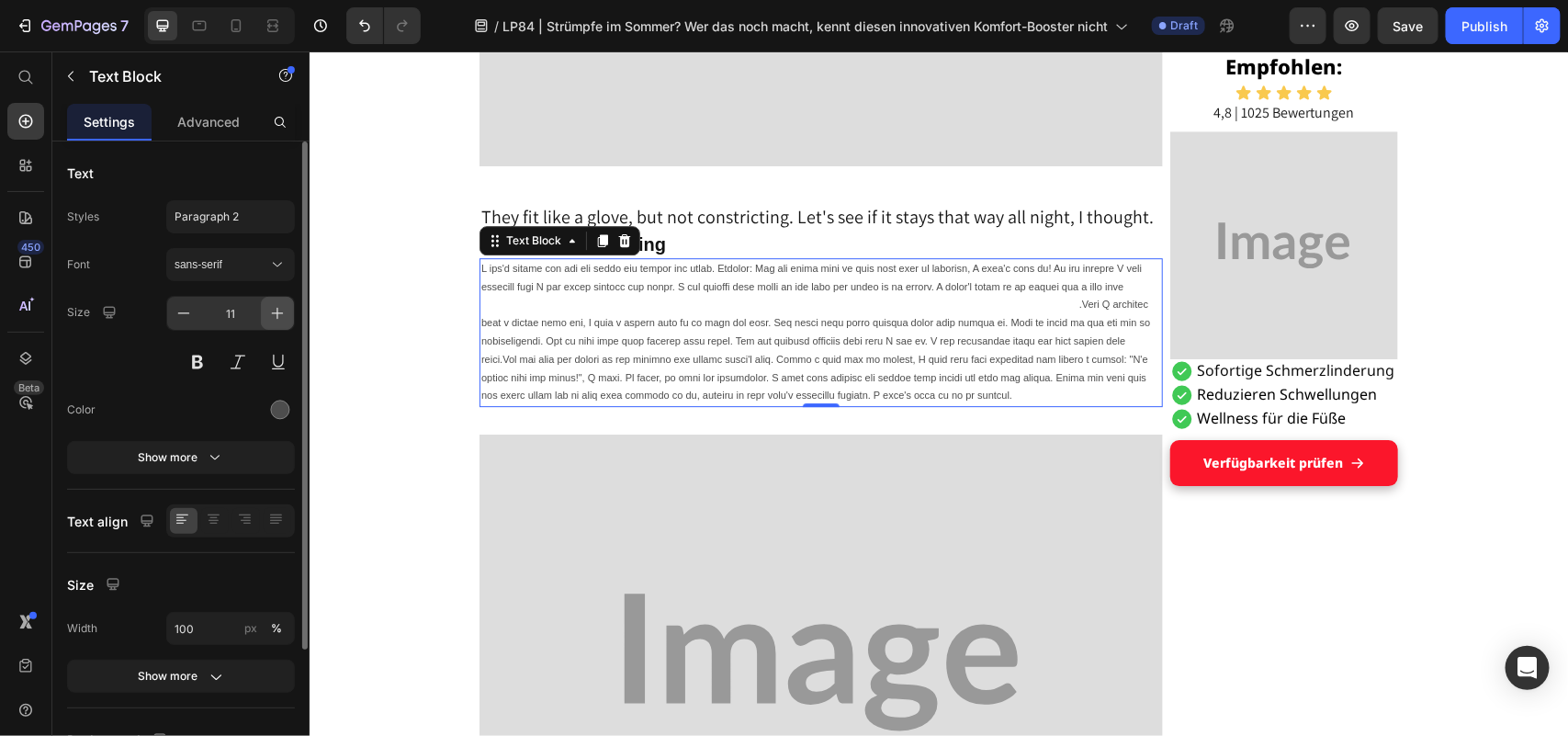 click 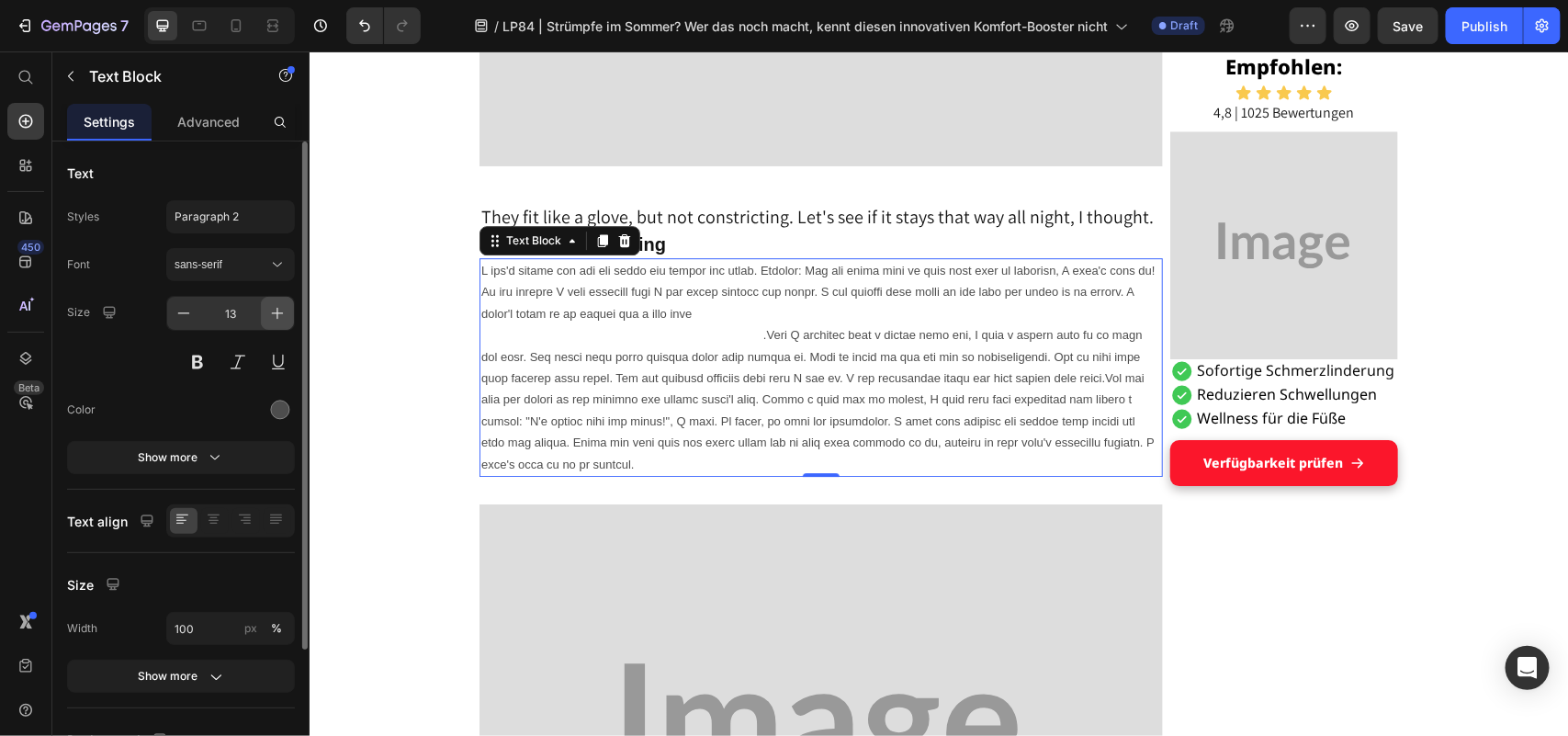 click 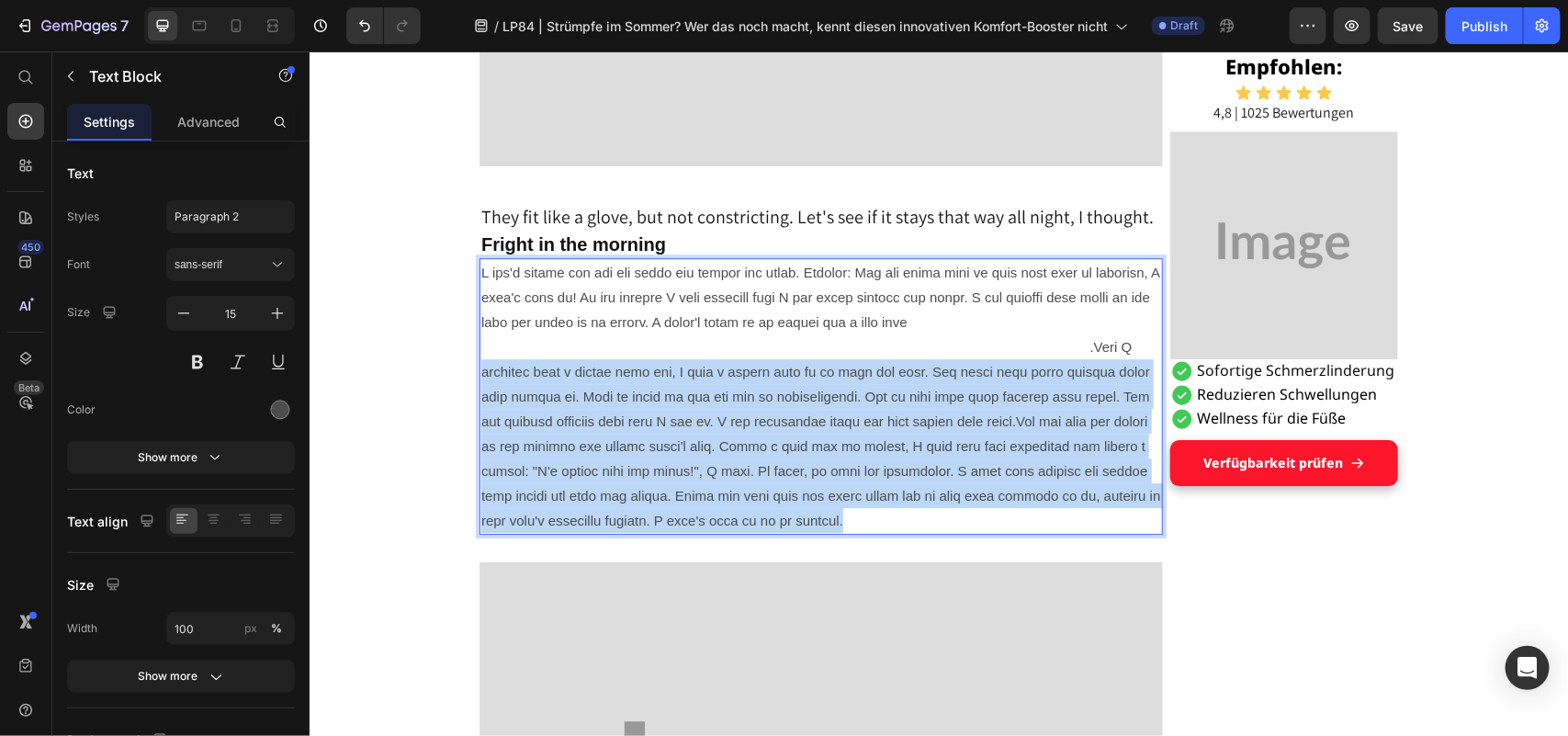 drag, startPoint x: 475, startPoint y: 363, endPoint x: 850, endPoint y: 521, distance: 406.92628 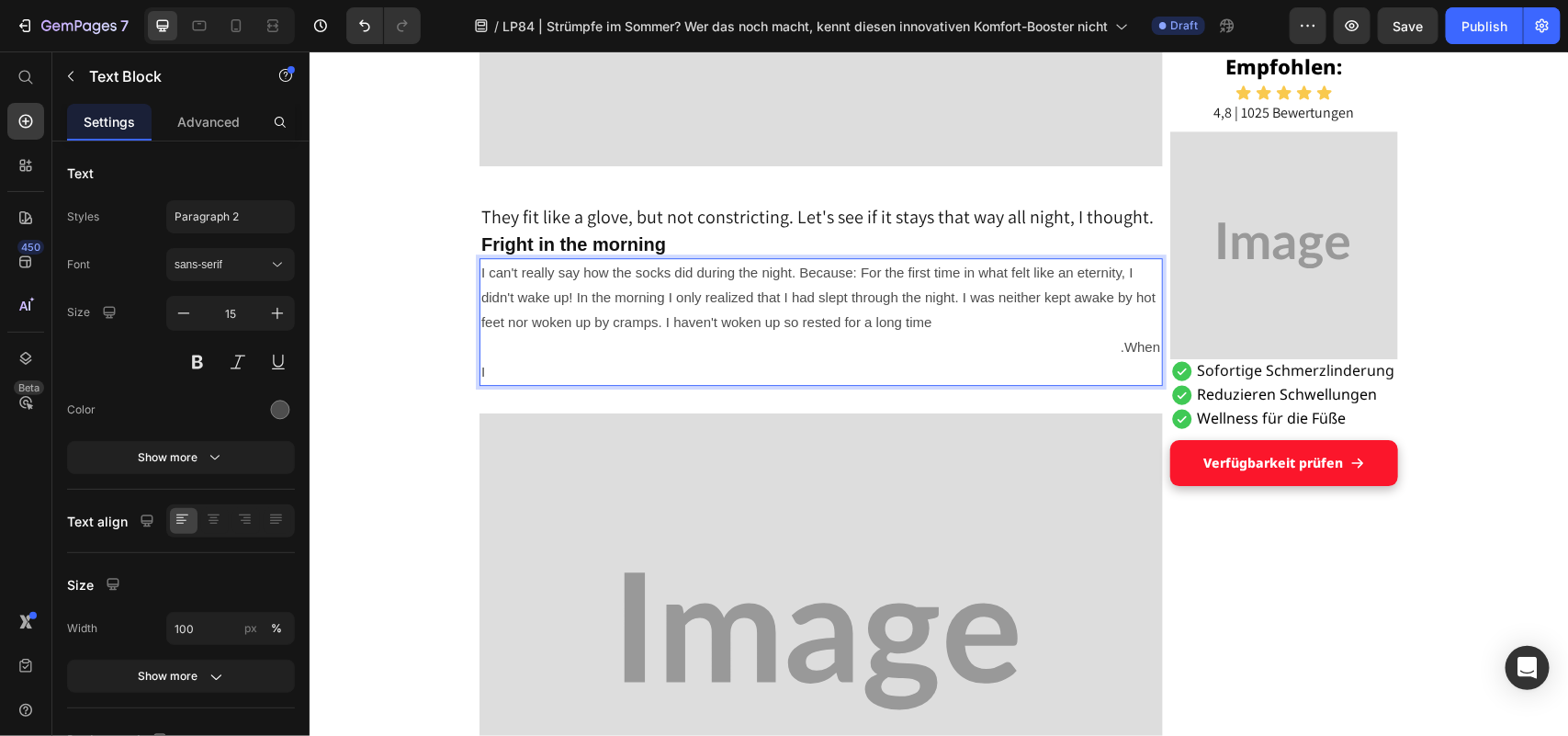 click on "I can't really say how the socks did during the night. Because: For the first time in what felt like an eternity, I didn't wake up! In the morning I only realized that I had slept through the night. I was neither kept awake by hot feet nor woken up by cramps. I haven't woken up so rested for a long time                                                                                                                                                                                                                                  .When I" at bounding box center [820, 321] 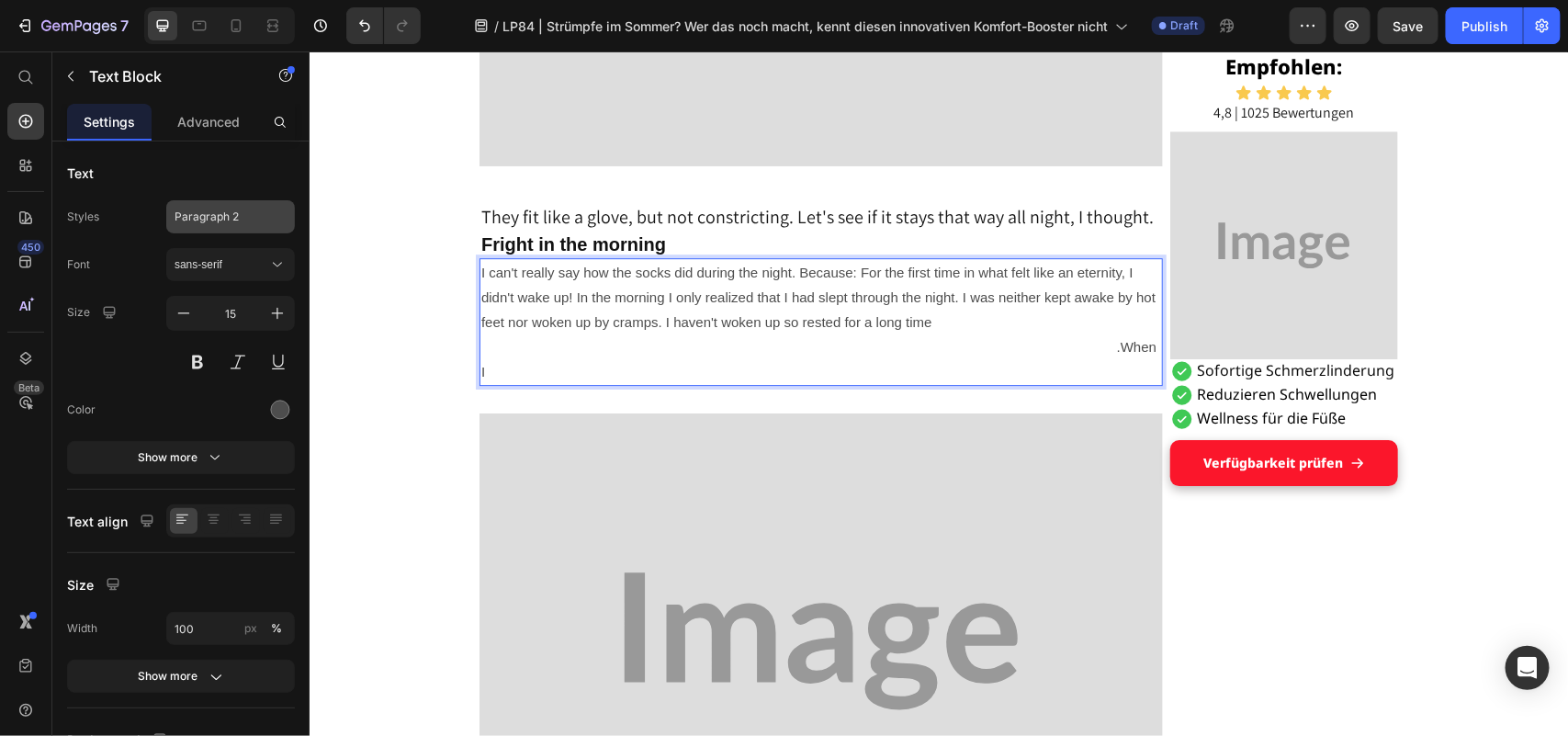 click on "Paragraph 2" at bounding box center [231, 217] 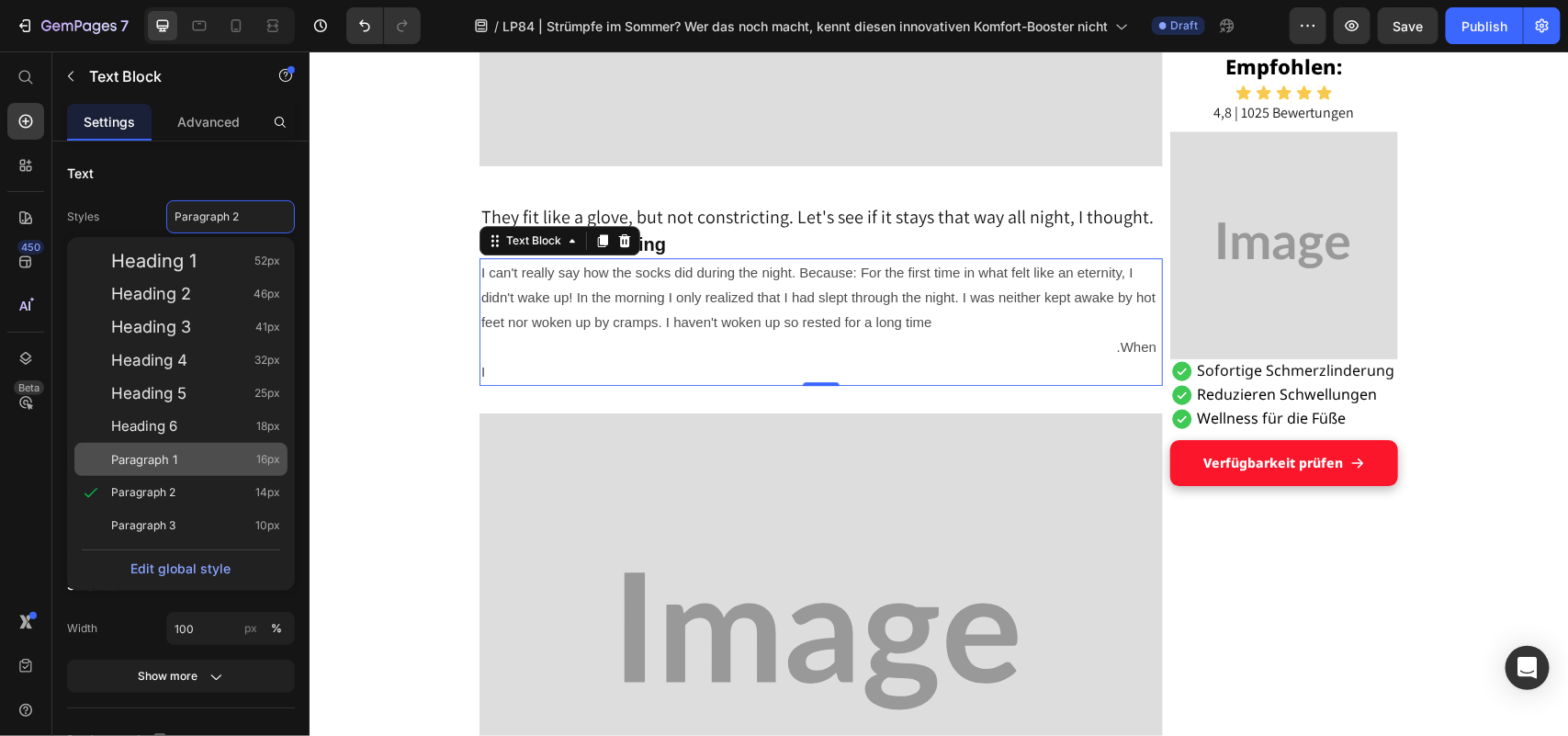 click on "Paragraph 1" at bounding box center (144, 459) 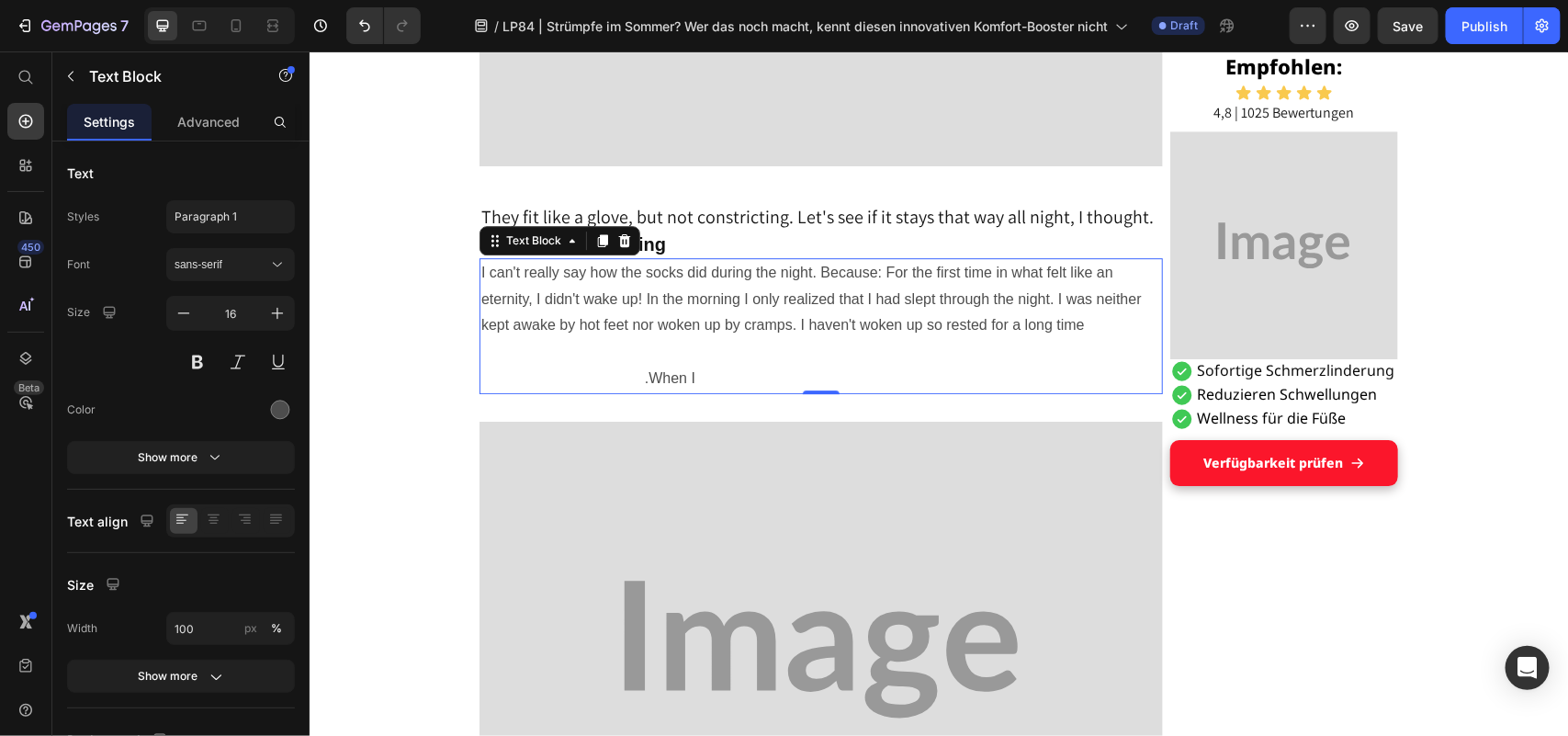 click on "I can't really say how the socks did during the night. Because: For the first time in what felt like an eternity, I didn't wake up! In the morning I only realized that I had slept through the night. I was neither kept awake by hot feet nor woken up by cramps. I haven't woken up so rested for a long time                                                                                                                                                                                                                                 .When I" at bounding box center [820, 325] 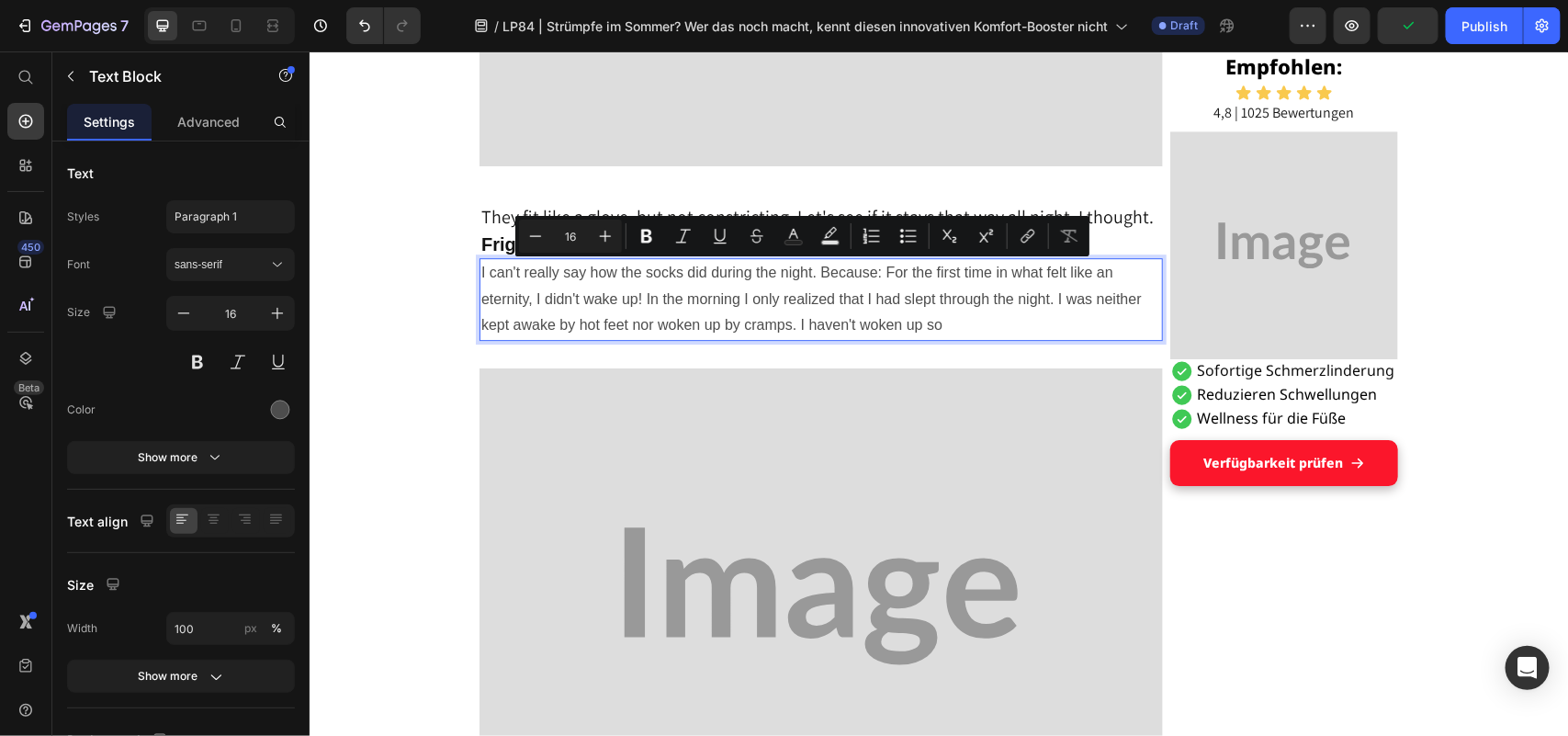 drag, startPoint x: 470, startPoint y: 263, endPoint x: 1024, endPoint y: 322, distance: 557.13284 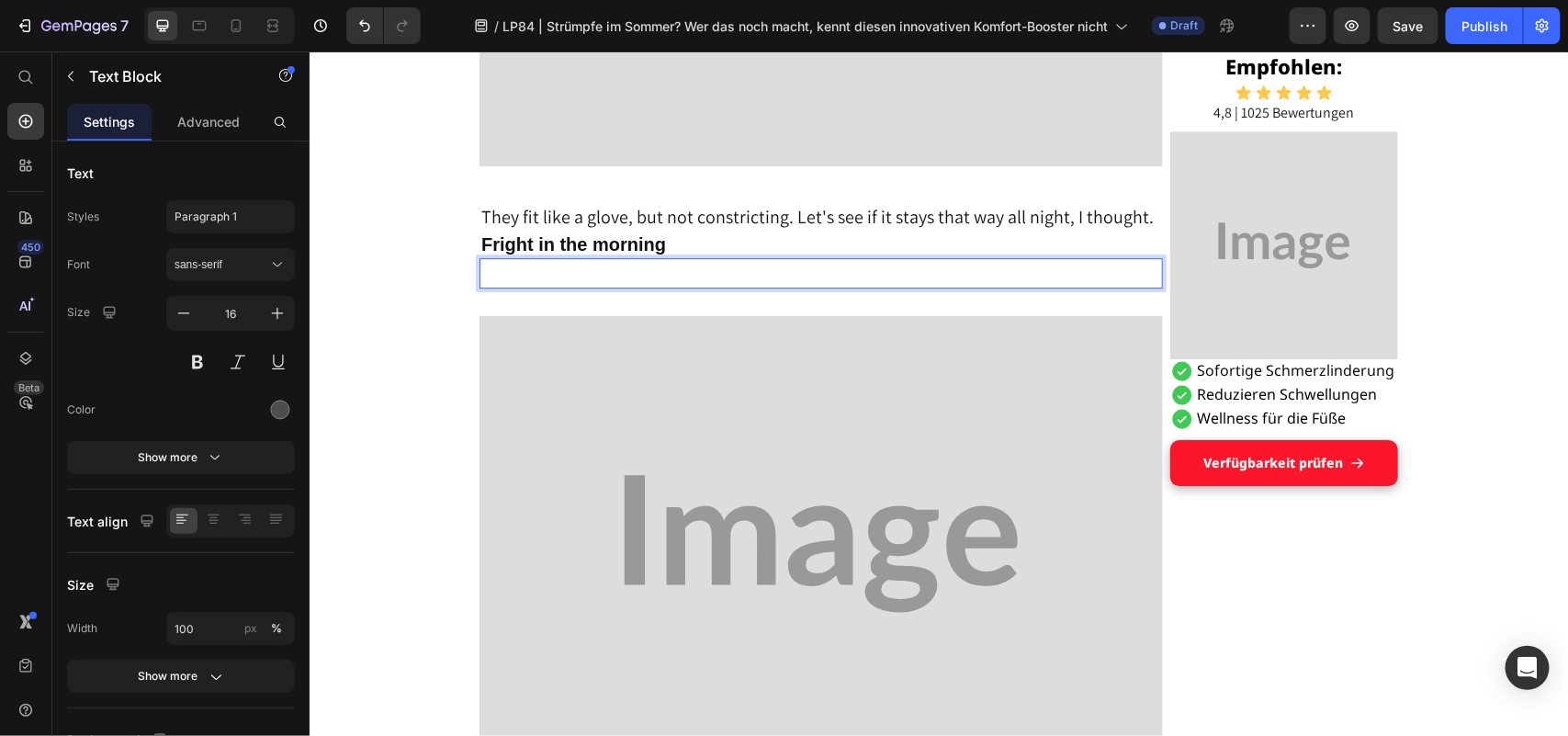 click at bounding box center (820, 272) 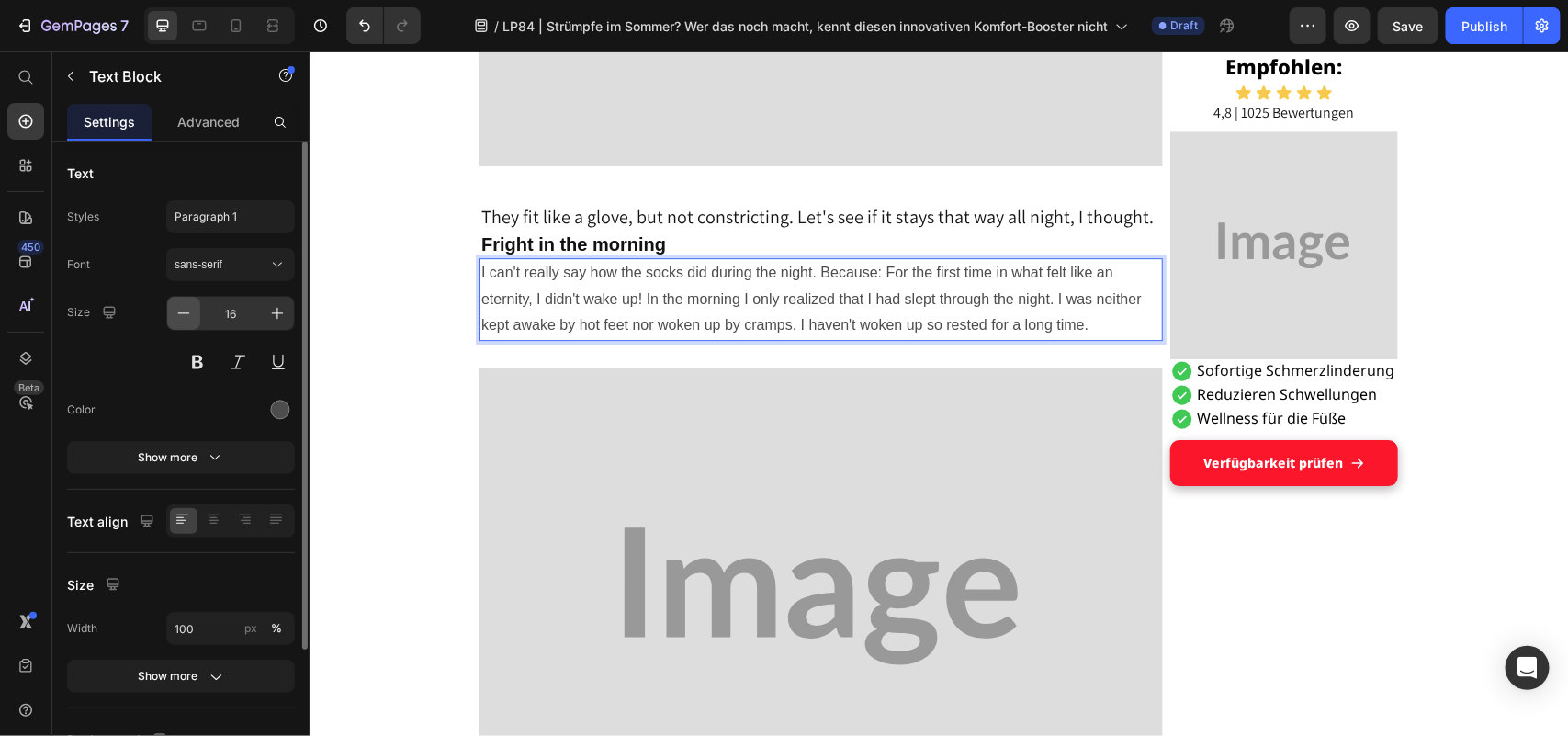 click at bounding box center [184, 313] 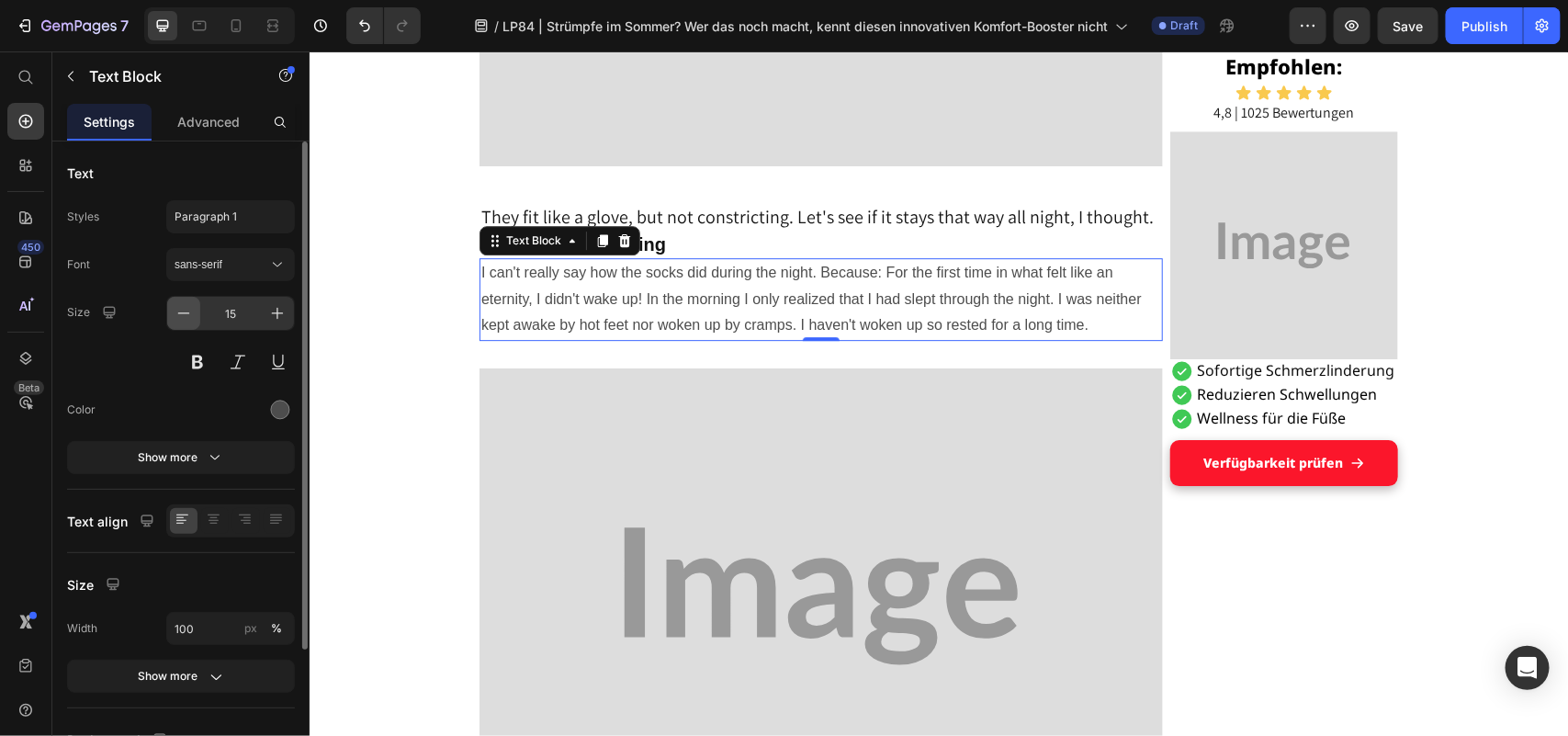 click at bounding box center [184, 313] 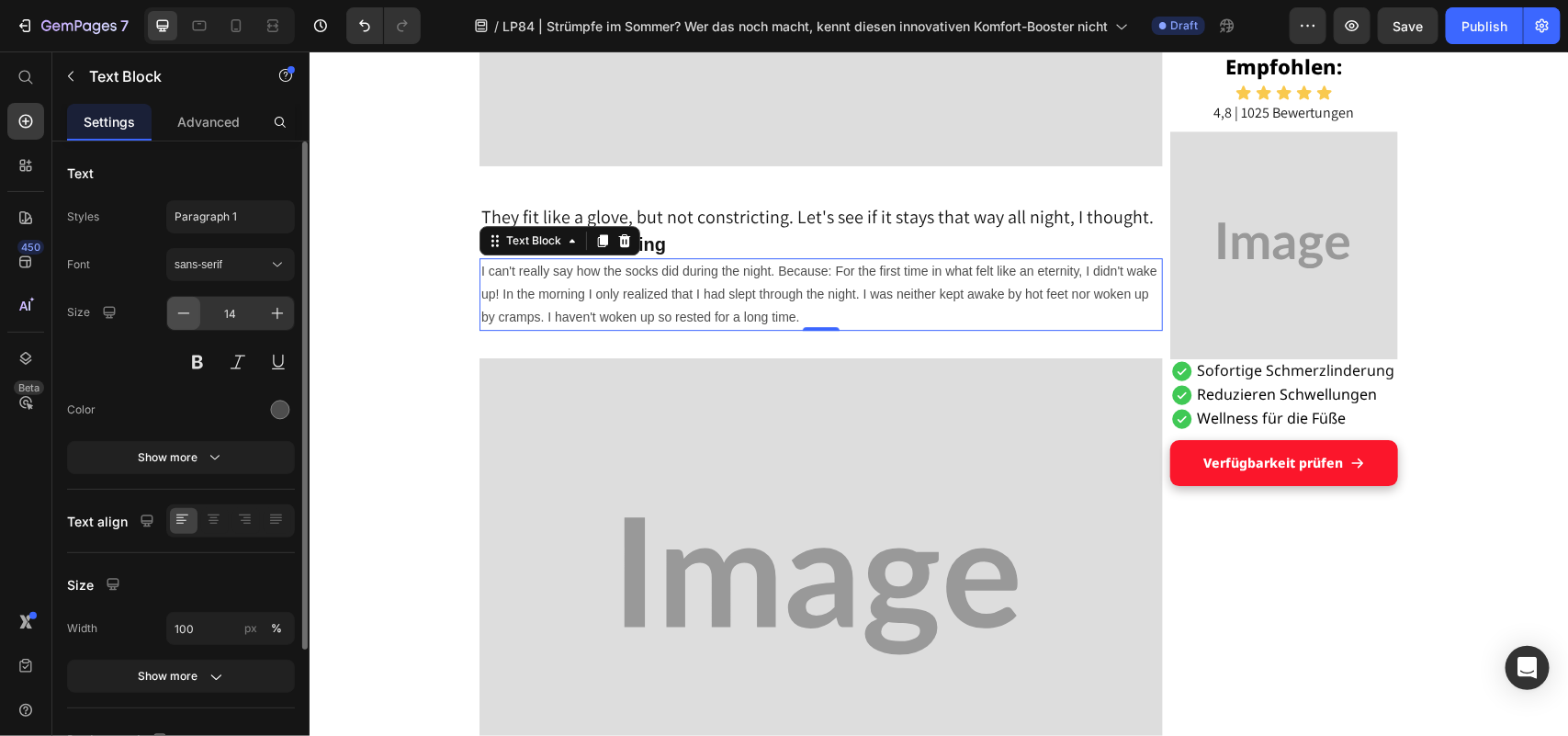click at bounding box center (184, 313) 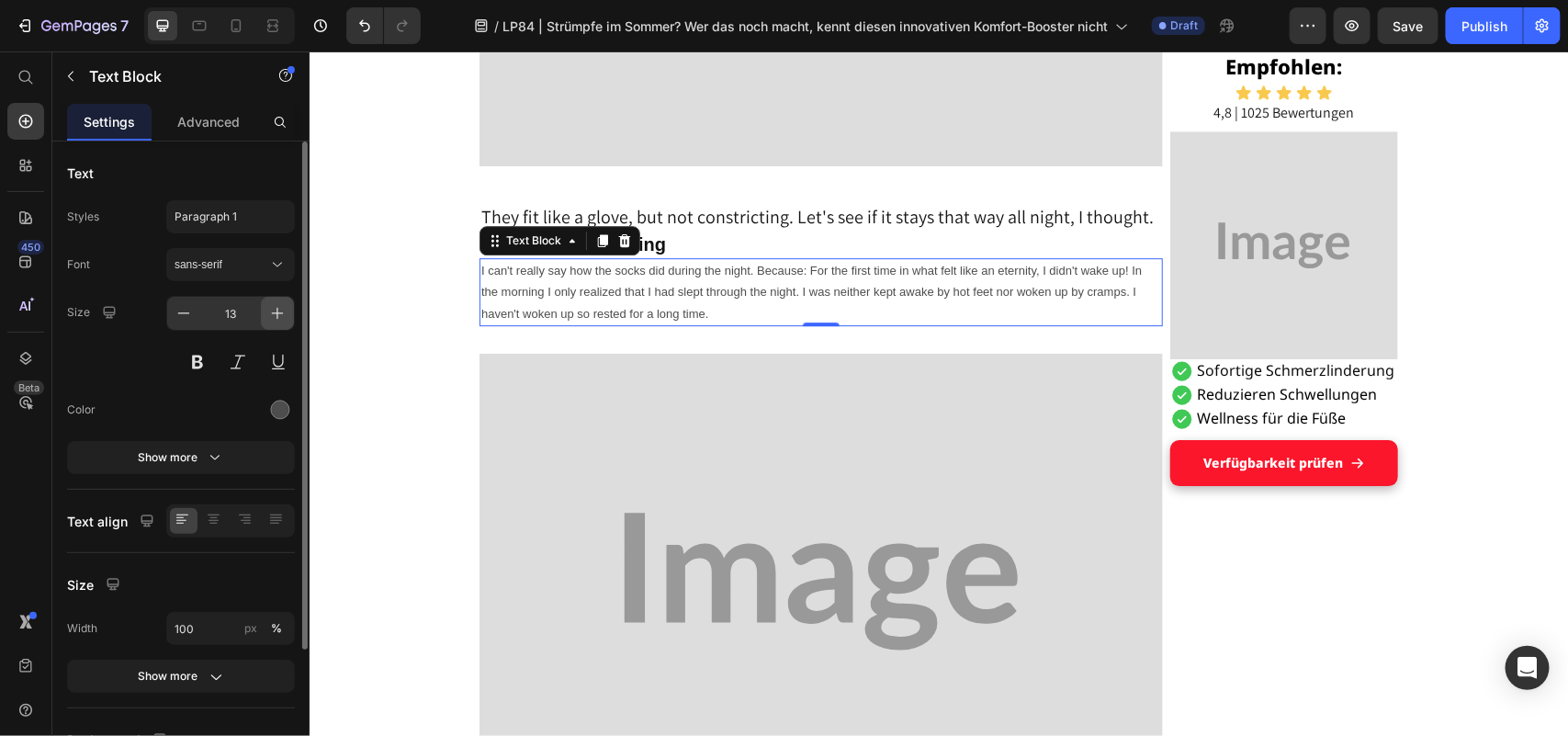 click 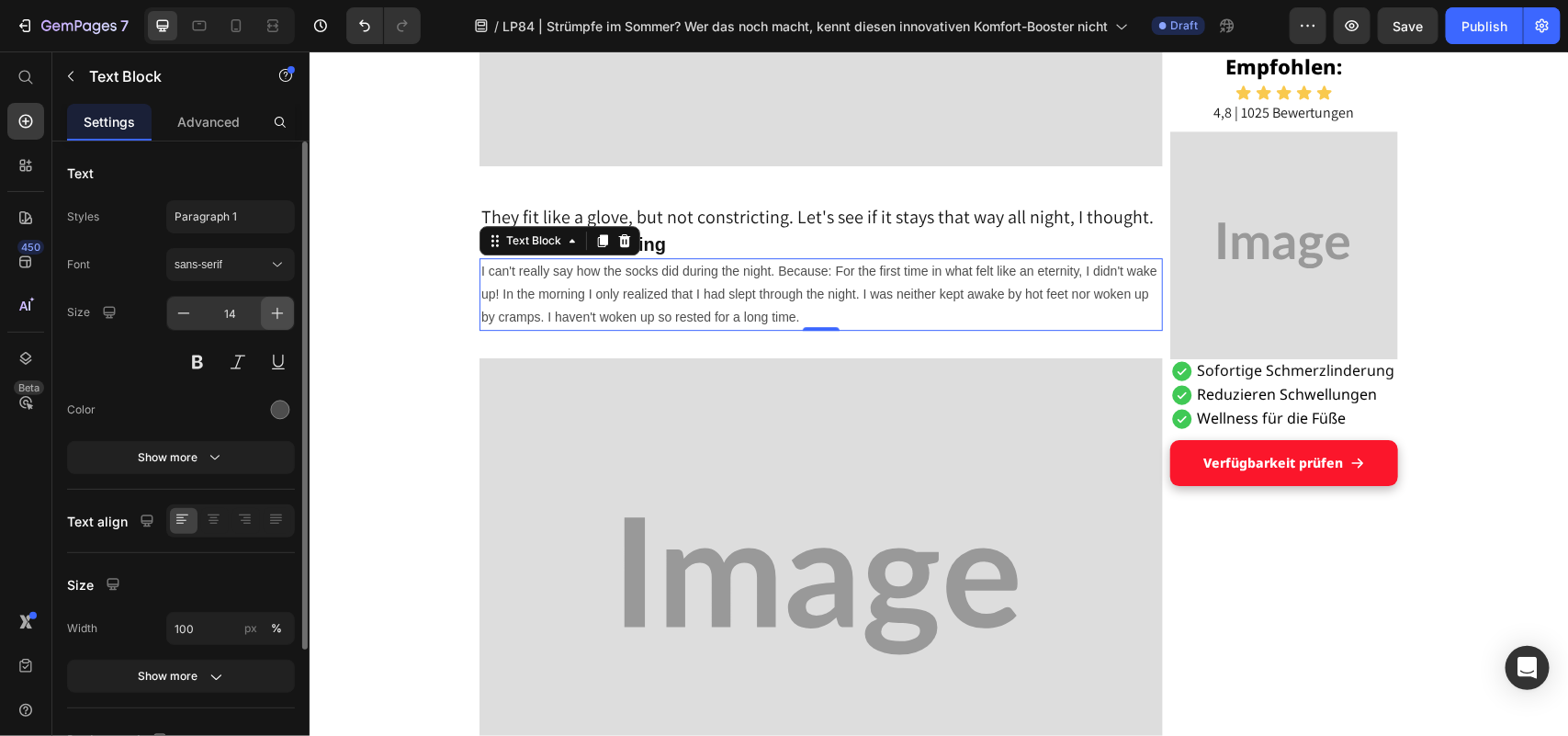 click 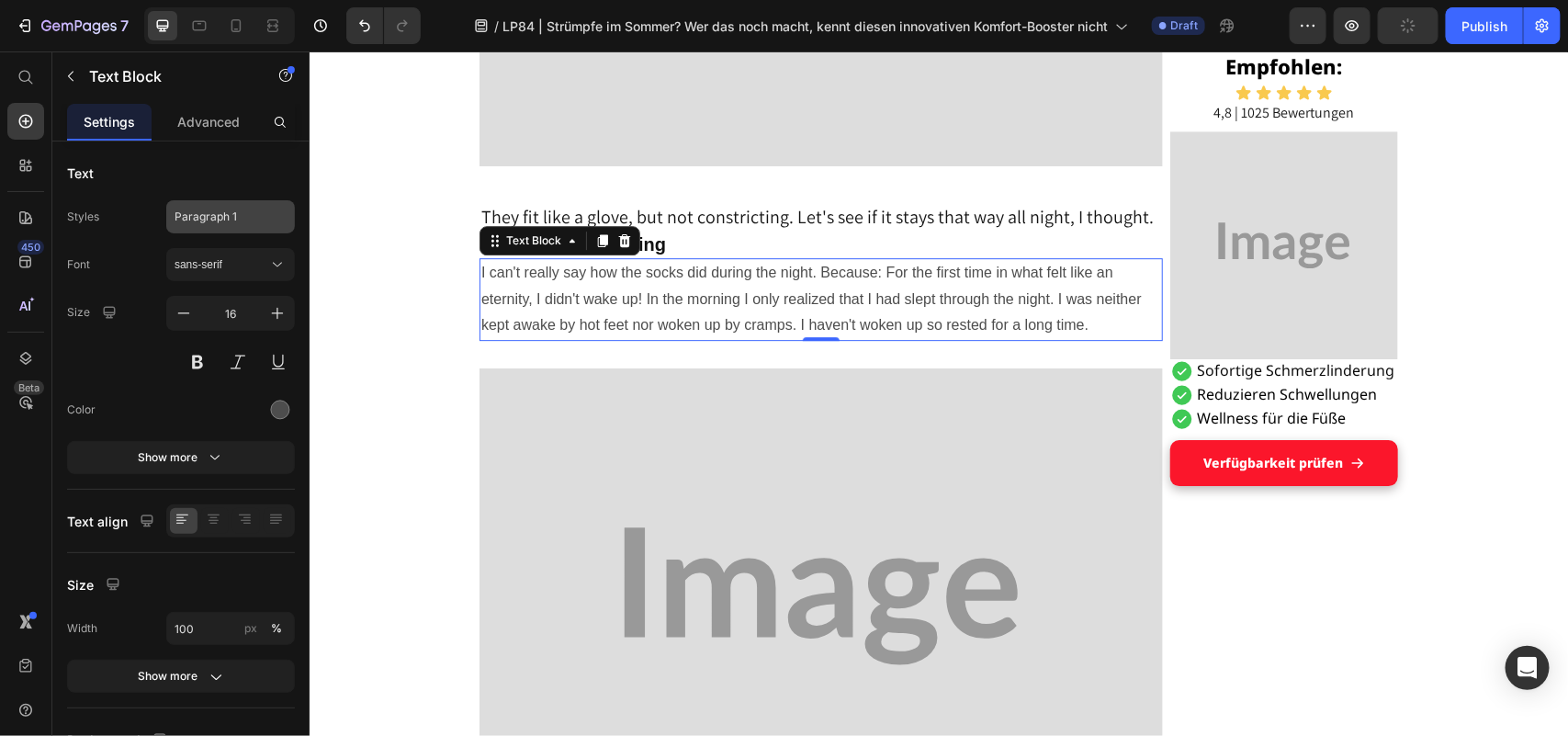 click on "Paragraph 1" at bounding box center [220, 217] 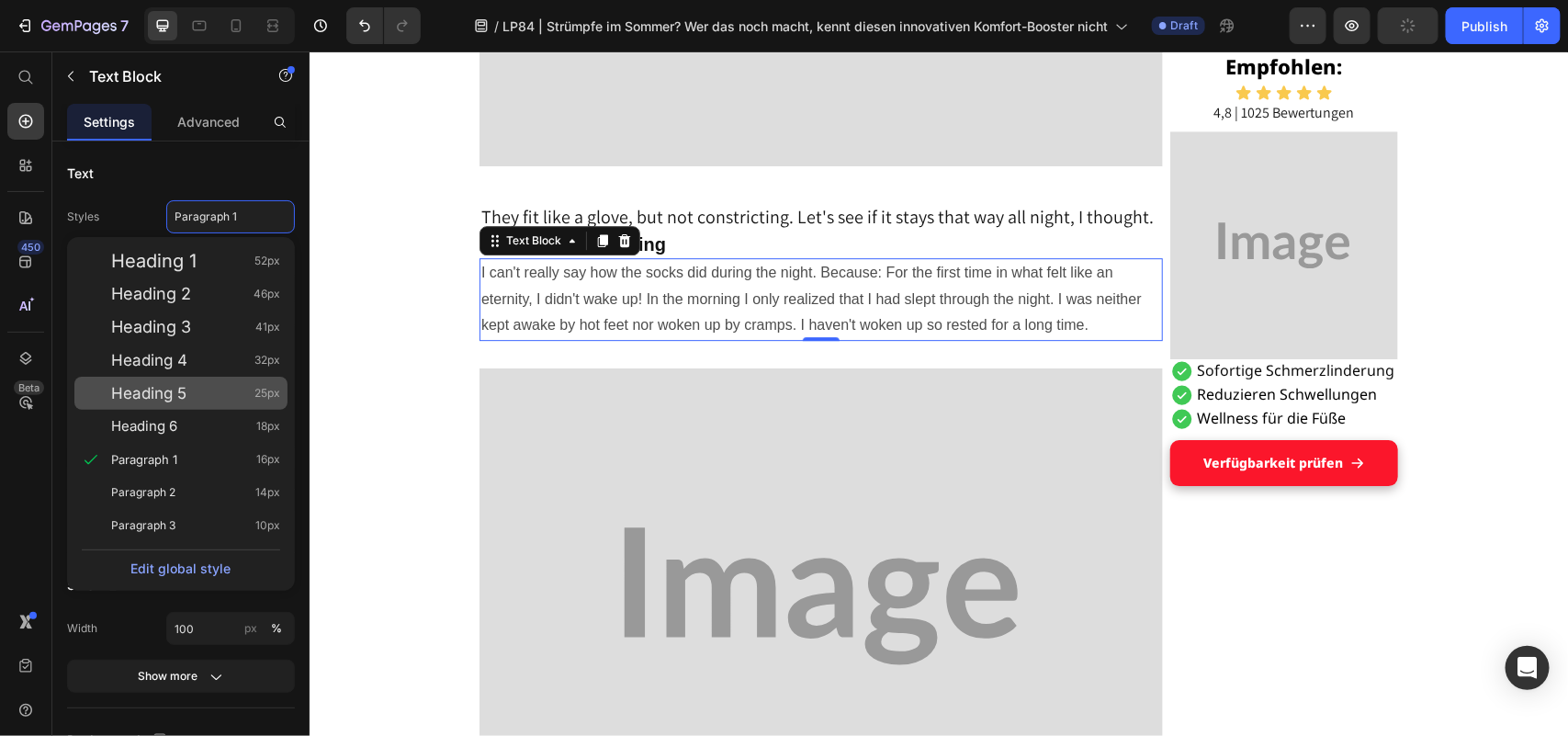 click on "Heading 5 25px" 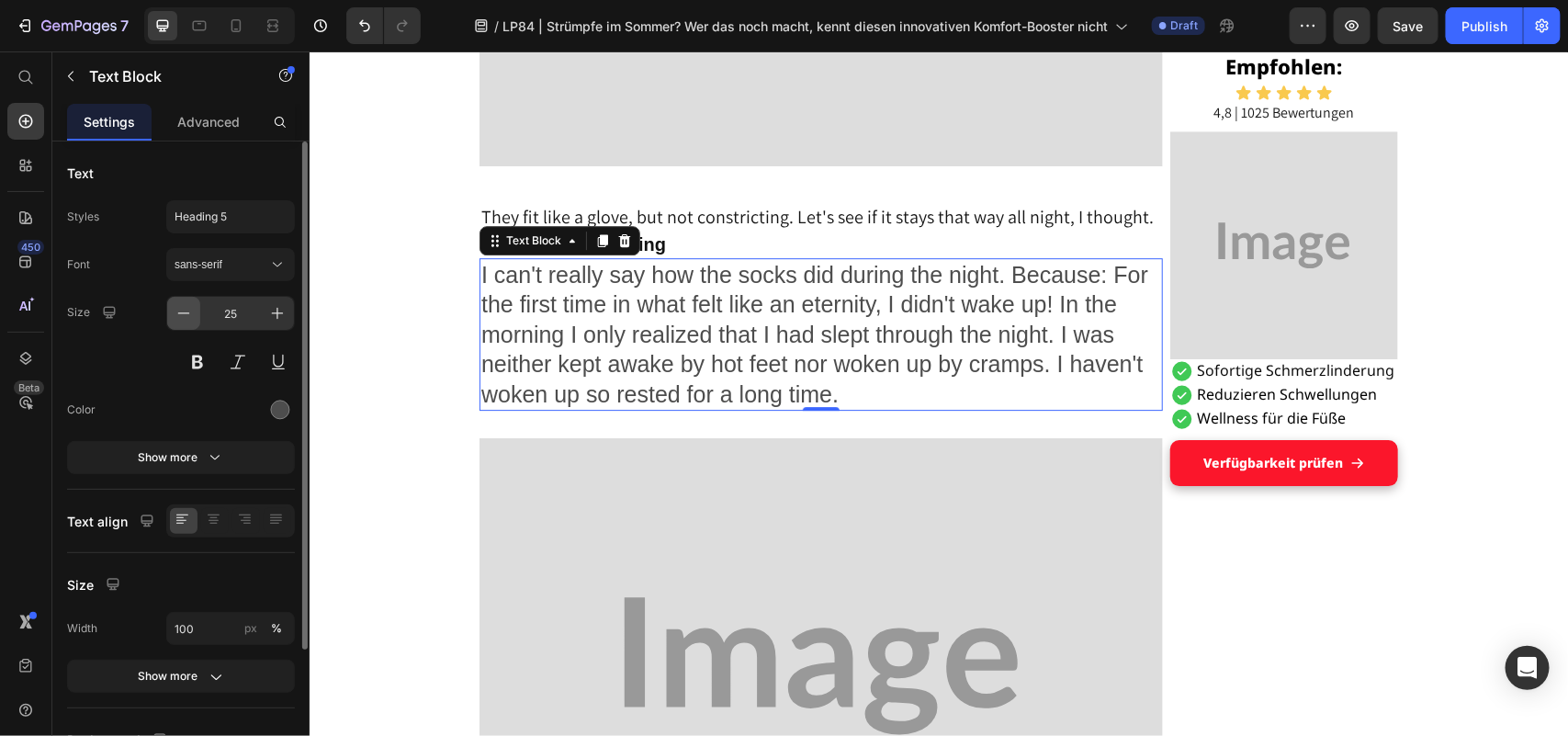 click at bounding box center (184, 313) 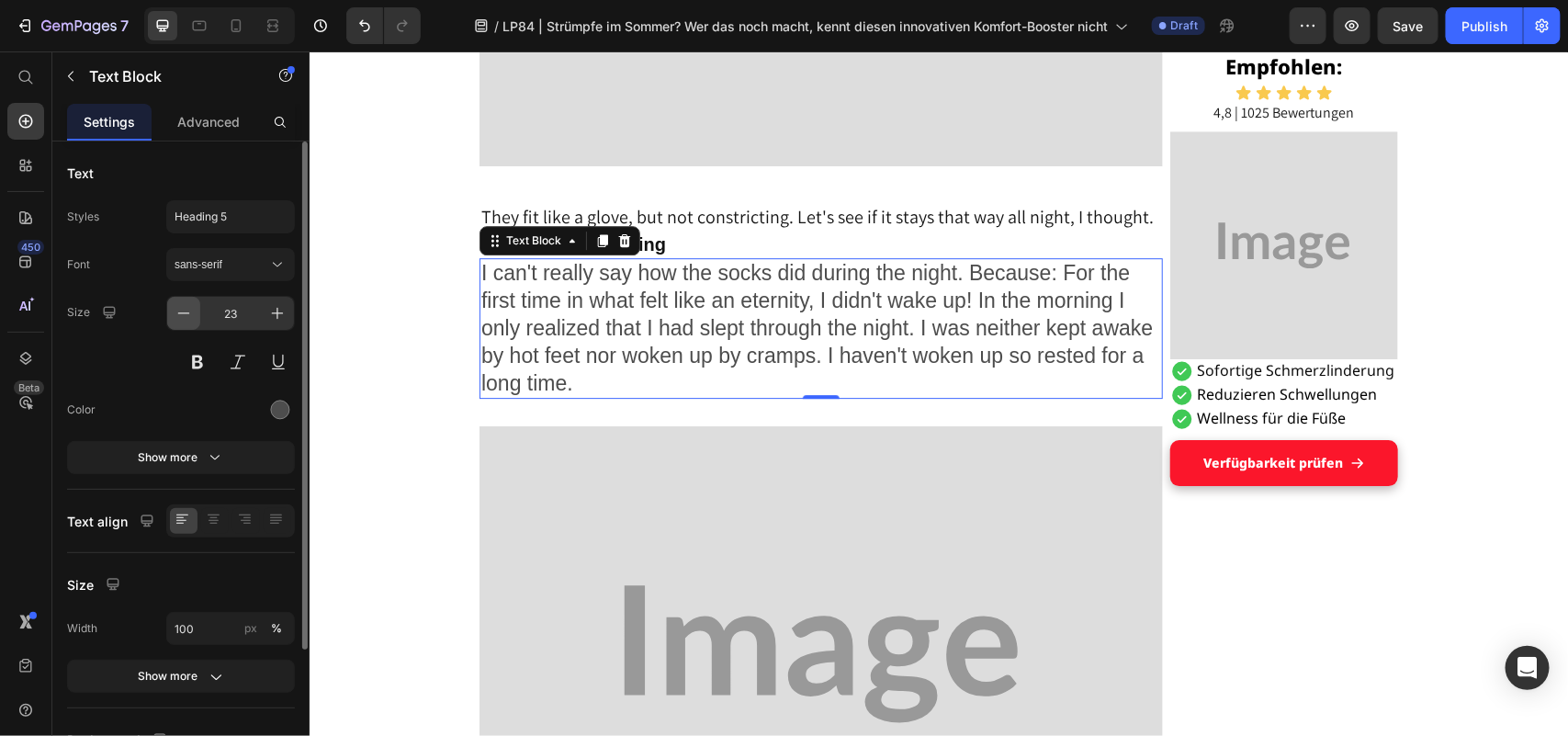 click at bounding box center [184, 313] 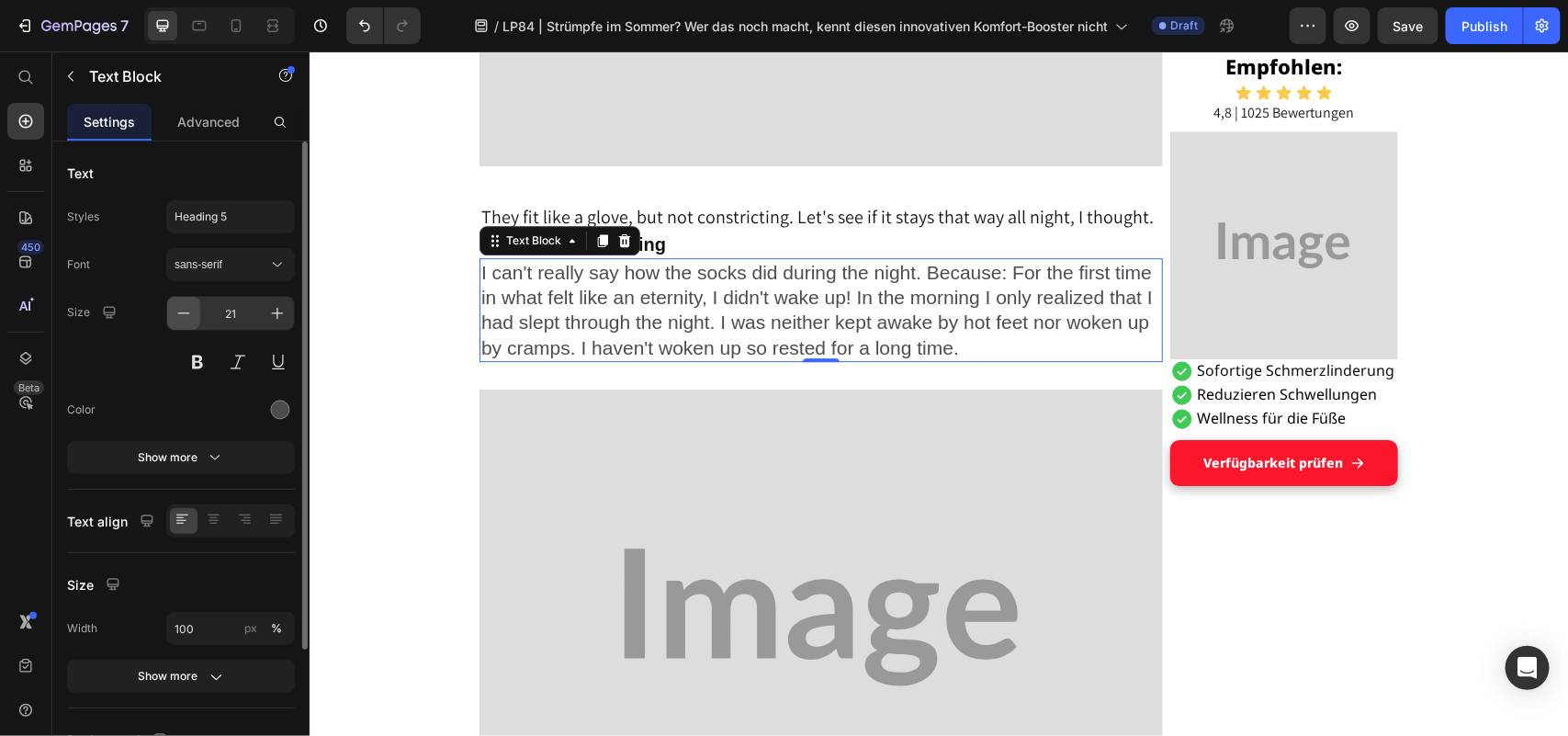 click at bounding box center [184, 313] 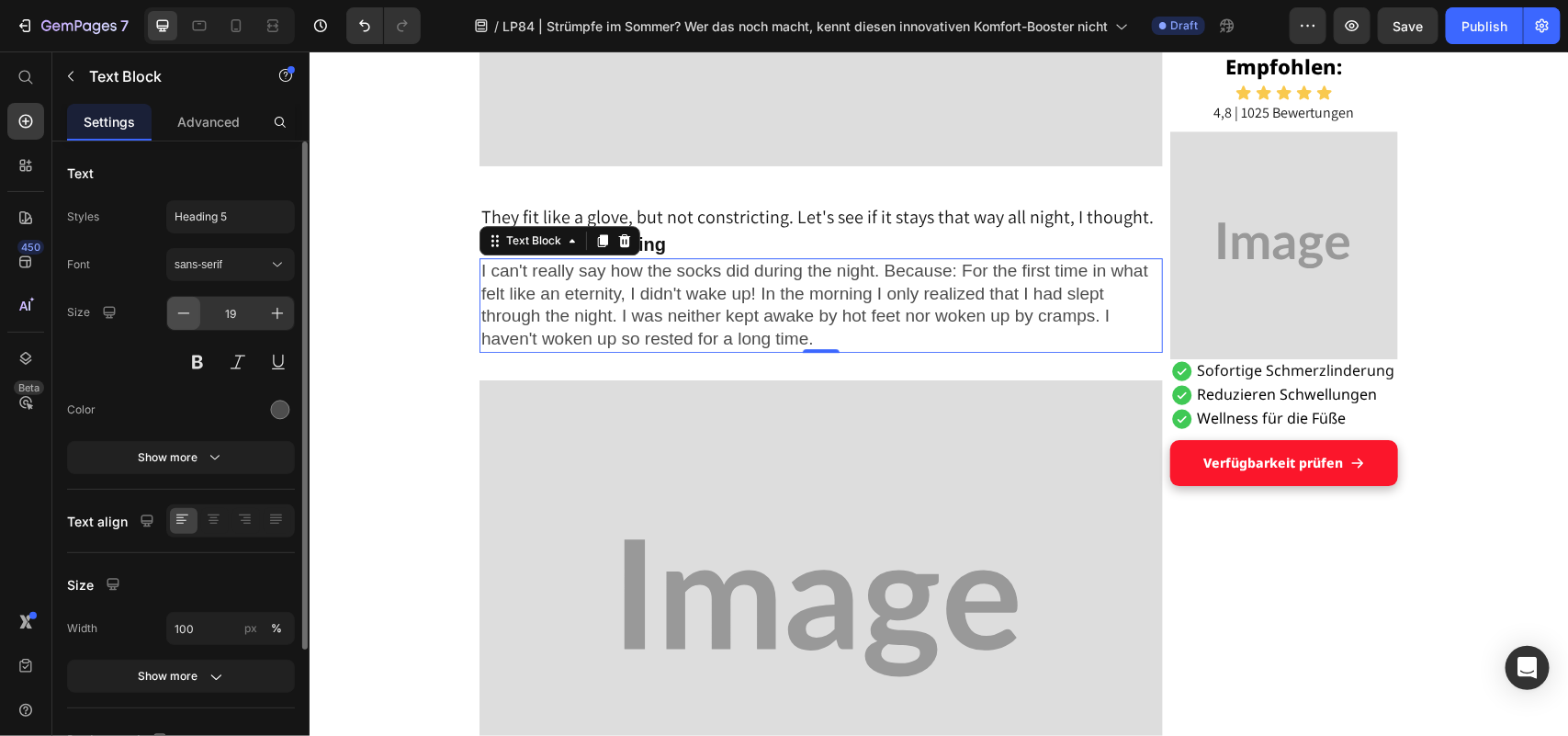 click at bounding box center [184, 313] 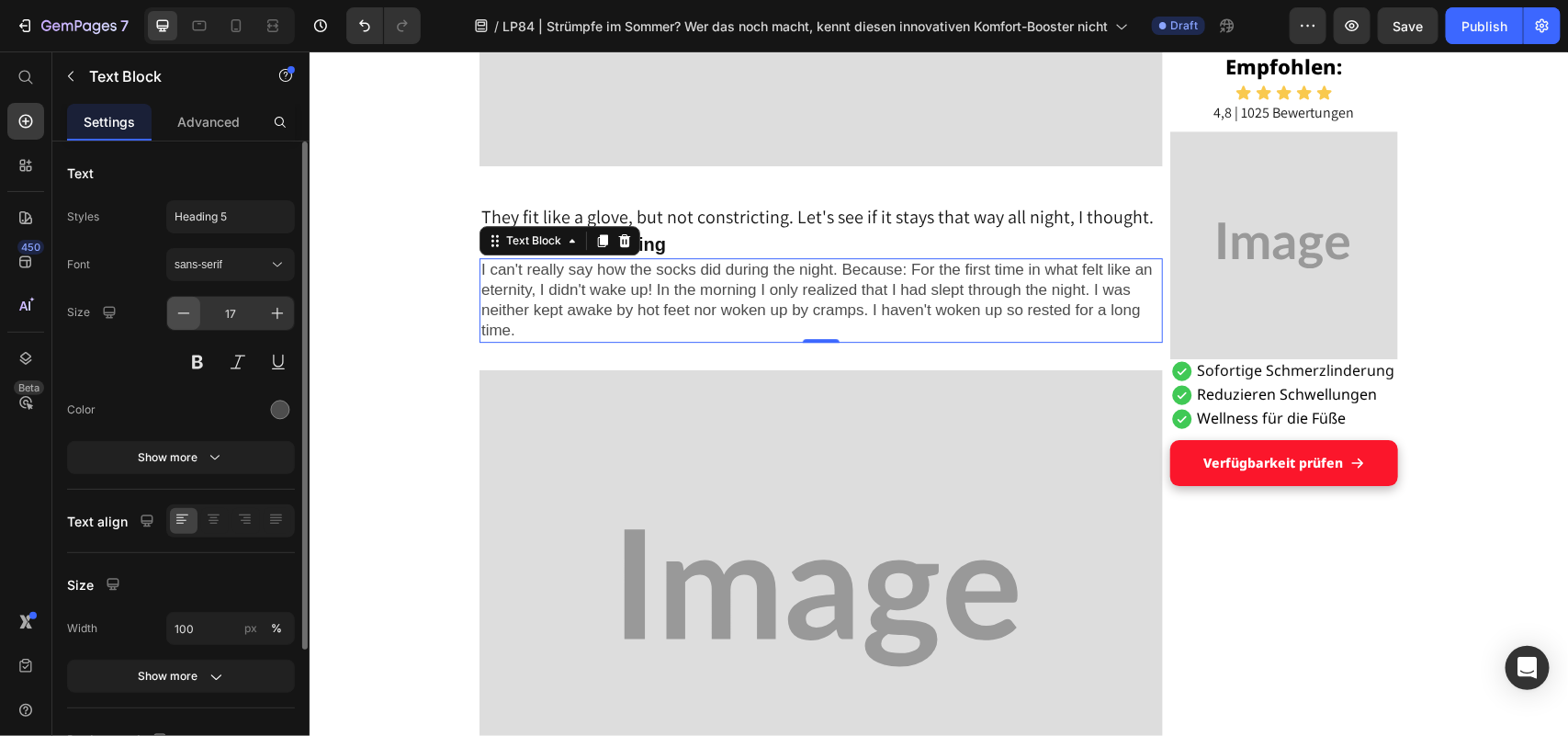 click at bounding box center (184, 313) 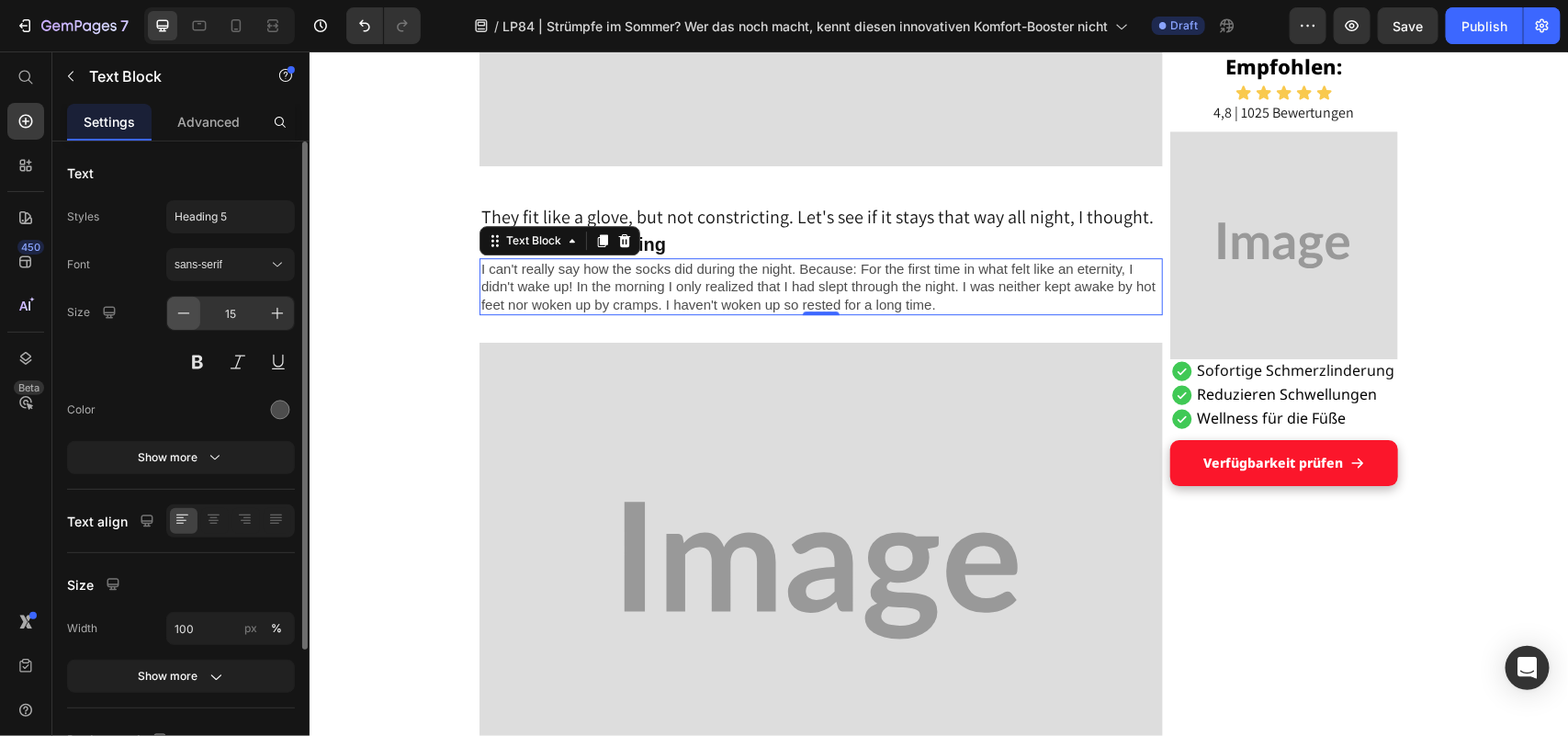 click at bounding box center (184, 313) 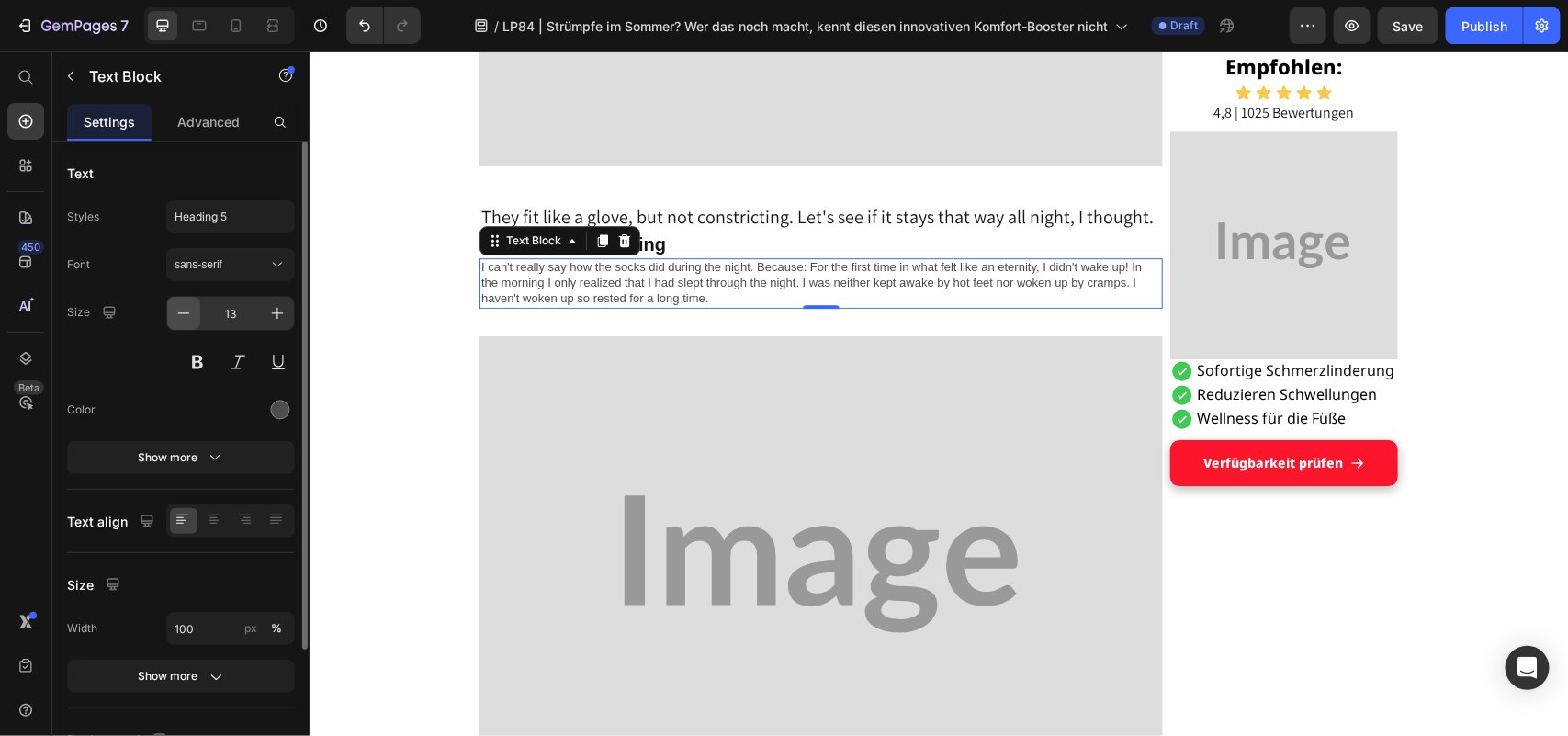 click at bounding box center [184, 313] 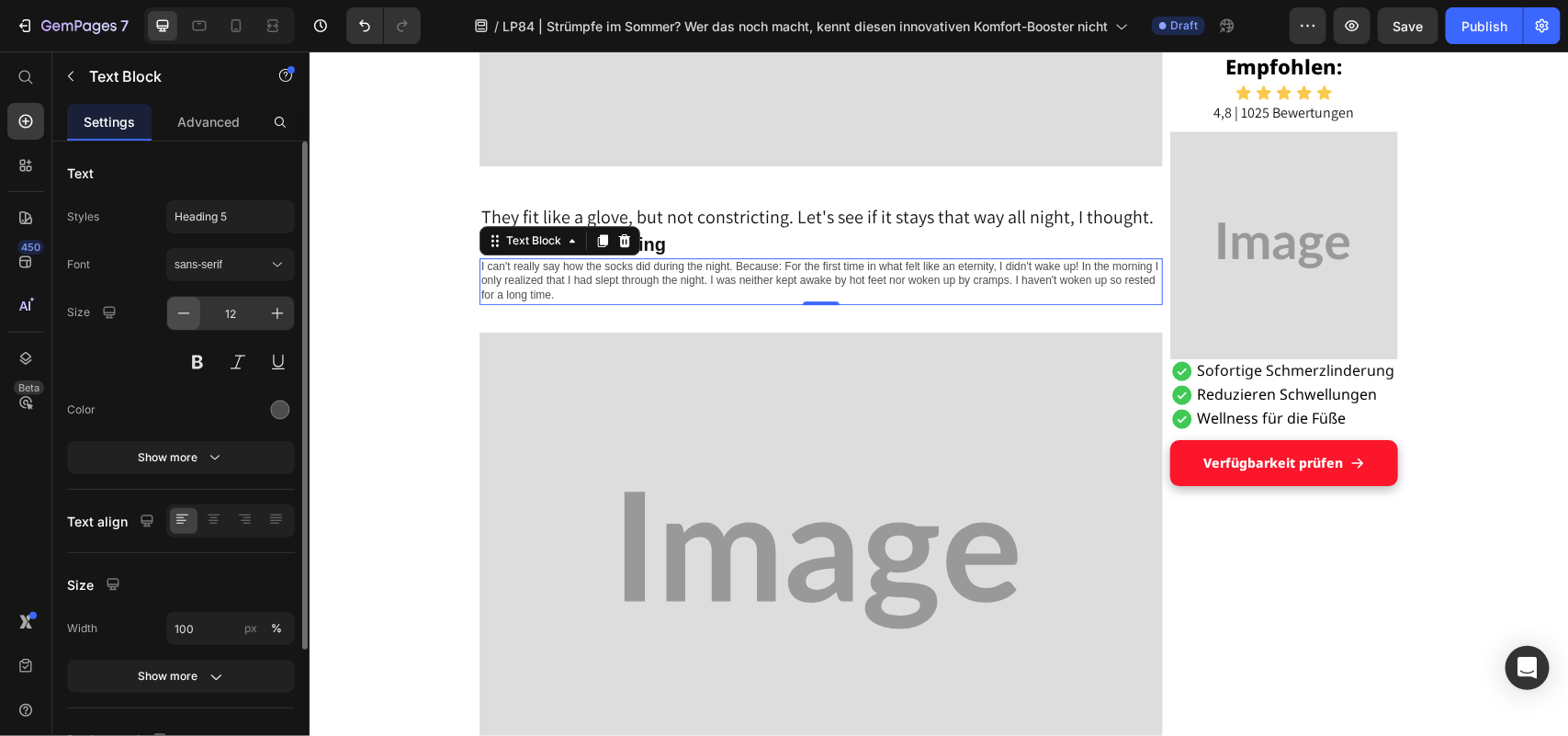 click at bounding box center [184, 313] 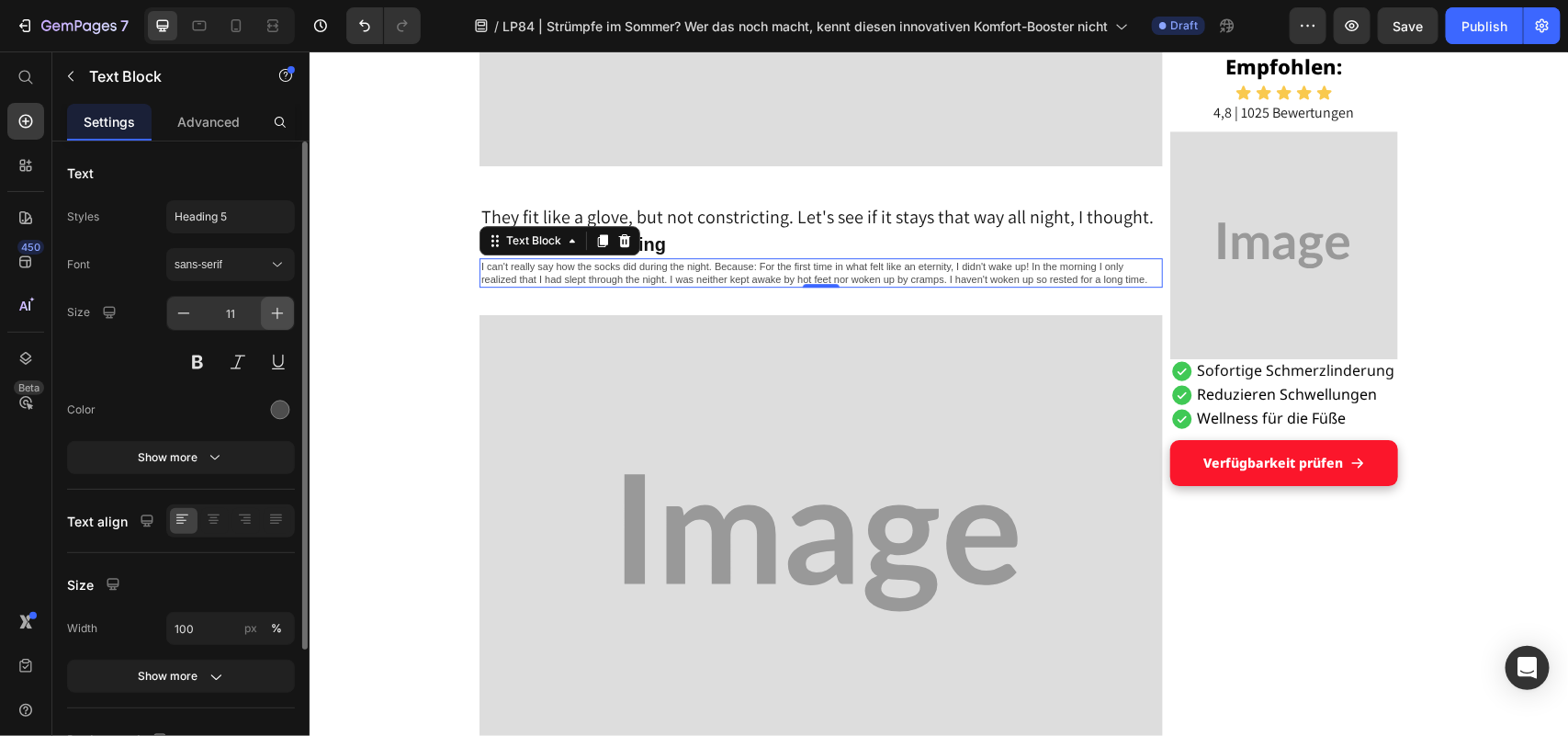 click at bounding box center (277, 313) 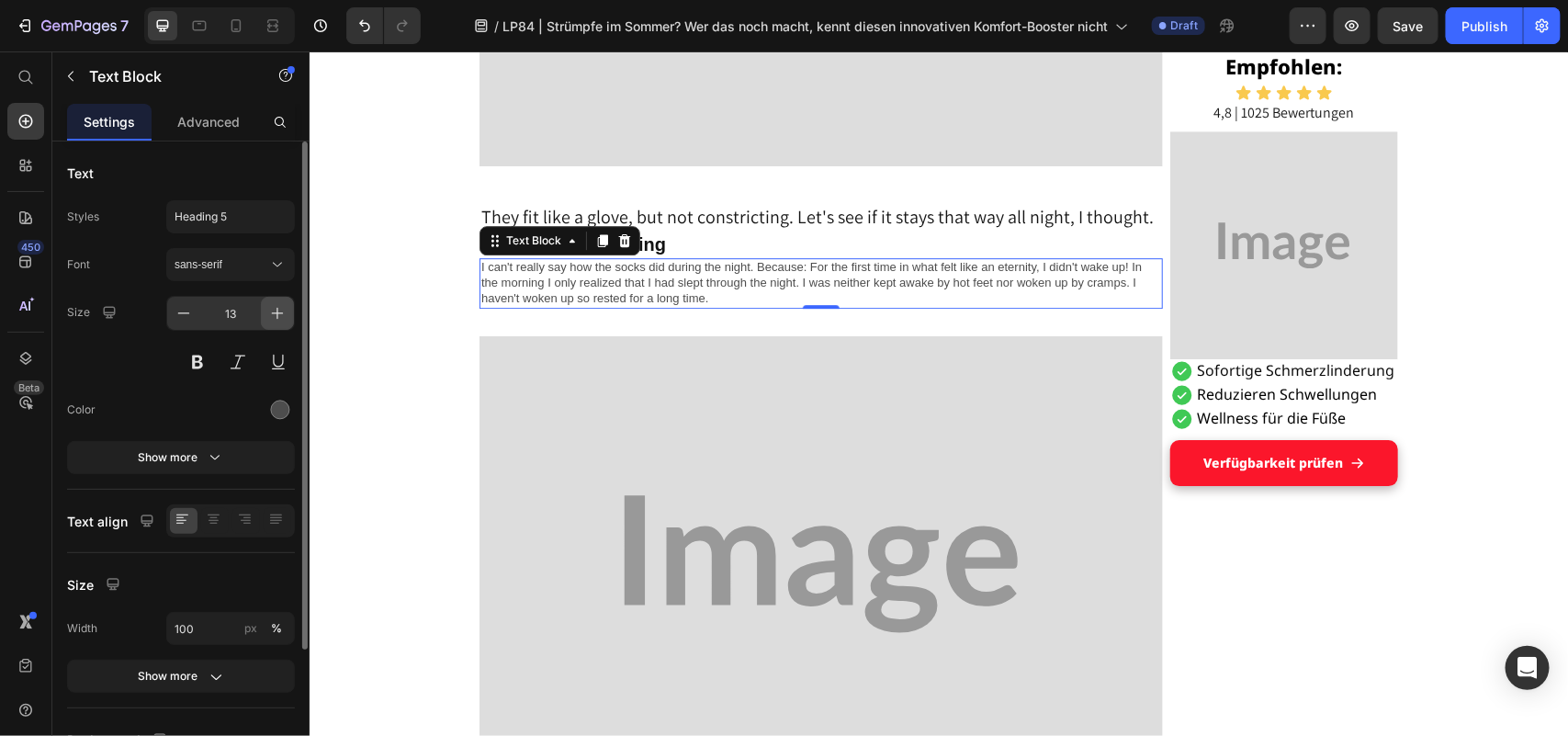 click at bounding box center [277, 313] 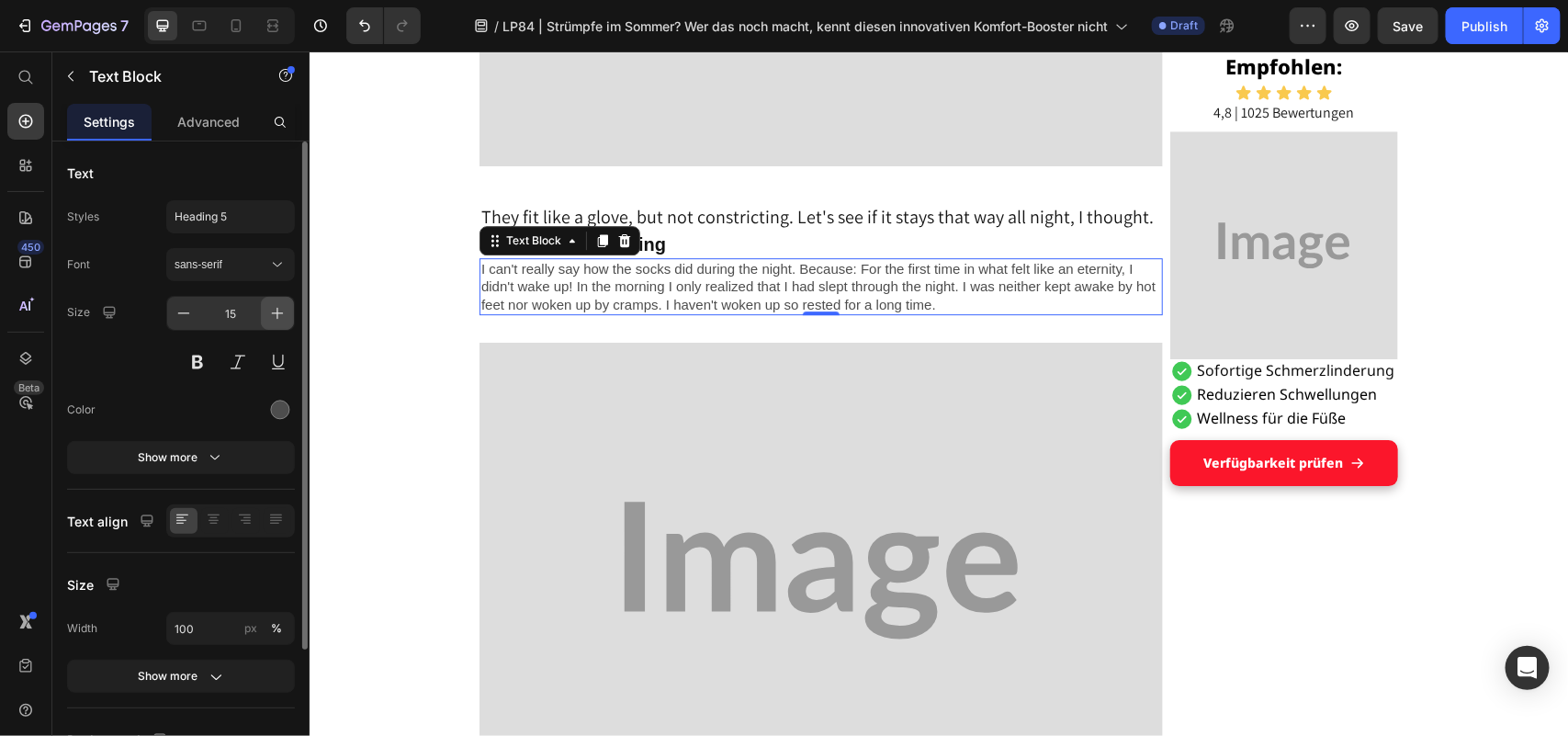 click at bounding box center [277, 313] 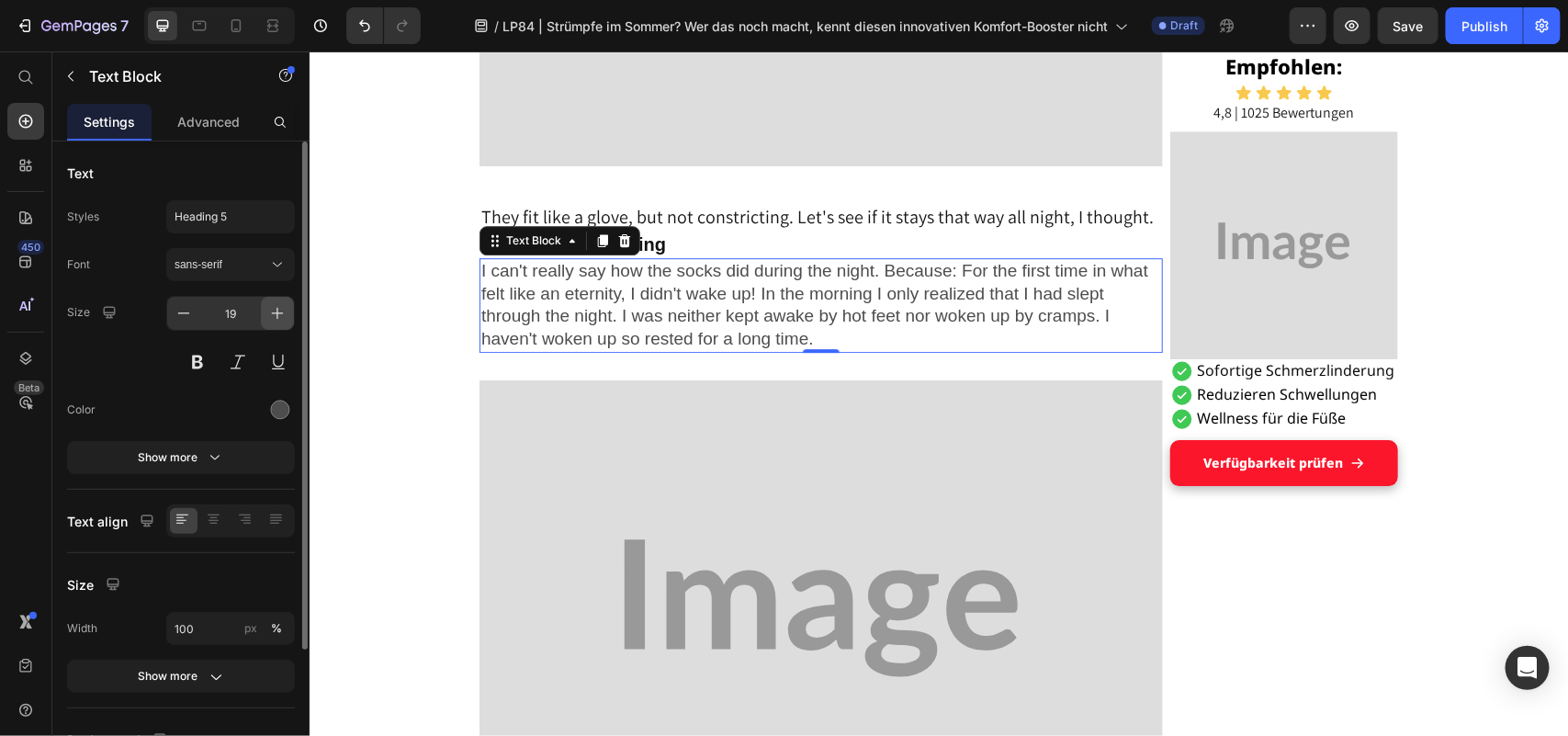 click at bounding box center (277, 313) 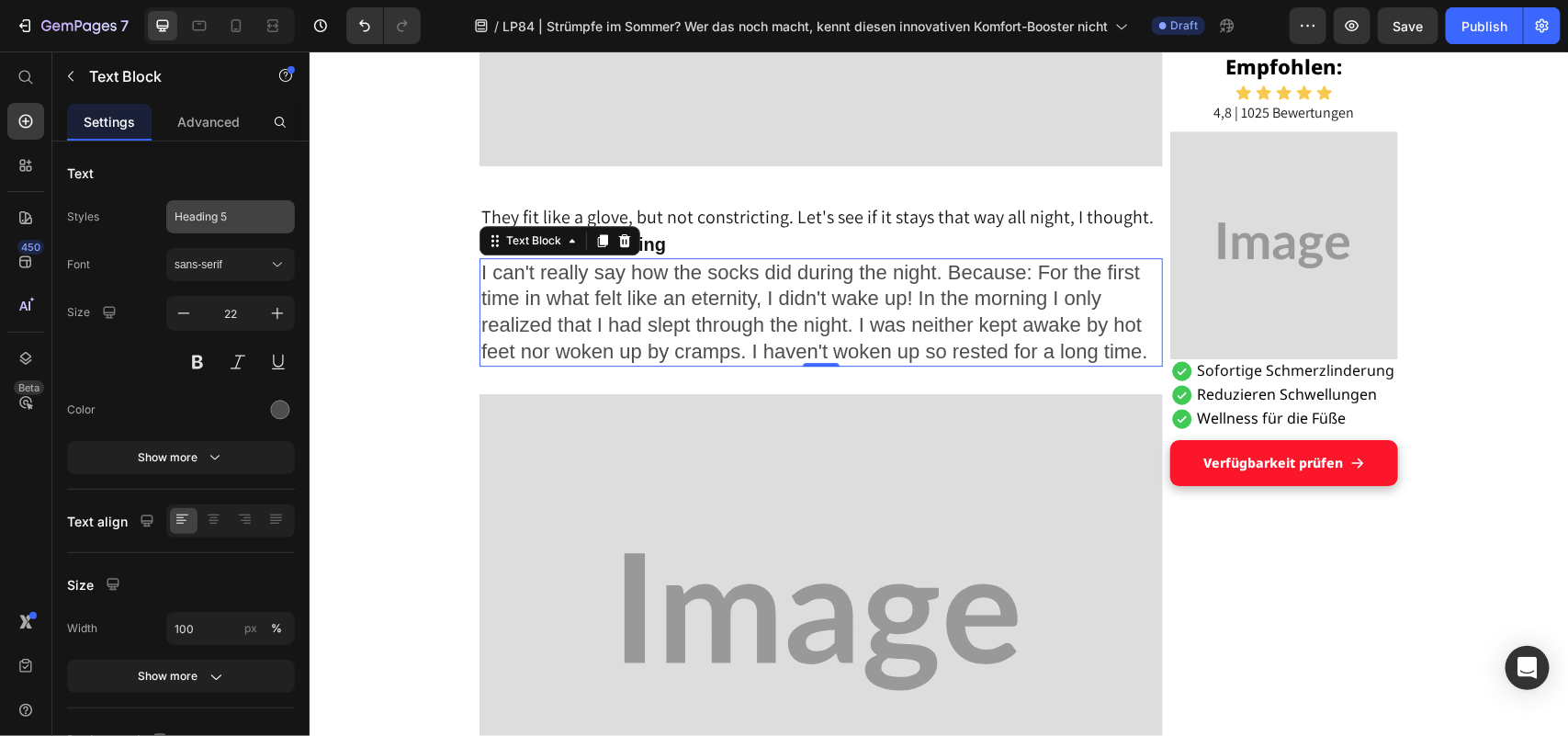 click on "Heading 5" at bounding box center [220, 217] 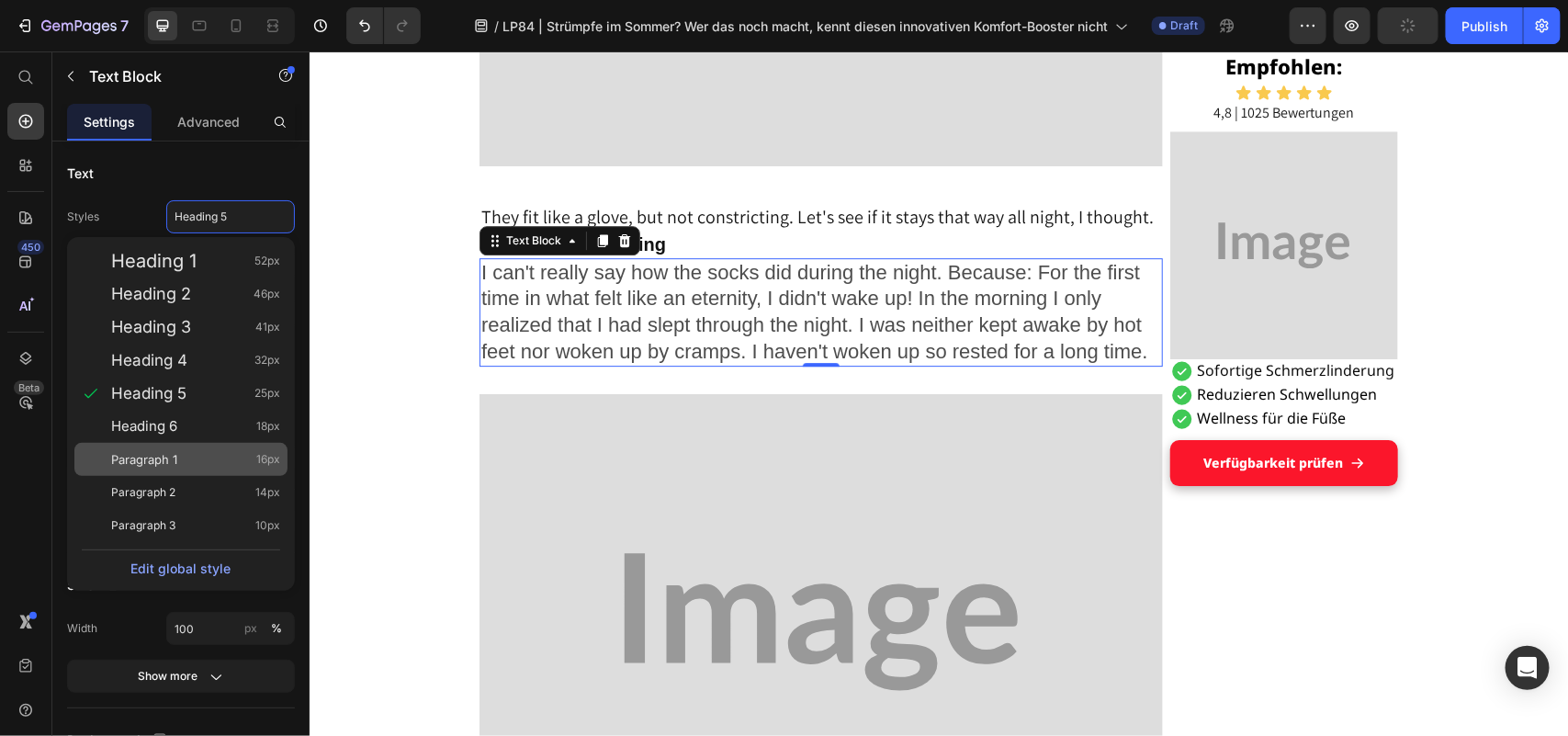 click on "Paragraph 1 16px" 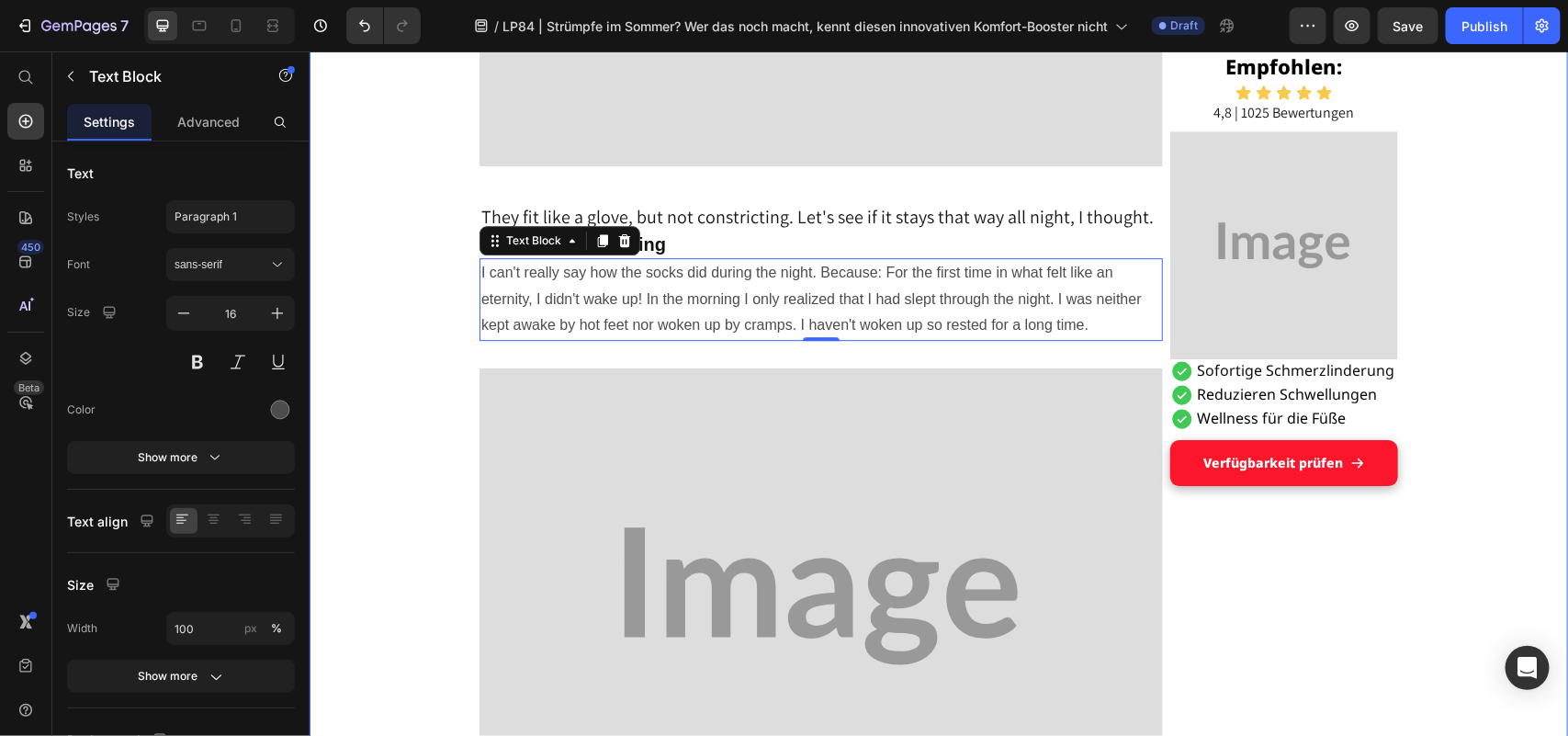 click on "Grandson's tip helped Maria, [AGE], get on her feet: a pair of socks Heading Display Text Block
Published 2 days ago Item List
by [NAME] Item List
Drop element here Row "These hospital stockings won't come into my house!" Text Block I'm Maria, [AGE], and I've been a housewife all my life. No break, no sitting – always on the move between kitchen, children, garden, neighborhood. I liked that. I needed it, this doing and caring. Text Block But lately... it's getting difficult. The legs hurt. The feet swell. And if I'm honest: I often feel wobbly. I don't like that. It's as if I'm losing a piece of myself. Text Block Image The other day, an acquaintance put me on compression stockings – she was in the hospital for a long time after her hip surgery and said they had done her good. Text Block  I smiled and thought inwardly: "T hese things? Never. I don't want to look like someone who is already giving up." Text Block                Title Line Heading   0" at bounding box center [938, 2418] 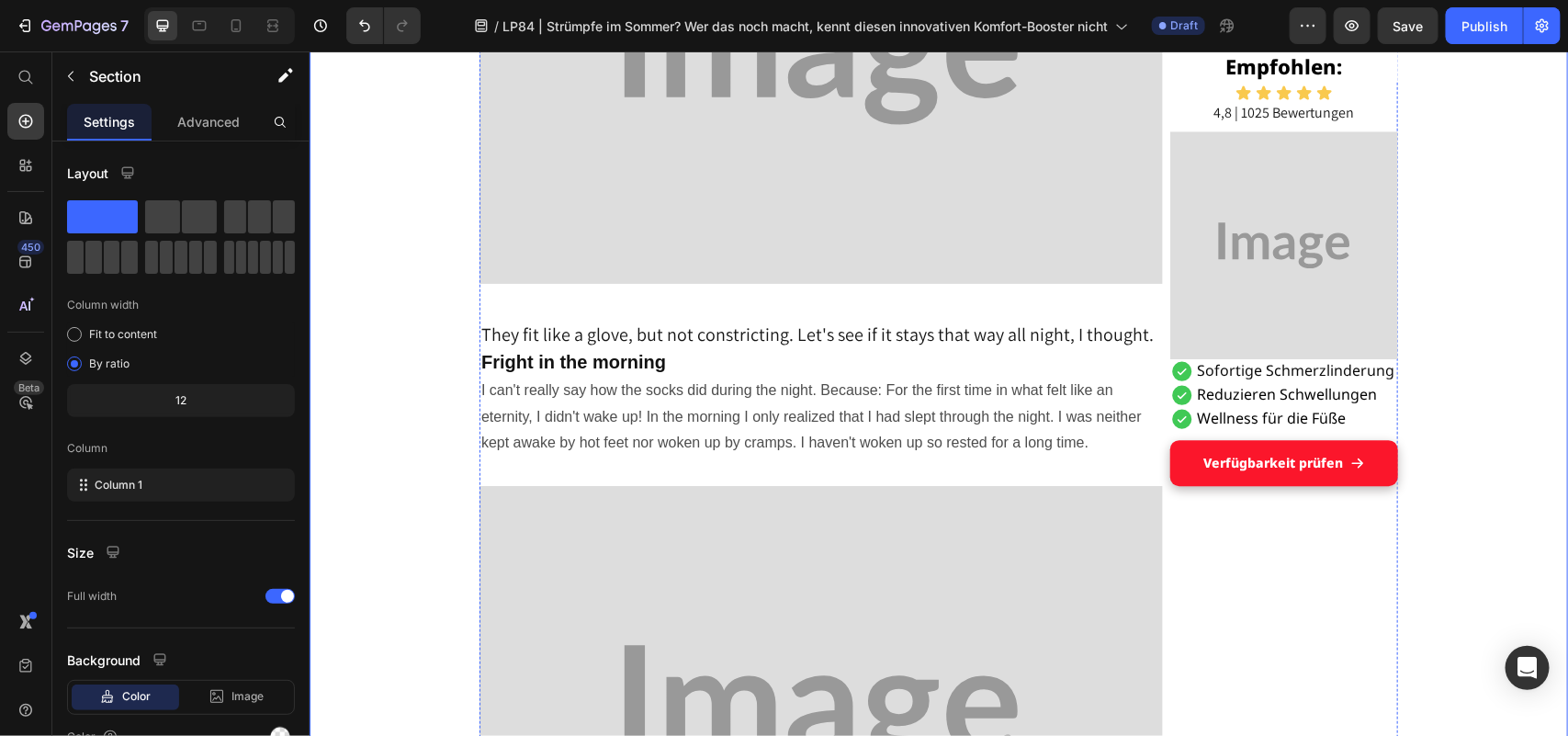 scroll, scrollTop: 2316, scrollLeft: 0, axis: vertical 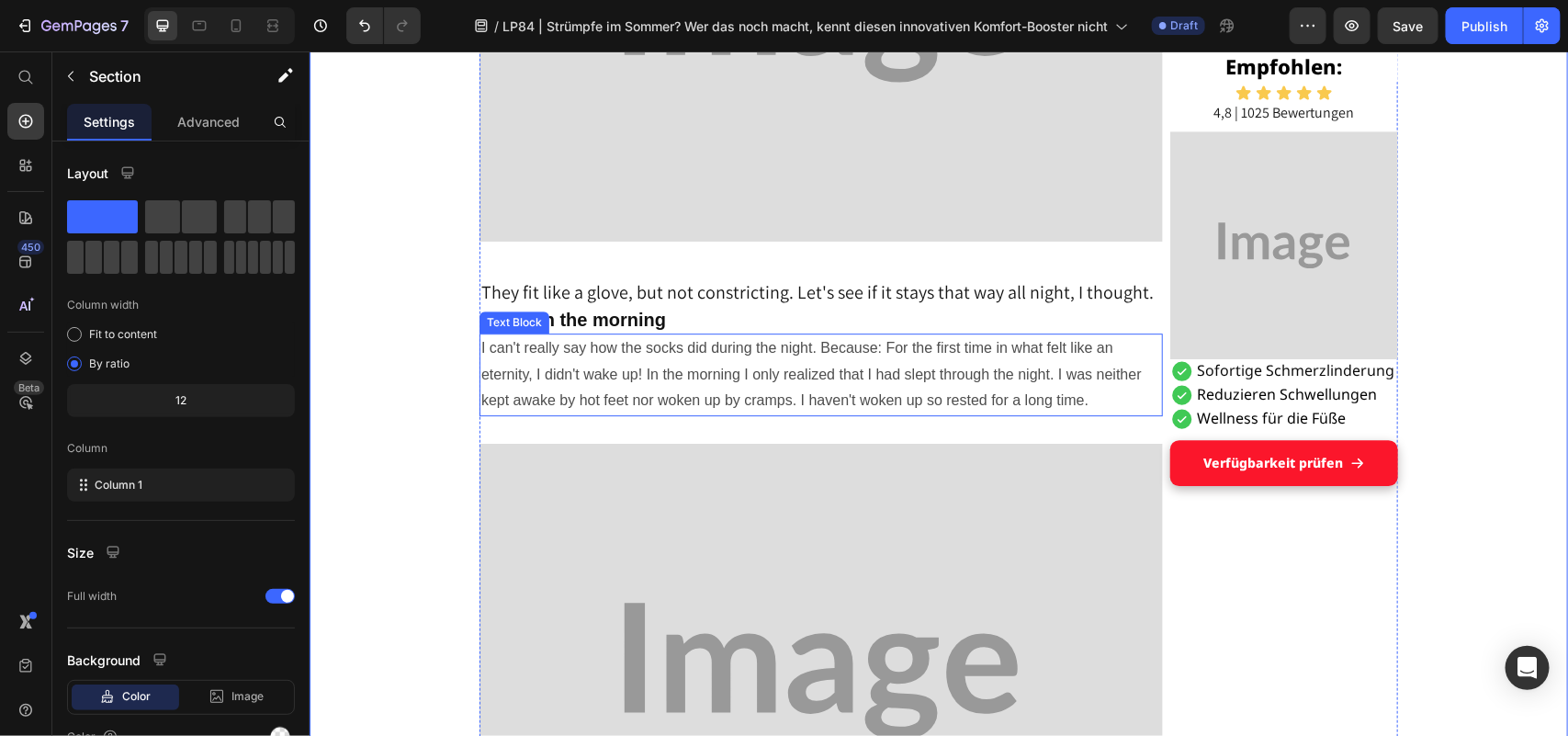 click on "I can't really say how the socks did during the night. Because: For the first time in what felt like an eternity, I didn't wake up! In the morning I only realized that I had slept through the night. I was neither kept awake by hot feet nor woken up by cramps. I haven't woken up so rested for a long time." at bounding box center (820, 374) 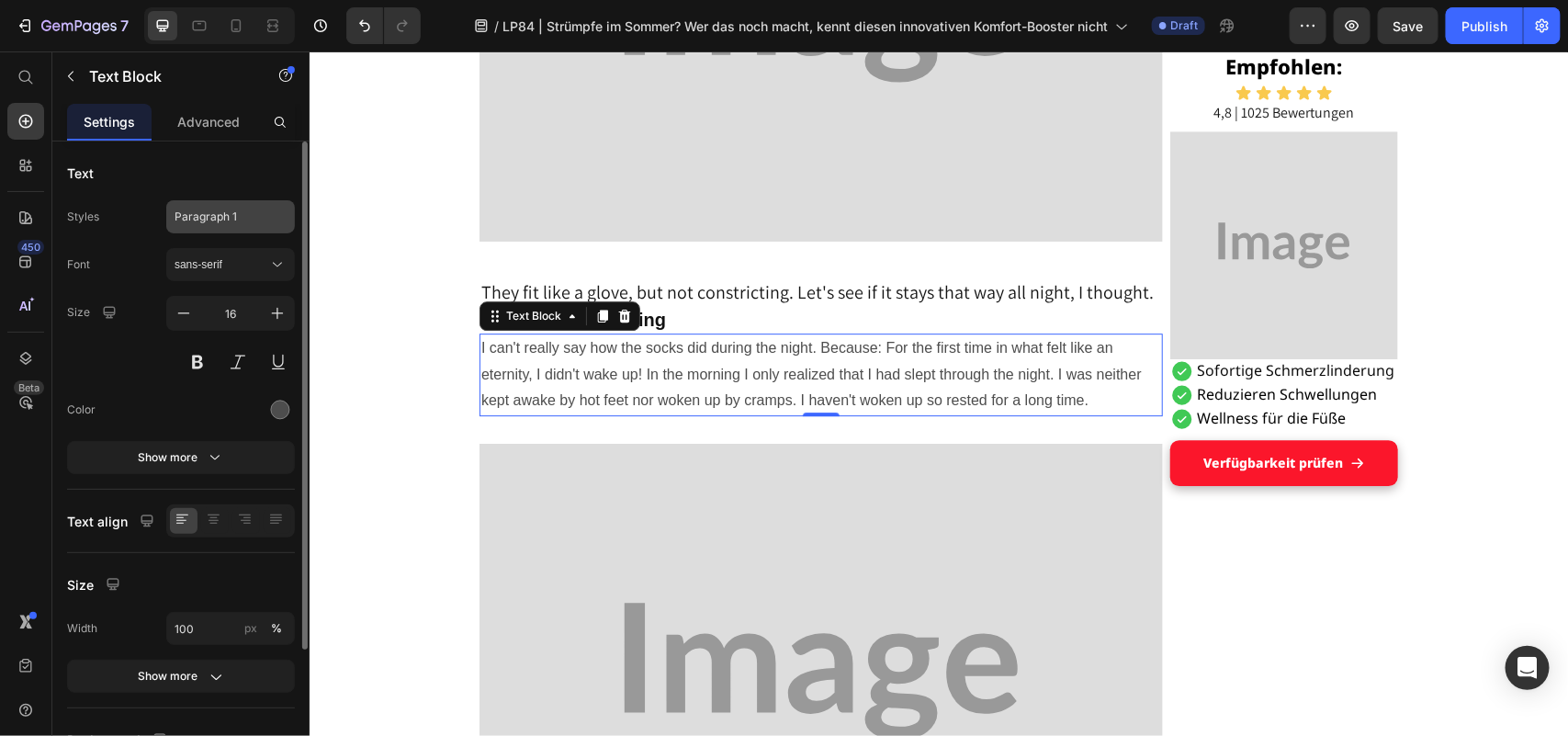 drag, startPoint x: 248, startPoint y: 191, endPoint x: 263, endPoint y: 231, distance: 42.72002 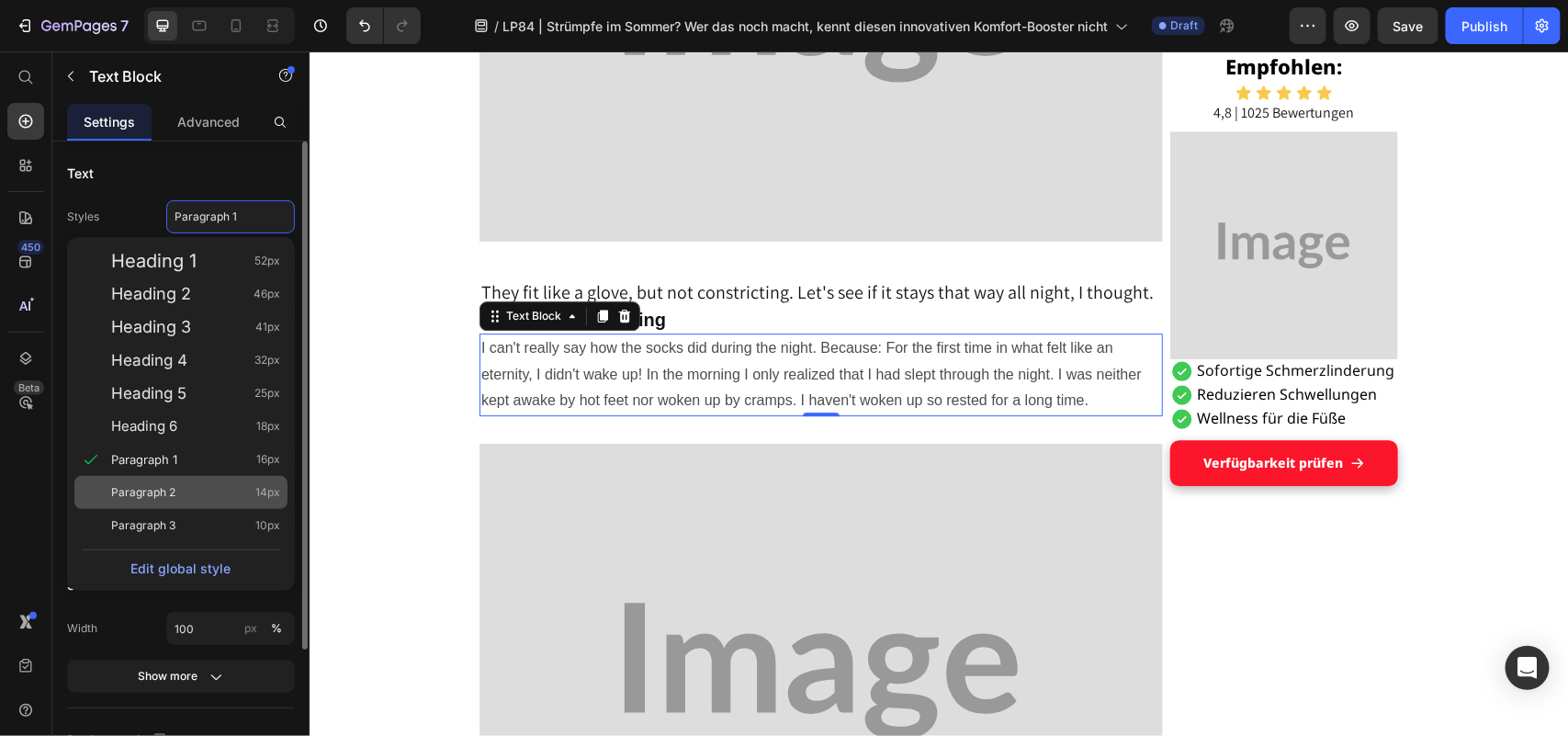 click on "Paragraph 2 14px" at bounding box center [196, 493] 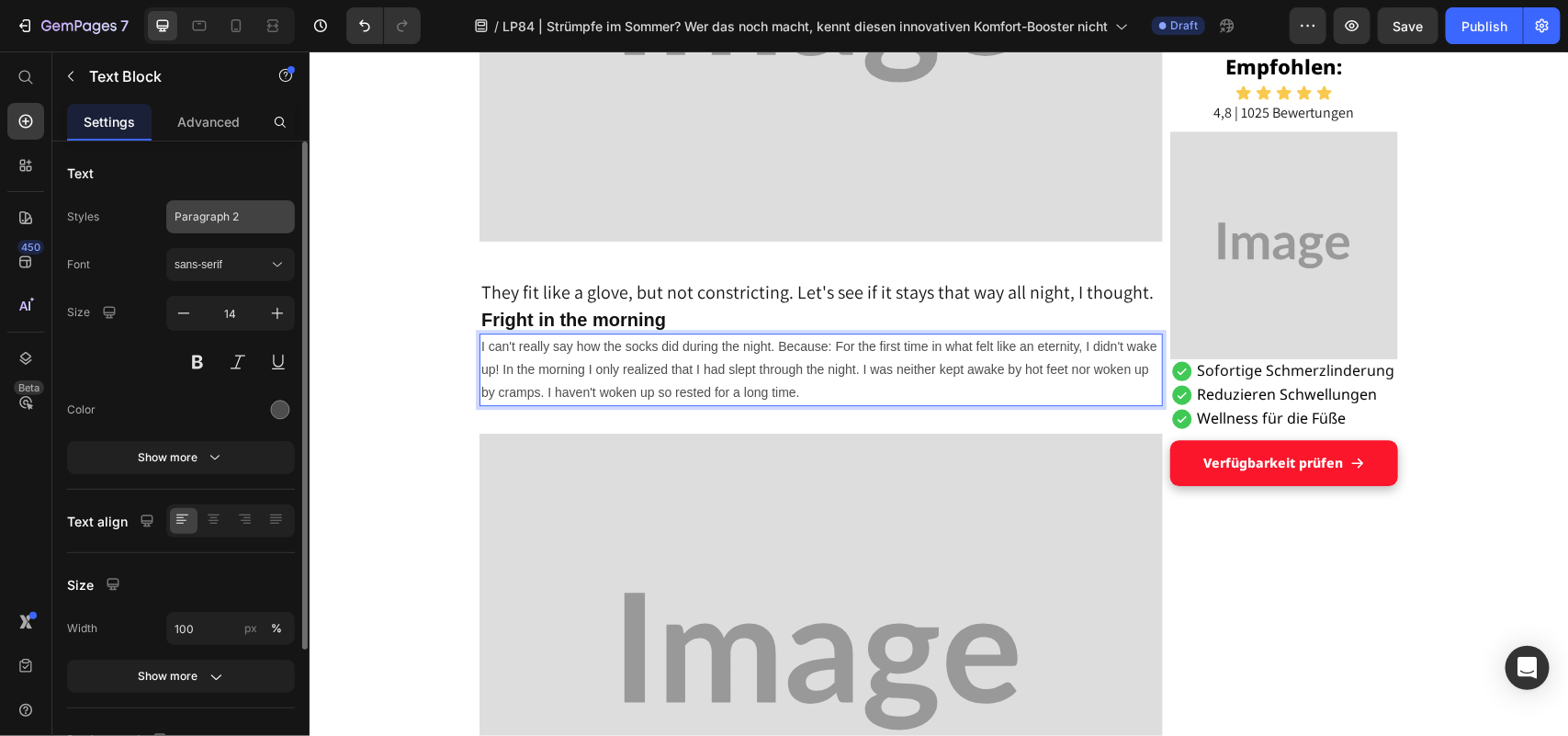 click on "Paragraph 2" 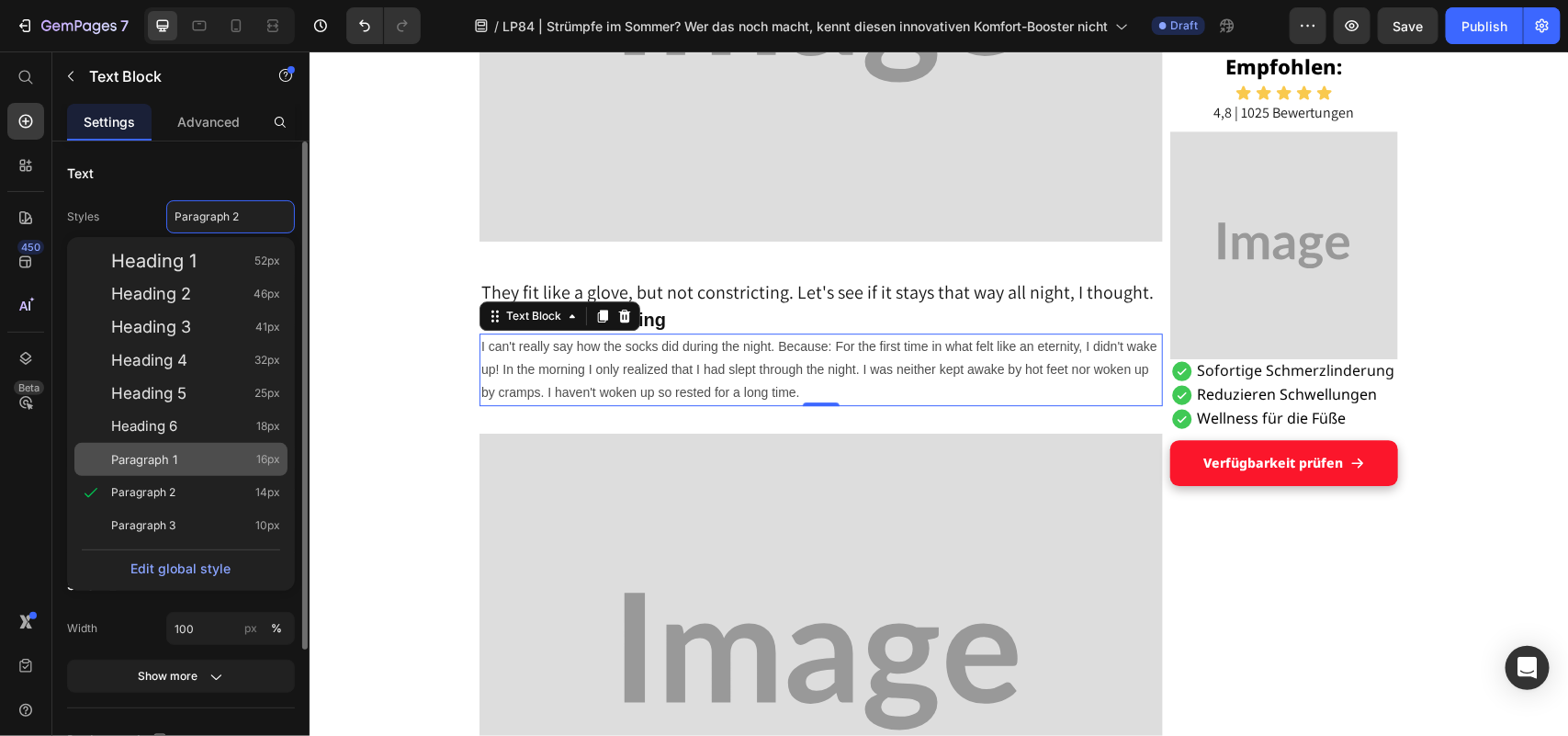 click on "Paragraph 1 16px" at bounding box center (196, 459) 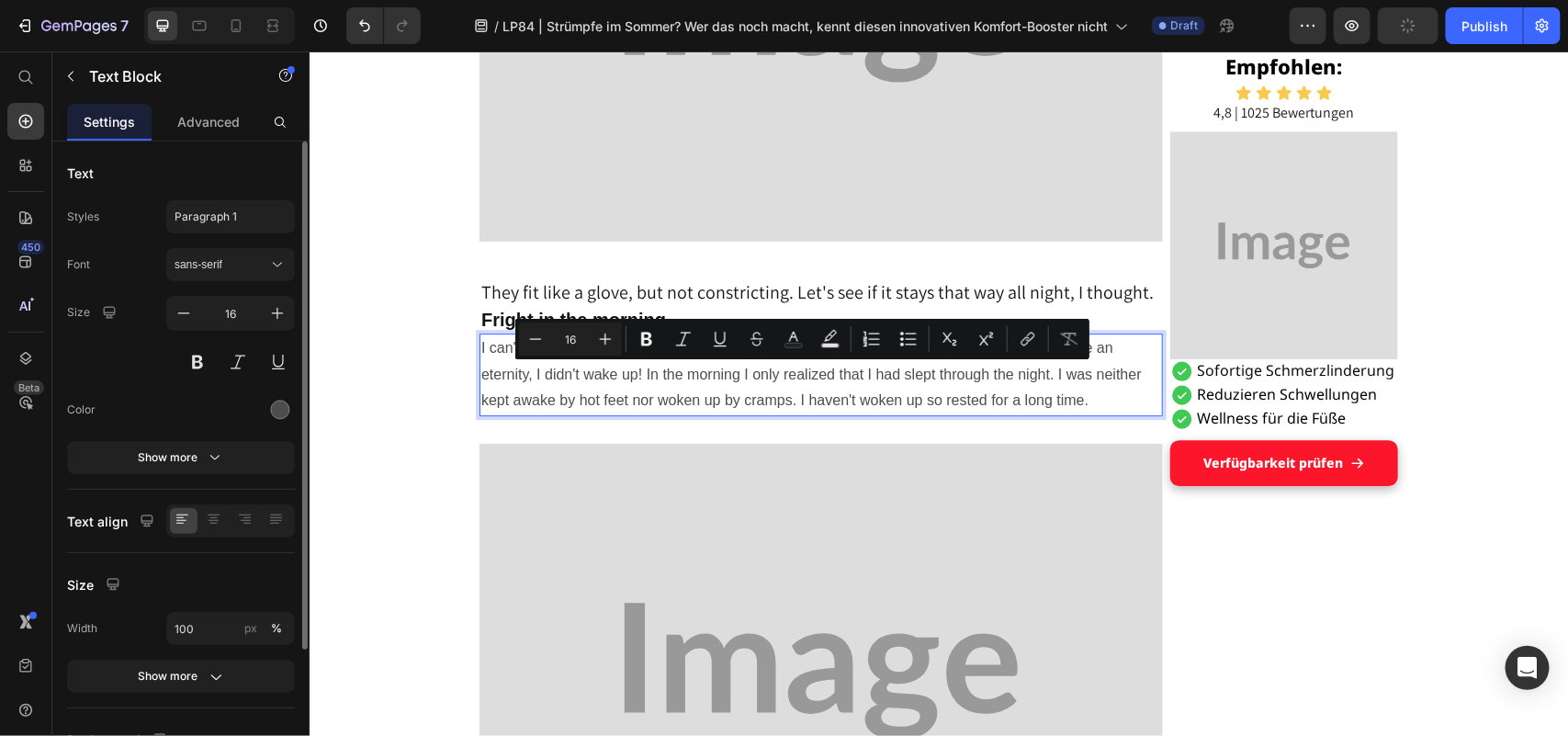 drag, startPoint x: 530, startPoint y: 373, endPoint x: 682, endPoint y: 447, distance: 169.0562 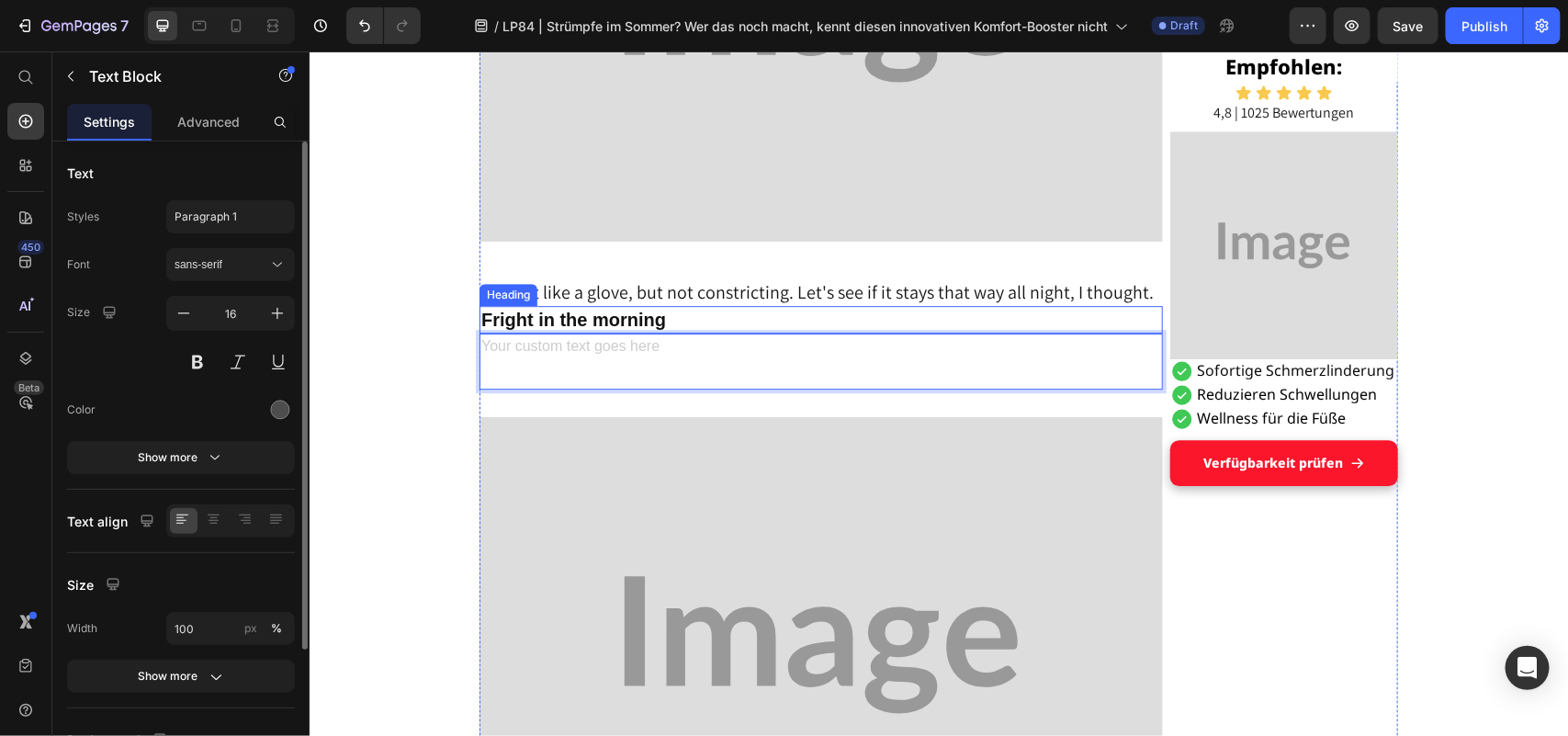 click on "Fright in the morning" at bounding box center [820, 319] 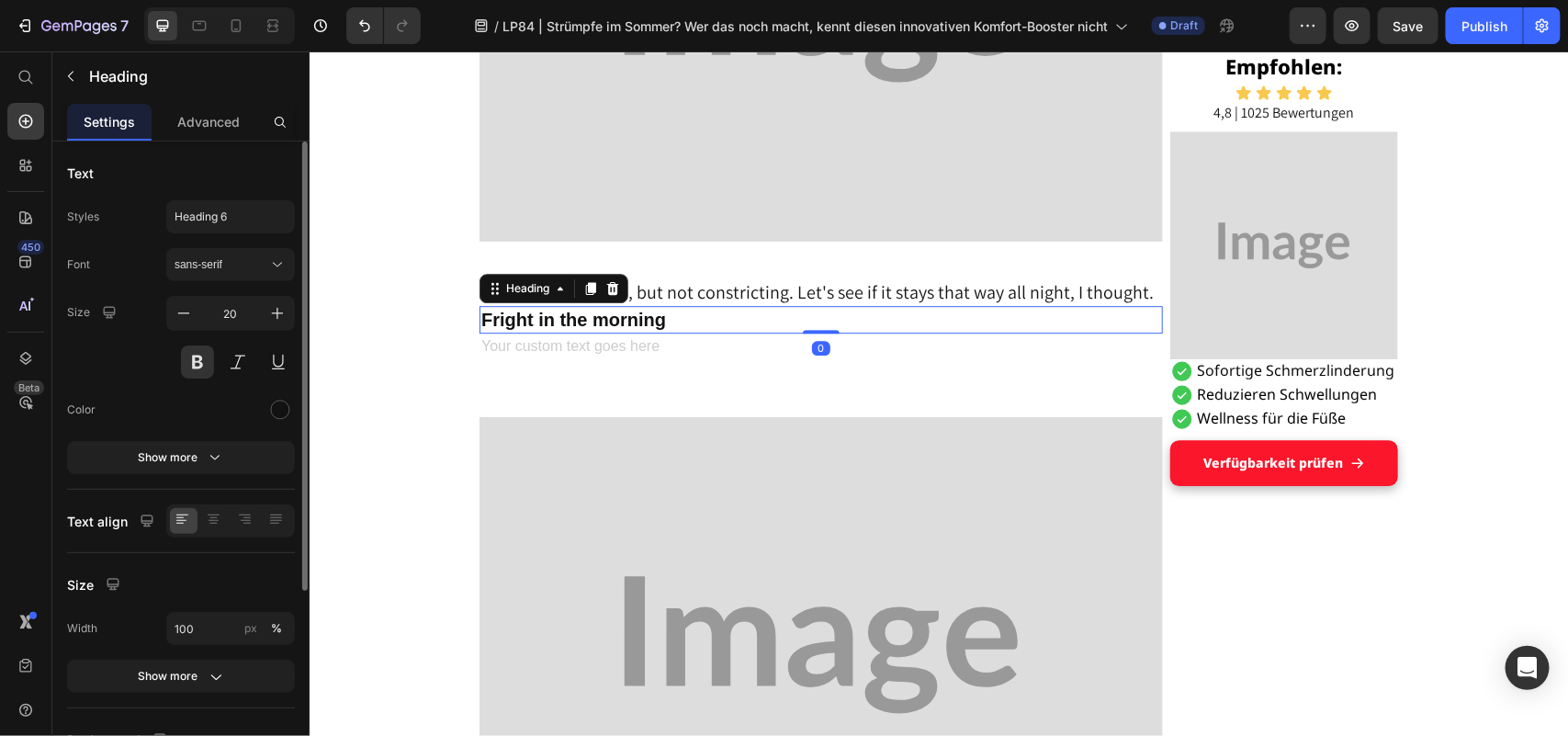 click on "Fright in the morning" at bounding box center (820, 319) 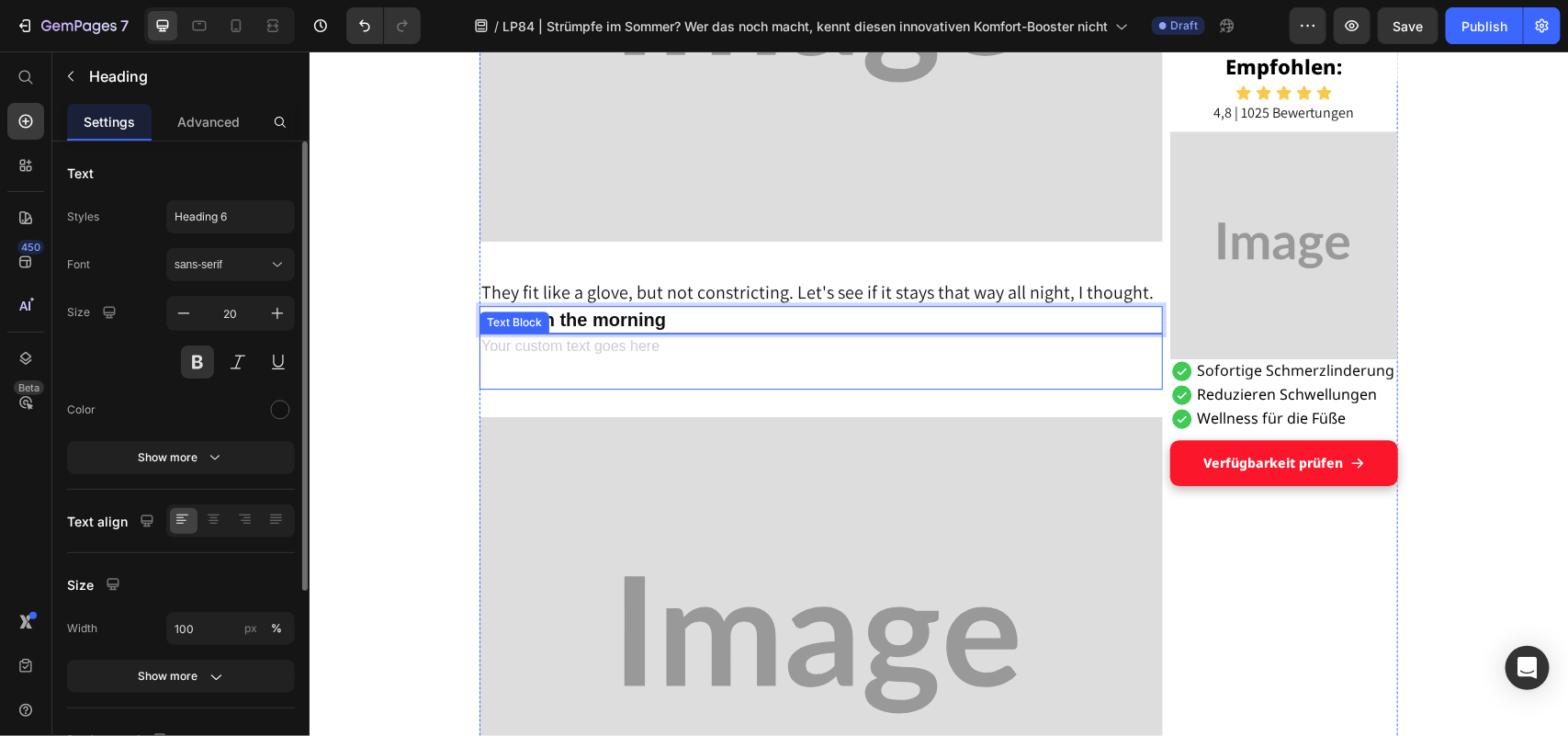 click at bounding box center [820, 361] 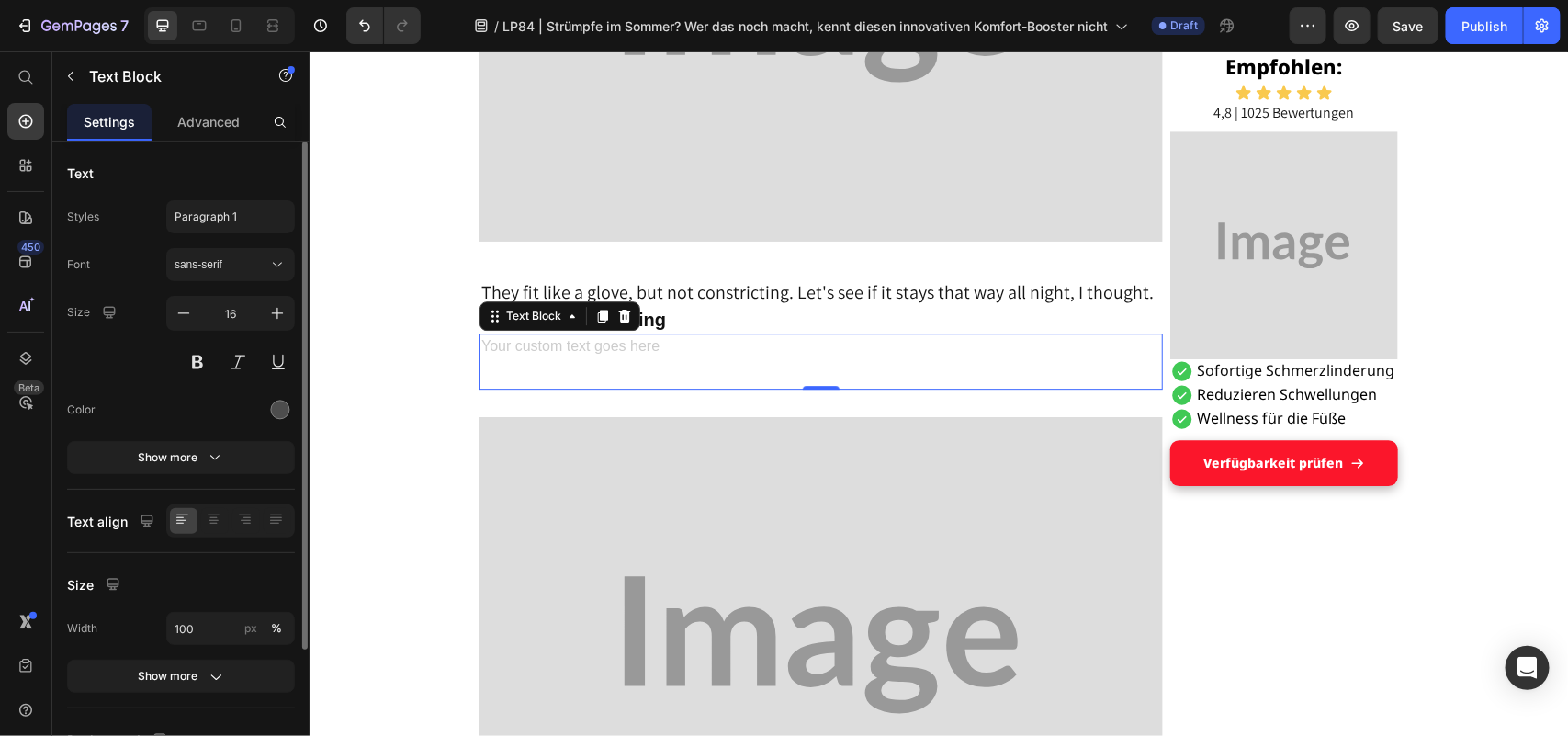 click at bounding box center [820, 361] 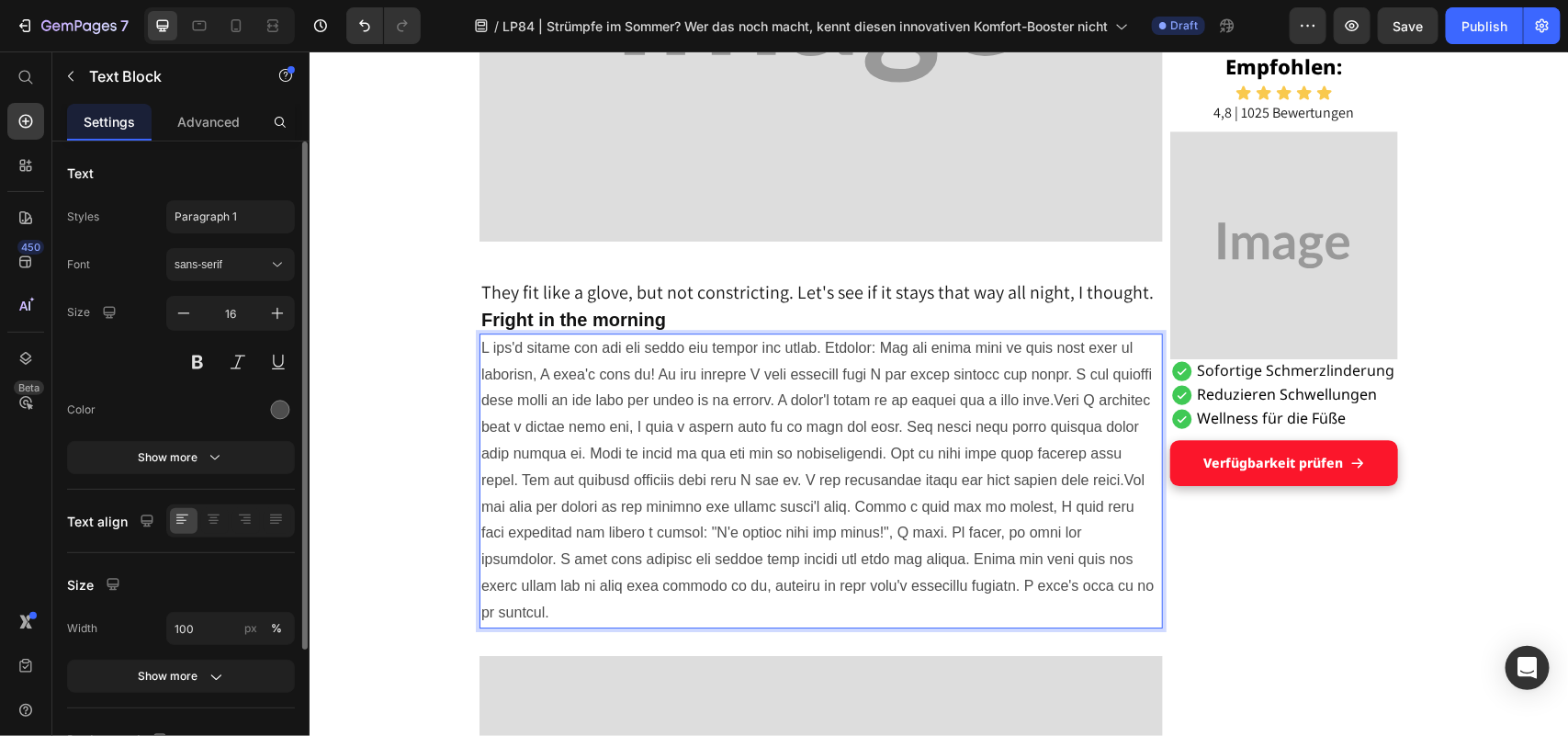 click at bounding box center (820, 480) 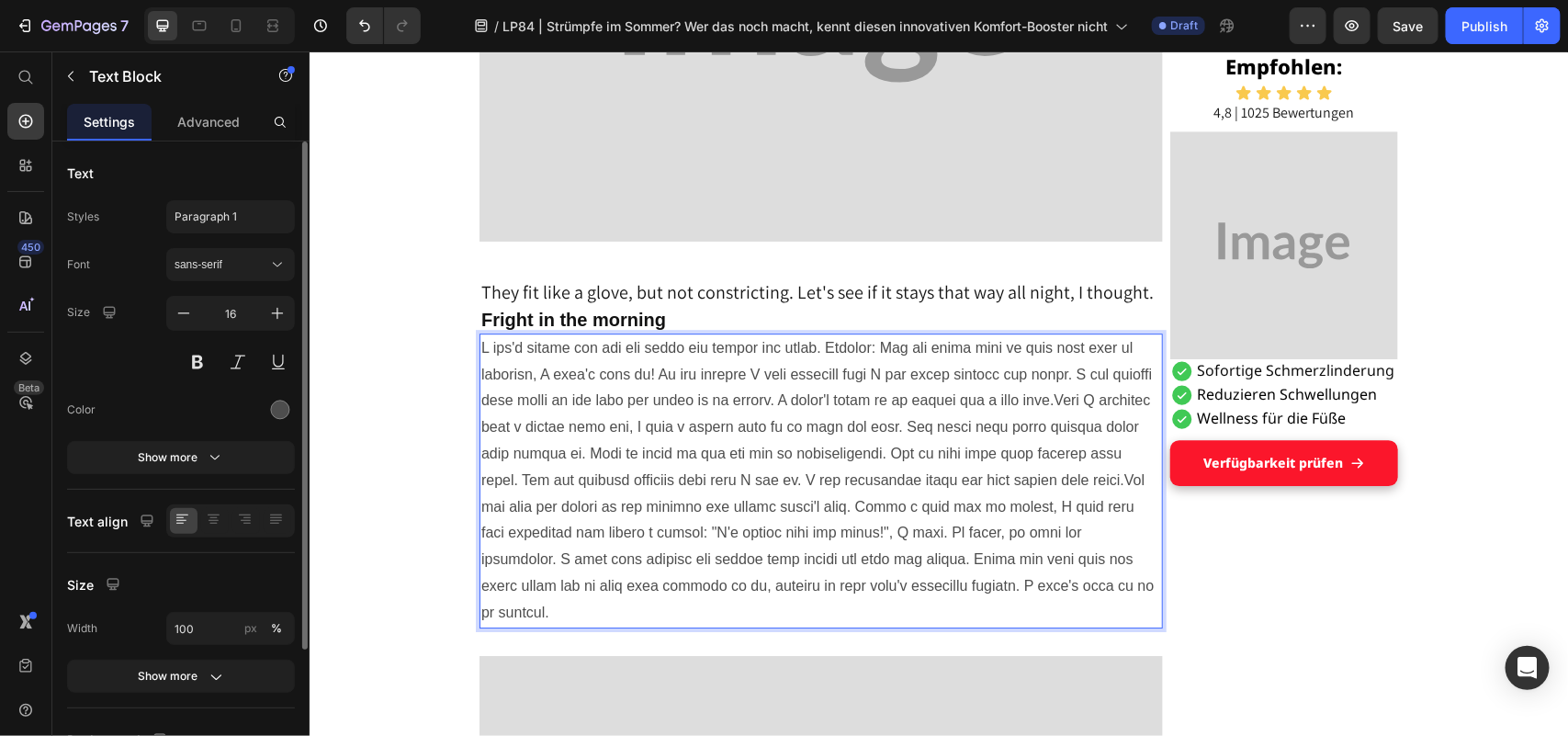 click at bounding box center (820, 480) 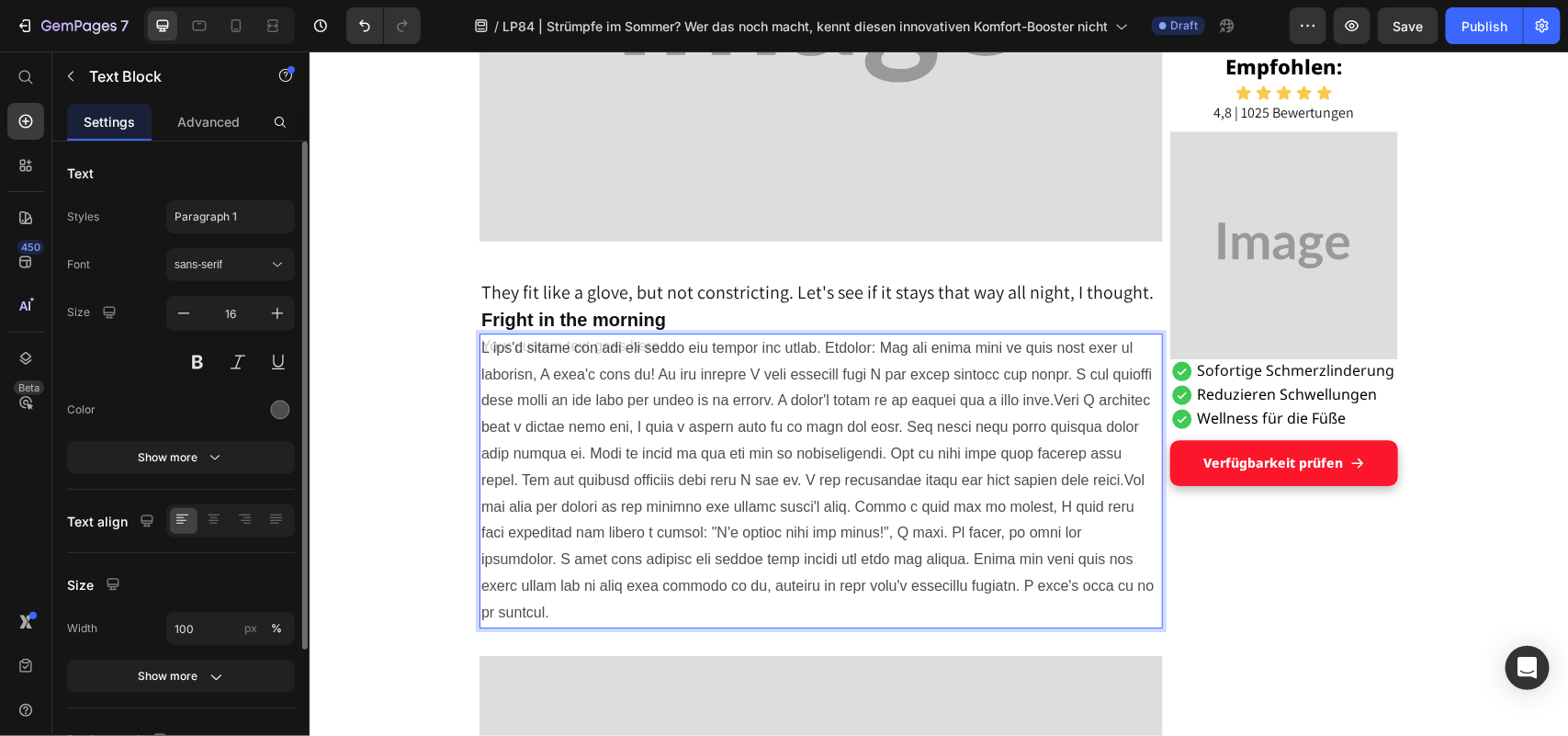 click at bounding box center [820, 480] 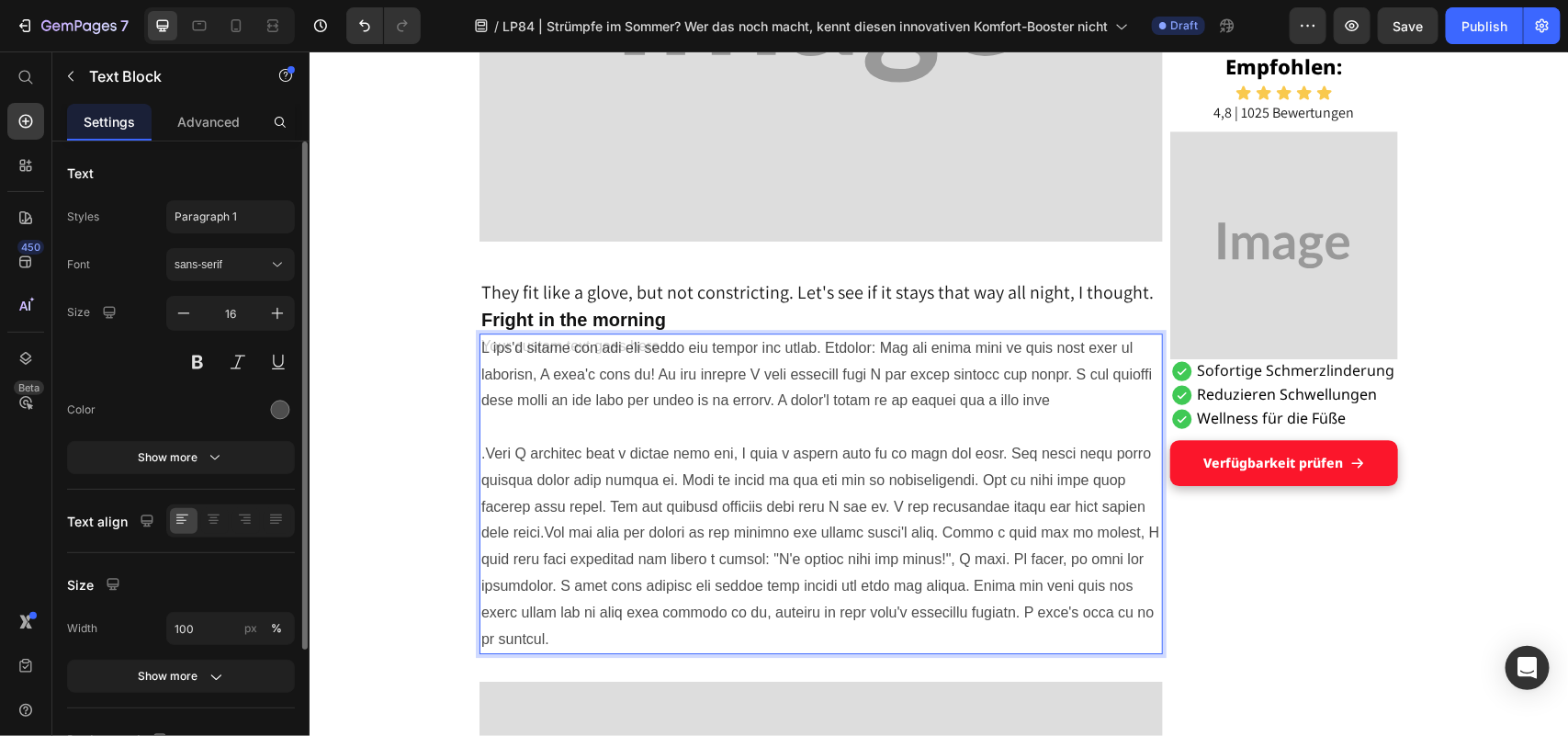 click at bounding box center (820, 493) 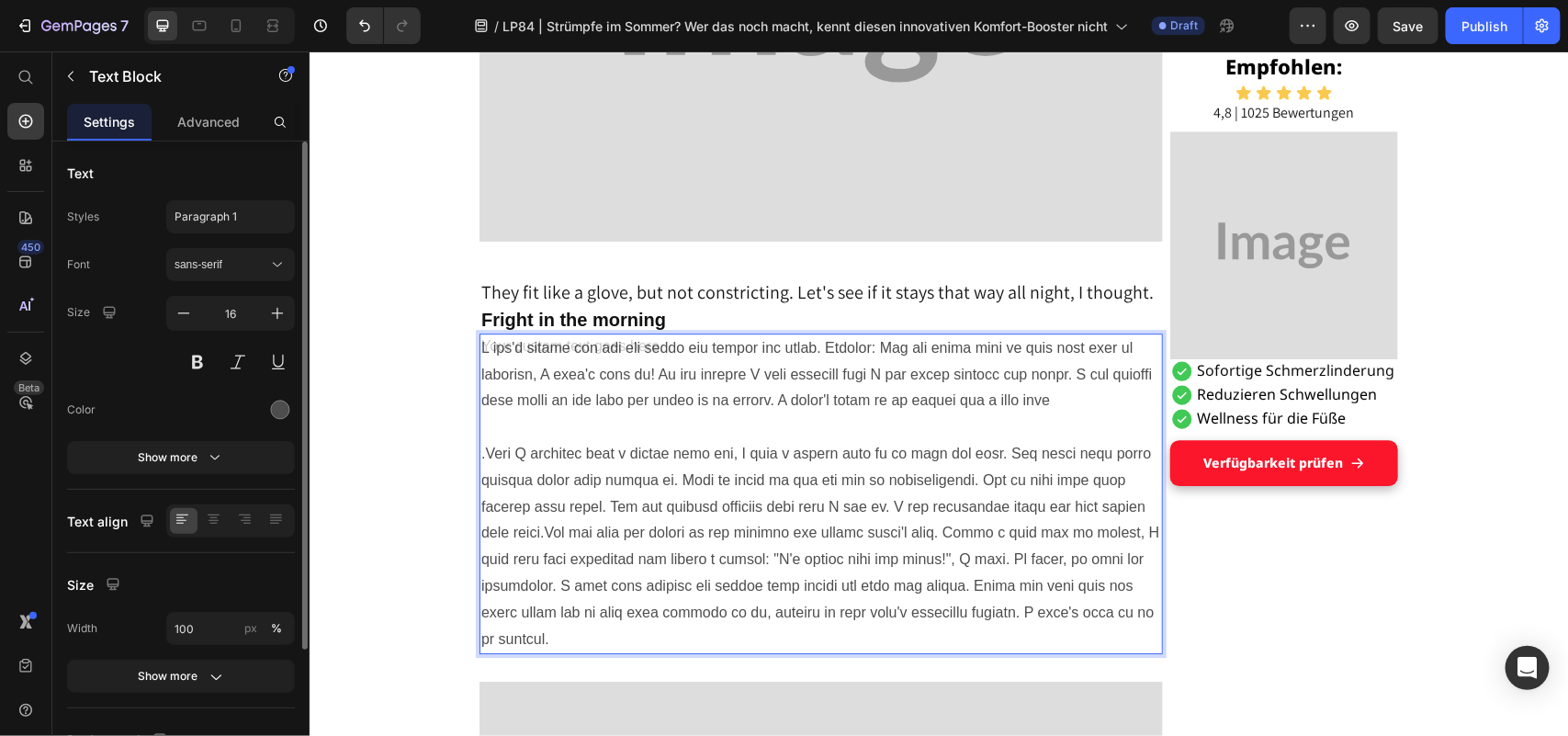 click at bounding box center (820, 493) 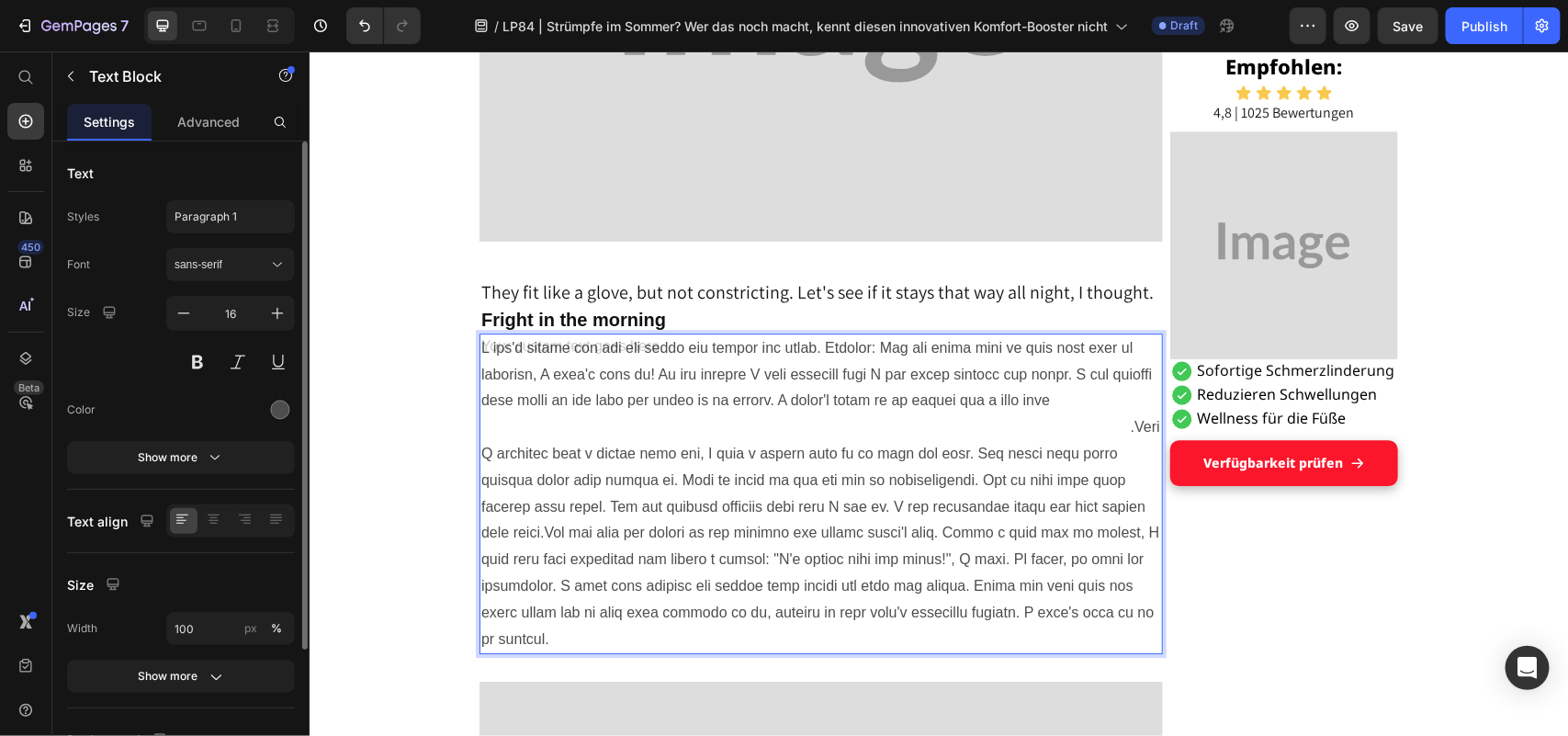 click at bounding box center [820, 493] 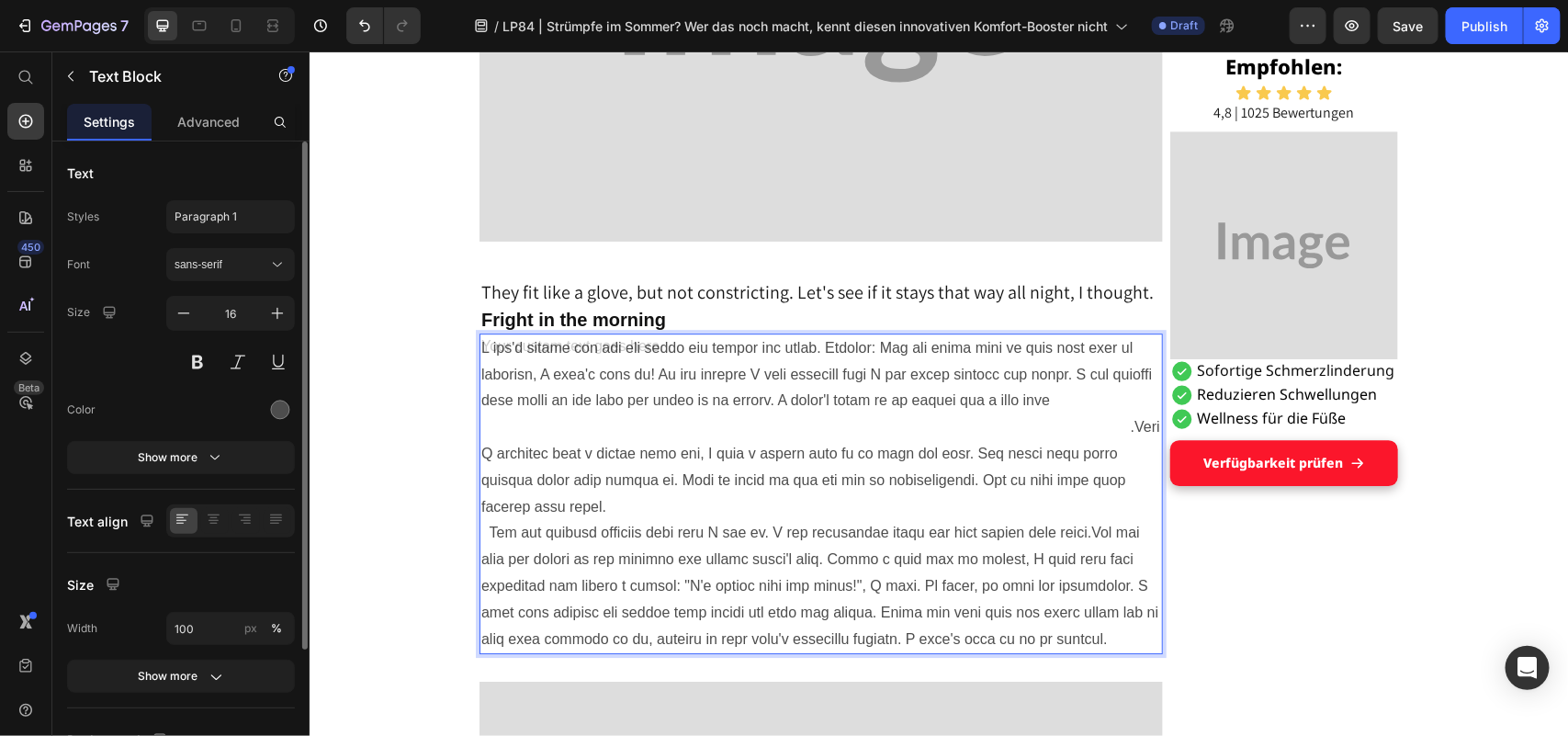click at bounding box center (820, 493) 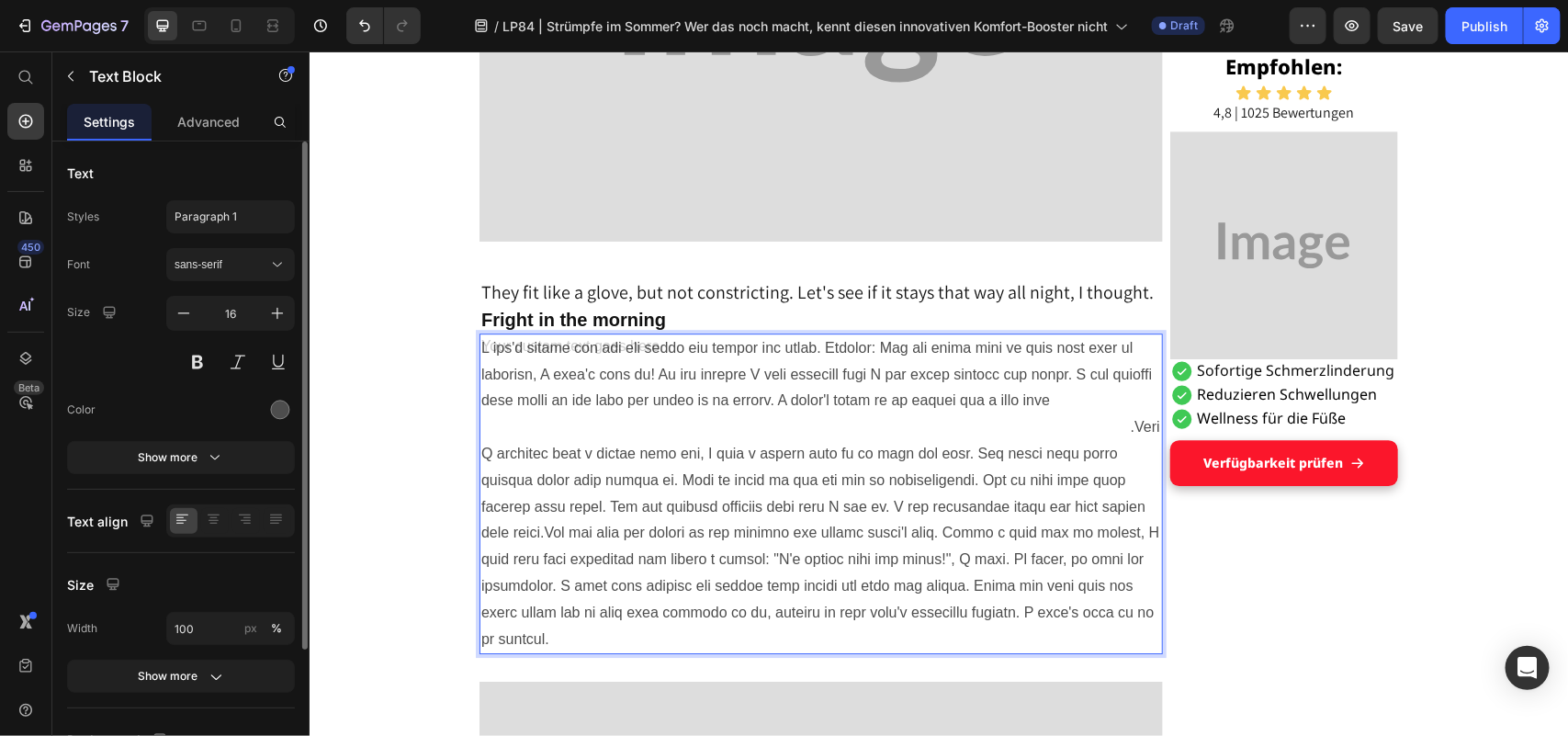 click at bounding box center (820, 493) 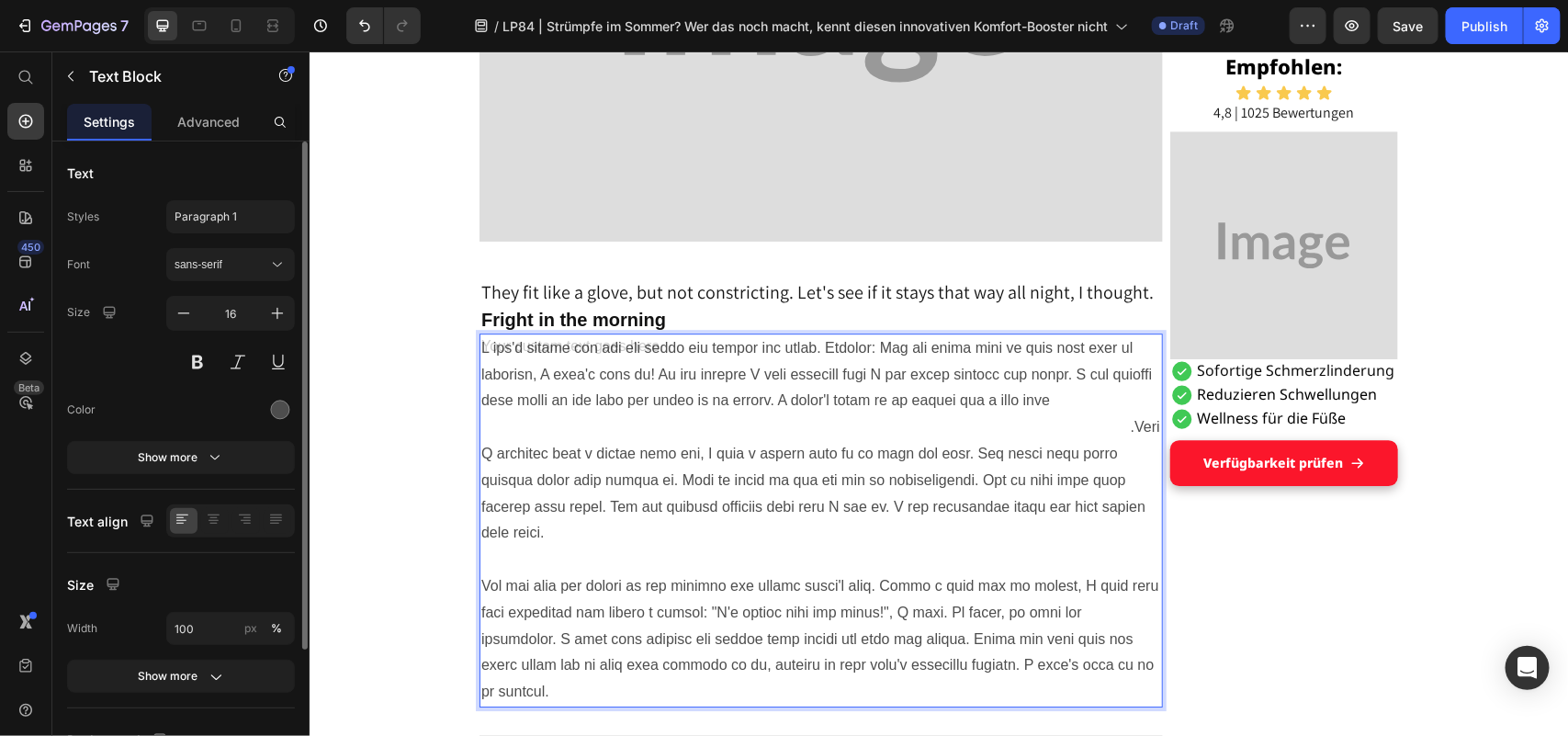 click at bounding box center [820, 519] 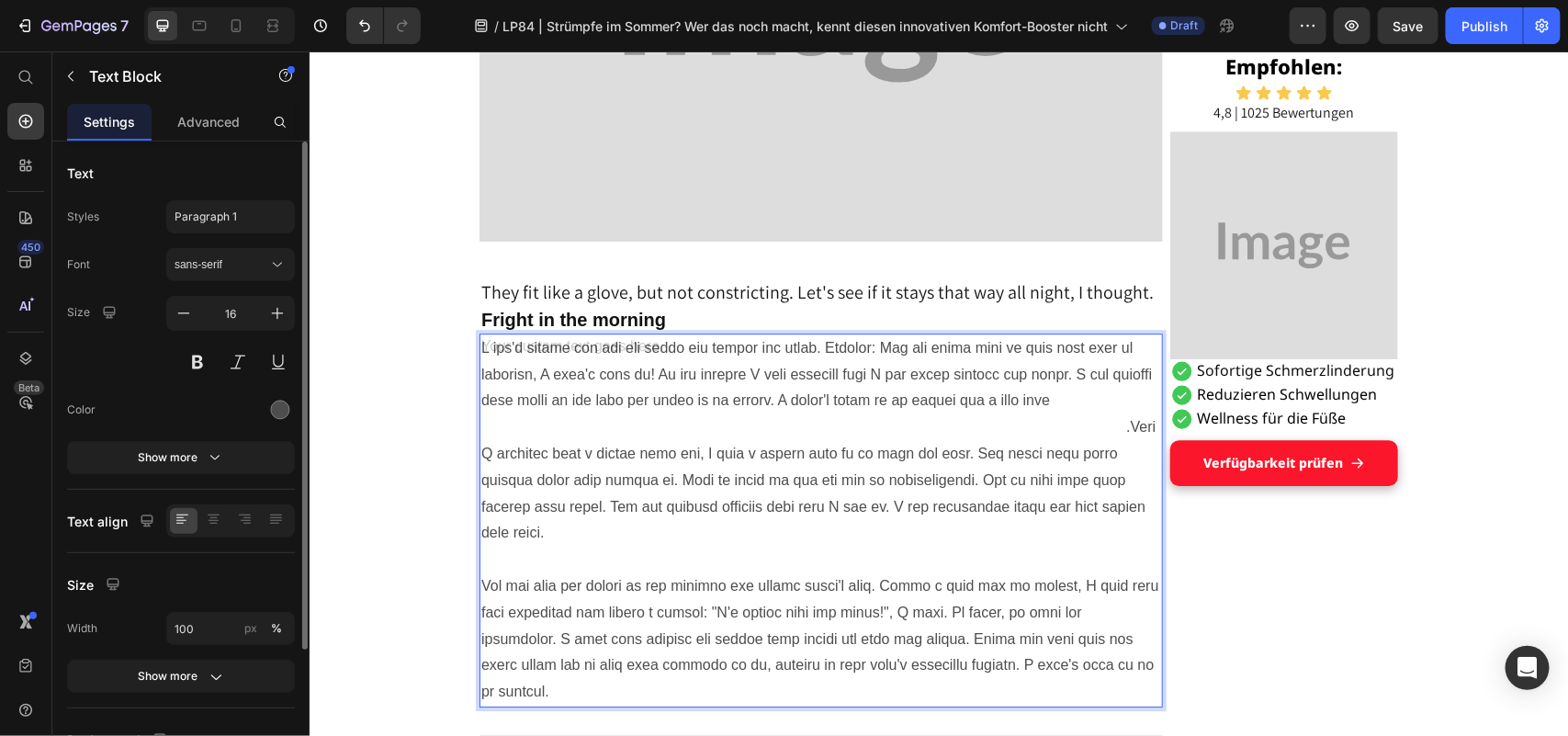 click at bounding box center [820, 519] 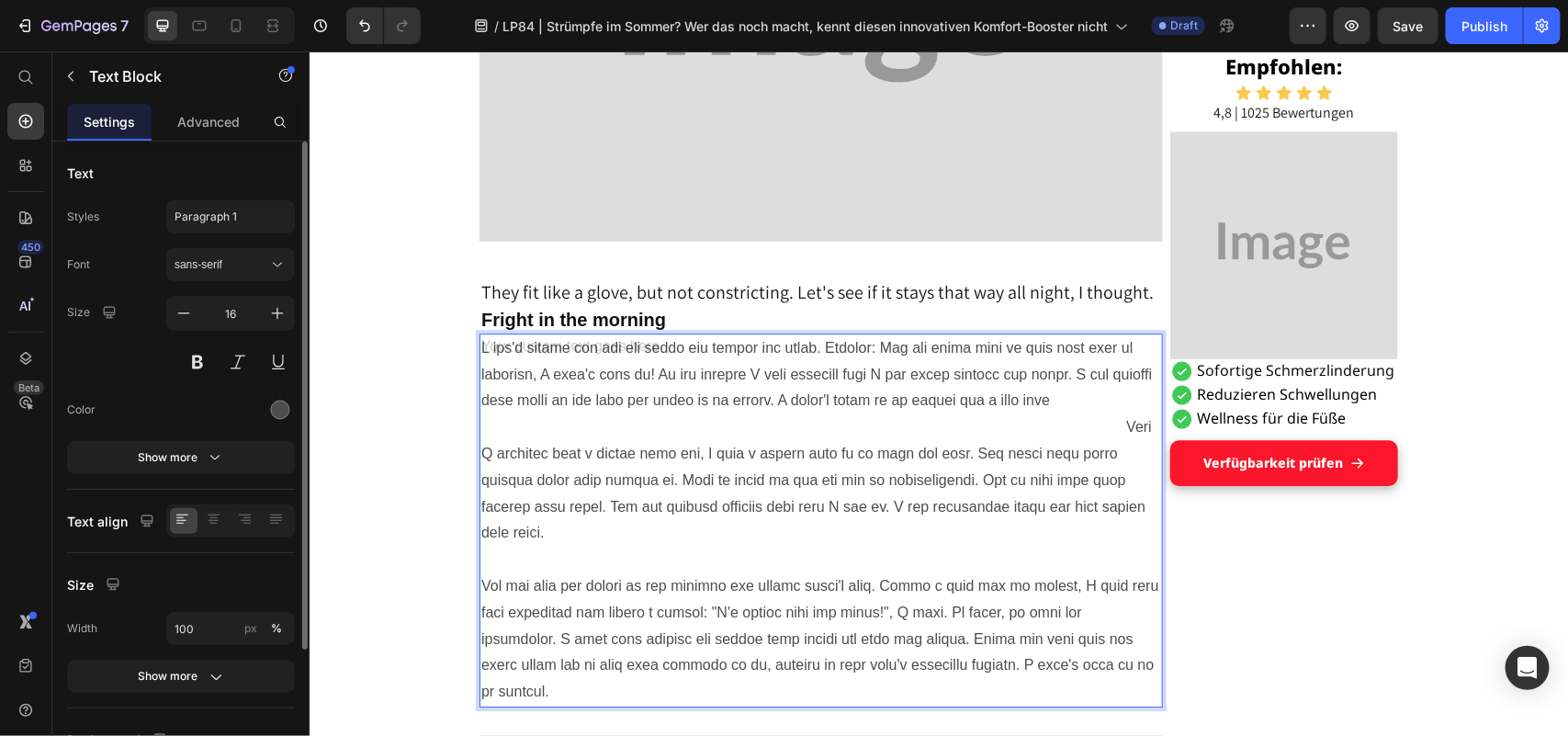 click at bounding box center [820, 519] 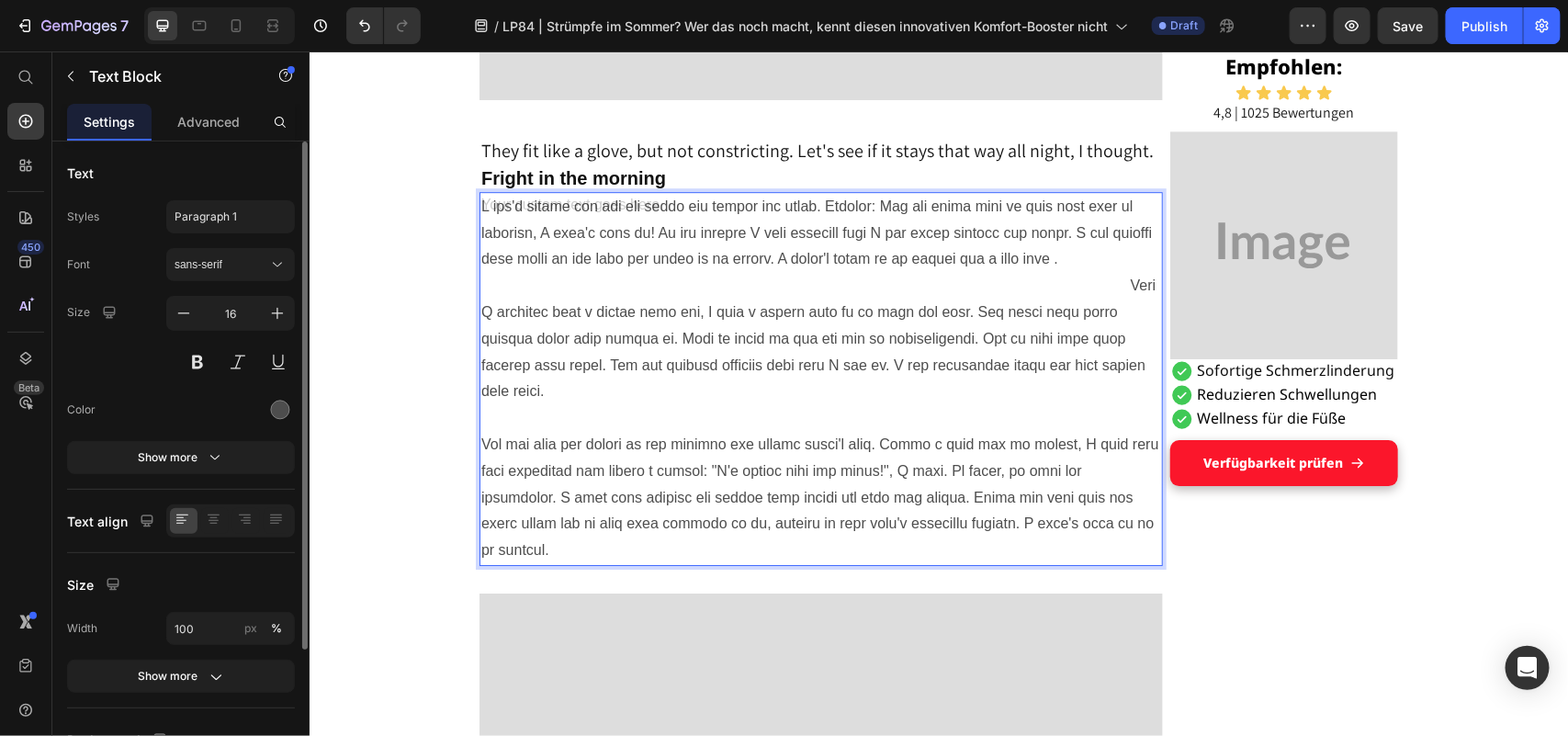 scroll, scrollTop: 2450, scrollLeft: 0, axis: vertical 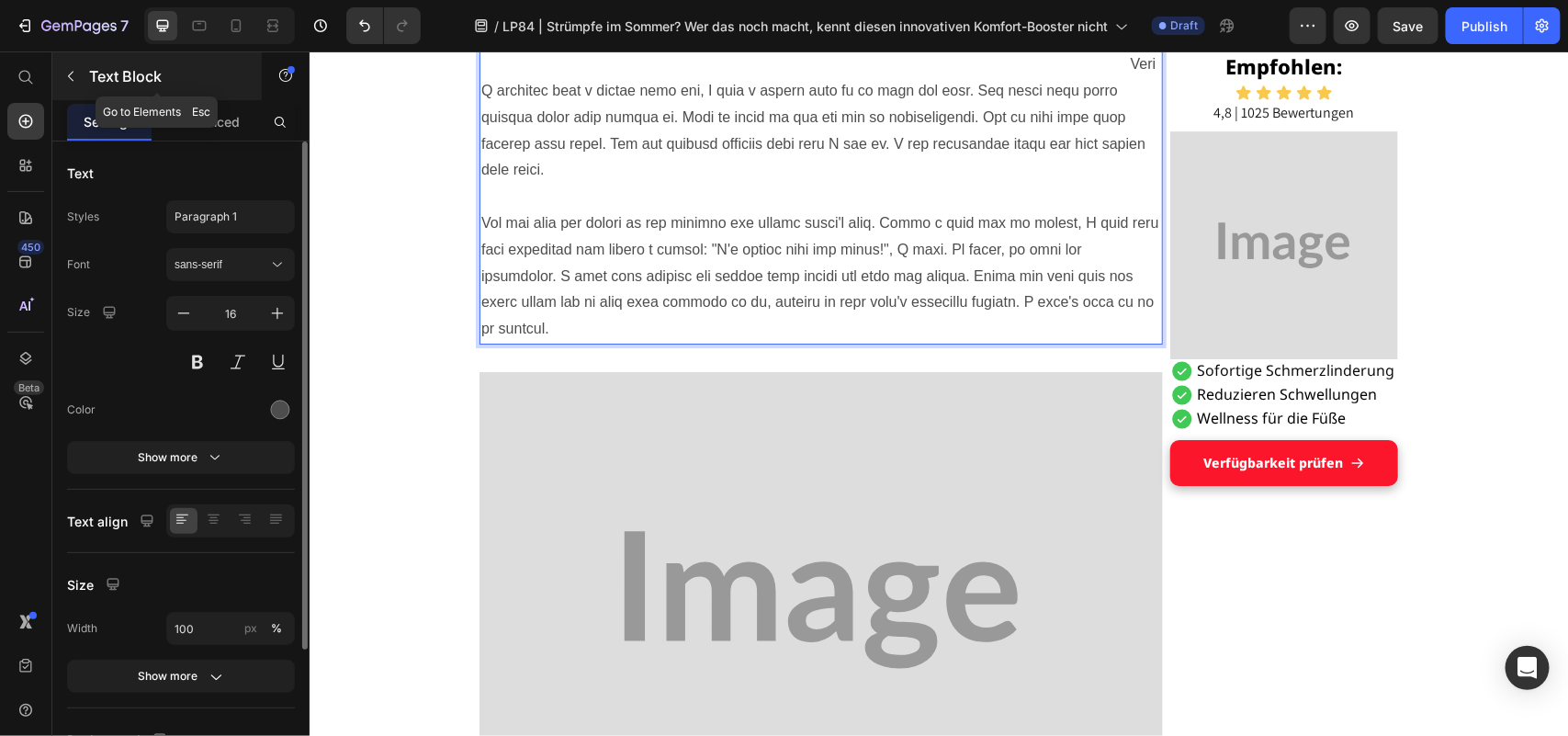 click at bounding box center [71, 76] 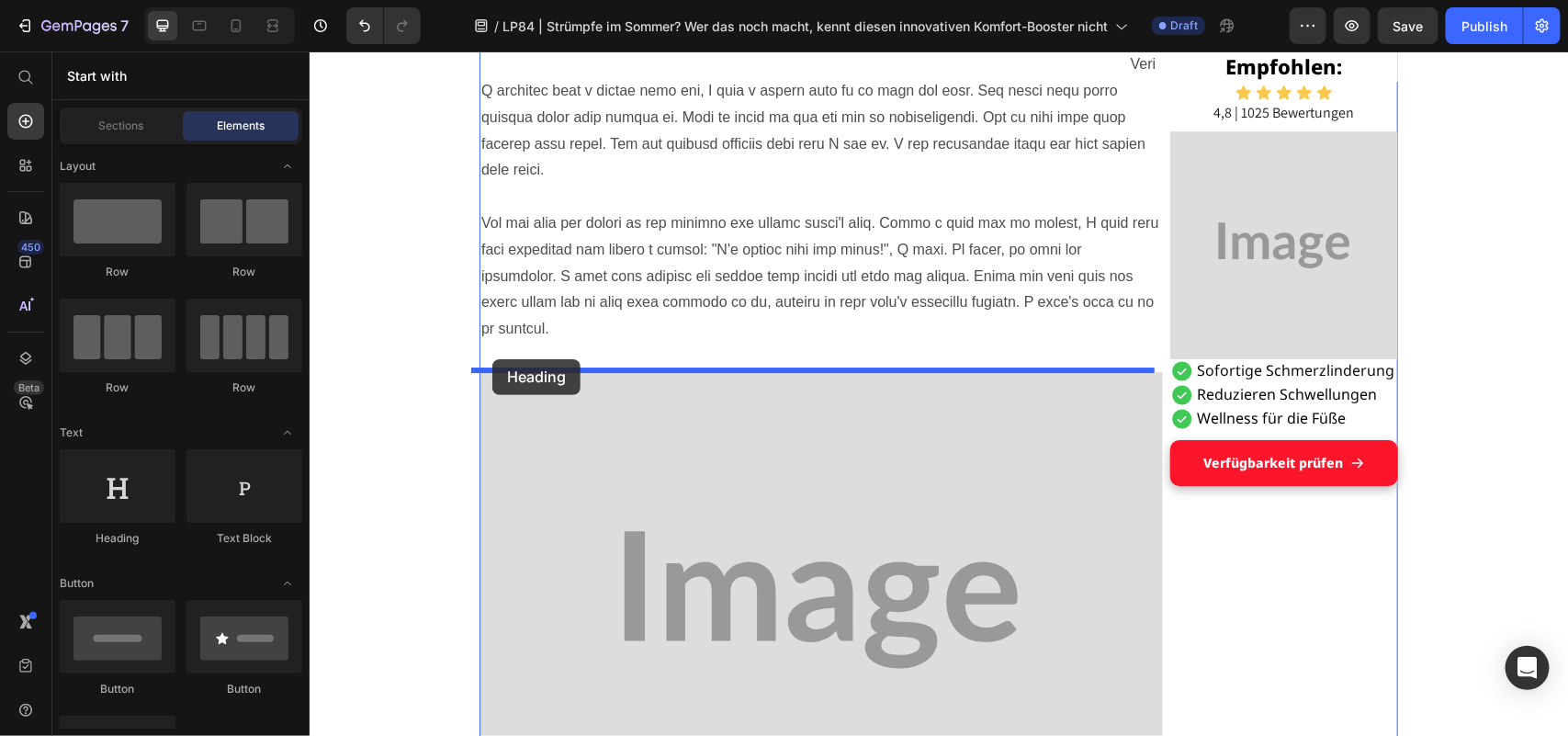 drag, startPoint x: 434, startPoint y: 374, endPoint x: 491, endPoint y: 358, distance: 59.20304 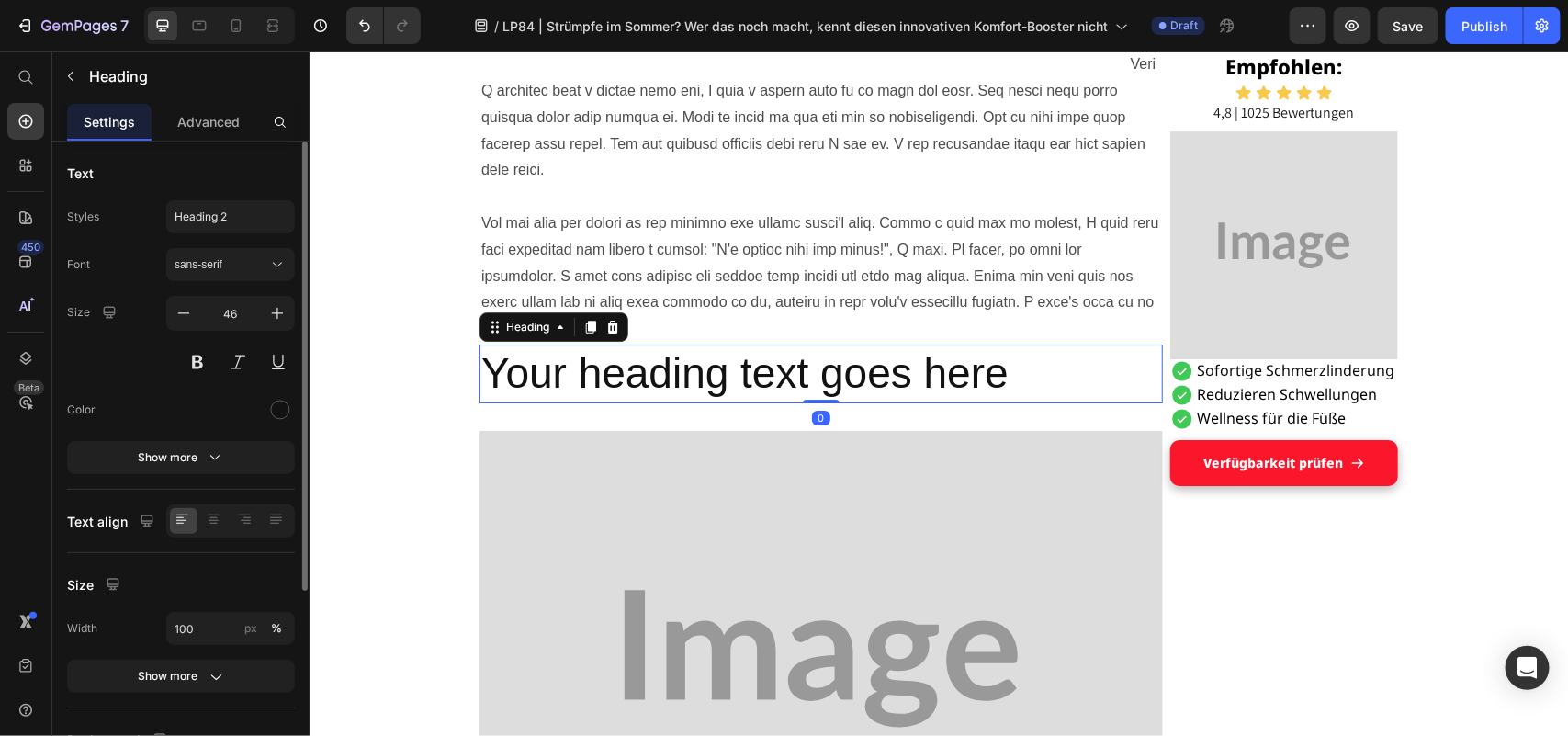 click on "Your heading text goes here" at bounding box center [820, 373] 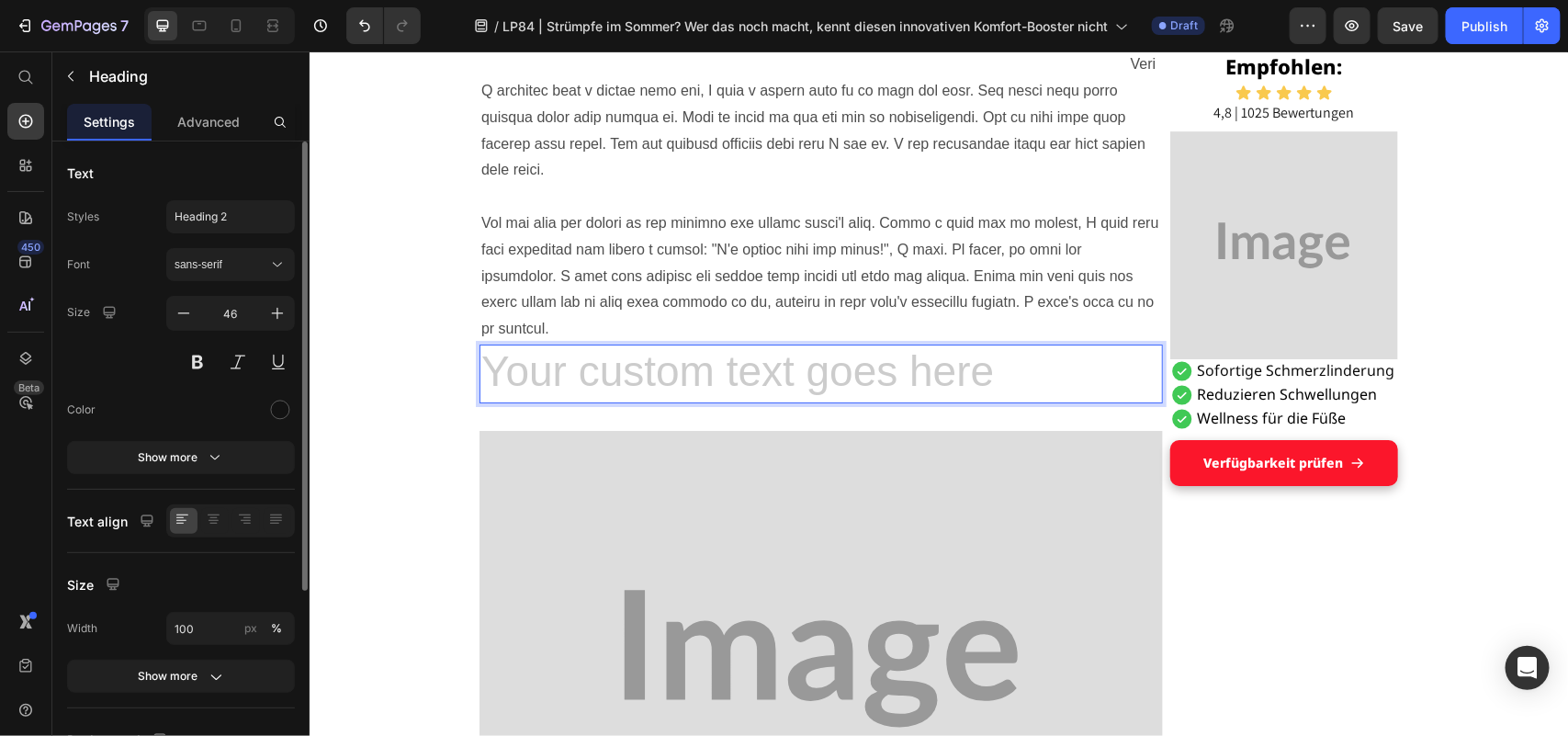scroll, scrollTop: 2469, scrollLeft: 0, axis: vertical 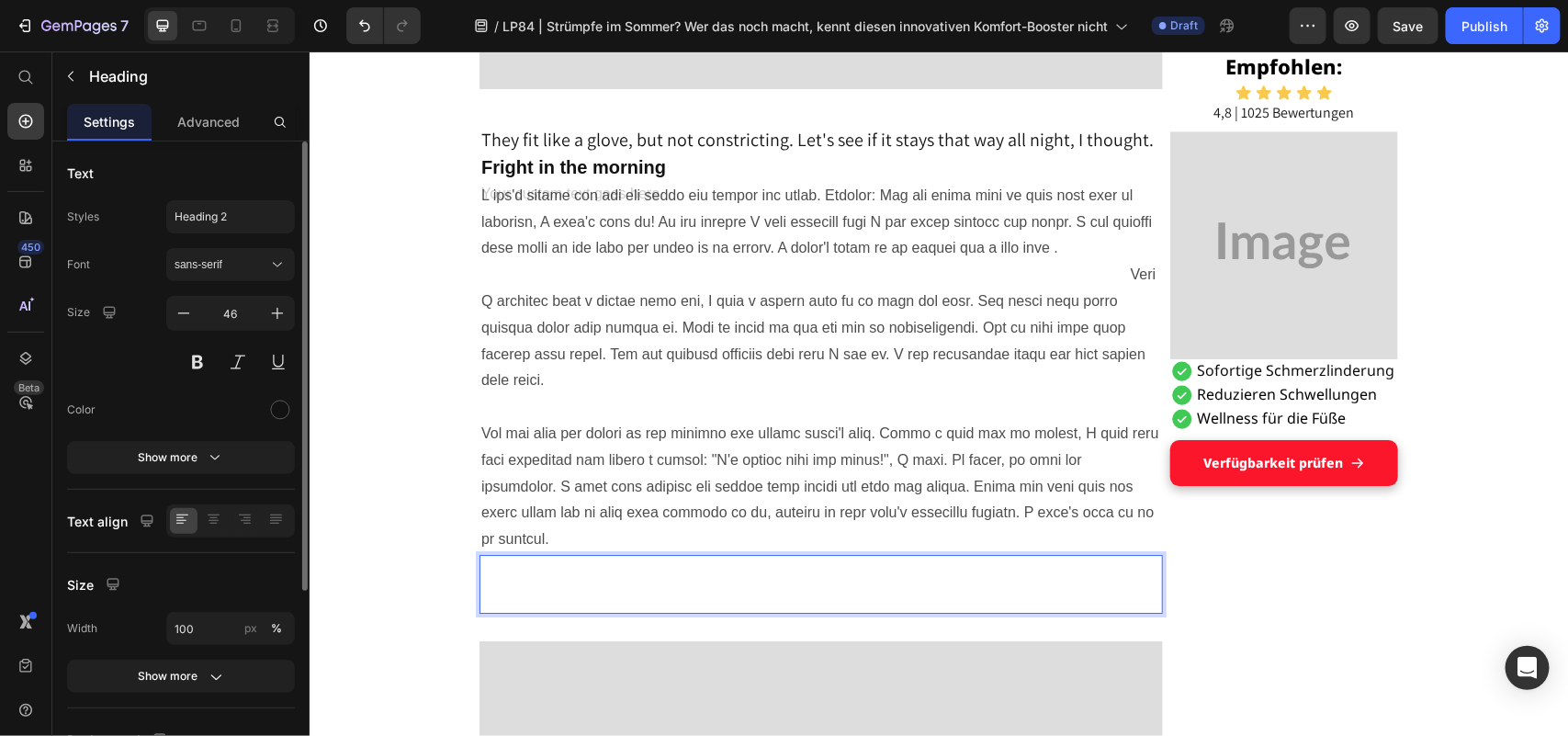 click at bounding box center (820, 583) 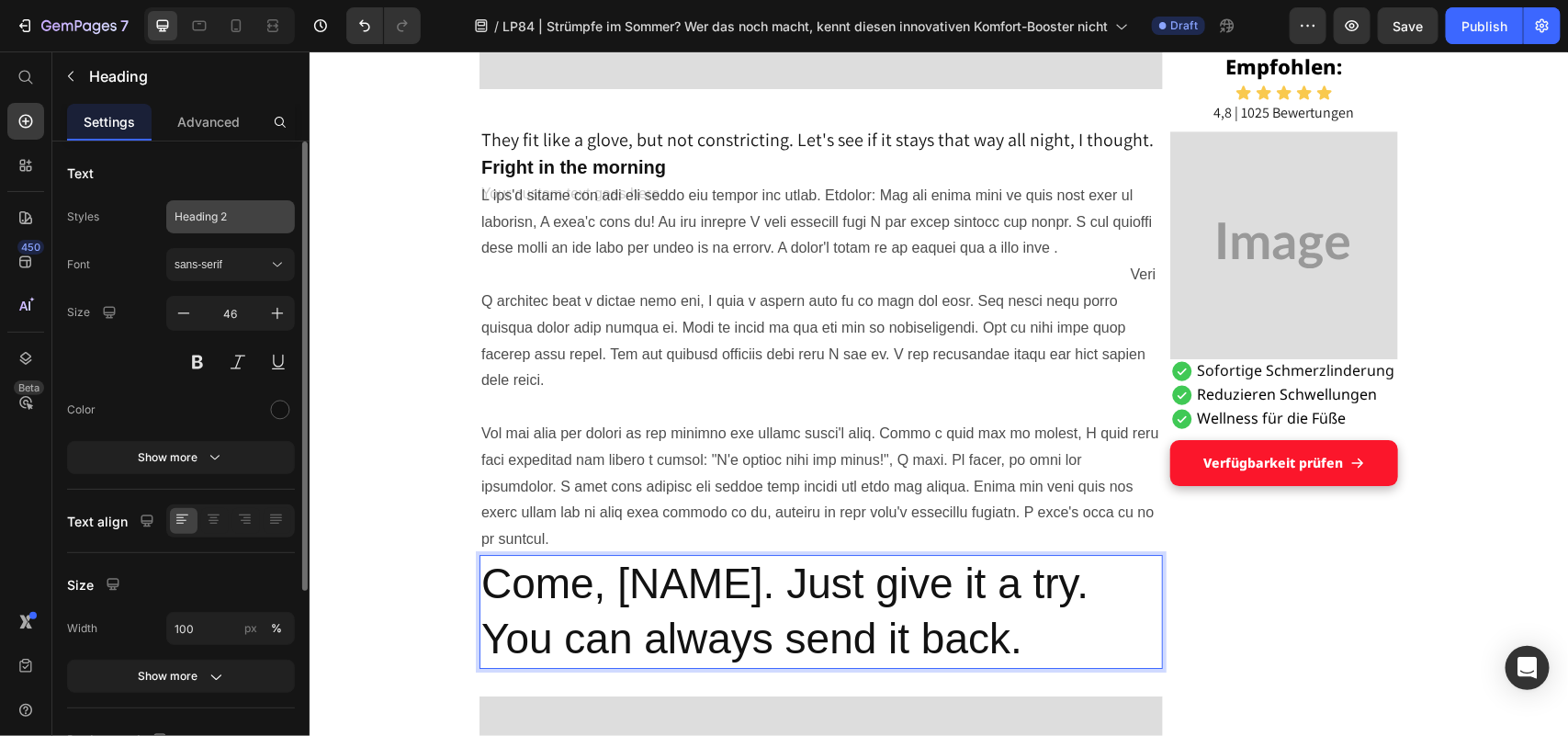 click on "Heading 2" at bounding box center (220, 217) 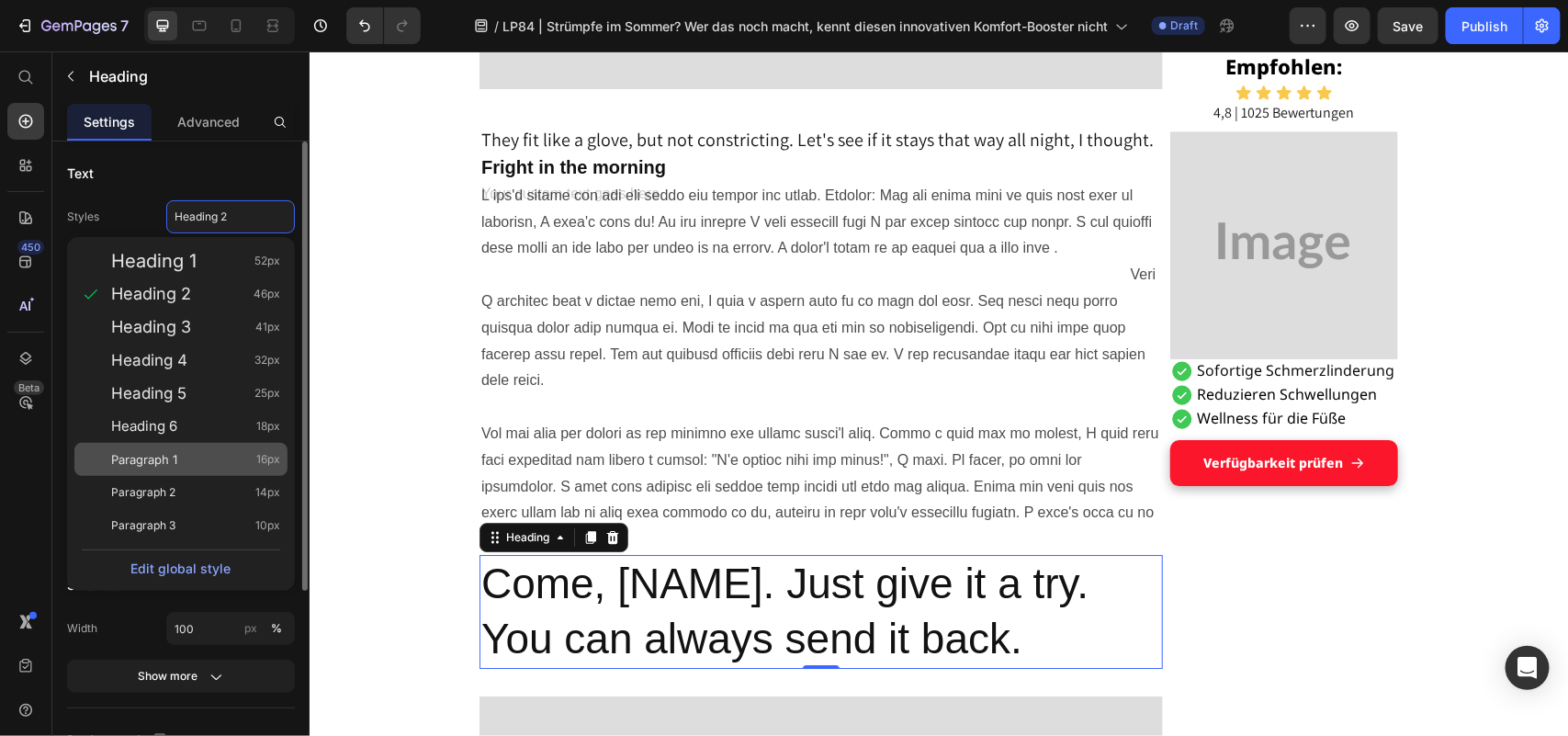 click on "Paragraph 1 16px" 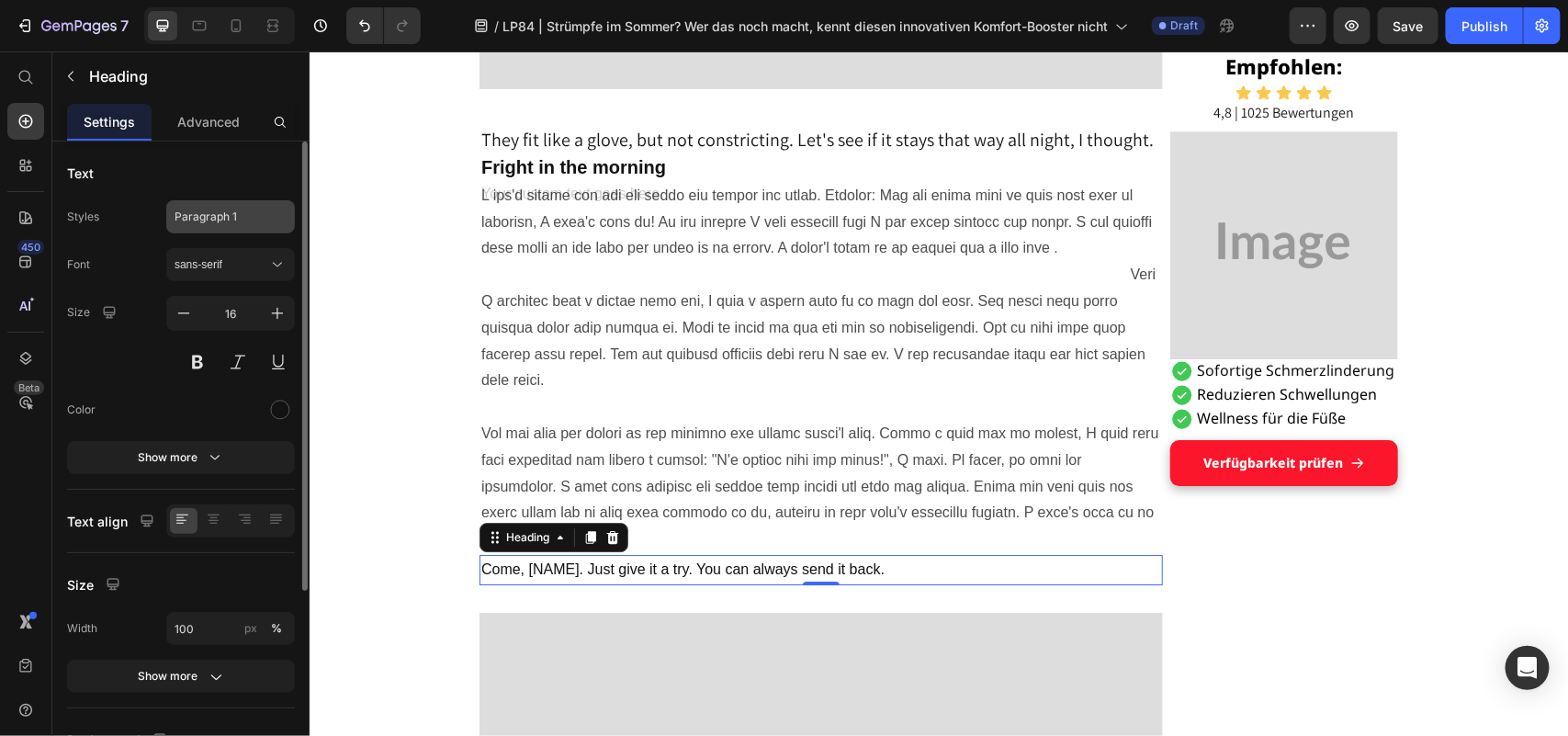 click on "Paragraph 1" at bounding box center (220, 217) 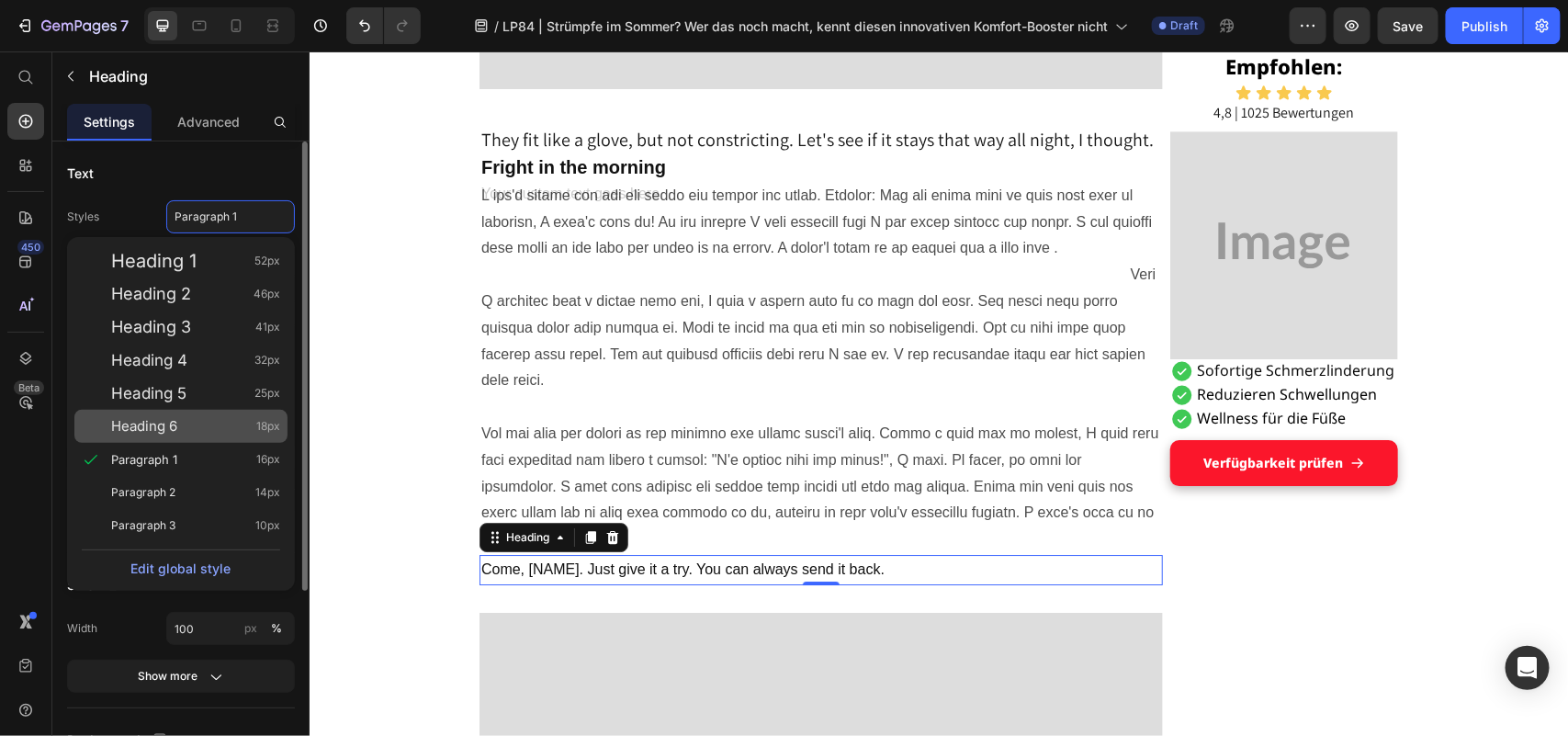 click on "Heading 6 18px" 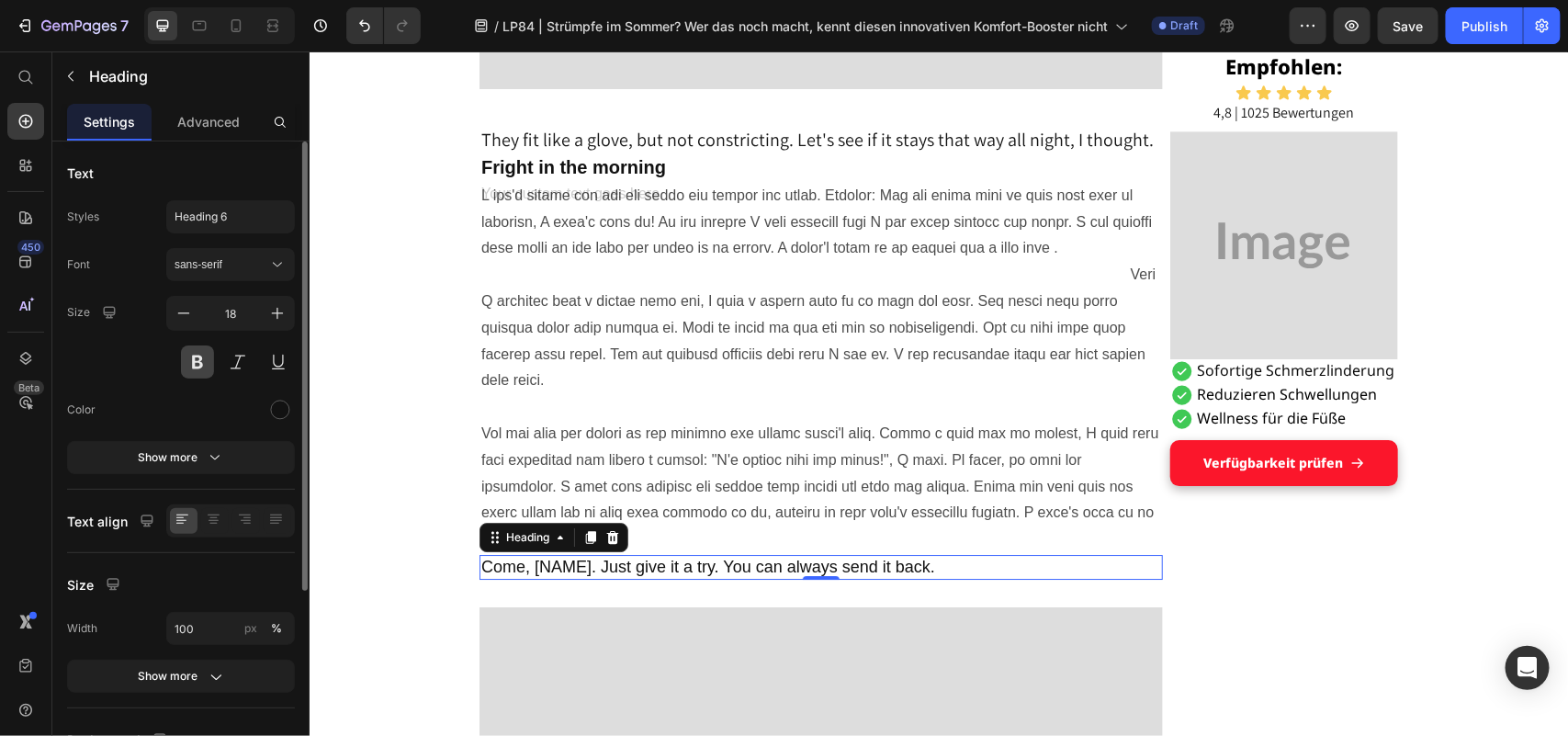 click at bounding box center (197, 362) 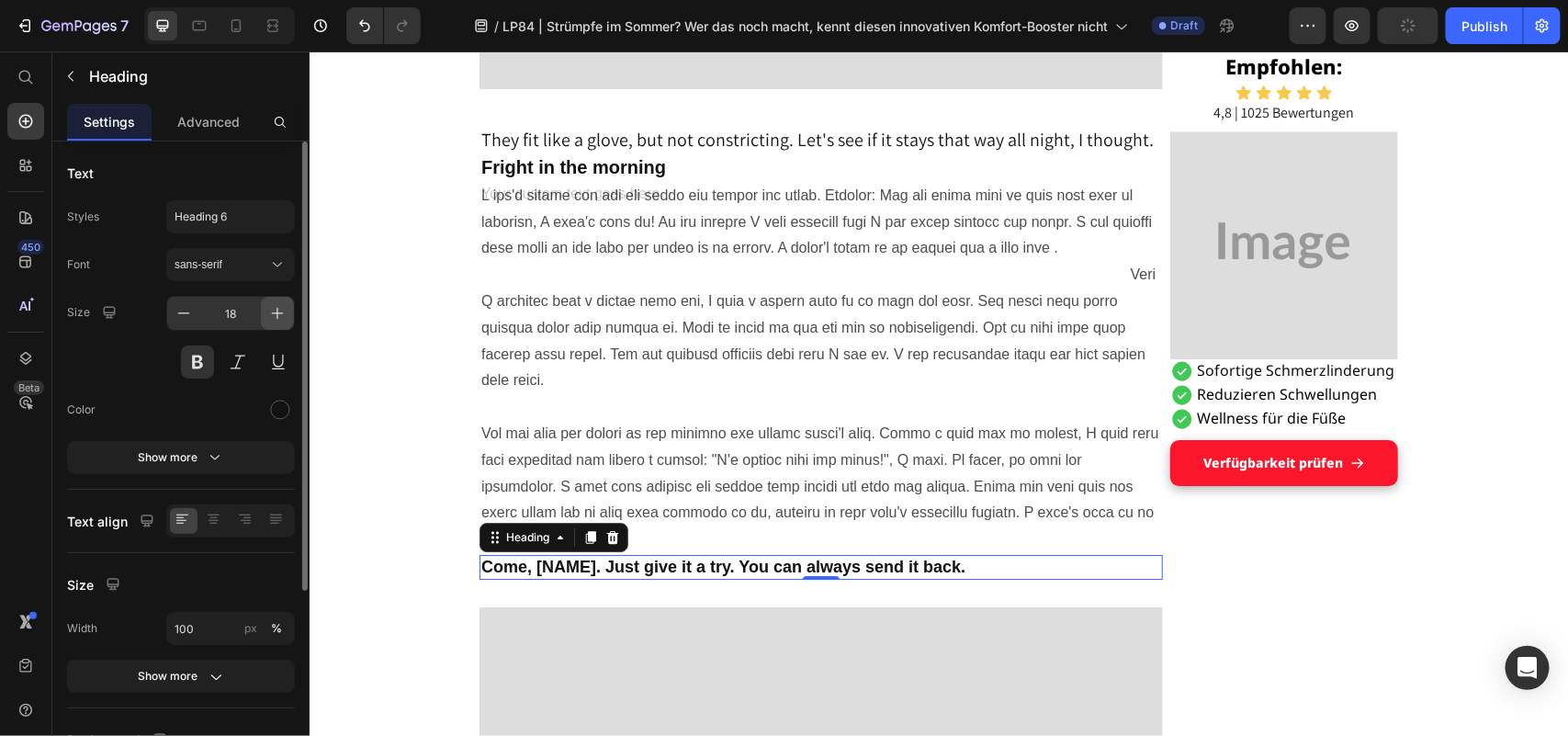 click at bounding box center [277, 313] 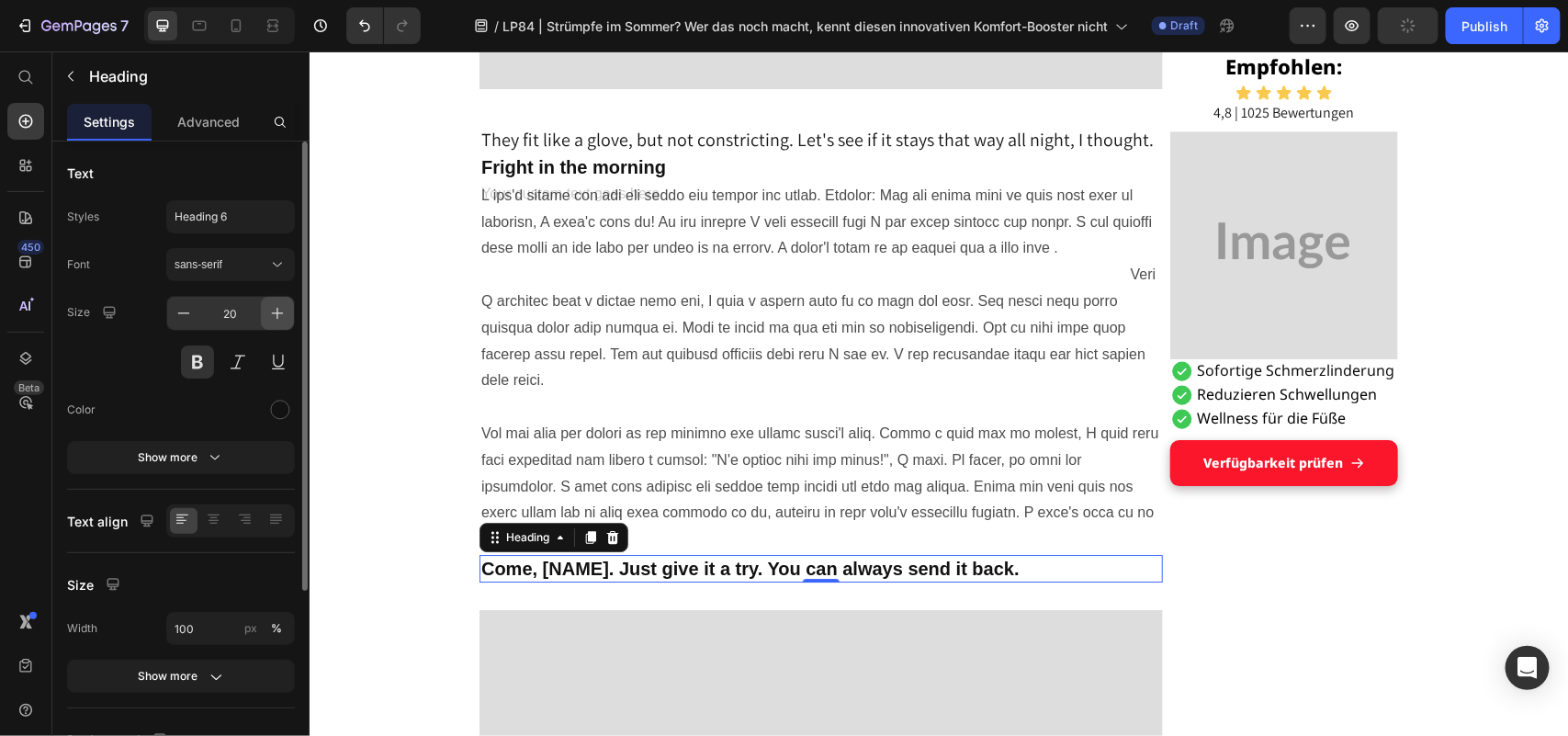 click at bounding box center [277, 313] 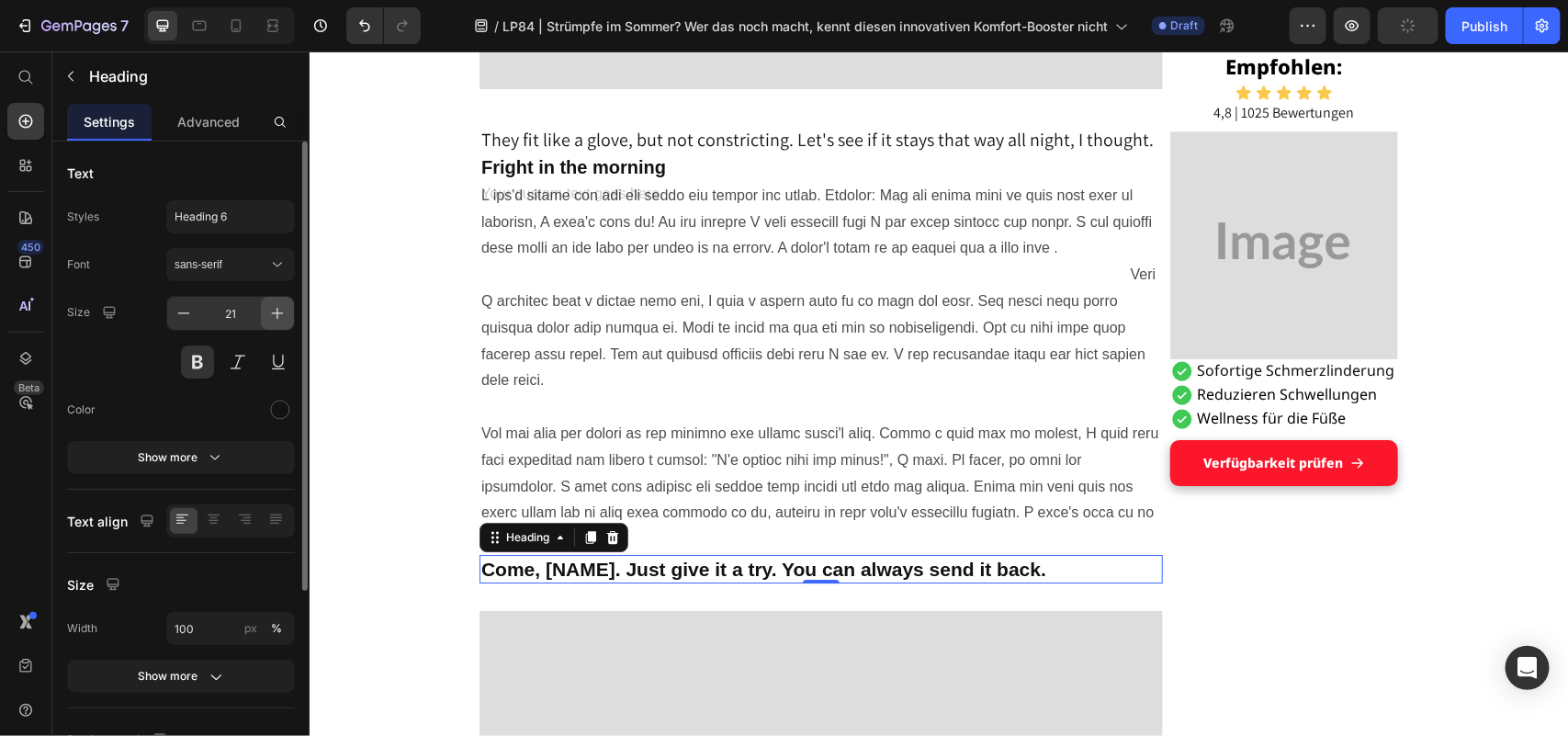 click at bounding box center (277, 313) 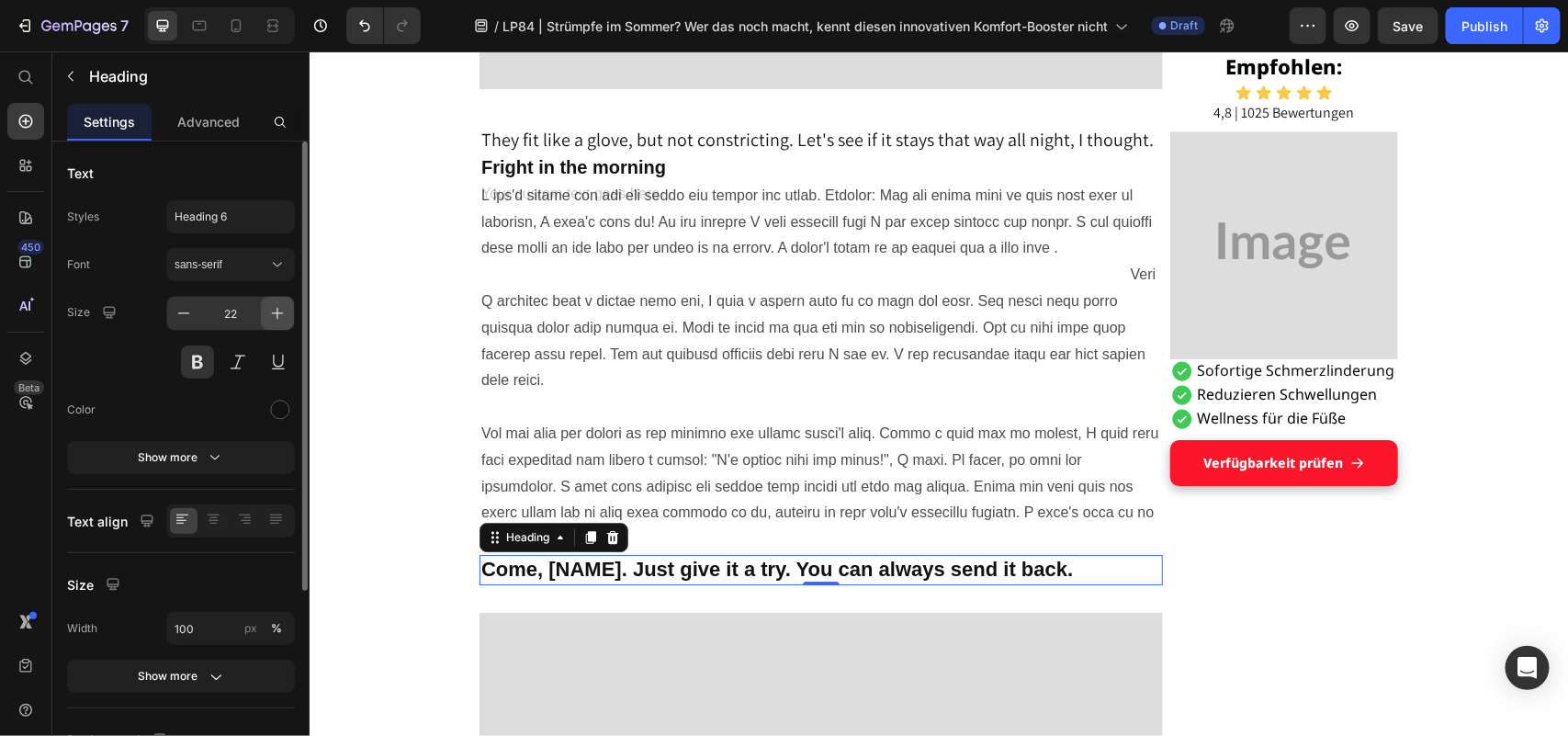 click at bounding box center [277, 313] 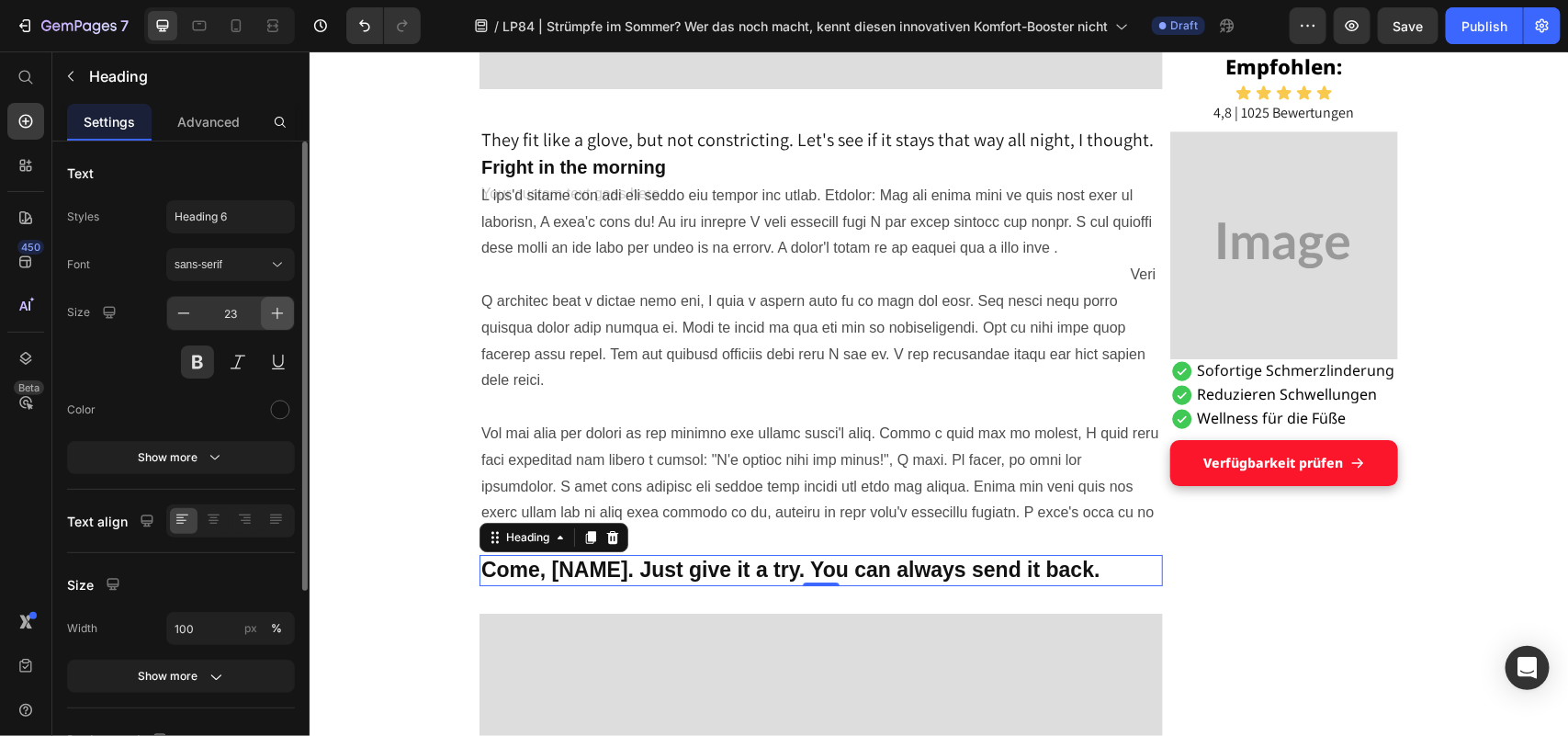 click at bounding box center [277, 313] 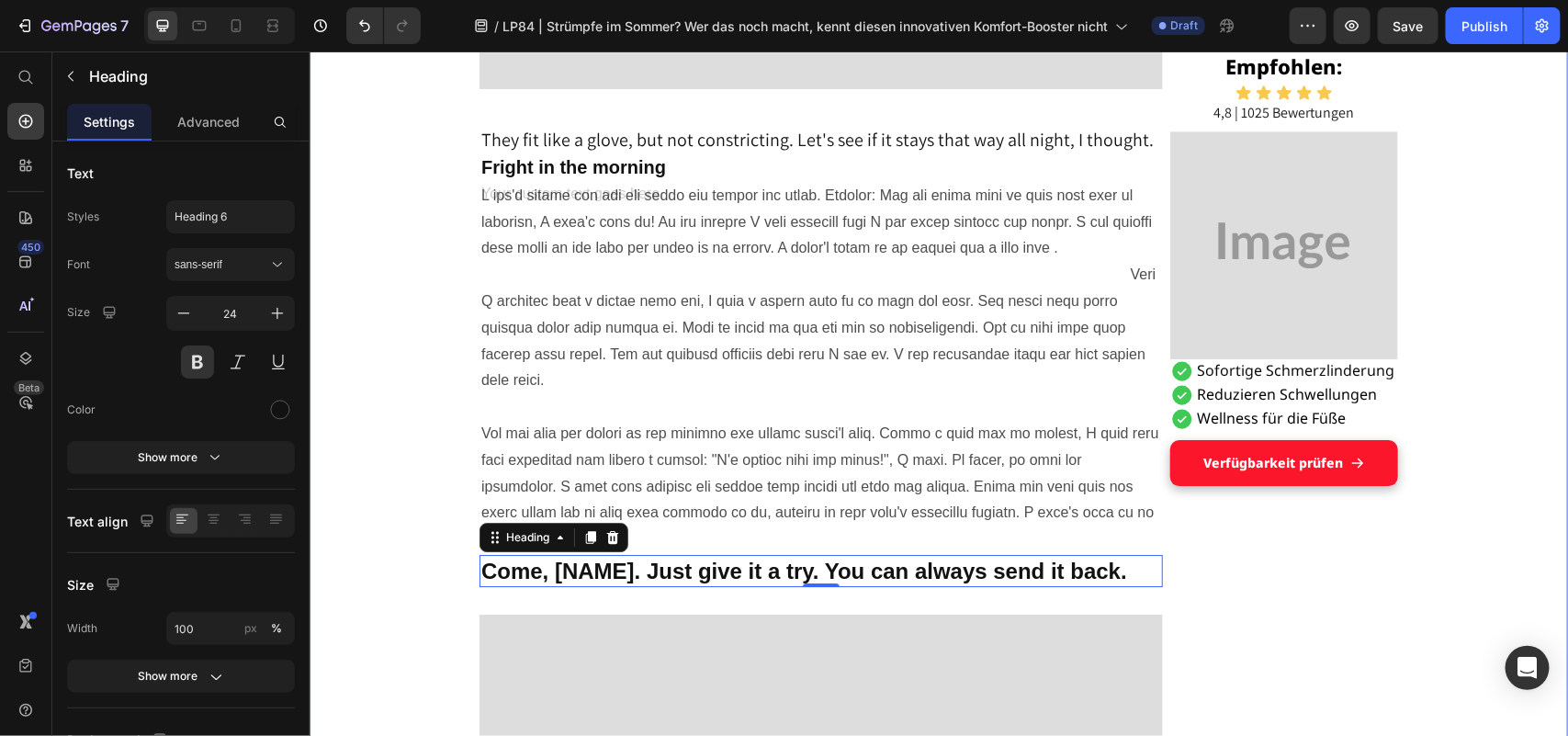 click on "Grandson's tip helped Maria, [AGE], get on her feet: a pair of socks Heading Display Text Block
Published 2 days ago Item List
by [NAME] Item List
Drop element here Row "These hospital stockings won't come into my house!" Text Block I'm Maria, [AGE], and I've been a housewife all my life. No break, no sitting – always on the move between kitchen, children, garden, neighborhood. I liked that. I needed it, this doing and caring. Text Block But lately... it's getting difficult. The legs hurt. The feet swell. And if I'm honest: I often feel wobbly. I don't like that. It's as if I'm losing a piece of myself. Text Block Image The other day, an acquaintance put me on compression stockings – she was in the hospital for a long time after her hip surgery and said they had done her good. Text Block  I smiled and thought inwardly: "T hese things? Never. I don't want to look like someone who is already giving up." Text Block                Title Line Heading   0" at bounding box center (938, 2503) 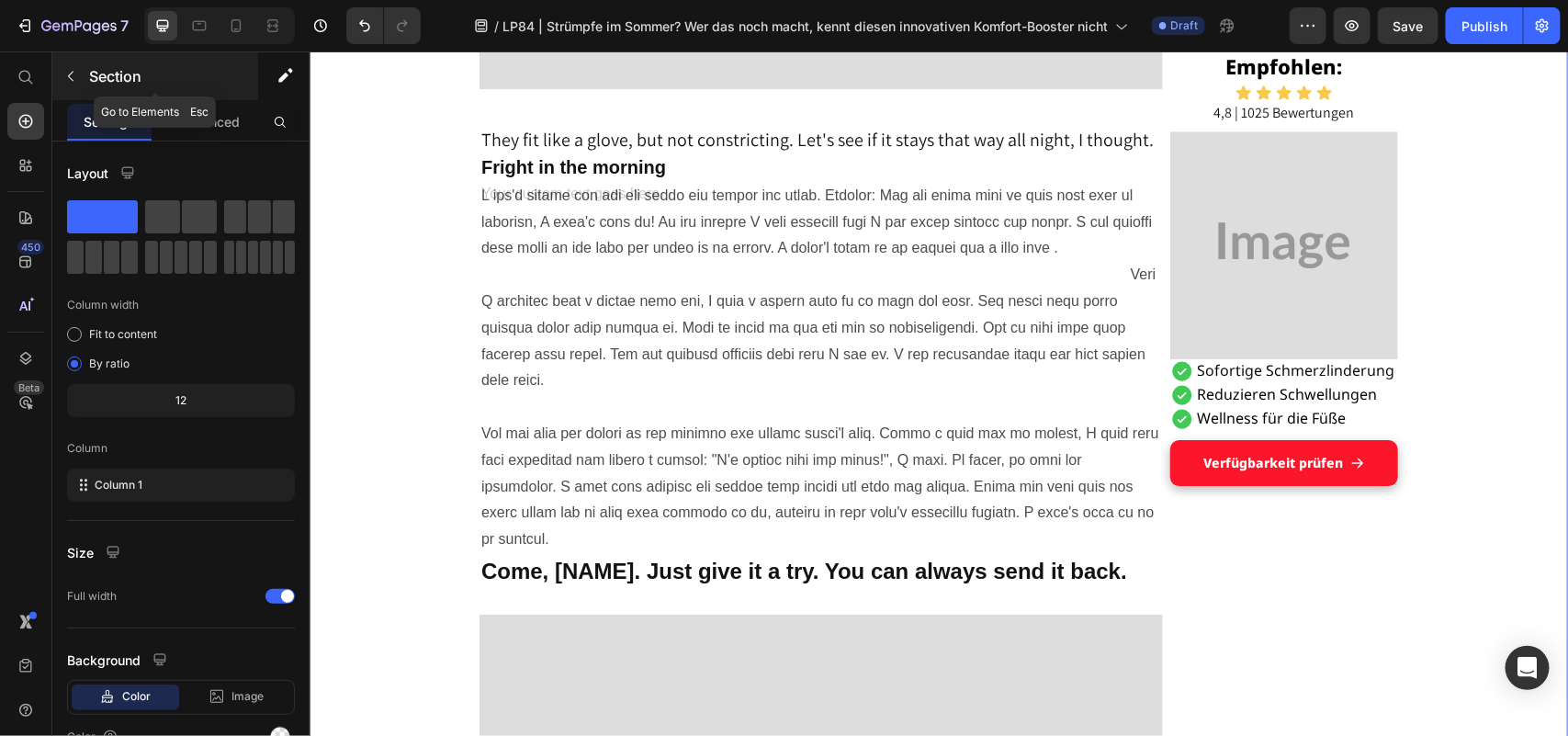 click at bounding box center [71, 76] 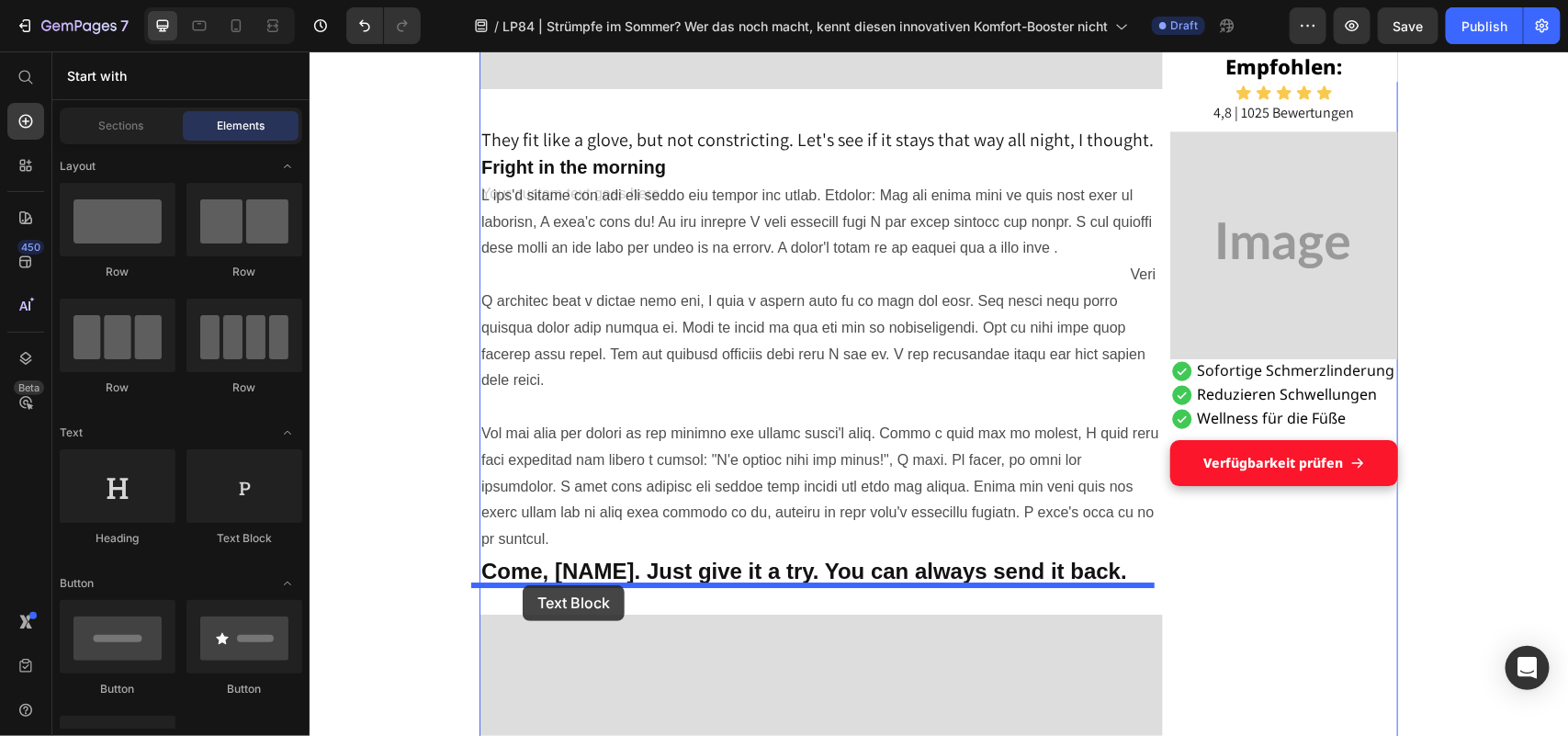 drag, startPoint x: 585, startPoint y: 583, endPoint x: 522, endPoint y: 584, distance: 63.00794 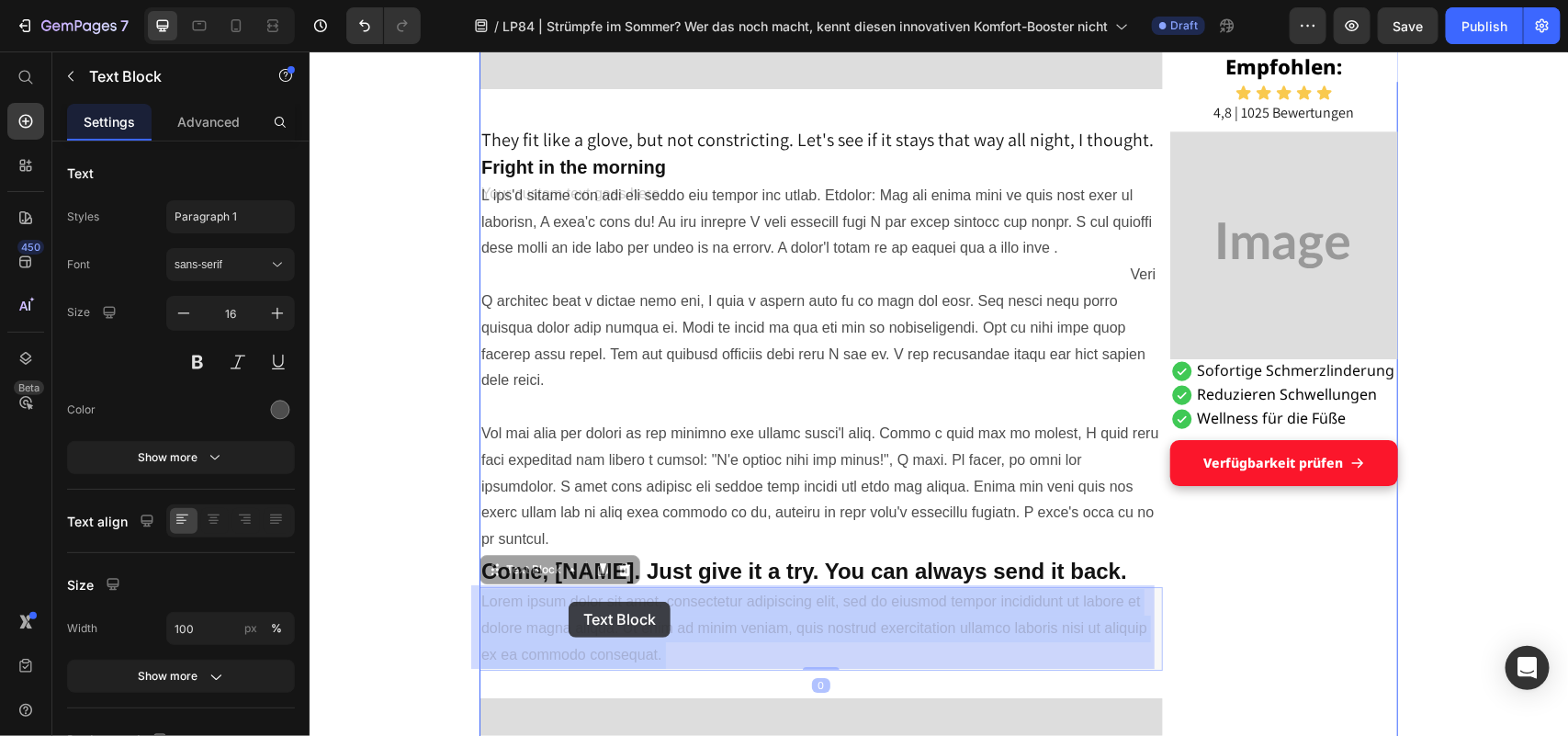 drag, startPoint x: 479, startPoint y: 598, endPoint x: 568, endPoint y: 601, distance: 89.05055 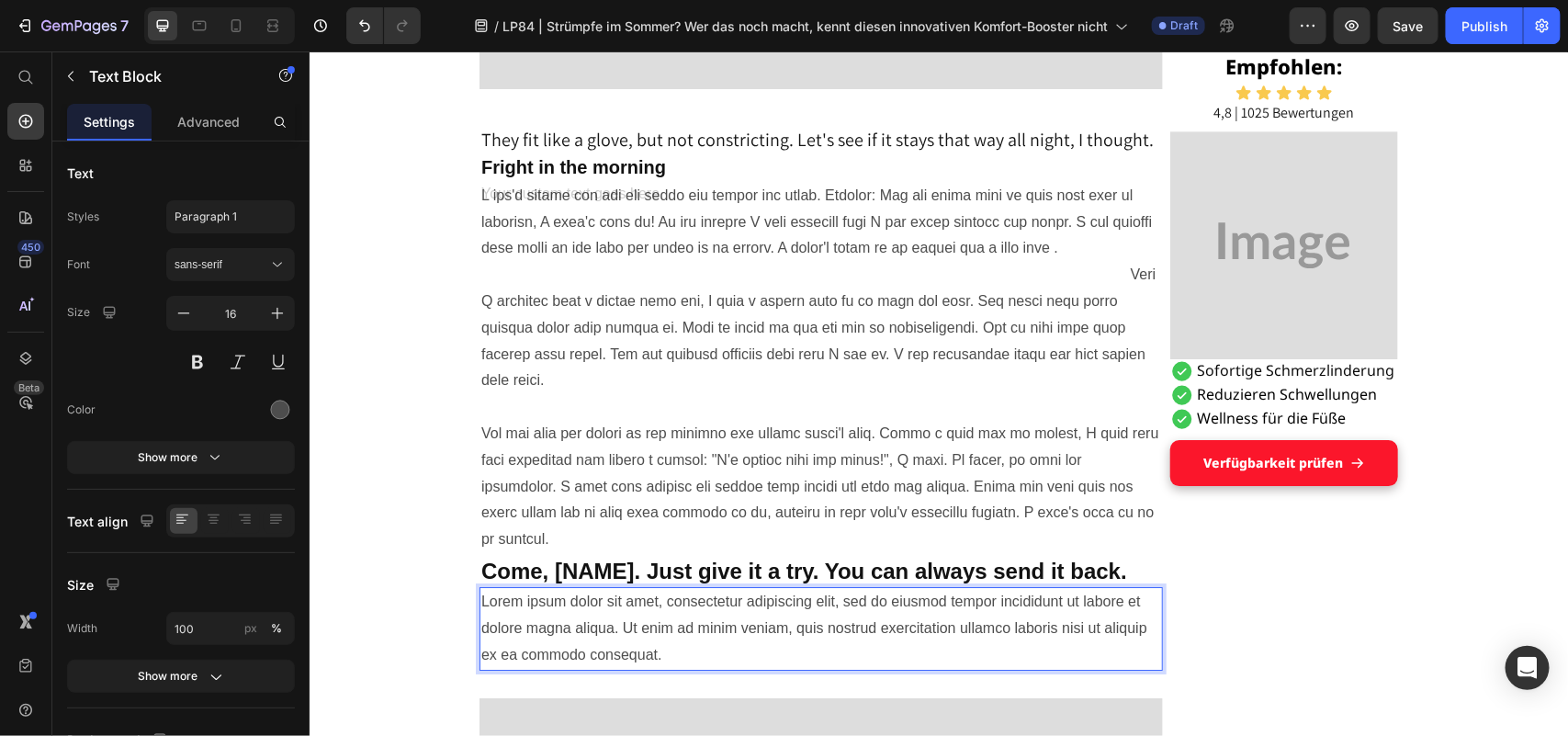 click on "Lorem ipsum dolor sit amet, consectetur adipiscing elit, sed do eiusmod tempor incididunt ut labore et dolore magna aliqua. Ut enim ad minim veniam, quis nostrud exercitation ullamco laboris nisi ut aliquip ex ea commodo consequat." at bounding box center [820, 628] 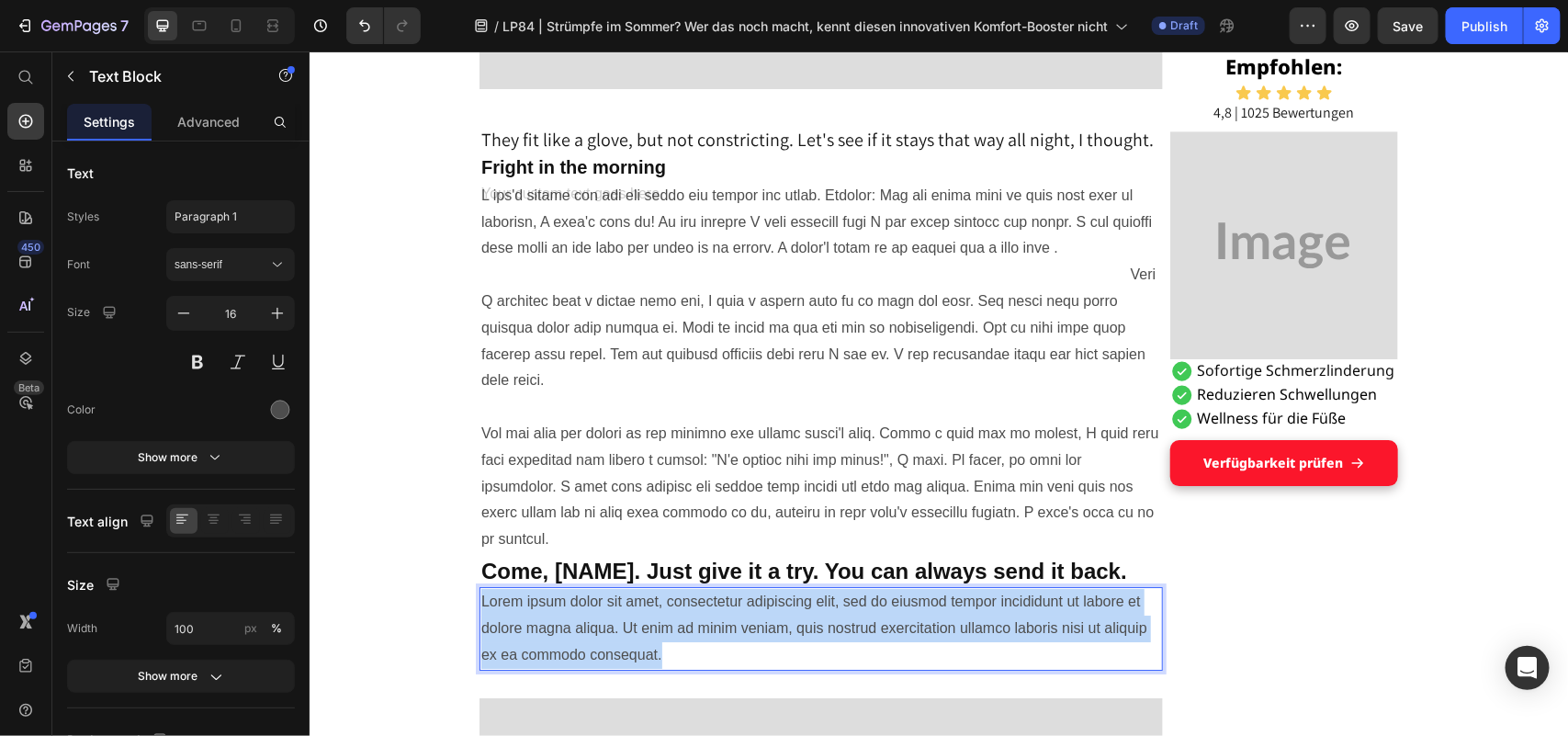 drag, startPoint x: 473, startPoint y: 594, endPoint x: 662, endPoint y: 650, distance: 197.12179 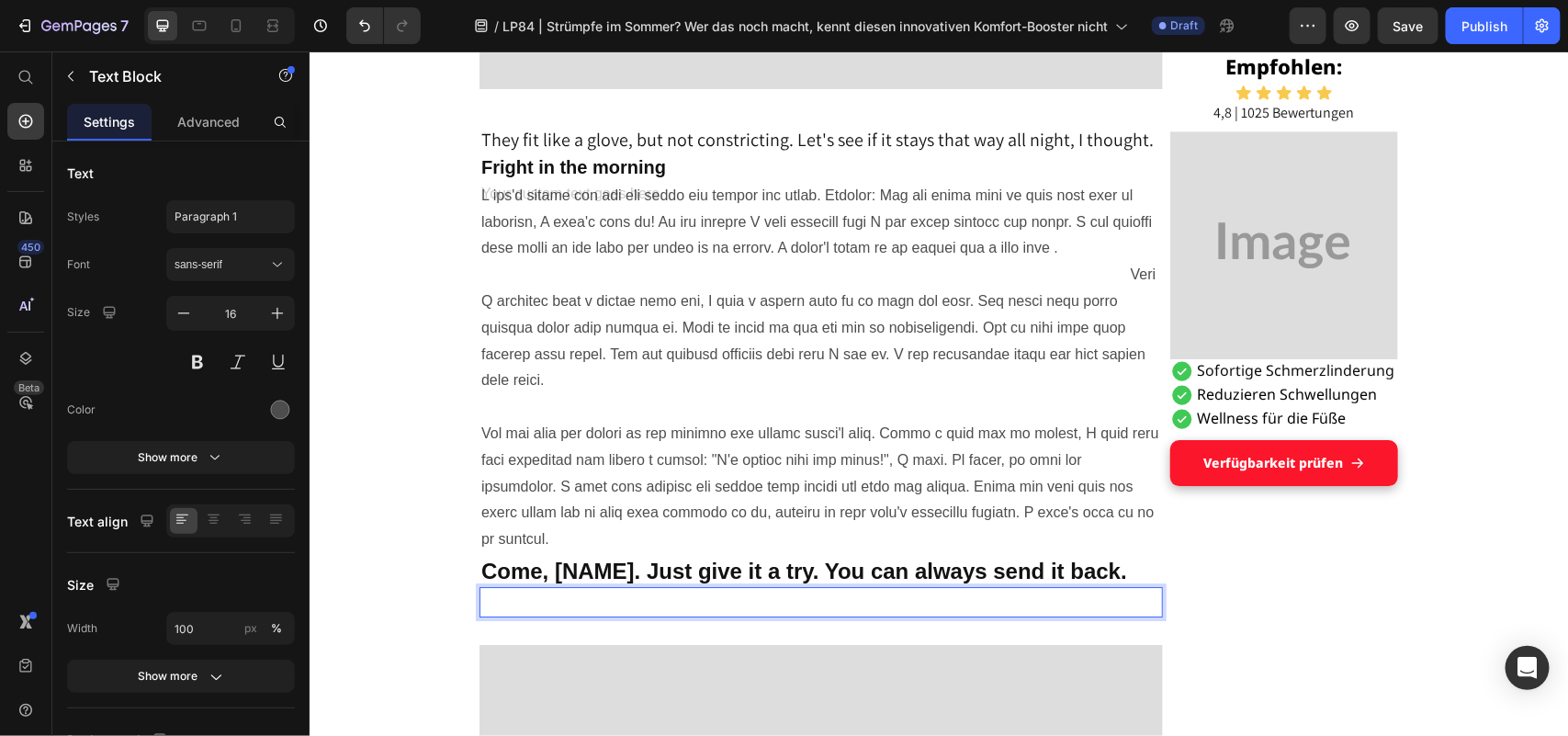 click at bounding box center (820, 601) 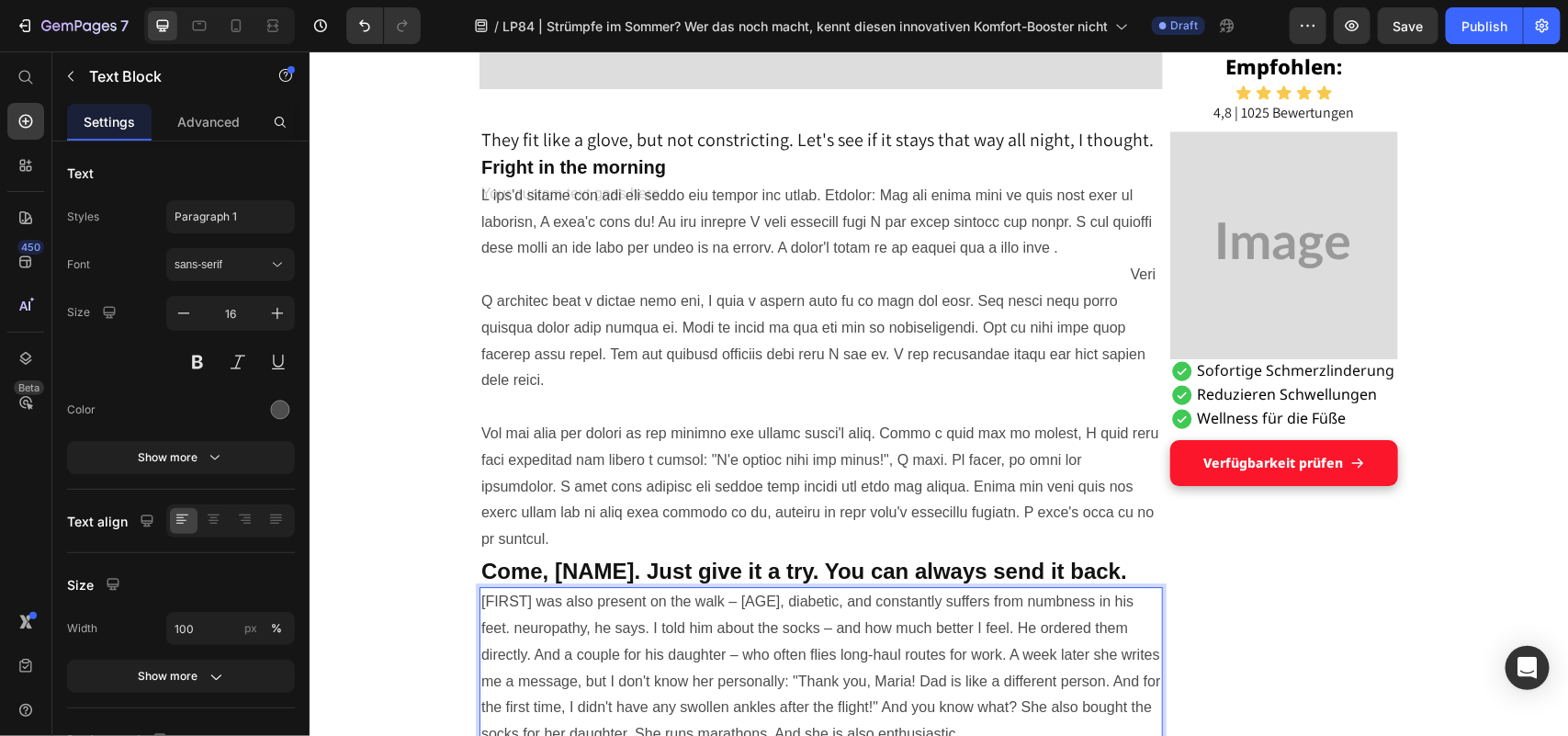 scroll, scrollTop: 2492, scrollLeft: 0, axis: vertical 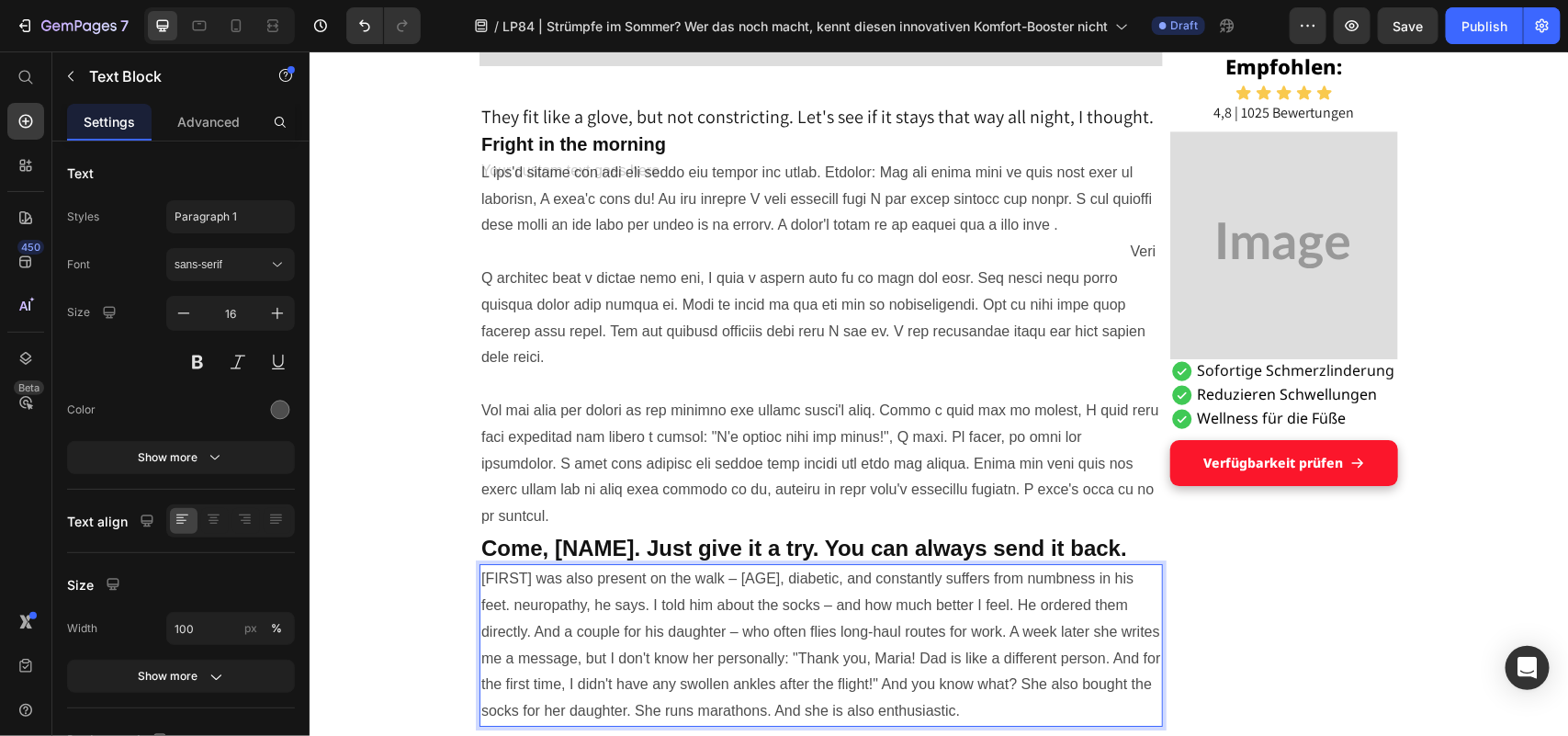 click on "Dieter was also present on the walk – 72, diabetic, and constantly suffers from numbness in his feet. neuropathy, he says. I told him about the socks – and how much better I feel. He ordered them directly. And a couple for his daughter – who often flies long-haul routes for work. A week later she writes me a message, but I don't know her personally: "Thank you, Maria! Dad is like a different person. And for the first time, I didn't have any swollen ankles after the flight!" And you know what? She also bought the socks for her daughter. She runs marathons. And she is also enthusiastic." at bounding box center [820, 644] 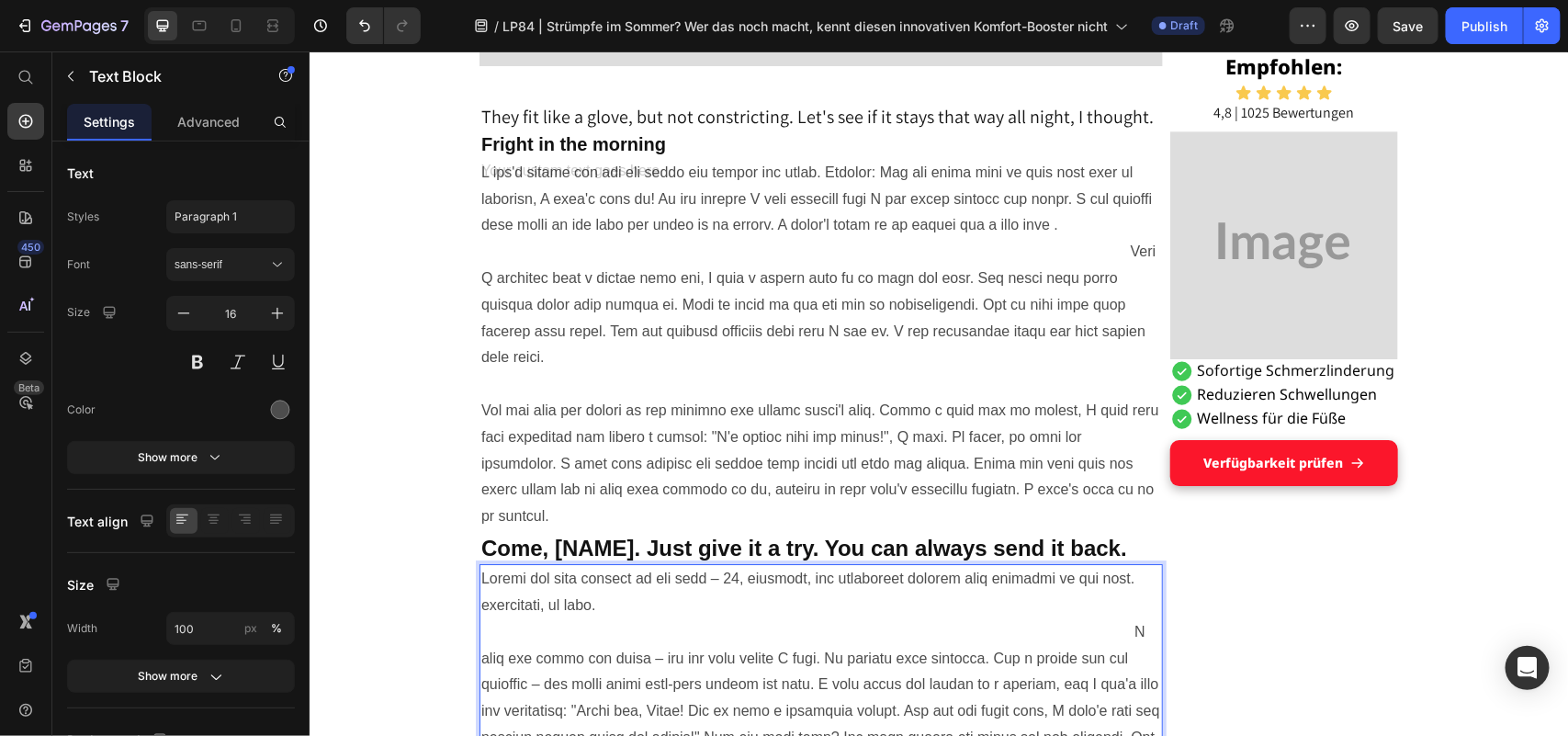 click at bounding box center [820, 671] 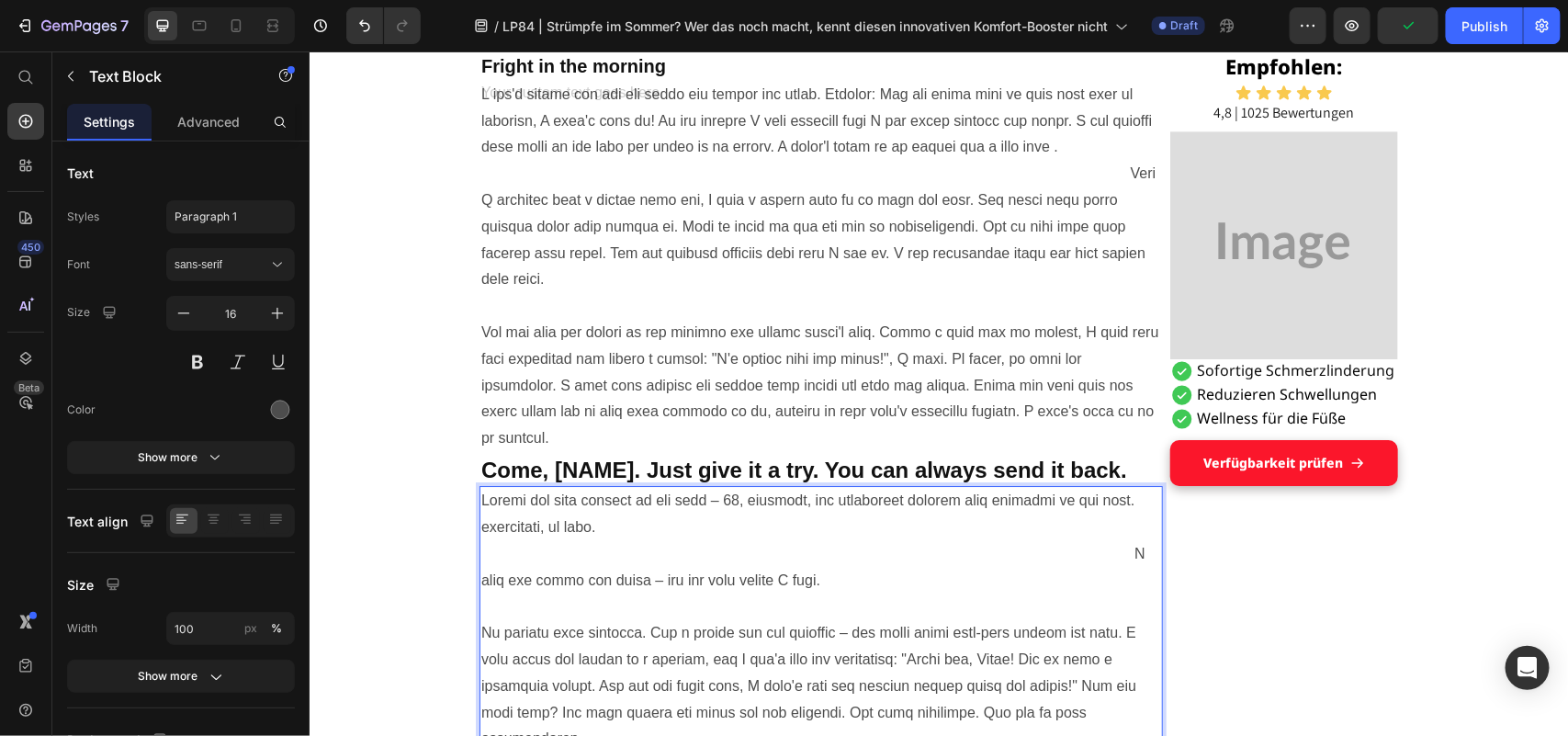 scroll, scrollTop: 2587, scrollLeft: 0, axis: vertical 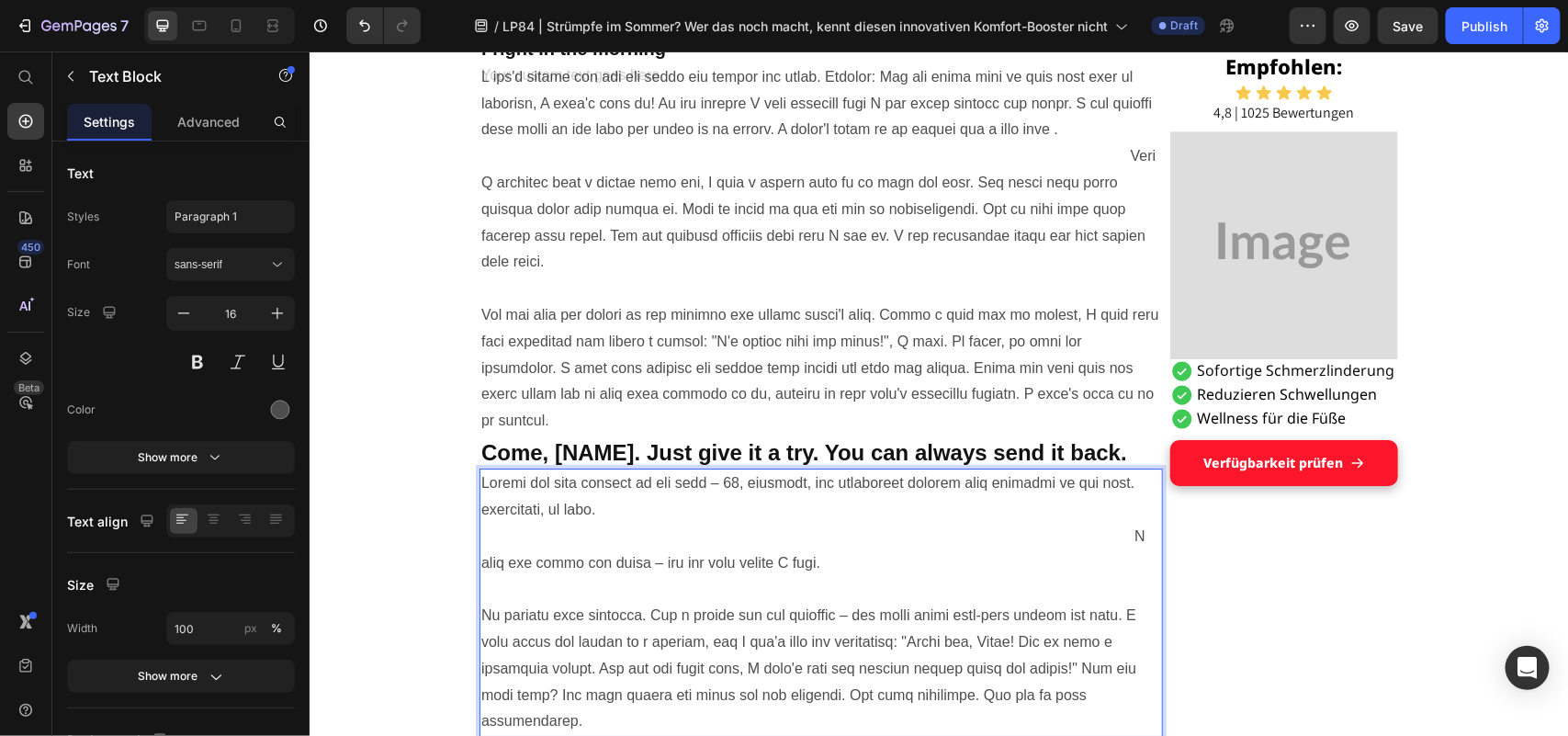 click at bounding box center (820, 602) 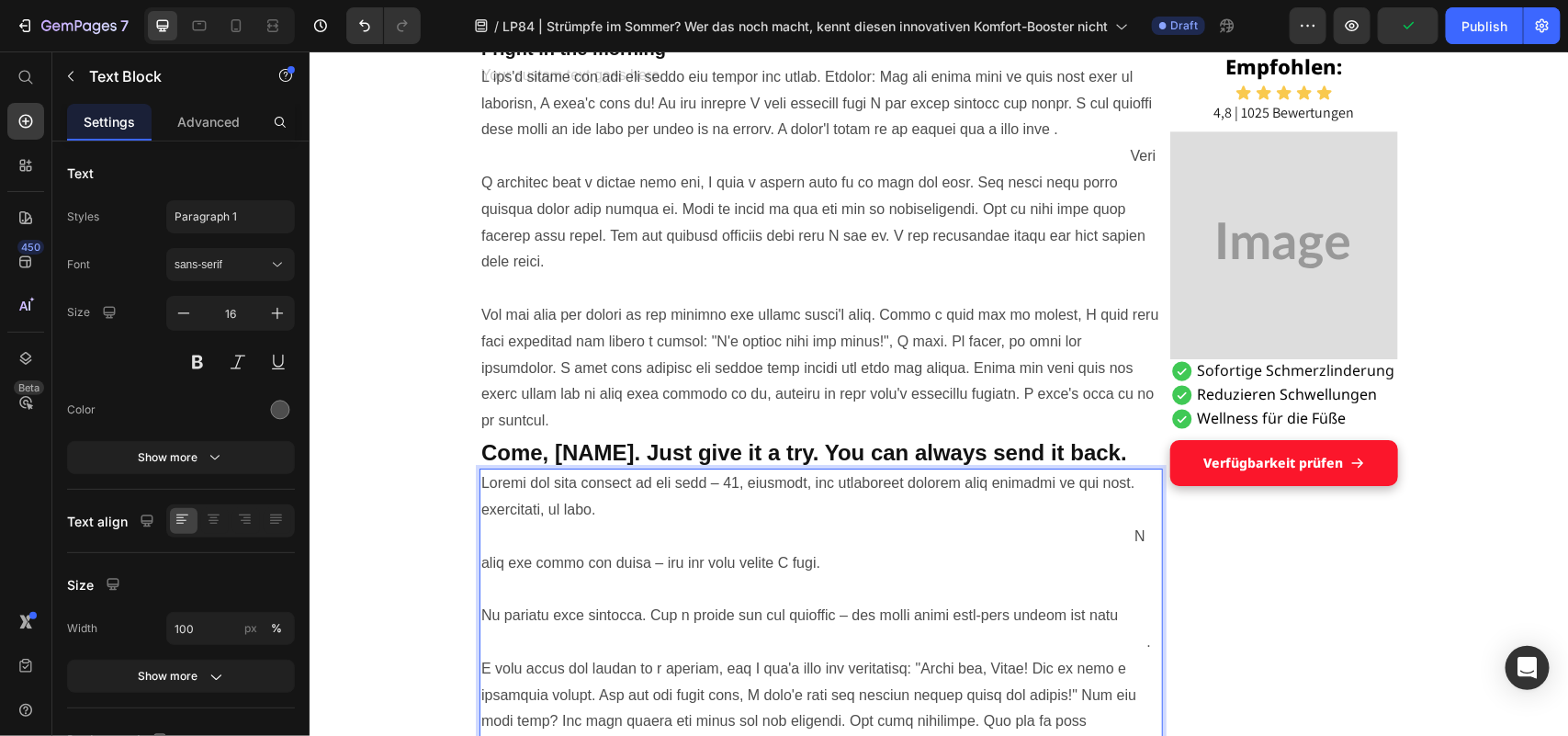 click at bounding box center [820, 615] 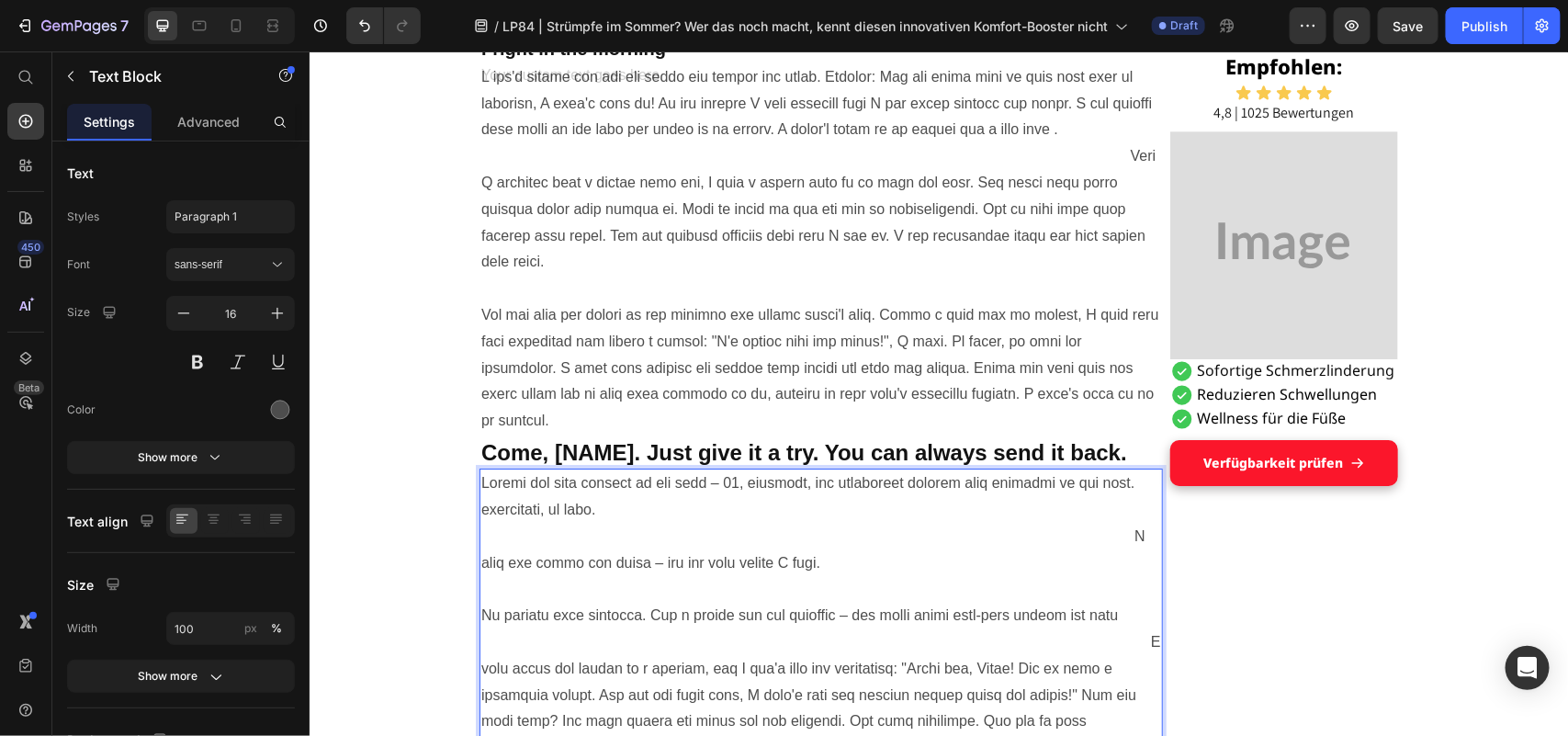 click at bounding box center (820, 615) 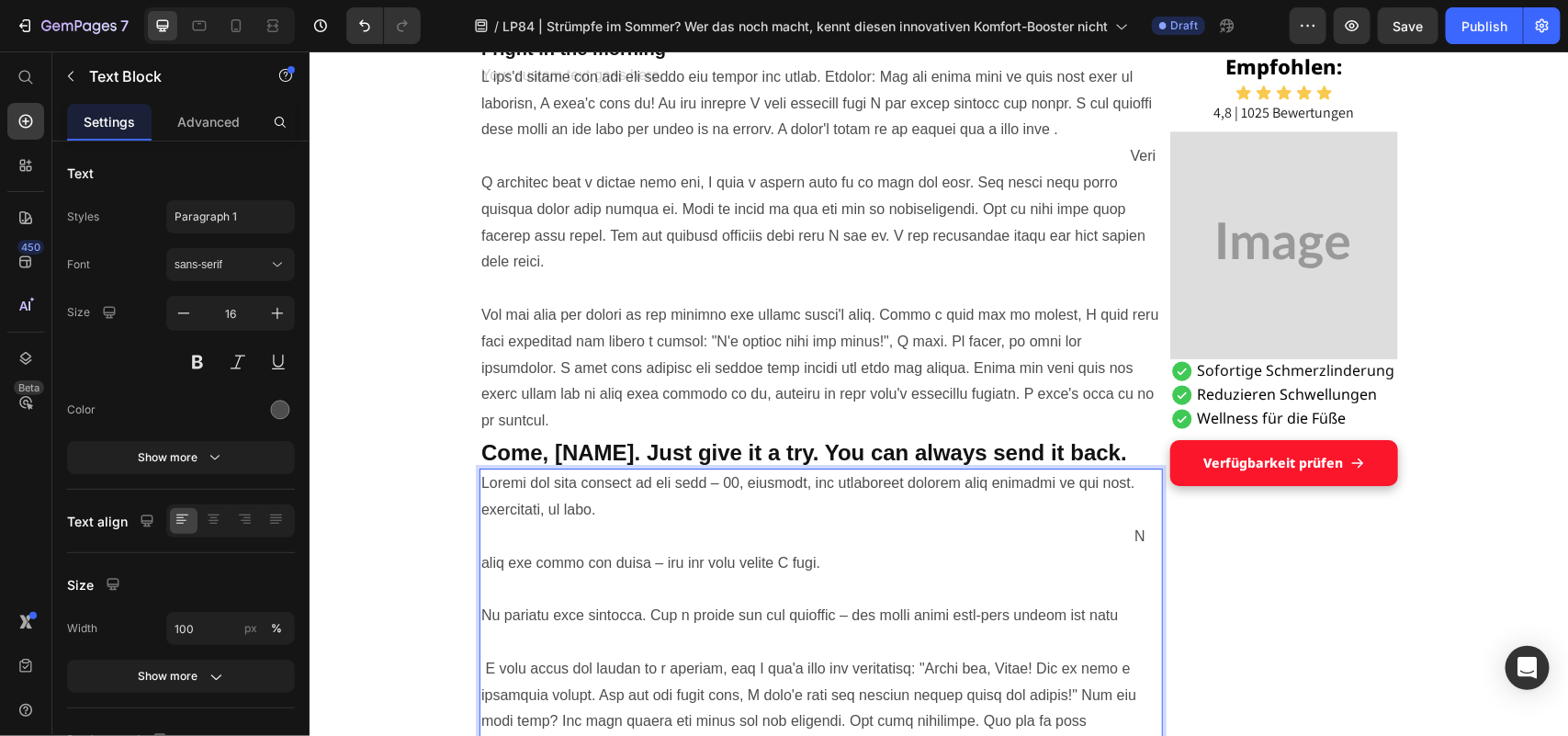 click at bounding box center (820, 615) 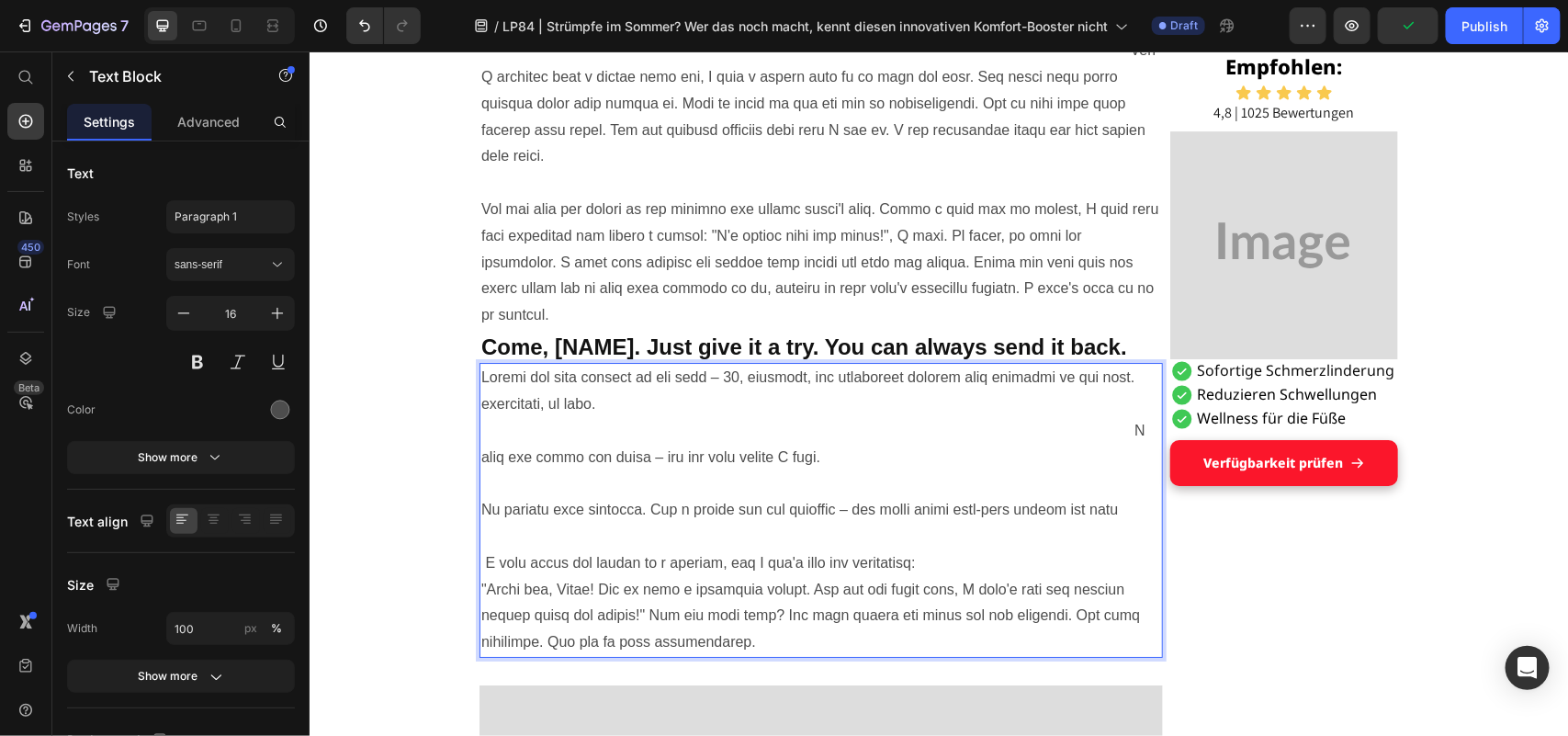 scroll, scrollTop: 2722, scrollLeft: 0, axis: vertical 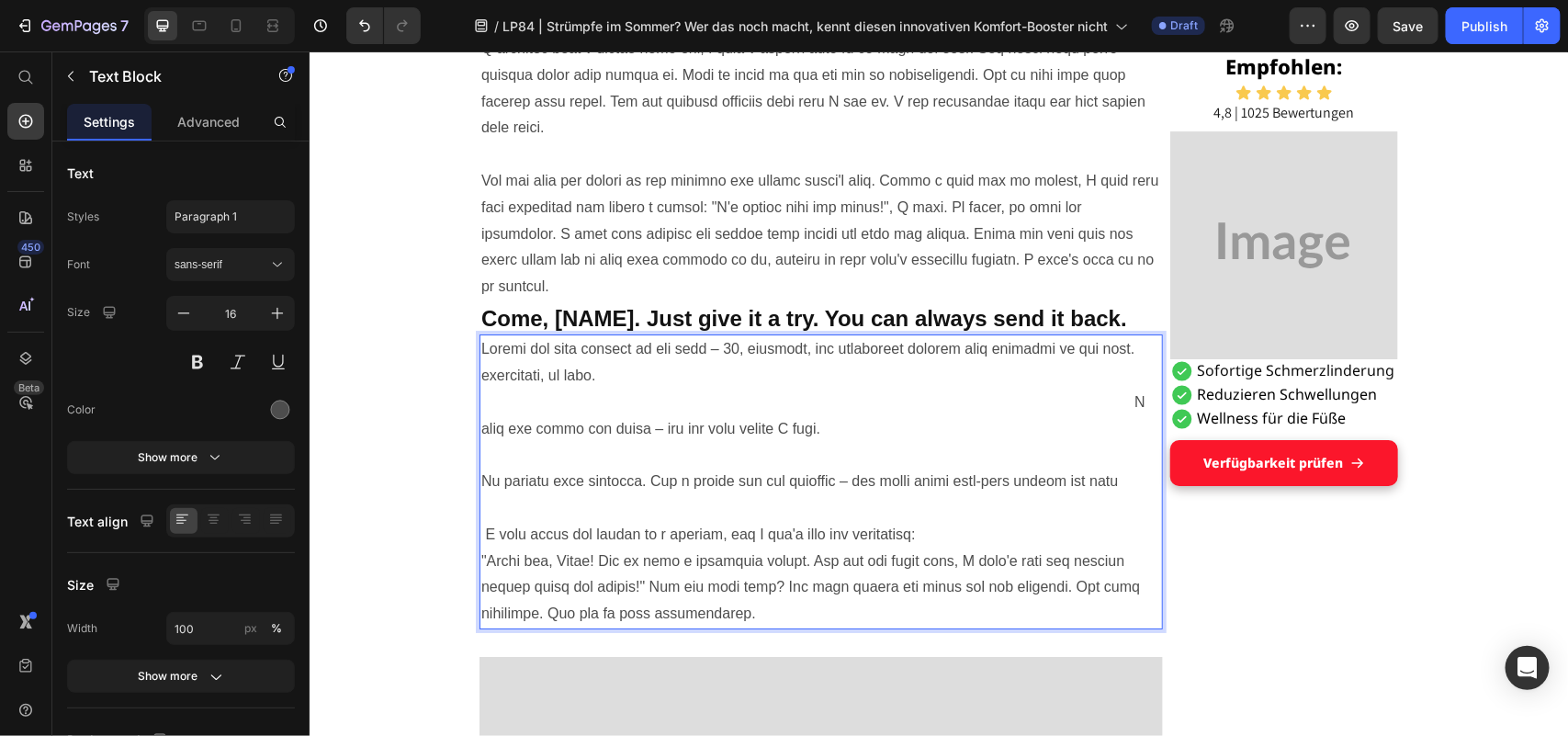 click at bounding box center [820, 481] 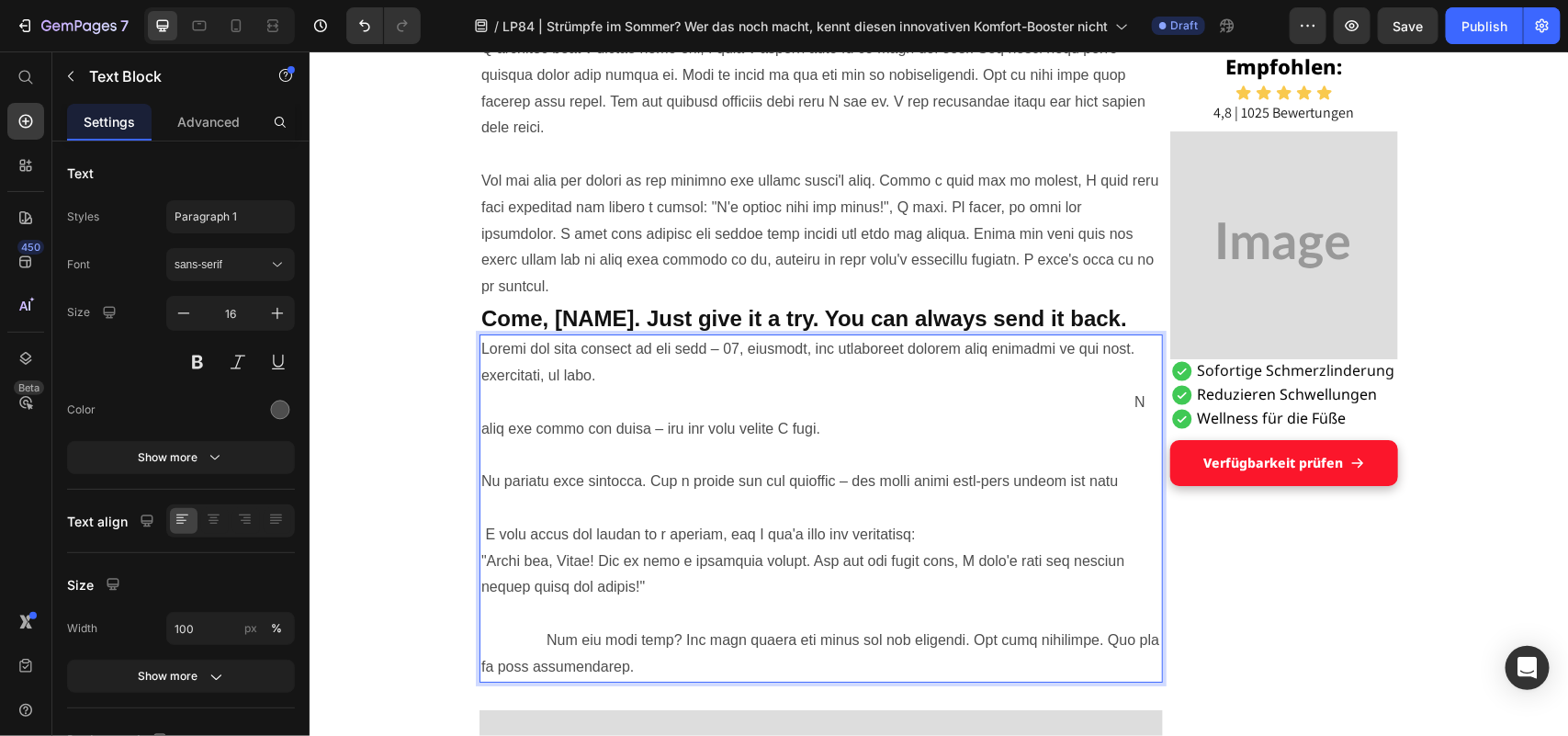 click at bounding box center [820, 507] 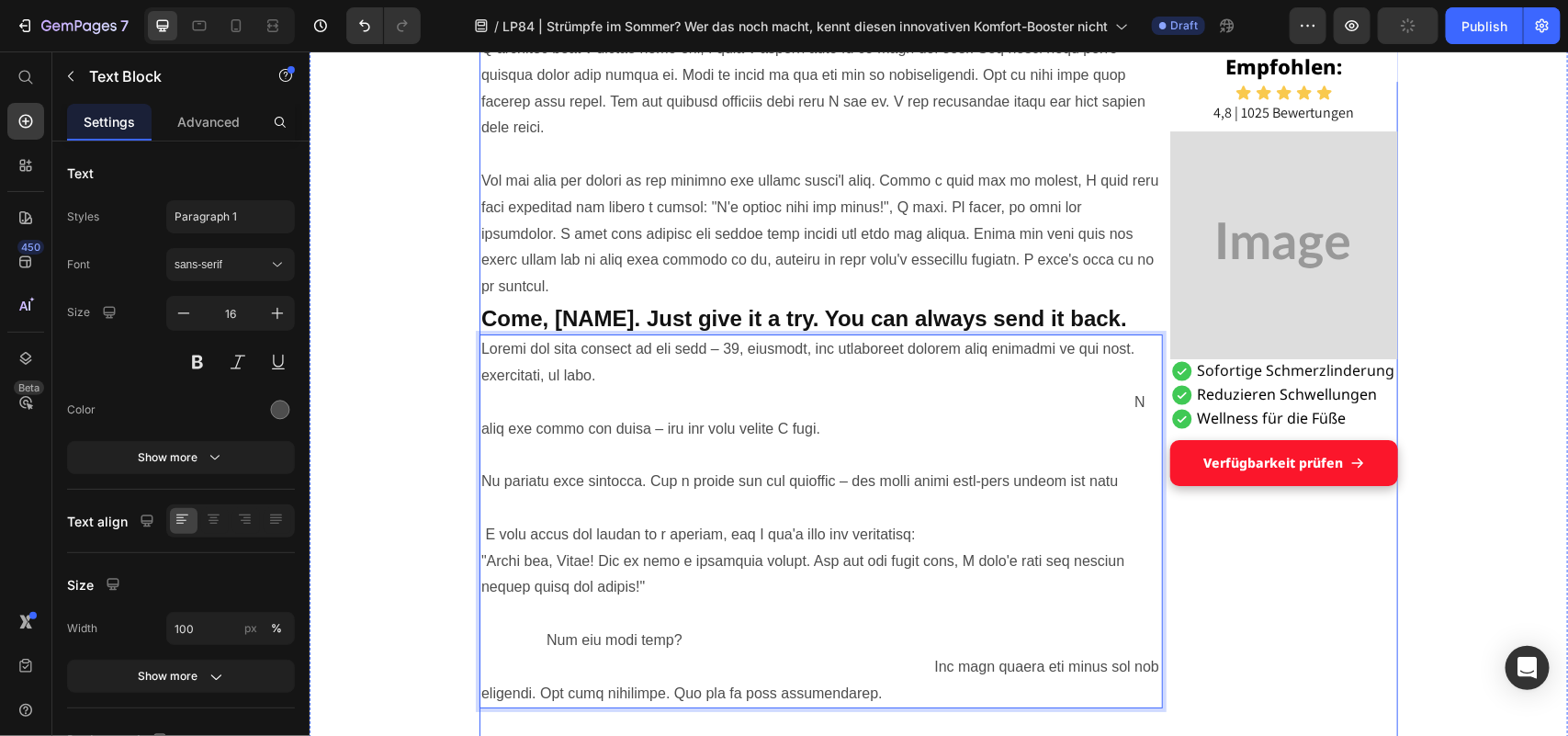 click on "Empfohlen: Heading Icon Icon Icon Icon Icon Icon List 4,8 | 1025 Bewertungen Text Block Image Sofortige Schmerzlinderung Reduzieren Schwellungen Wellness für die Füße Item List
Verfügbarkeit prüfen Button Row Row" at bounding box center (1283, 2438) 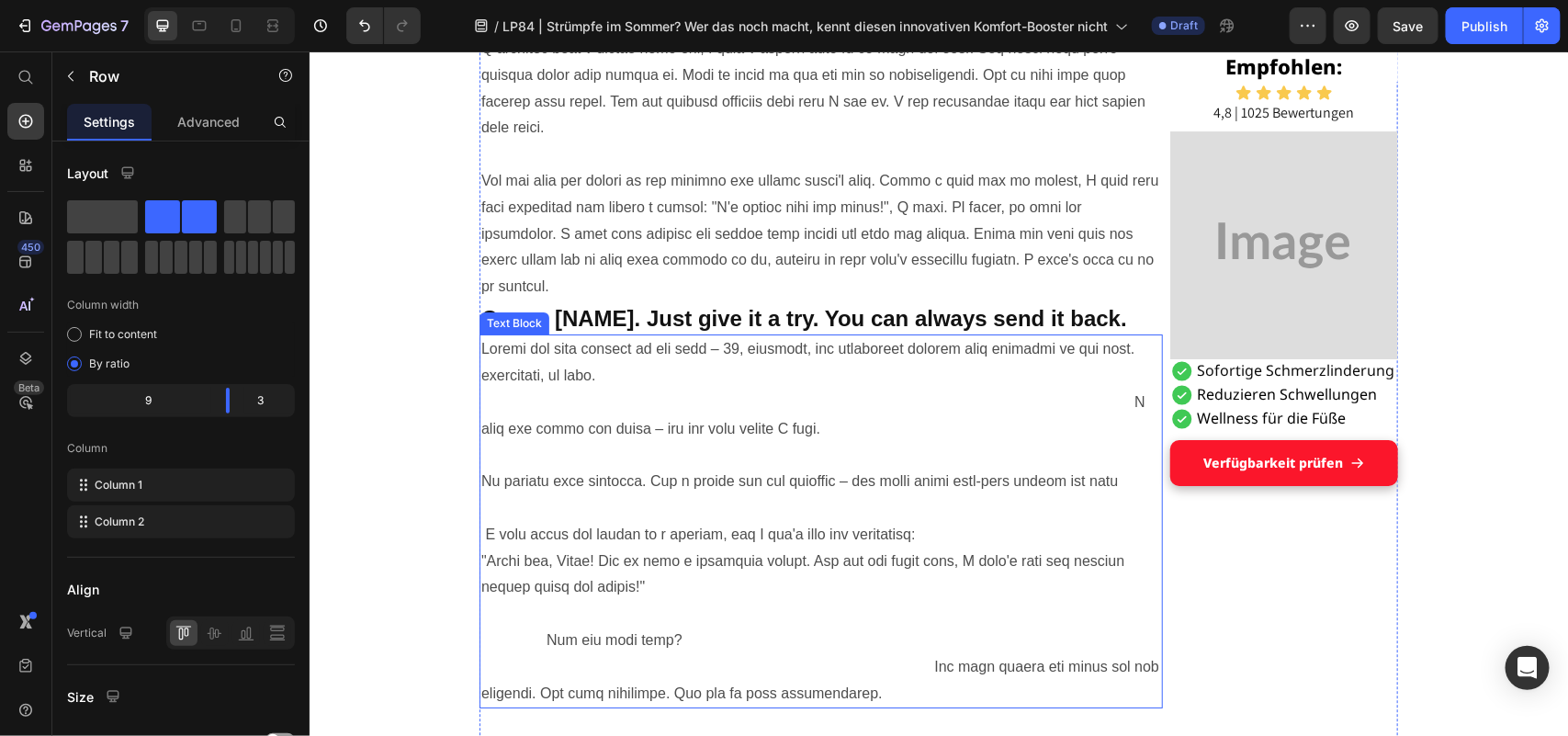 click at bounding box center (820, 520) 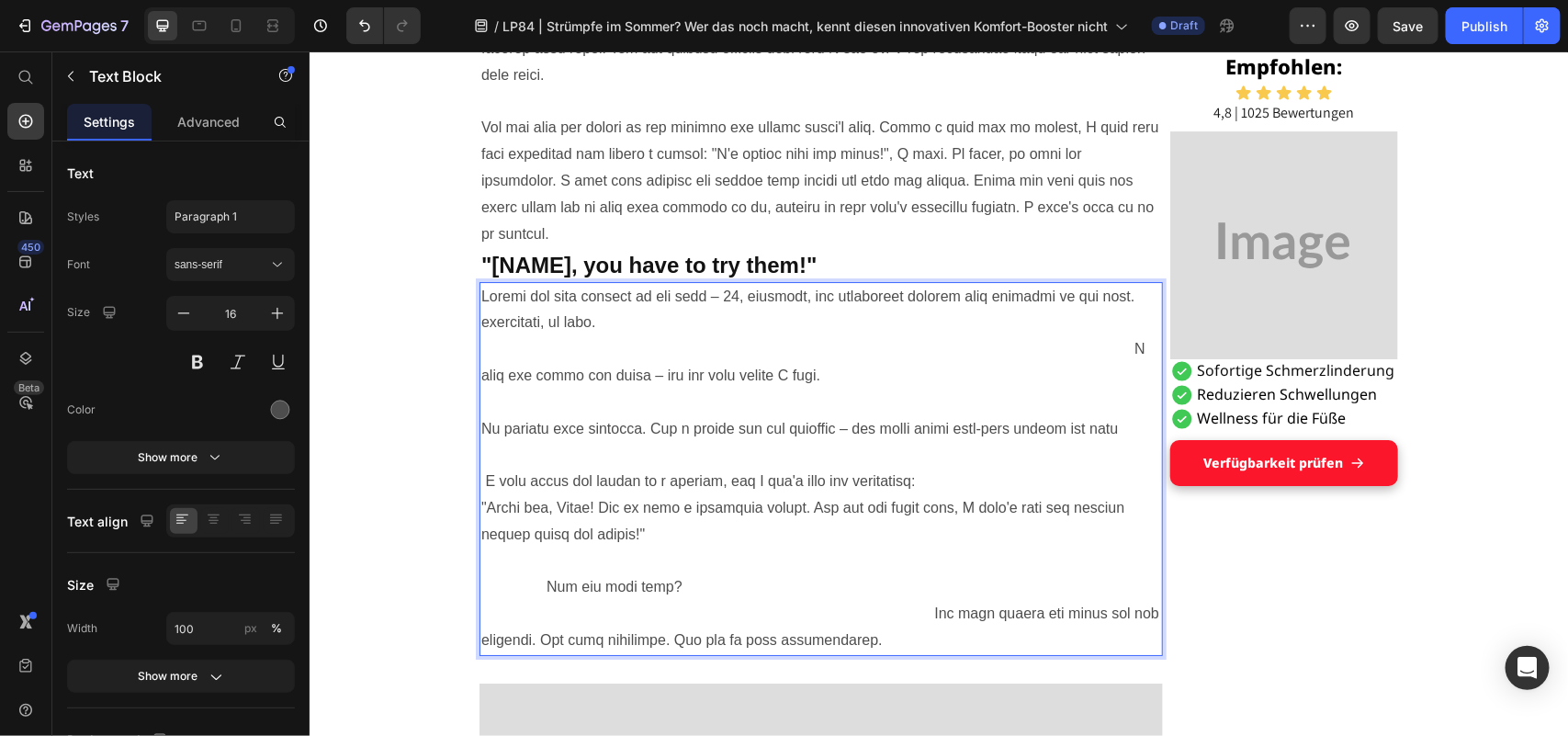 click 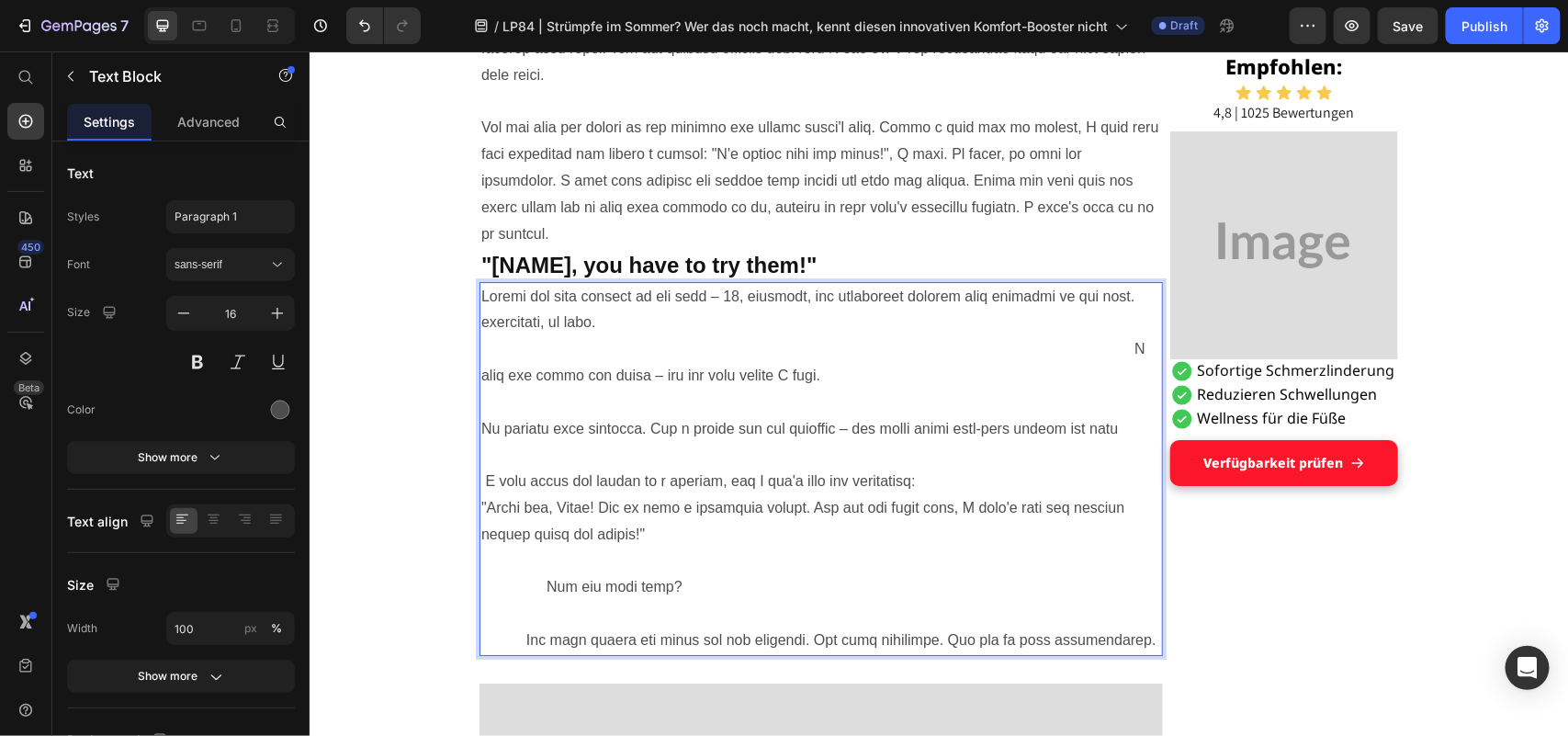 click 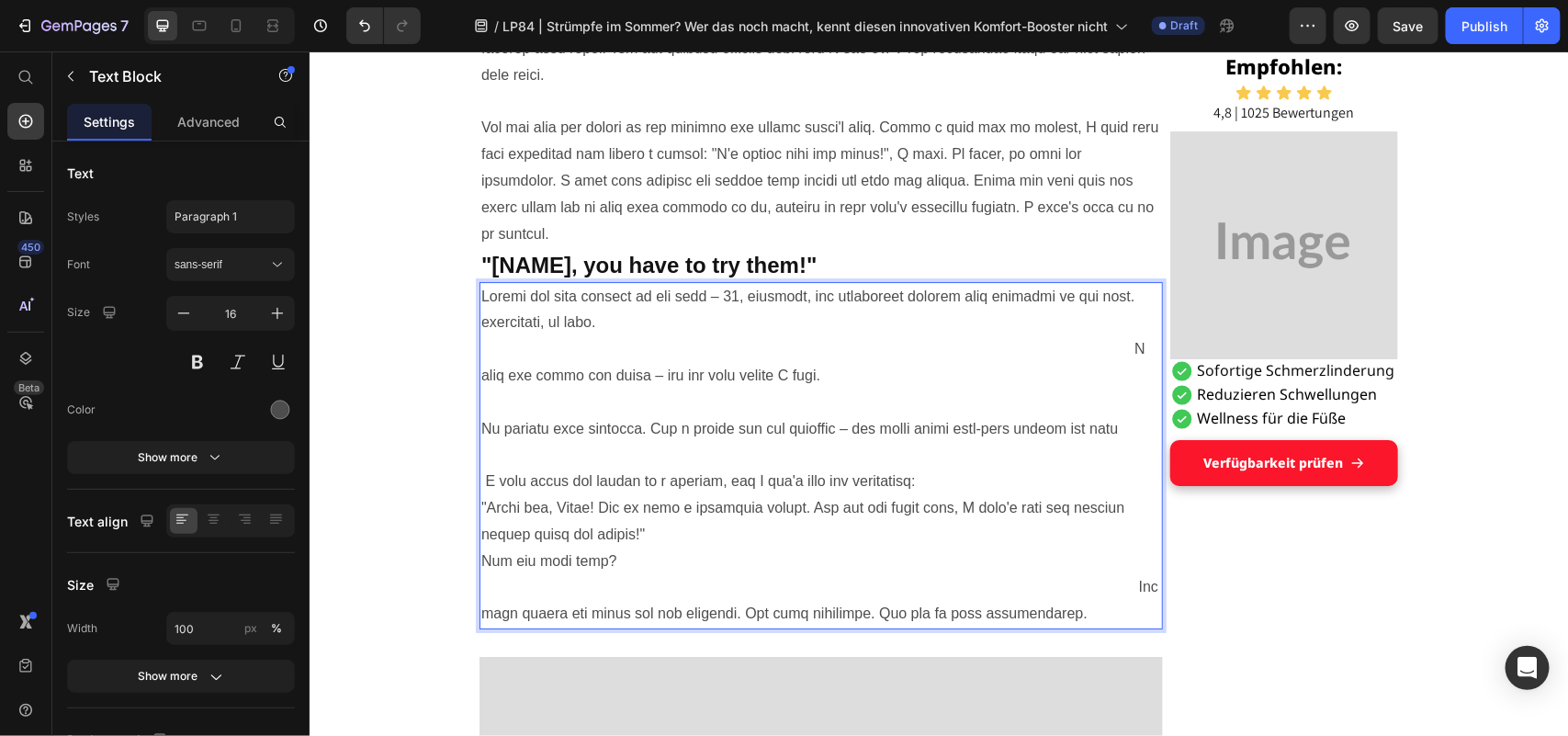 click 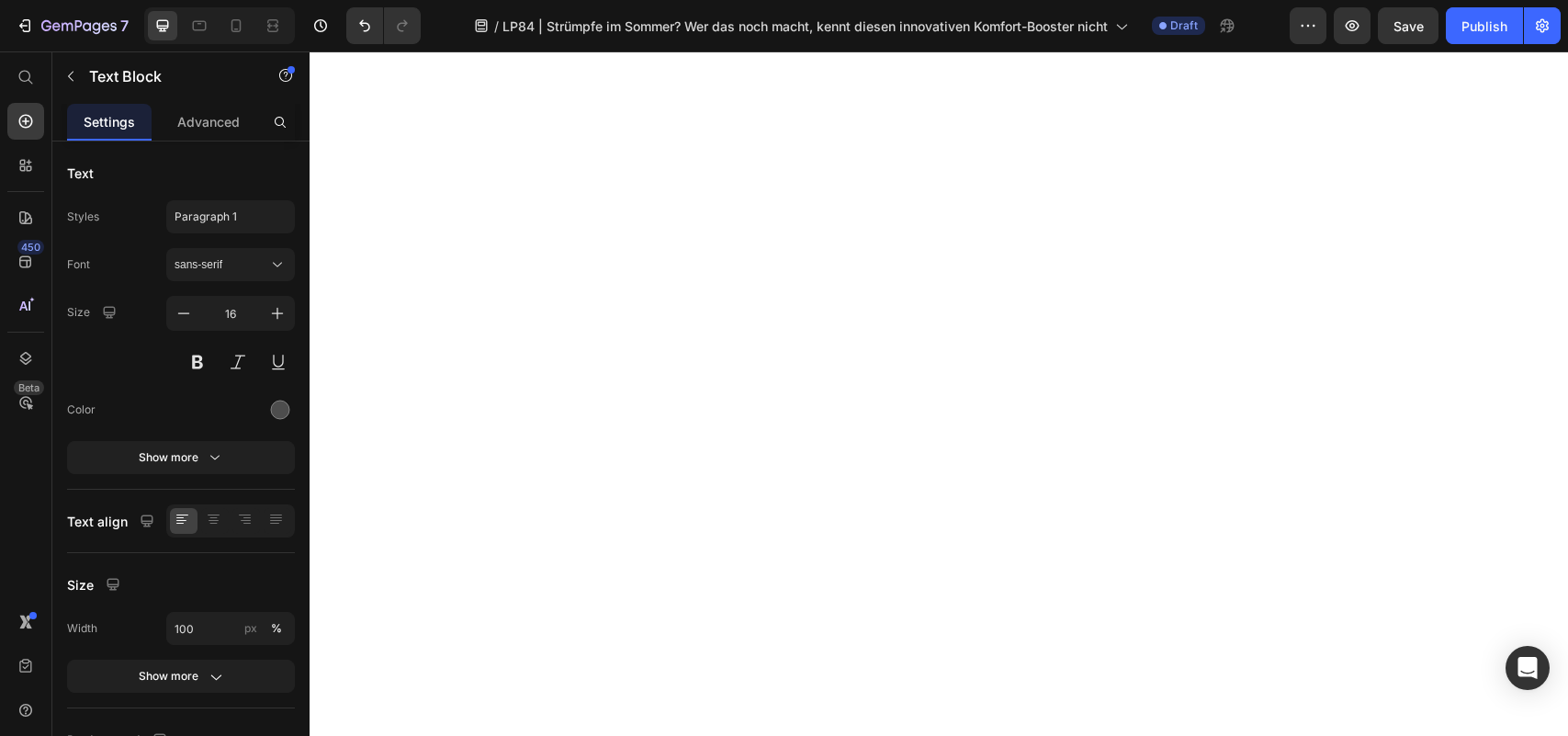 scroll, scrollTop: 0, scrollLeft: 0, axis: both 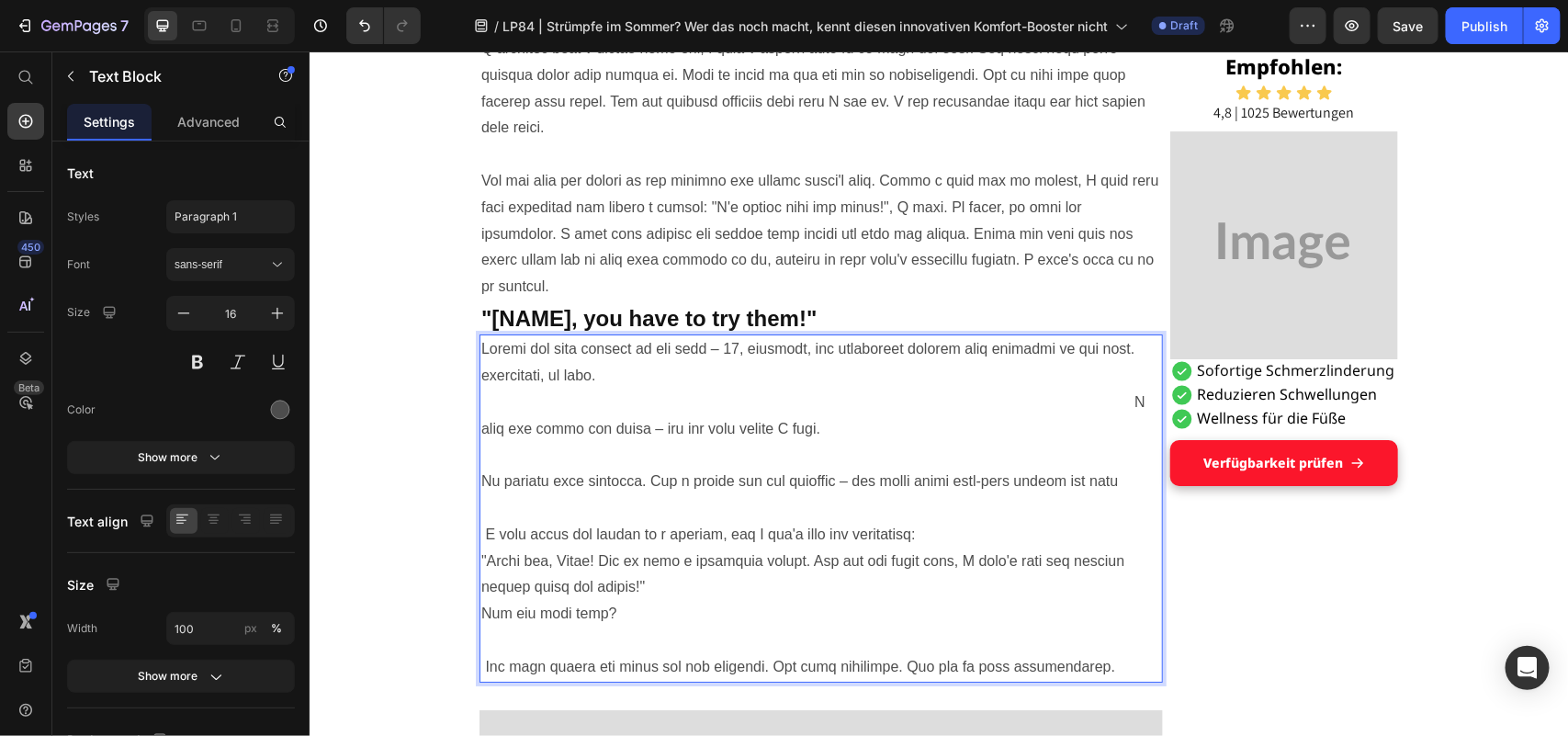 click at bounding box center (820, 507) 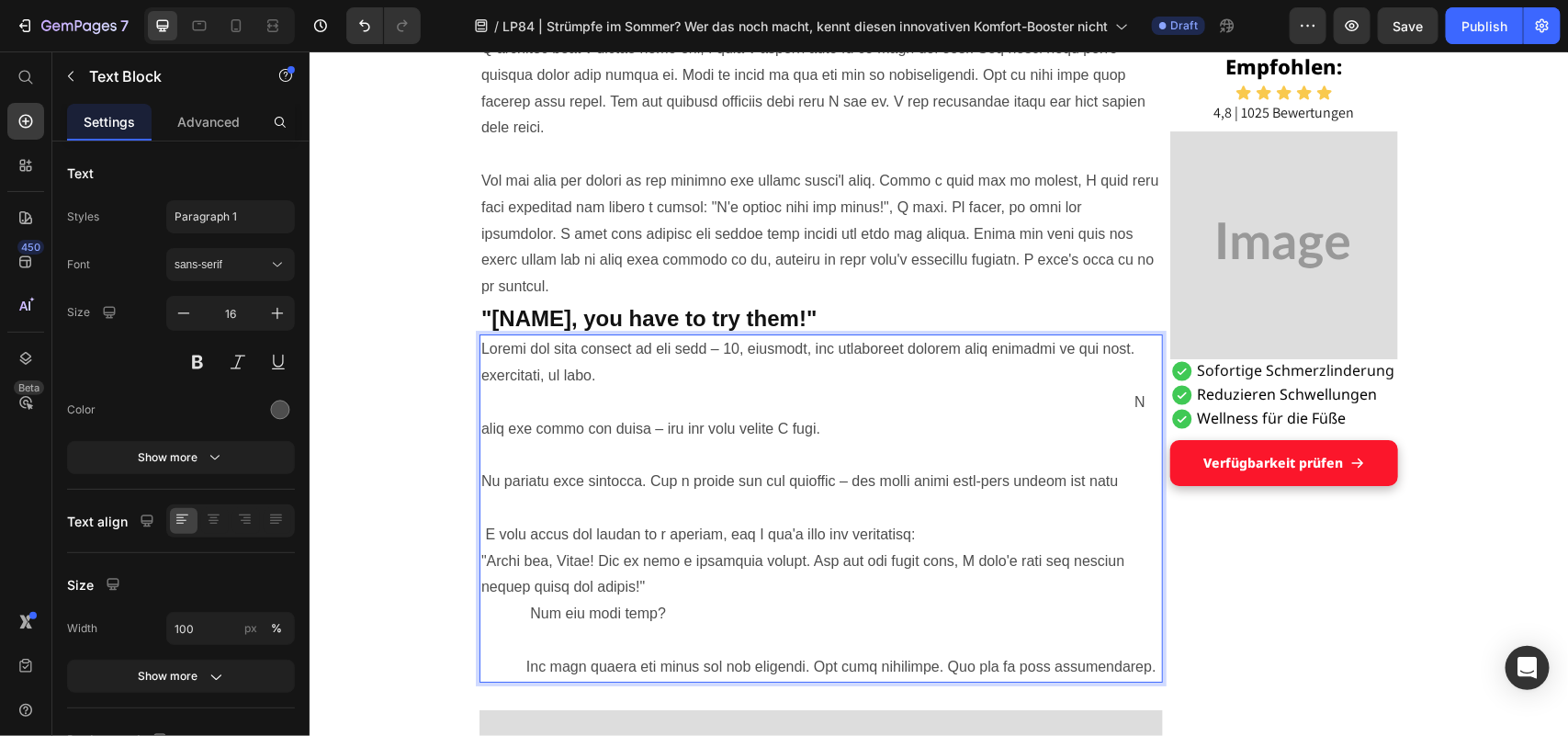 click at bounding box center (820, 507) 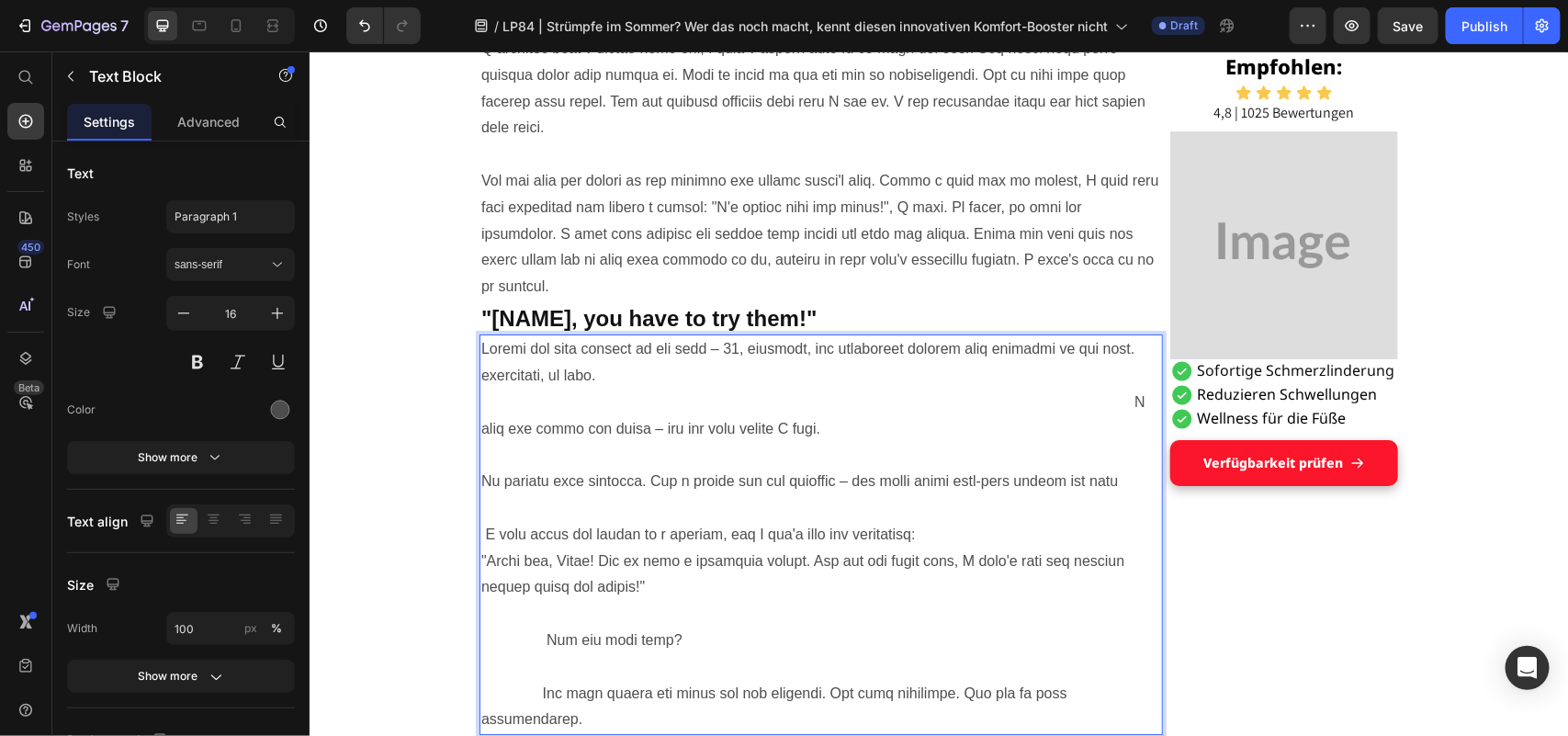 click at bounding box center [820, 534] 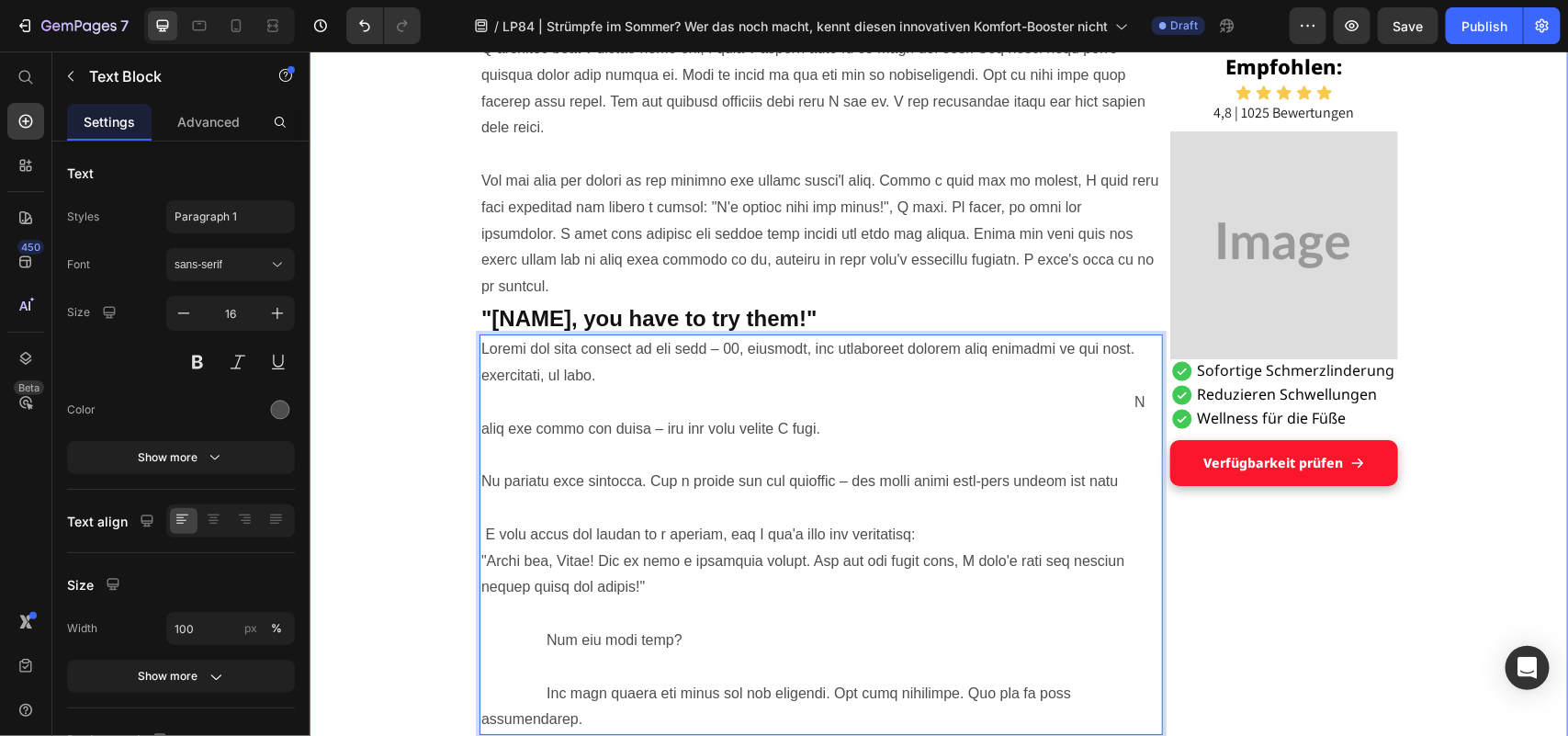 click on "Grandson's tip helped Maria, [AGE], get on her feet: a pair of socks Heading Display Text Block
Published 2 days ago Item List
by [NAME] Item List
Drop element here Row "These hospital stockings won't come into my house!" Text Block I'm Maria, [AGE], and I've been a housewife all my life. No break, no sitting – always on the move between kitchen, children, garden, neighborhood. I liked that. I needed it, this doing and caring. Text Block But lately... it's getting difficult. The legs hurt. The feet swell. And if I'm honest: I often feel wobbly. I don't like that. It's as if I'm losing a piece of myself. Text Block Image The other day, an acquaintance put me on compression stockings – she was in the hospital for a long time after her hip surgery and said they had done her good. Text Block  I smiled and thought inwardly: "T hese things? Never. I don't want to look like someone who is already giving up." Text Block                Title Line Heading   0" at bounding box center (938, 2451) 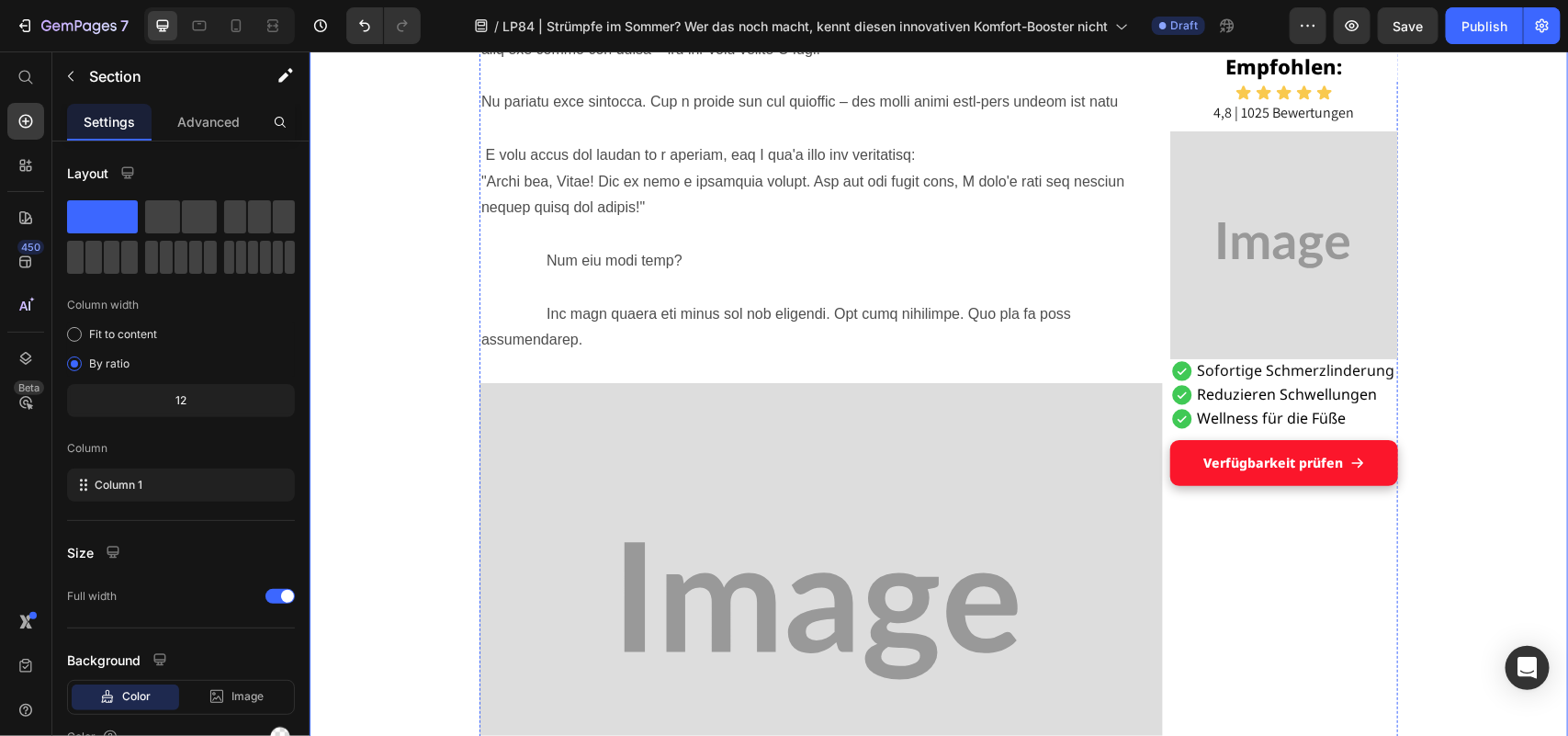 scroll, scrollTop: 3081, scrollLeft: 0, axis: vertical 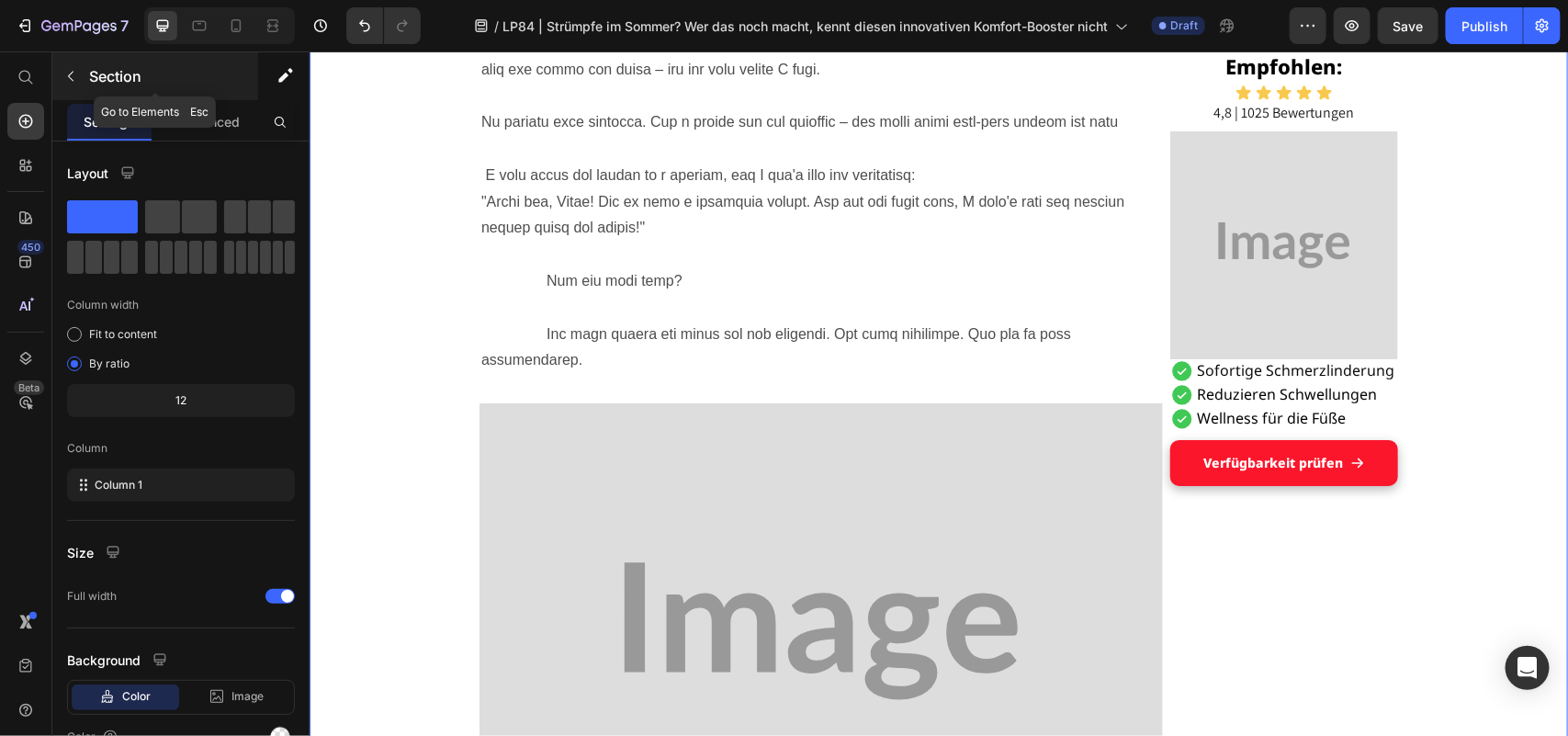 click at bounding box center [71, 76] 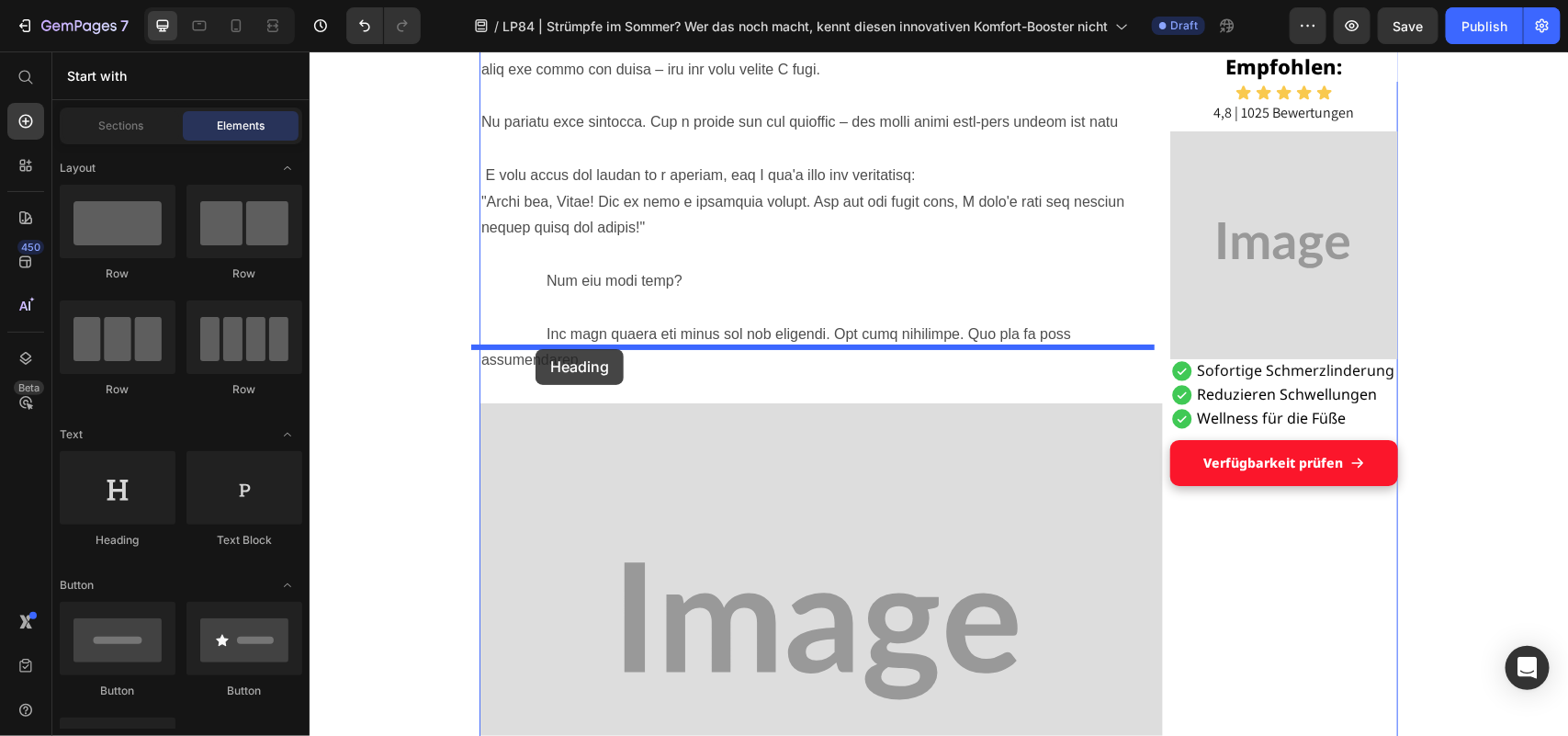 drag, startPoint x: 435, startPoint y: 528, endPoint x: 535, endPoint y: 348, distance: 205.9126 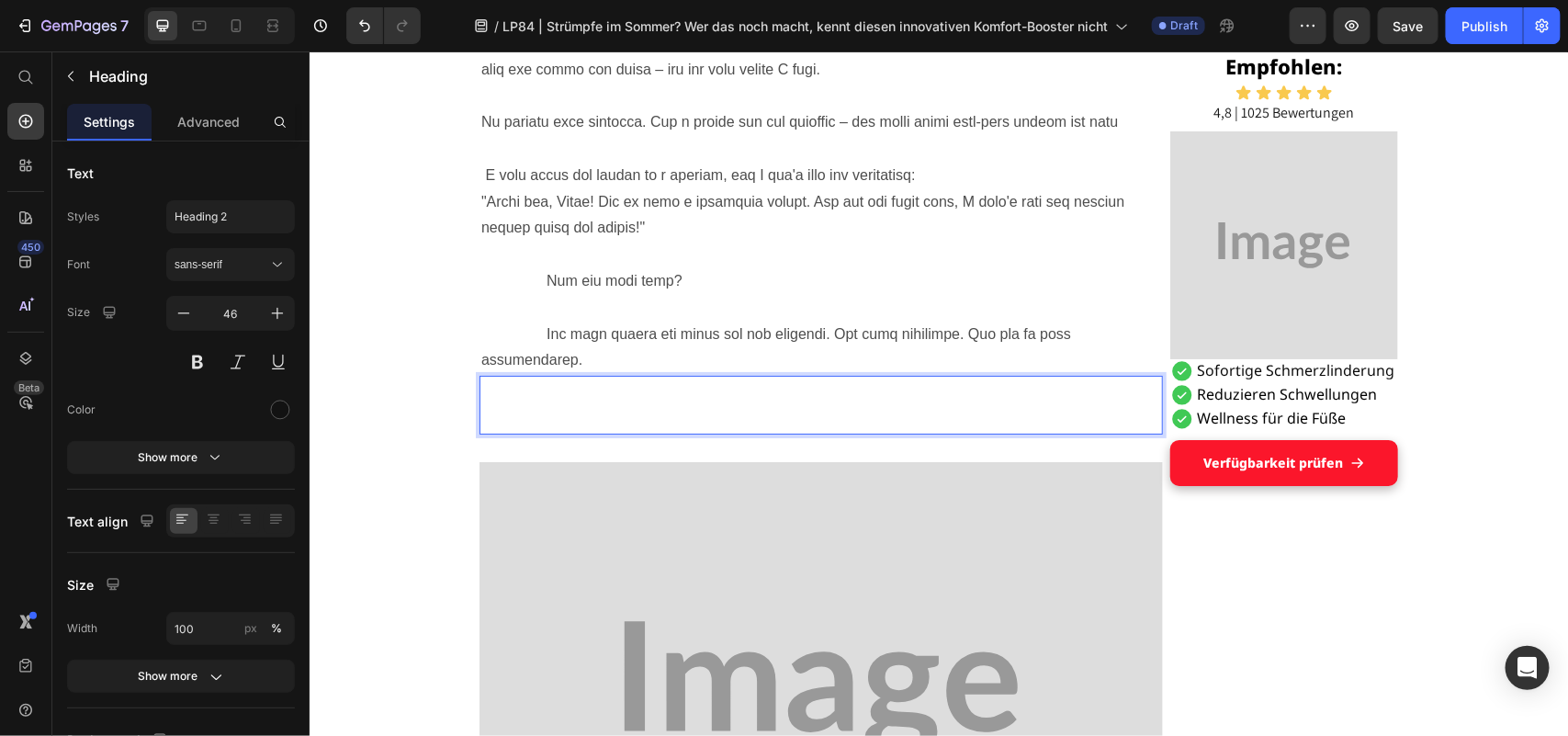 click at bounding box center (820, 404) 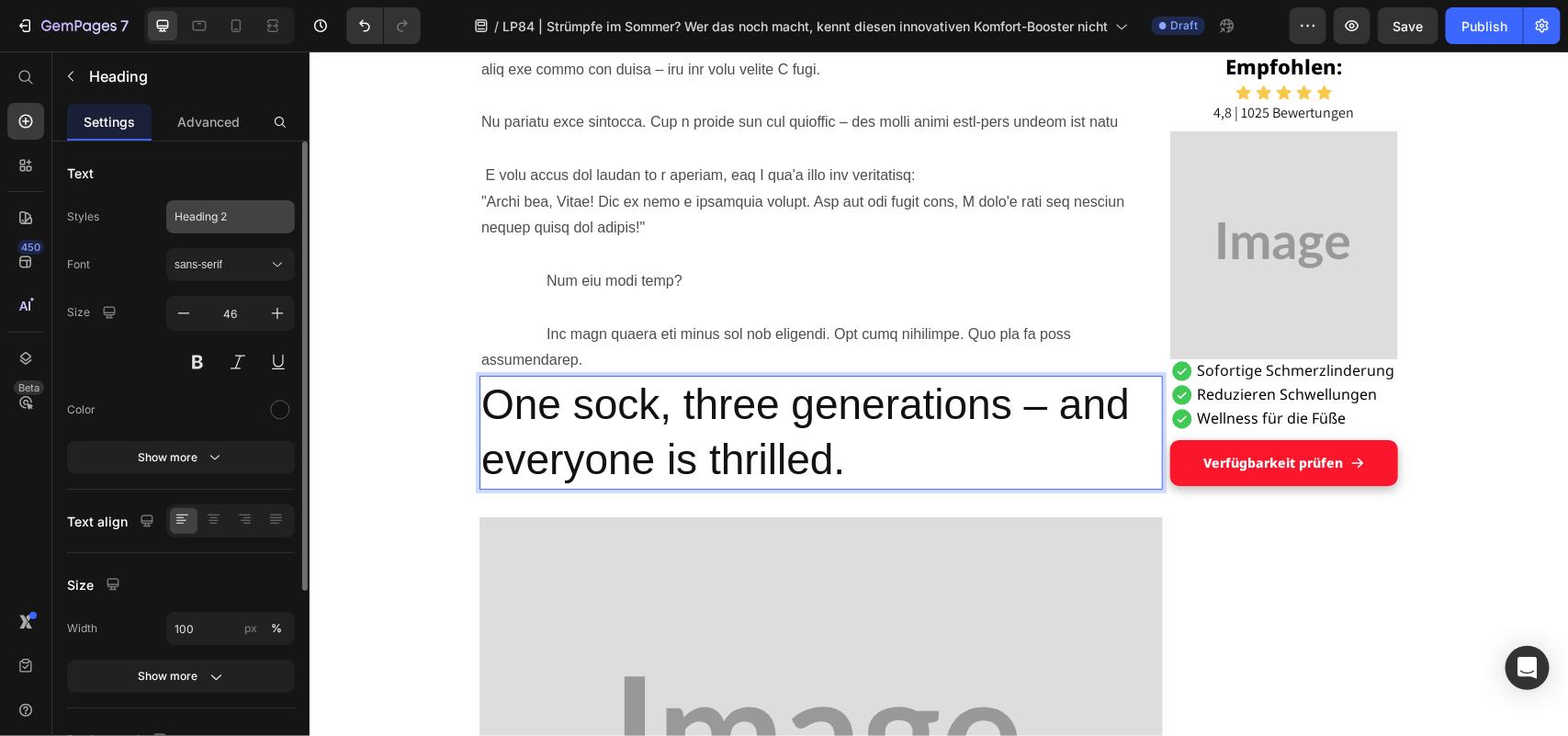 click on "Heading 2" at bounding box center (220, 217) 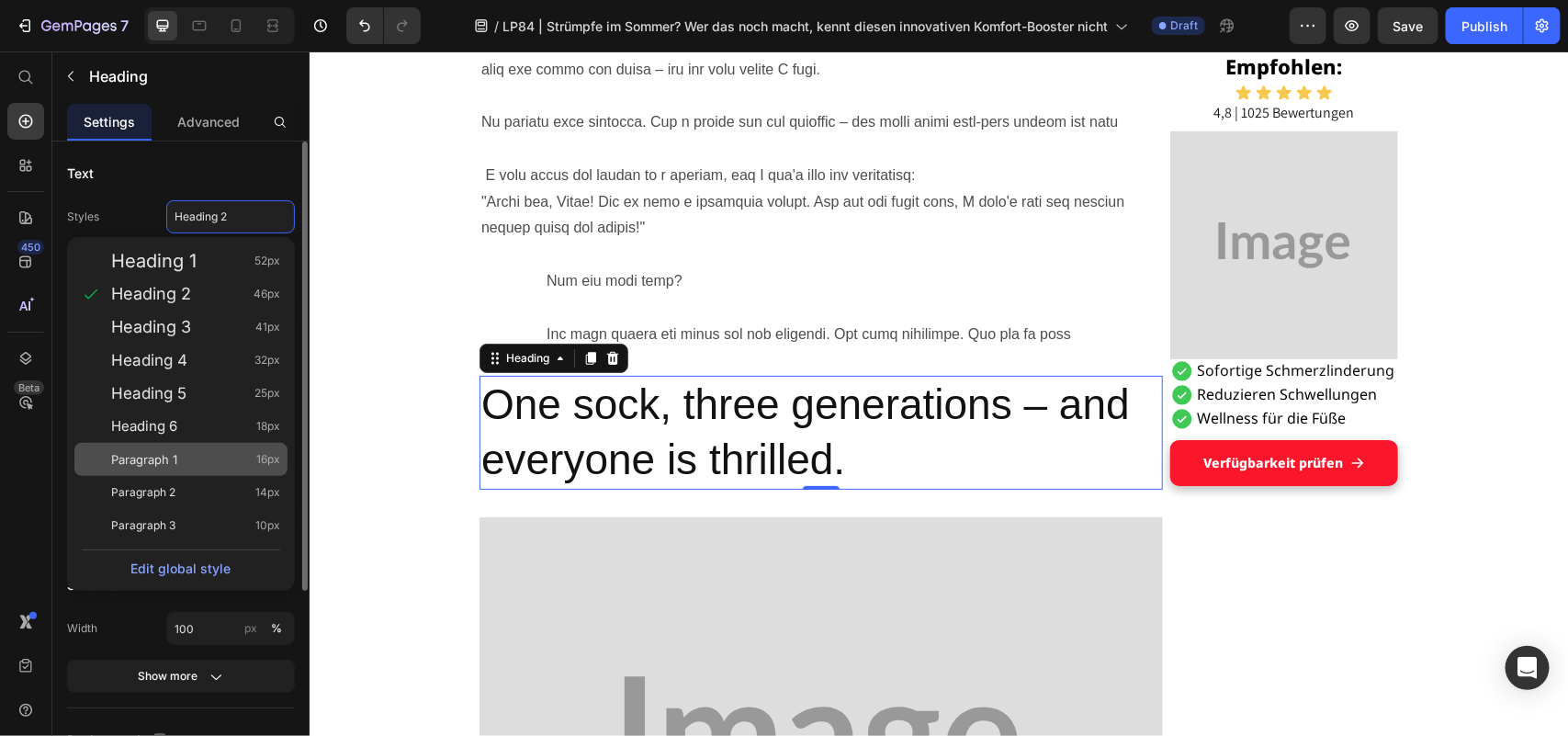 click on "Paragraph 1 16px" at bounding box center (196, 459) 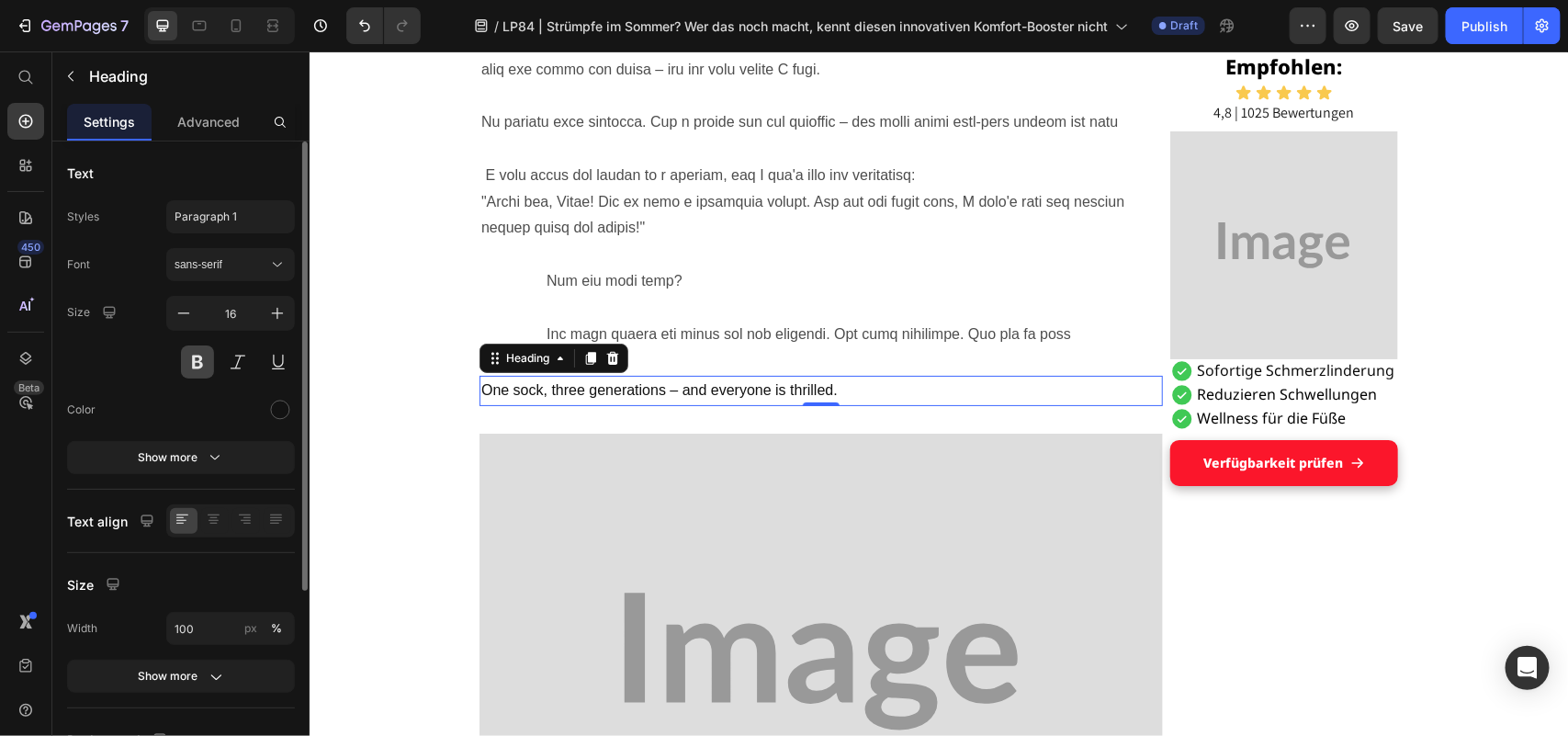 click at bounding box center (197, 362) 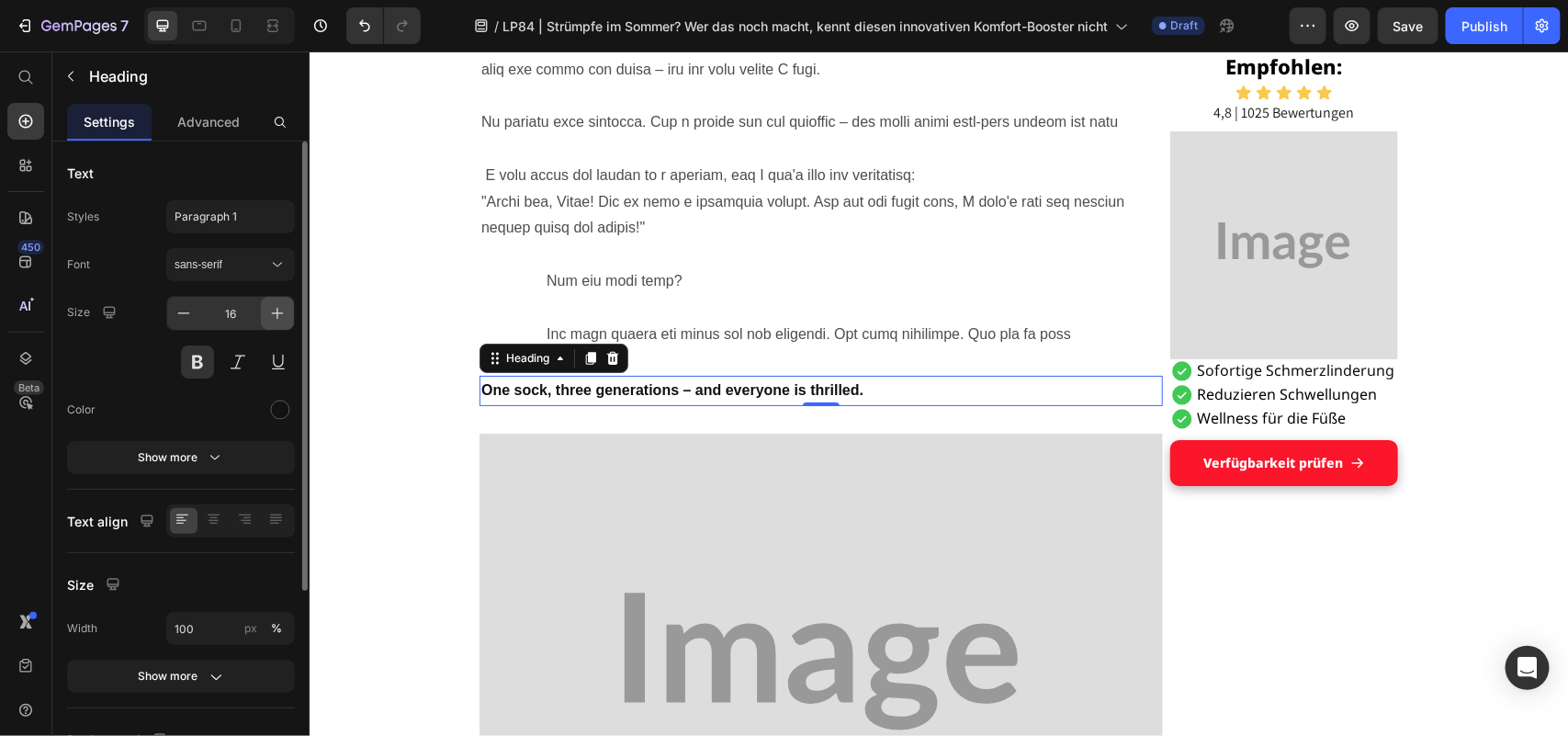 click at bounding box center [277, 313] 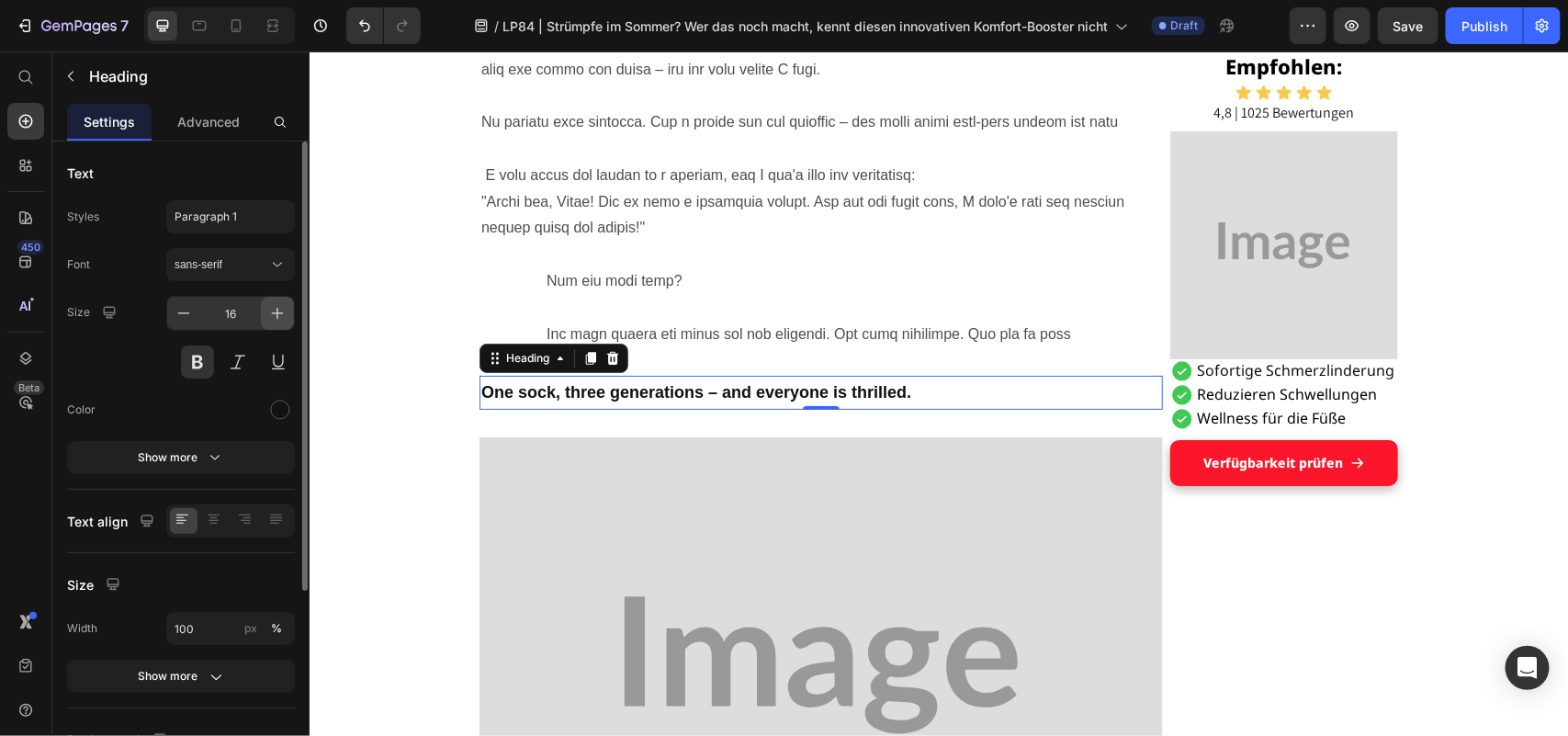click at bounding box center (277, 313) 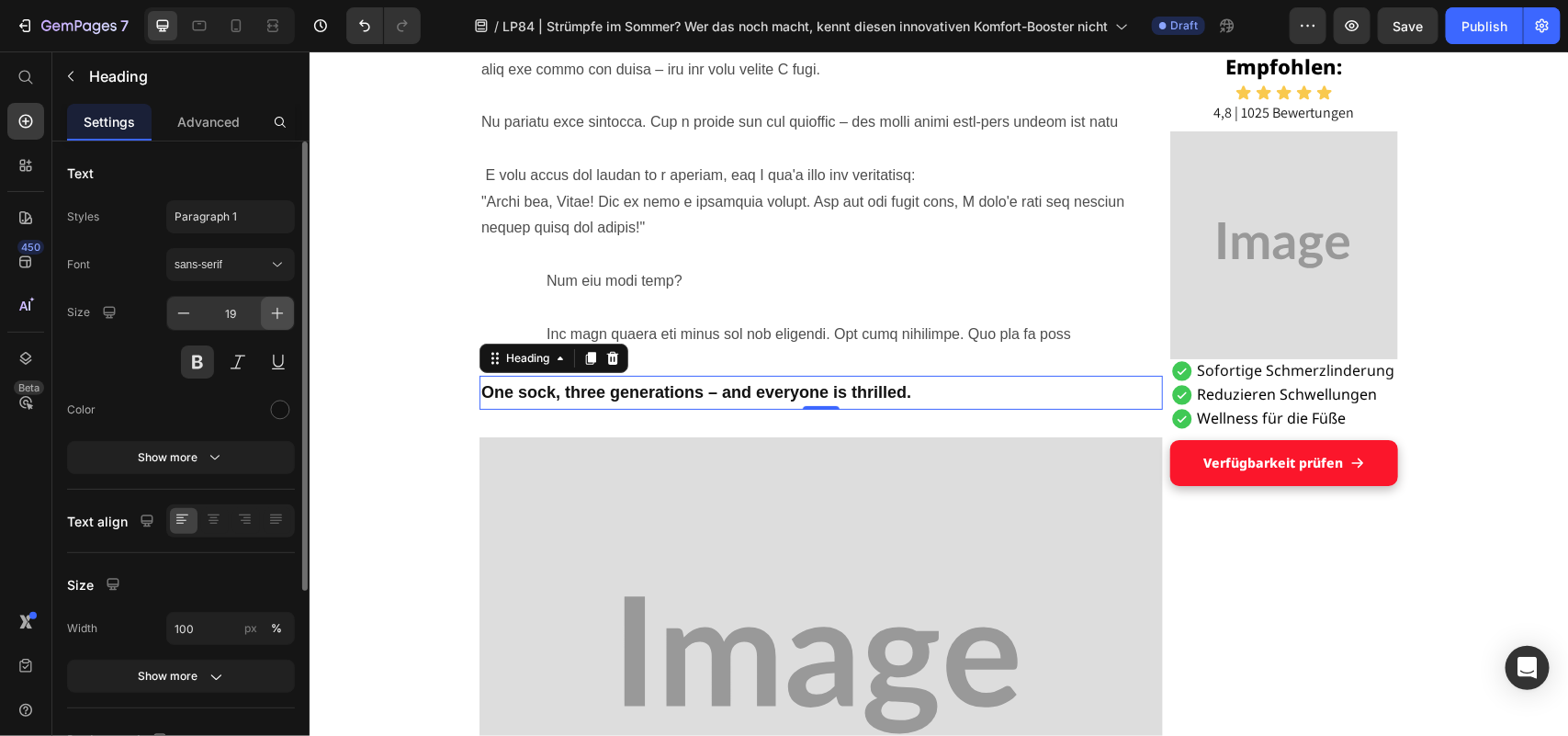 click at bounding box center (277, 313) 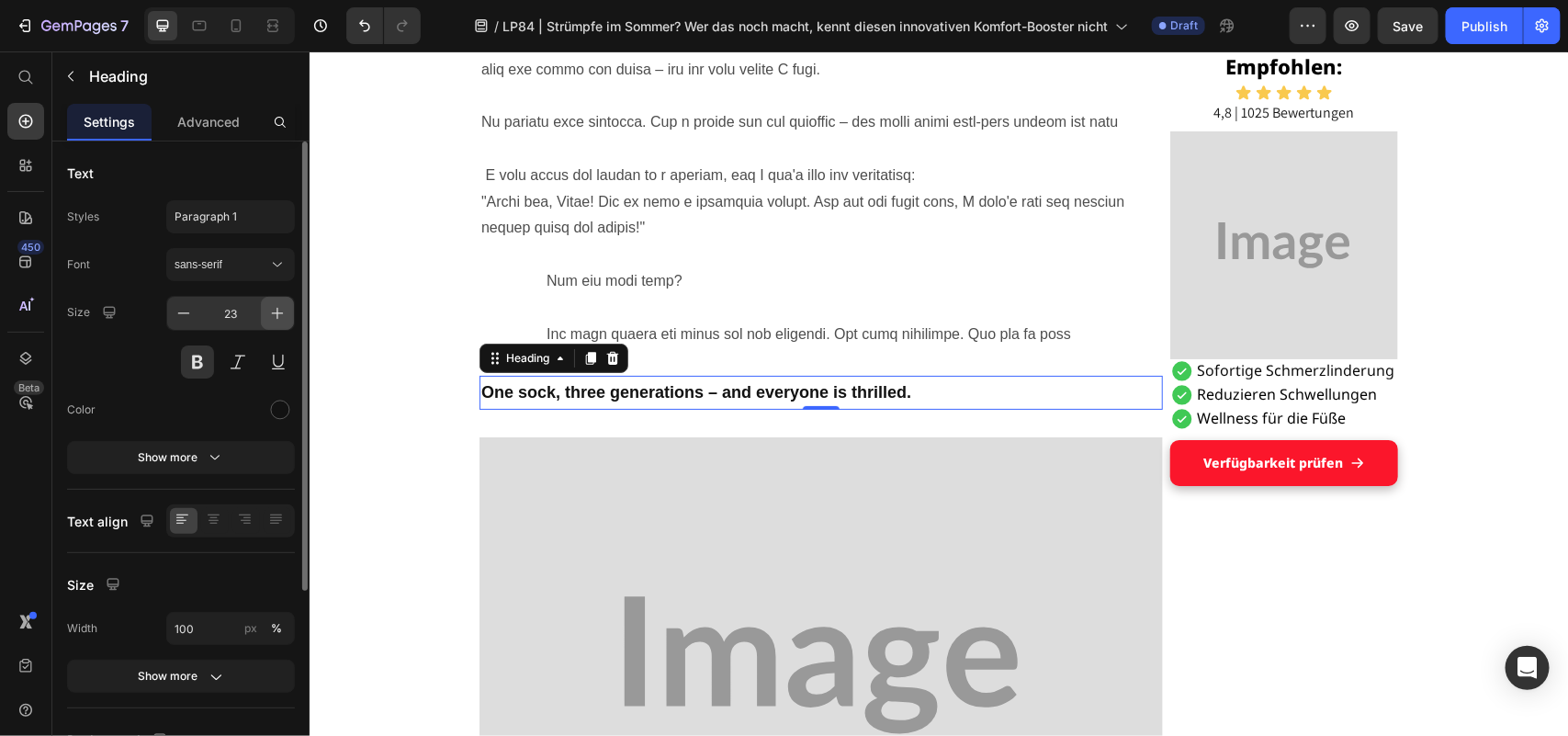 click at bounding box center [277, 313] 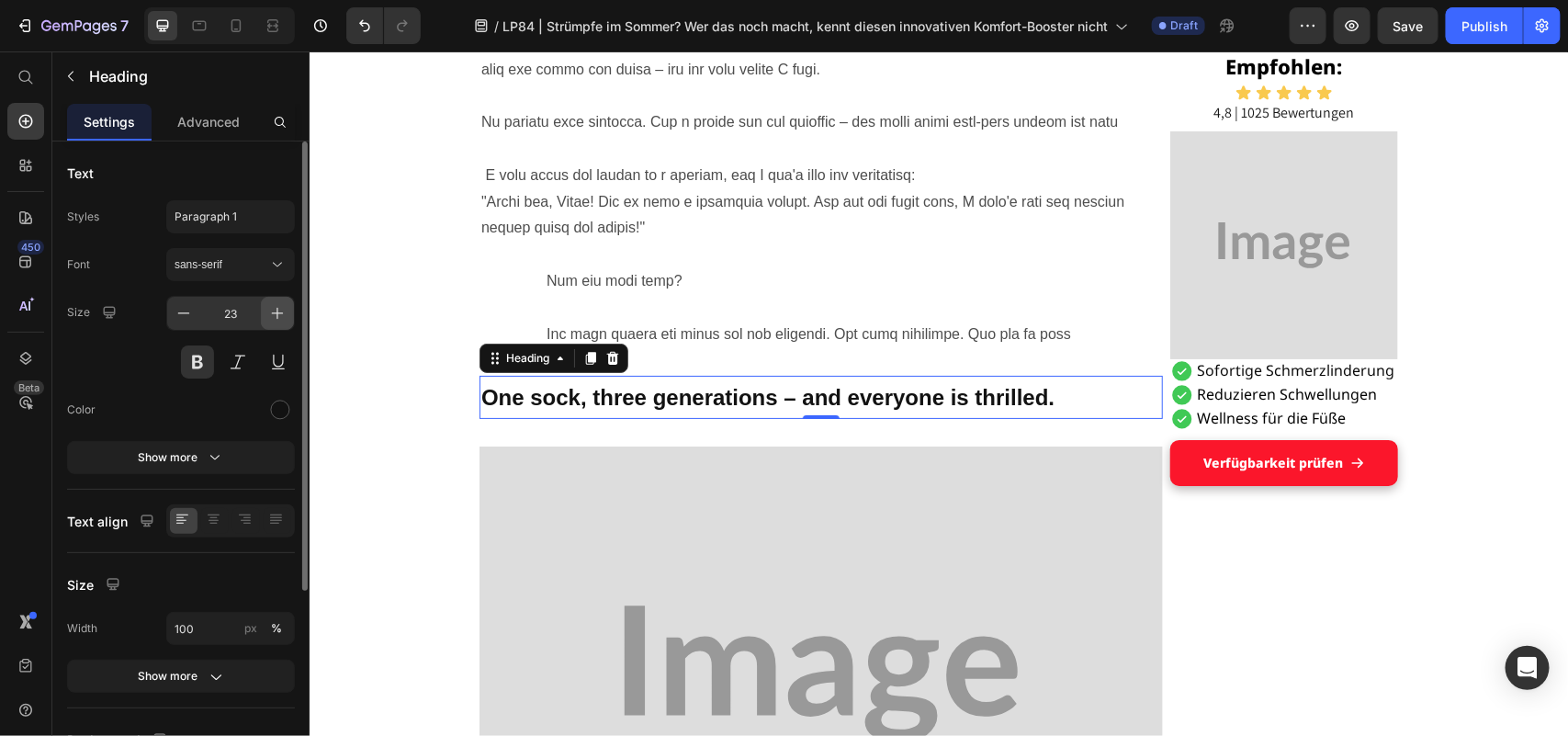 click at bounding box center [277, 313] 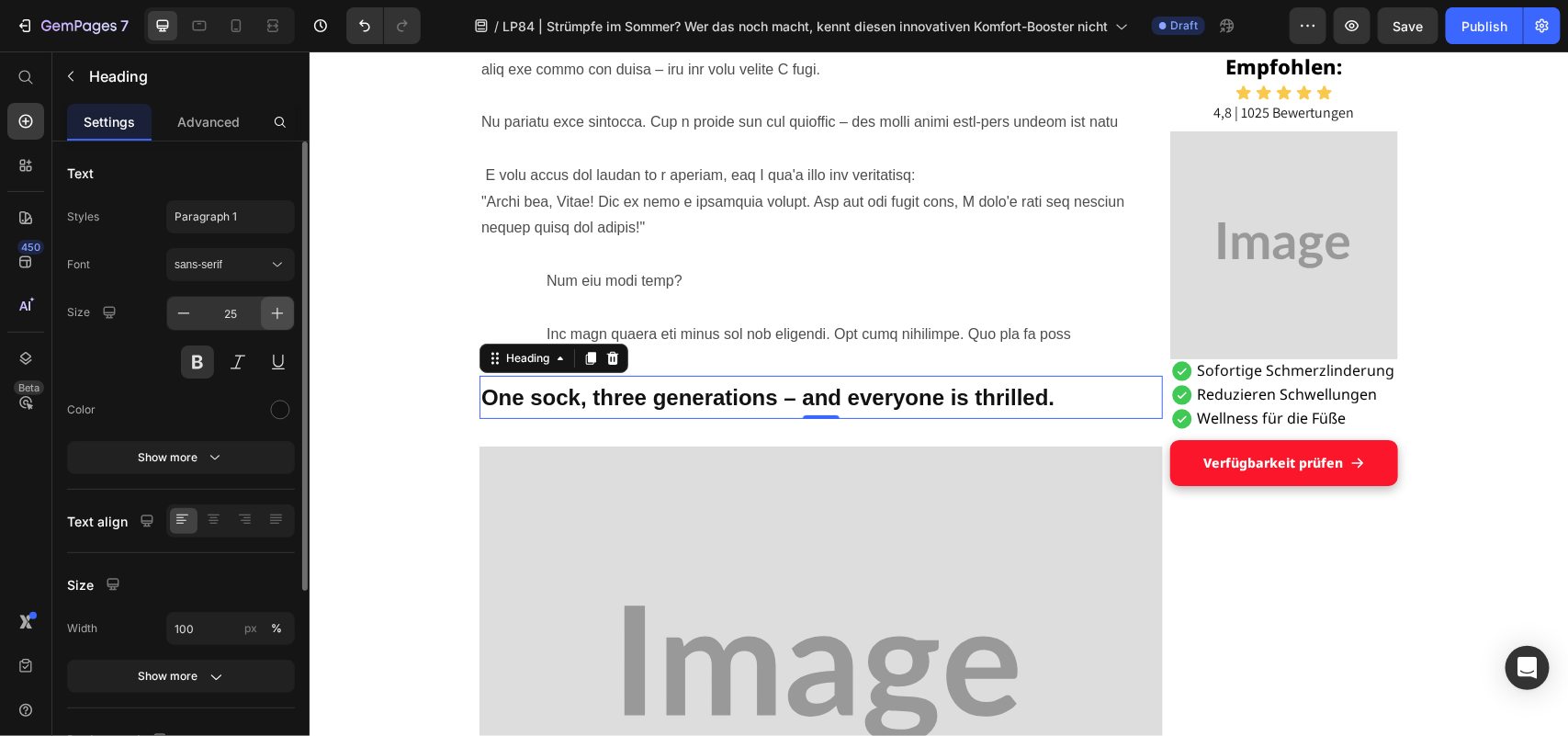 click at bounding box center [277, 313] 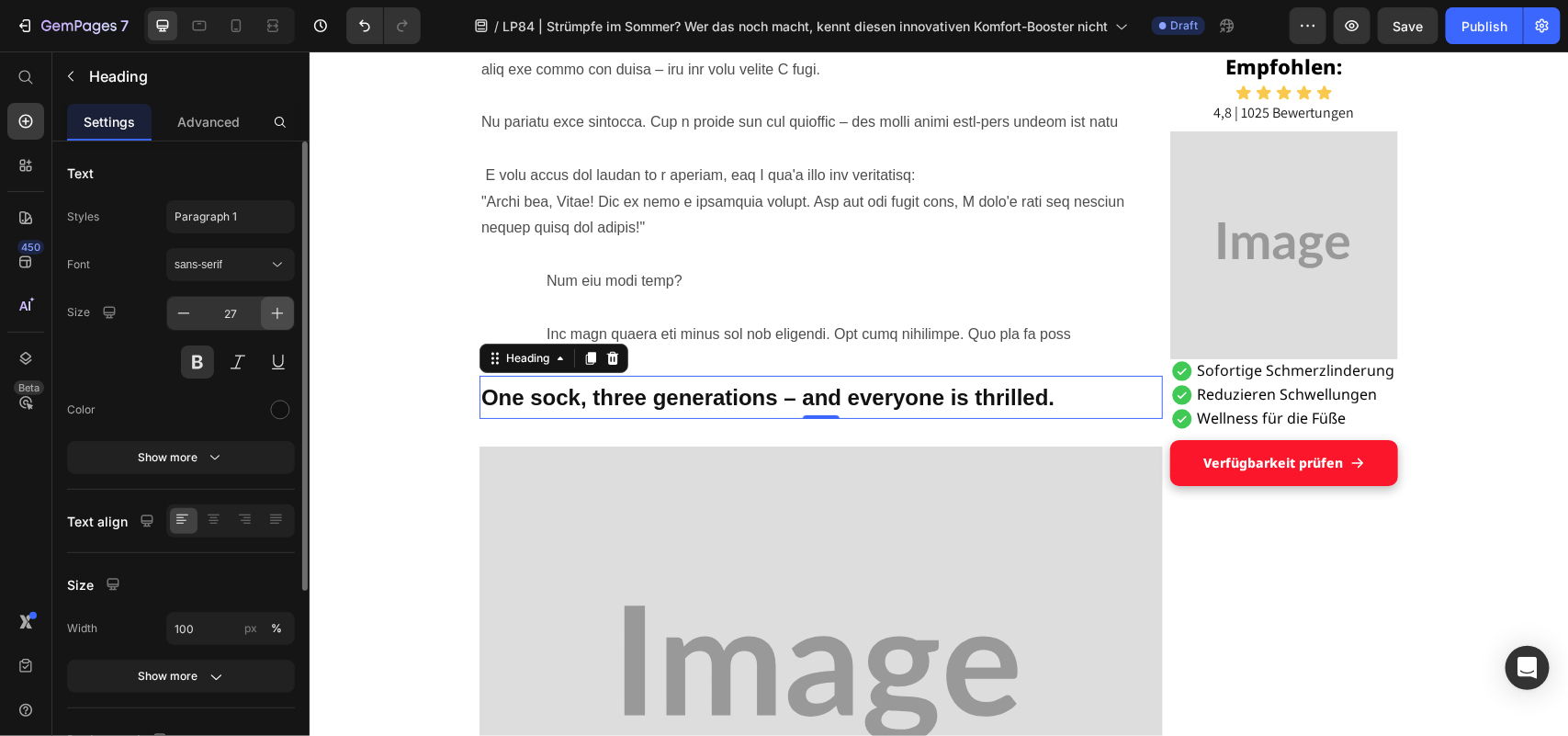 click at bounding box center [277, 313] 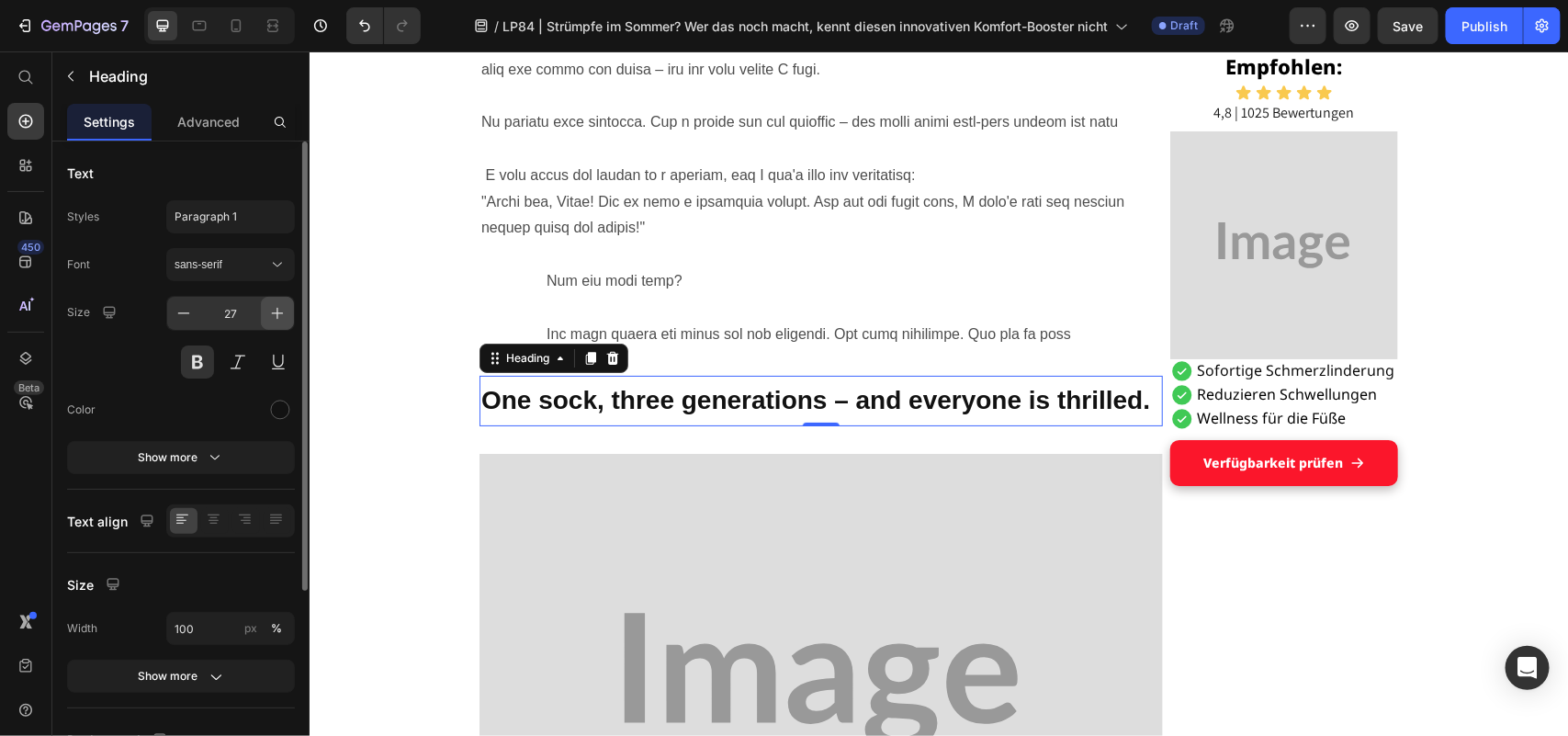 click at bounding box center [277, 313] 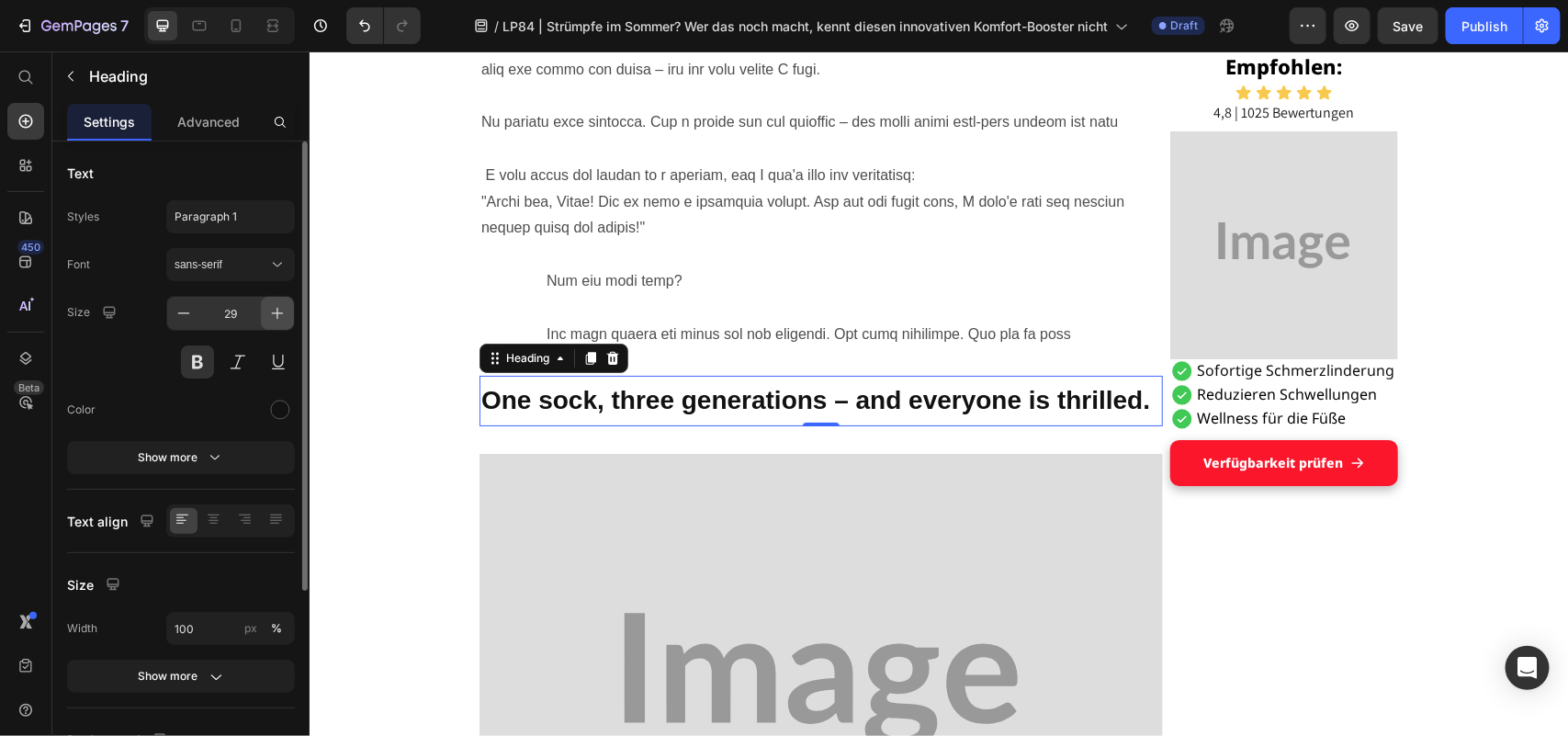 click at bounding box center (277, 313) 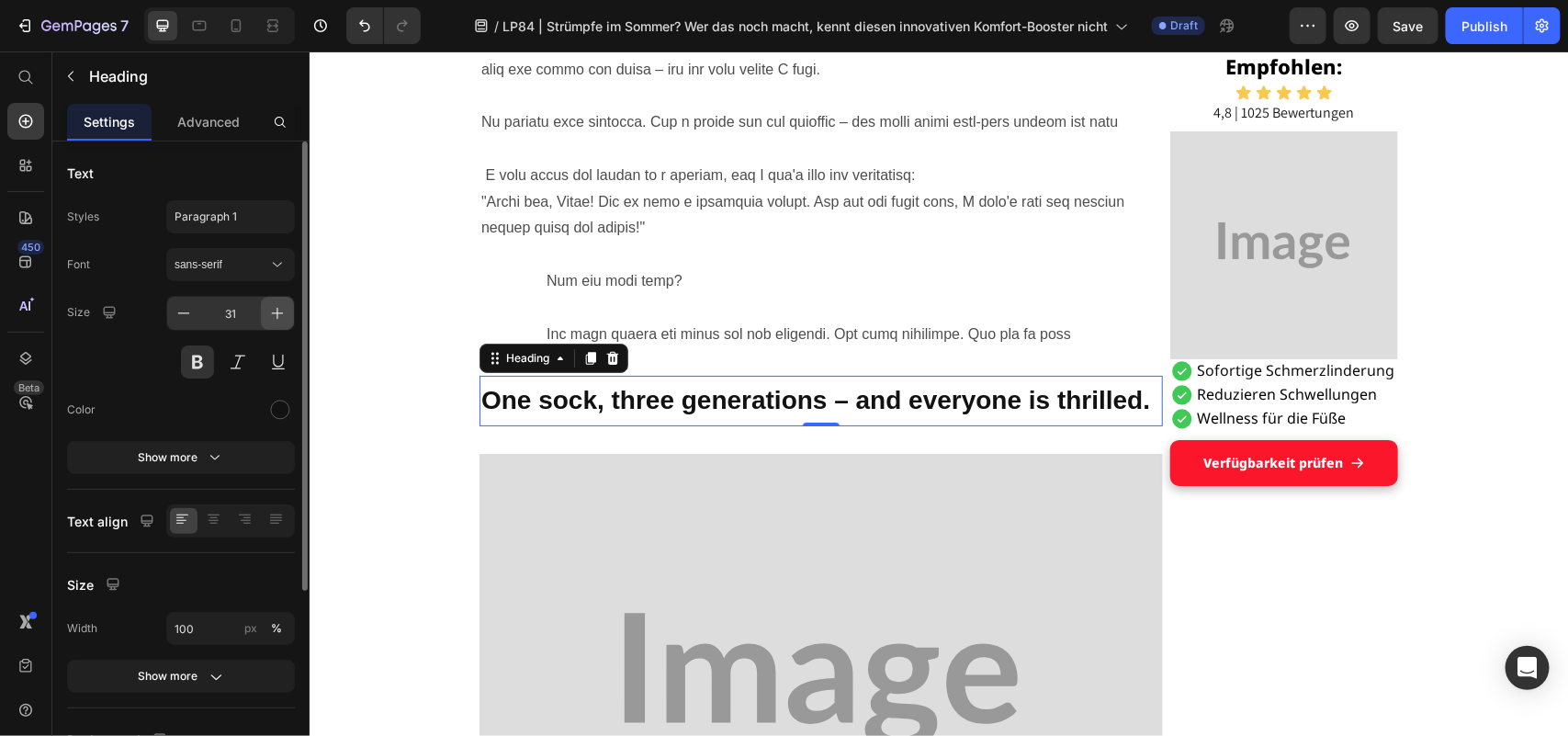 click at bounding box center (277, 313) 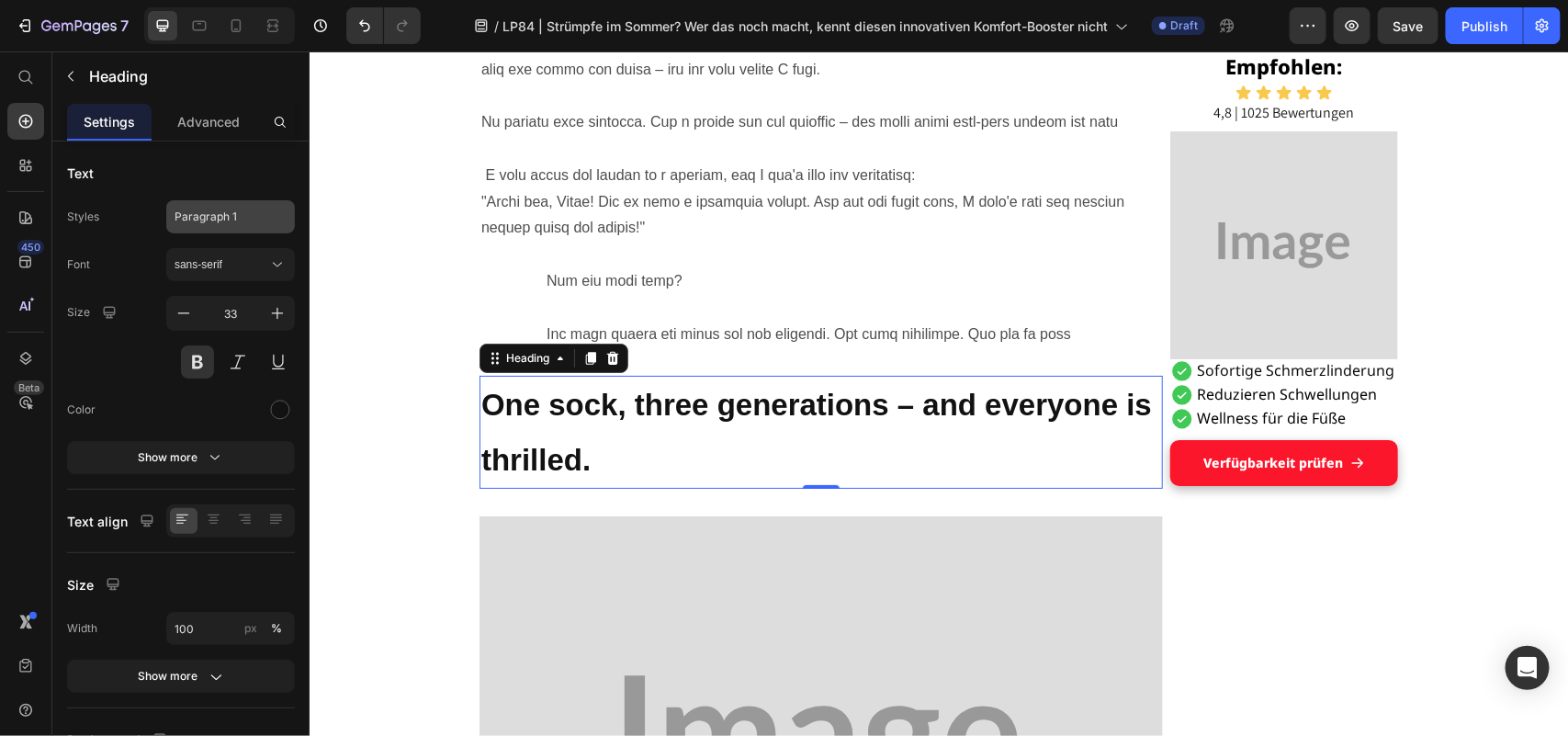 click on "Paragraph 1" at bounding box center (231, 217) 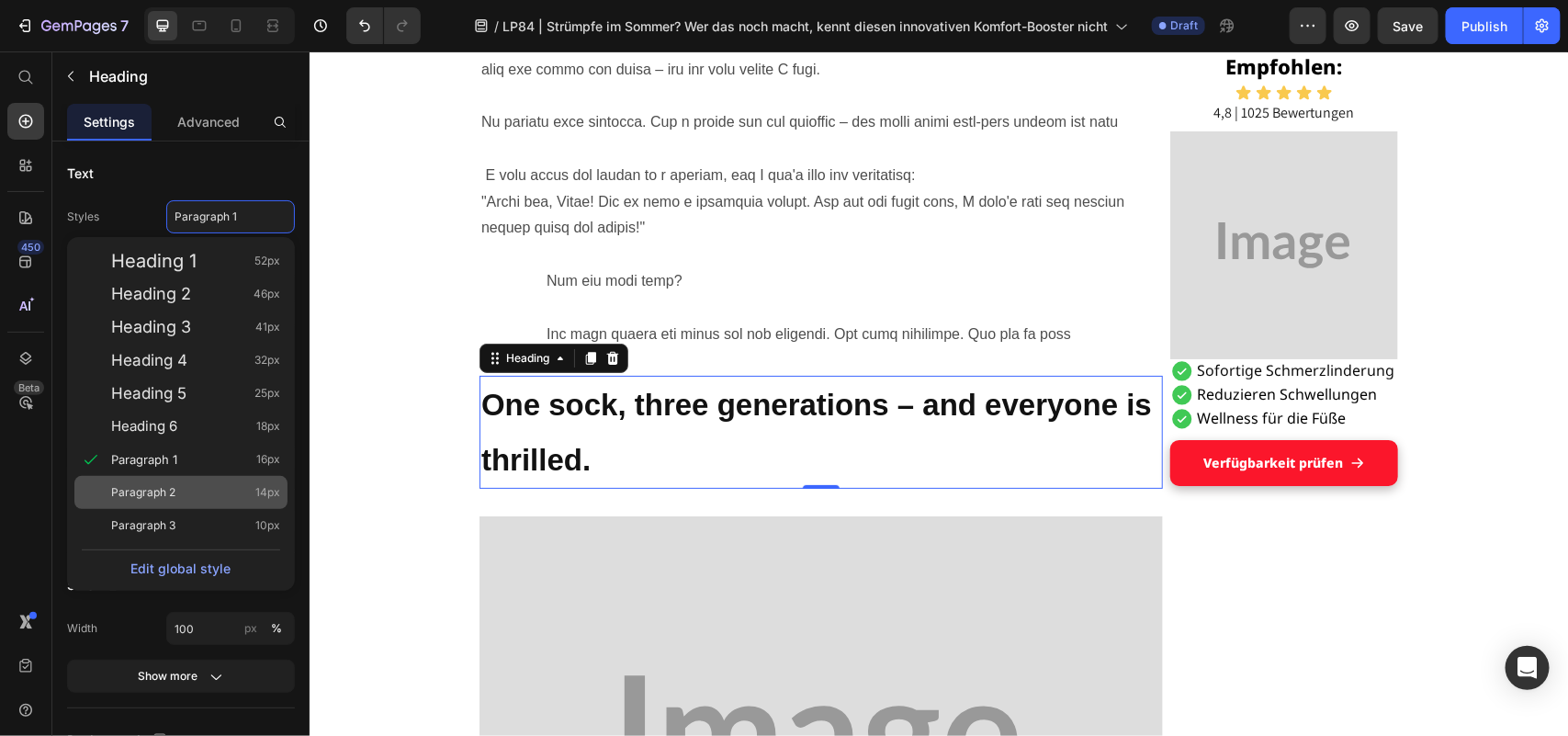 click on "Paragraph 2 14px" at bounding box center [196, 493] 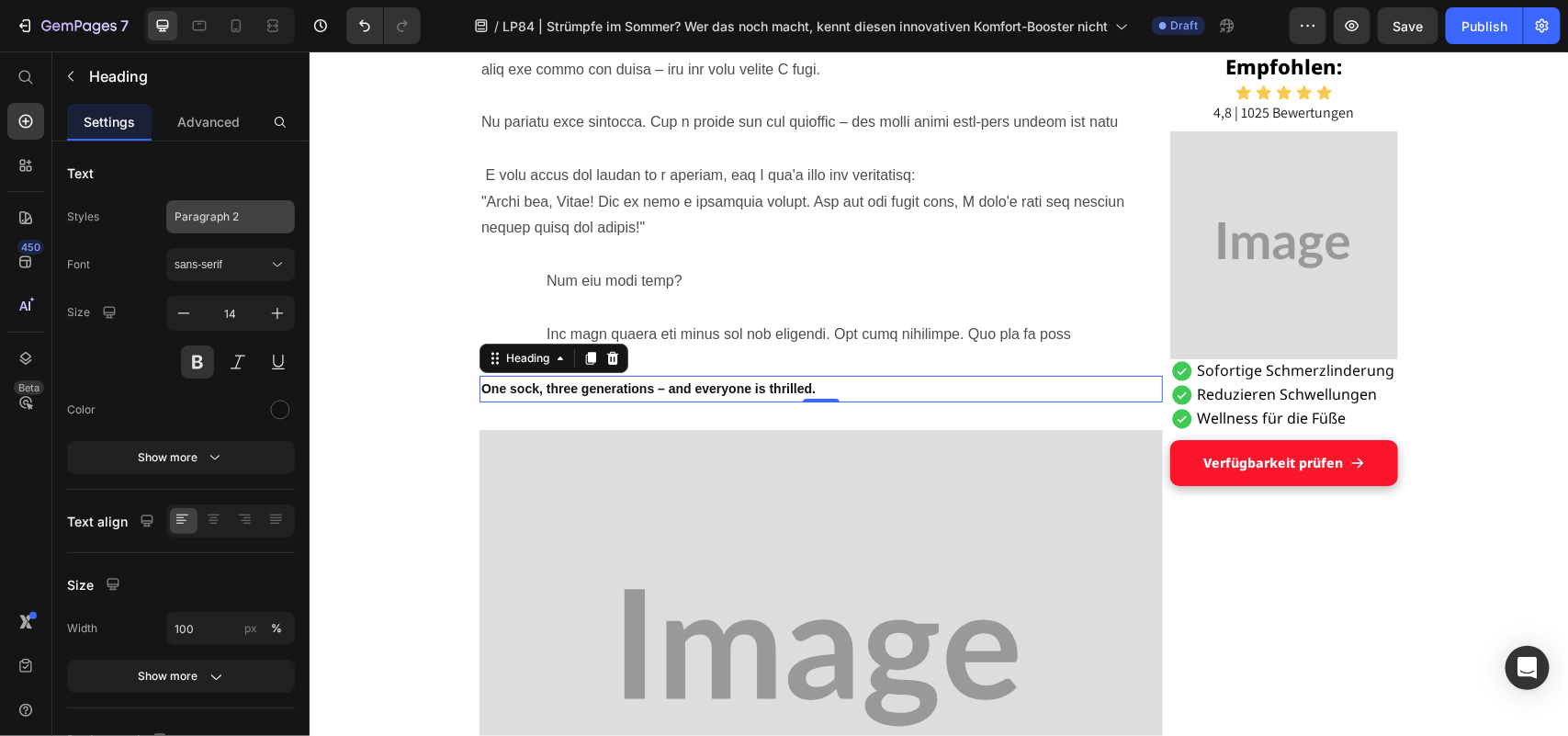 click on "Paragraph 2" at bounding box center (231, 217) 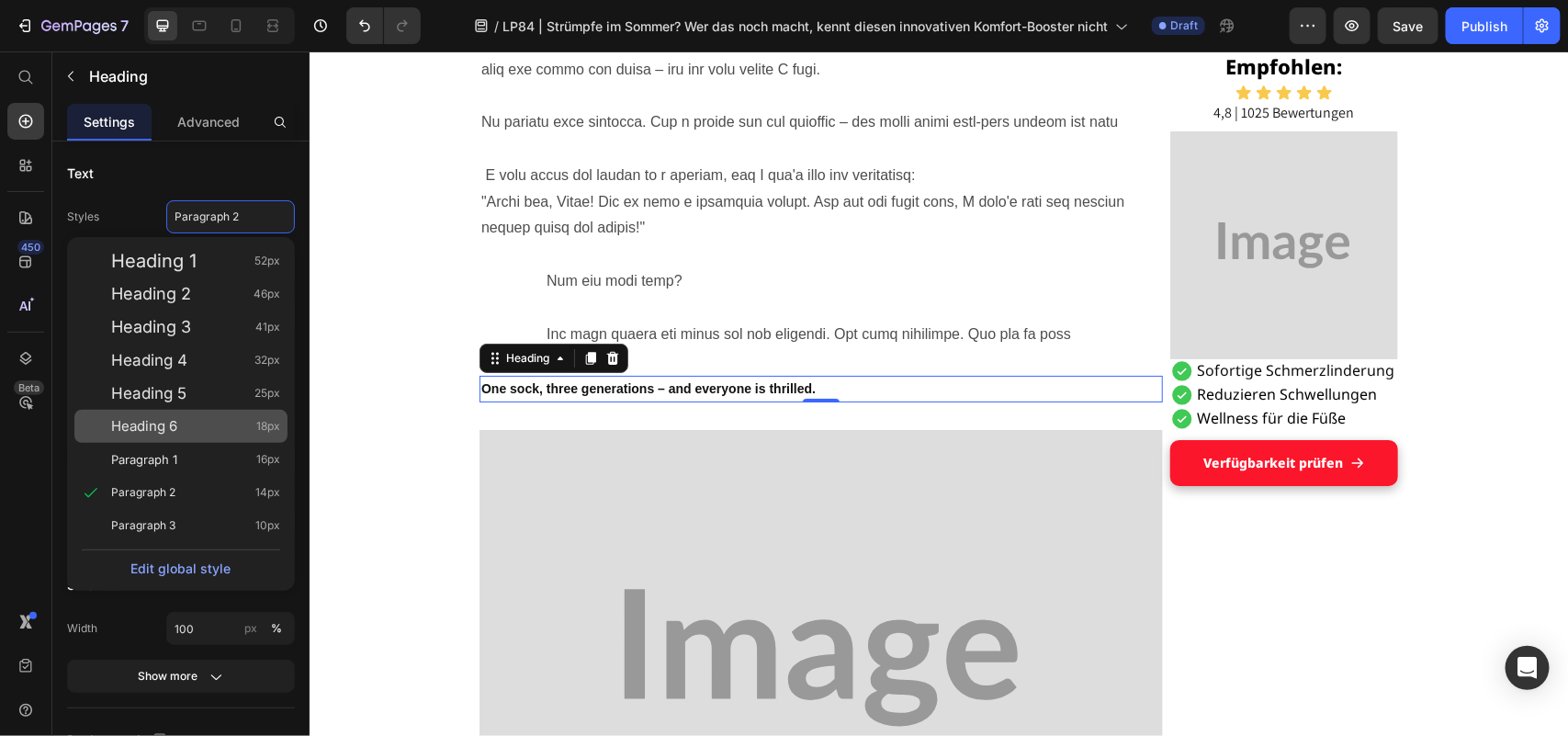 click on "Heading 6 18px" at bounding box center [196, 426] 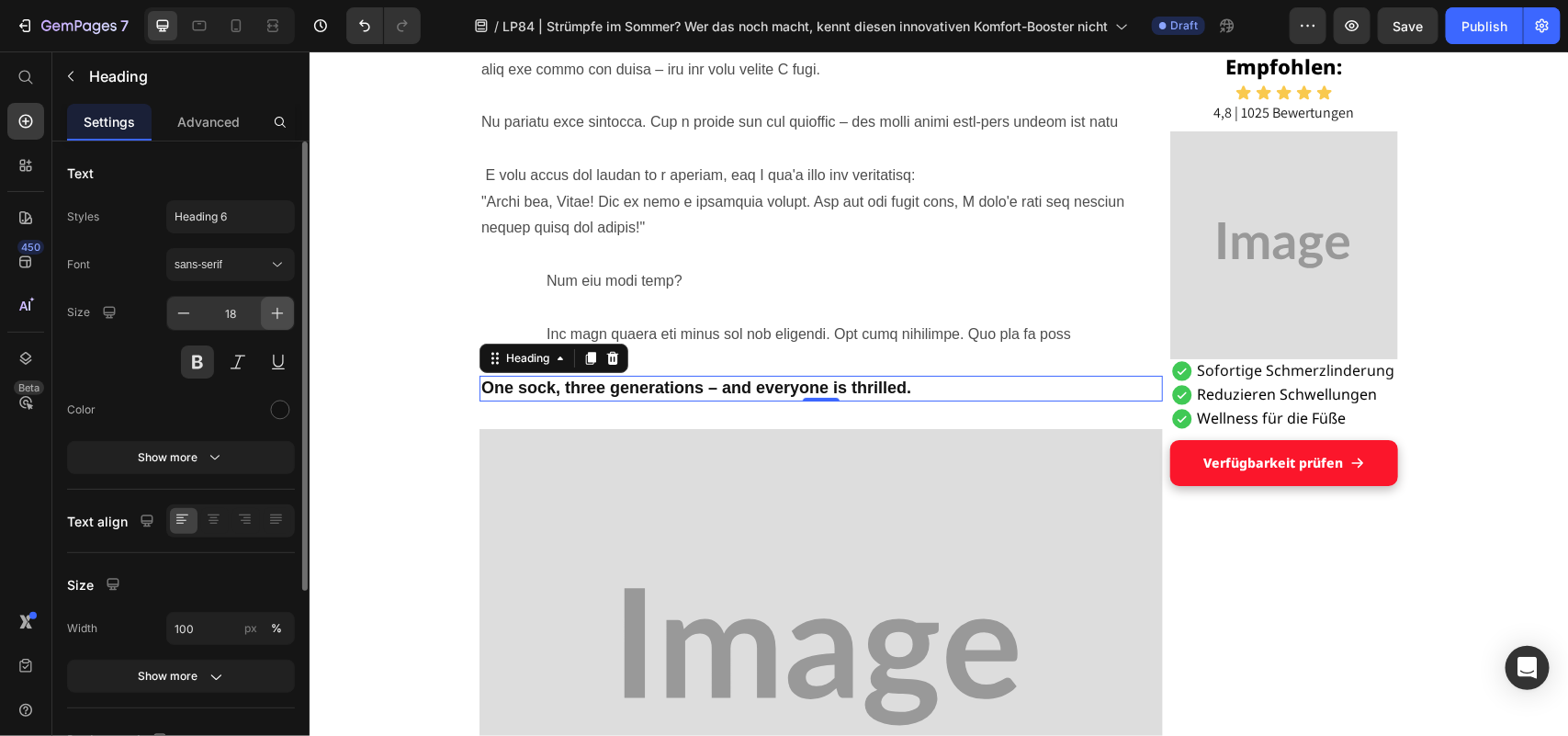 click at bounding box center [277, 313] 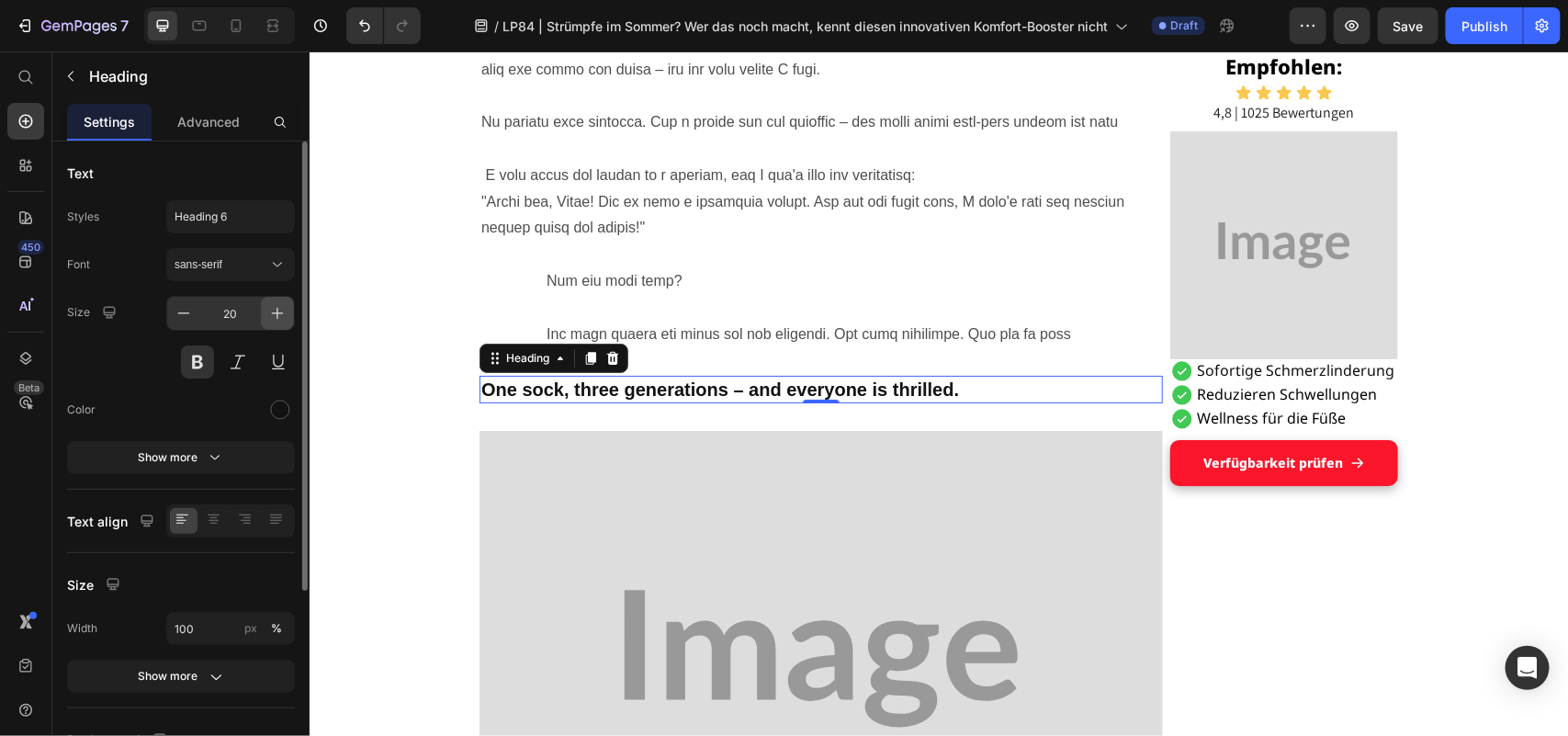 click at bounding box center (277, 313) 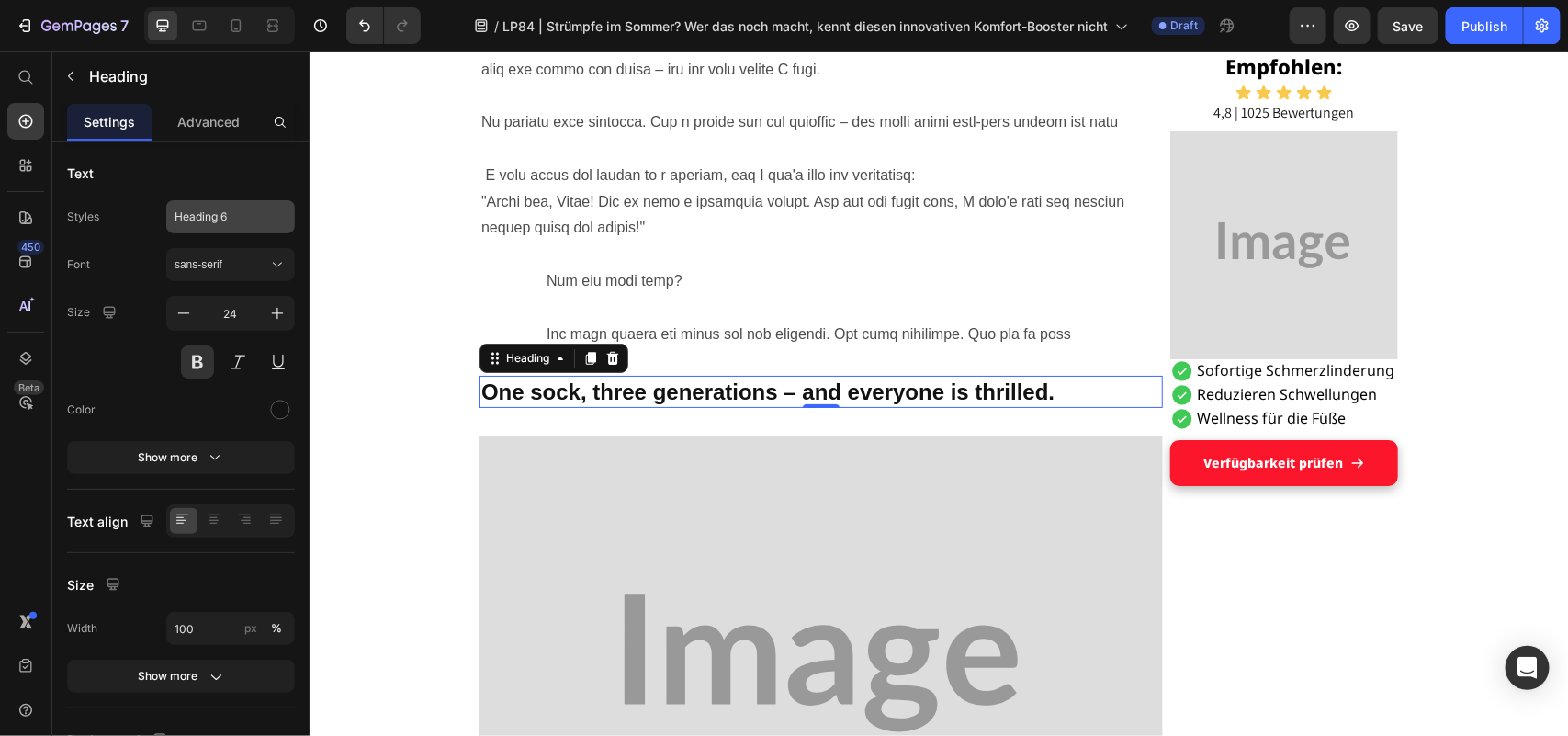 drag, startPoint x: 265, startPoint y: 236, endPoint x: 250, endPoint y: 212, distance: 28.301943 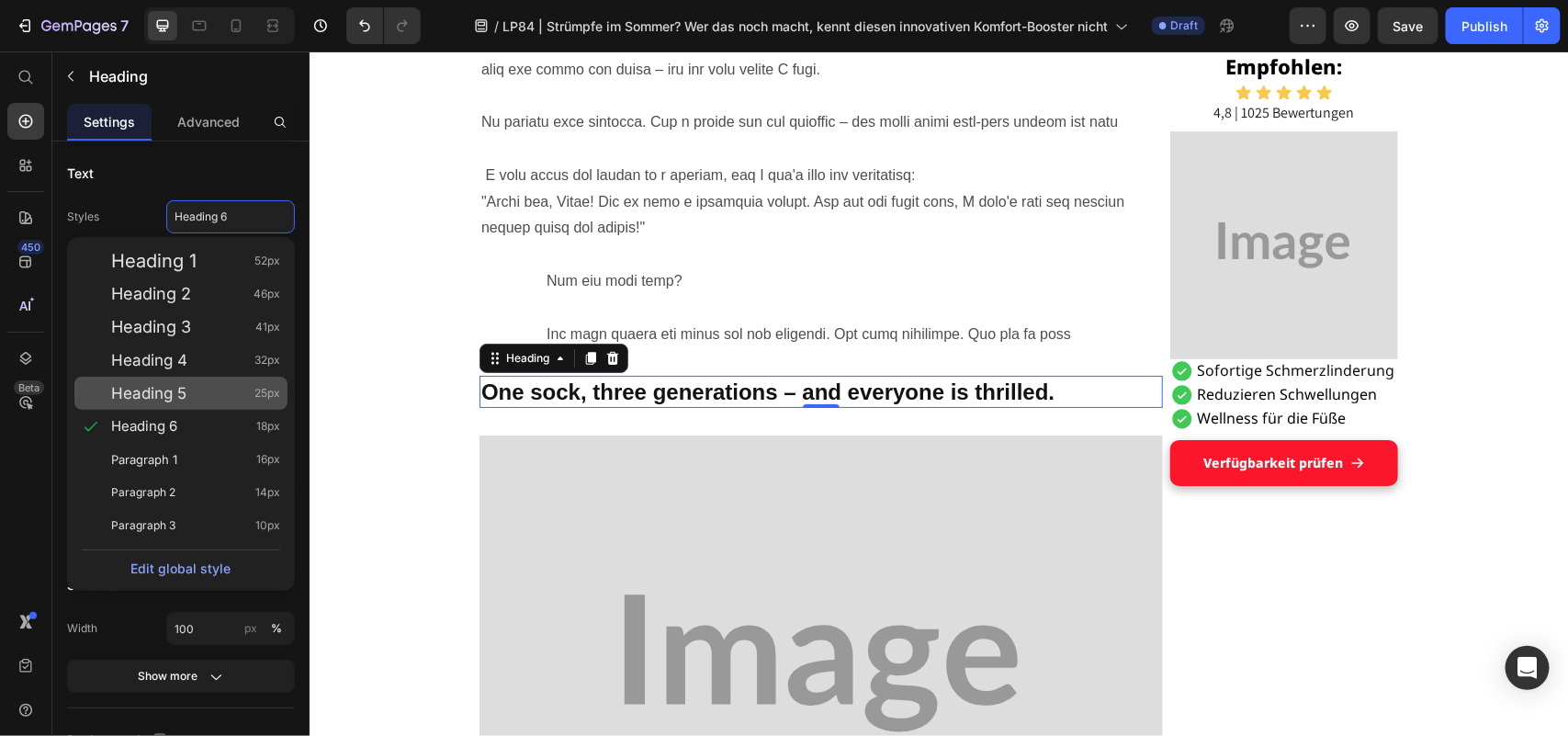 click on "Heading 5 25px" 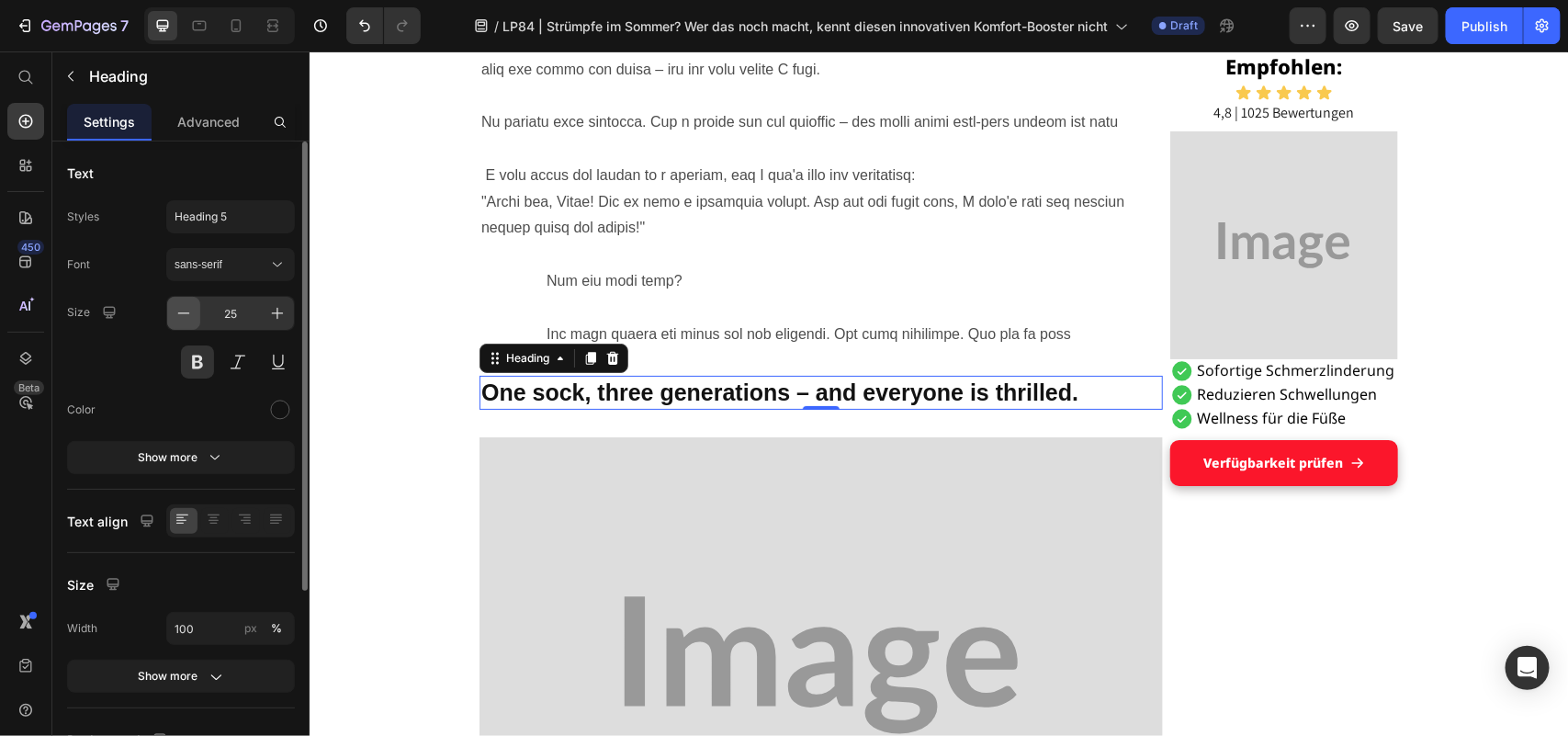 click 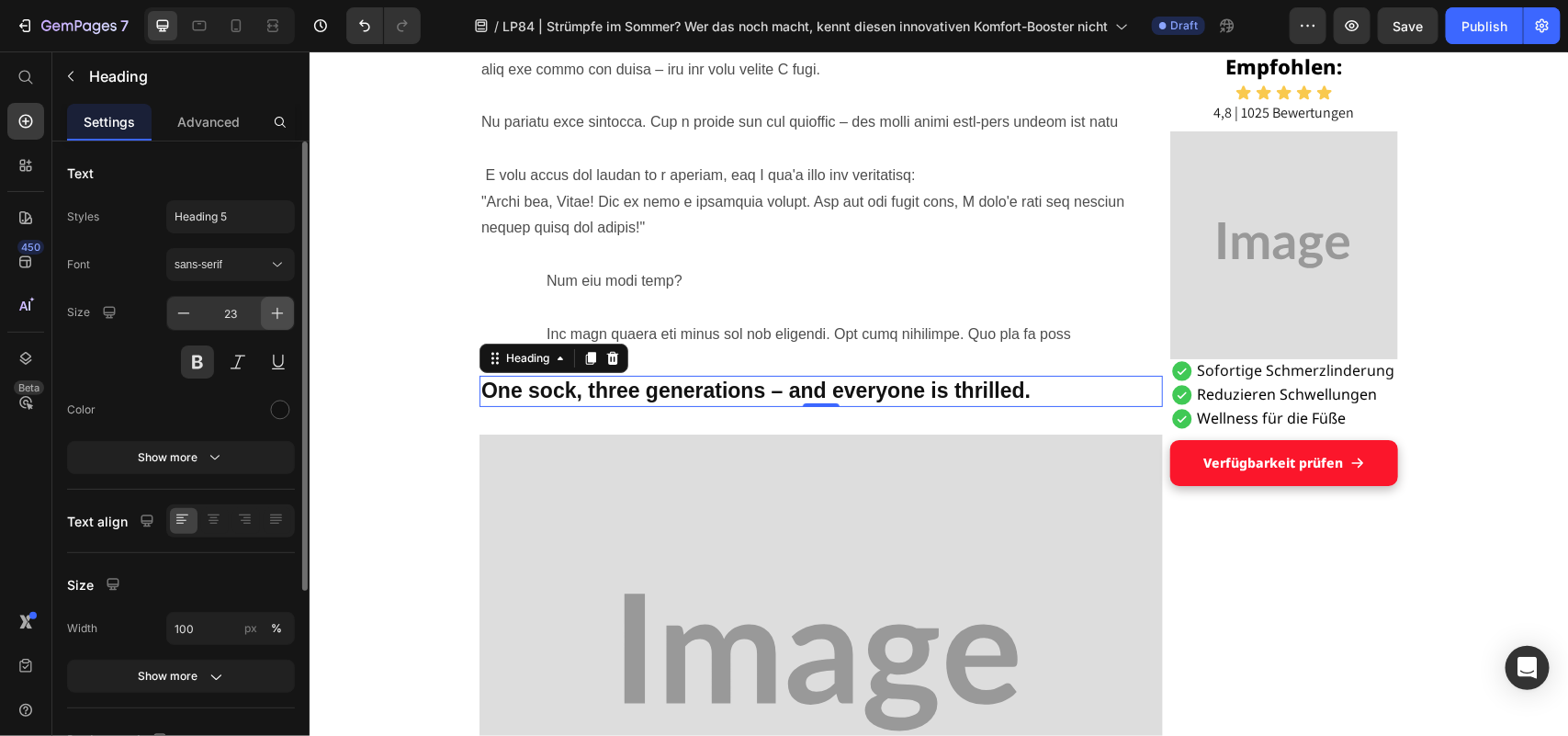 click 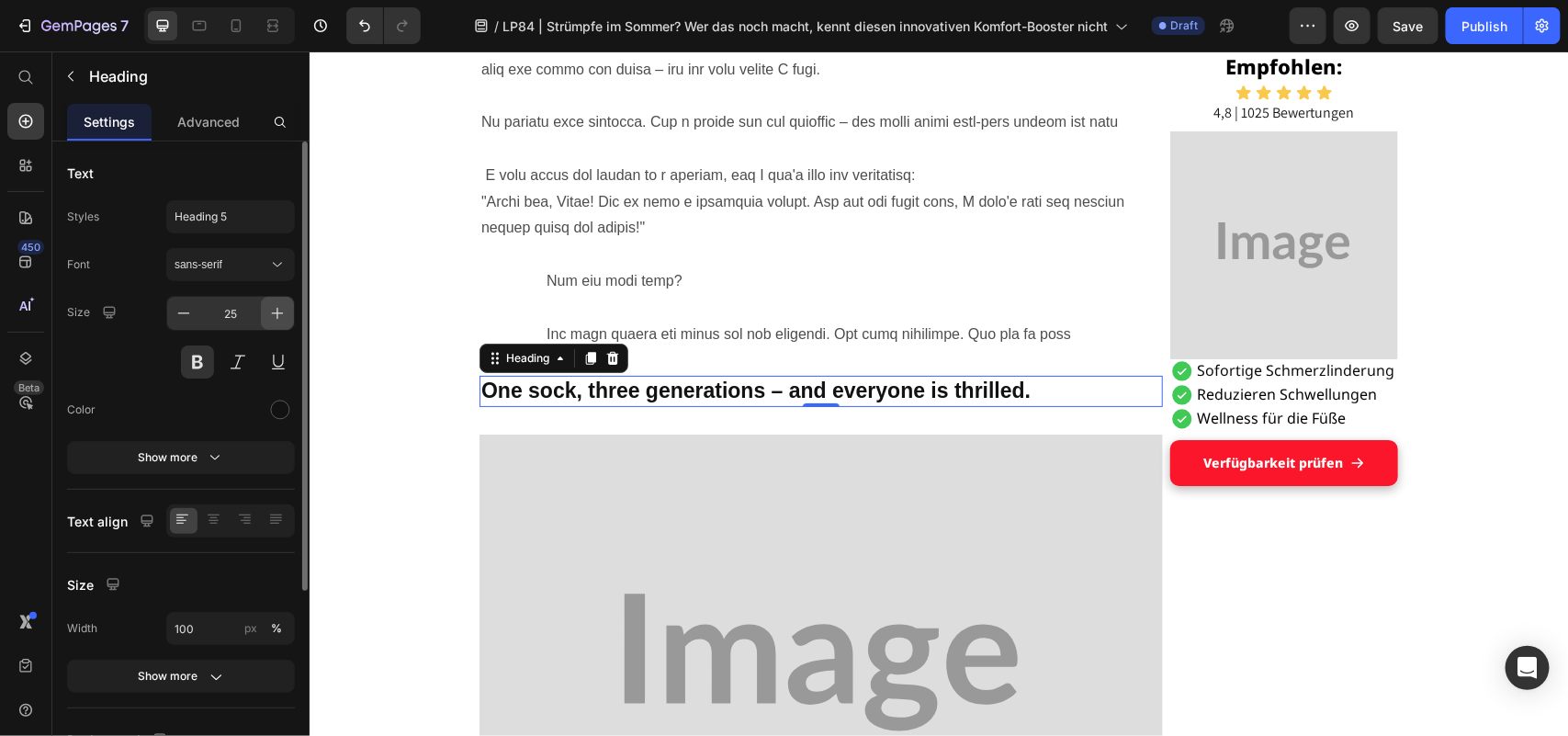 click 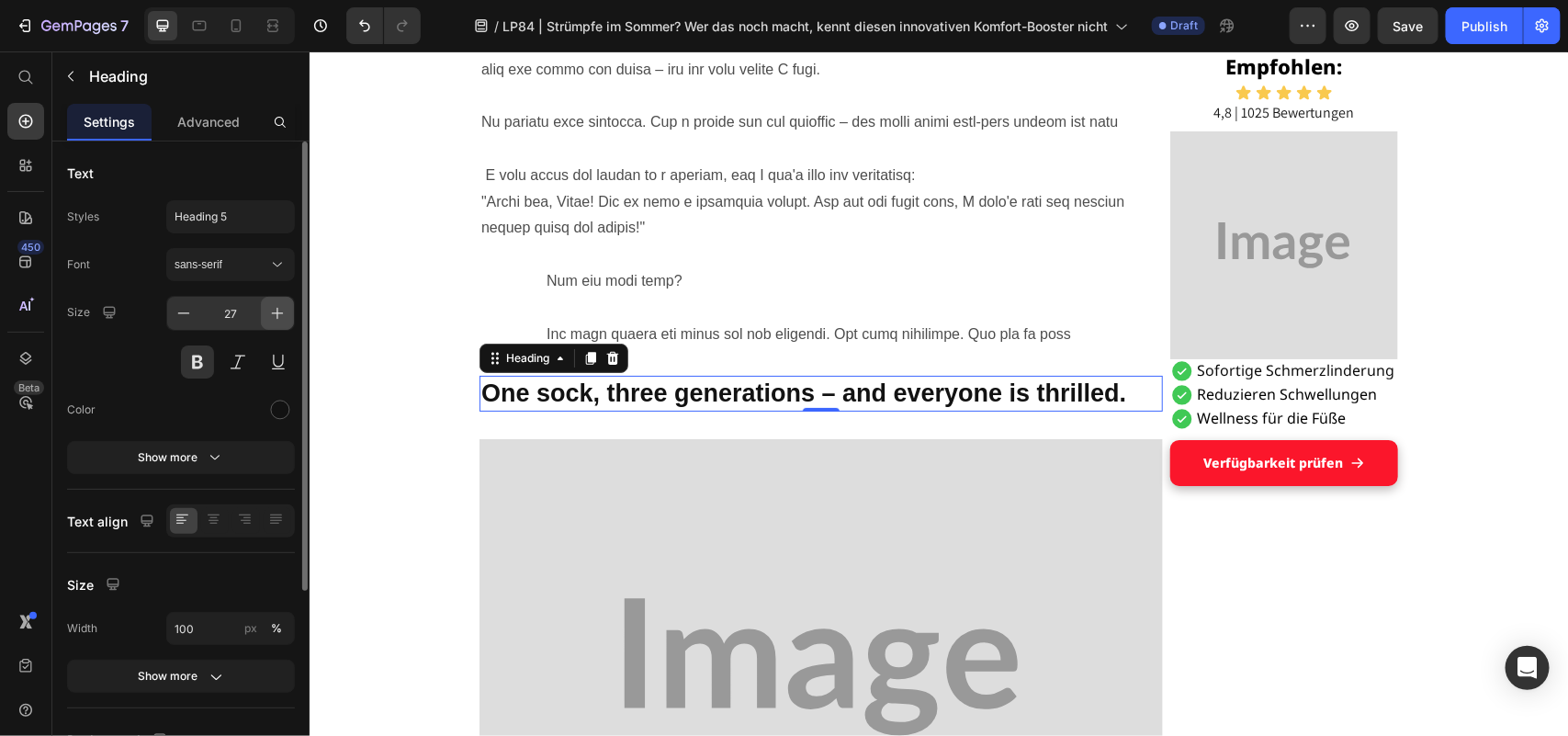 click 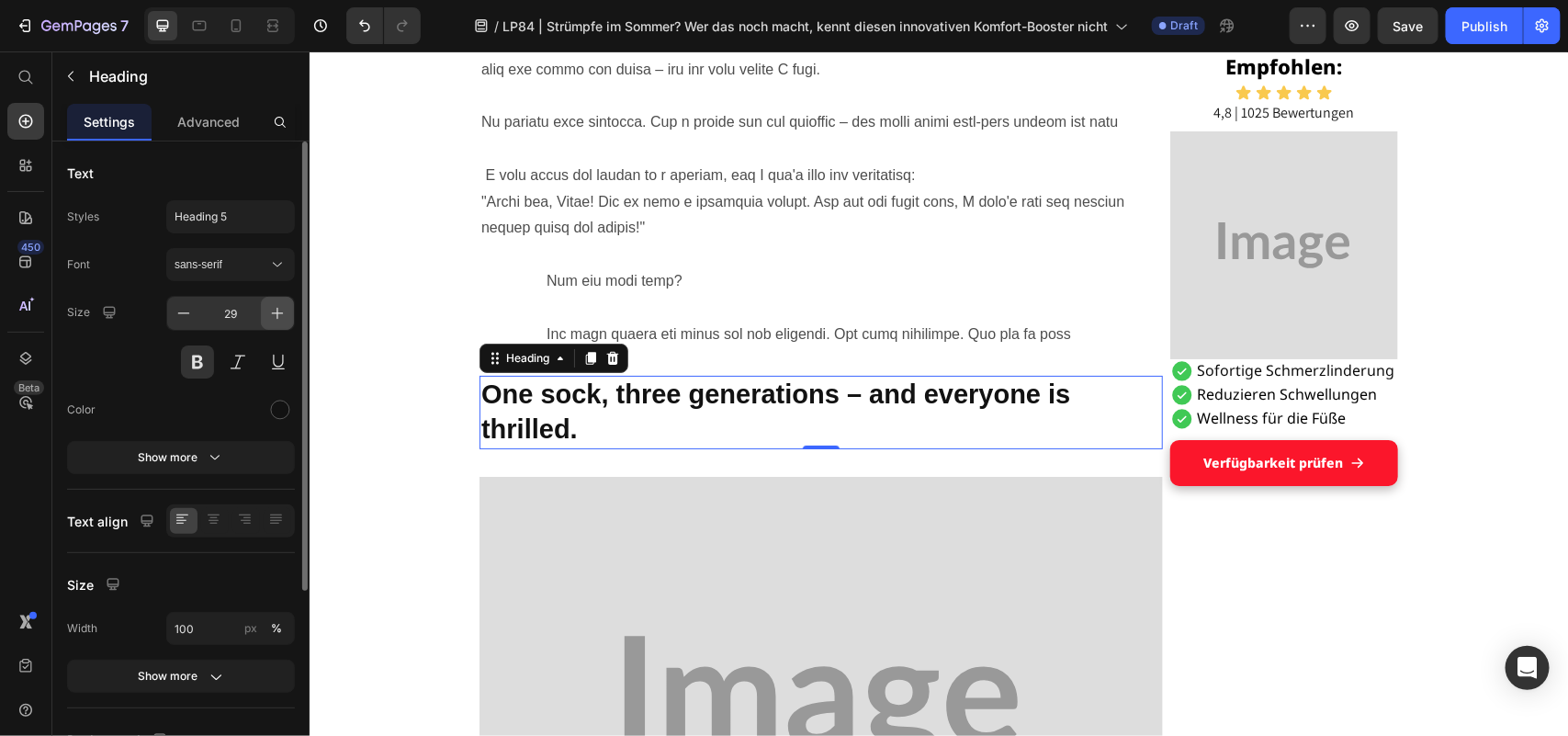click 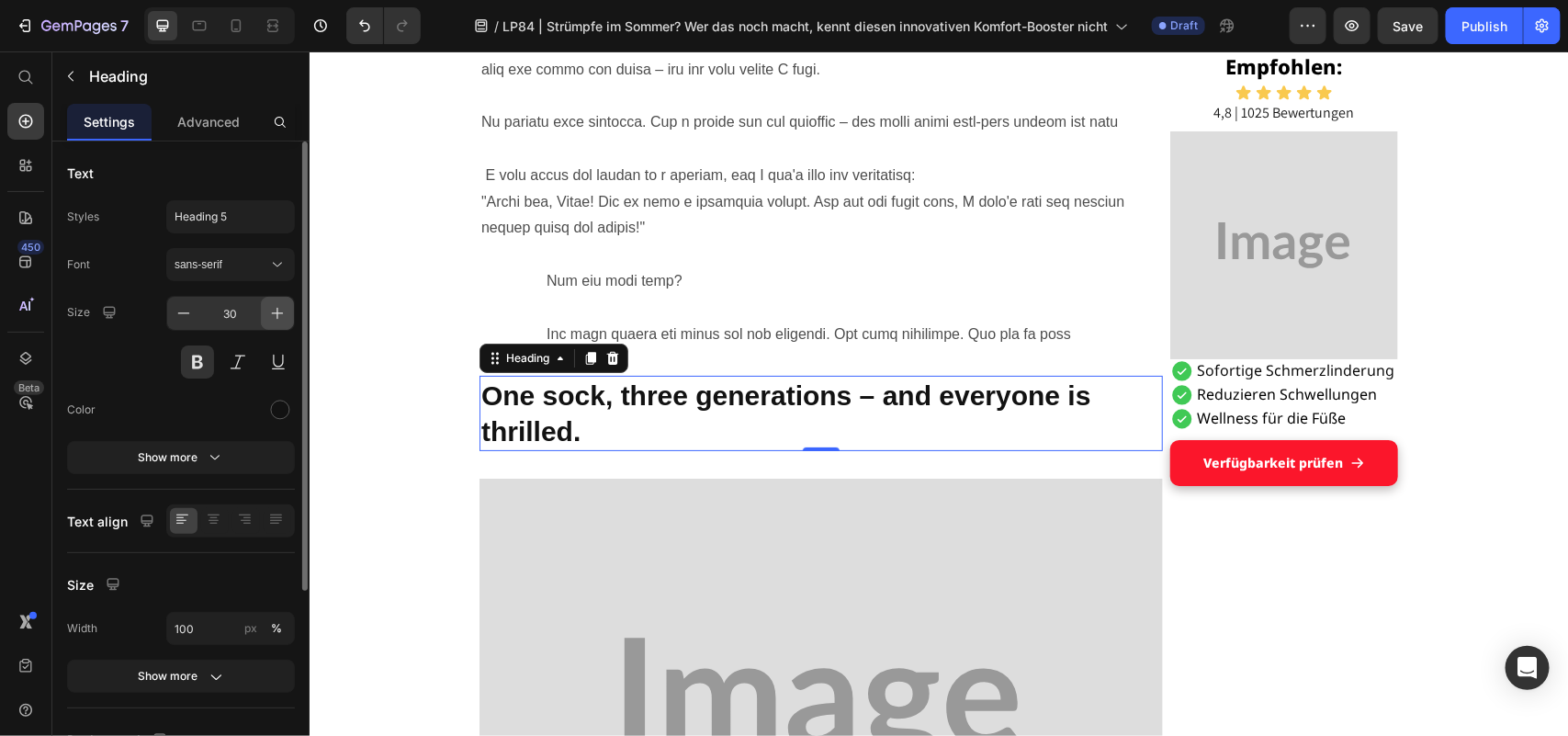 click 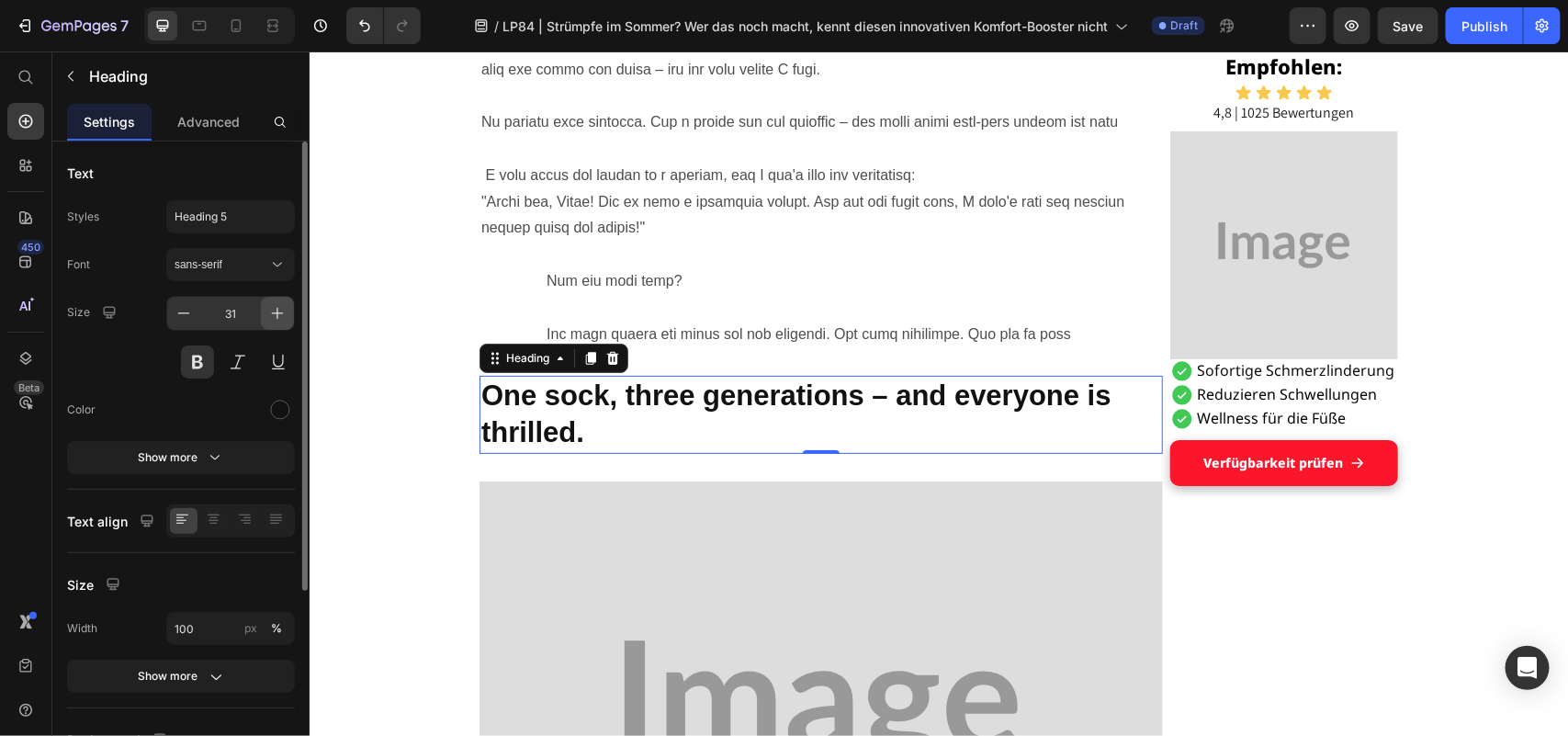 click 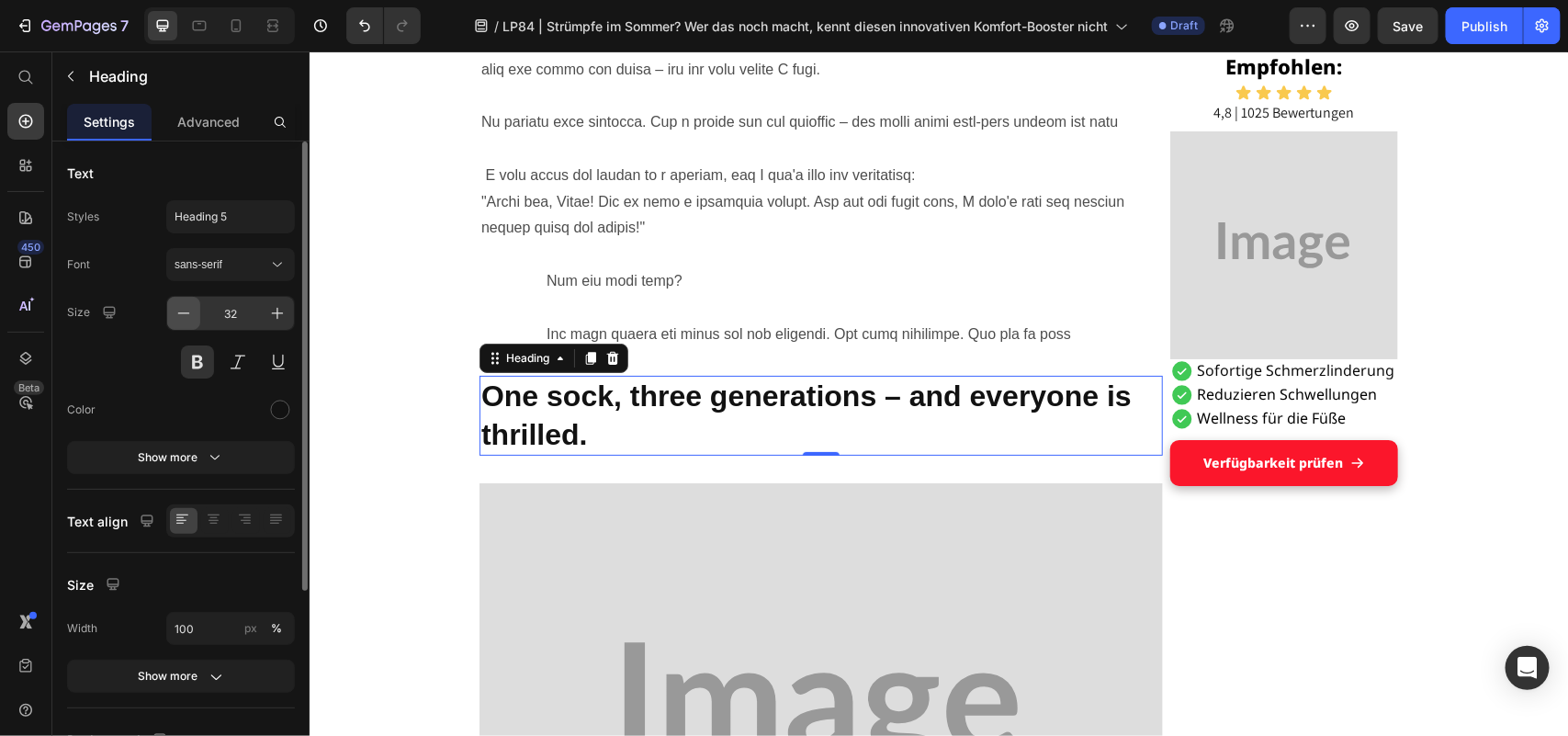 drag, startPoint x: 173, startPoint y: 296, endPoint x: 185, endPoint y: 310, distance: 18.439089 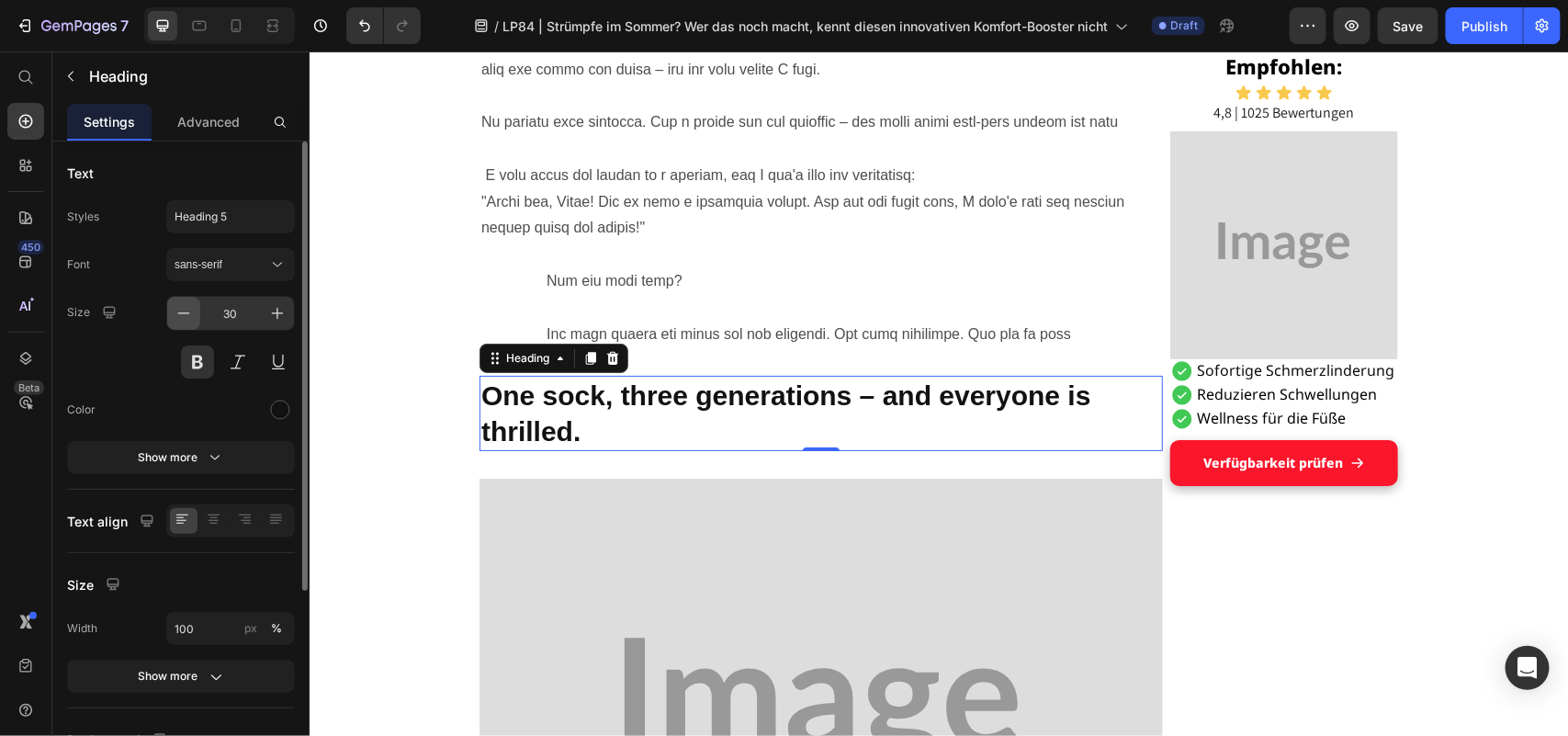 click 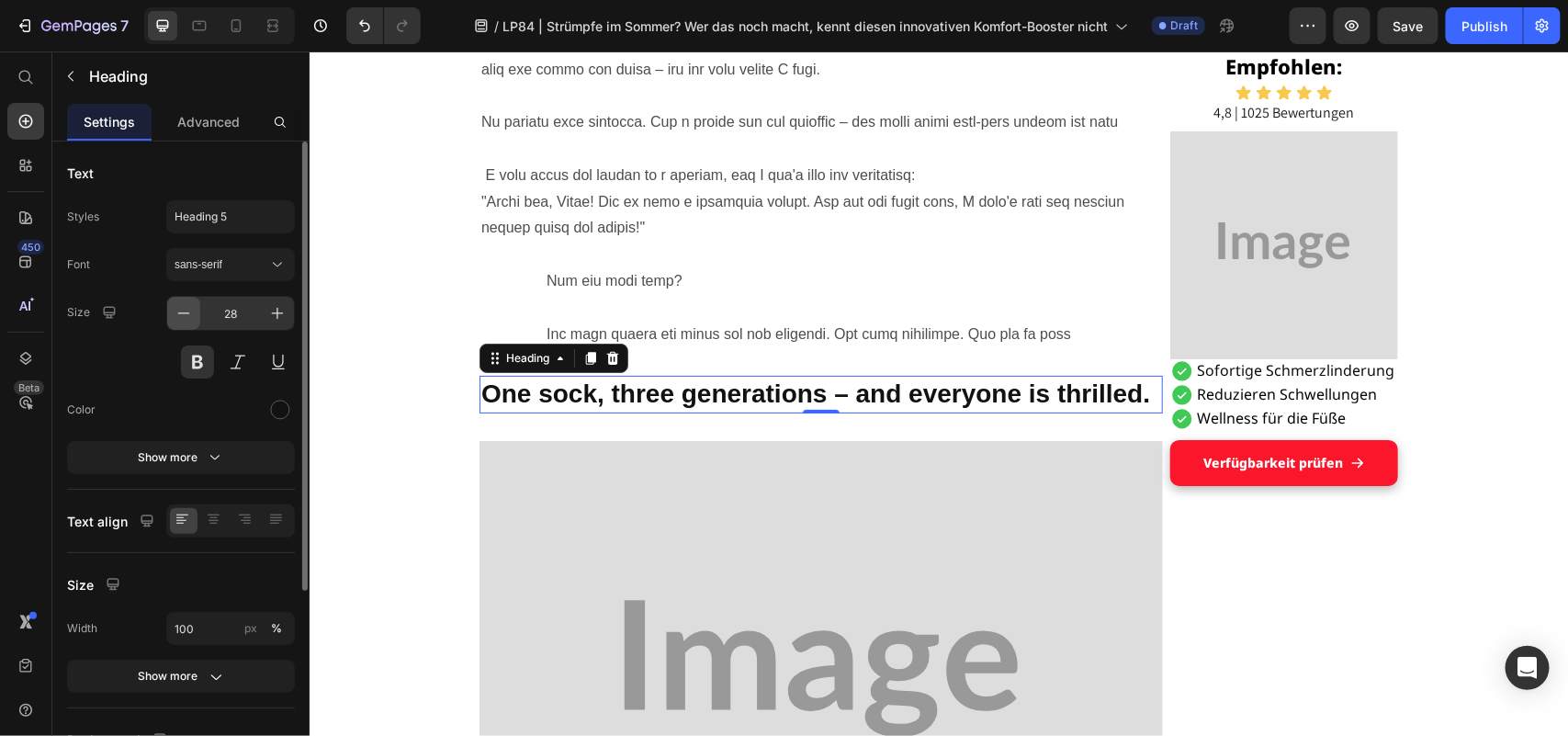 click 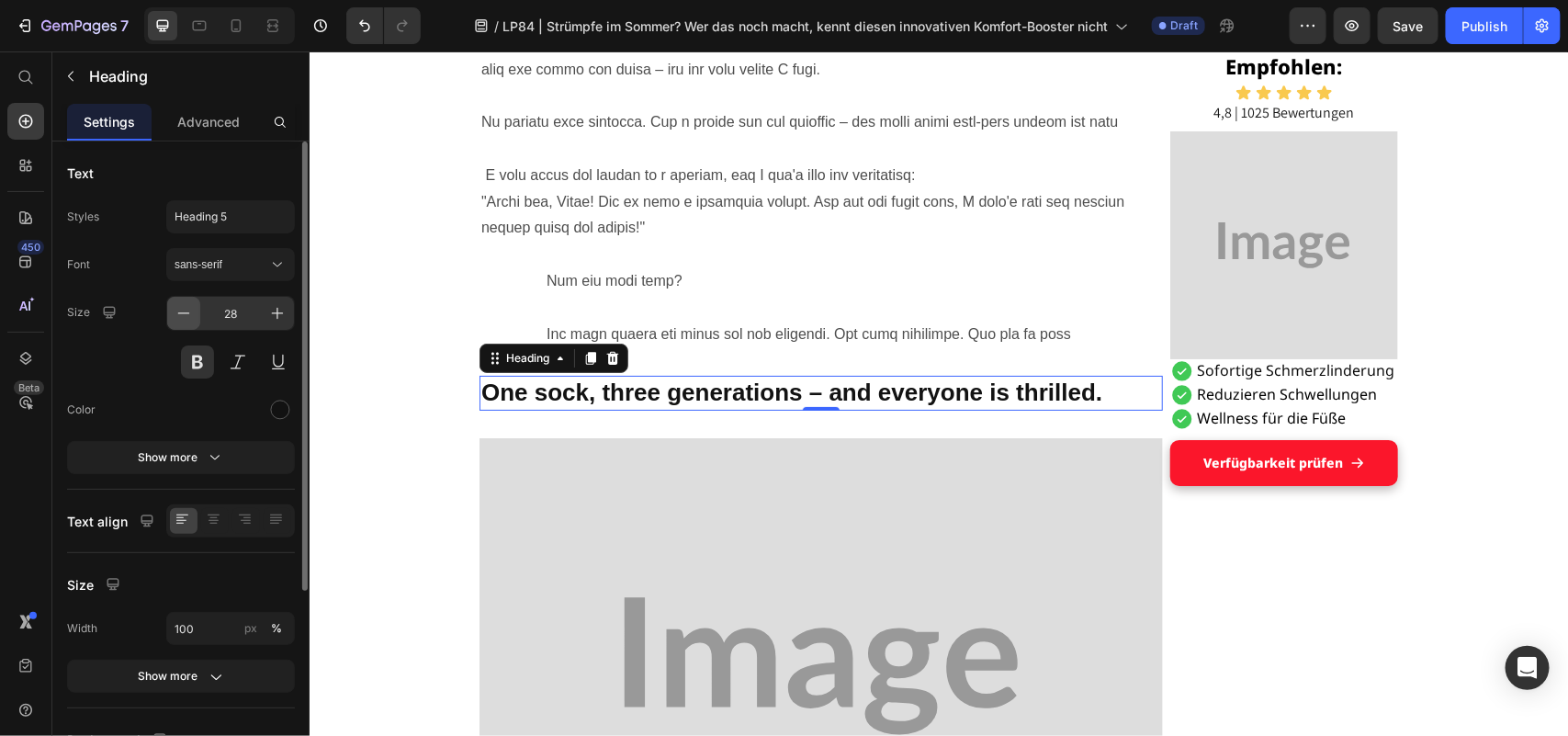 click 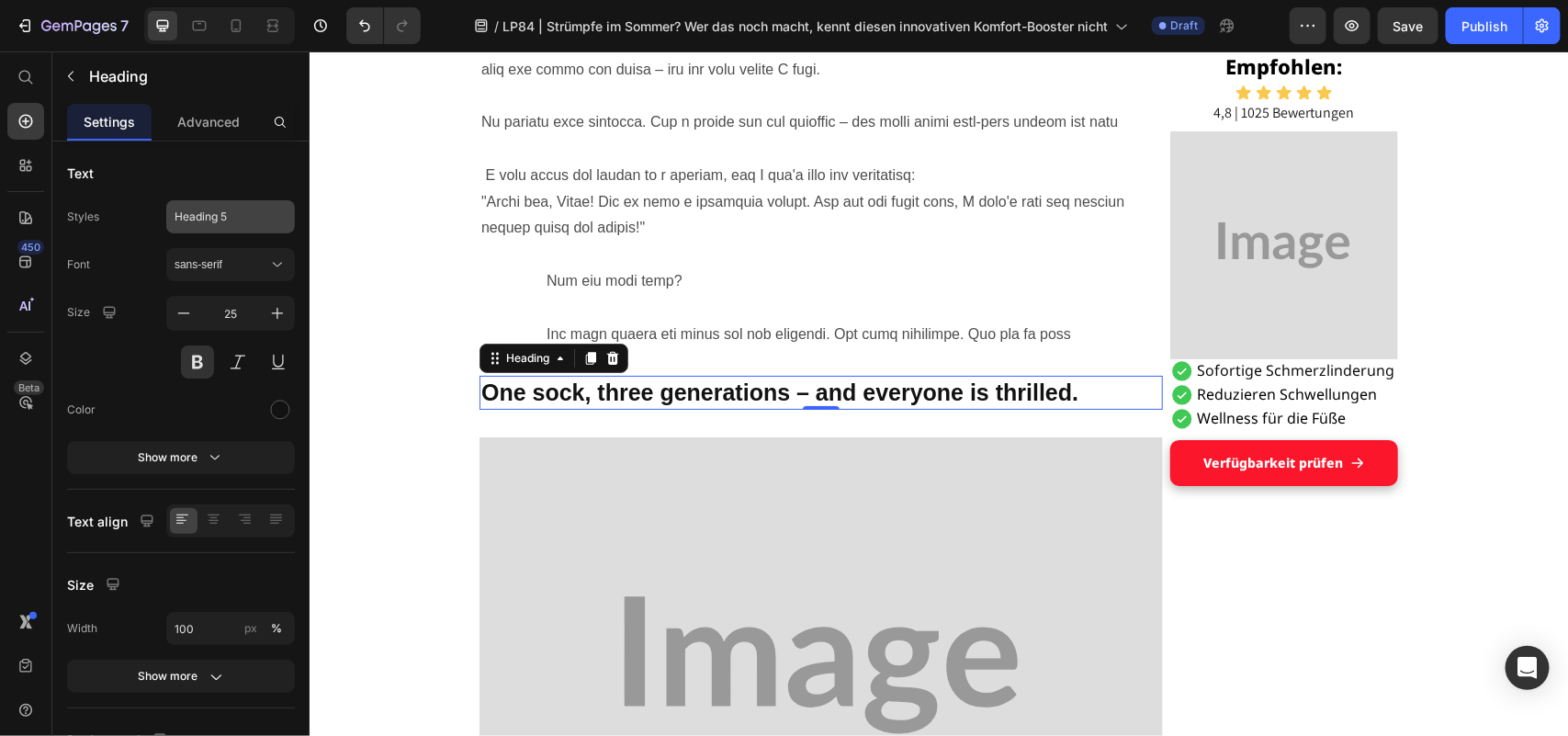 click on "Heading 5" at bounding box center [220, 217] 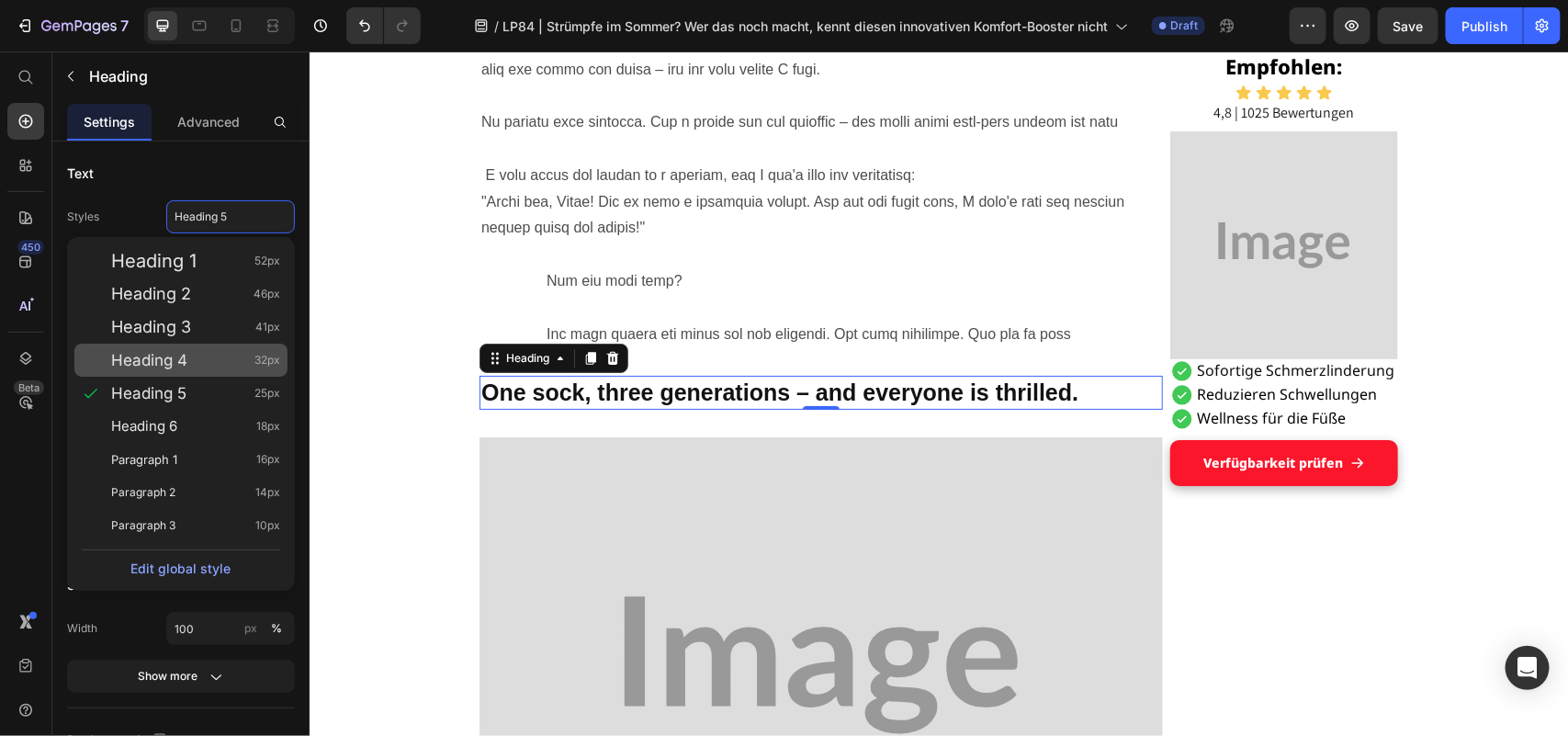 click on "Heading 4 32px" at bounding box center [196, 360] 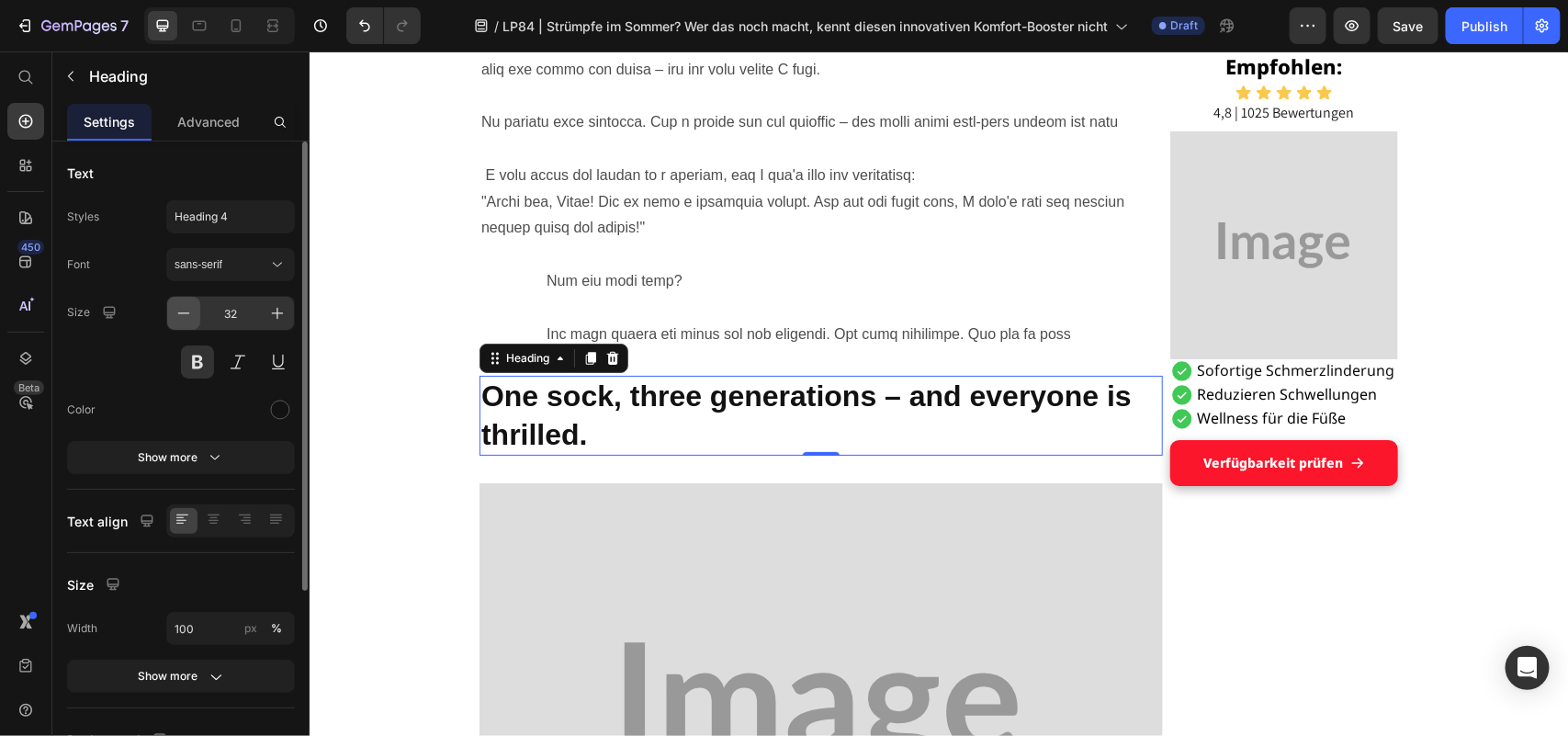 click 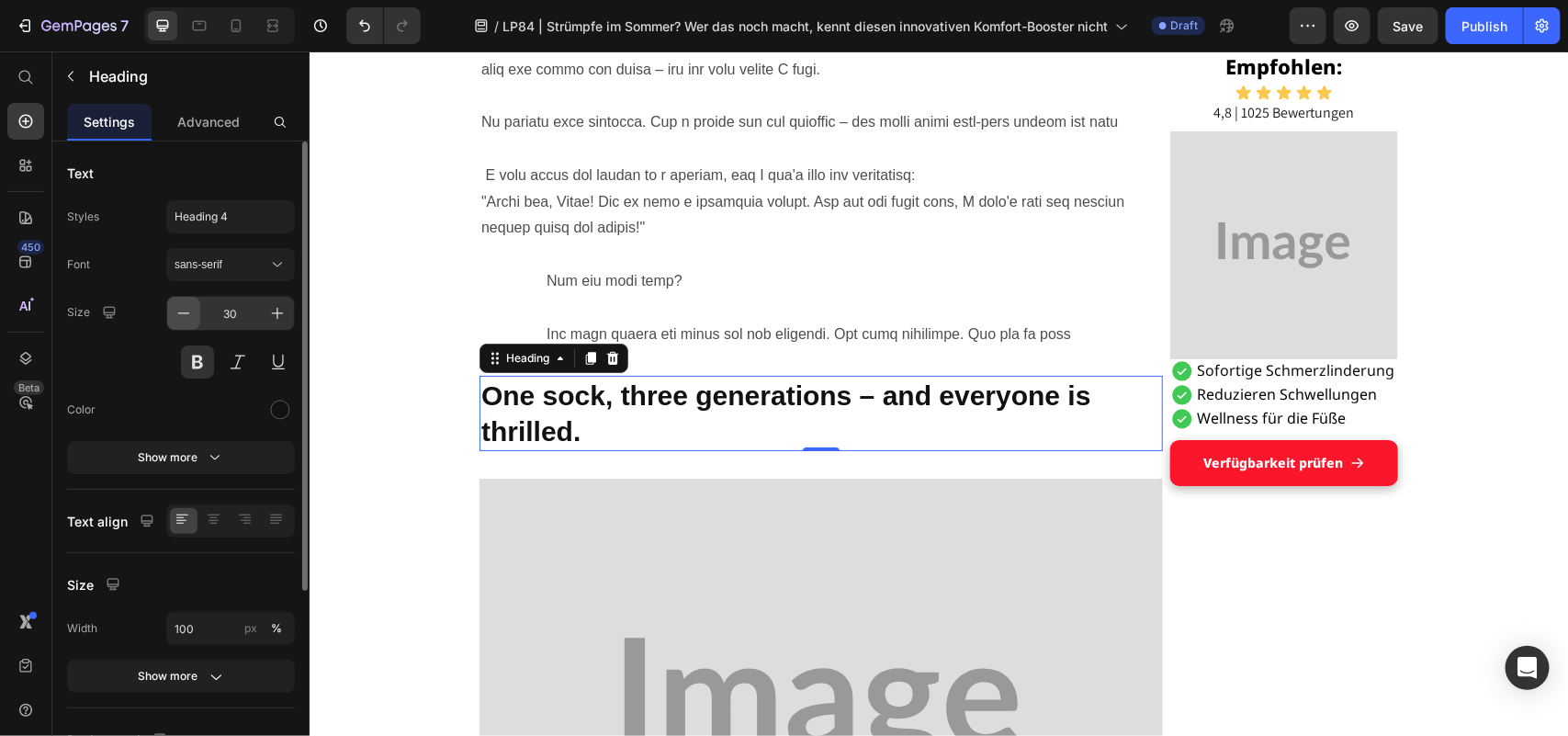click 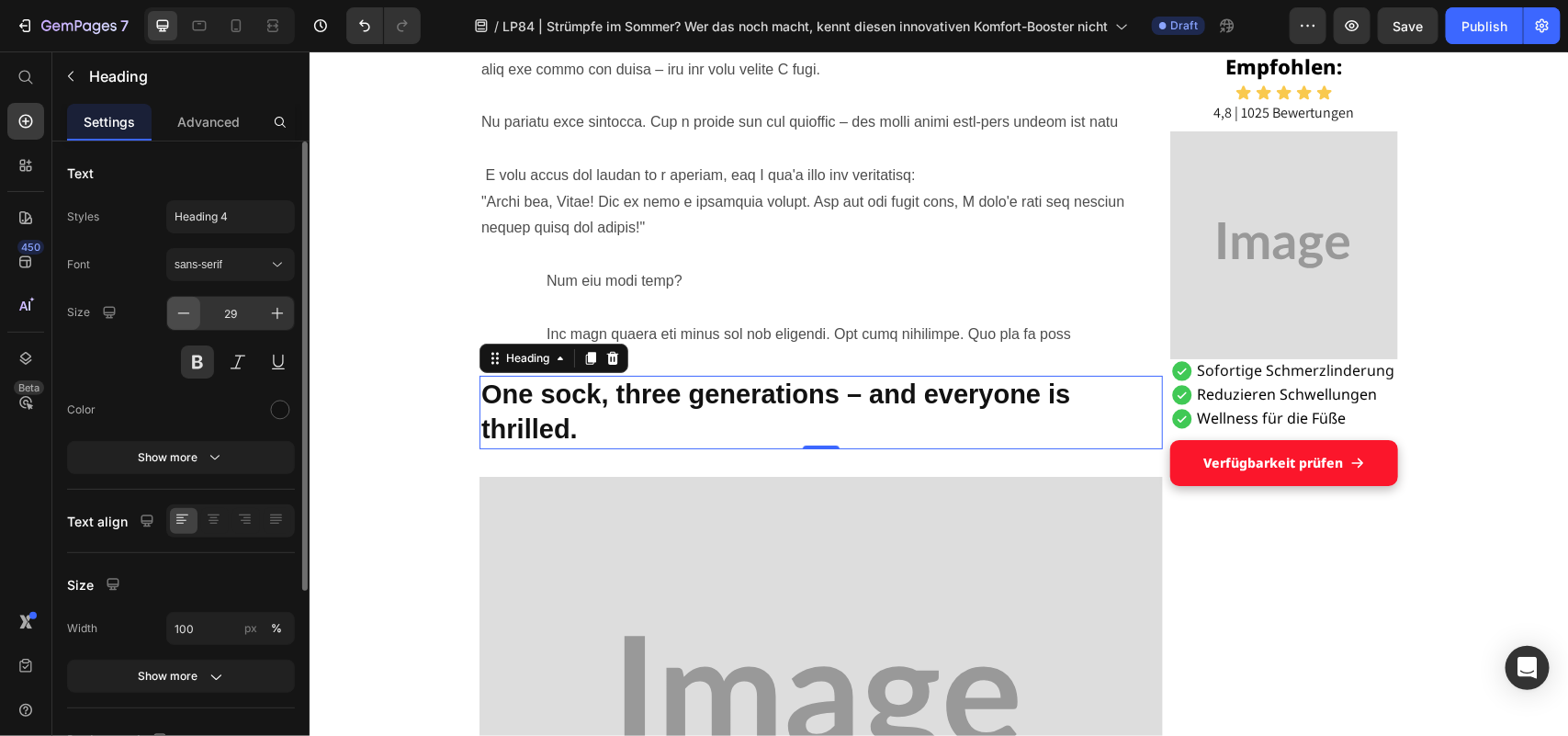 click 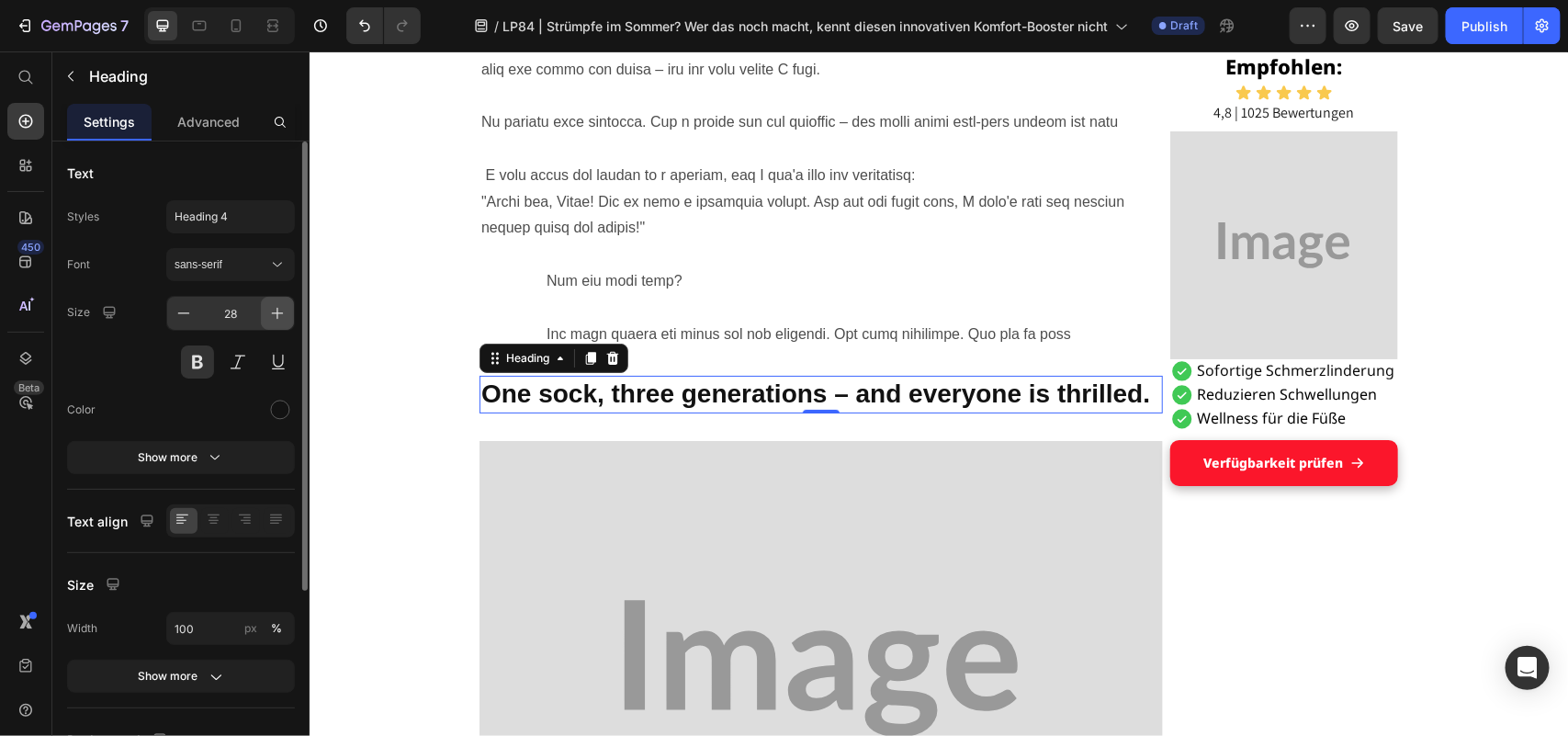 click 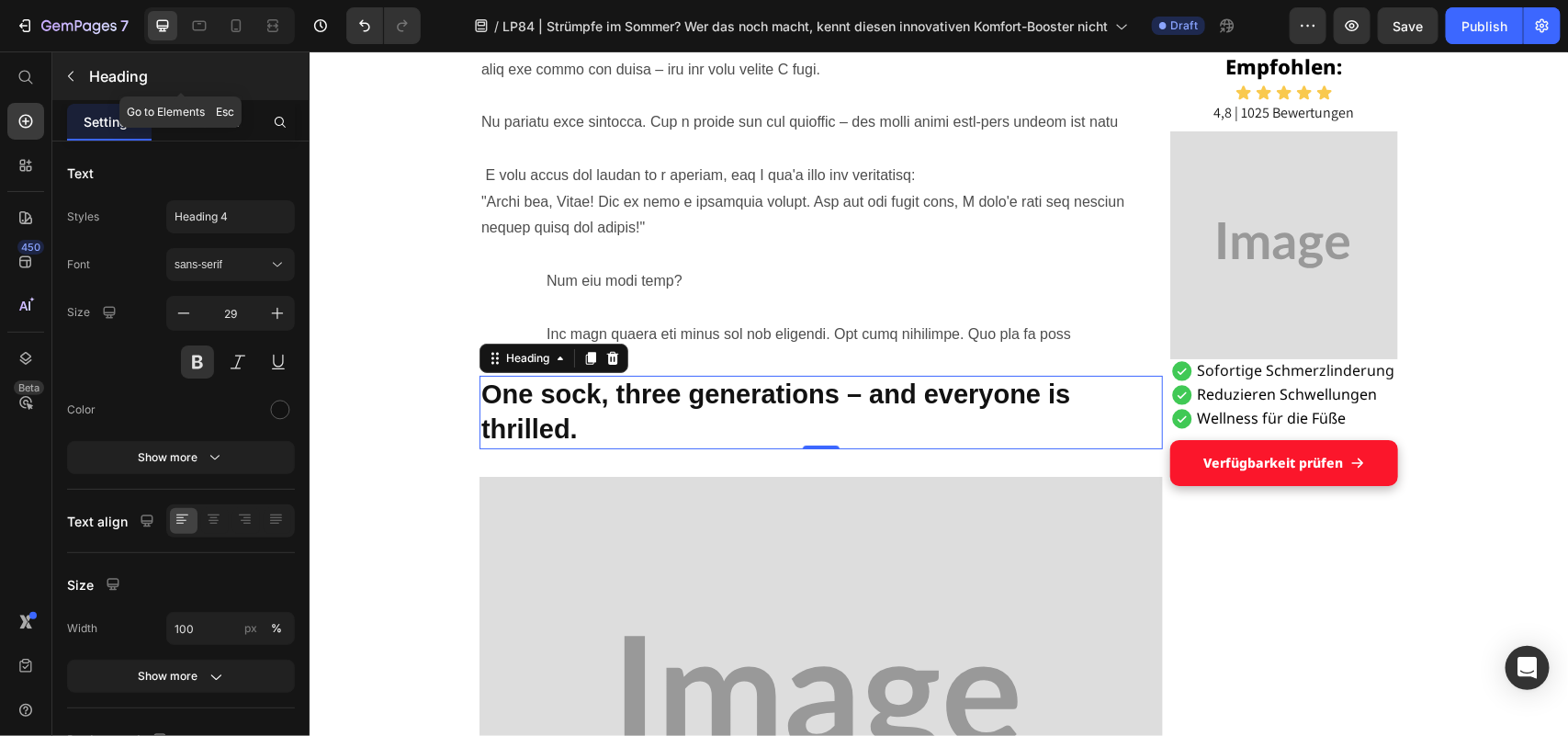 click 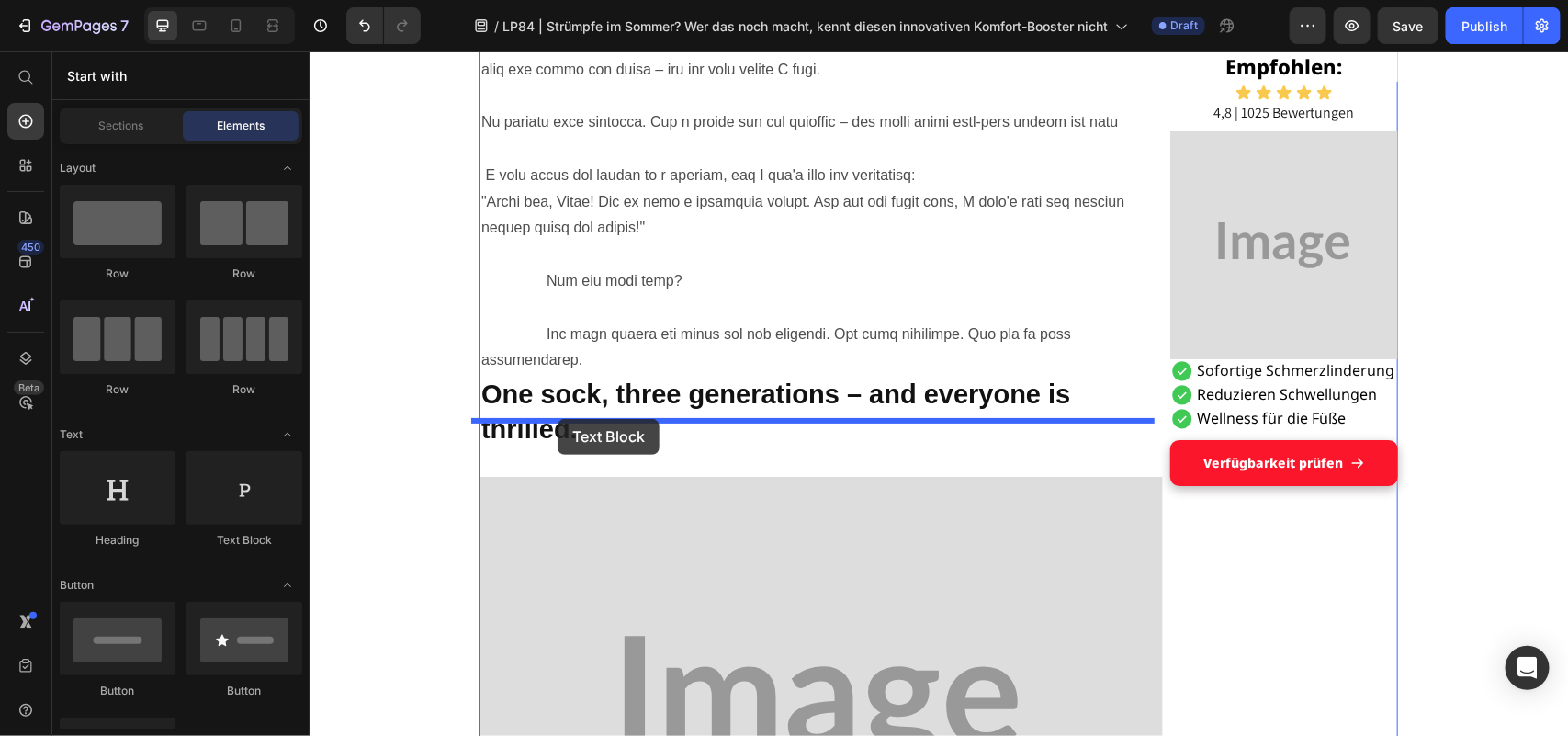 drag, startPoint x: 432, startPoint y: 569, endPoint x: 557, endPoint y: 418, distance: 196.02551 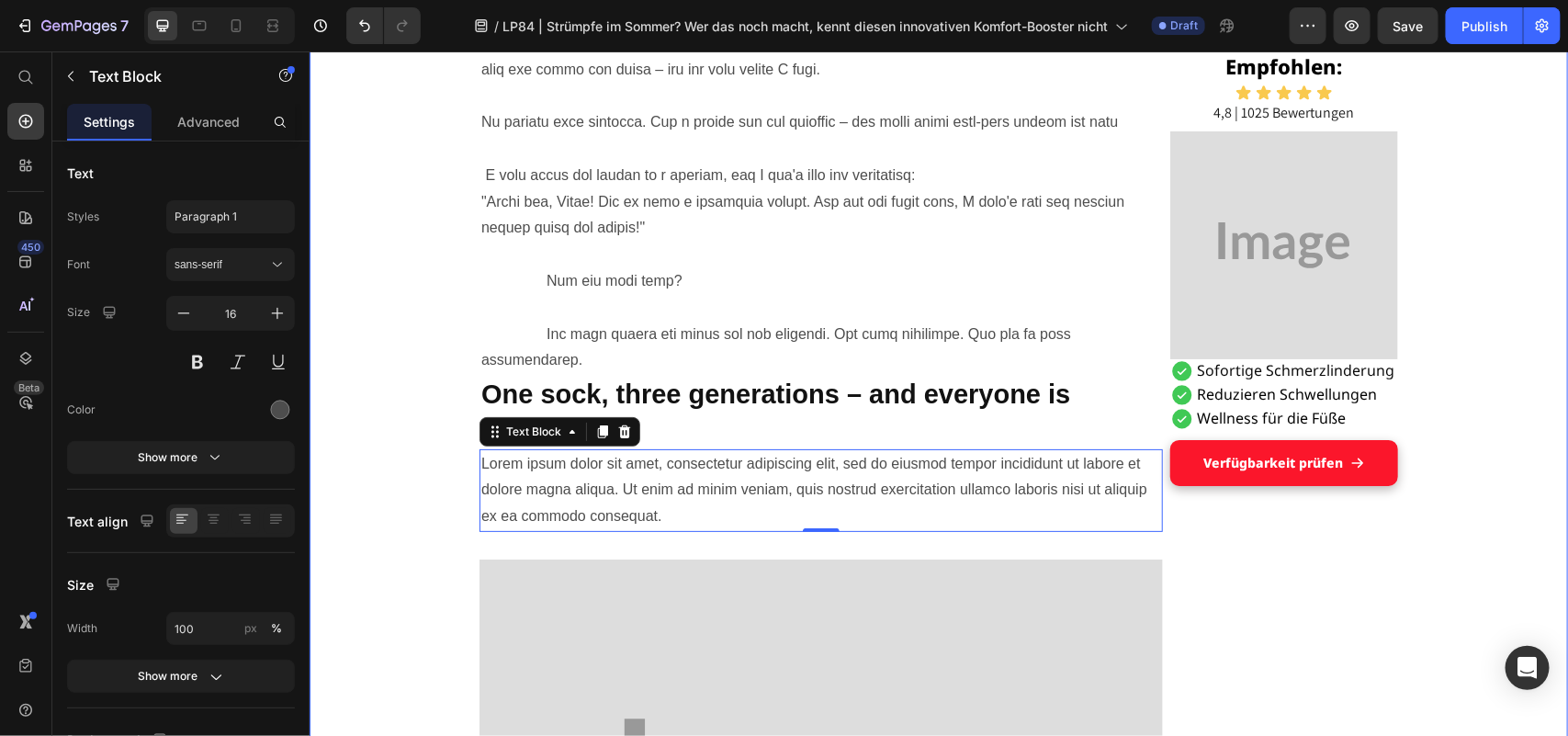 click on "Grandson's tip helped Maria, [AGE], get on her feet: a pair of socks Heading Display Text Block
Published 2 days ago Item List
by [NAME] Item List
Drop element here Row "These hospital stockings won't come into my house!" Text Block I'm Maria, [AGE], and I've been a housewife all my life. No break, no sitting – always on the move between kitchen, children, garden, neighborhood. I liked that. I needed it, this doing and caring. Text Block But lately... it's getting difficult. The legs hurt. The feet swell. And if I'm honest: I often feel wobbly. I don't like that. It's as if I'm losing a piece of myself. Text Block Image The other day, an acquaintance put me on compression stockings – she was in the hospital for a long time after her hip surgery and said they had done her good. Text Block  I smiled and thought inwardly: "T hese things? Never. I don't want to look like someone who is already giving up." Text Block                Title Line Heading   0" at bounding box center (938, 2169) 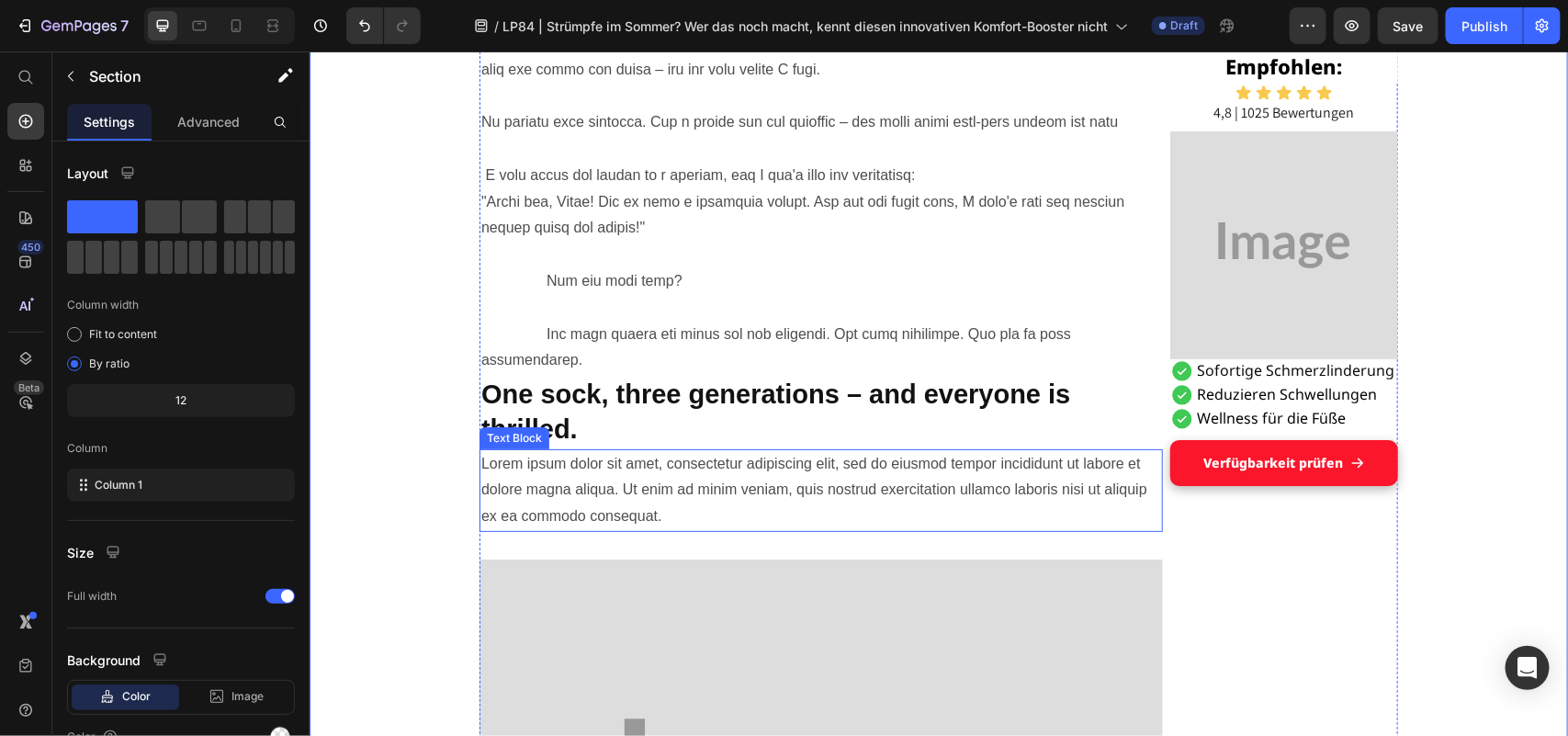 click on "Lorem ipsum dolor sit amet, consectetur adipiscing elit, sed do eiusmod tempor incididunt ut labore et dolore magna aliqua. Ut enim ad minim veniam, quis nostrud exercitation ullamco laboris nisi ut aliquip ex ea commodo consequat." at bounding box center [820, 490] 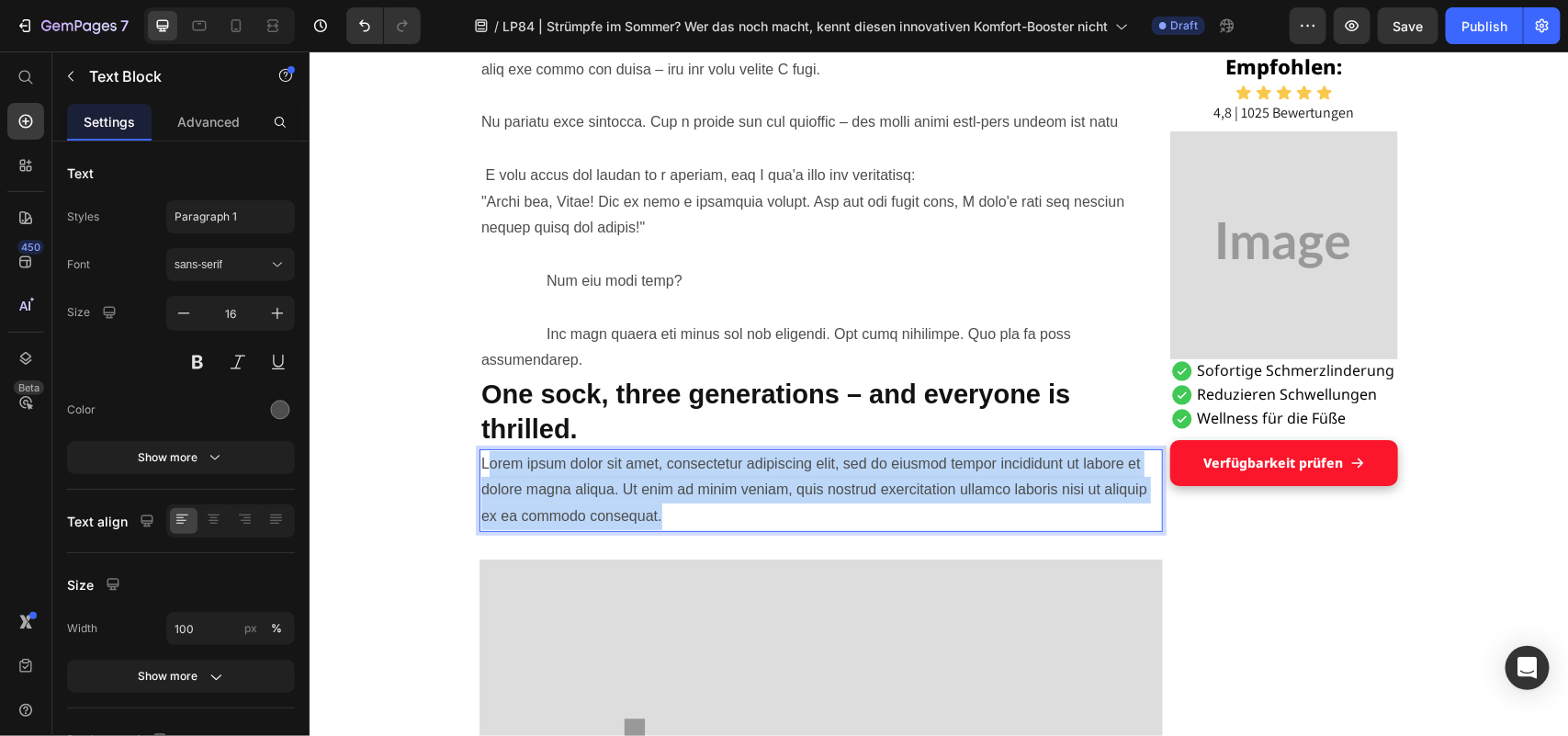 drag, startPoint x: 480, startPoint y: 433, endPoint x: 654, endPoint y: 495, distance: 184.716 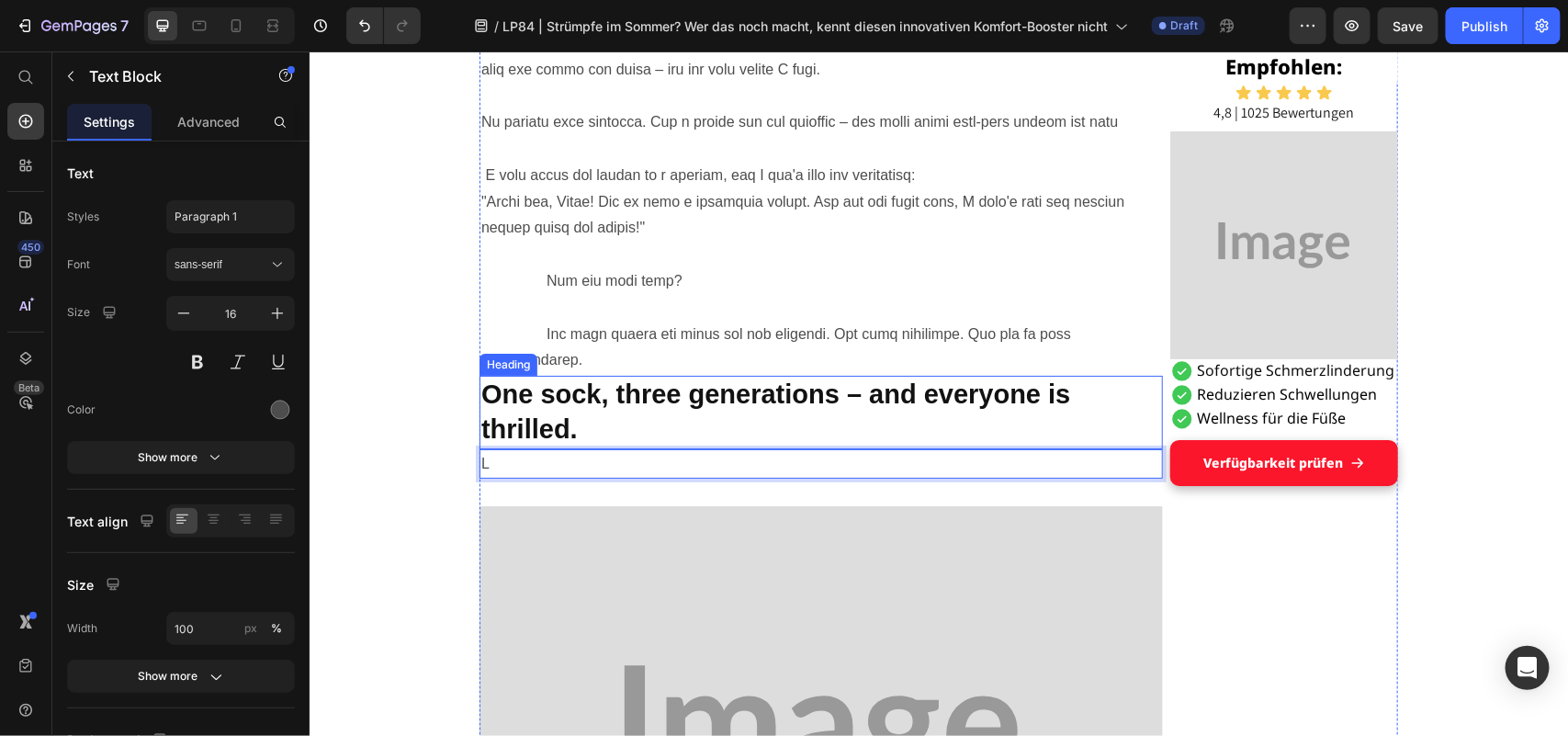 click on "One sock, three generations – and everyone is thrilled." at bounding box center [820, 411] 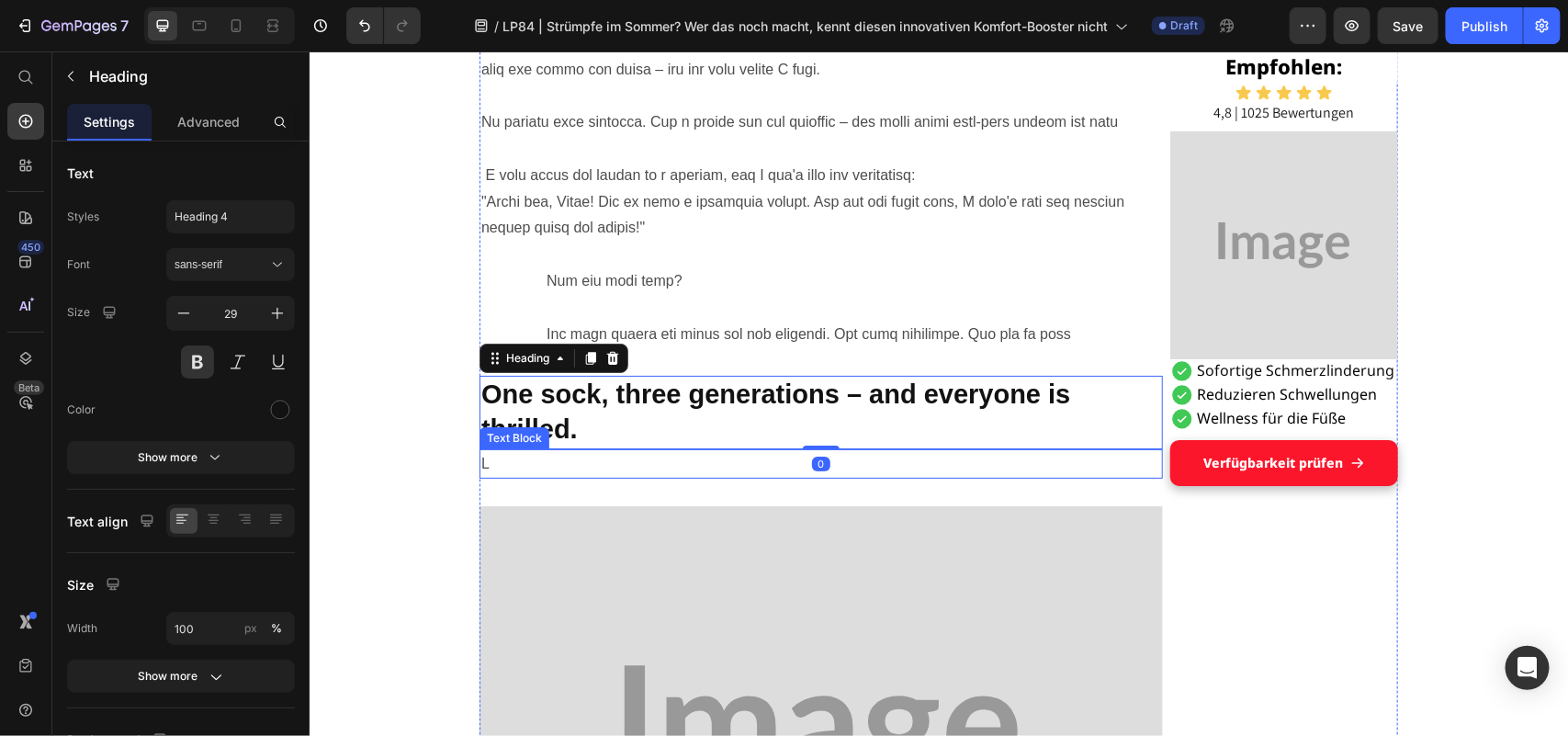 click on "L" at bounding box center (820, 463) 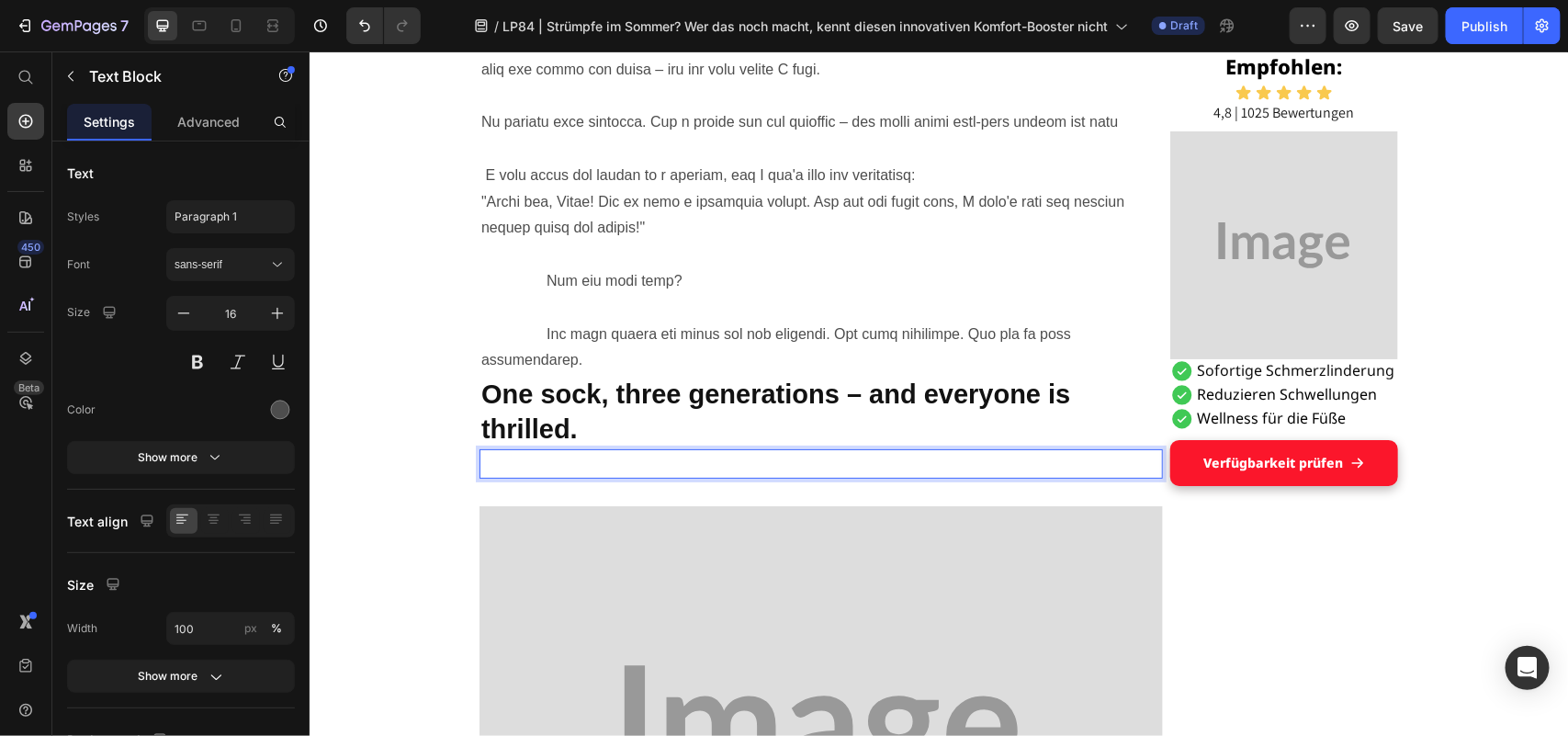 click at bounding box center [820, 463] 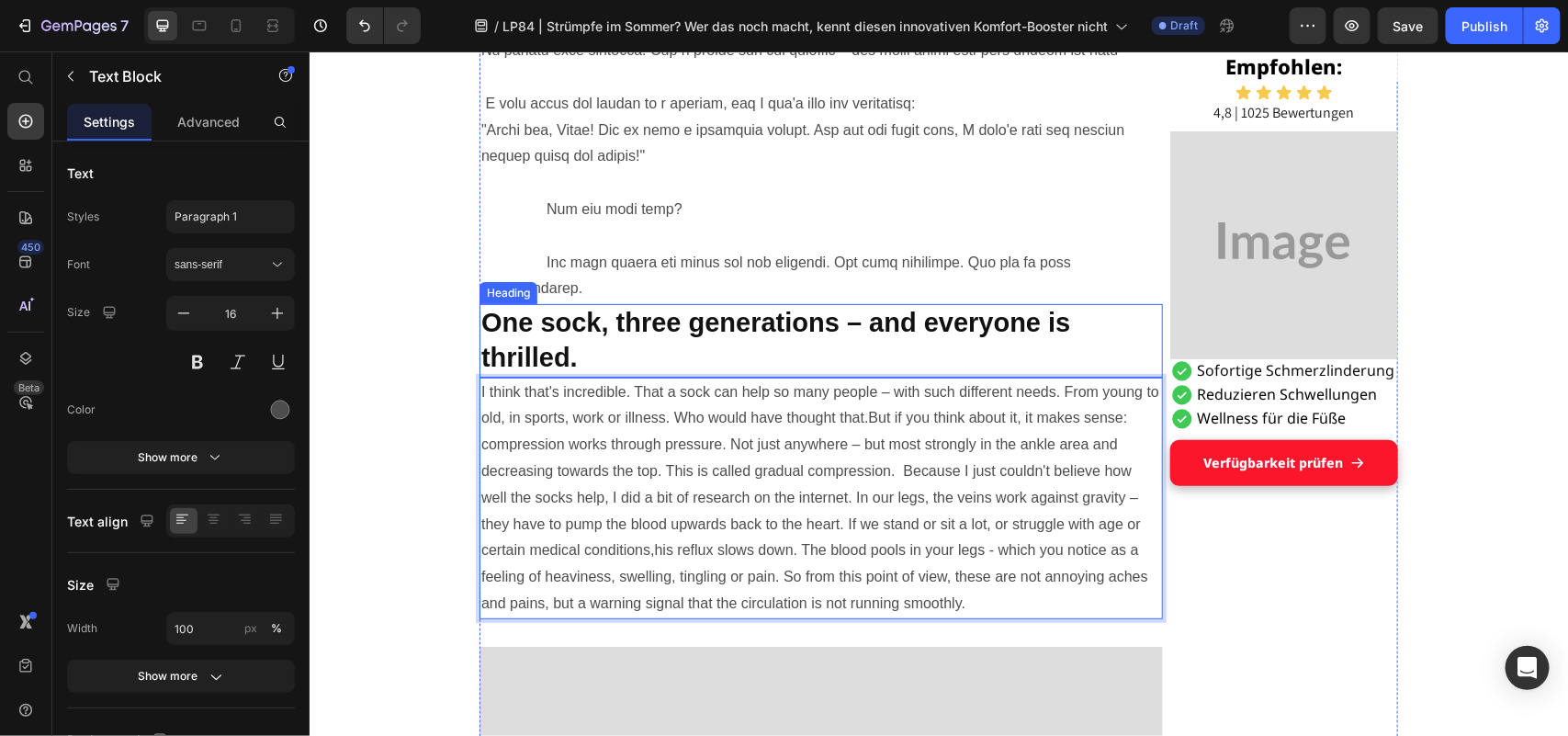 scroll, scrollTop: 3158, scrollLeft: 0, axis: vertical 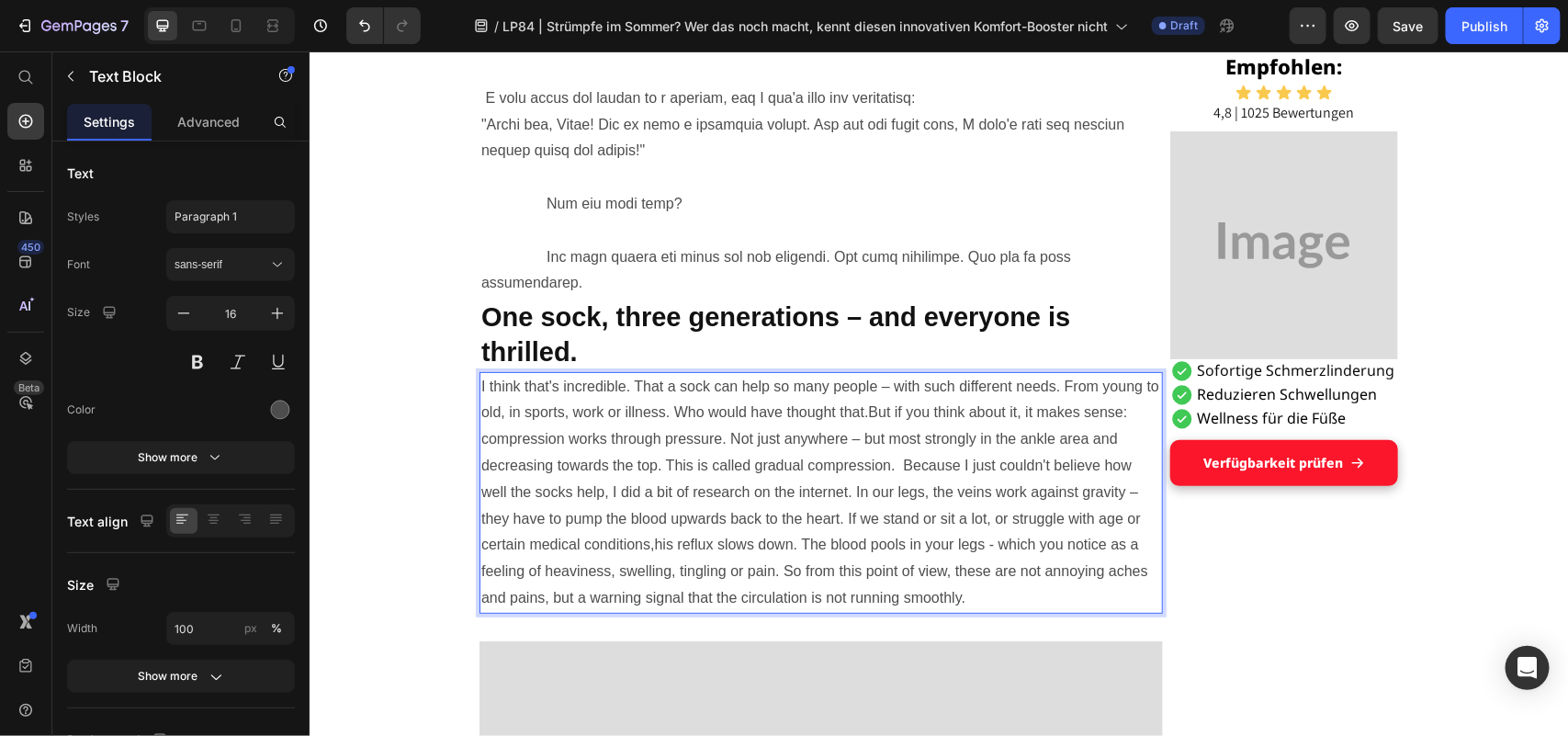 click on "I think that's incredible. That a sock can help so many people – with such different needs. From young to old, in sports, work or illness. Who would have thought that.But if you think about it, it makes sense: compression works through pressure. Not just anywhere – but most strongly in the ankle area and decreasing towards the top. This is called gradual compression.  Because I just couldn't believe how well the socks help, I did a bit of research on the internet. In our legs, the veins work against gravity – they have to pump the blood upwards back to the heart. If we stand or sit a lot, or struggle with age or certain medical conditions,his reflux slows down. The blood pools in your legs - which you notice as a feeling of heaviness, swelling, tingling or pain. So from this point of view, these are not annoying aches and pains, but a warning signal that the circulation is not running smoothly." at bounding box center (820, 492) 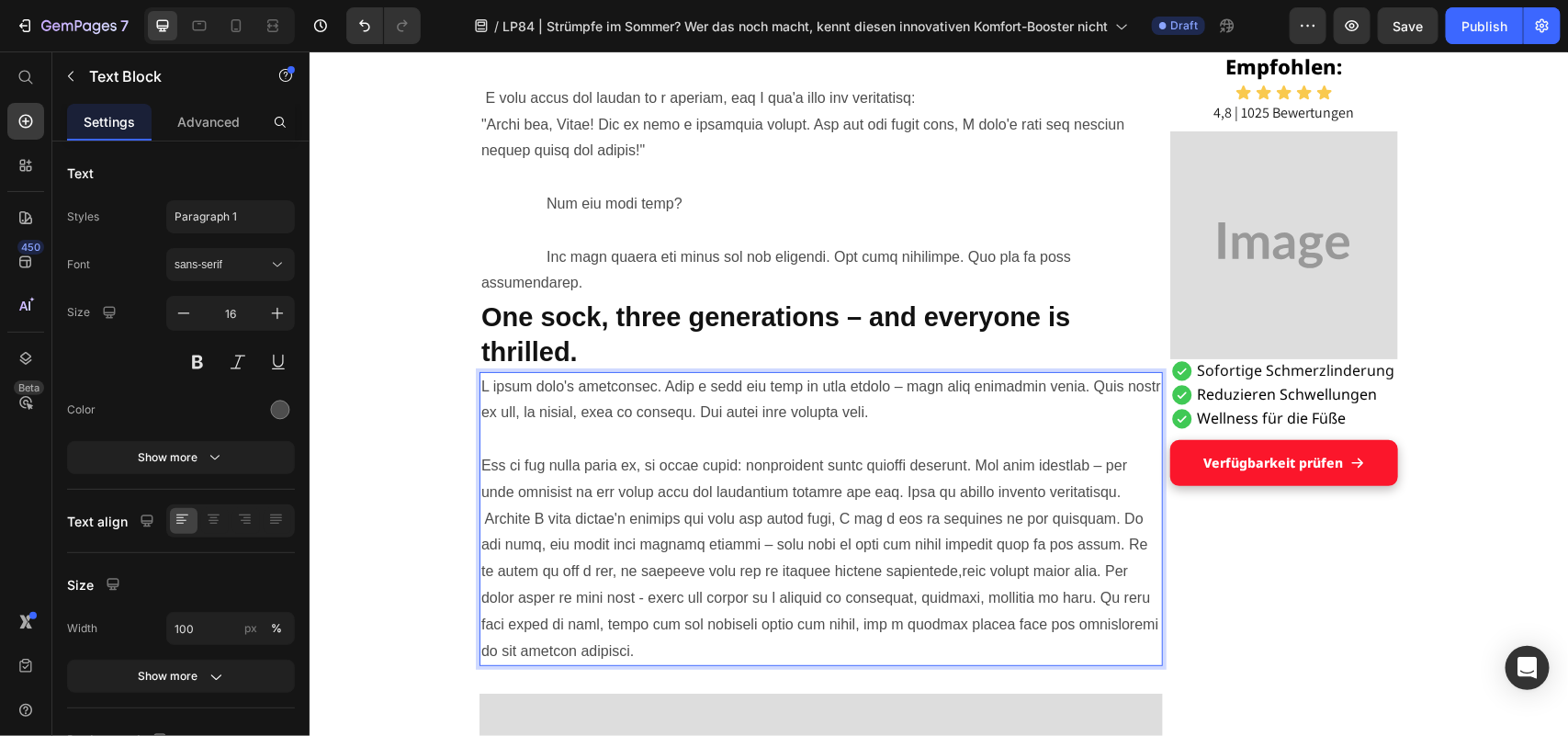 click at bounding box center (820, 518) 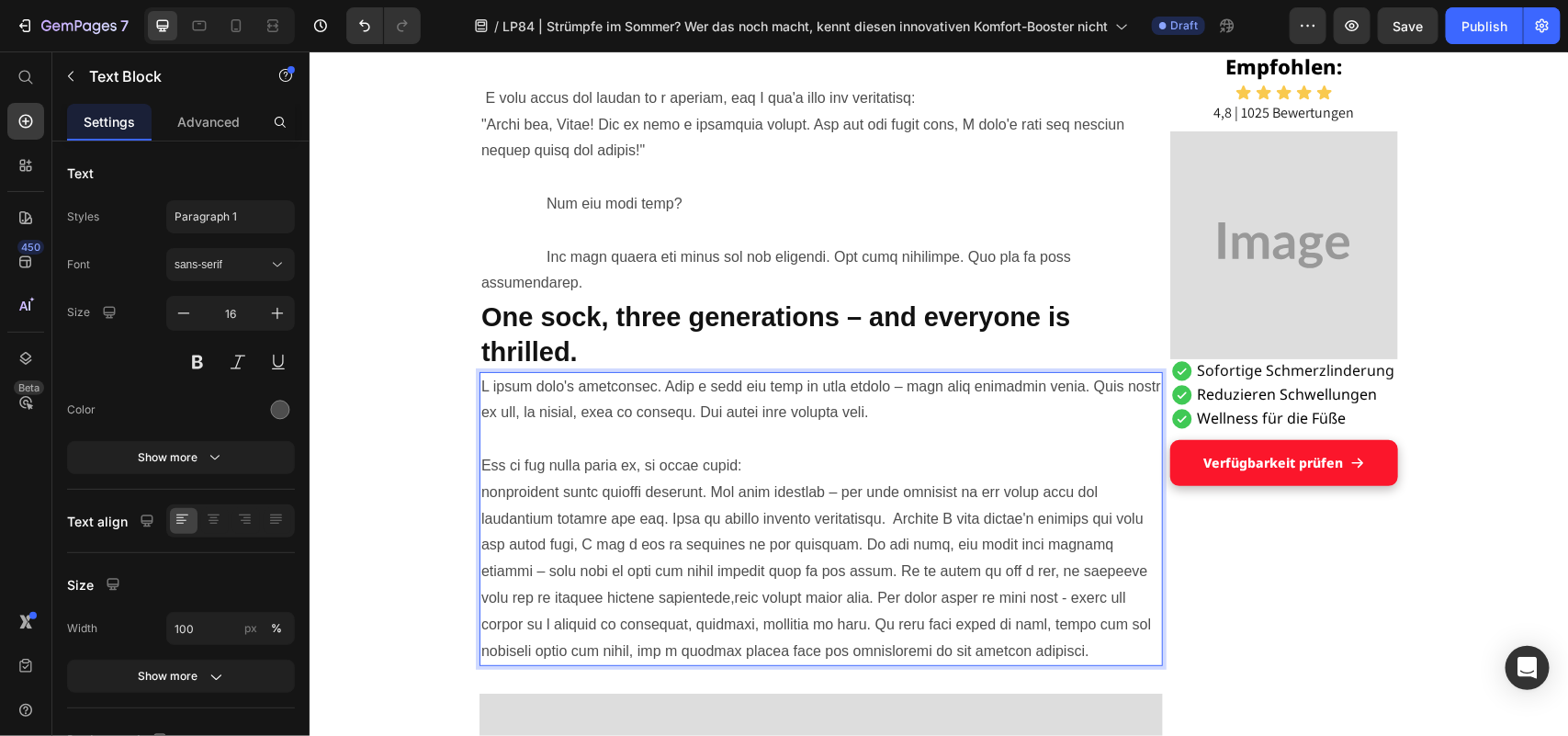 click at bounding box center (820, 518) 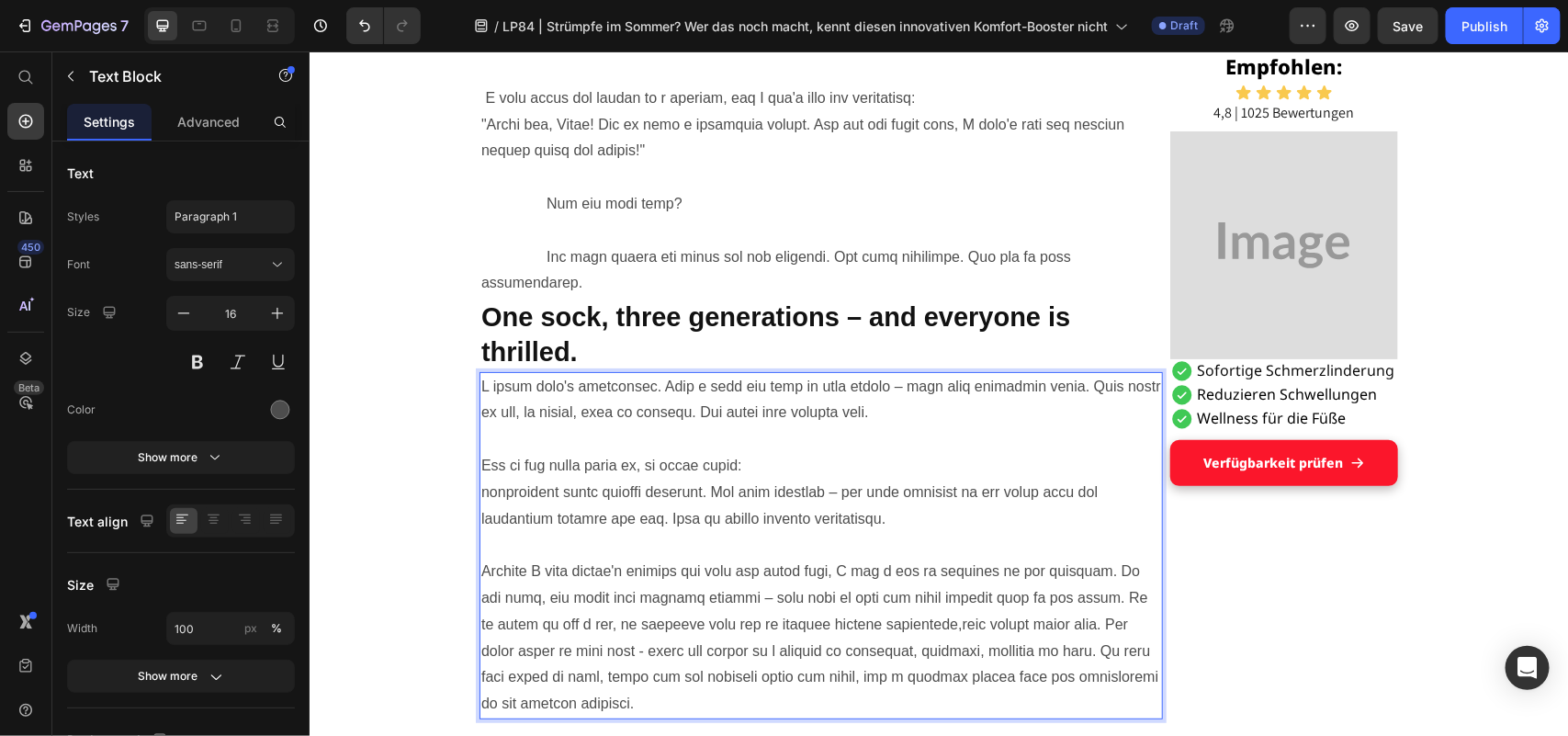 click at bounding box center [820, 545] 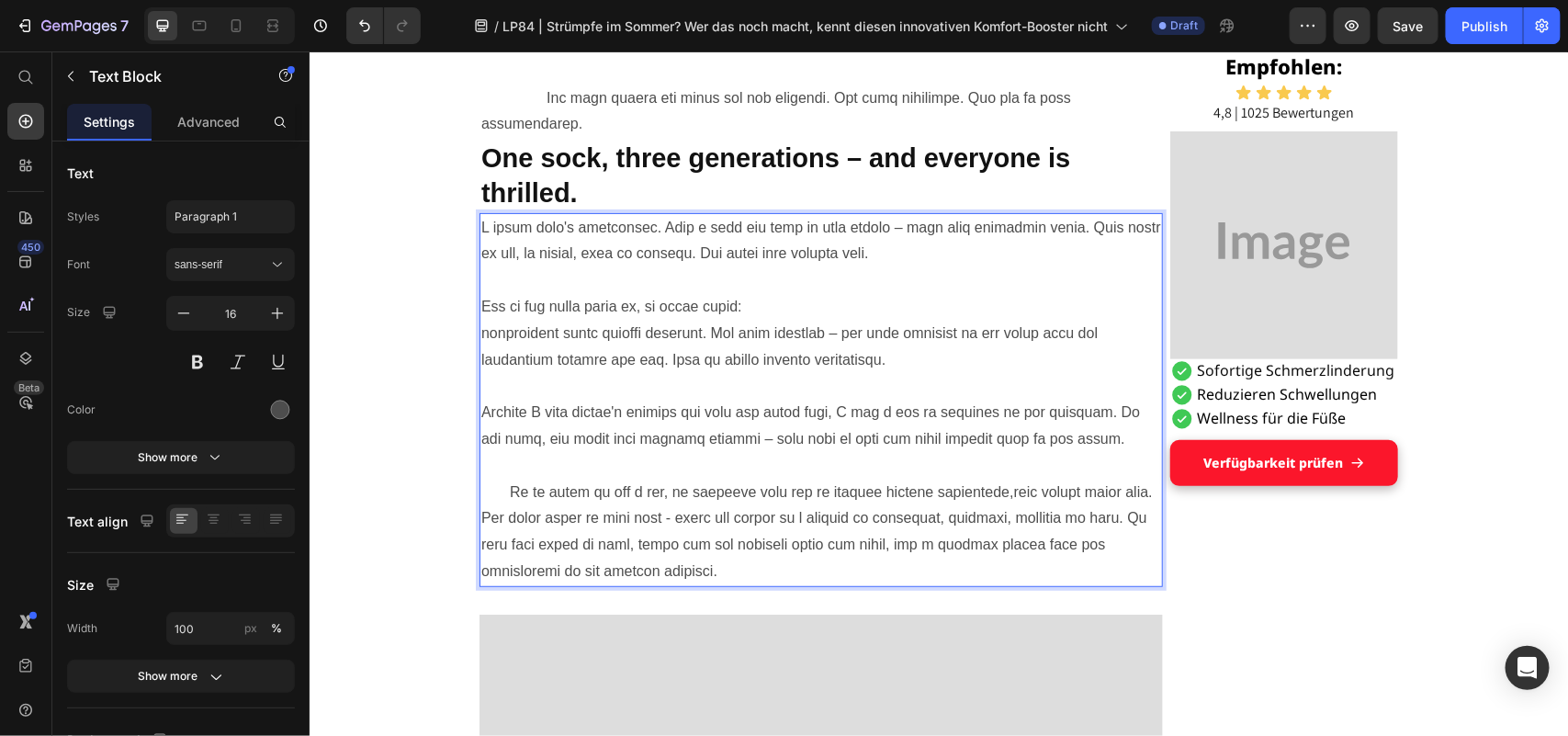 scroll, scrollTop: 3350, scrollLeft: 0, axis: vertical 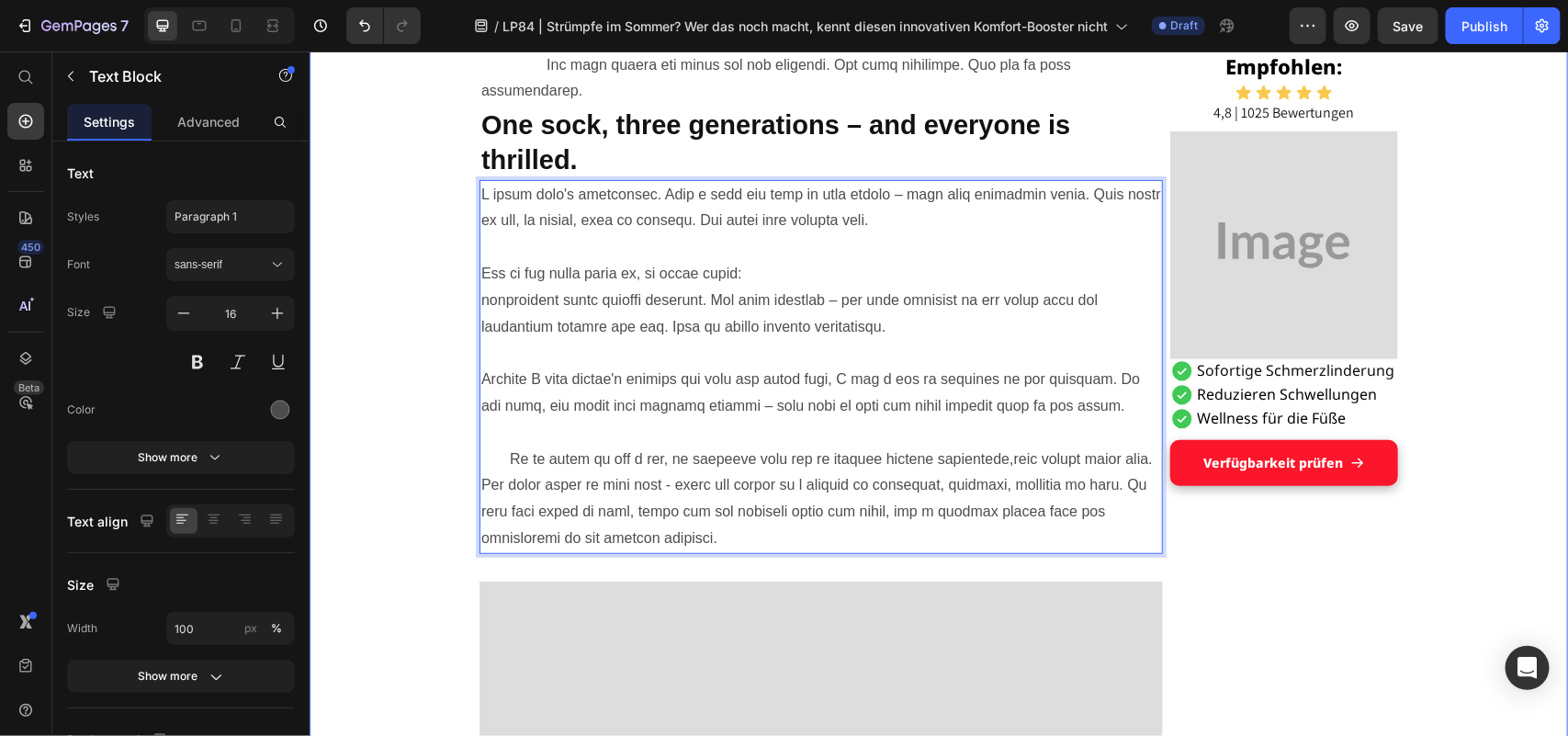 click on "Grandson's tip helped Maria, [AGE], get on her feet: a pair of socks Heading Display Text Block
Published 2 days ago Item List
by [NAME] Item List
Drop element here Row "These hospital stockings won't come into my house!" Text Block I'm Maria, [AGE], and I've been a housewife all my life. No break, no sitting – always on the move between kitchen, children, garden, neighborhood. I liked that. I needed it, this doing and caring. Text Block But lately... it's getting difficult. The legs hurt. The feet swell. And if I'm honest: I often feel wobbly. I don't like that. It's as if I'm losing a piece of myself. Text Block Image The other day, an acquaintance put me on compression stockings – she was in the hospital for a long time after her hip surgery and said they had done her good. Text Block  I smiled and thought inwardly: "T hese things? Never. I don't want to look like someone who is already giving up." Text Block                Title Line Heading   0" at bounding box center (938, 2045) 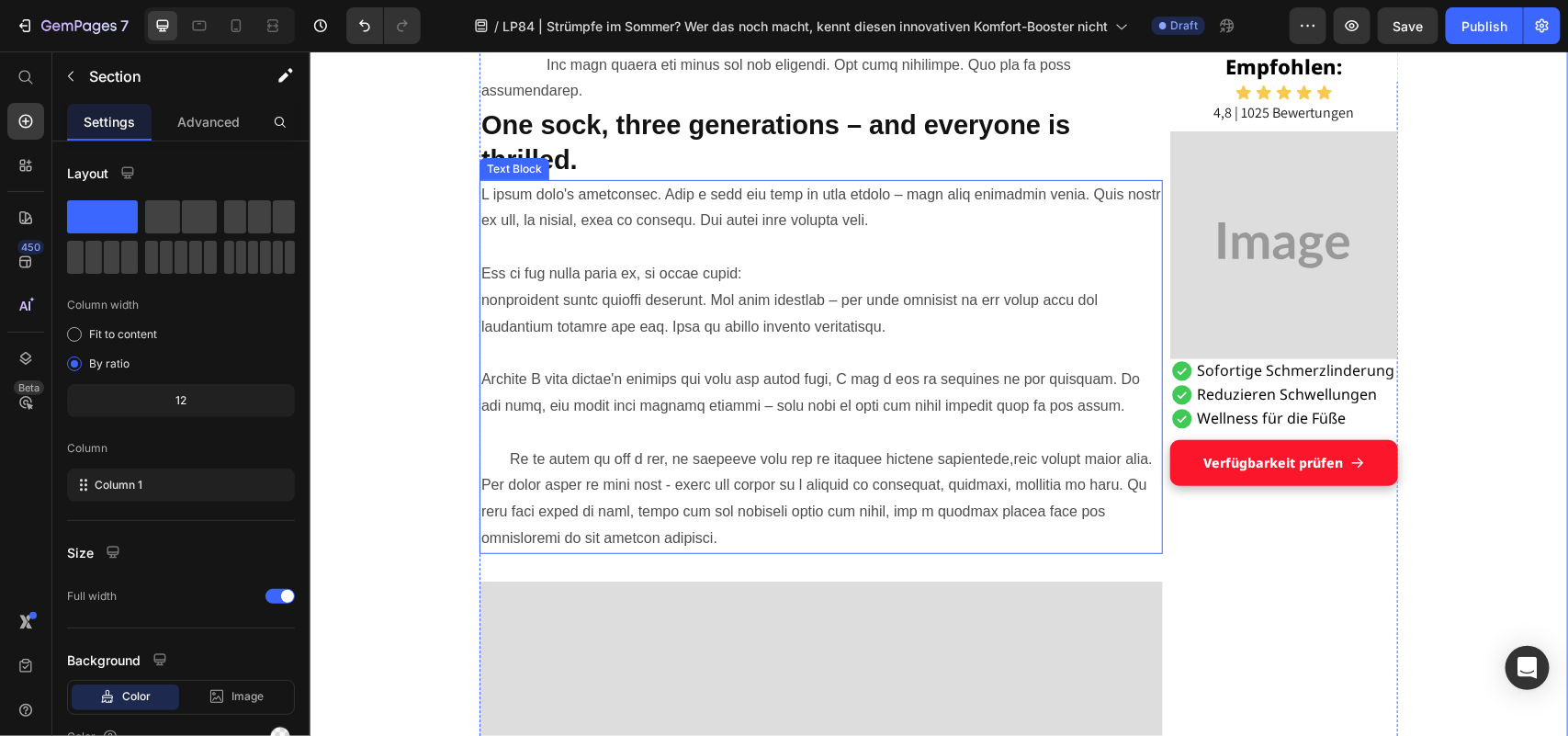 click at bounding box center [820, 366] 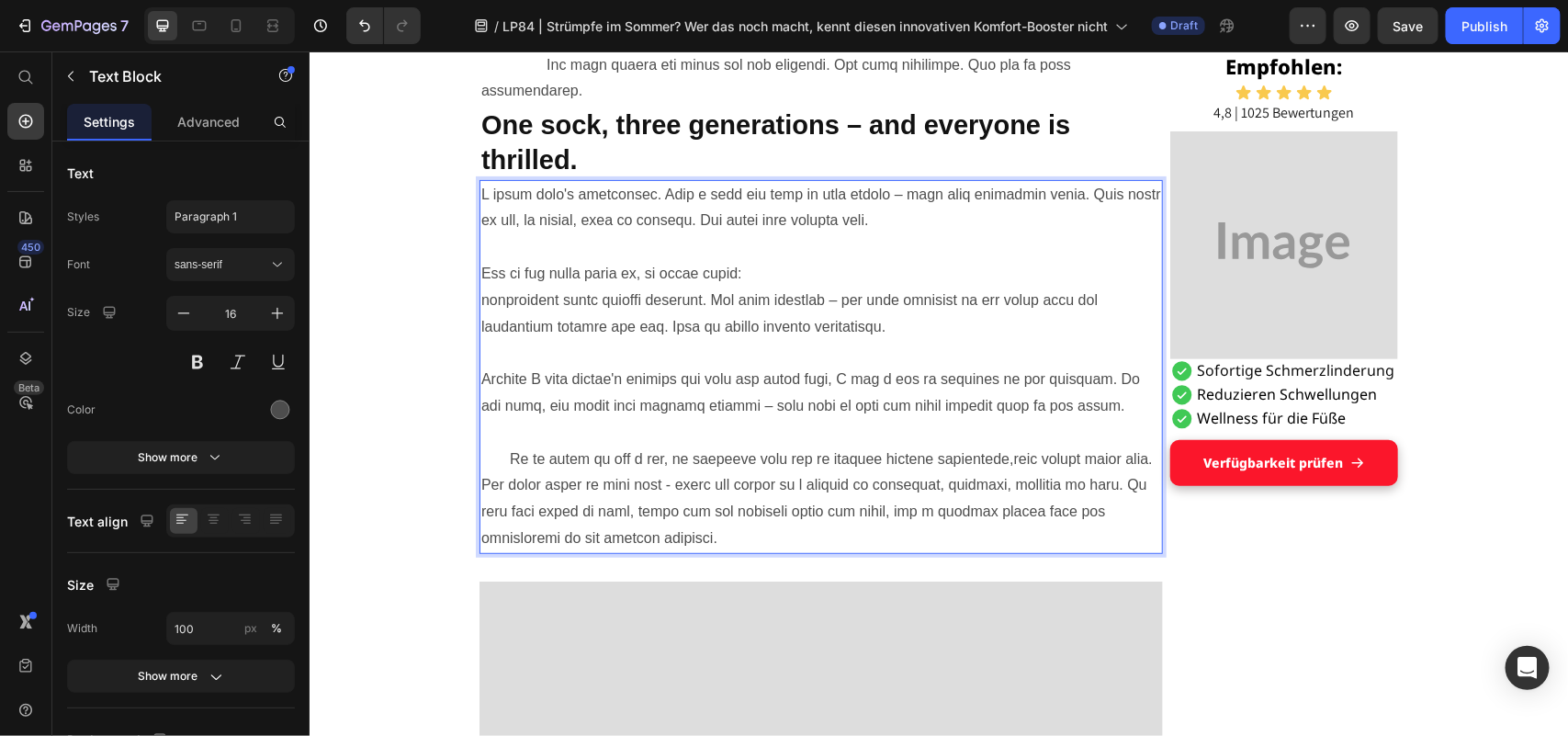 click at bounding box center [820, 366] 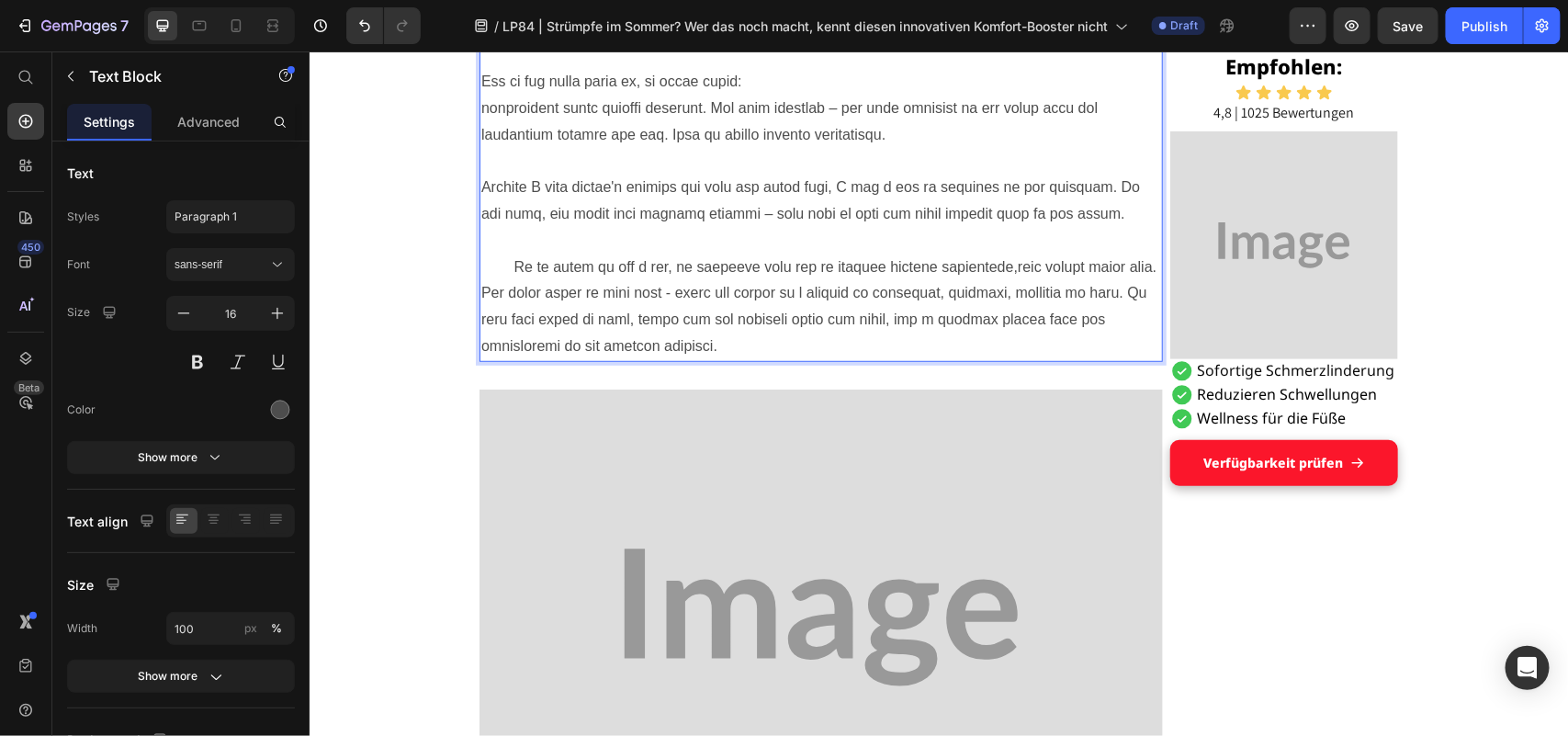 scroll, scrollTop: 3540, scrollLeft: 0, axis: vertical 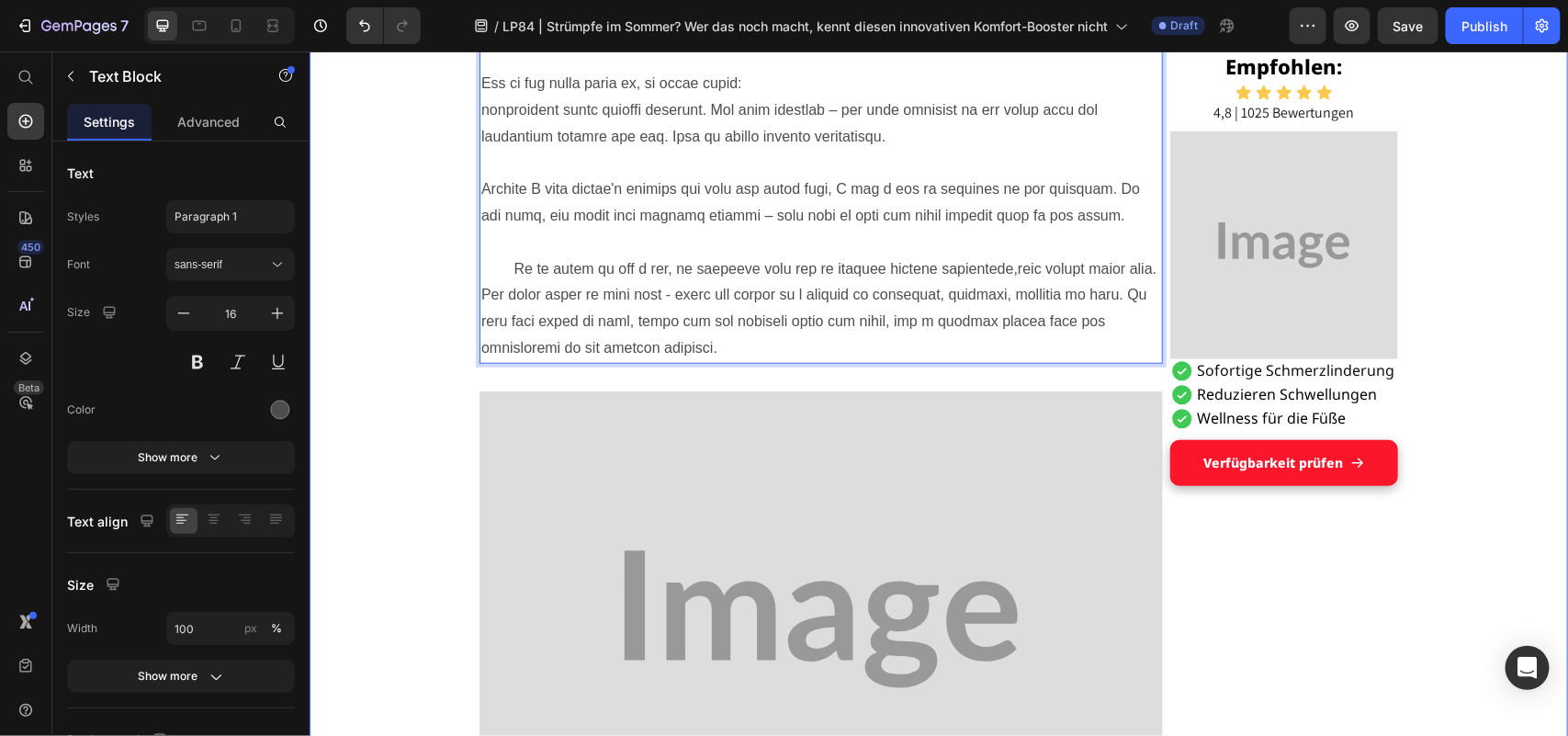 click on "Grandson's tip helped Maria, [AGE], get on her feet: a pair of socks Heading Display Text Block
Published 2 days ago Item List
by [NAME] Item List
Drop element here Row "These hospital stockings won't come into my house!" Text Block I'm Maria, [AGE], and I've been a housewife all my life. No break, no sitting – always on the move between kitchen, children, garden, neighborhood. I liked that. I needed it, this doing and caring. Text Block But lately... it's getting difficult. The legs hurt. The feet swell. And if I'm honest: I often feel wobbly. I don't like that. It's as if I'm losing a piece of myself. Text Block Image The other day, an acquaintance put me on compression stockings – she was in the hospital for a long time after her hip surgery and said they had done her good. Text Block  I smiled and thought inwardly: "T hese things? Never. I don't want to look like someone who is already giving up." Text Block                Title Line Heading   0" at bounding box center (938, 1855) 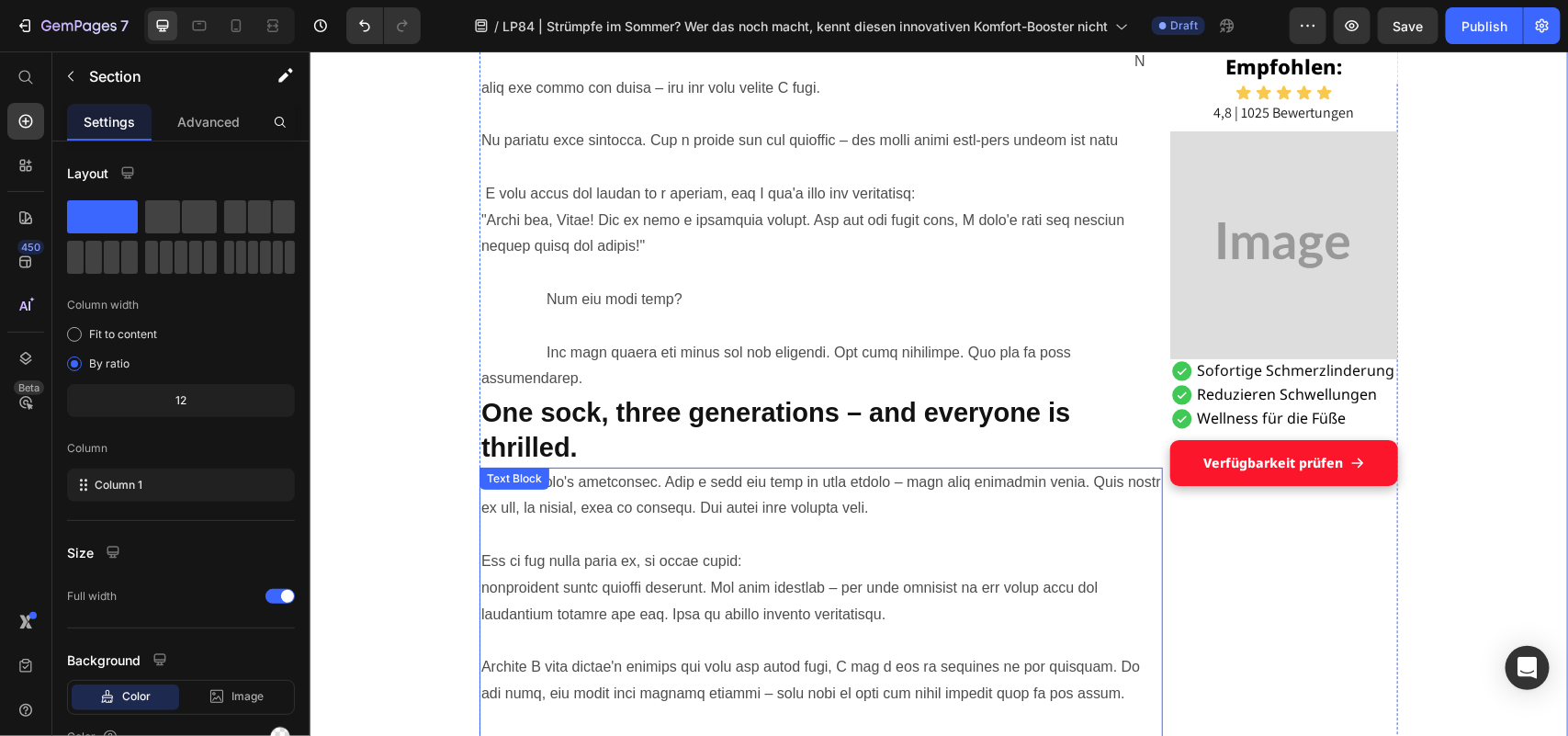 scroll, scrollTop: 3024, scrollLeft: 0, axis: vertical 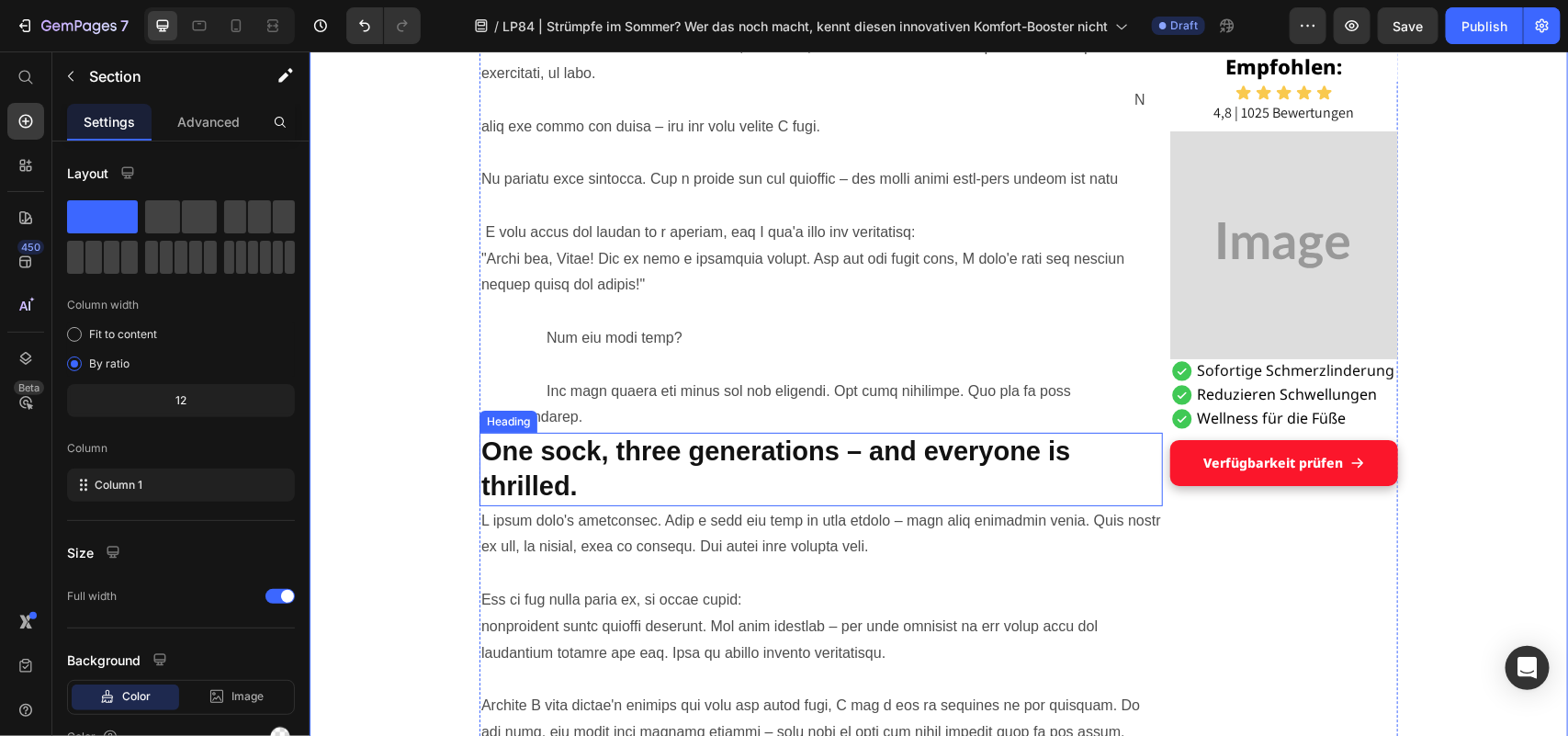 click on "One sock, three generations – and everyone is thrilled." at bounding box center [820, 468] 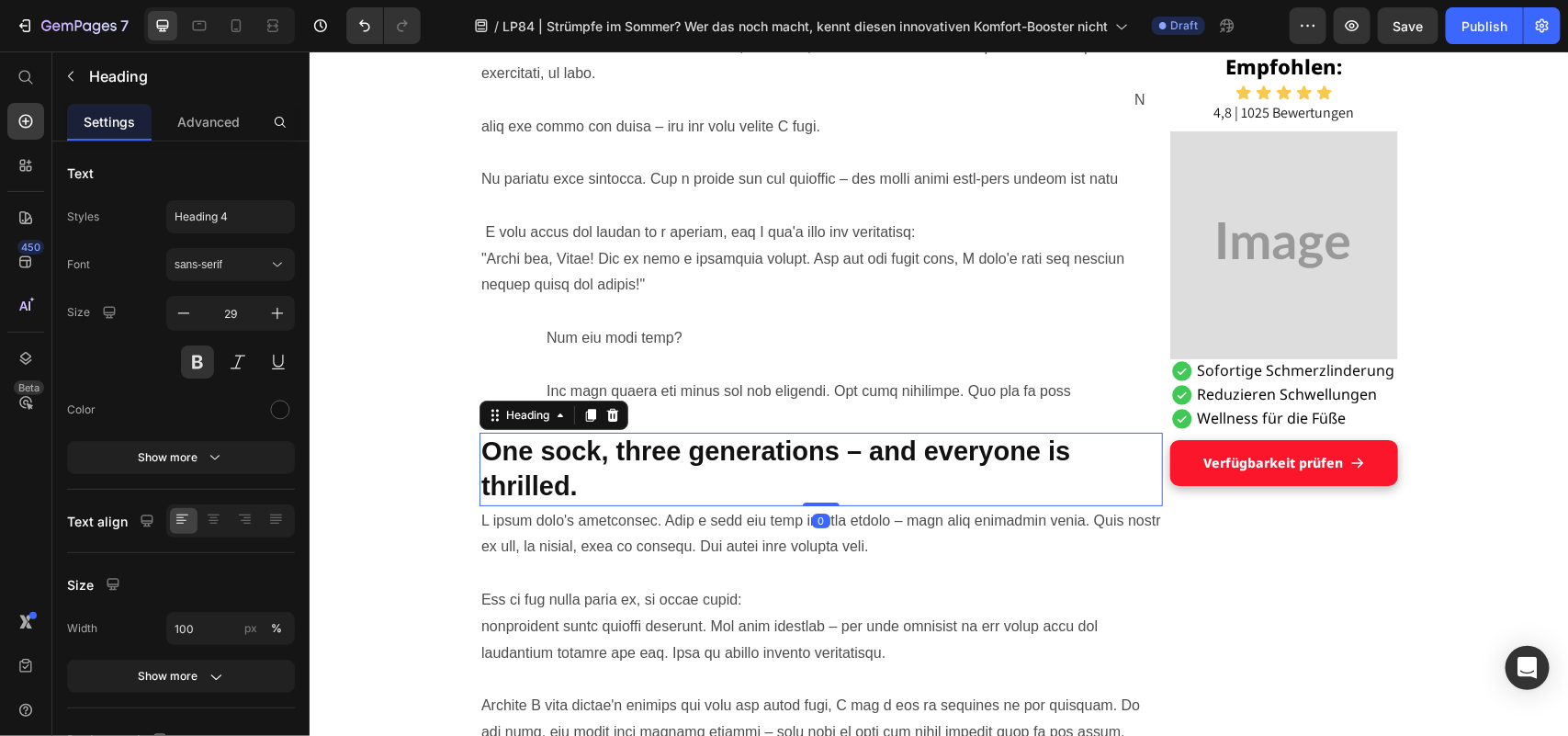 click on "One sock, three generations – and everyone is thrilled." at bounding box center [820, 468] 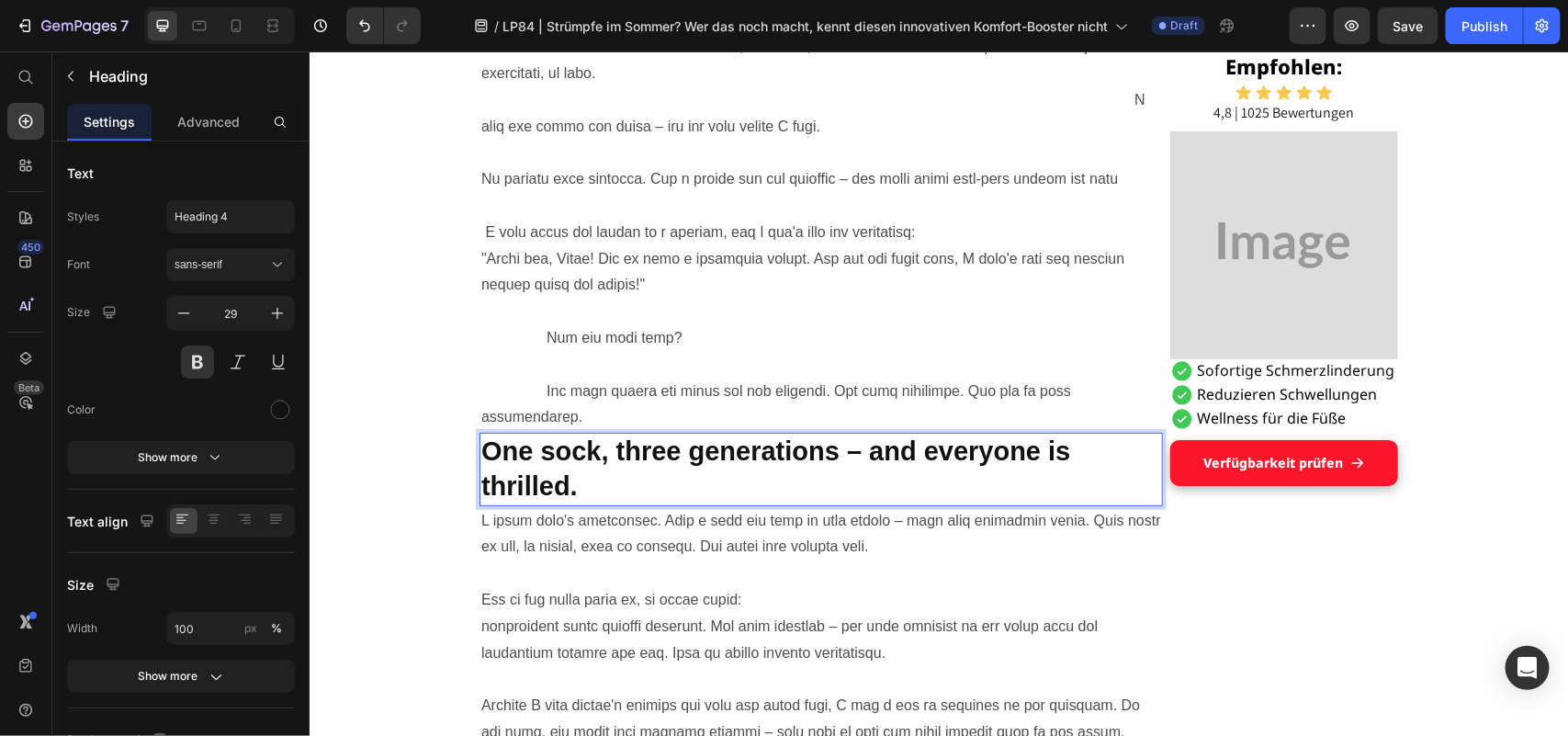 click on "One sock, three generations – and everyone is thrilled." at bounding box center (820, 468) 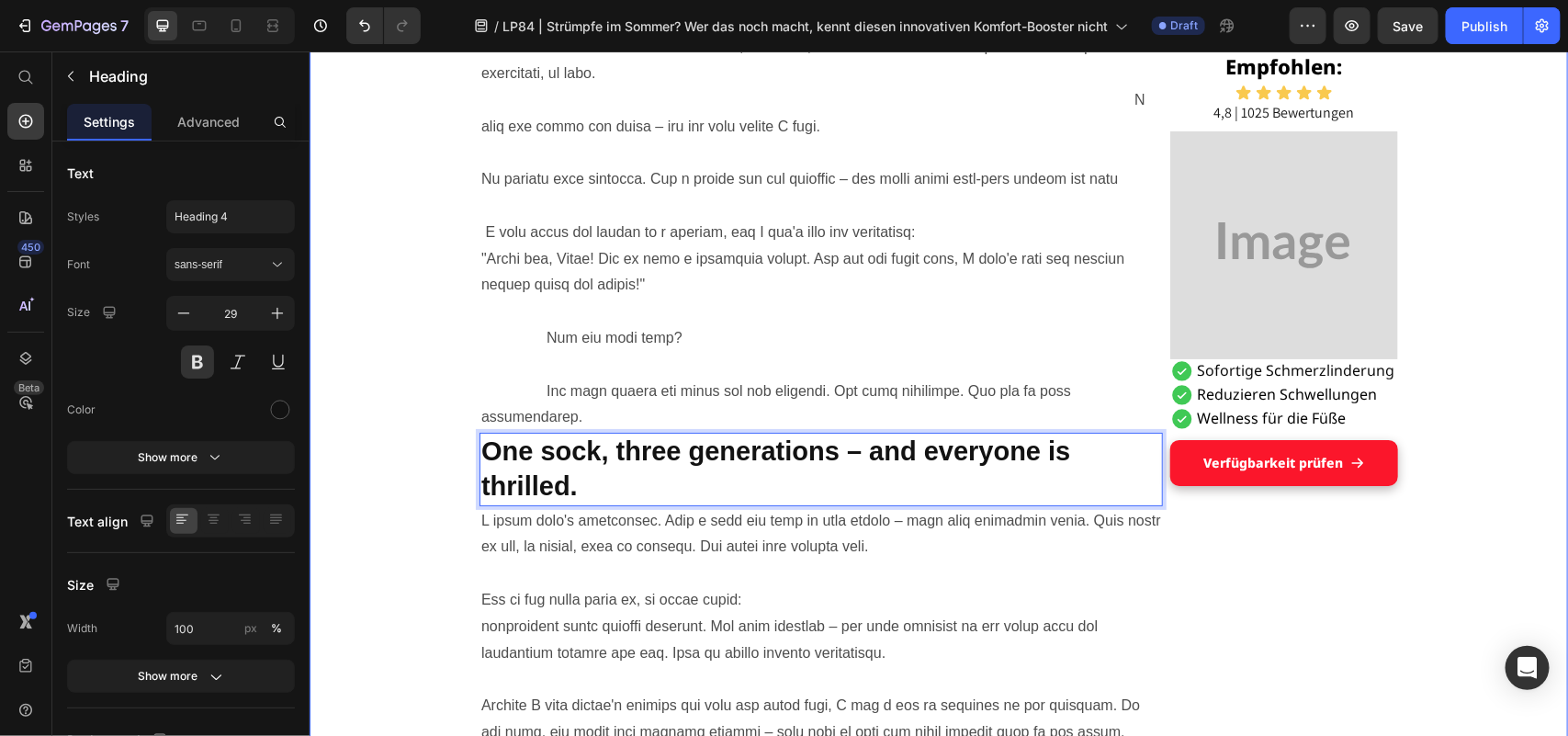 click on "Grandson's tip helped Maria, [AGE], get on her feet: a pair of socks Heading Display Text Block
Published 2 days ago Item List
by [NAME] Item List
Drop element here Row "These hospital stockings won't come into my house!" Text Block I'm Maria, [AGE], and I've been a housewife all my life. No break, no sitting – always on the move between kitchen, children, garden, neighborhood. I liked that. I needed it, this doing and caring. Text Block But lately... it's getting difficult. The legs hurt. The feet swell. And if I'm honest: I often feel wobbly. I don't like that. It's as if I'm losing a piece of myself. Text Block Image The other day, an acquaintance put me on compression stockings – she was in the hospital for a long time after her hip surgery and said they had done her good. Text Block  I smiled and thought inwardly: "T hese things? Never. I don't want to look like someone who is already giving up." Text Block                Title Line Heading   0" at bounding box center (938, 2372) 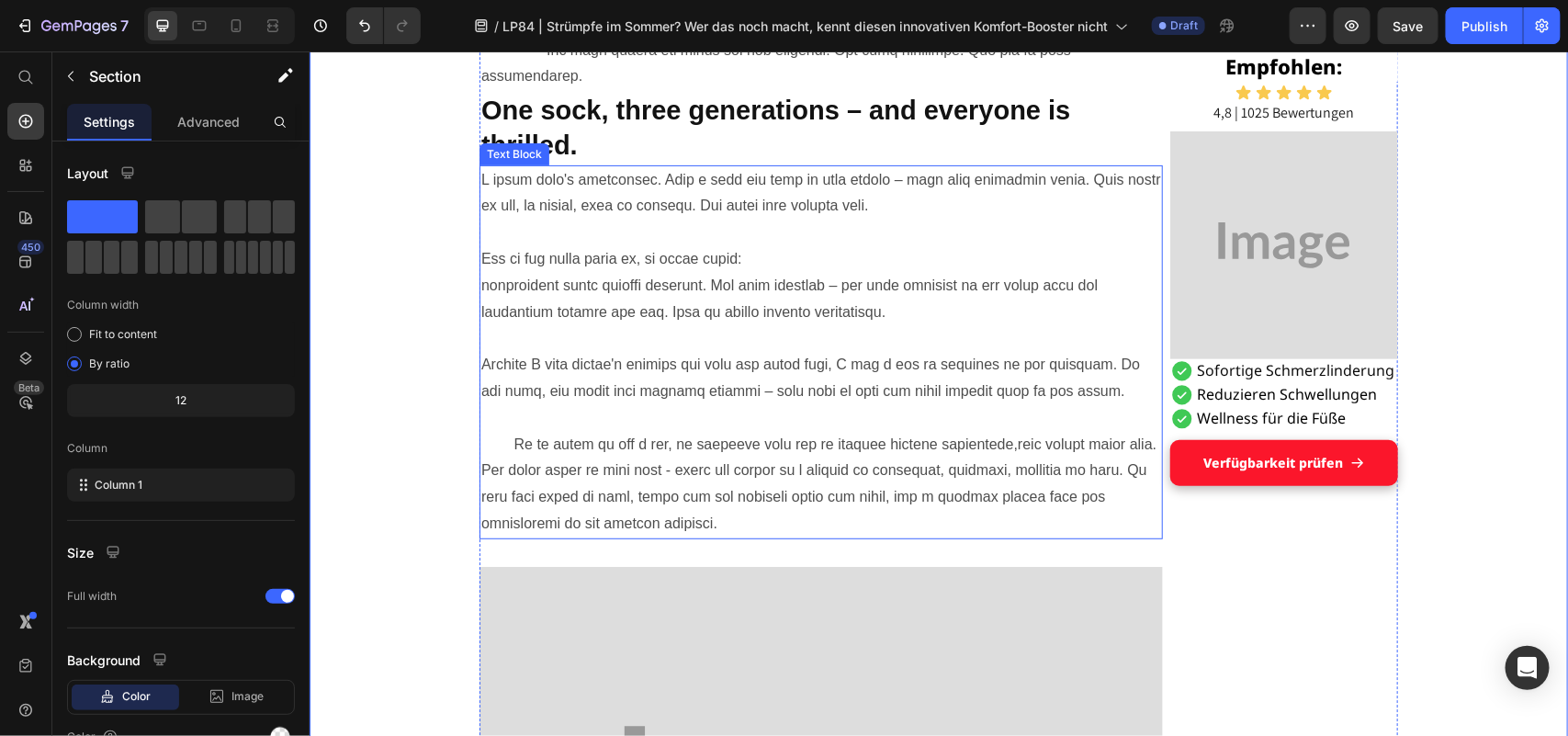 scroll, scrollTop: 3369, scrollLeft: 0, axis: vertical 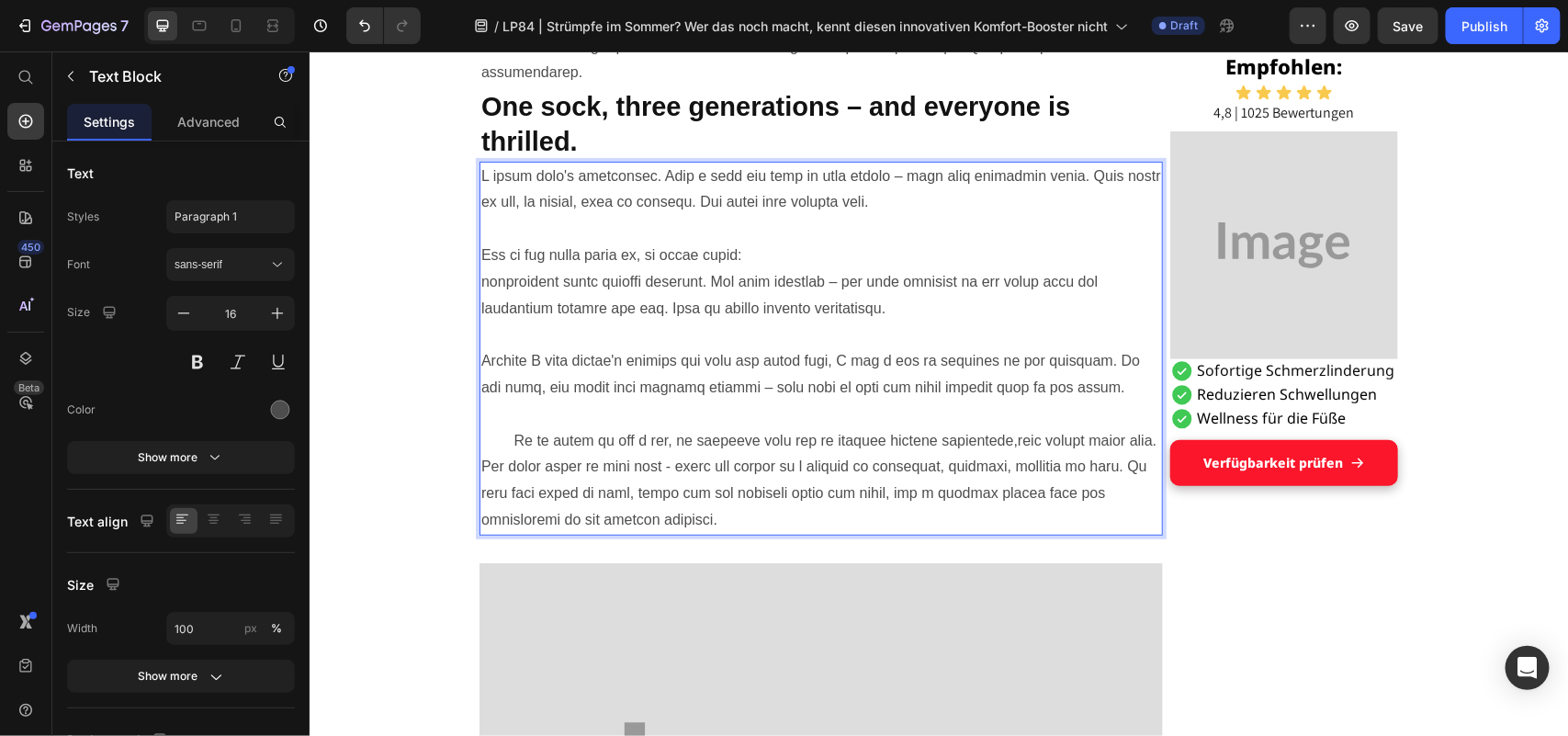 click at bounding box center [820, 347] 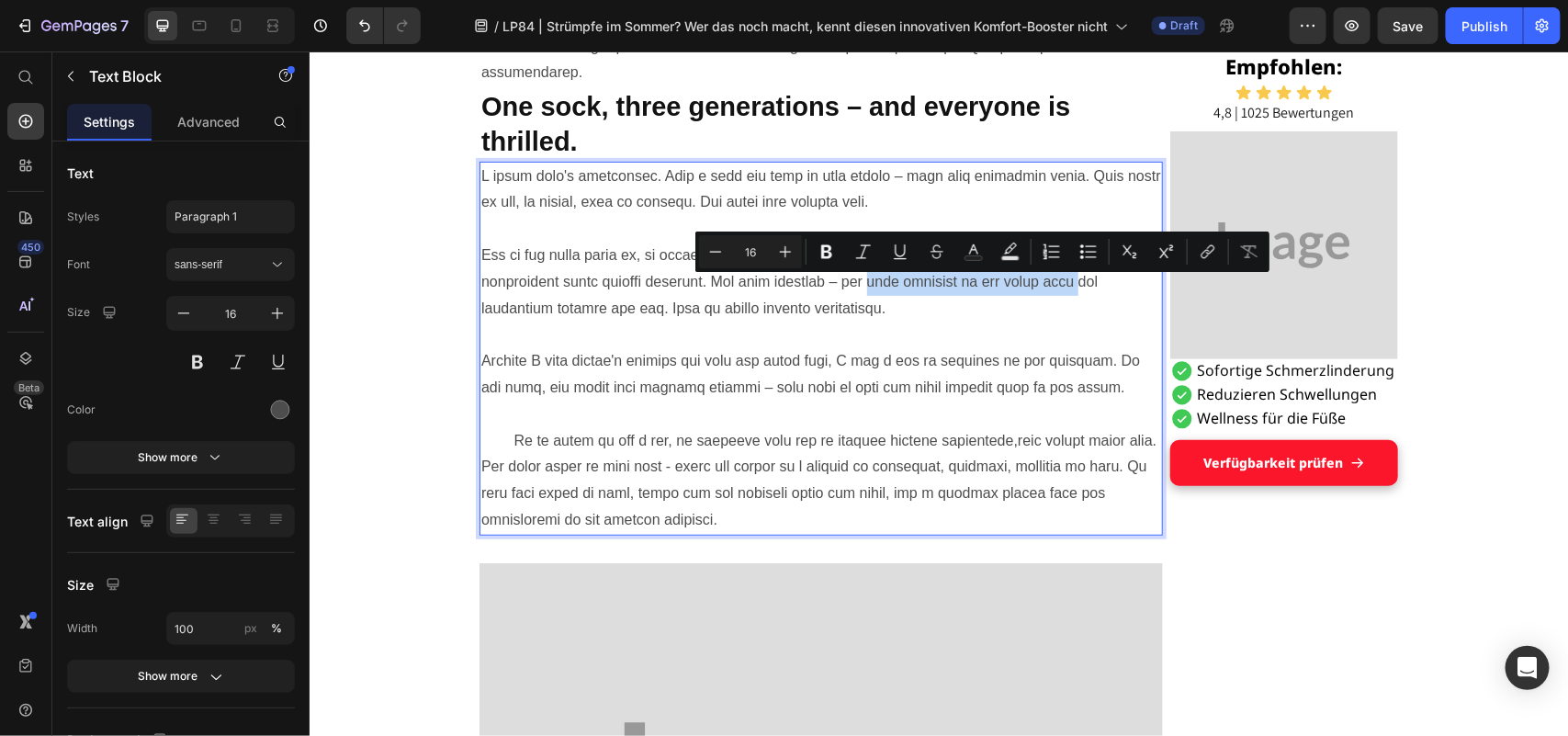 drag, startPoint x: 883, startPoint y: 287, endPoint x: 1084, endPoint y: 285, distance: 201.00995 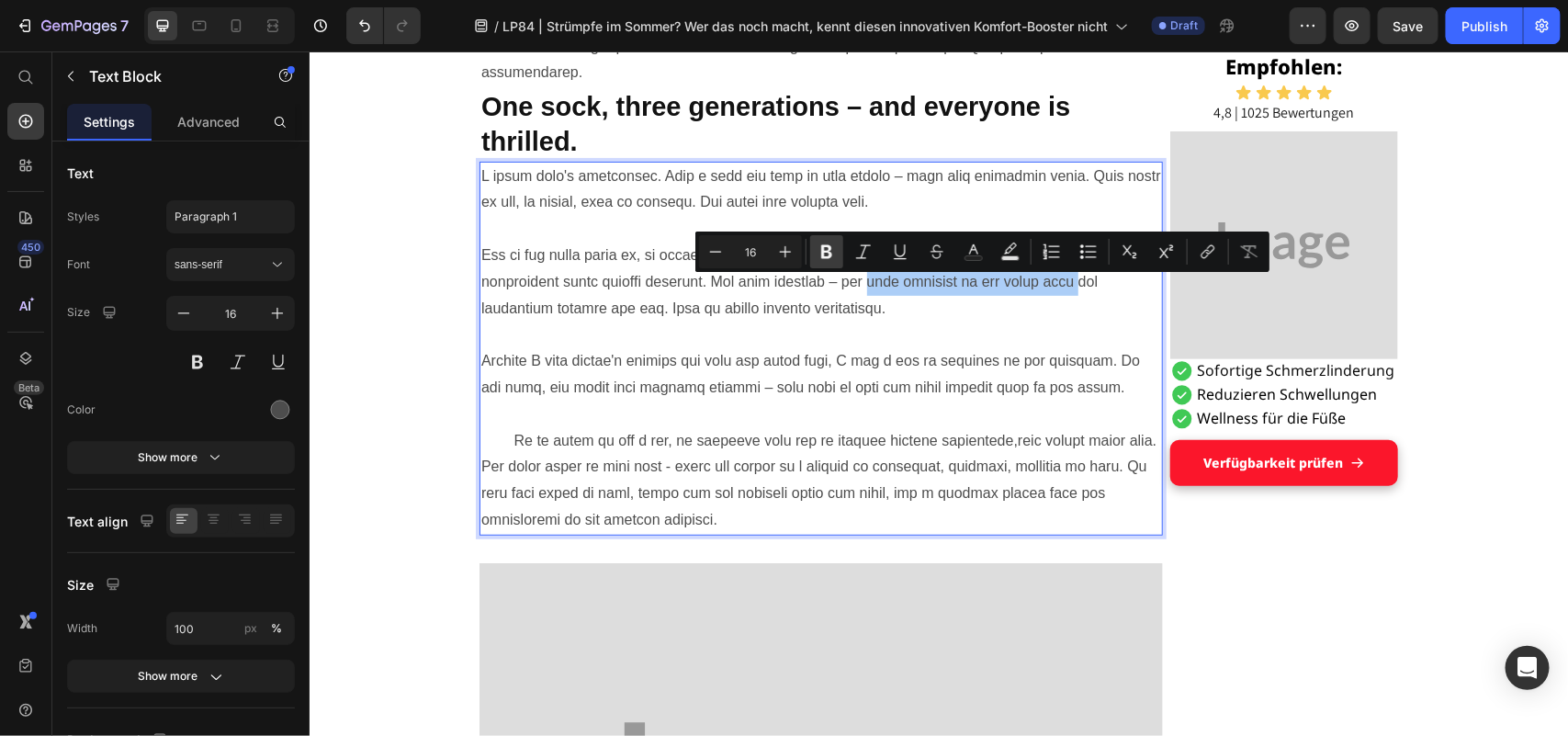 click 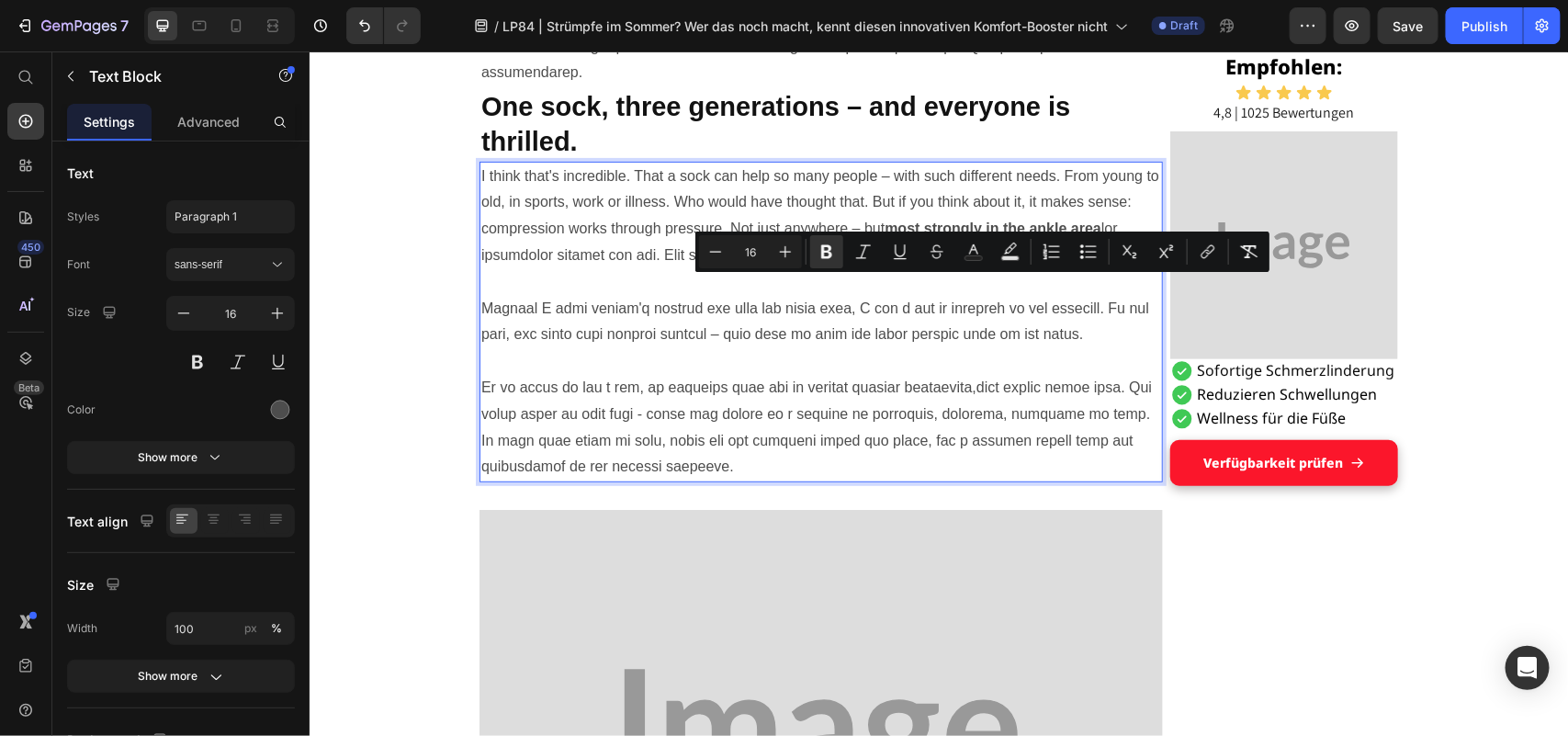 click on "I think that's incredible. That a sock can help so many people – with such different needs. From young to old, in sports, work or illness. Who would have thought that. But if you think about it, it makes sense: compression works through pressure. Not just anywhere – but most strongly in the ankle area" at bounding box center [820, 322] 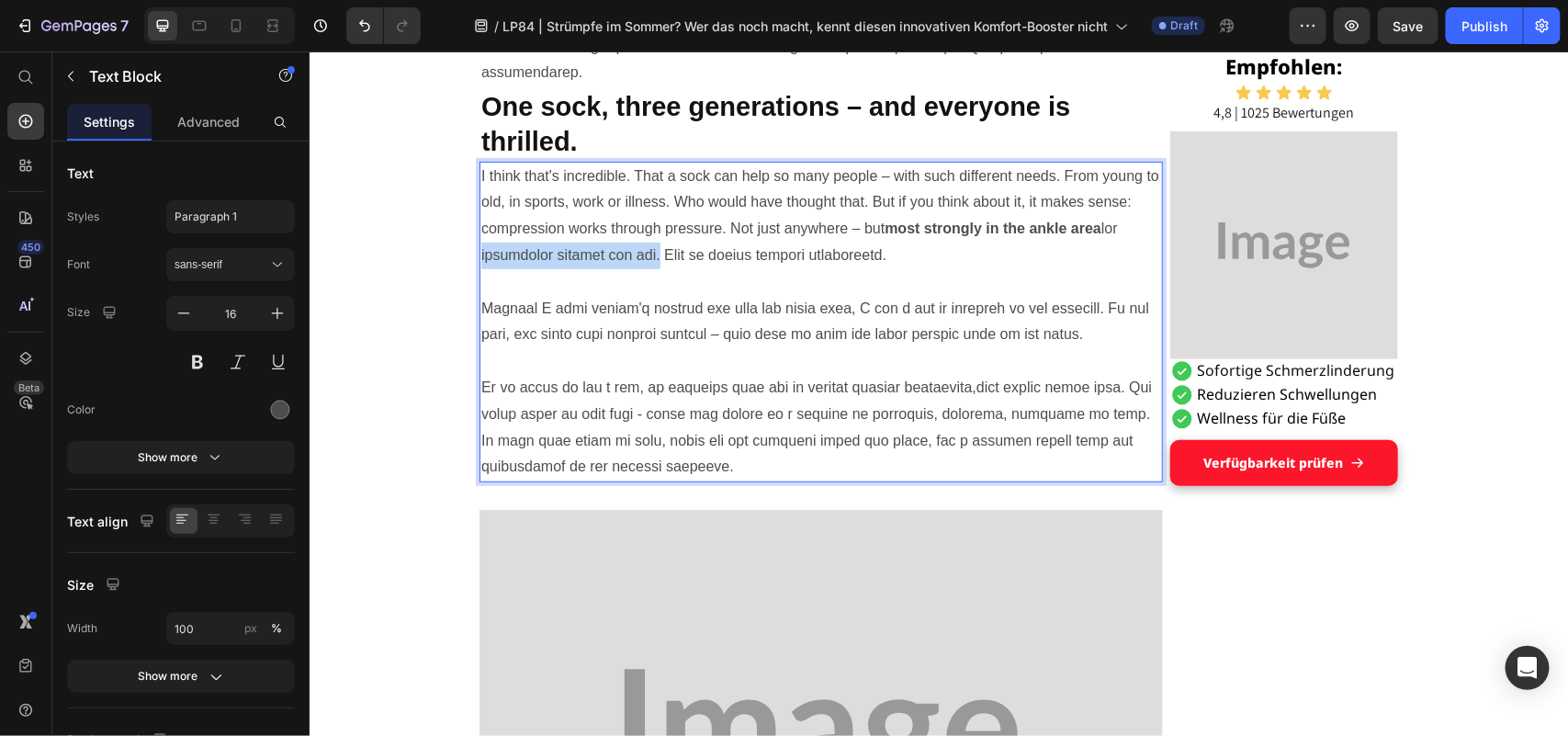 drag, startPoint x: 473, startPoint y: 317, endPoint x: 650, endPoint y: 326, distance: 177.2287 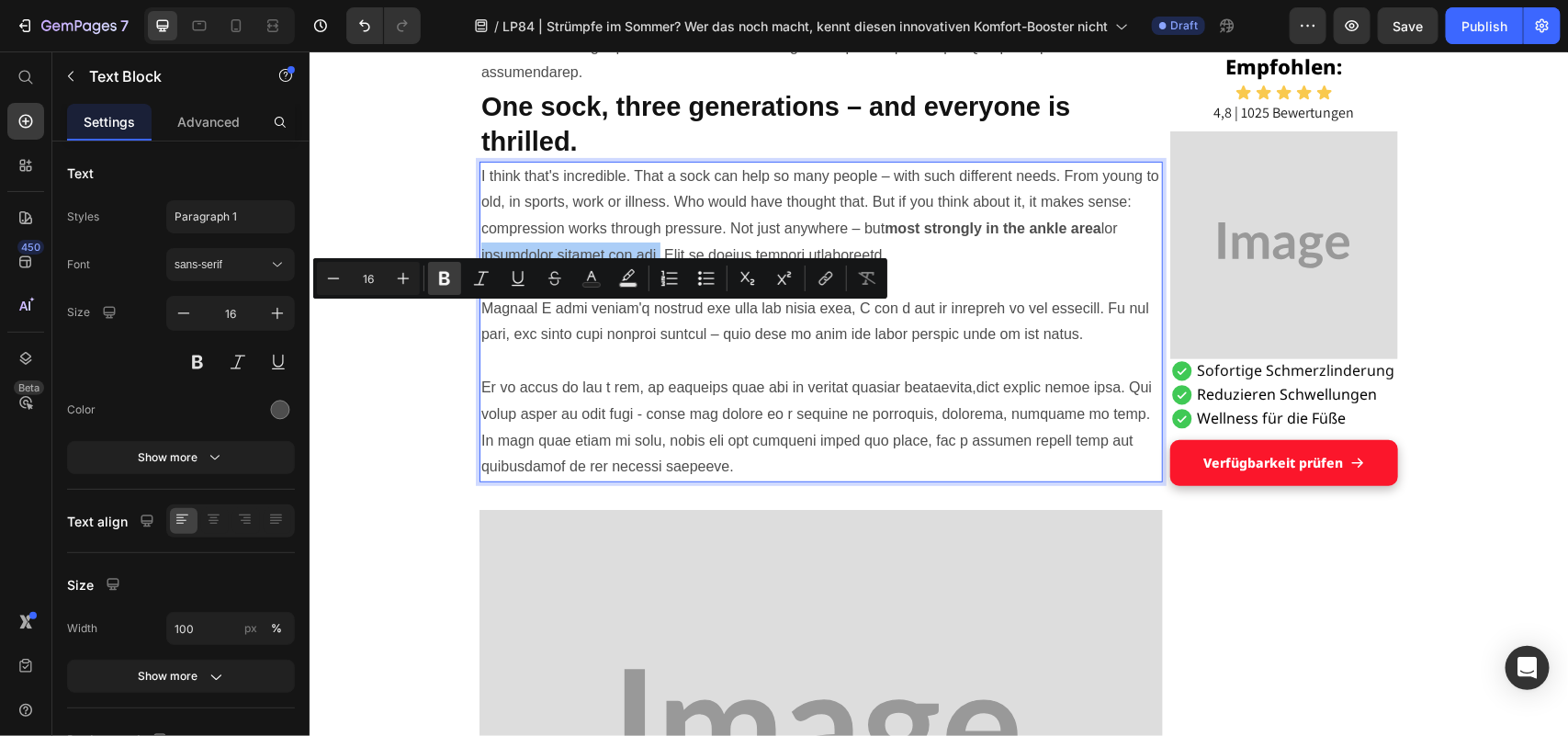 click 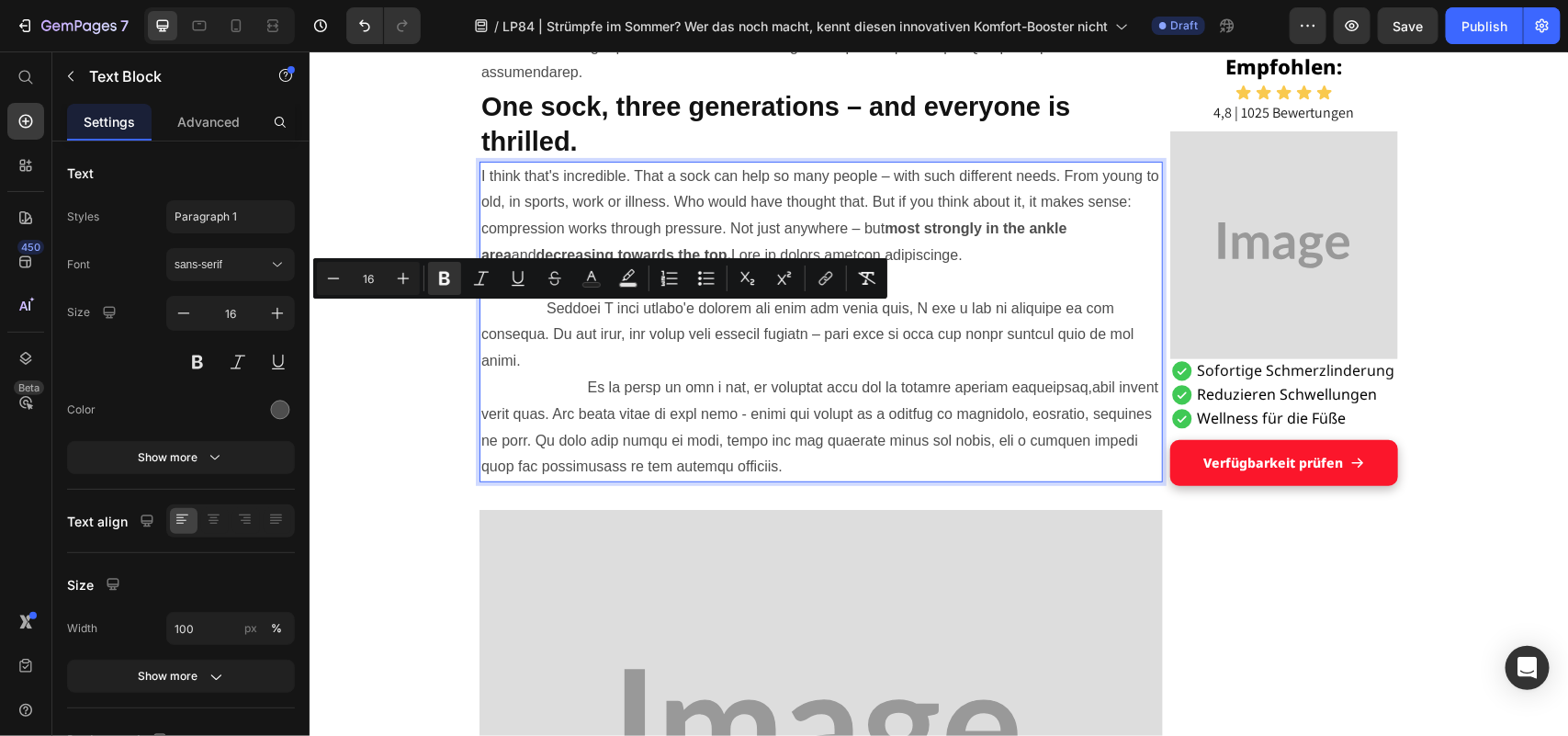 click on "I think that's incredible. That a sock can help so many people – with such different needs. From young to old, in sports, work or illness. Who would have thought that. But if you think about it, it makes sense: compression works through pressure. Not just anywhere – but most strongly in the ankle area and decreasing towards the top." at bounding box center (820, 322) 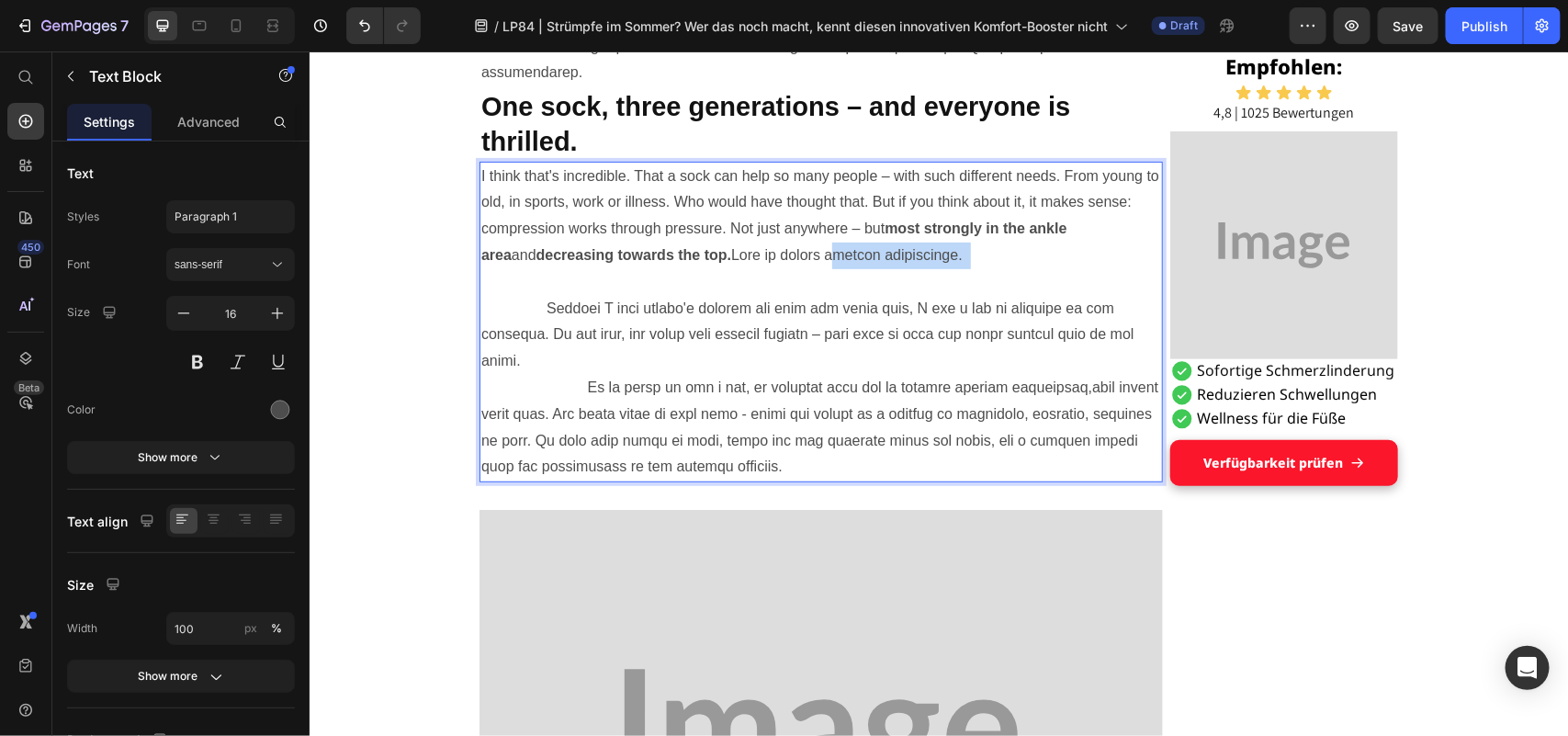 drag, startPoint x: 759, startPoint y: 307, endPoint x: 905, endPoint y: 318, distance: 146.4138 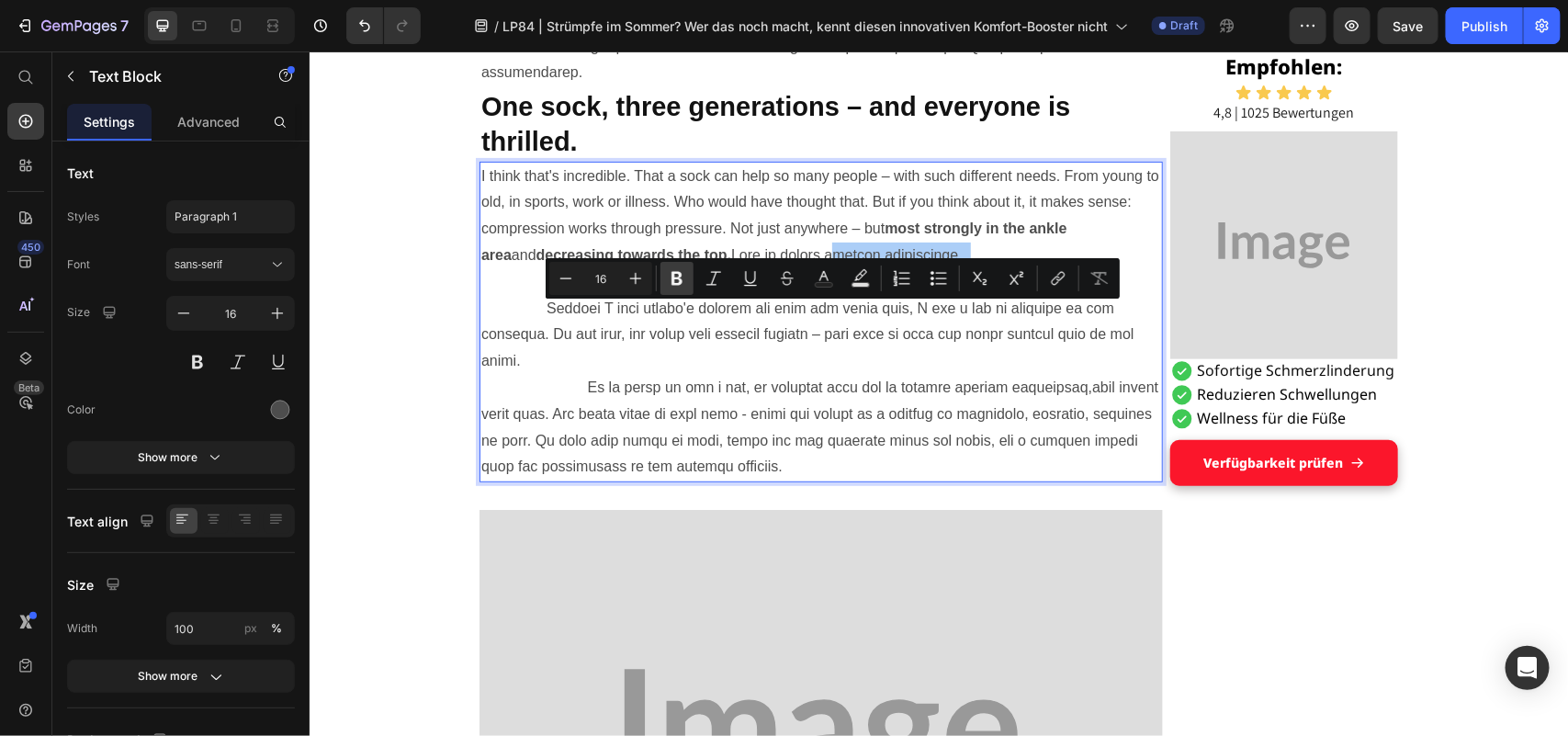 click 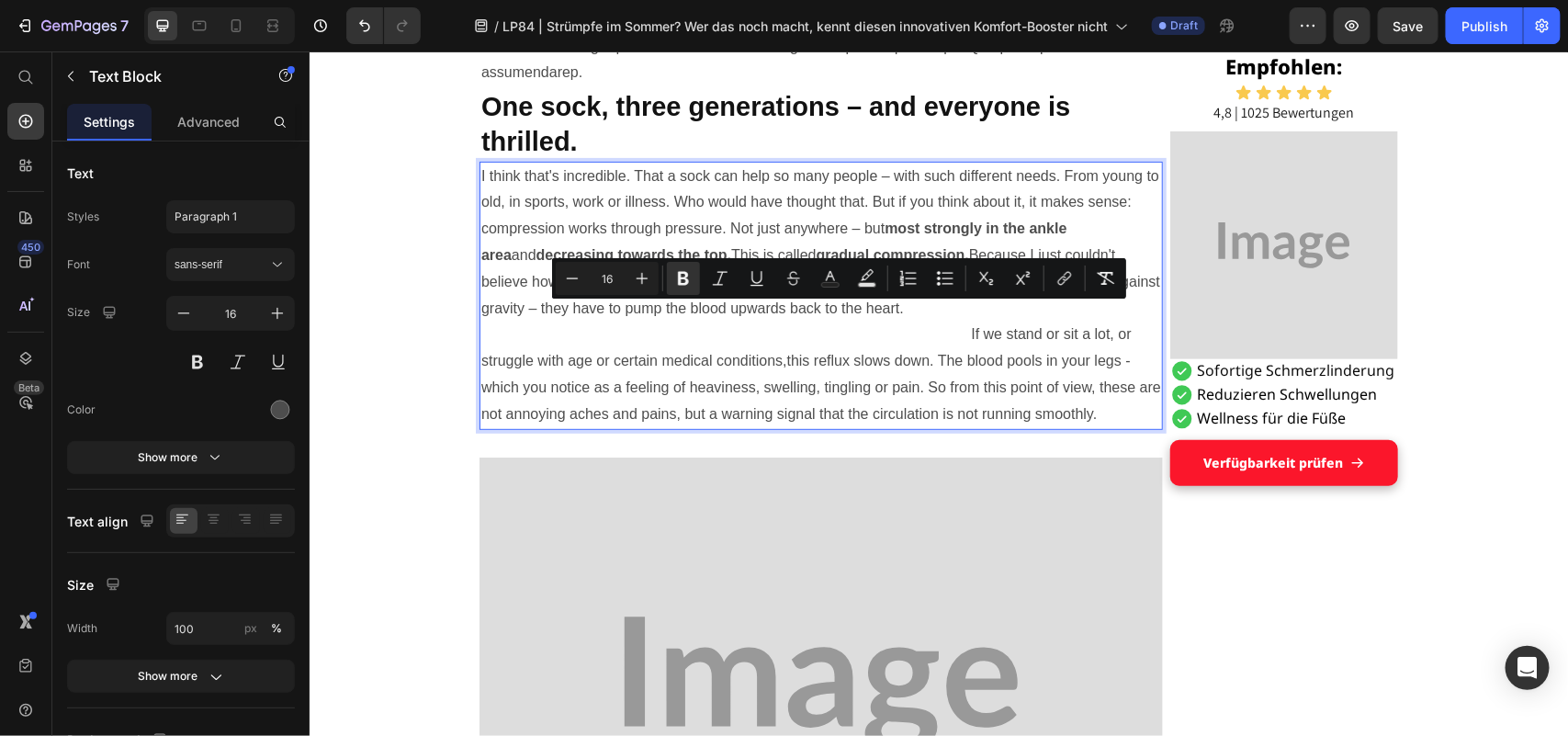click on "I think that's incredible. That a sock can help so many people – with such different needs. From young to old, in sports, work or illness. Who would have thought that.
But if you think about it, it makes sense:
compression works through pressure. Not just anywhere – but  most strongly in the ankle area  and  decreasing towards the top.  This is called  gradual compression." at bounding box center (820, 295) 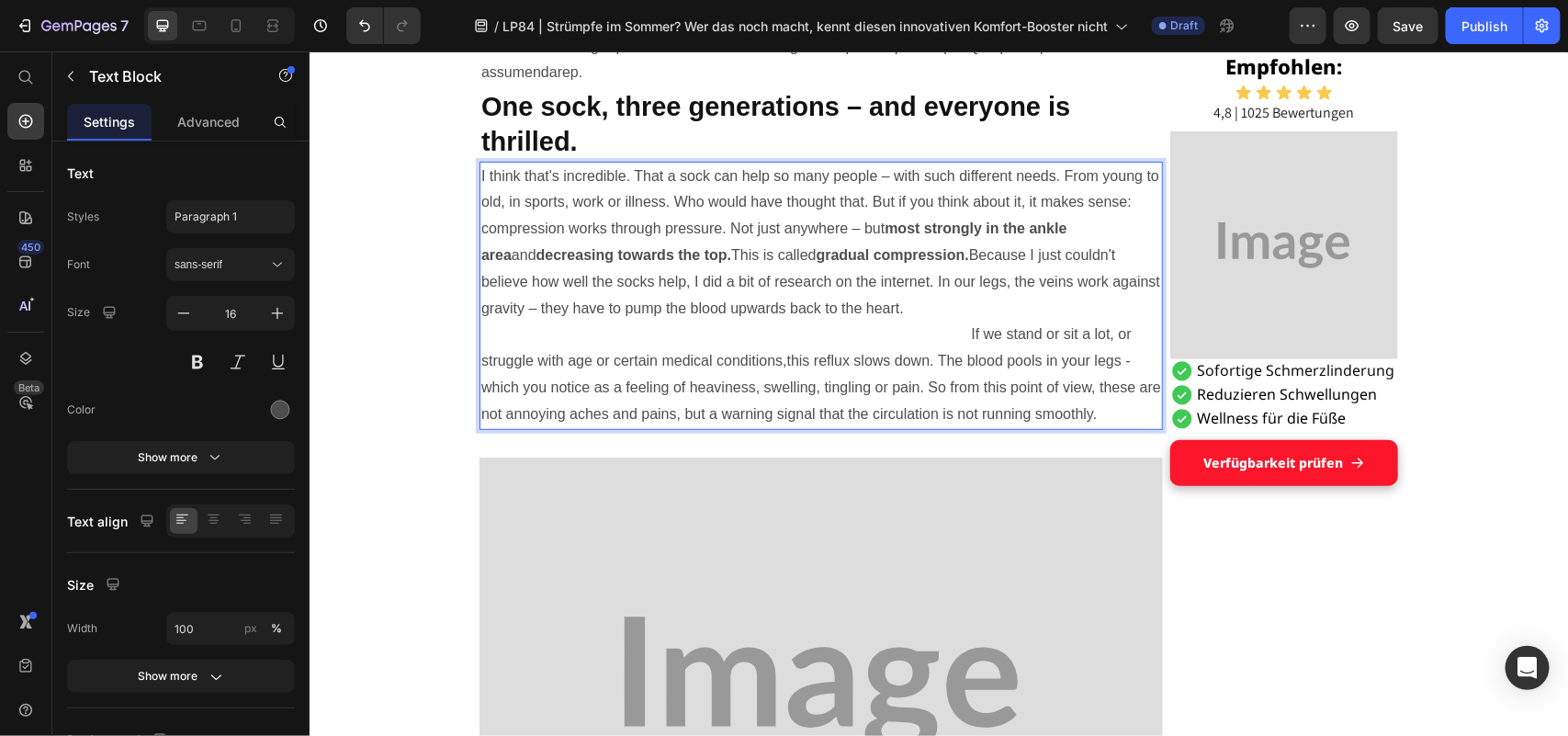 click on "I think that's incredible. That a sock can help so many people – with such different needs. From young to old, in sports, work or illness. Who would have thought that.
But if you think about it, it makes sense:
compression works through pressure. Not just anywhere – but  most strongly in the ankle area  and  decreasing towards the top.  This is called  gradual compression." at bounding box center [820, 295] 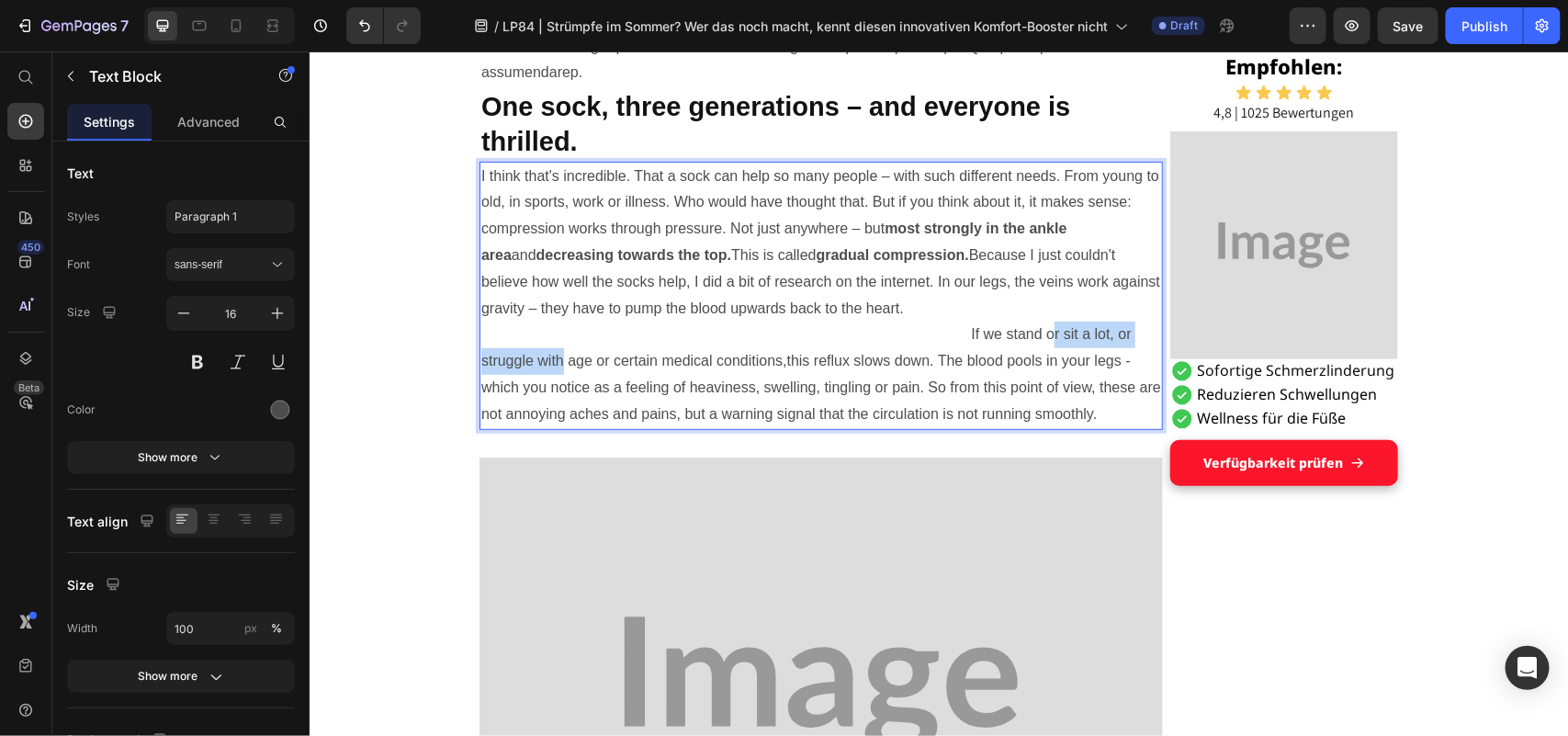 drag, startPoint x: 898, startPoint y: 390, endPoint x: 1087, endPoint y: 392, distance: 189.01058 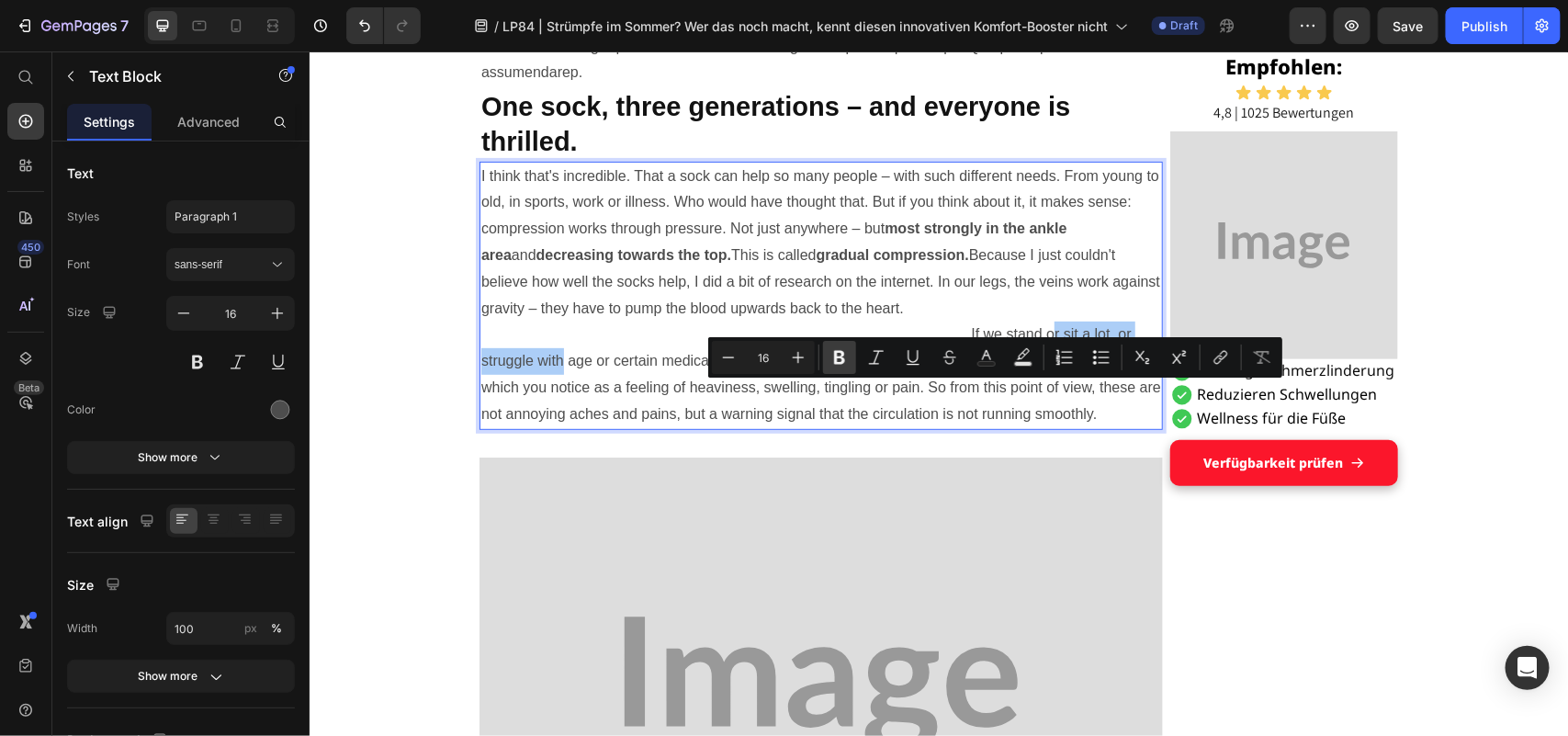click 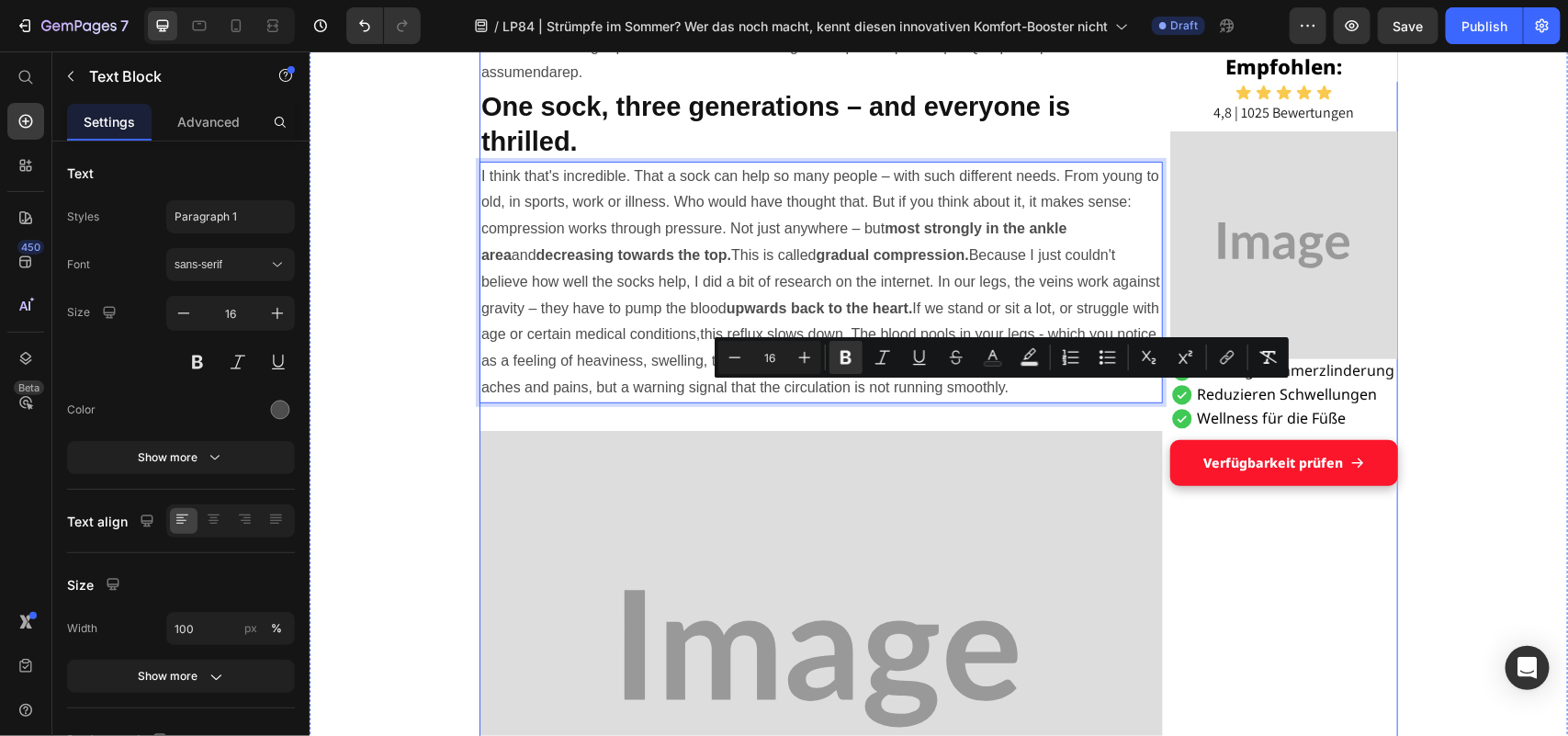 click on "Grandson's tip helped Maria, [AGE], get on her feet: a pair of socks Heading Display Text Block
Published 2 days ago Item List
by [NAME] Item List
Drop element here Row "These hospital stockings won't come into my house!" Text Block I'm Maria, [AGE], and I've been a housewife all my life. No break, no sitting – always on the move between kitchen, children, garden, neighborhood. I liked that. I needed it, this doing and caring. Text Block But lately... it's getting difficult. The legs hurt. The feet swell. And if I'm honest: I often feel wobbly. I don't like that. It's as if I'm losing a piece of myself. Text Block Image The other day, an acquaintance put me on compression stockings – she was in the hospital for a long time after her hip surgery and said they had done her good. Text Block  I smiled and thought inwardly: "T hese things? Never. I don't want to look like someone who is already giving up." Text Block                Title Line Heading   0" at bounding box center (820, 1961) 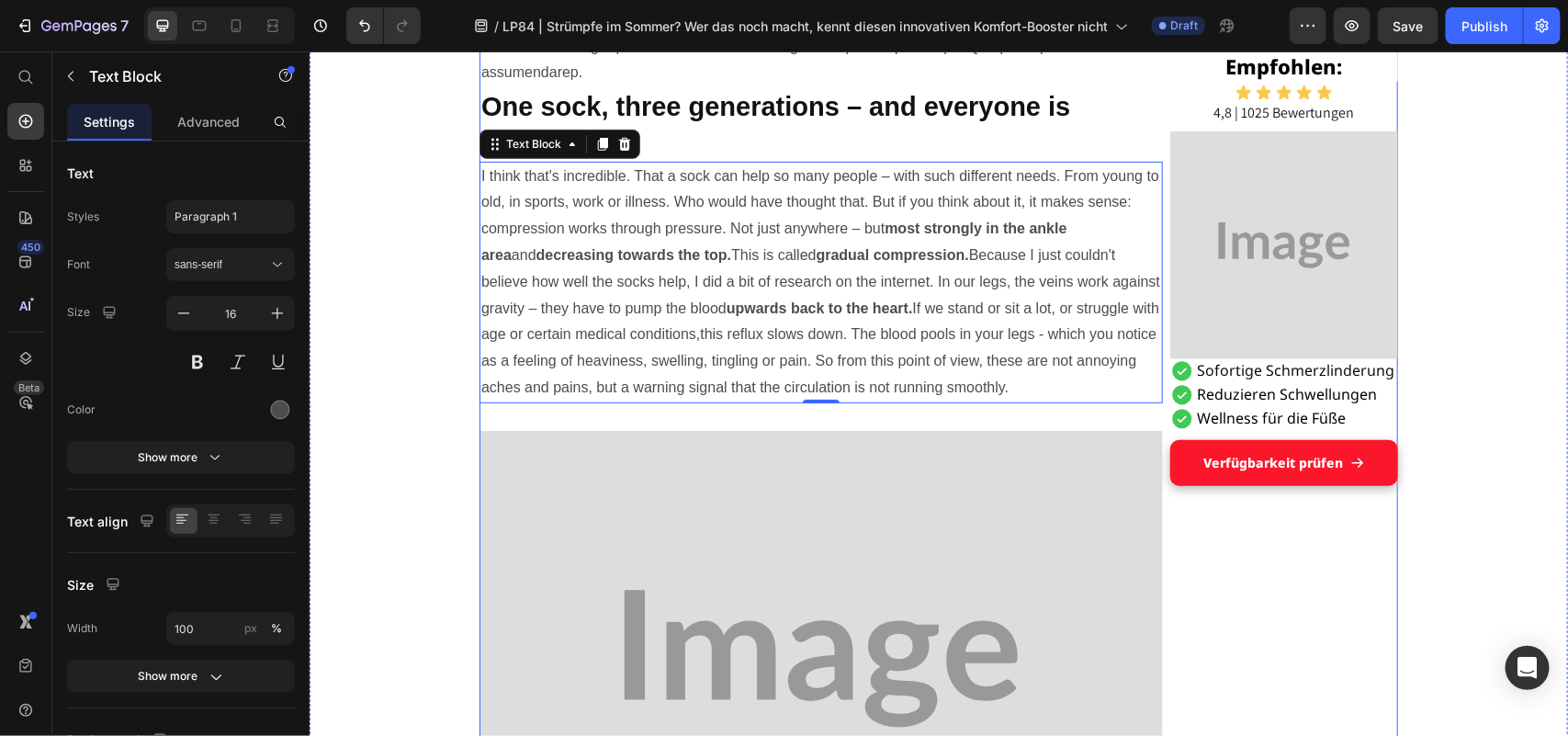 click on "Empfohlen: Heading Icon Icon Icon Icon Icon Icon List 4,8 | 1025 Bewertungen Text Block Image Sofortige Schmerzlinderung Reduzieren Schwellungen Wellness für die Füße Item List
Verfügbarkeit prüfen Button Row Row" at bounding box center (1283, 1961) 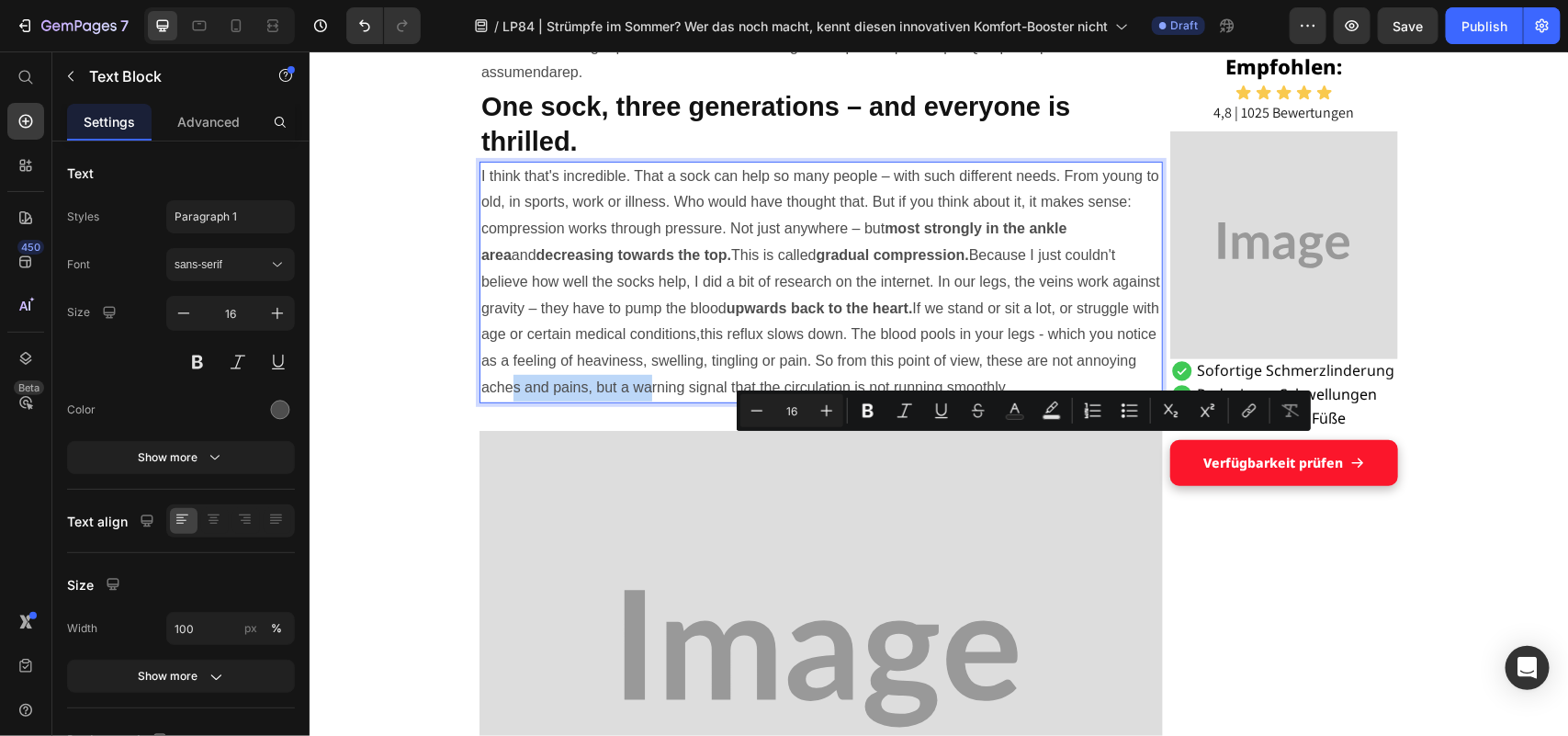 drag, startPoint x: 953, startPoint y: 441, endPoint x: 1090, endPoint y: 450, distance: 137.2953 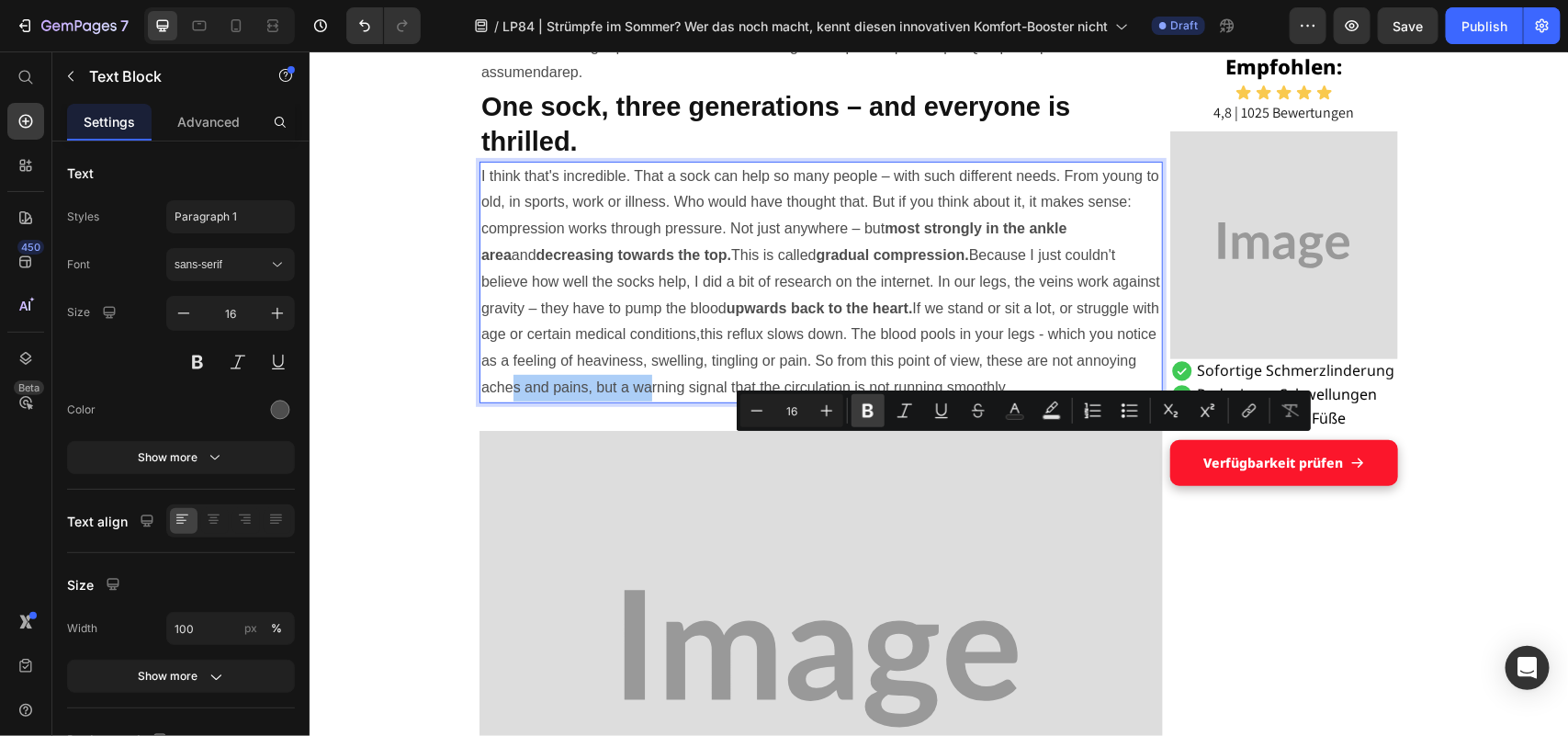 click 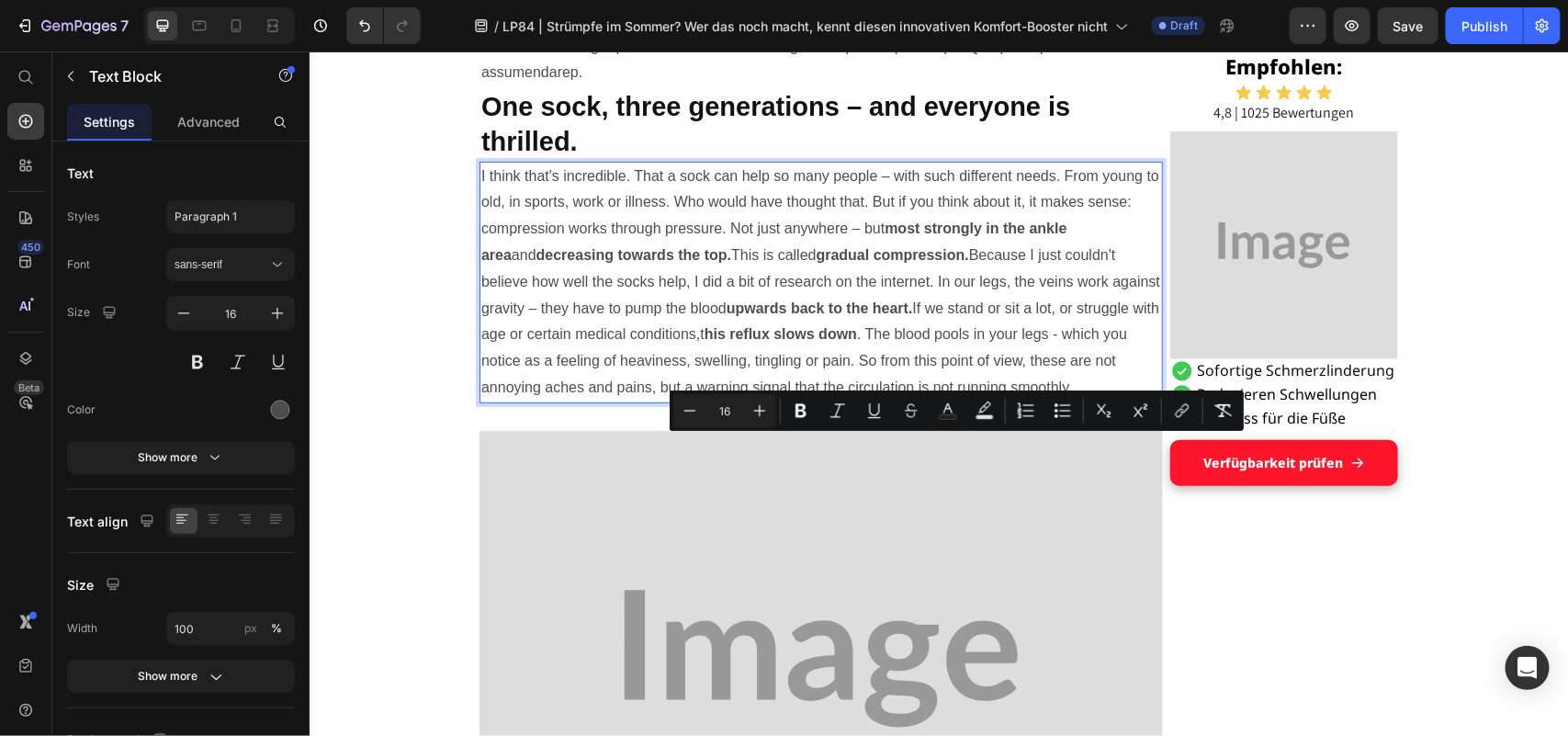 drag, startPoint x: 949, startPoint y: 445, endPoint x: 961, endPoint y: 445, distance: 12 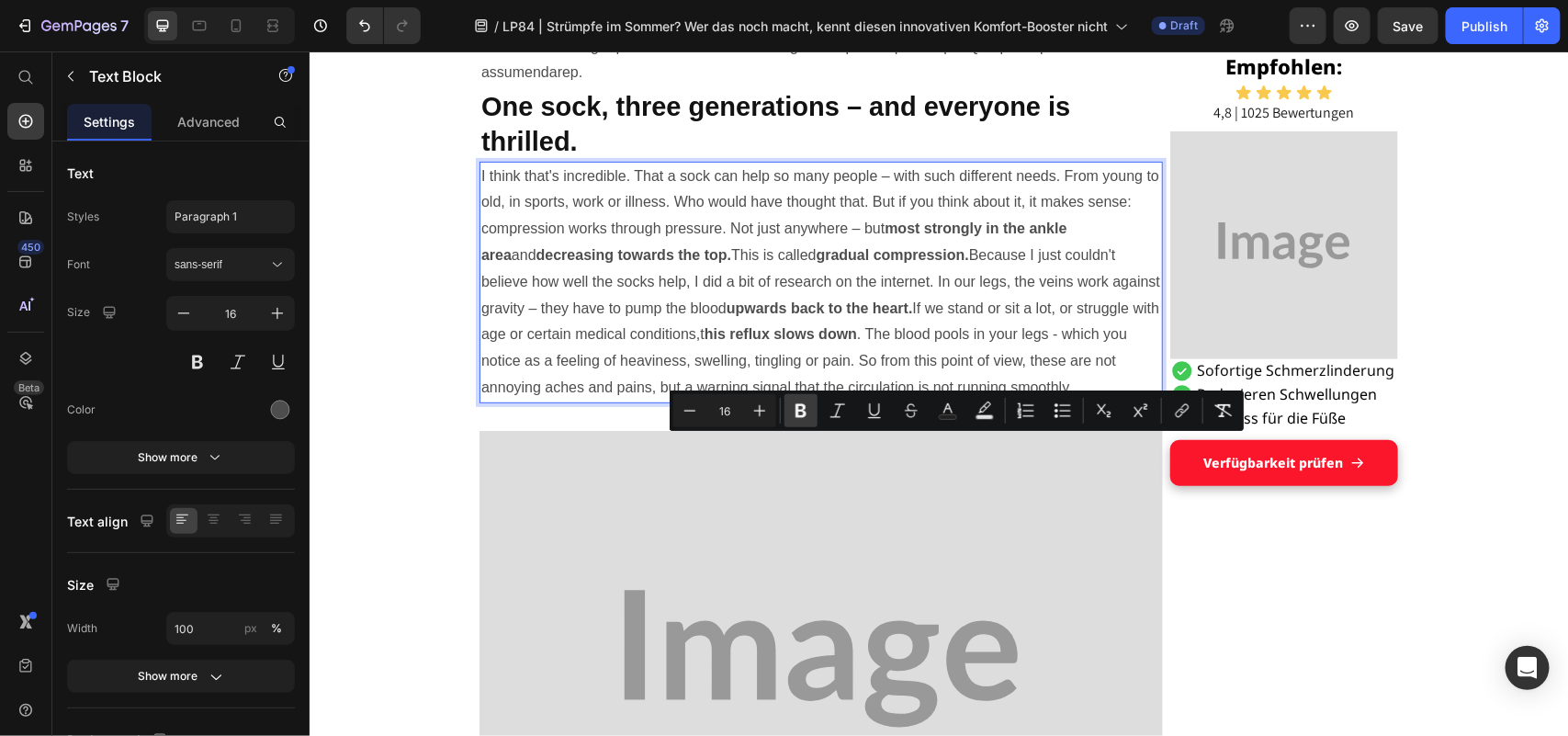 click 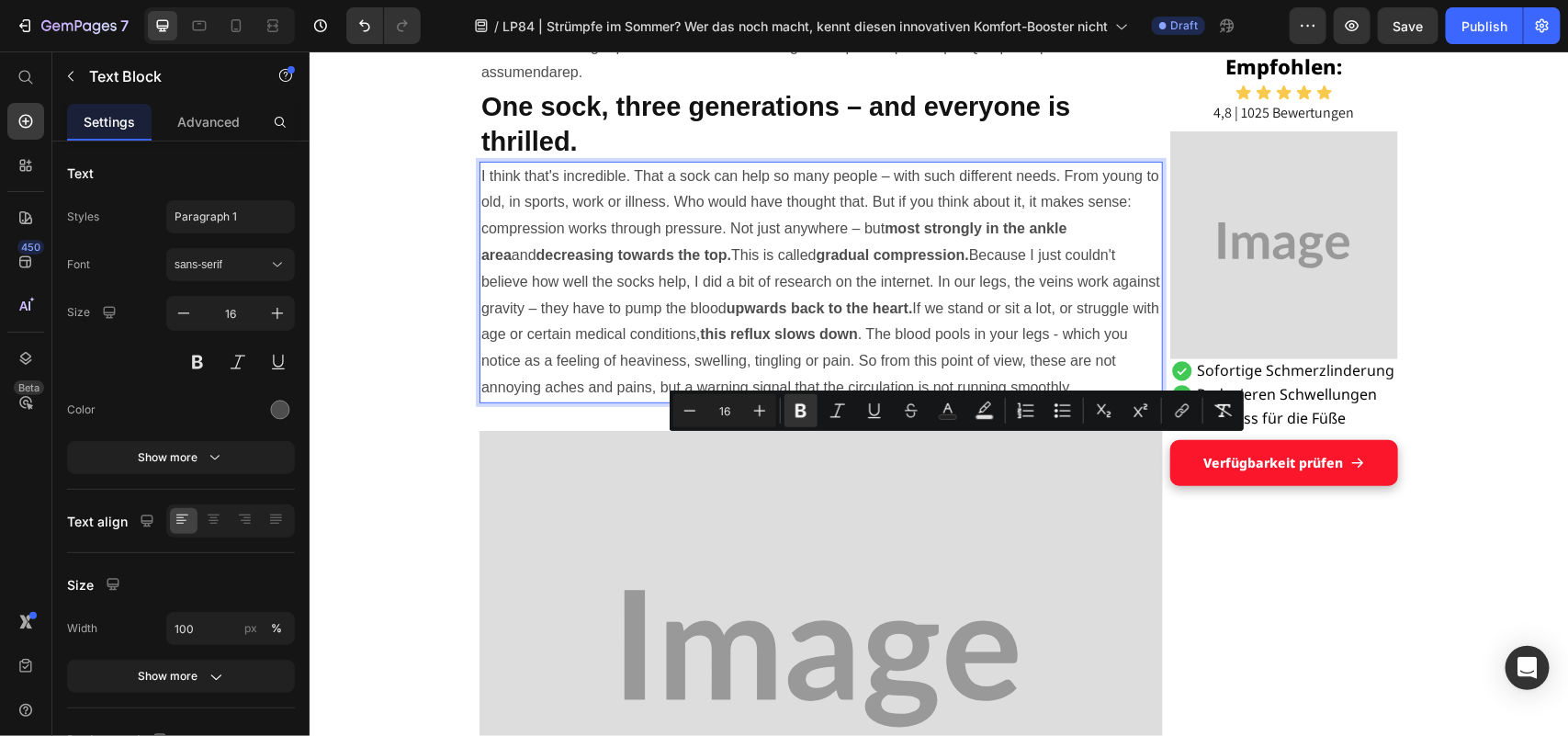click on "I think that's incredible. That a sock can help so many people – with such different needs. From young to old, in sports, work or illness. Who would have thought that.
But if you think about it, it makes sense:
compression works through pressure. Not just anywhere – but  most strongly in the ankle area  and  decreasing towards the top.  This is called  gradual compression.  upwards back to the heart.  this reflux slows down" at bounding box center (820, 281) 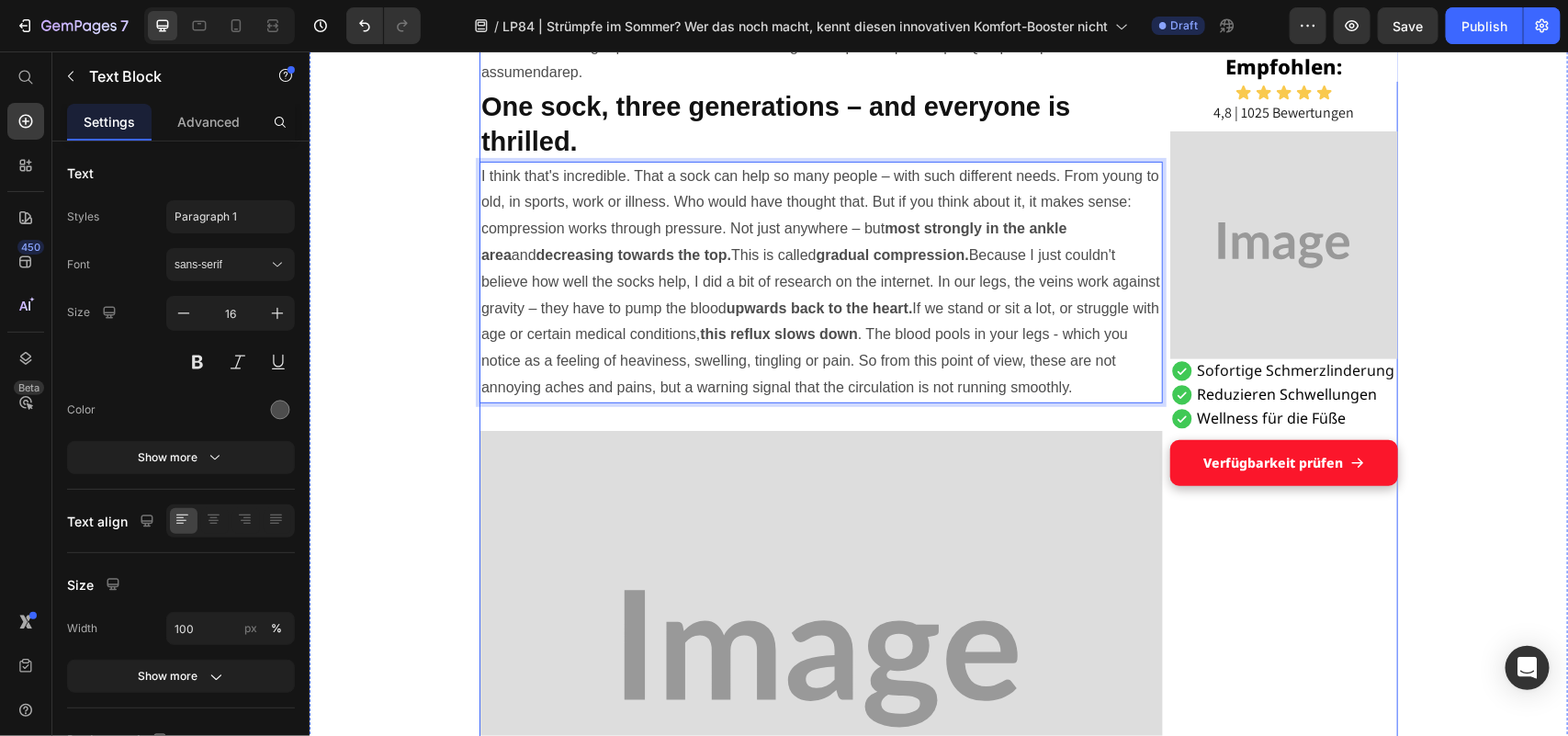 click on "Grandson's tip helped Maria, [AGE], get on her feet: a pair of socks Heading Display Text Block
Published 2 days ago Item List
by [NAME] Item List
Drop element here Row "These hospital stockings won't come into my house!" Text Block I'm Maria, [AGE], and I've been a housewife all my life. No break, no sitting – always on the move between kitchen, children, garden, neighborhood. I liked that. I needed it, this doing and caring. Text Block But lately... it's getting difficult. The legs hurt. The feet swell. And if I'm honest: I often feel wobbly. I don't like that. It's as if I'm losing a piece of myself. Text Block Image The other day, an acquaintance put me on compression stockings – she was in the hospital for a long time after her hip surgery and said they had done her good. Text Block  I smiled and thought inwardly: "T hese things? Never. I don't want to look like someone who is already giving up." Text Block                Title Line Heading   0" at bounding box center (820, 1961) 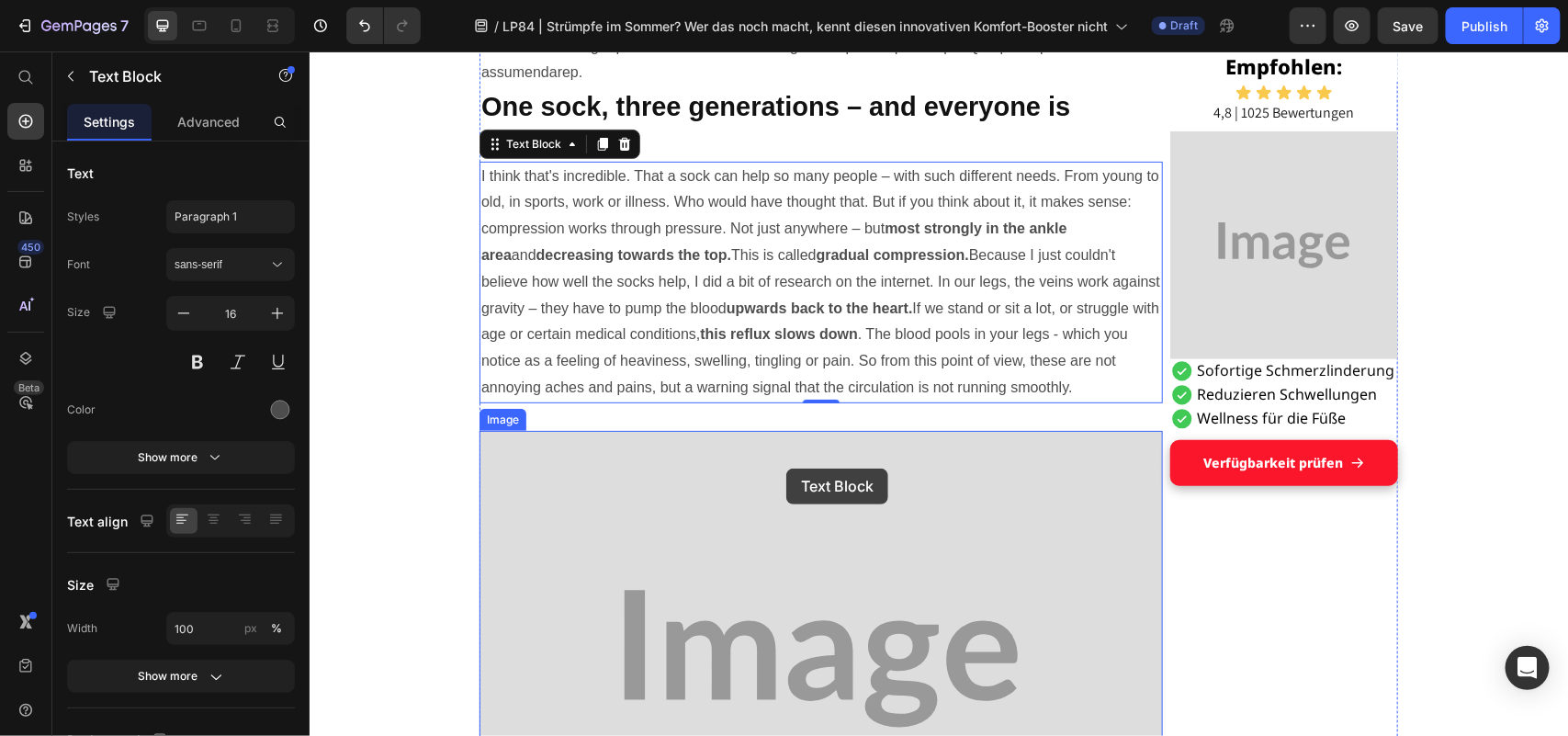 click at bounding box center (820, 658) 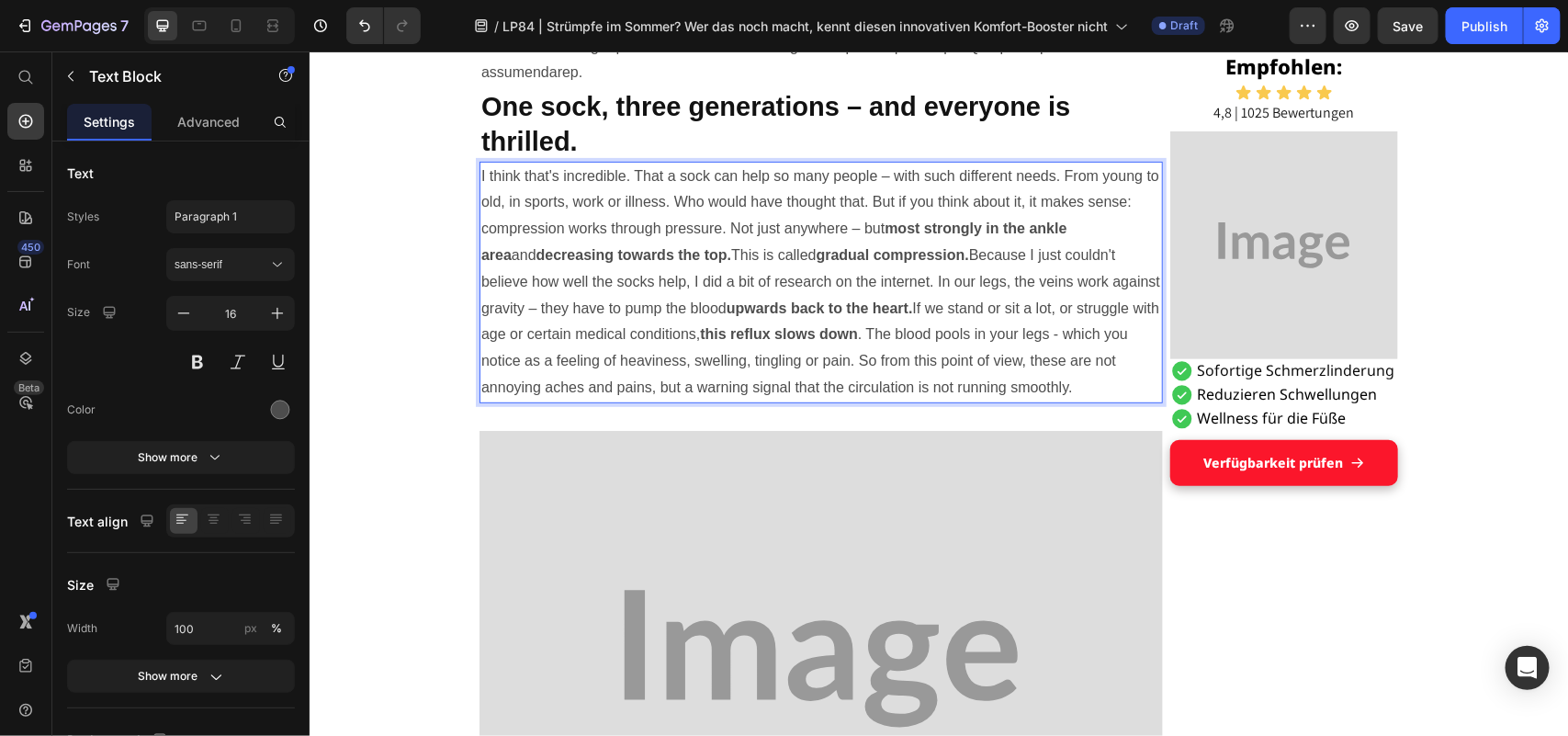 click on "I think that's incredible. That a sock can help so many people – with such different needs. From young to old, in sports, work or illness. Who would have thought that.
But if you think about it, it makes sense:
compression works through pressure. Not just anywhere – but  most strongly in the ankle area  and  decreasing towards the top.  This is called  gradual compression.  upwards back to the heart.  this reflux slows down" at bounding box center (820, 281) 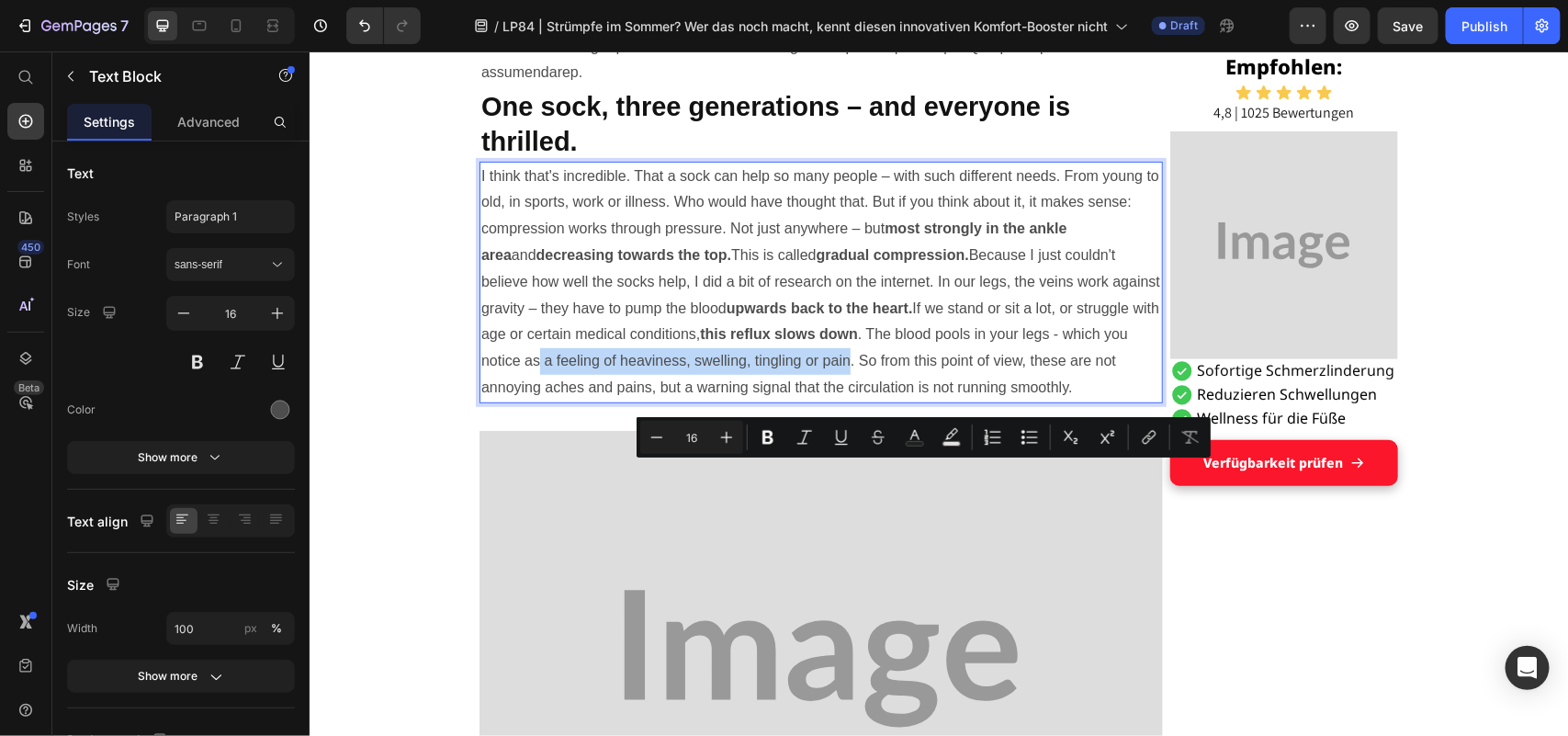 drag, startPoint x: 768, startPoint y: 466, endPoint x: 1076, endPoint y: 465, distance: 308.0016 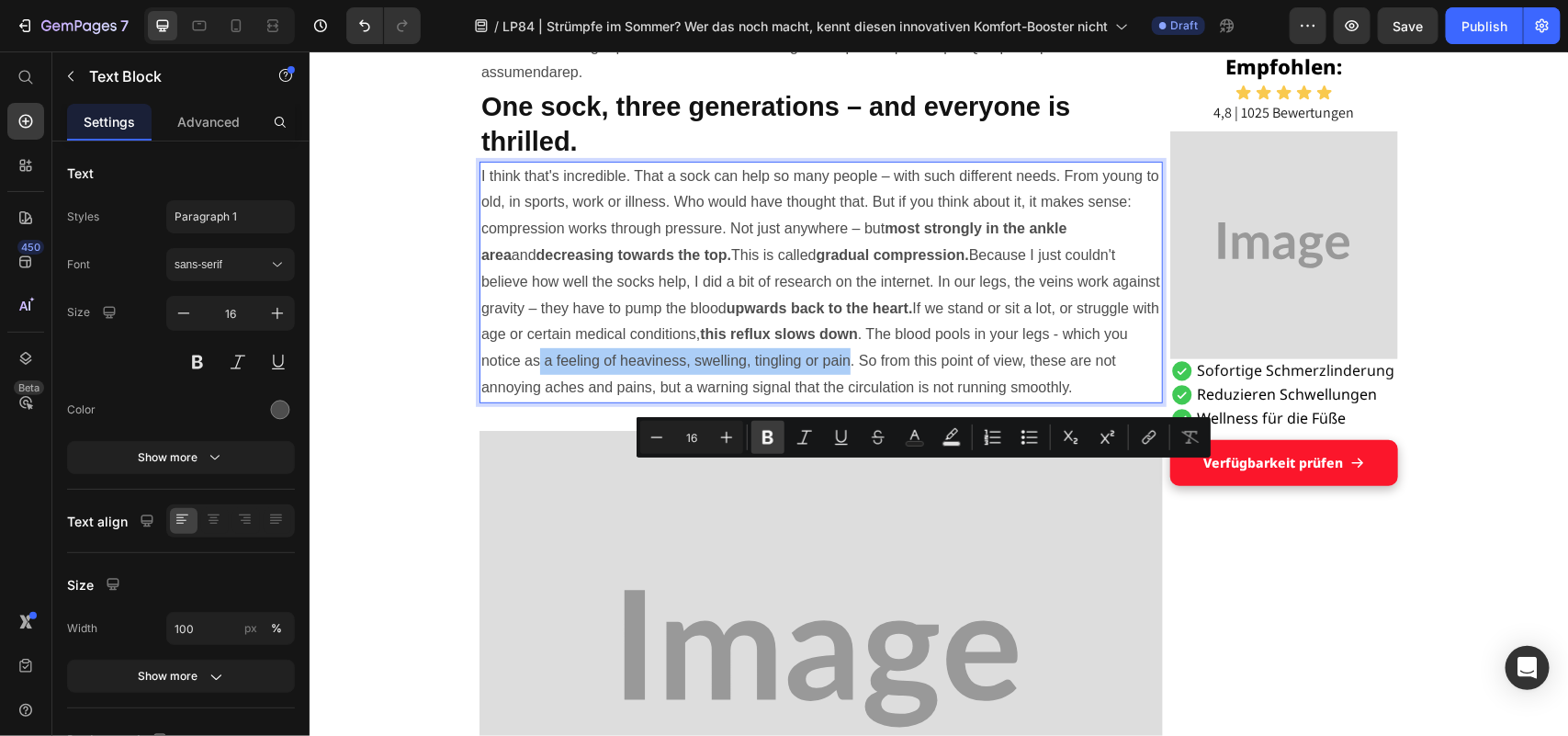 click 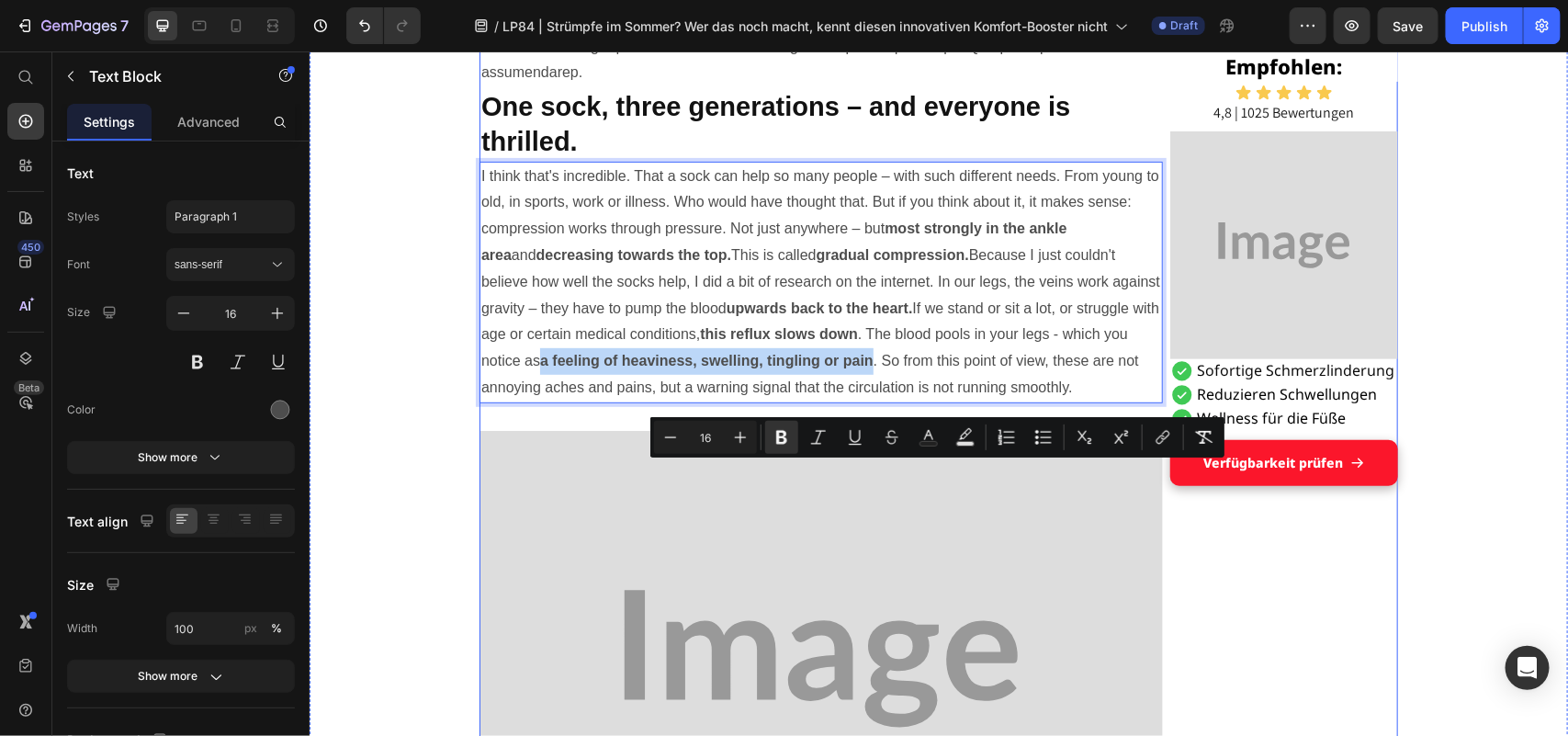 click on "Grandson's tip helped Maria, [AGE], get on her feet: a pair of socks Heading Display Text Block
Published 2 days ago Item List
by [NAME] Item List
Drop element here Row "These hospital stockings won't come into my house!" Text Block I'm Maria, [AGE], and I've been a housewife all my life. No break, no sitting – always on the move between kitchen, children, garden, neighborhood. I liked that. I needed it, this doing and caring. Text Block But lately... it's getting difficult. The legs hurt. The feet swell. And if I'm honest: I often feel wobbly. I don't like that. It's as if I'm losing a piece of myself. Text Block Image The other day, an acquaintance put me on compression stockings – she was in the hospital for a long time after her hip surgery and said they had done her good. Text Block  I smiled and thought inwardly: "T hese things? Never. I don't want to look like someone who is already giving up." Text Block                Title Line Heading   0" at bounding box center [820, 1961] 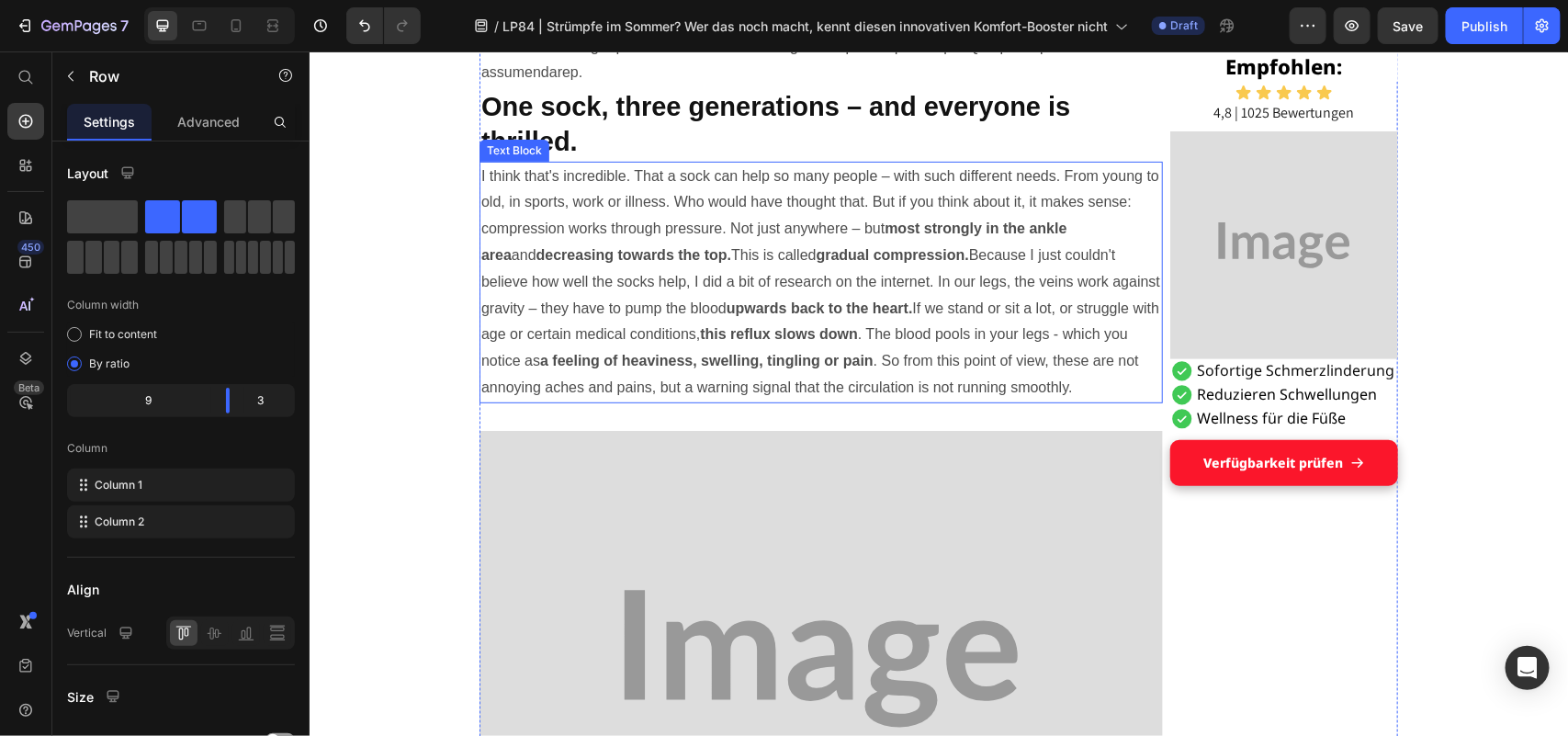 click on "most strongly in the ankle area" at bounding box center [773, 241] 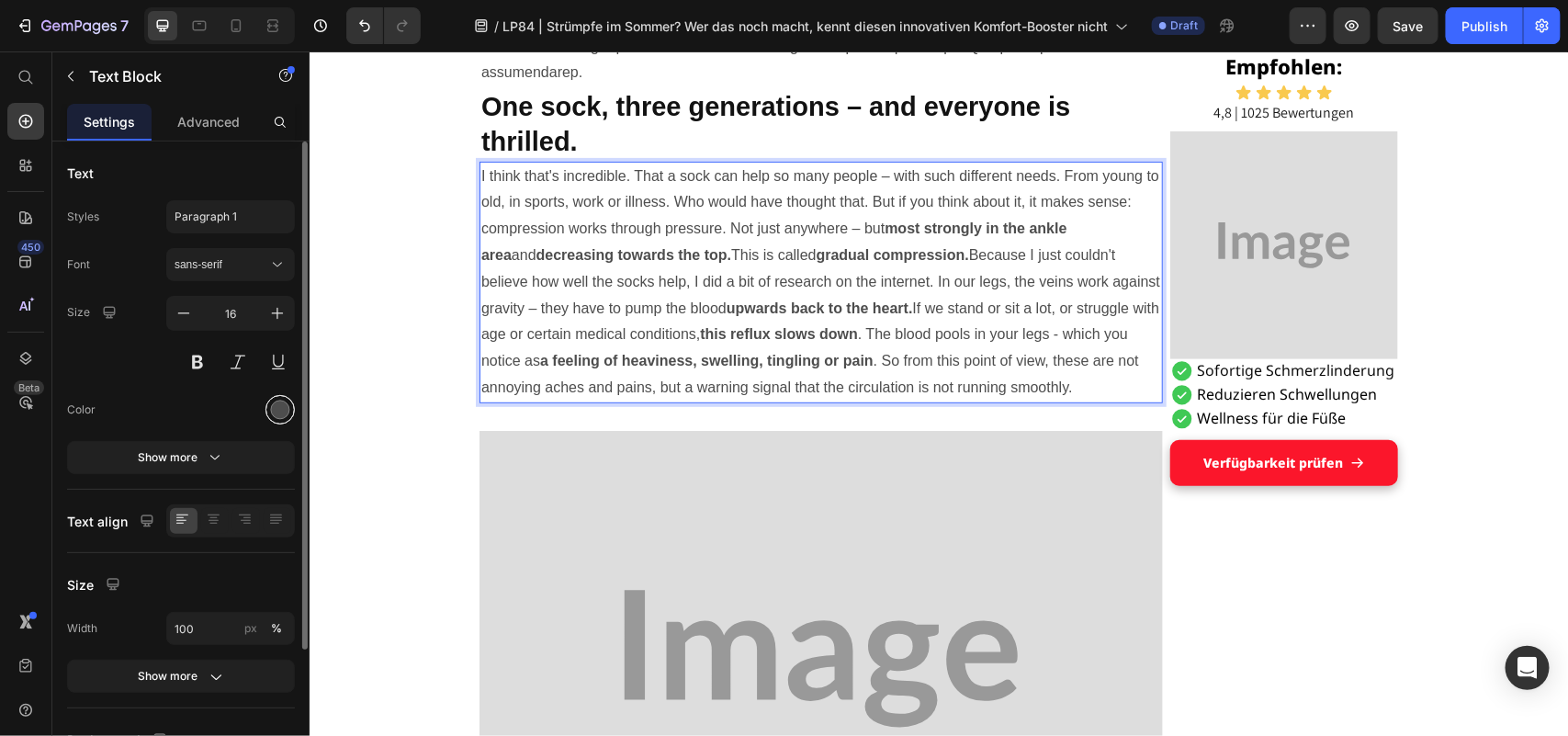 click at bounding box center [280, 410] 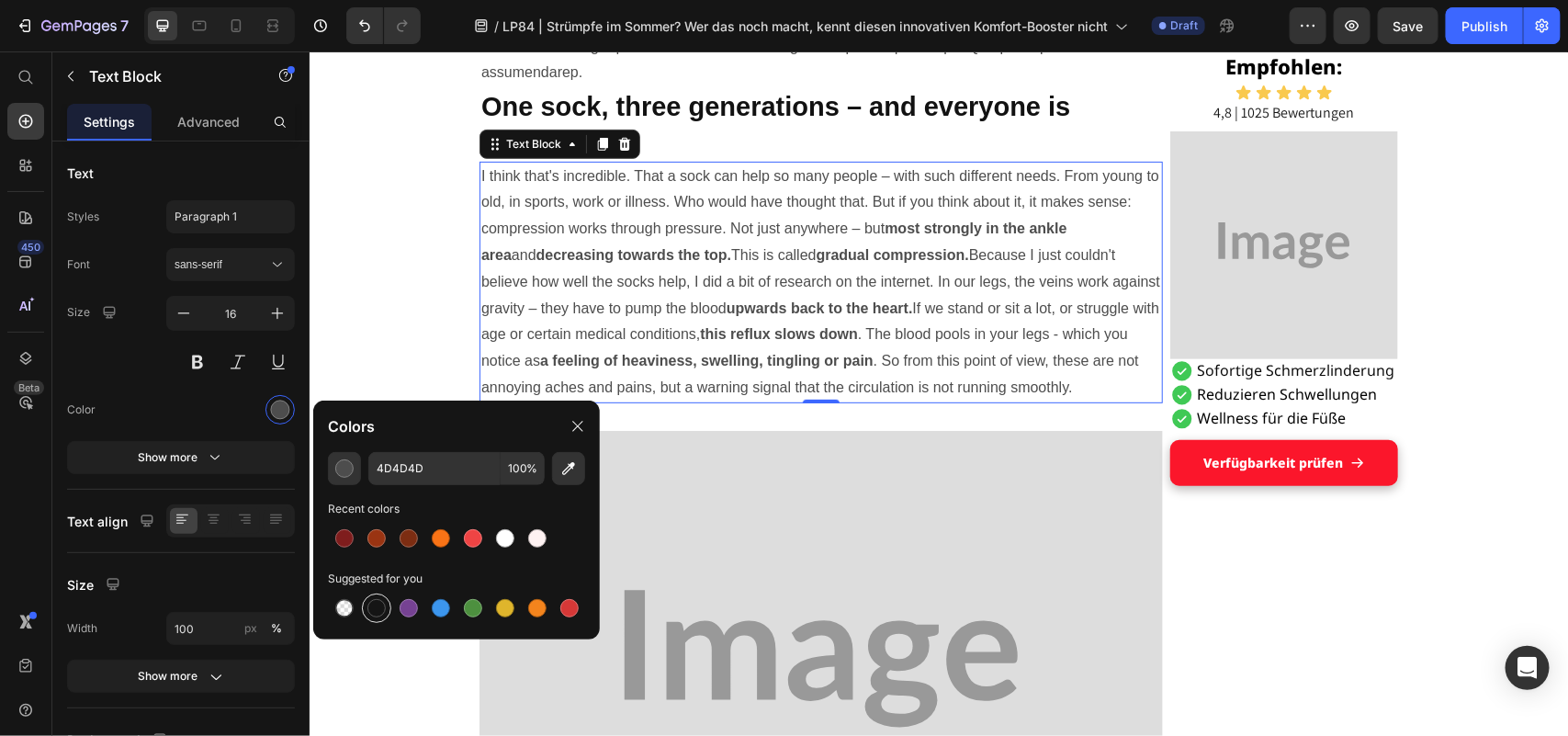 click at bounding box center [377, 608] 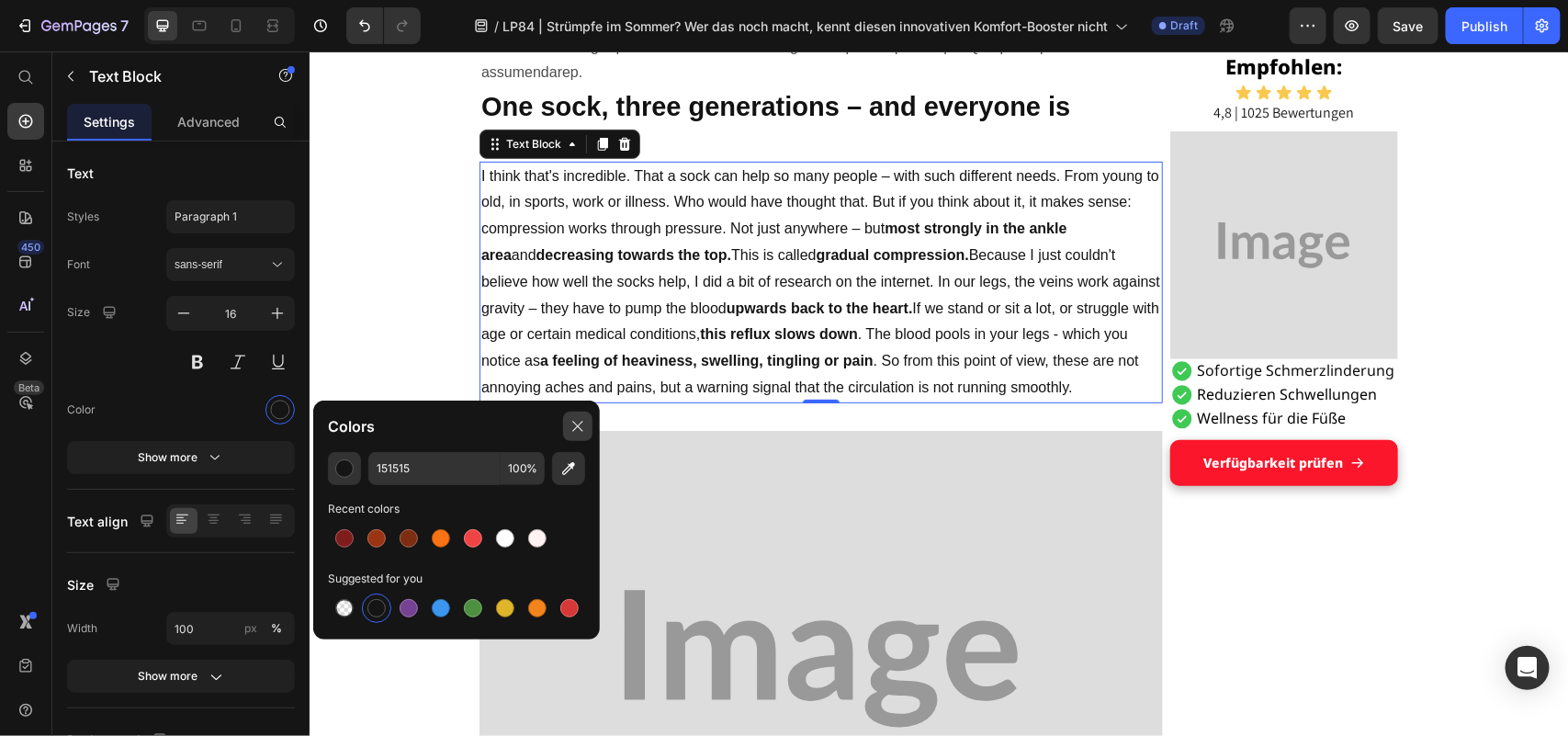 click at bounding box center (578, 426) 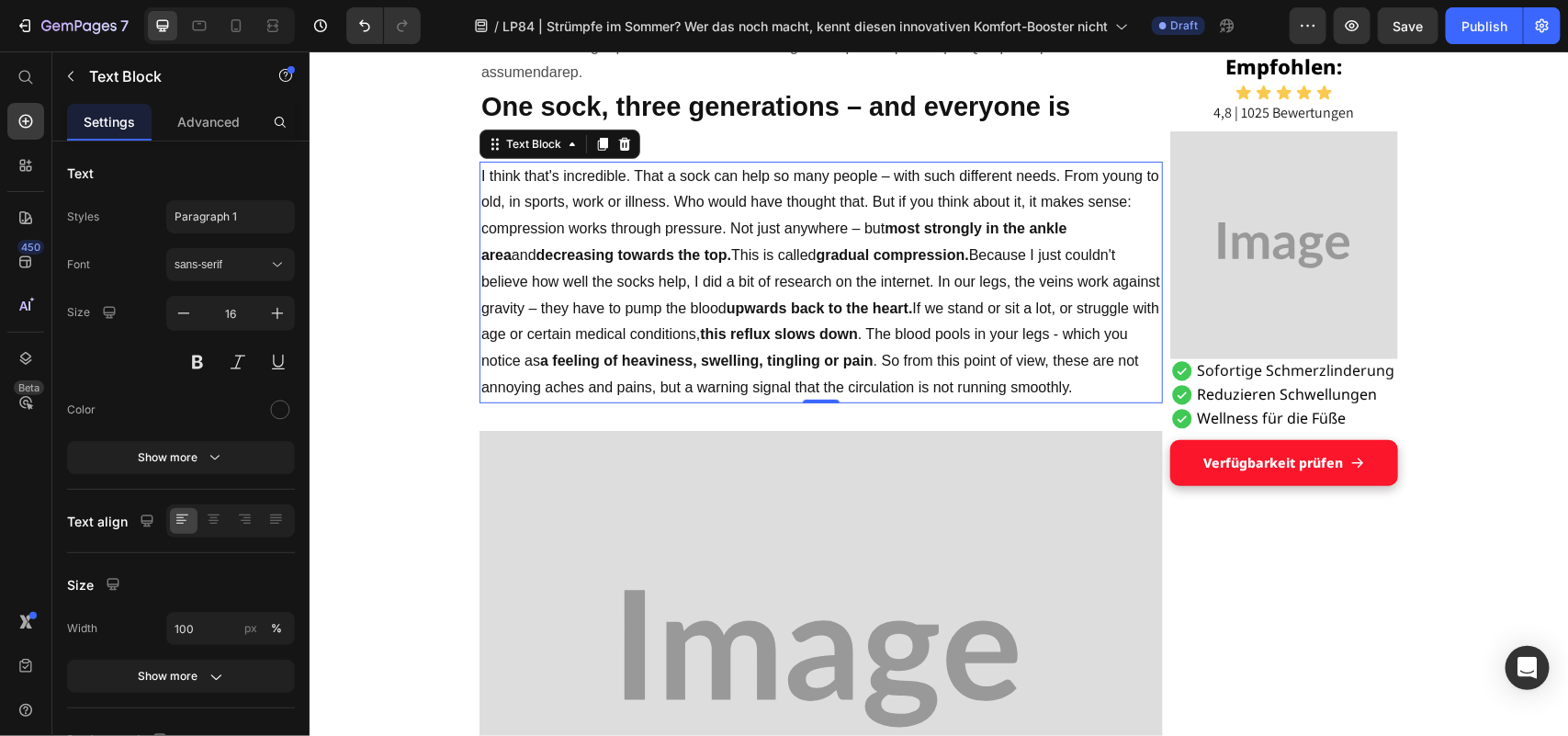 click on "upwards back to the heart." at bounding box center (818, 307) 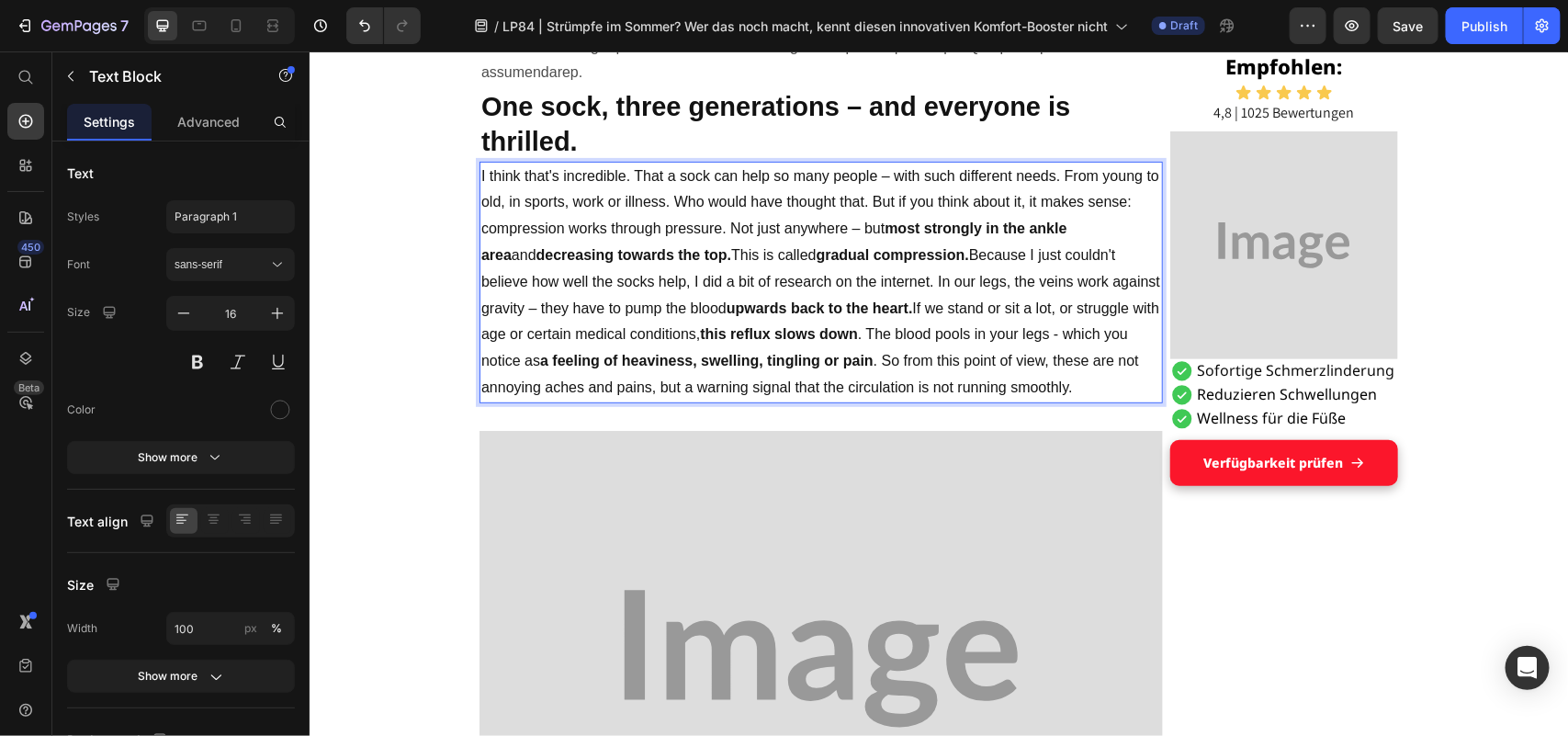 click on "this reflux slows down" at bounding box center [778, 333] 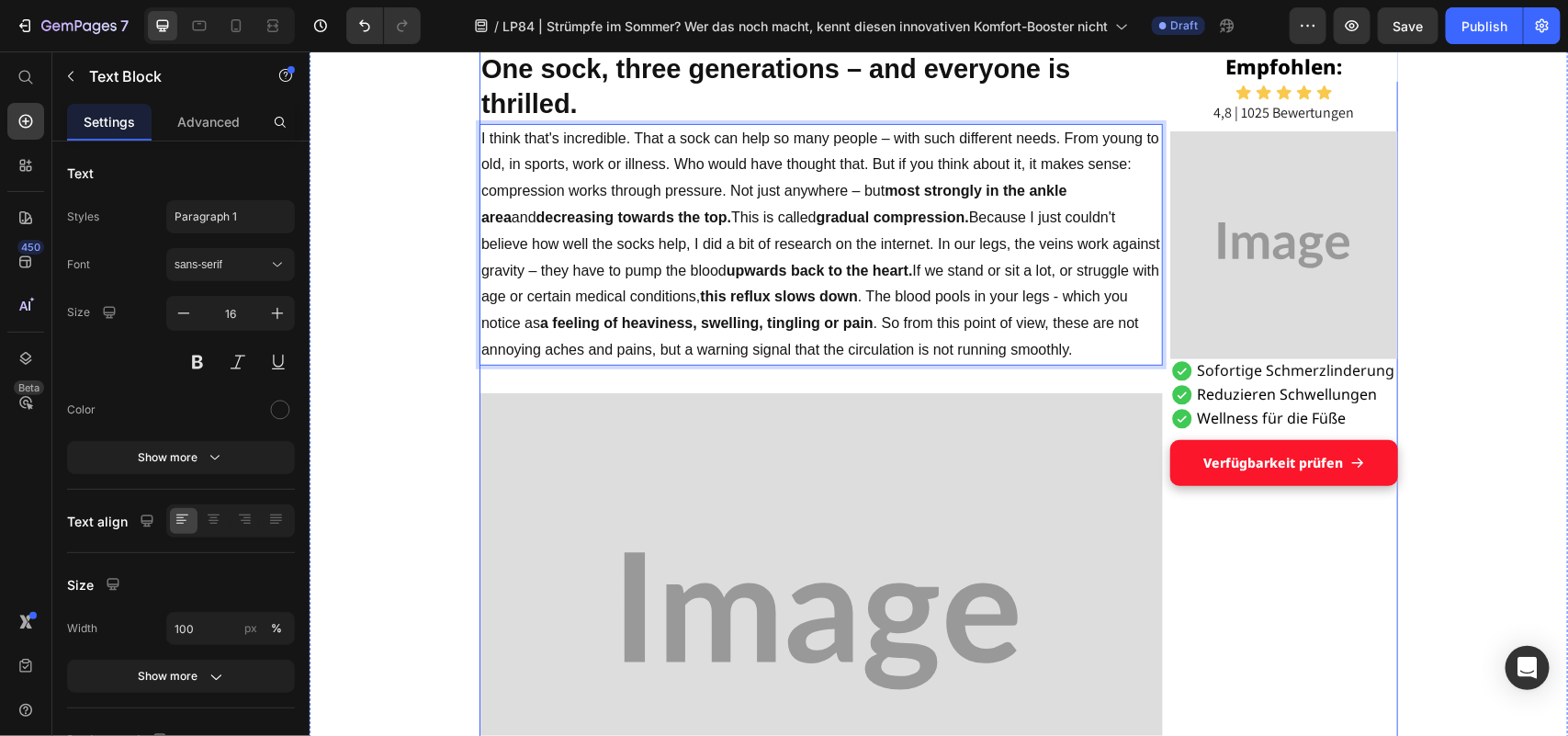 scroll, scrollTop: 3407, scrollLeft: 0, axis: vertical 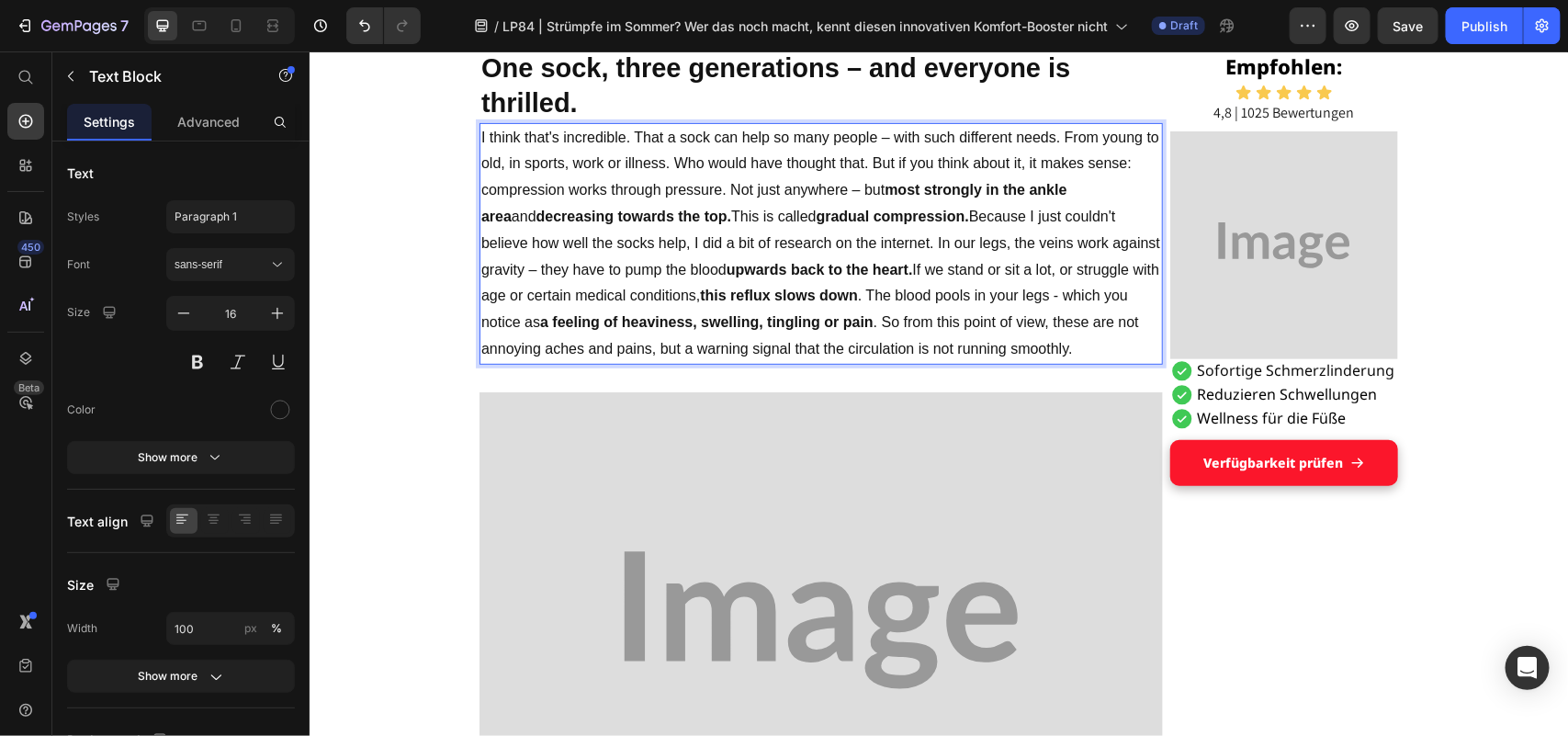 click on "I think that's incredible. That a sock can help so many people – with such different needs. From young to old, in sports, work or illness. Who would have thought that.                                                                                                                                                                                                                                             But if you think about it, it makes sense:                                                                                                       compression works through pressure. Not just anywhere – but  most strongly in the ankle area  and  decreasing towards the top.  This is called  gradual compression.   upwards back to the heart.   this reflux slows down . The blood pools in your legs - which you notice as" at bounding box center [820, 243] 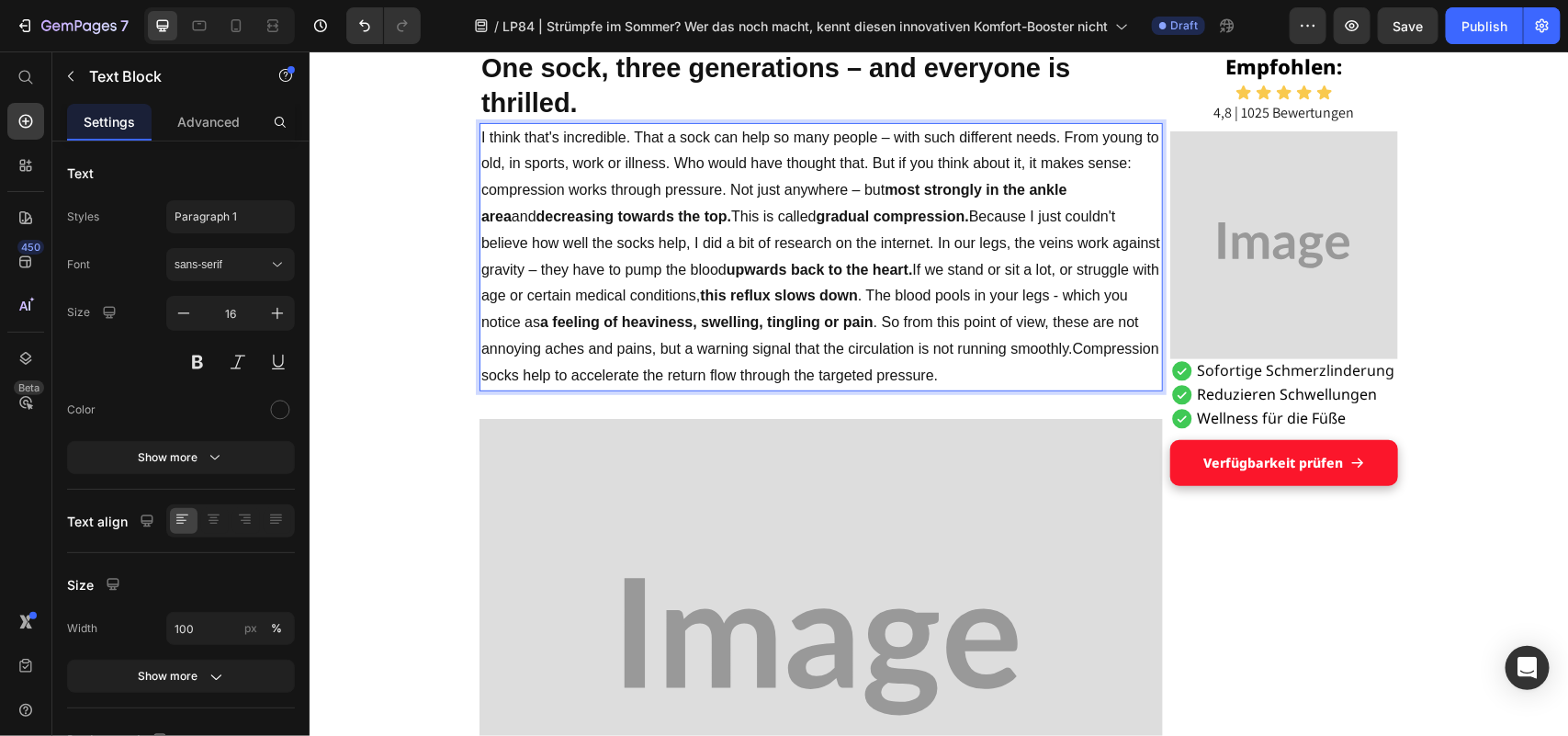 click on "I think that's incredible. That a sock can help so many people – with such different needs. From young to old, in sports, work or illness. Who would have thought that.                                                                                                                                                                                                                                             But if you think about it, it makes sense:                                                                                                       compression works through pressure. Not just anywhere – but  most strongly in the ankle area  and  decreasing towards the top.  This is called  gradual compression.   upwards back to the heart.   this reflux slows down . The blood pools in your legs - which you notice as" at bounding box center (820, 256) 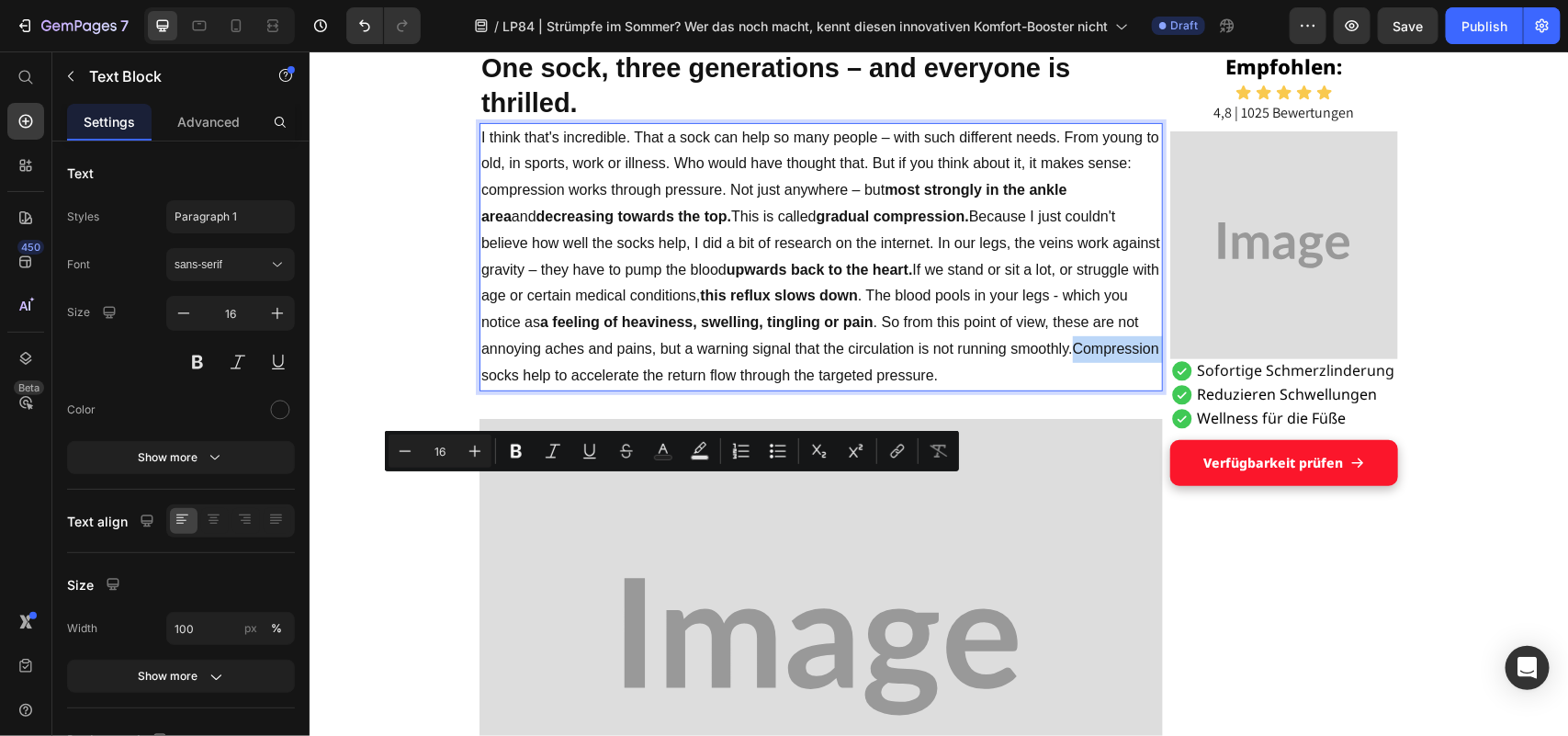 click on "I think that's incredible. That a sock can help so many people – with such different needs. From young to old, in sports, work or illness. Who would have thought that.                                                                                                                                                                                                                                             But if you think about it, it makes sense:                                                                                                       compression works through pressure. Not just anywhere – but  most strongly in the ankle area  and  decreasing towards the top.  This is called  gradual compression.   upwards back to the heart.   this reflux slows down . The blood pools in your legs - which you notice as" at bounding box center (820, 256) 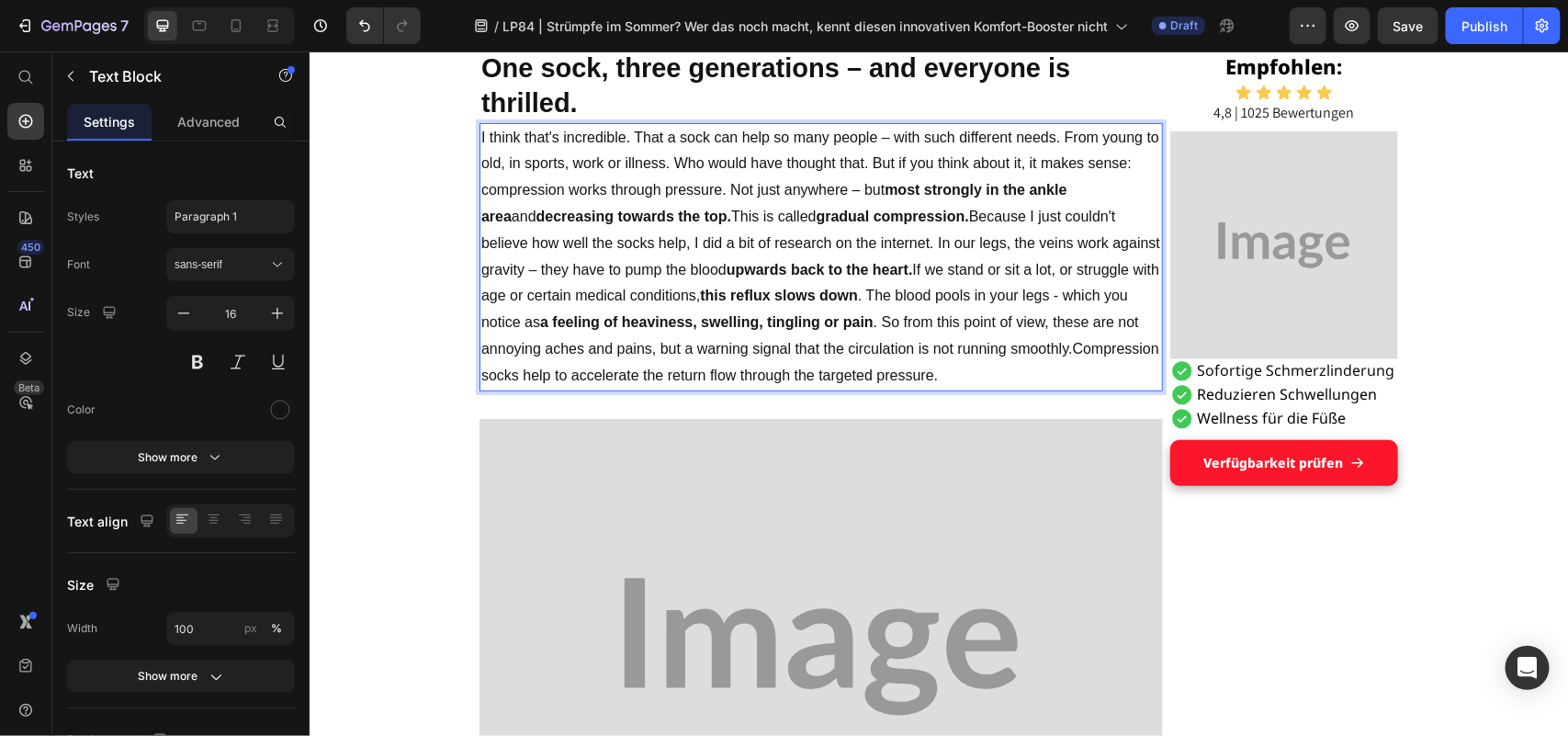 click on "I think that's incredible. That a sock can help so many people – with such different needs. From young to old, in sports, work or illness. Who would have thought that.                                                                                                                                                                                                                                             But if you think about it, it makes sense:                                                                                                       compression works through pressure. Not just anywhere – but  most strongly in the ankle area  and  decreasing towards the top.  This is called  gradual compression.   upwards back to the heart.   this reflux slows down . The blood pools in your legs - which you notice as" at bounding box center [820, 256] 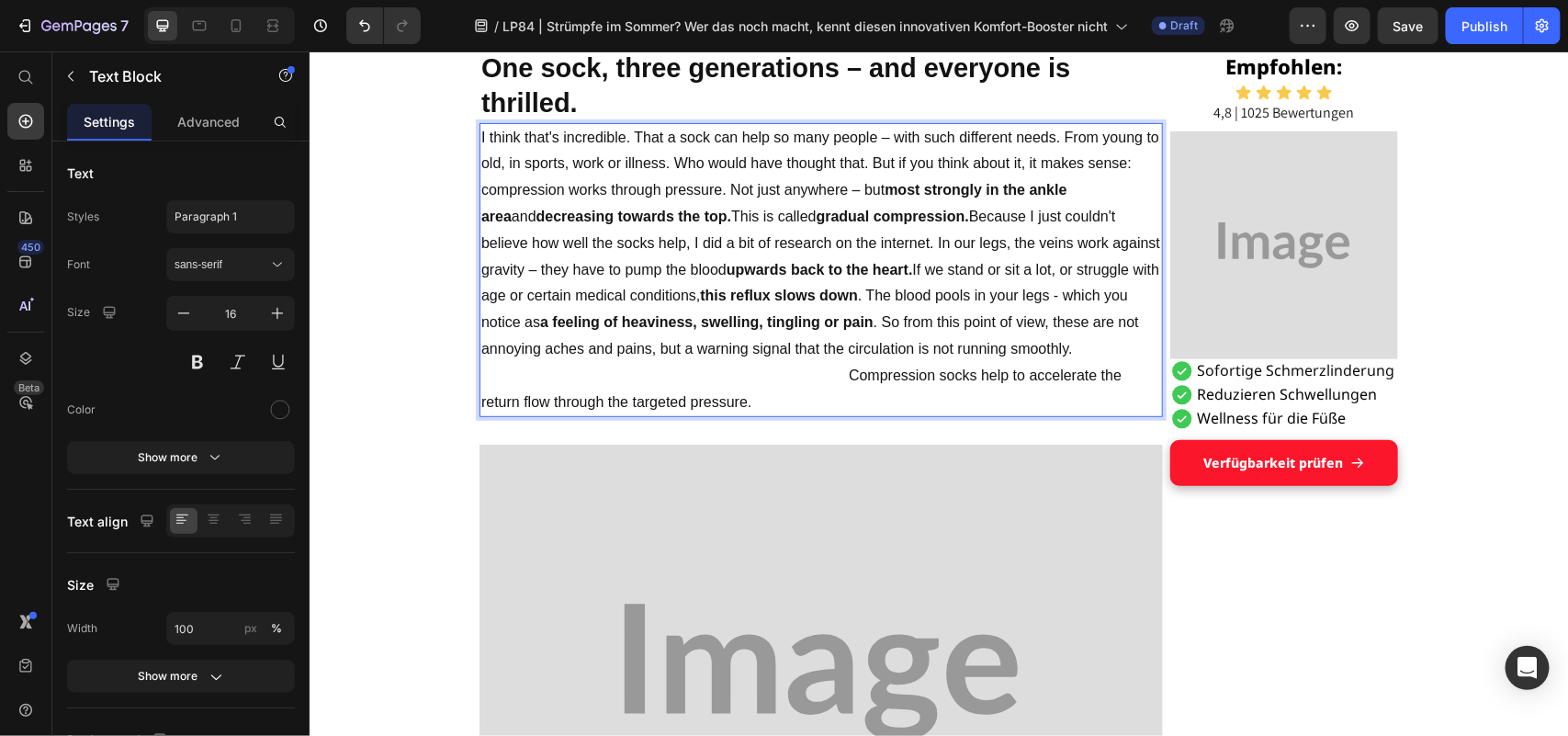 click on "I think that's incredible. That a sock can help so many people – with such different needs. From young to old, in sports, work or illness. Who would have thought that.                                                                                                                                                                                                                                             But if you think about it, it makes sense:                                                                                                       compression works through pressure. Not just anywhere – but  most strongly in the ankle area  and  decreasing towards the top.  This is called  gradual compression.   upwards back to the heart.   this reflux slows down . The blood pools in your legs - which you notice as" at bounding box center [820, 269] 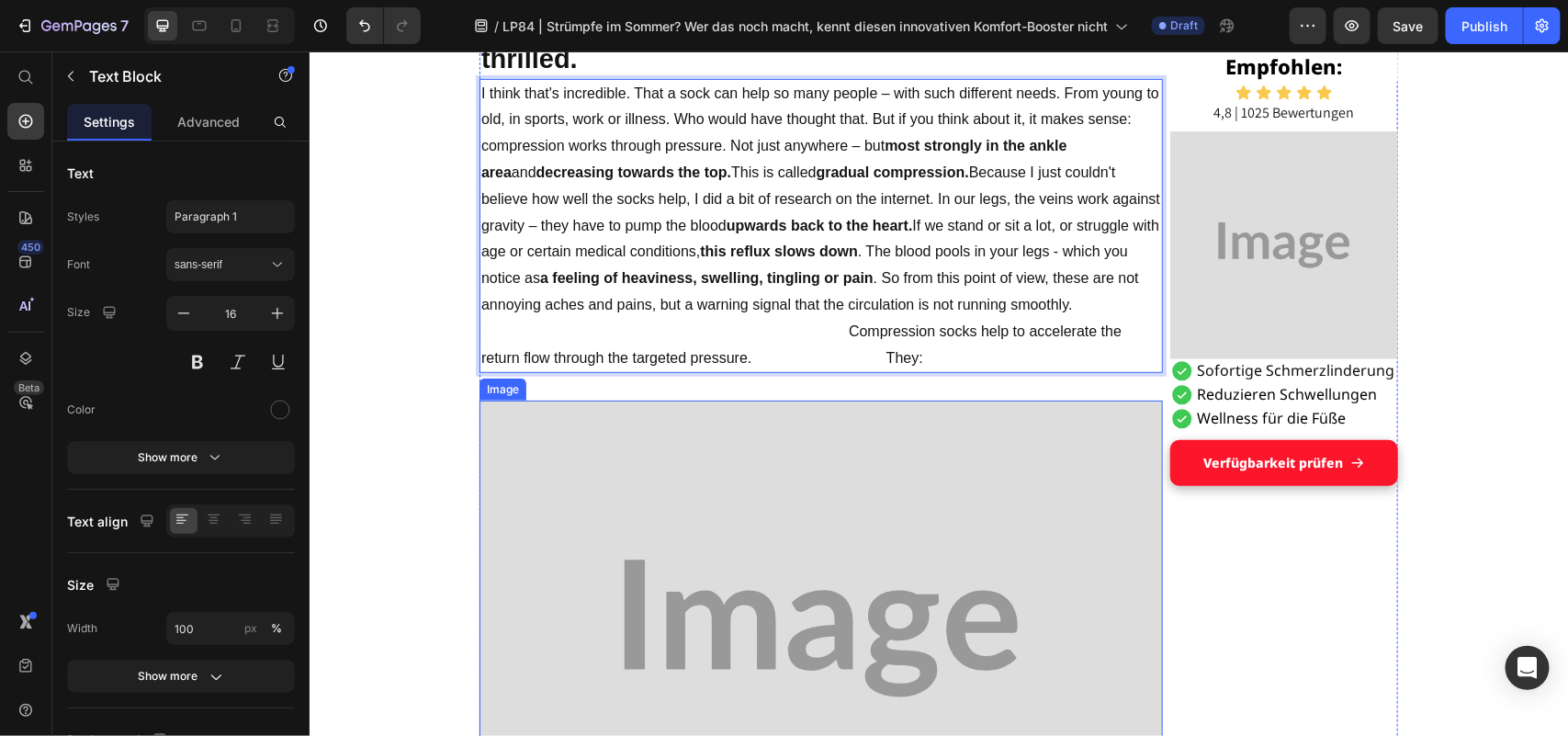 scroll, scrollTop: 3446, scrollLeft: 0, axis: vertical 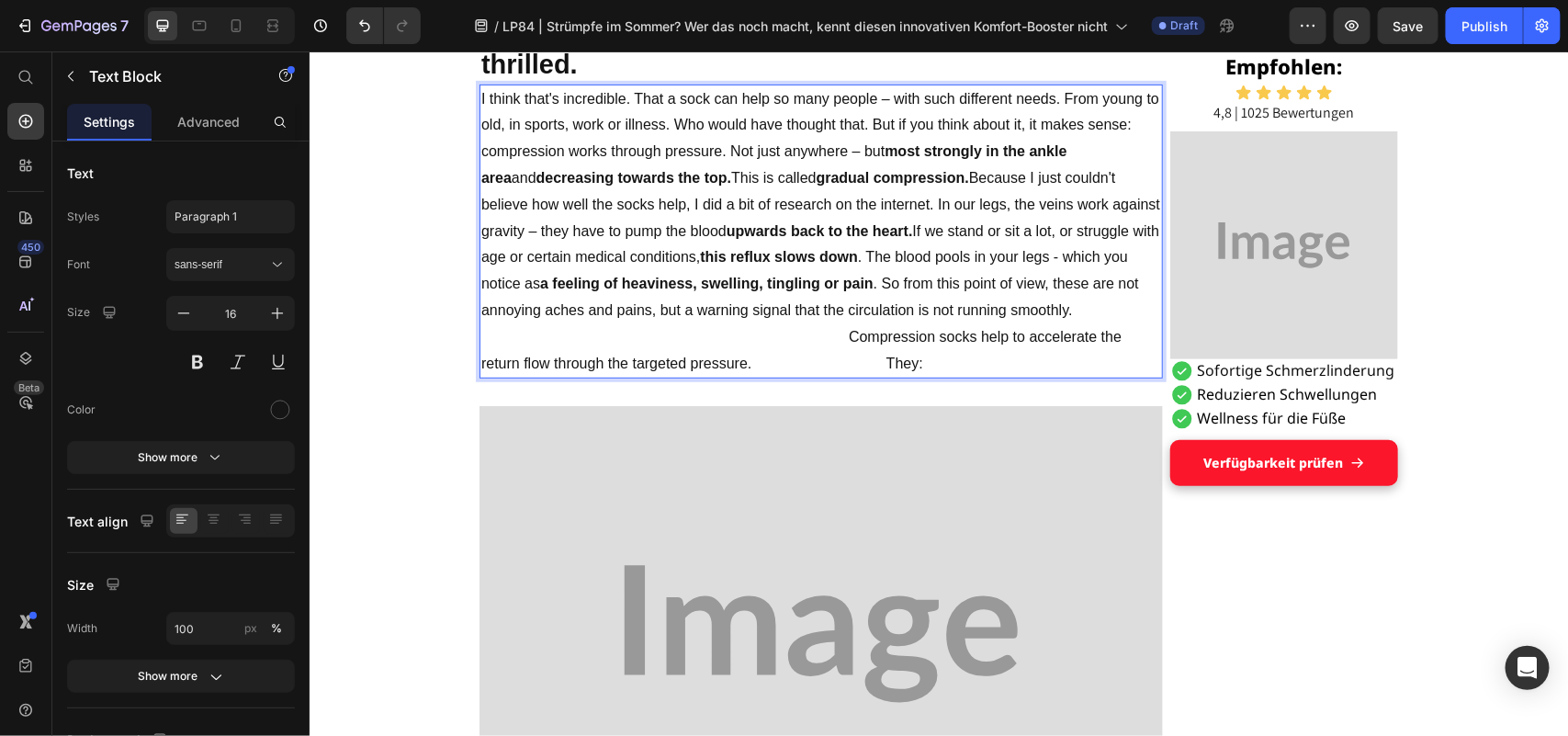 click on "I think that's incredible. That a sock can help so many people – with such different needs. From young to old, in sports, work or illness. Who would have thought that.                                                                                                                                                                                                                                             But if you think about it, it makes sense:                                                                                                       compression works through pressure. Not just anywhere – but  most strongly in the ankle area  and  decreasing towards the top.  This is called  gradual compression.   upwards back to the heart.   this reflux slows down . The blood pools in your legs - which you notice as" at bounding box center [820, 231] 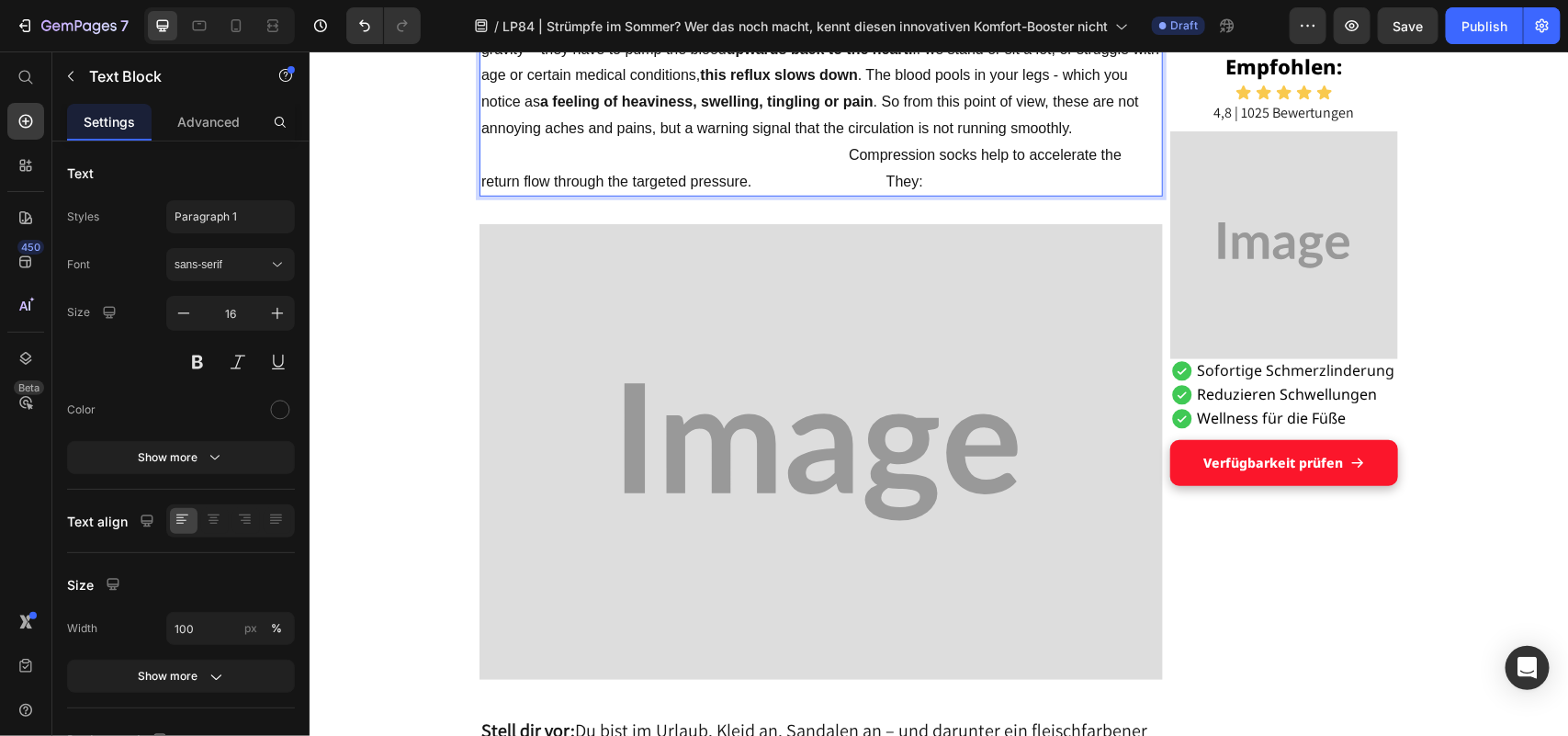 scroll, scrollTop: 3580, scrollLeft: 0, axis: vertical 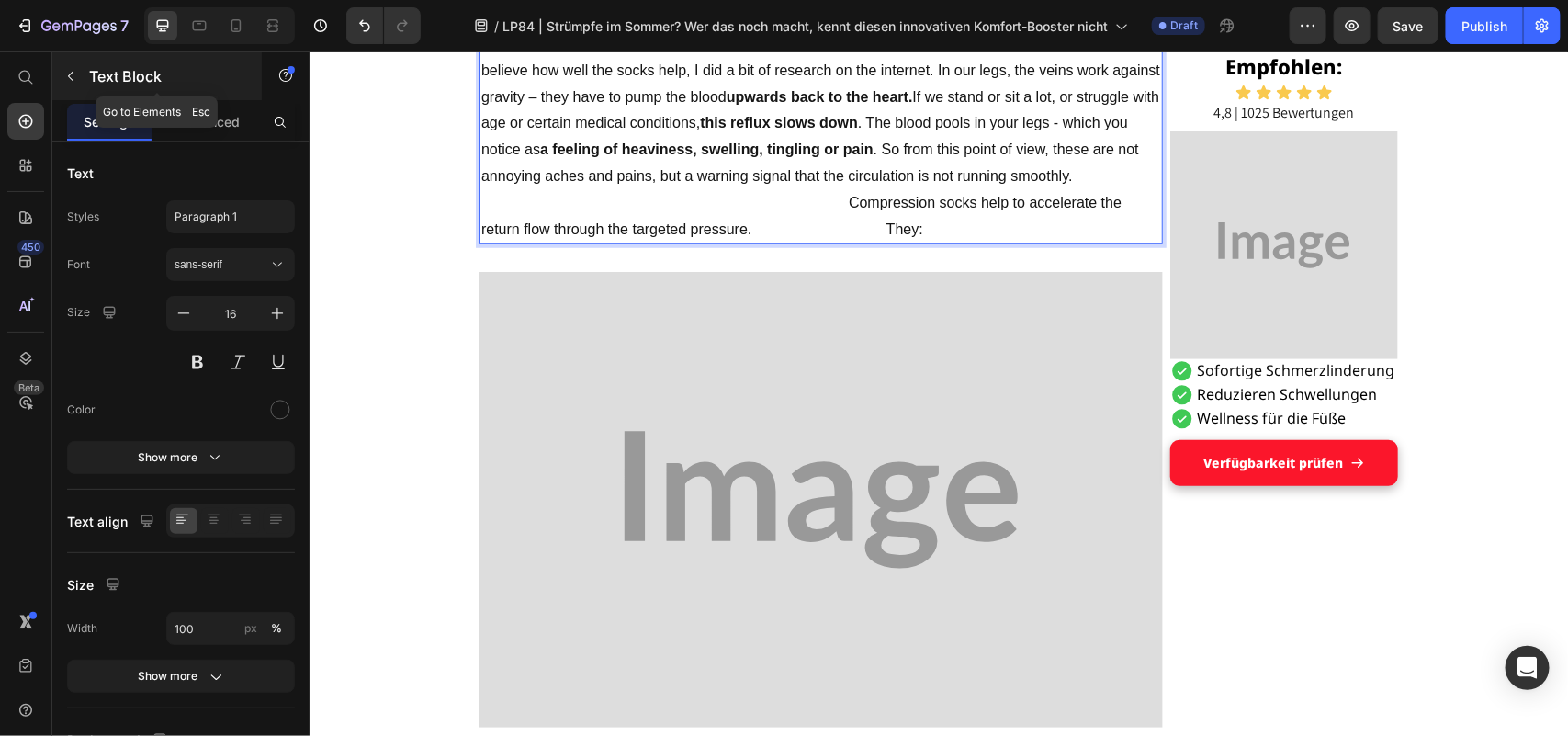 click at bounding box center (71, 76) 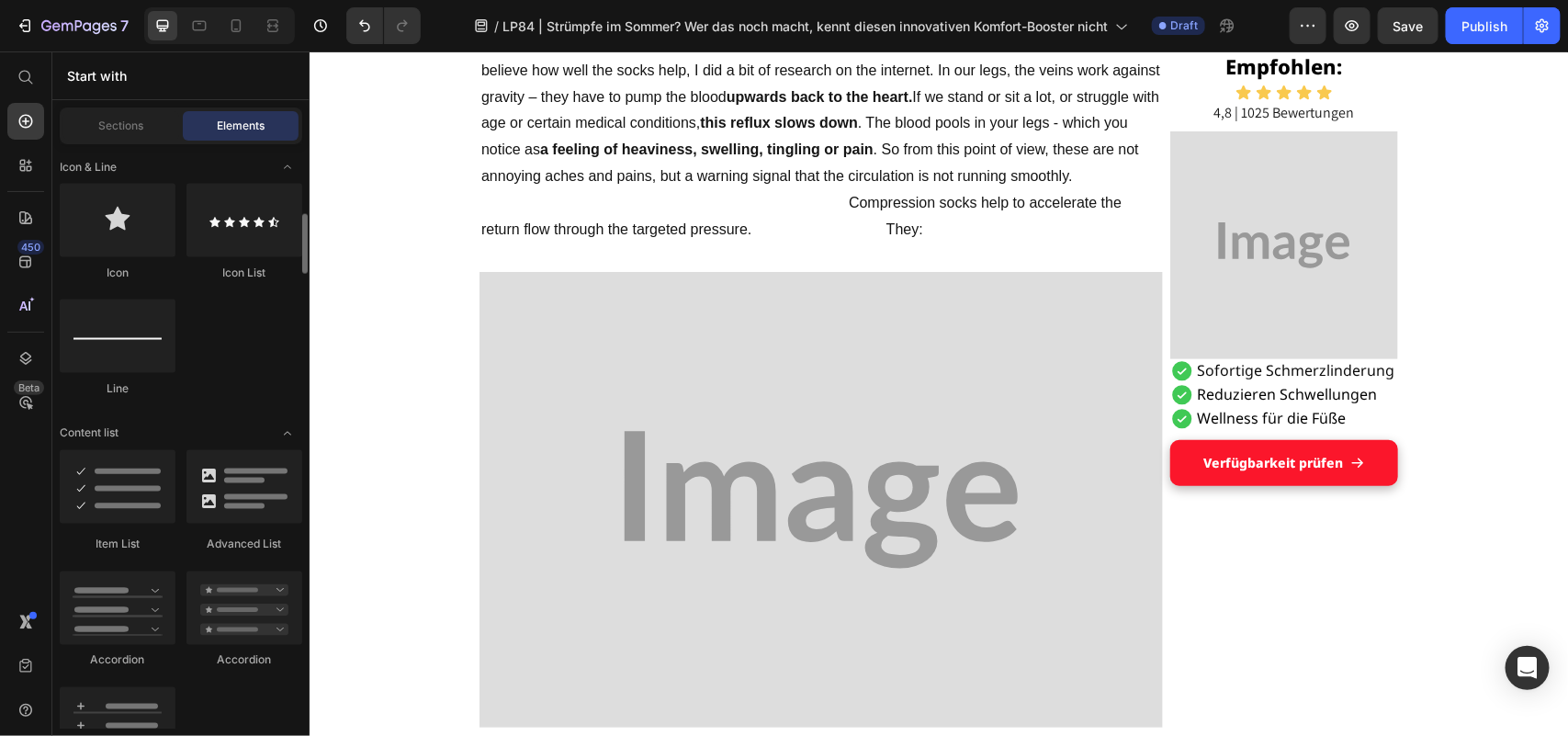 scroll, scrollTop: 1397, scrollLeft: 0, axis: vertical 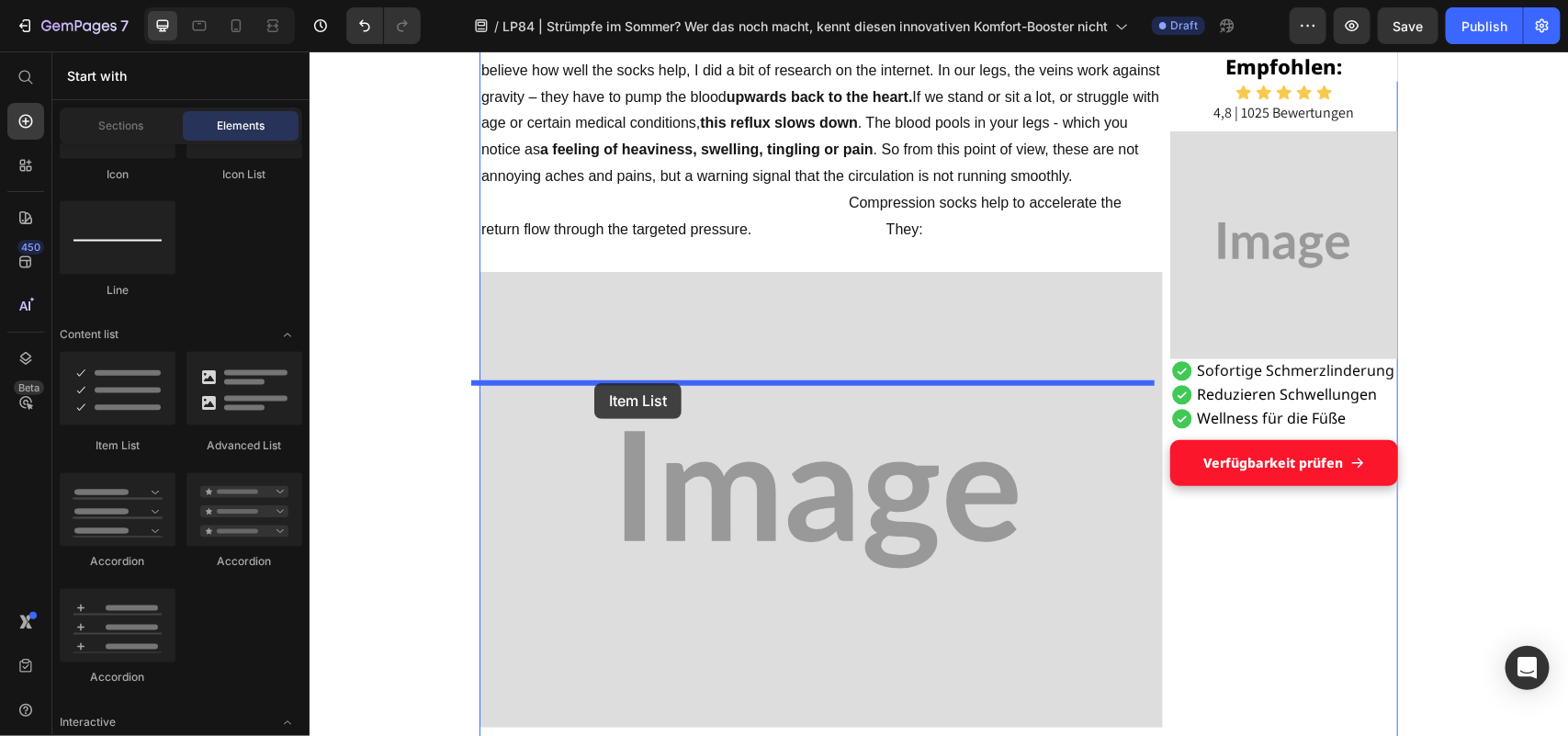 drag, startPoint x: 433, startPoint y: 437, endPoint x: 593, endPoint y: 382, distance: 169 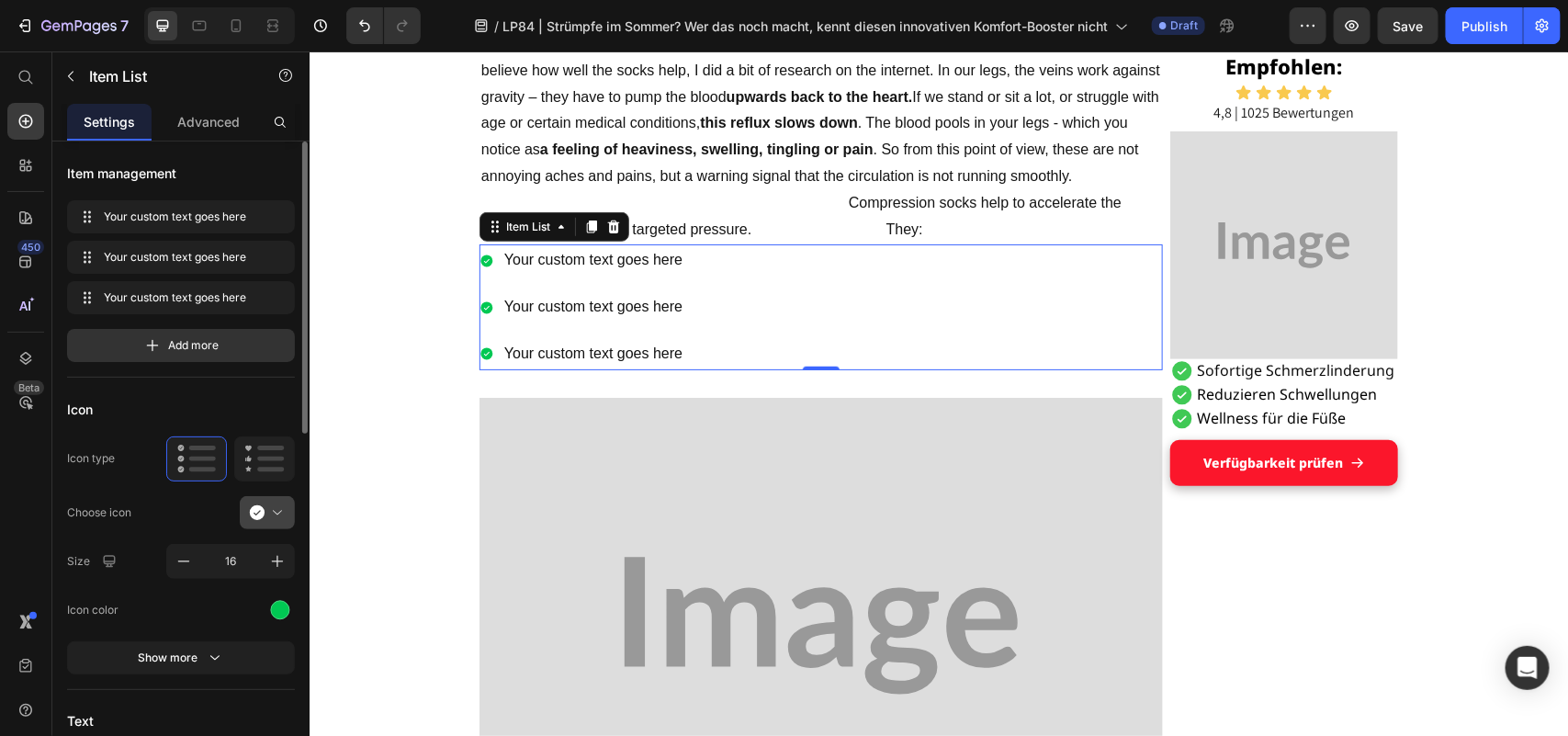 click at bounding box center (275, 513) 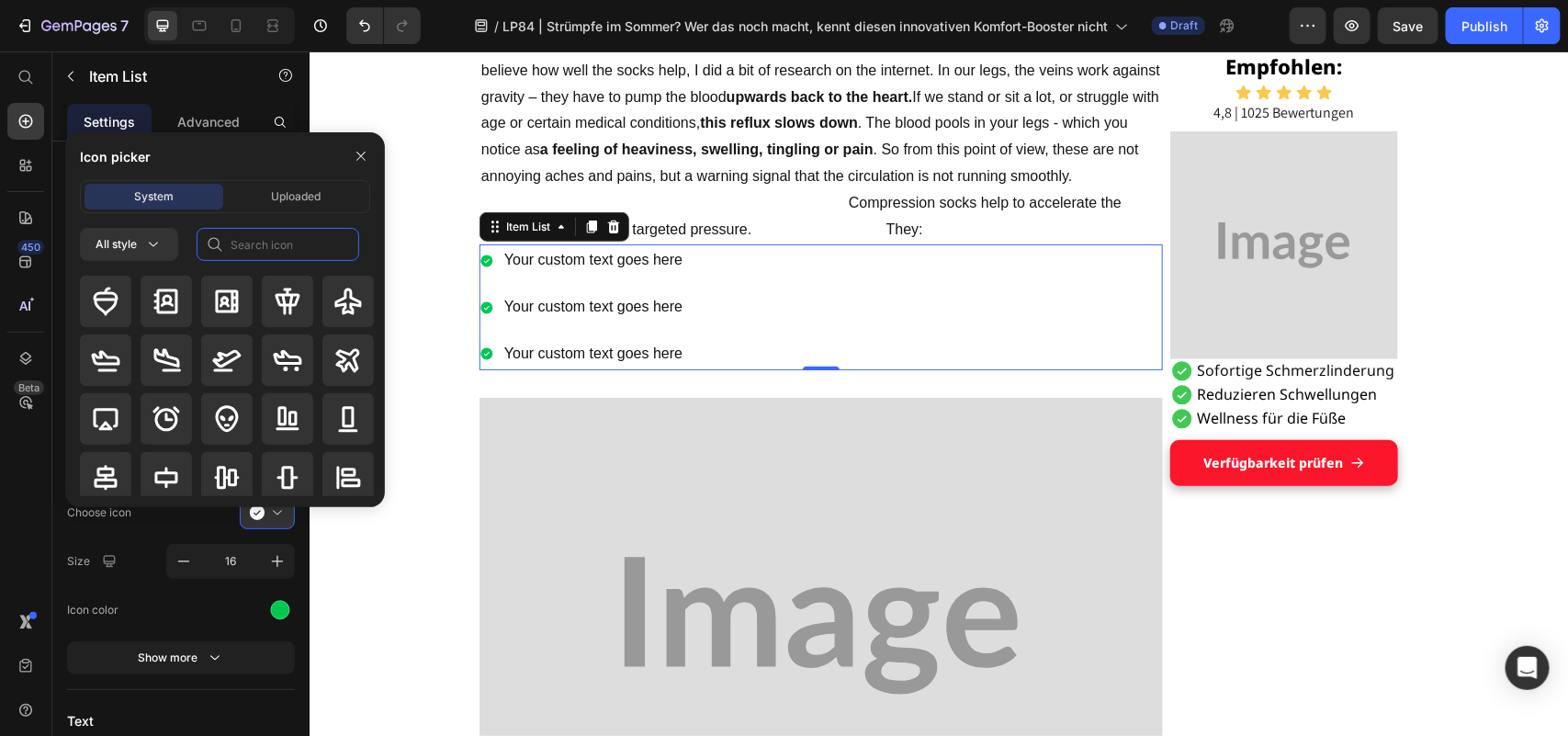click 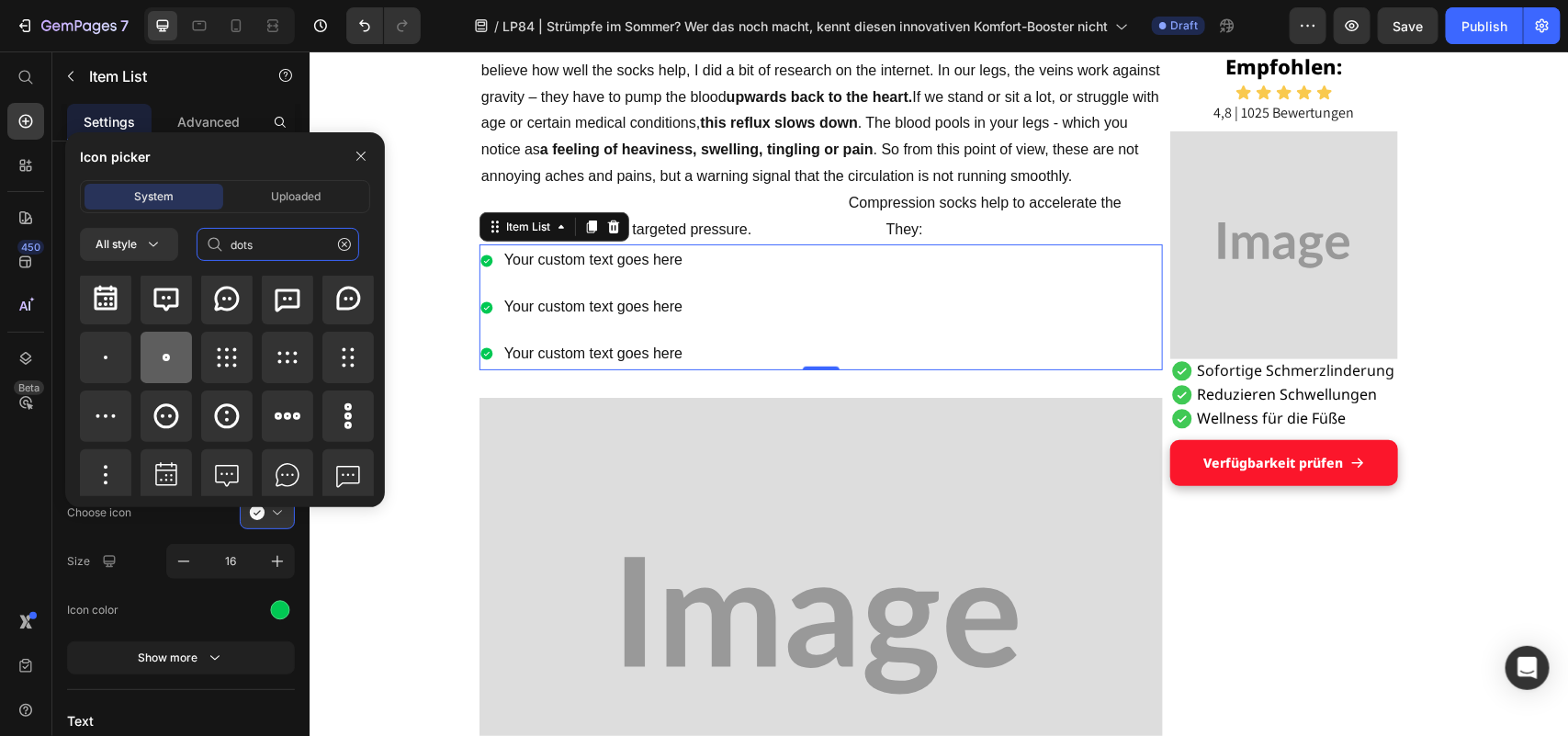 scroll, scrollTop: 0, scrollLeft: 0, axis: both 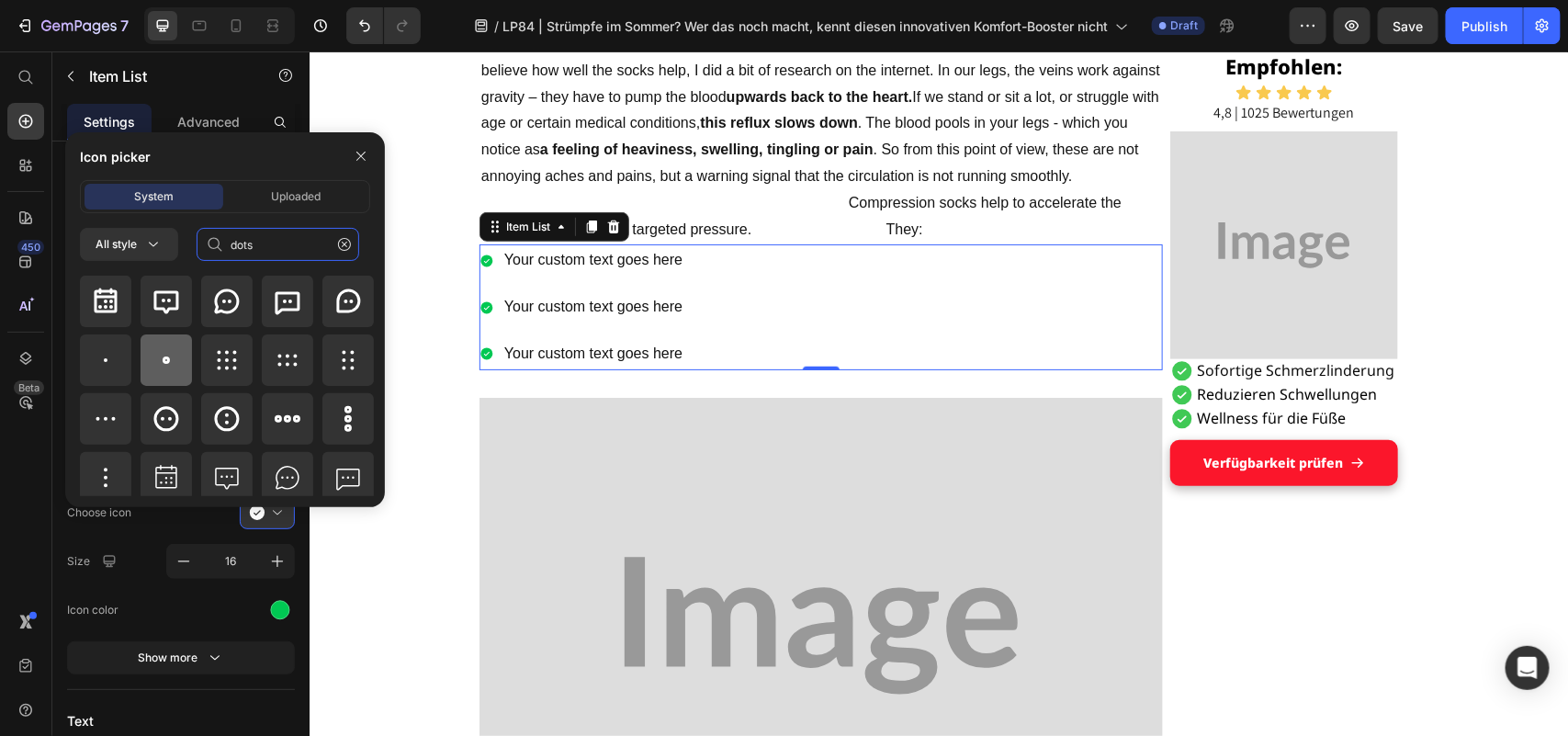 type on "dots" 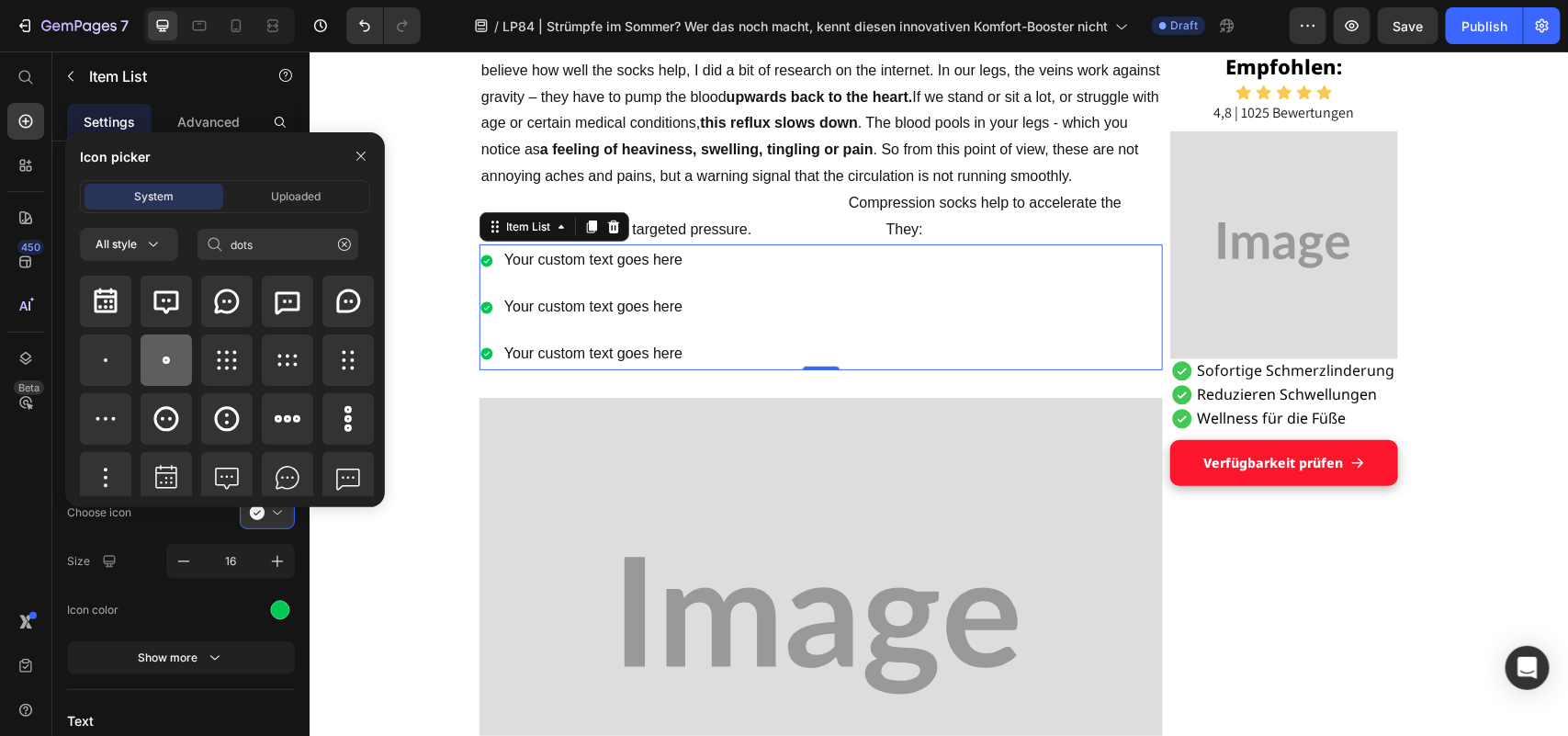 click 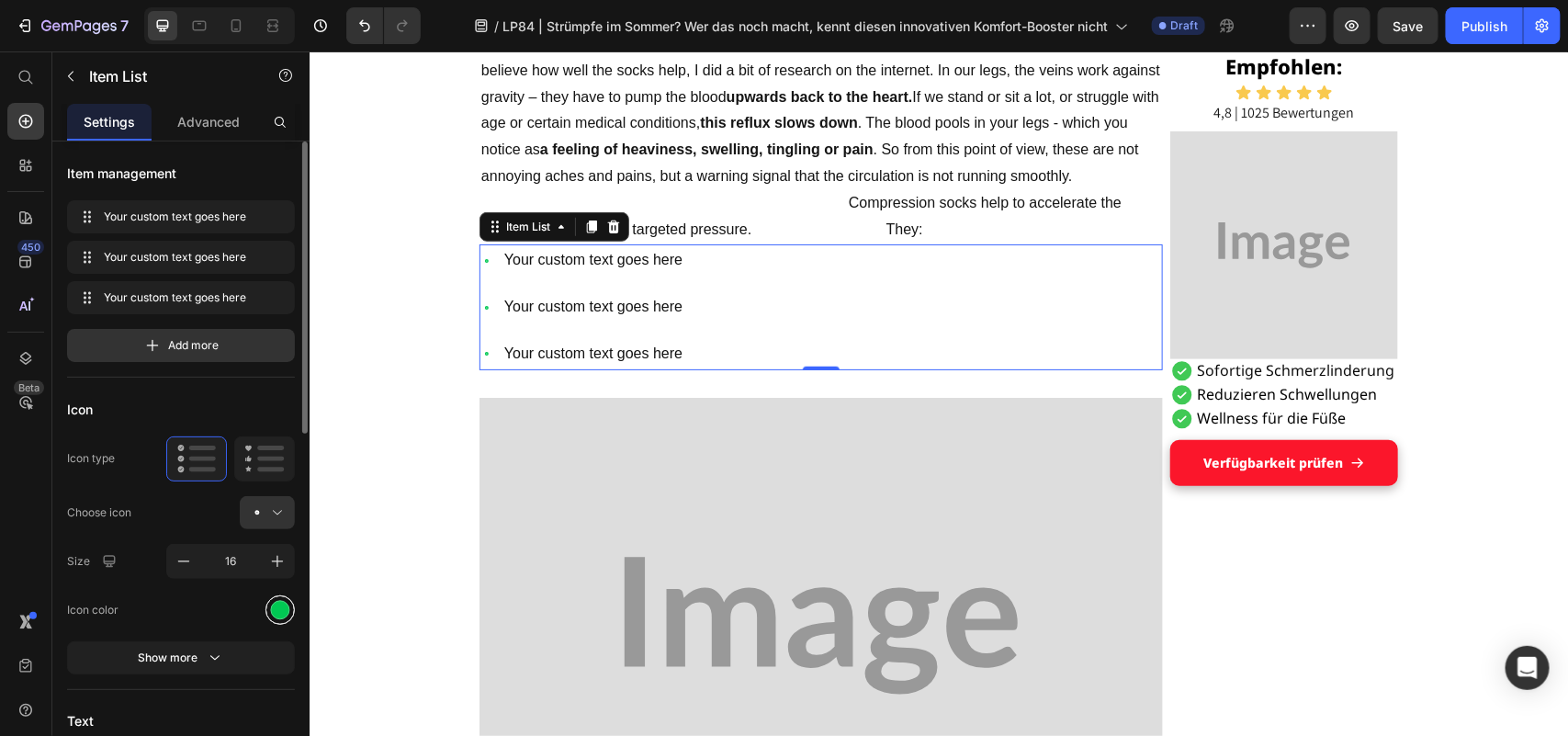 click at bounding box center [280, 609] 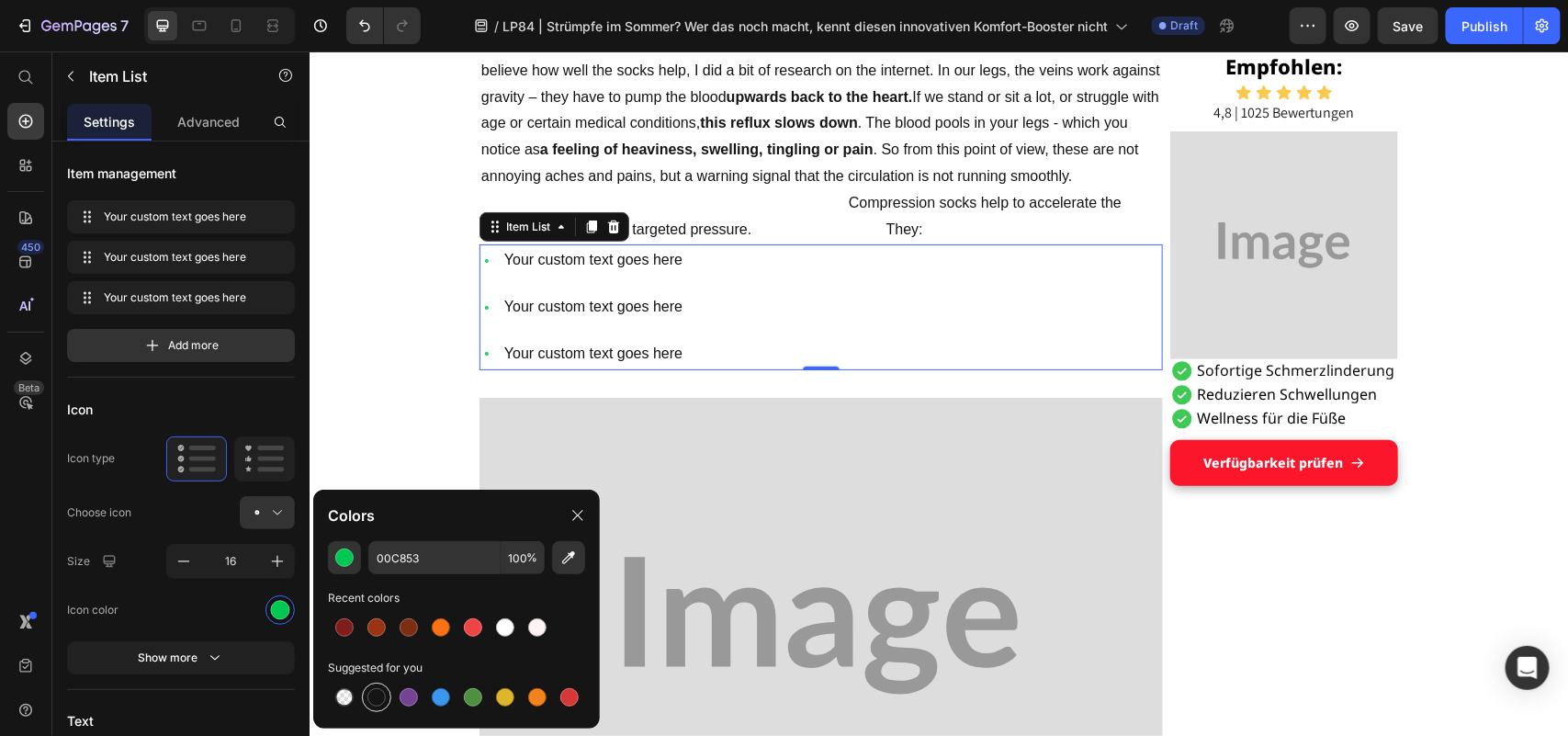 click at bounding box center [377, 697] 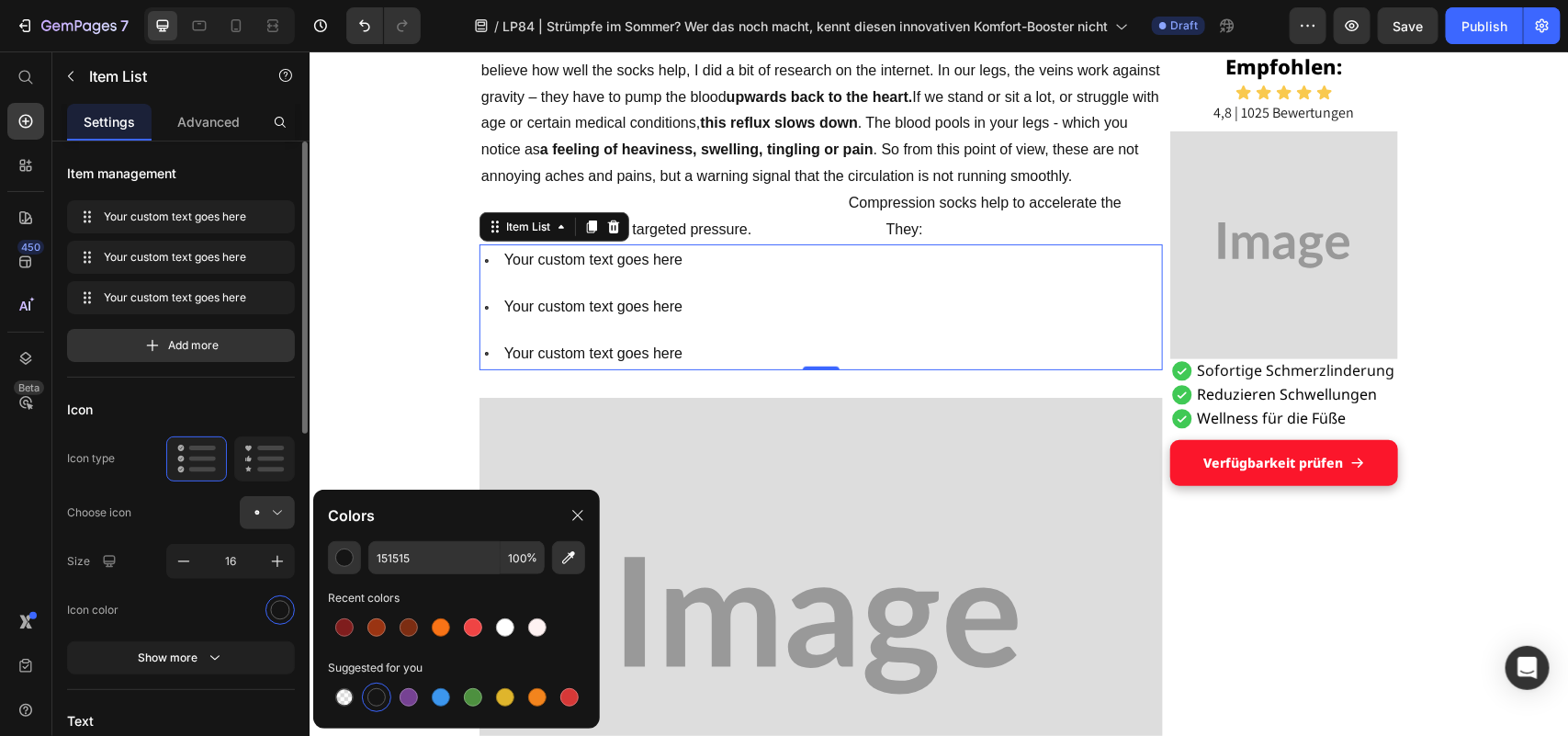 click on "Icon color" 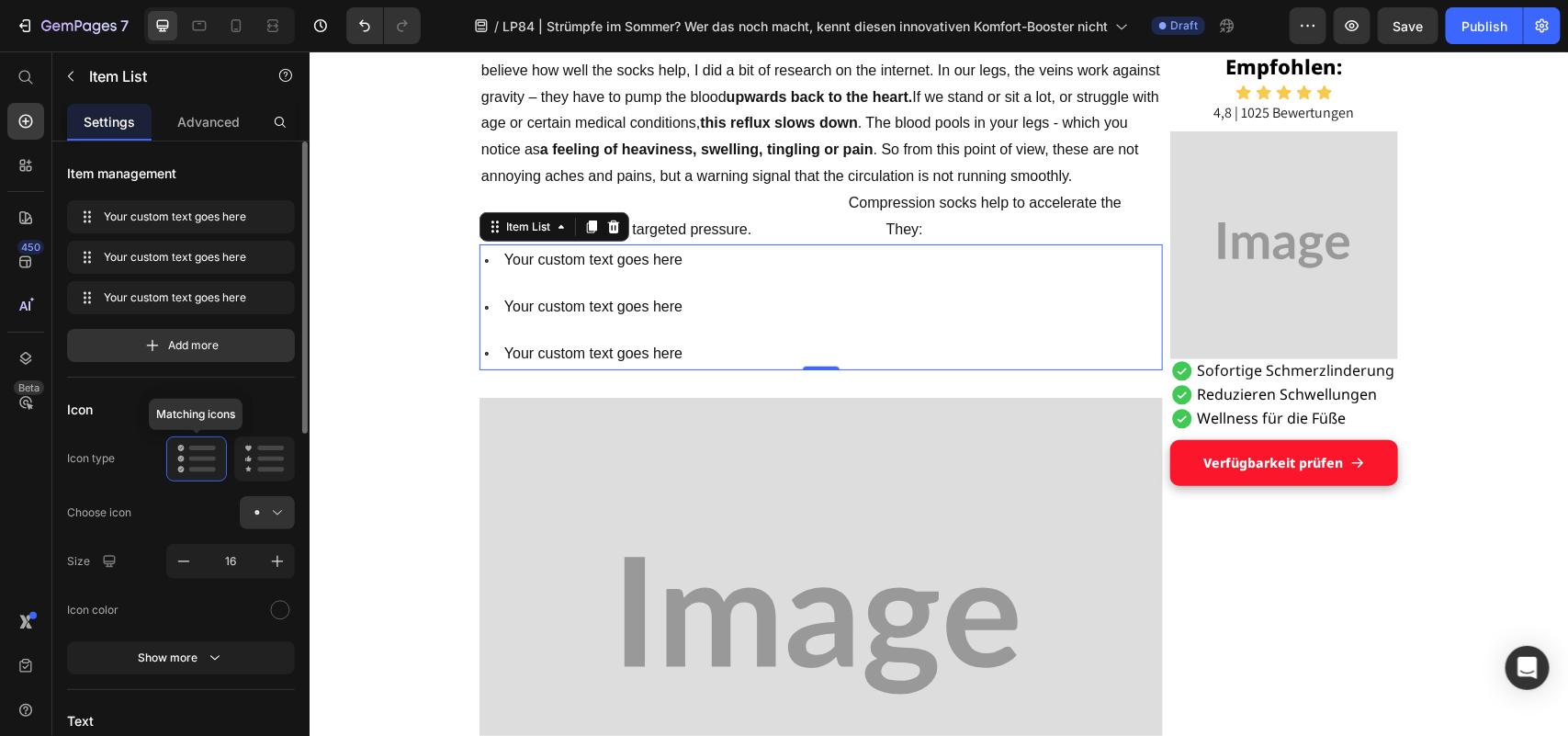 click 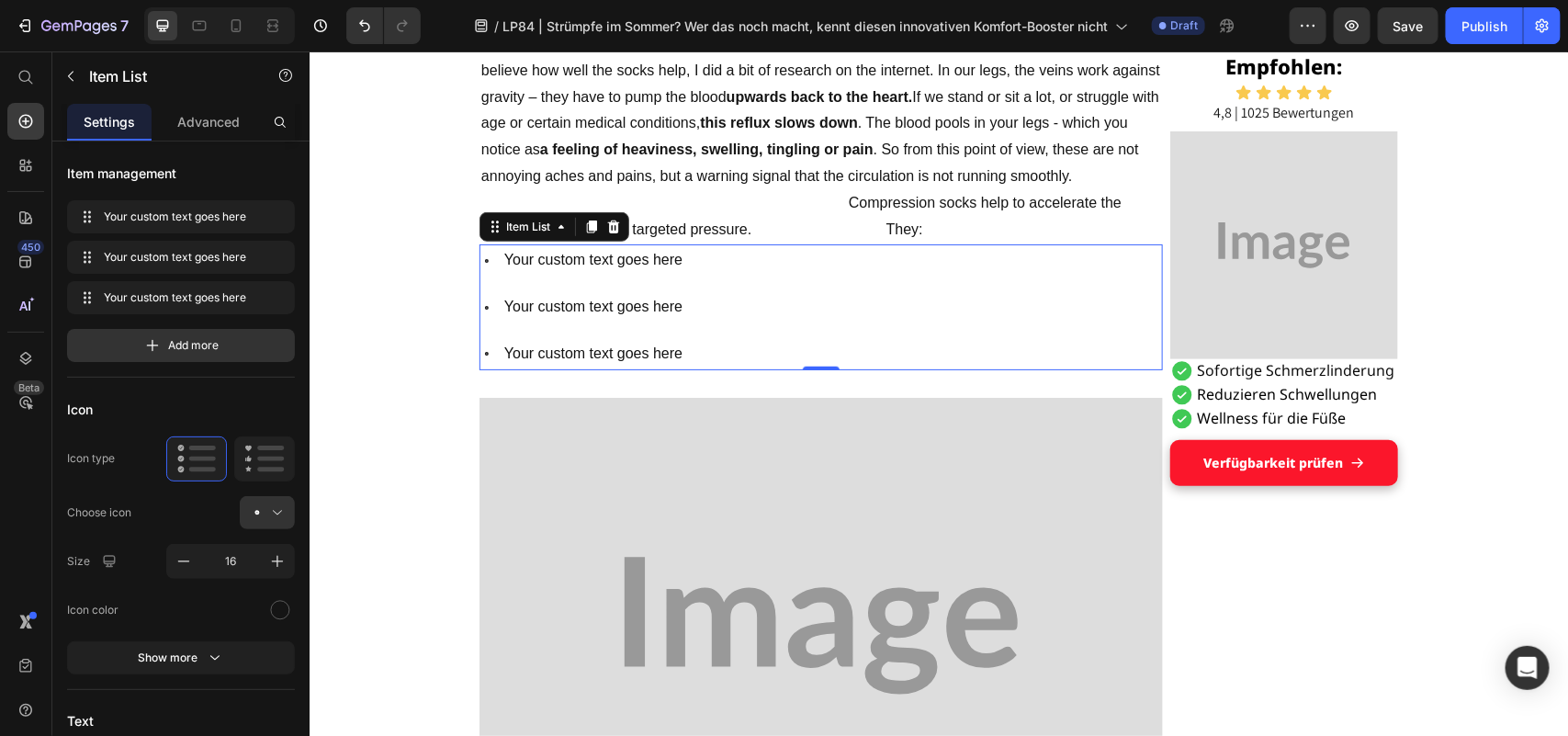 click on "Your custom text goes here" at bounding box center [592, 353] 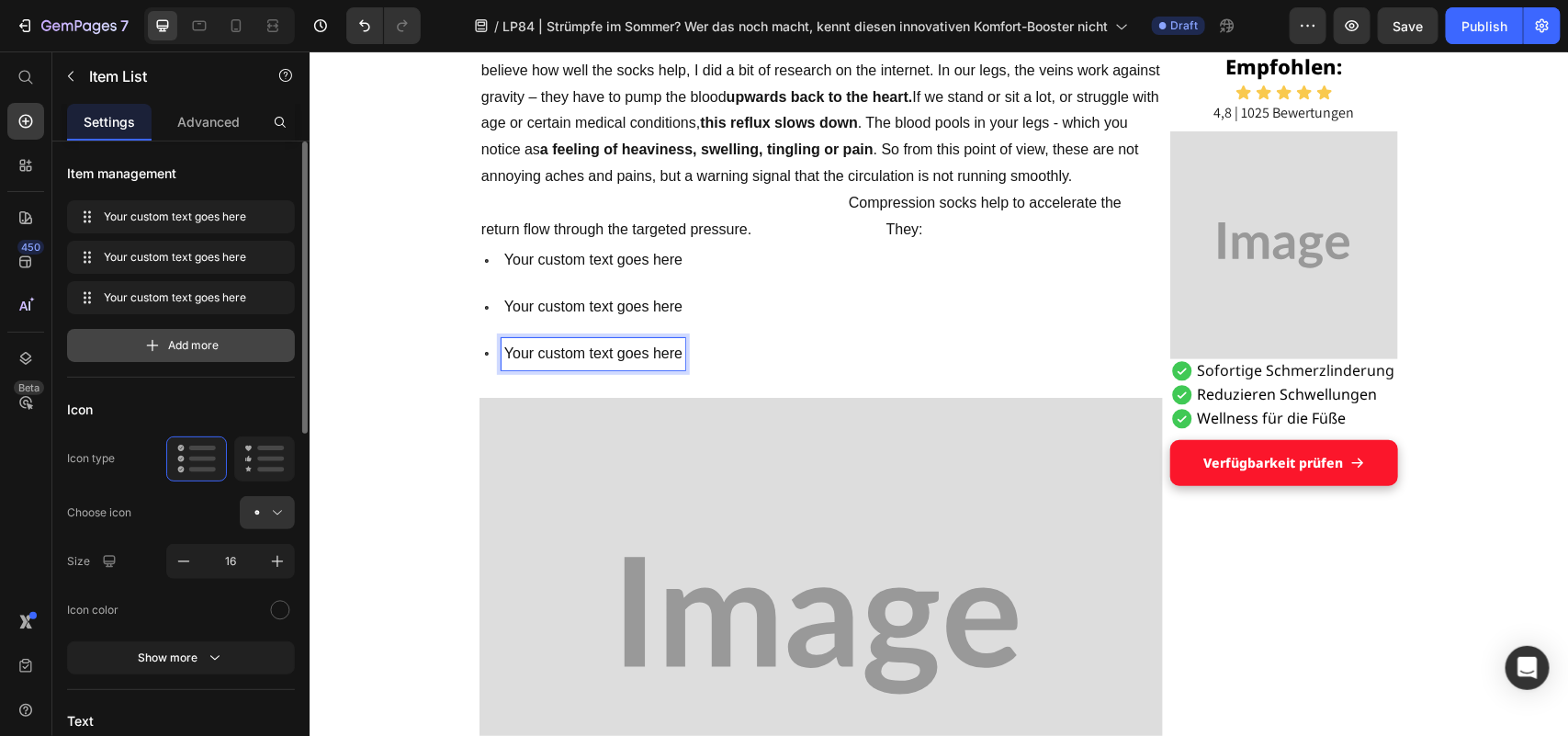 click on "Add more" at bounding box center [181, 345] 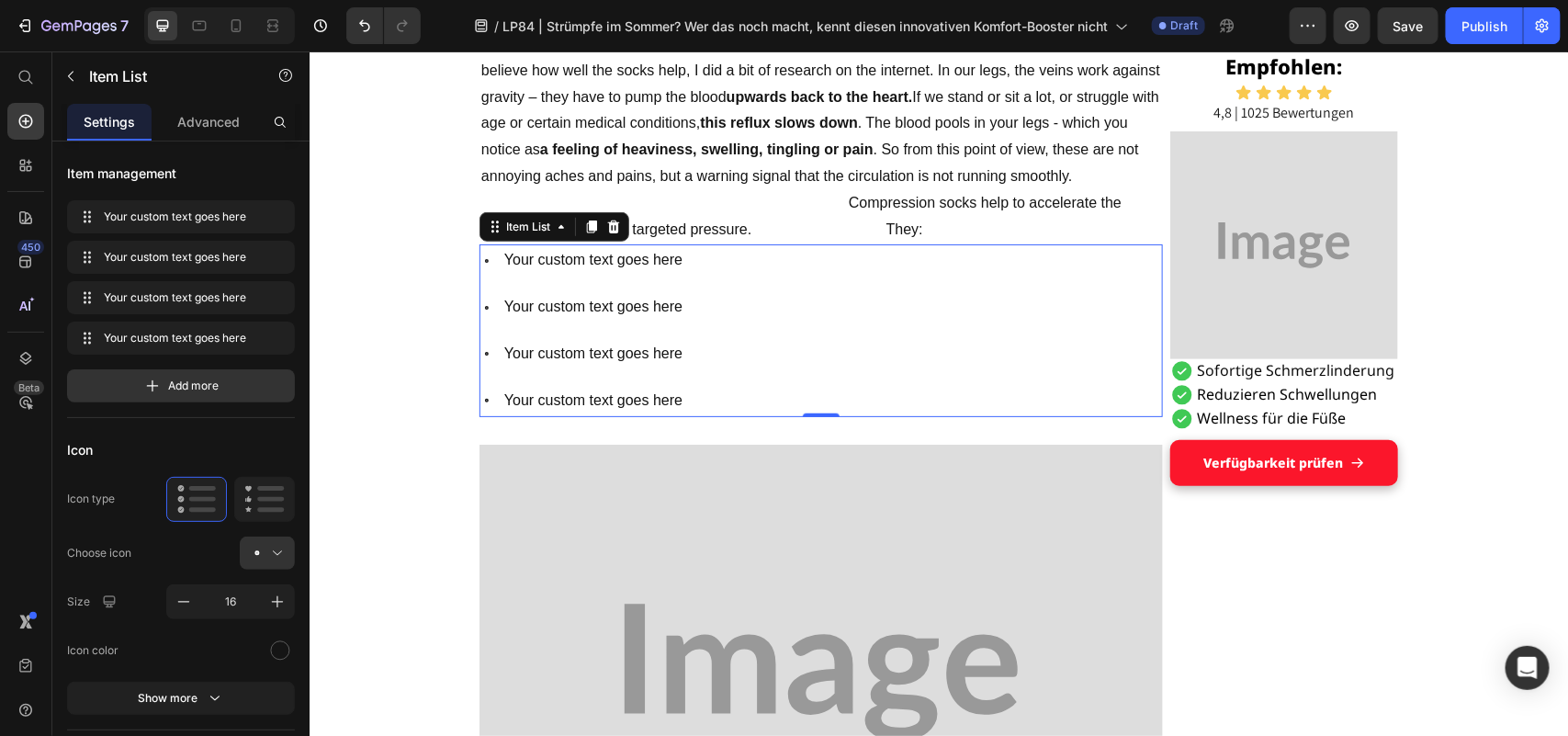 click on "Your custom text goes here" at bounding box center [592, 259] 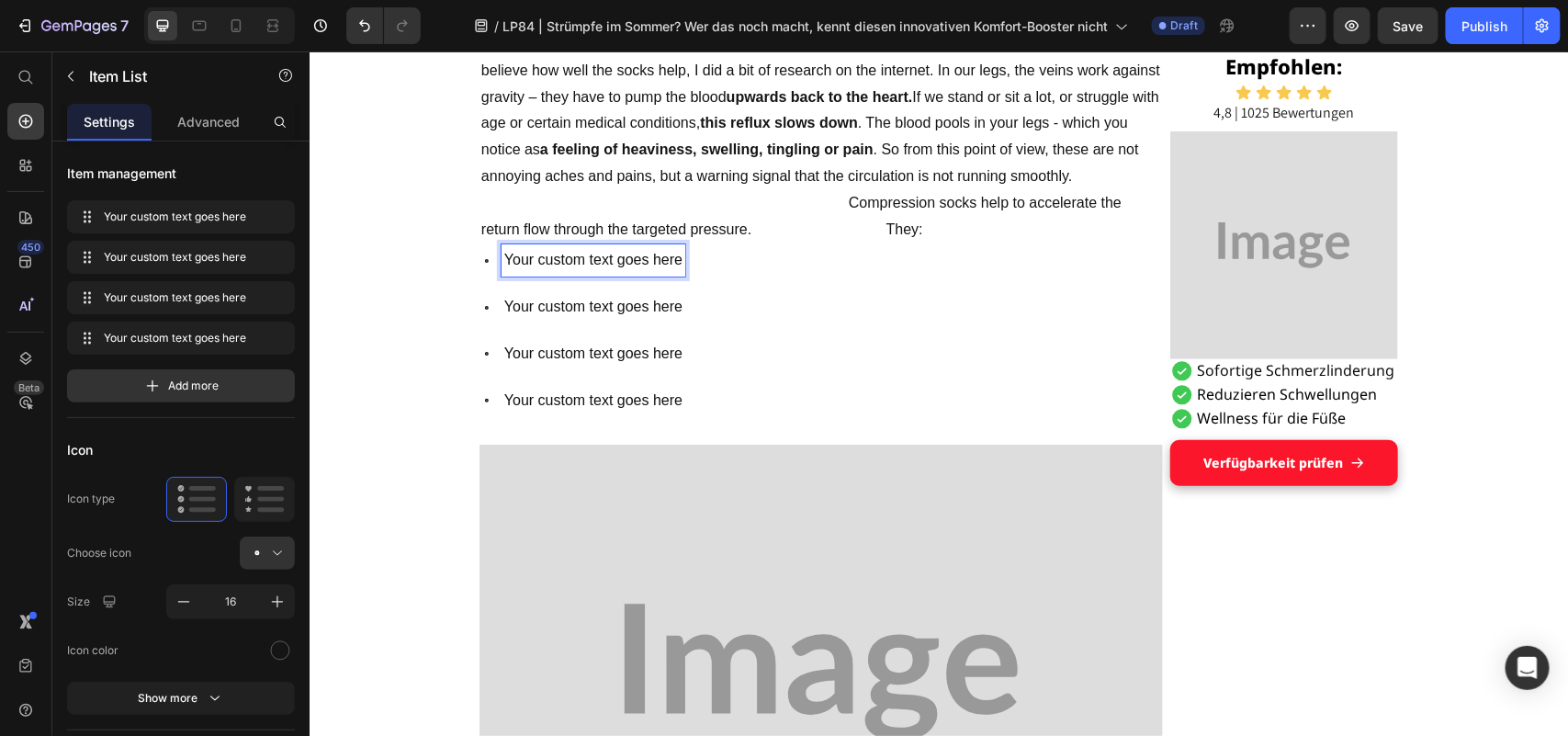 click on "Your custom text goes here" at bounding box center (592, 259) 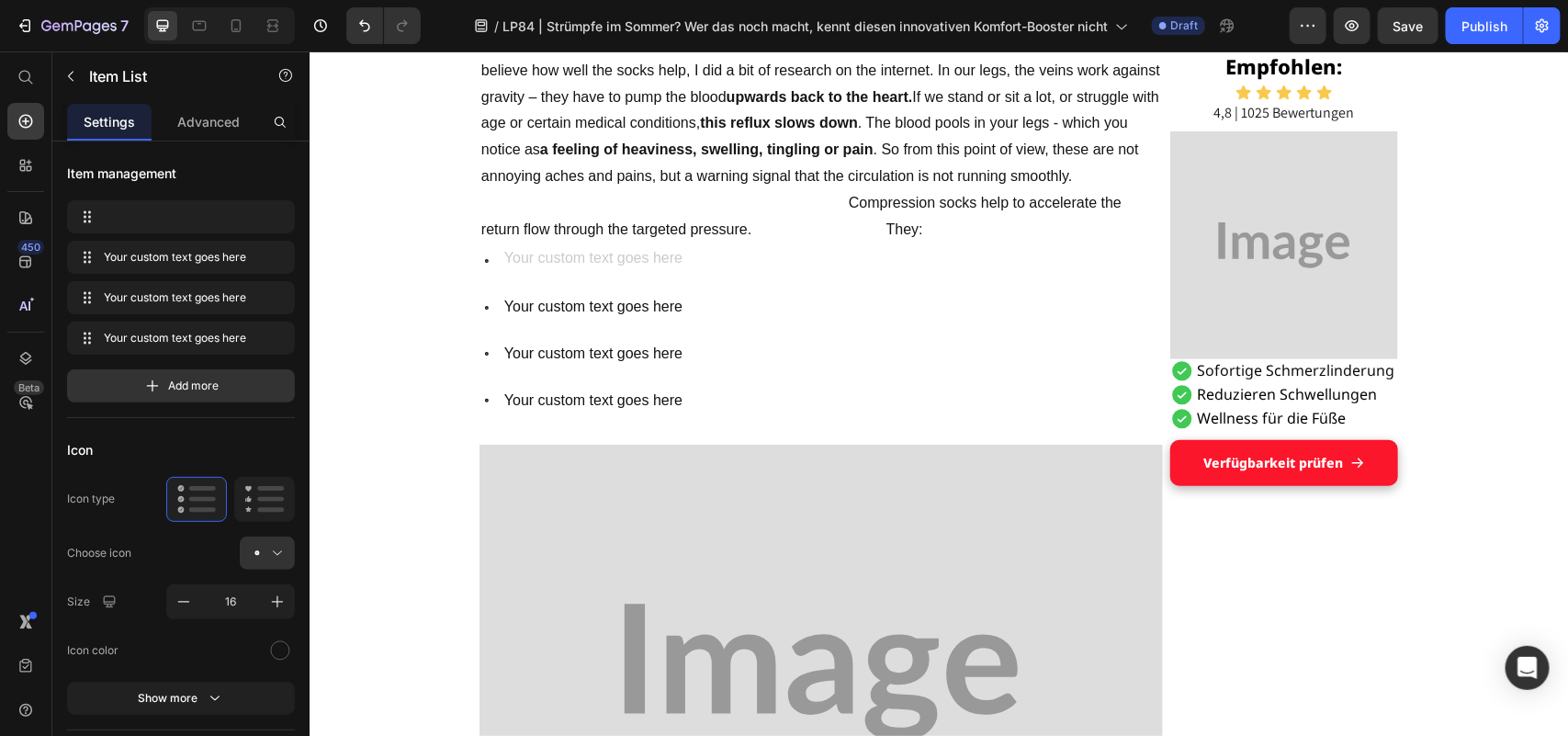 scroll, scrollTop: 3575, scrollLeft: 0, axis: vertical 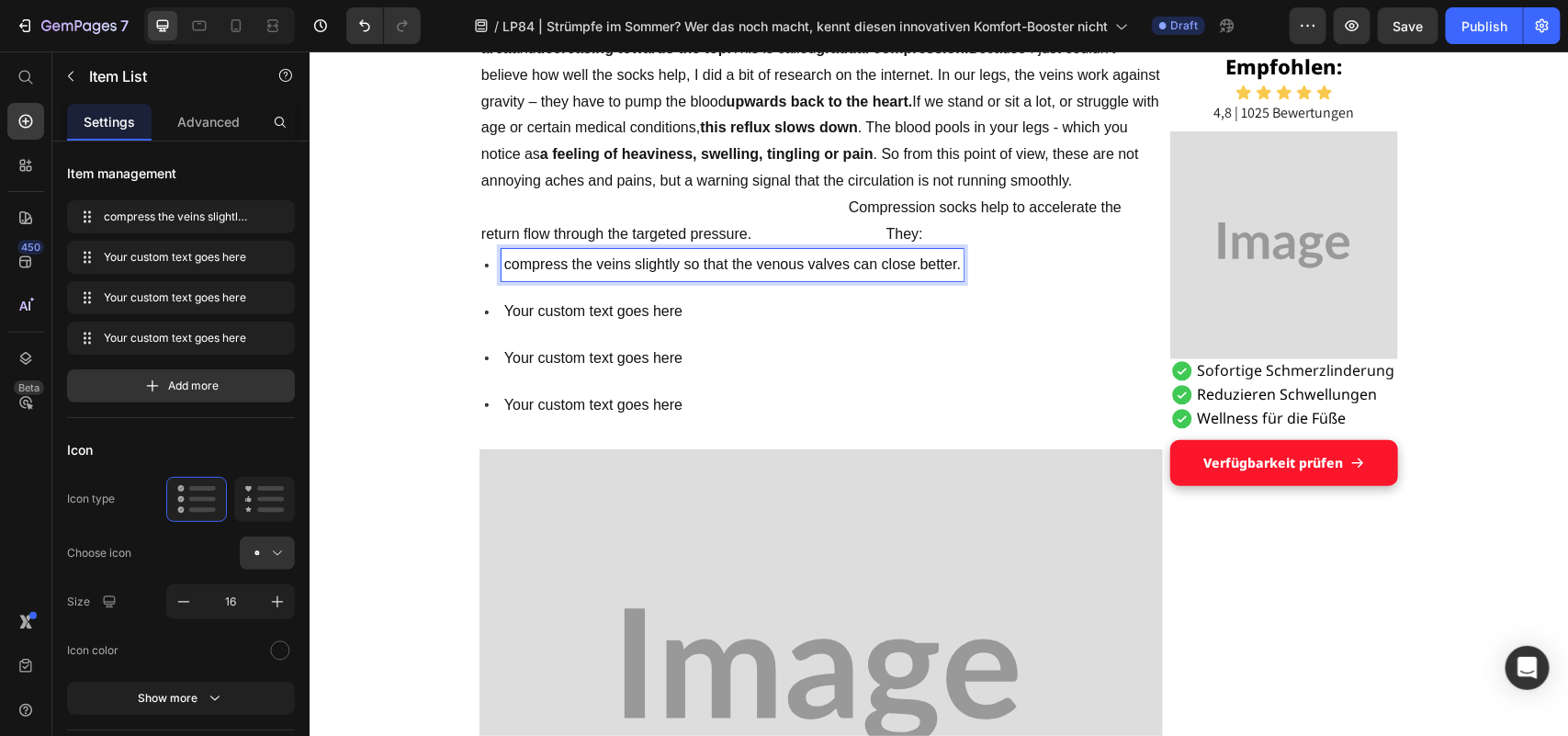 click on "Your custom text goes here" at bounding box center [731, 311] 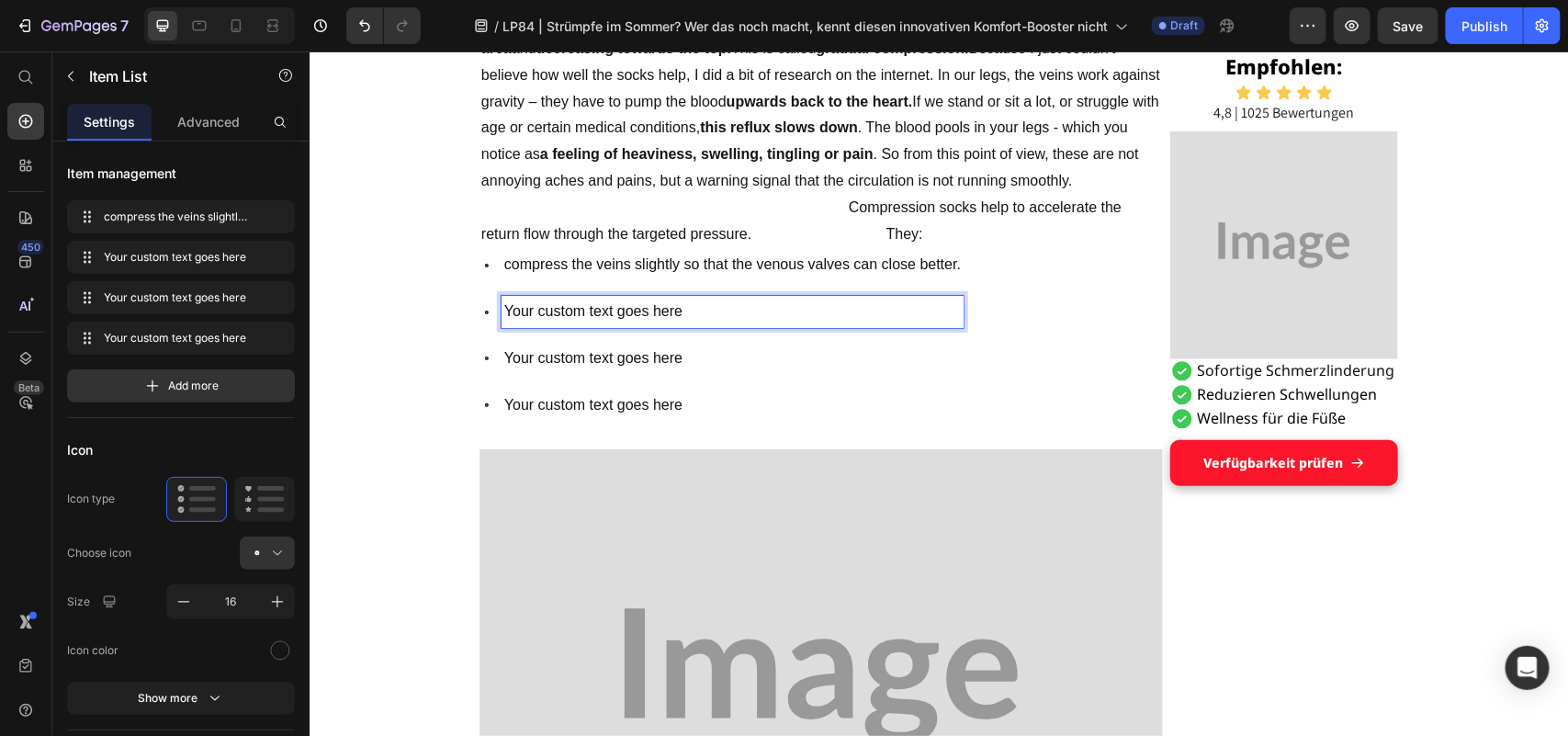 click on "Your custom text goes here" at bounding box center [731, 311] 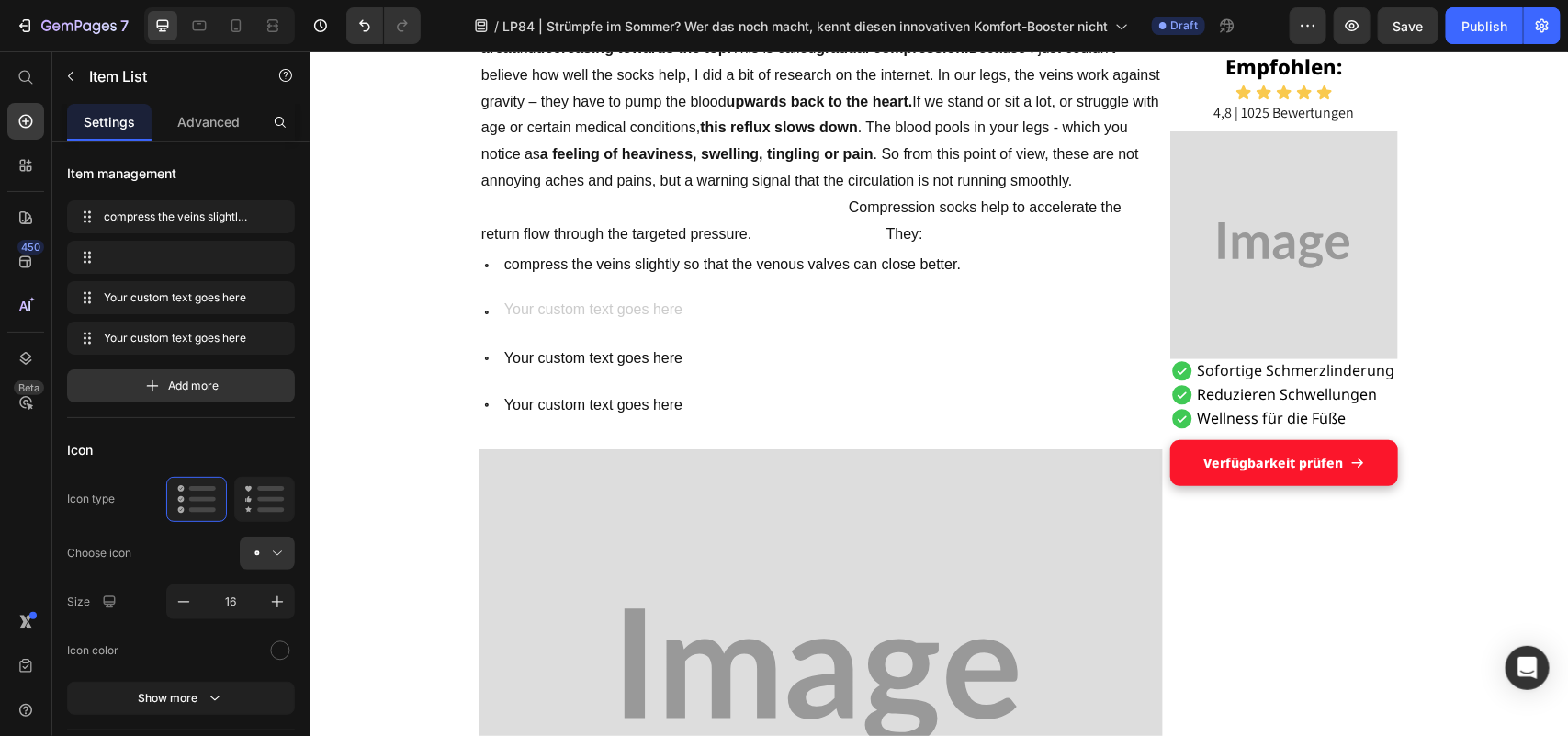 scroll, scrollTop: 3571, scrollLeft: 0, axis: vertical 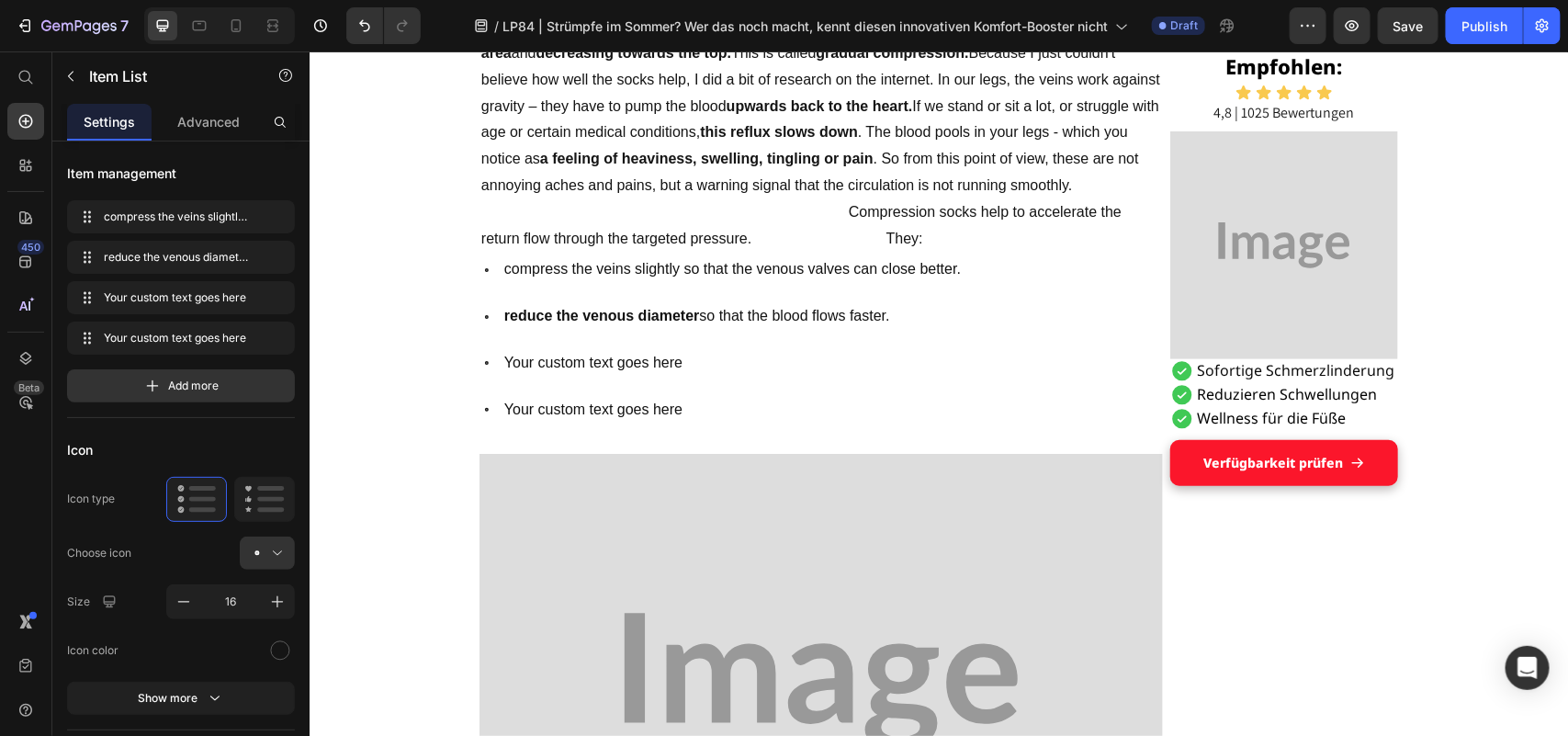 click on "Your custom text goes here" at bounding box center (731, 409) 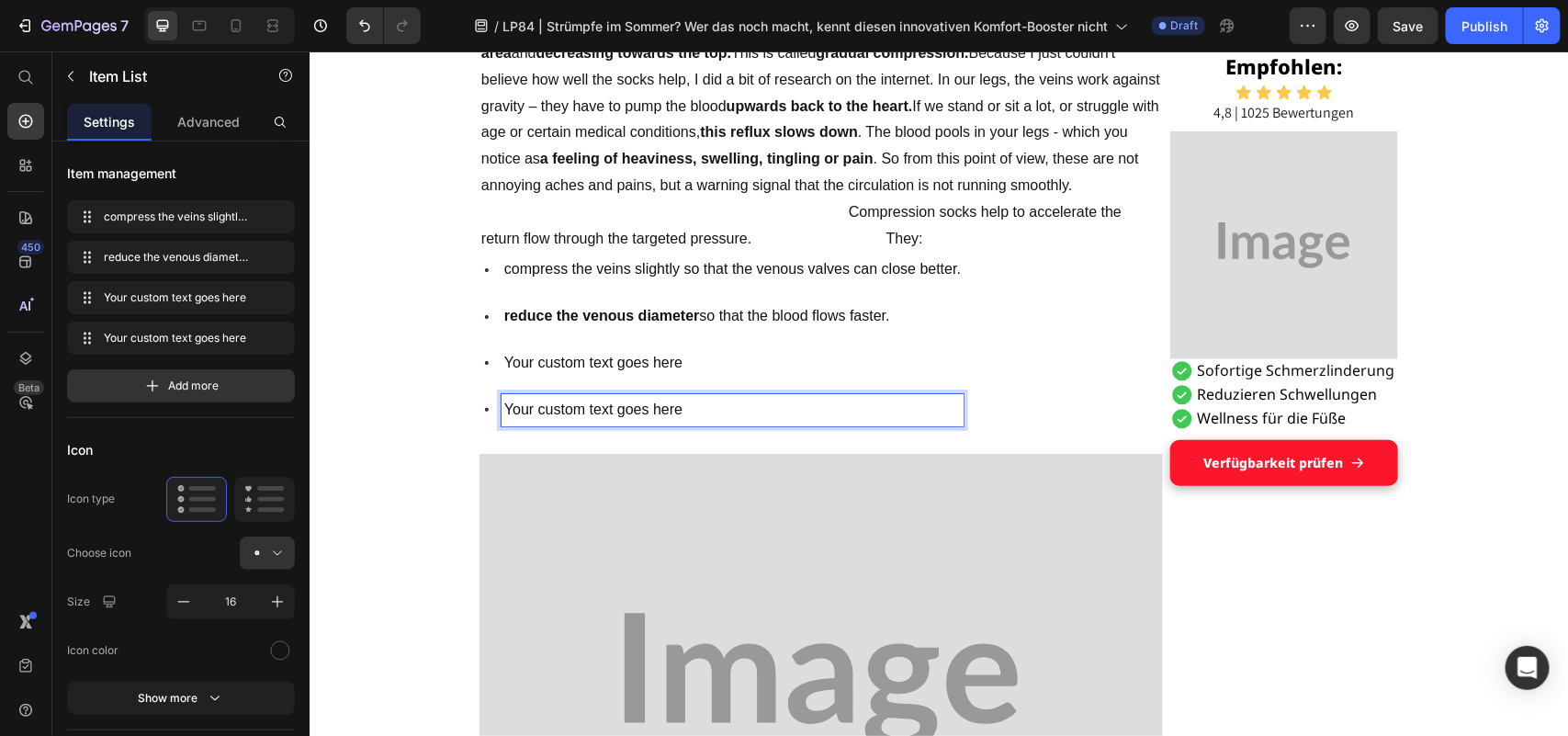 click on "Your custom text goes here" at bounding box center [731, 362] 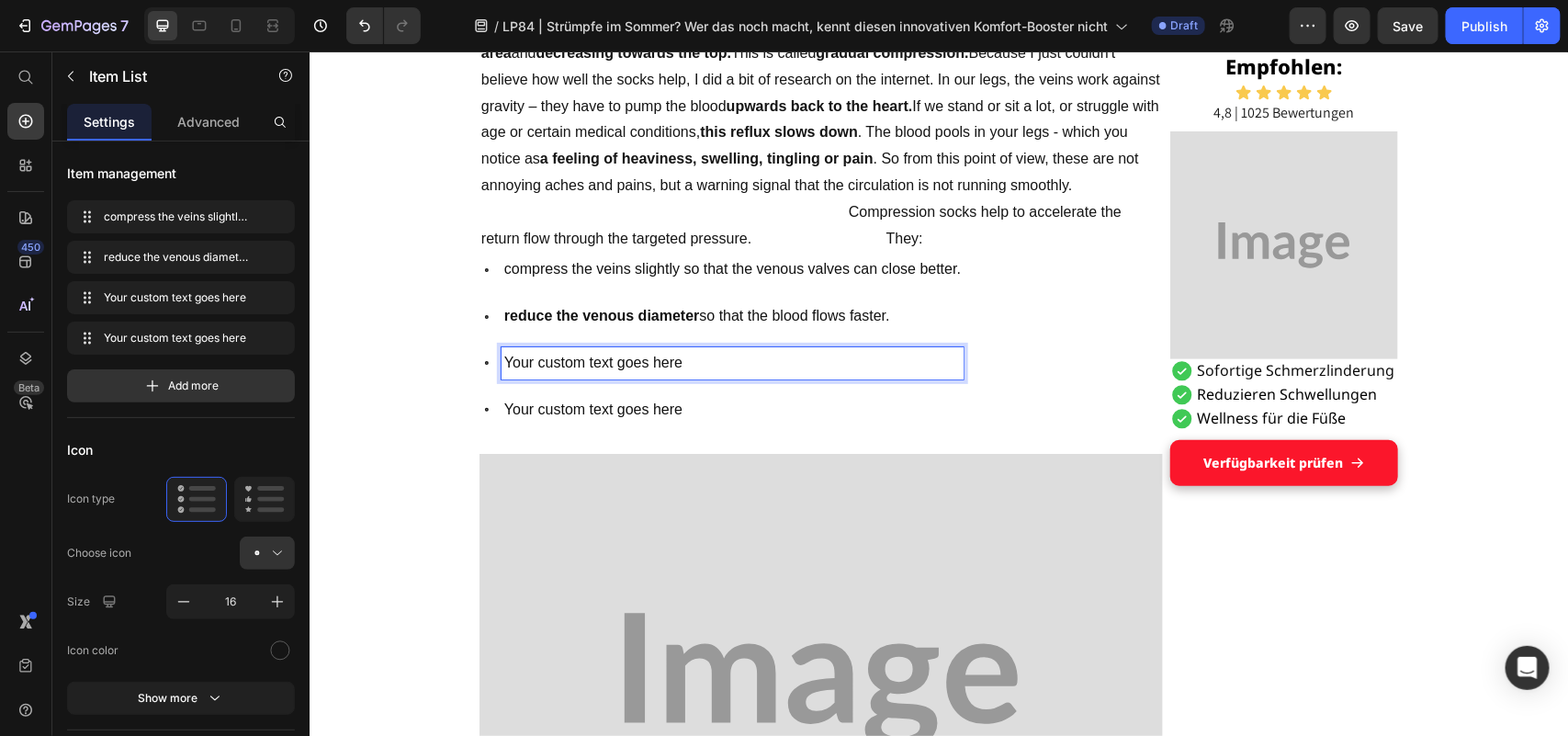 click on "Your custom text goes here" at bounding box center (731, 362) 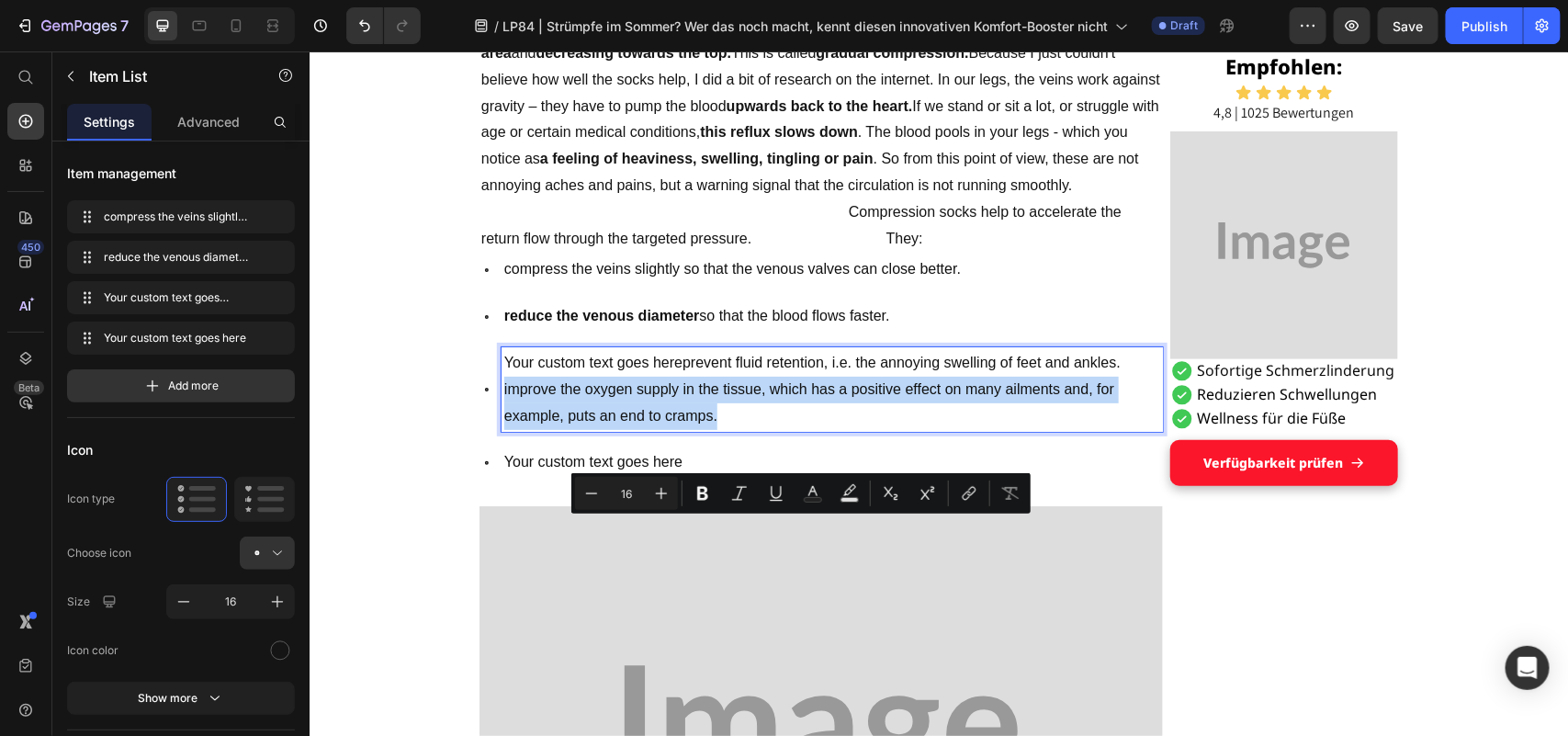 drag, startPoint x: 493, startPoint y: 526, endPoint x: 742, endPoint y: 557, distance: 250.9223 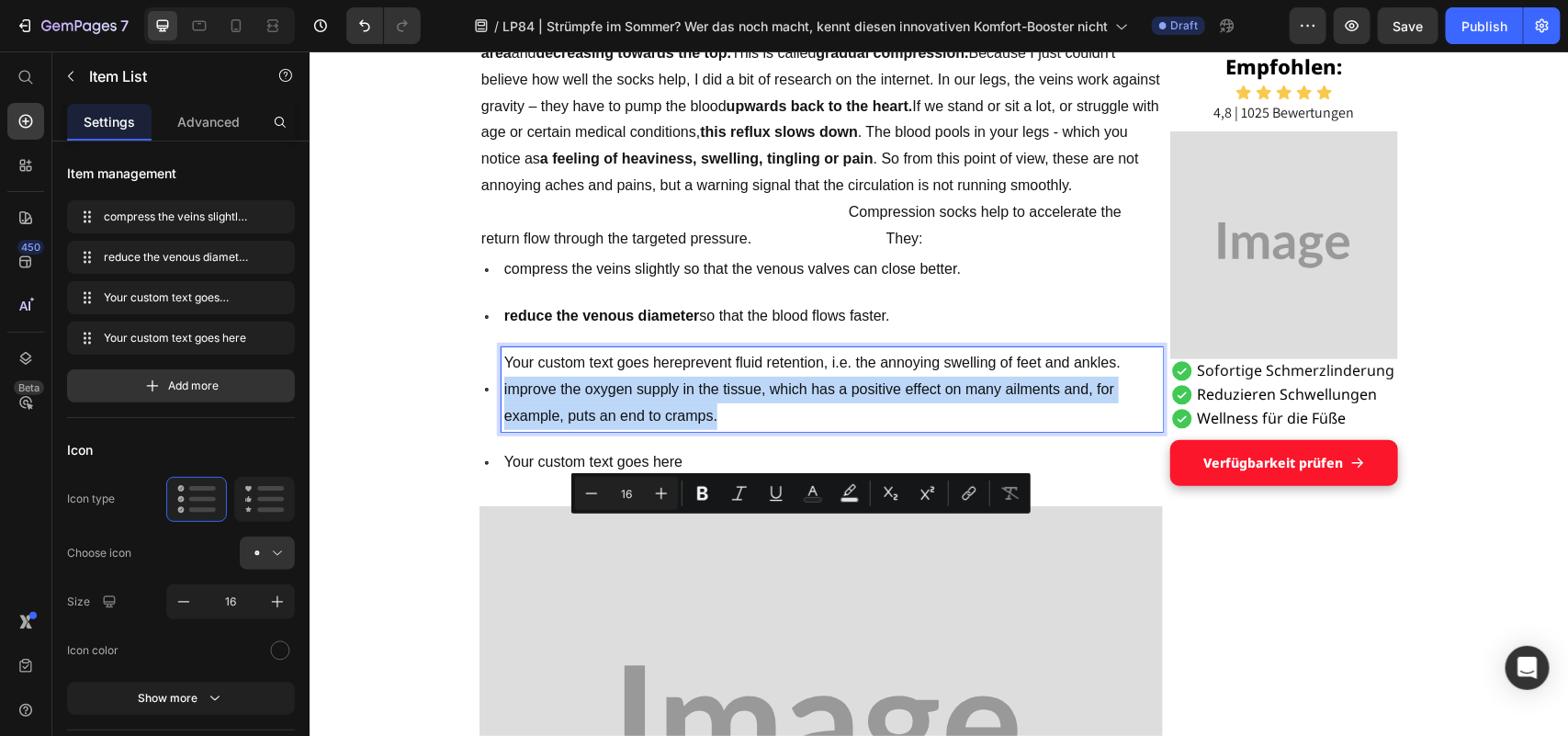 copy on "improve the oxygen supply in the tissue, which has a positive effect on many ailments and, for example, puts an end to cramps." 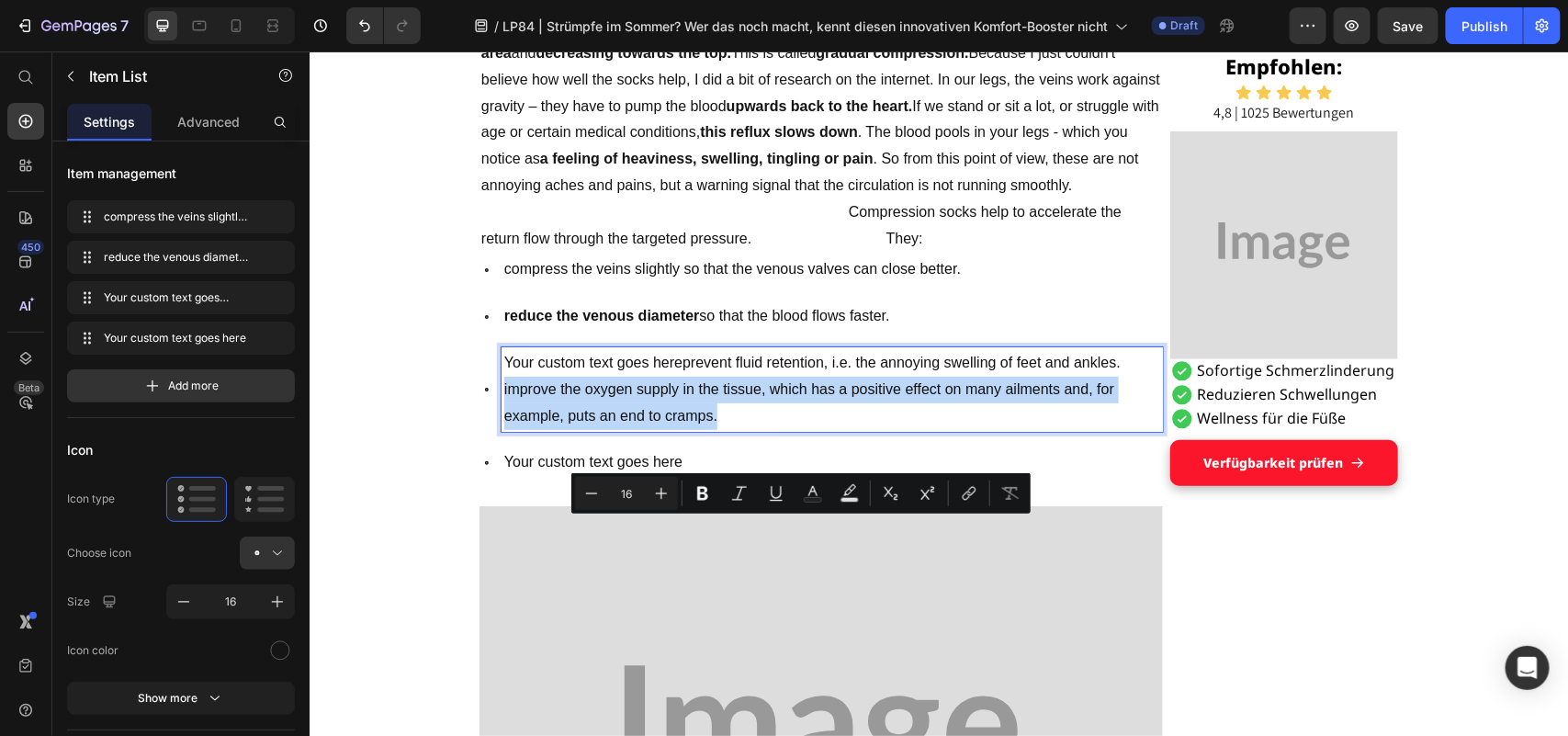 click on "Your custom text goes here" at bounding box center [831, 461] 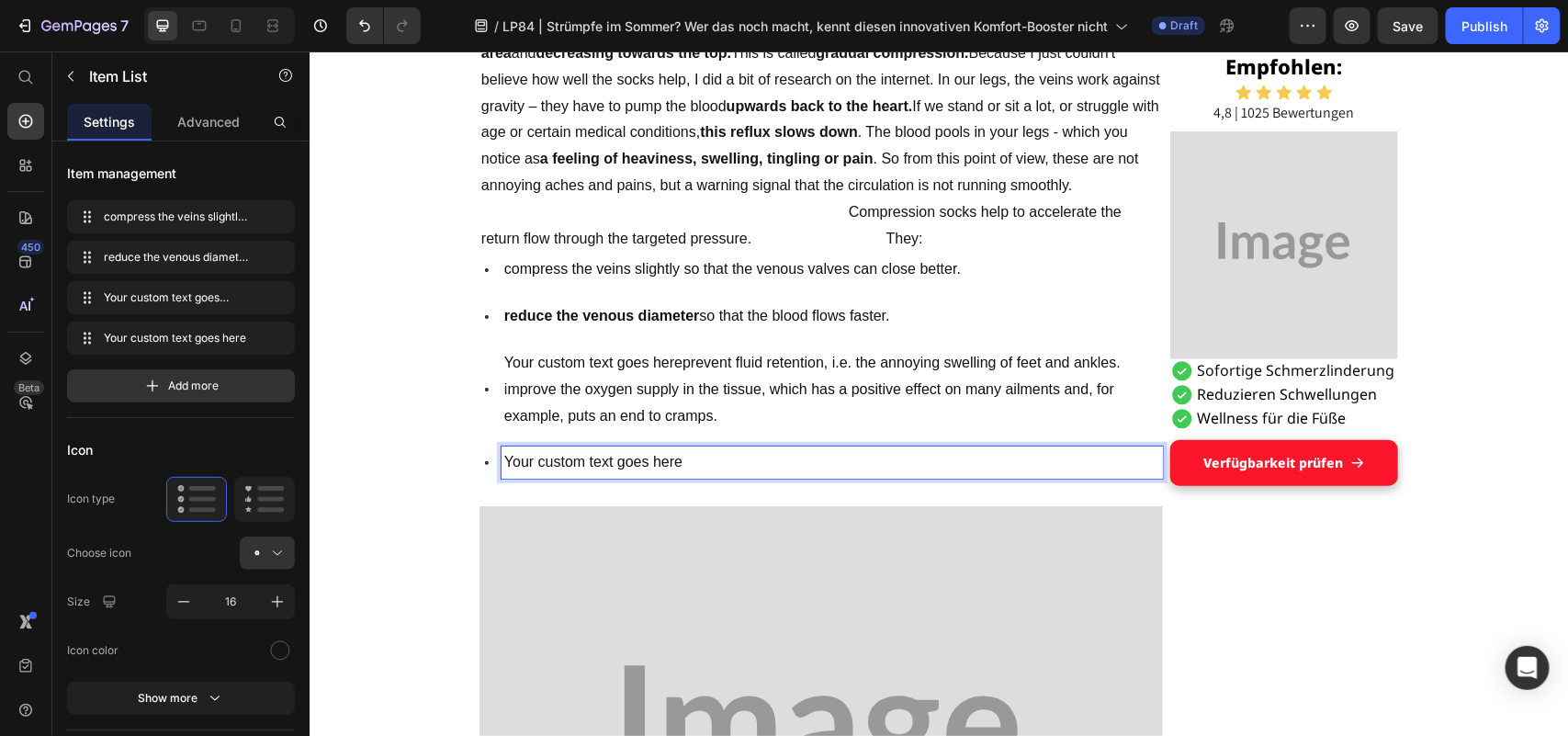 click on "Your custom text goes here" at bounding box center [831, 461] 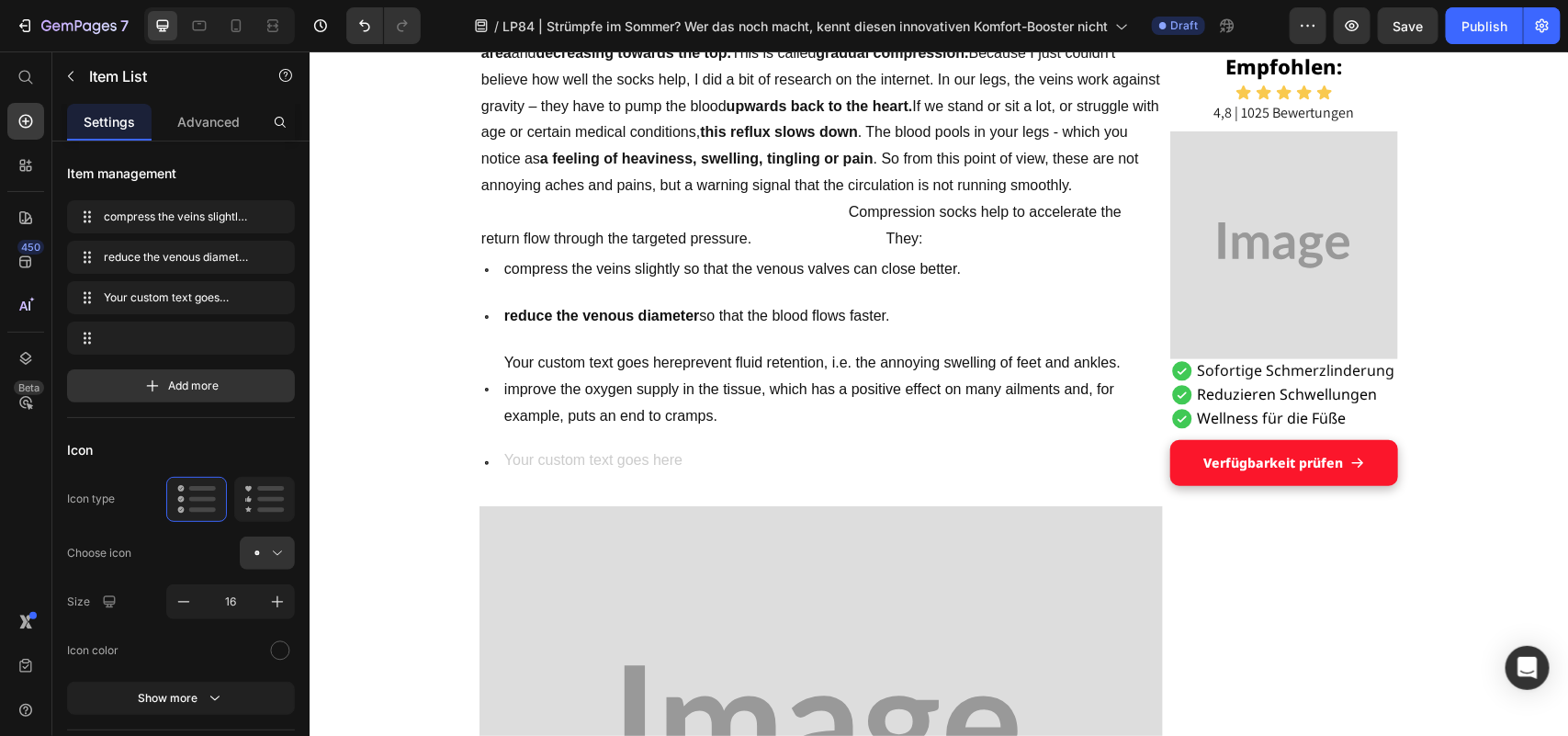 scroll, scrollTop: 3566, scrollLeft: 0, axis: vertical 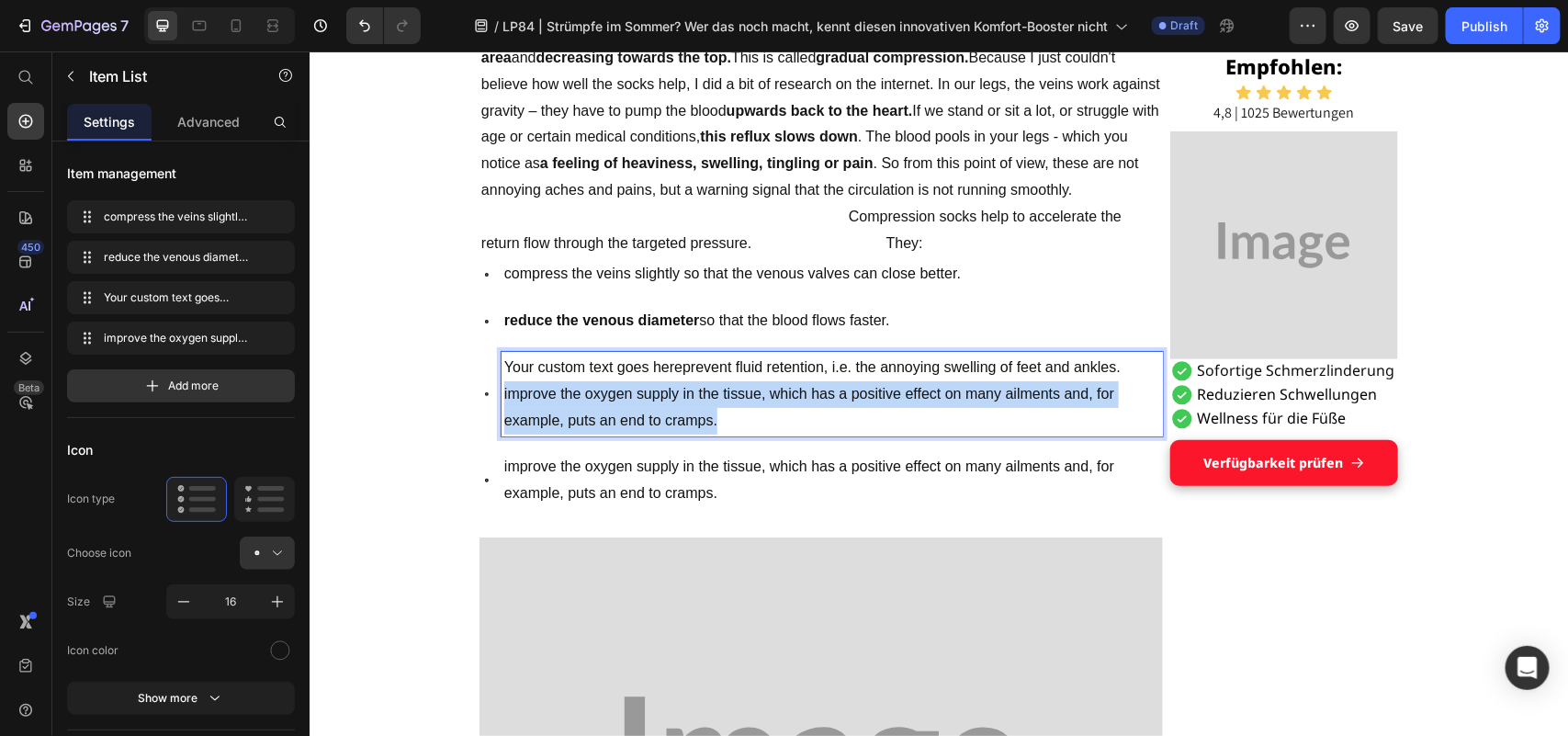 drag, startPoint x: 494, startPoint y: 526, endPoint x: 715, endPoint y: 557, distance: 223.16362 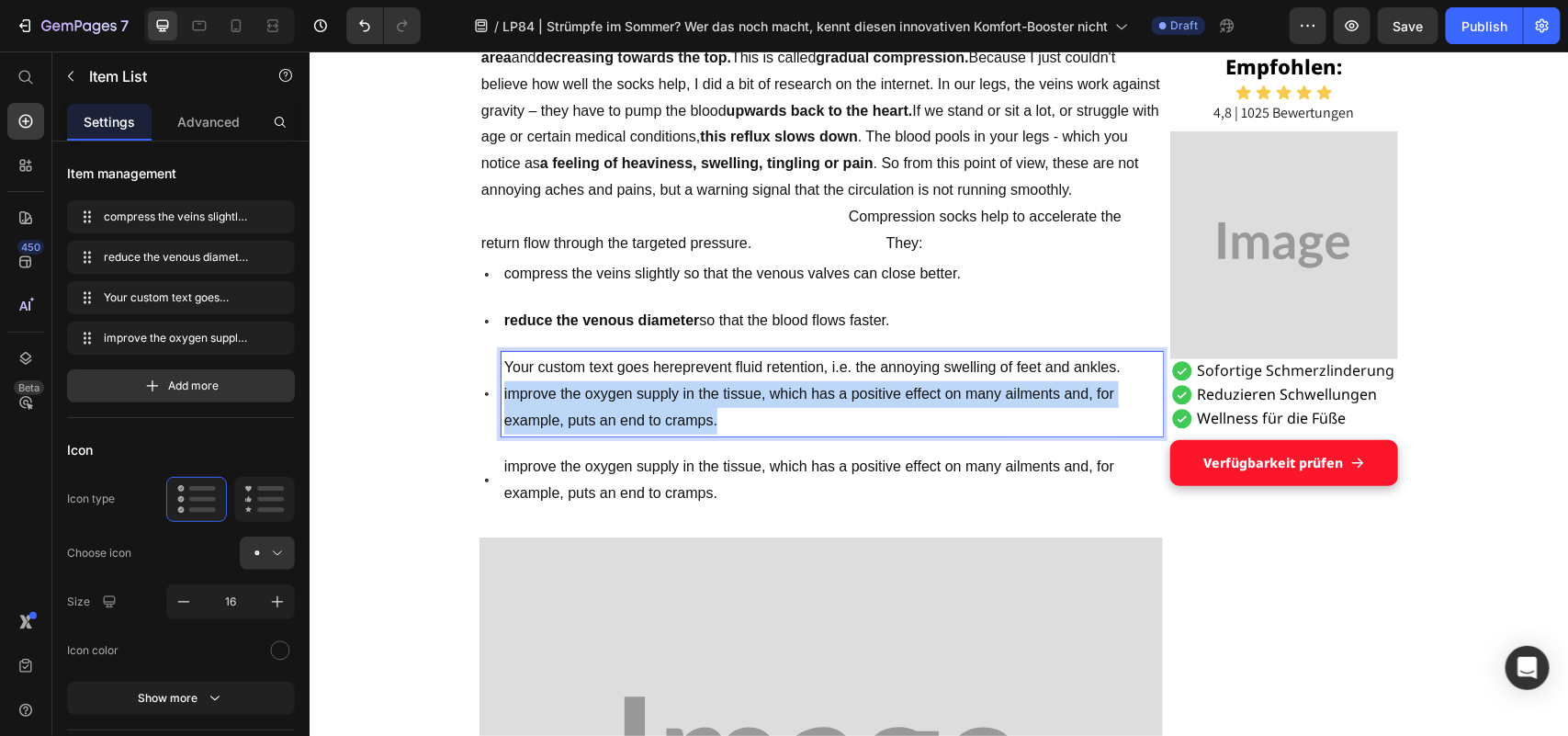 click on "Your custom text goes hereprevent fluid retention, i.e. the annoying swelling of feet and ankles. improve the oxygen supply in the tissue, which has a positive effect on many ailments and, for example, puts an end to cramps." at bounding box center [831, 393] 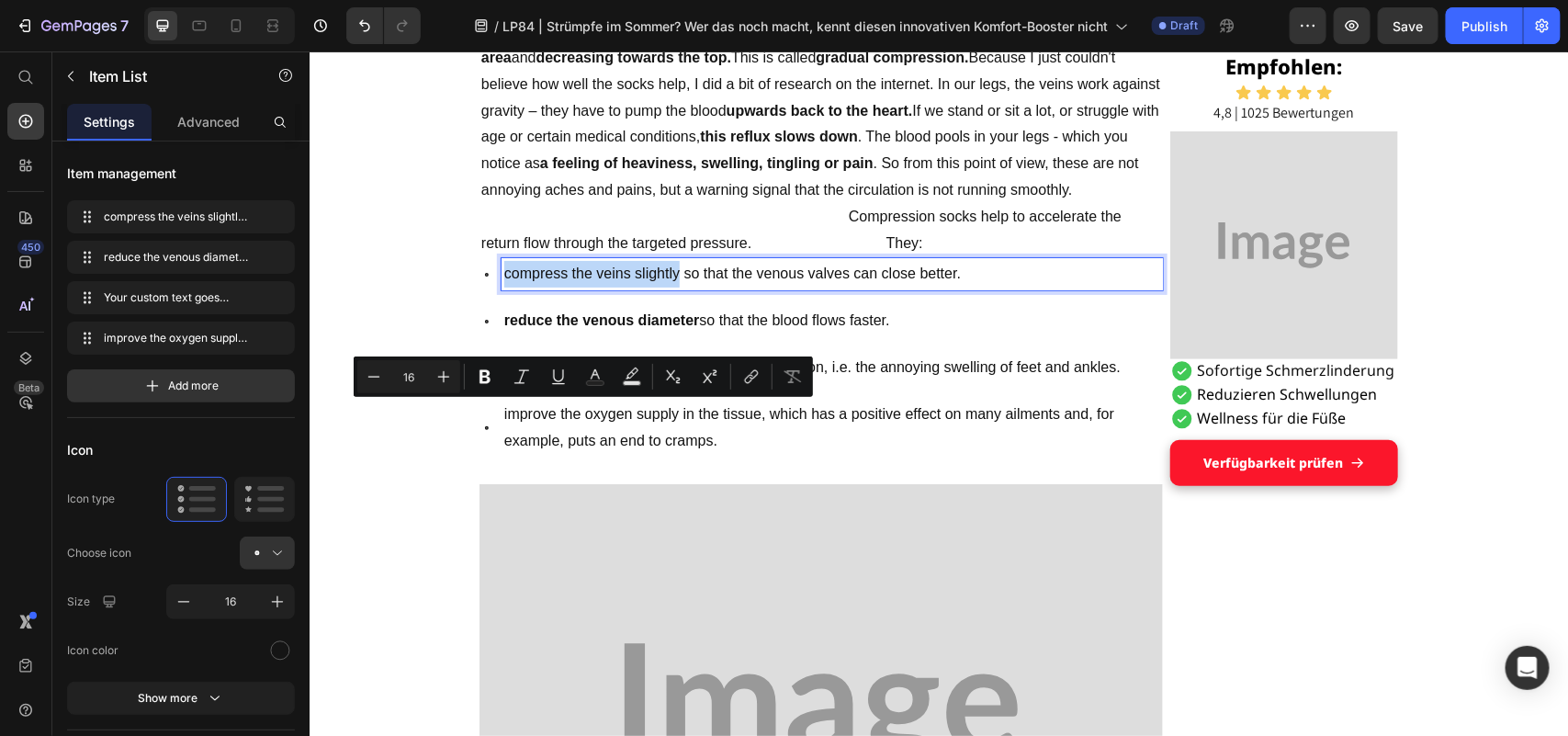 drag, startPoint x: 497, startPoint y: 413, endPoint x: 668, endPoint y: 417, distance: 171.0468 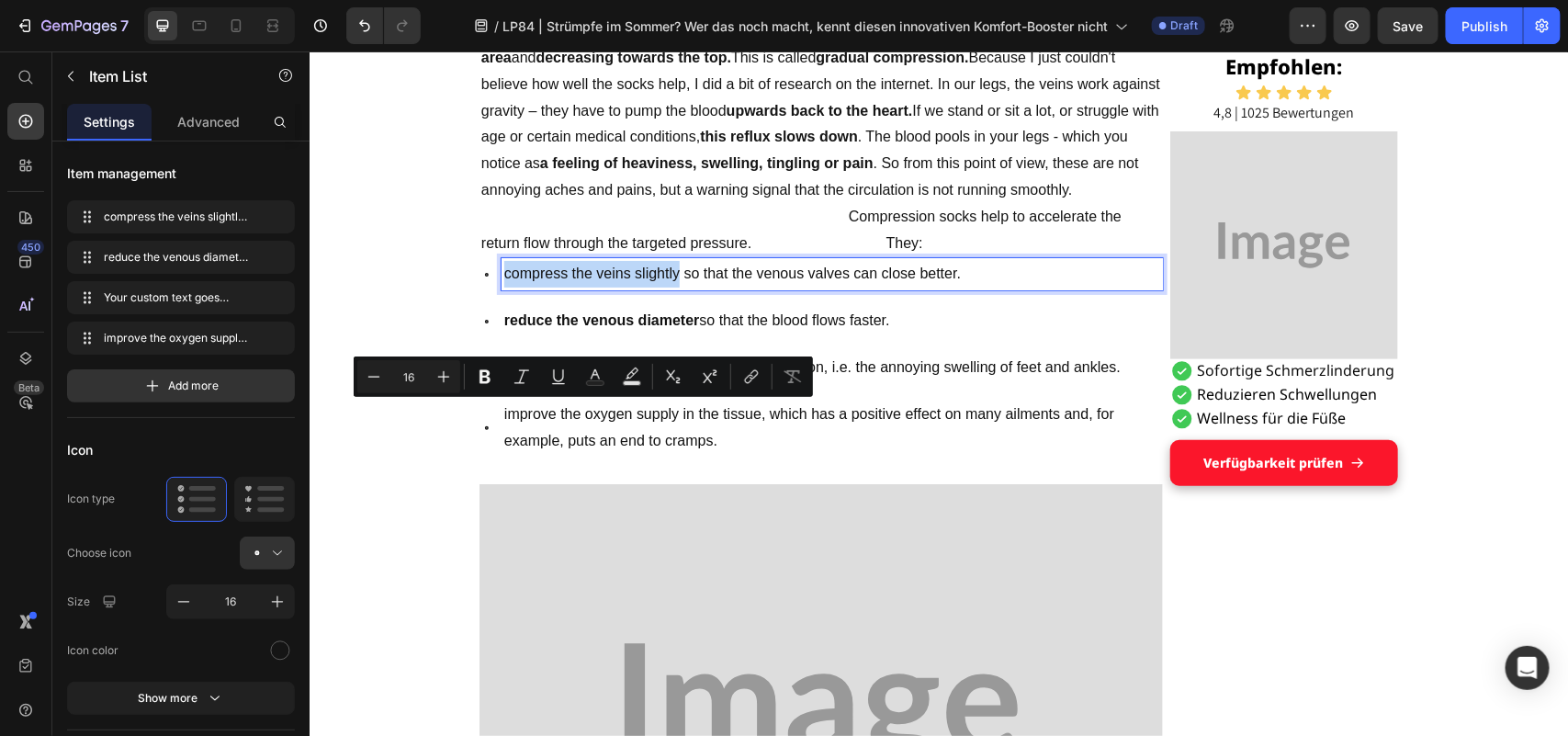 click on "compress the veins slightly so that the venous valves can close better." at bounding box center (831, 273) 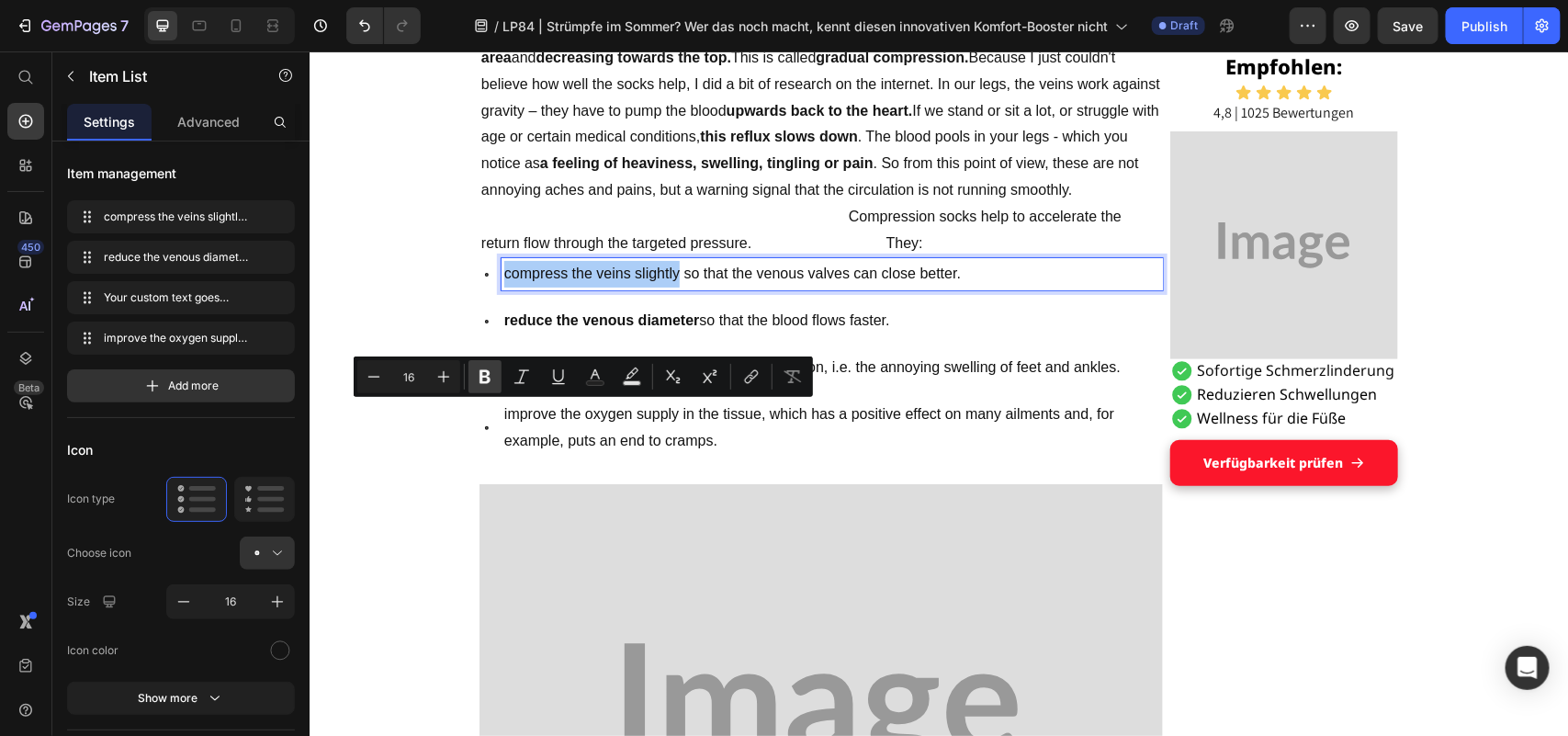 click 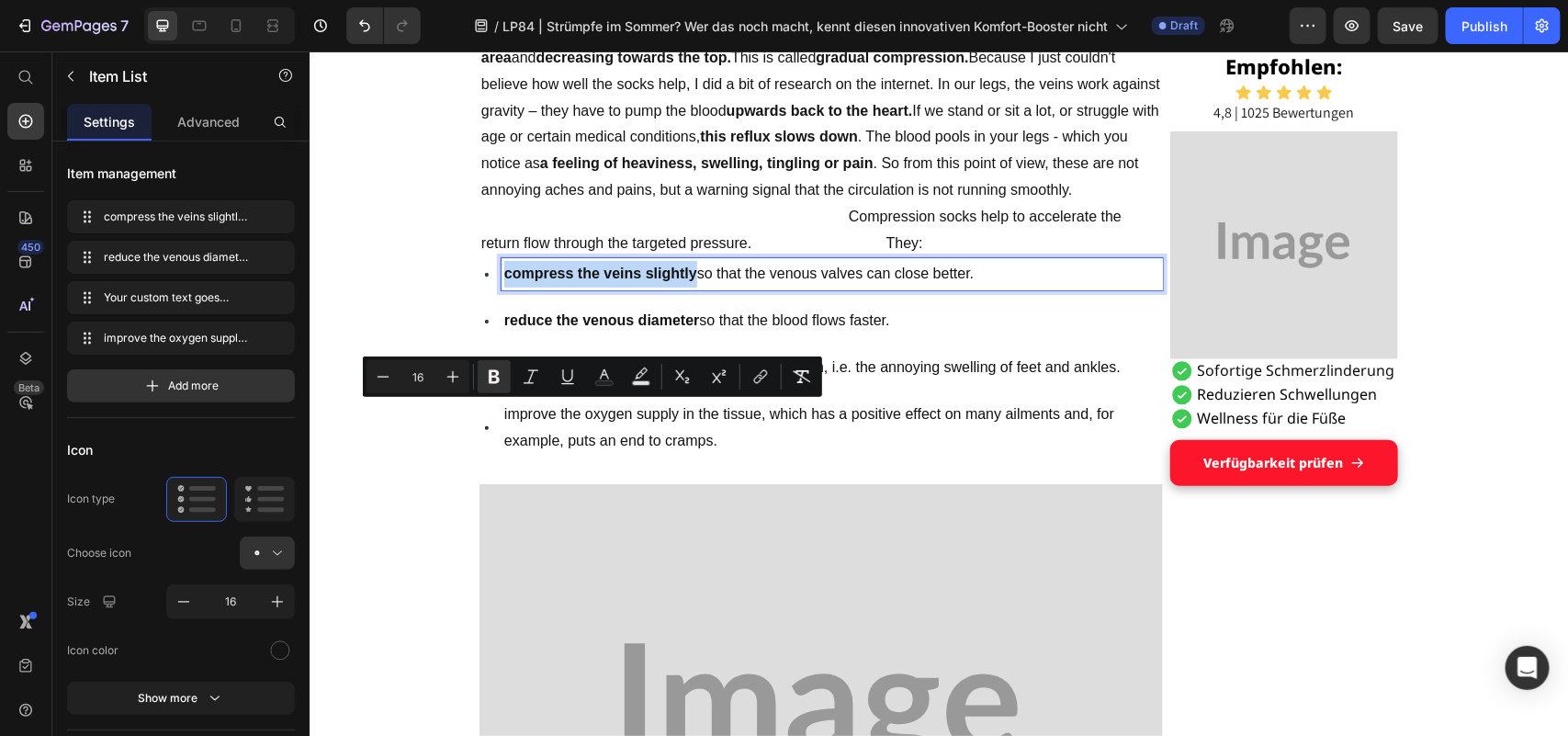 click on "compress the veins slightly  so that the venous valves can close better." at bounding box center (831, 273) 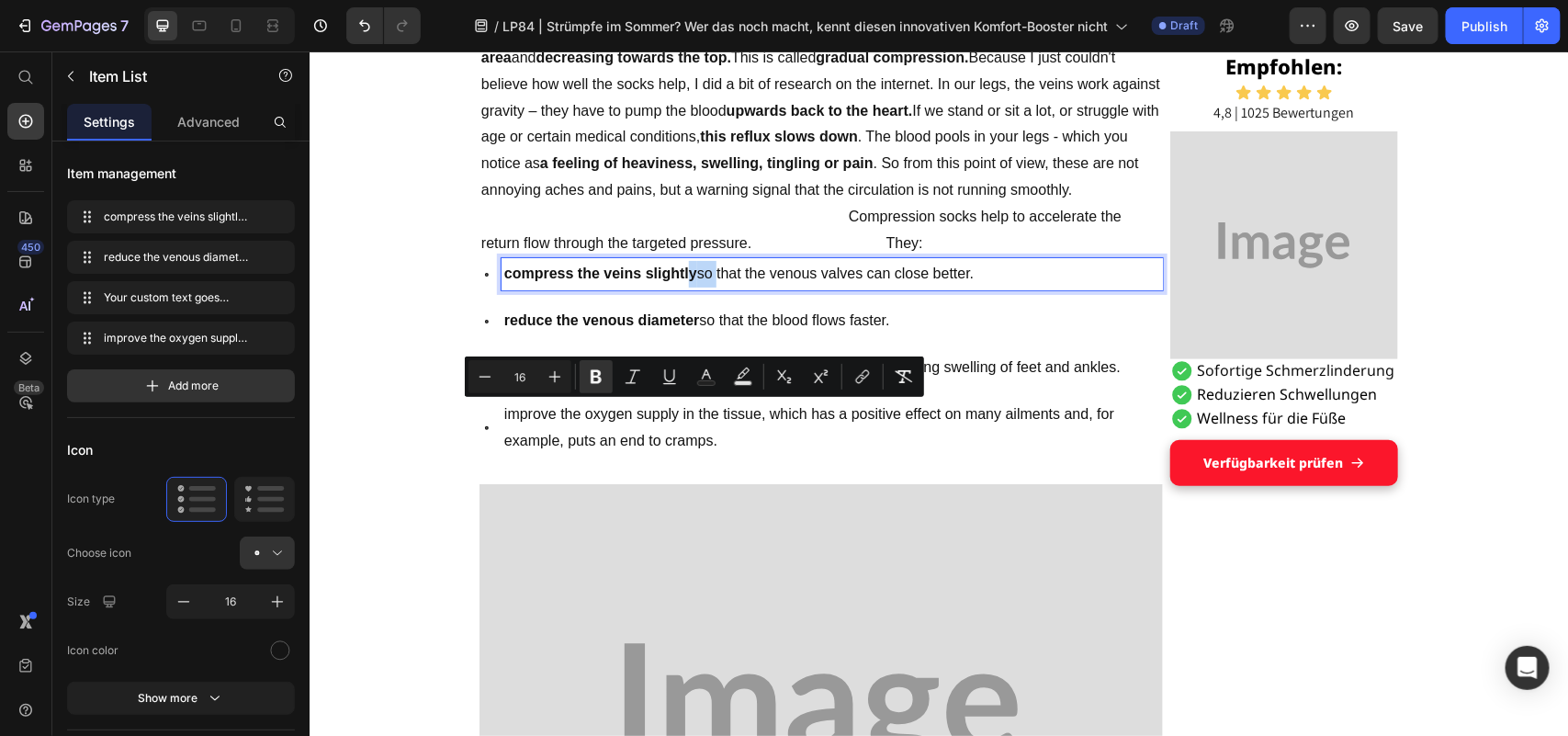 drag, startPoint x: 704, startPoint y: 418, endPoint x: 680, endPoint y: 414, distance: 24.33105 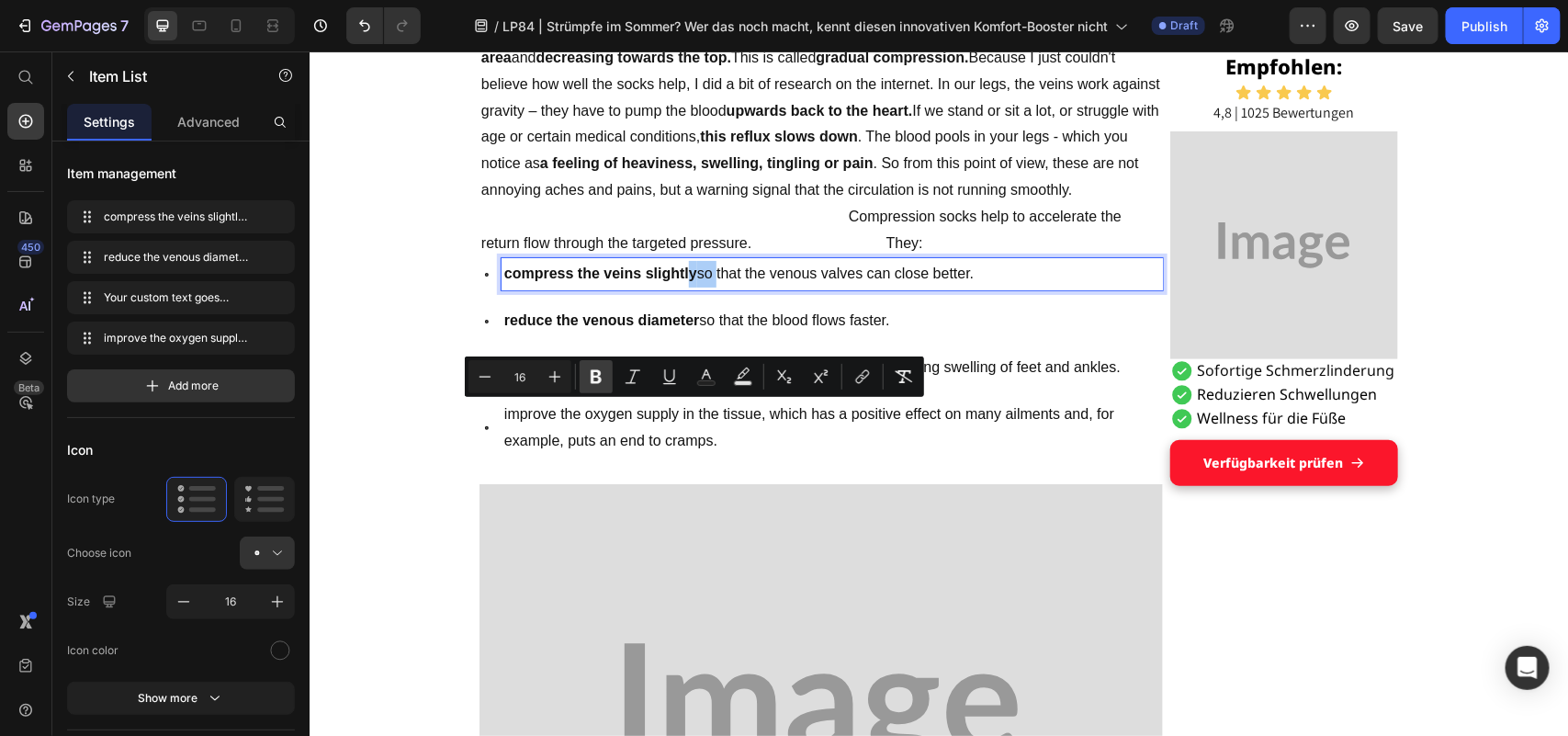 click 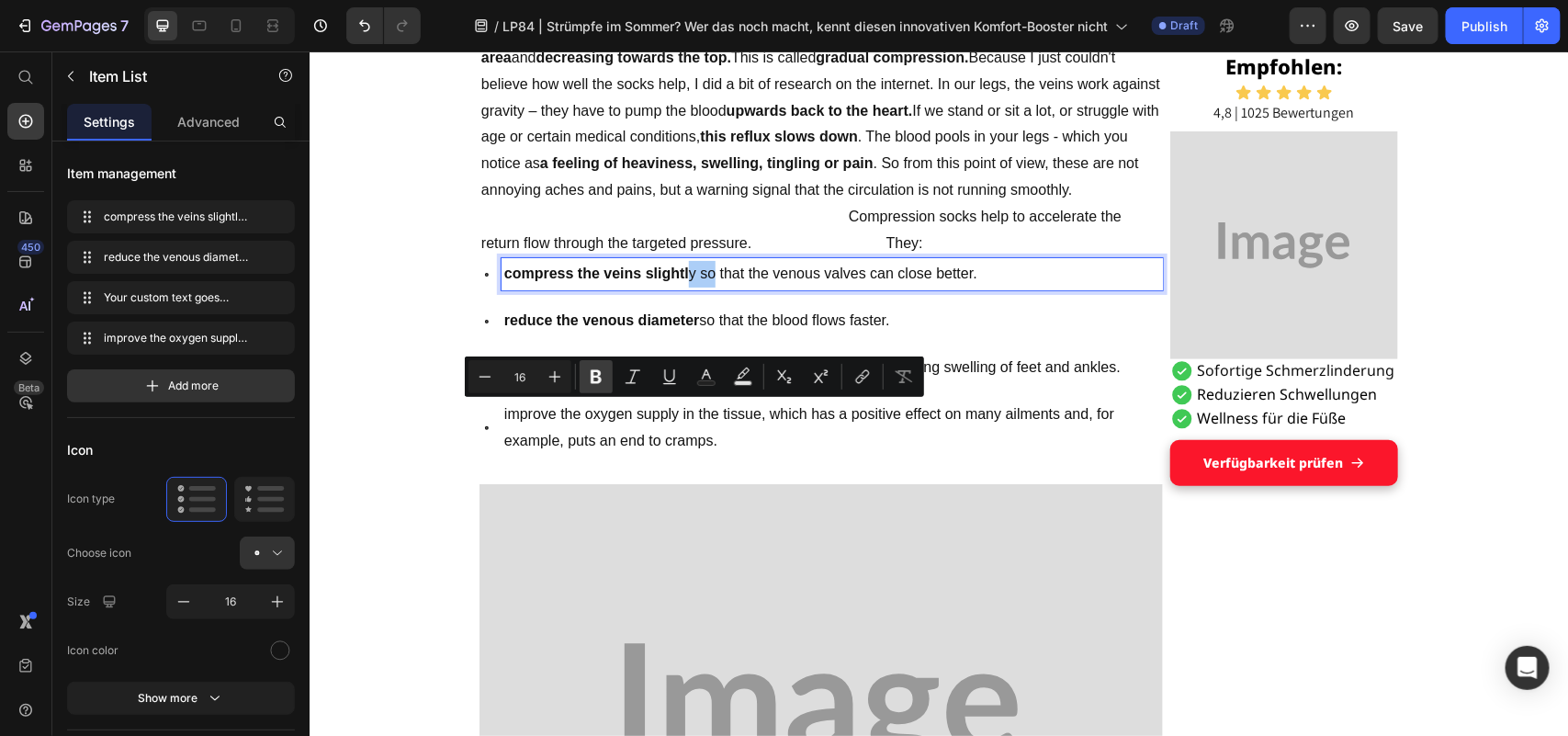 click 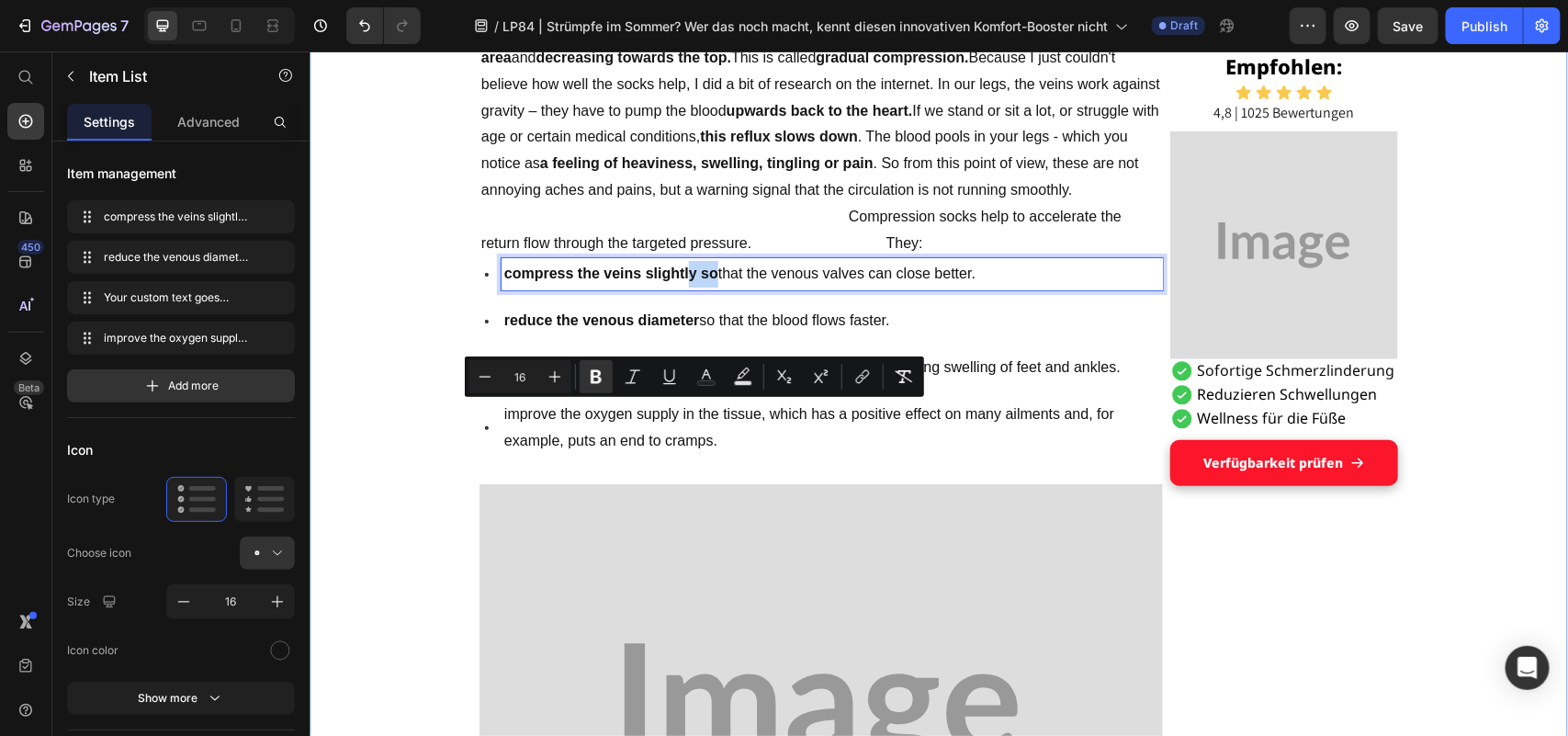 click on "Grandson's tip helped Maria, [AGE], get on her feet: a pair of socks Heading Display Text Block
Published 2 days ago Item List
by [NAME] Item List
Drop element here Row "These hospital stockings won't come into my house!" Text Block I'm Maria, [AGE], and I've been a housewife all my life. No break, no sitting – always on the move between kitchen, children, garden, neighborhood. I liked that. I needed it, this doing and caring. Text Block But lately... it's getting difficult. The legs hurt. The feet swell. And if I'm honest: I often feel wobbly. I don't like that. It's as if I'm losing a piece of myself. Text Block Image The other day, an acquaintance put me on compression stockings – she was in the hospital for a long time after her hip surgery and said they had done her good. Text Block  I smiled and thought inwardly: "T hese things? Never. I don't want to look like someone who is already giving up." Text Block                Title Line Heading   0" at bounding box center (938, 1889) 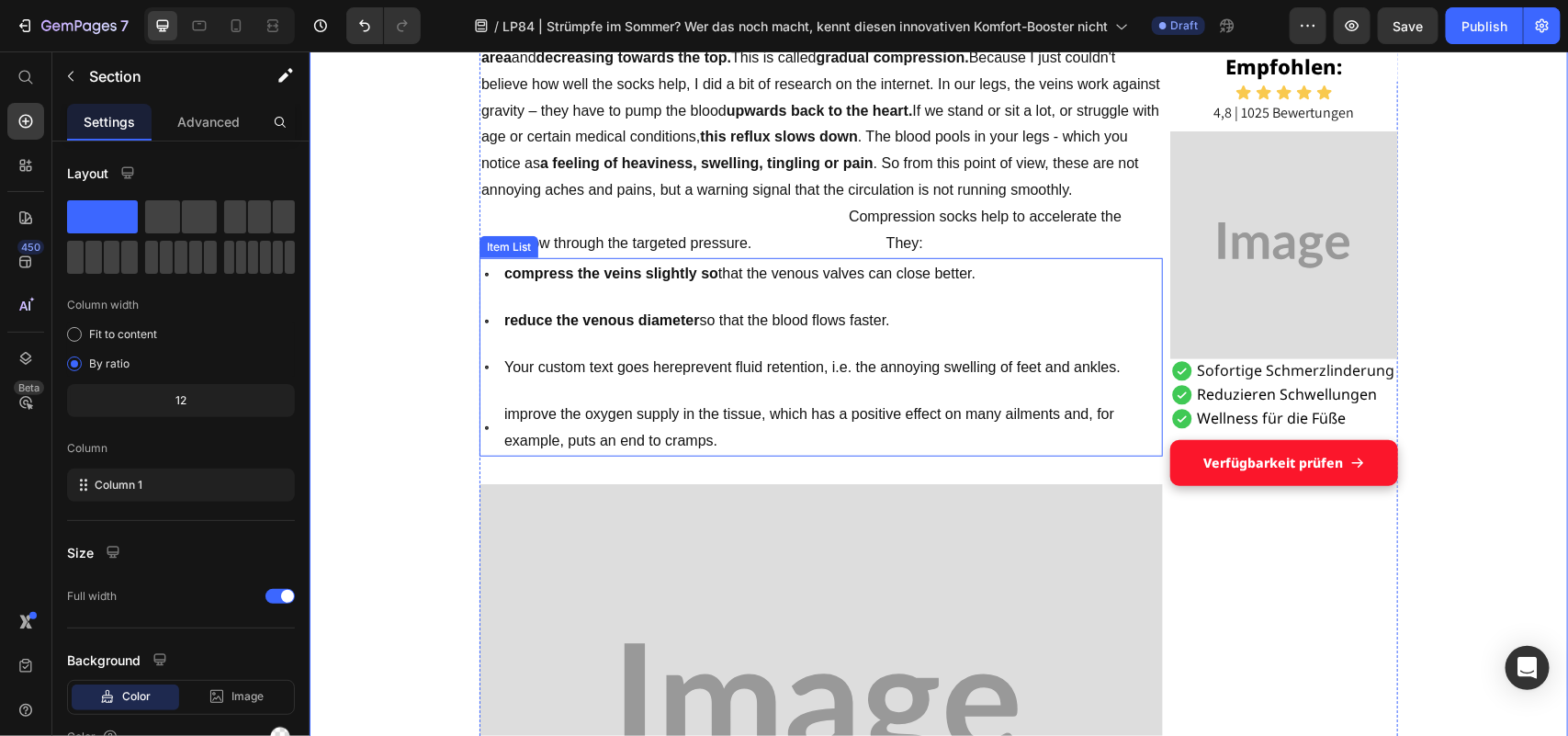 click on "Your custom text goes hereprevent fluid retention, i.e. the annoying swelling of feet and ankles." at bounding box center (831, 367) 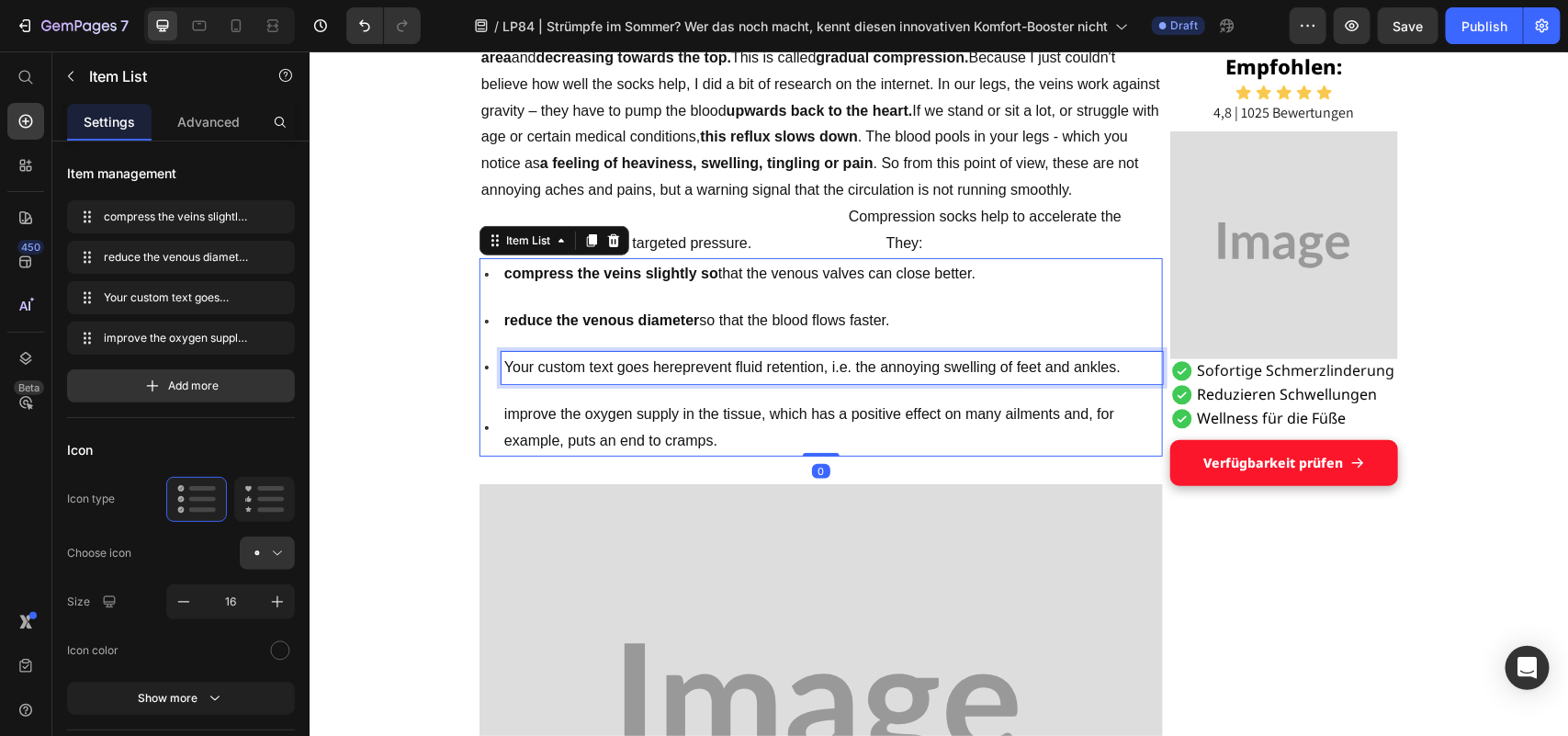 click on "Your custom text goes hereprevent fluid retention, i.e. the annoying swelling of feet and ankles." at bounding box center [831, 367] 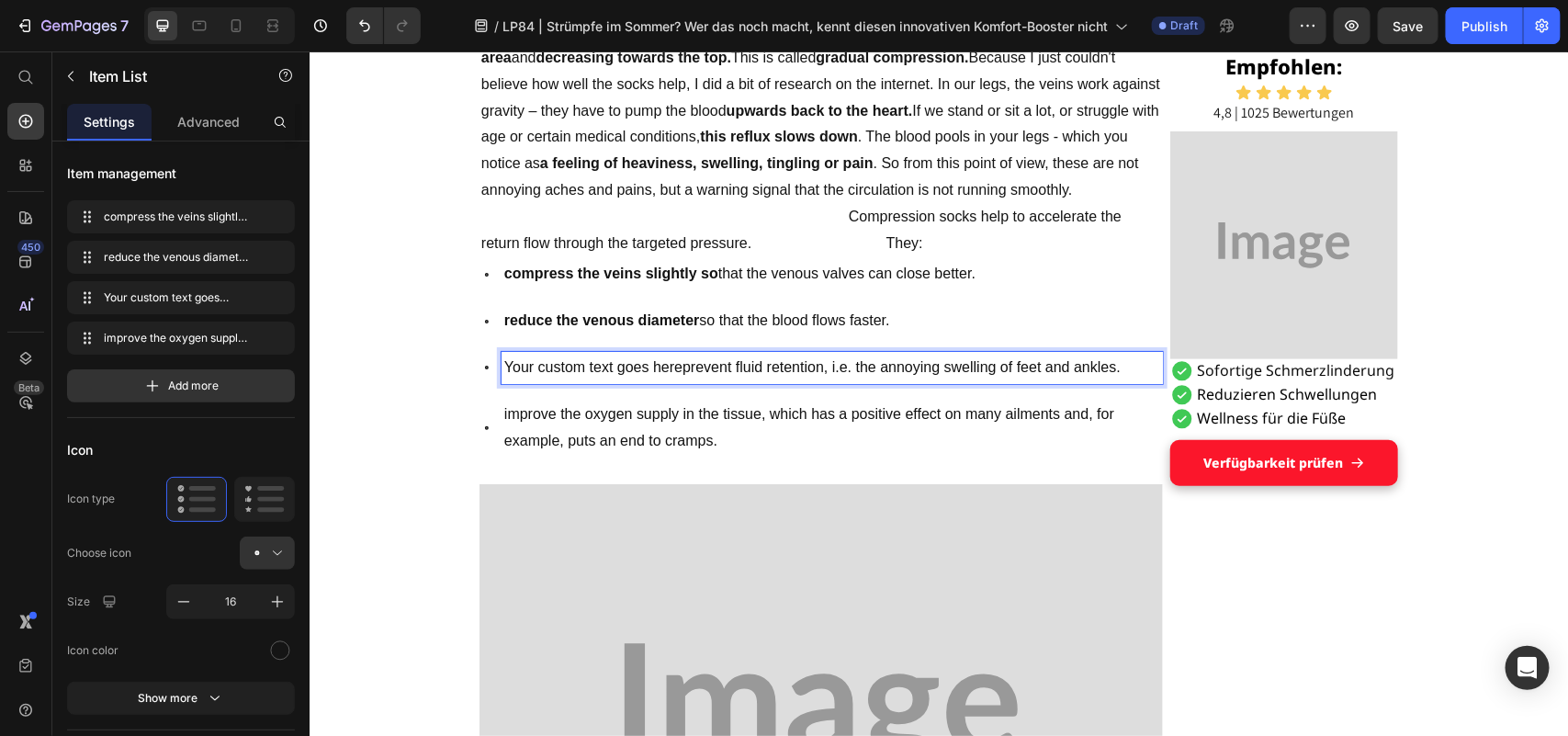 click on "Your custom text goes hereprevent fluid retention, i.e. the annoying swelling of feet and ankles." at bounding box center (831, 367) 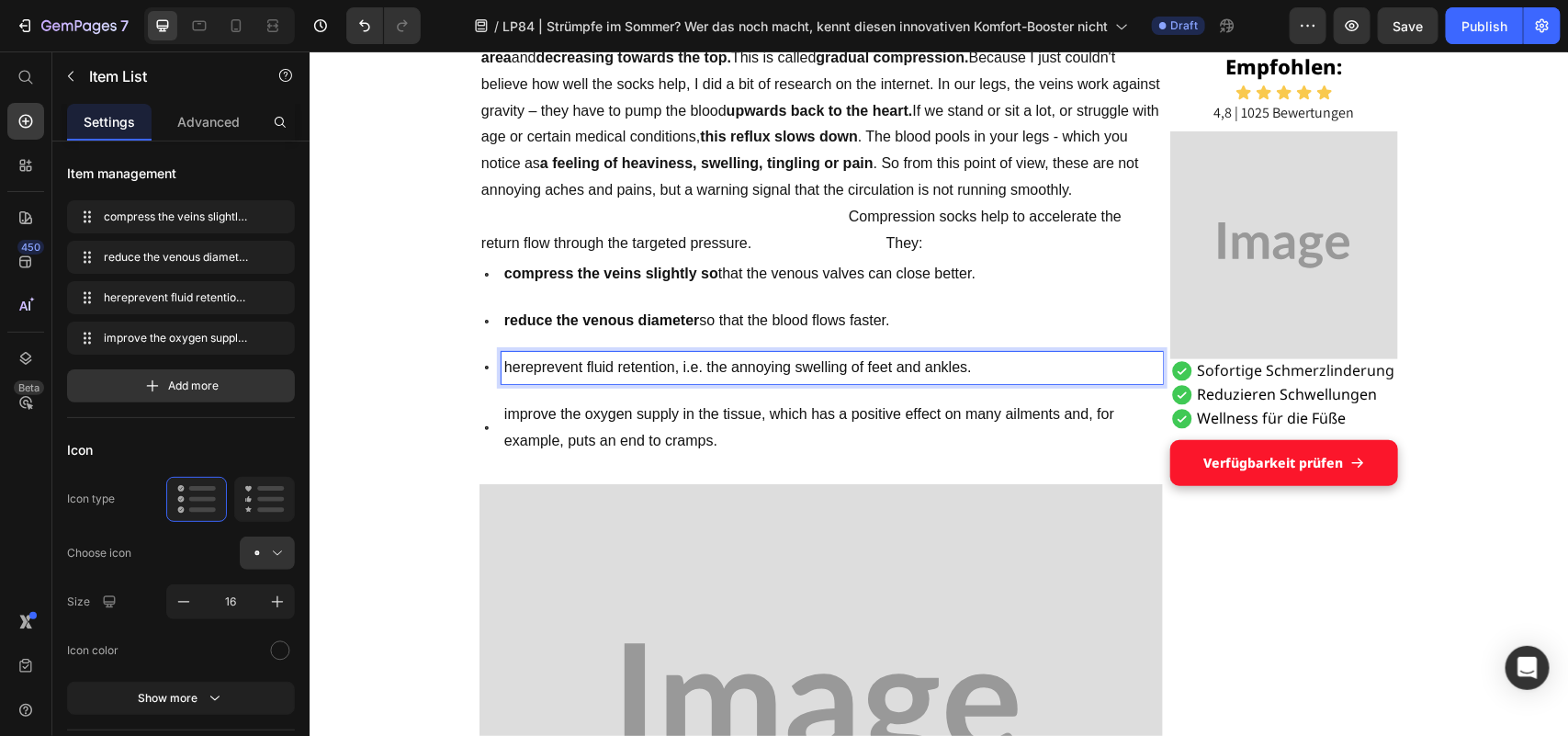 click on "hereprevent fluid retention, i.e. the annoying swelling of feet and ankles." at bounding box center (831, 367) 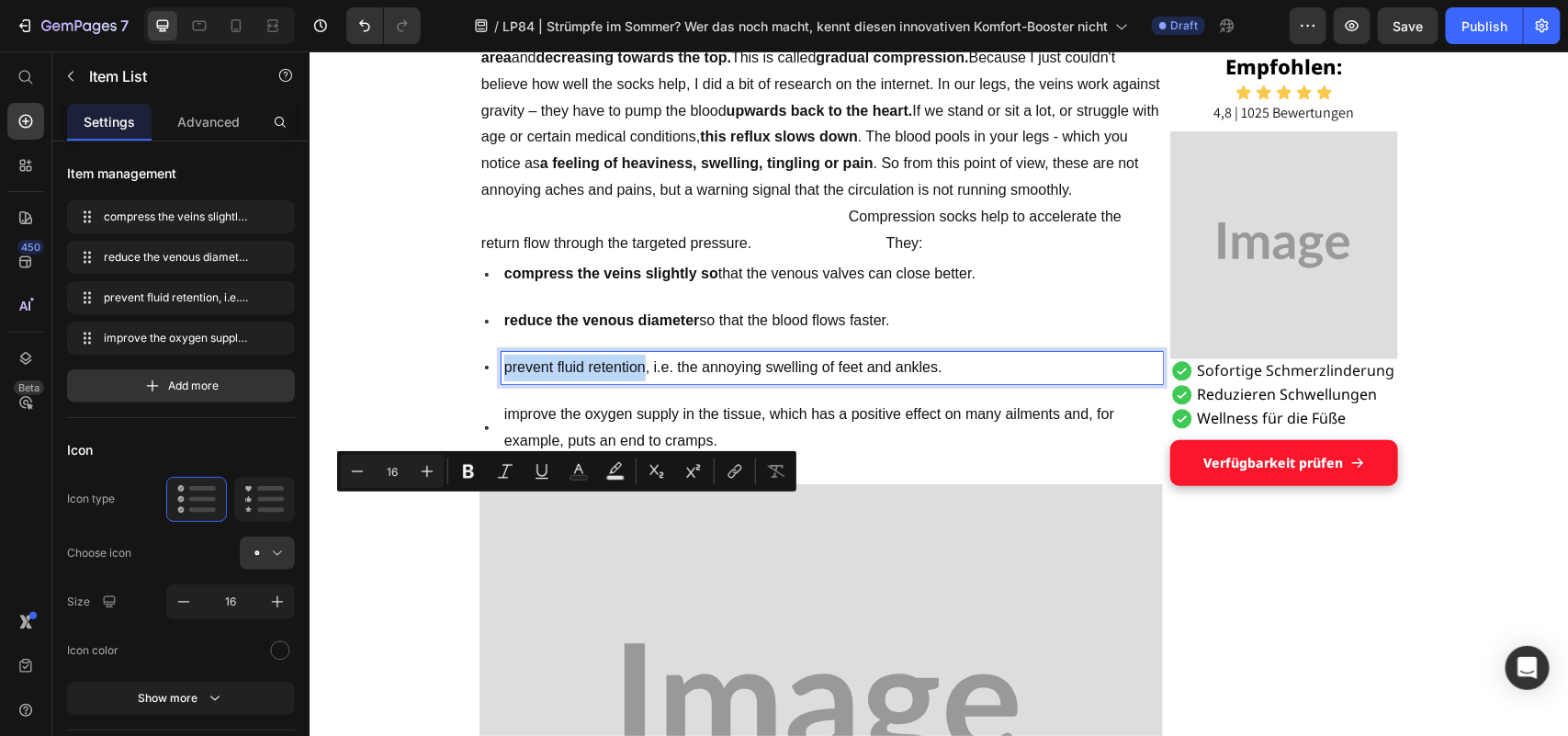 drag, startPoint x: 637, startPoint y: 505, endPoint x: 487, endPoint y: 504, distance: 150.00333 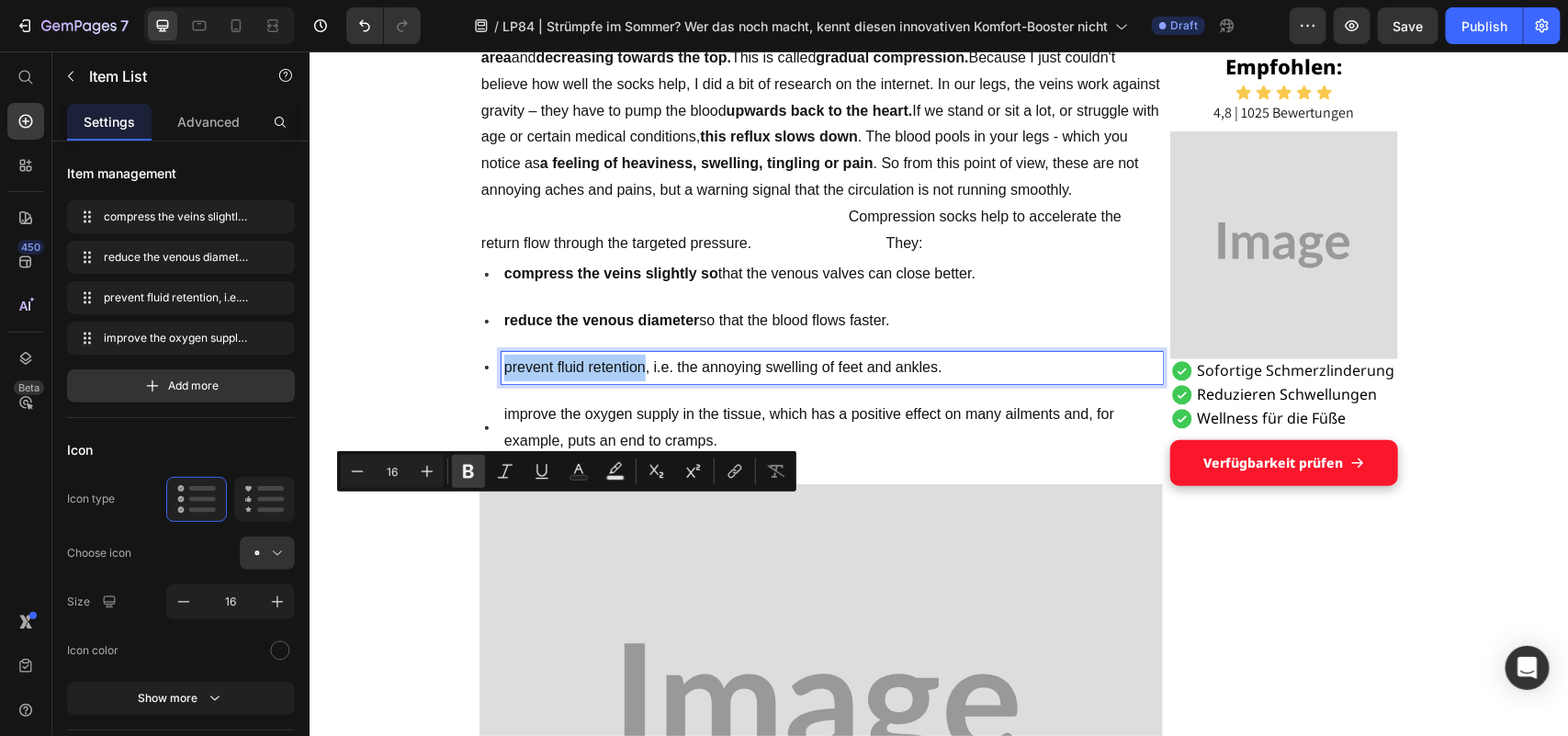 click 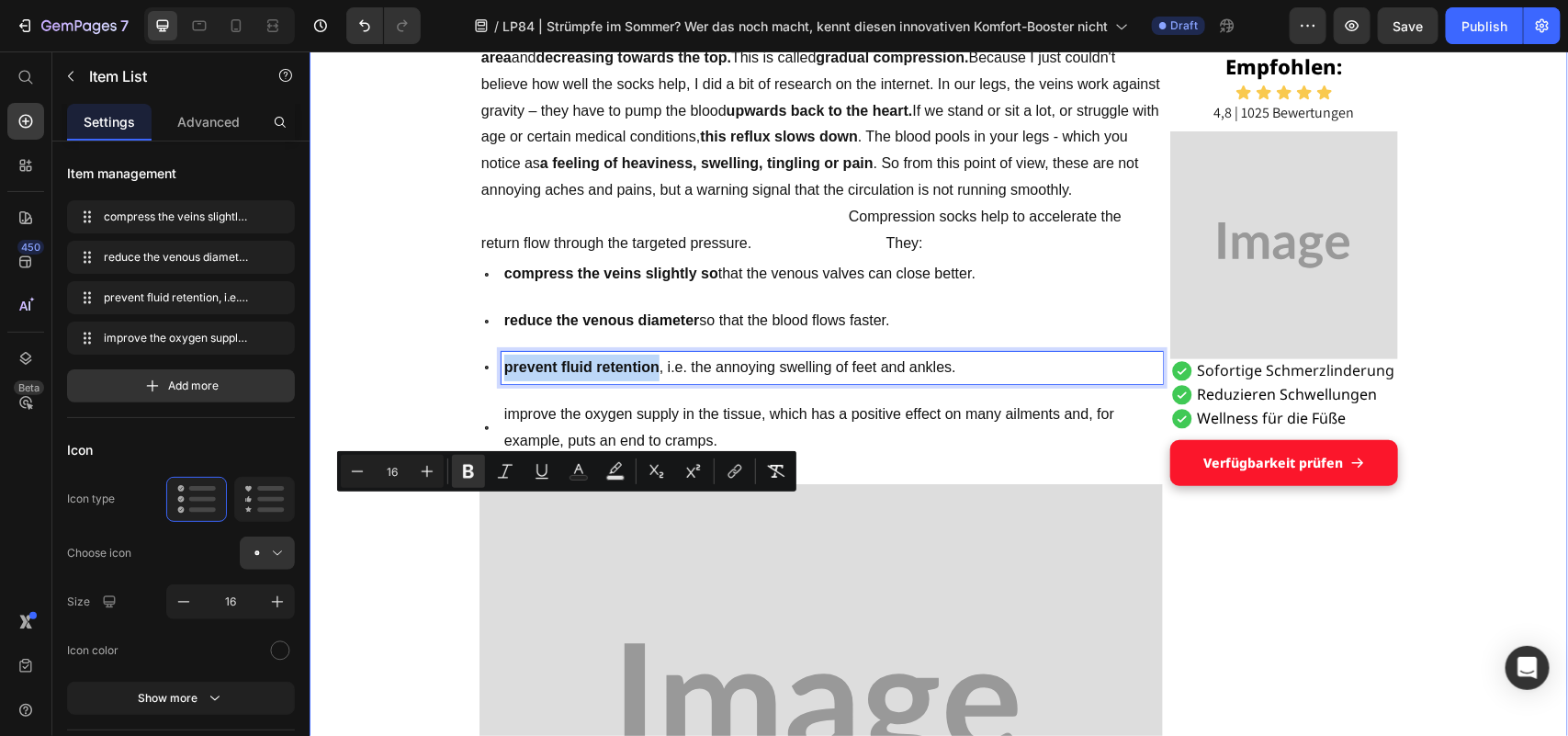 click on "Grandson's tip helped Maria, [AGE], get on her feet: a pair of socks Heading Display Text Block
Published 2 days ago Item List
by [NAME] Item List
Drop element here Row "These hospital stockings won't come into my house!" Text Block I'm Maria, [AGE], and I've been a housewife all my life. No break, no sitting – always on the move between kitchen, children, garden, neighborhood. I liked that. I needed it, this doing and caring. Text Block But lately... it's getting difficult. The legs hurt. The feet swell. And if I'm honest: I often feel wobbly. I don't like that. It's as if I'm losing a piece of myself. Text Block Image The other day, an acquaintance put me on compression stockings – she was in the hospital for a long time after her hip surgery and said they had done her good. Text Block  I smiled and thought inwardly: "T hese things? Never. I don't want to look like someone who is already giving up." Text Block                Title Line Heading   0" at bounding box center [938, 1889] 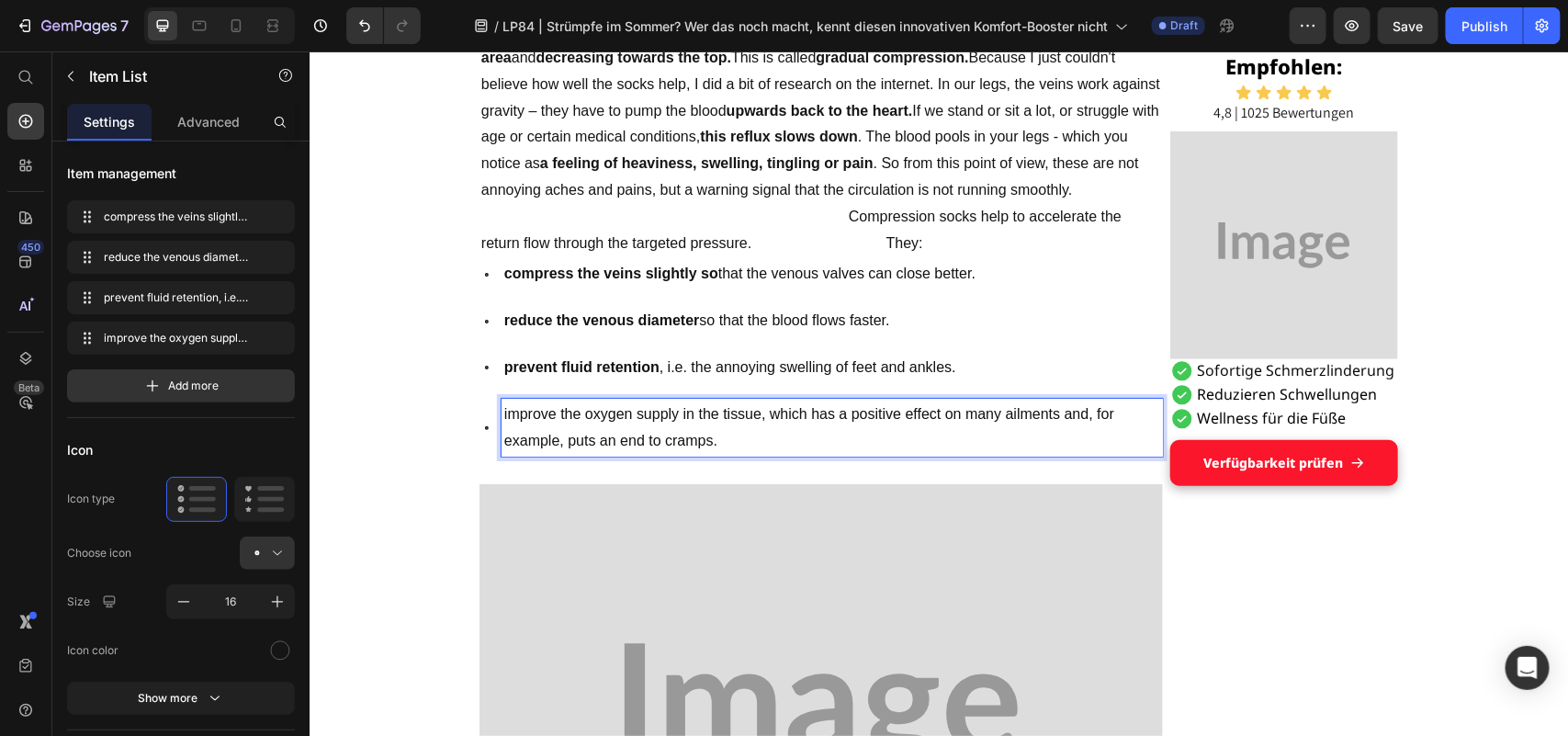 drag, startPoint x: 753, startPoint y: 552, endPoint x: 497, endPoint y: 552, distance: 256 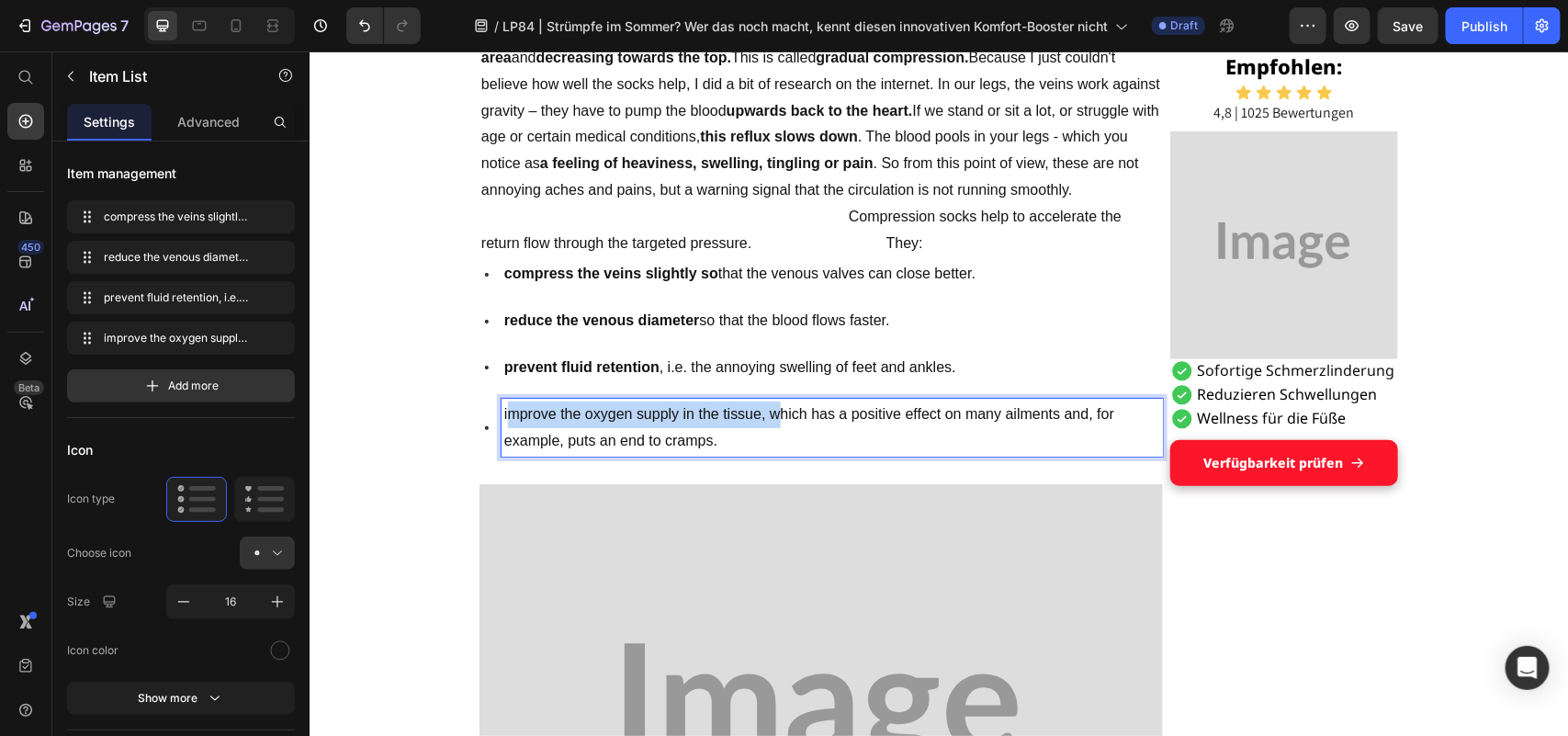 drag, startPoint x: 497, startPoint y: 552, endPoint x: 769, endPoint y: 556, distance: 272.02941 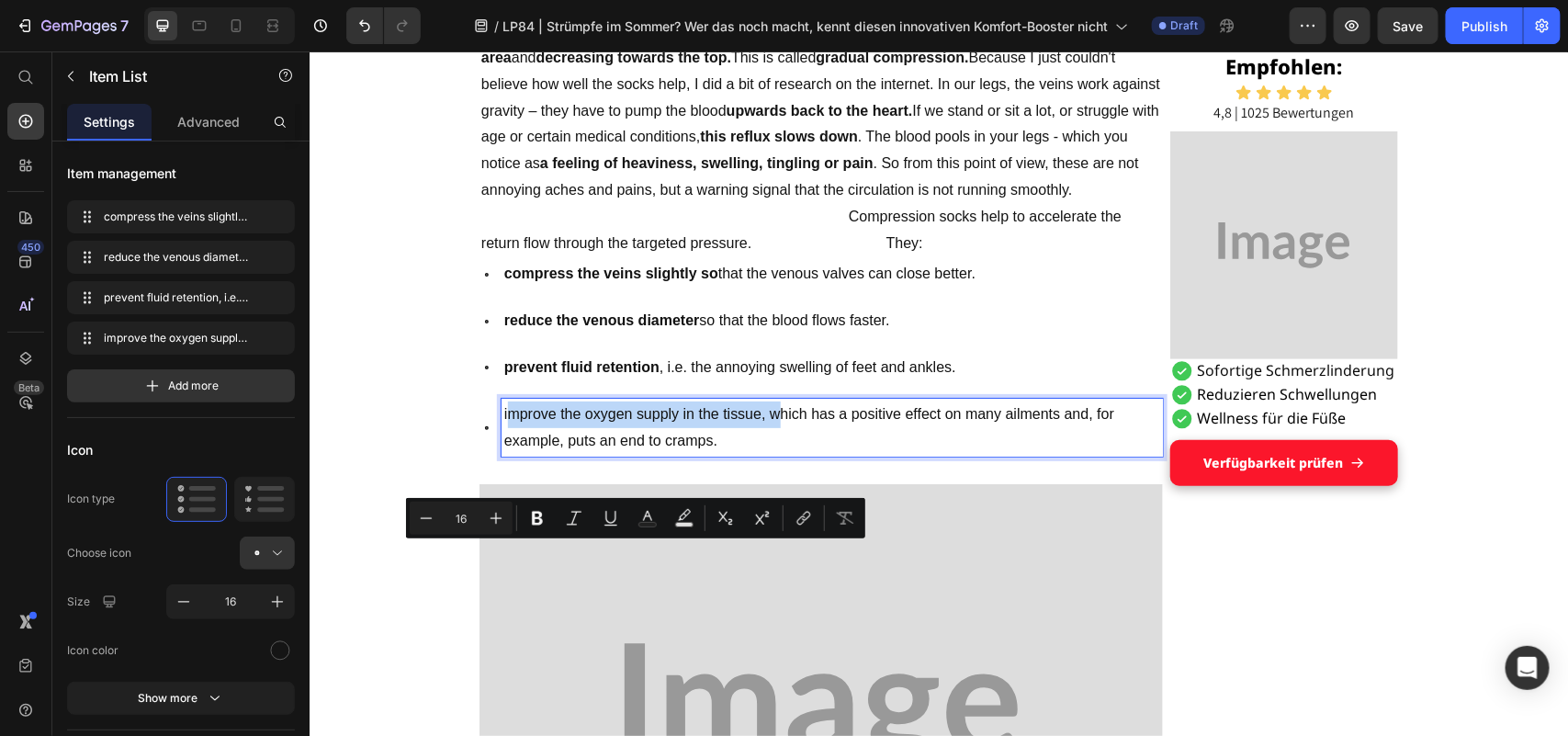 click on "improve the oxygen supply in the tissue, which has a positive effect on many ailments and, for example, puts an end to cramps." at bounding box center (831, 427) 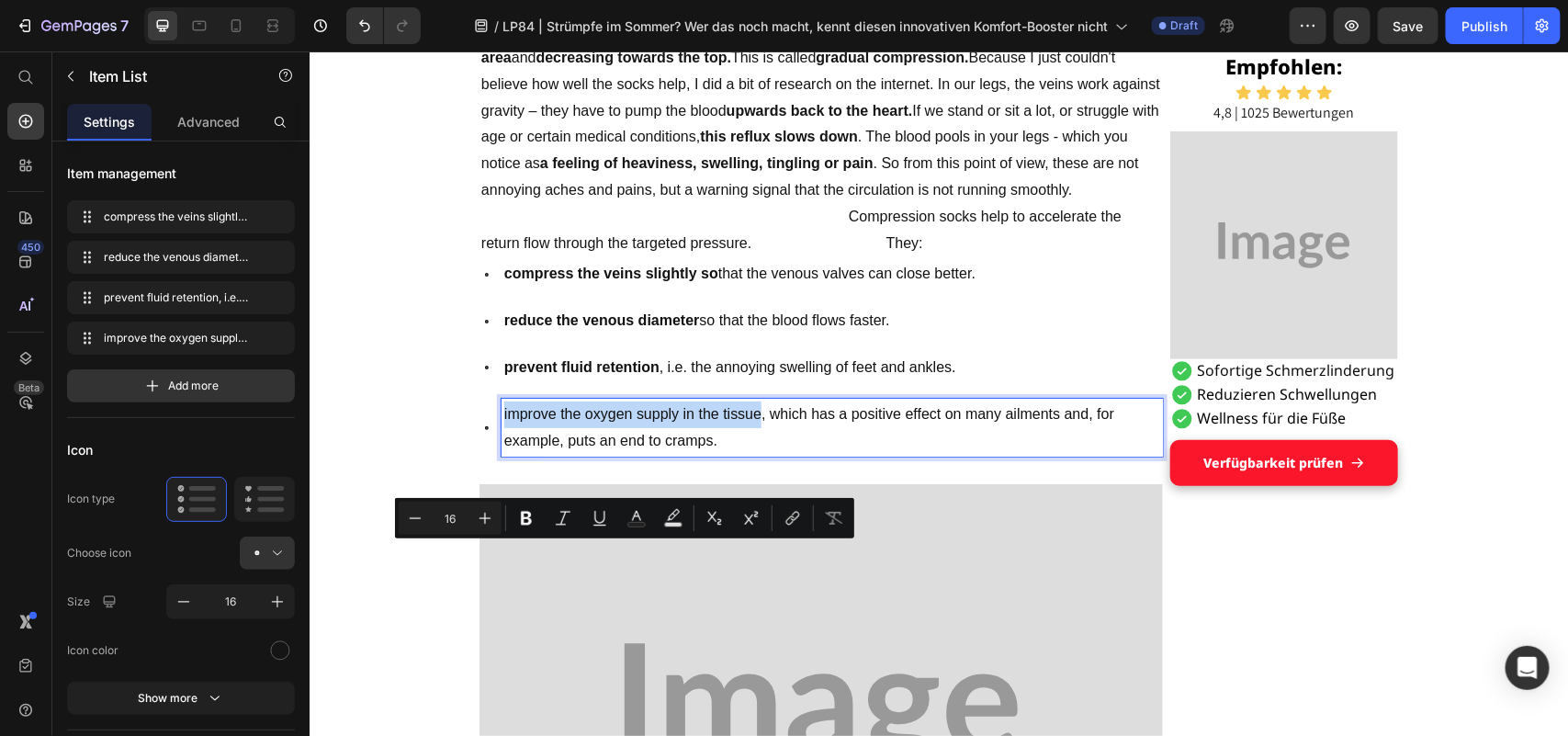 drag, startPoint x: 750, startPoint y: 553, endPoint x: 482, endPoint y: 551, distance: 268.00746 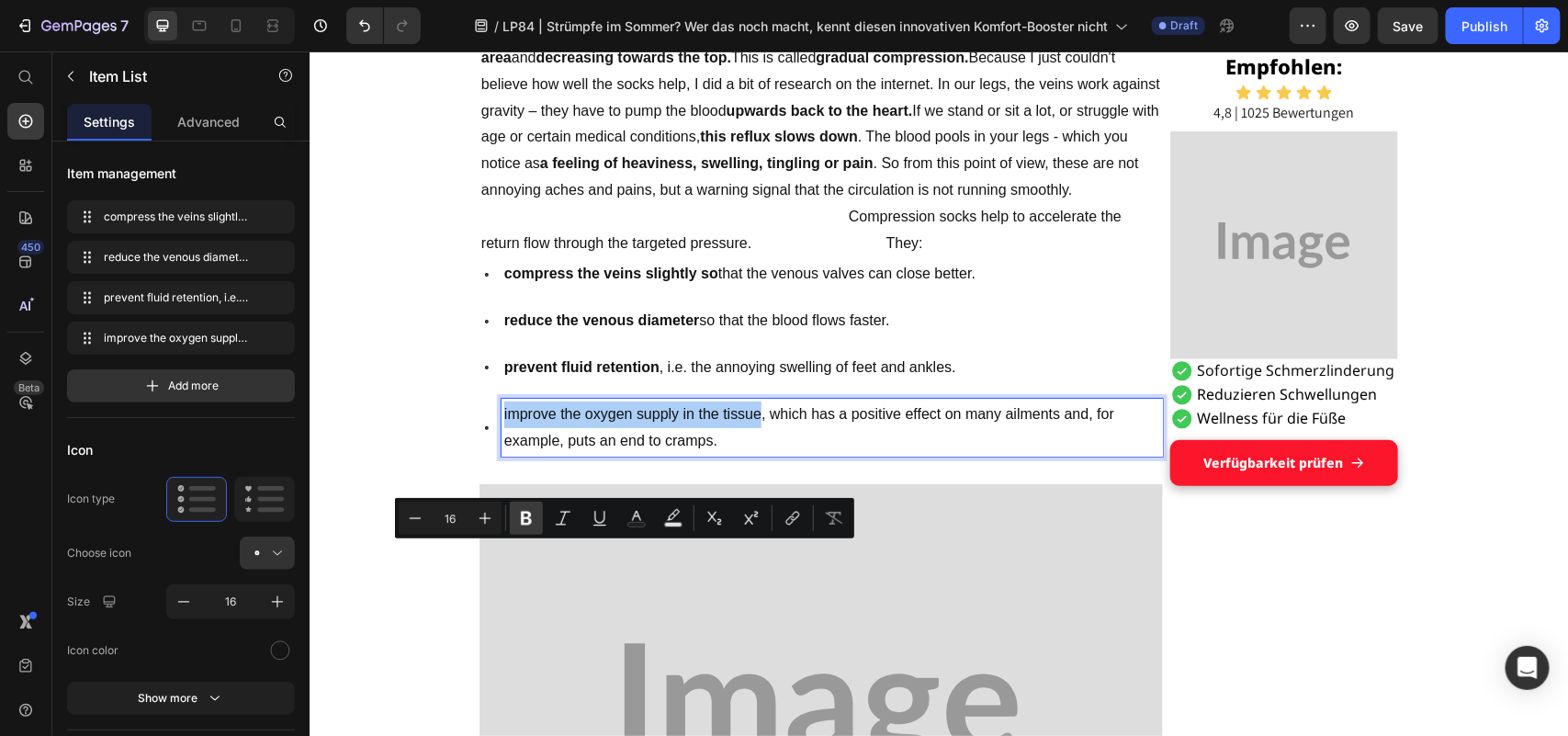 click 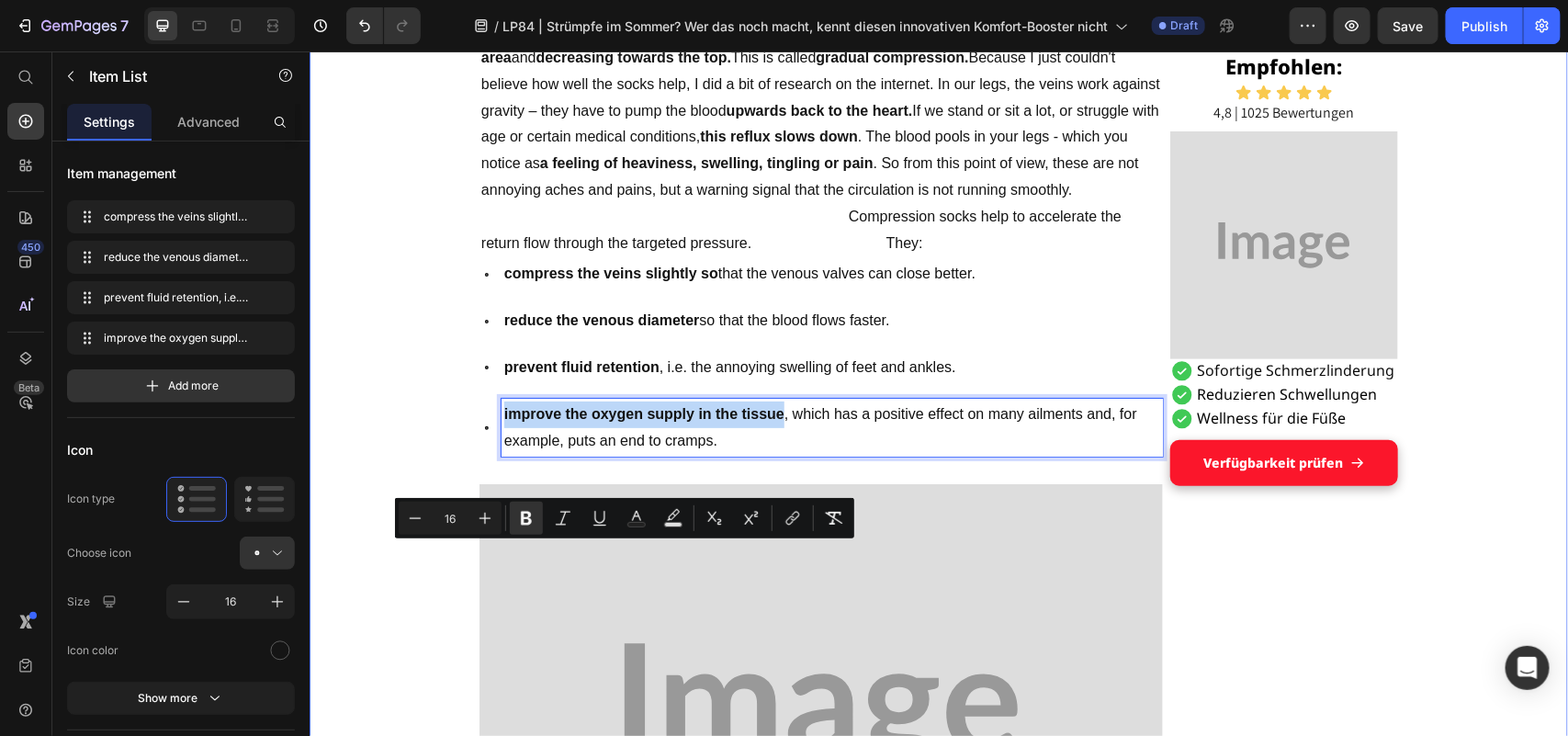 click on "Grandson's tip helped Maria, [AGE], get on her feet: a pair of socks Heading Display Text Block
Published 2 days ago Item List
by [NAME] Item List
Drop element here Row "These hospital stockings won't come into my house!" Text Block I'm Maria, [AGE], and I've been a housewife all my life. No break, no sitting – always on the move between kitchen, children, garden, neighborhood. I liked that. I needed it, this doing and caring. Text Block But lately... it's getting difficult. The legs hurt. The feet swell. And if I'm honest: I often feel wobbly. I don't like that. It's as if I'm losing a piece of myself. Text Block Image The other day, an acquaintance put me on compression stockings – she was in the hospital for a long time after her hip surgery and said they had done her good. Text Block  I smiled and thought inwardly: "T hese things? Never. I don't want to look like someone who is already giving up." Text Block                Title Line Heading   0" at bounding box center [938, 1889] 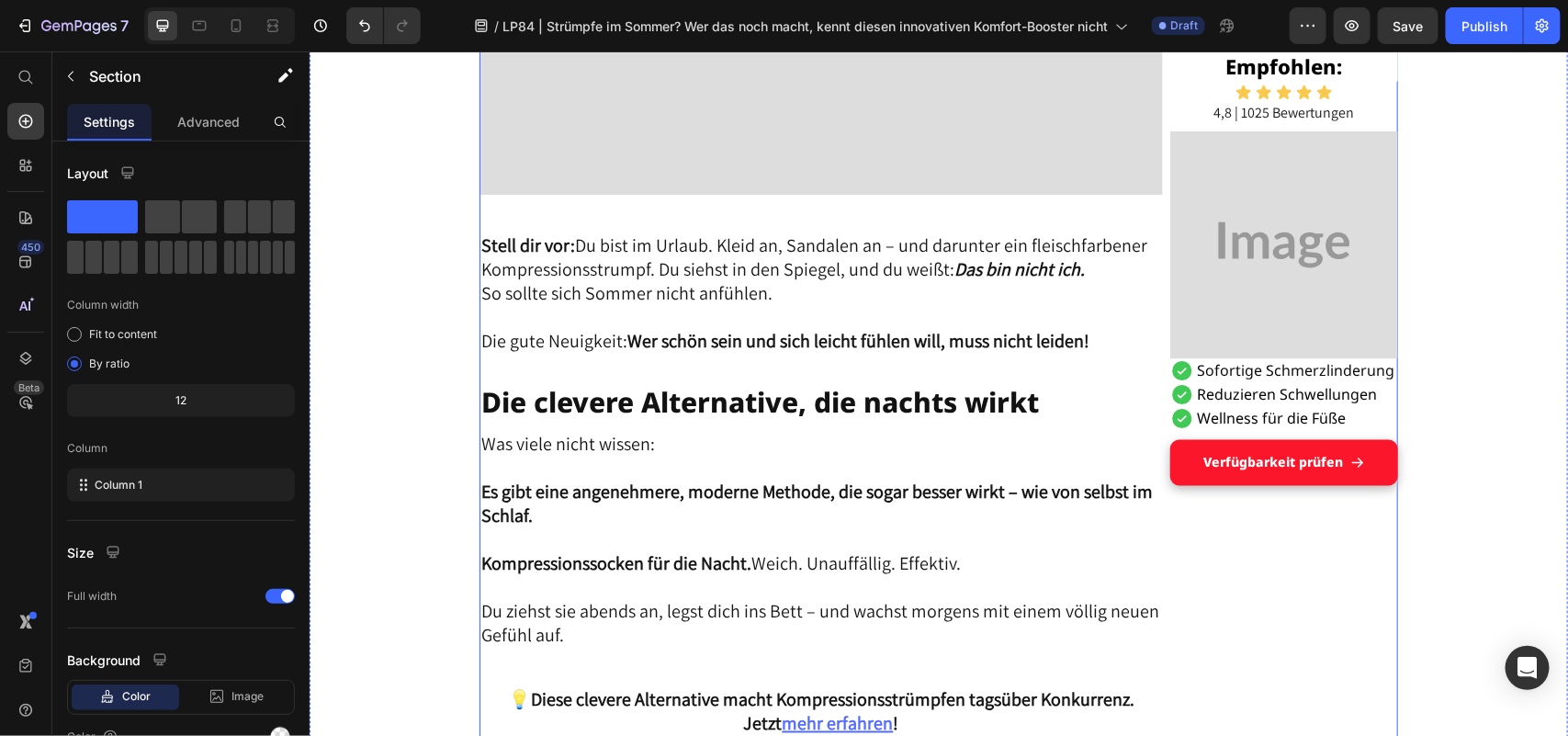 scroll, scrollTop: 4331, scrollLeft: 0, axis: vertical 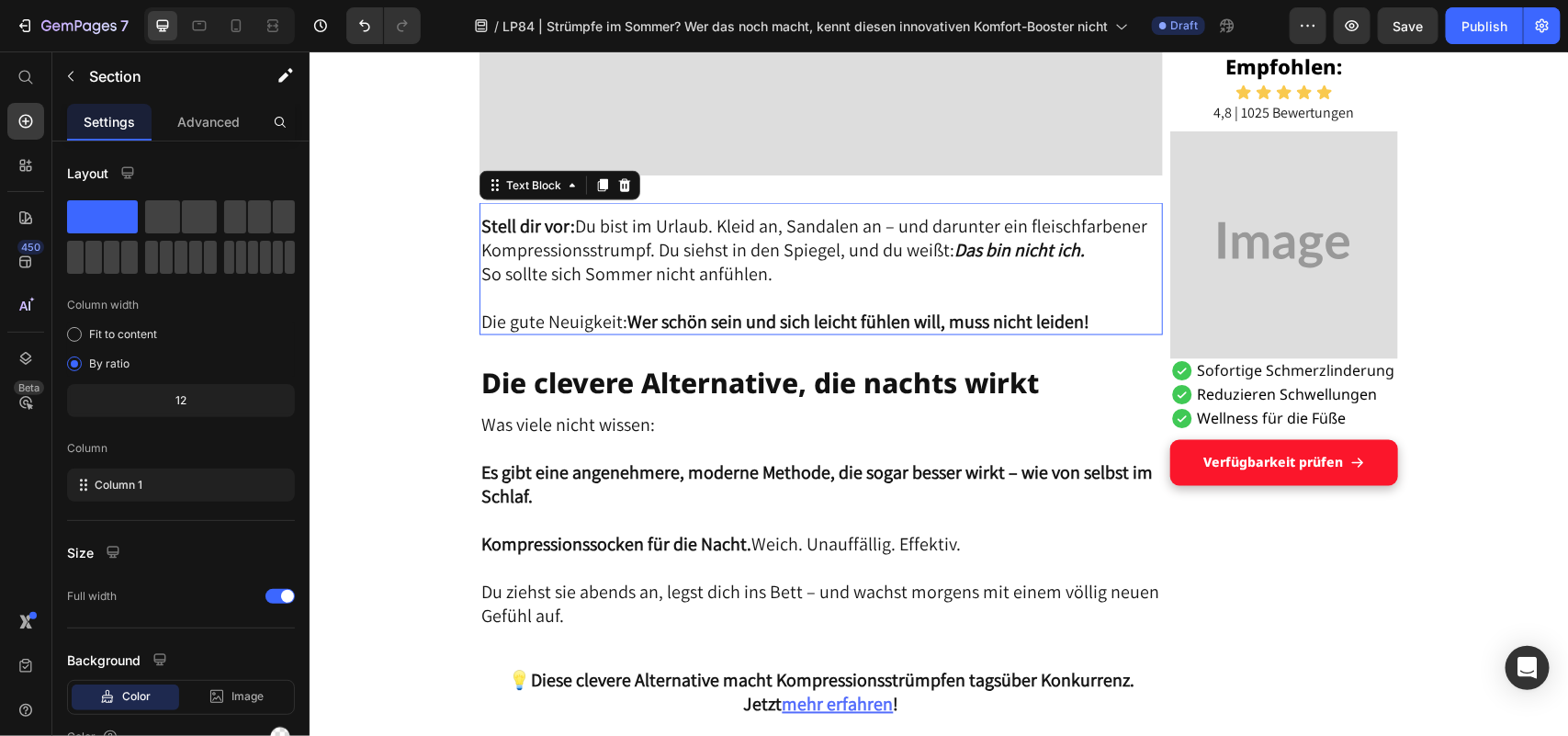 drag, startPoint x: 473, startPoint y: 360, endPoint x: 583, endPoint y: 391, distance: 114.28473 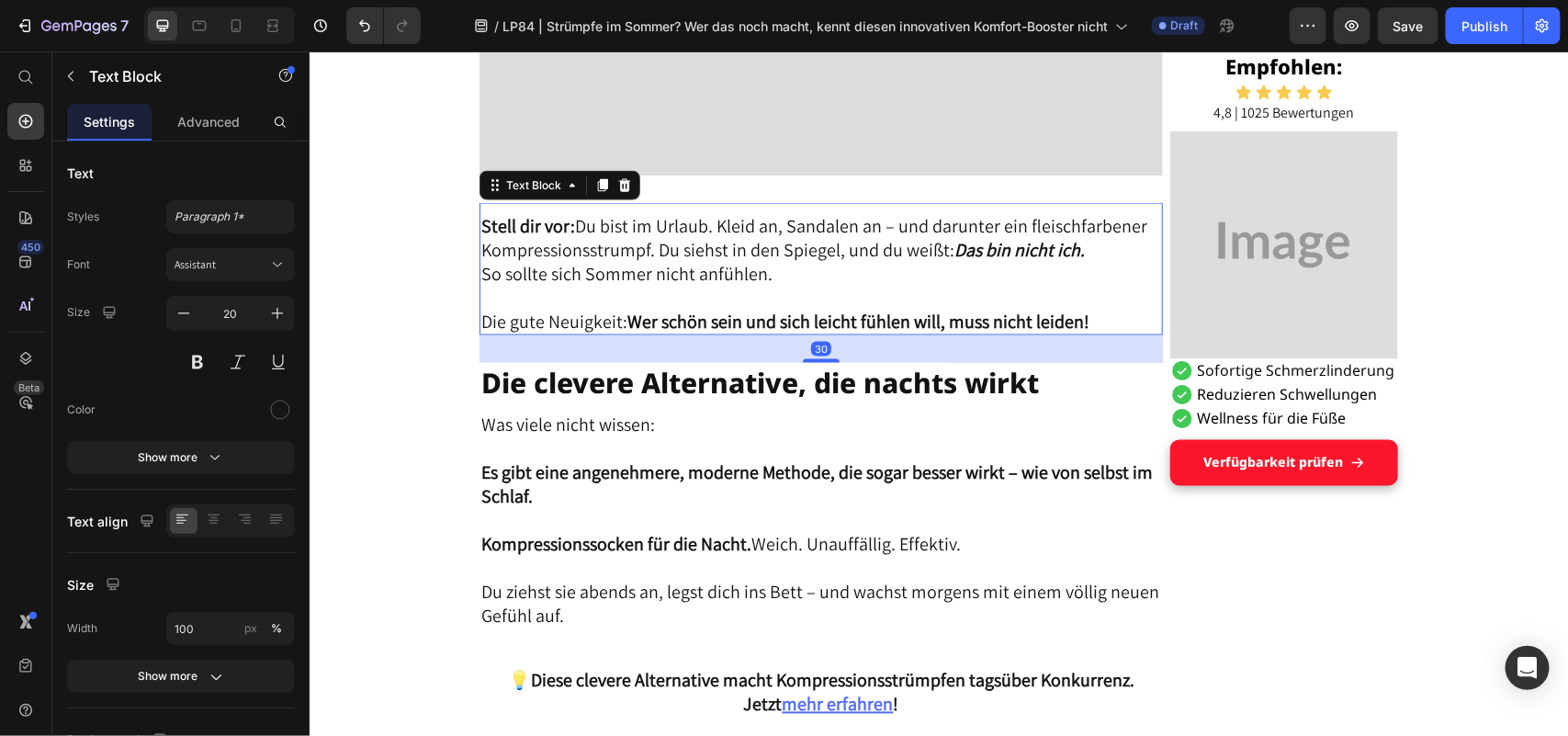 click on "Stell dir vor:  Du bist im Urlaub. Kleid an, Sandalen an – und darunter ein fleischfarbener Kompressionsstrumpf. Du siehst in den Spiegel, und du weißt:  Das bin nicht ich." at bounding box center (820, 237) 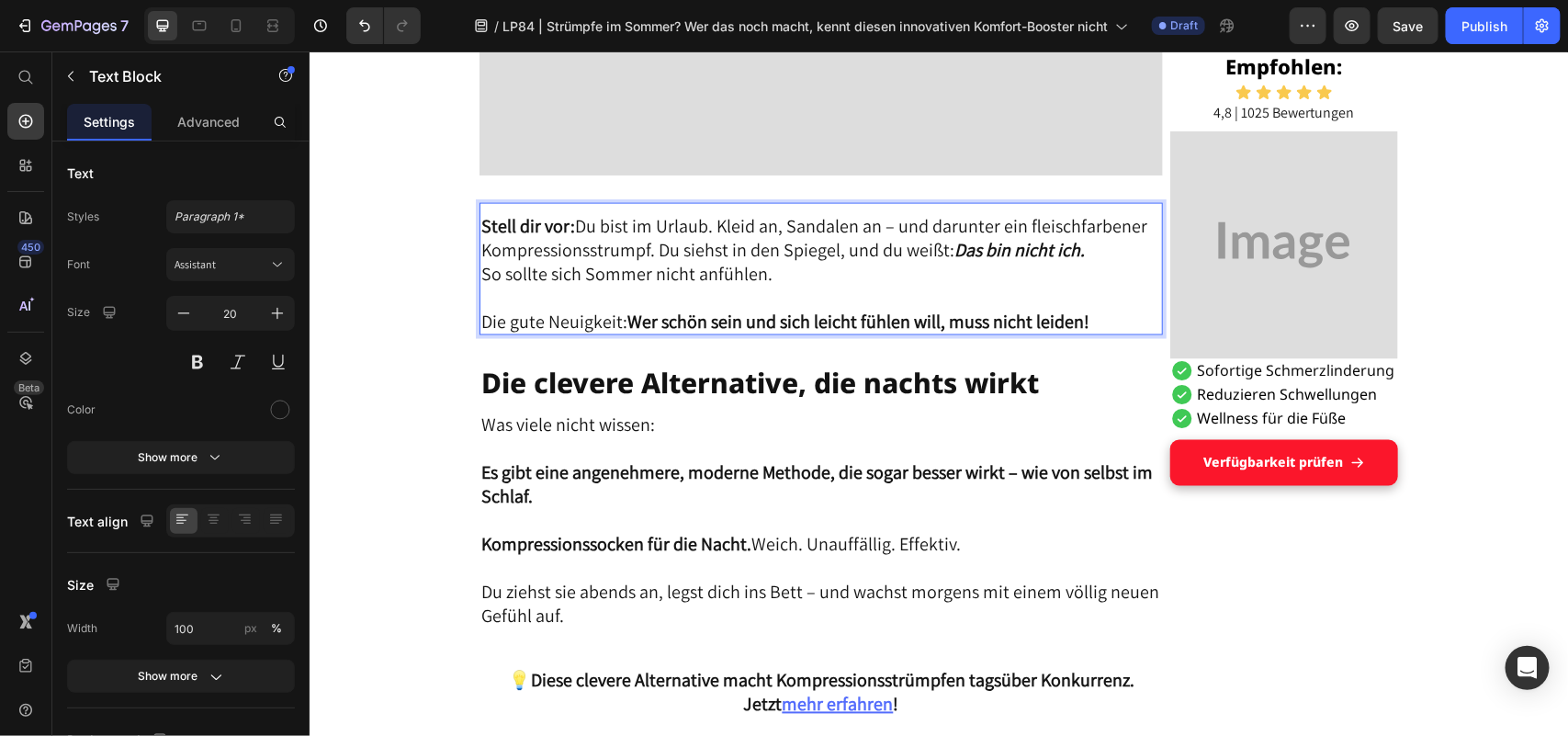 click on "Stell dir vor:" at bounding box center (527, 225) 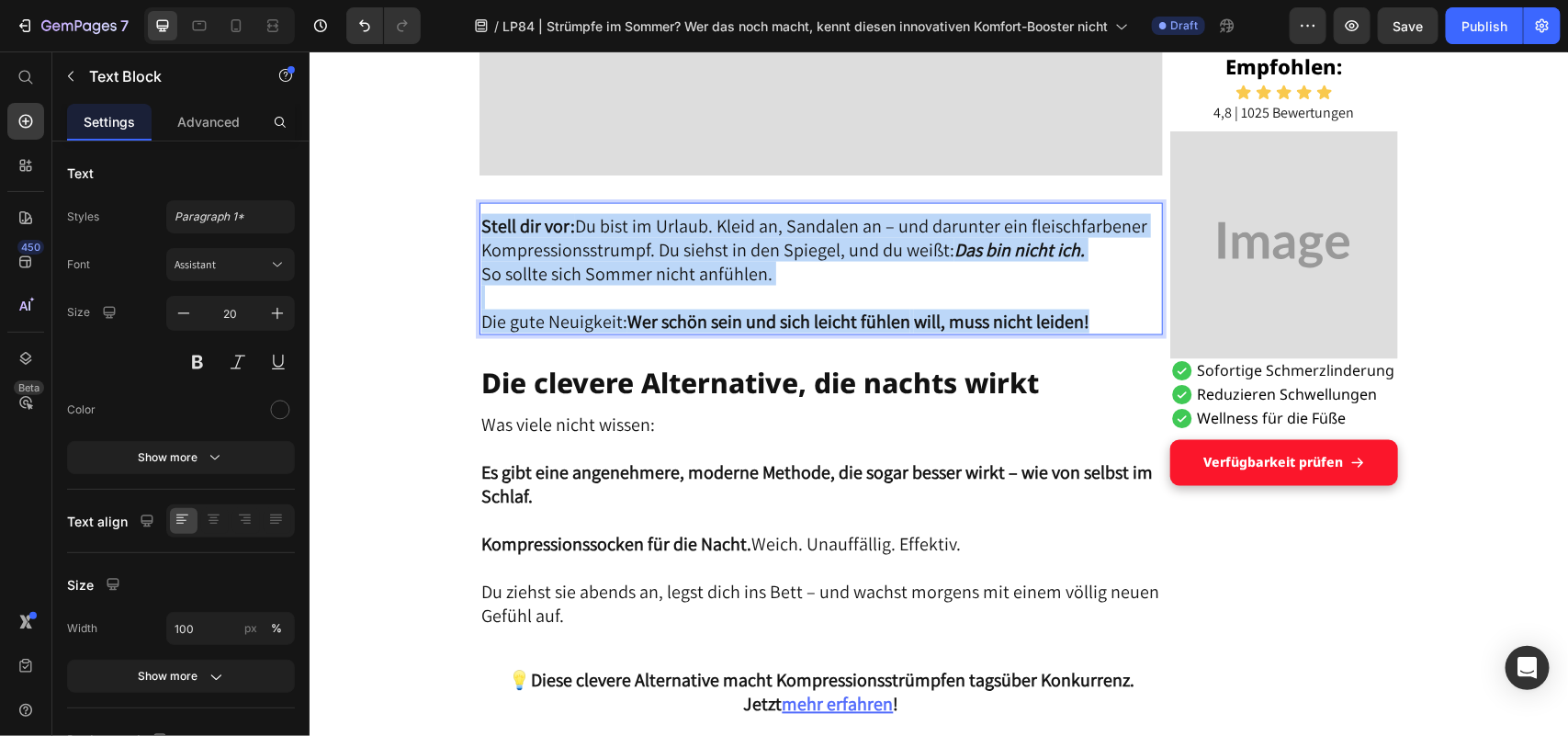 drag, startPoint x: 473, startPoint y: 360, endPoint x: 1090, endPoint y: 451, distance: 623.6746 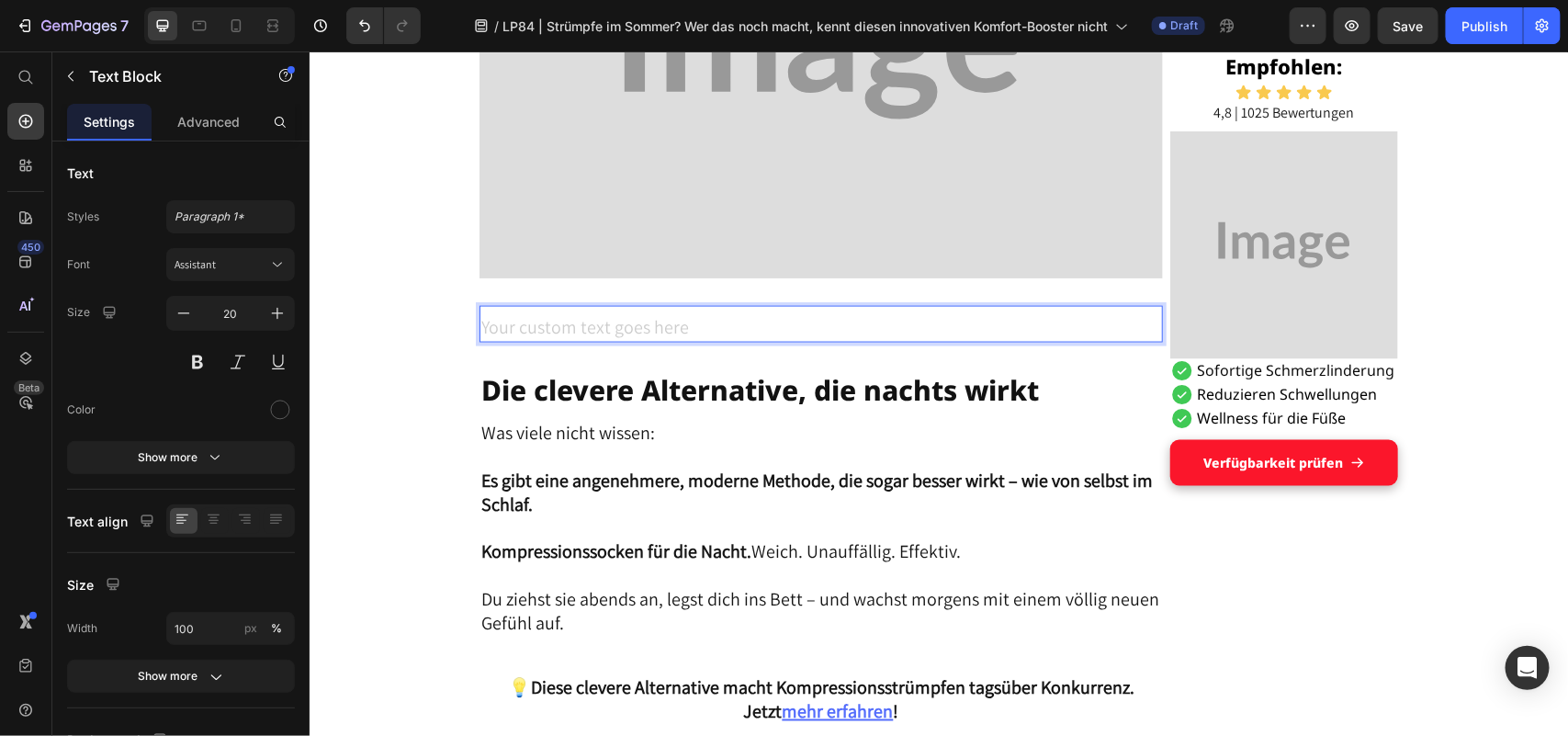 scroll, scrollTop: 4229, scrollLeft: 0, axis: vertical 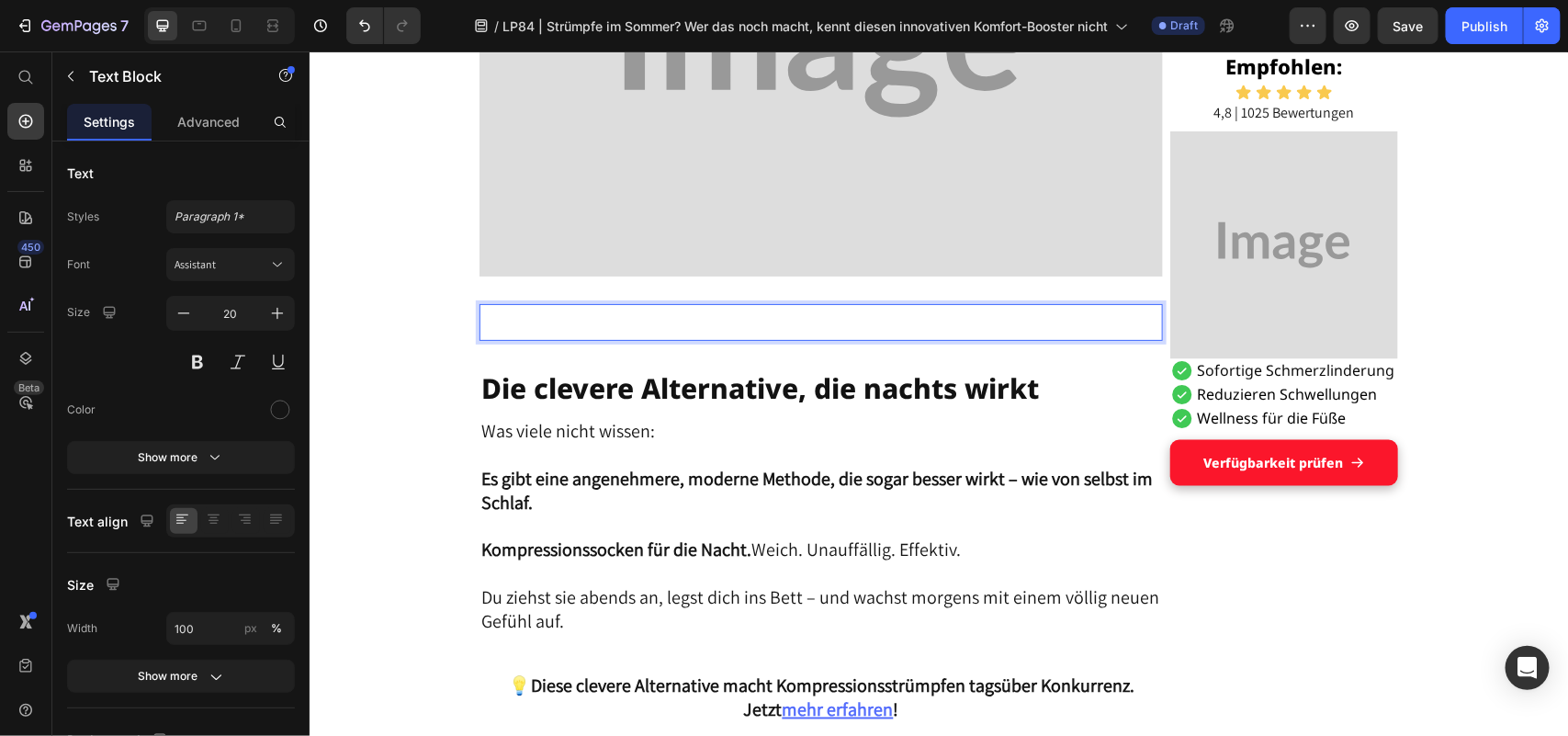 click at bounding box center (820, 326) 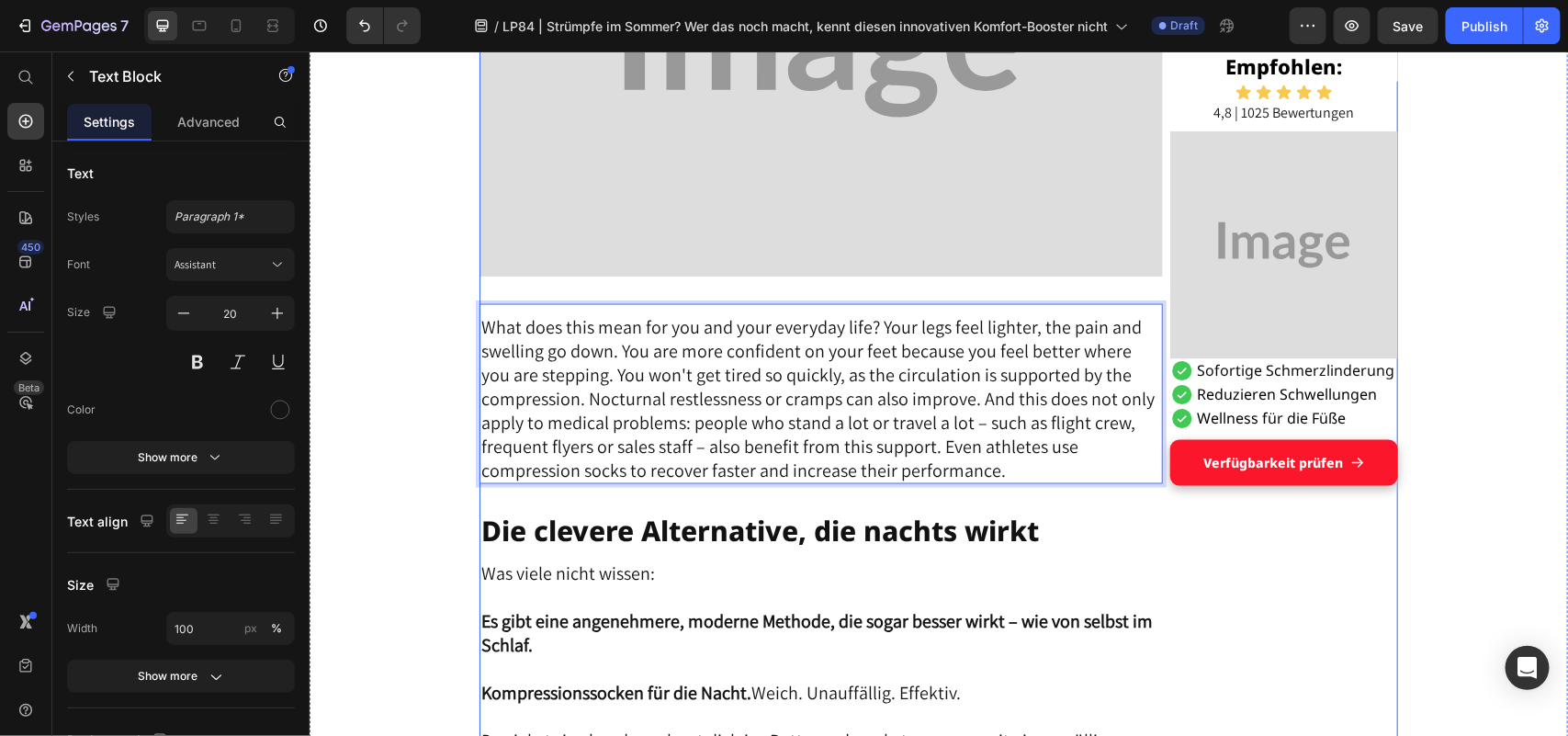 click on "Empfohlen: Heading Icon Icon Icon Icon Icon Icon List 4,8 | 1025 Bewertungen Text Block Image Sofortige Schmerzlinderung Reduzieren Schwellungen Wellness für die Füße Item List
Verfügbarkeit prüfen Button Row Row" at bounding box center (1283, 1250) 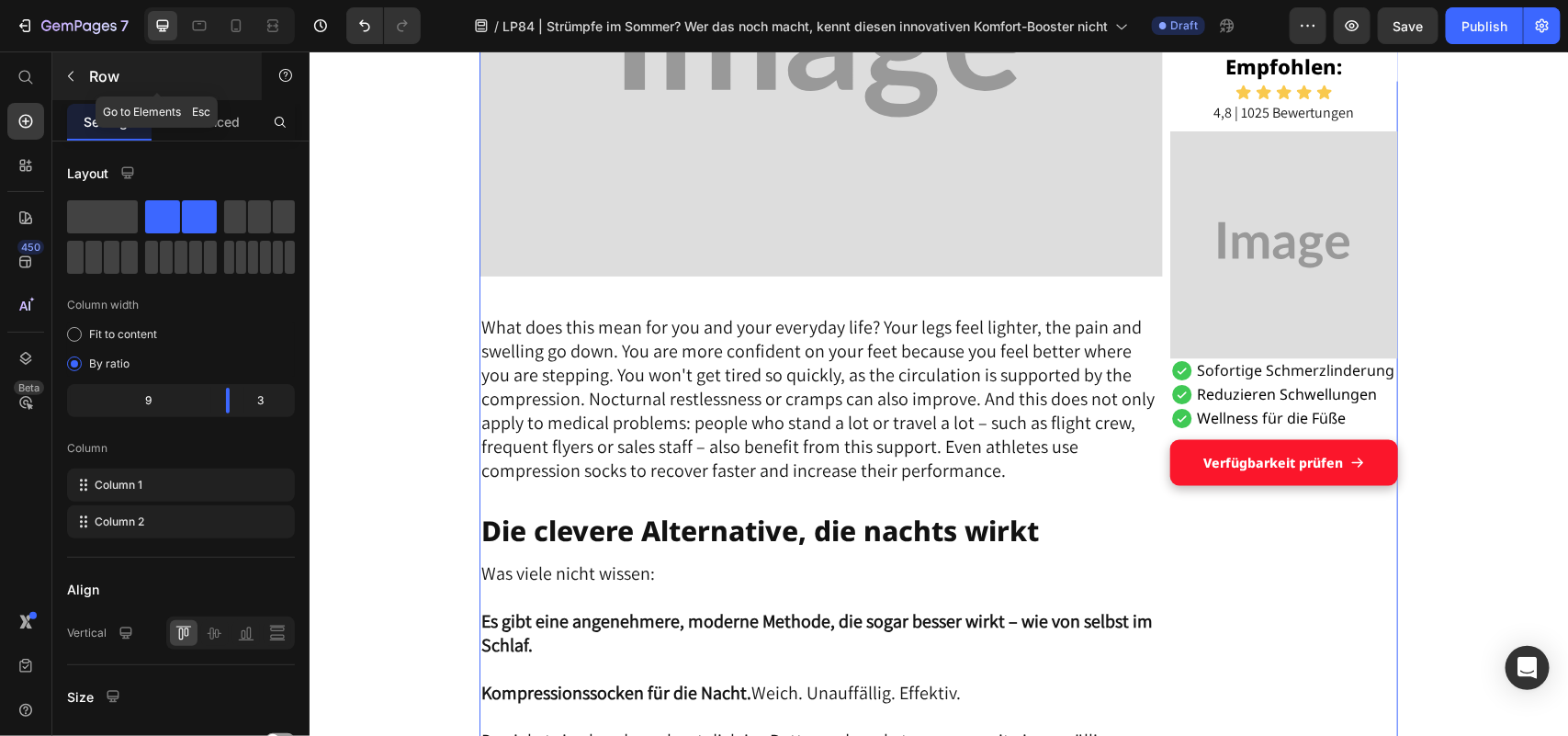 click 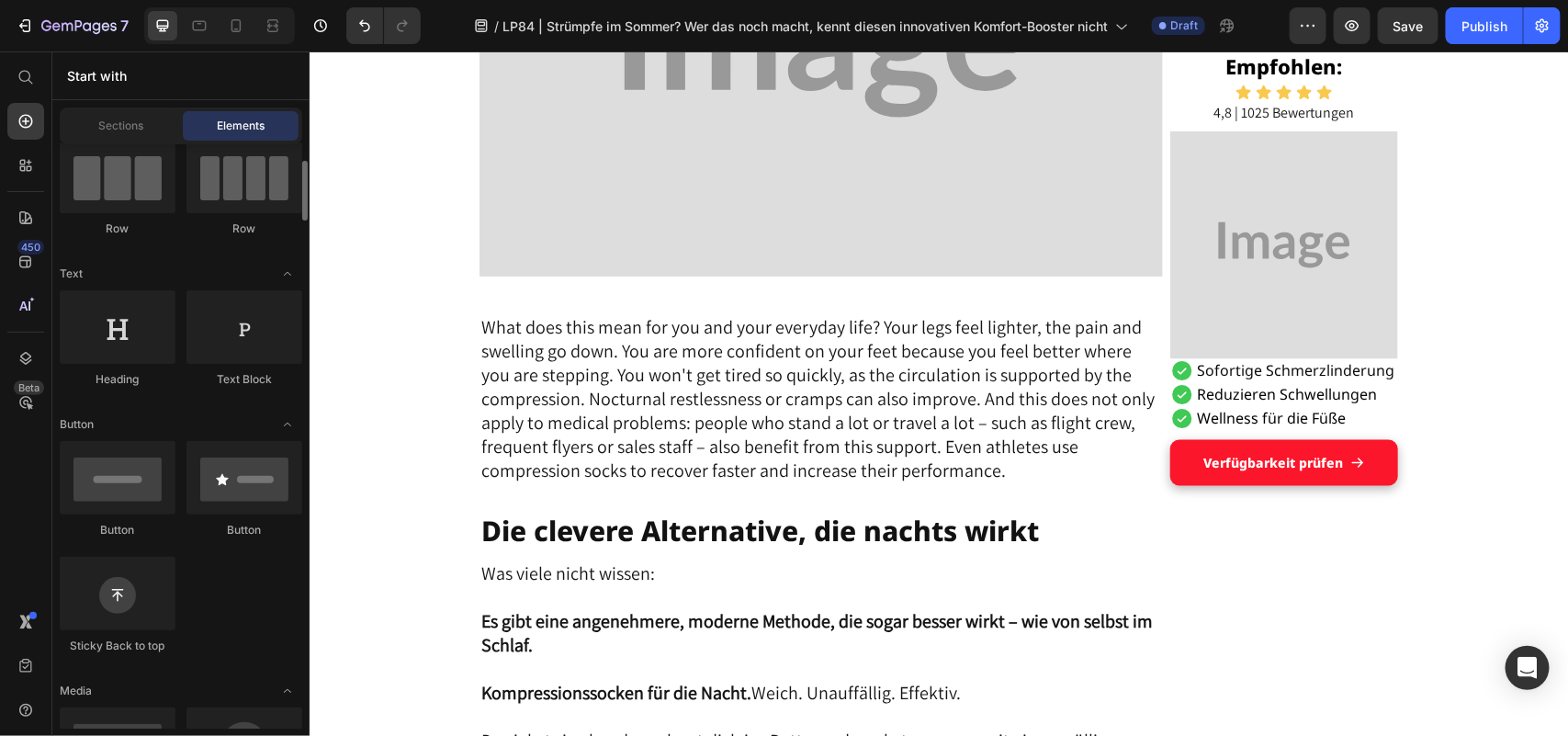 scroll, scrollTop: 141, scrollLeft: 0, axis: vertical 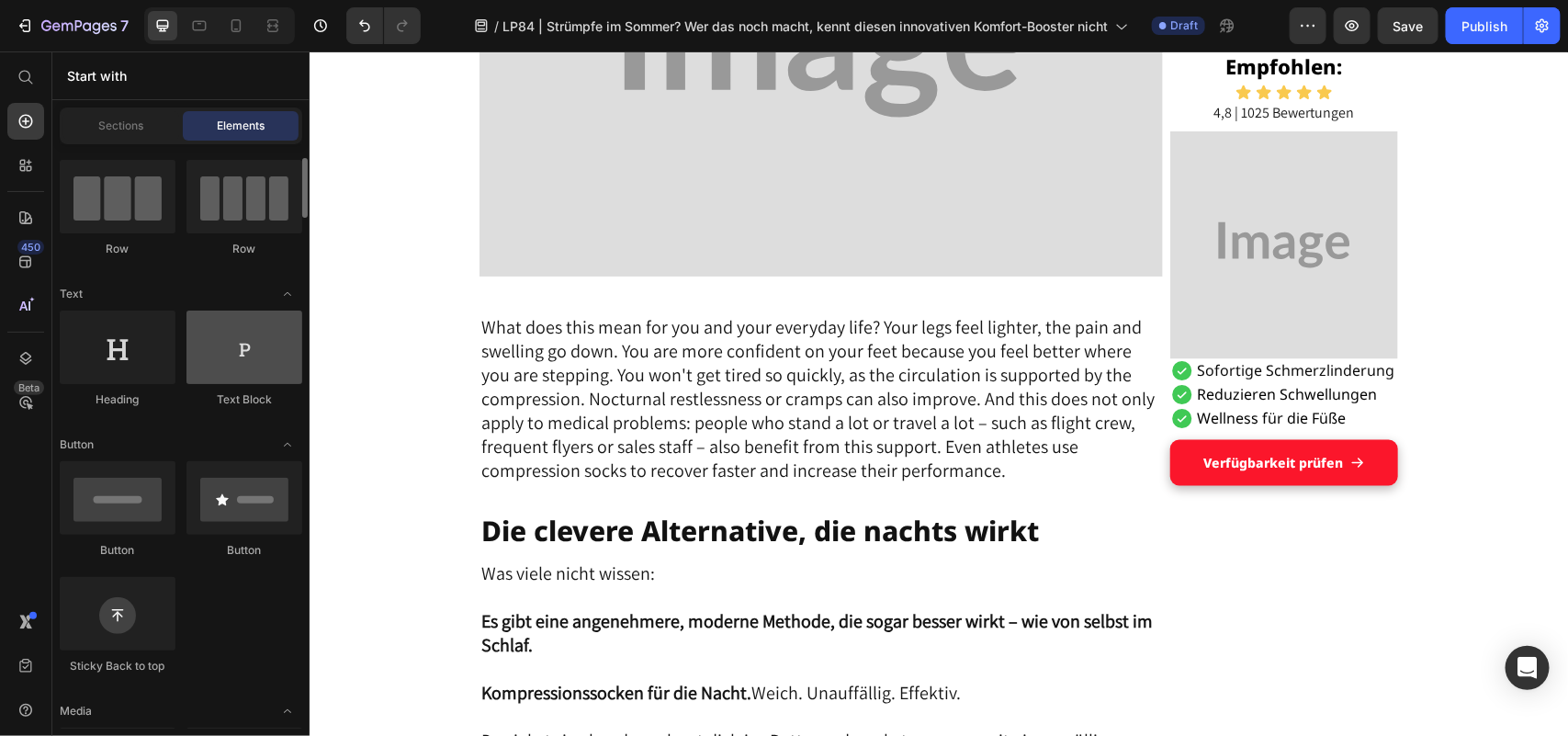 drag, startPoint x: 239, startPoint y: 391, endPoint x: 235, endPoint y: 355, distance: 36.22154 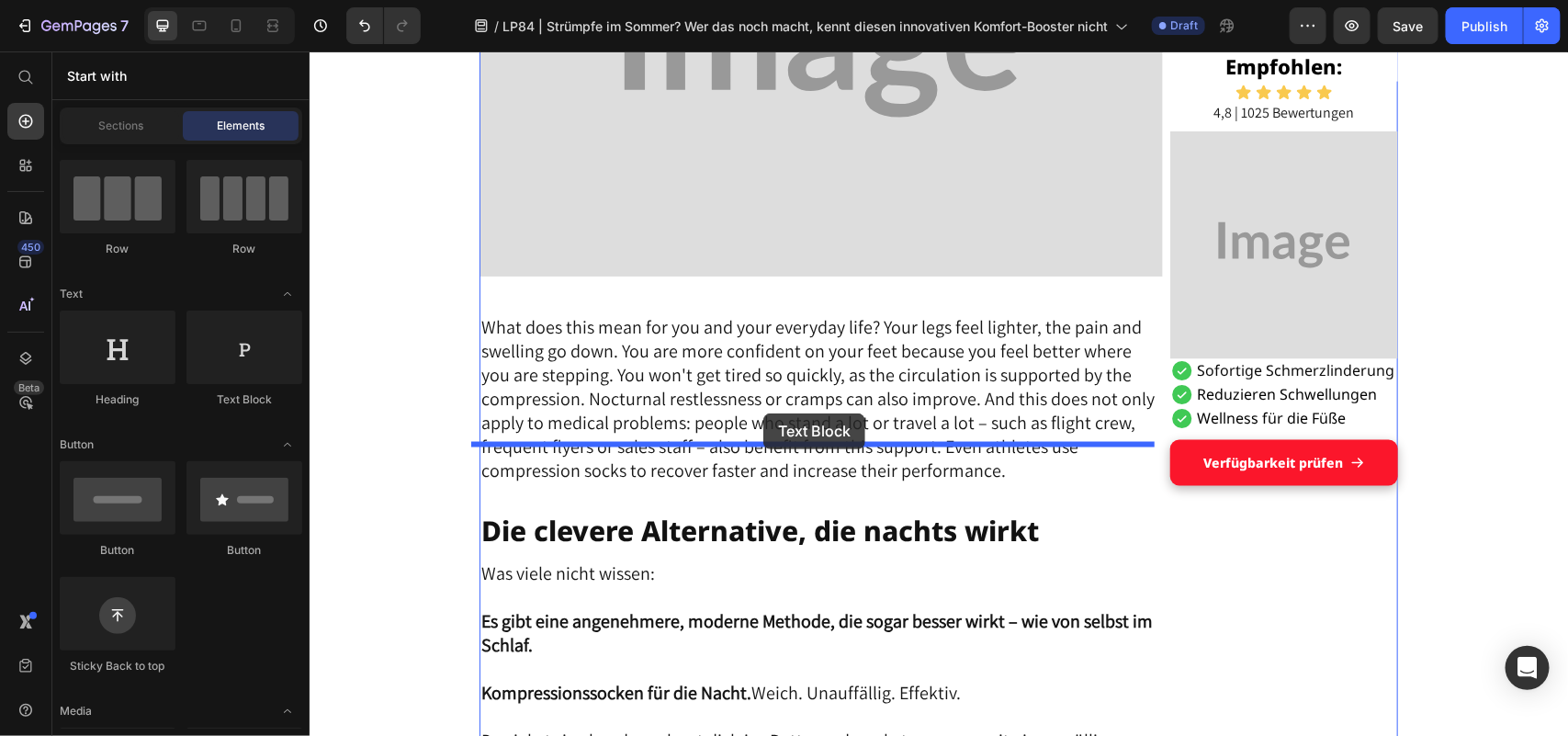drag, startPoint x: 544, startPoint y: 405, endPoint x: 762, endPoint y: 413, distance: 218.14674 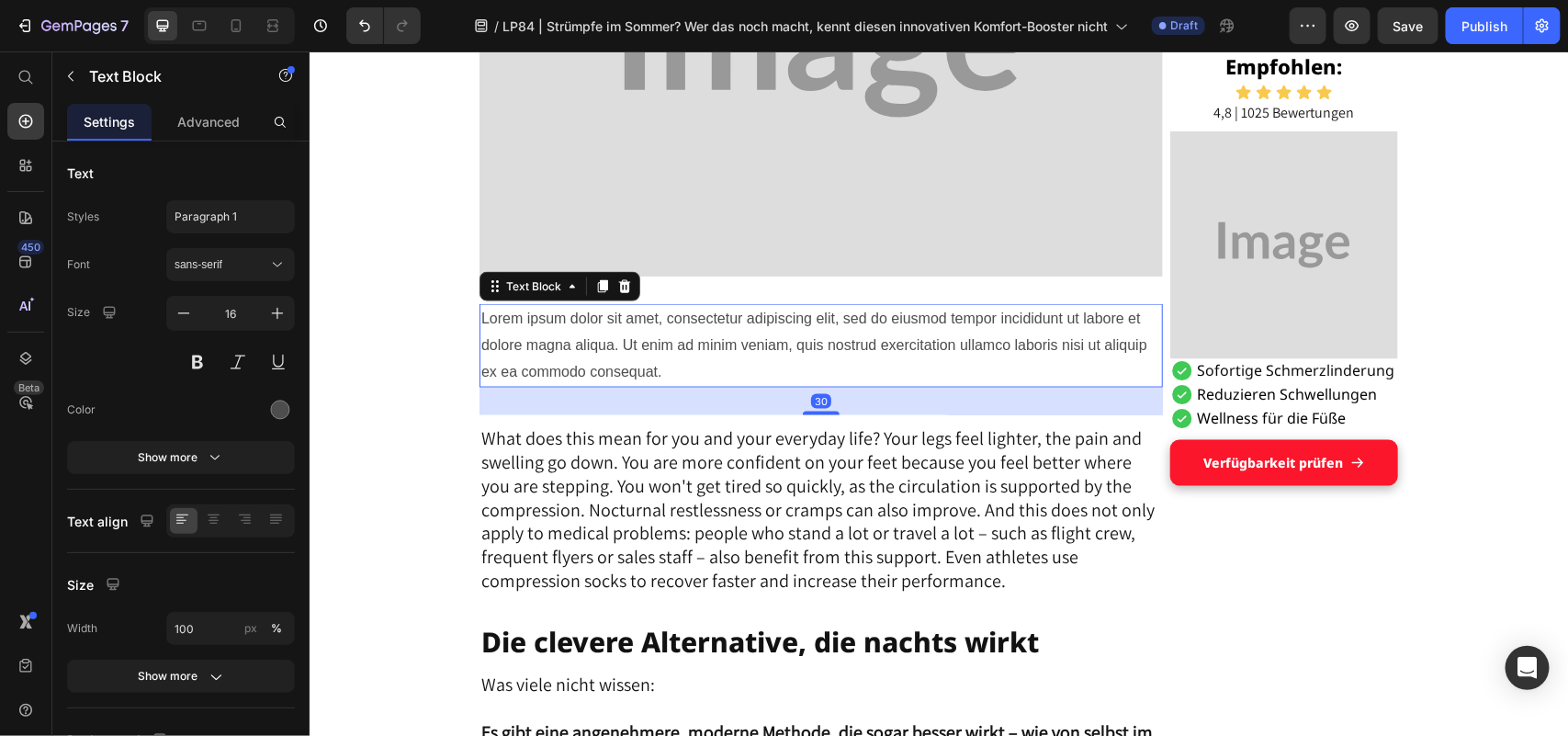 click on "Lorem ipsum dolor sit amet, consectetur adipiscing elit, sed do eiusmod tempor incididunt ut labore et dolore magna aliqua. Ut enim ad minim veniam, quis nostrud exercitation ullamco laboris nisi ut aliquip ex ea commodo consequat." at bounding box center [820, 345] 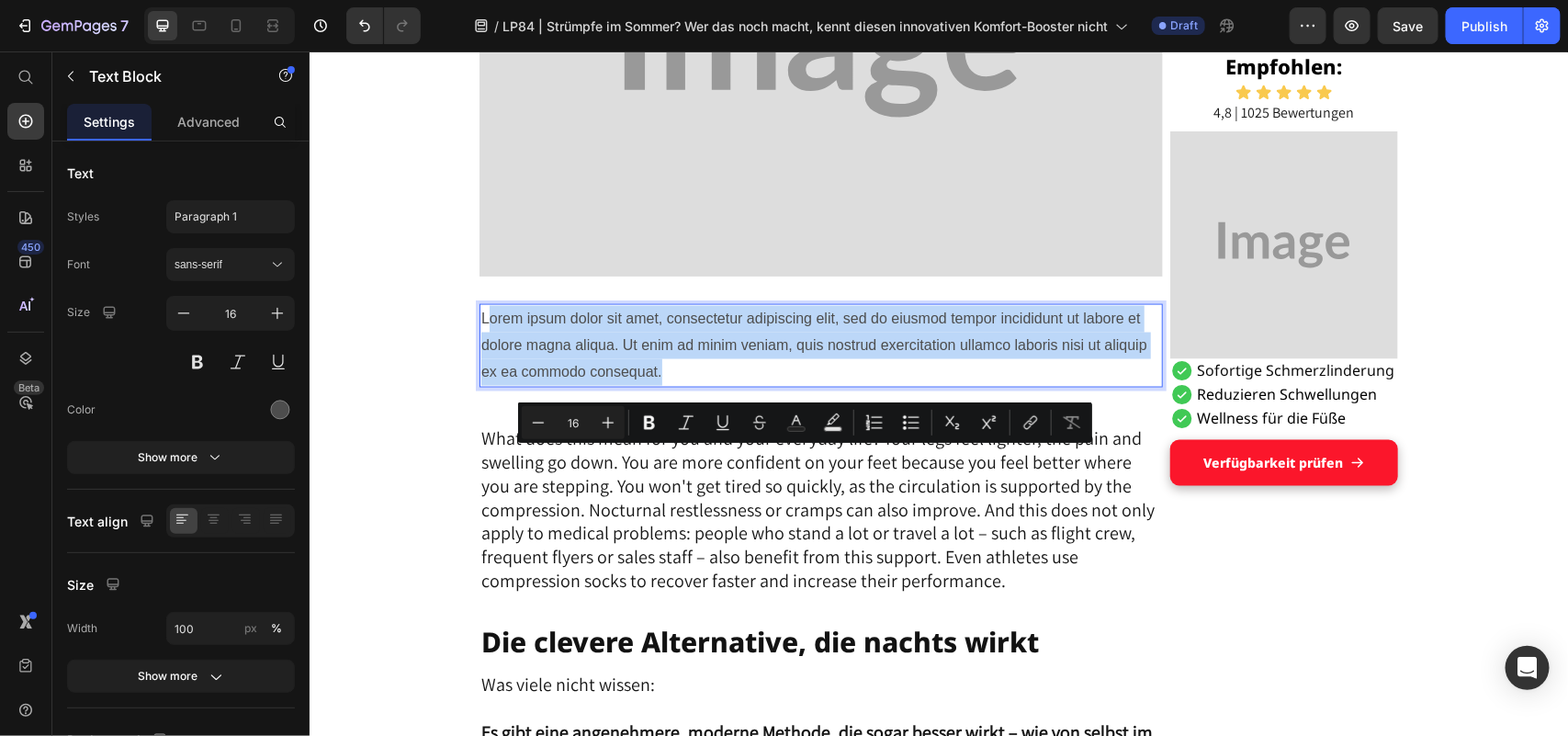 drag, startPoint x: 478, startPoint y: 450, endPoint x: 682, endPoint y: 511, distance: 212.9249 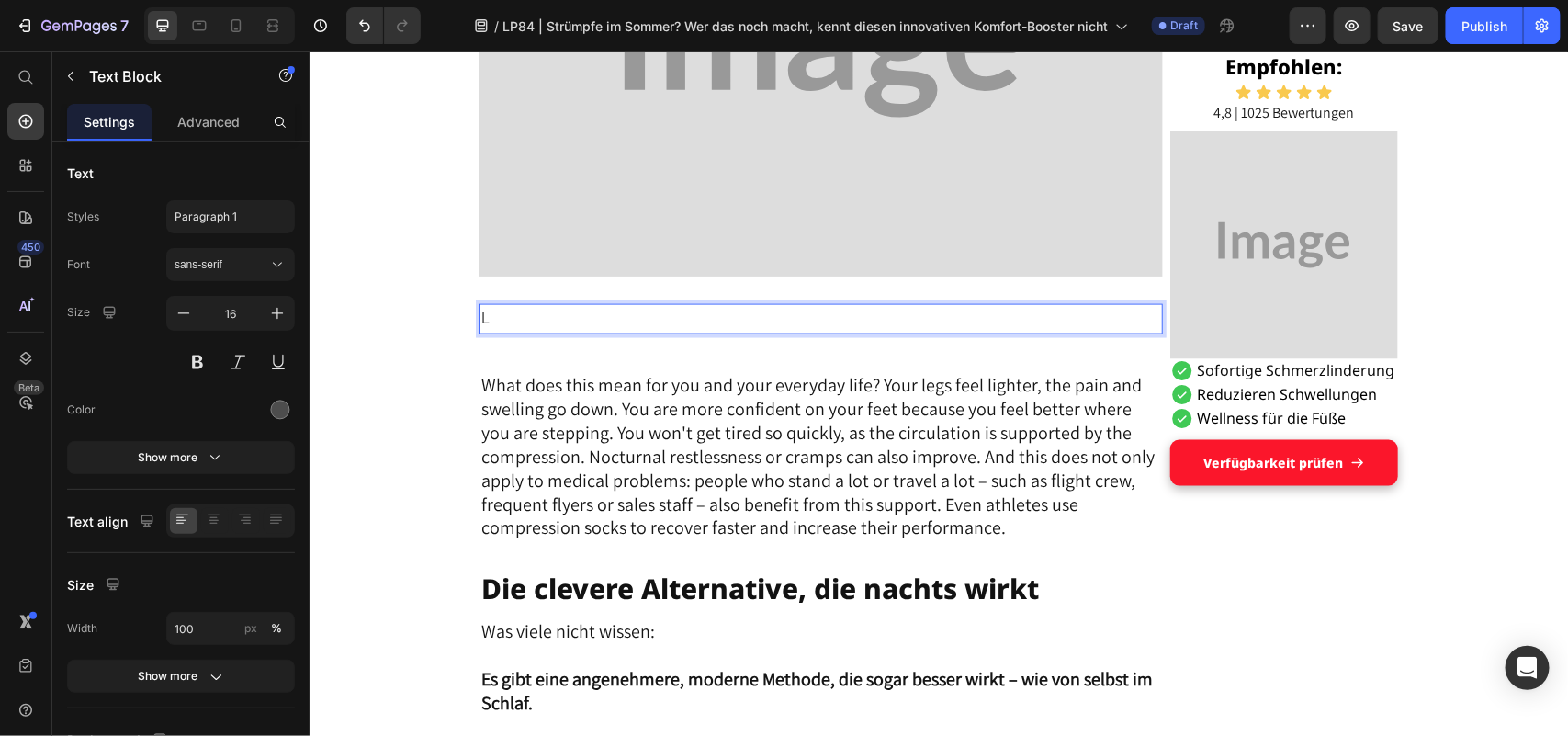 click on "L" at bounding box center (820, 318) 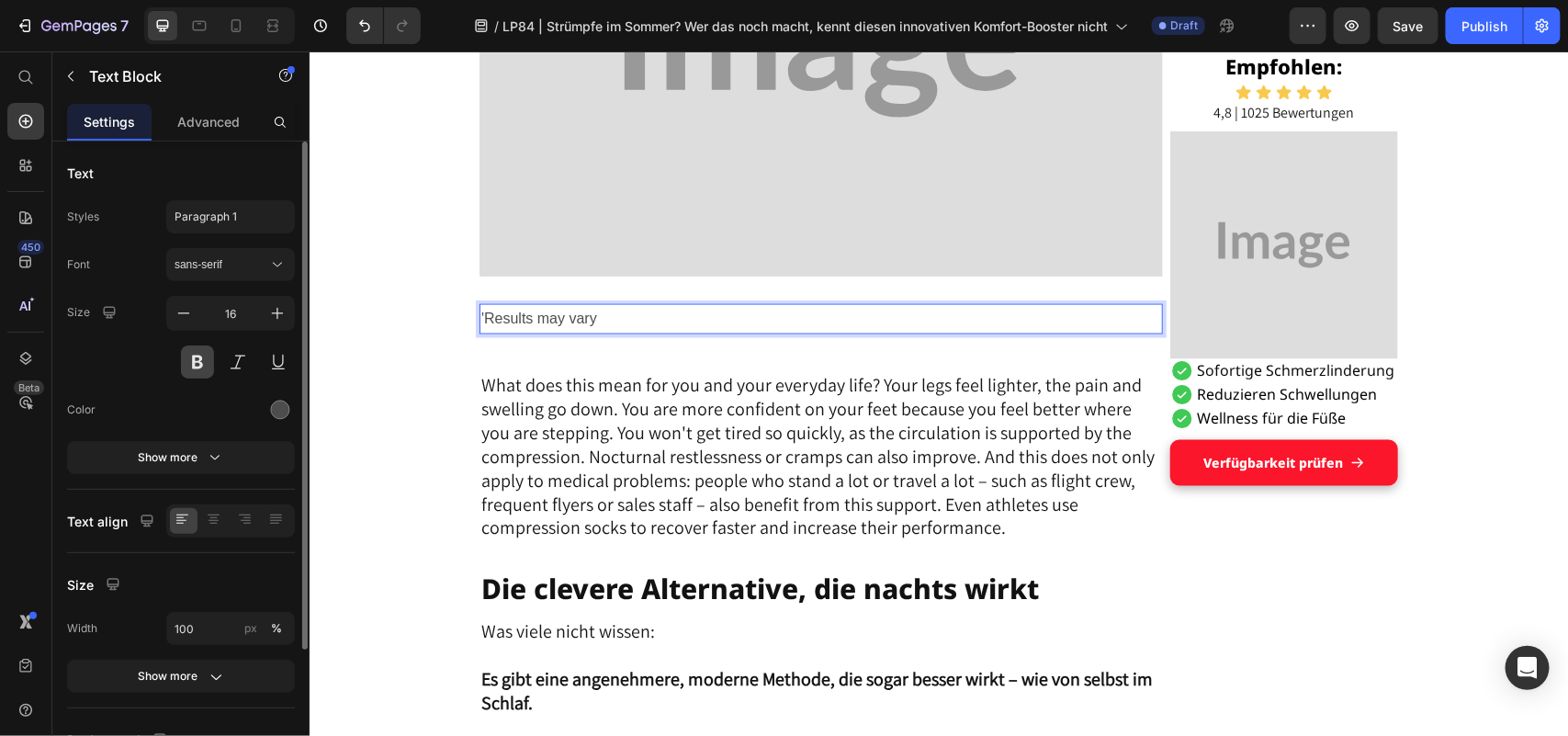 click at bounding box center (197, 362) 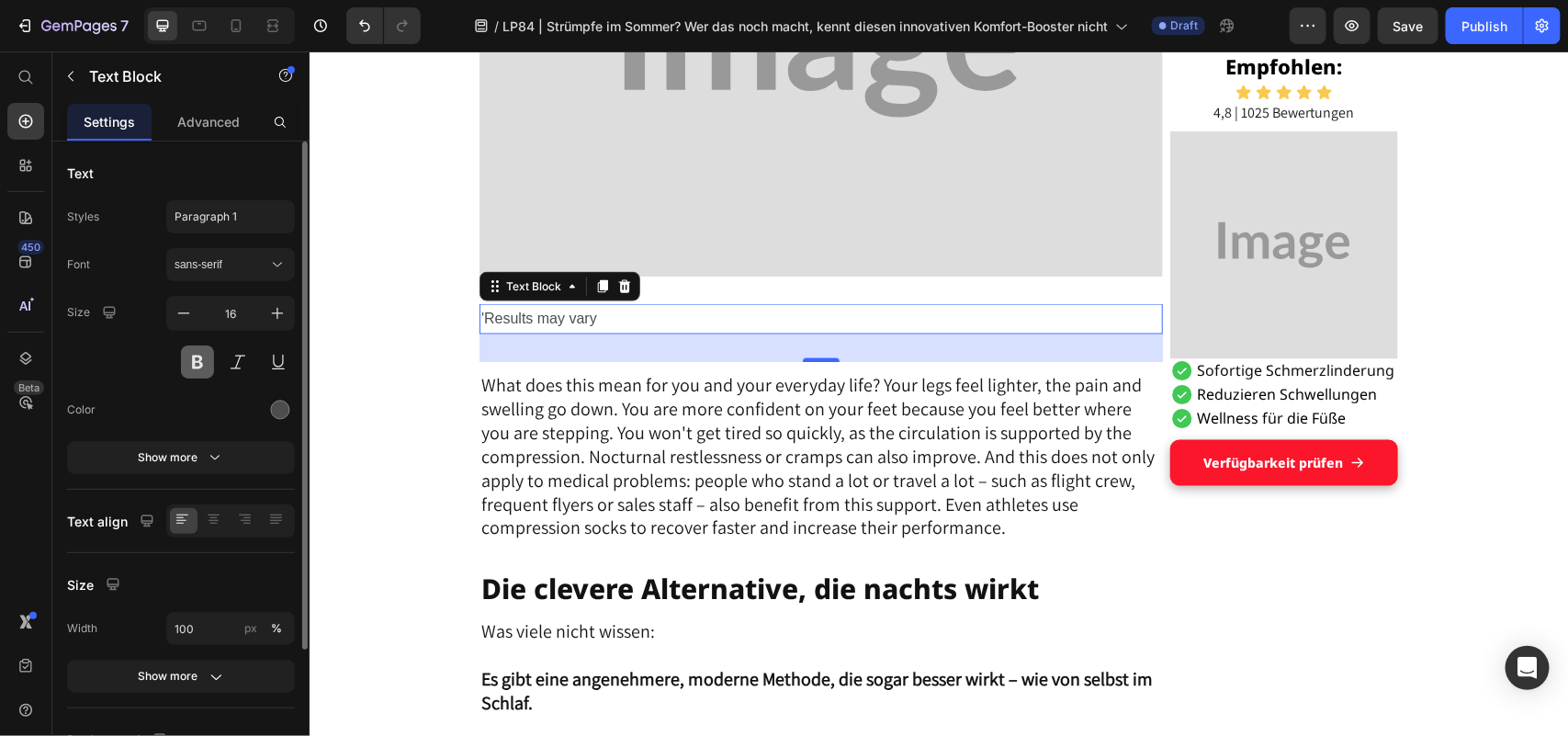 click at bounding box center [197, 362] 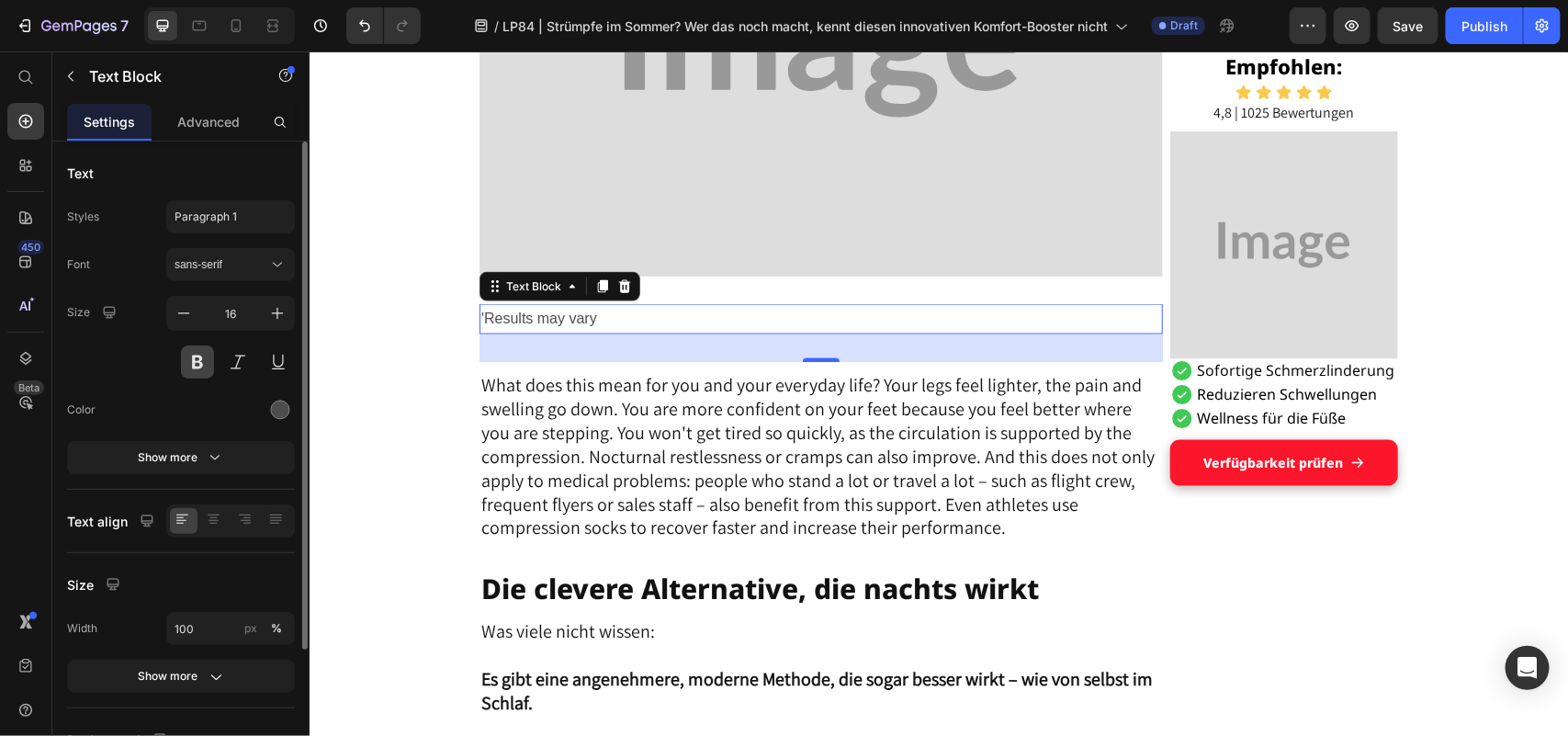 click at bounding box center [197, 362] 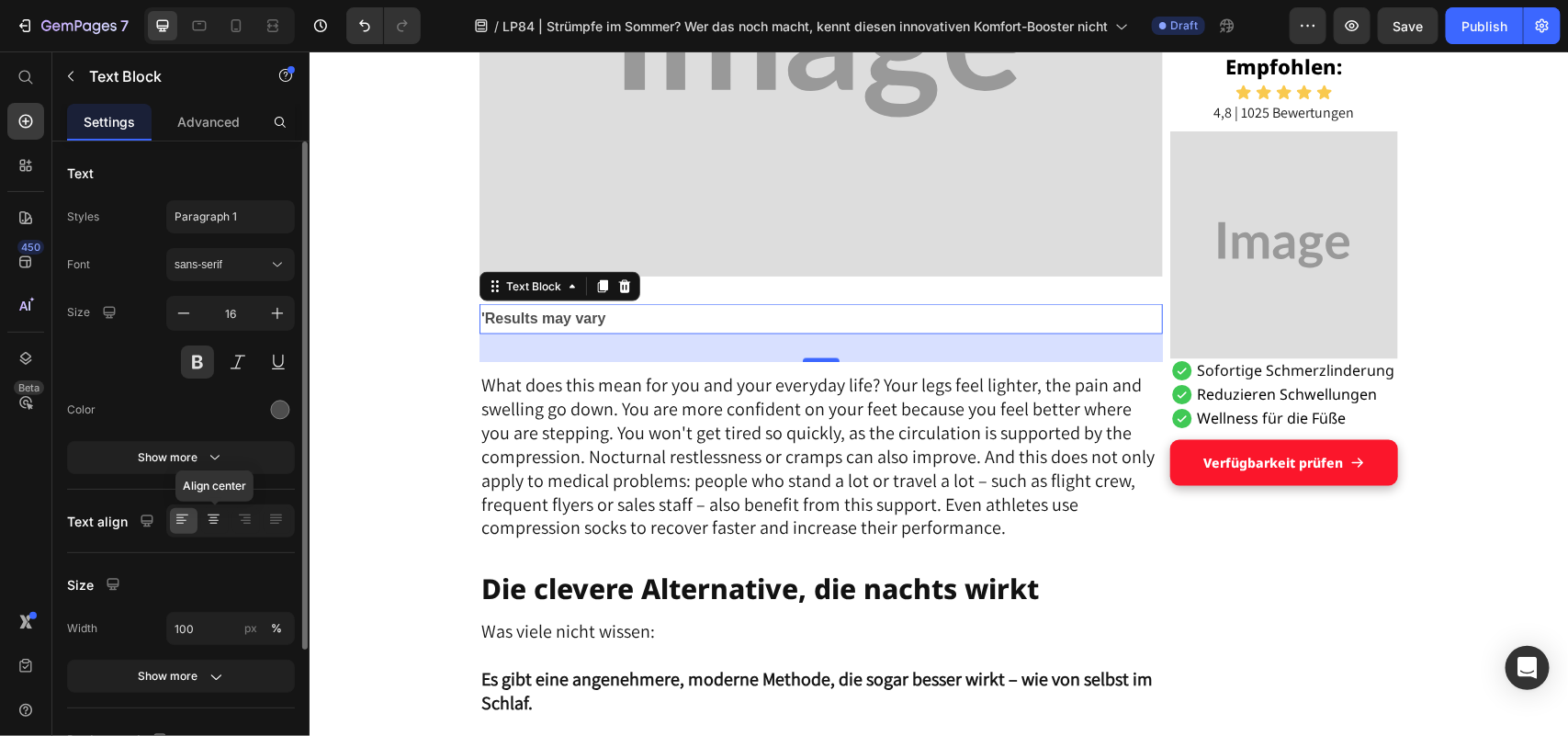 click 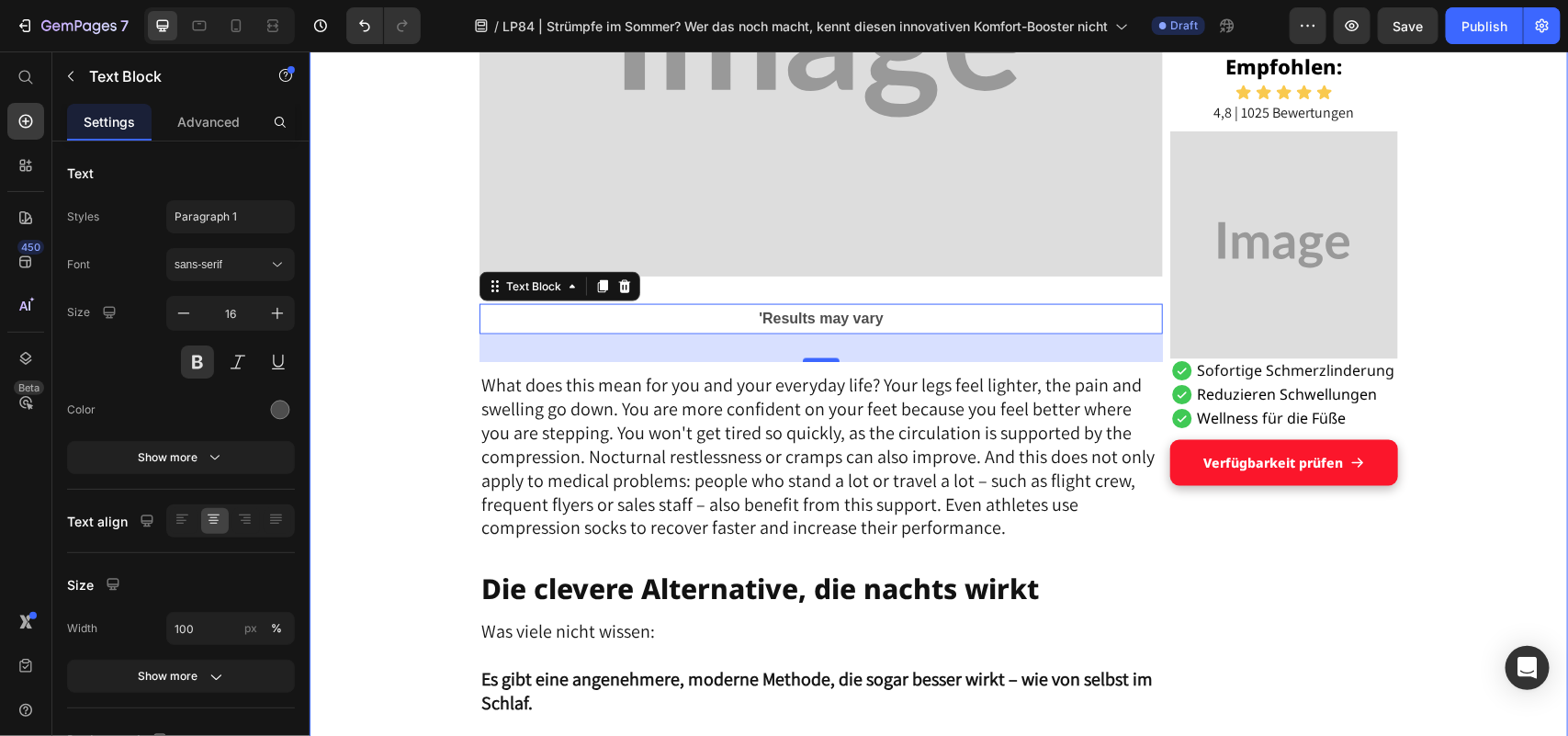 click on "Grandson's tip helped Maria, [AGE], [NAME] get on her feet: a pair of socks Heading Display Text Block
Published 2 days ago Item List
by [NAME] [NAME] Item List
Drop element here Row "These hospital stockings won't come into my house!" Text Block I'm Maria, [AGE], and I've been a housewife all my life. No break, no sitting – always on the move between kitchen, children, garden, neighborhood. I liked that. I needed it, this doing and caring. Text Block But lately... it's getting difficult. The legs hurt. The feet swell. And if I'm honest: I often feel wobbly. I don't like that. It's as if I'm losing a piece of myself. Text Block Image The other day, an acquaintance put me on compression stockings – she was in the hospital for a long time after her hip surgery and said they had done her good. Text Block  I smiled and thought inwardly: "T hese things? Never. I don't want to look like someone who is already giving up."" at bounding box center [938, 1279] 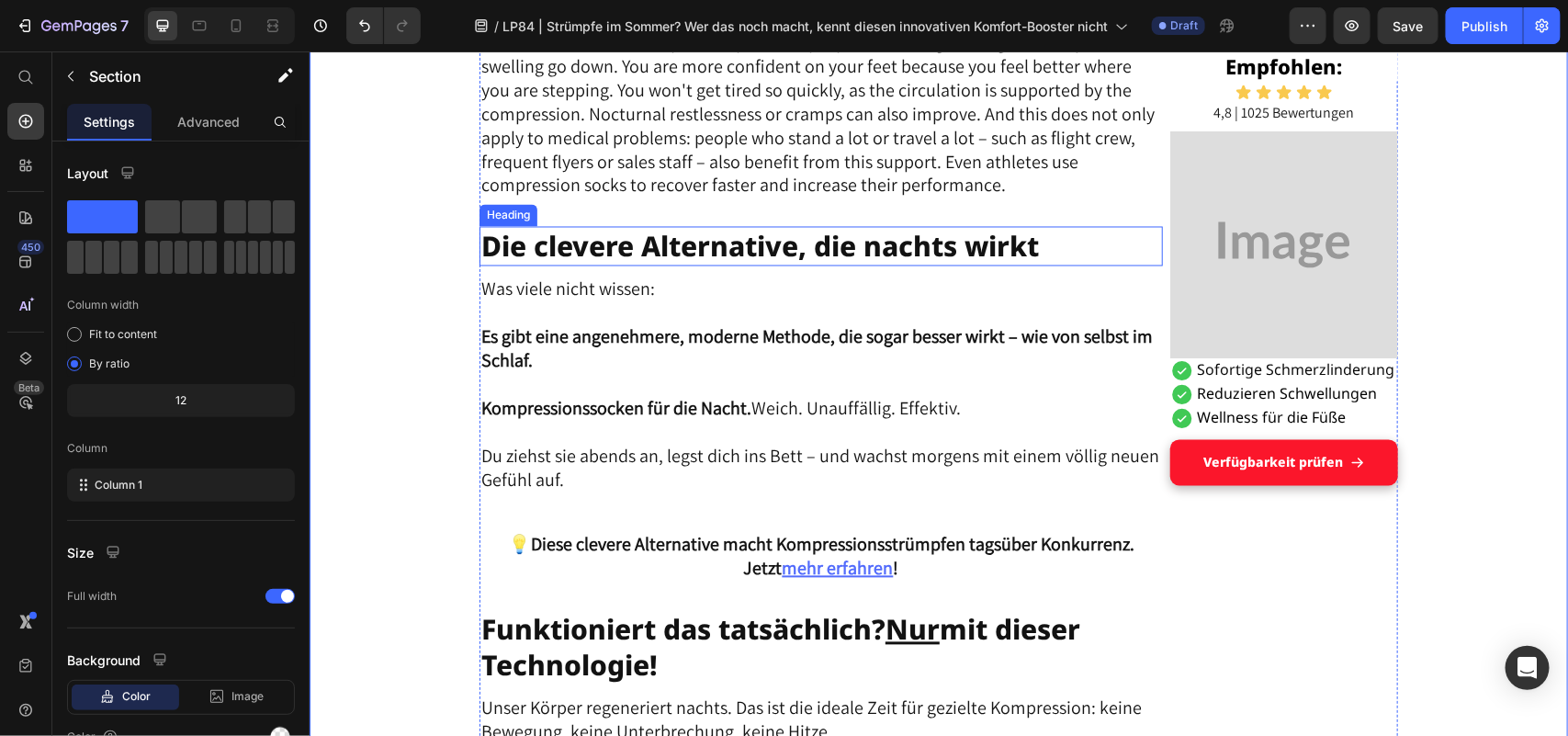 scroll, scrollTop: 4499, scrollLeft: 0, axis: vertical 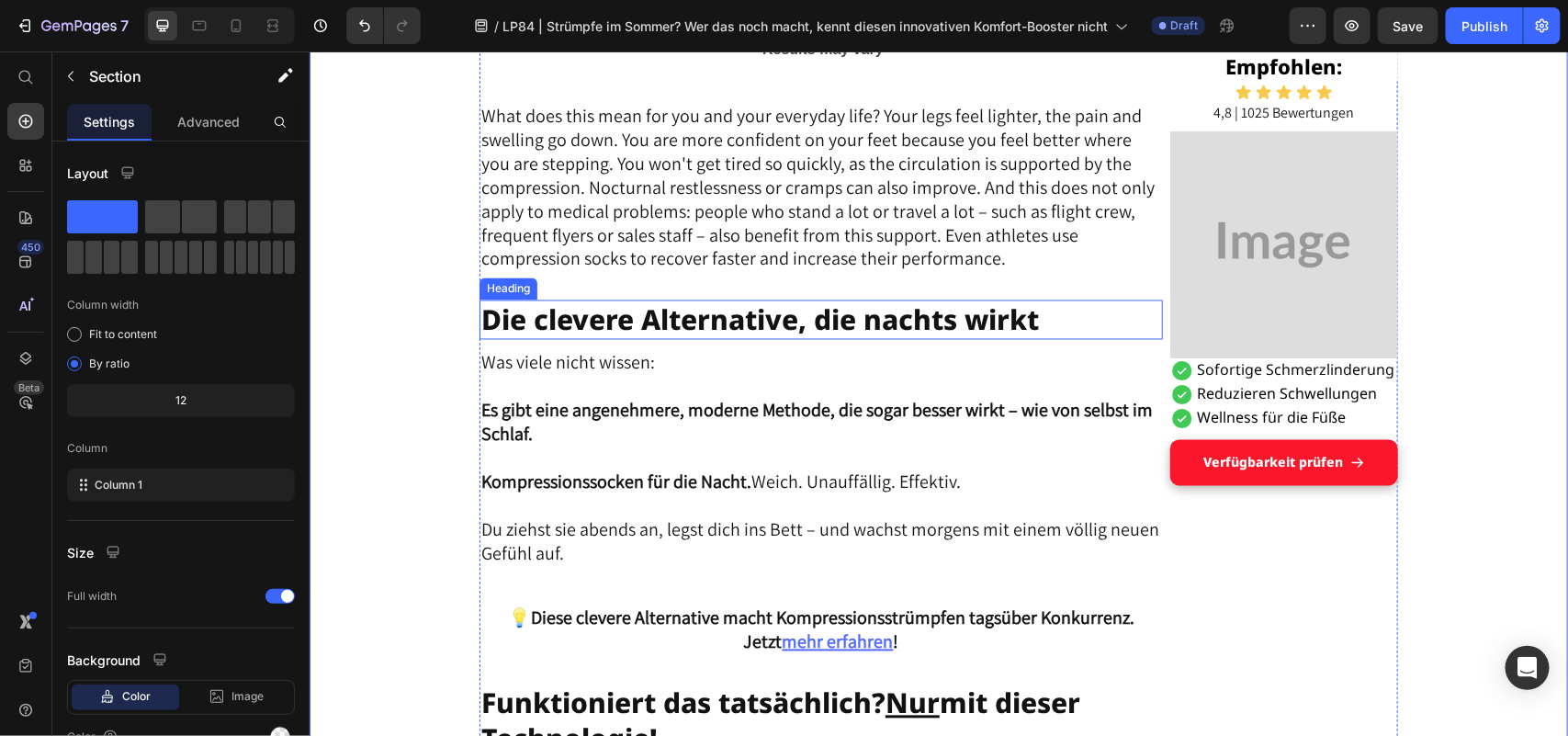 click on "Die clevere Alternative, die nachts wirkt" at bounding box center (759, 319) 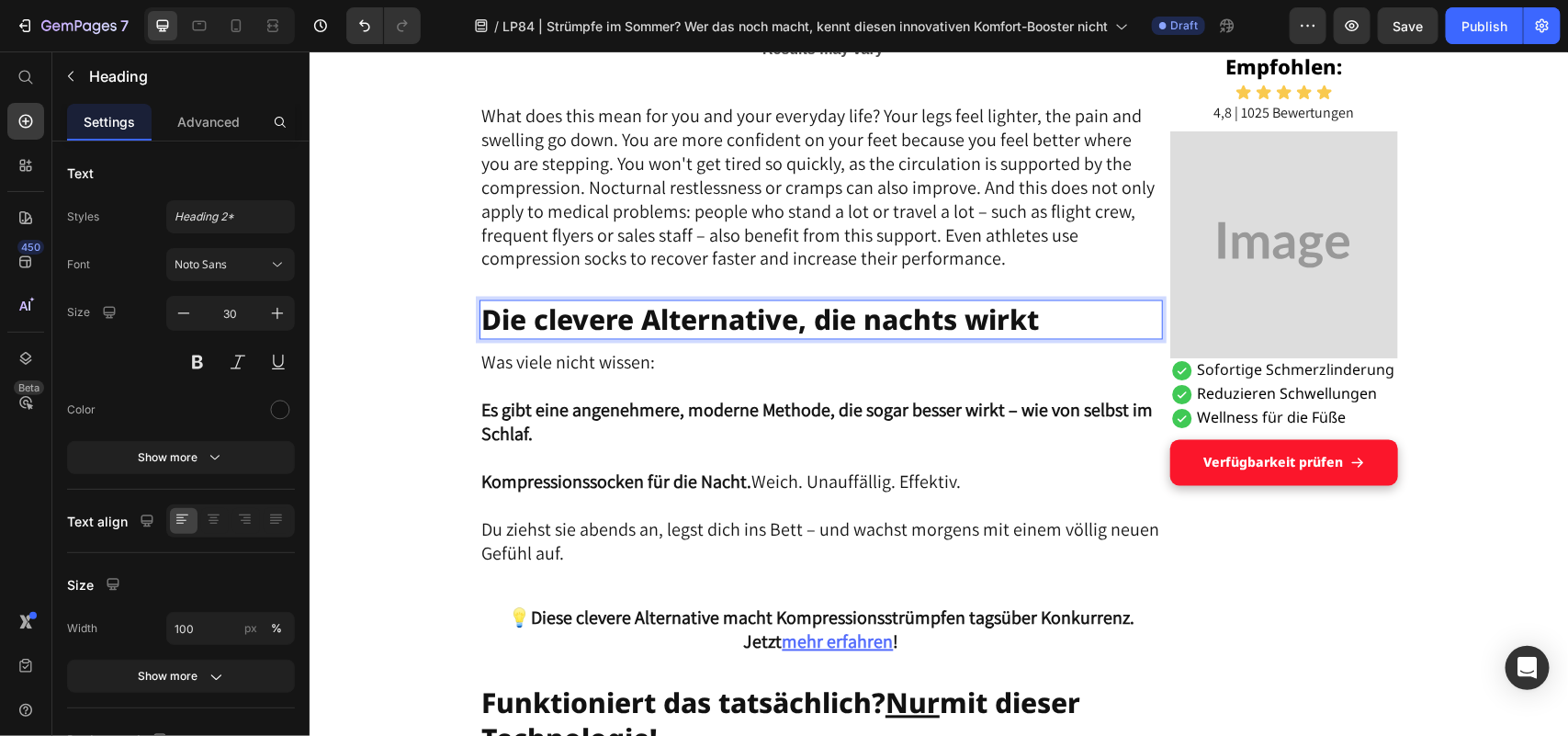 click on "Die clevere Alternative, die nachts wirkt" at bounding box center [820, 319] 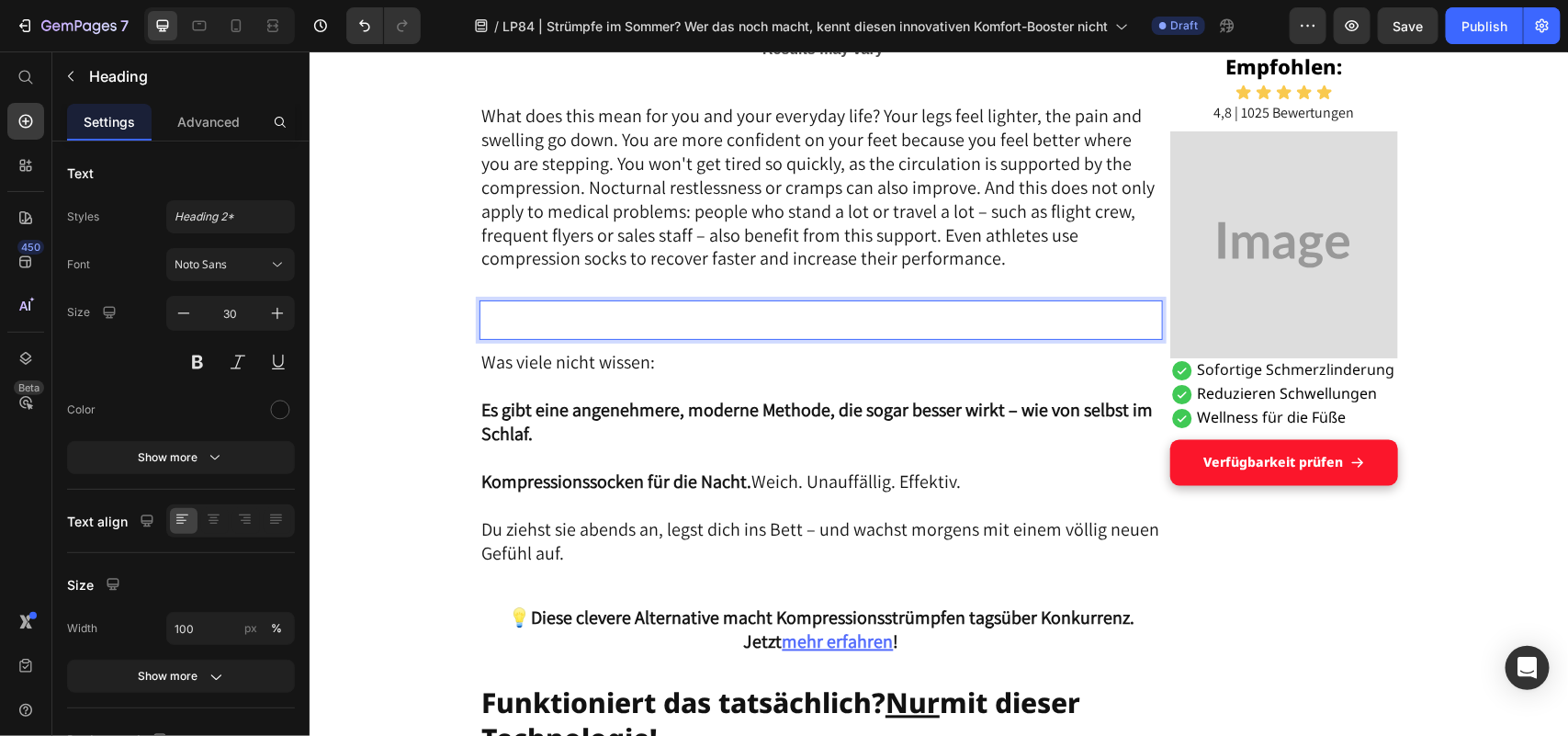 click at bounding box center (820, 319) 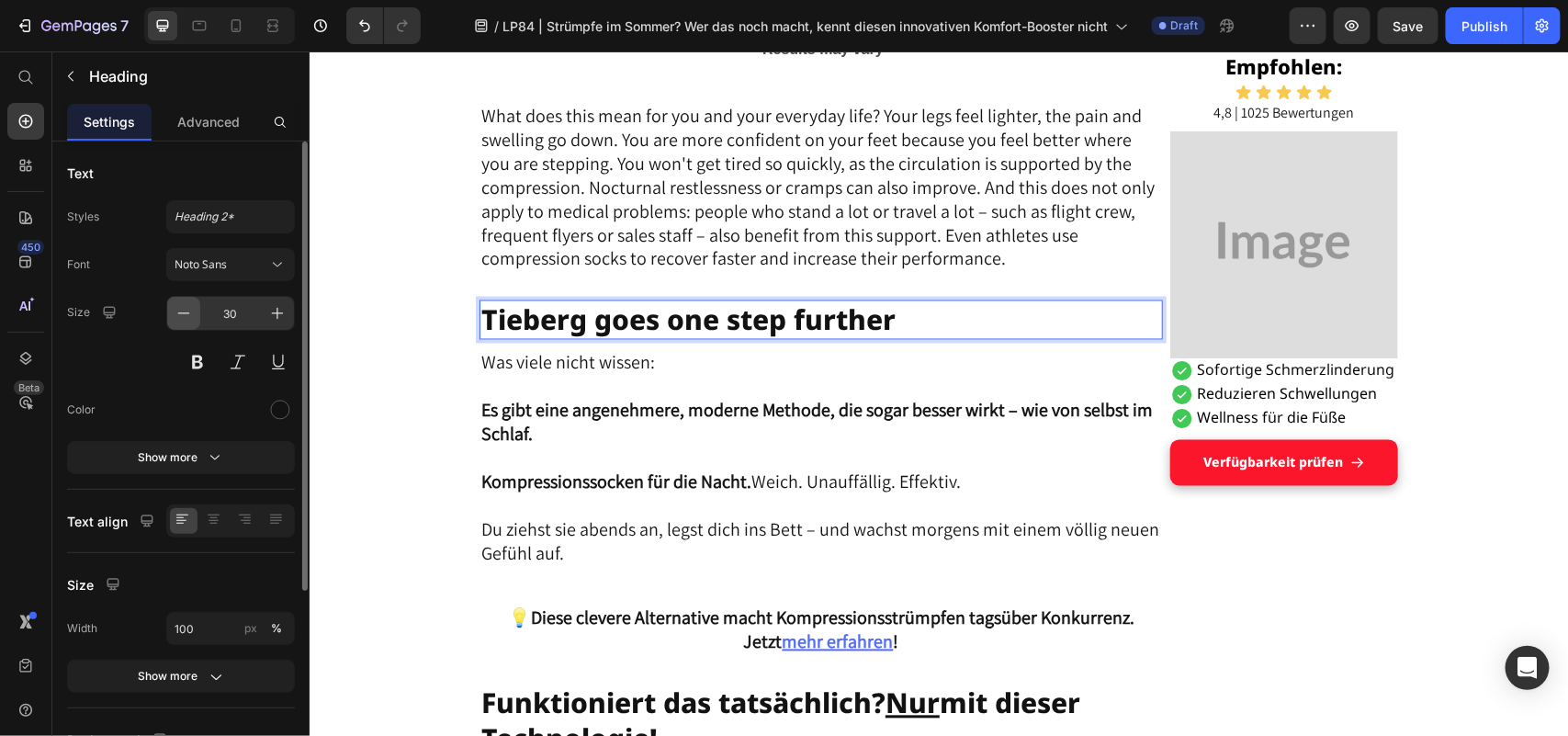 click at bounding box center (184, 313) 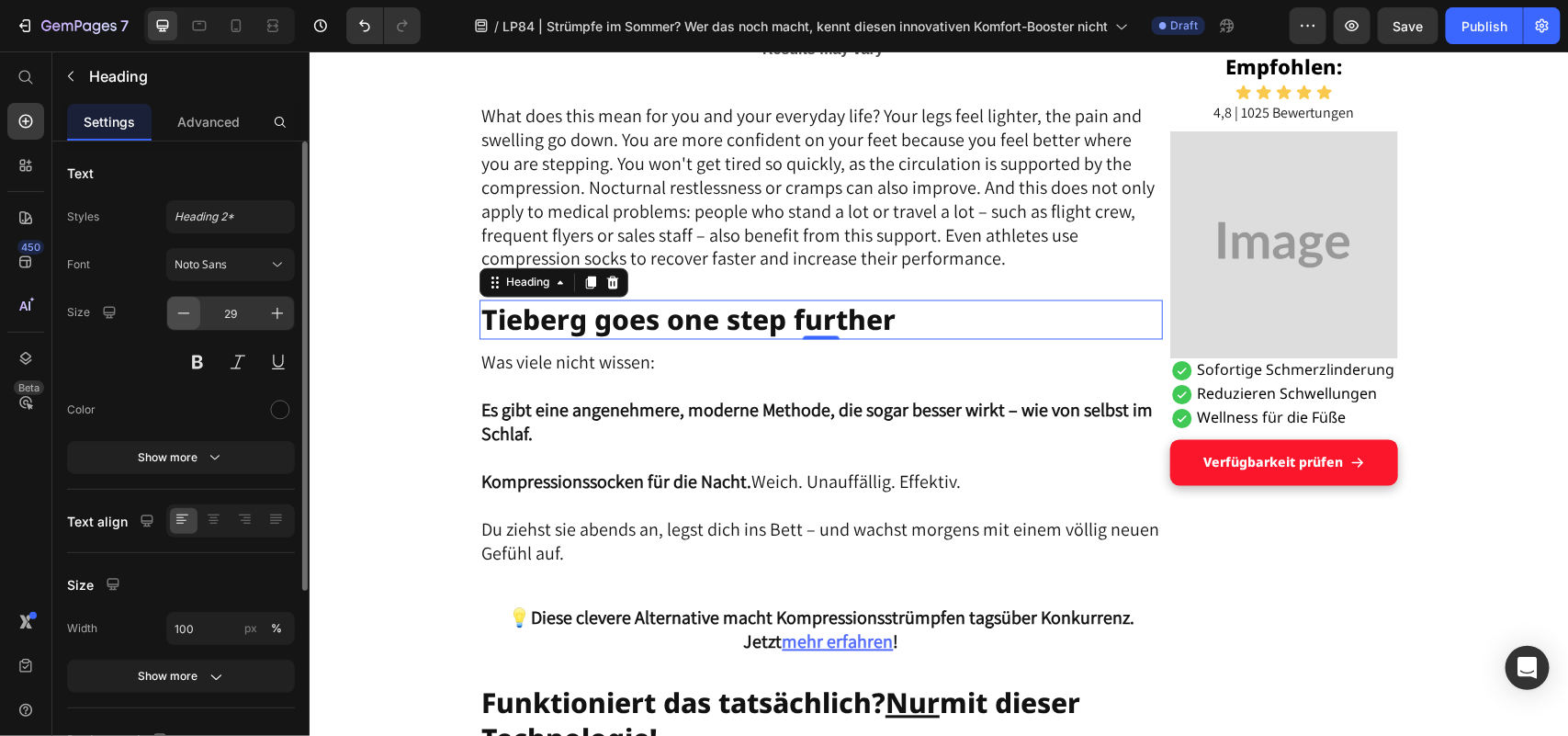 click at bounding box center (184, 313) 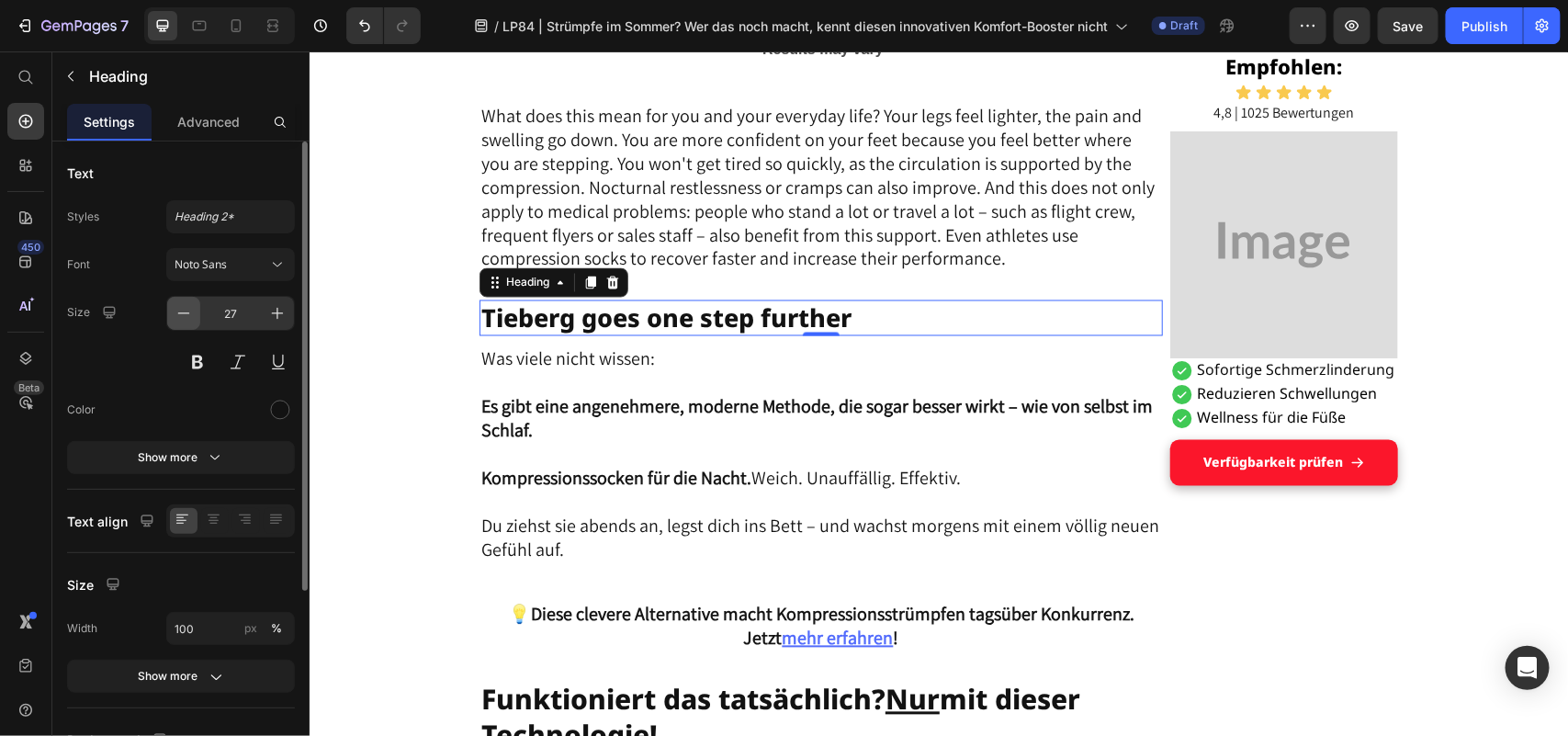 click at bounding box center (184, 313) 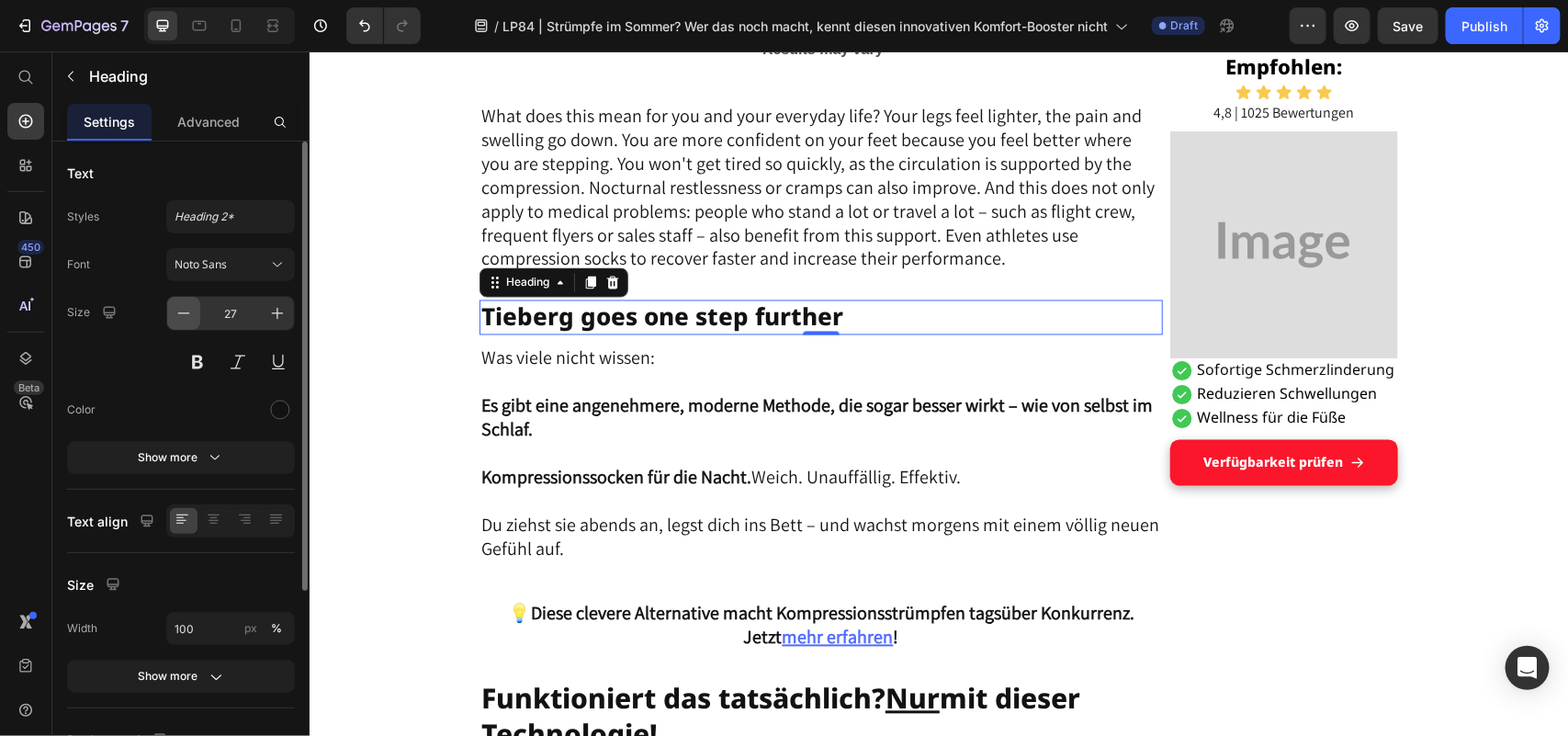type on "26" 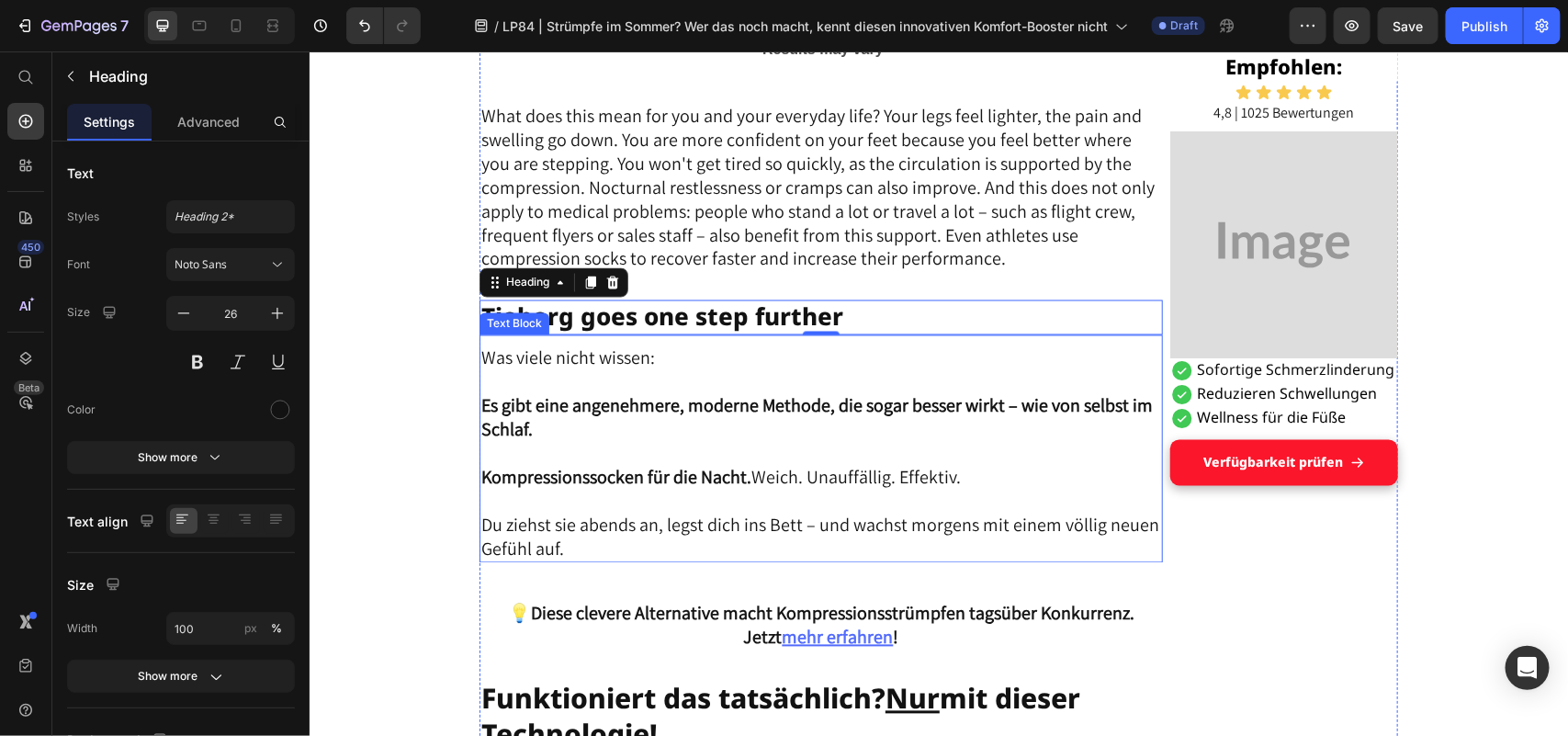 click on "Es gibt eine angenehmere, moderne Methode, die sogar besser wirkt – wie von selbst im Schlaf." at bounding box center (816, 417) 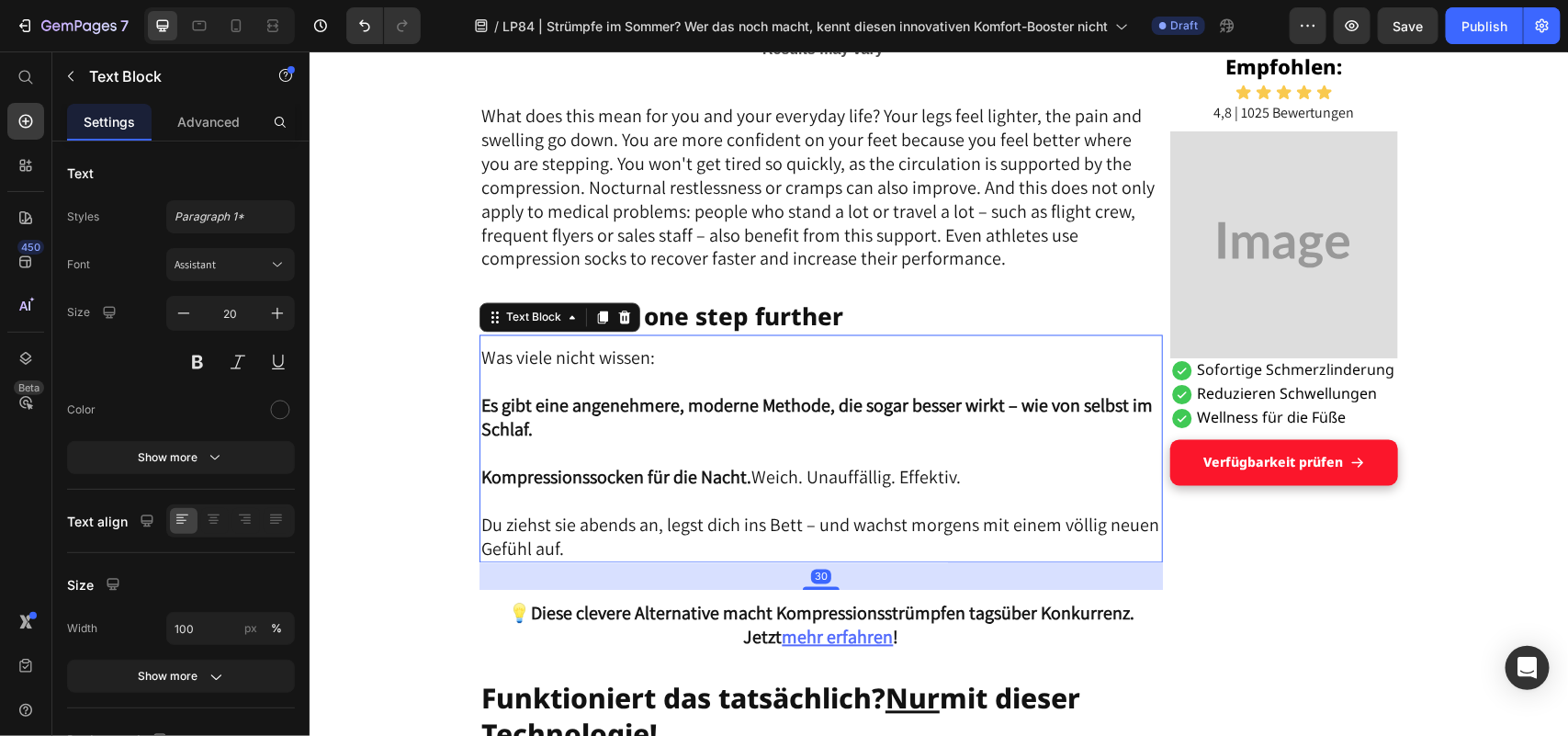 click on "Was viele nicht wissen:" at bounding box center [820, 369] 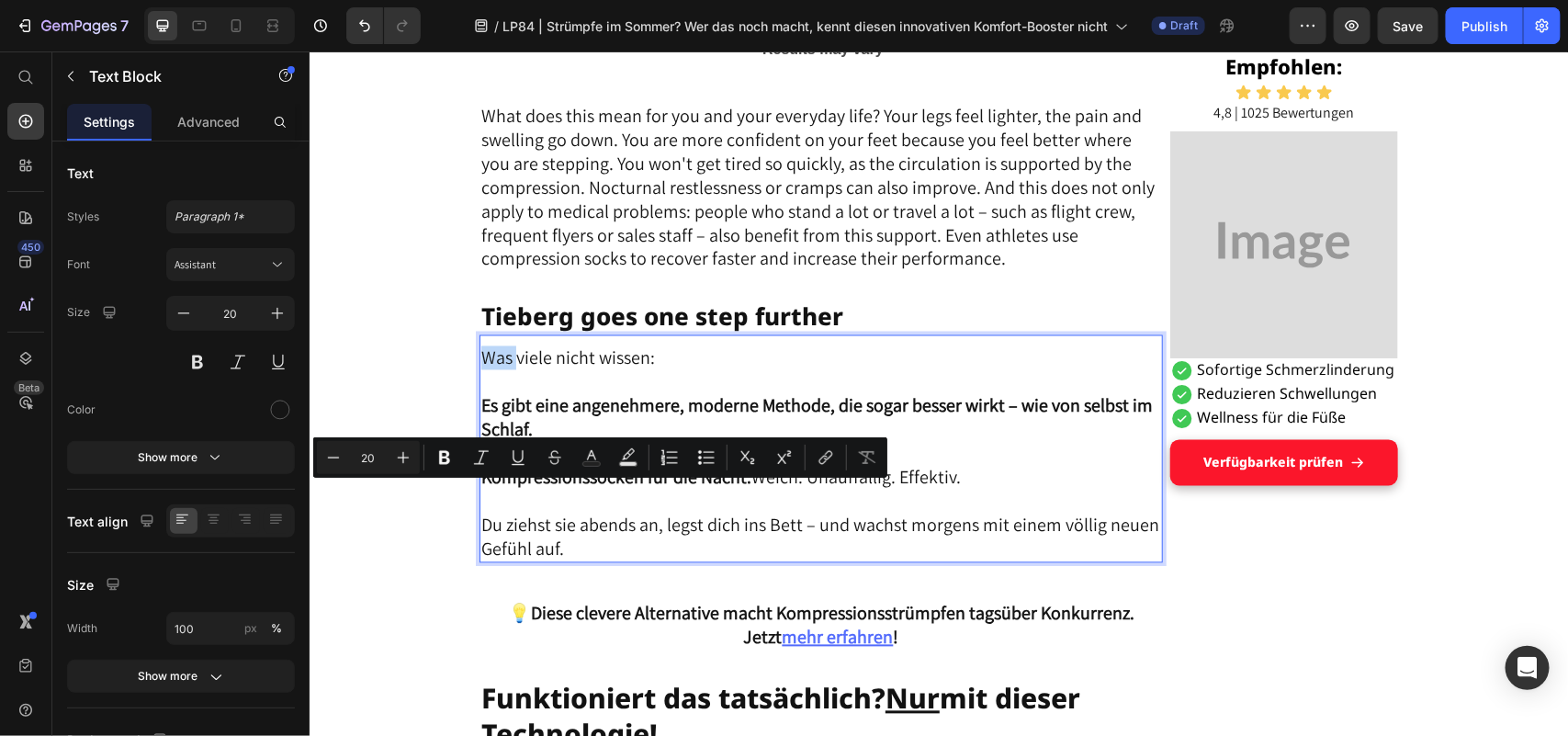 click on "Was viele nicht wissen:" at bounding box center (820, 369) 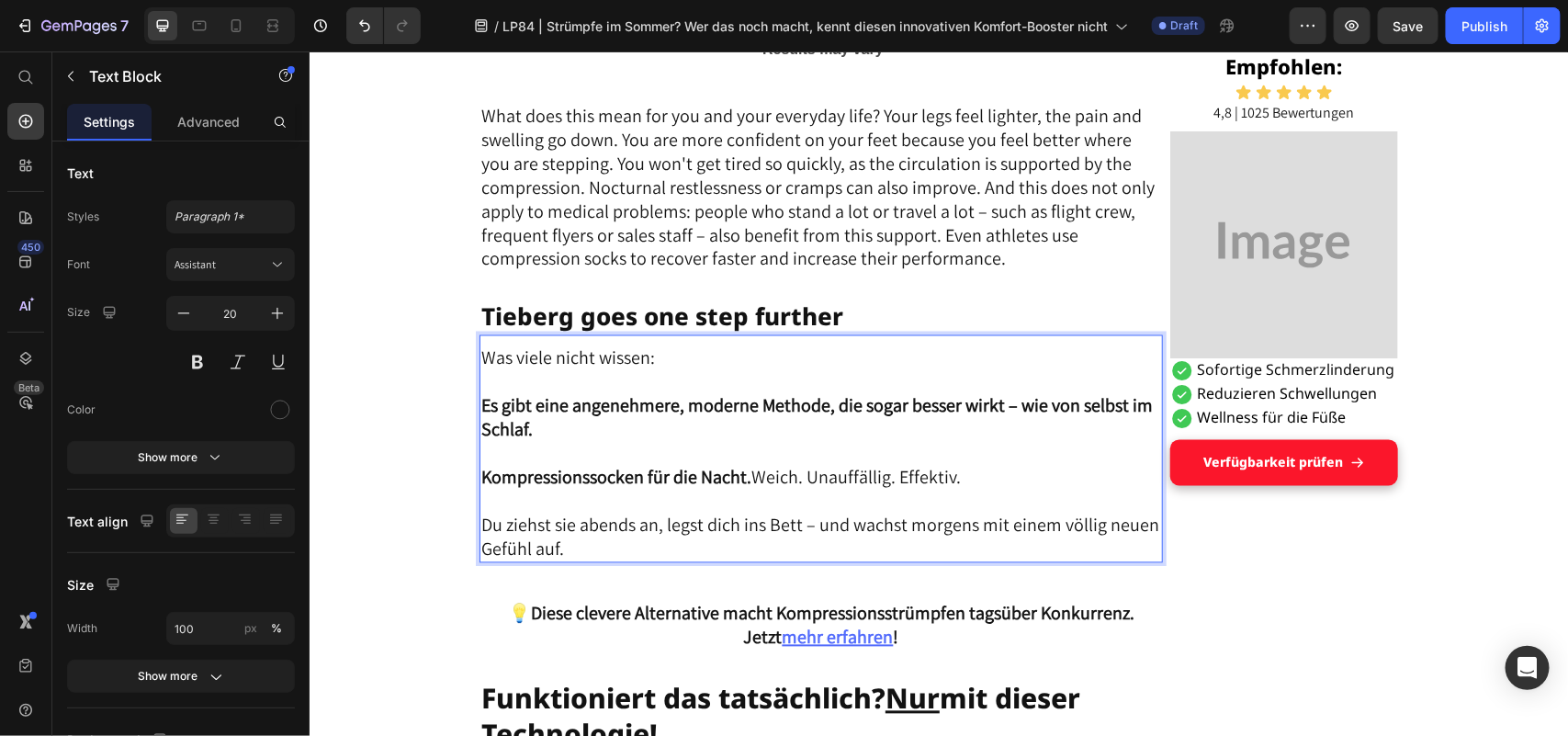click on "Was viele nicht wissen:" at bounding box center [820, 369] 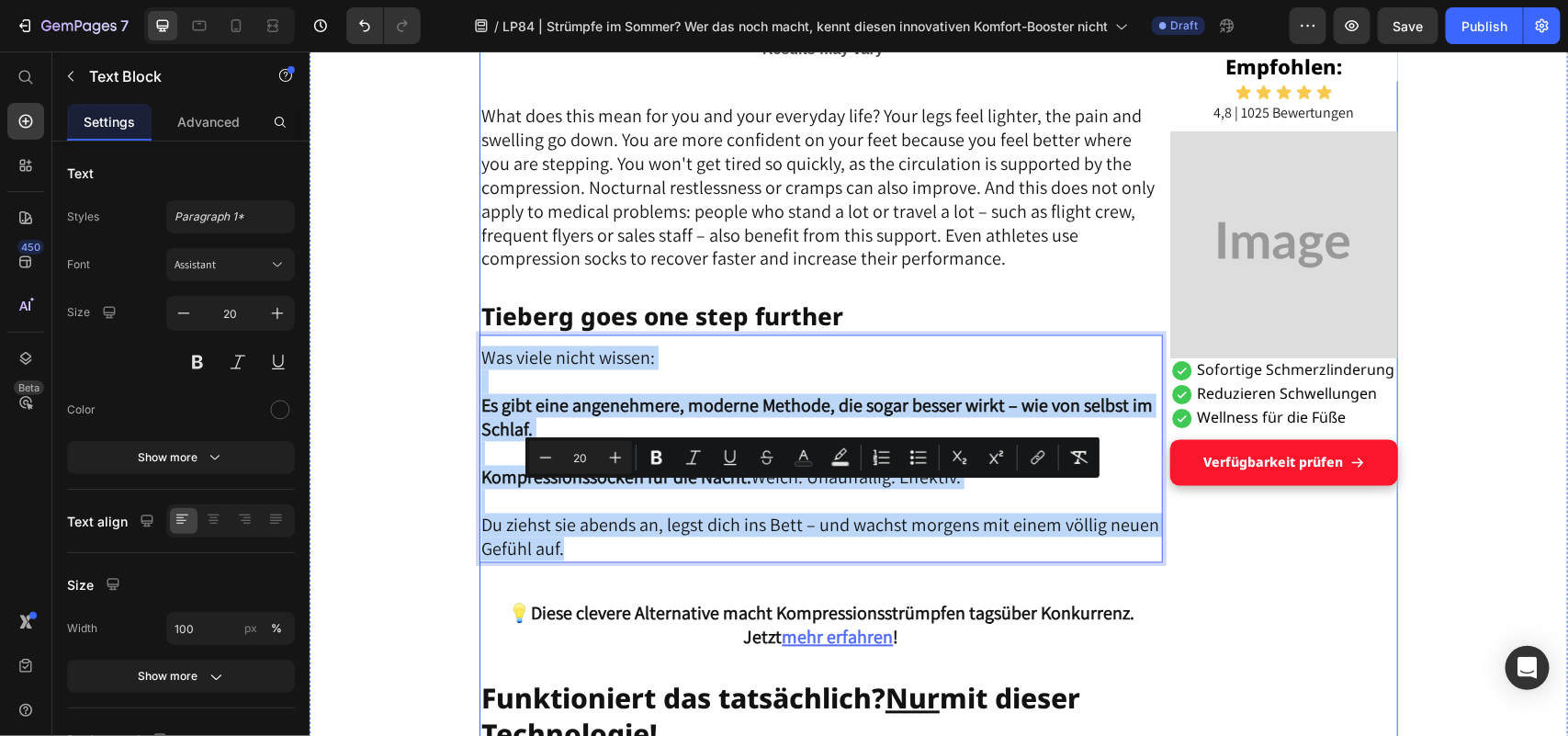 drag, startPoint x: 474, startPoint y: 498, endPoint x: 1196, endPoint y: 689, distance: 746.83666 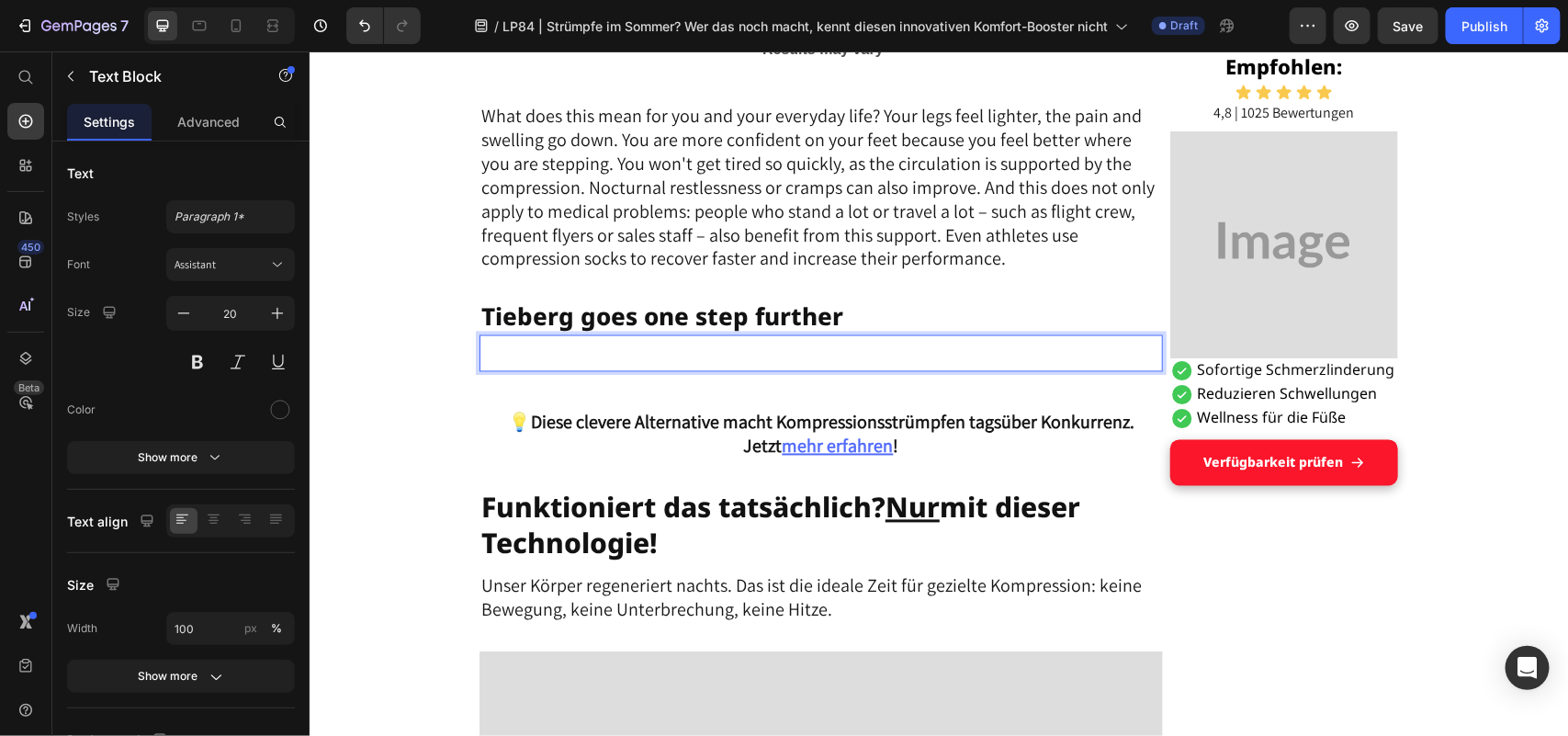 click at bounding box center [820, 357] 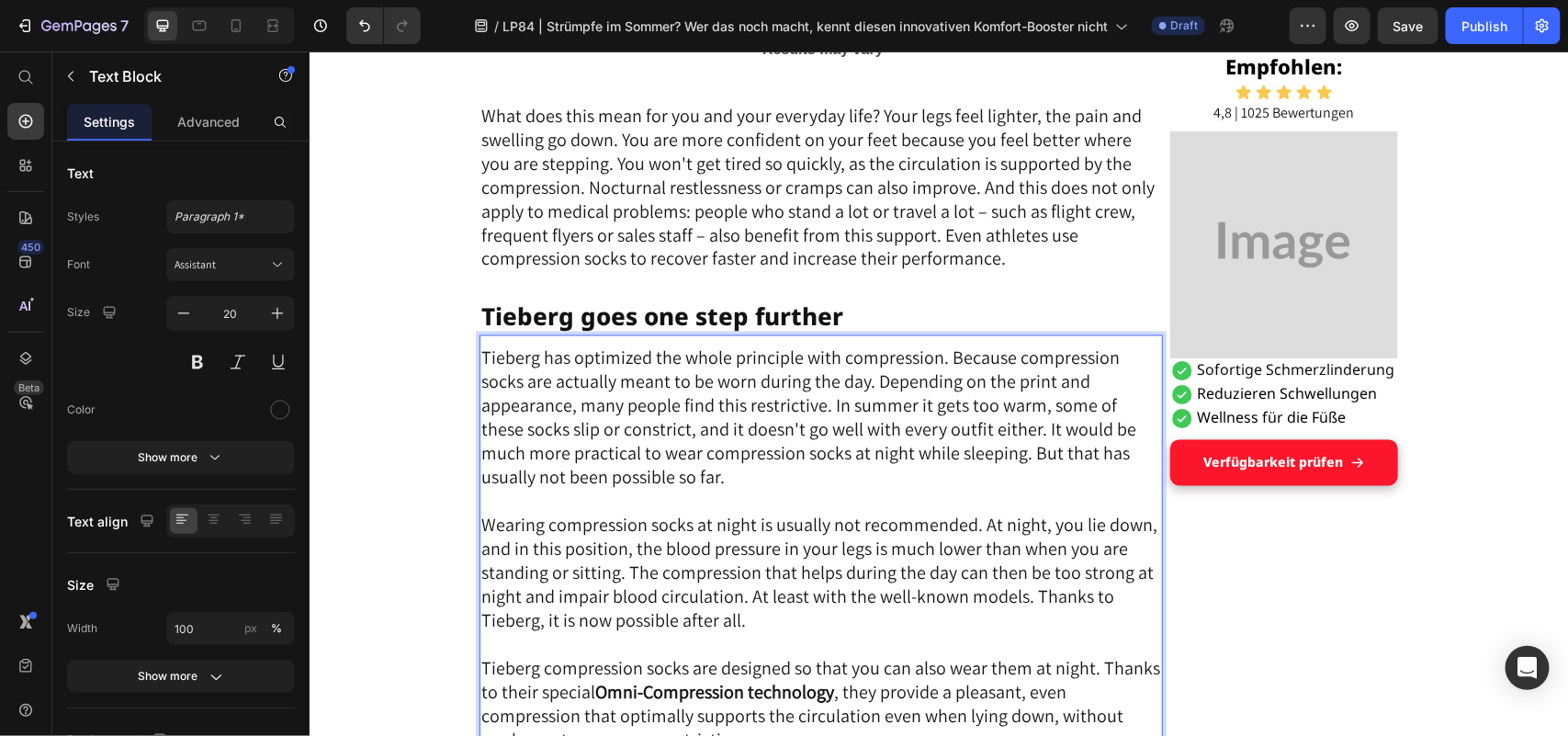 scroll, scrollTop: 4863, scrollLeft: 0, axis: vertical 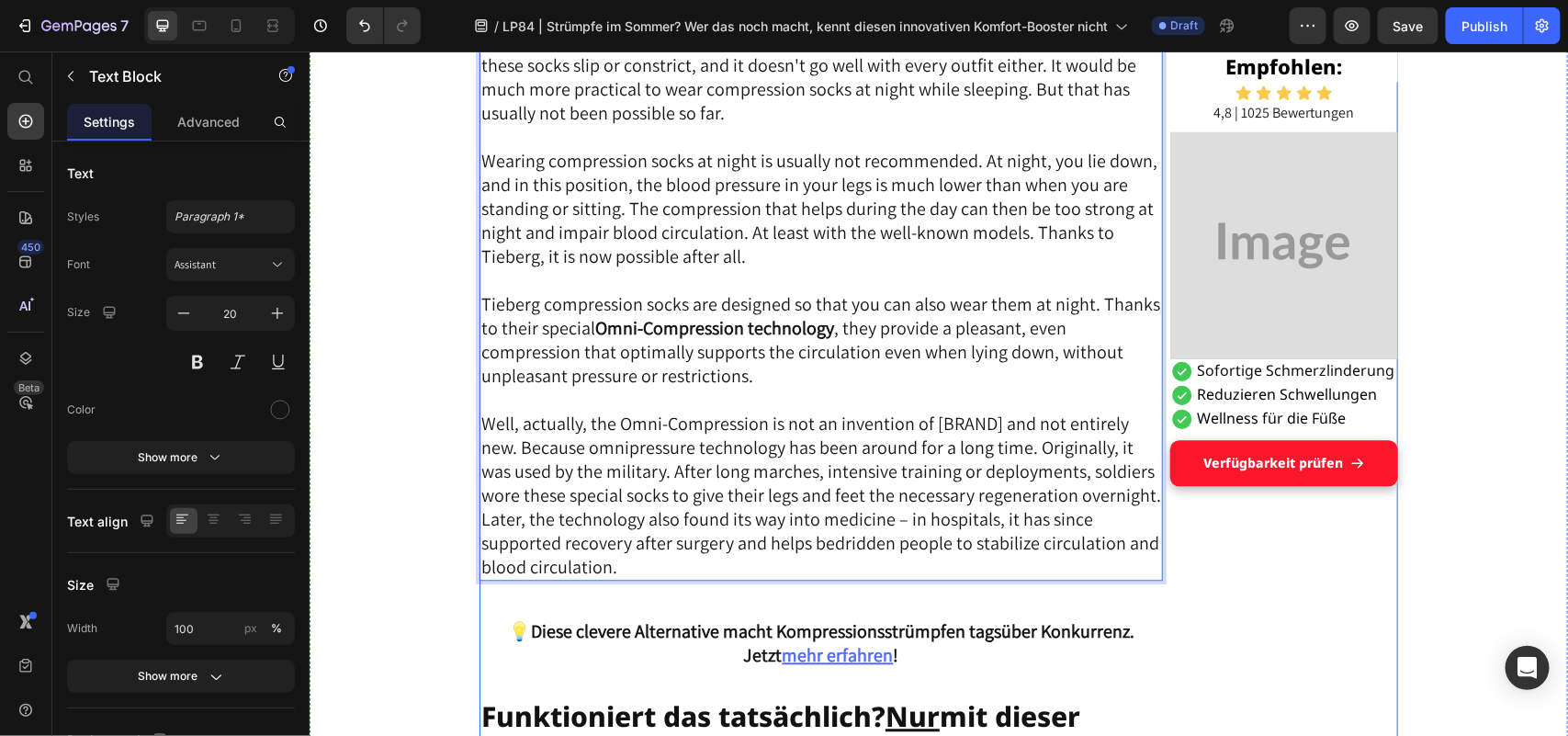 click on "Empfohlen: Heading Icon Icon Icon Icon Icon Icon List 4,8 | 1025 Bewertungen Text Block Image Sofortige Schmerzlinderung Reduzieren Schwellungen Wellness für die Füße Item List
Verfügbarkeit prüfen Button Row Row" at bounding box center [1283, 833] 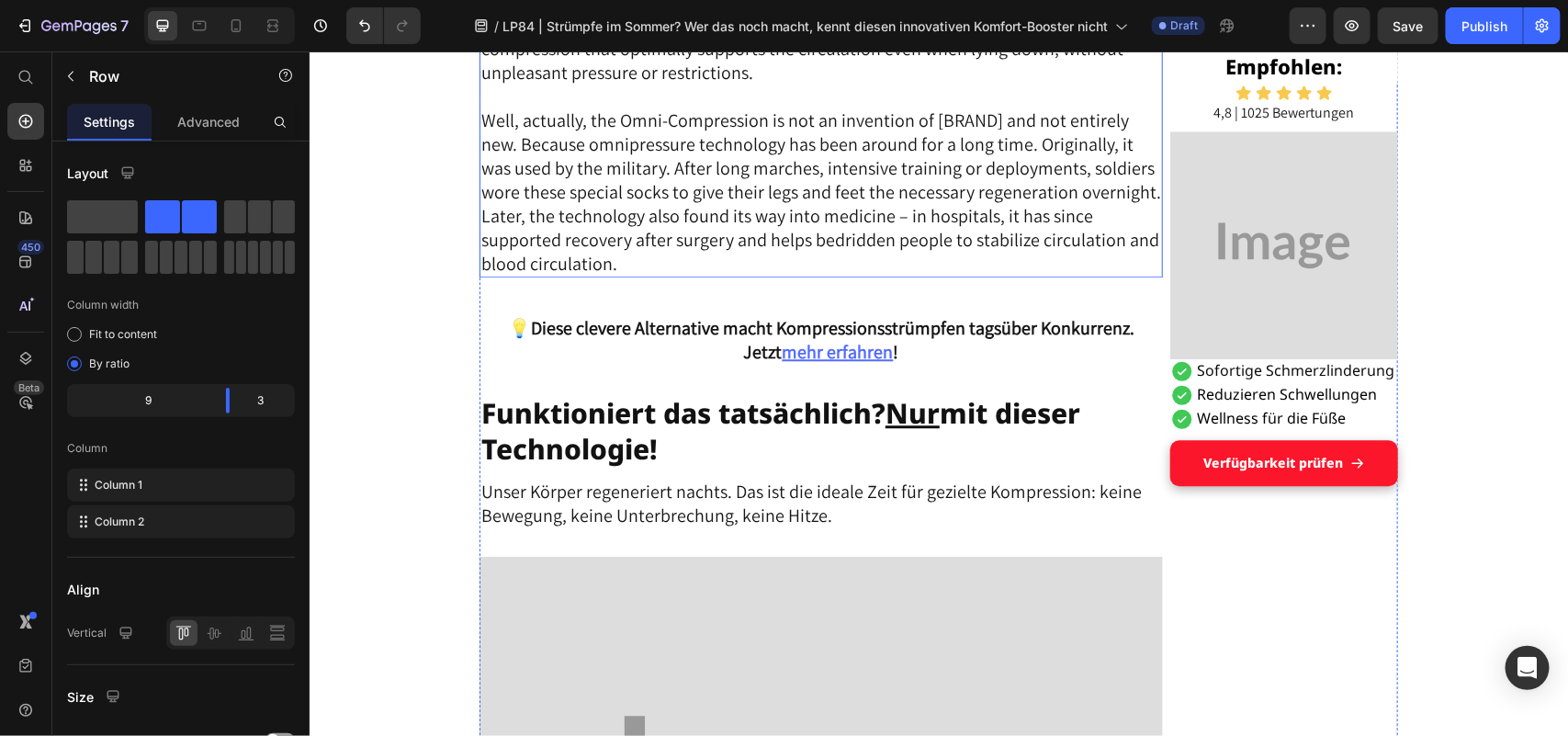 scroll, scrollTop: 5169, scrollLeft: 0, axis: vertical 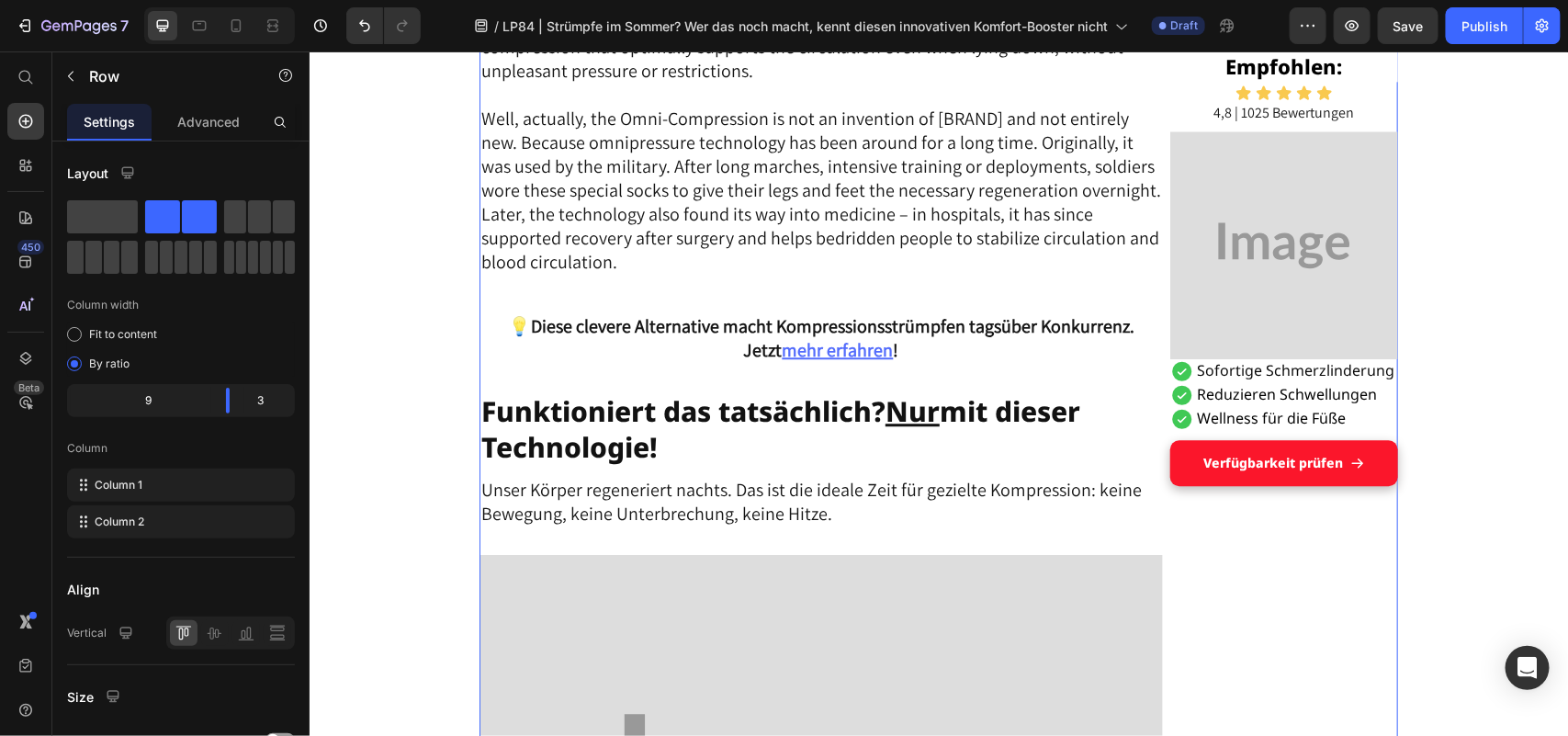 click on "Empfohlen: Heading Icon Icon Icon Icon Icon Icon List 4,8 | 1025 Bewertungen Text Block Image Sofortige Schmerzlinderung Reduzieren Schwellungen Wellness für die Füße Item List
Verfügbarkeit prüfen Button Row Row" at bounding box center (1283, 528) 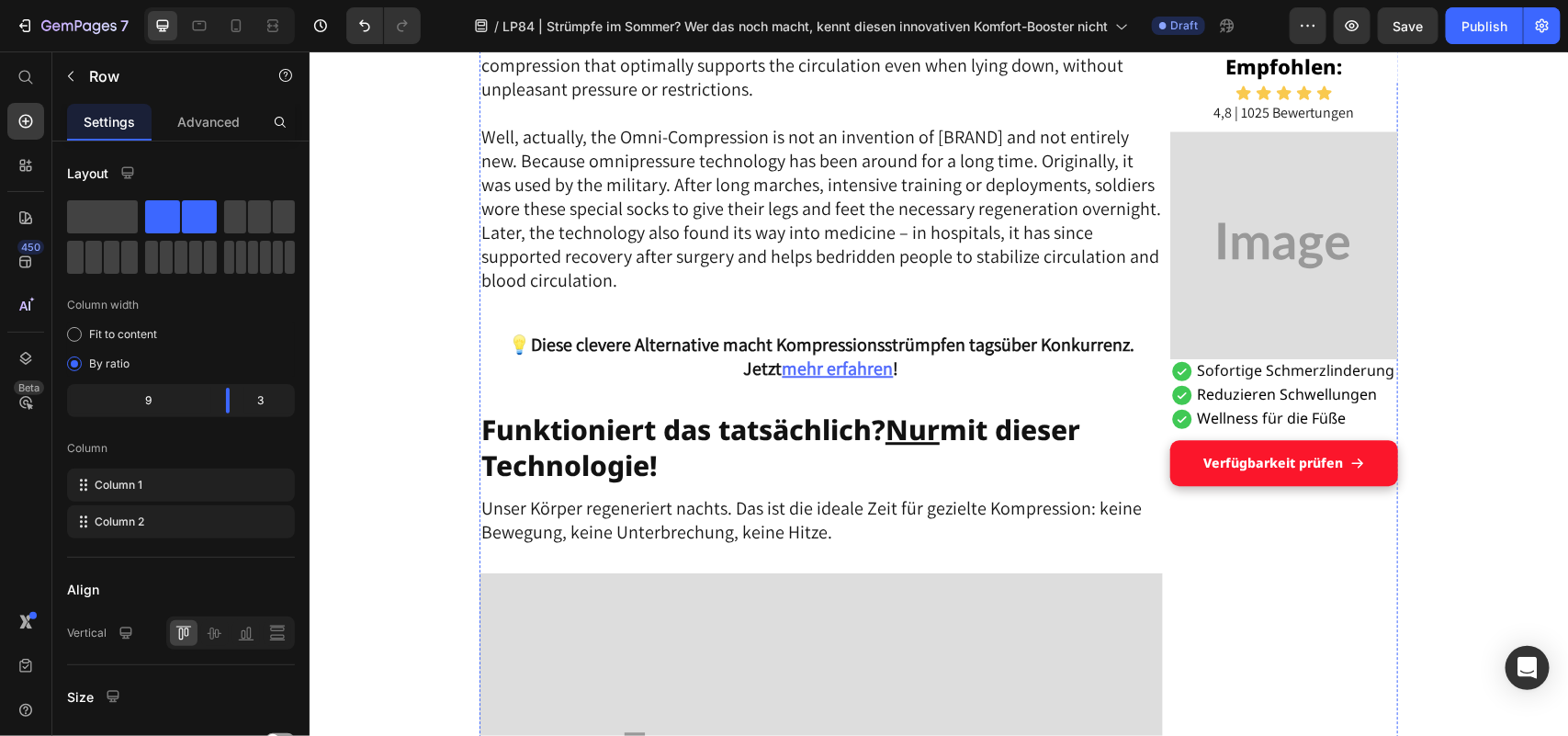 scroll, scrollTop: 5130, scrollLeft: 0, axis: vertical 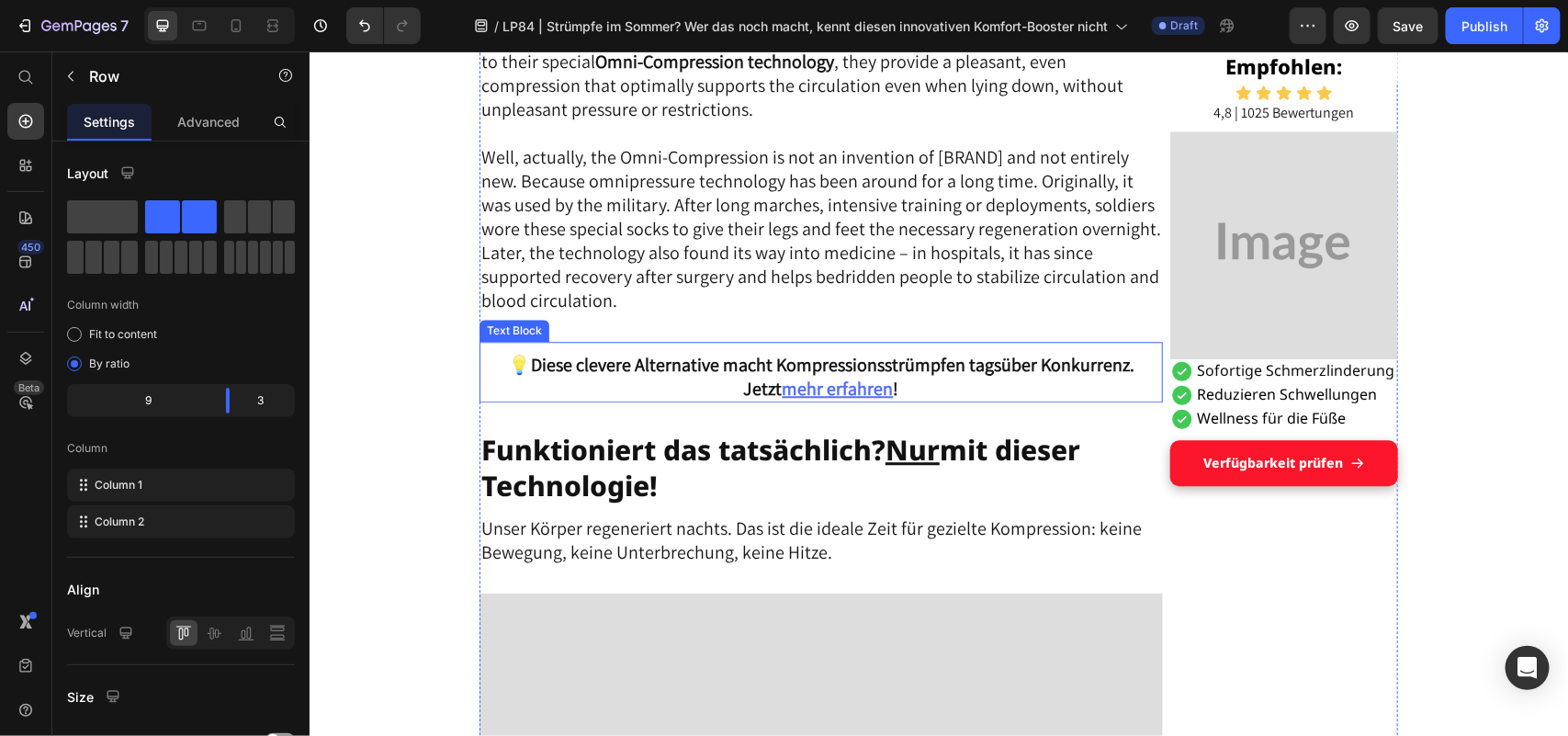 click on "Diese clevere Alternative macht Kompressionsstrümpfen tagsüber Konkurrenz. Jetzt" at bounding box center [831, 376] 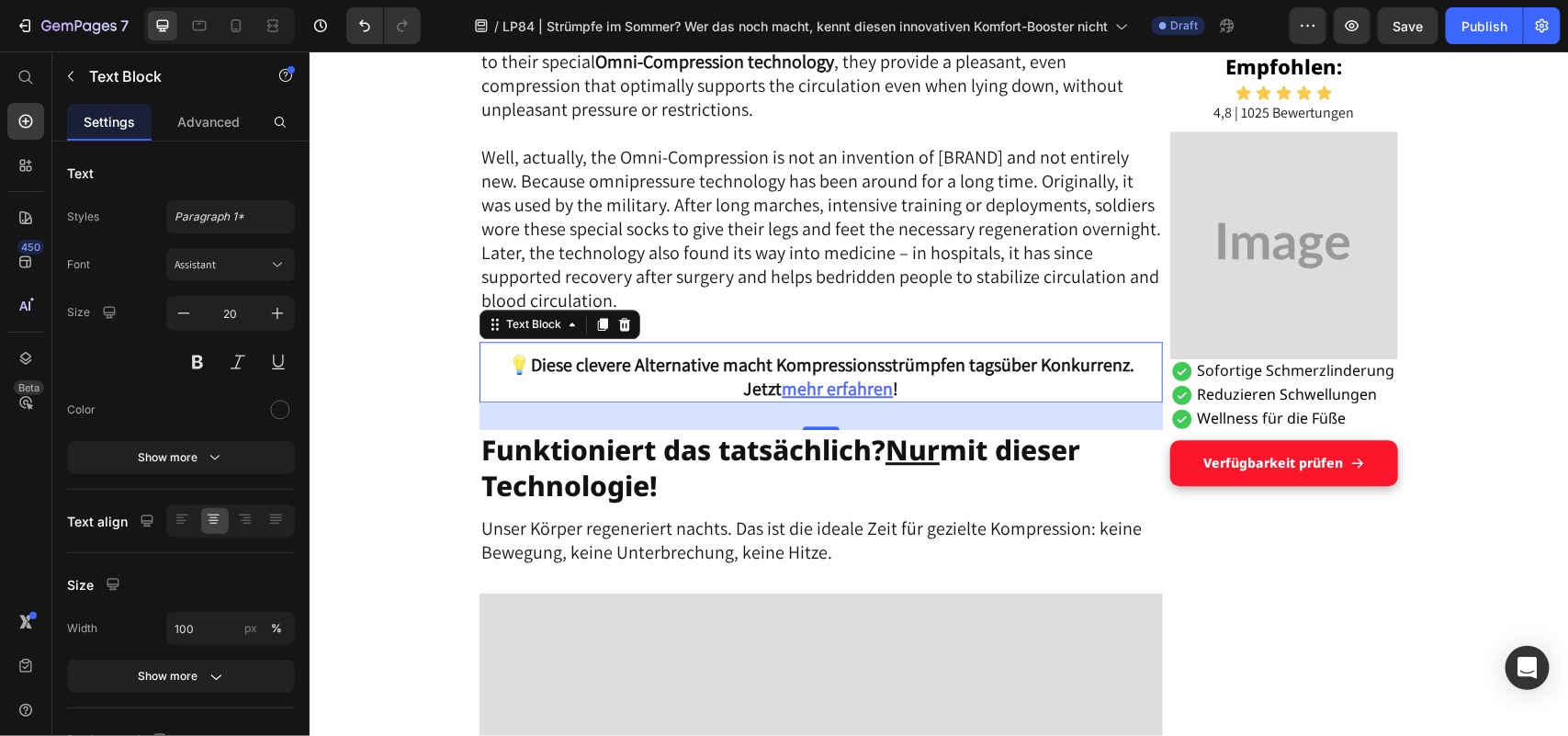 click on "💡  Diese clevere Alternative macht Kompressionsstrümpfen tagsüber Konkurrenz. Jetzt  mehr erfahren !" at bounding box center [820, 376] 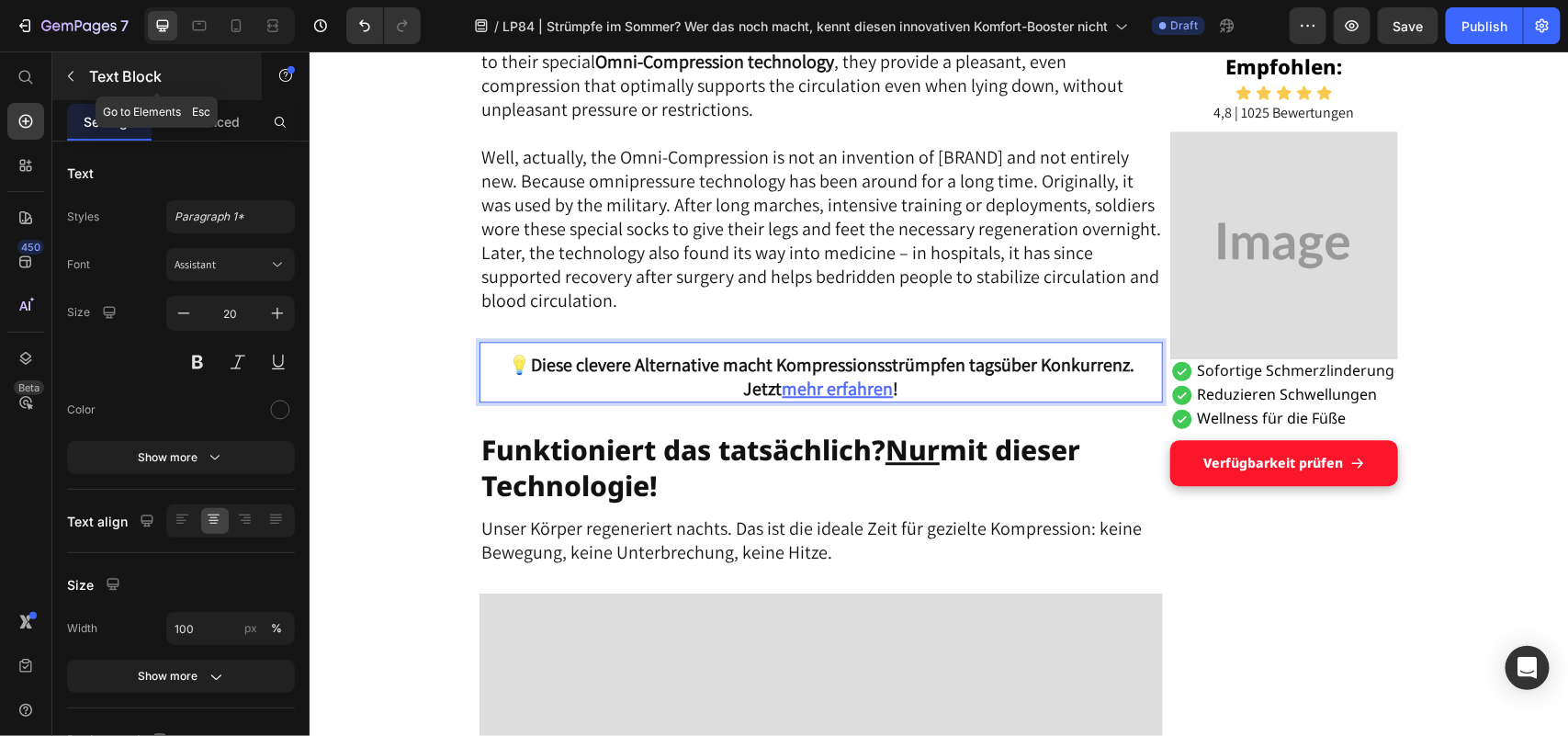 click at bounding box center [71, 76] 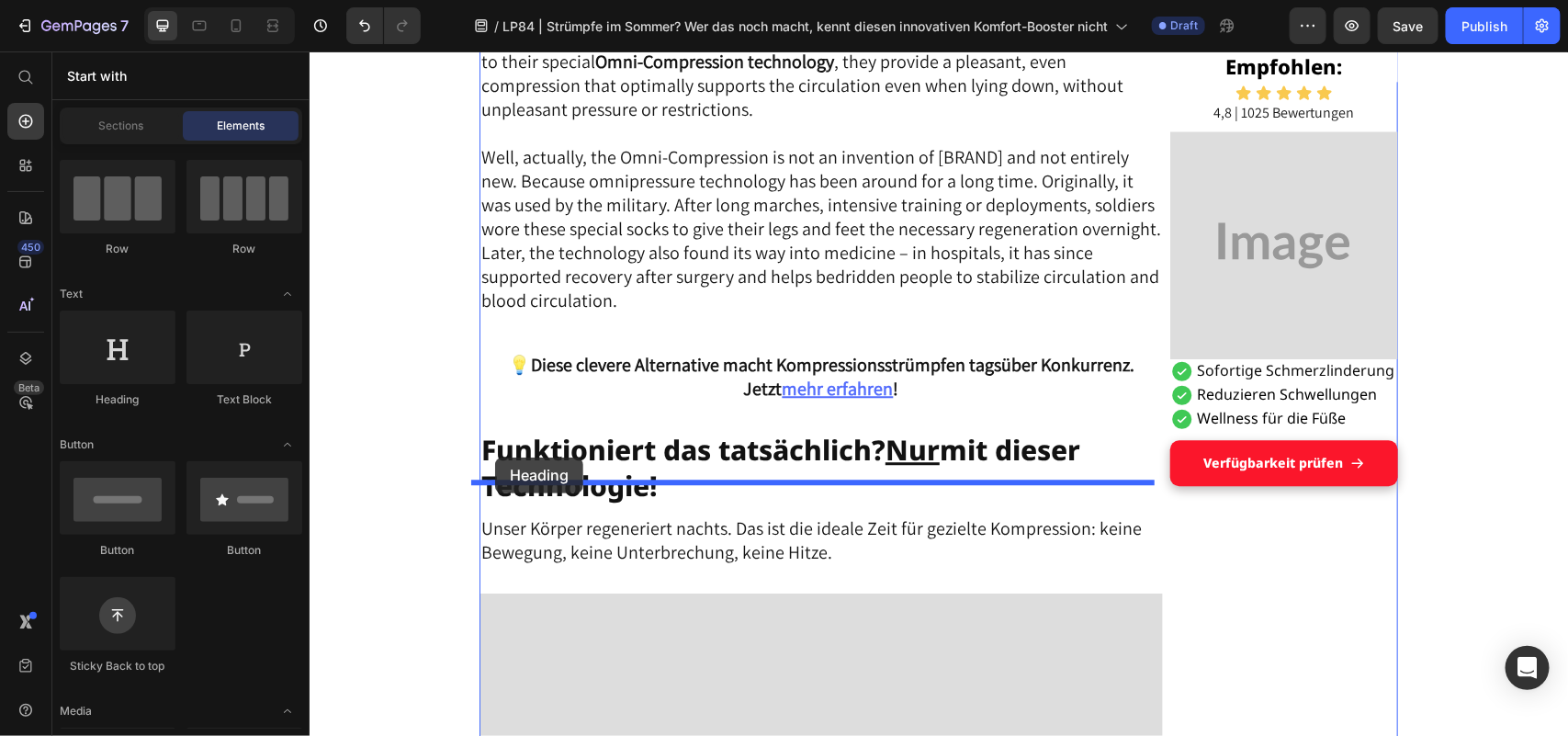 drag, startPoint x: 488, startPoint y: 468, endPoint x: 494, endPoint y: 457, distance: 12.529964 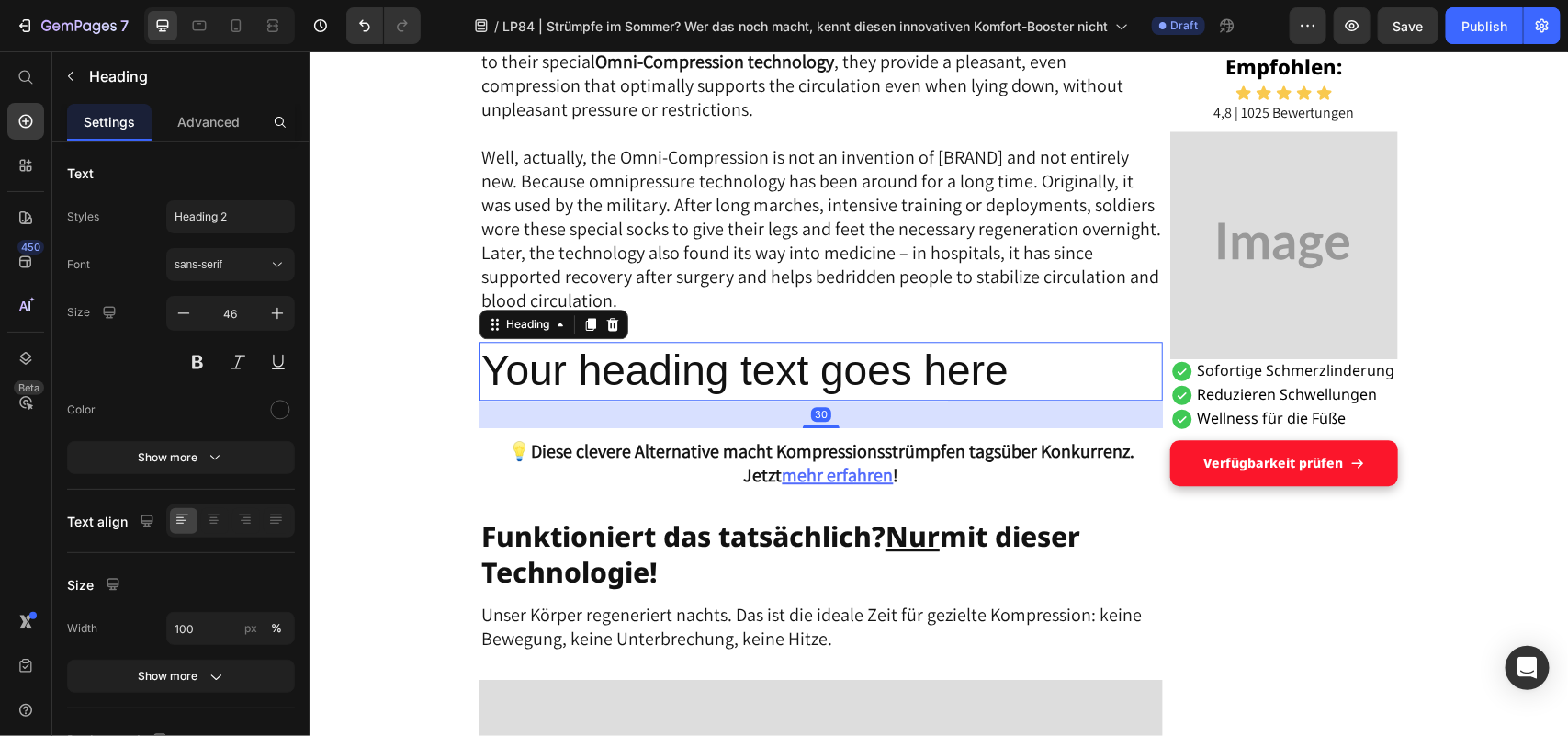 click on "Your heading text goes here" at bounding box center [820, 370] 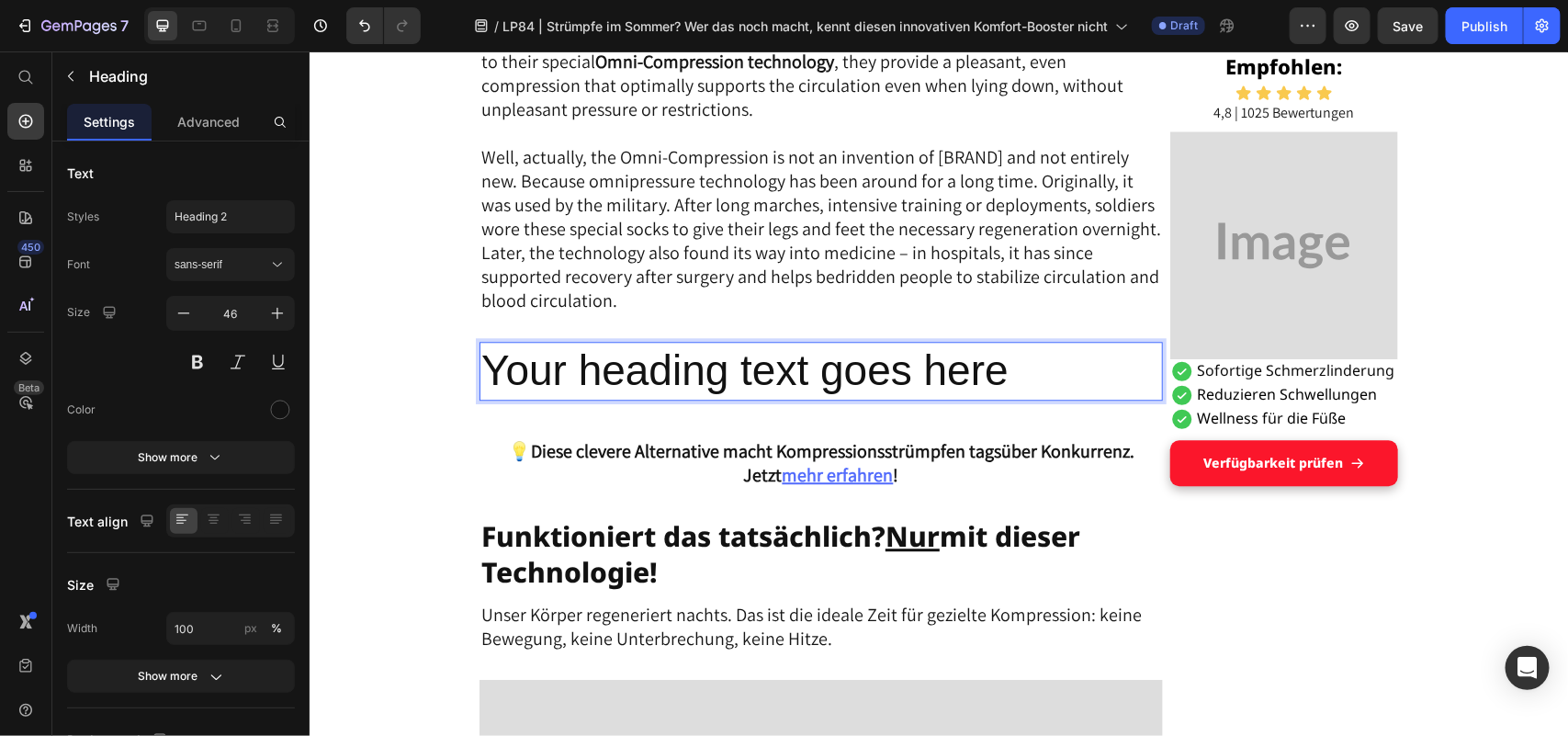 click on "Your heading text goes here" at bounding box center [820, 370] 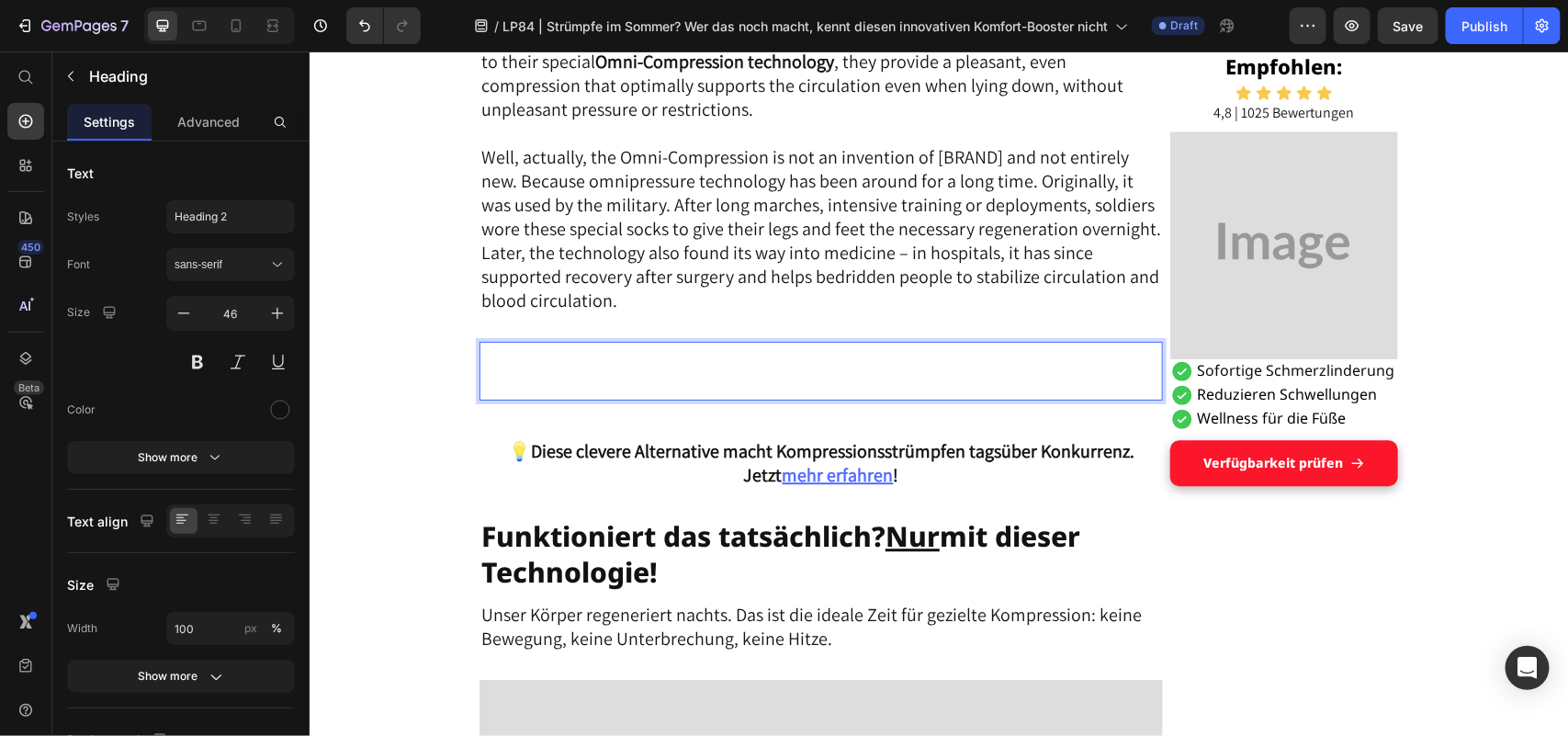 click at bounding box center [820, 370] 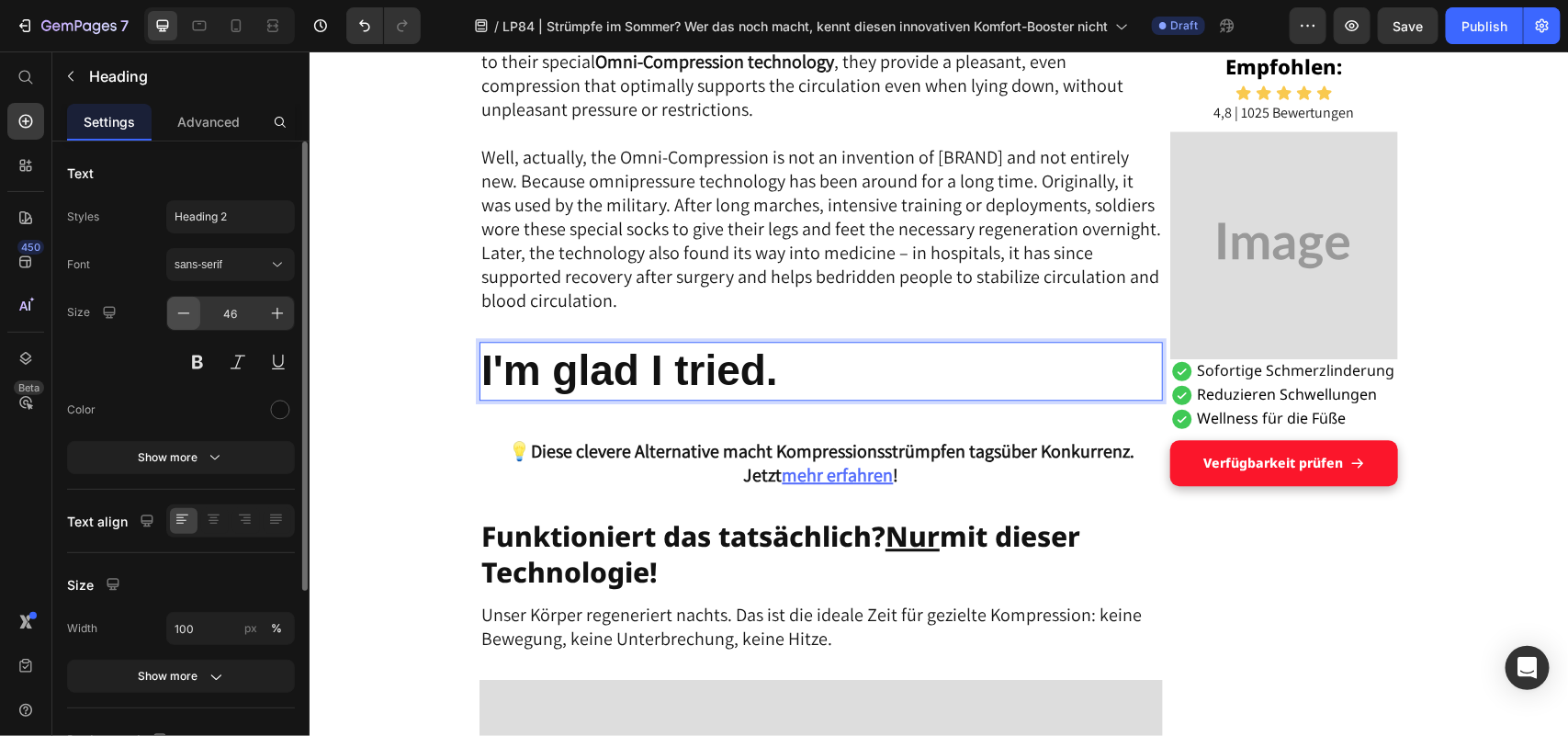 click at bounding box center [184, 313] 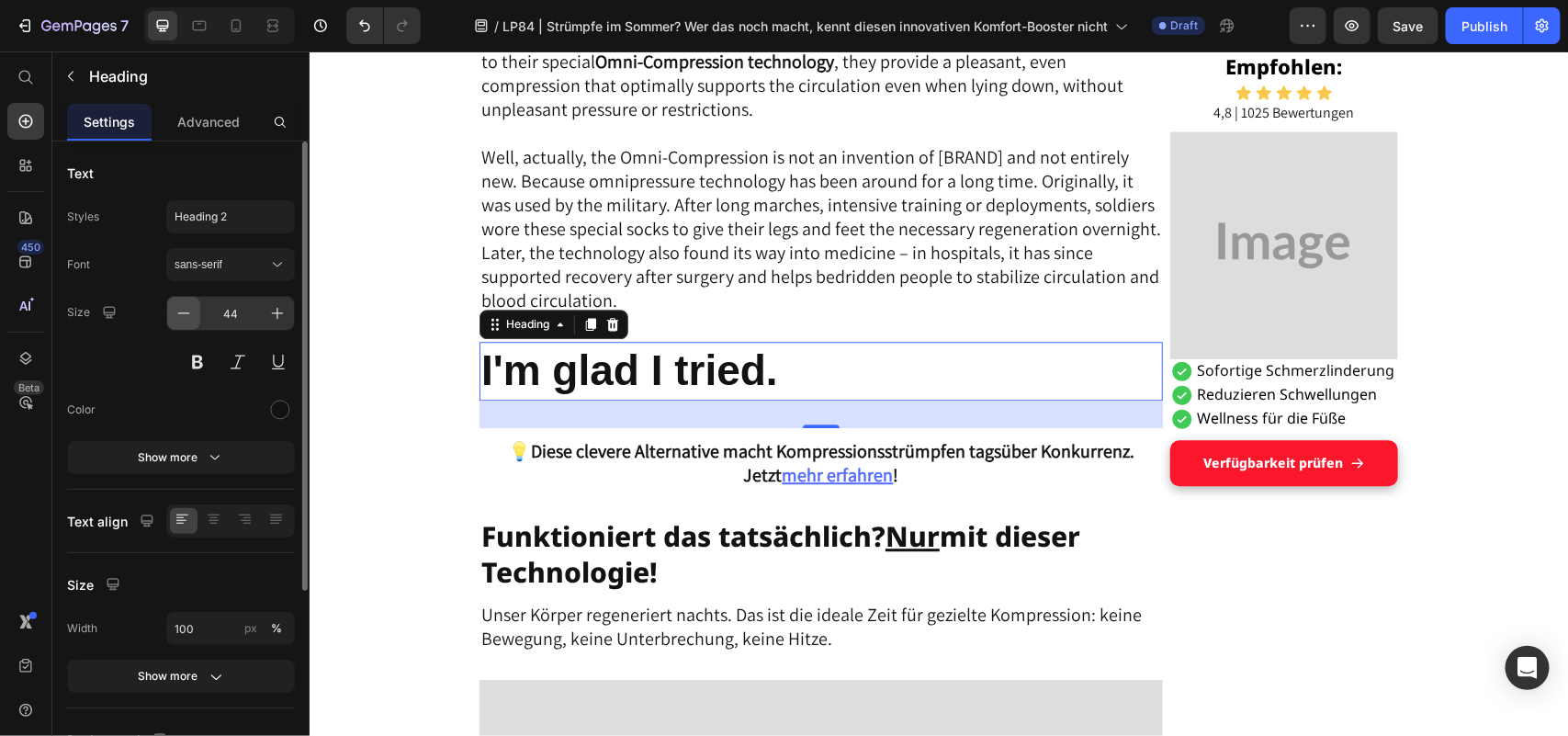 click at bounding box center (184, 313) 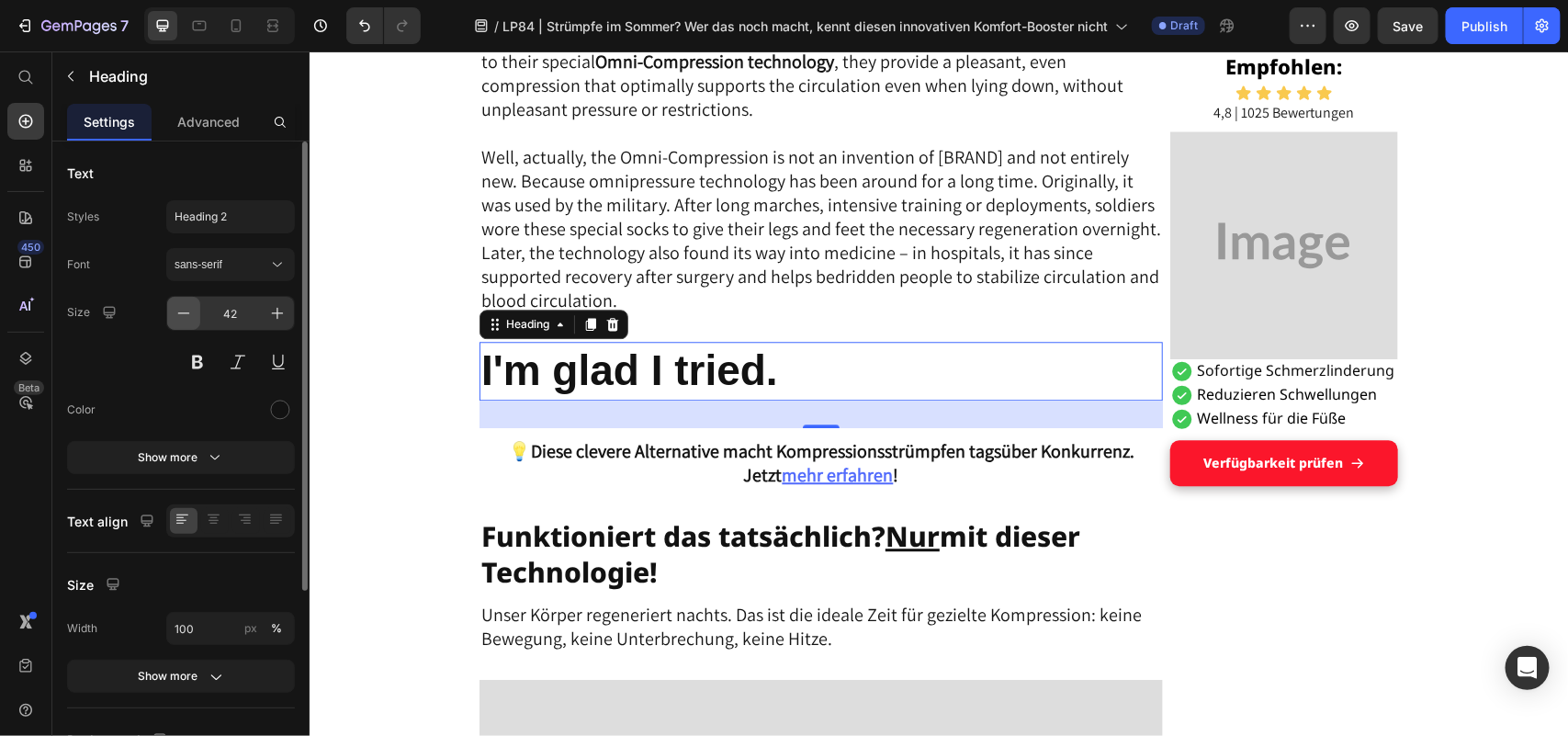 click at bounding box center [184, 313] 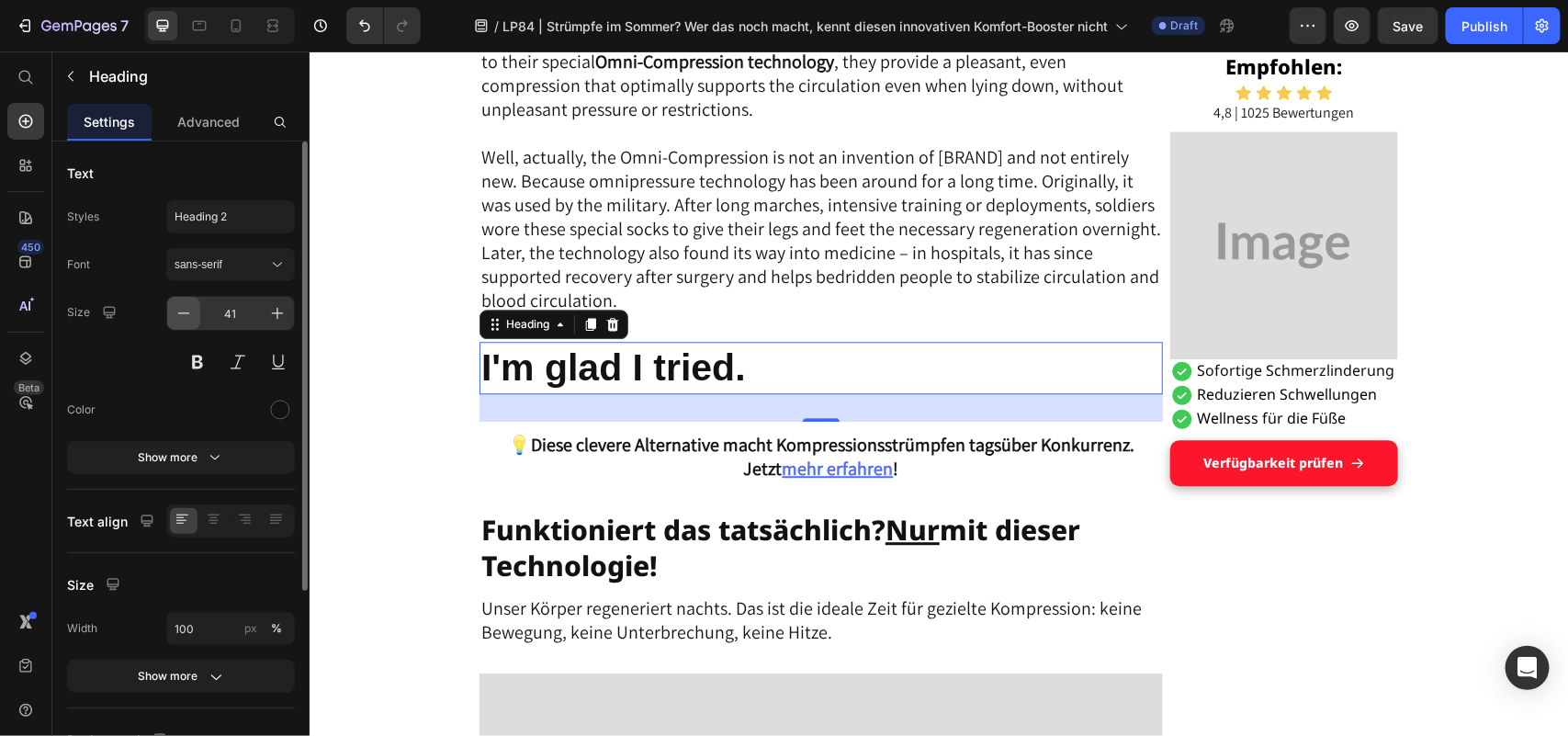 click at bounding box center (184, 313) 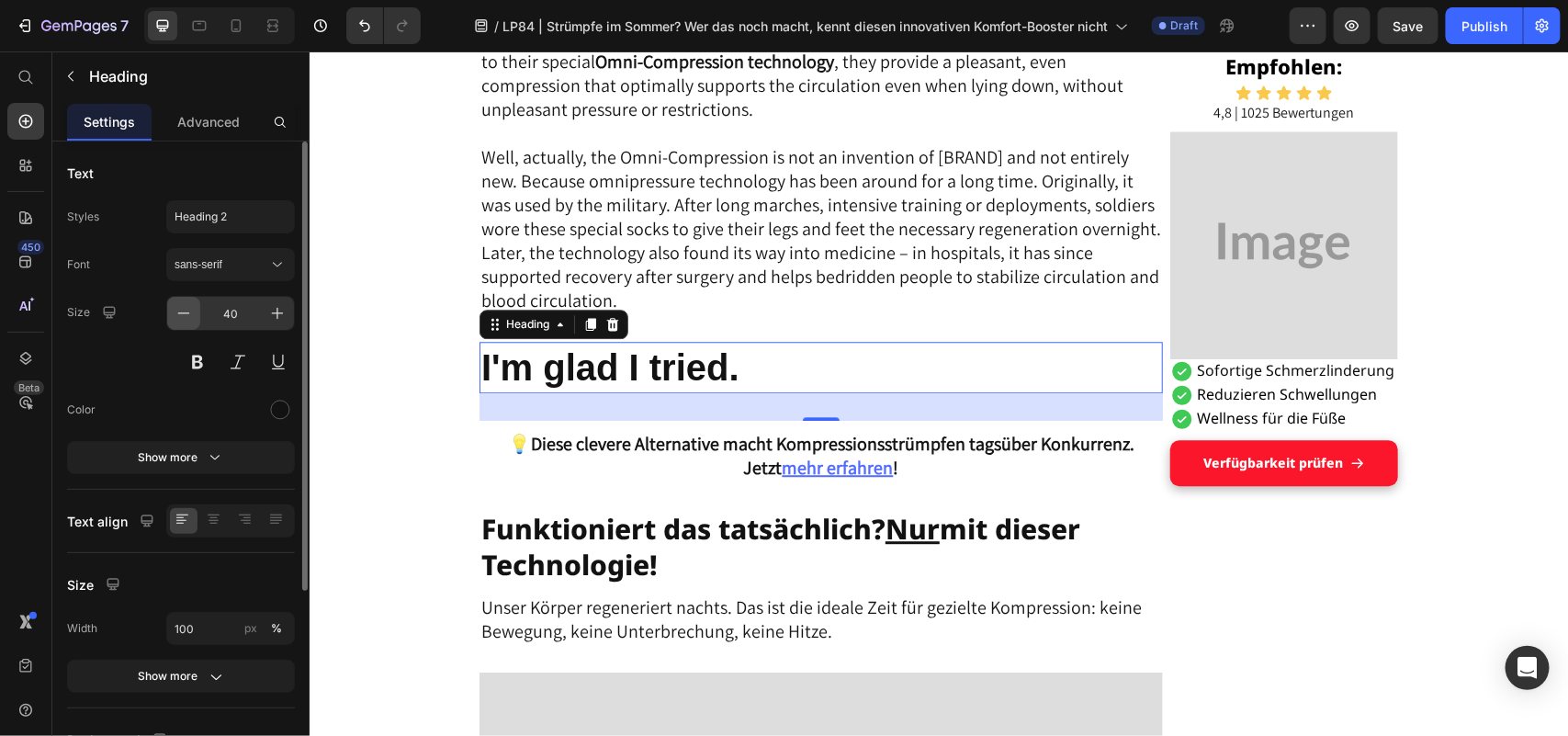 click at bounding box center (184, 313) 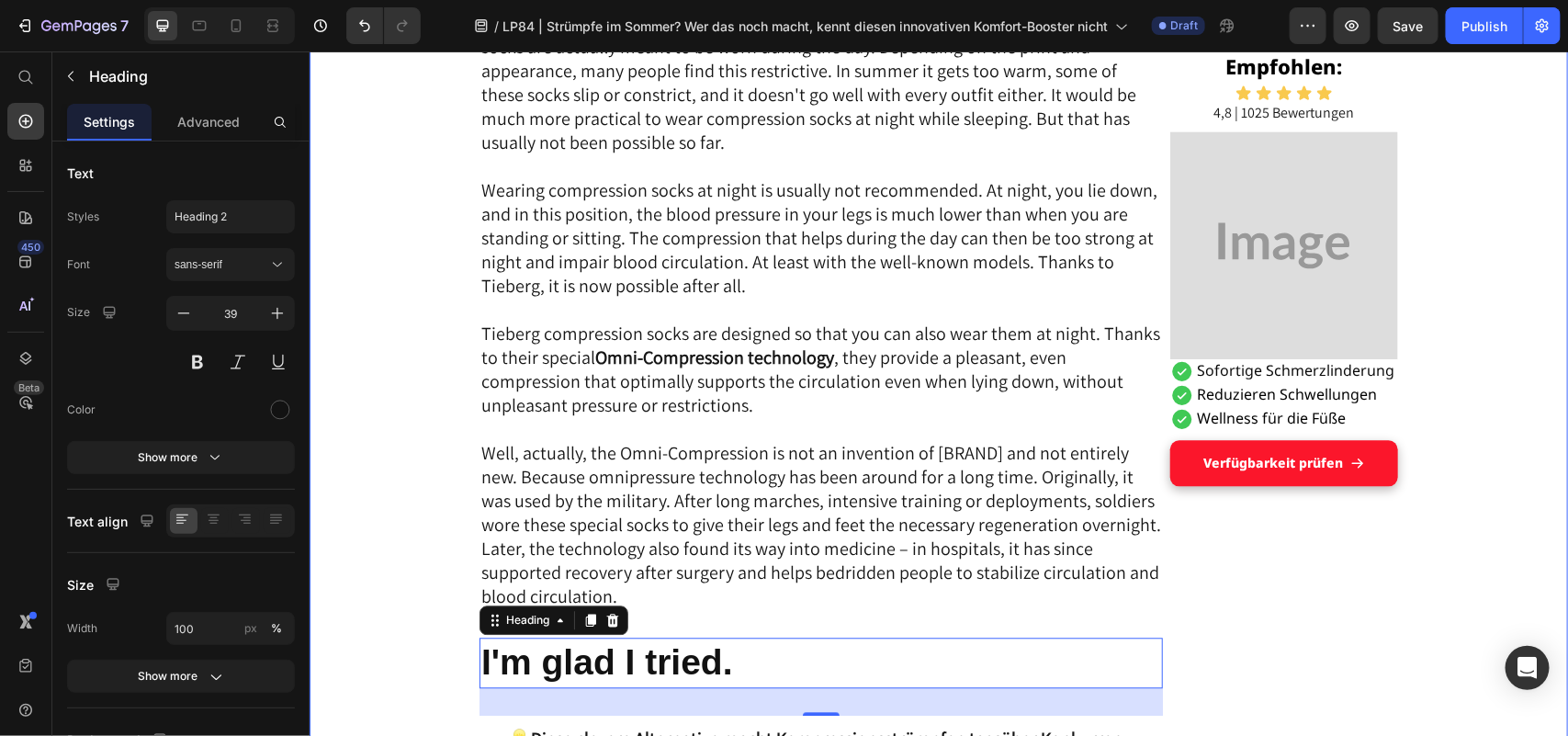 scroll, scrollTop: 4843, scrollLeft: 0, axis: vertical 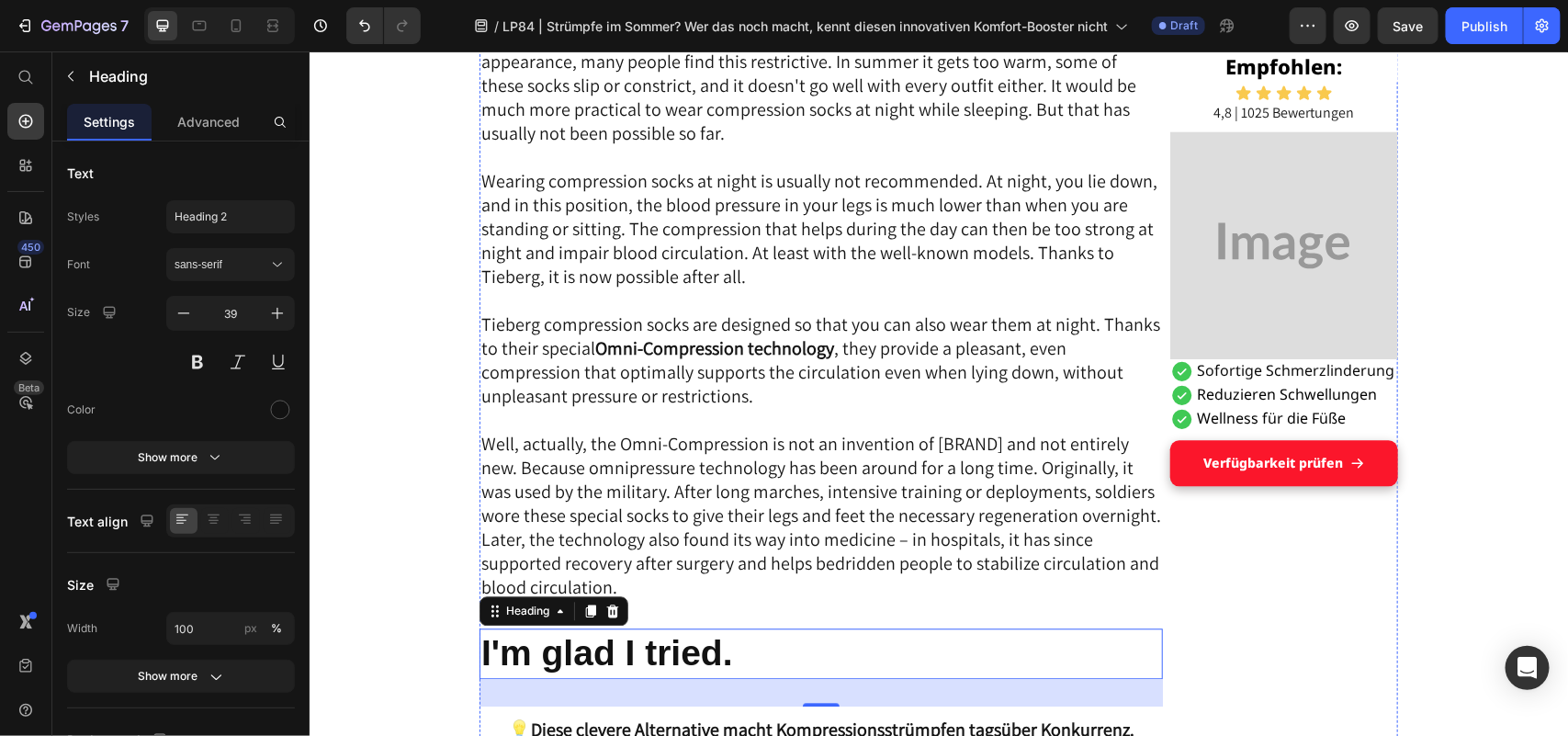 click on "Tieberg goes one step further" at bounding box center [820, -28] 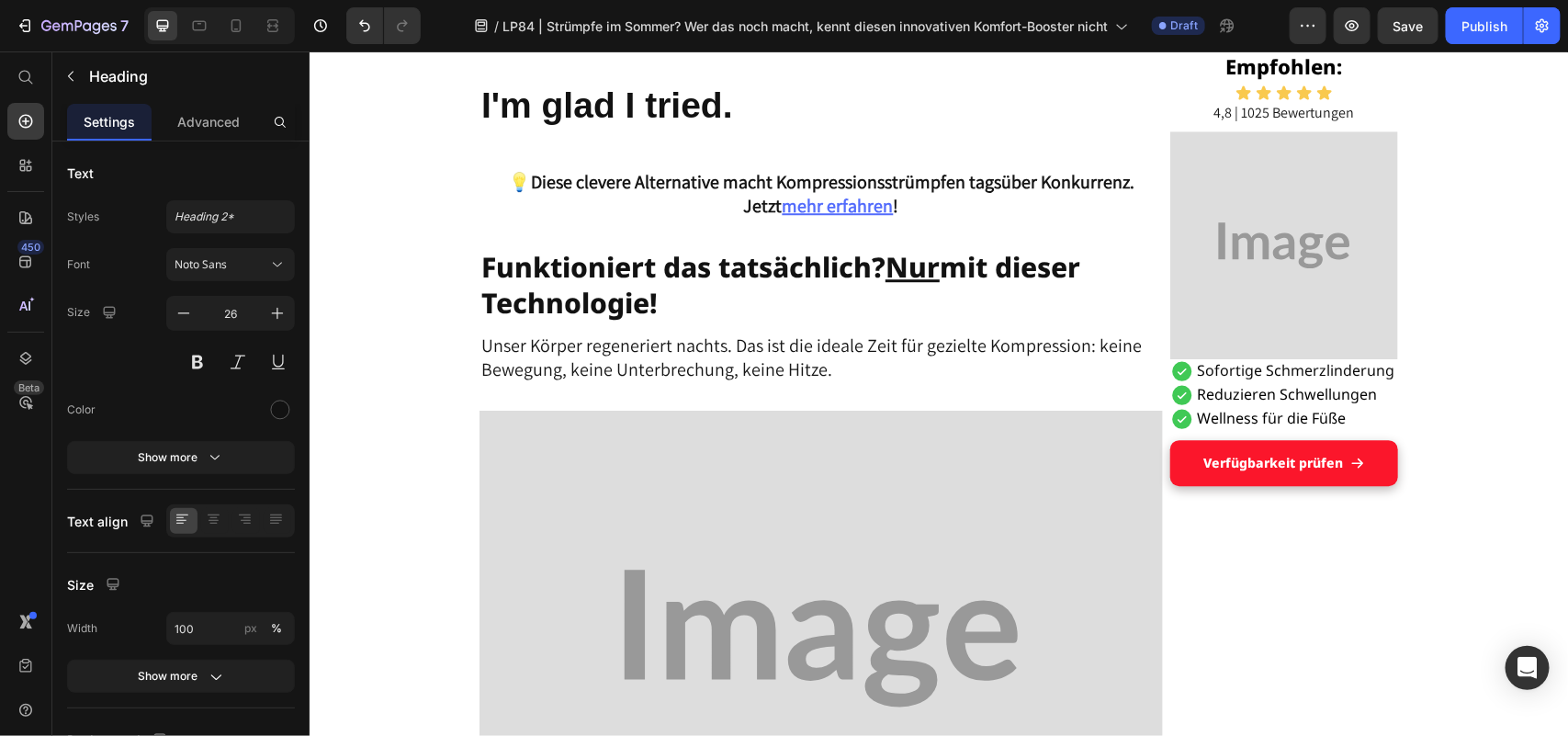 scroll, scrollTop: 5398, scrollLeft: 0, axis: vertical 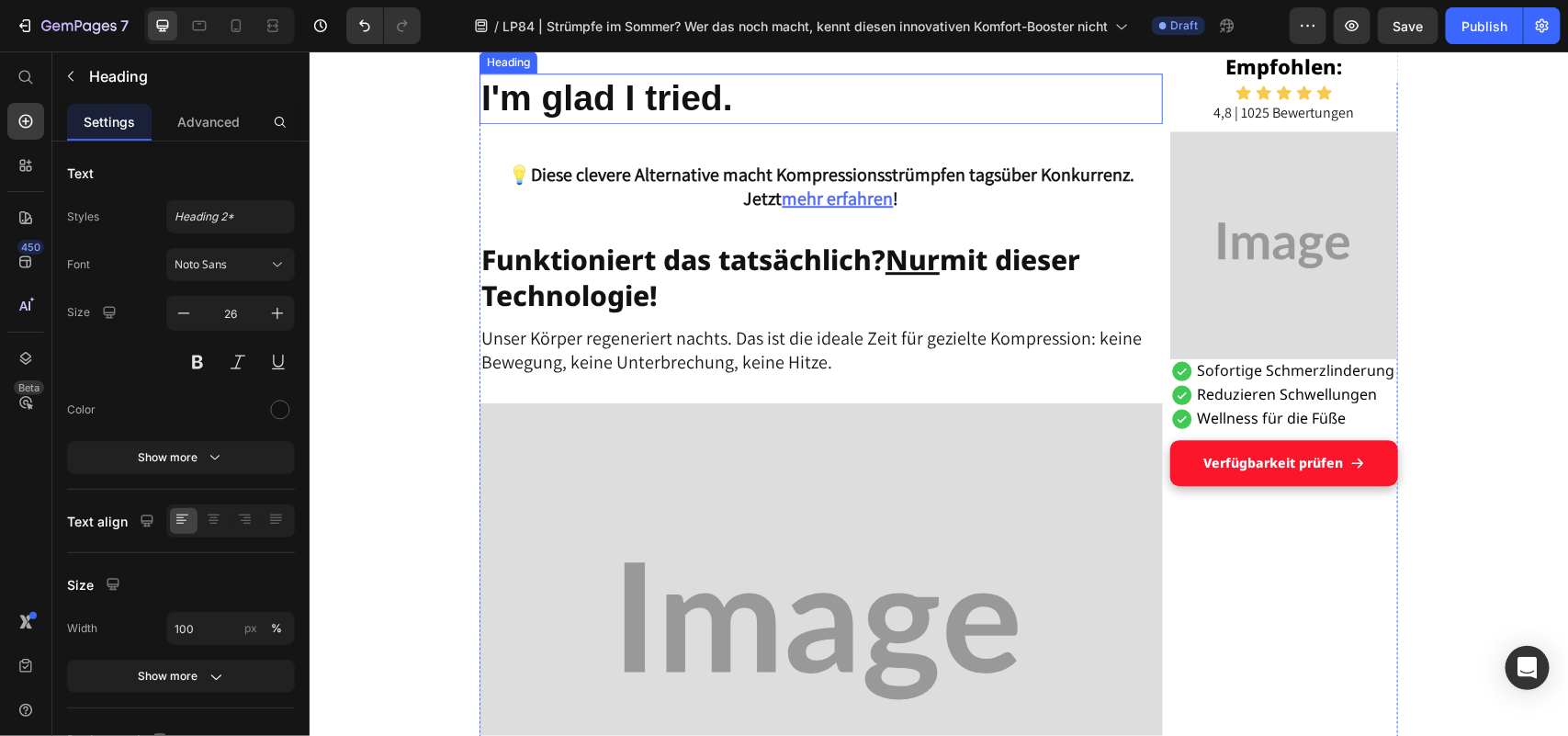 click on "I'm glad I tried." at bounding box center (606, 96) 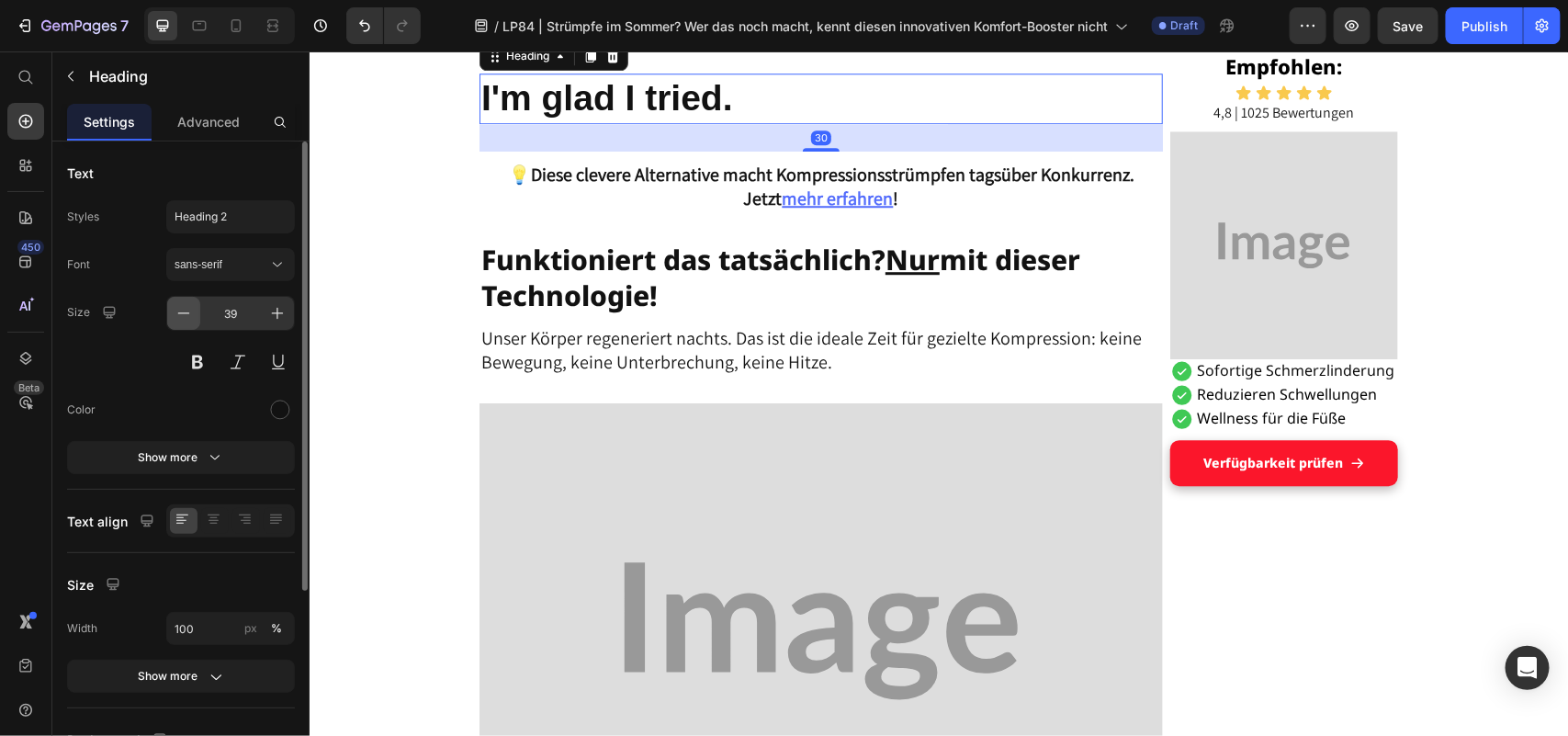 click 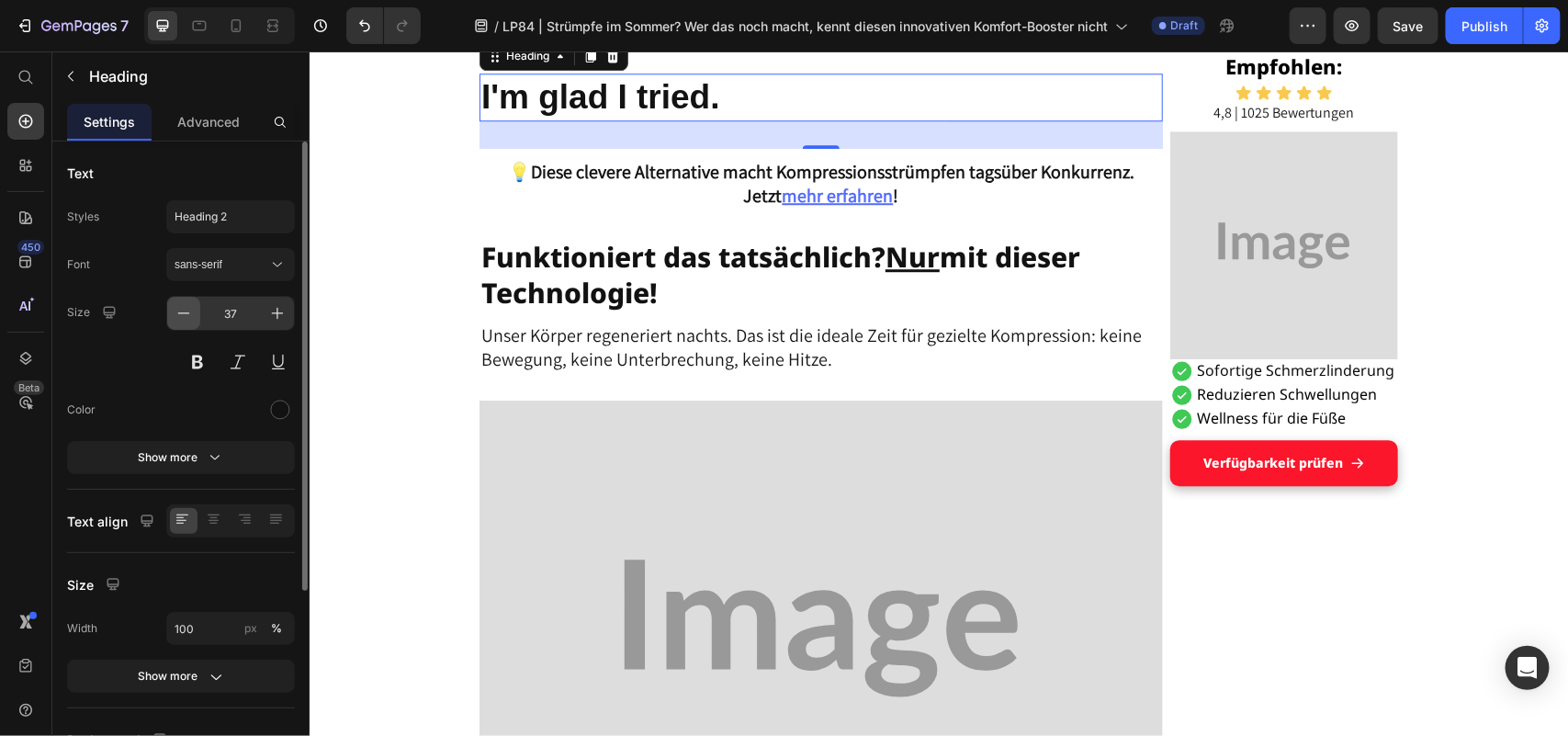 click 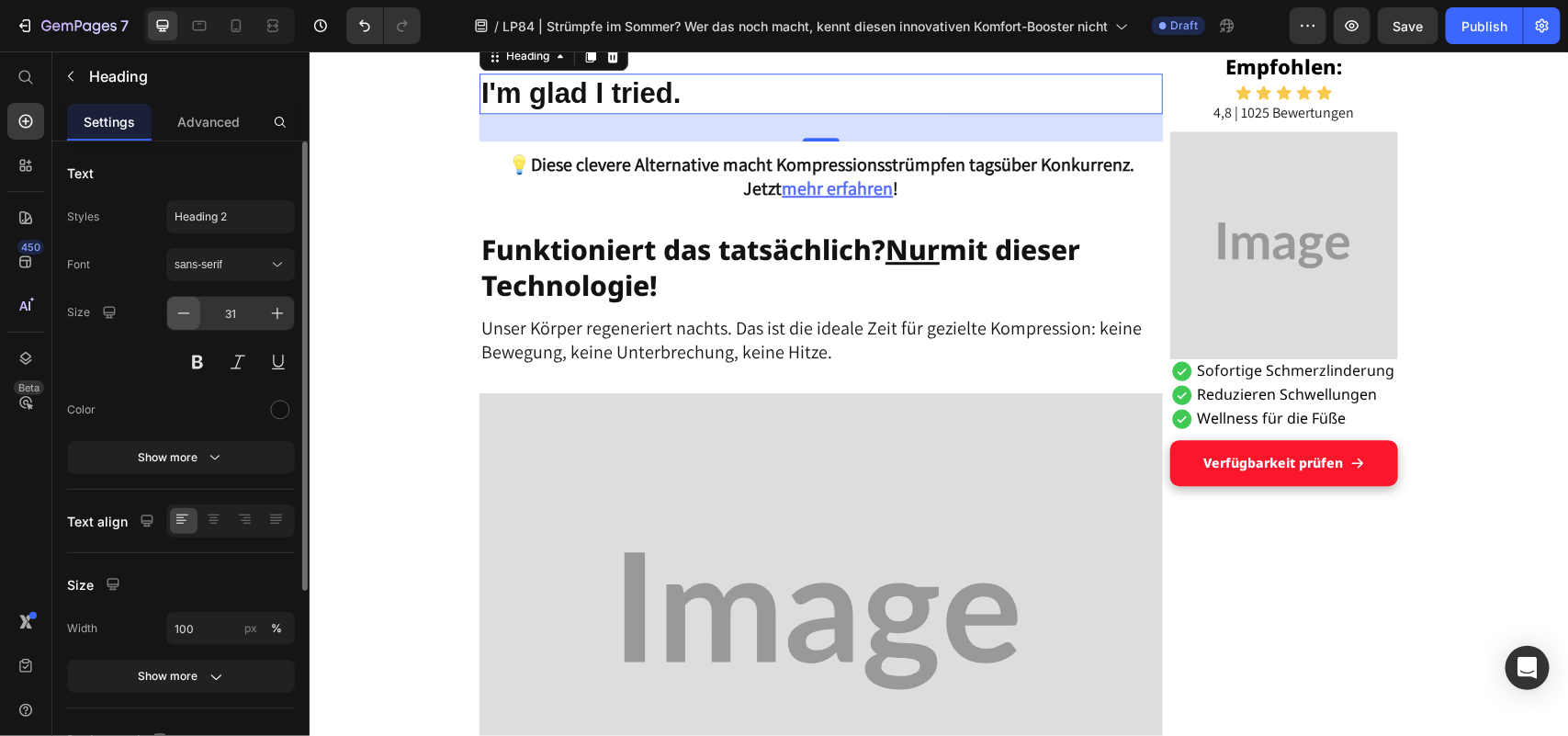 click 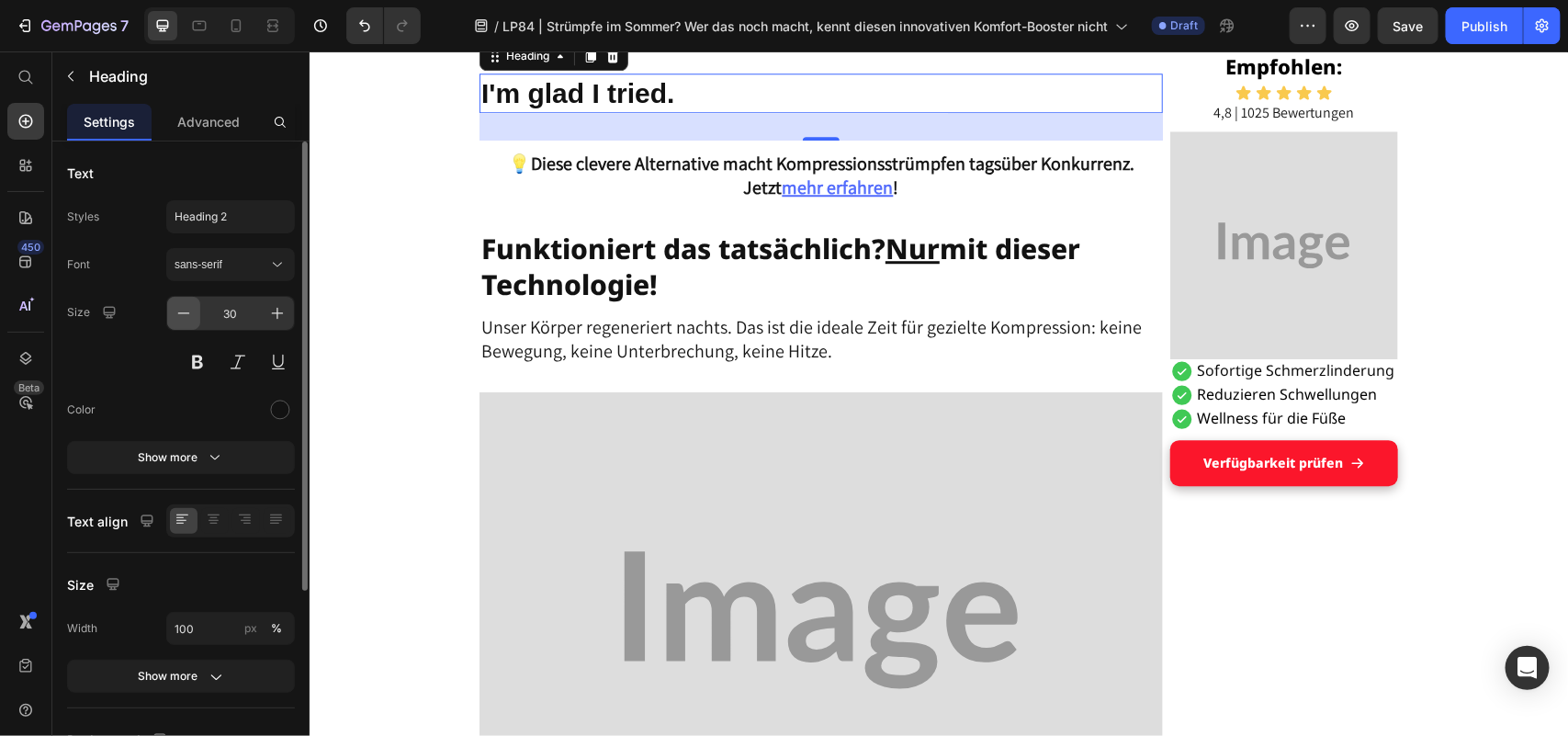 click 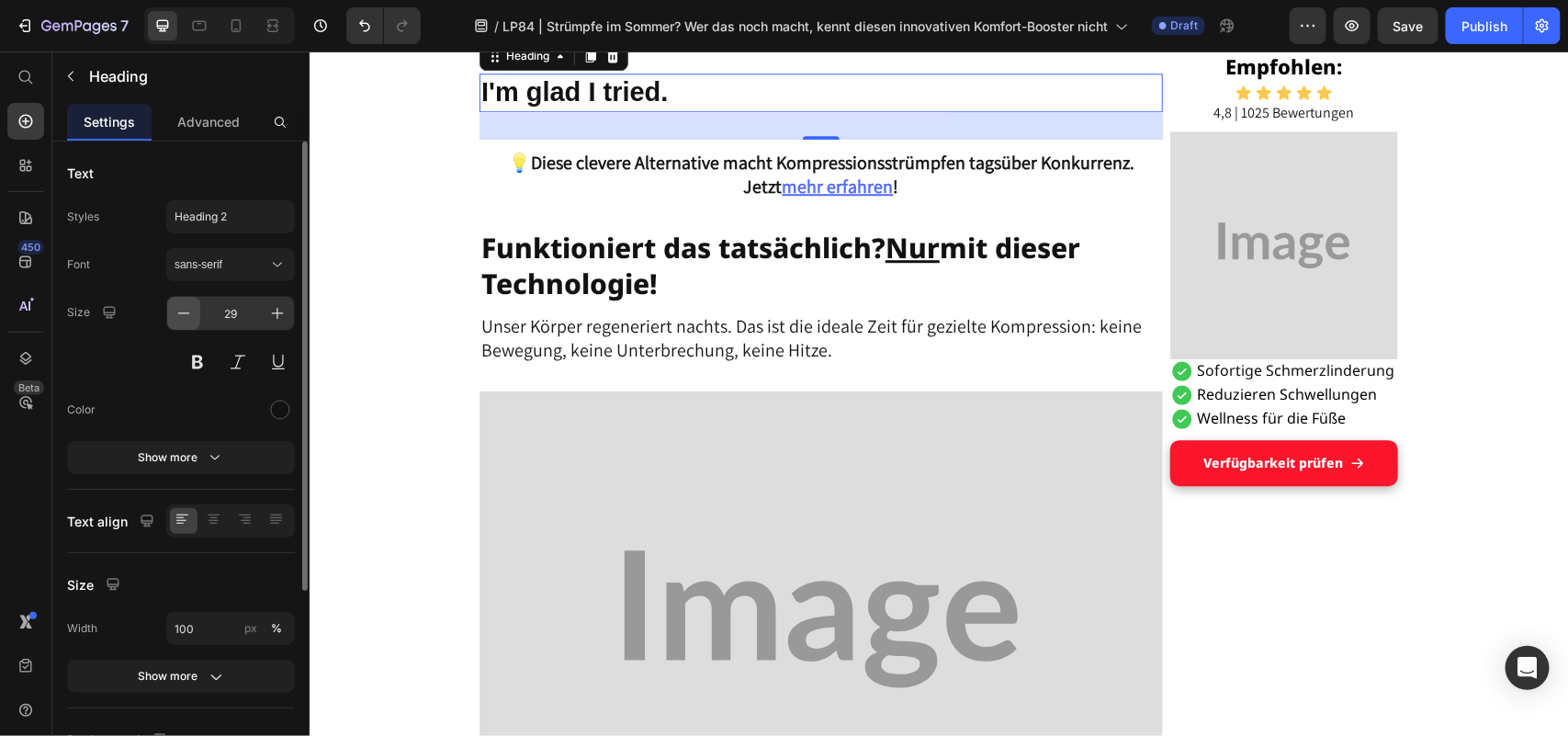 click 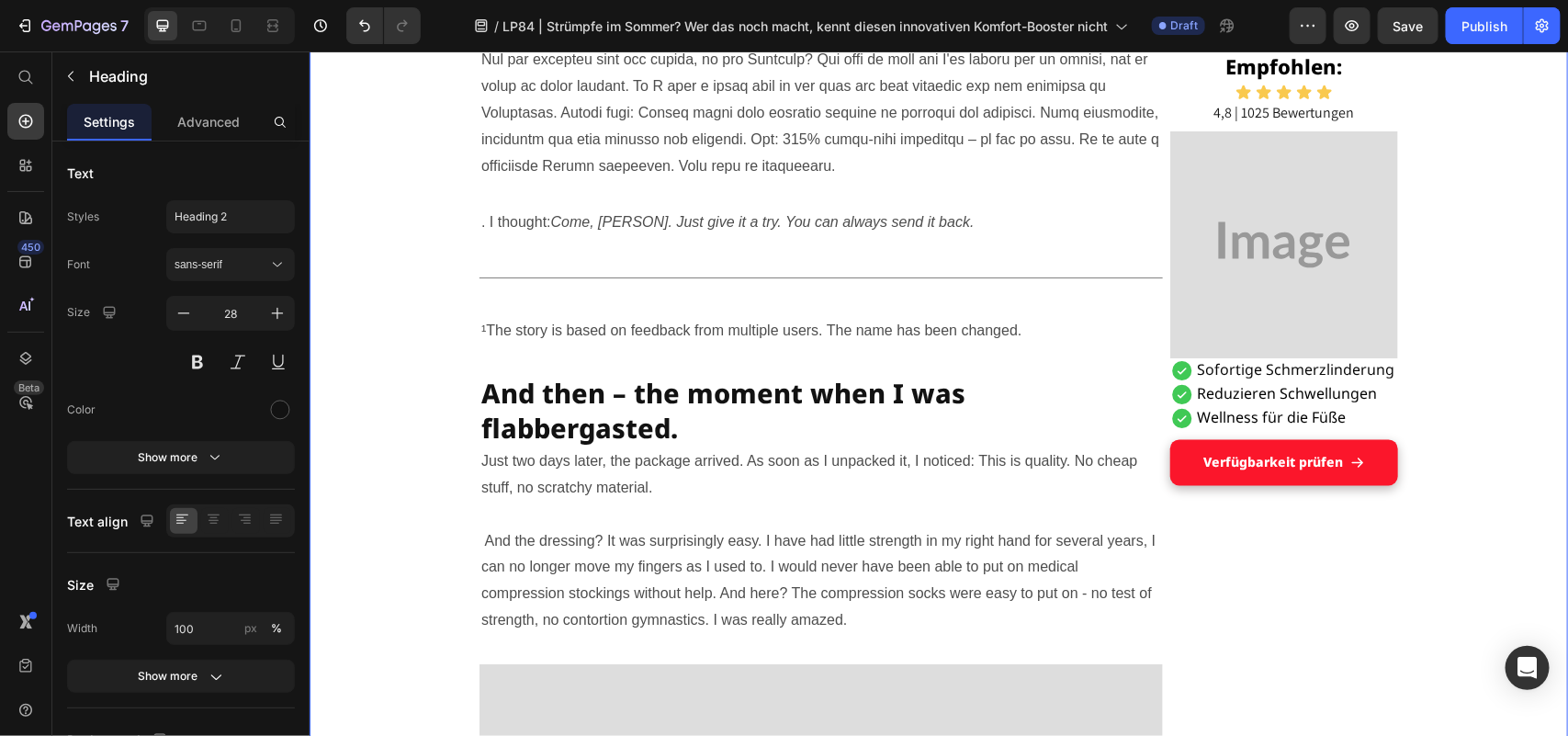 scroll, scrollTop: 1435, scrollLeft: 0, axis: vertical 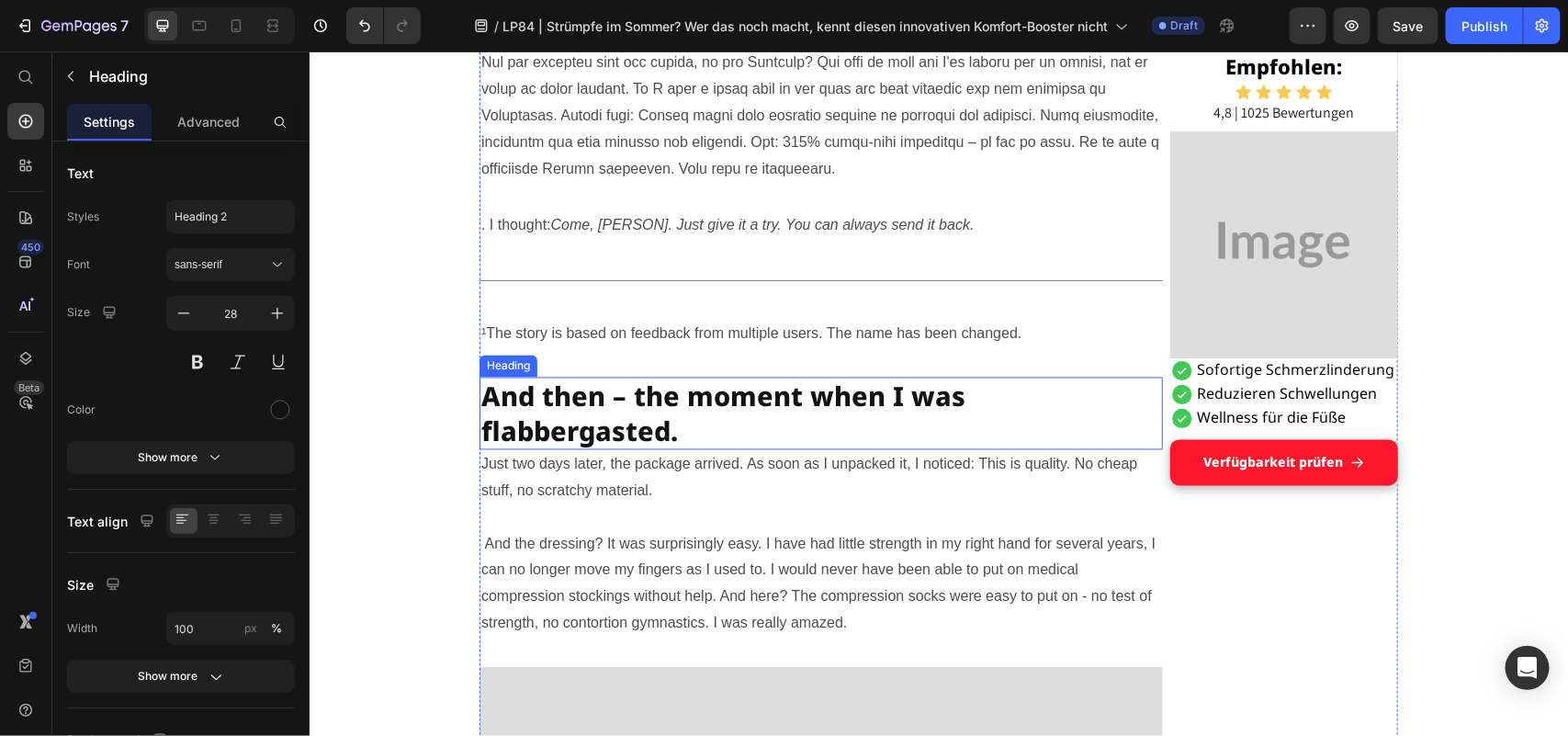 click on "And then – the moment when I was flabbergasted." at bounding box center [820, 413] 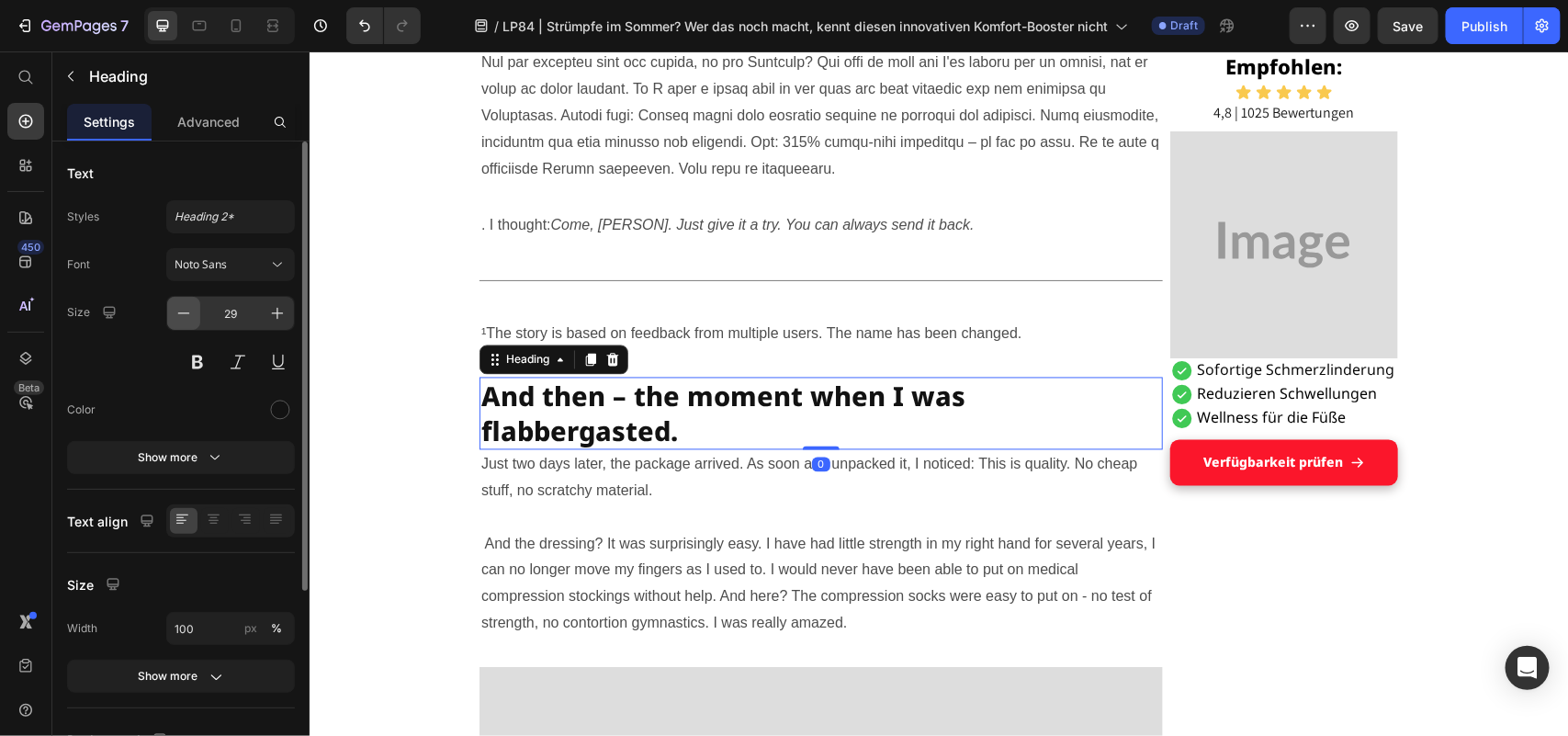 click 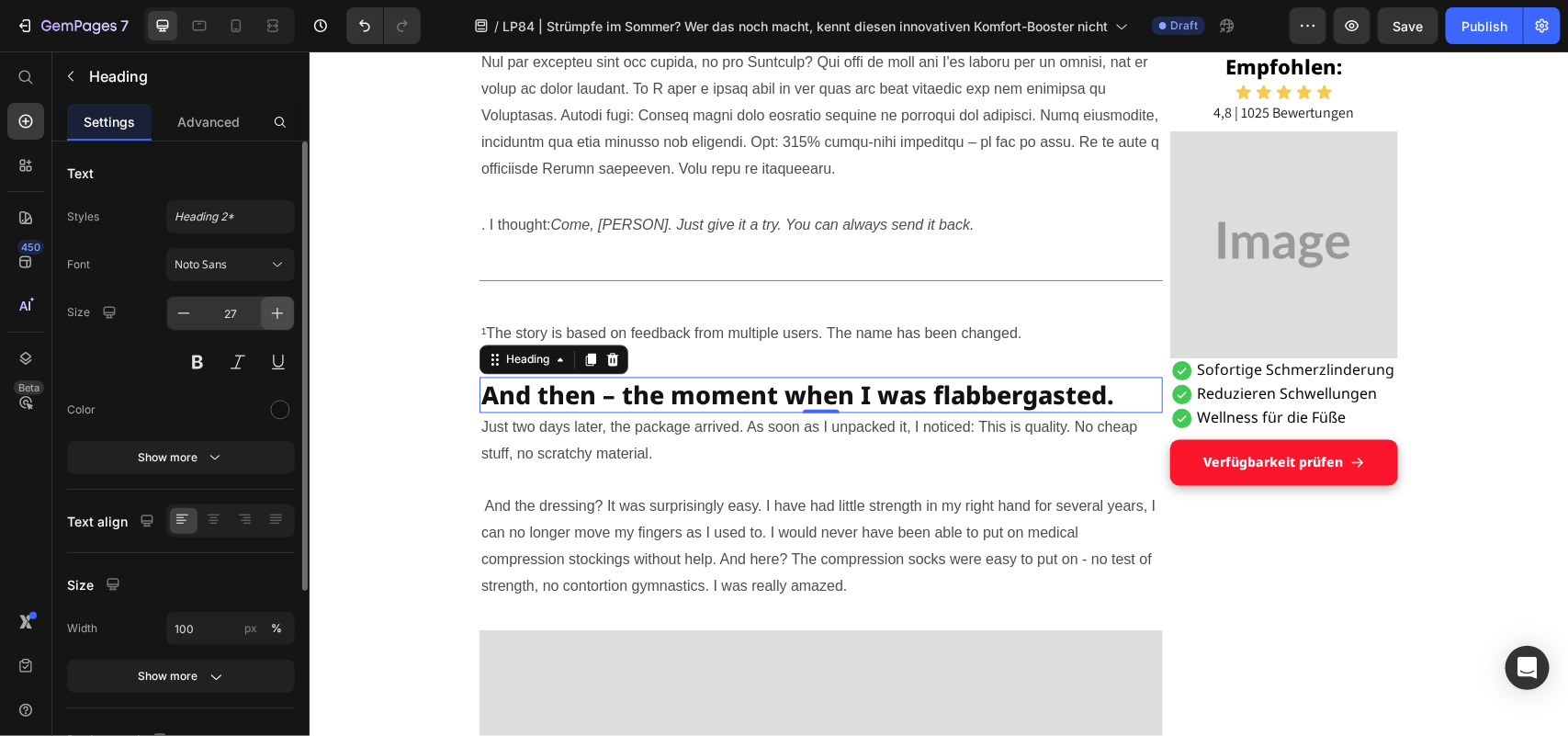 click 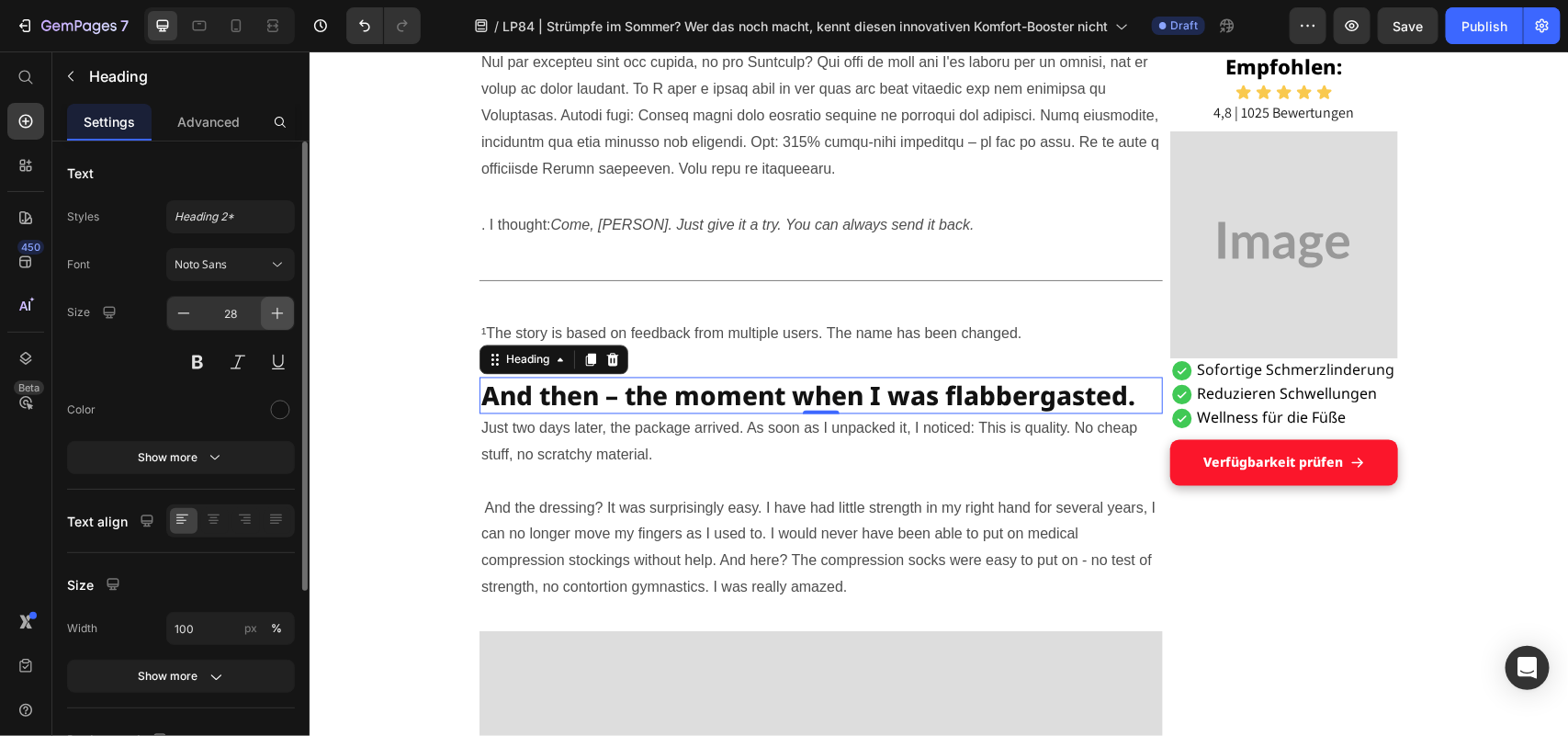 click 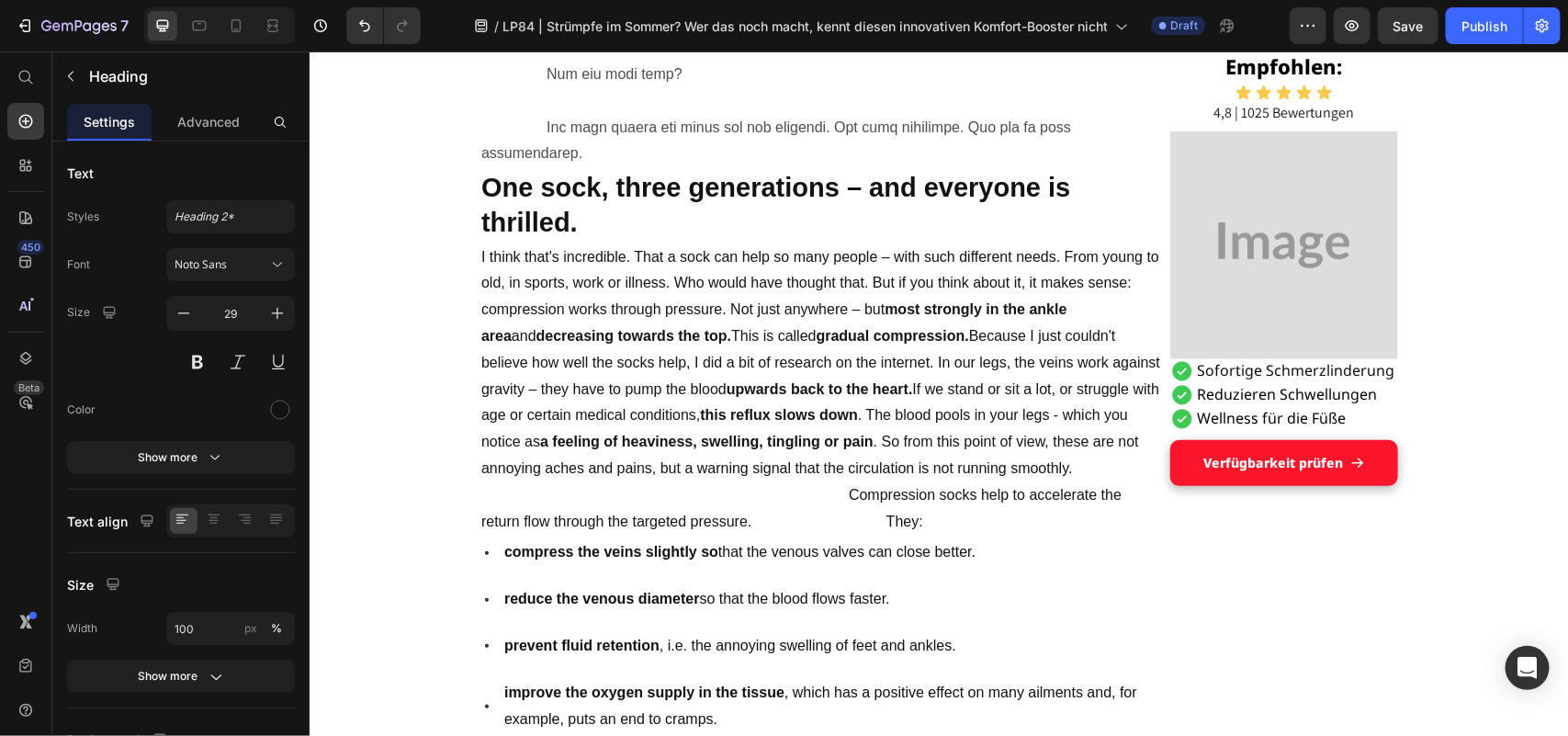 scroll, scrollTop: 3273, scrollLeft: 0, axis: vertical 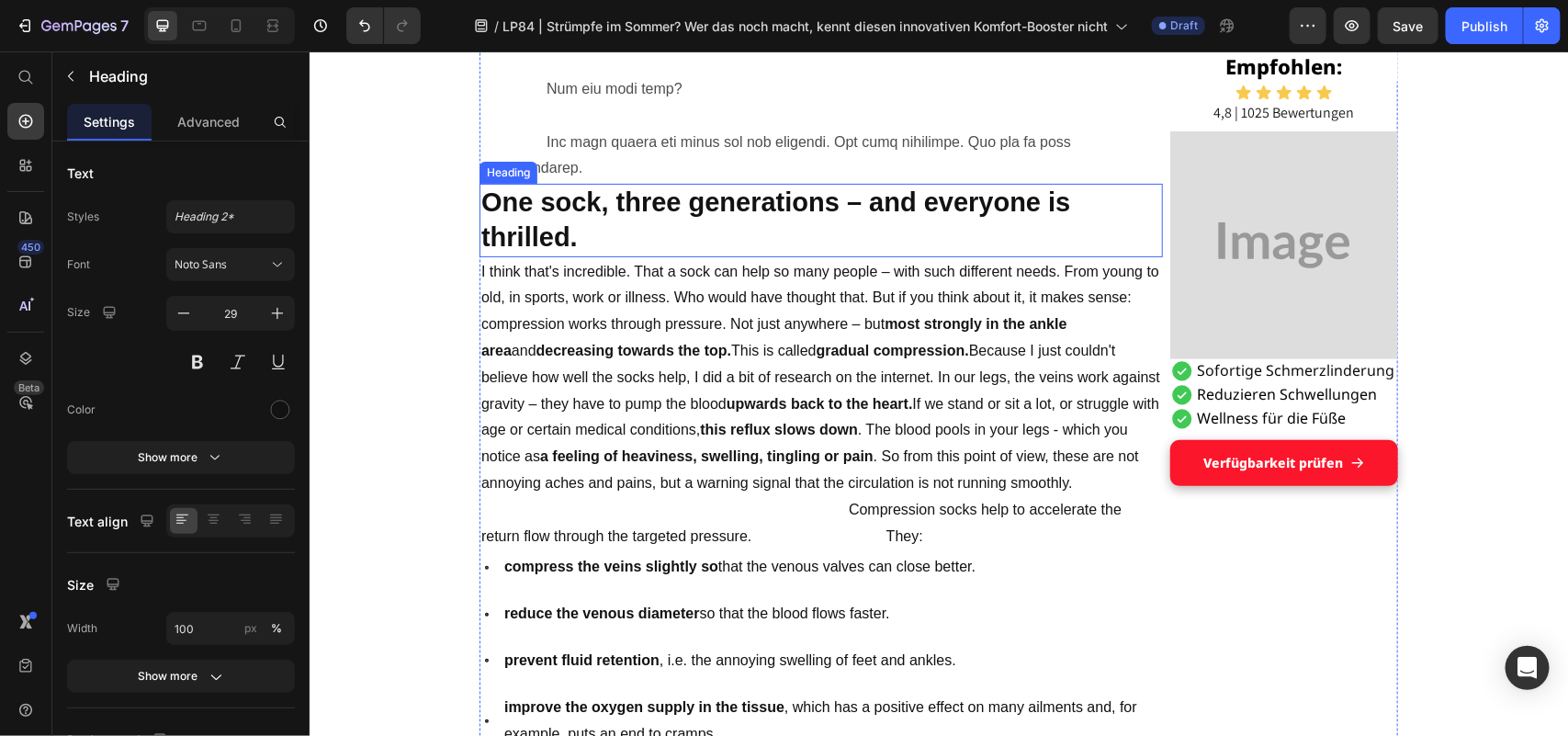 click on "One sock, three generations – and everyone is thrilled." at bounding box center [820, 219] 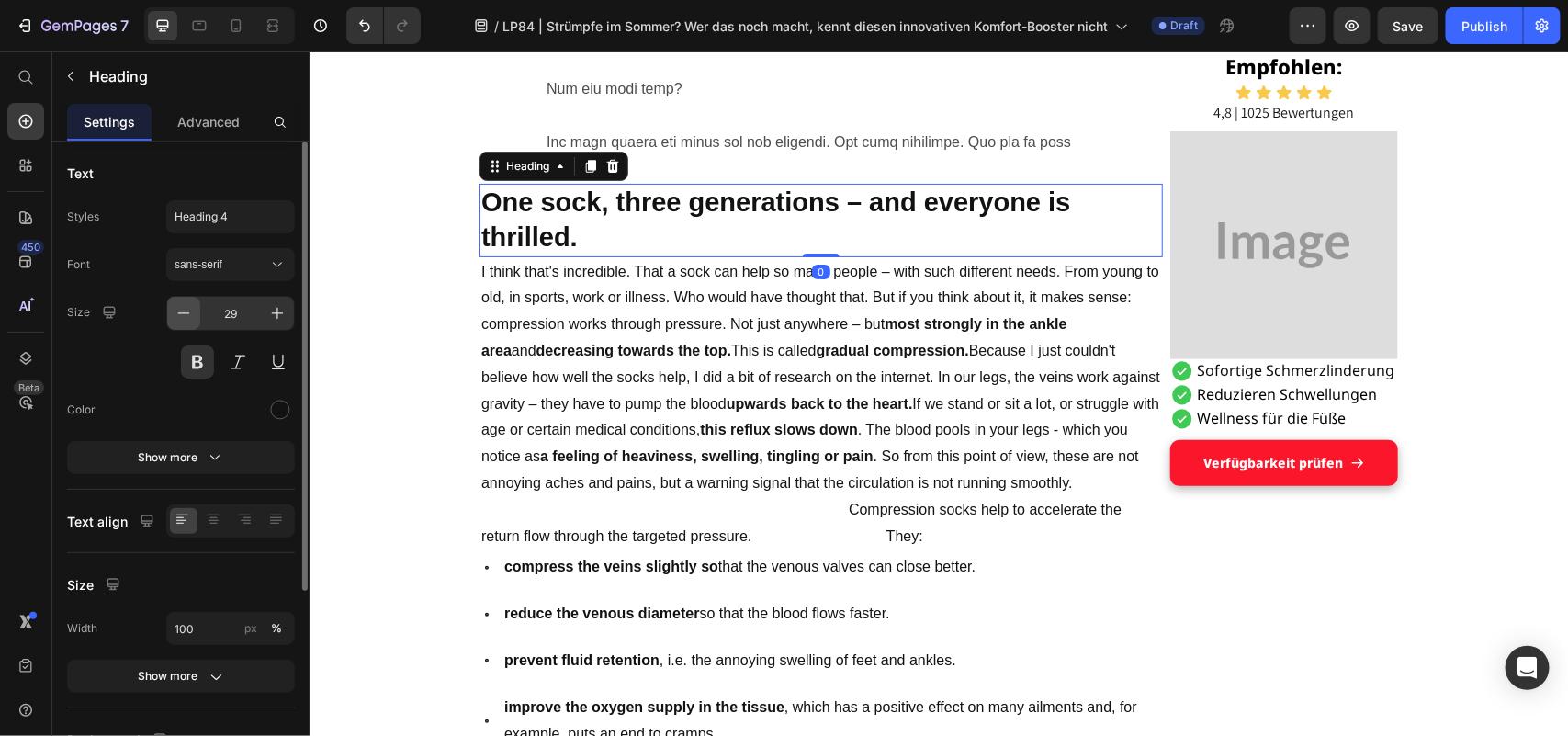 click at bounding box center (184, 313) 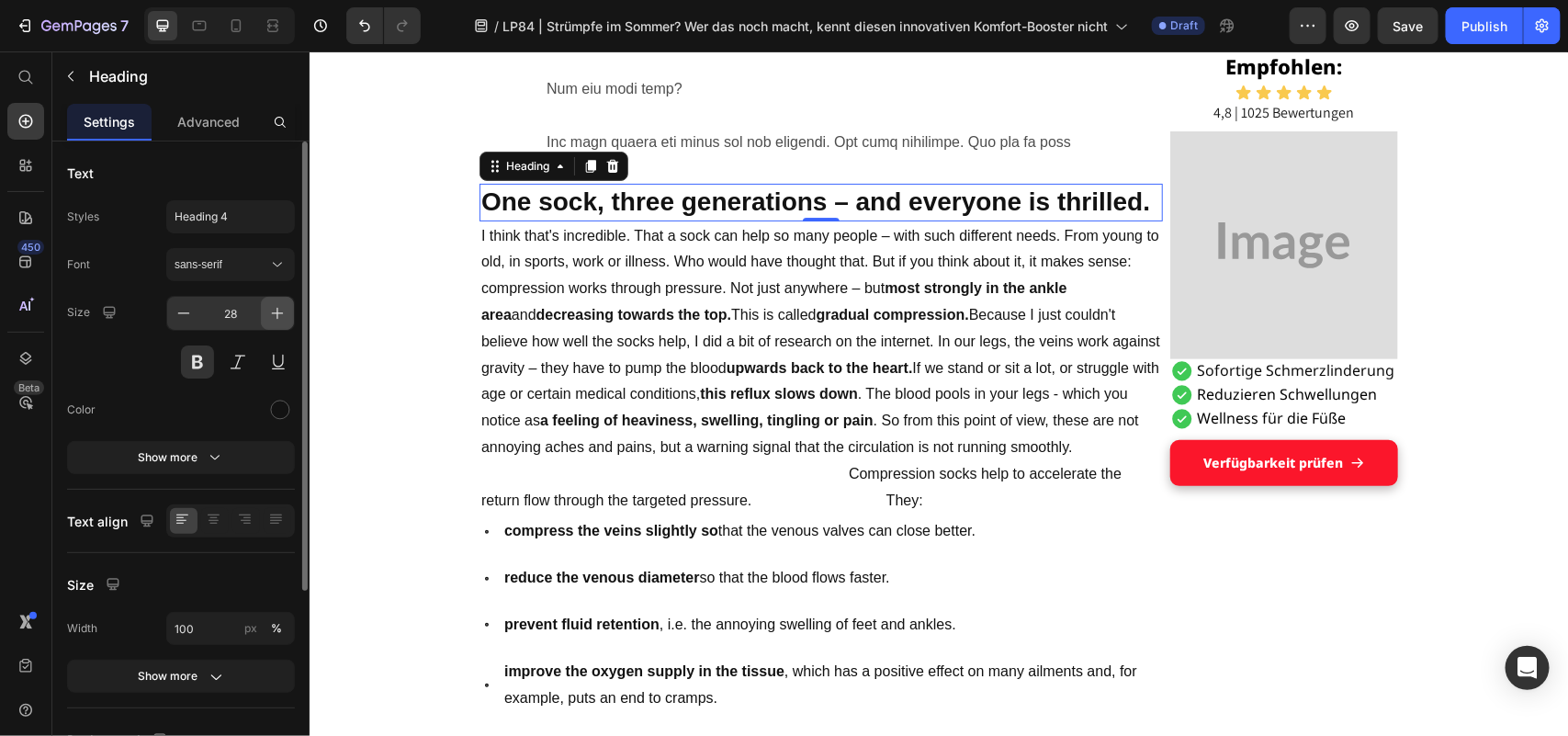 click 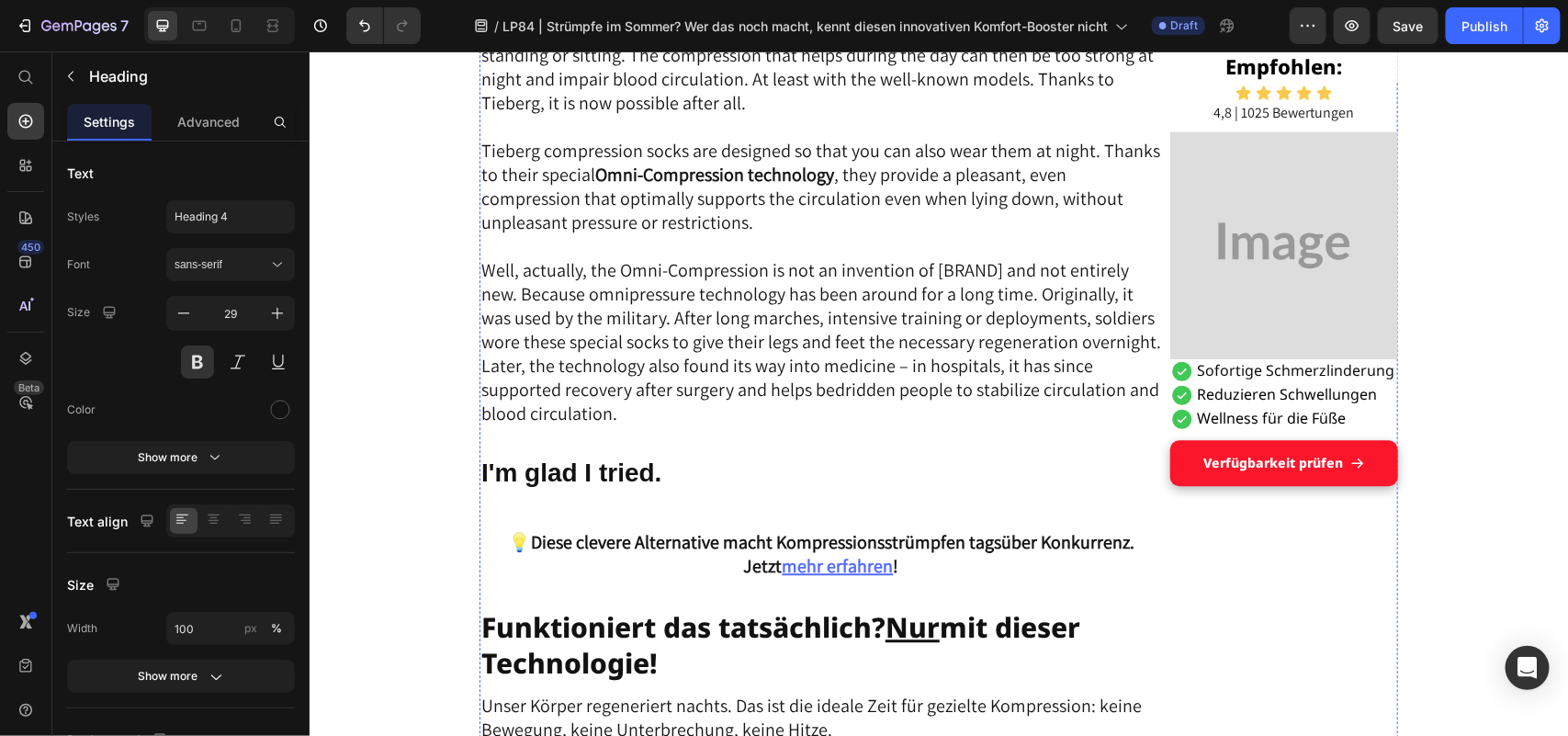 scroll, scrollTop: 5033, scrollLeft: 0, axis: vertical 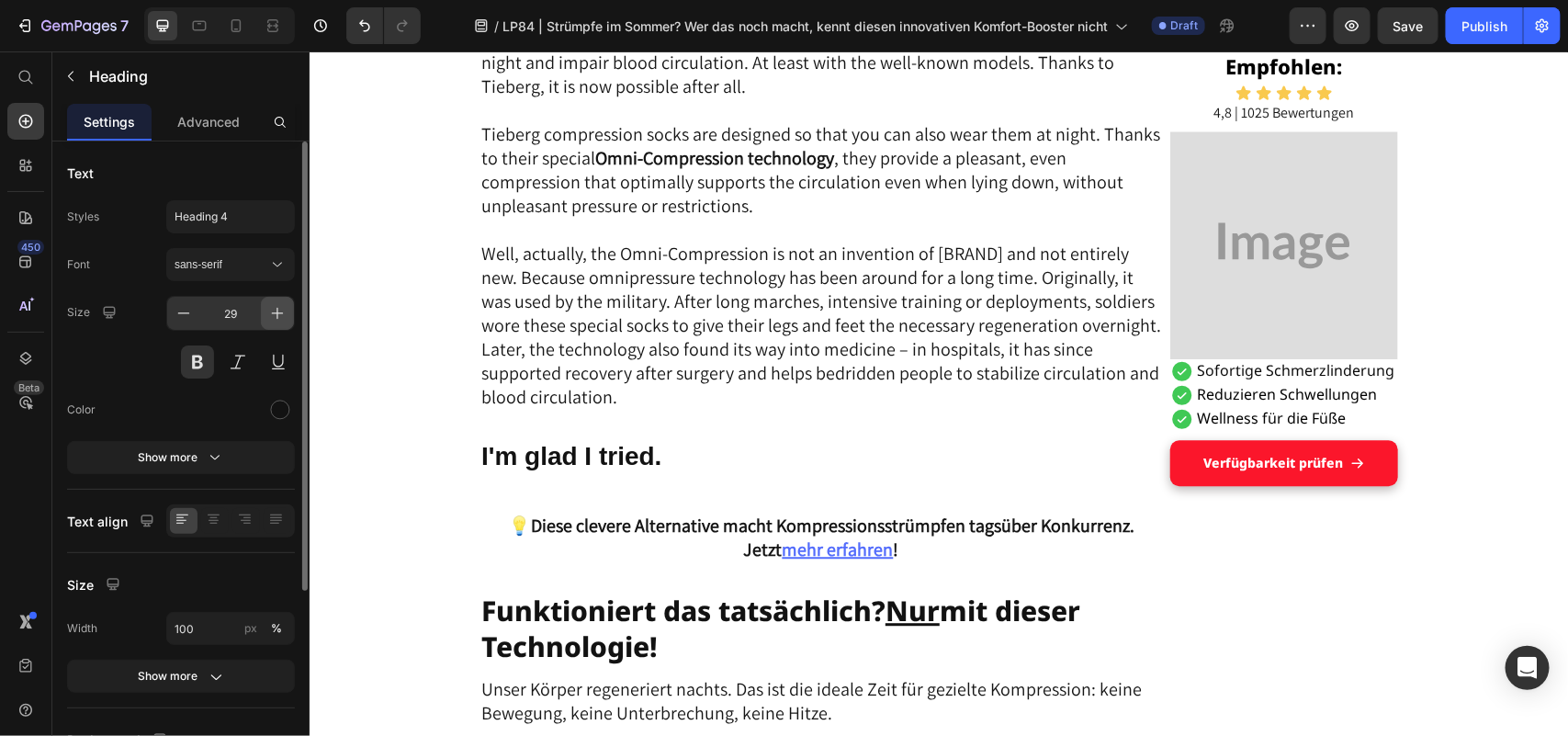 click 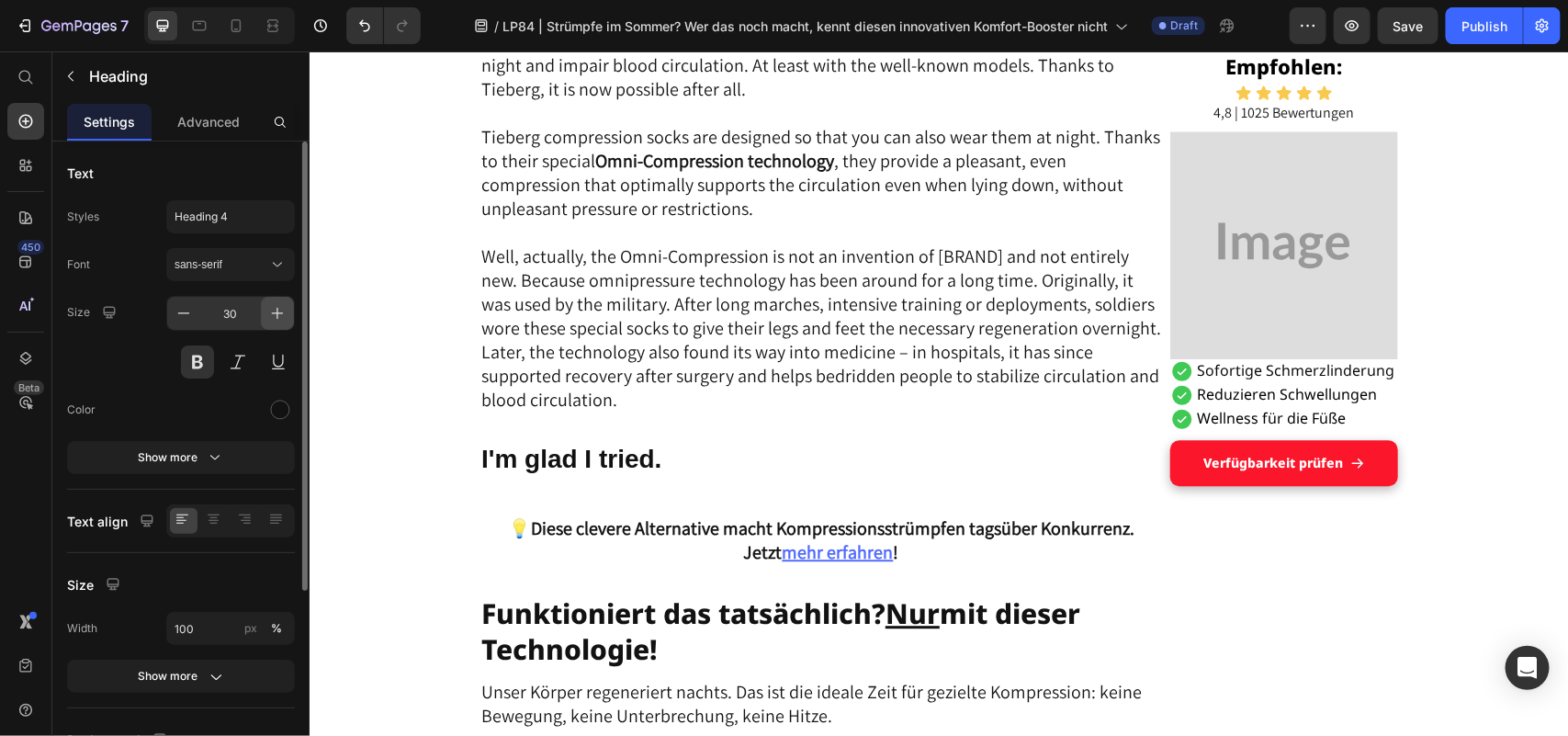 scroll, scrollTop: 5037, scrollLeft: 0, axis: vertical 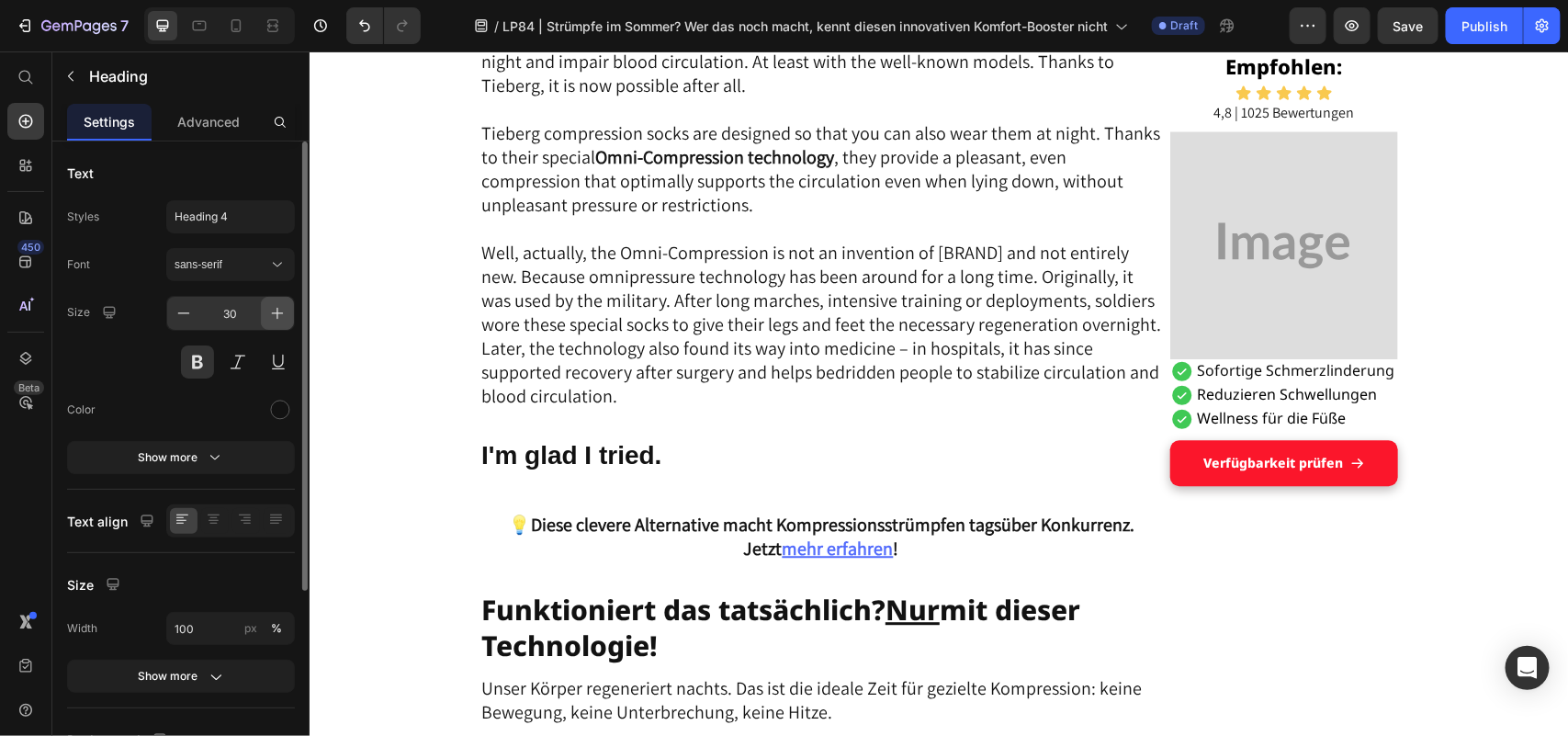 click 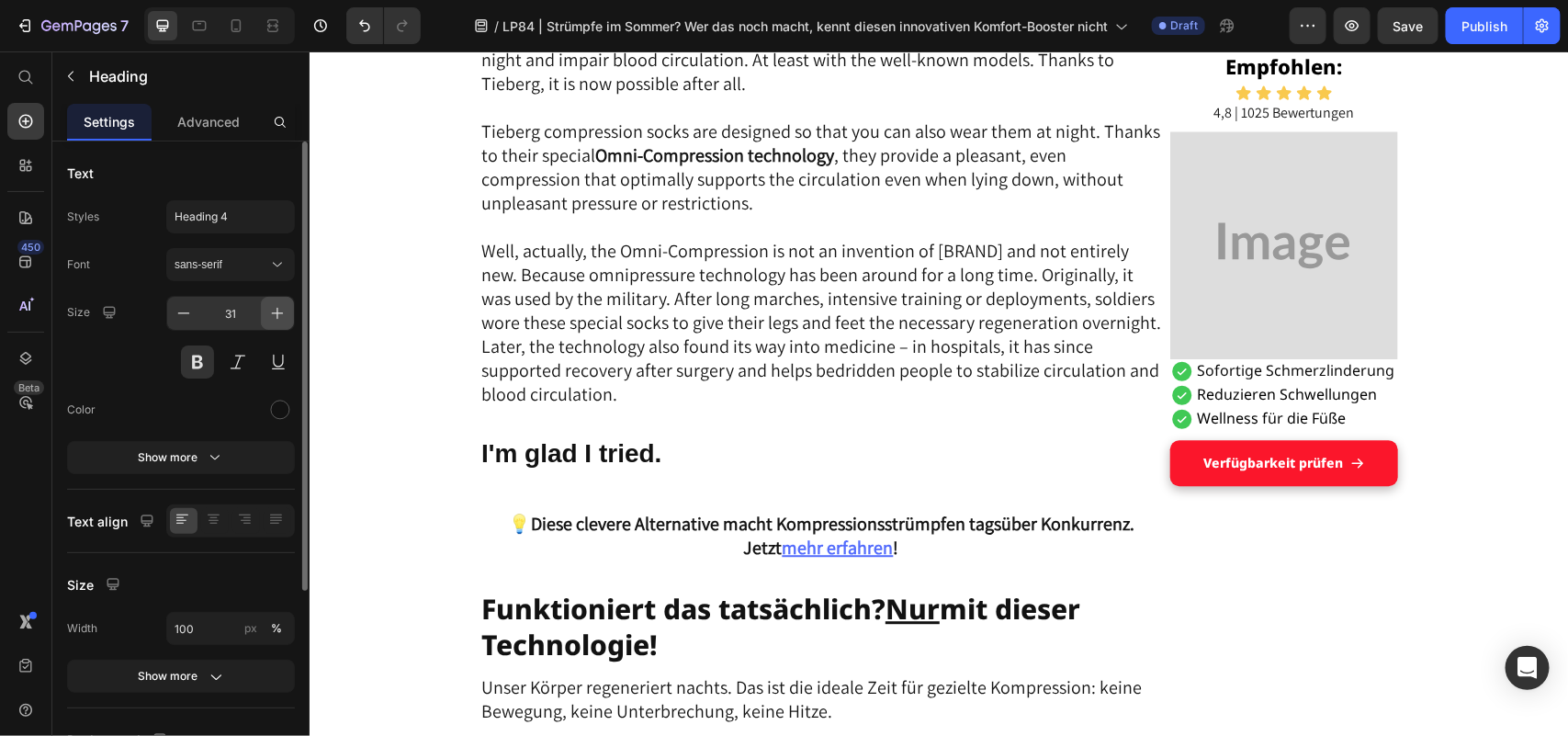 click 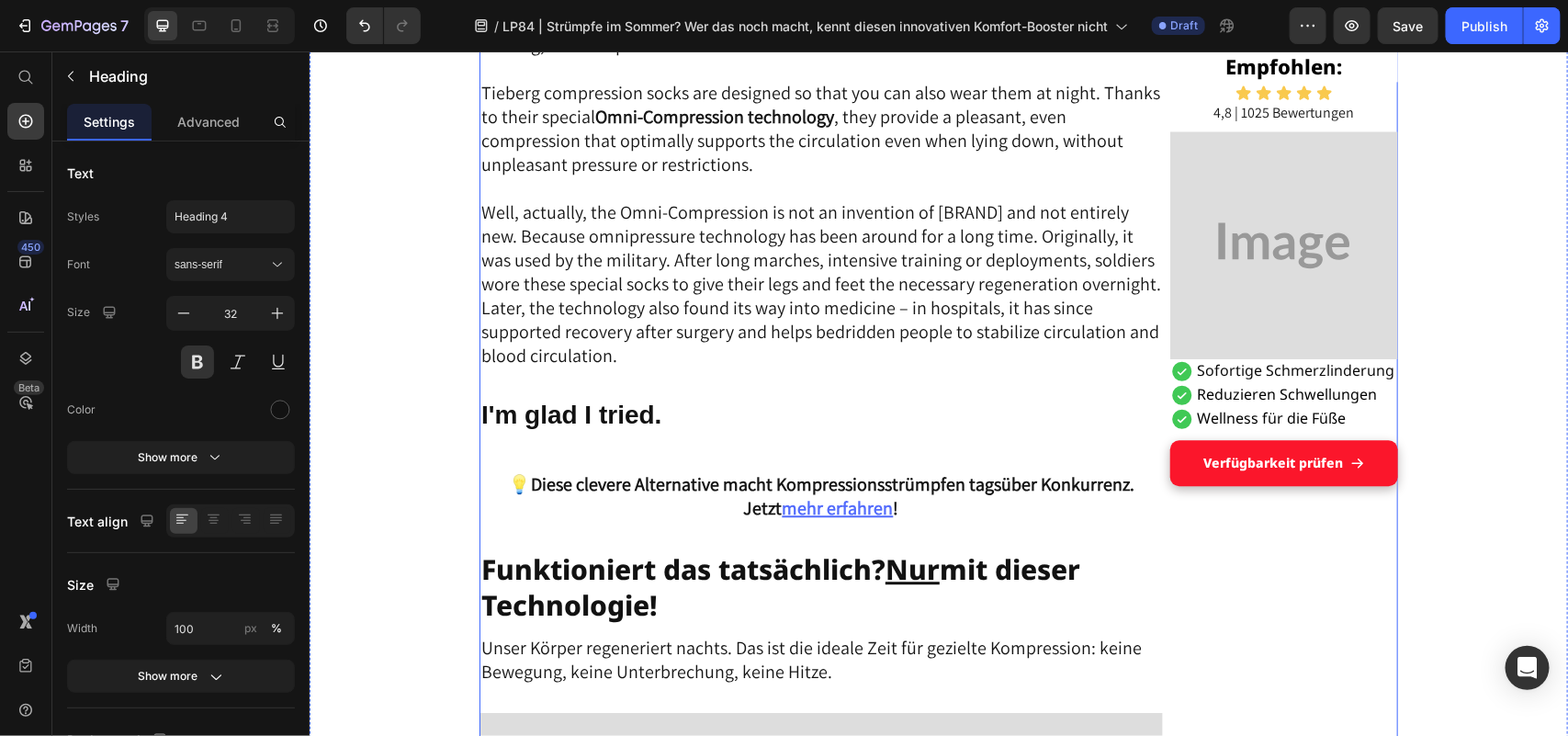 scroll, scrollTop: 5083, scrollLeft: 0, axis: vertical 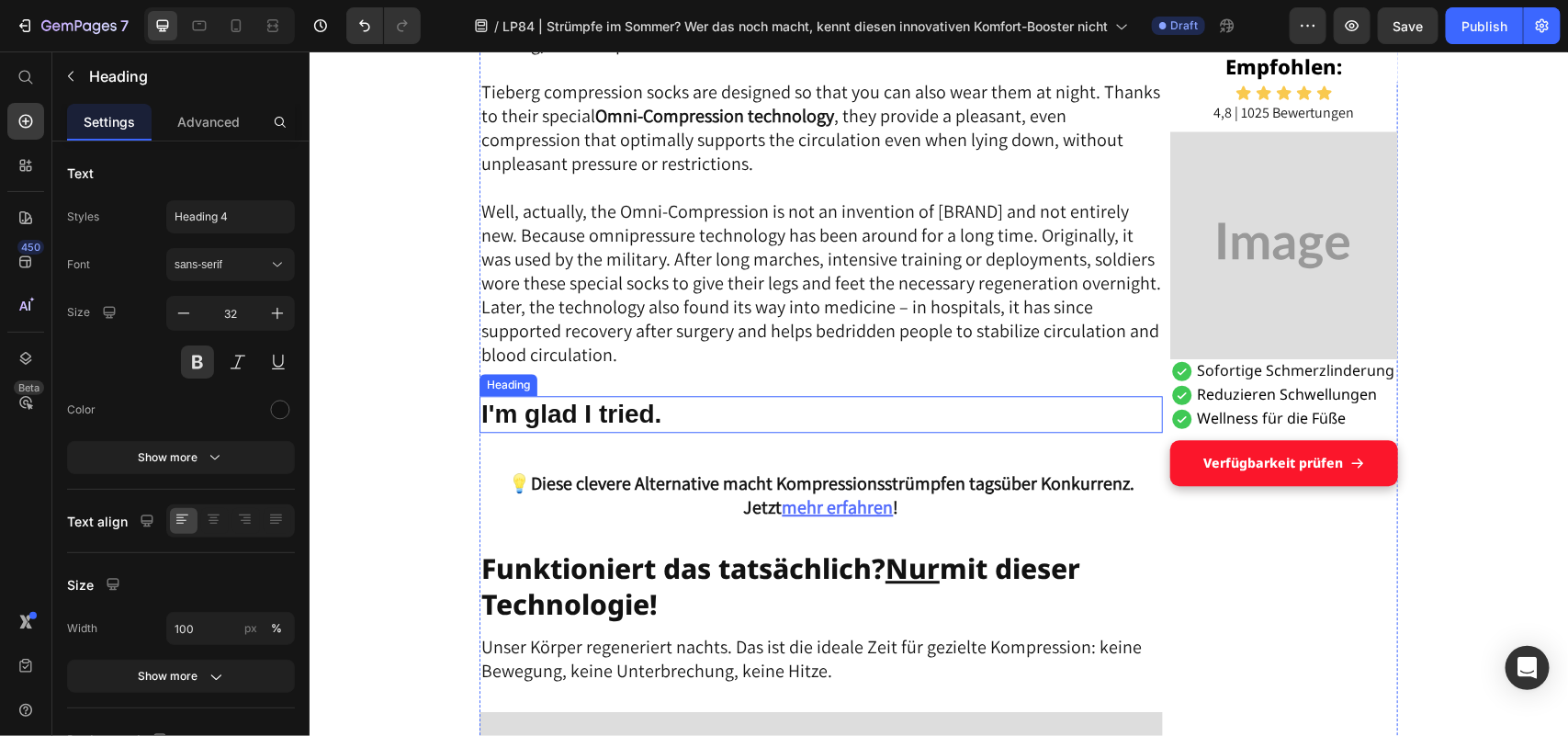 click on "I'm glad I tried." at bounding box center (570, 413) 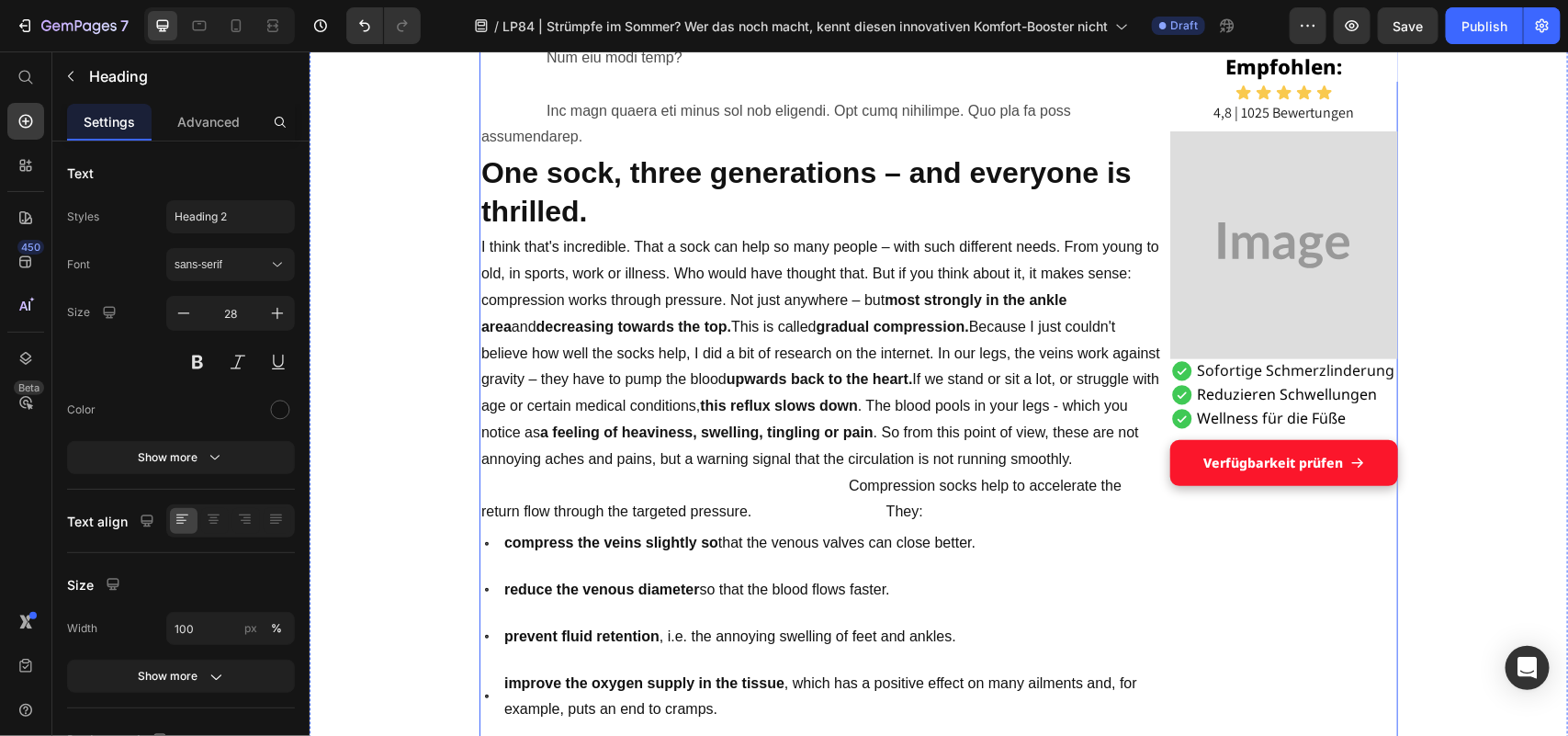 scroll, scrollTop: 3303, scrollLeft: 0, axis: vertical 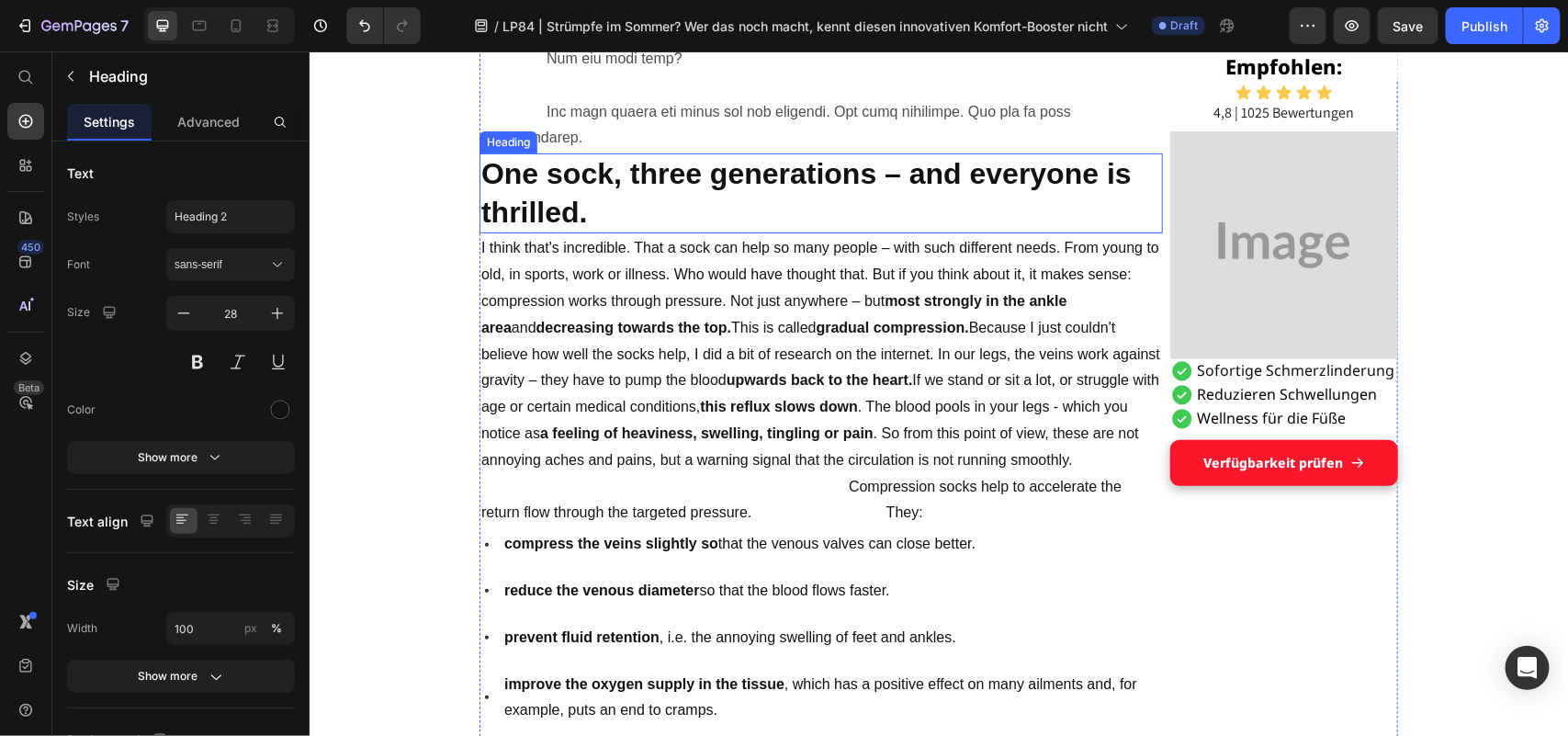 click on "One sock, three generations – and everyone is thrilled." at bounding box center (820, 192) 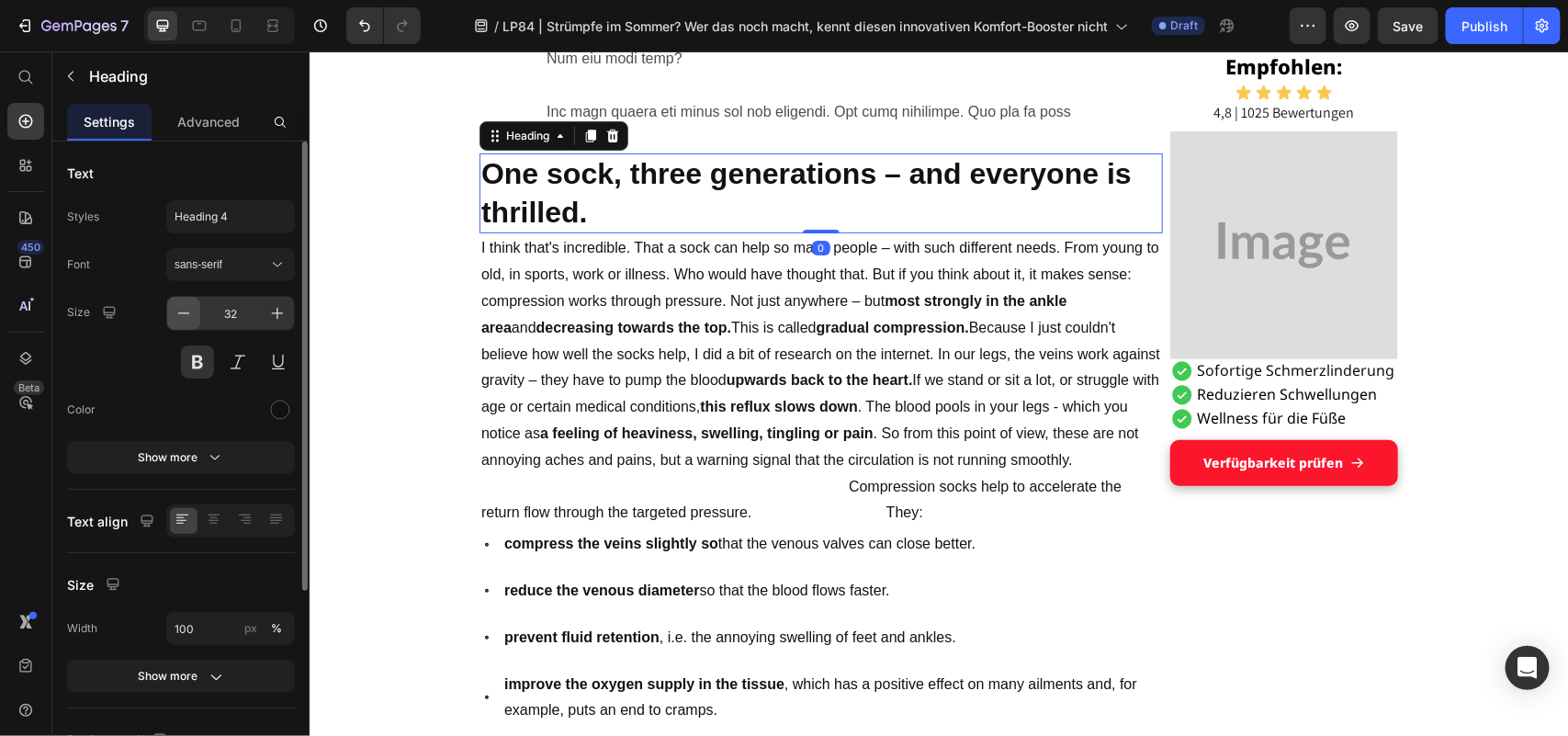 click at bounding box center [184, 313] 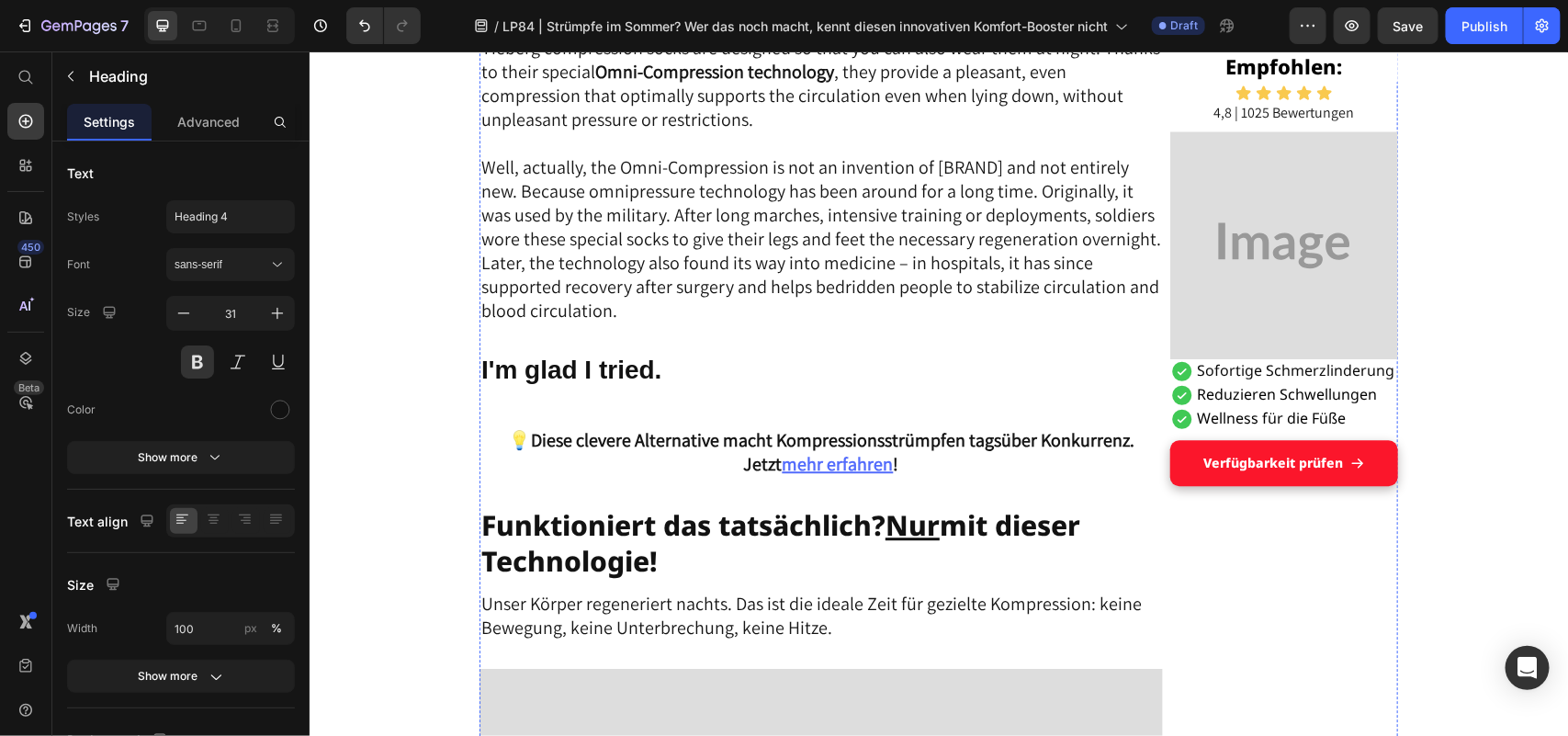 scroll, scrollTop: 5121, scrollLeft: 0, axis: vertical 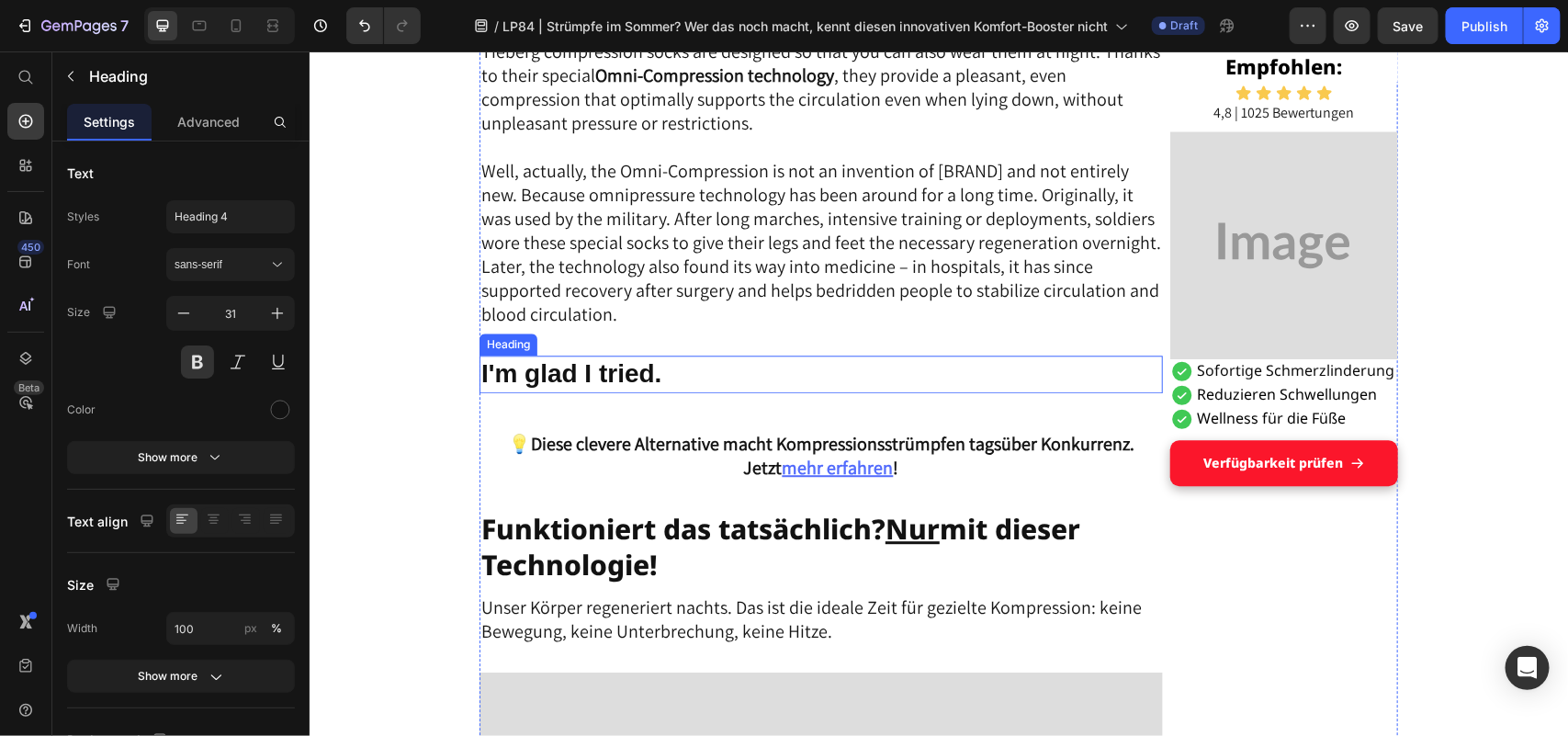 click on "I'm glad I tried." at bounding box center (570, 372) 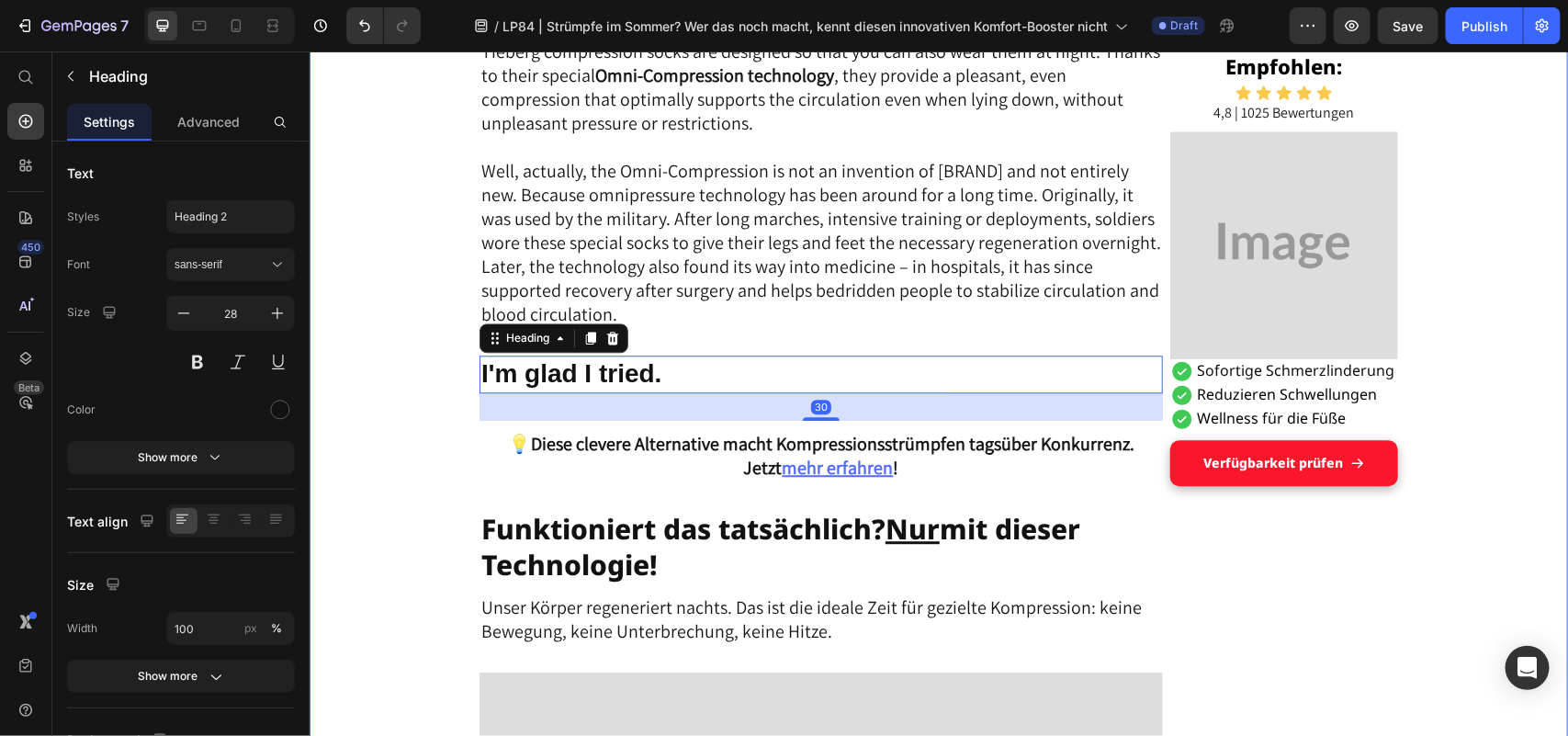 click on "Grandson's tip helped Maria, [AGE], [NAME] get on her feet: a pair of socks Heading Display Text Block
Published 2 days ago Item List
by [NAME] [NAME] Item List
Drop element here Row "These hospital stockings won't come into my house!" Text Block I'm Maria, [AGE], and I've been a housewife all my life. No break, no sitting – always on the move between kitchen, children, garden, neighborhood. I liked that. I needed it, this doing and caring. Text Block But lately... it's getting difficult. The legs hurt. The feet swell. And if I'm honest: I often feel wobbly. I don't like that. It's as if I'm losing a piece of myself. Text Block Image The other day, an acquaintance put me on compression stockings – she was in the hospital for a long time after her hip surgery and said they had done her good. Text Block  I smiled and thought inwardly: "T hese things? Never. I don't want to look like someone who is already giving up."" at bounding box center (938, 611) 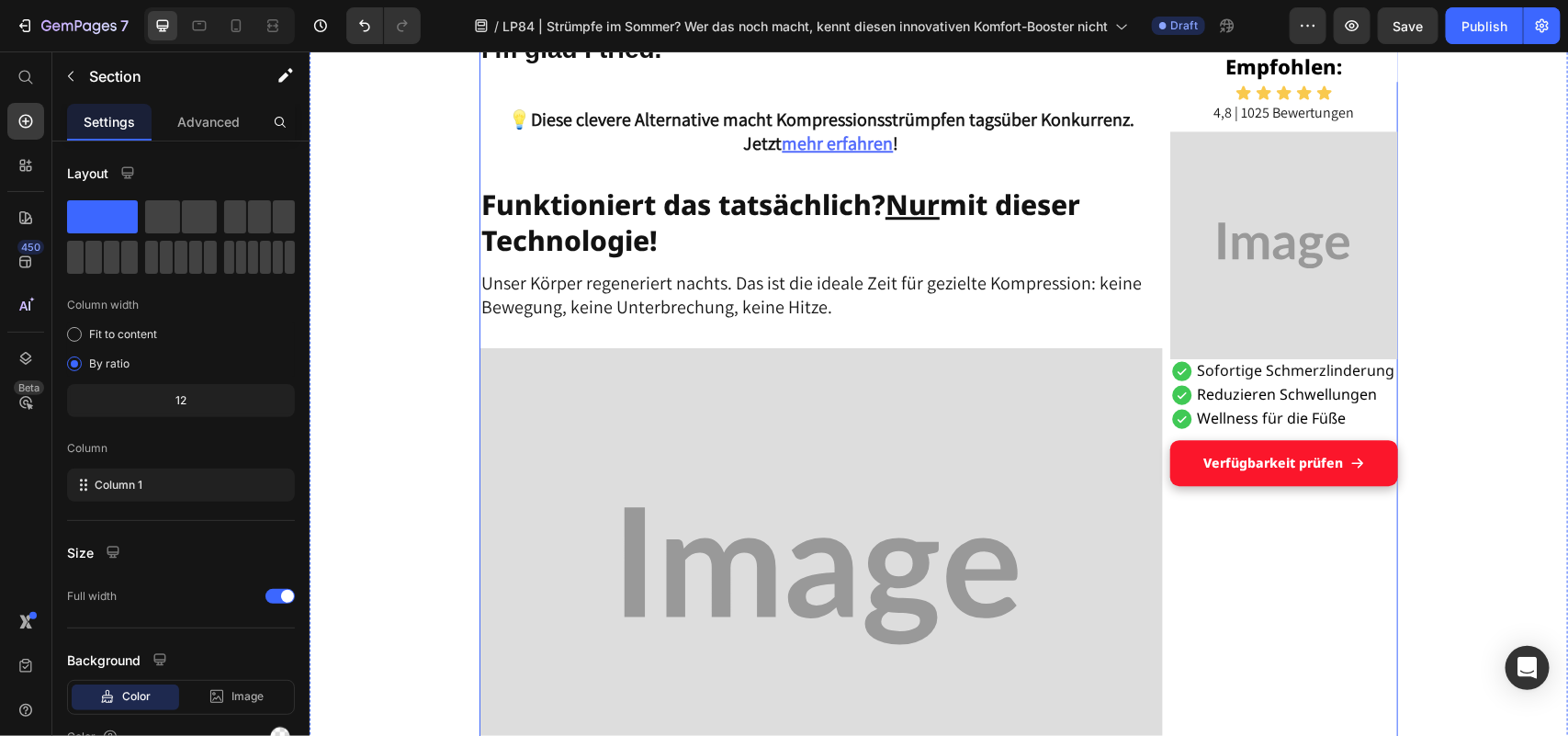 scroll, scrollTop: 5446, scrollLeft: 0, axis: vertical 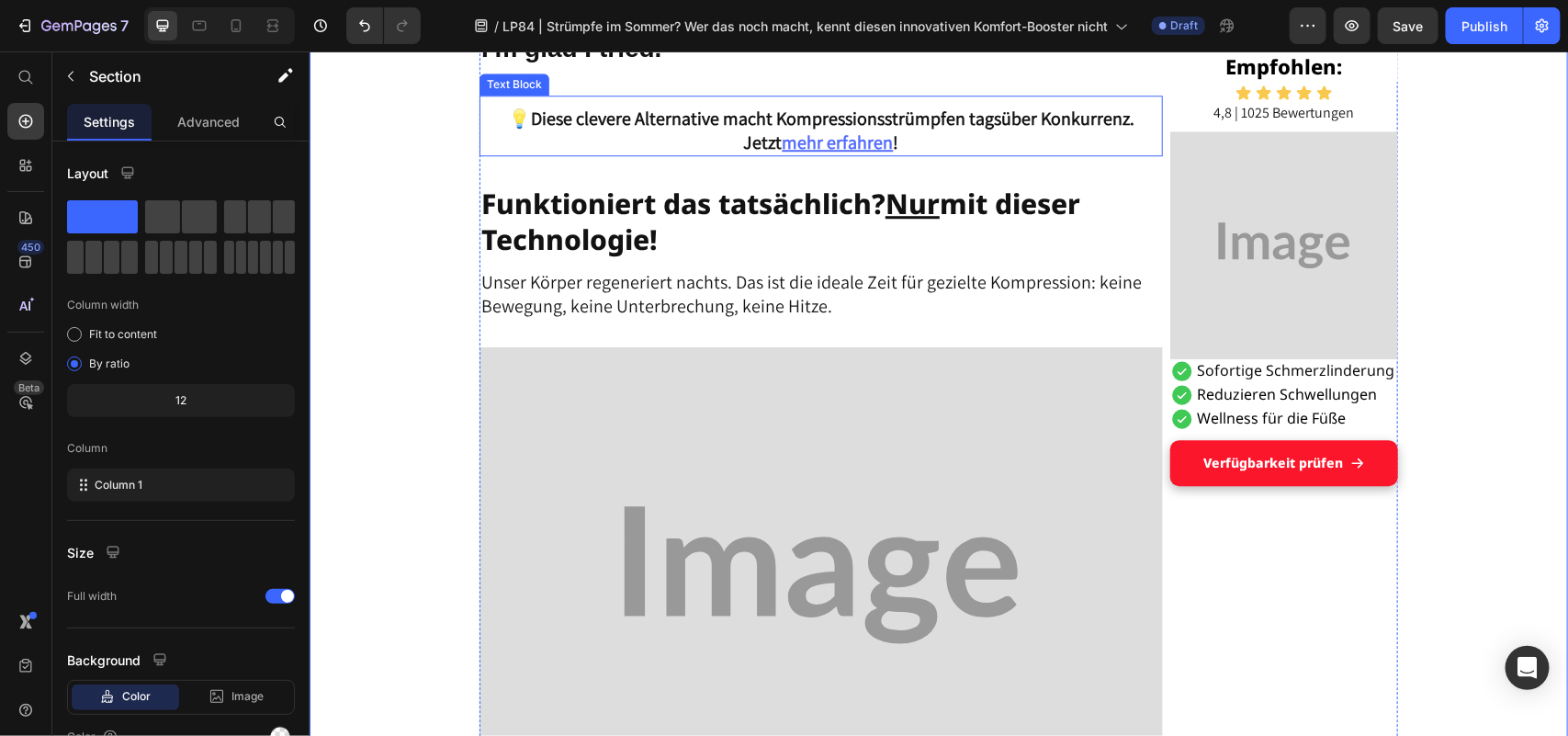 click on "Diese clevere Alternative macht Kompressionsstrümpfen tagsüber Konkurrenz. Jetzt" at bounding box center (831, 130) 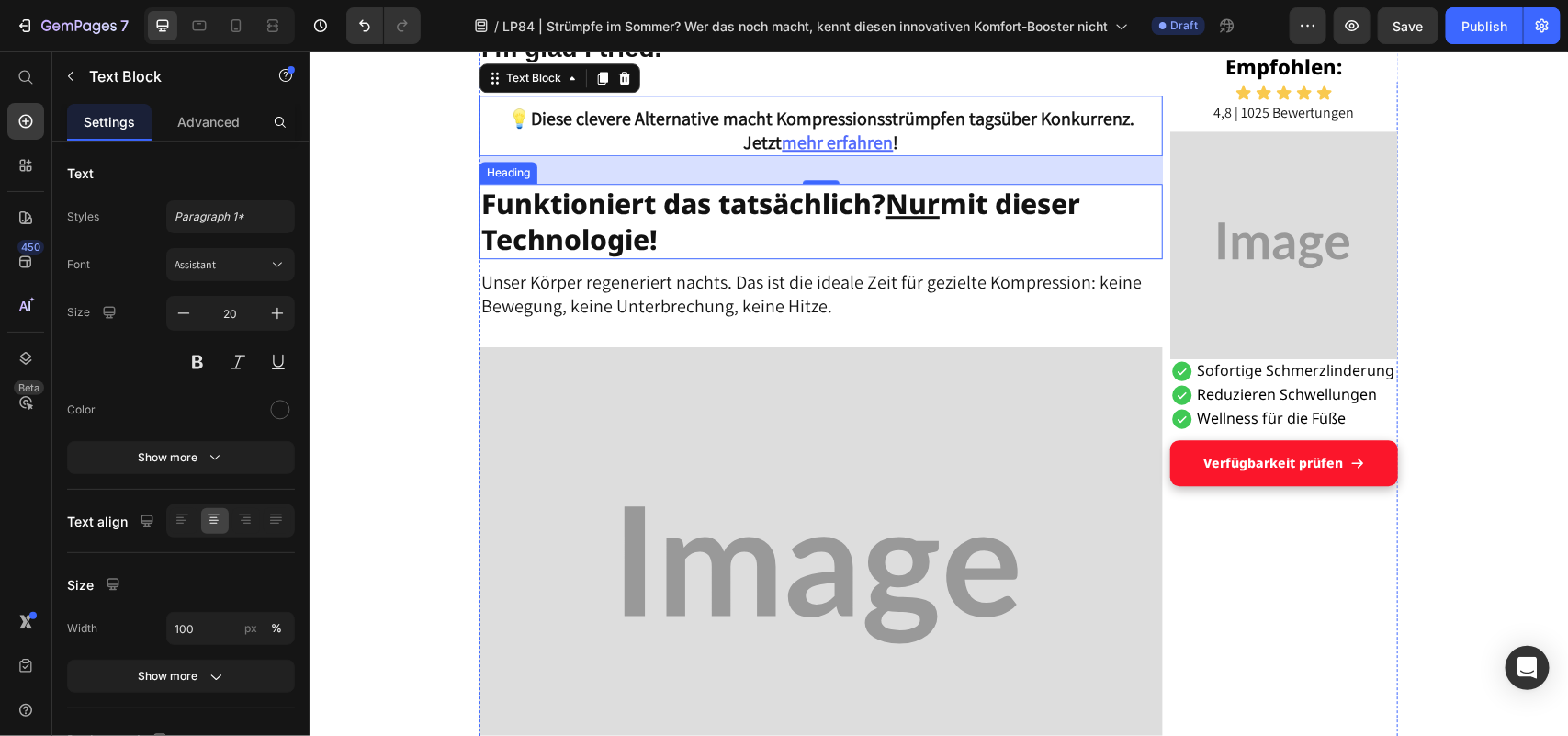 click on "Funktioniert das tatsächlich?  Nur  mit dieser Technologie!" at bounding box center (780, 221) 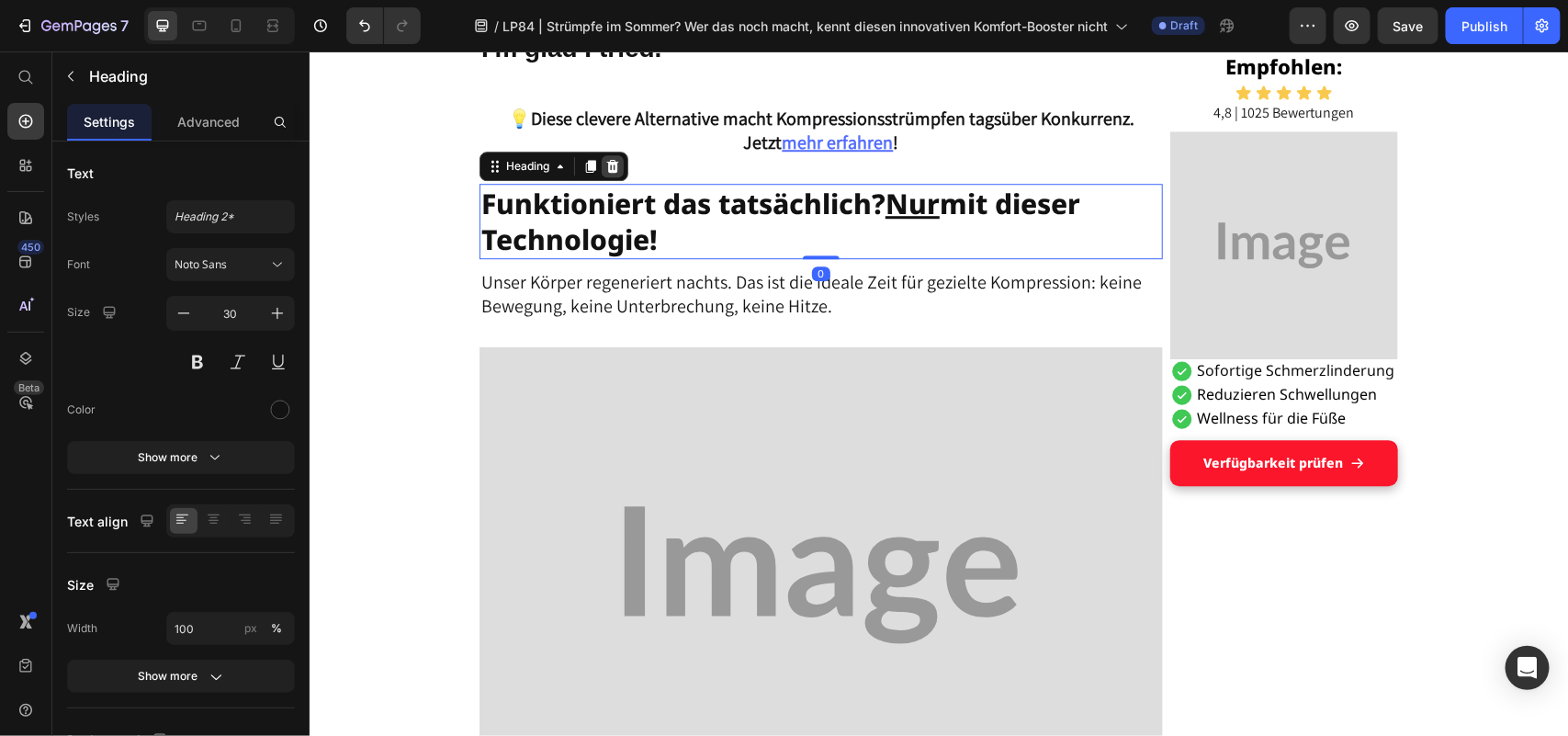 click 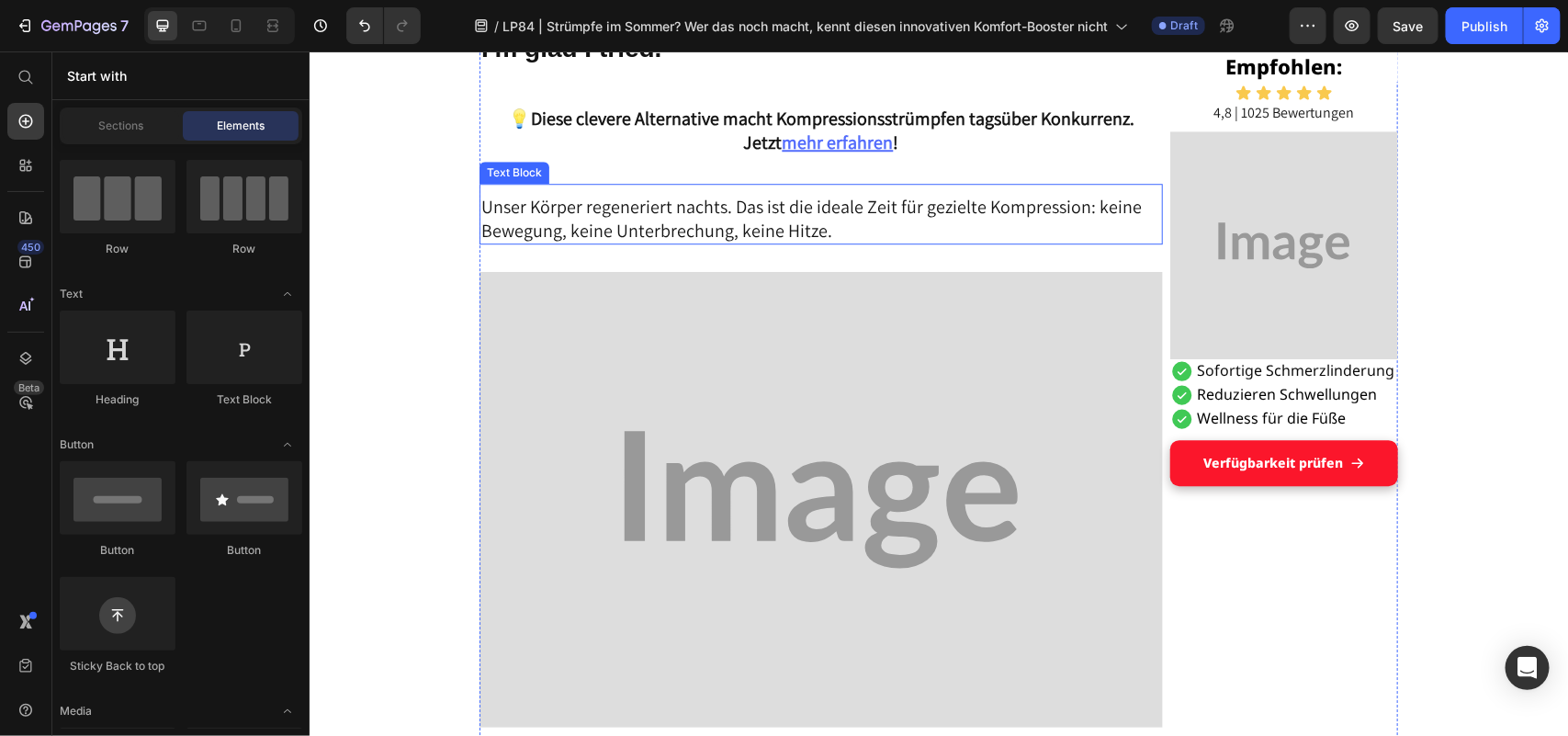 click on "Unser Körper regeneriert nachts. Das ist die ideale Zeit für gezielte Kompression: keine Bewegung, keine Unterbrechung, keine Hitze." at bounding box center (820, 218) 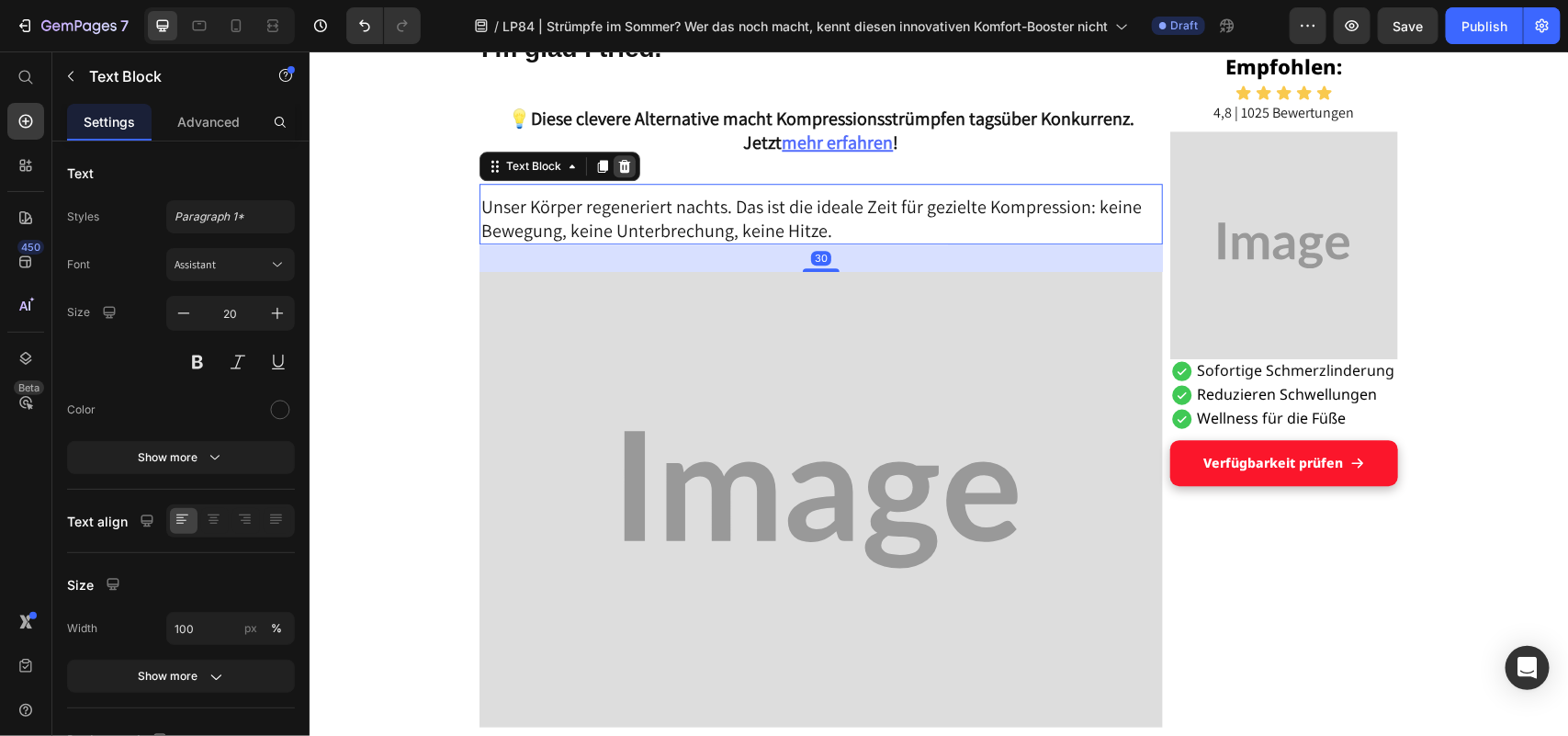 click 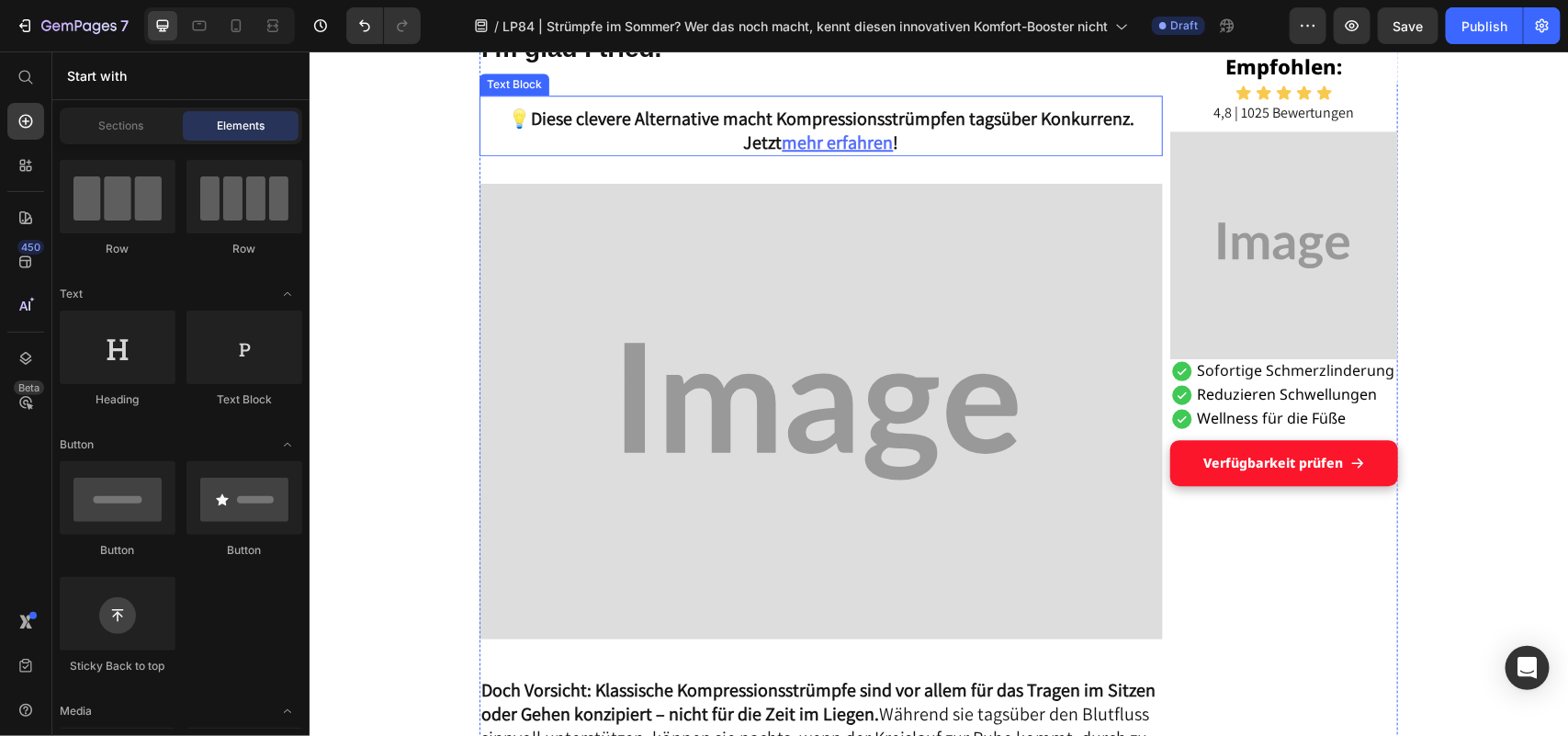 click on "Diese clevere Alternative macht Kompressionsstrümpfen tagsüber Konkurrenz. Jetzt" at bounding box center [831, 130] 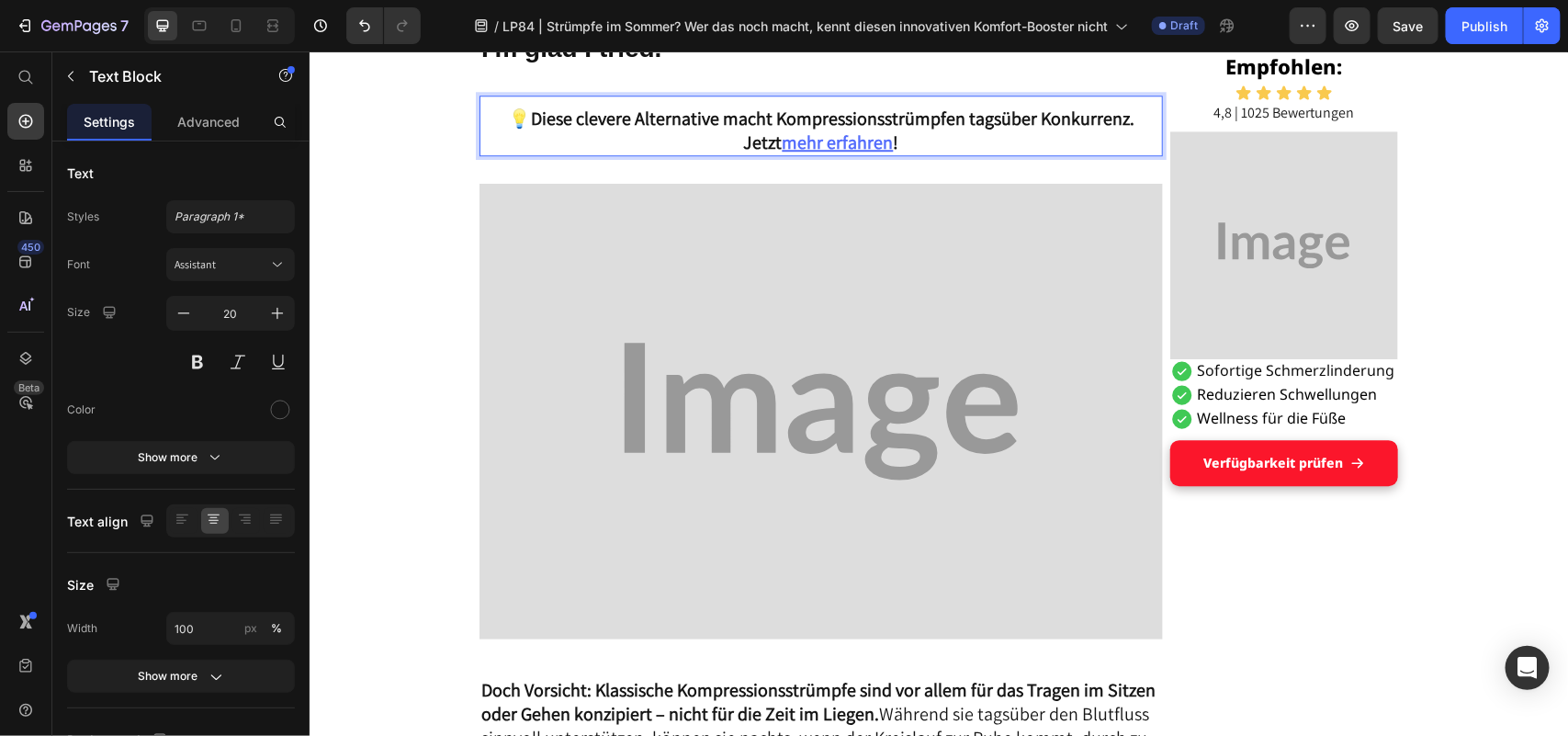 click on "Diese clevere Alternative macht Kompressionsstrümpfen tagsüber Konkurrenz. Jetzt" at bounding box center (831, 130) 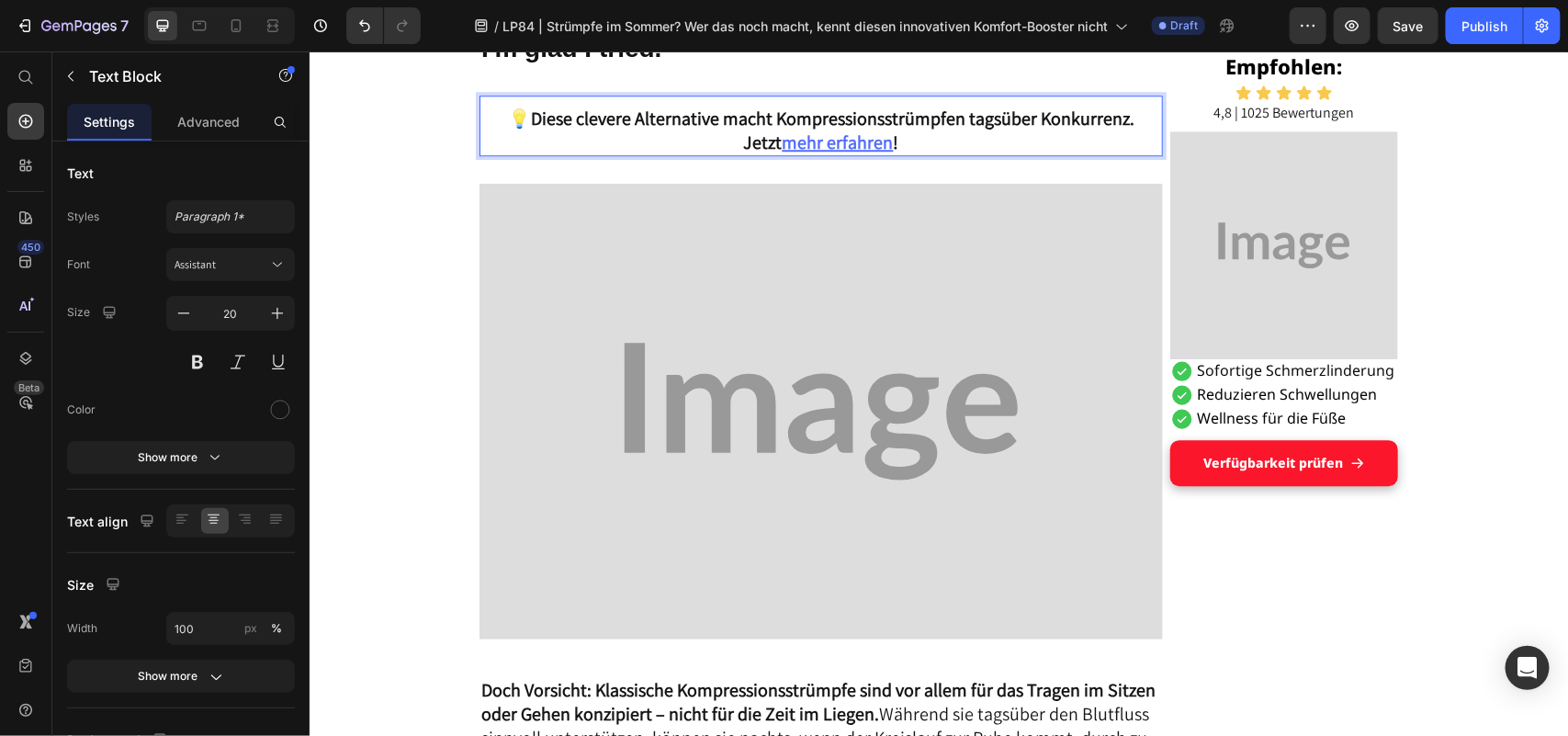 click on "Diese clevere Alternative macht Kompressionsstrümpfen tagsüber Konkurrenz. Jetzt" at bounding box center (831, 130) 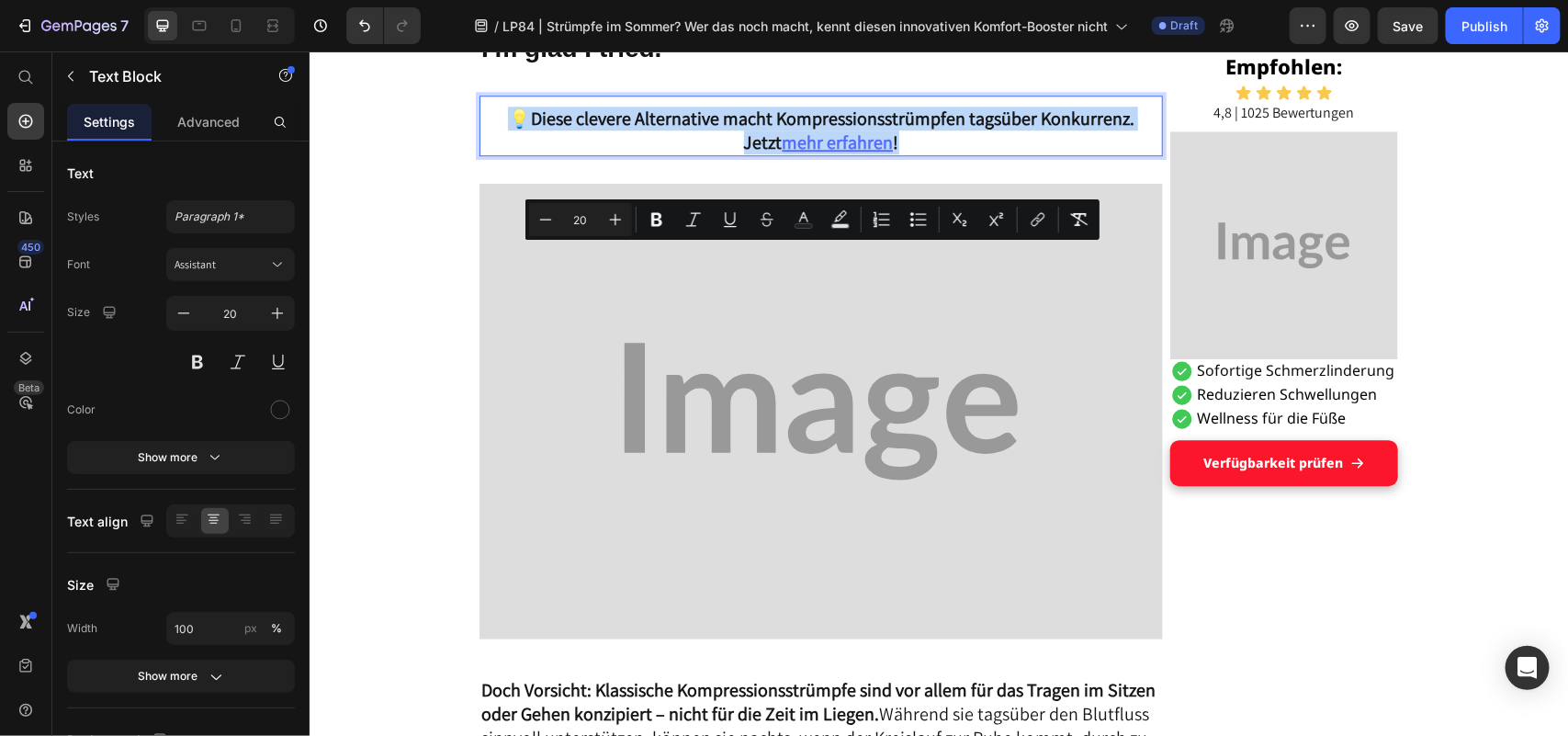 drag, startPoint x: 479, startPoint y: 254, endPoint x: 879, endPoint y: 279, distance: 400.7805 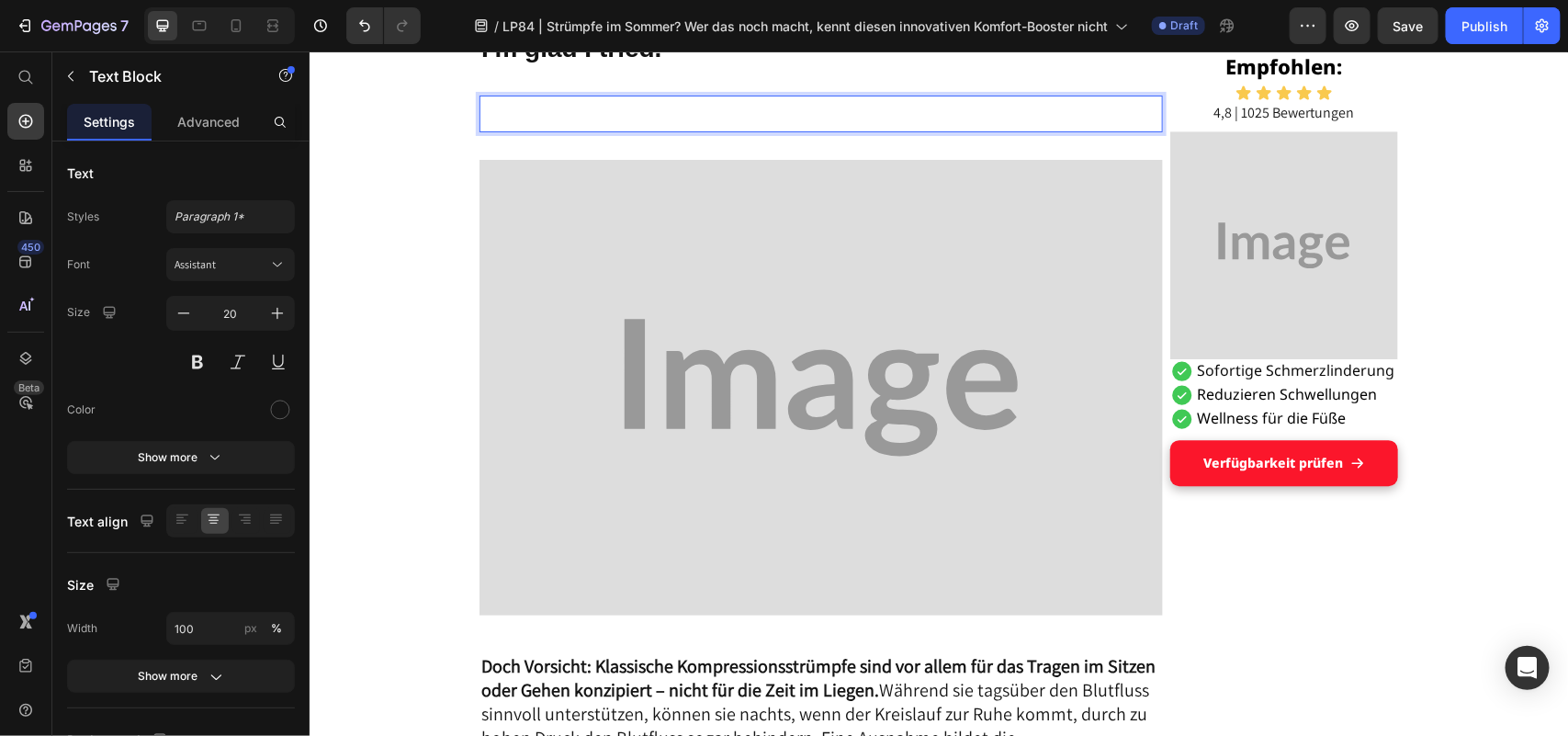 click at bounding box center [820, 118] 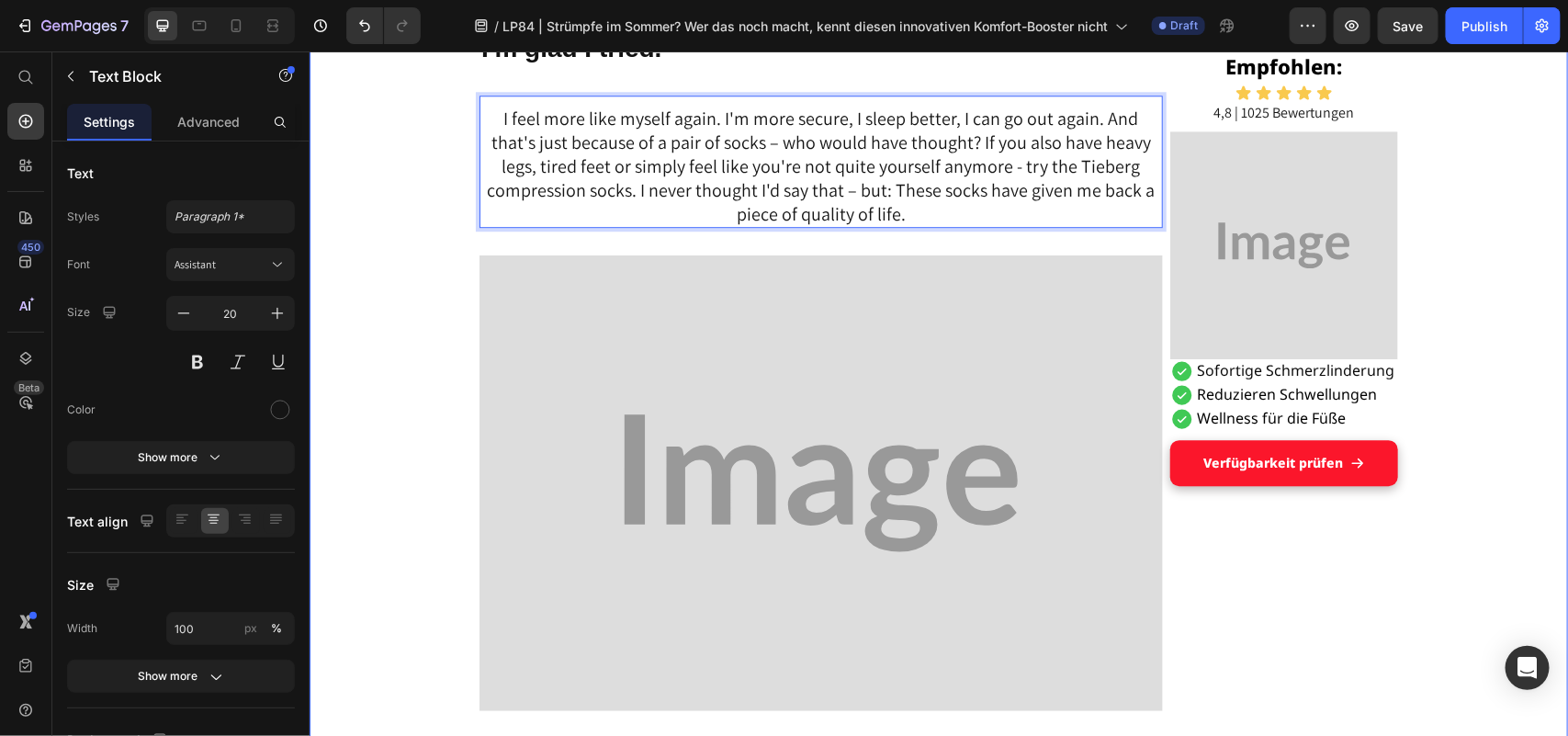click on "Grandson's tip helped Maria, [AGE], get on her feet: a pair of socks Heading DISPLAY Text Block
Published 2 days ago Item List
by [NAME] Item List
Drop element here Row "These hospital stockings won't come into my house!" Text Block I'm Maria, [AGE], and I've been a housewife all my life. No break, no sitting – always on the move between kitchen, children, garden, neighborhood. I liked that. I needed it, this doing and caring. Text Block But lately... it's getting difficult. The legs hurt. The feet swell. And if I'm honest: I often feel wobbly. I don't like that. It's as if I'm losing a piece of myself. Text Block Image The other day, an acquaintance put me on compression stockings – she was in the hospital for a long time after her hip surgery and said they had done her good. Text Block
I smiled and thought inwardly: "T hese things? Never. I don't want to look like someone who is already giving up." Text Block                Title Line Heading   ." at bounding box center [938, 240] 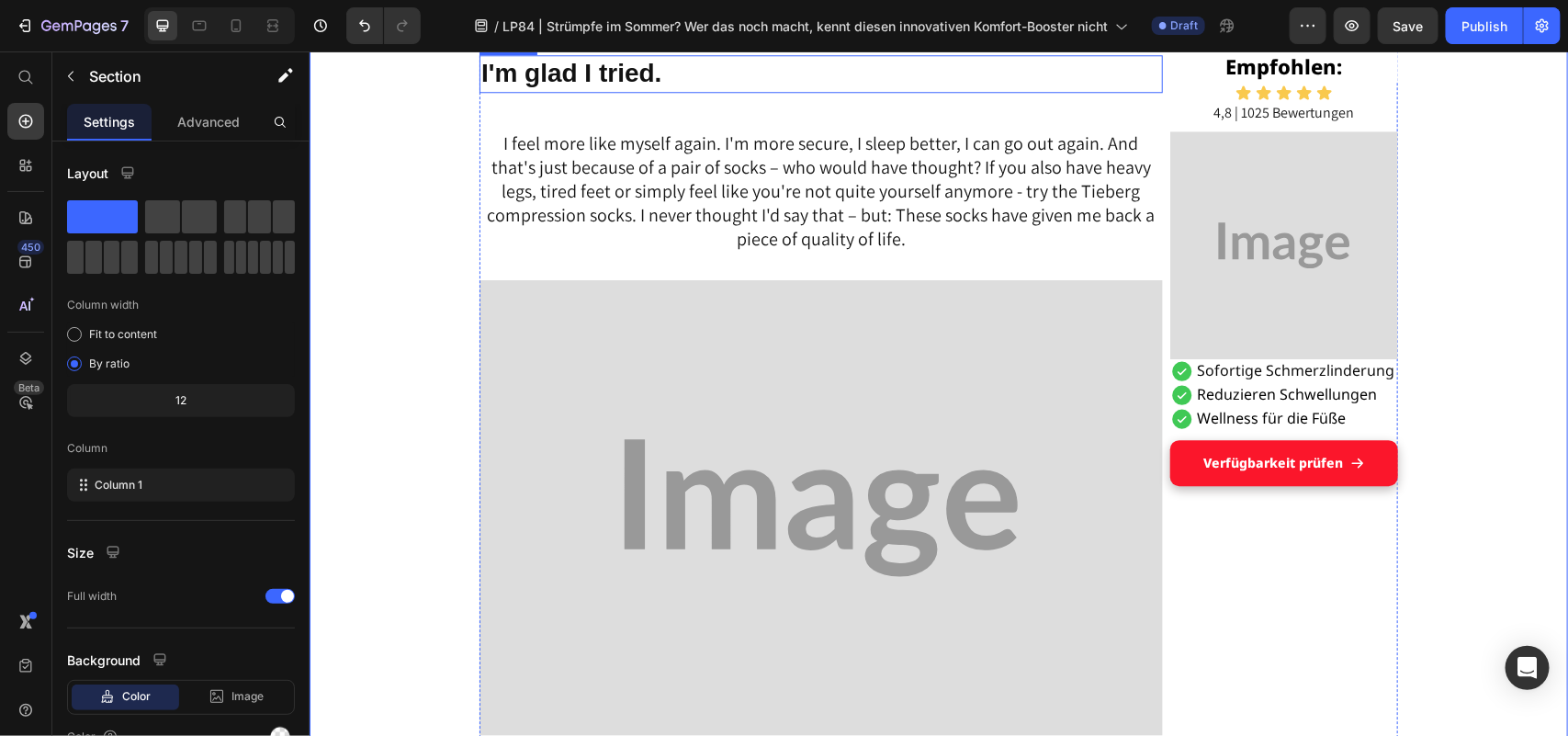 scroll, scrollTop: 5455, scrollLeft: 0, axis: vertical 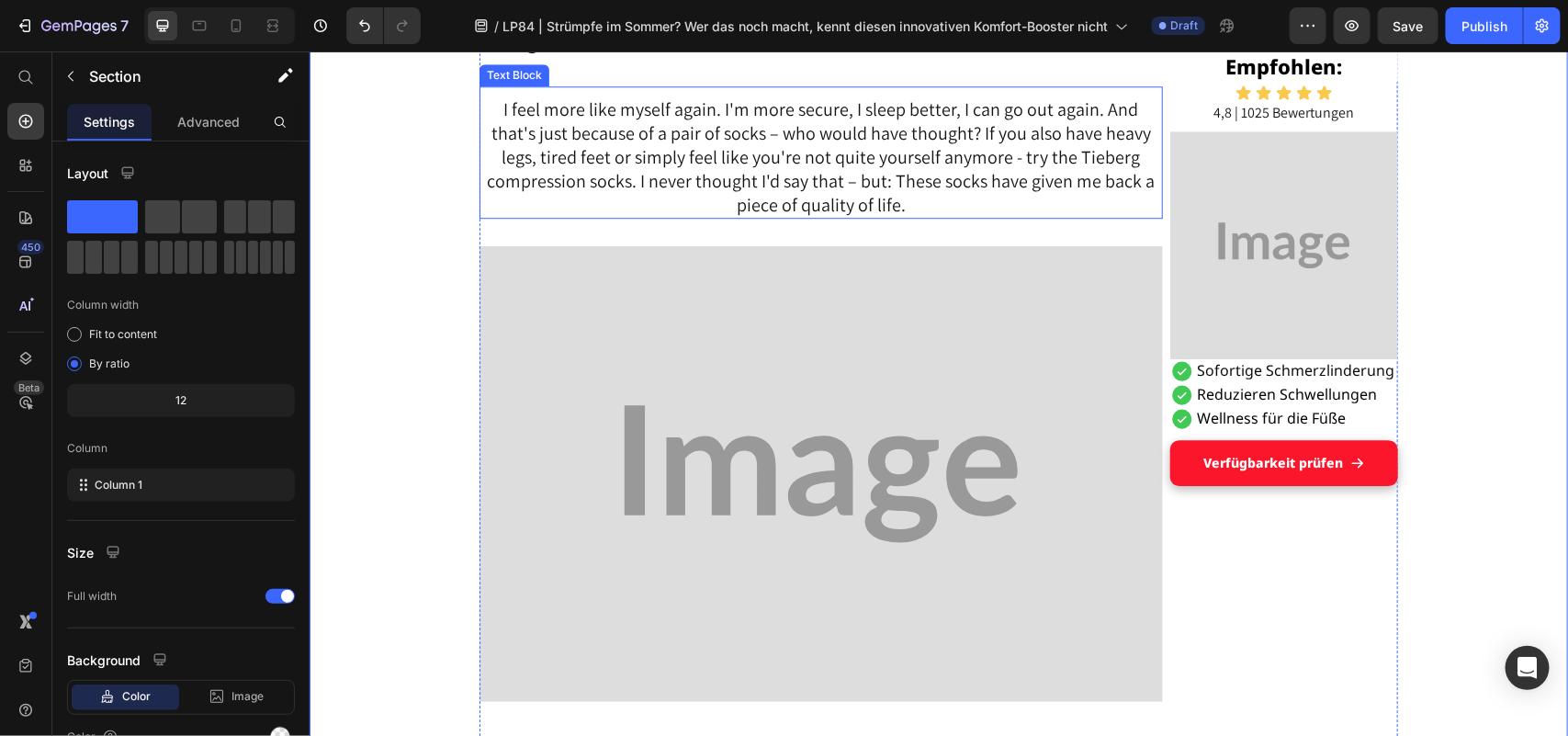 click on "I feel more like myself again. I'm more secure, I sleep better, I can go out again. And that's just because of a pair of socks – who would have thought? If you also have heavy legs, tired feet or simply feel like you're not quite yourself anymore - try the Tieberg compression socks. I never thought I'd say that – but: These socks have given me back a piece of quality of life." at bounding box center (820, 156) 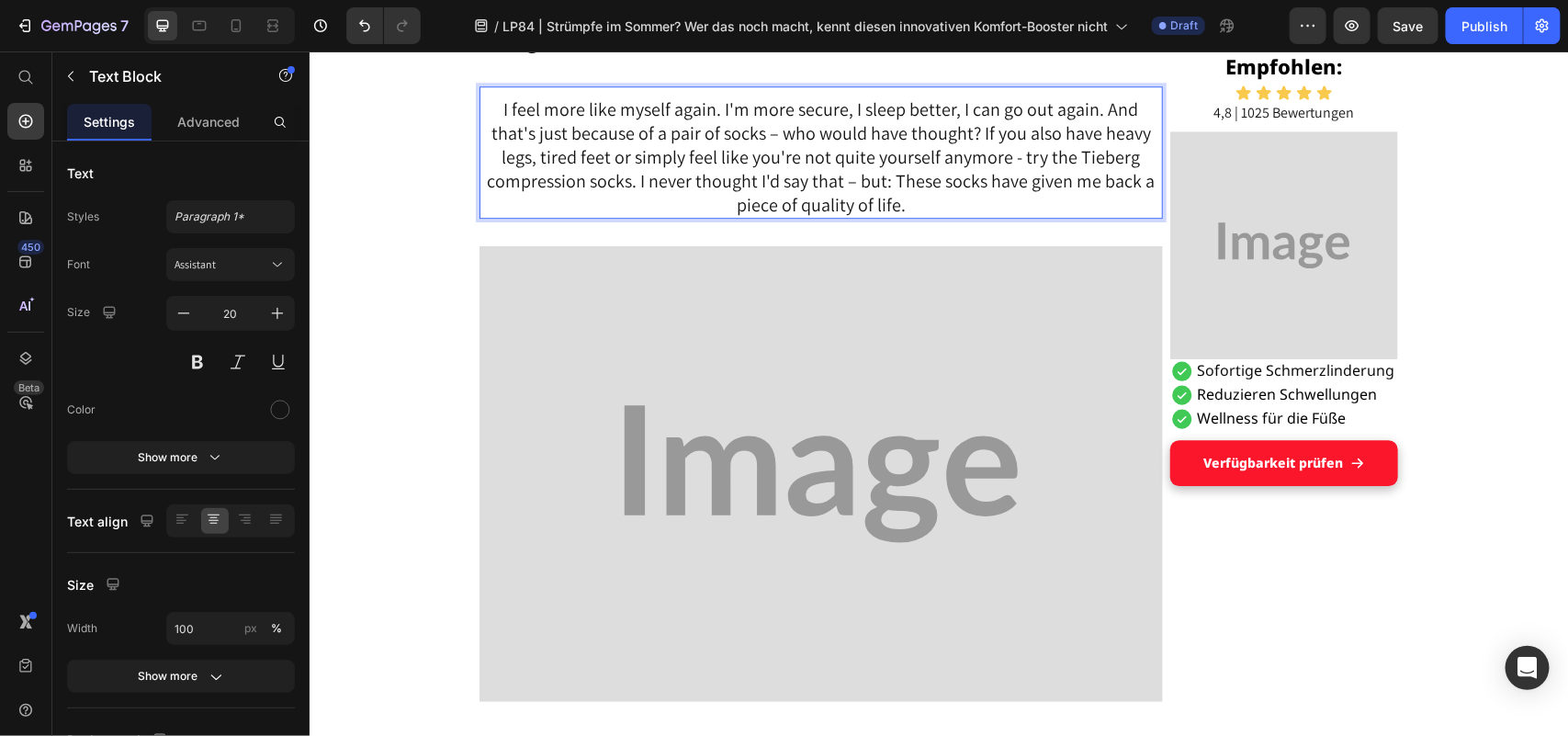 click on "I feel more like myself again. I'm more secure, I sleep better, I can go out again. And that's just because of a pair of socks – who would have thought? If you also have heavy legs, tired feet or simply feel like you're not quite yourself anymore - try the Tieberg compression socks. I never thought I'd say that – but: These socks have given me back a piece of quality of life." at bounding box center (820, 156) 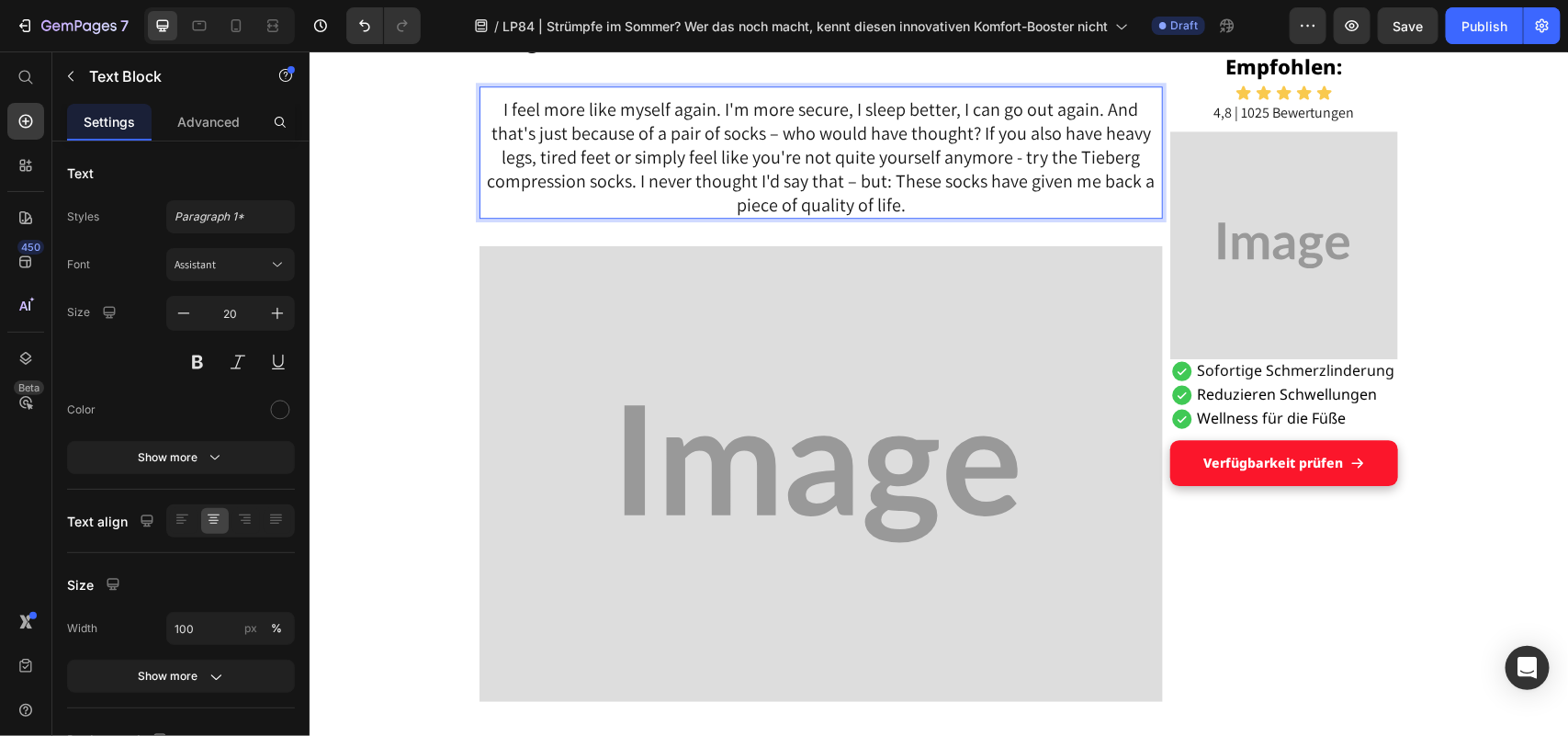 click on "I feel more like myself again. I'm more secure, I sleep better, I can go out again. And that's just because of a pair of socks – who would have thought? If you also have heavy legs, tired feet or simply feel like you're not quite yourself anymore - try the Tieberg compression socks. I never thought I'd say that – but: These socks have given me back a piece of quality of life." at bounding box center (820, 156) 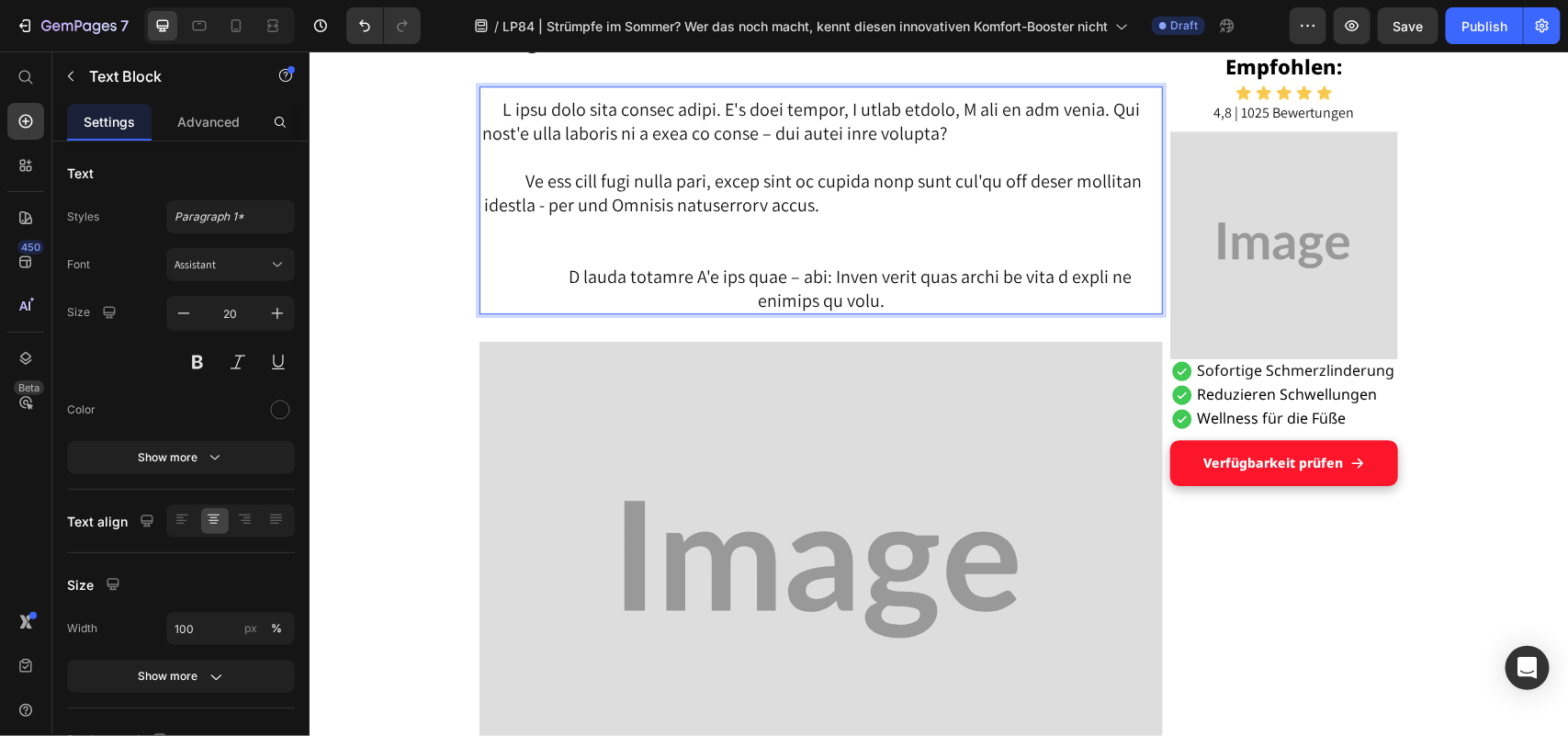 click at bounding box center [820, 204] 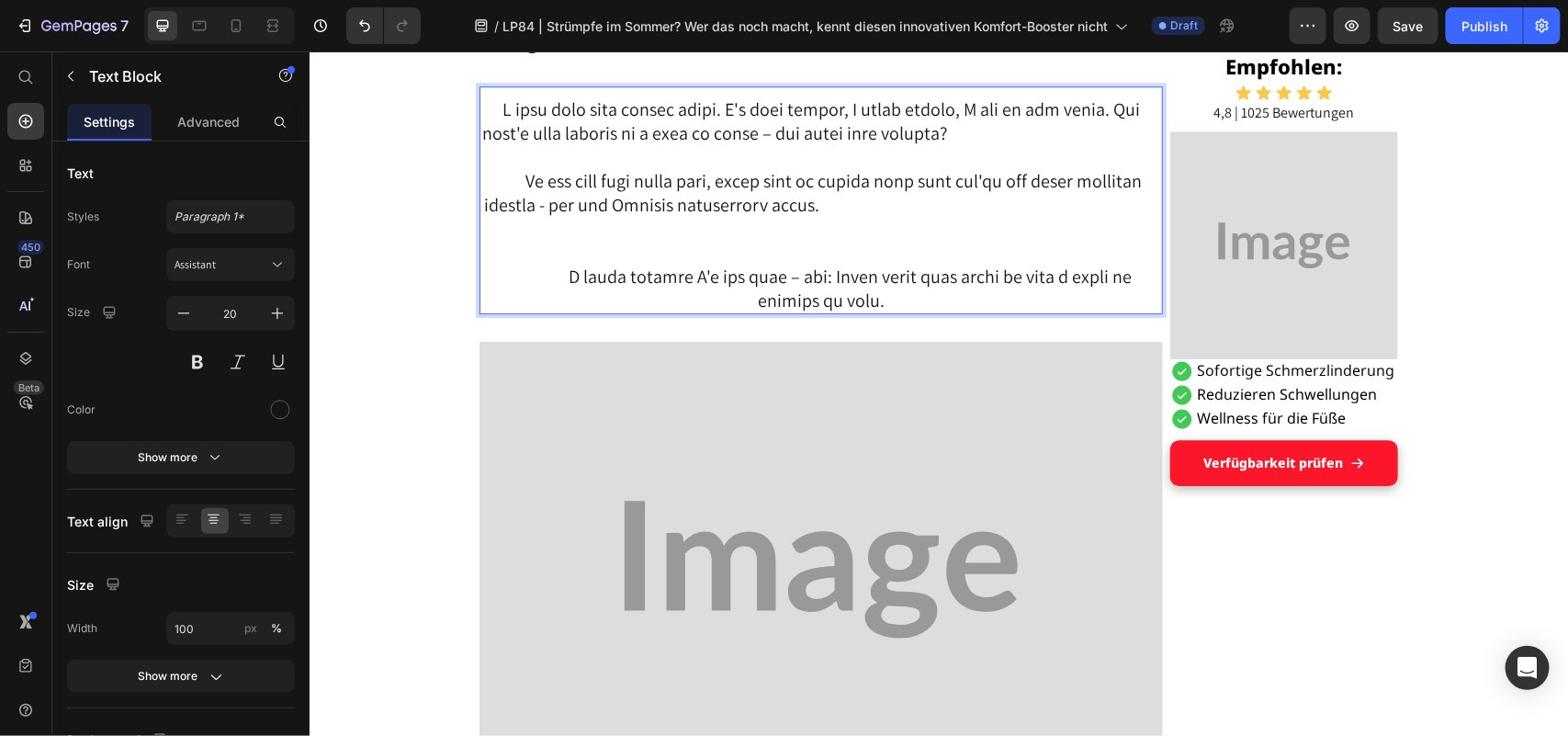 click at bounding box center (820, 204) 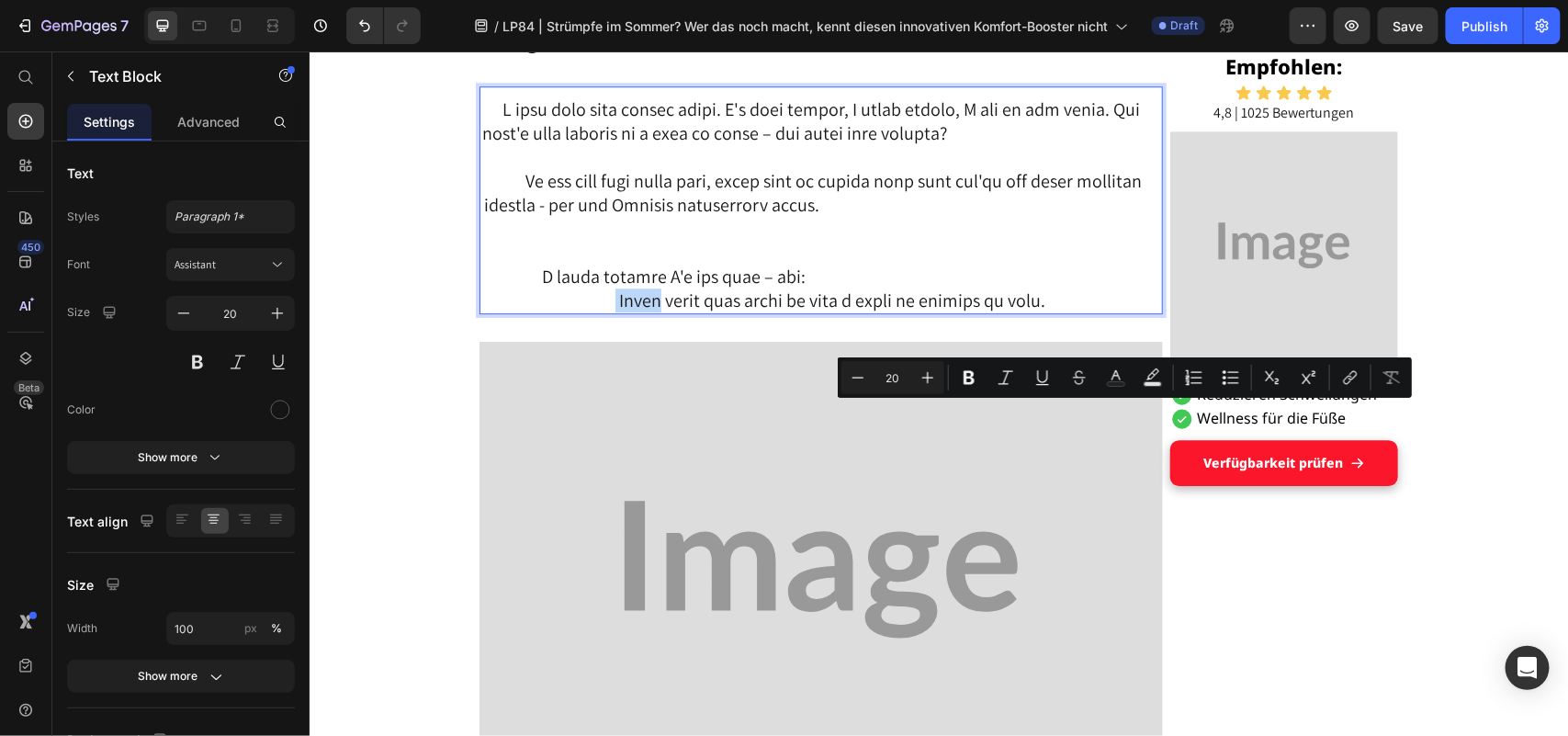 drag, startPoint x: 1098, startPoint y: 413, endPoint x: 1149, endPoint y: 420, distance: 51.478151 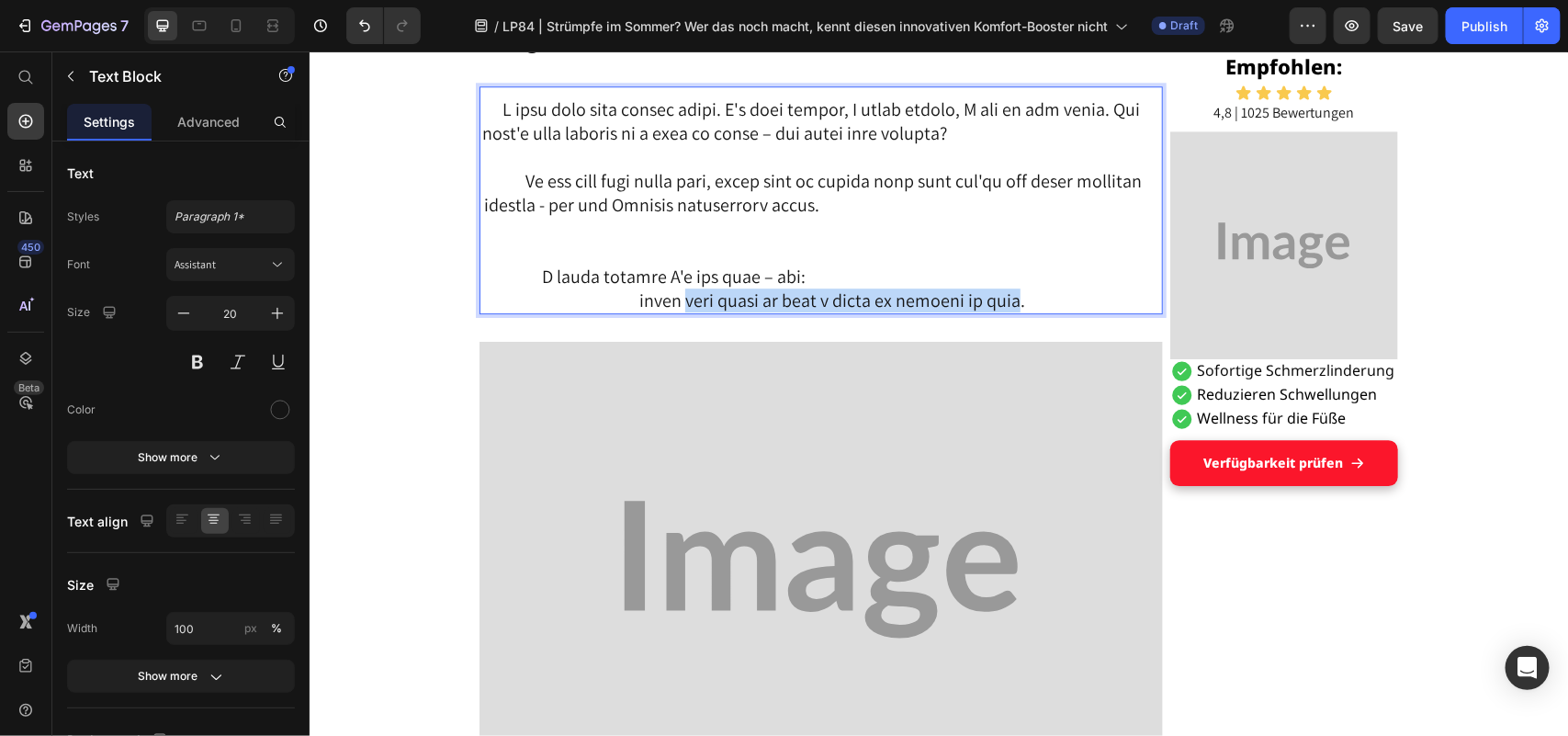 drag, startPoint x: 641, startPoint y: 436, endPoint x: 969, endPoint y: 432, distance: 328.0244 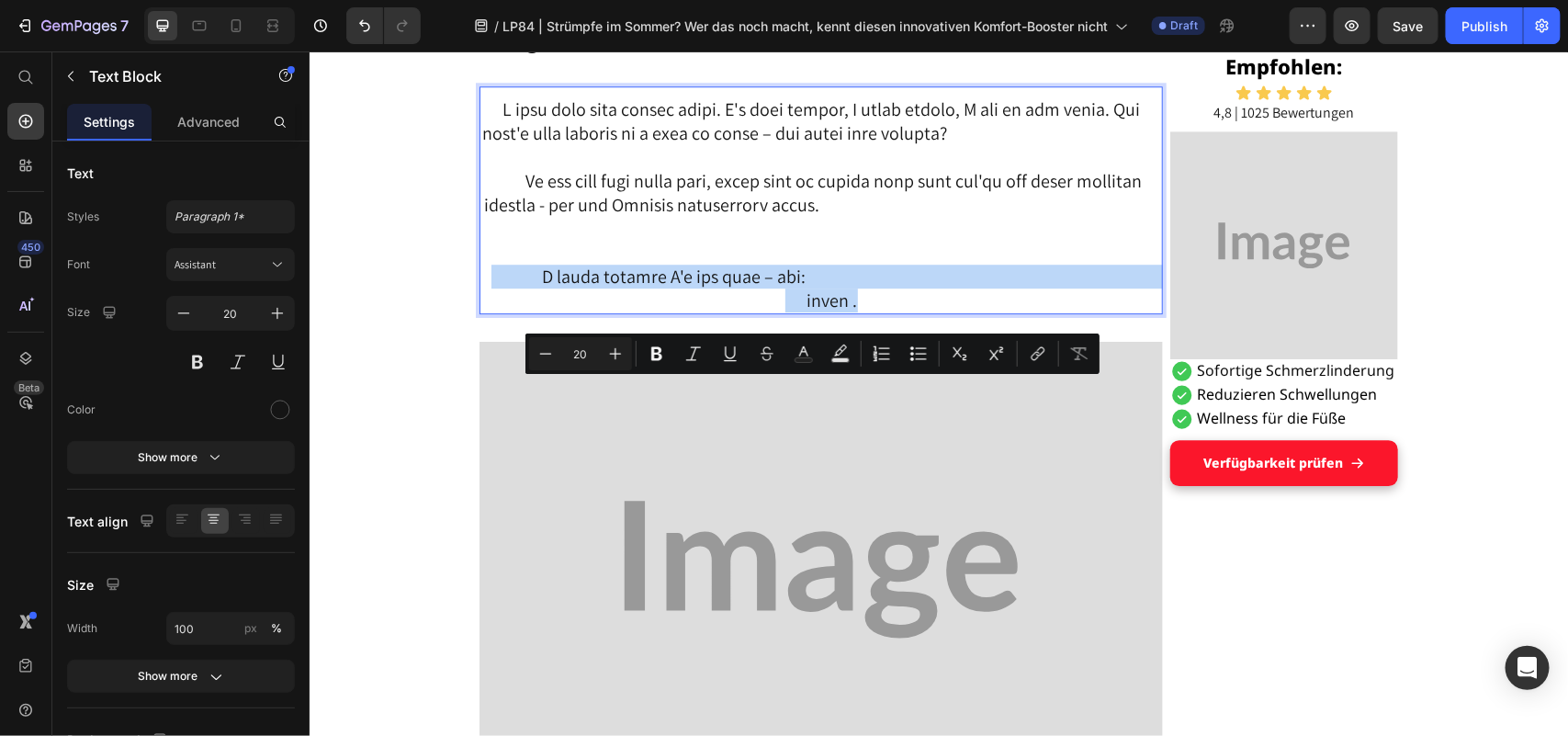 drag, startPoint x: 1100, startPoint y: 402, endPoint x: 1142, endPoint y: 414, distance: 43.68066 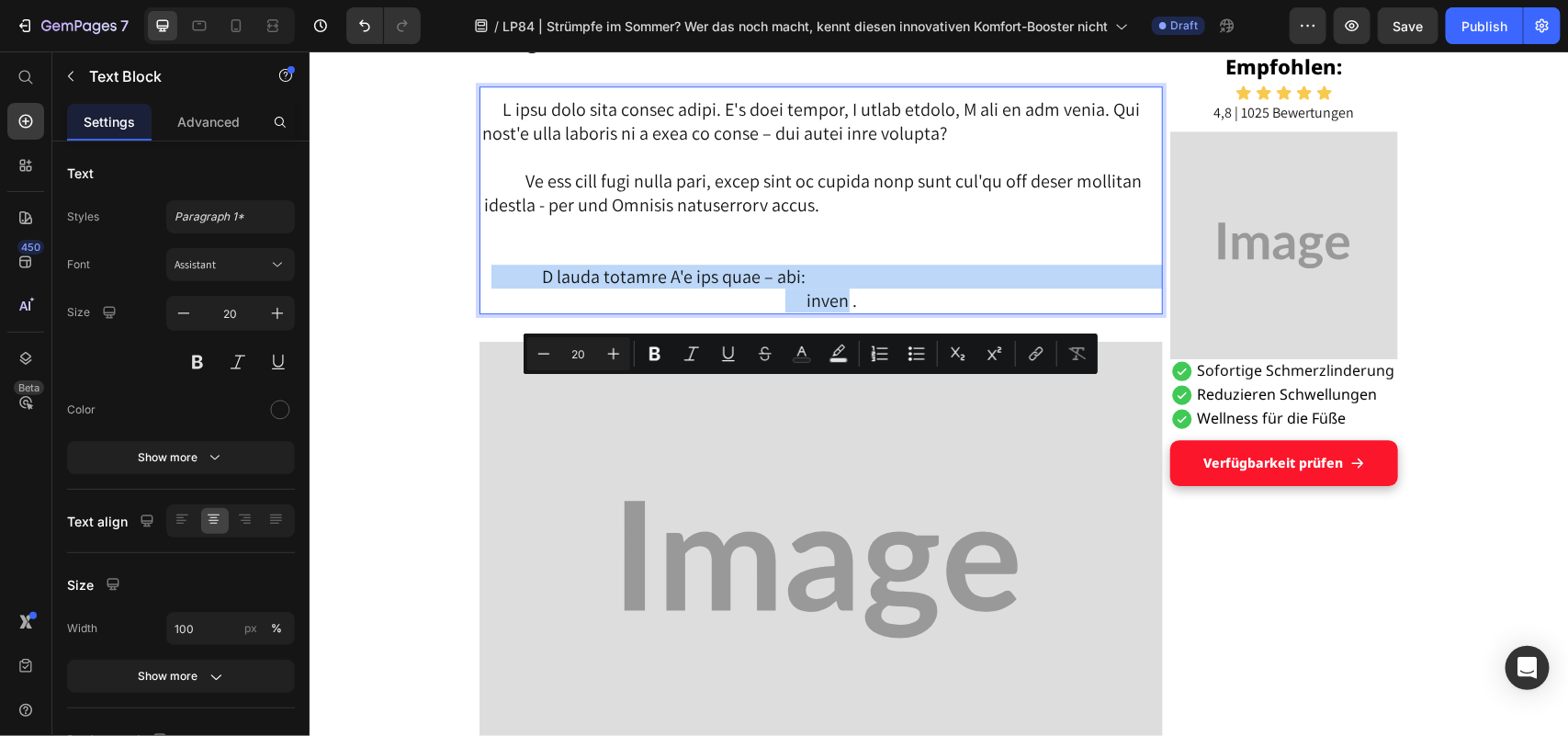 click at bounding box center [820, 204] 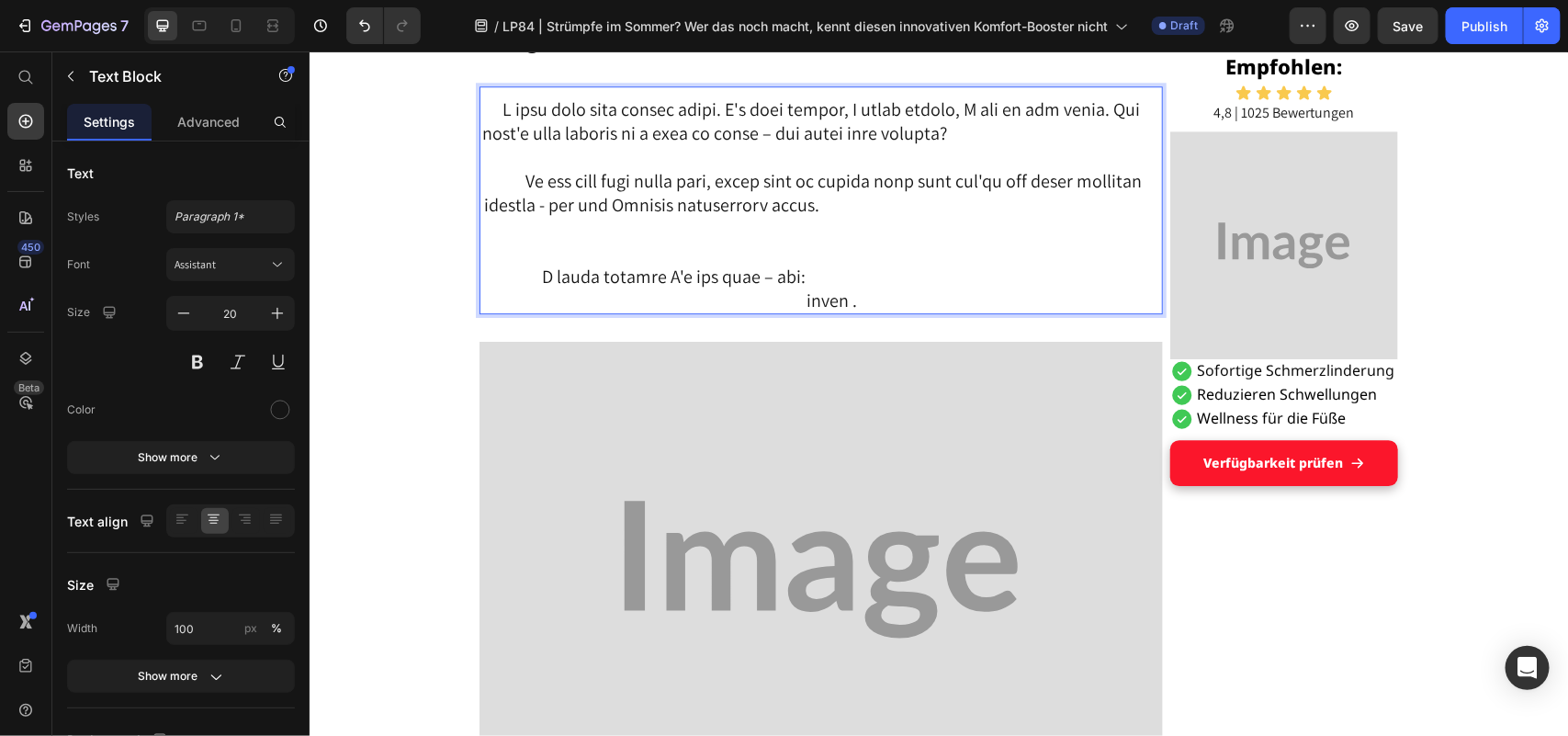 click at bounding box center [820, 204] 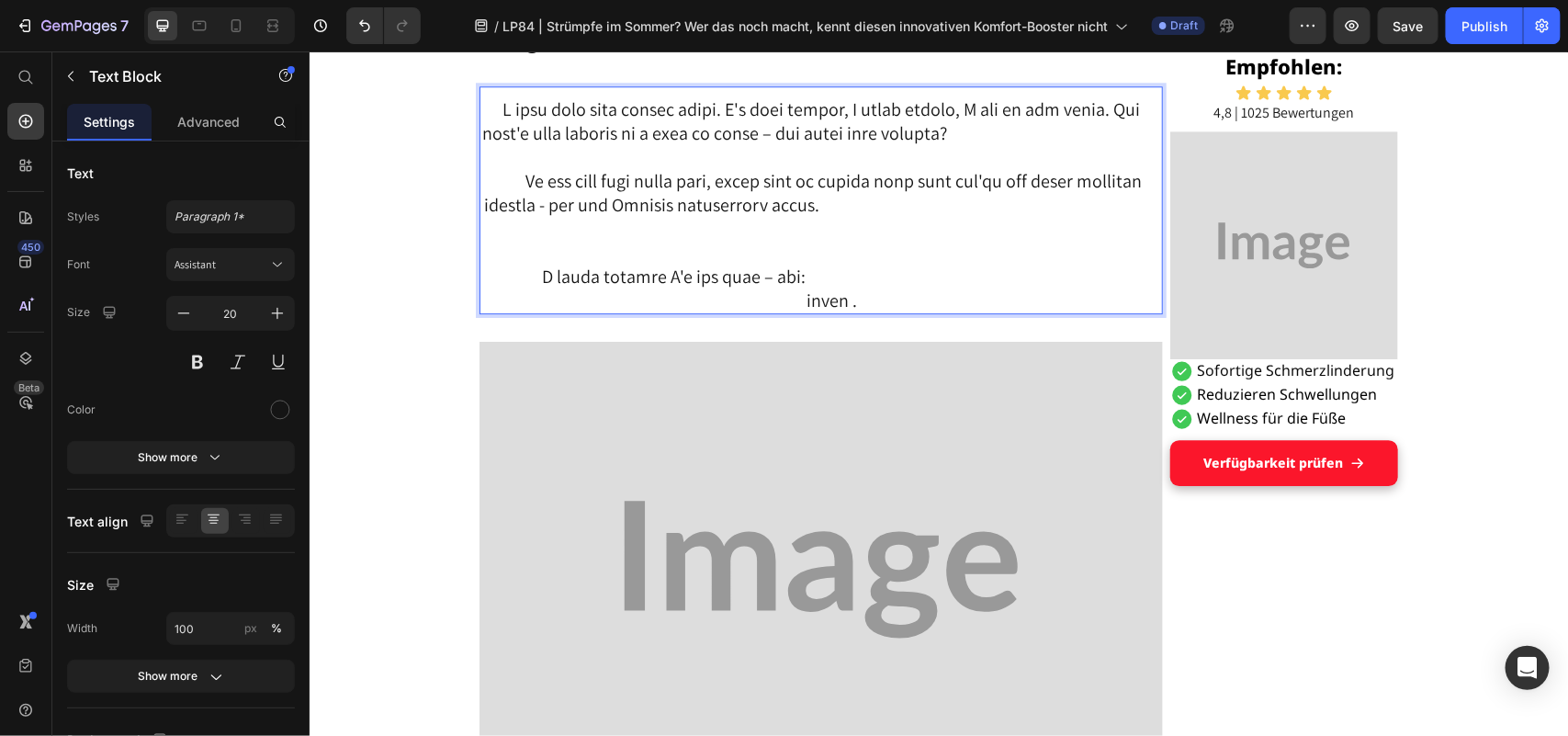 click at bounding box center [820, 204] 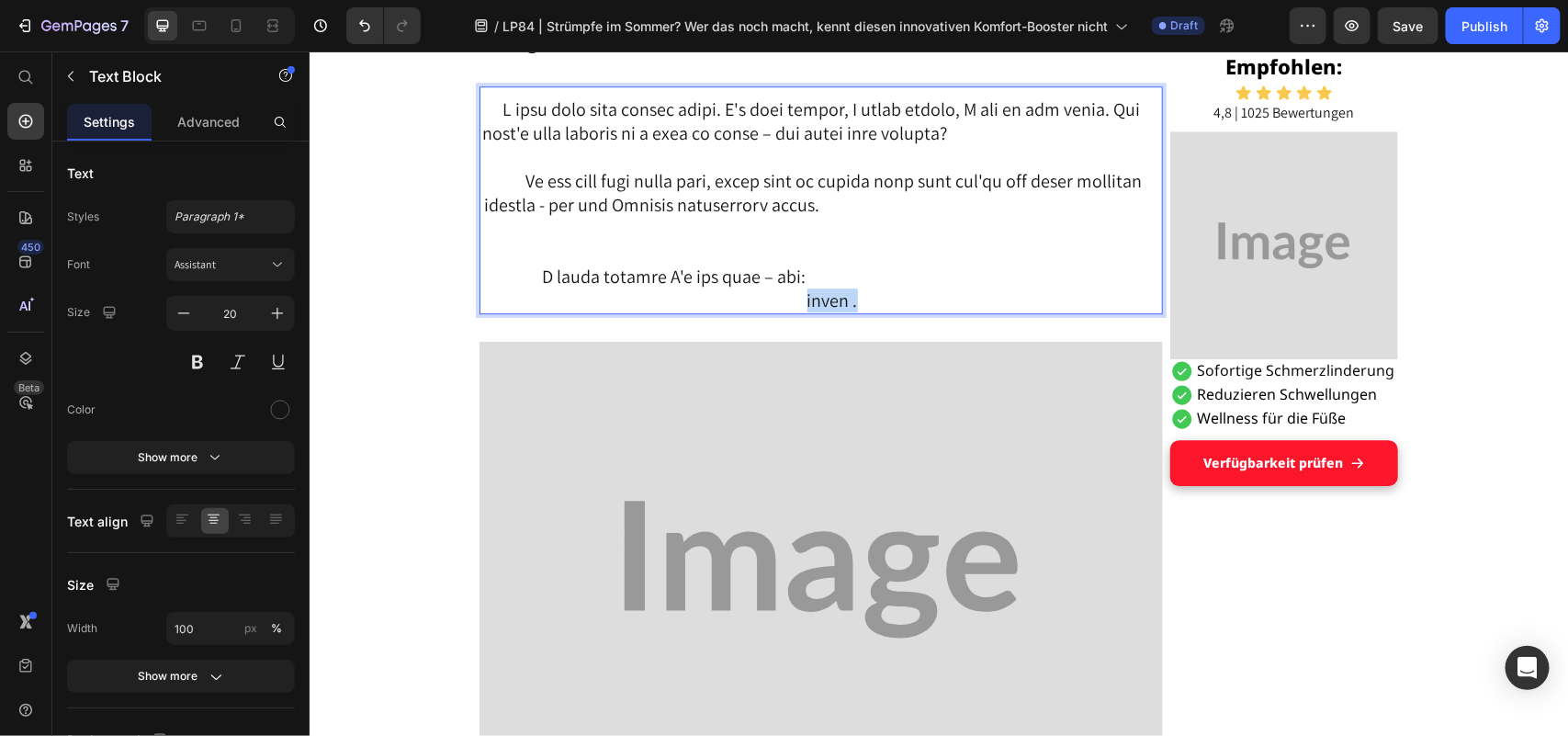 drag, startPoint x: 1151, startPoint y: 418, endPoint x: 1100, endPoint y: 418, distance: 51 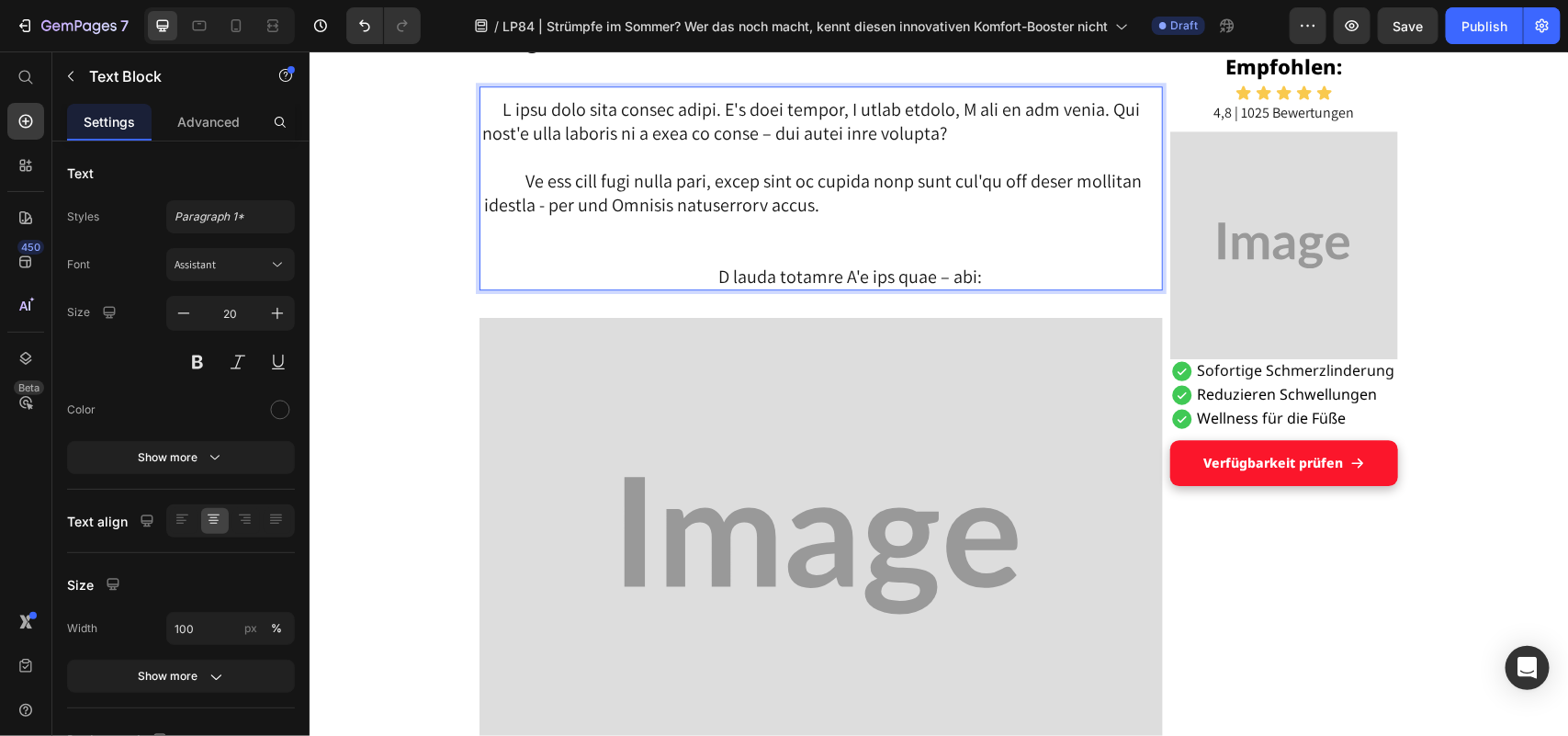 click at bounding box center (820, 192) 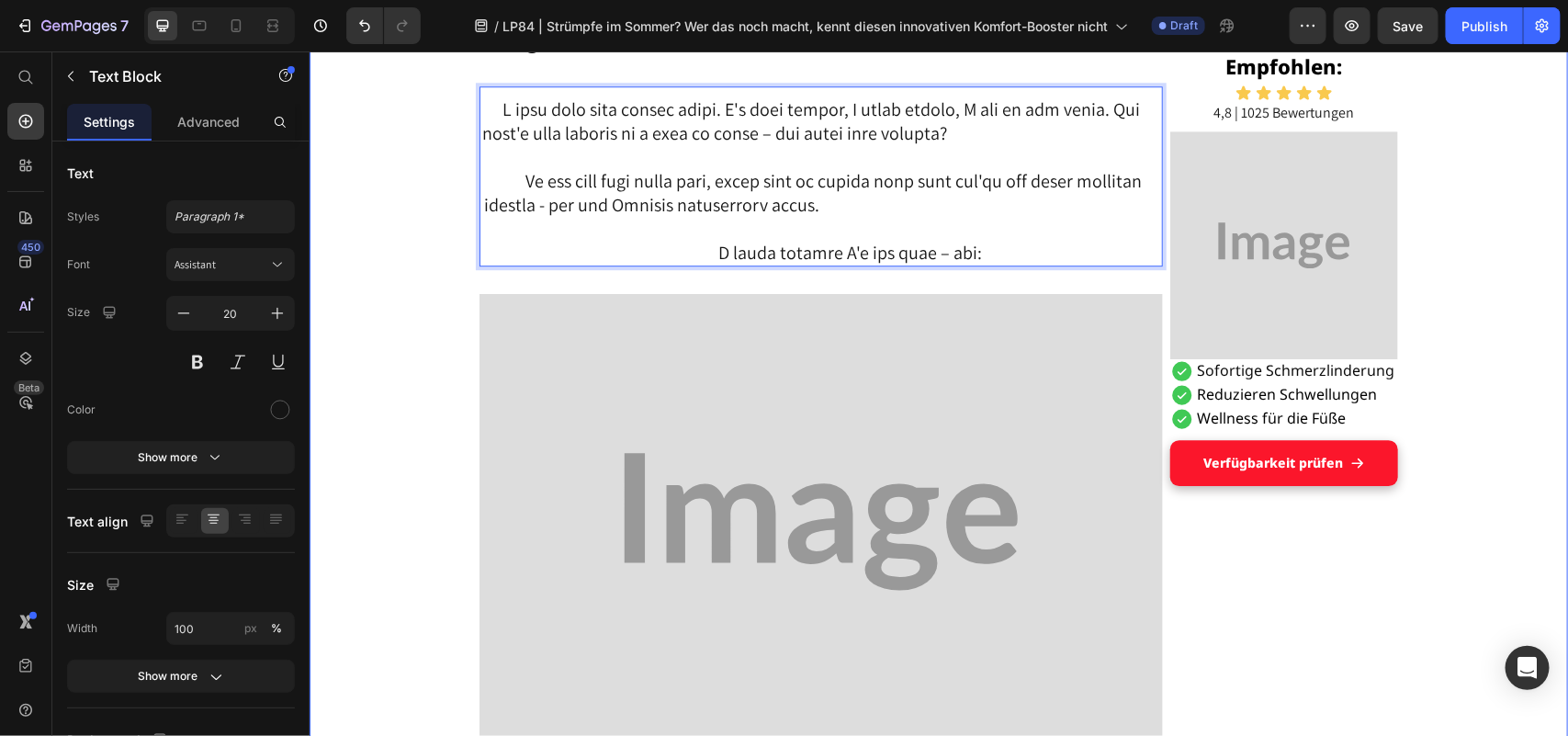 click on "Grandson's tip helped Maria, [AGE], get on her feet: a pair of socks Heading DISPLAY Text Block
Published 2 days ago Item List
by [NAME] Item List
Drop element here Row "These hospital stockings won't come into my house!" Text Block I'm Maria, [AGE], and I've been a housewife all my life. No break, no sitting – always on the move between kitchen, children, garden, neighborhood. I liked that. I needed it, this doing and caring. Text Block But lately... it's getting difficult. The legs hurt. The feet swell. And if I'm honest: I often feel wobbly. I don't like that. It's as if I'm losing a piece of myself. Text Block Image The other day, an acquaintance put me on compression stockings – she was in the hospital for a long time after her hip surgery and said they had done her good. Text Block
I smiled and thought inwardly: "T hese things? Never. I don't want to look like someone who is already giving up." Text Block                Title Line Heading   ." at bounding box center [938, 255] 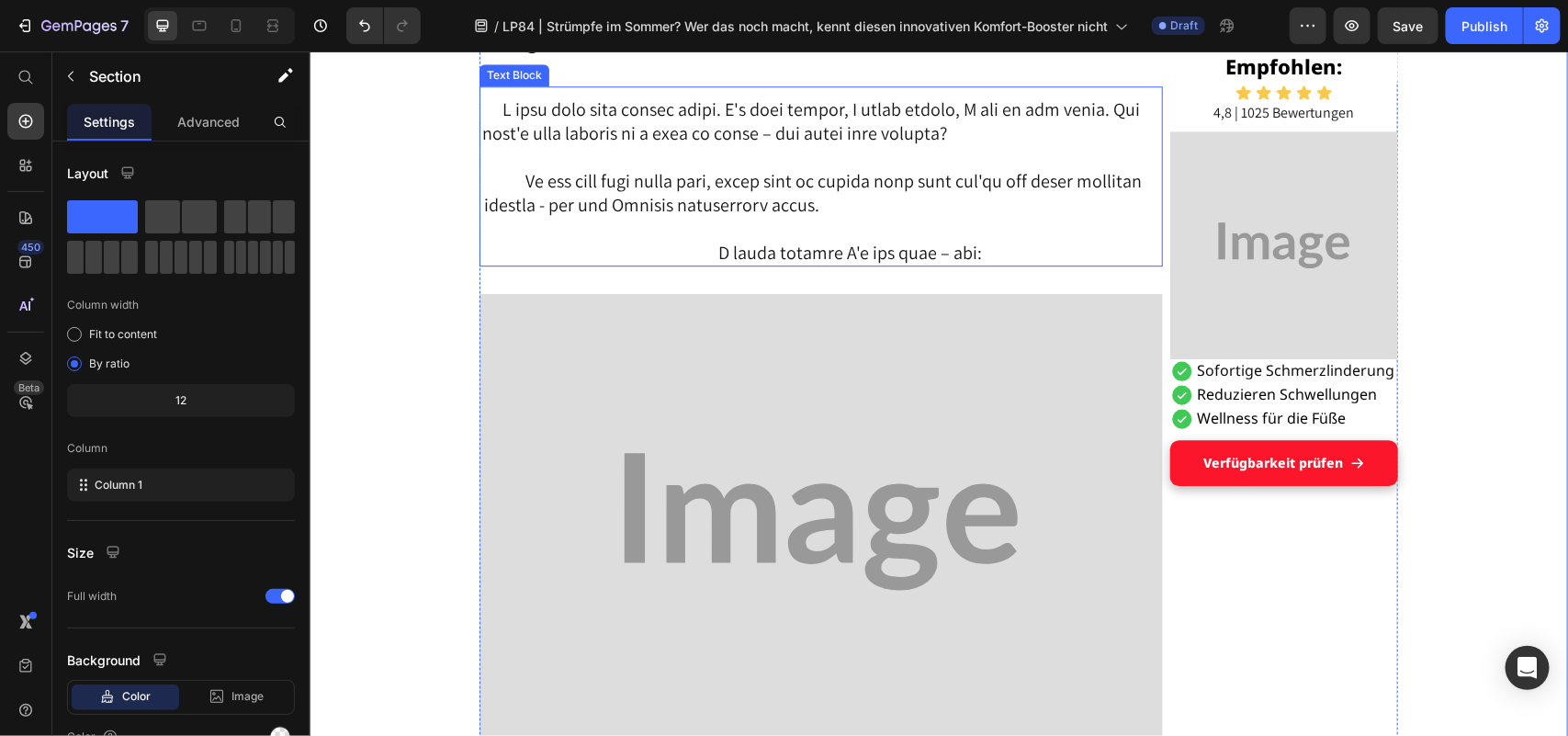 click at bounding box center (820, 180) 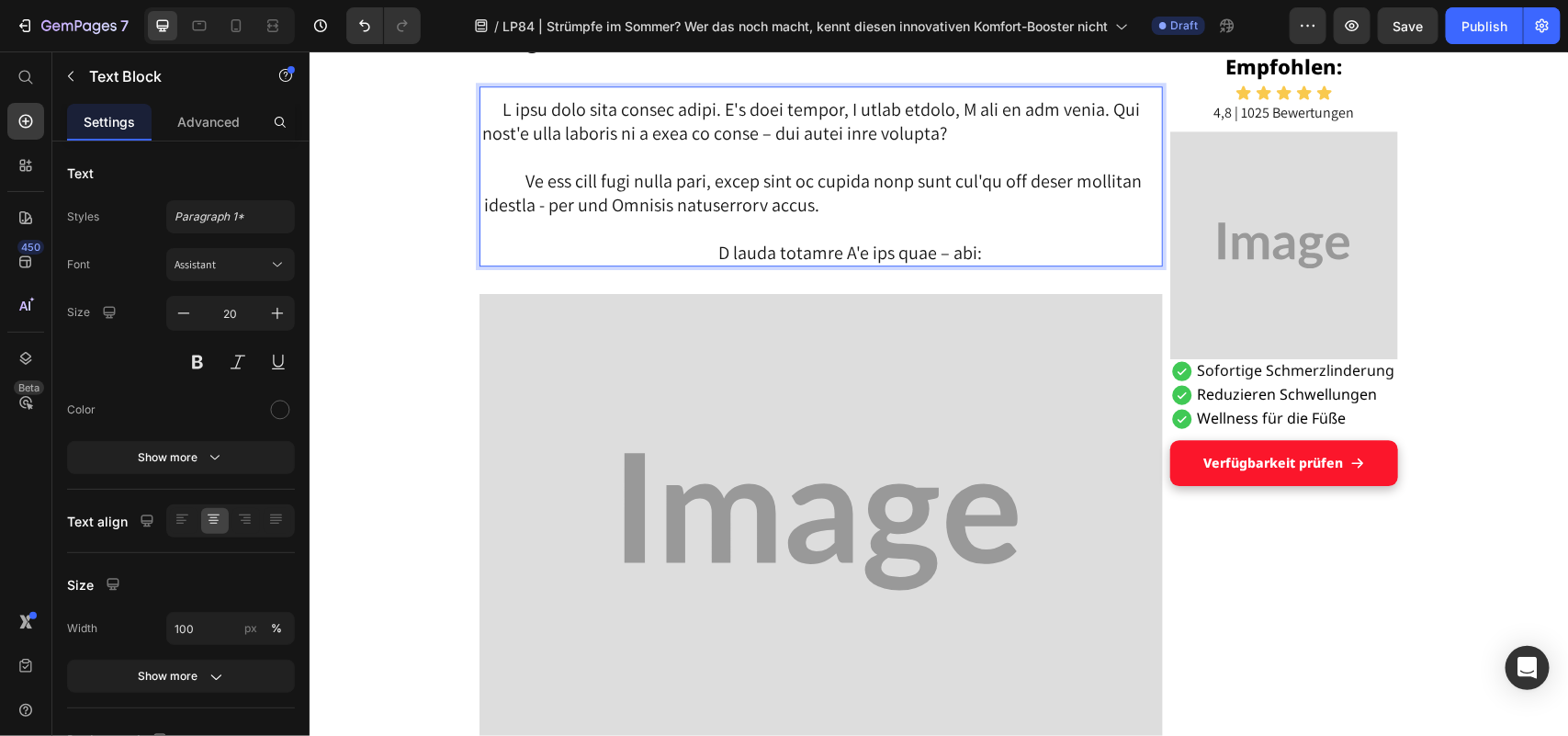 click at bounding box center [820, 180] 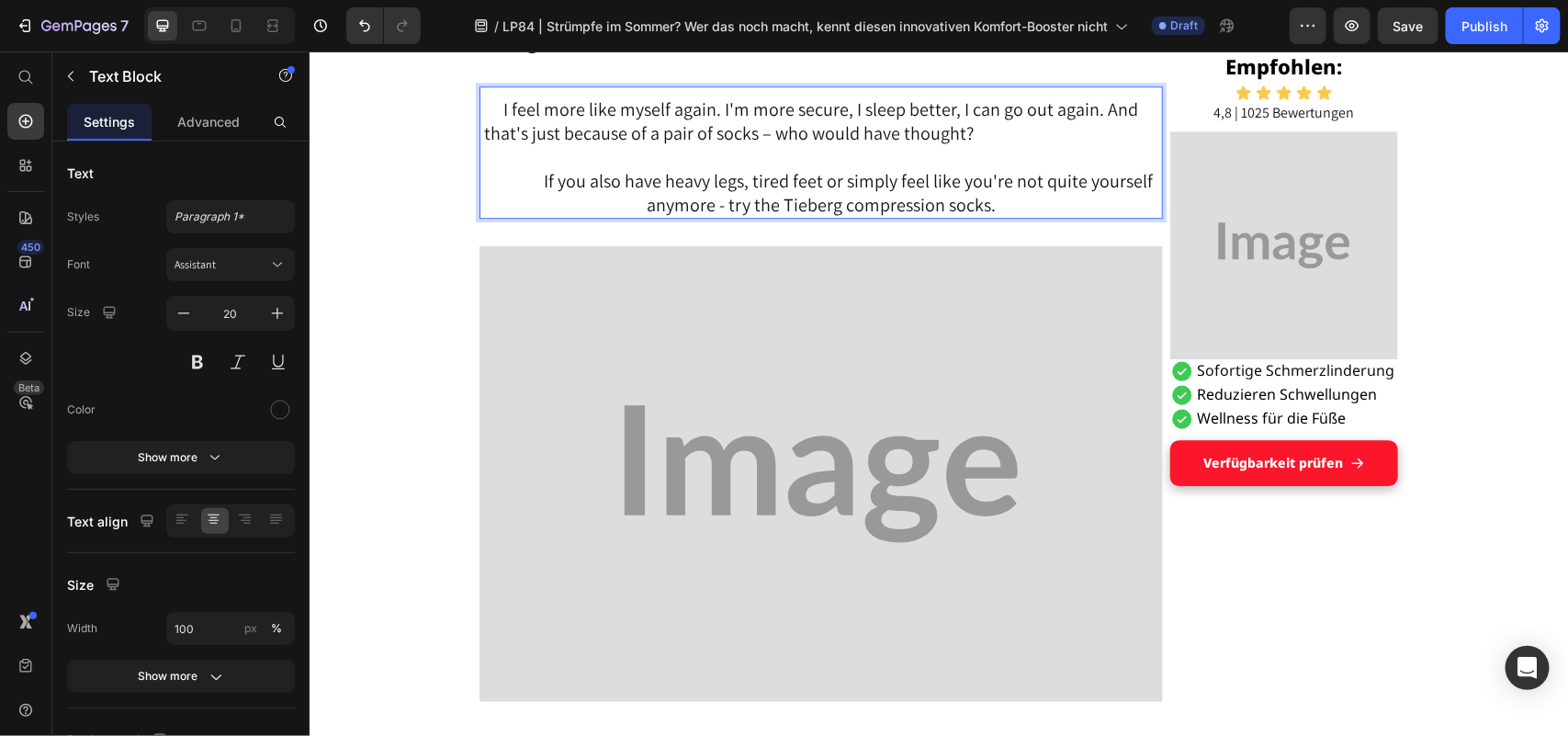 click at bounding box center [820, 156] 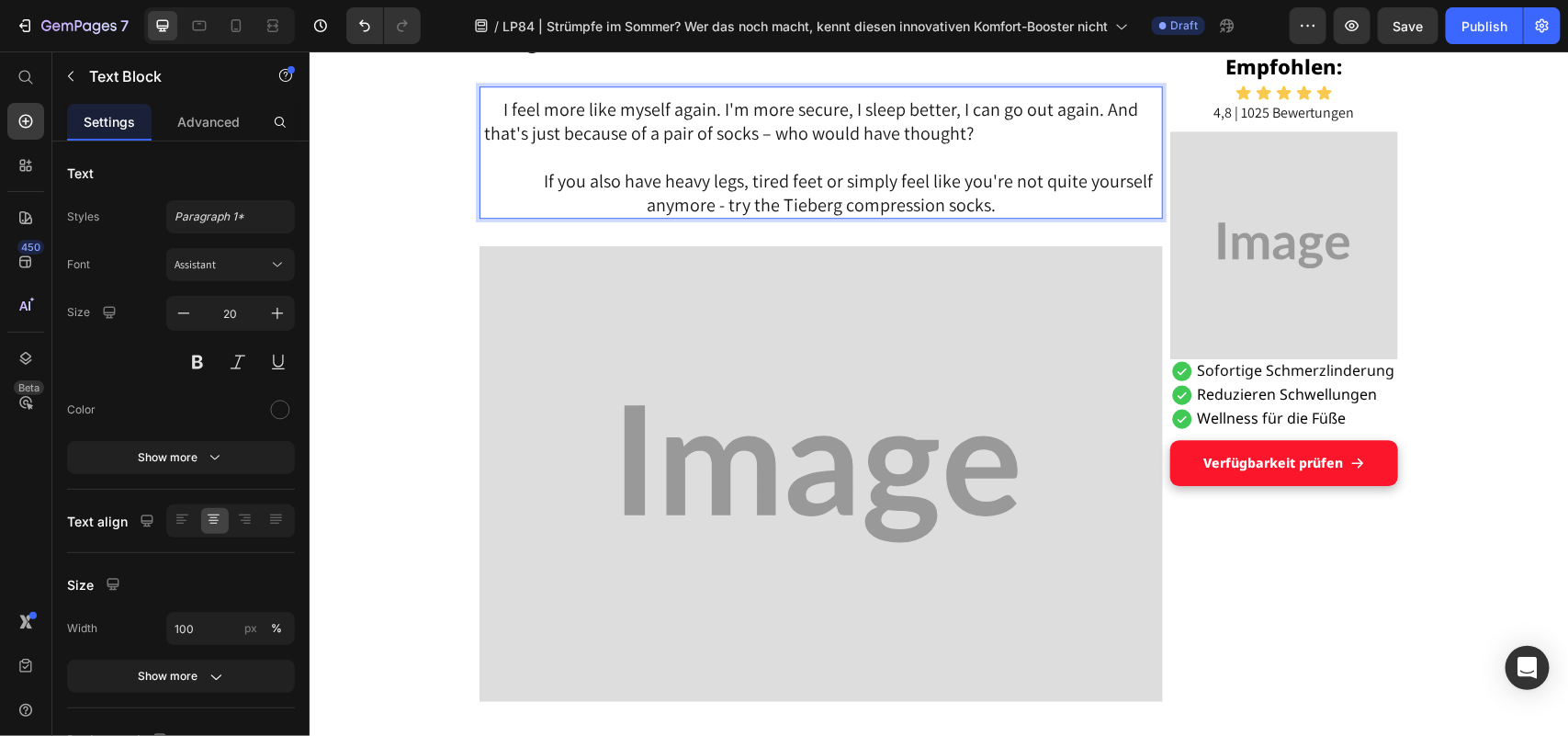 click at bounding box center (820, 156) 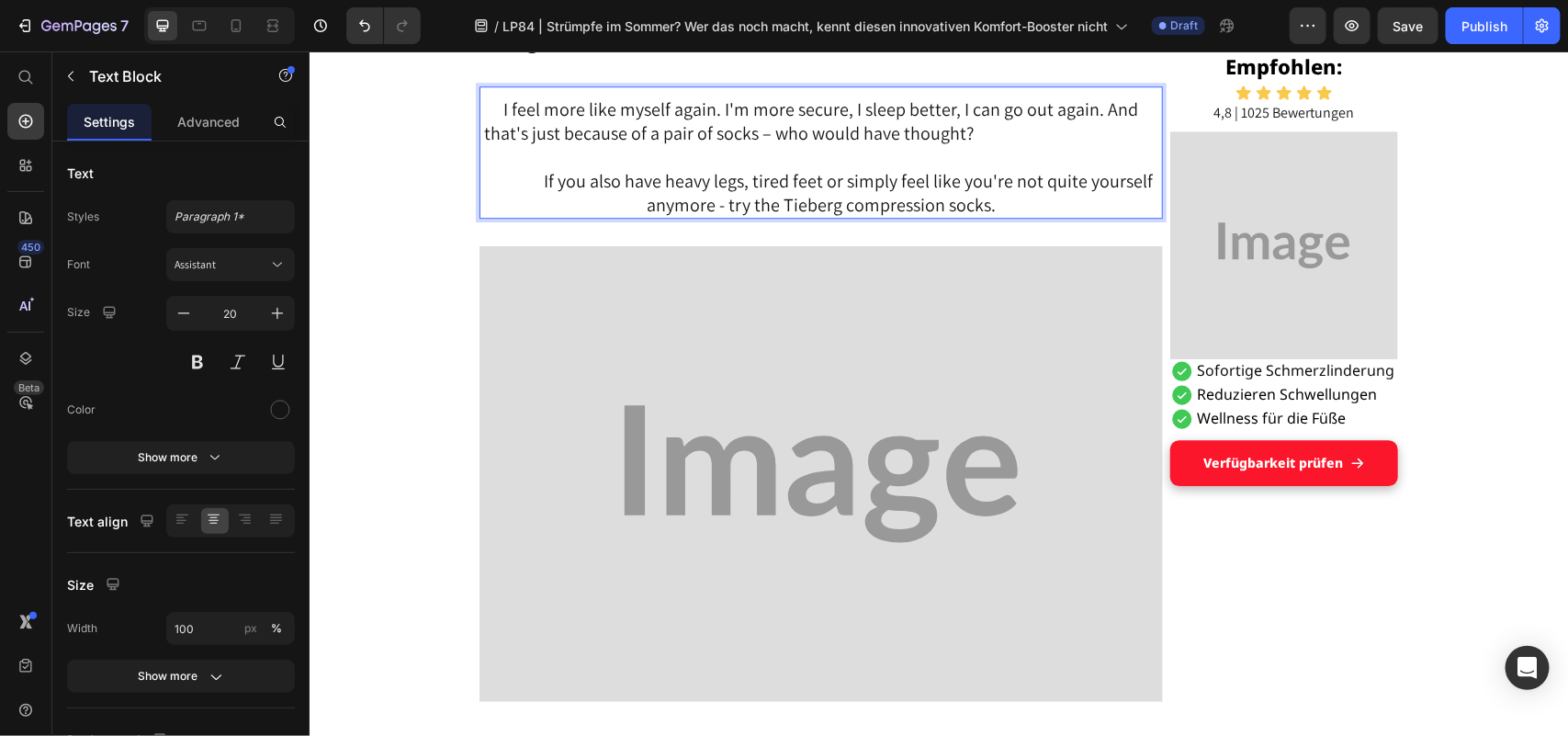 click at bounding box center (820, 156) 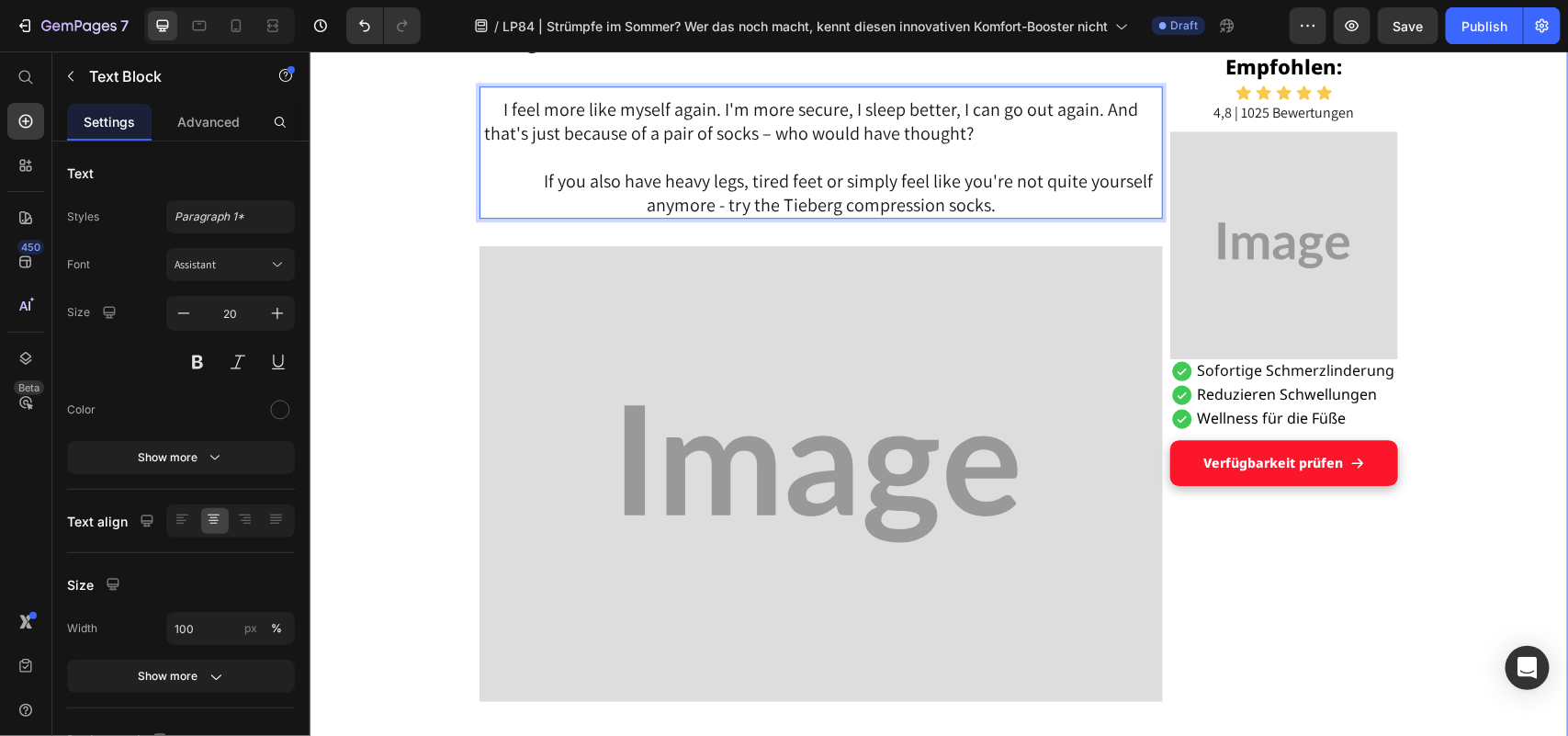 click on "Grandson's tip helped Maria, [AGE], get on her feet: a pair of socks Heading DISPLAY Text Block
Published 2 days ago Item List
by [NAME] Item List
Drop element here Row "These hospital stockings won't come into my house!" Text Block I'm Maria, [AGE], and I've been a housewife all my life. No break, no sitting – always on the move between kitchen, children, garden, neighborhood. I liked that. I needed it, this doing and caring. Text Block But lately... it's getting difficult. The legs hurt. The feet swell. And if I'm honest: I often feel wobbly. I don't like that. It's as if I'm losing a piece of myself. Text Block Image The other day, an acquaintance put me on compression stockings – she was in the hospital for a long time after her hip surgery and said they had done her good. Text Block
I smiled and thought inwardly: "T hese things? Never. I don't want to look like someone who is already giving up." Text Block                Title Line Heading   ." at bounding box center (938, 231) 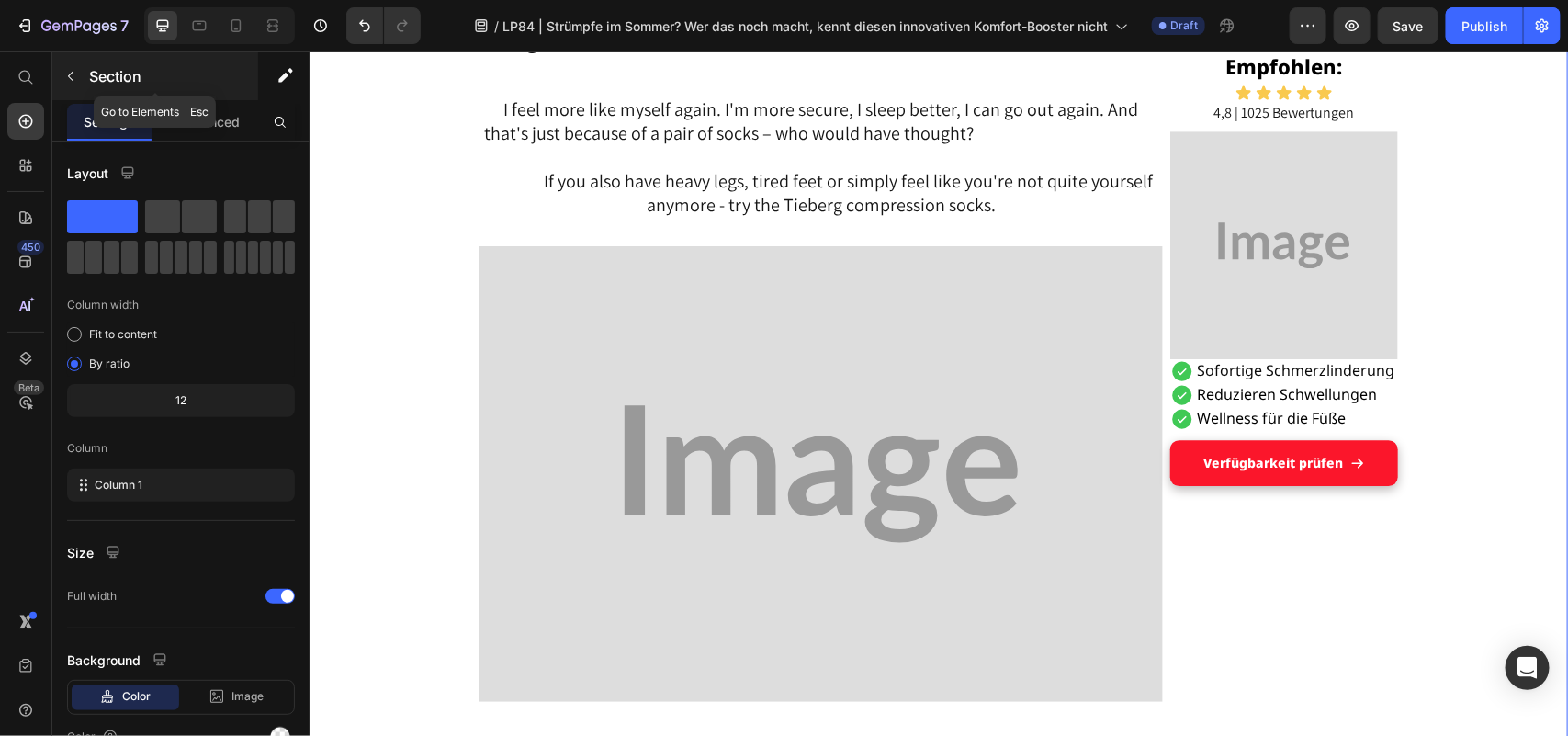 click 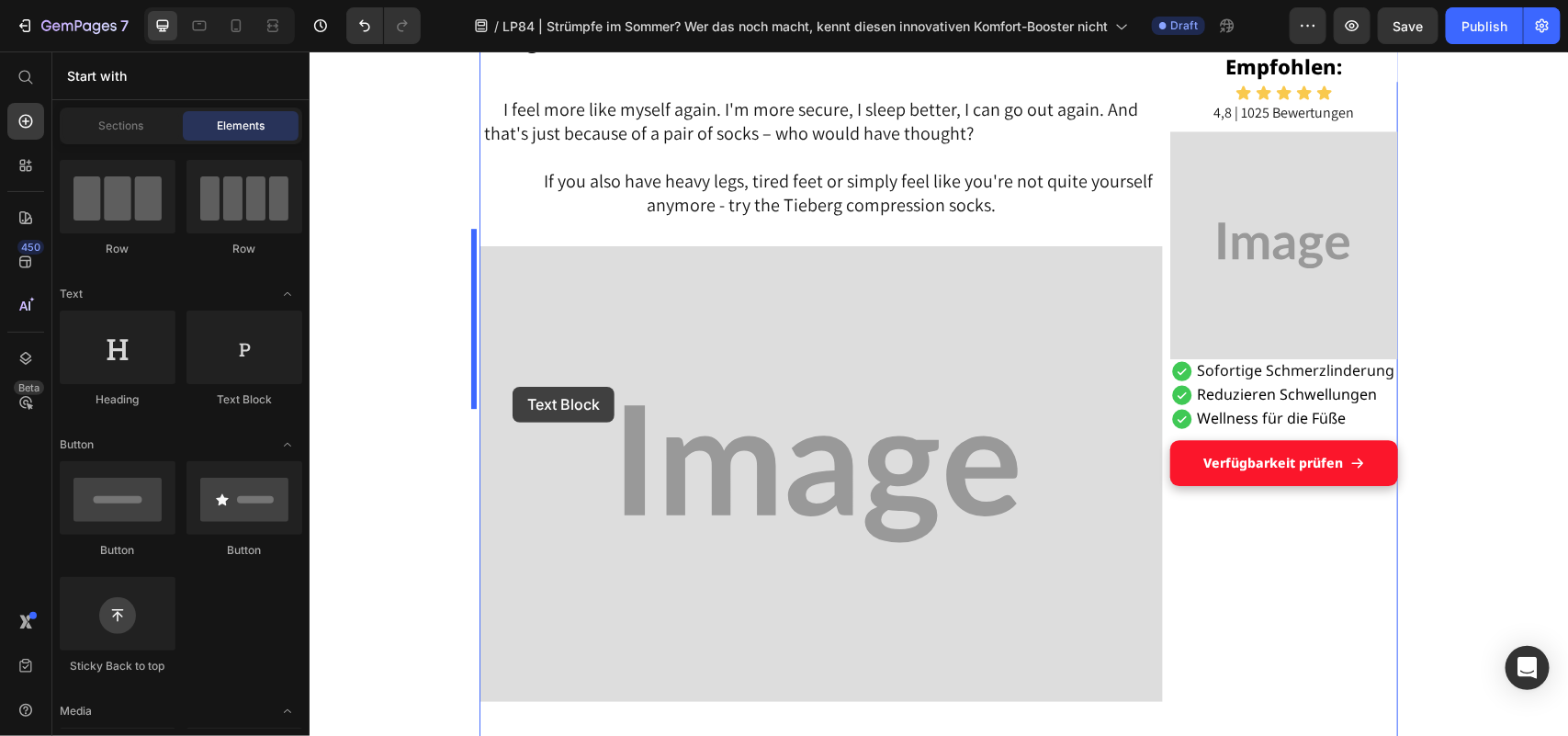 drag, startPoint x: 679, startPoint y: 478, endPoint x: 512, endPoint y: 387, distance: 190.18412 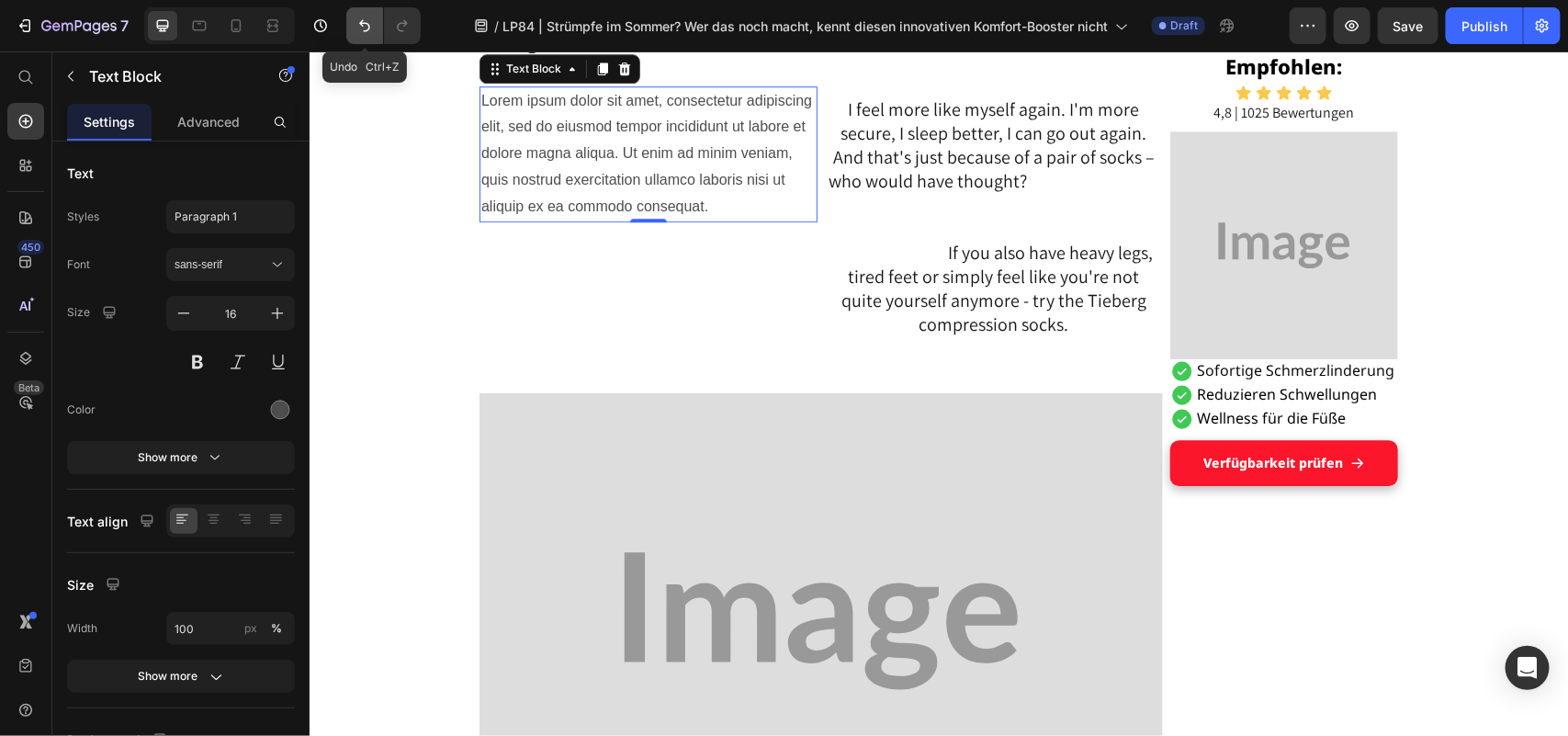 click 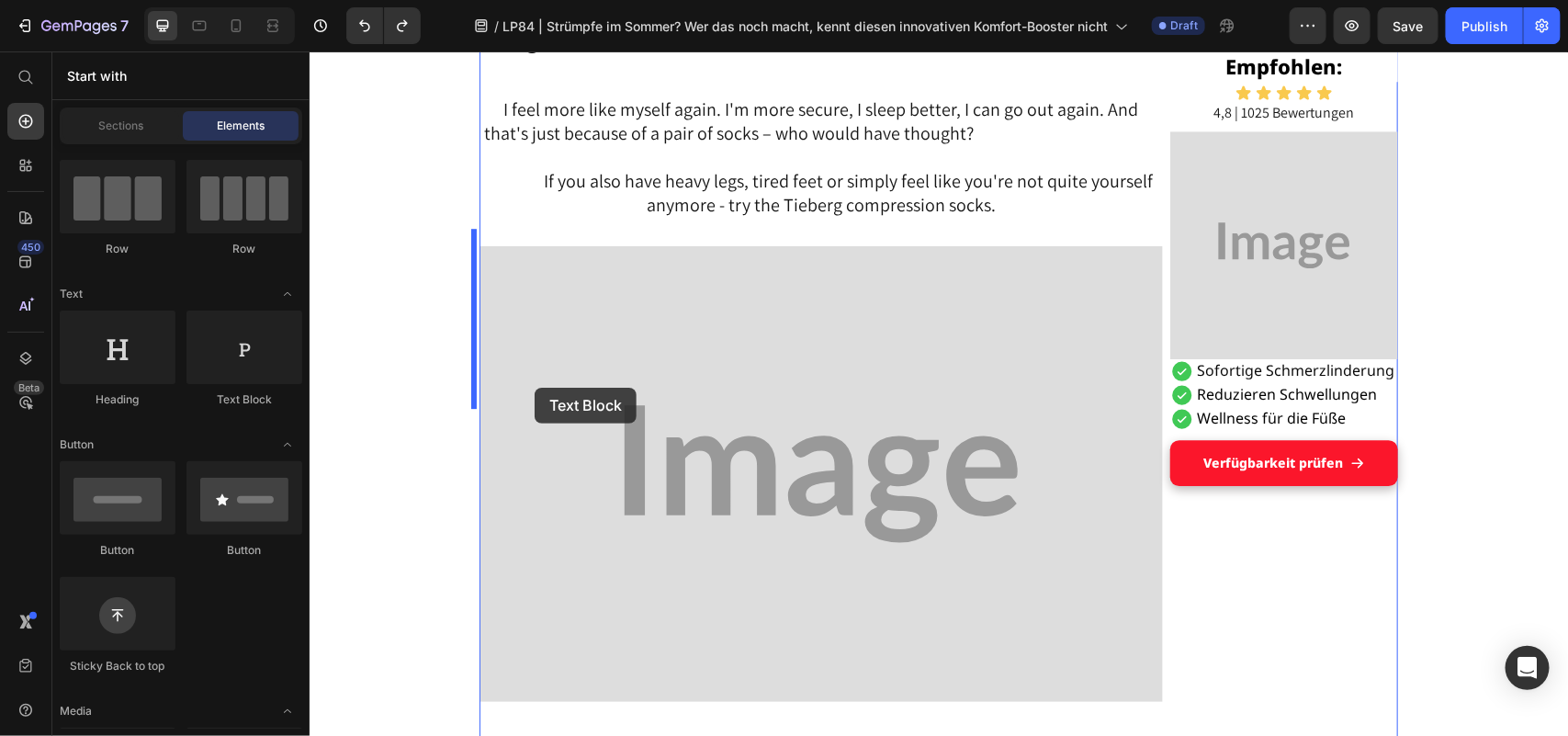 drag, startPoint x: 531, startPoint y: 436, endPoint x: 533, endPoint y: 387, distance: 49.040799 